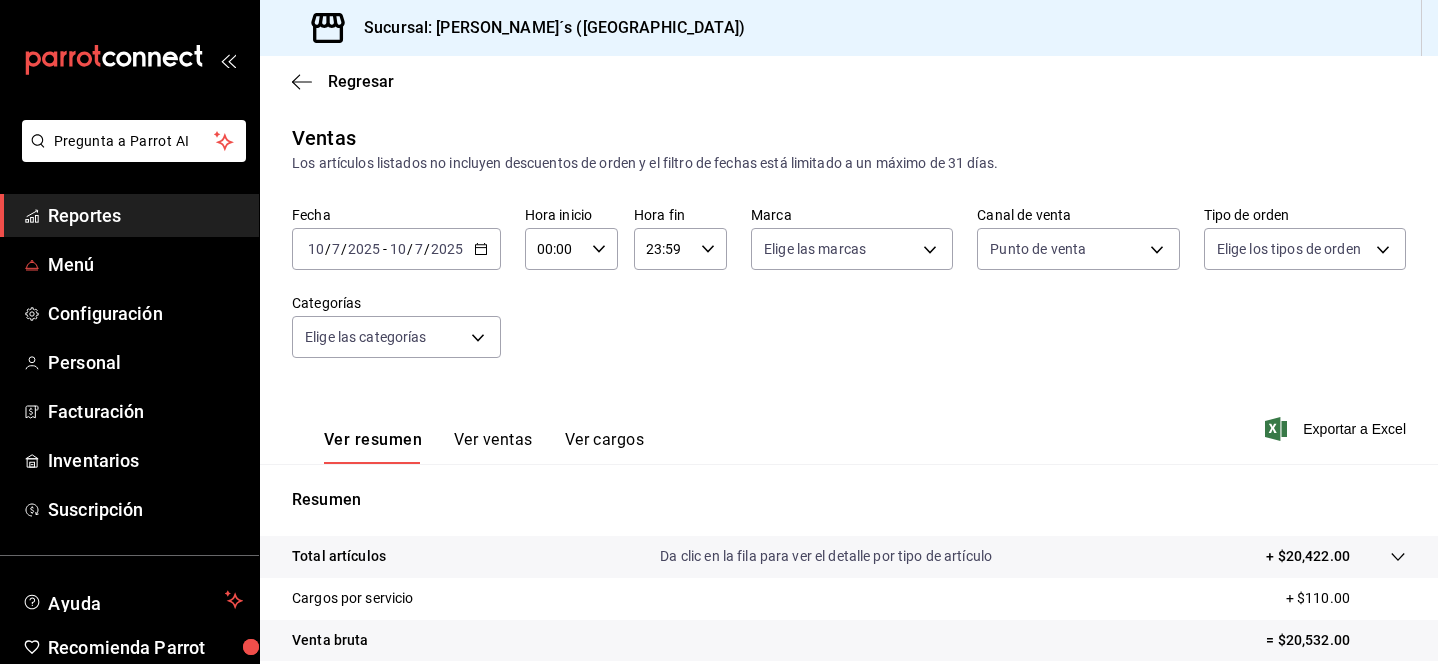 scroll, scrollTop: 0, scrollLeft: 0, axis: both 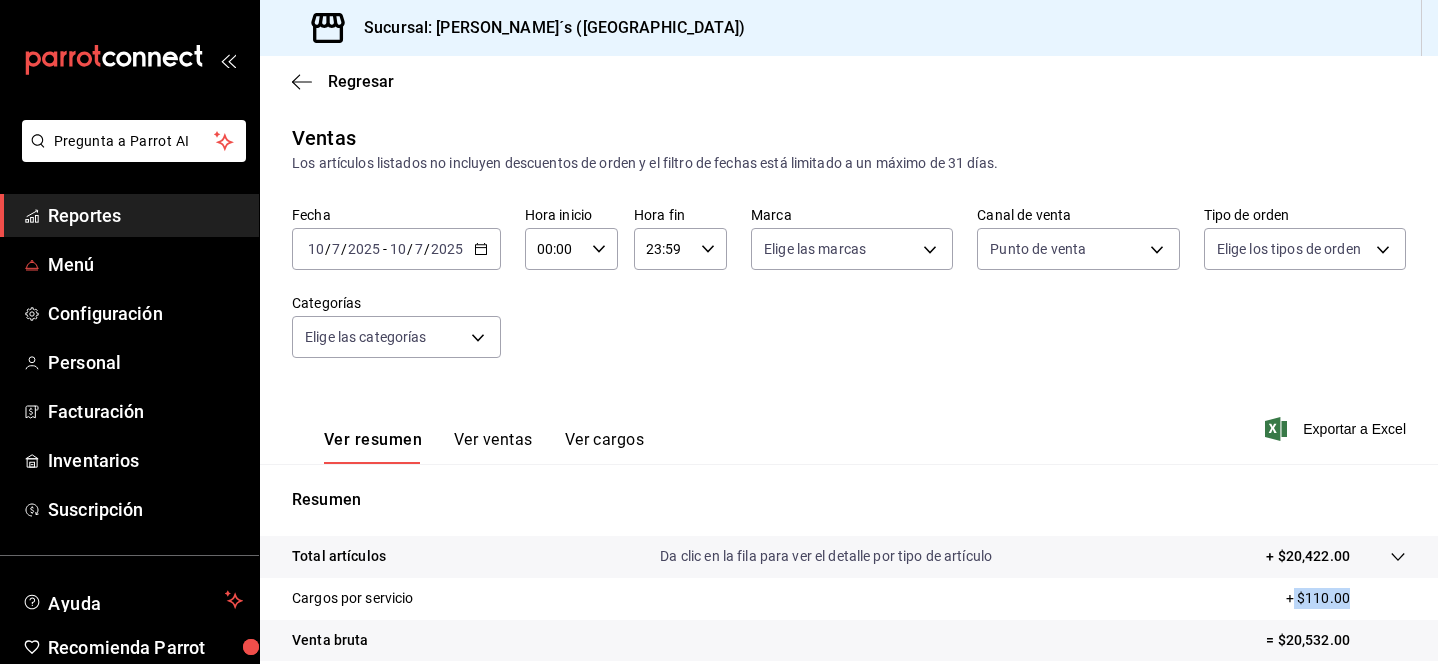 click on "Menú" at bounding box center [145, 264] 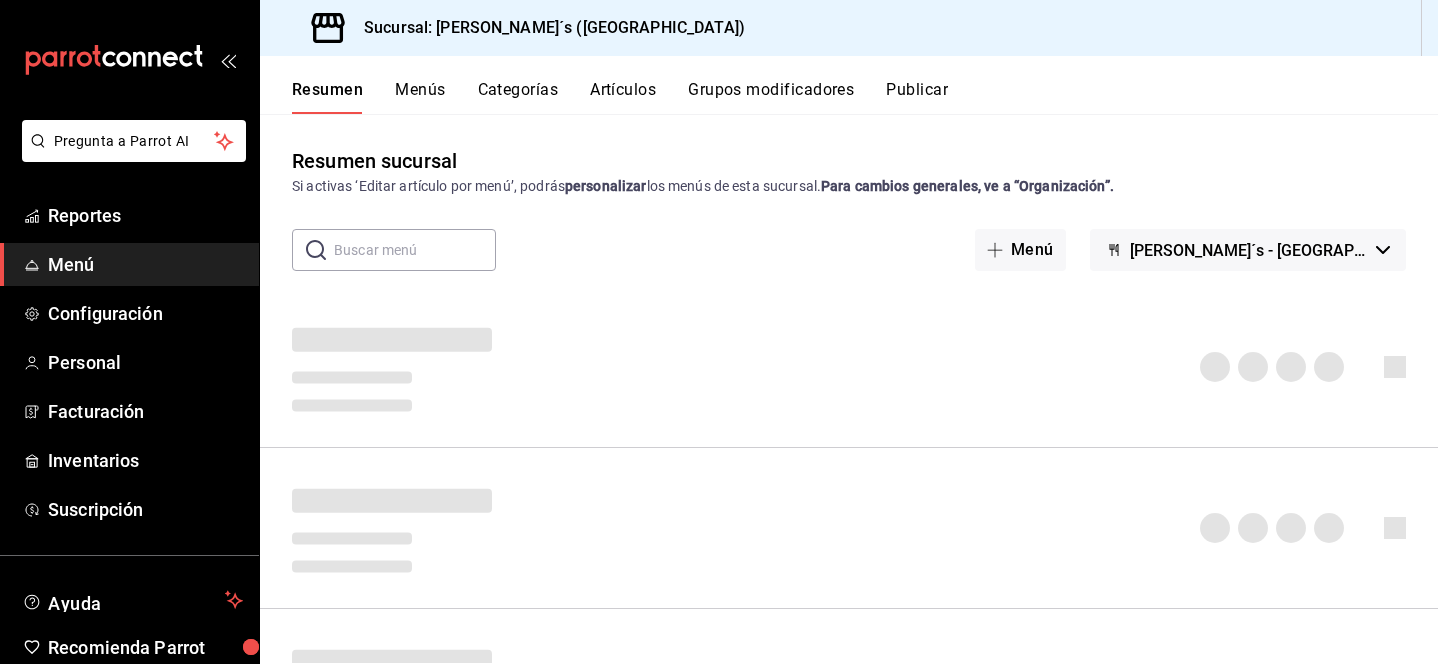 click on "Artículos" at bounding box center [623, 97] 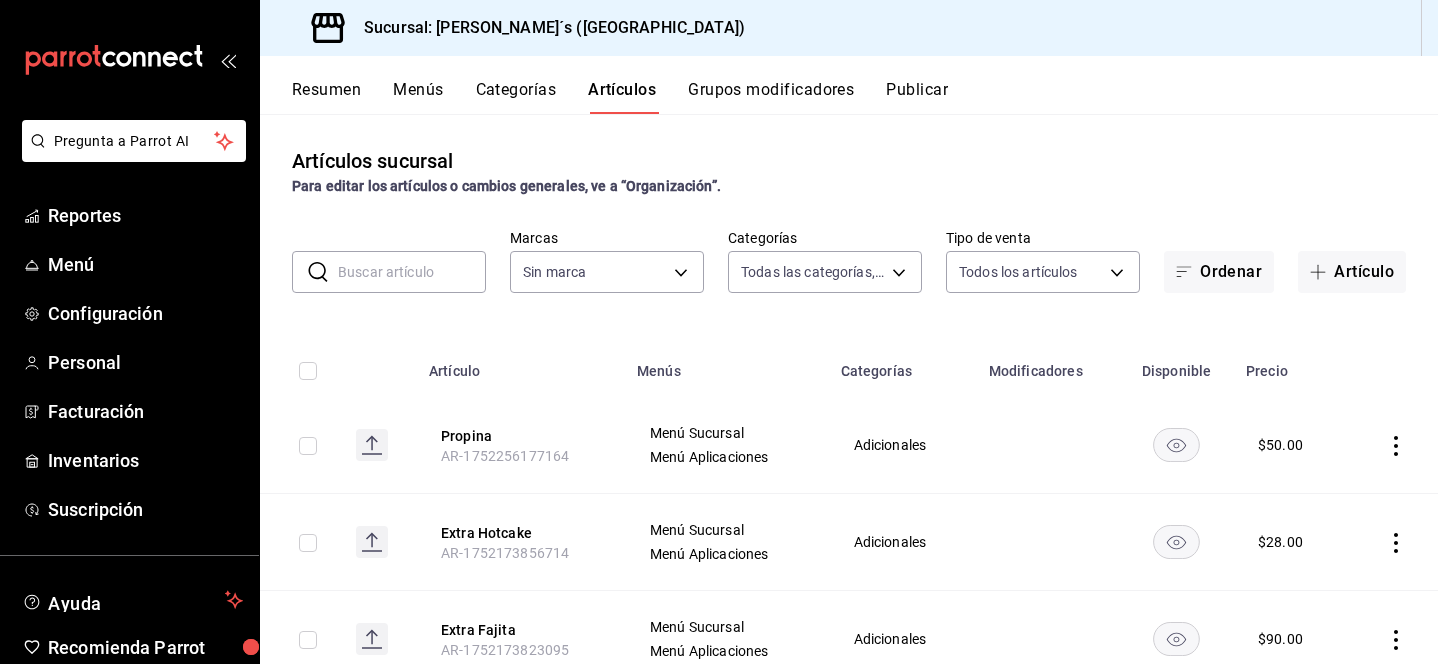 type on "ae4a7234-9aae-4ce4-8a77-fa16fb1a4821,ee38b7ad-d12b-4d5e-9e22-3d3cd9a33fe1,6335bfee-1b57-474e-9be4-1b11f617adc5,6f3e06f7-af71-4b7c-94f8-d4e9948e484b,76cbb9da-d5a2-42ab-8993-2019039cb97d,fe0ccd83-6a44-4eac-b88c-8a64aee33130,257621ab-0a43-4112-b075-808354fb14ad,34b95f2c-ce55-4d4f-bfa5-15ddbc887032,f36ca077-2af2-455b-86b8-cefb41e91a02,d6b41d5a-c262-4540-807b-249c19d19c21,176d64ee-7dfa-4fa2-bcc4-cfb2851cad00" 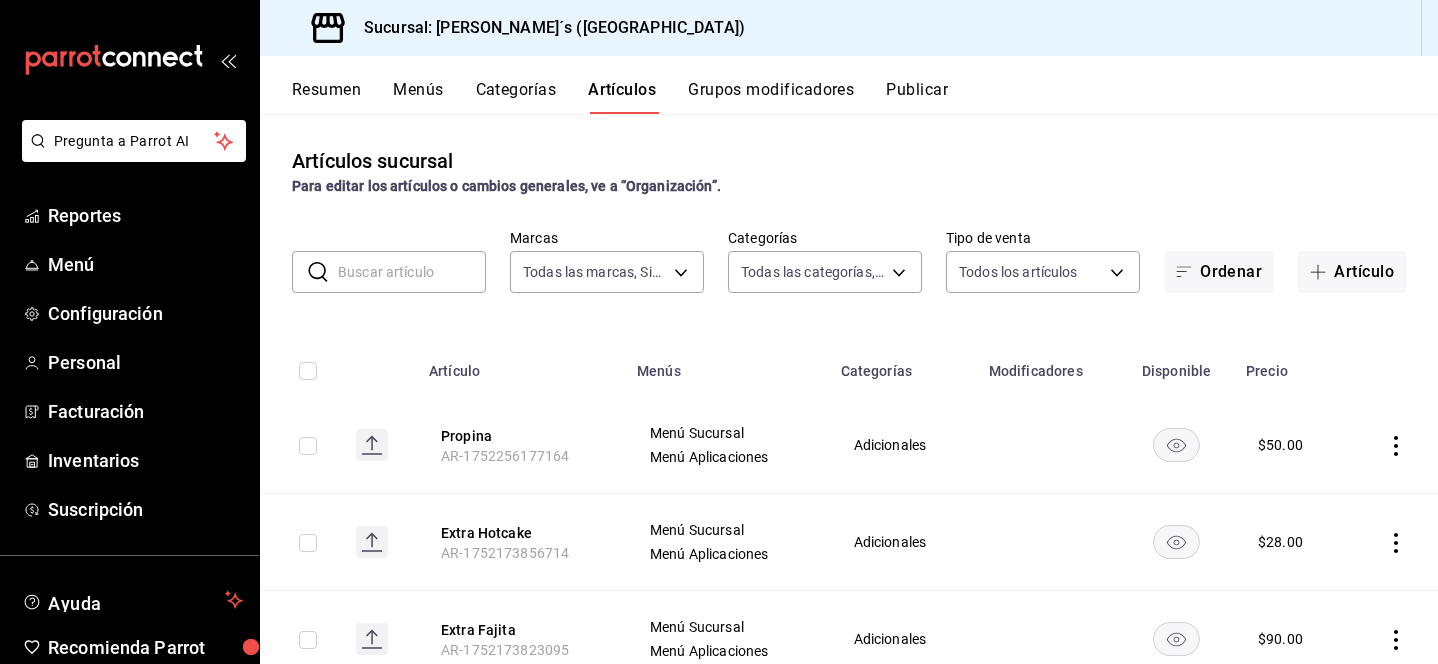 type on "e7eeebf8-c286-41d3-abda-b6d1bb78a6ef" 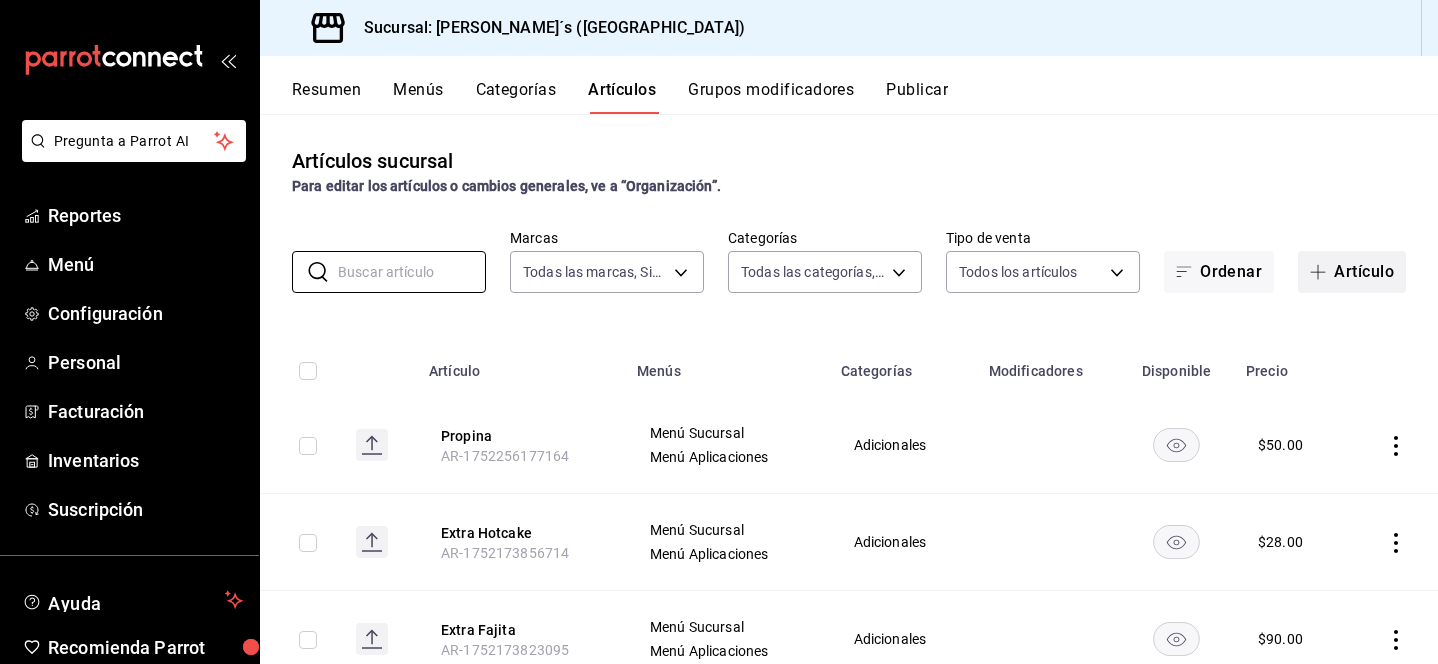 click on "Artículo" at bounding box center [1352, 272] 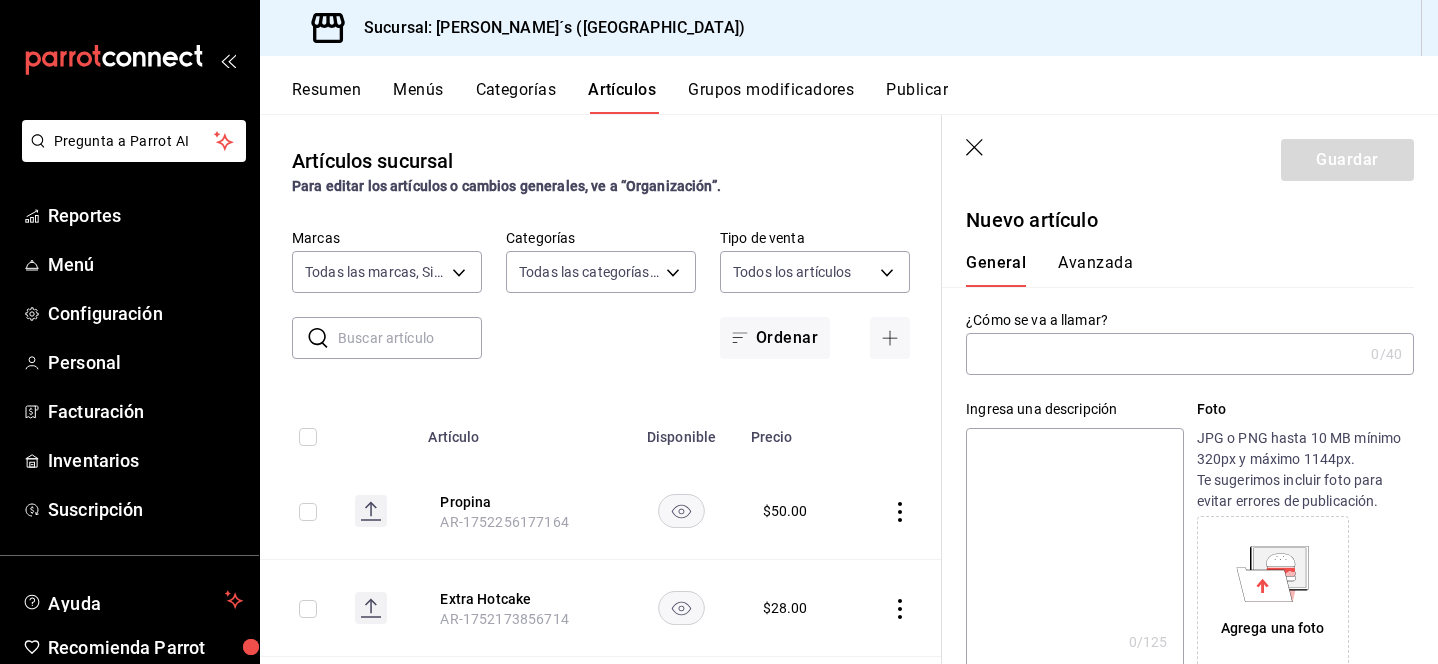 type on "AR-1752260351276" 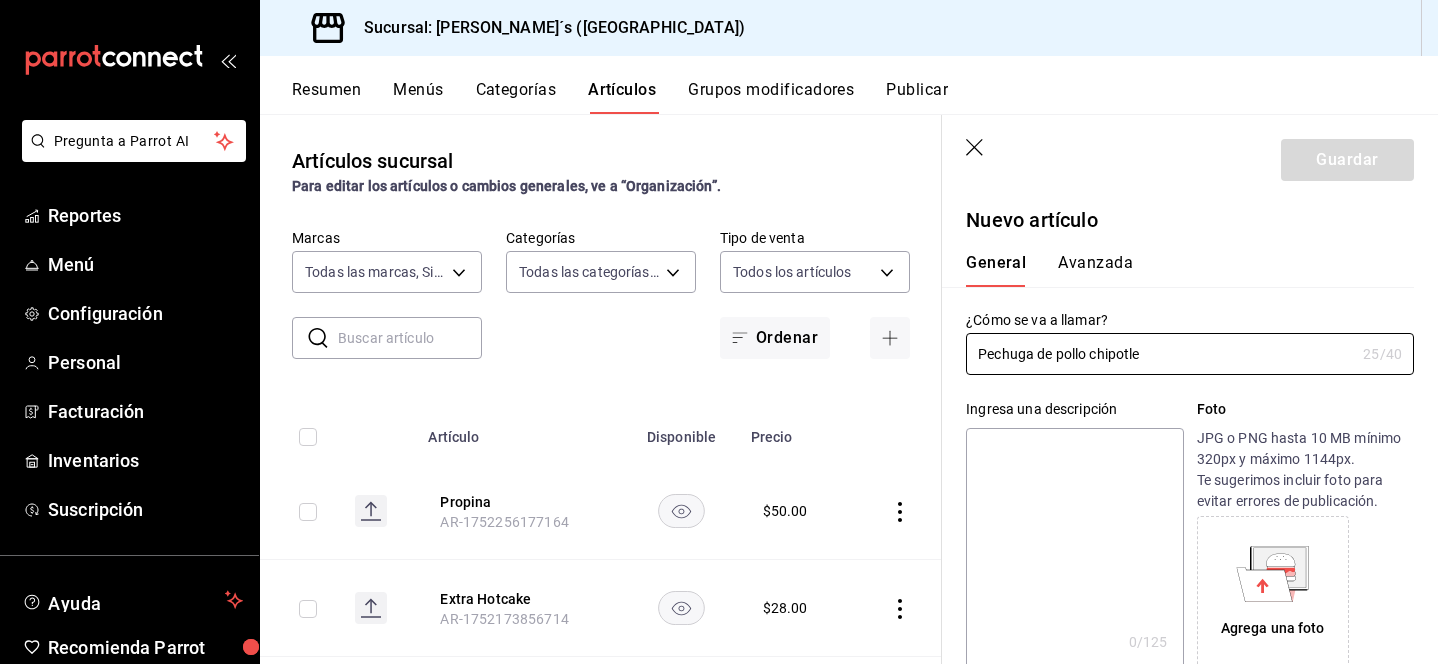 type on "Pechuga de pollo chipotle" 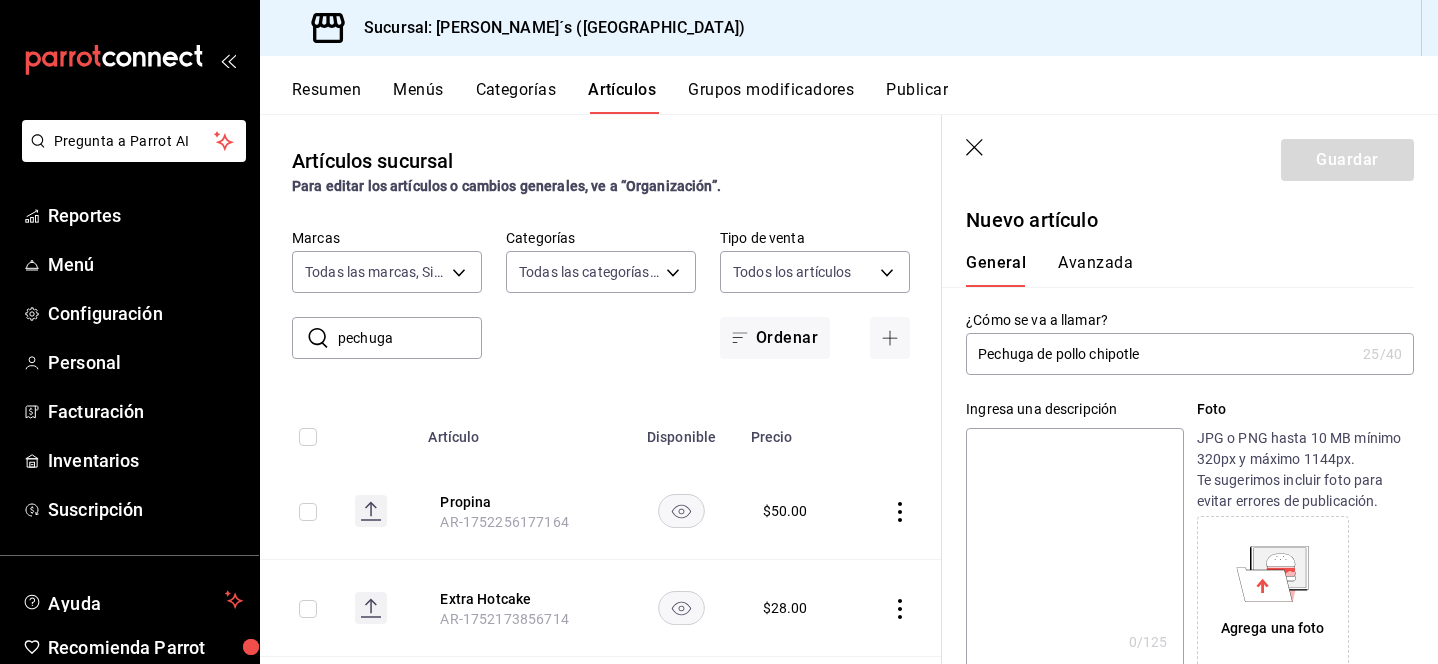 type on "pechuga" 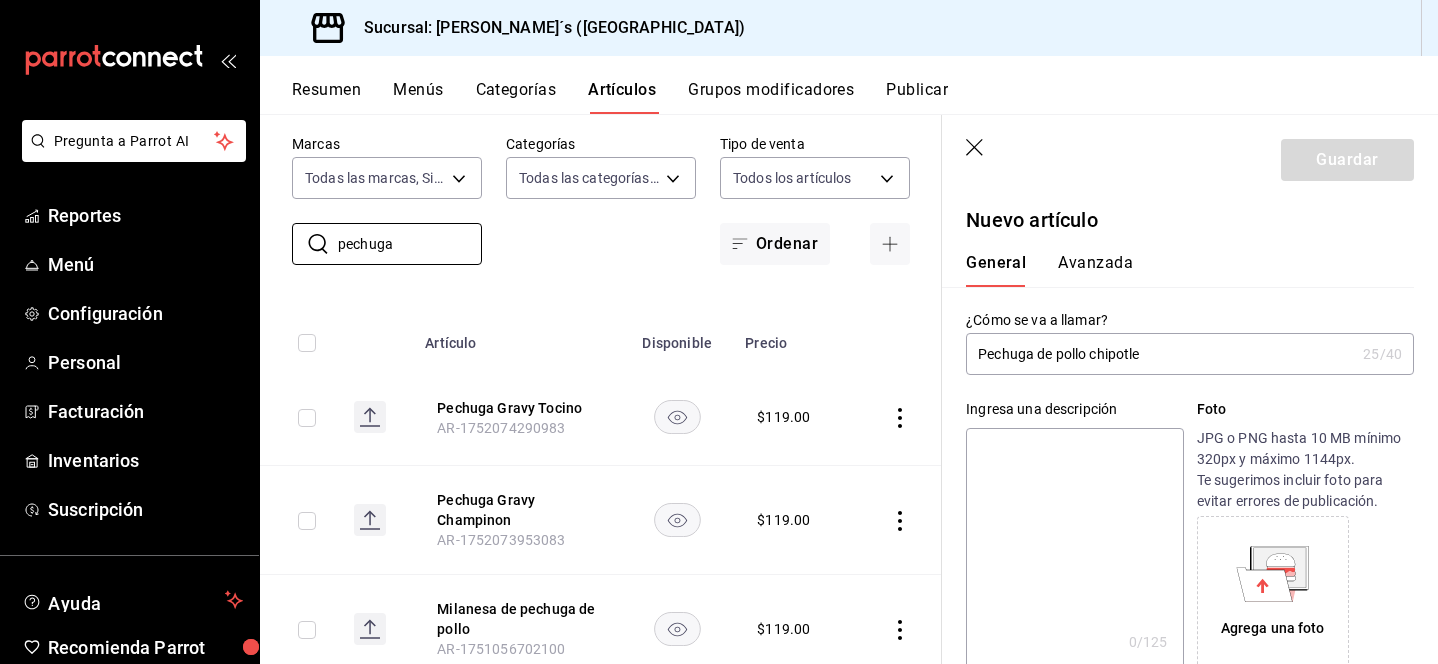 scroll, scrollTop: 96, scrollLeft: 0, axis: vertical 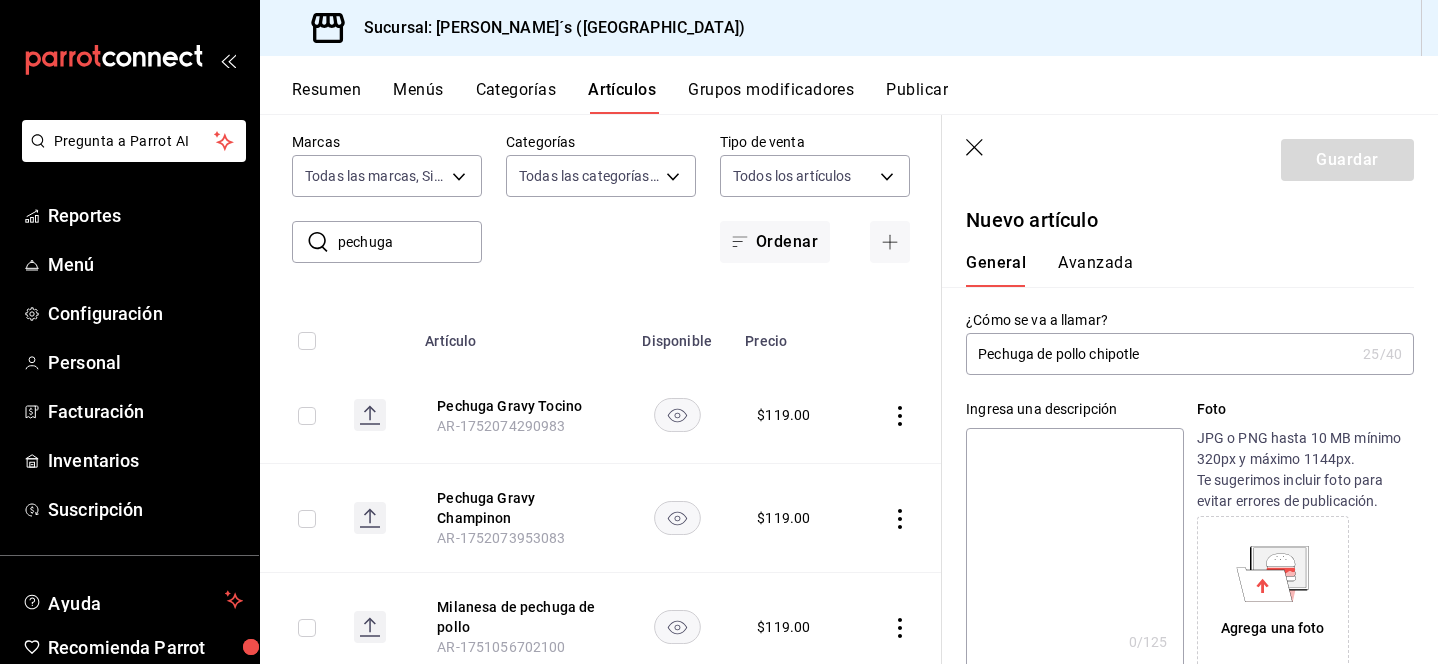 click at bounding box center (1074, 548) 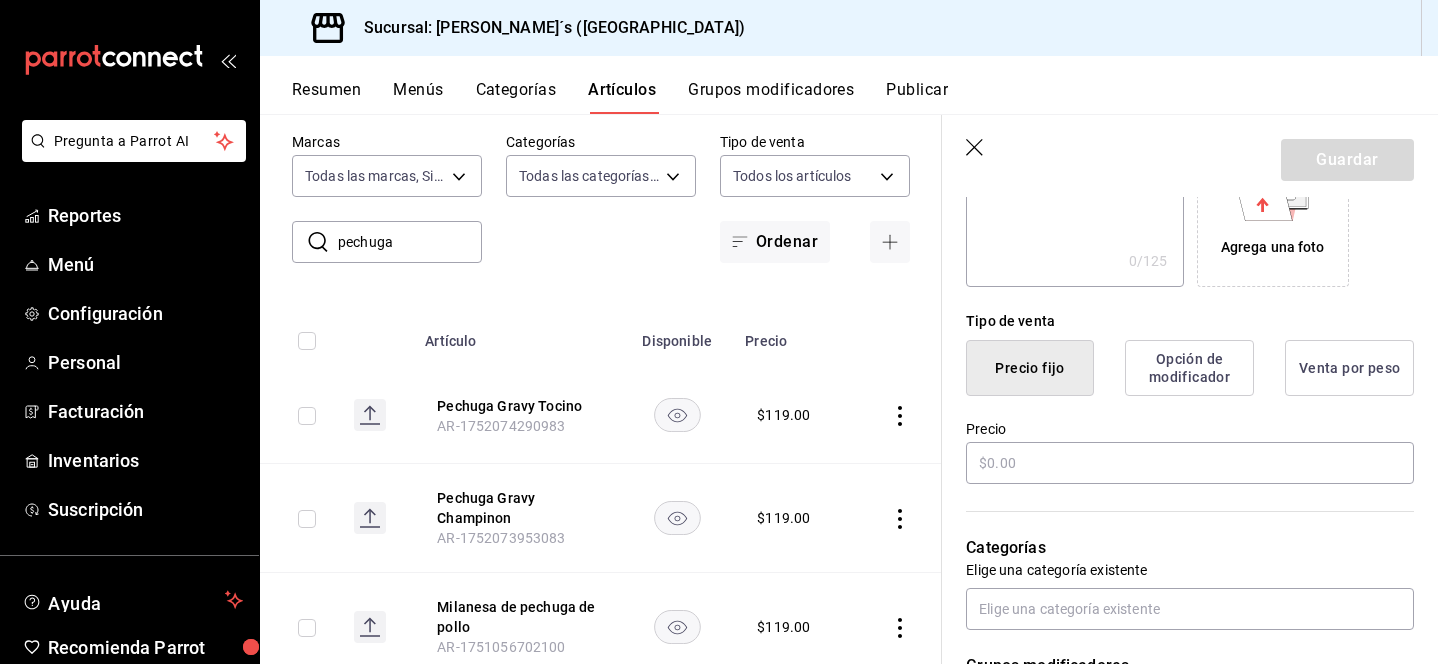 scroll, scrollTop: 396, scrollLeft: 0, axis: vertical 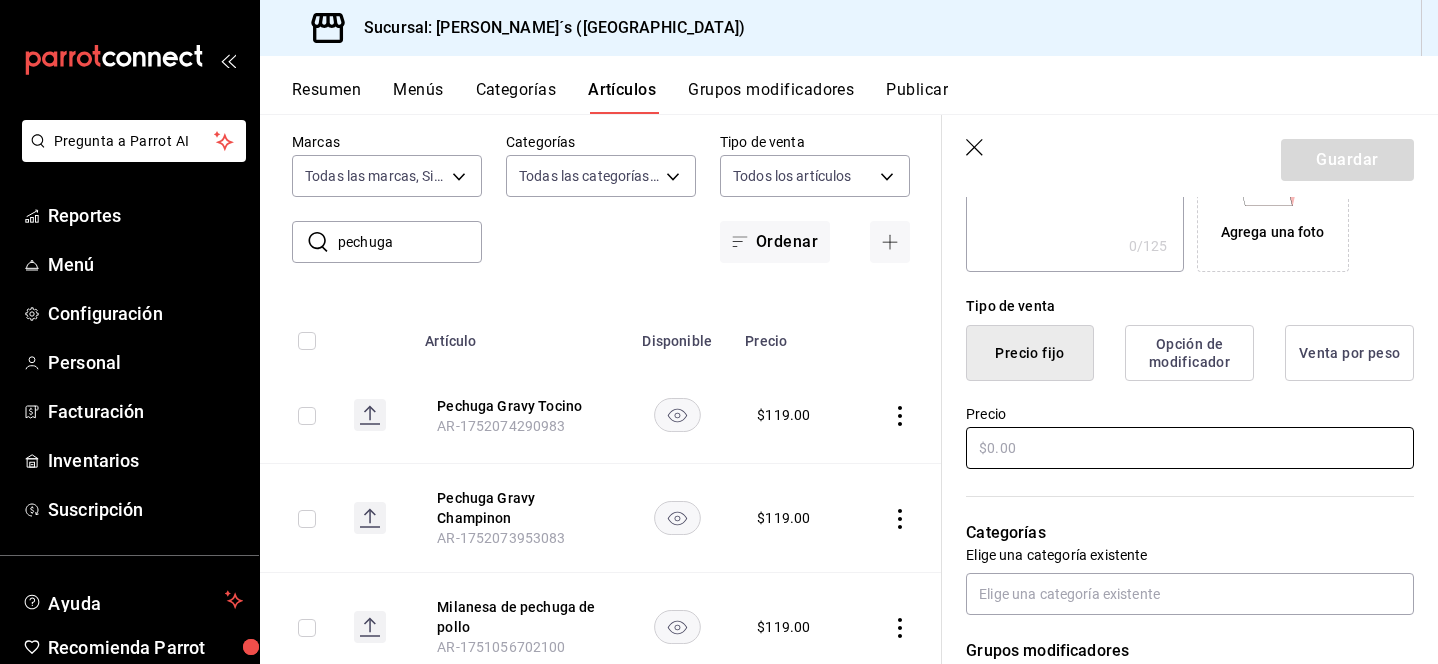 click at bounding box center (1190, 448) 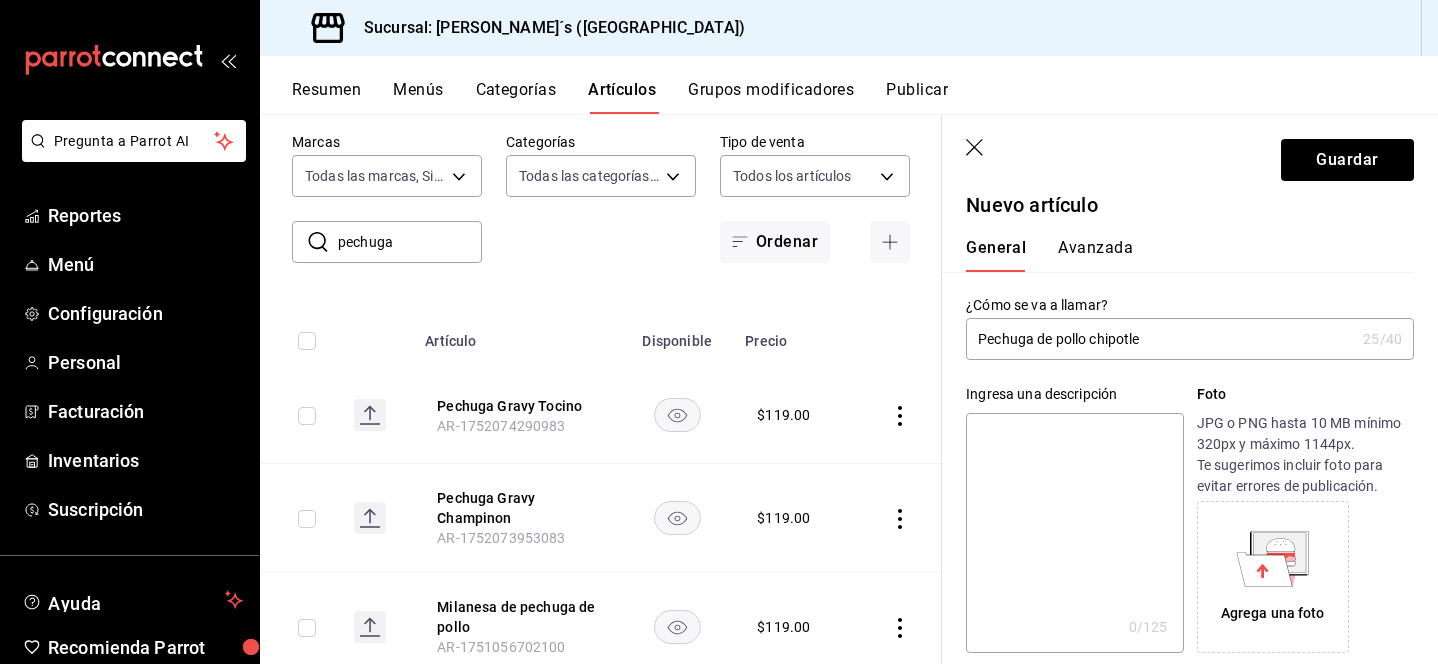 scroll, scrollTop: 13, scrollLeft: 0, axis: vertical 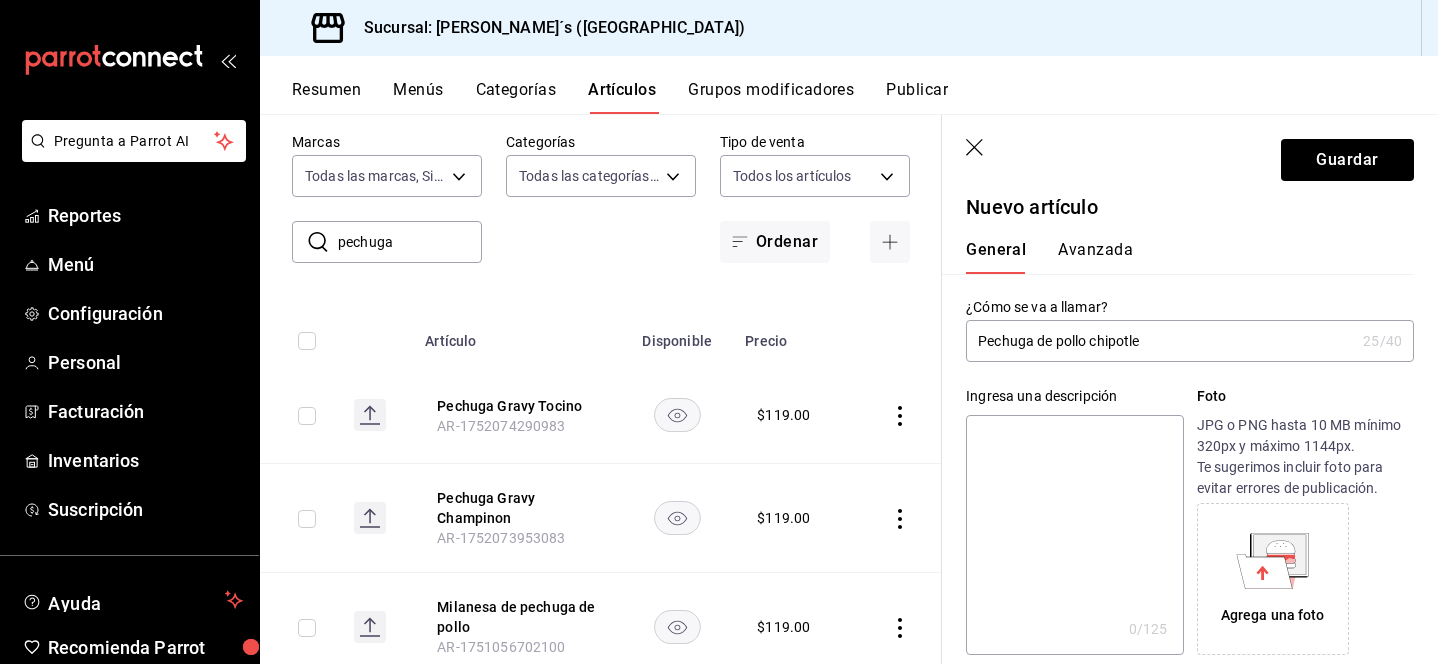 type on "$119.00" 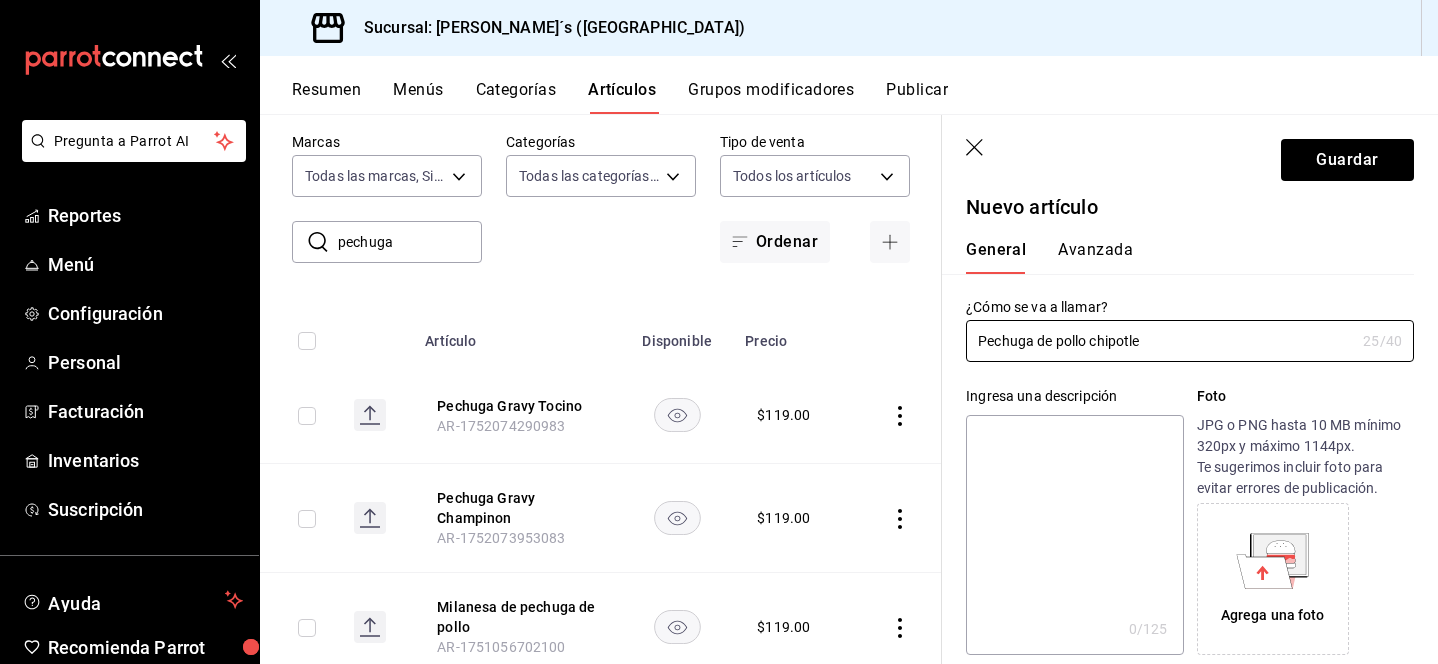 drag, startPoint x: 1030, startPoint y: 342, endPoint x: 915, endPoint y: 332, distance: 115.43397 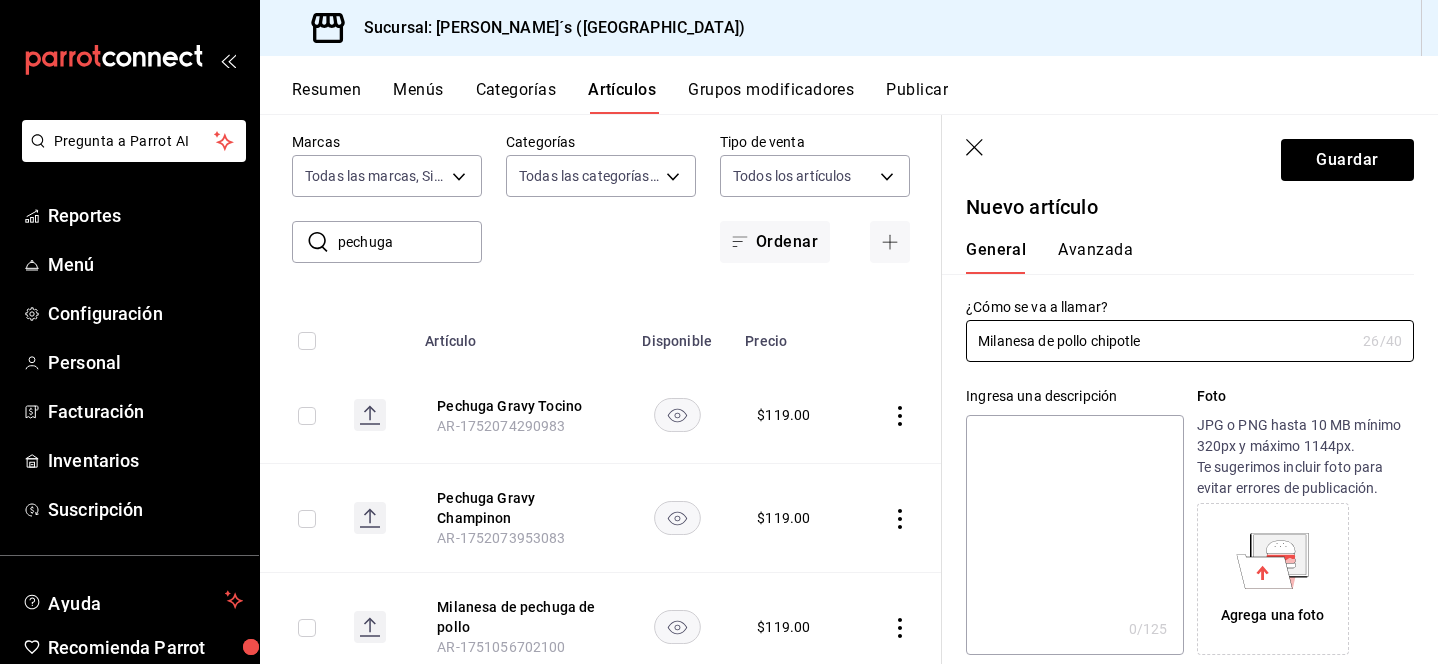 type on "Milanesa de pollo chipotle" 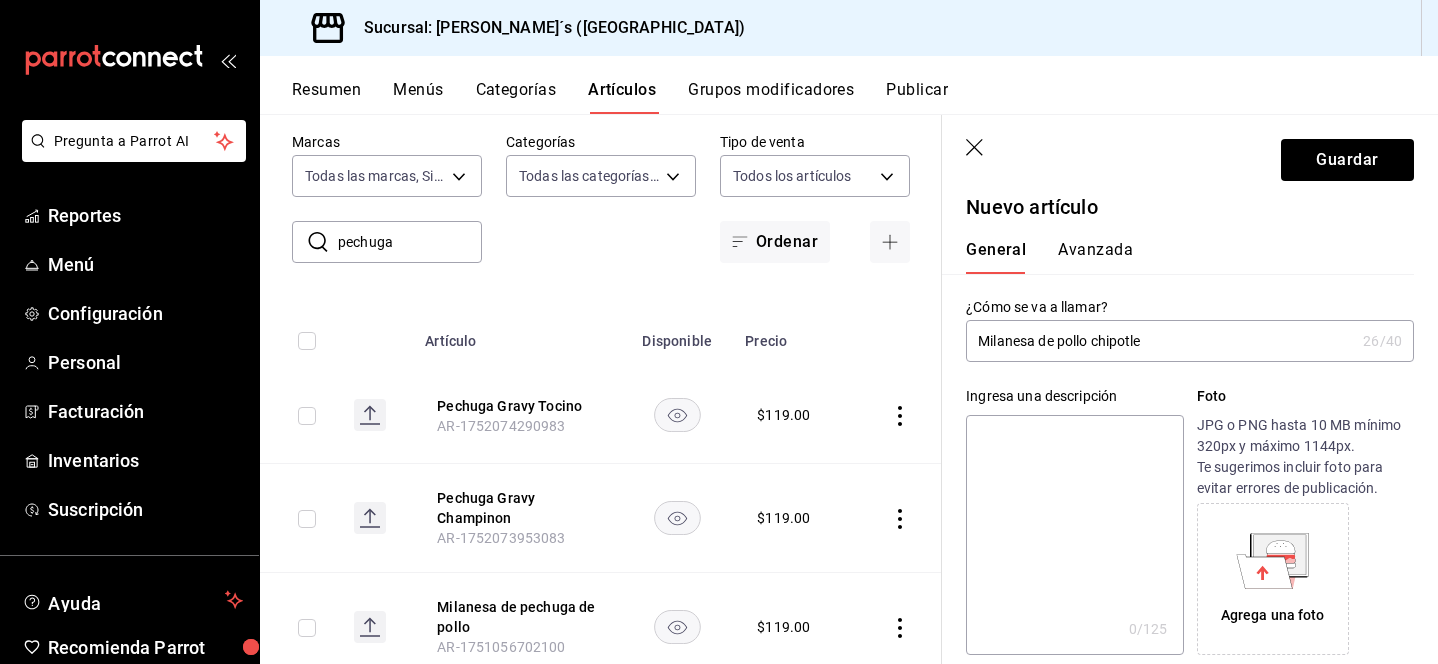 click at bounding box center (1074, 535) 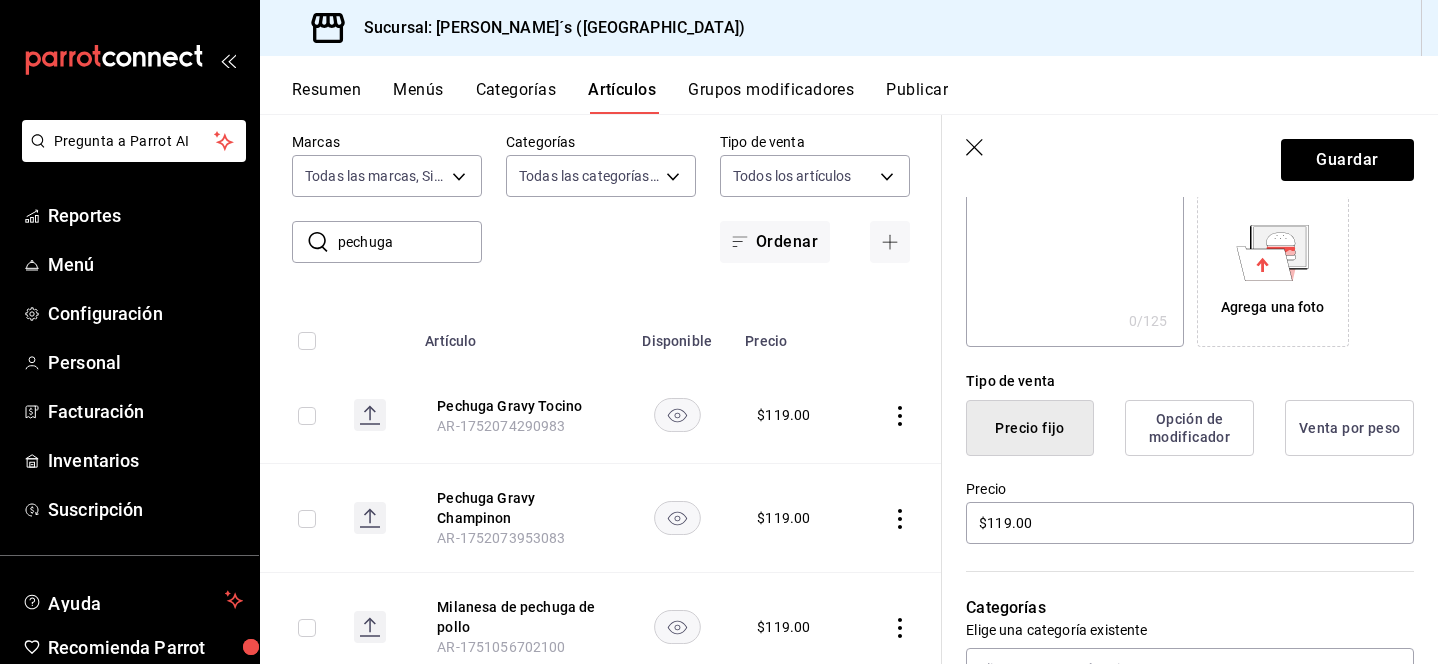 scroll, scrollTop: 322, scrollLeft: 0, axis: vertical 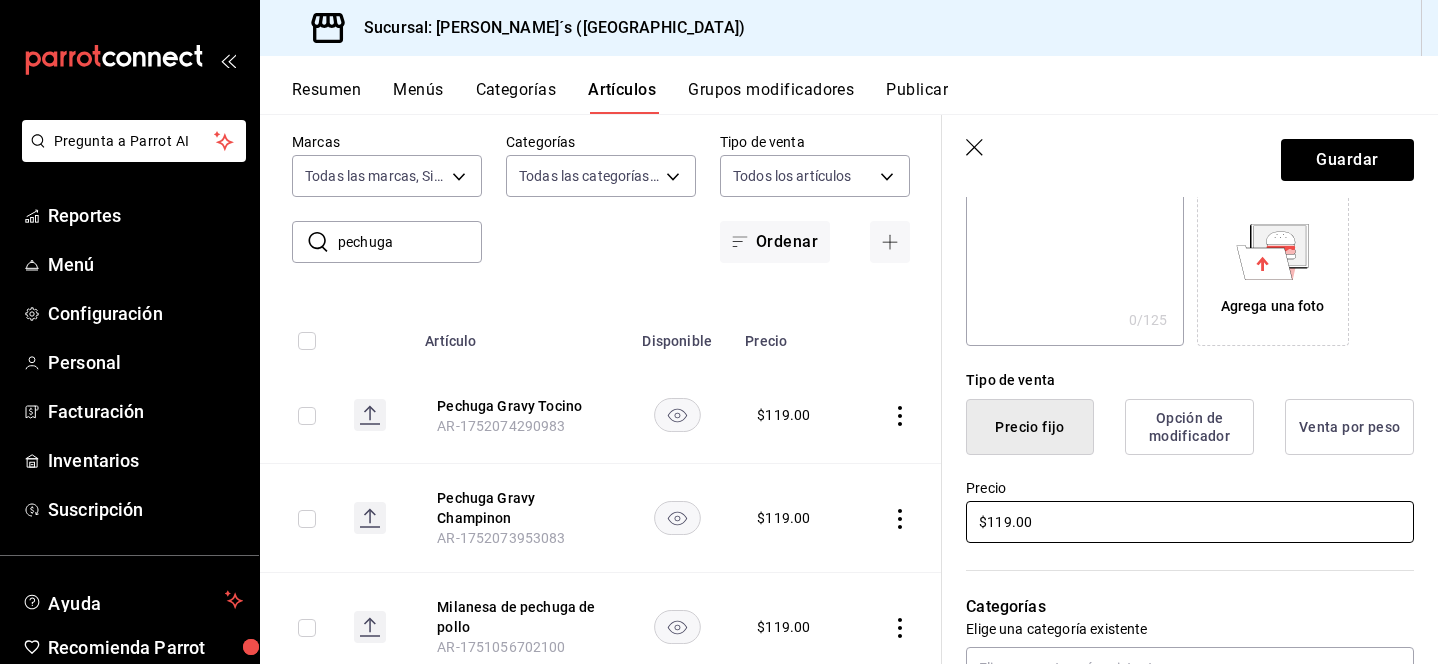 click on "$119.00" at bounding box center (1190, 522) 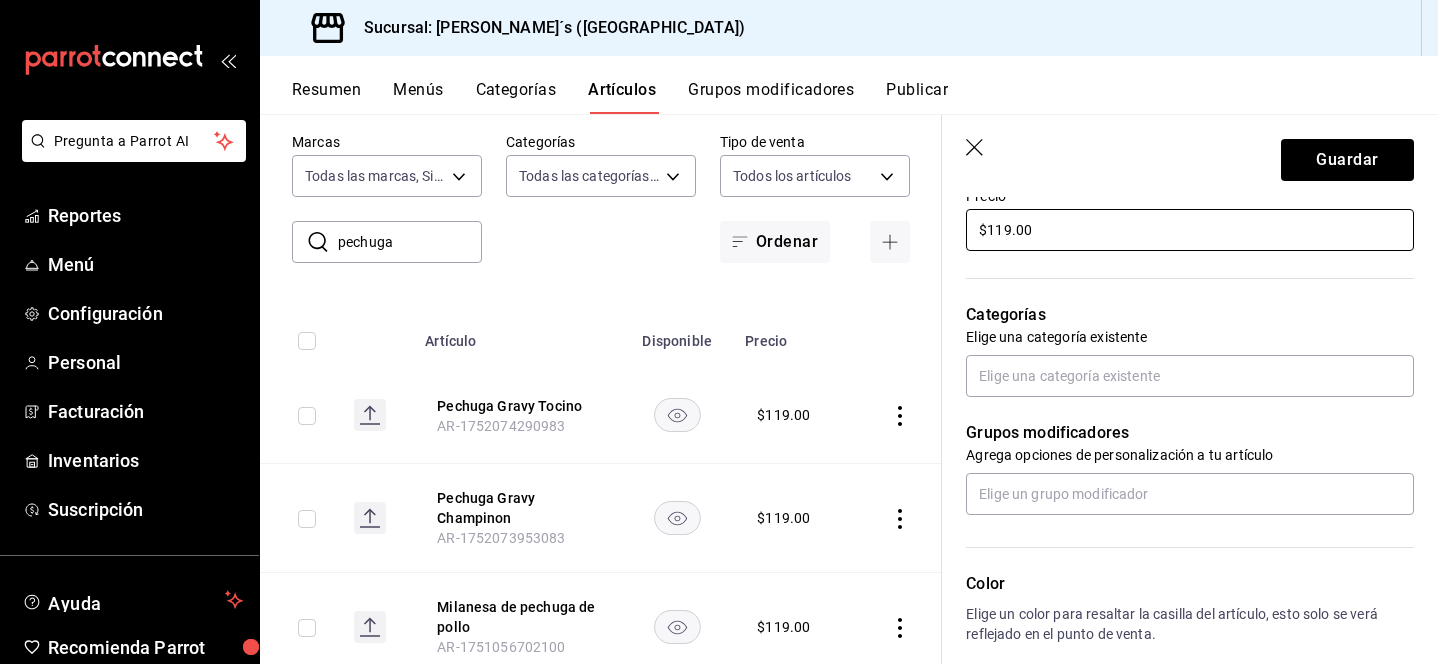 scroll, scrollTop: 627, scrollLeft: 0, axis: vertical 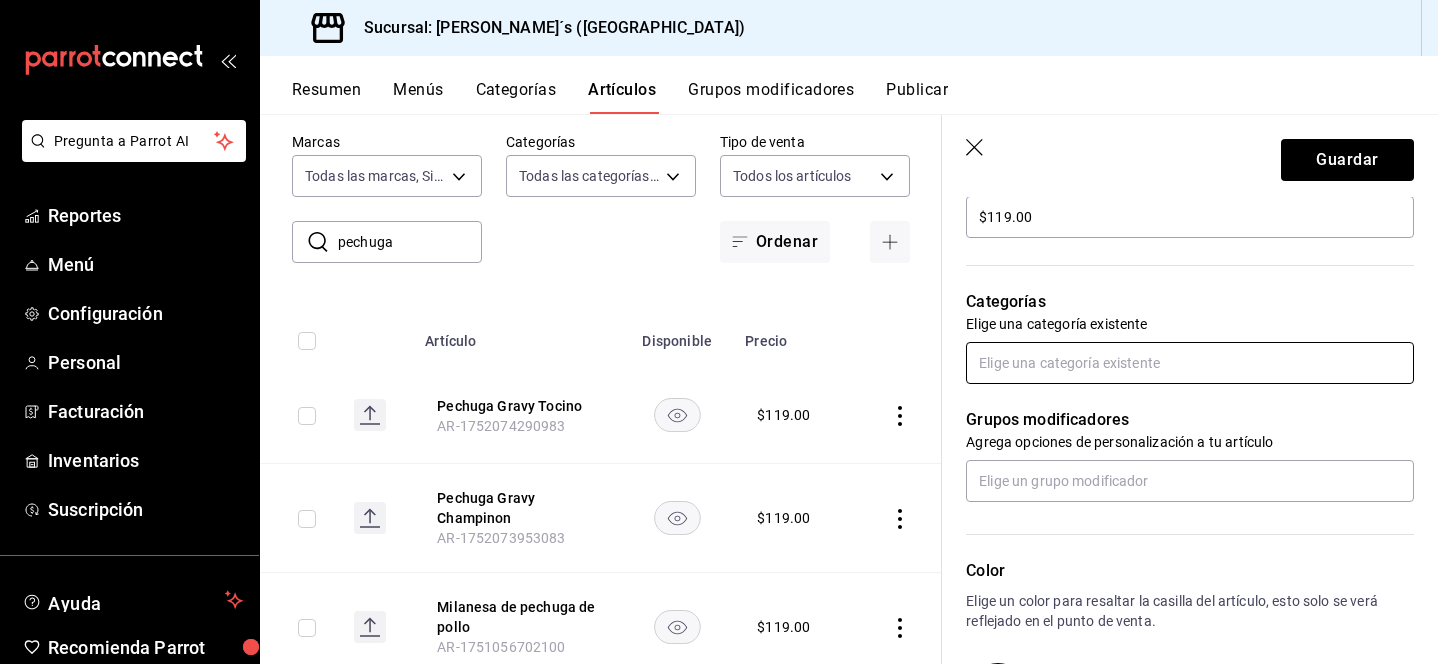 click at bounding box center [1190, 363] 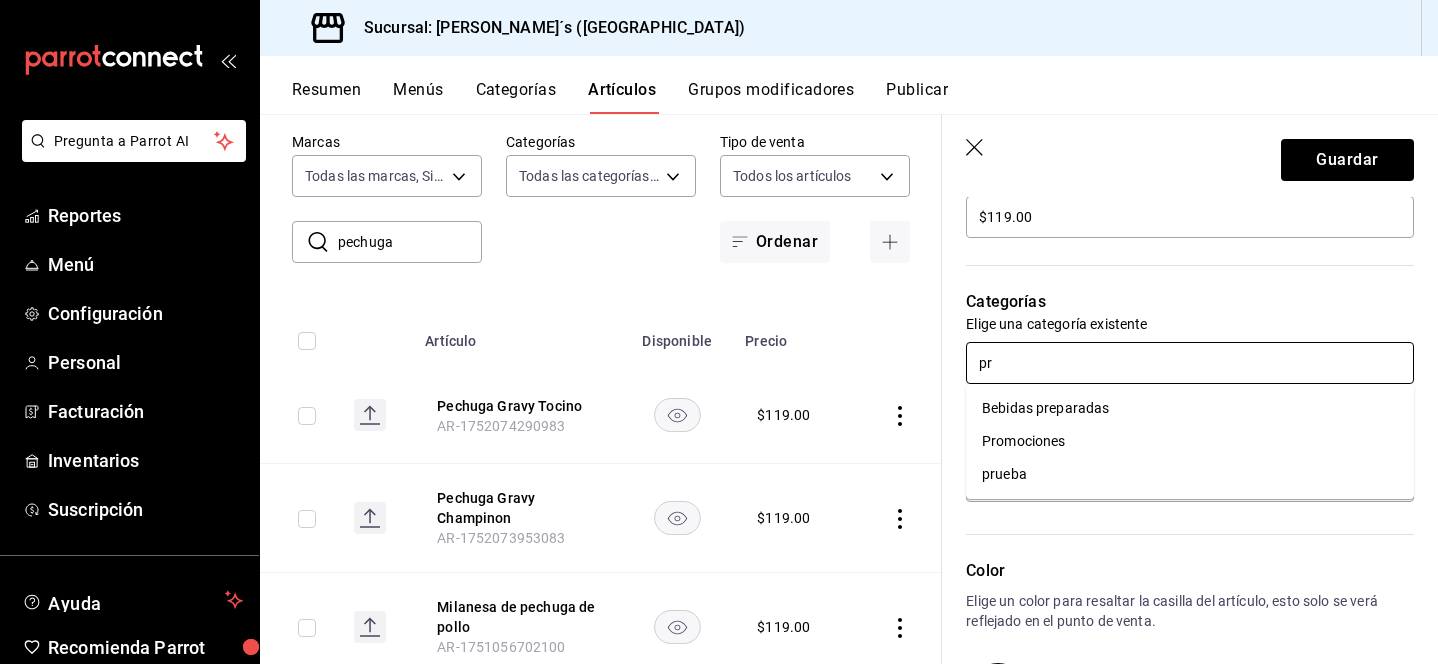 type on "p" 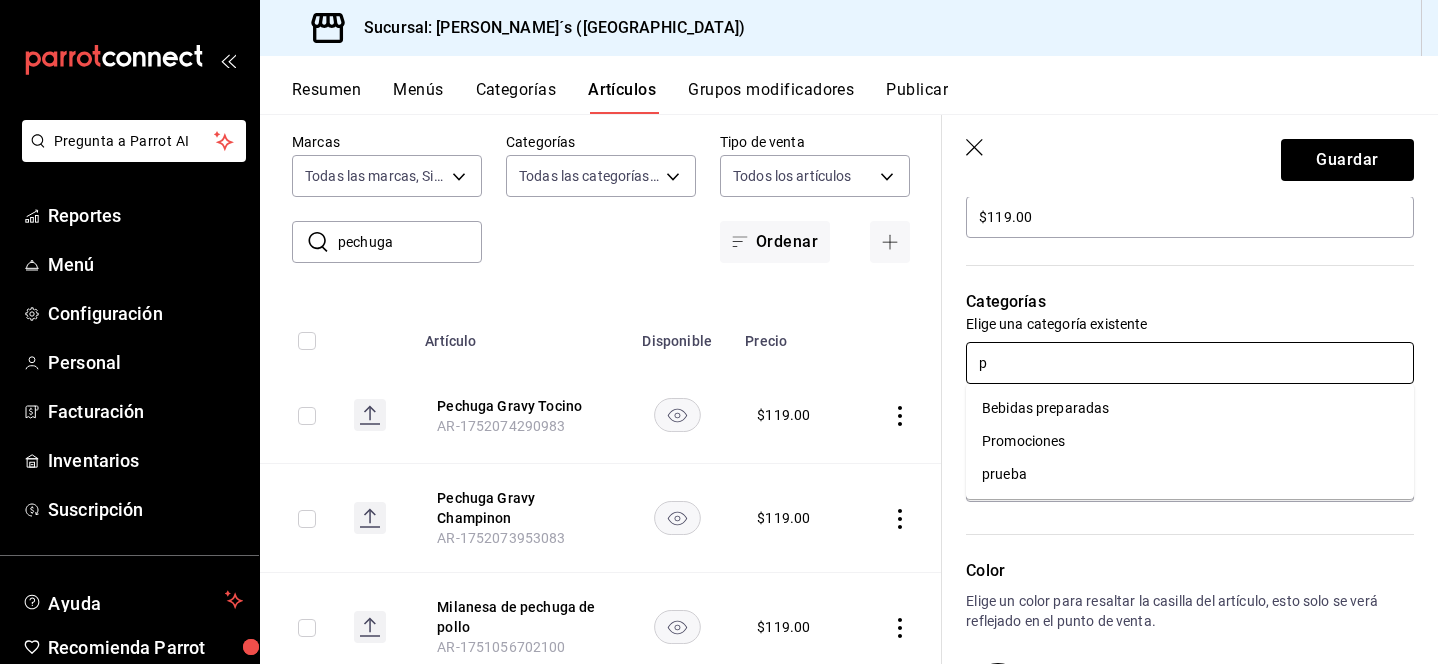 type on "pr" 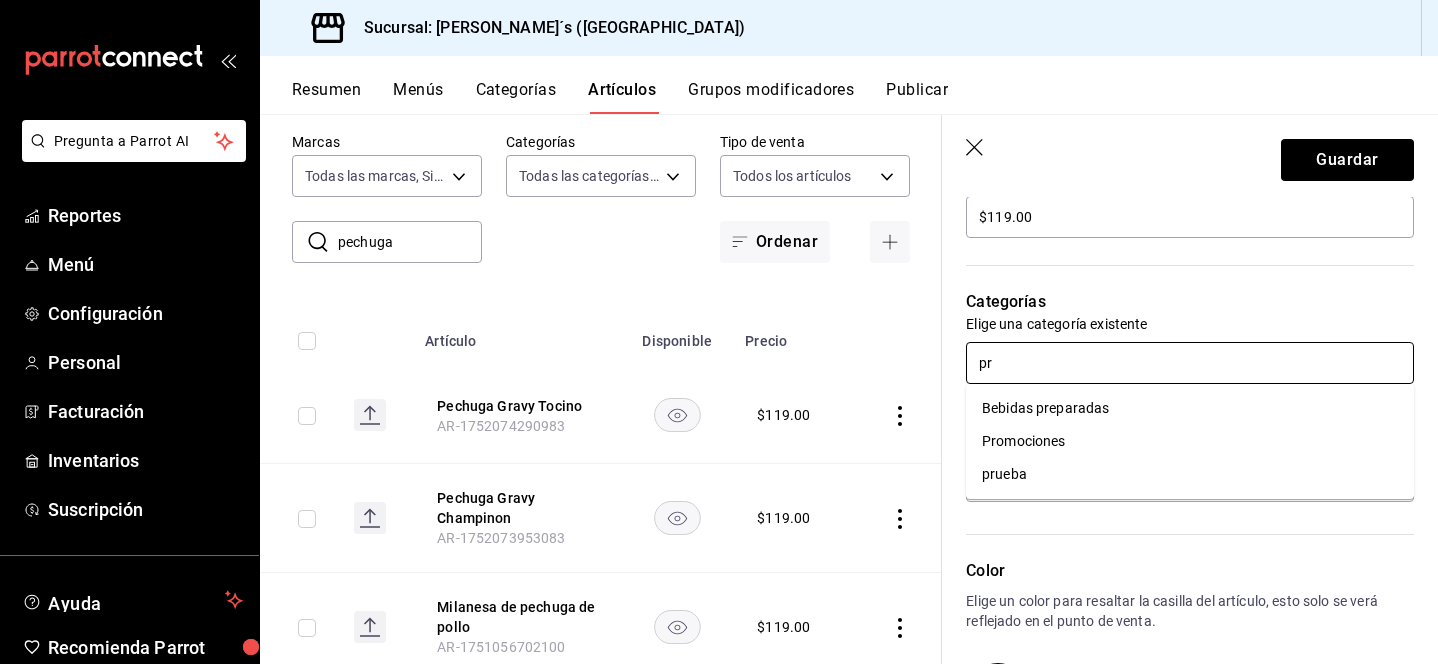 click on "Promociones" at bounding box center (1190, 441) 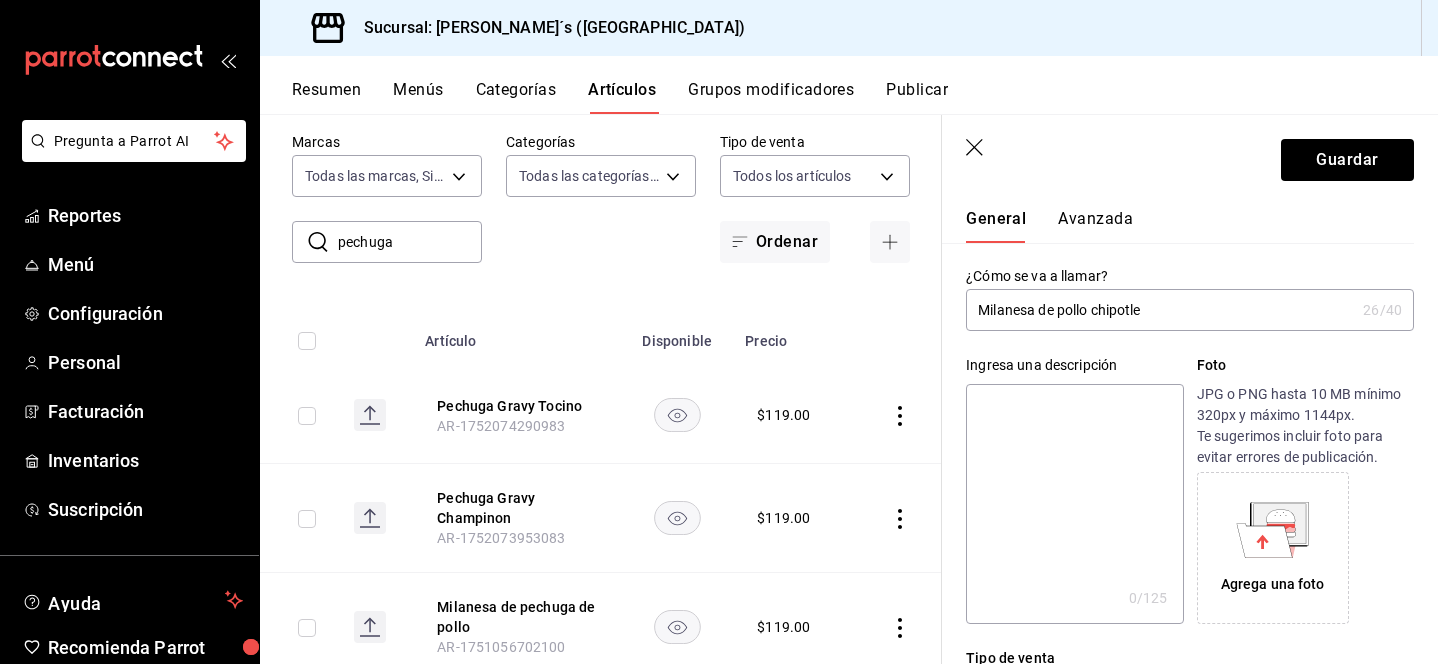 scroll, scrollTop: 204, scrollLeft: 0, axis: vertical 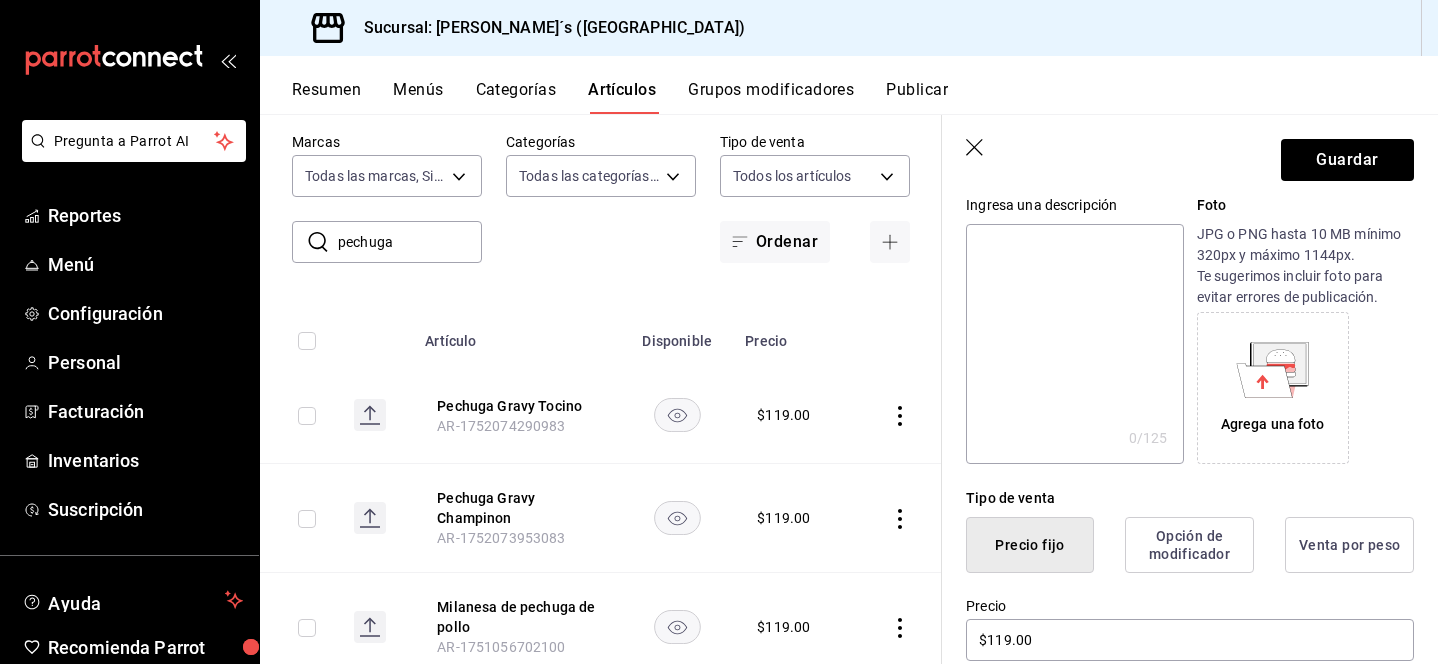 click at bounding box center [1074, 344] 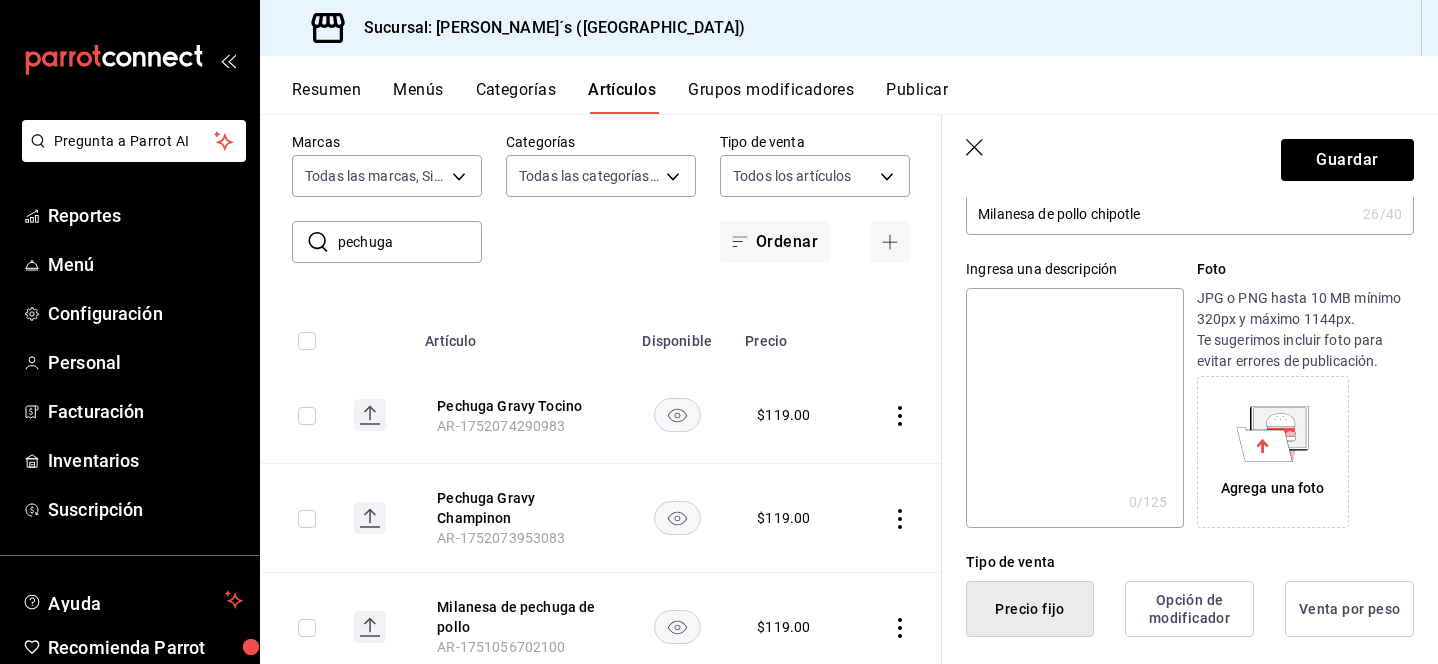 scroll, scrollTop: 68, scrollLeft: 0, axis: vertical 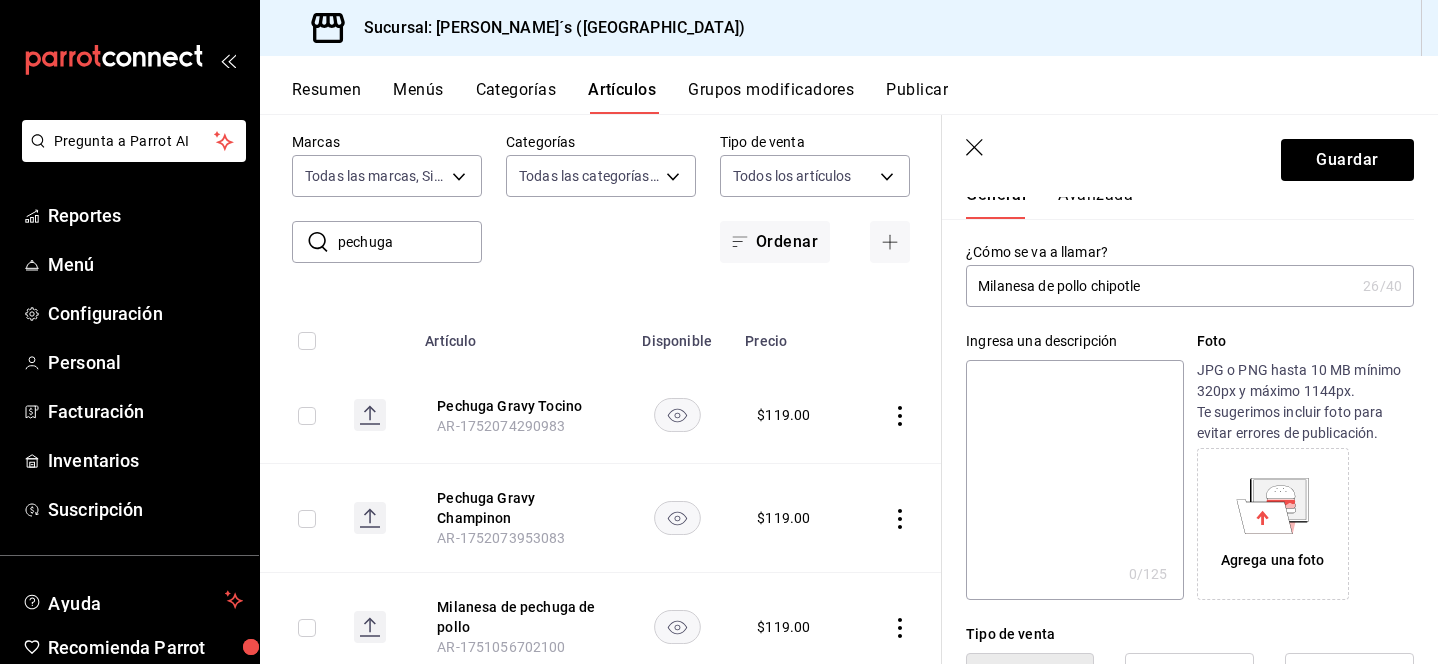 click at bounding box center (1074, 480) 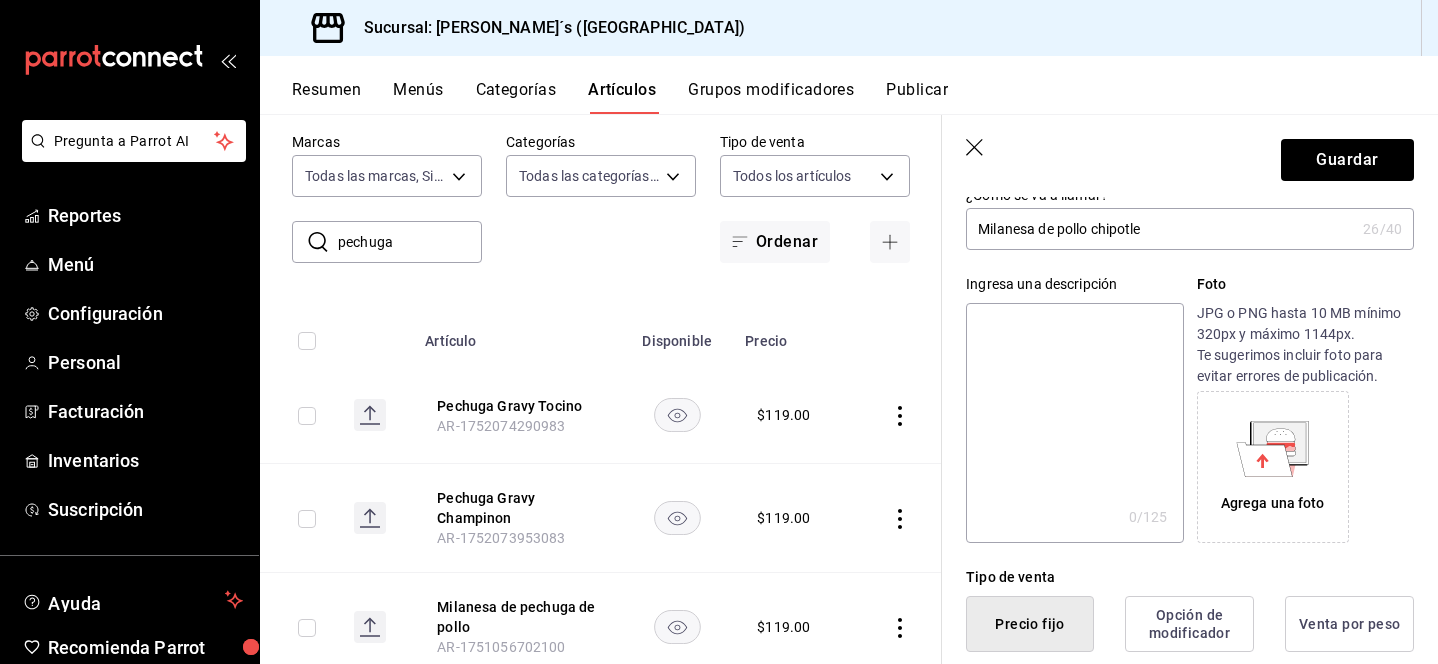 scroll, scrollTop: 126, scrollLeft: 0, axis: vertical 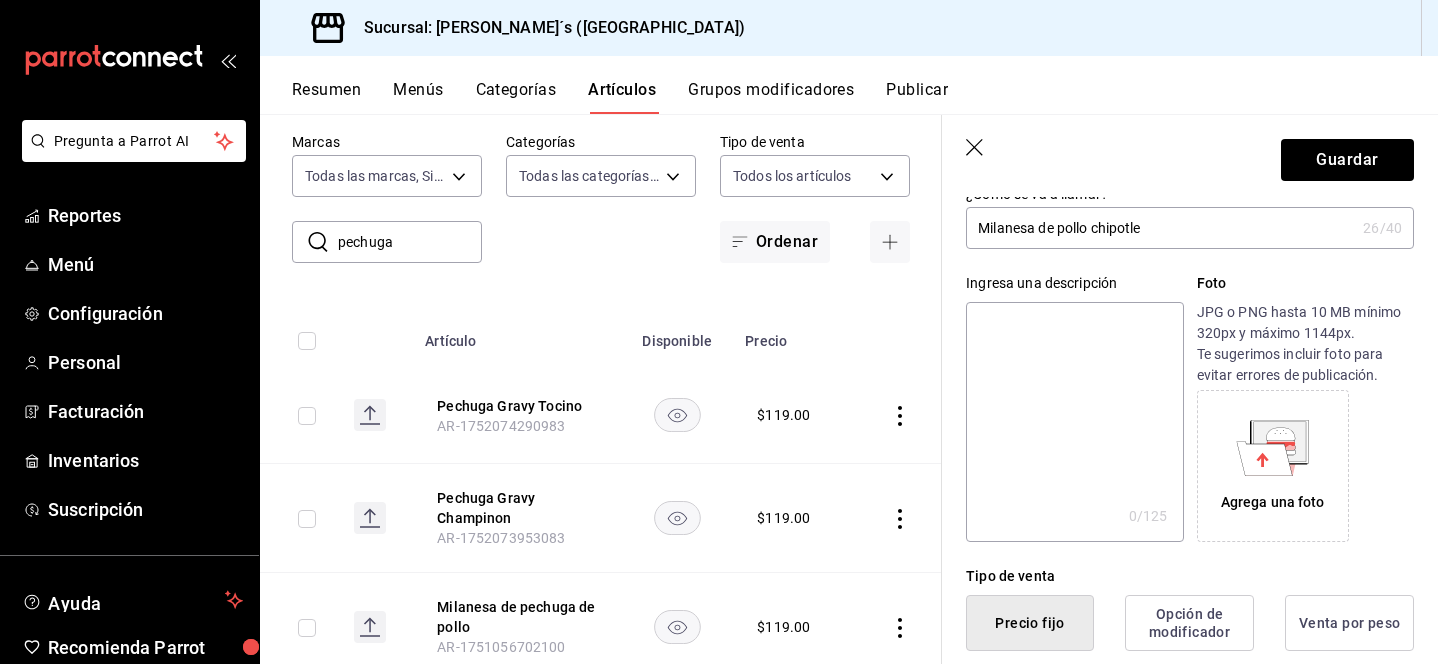 type on "A" 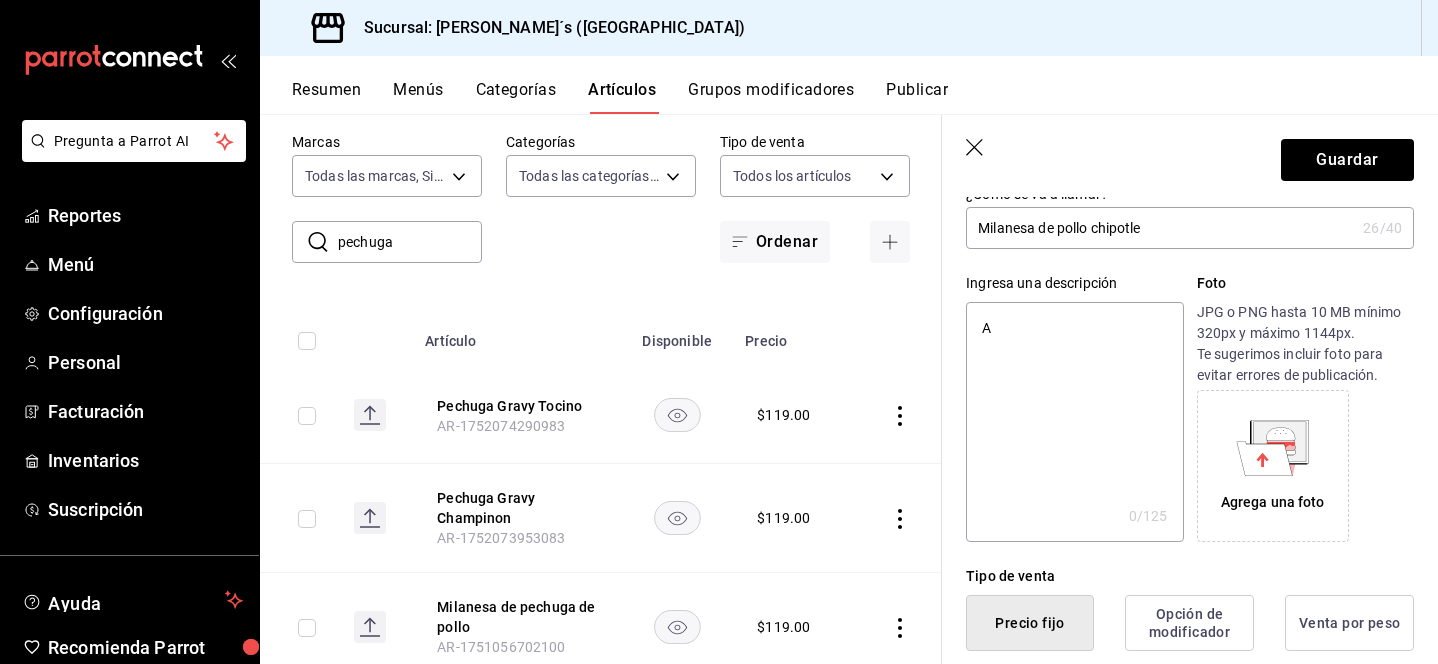 type on "x" 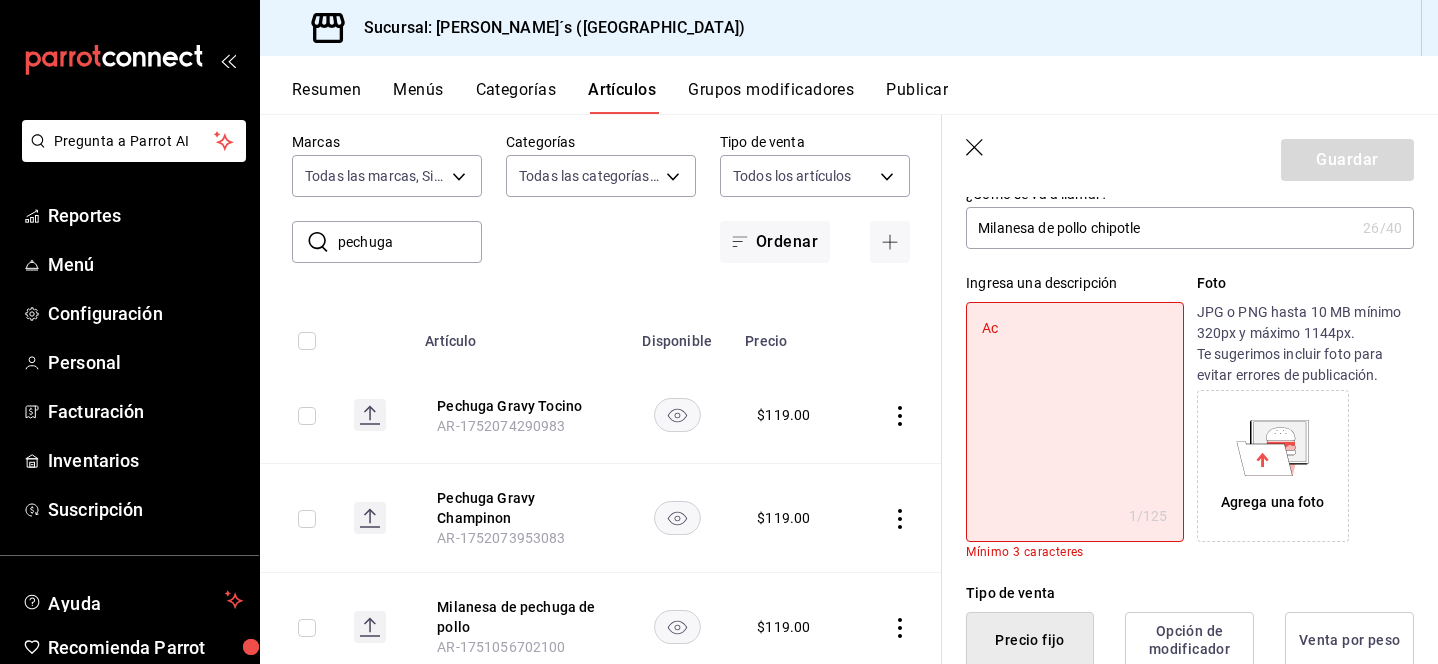 type on "Aco" 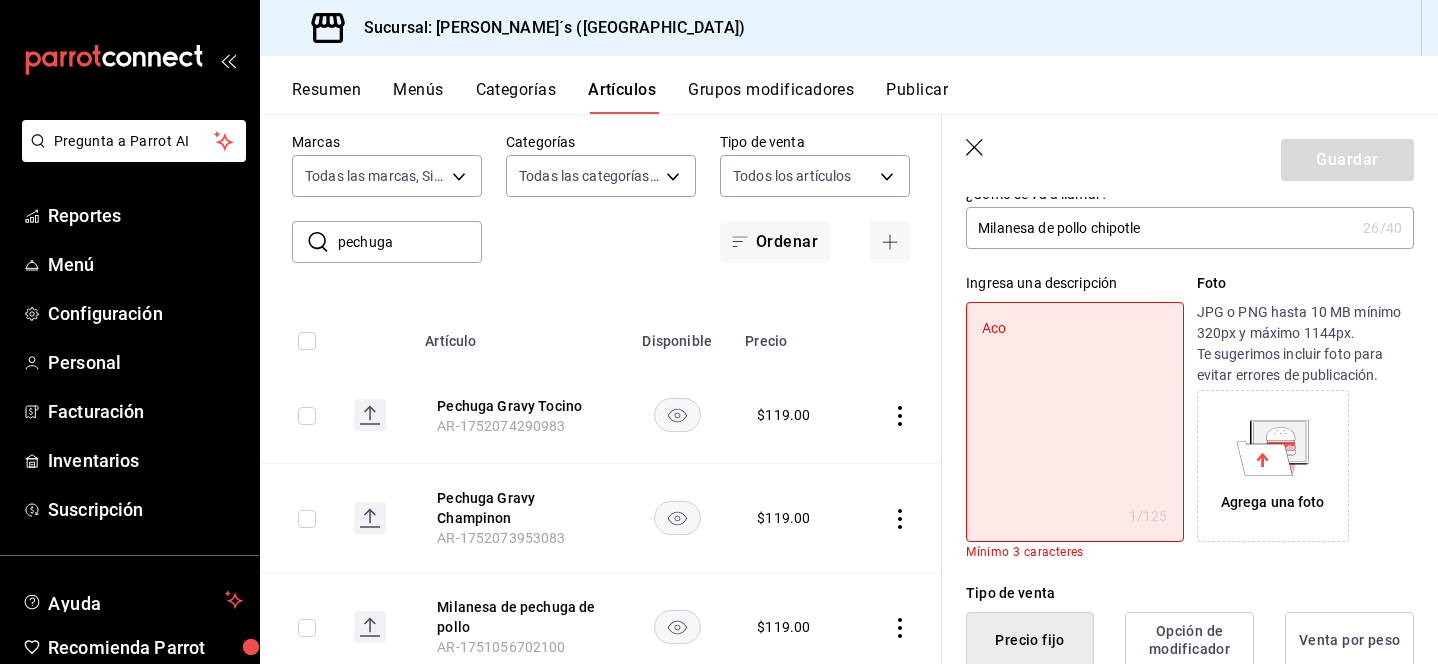 type on "x" 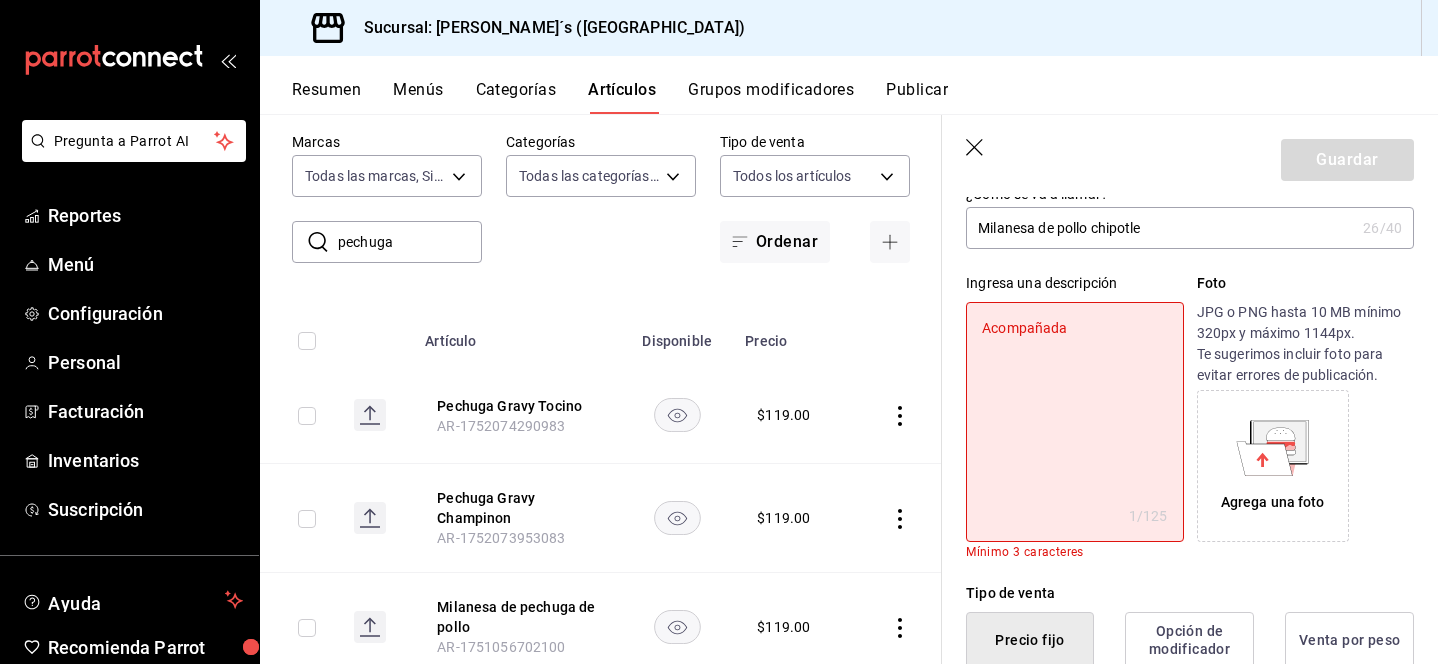 type on "Acompañada" 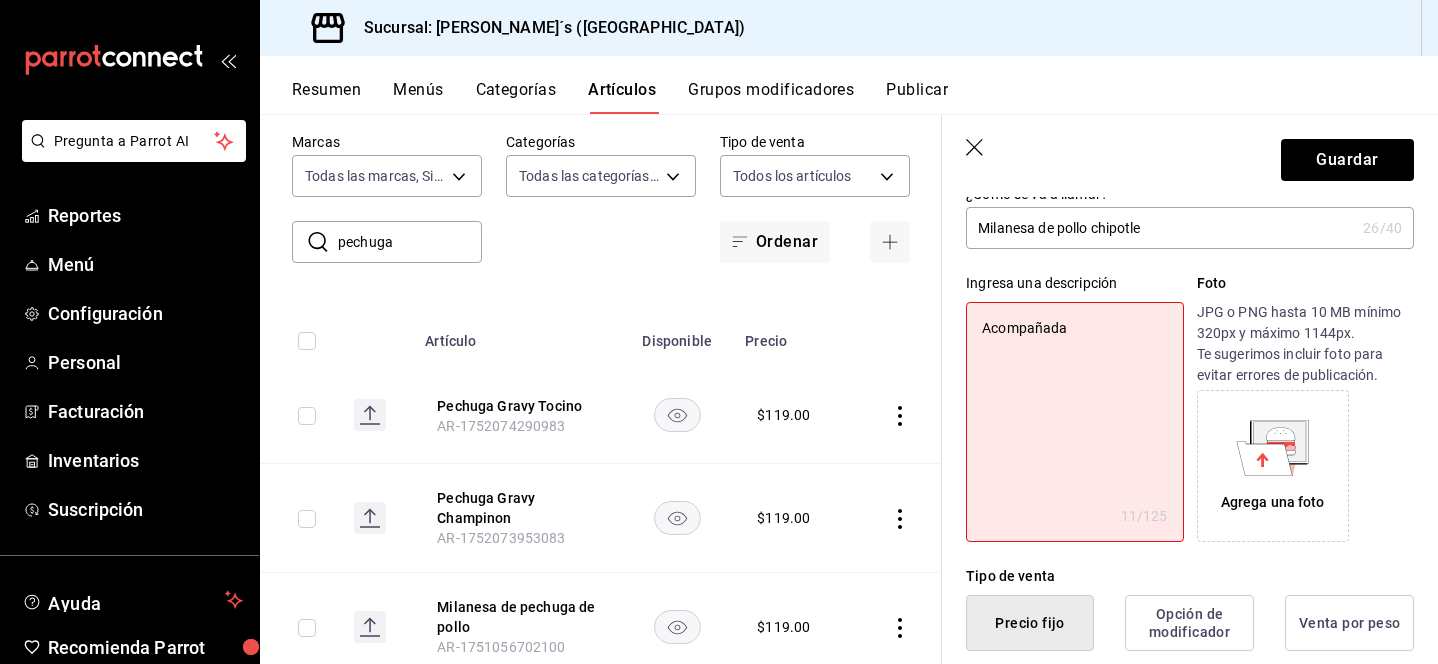 type on "x" 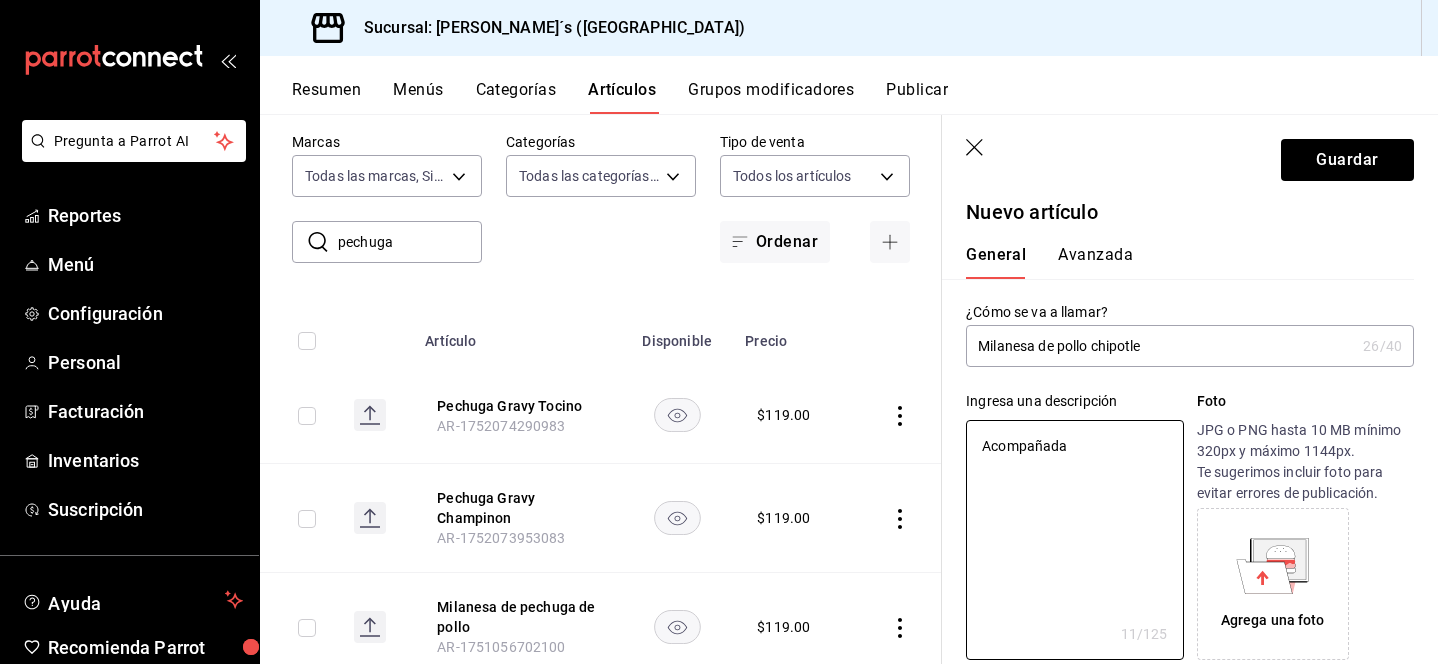 scroll, scrollTop: 0, scrollLeft: 0, axis: both 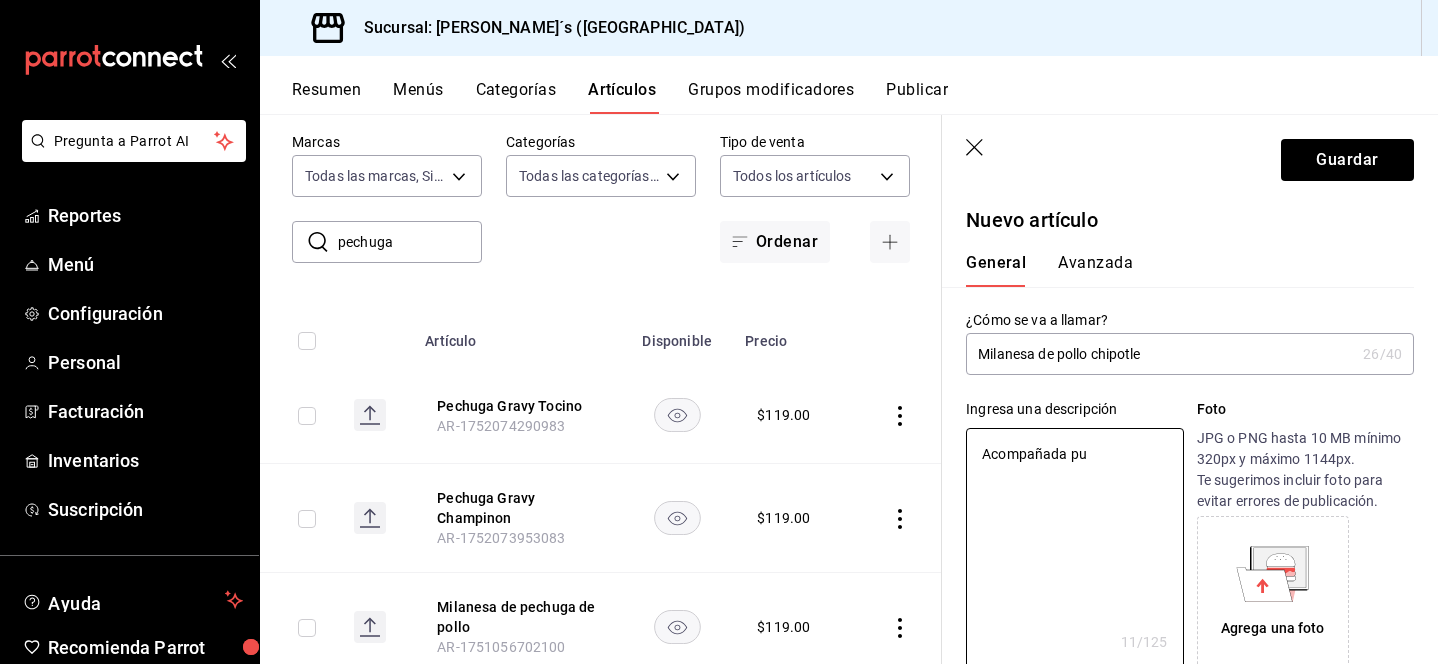 type on "Acompañada pur" 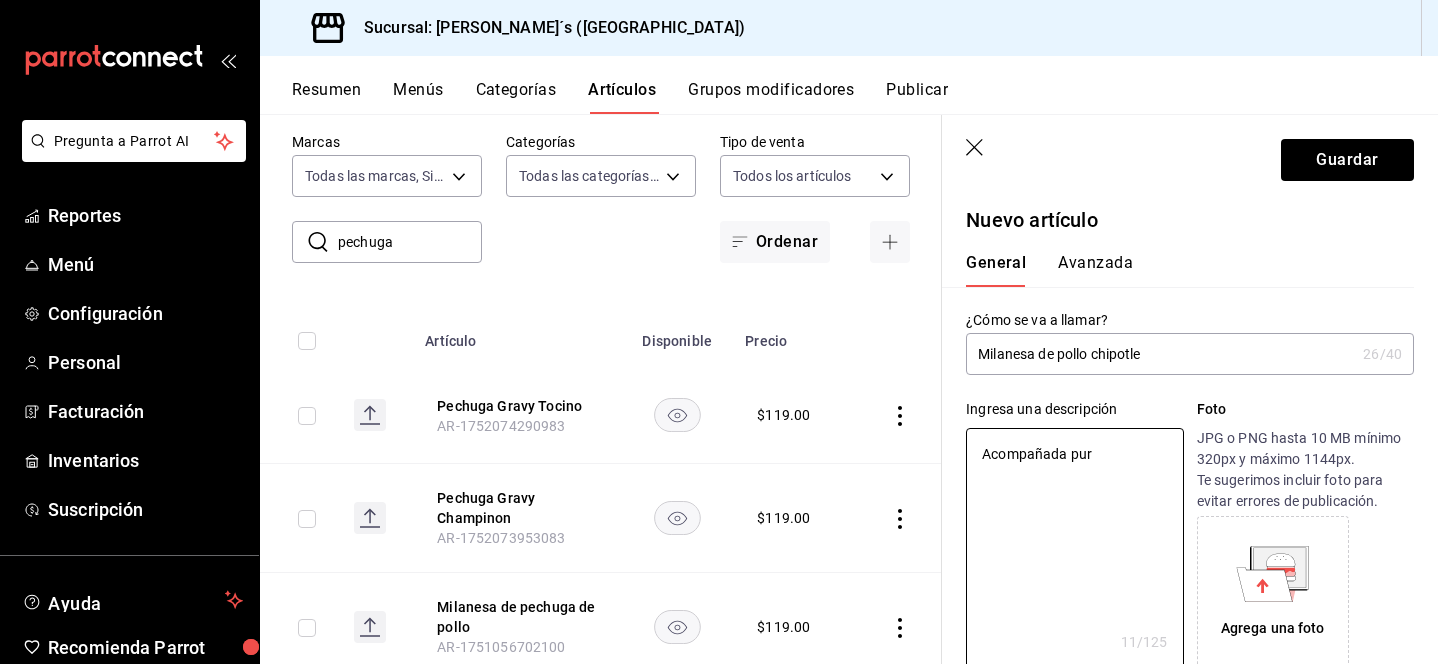 type on "x" 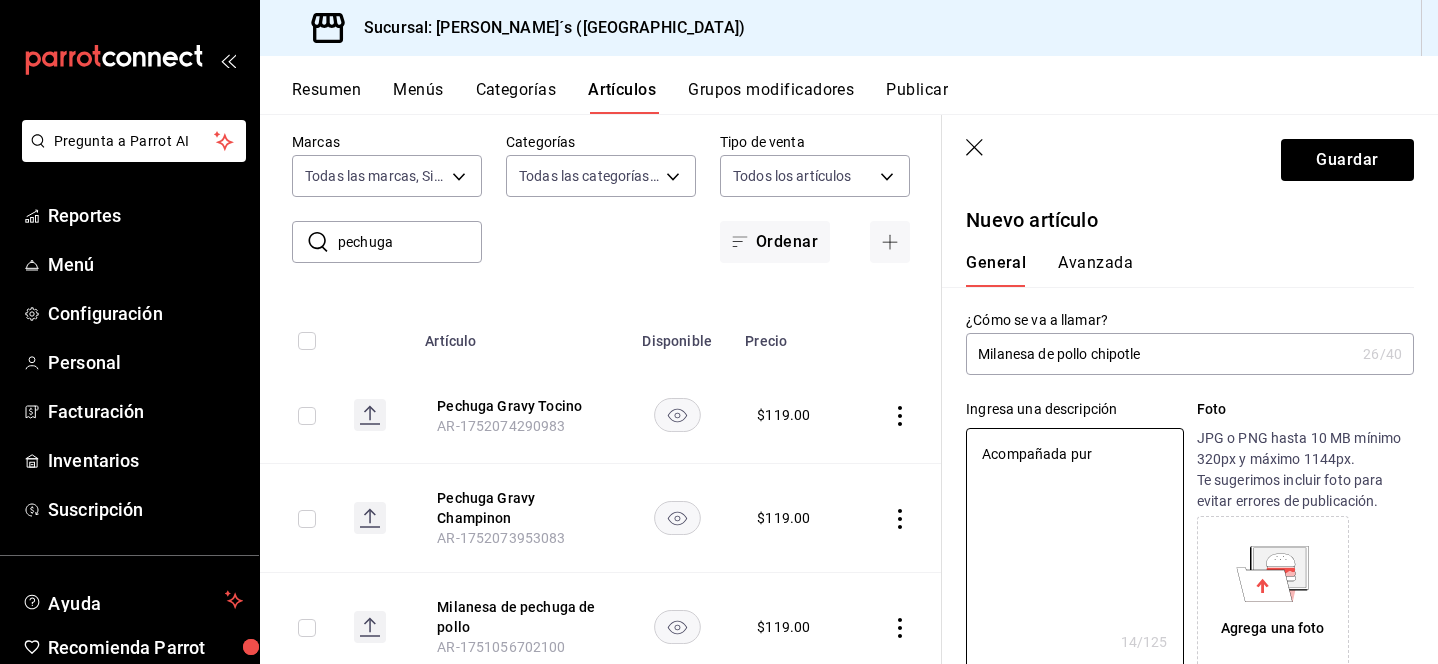 type on "Acompañada pure" 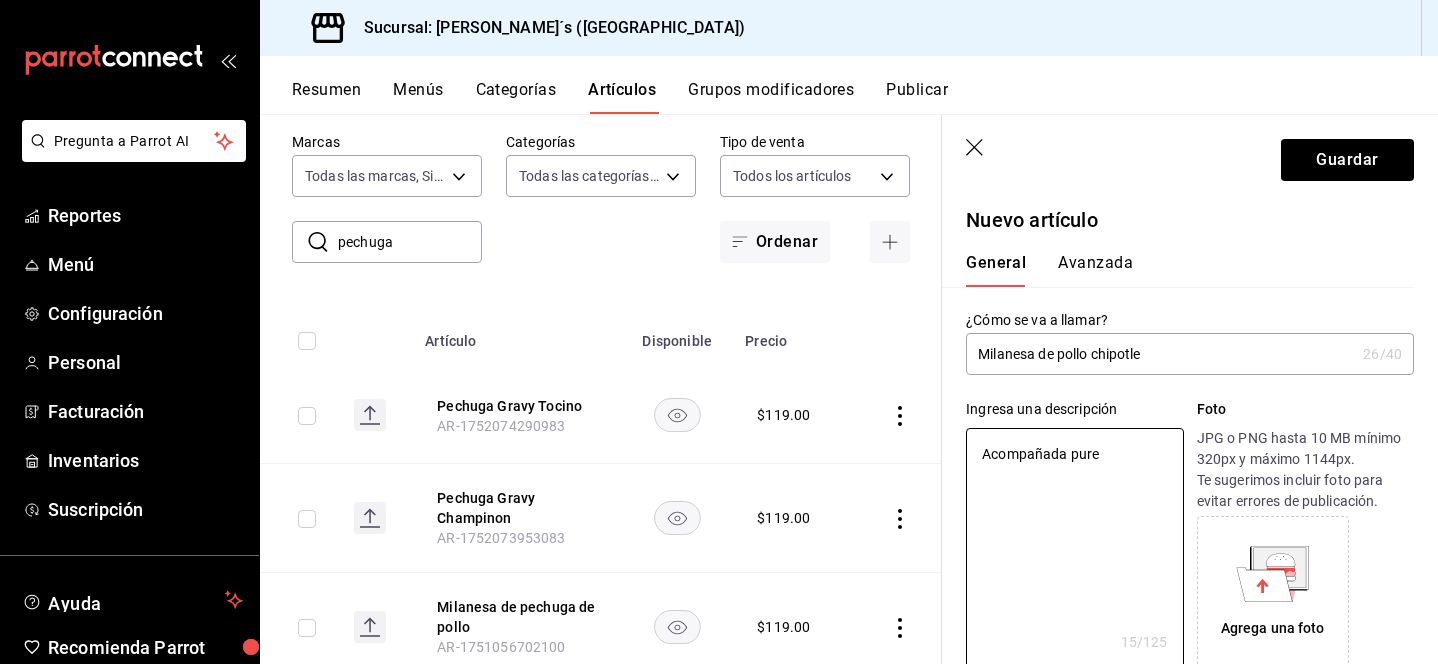 type on "Acompañada pure" 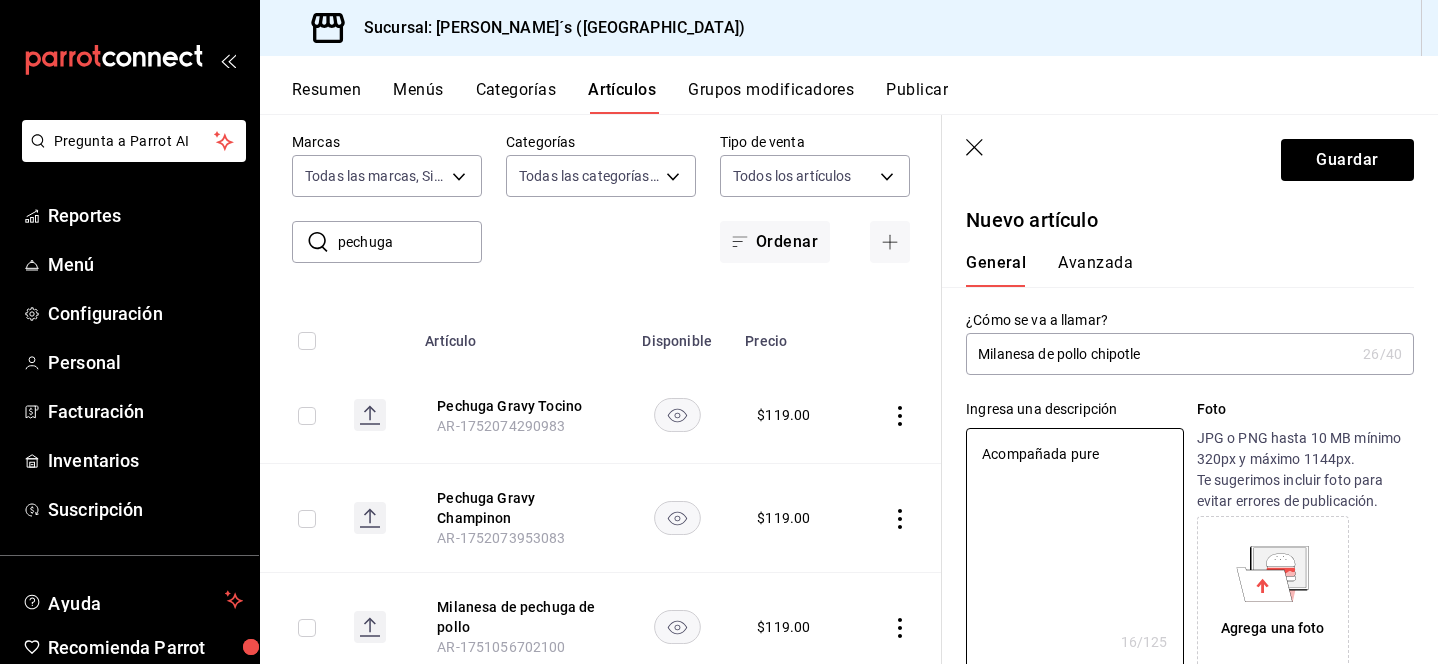 type on "Acompañada pure d" 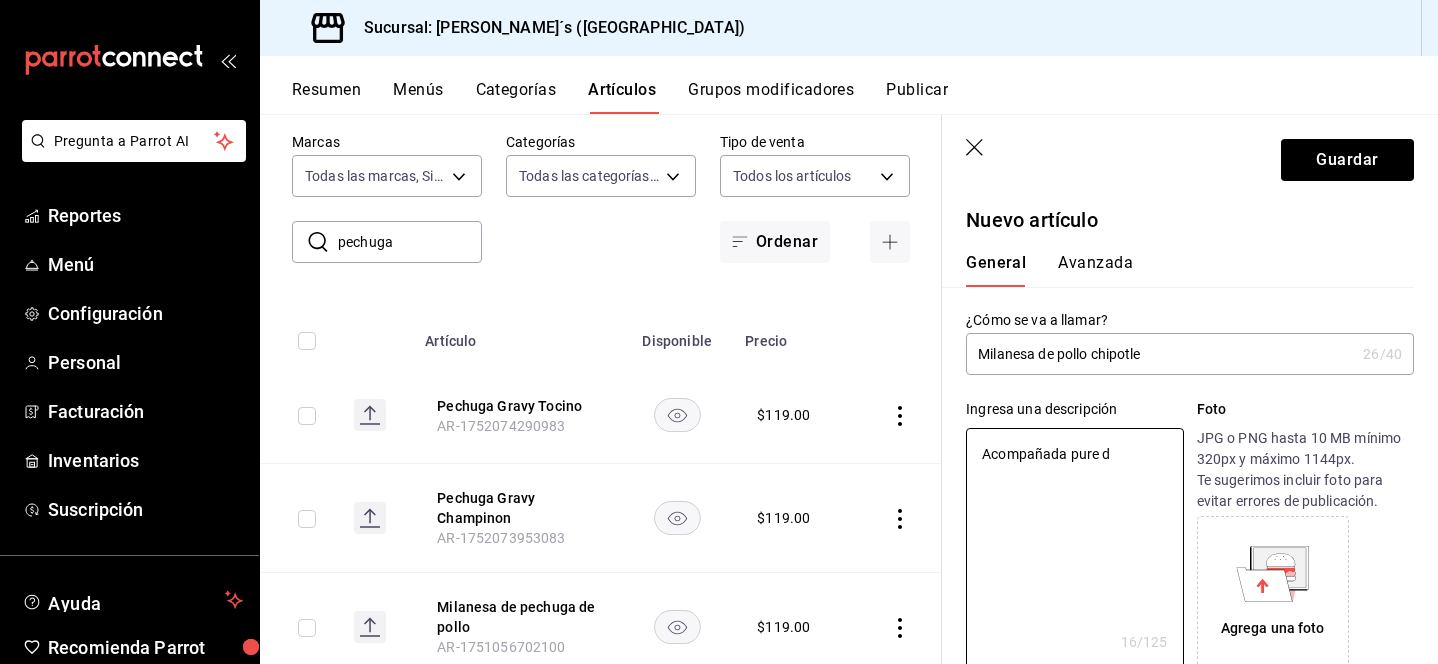 type on "x" 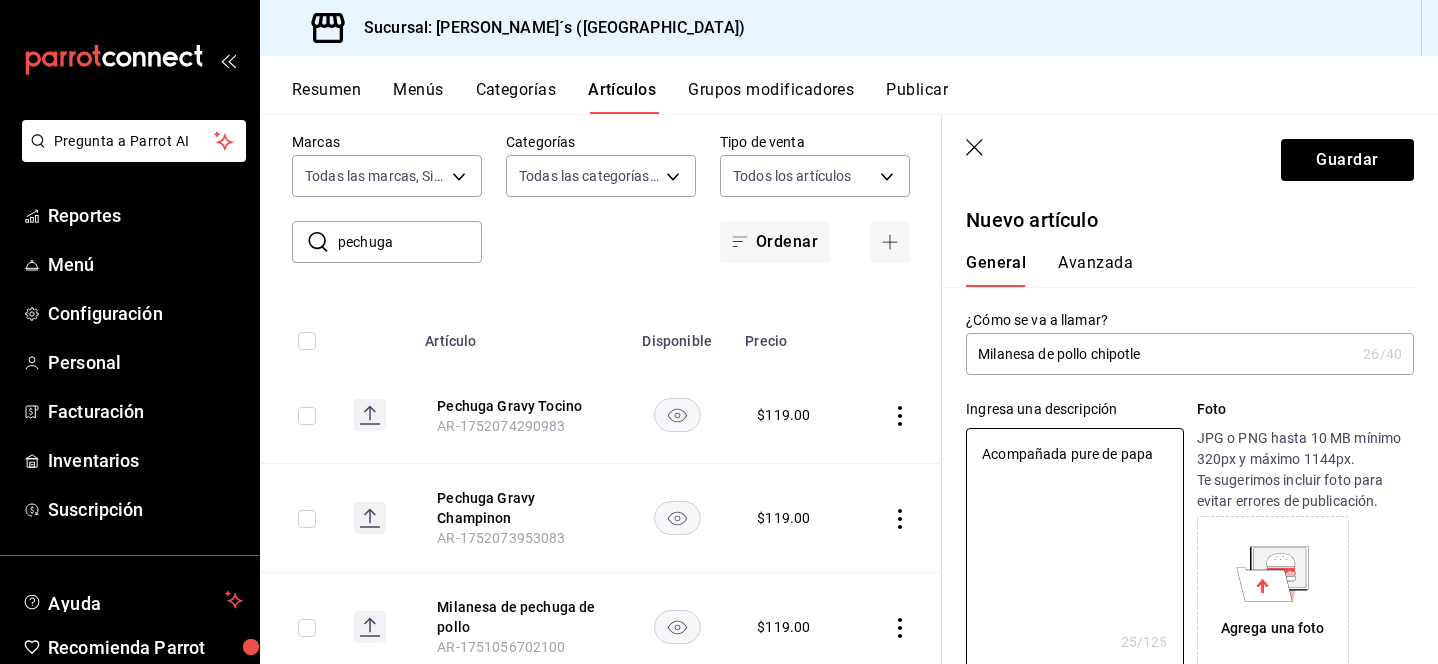 type on "Acompañada pure de papa y" 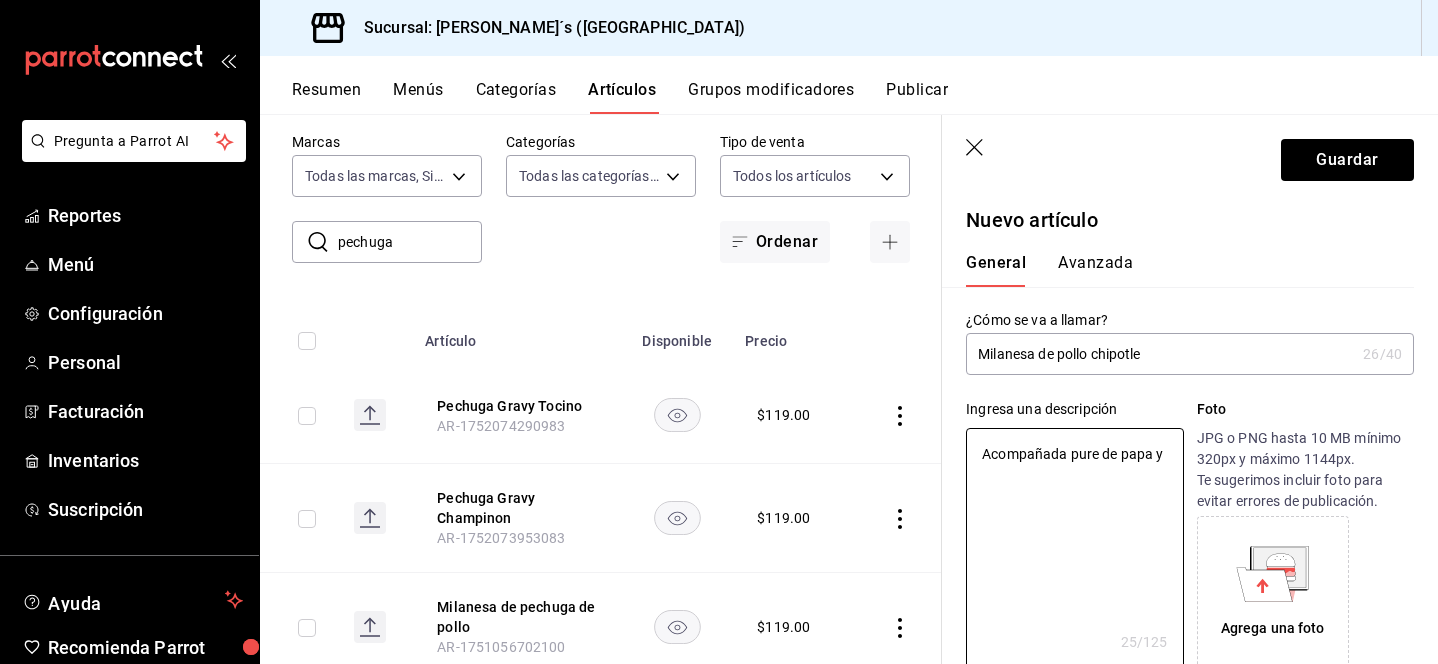 type on "Acompañada pure de papa y" 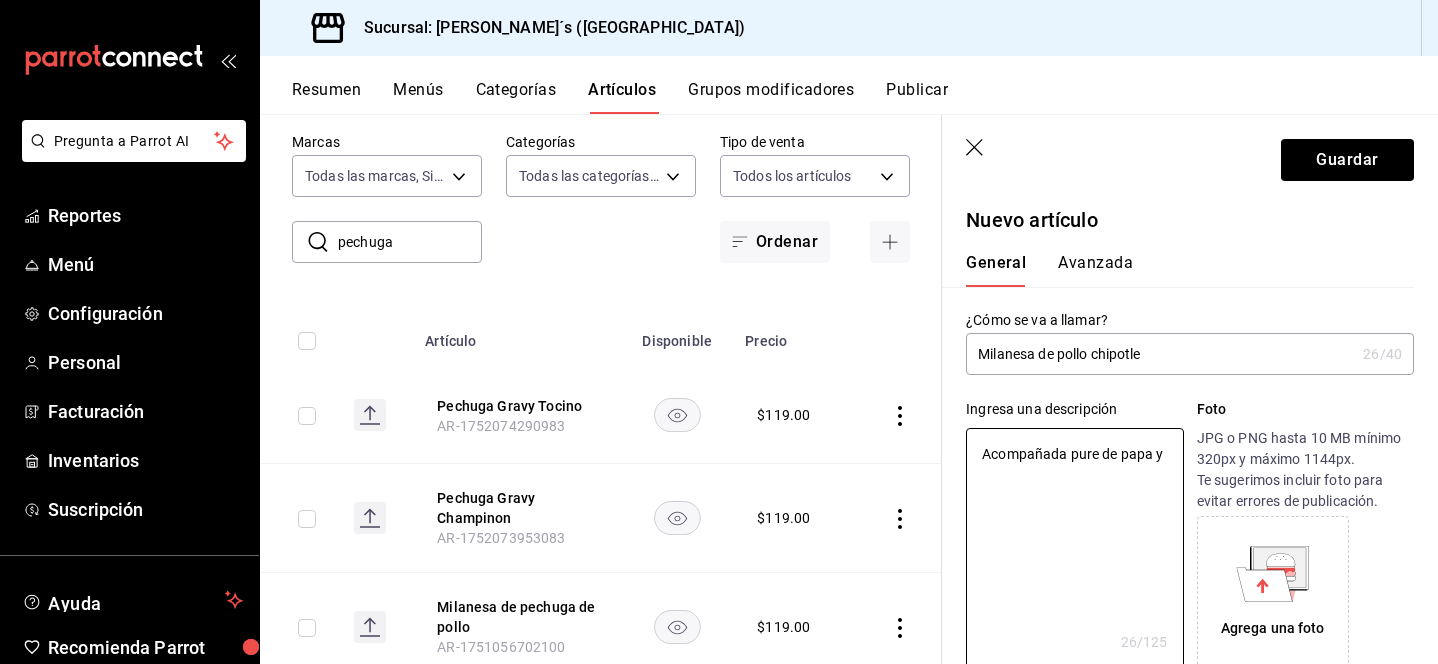 type on "x" 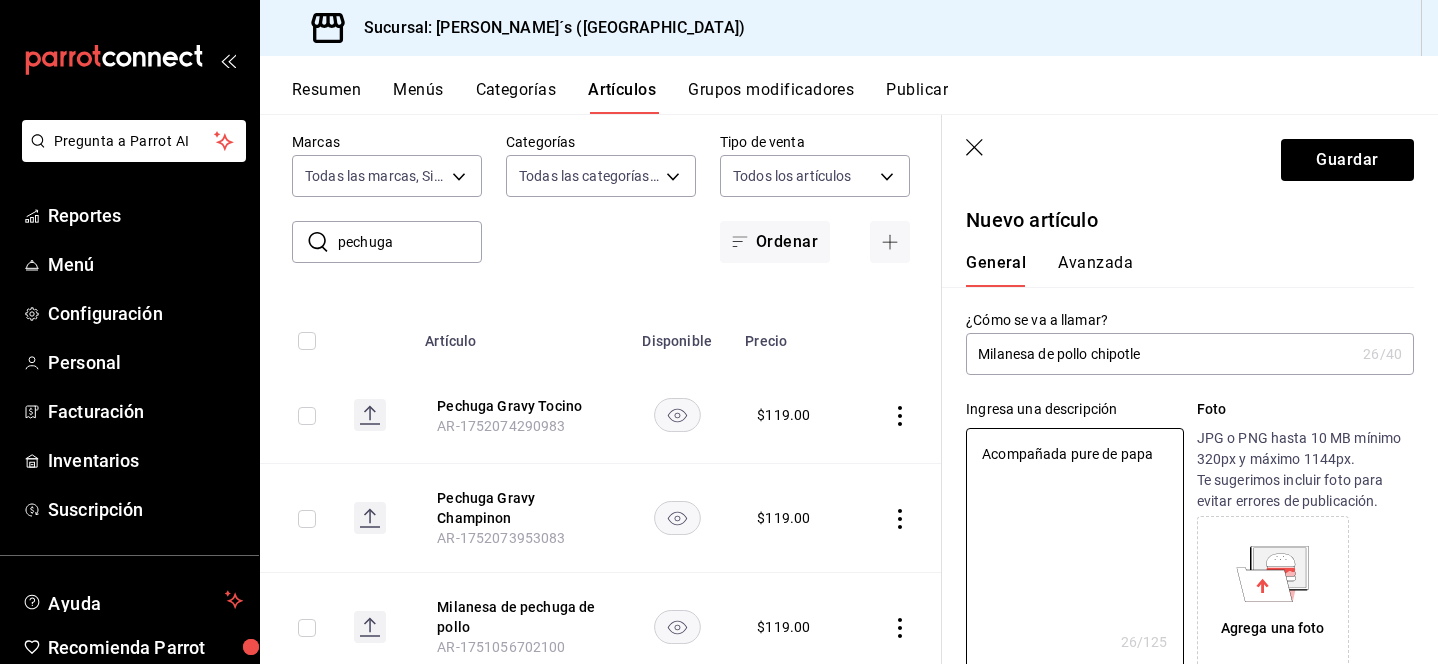 type on "x" 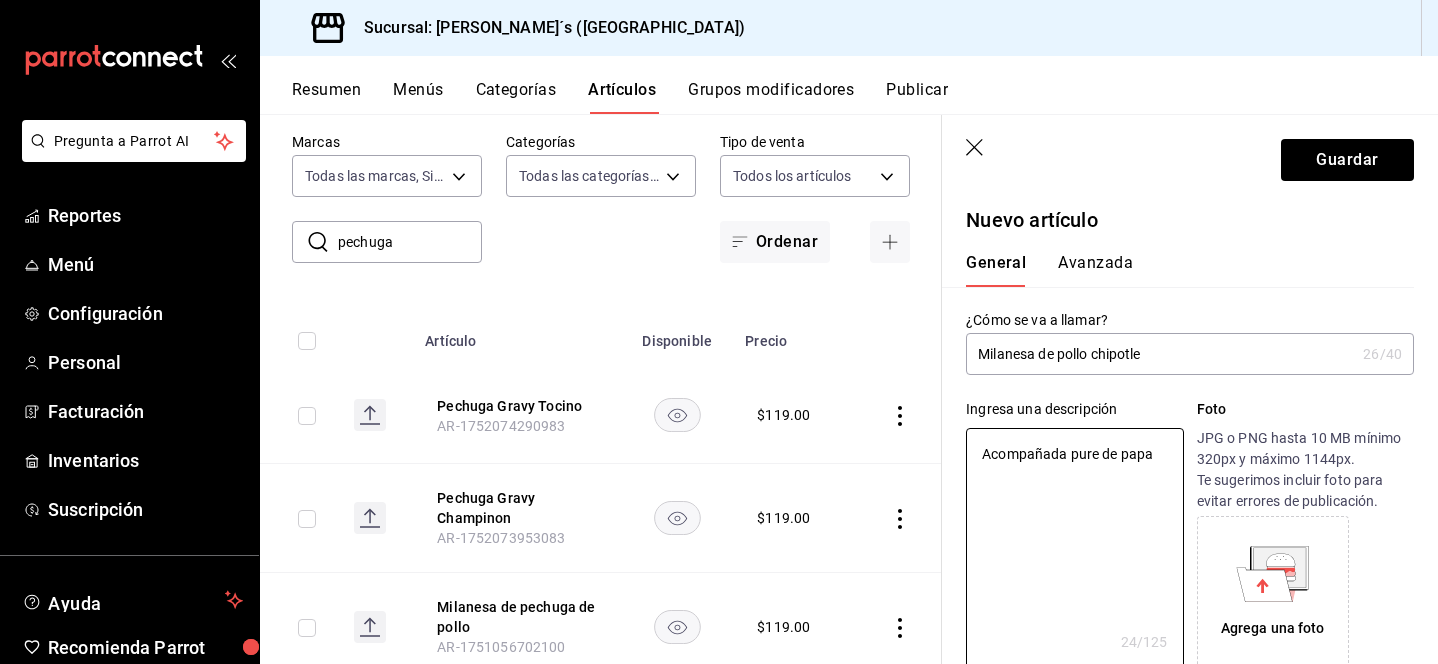 type on "Acompañada pure de papa" 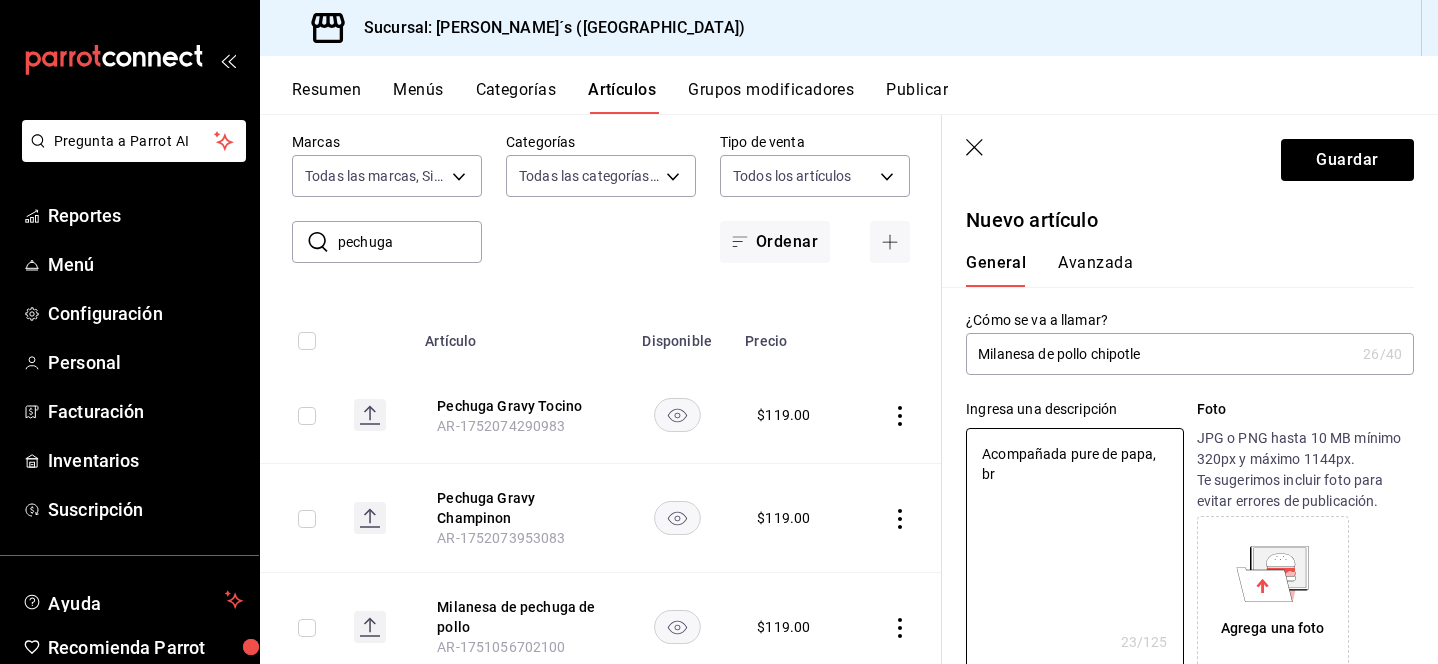 type on "Acompañada pure de papa, bro" 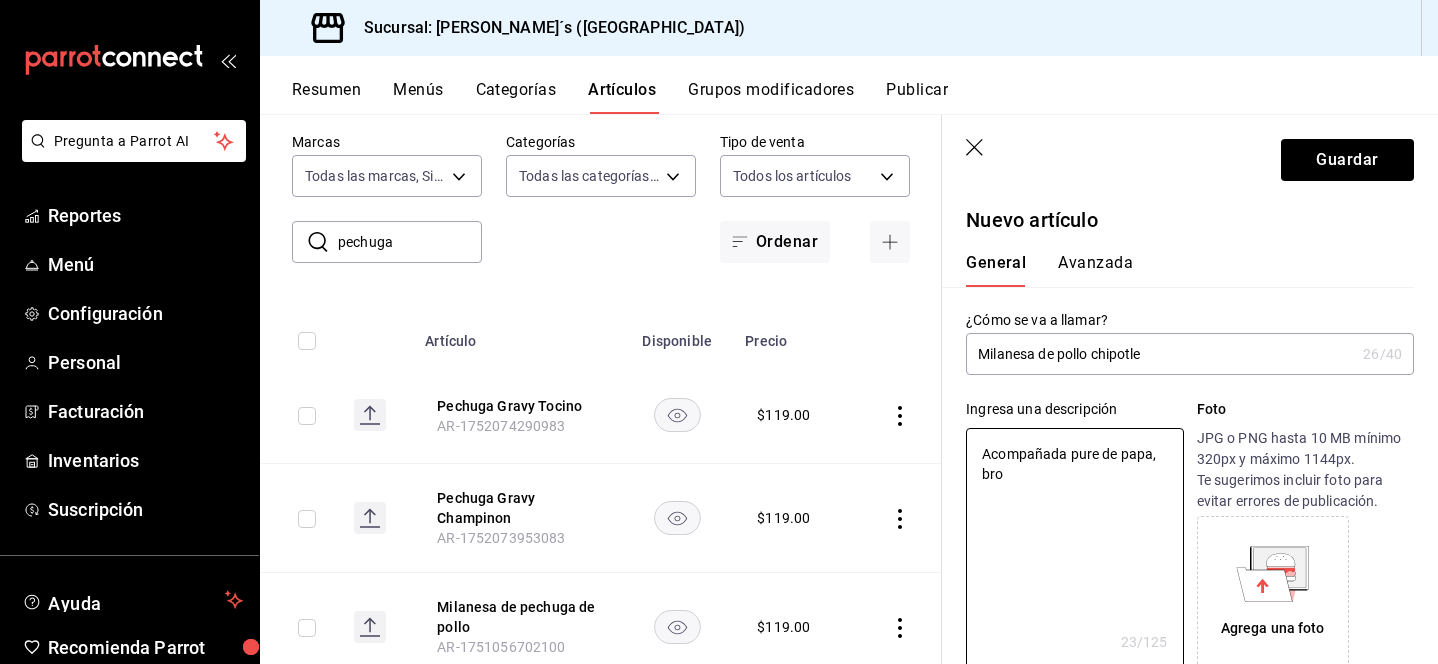 type on "x" 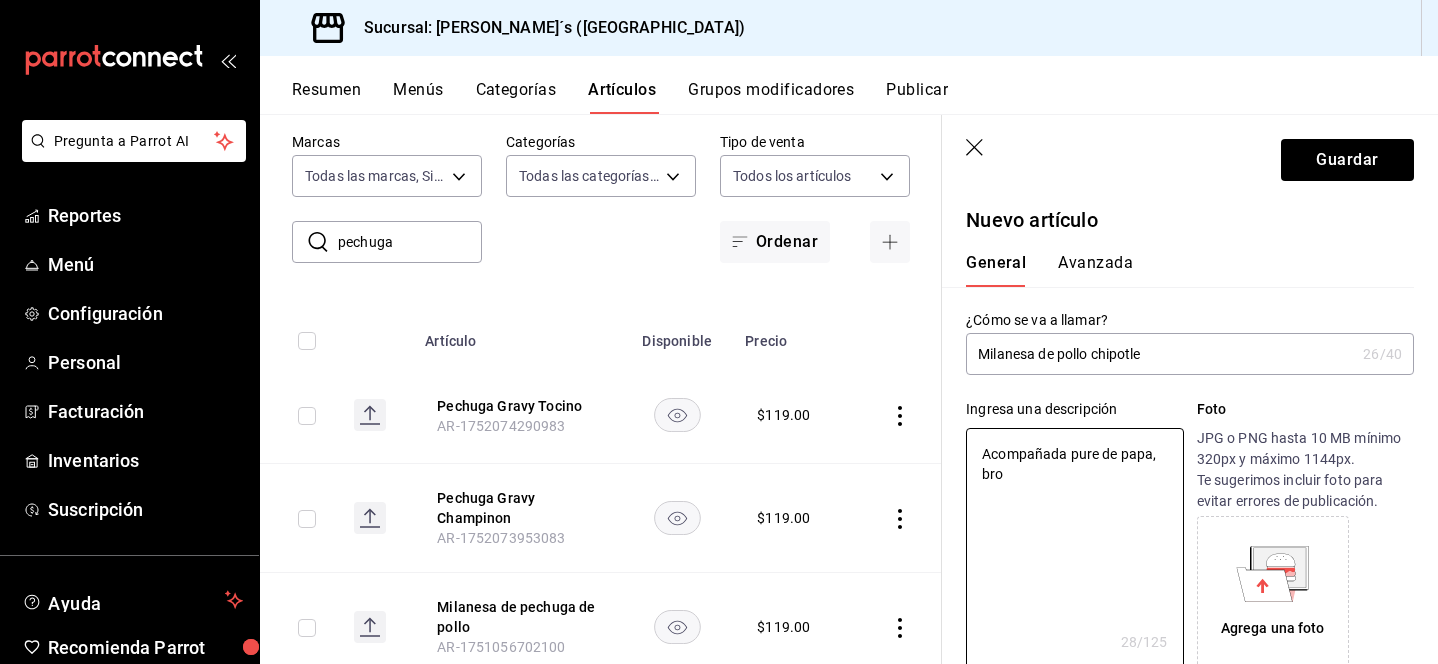 type on "Acompañada pure de papa, broc" 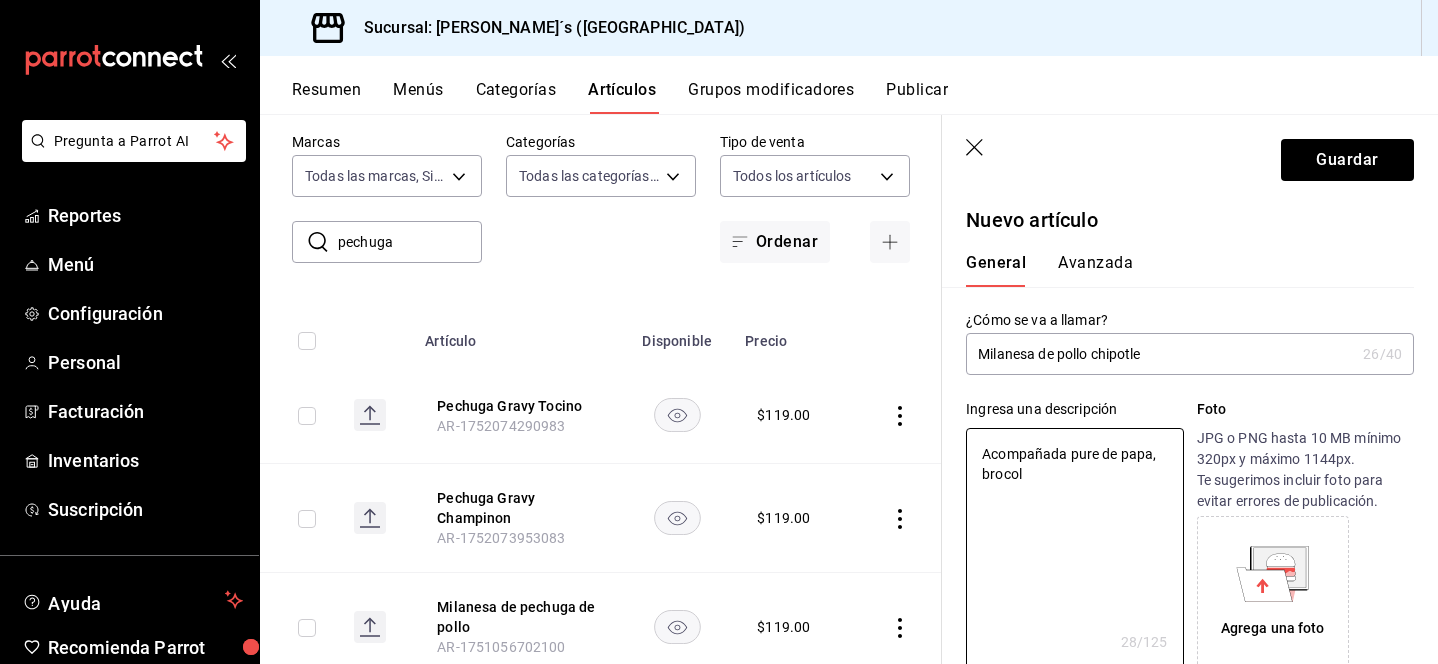 type on "Acompañada pure de papa, brocoli" 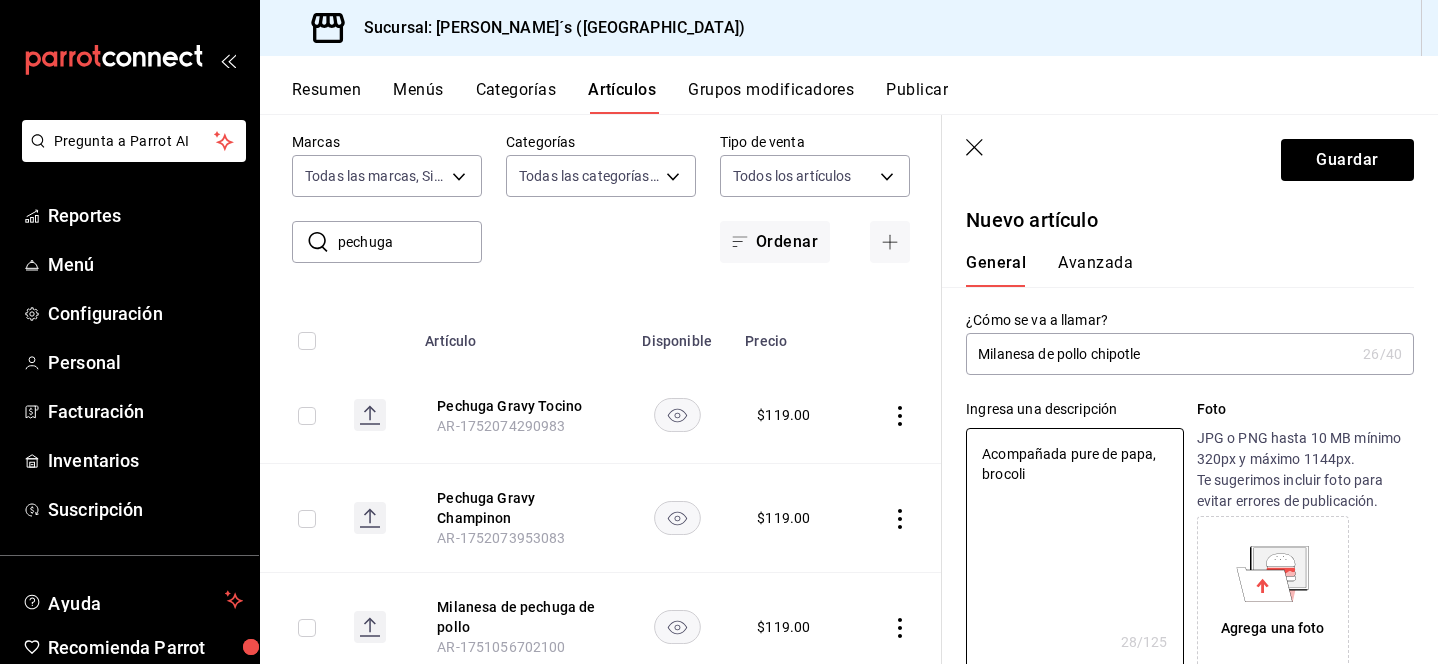 type on "x" 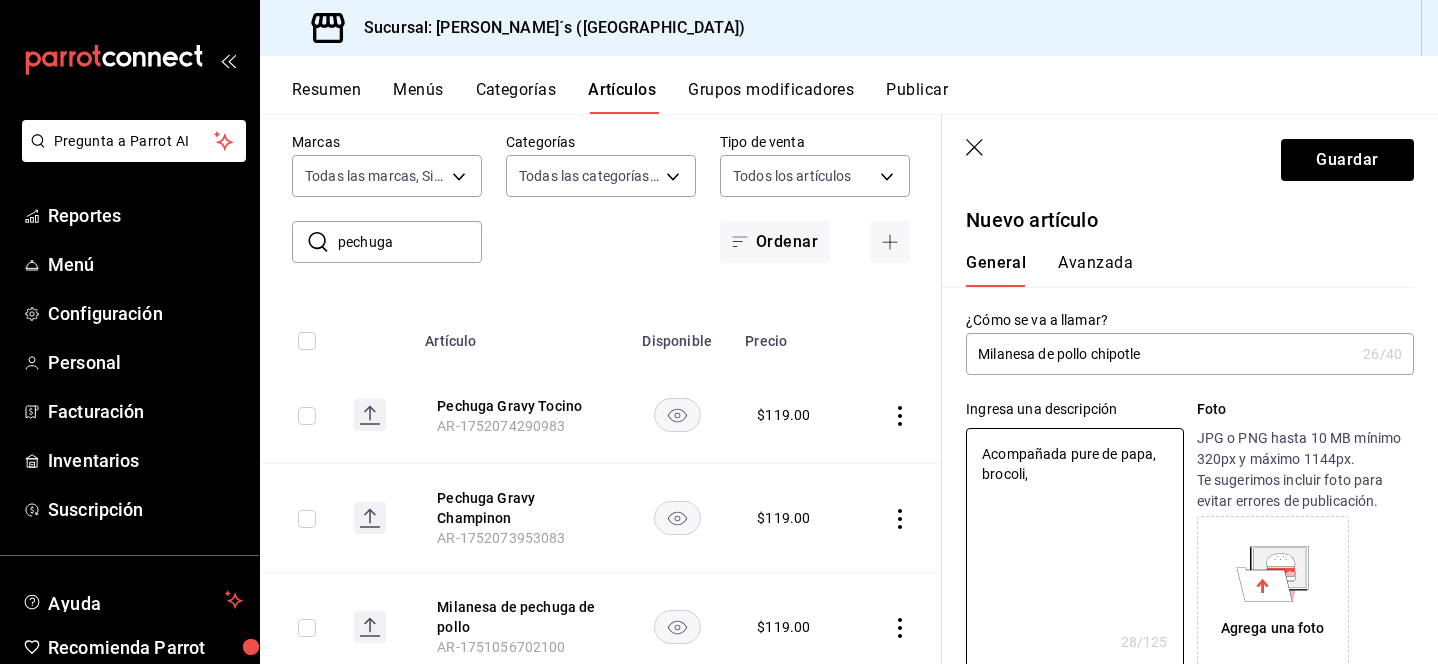 type on "Acompañada pure de papa, brocoli, z" 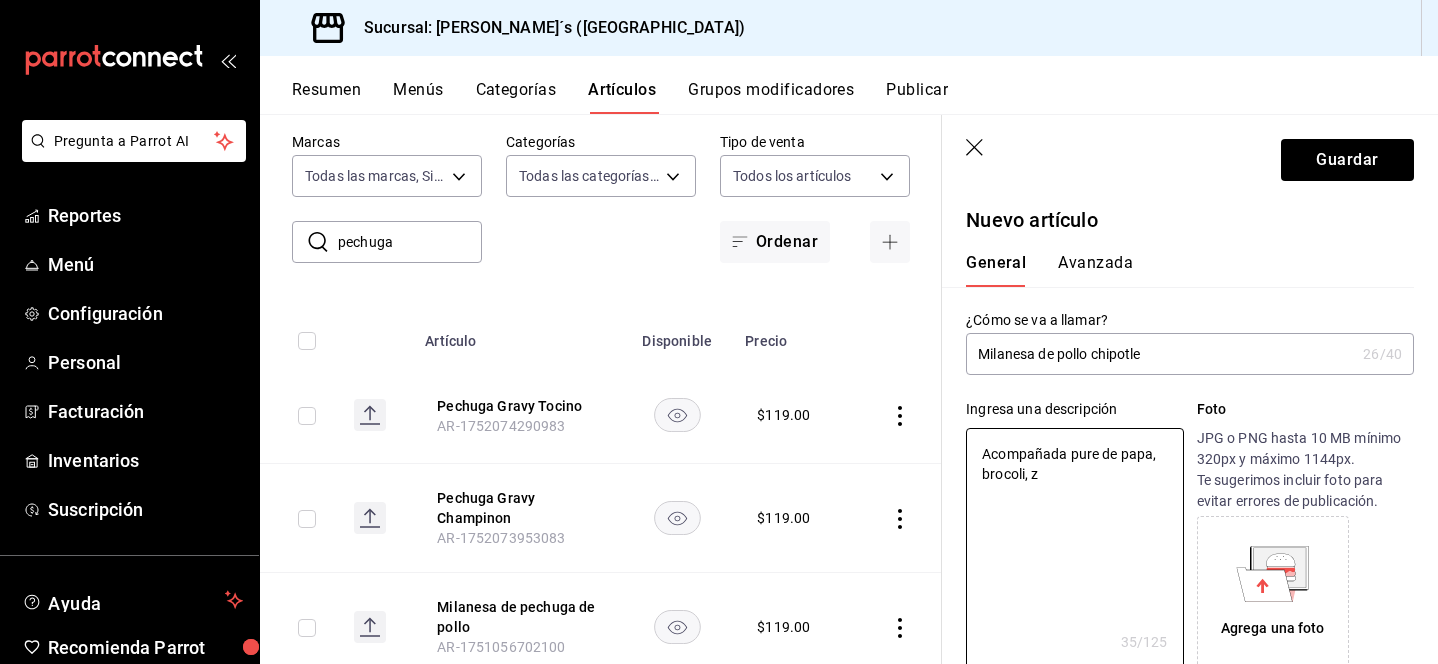 type on "x" 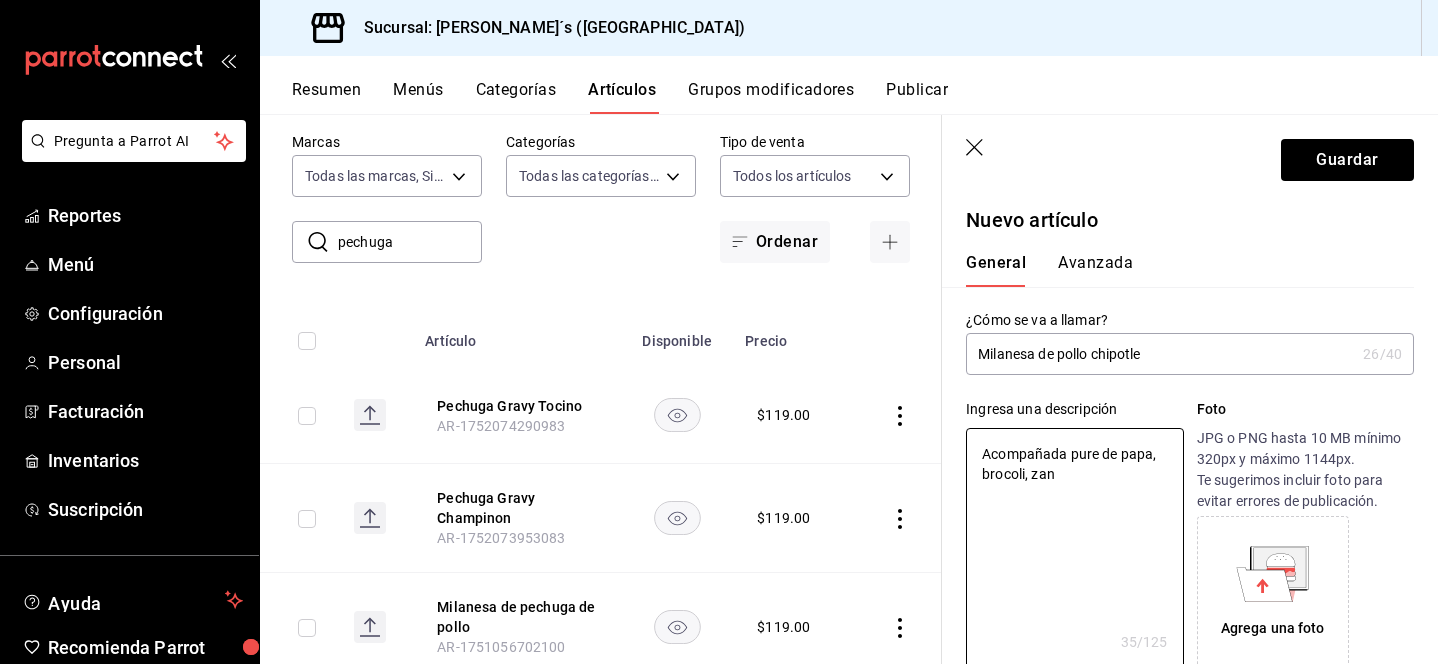 type on "Acompañada pure de papa, brocoli, zana" 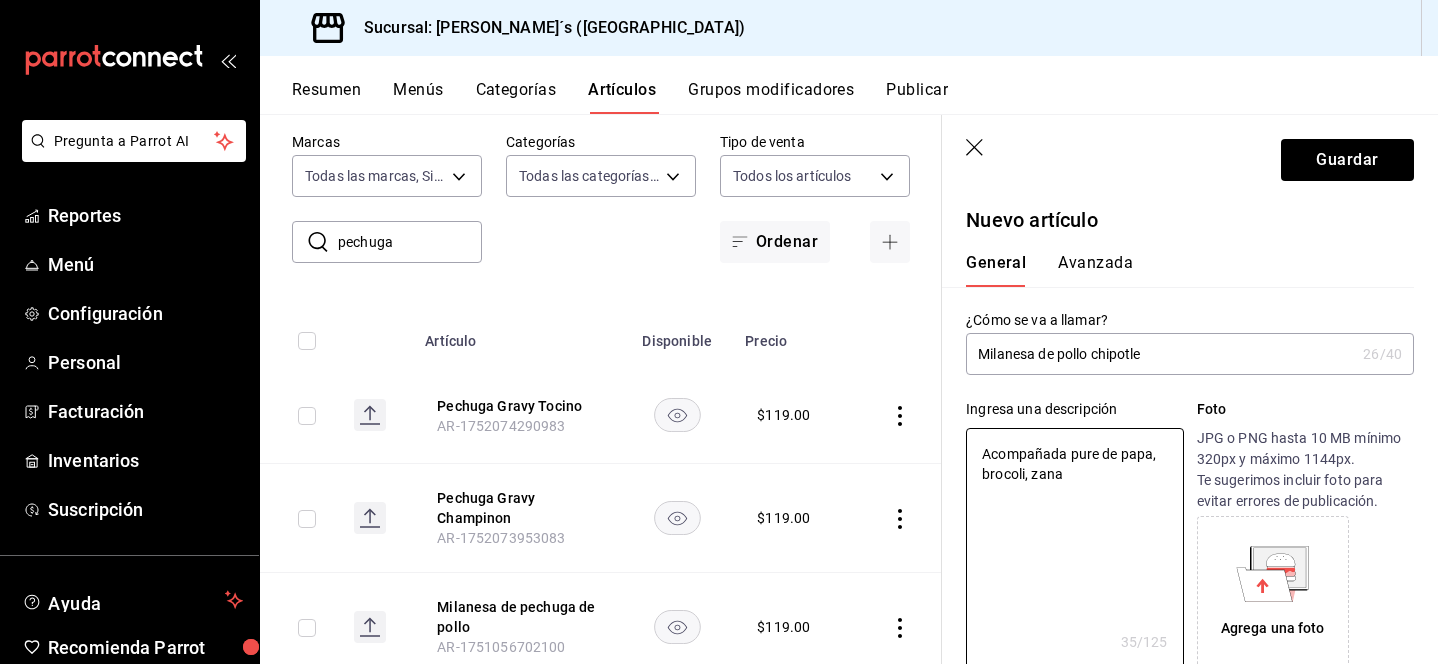 type on "x" 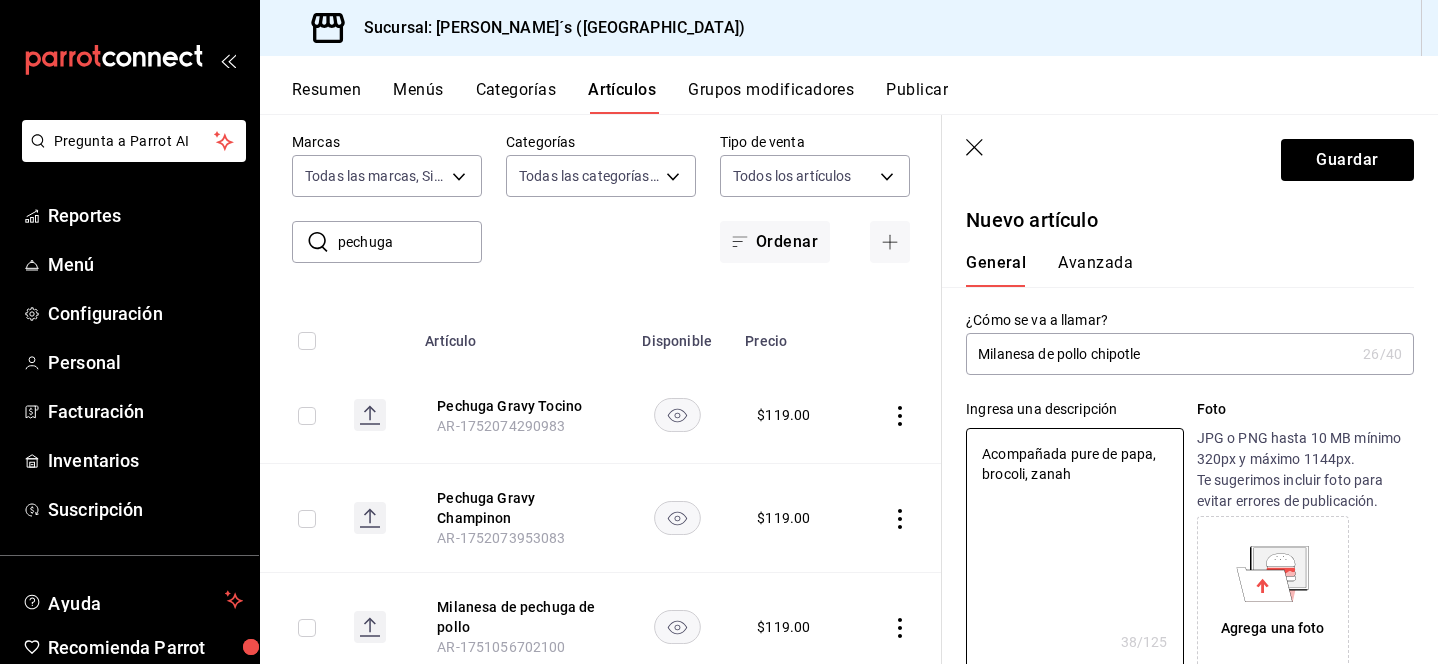 type on "Acompañada pure de papa, brocoli, zanaho" 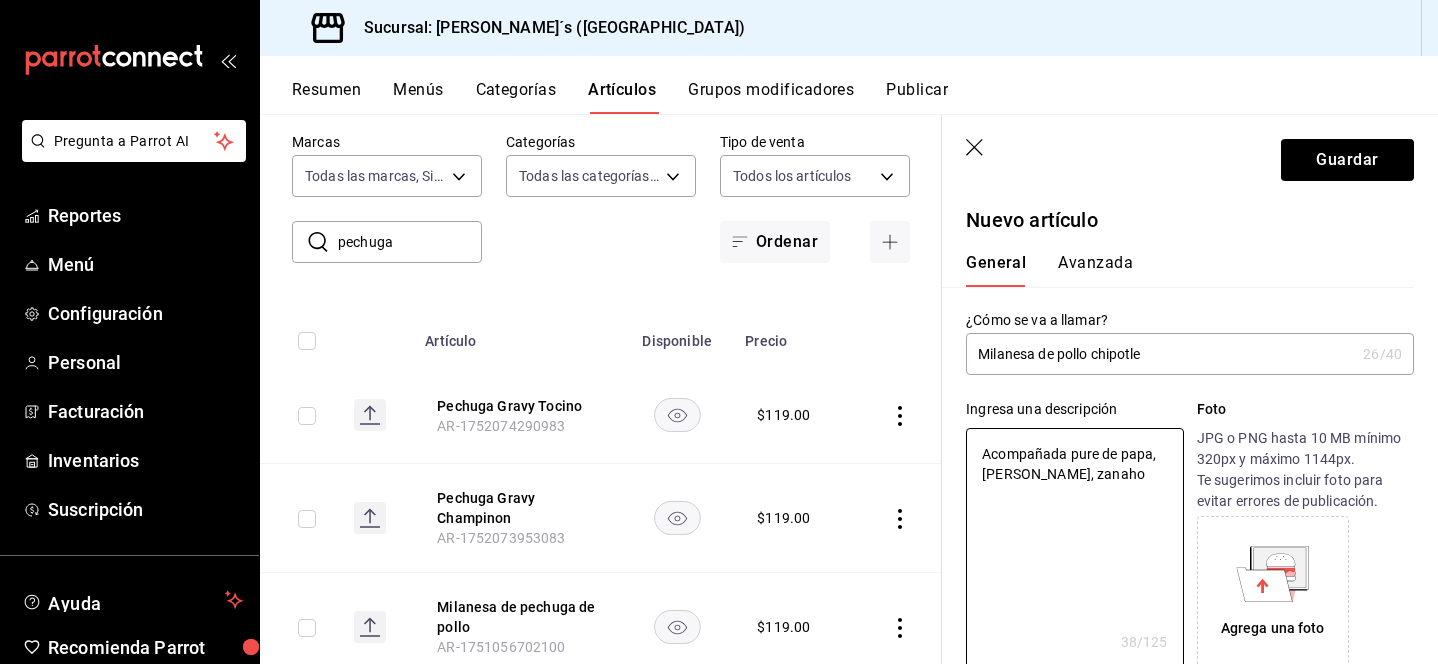 type on "x" 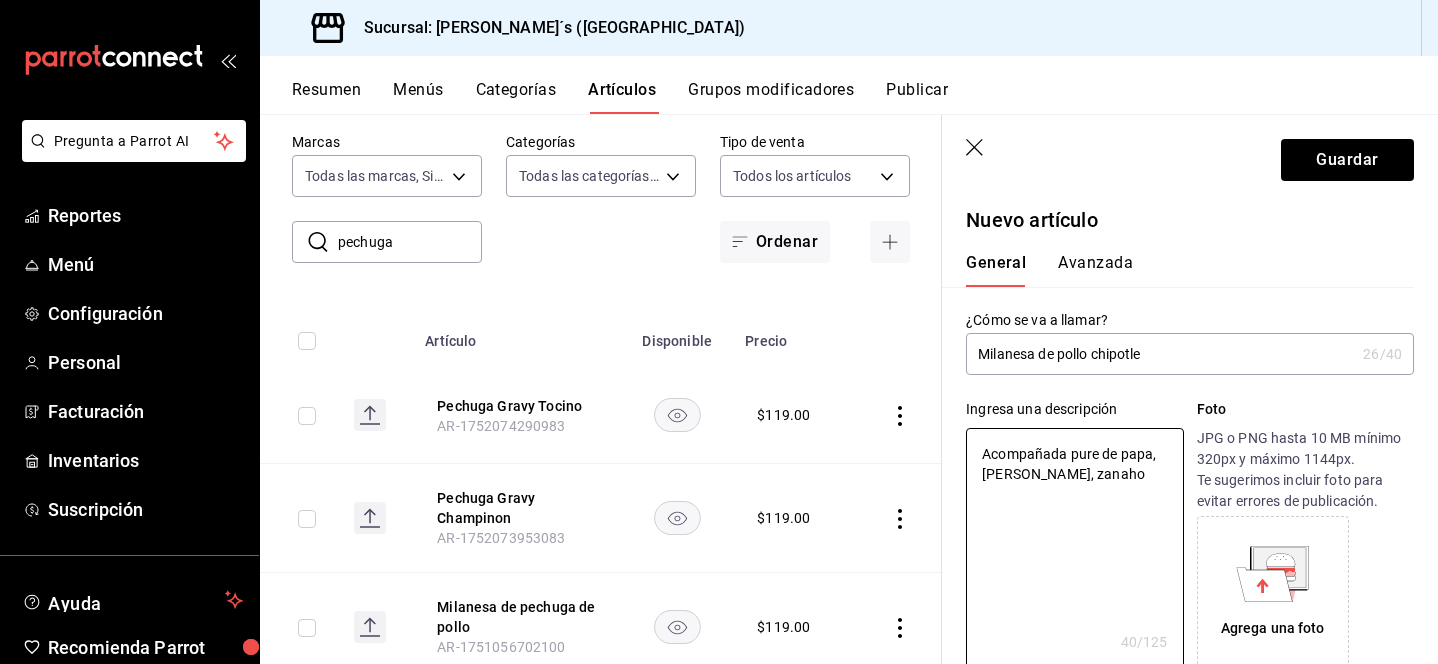 type on "Acompañada pure de papa, brocoli, zanahor" 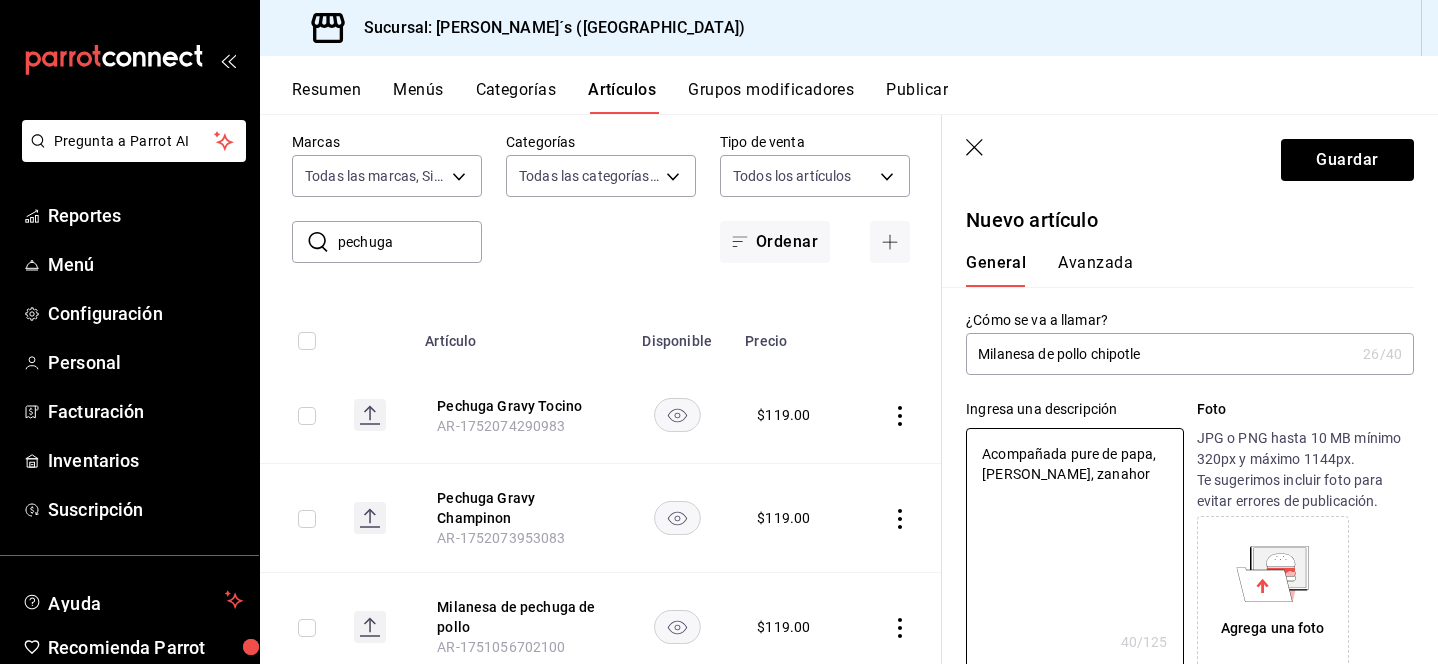 type on "x" 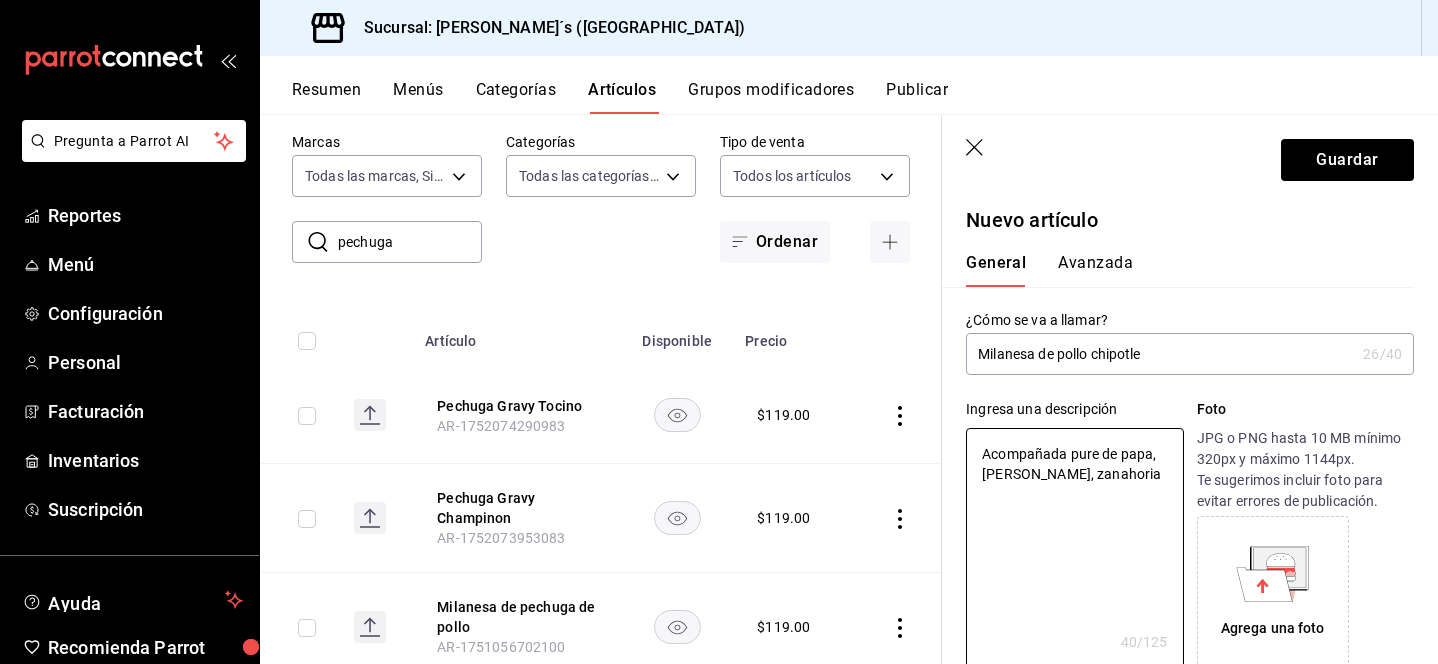 type on "Acompañada pure de papa, brocoli, zanahoria y" 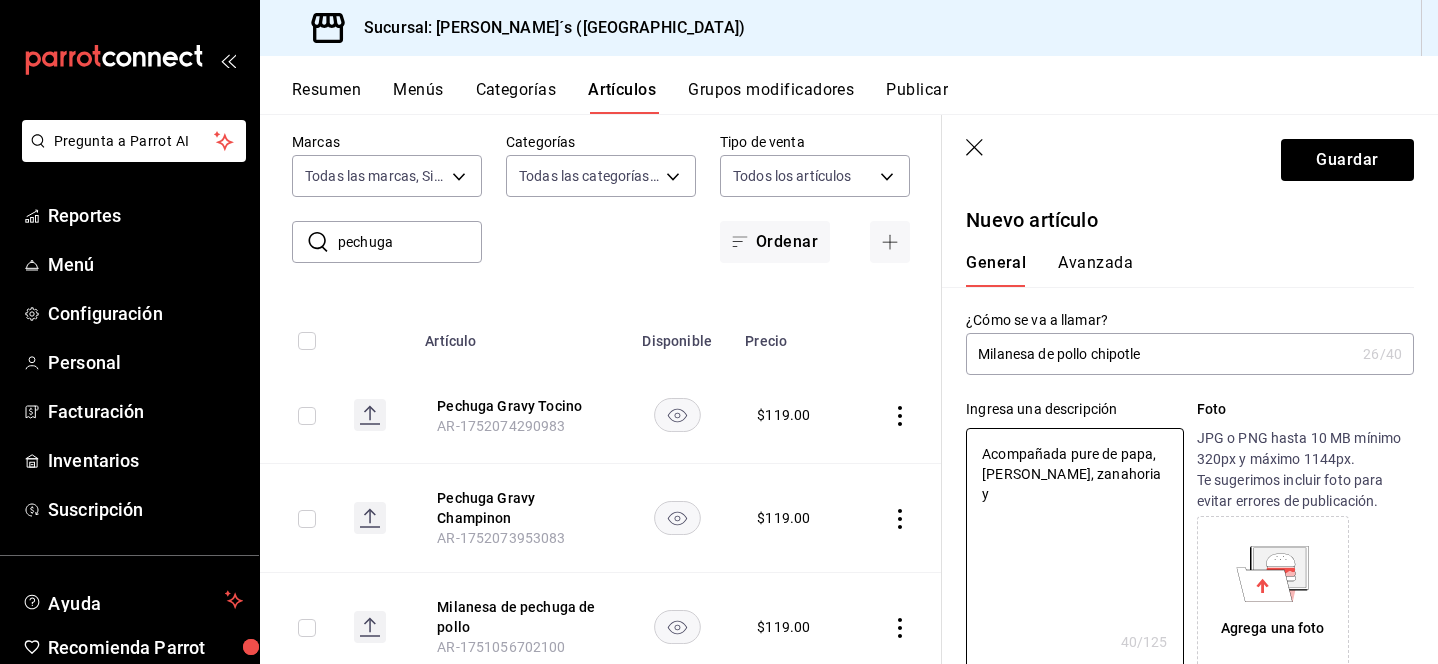 type on "Acompañada pure de papa, brocoli, zanahoria y a" 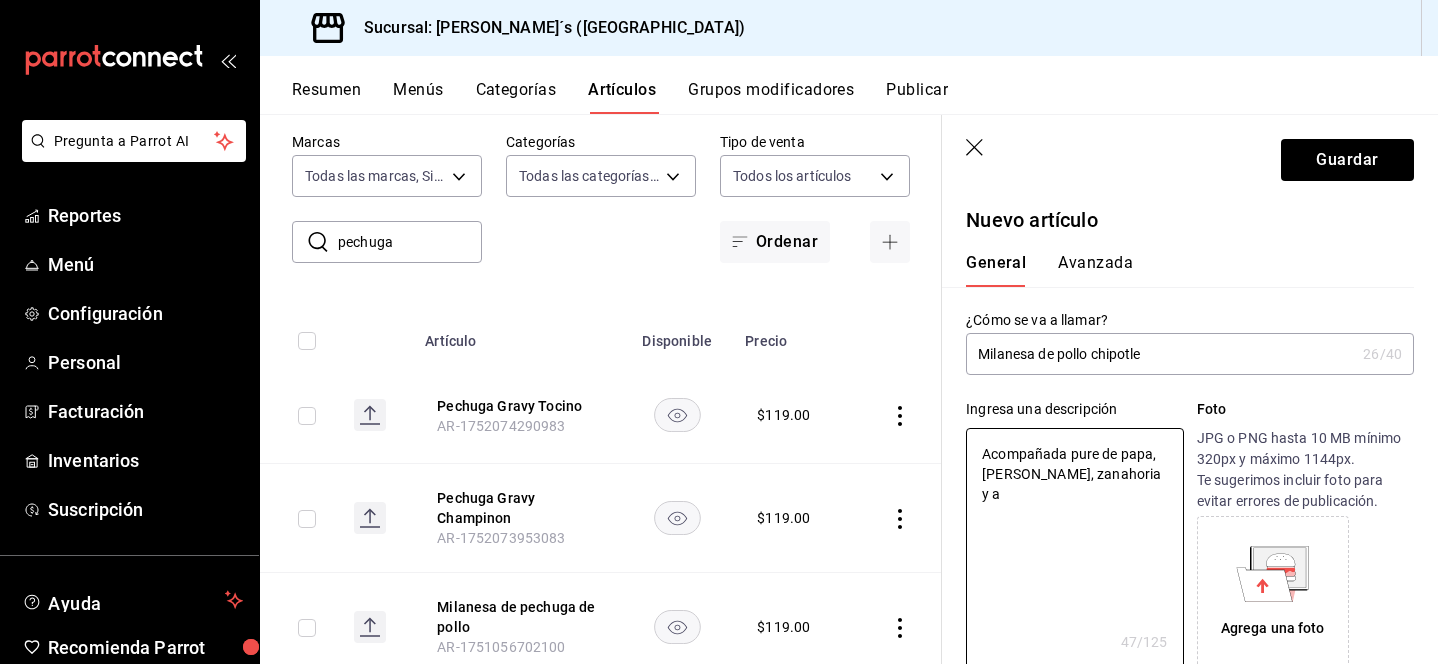 type on "x" 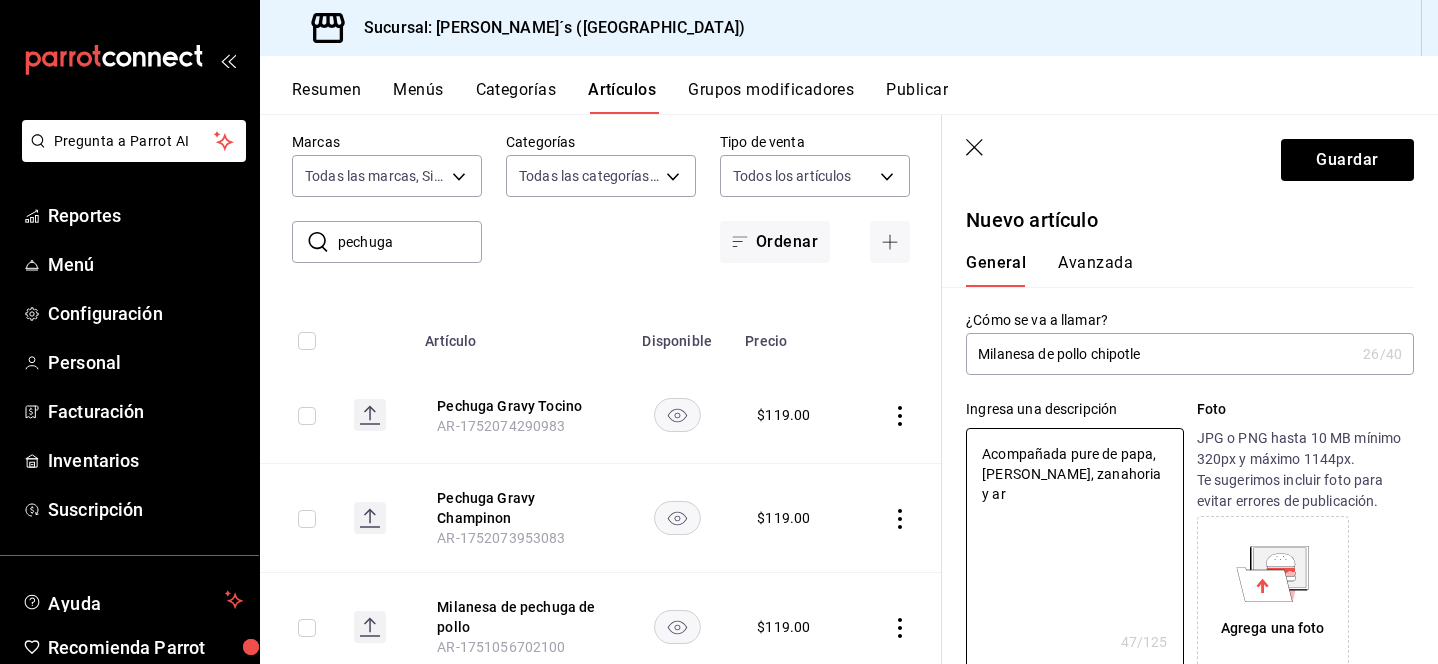 type on "x" 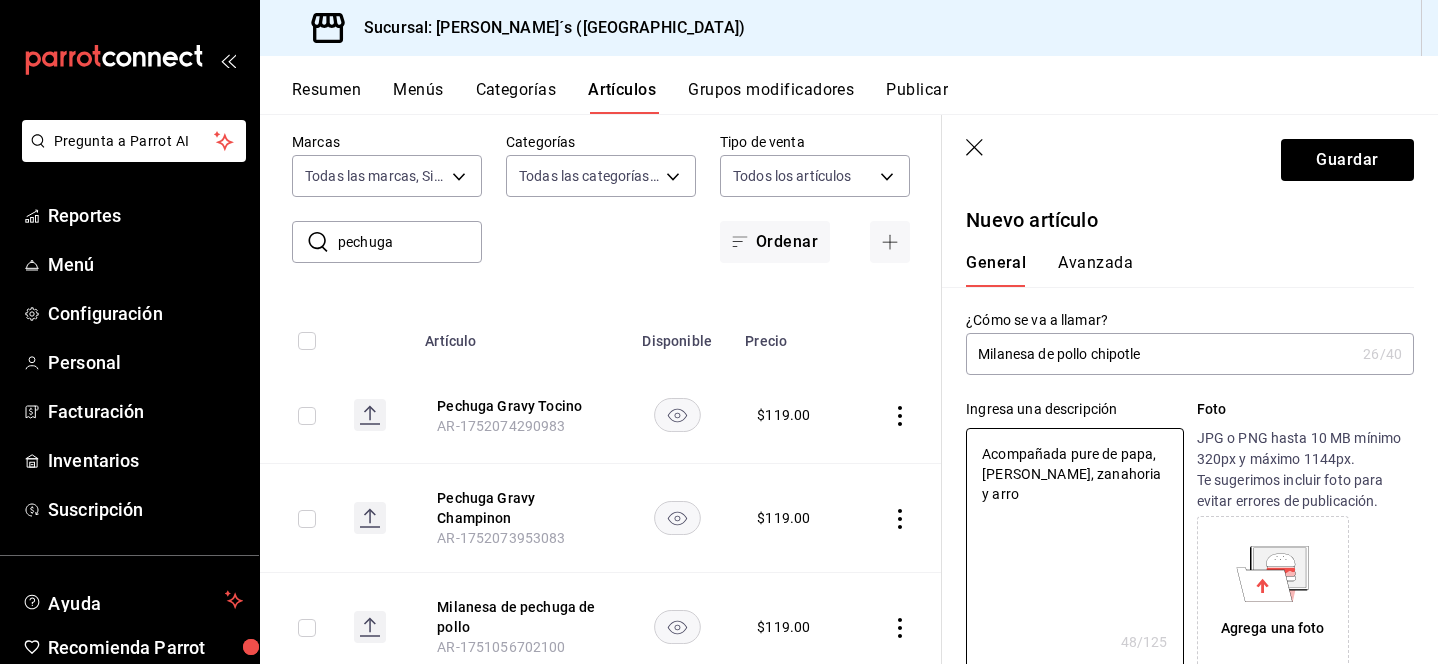 type on "Acompañada pure de papa, brocoli, zanahoria y arroz" 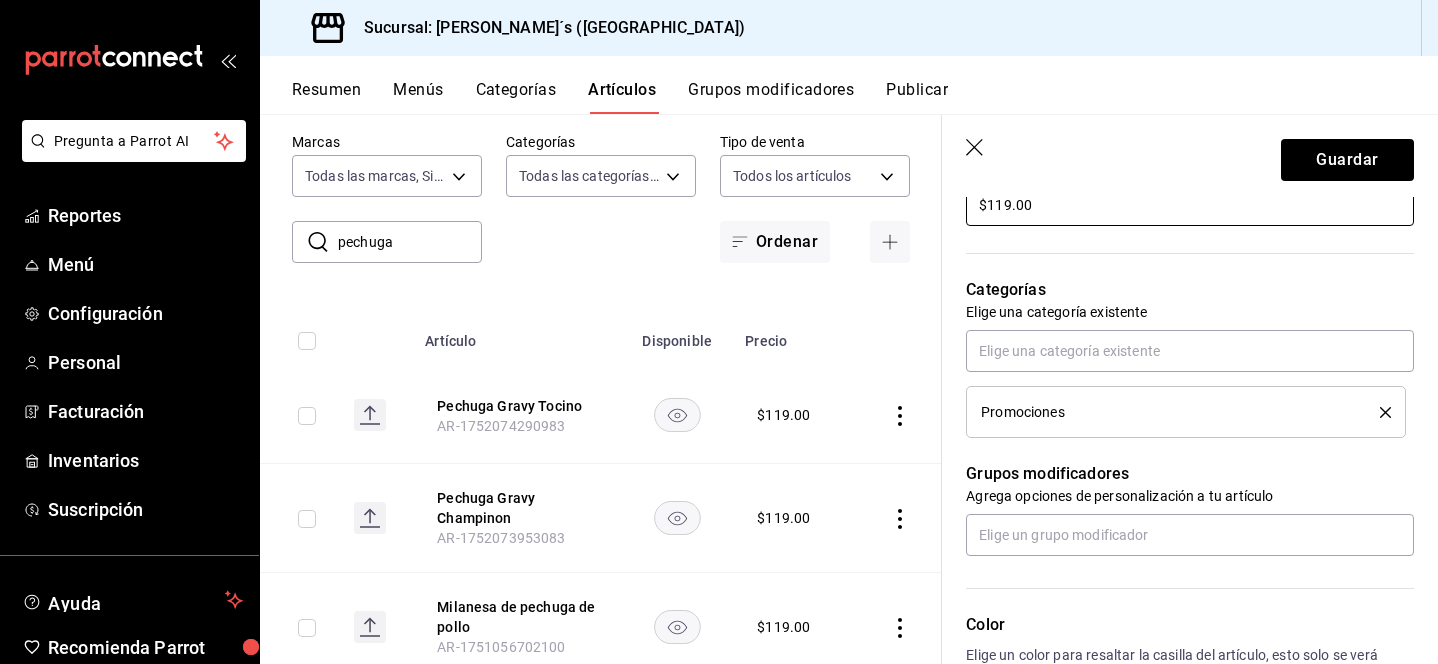 scroll, scrollTop: 641, scrollLeft: 0, axis: vertical 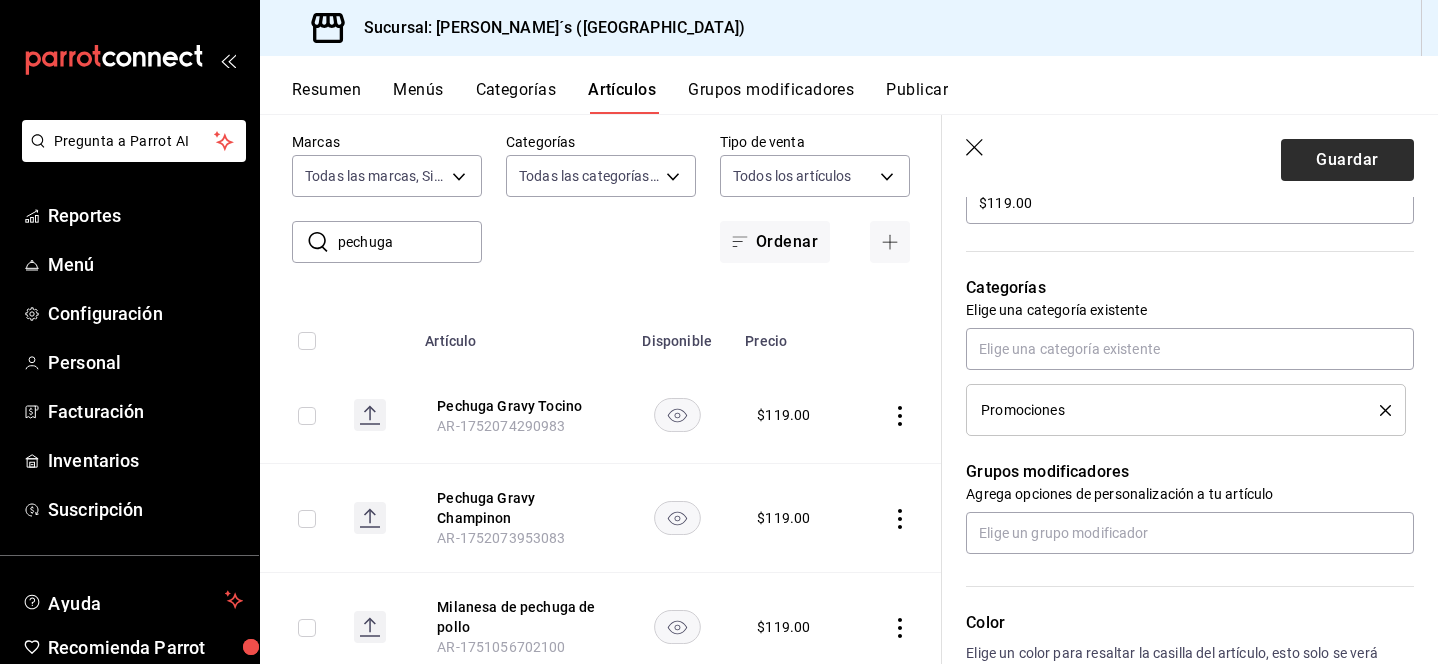 type on "Acompañada pure de papa, brocoli, zanahoria y arroz" 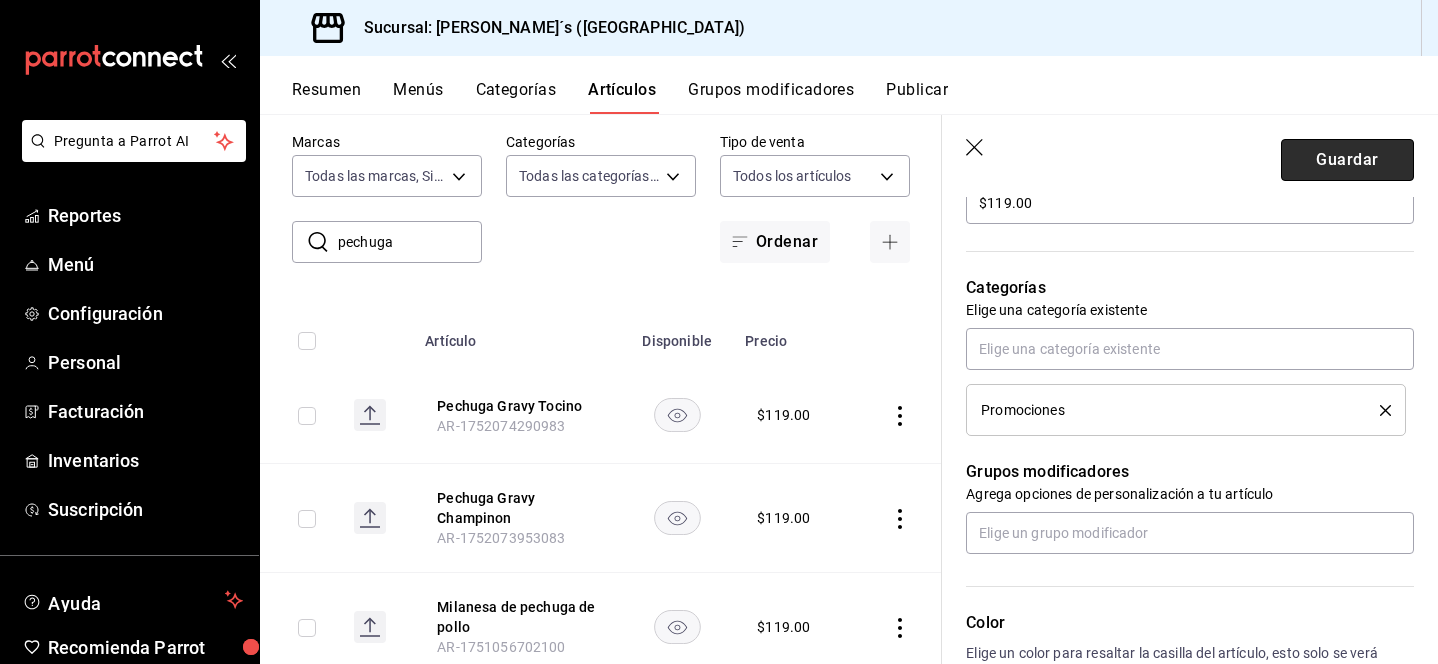 click on "Guardar" at bounding box center [1347, 160] 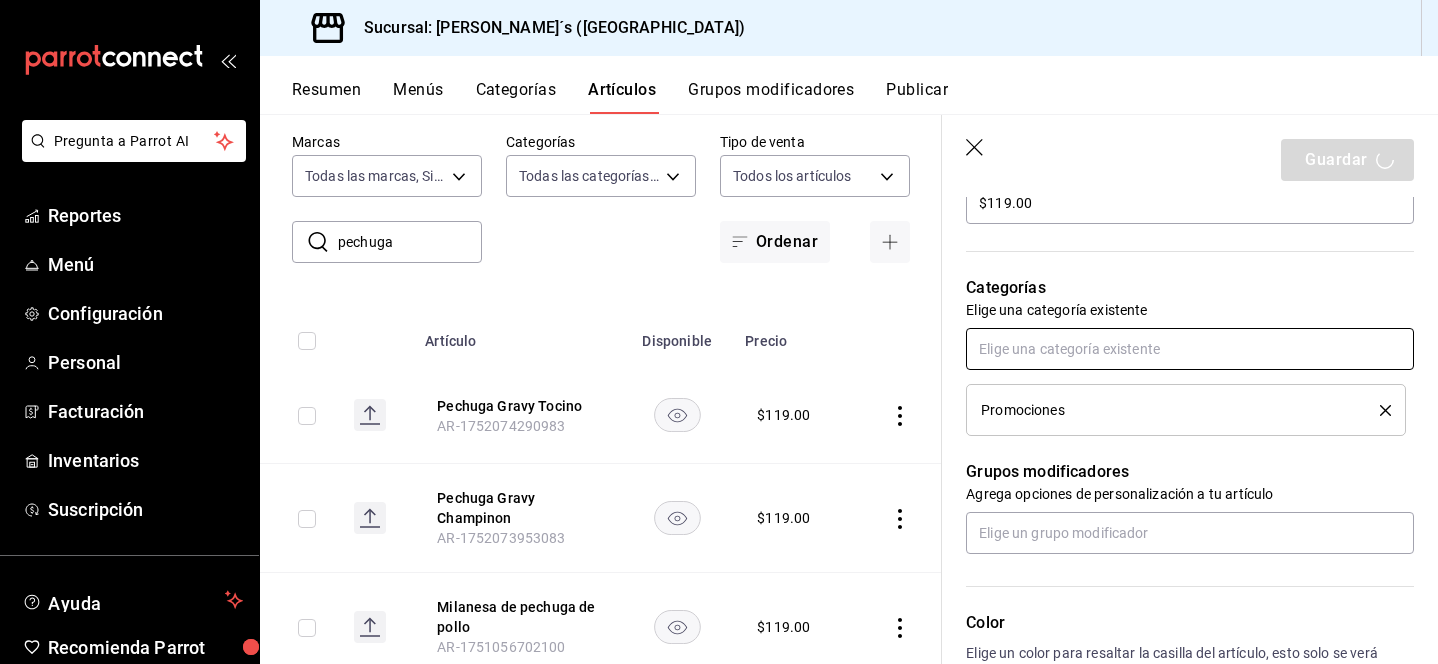 type on "x" 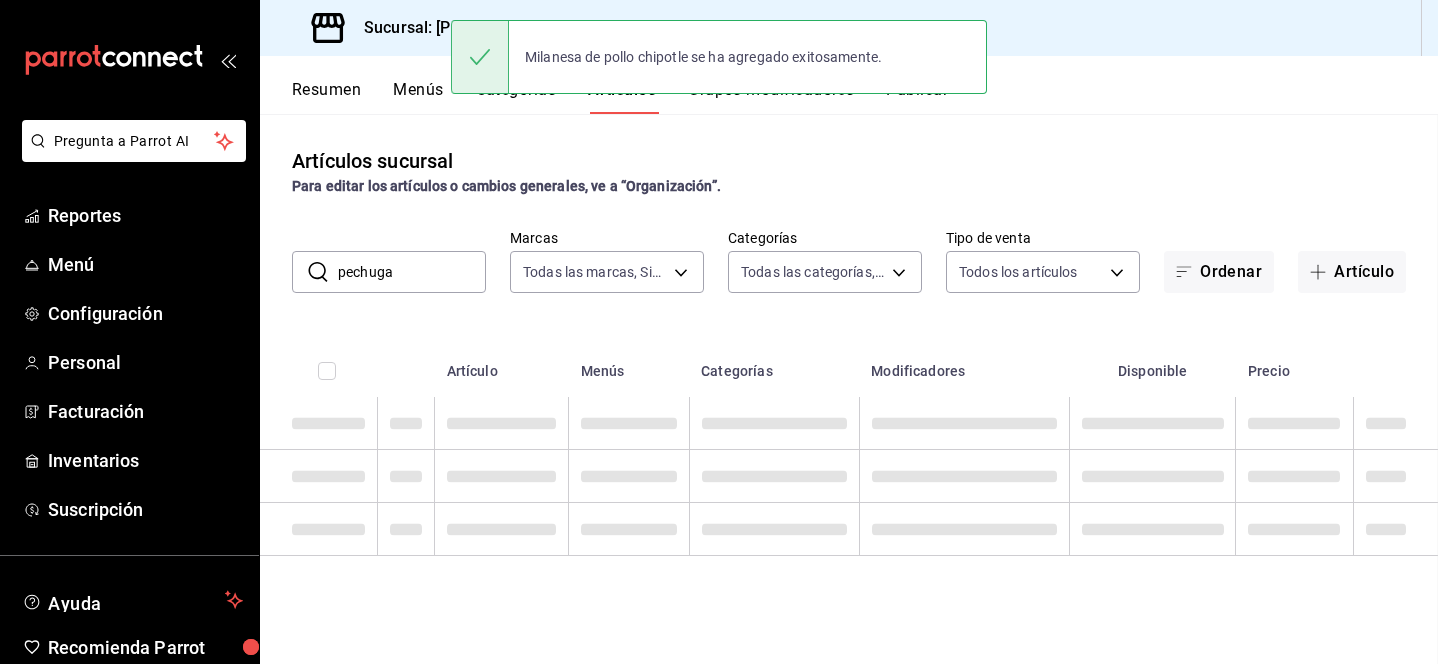 scroll, scrollTop: 0, scrollLeft: 0, axis: both 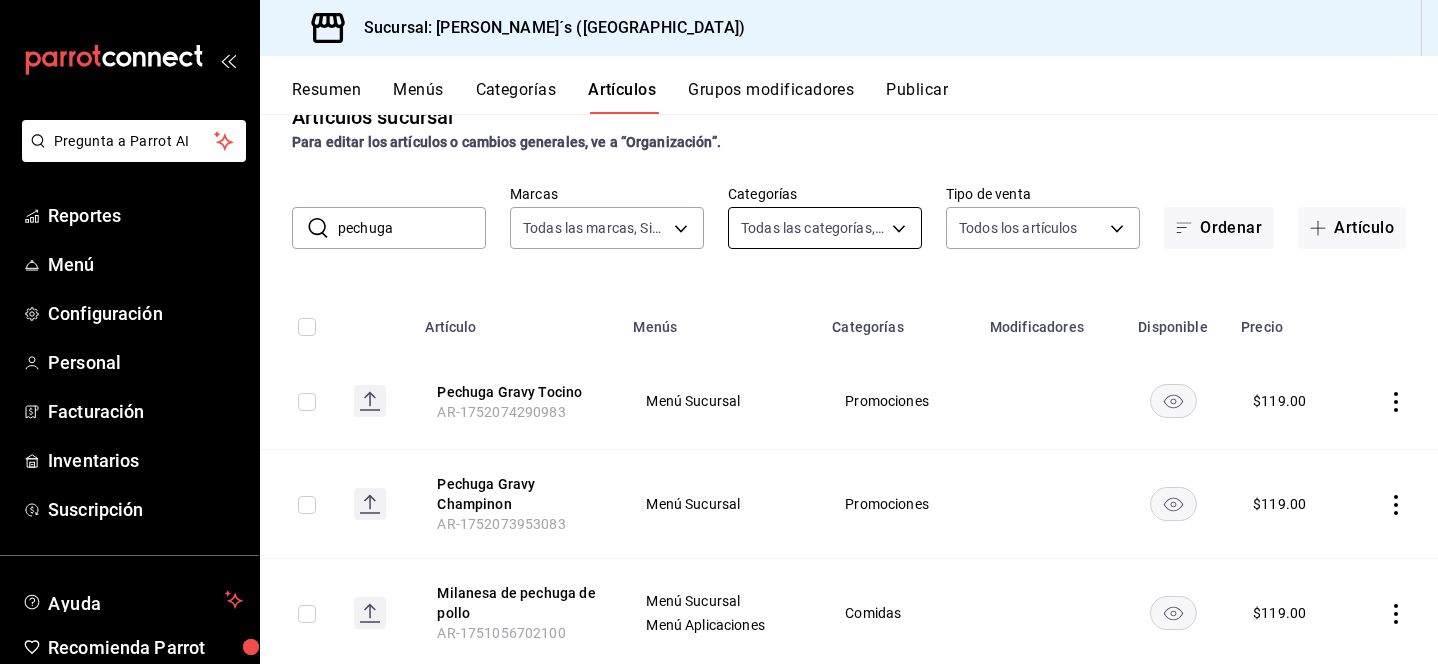 click on "Pregunta a Parrot AI Reportes   Menú   Configuración   Personal   Facturación   Inventarios   Suscripción   Ayuda Recomienda Parrot   Lili Flores   Sugerir nueva función   Sucursal: Bernie´s (Tamaulipas) Resumen Menús Categorías Artículos Grupos modificadores Publicar Artículos sucursal Para editar los artículos o cambios generales, ve a “Organización”. ​ pechuga ​ Marcas Todas las marcas, Sin marca e7eeebf8-c286-41d3-abda-b6d1bb78a6ef Categorías Todas las categorías, Sin categoría ae4a7234-9aae-4ce4-8a77-fa16fb1a4821,ee38b7ad-d12b-4d5e-9e22-3d3cd9a33fe1,6335bfee-1b57-474e-9be4-1b11f617adc5,6f3e06f7-af71-4b7c-94f8-d4e9948e484b,76cbb9da-d5a2-42ab-8993-2019039cb97d,fe0ccd83-6a44-4eac-b88c-8a64aee33130,257621ab-0a43-4112-b075-808354fb14ad,34b95f2c-ce55-4d4f-bfa5-15ddbc887032,f36ca077-2af2-455b-86b8-cefb41e91a02,d6b41d5a-c262-4540-807b-249c19d19c21,176d64ee-7dfa-4fa2-bcc4-cfb2851cad00 Tipo de venta Todos los artículos ALL Ordenar Artículo Artículo Menús Categorías Modificadores Precio" at bounding box center [719, 332] 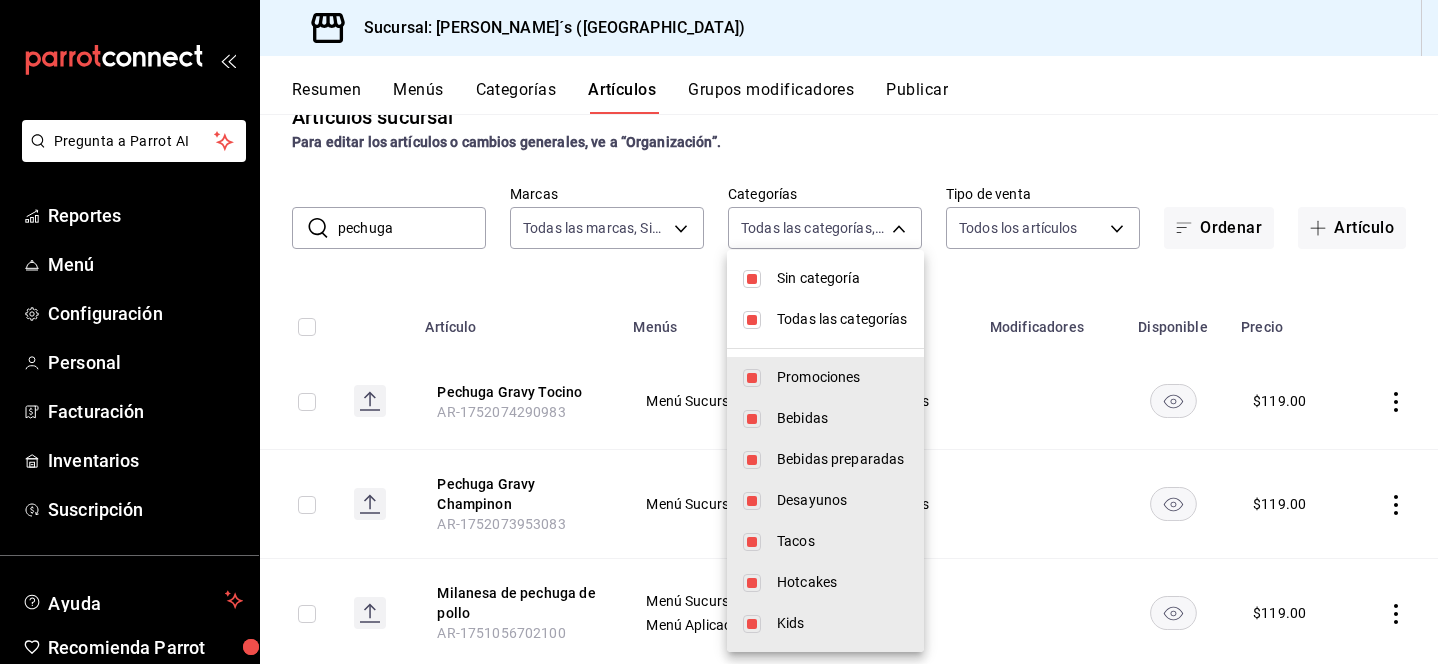 click on "Sin categoría" at bounding box center (842, 278) 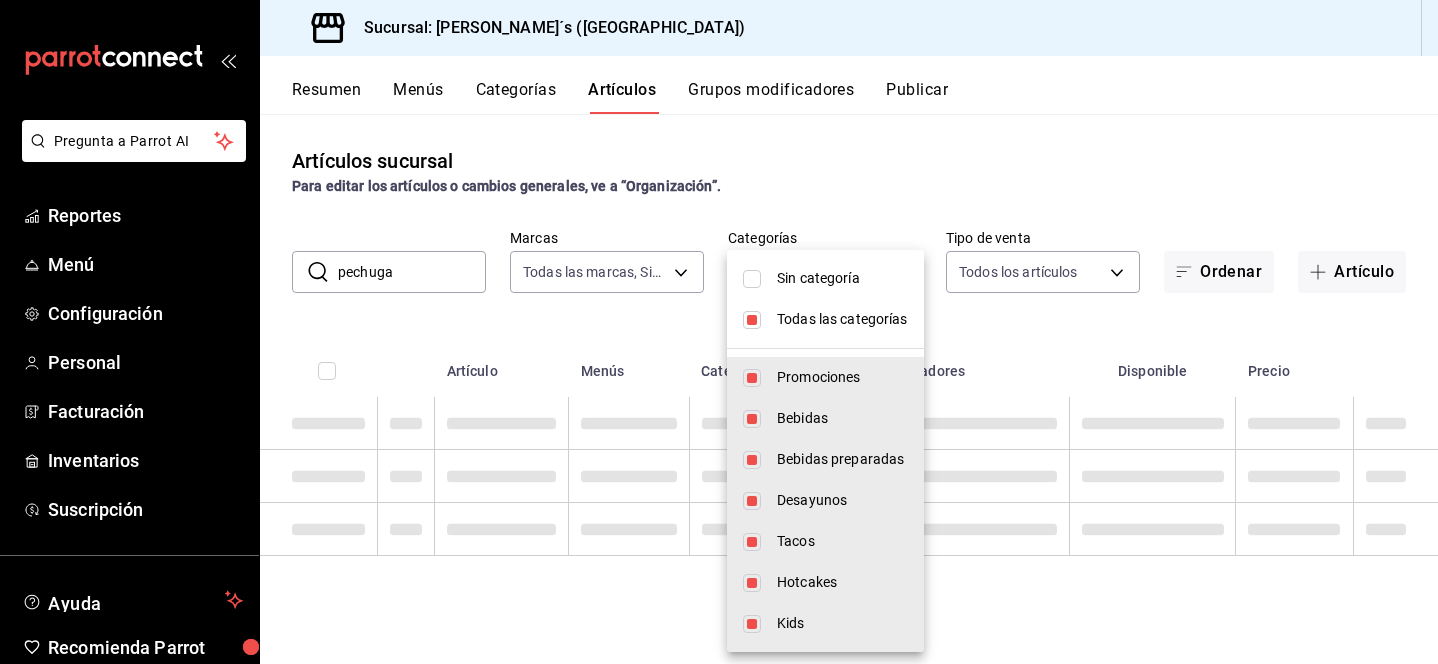 scroll, scrollTop: 0, scrollLeft: 0, axis: both 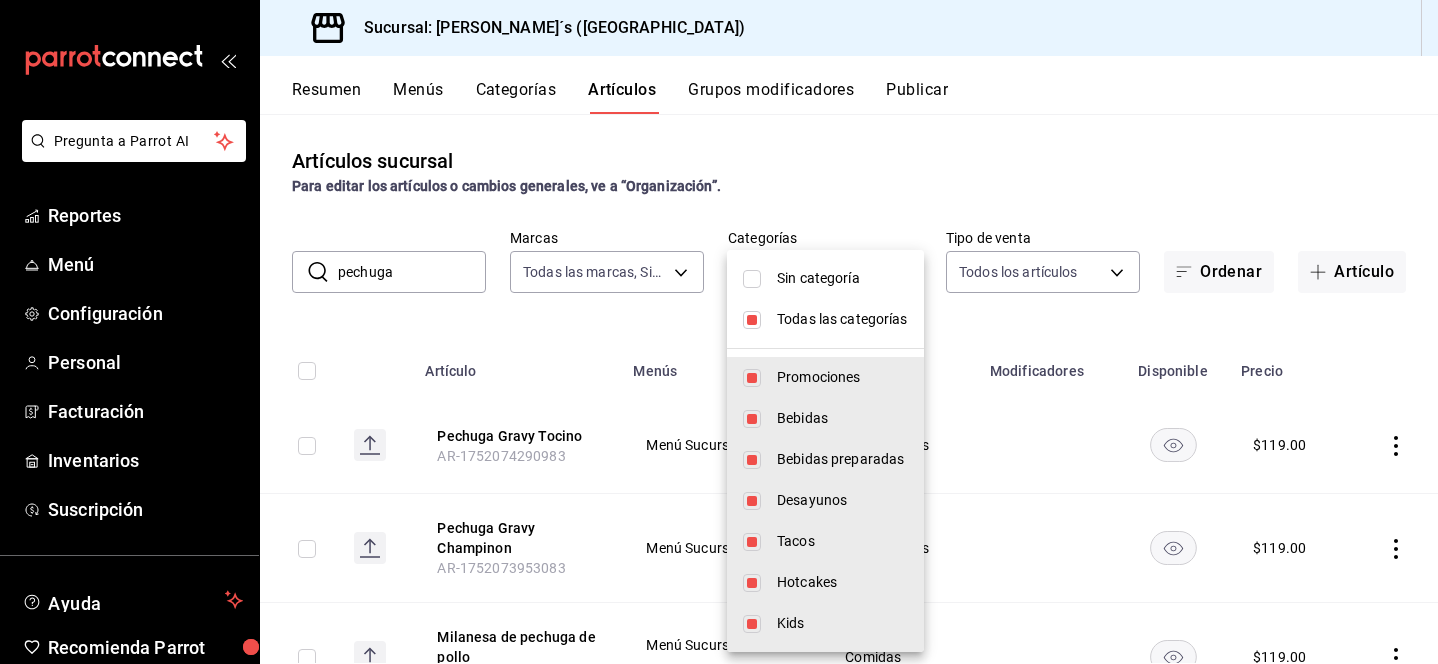 click at bounding box center [752, 320] 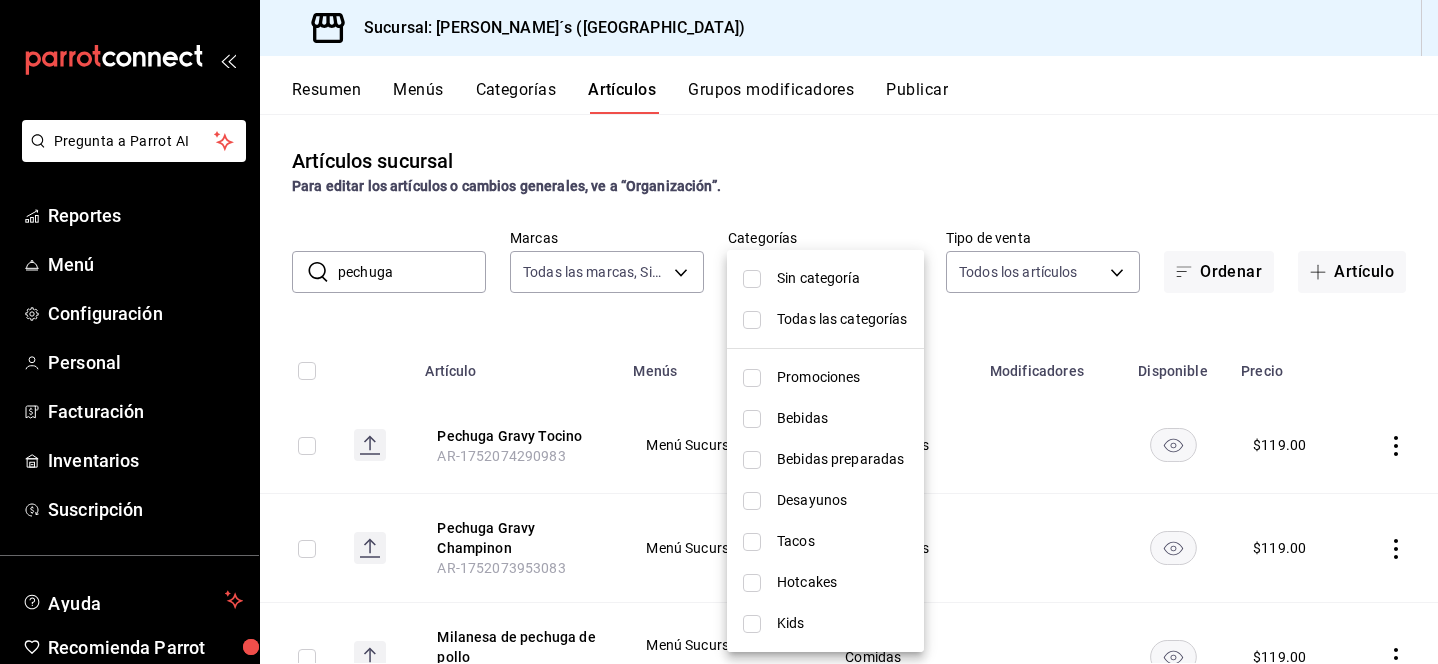 click at bounding box center (752, 378) 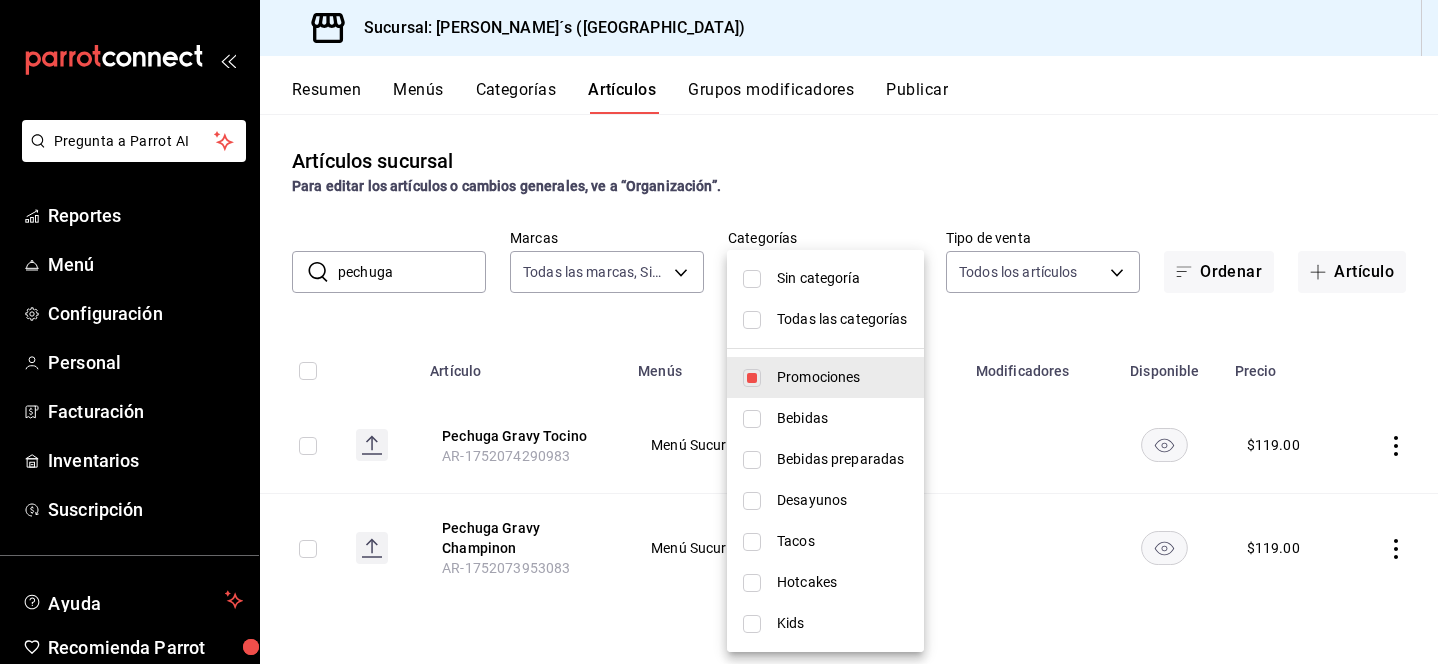 click at bounding box center [719, 332] 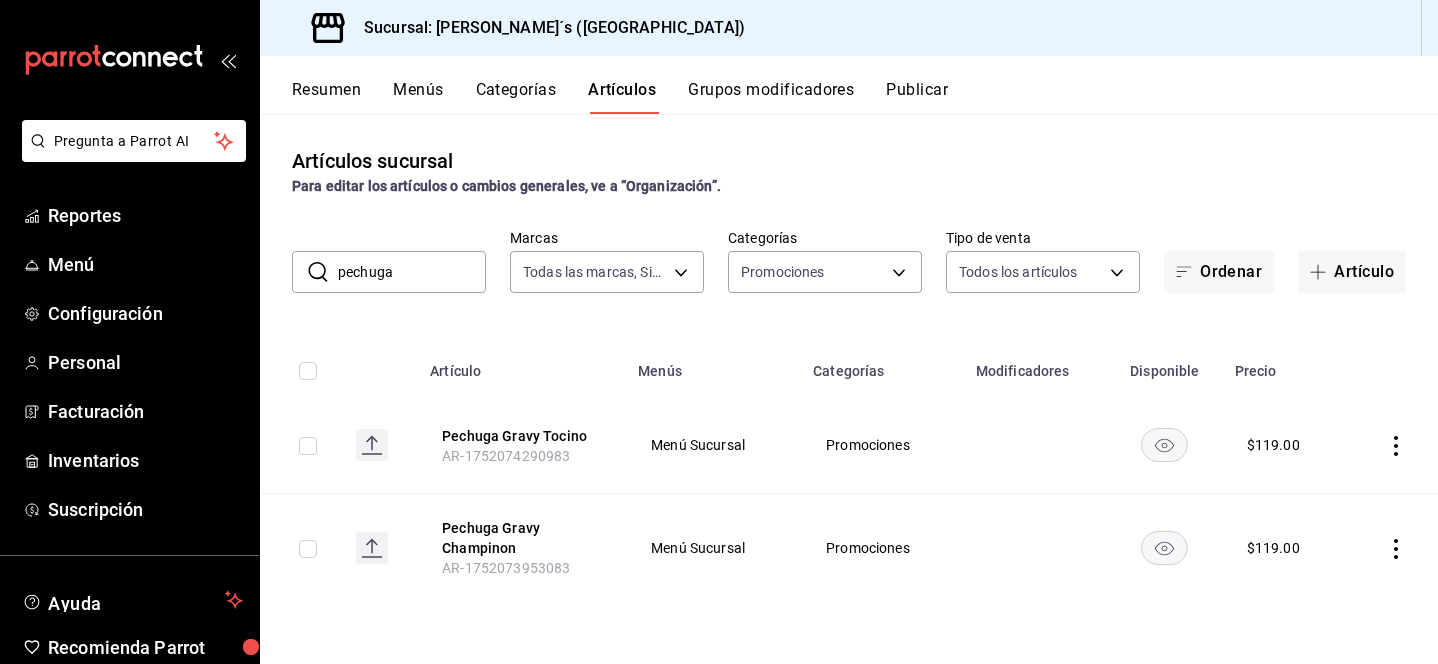click on "pechuga" at bounding box center [412, 272] 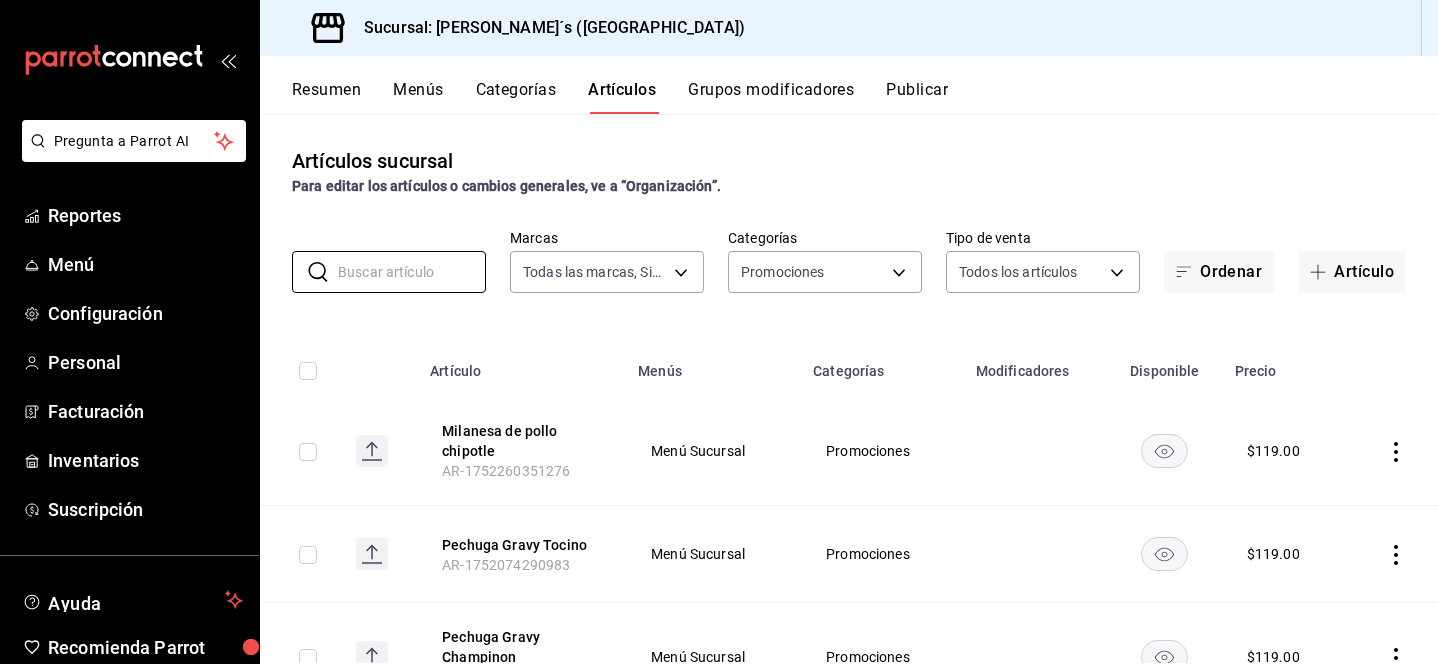 scroll, scrollTop: 96, scrollLeft: 0, axis: vertical 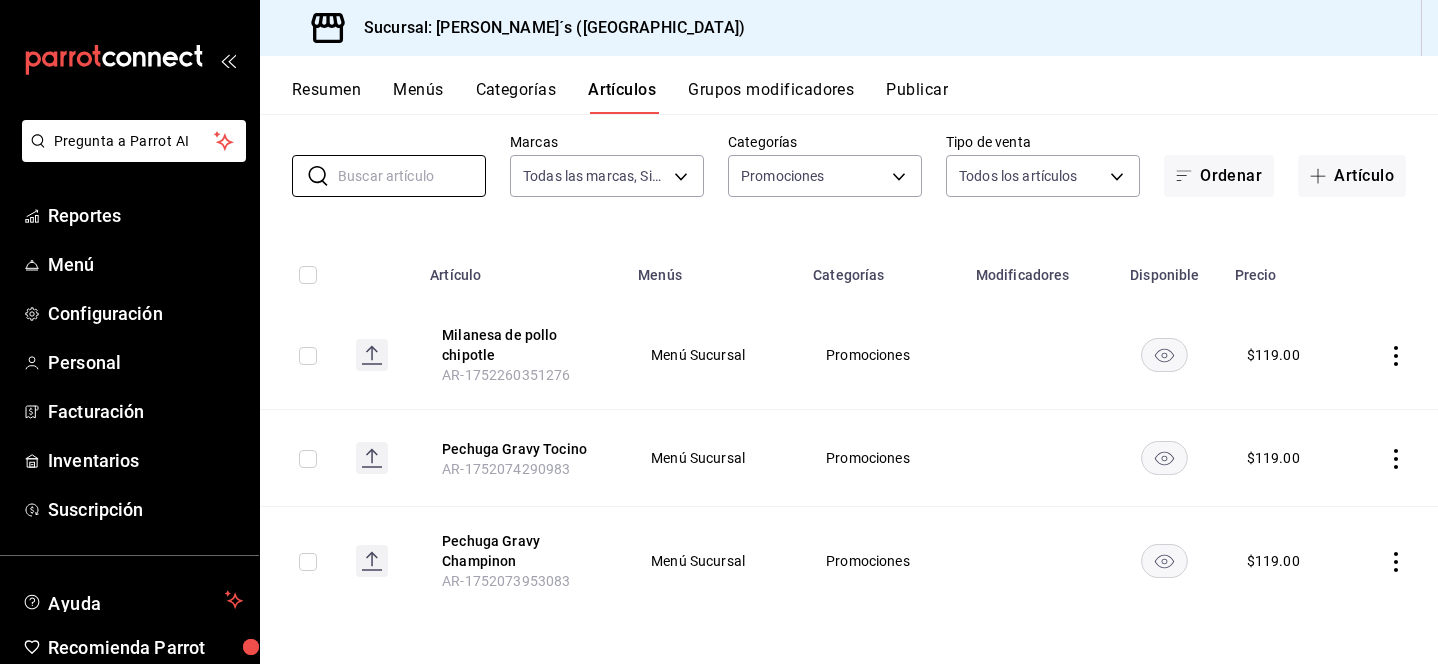type 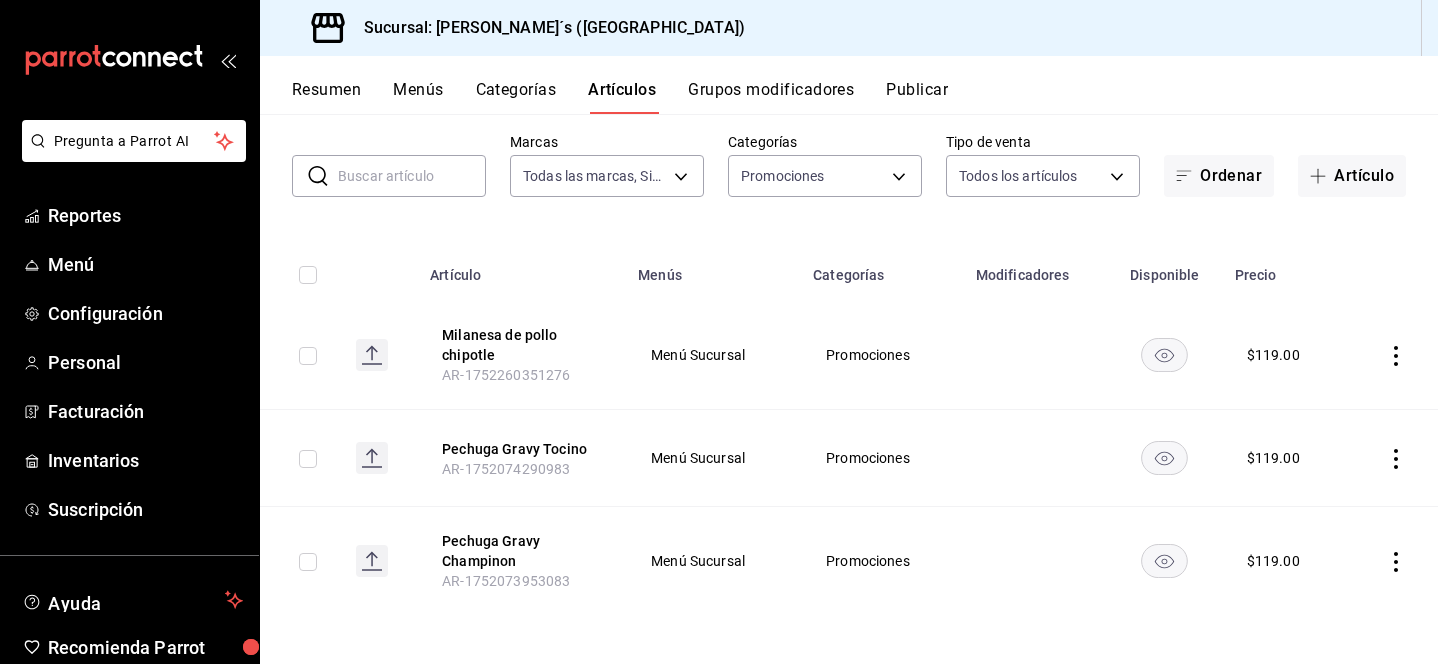 click 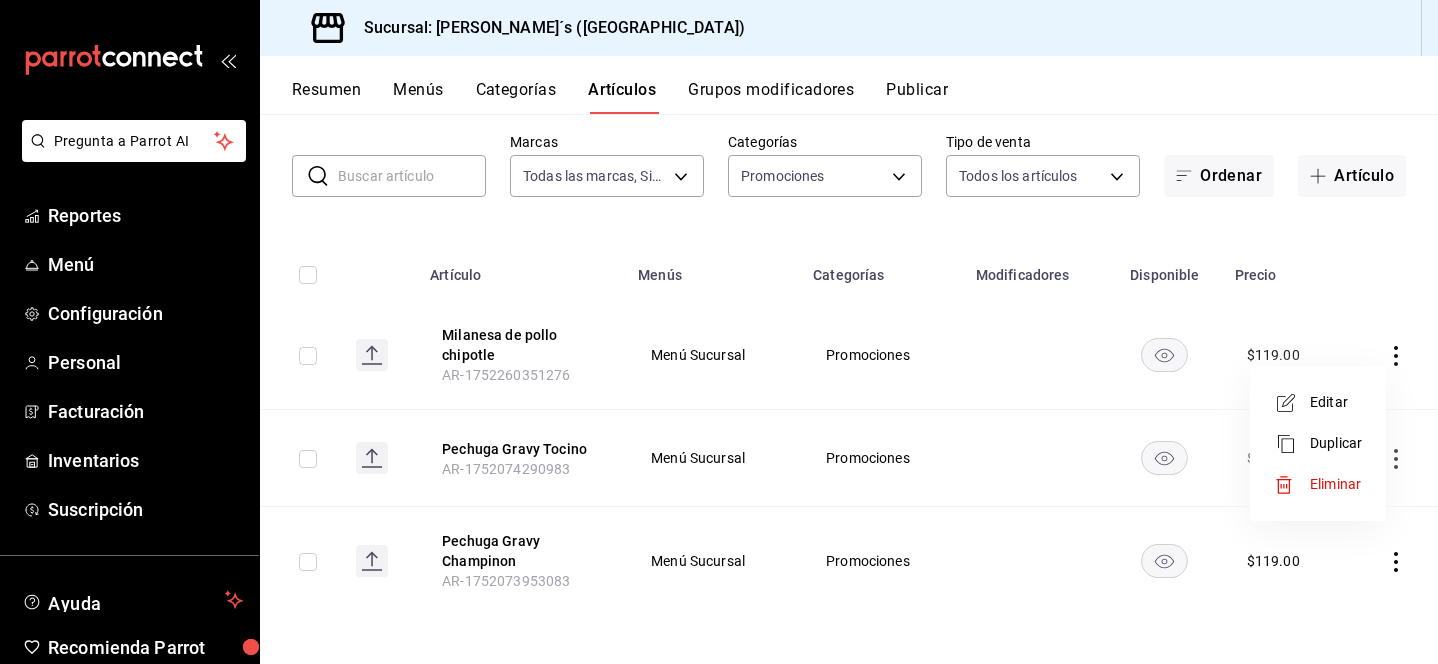 click on "Editar" at bounding box center [1336, 402] 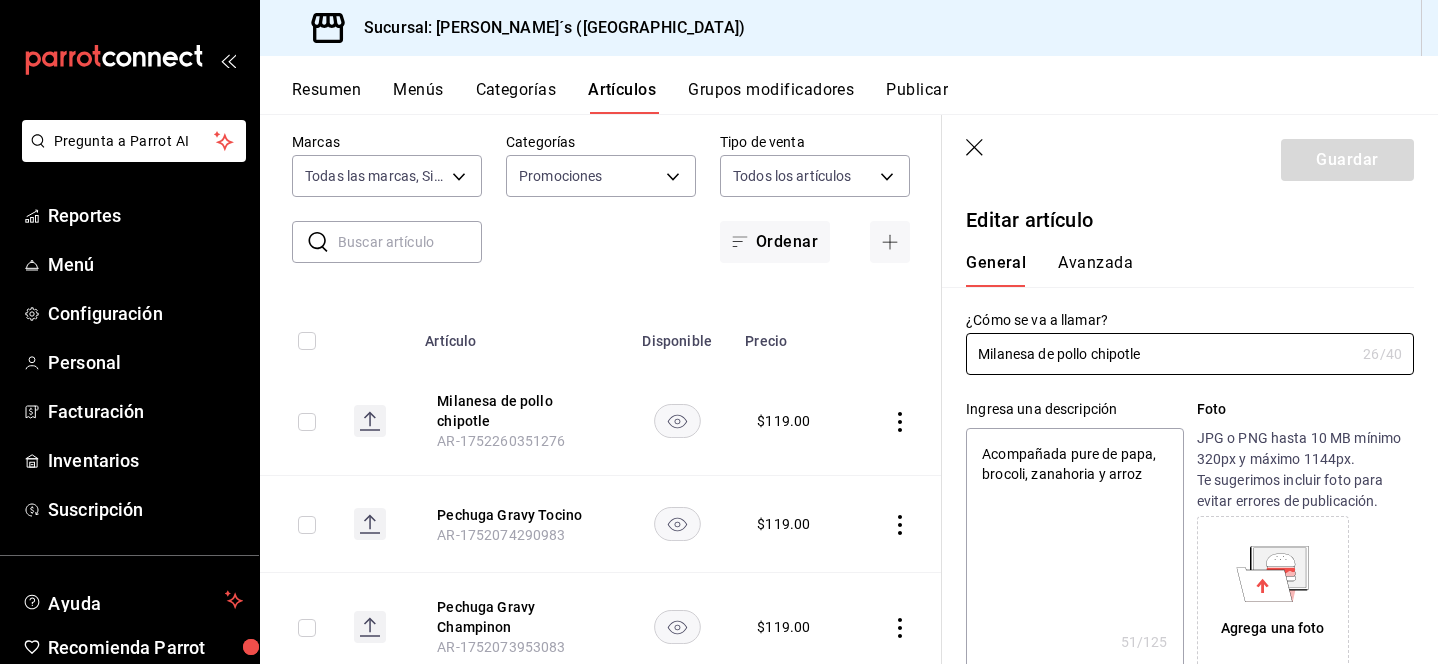 type on "x" 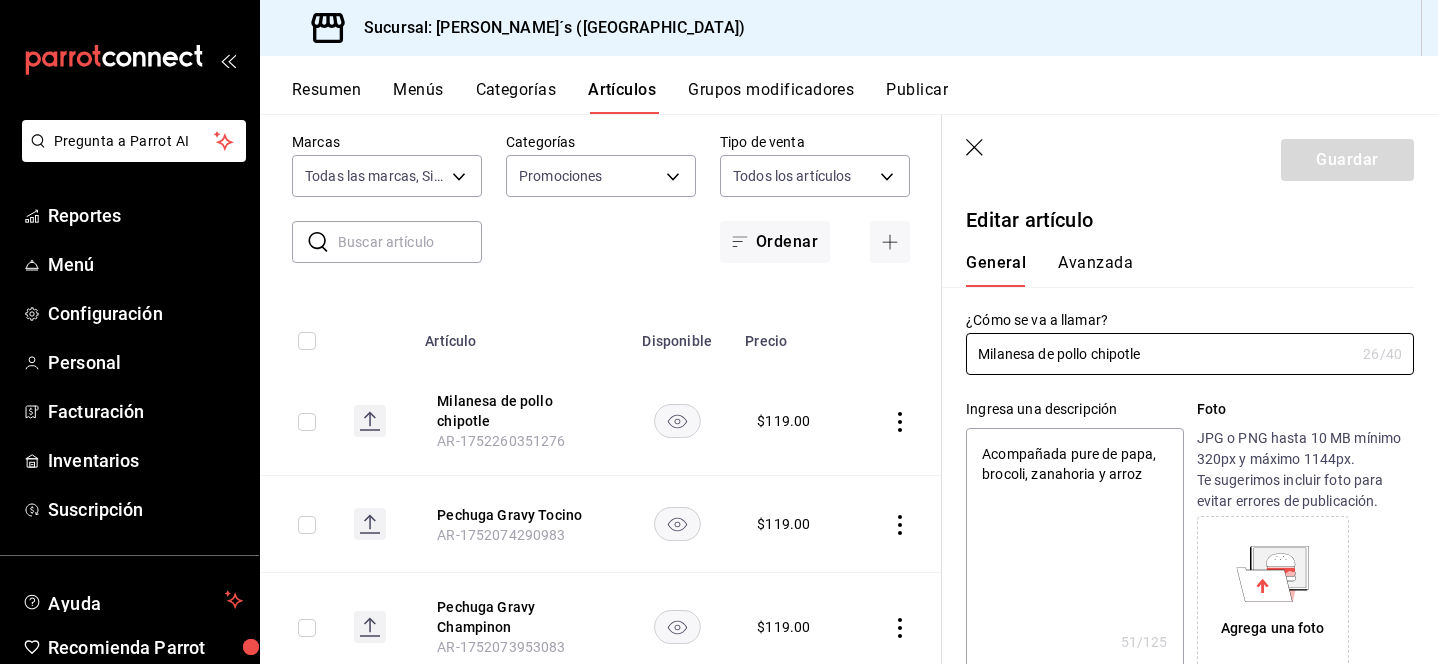 drag, startPoint x: 1031, startPoint y: 354, endPoint x: 834, endPoint y: 354, distance: 197 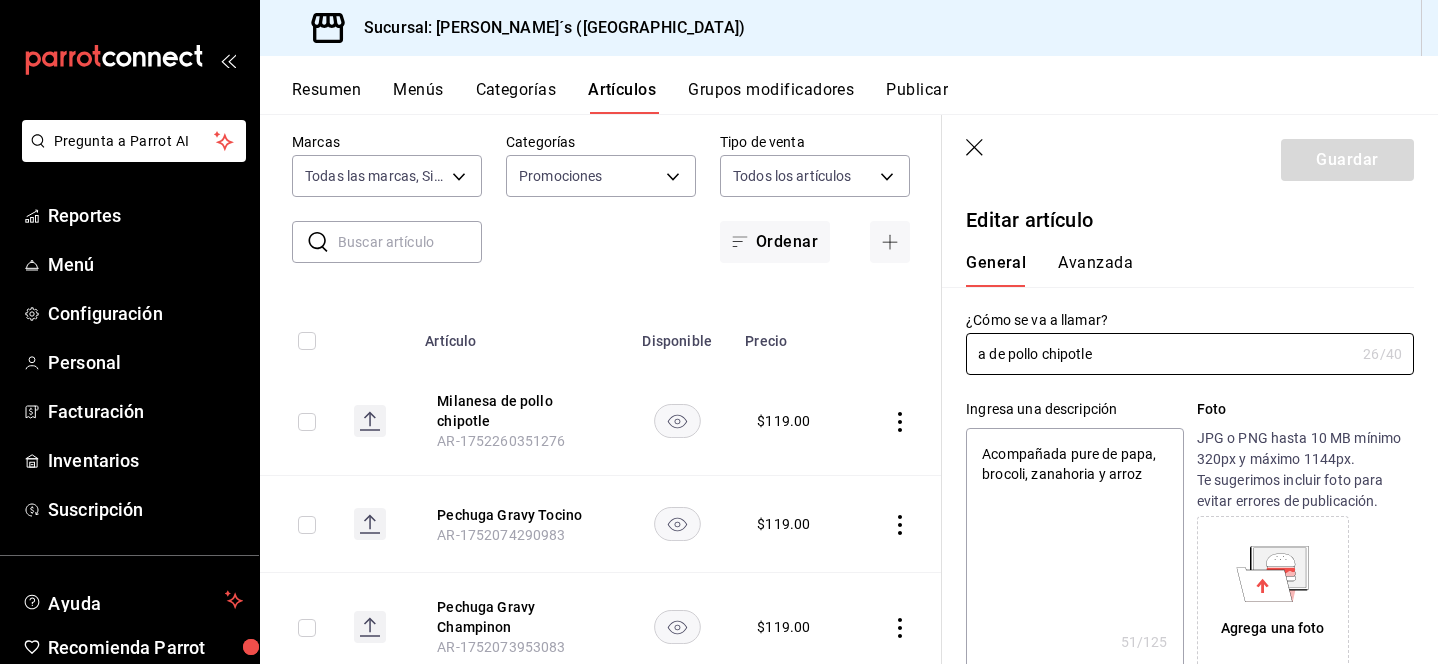type on "x" 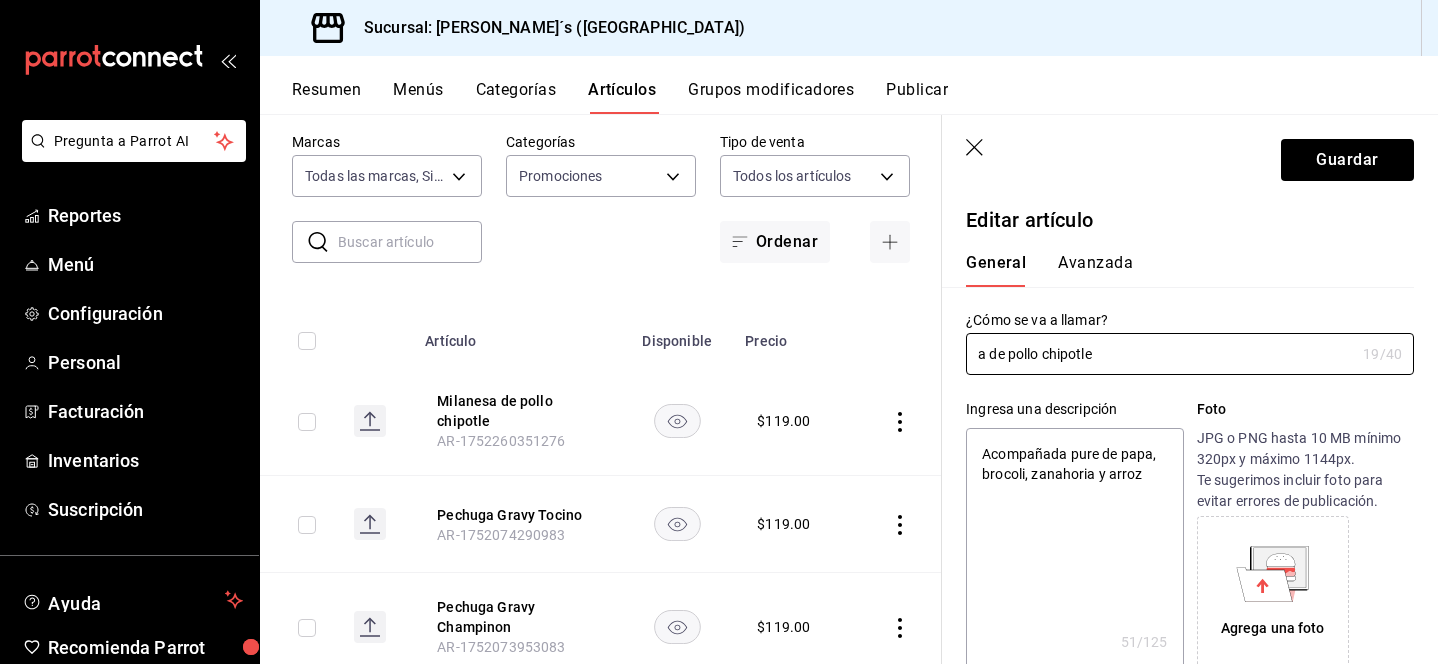 type on "de pollo chipotle" 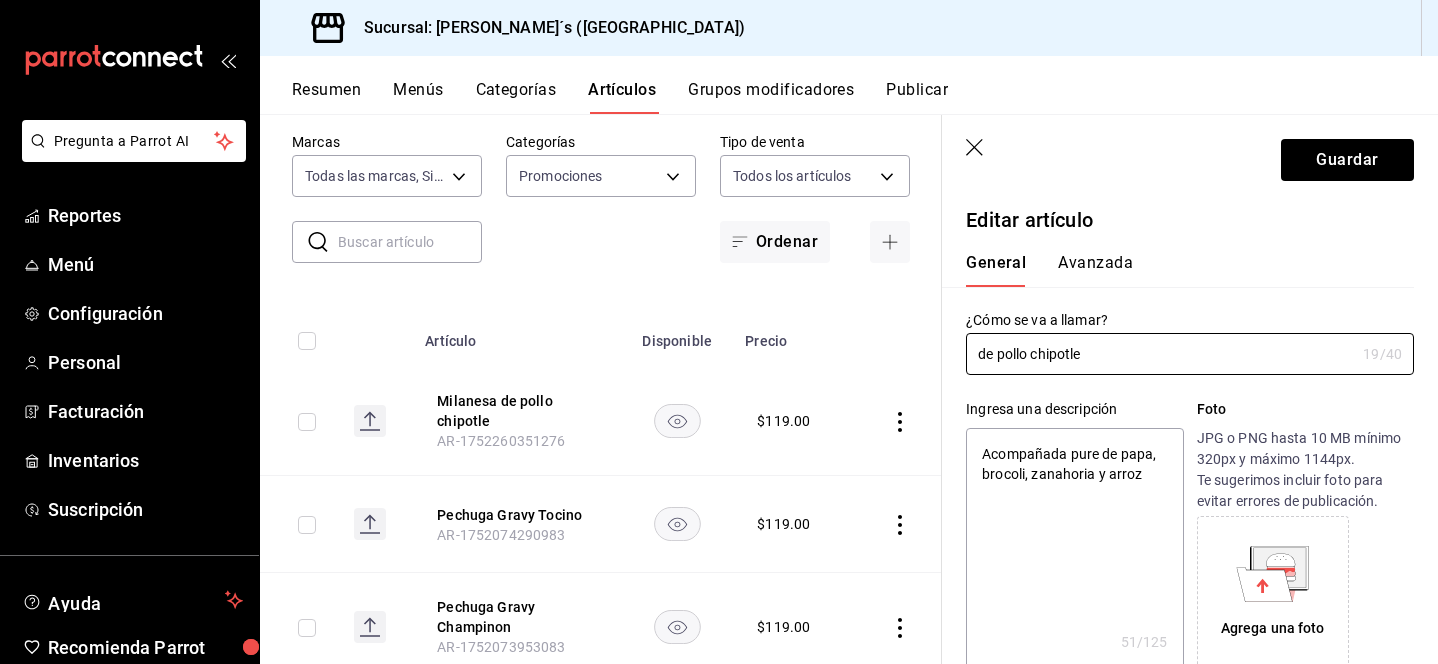 type on "x" 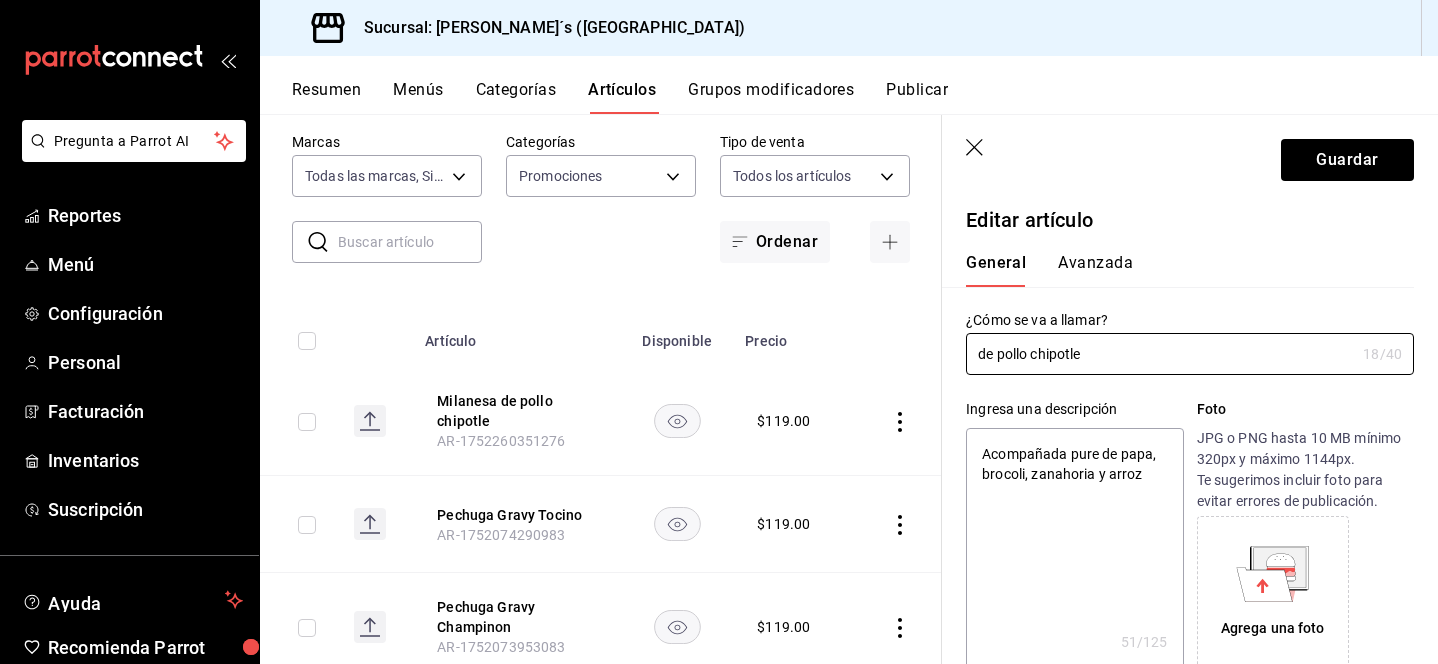 type on "P de pollo chipotle" 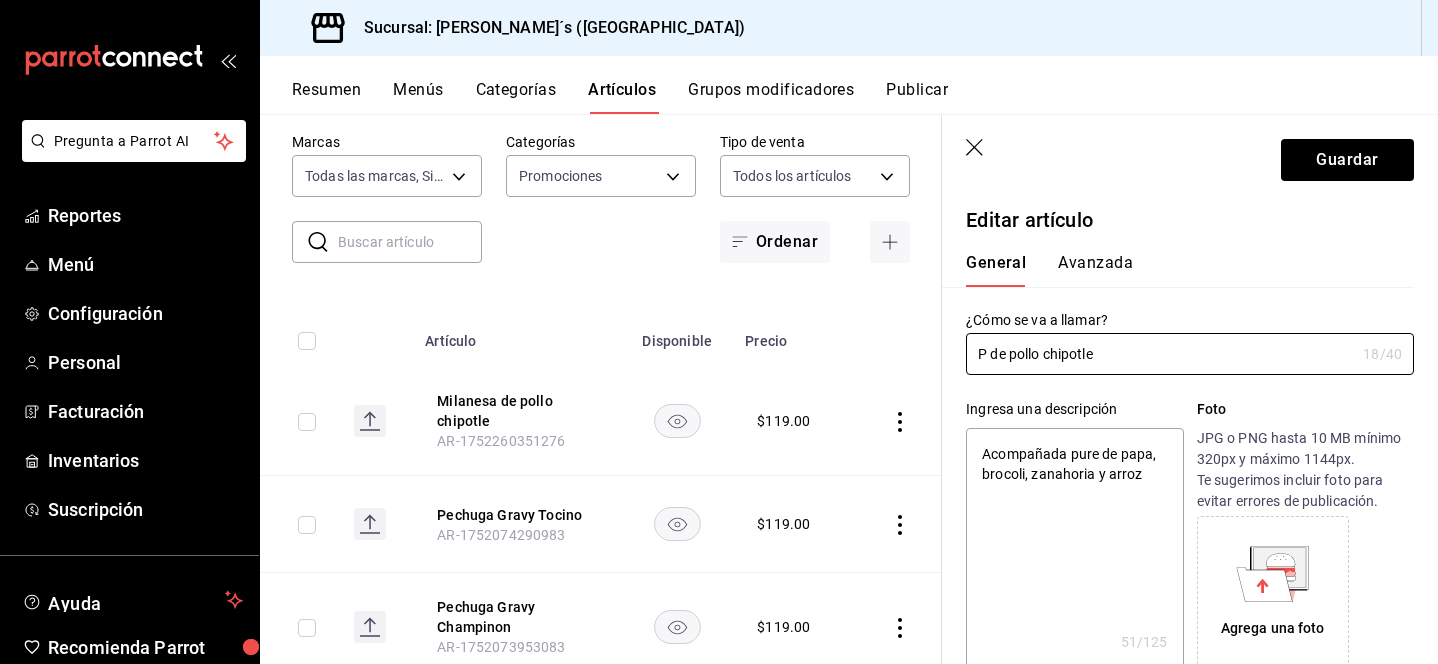 type on "x" 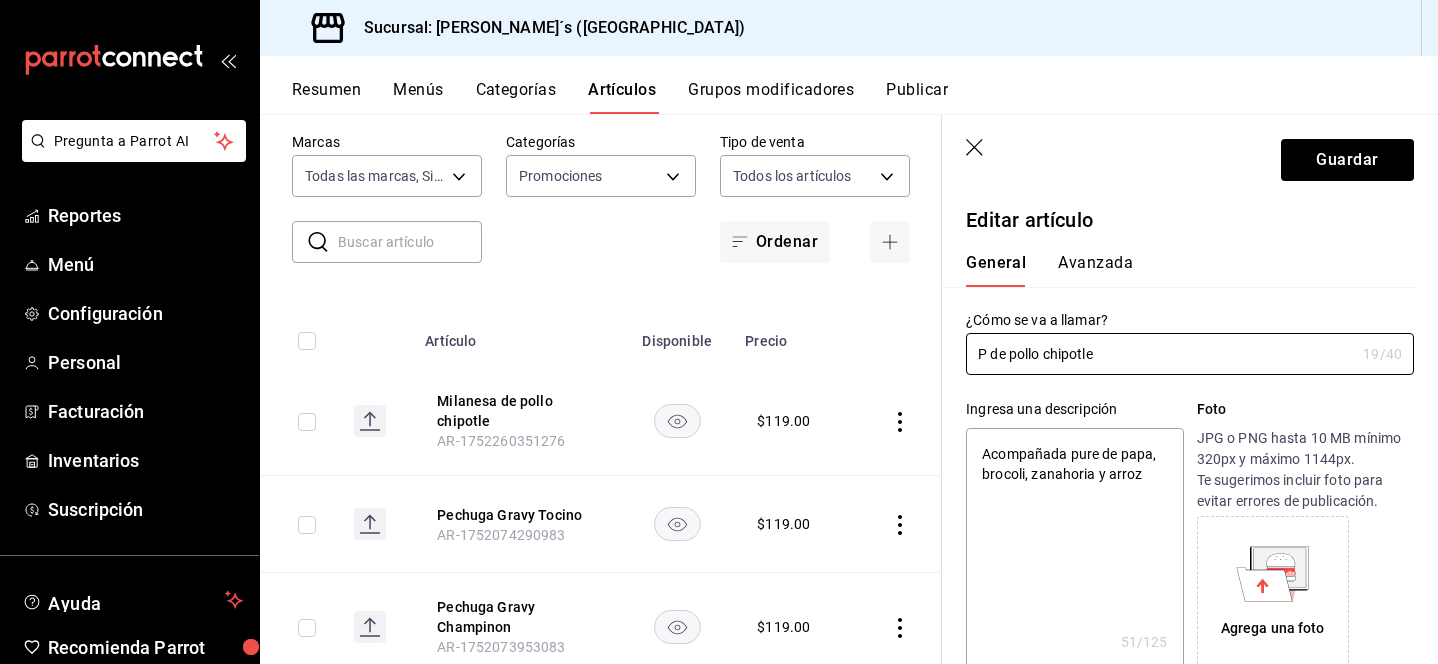 type on "Pe de pollo chipotle" 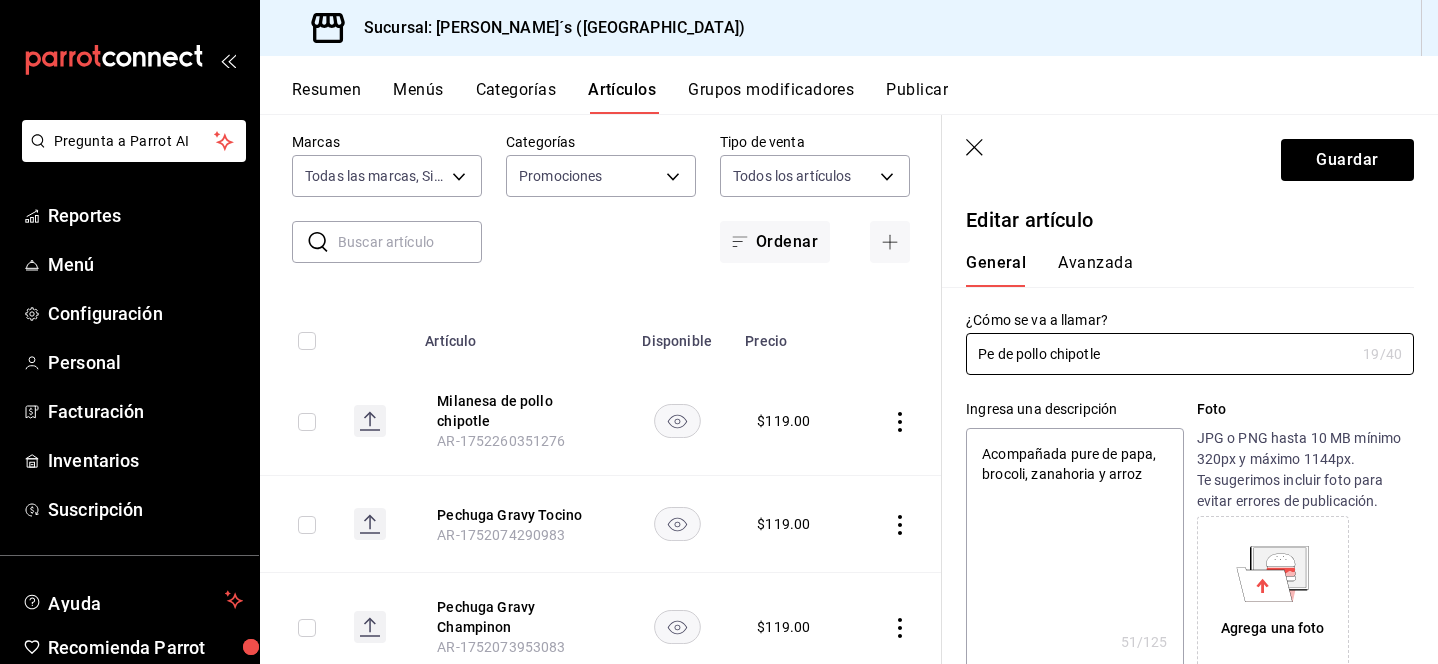 type on "x" 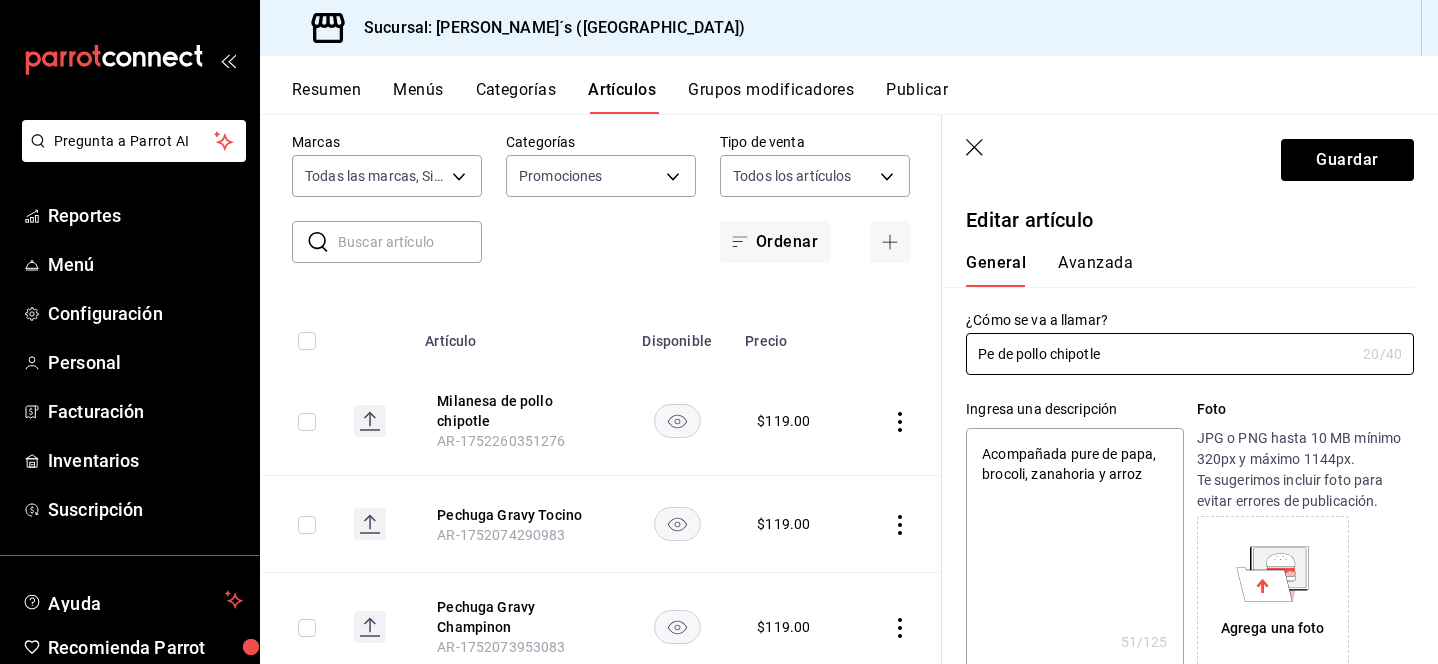 type on "Pec de pollo chipotle" 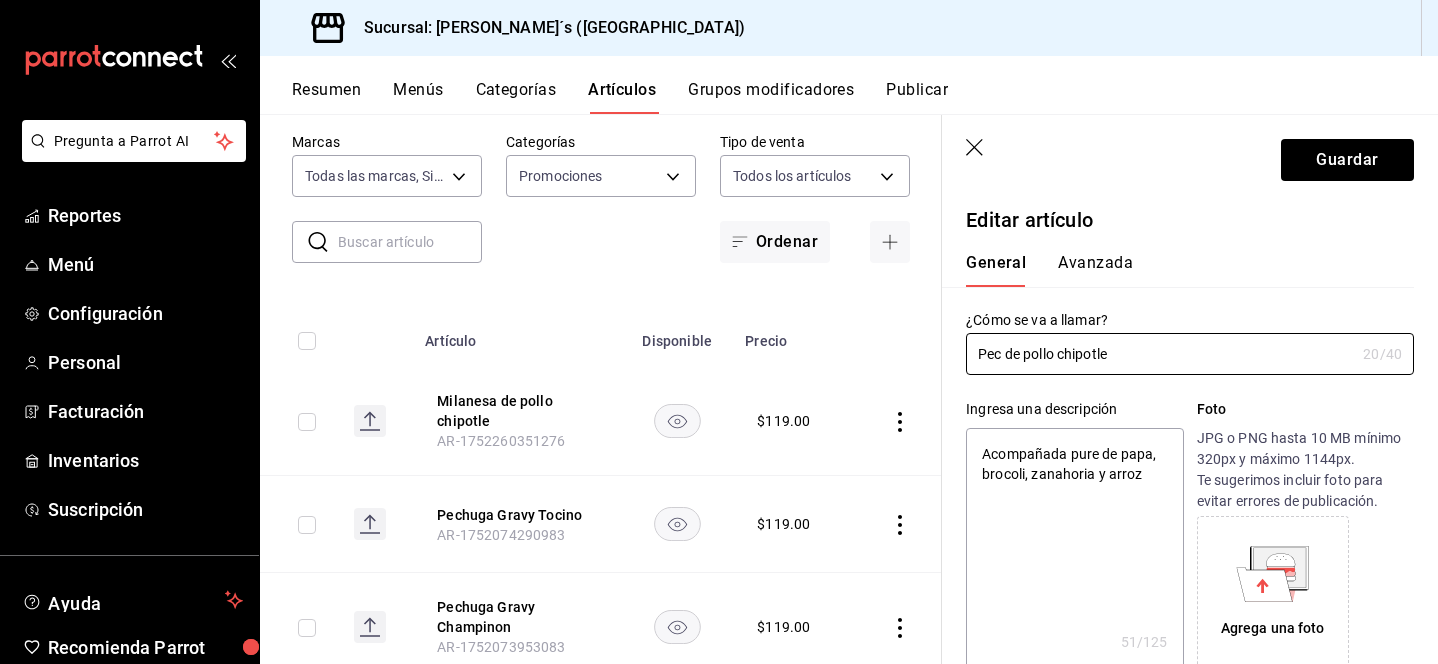 type on "x" 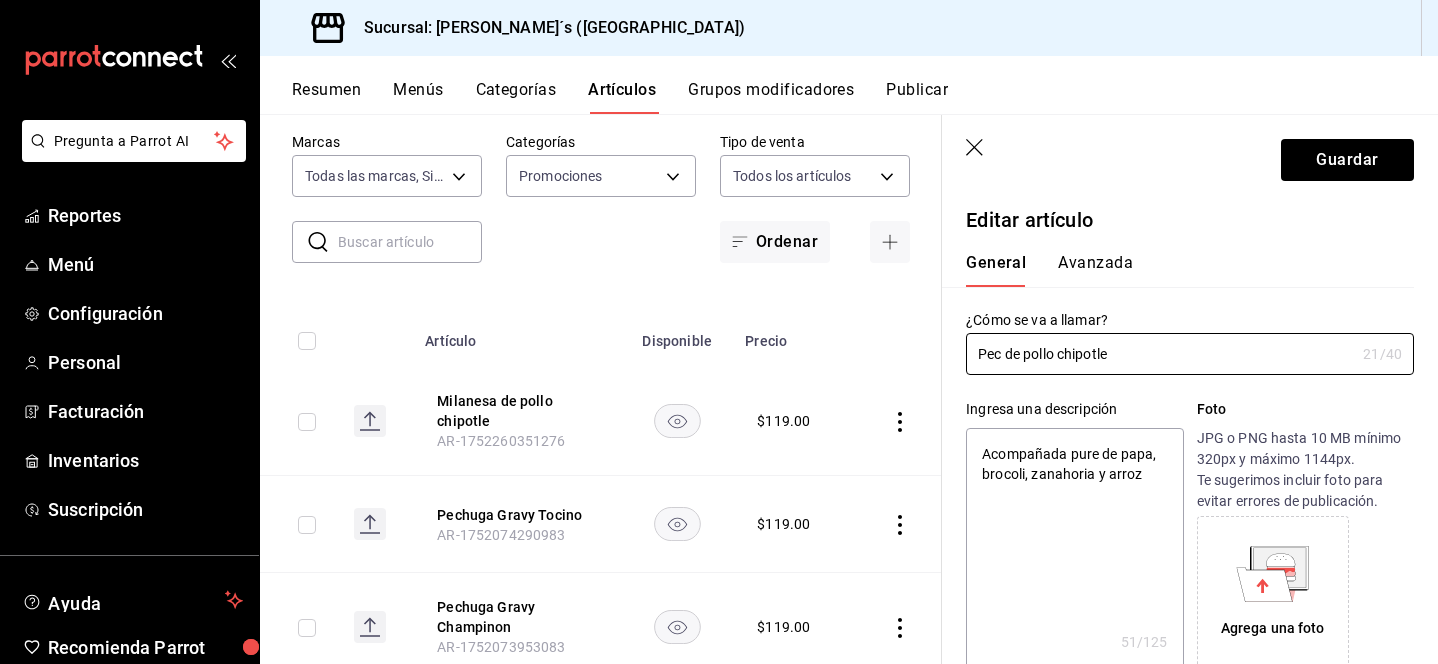 type on "Pech de pollo chipotle" 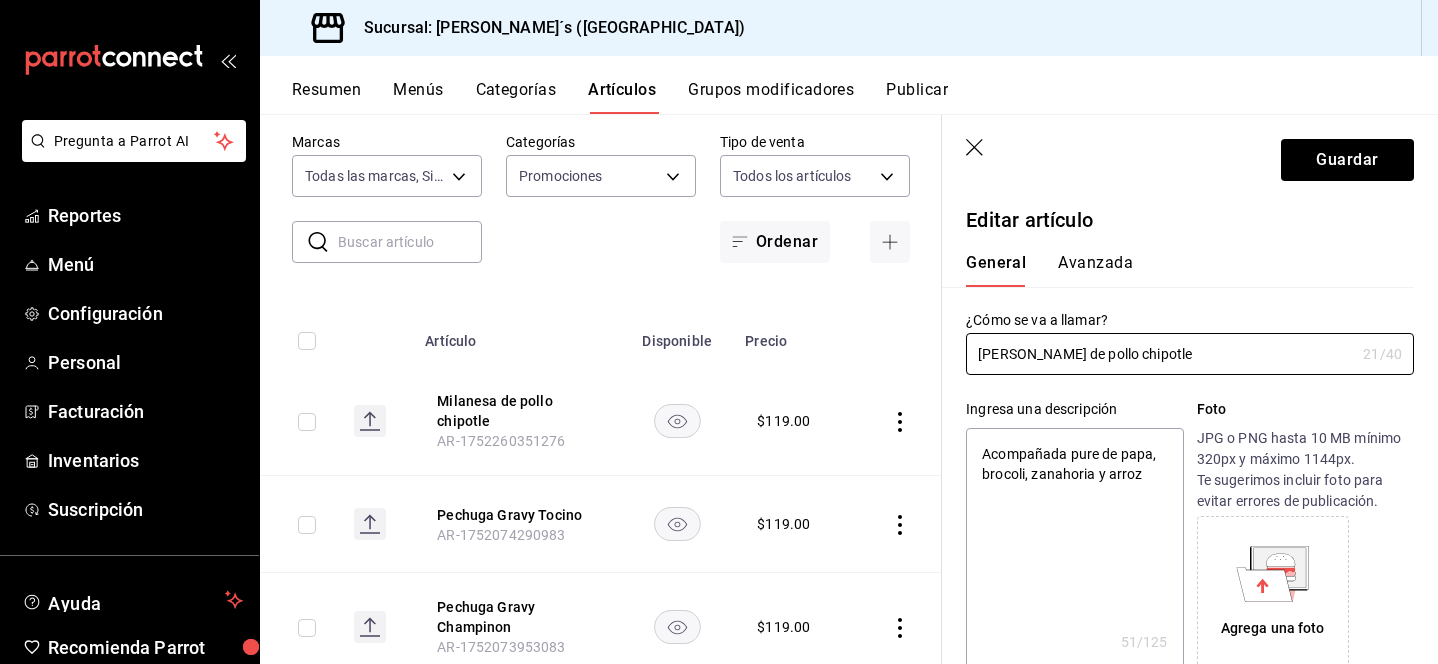 type on "x" 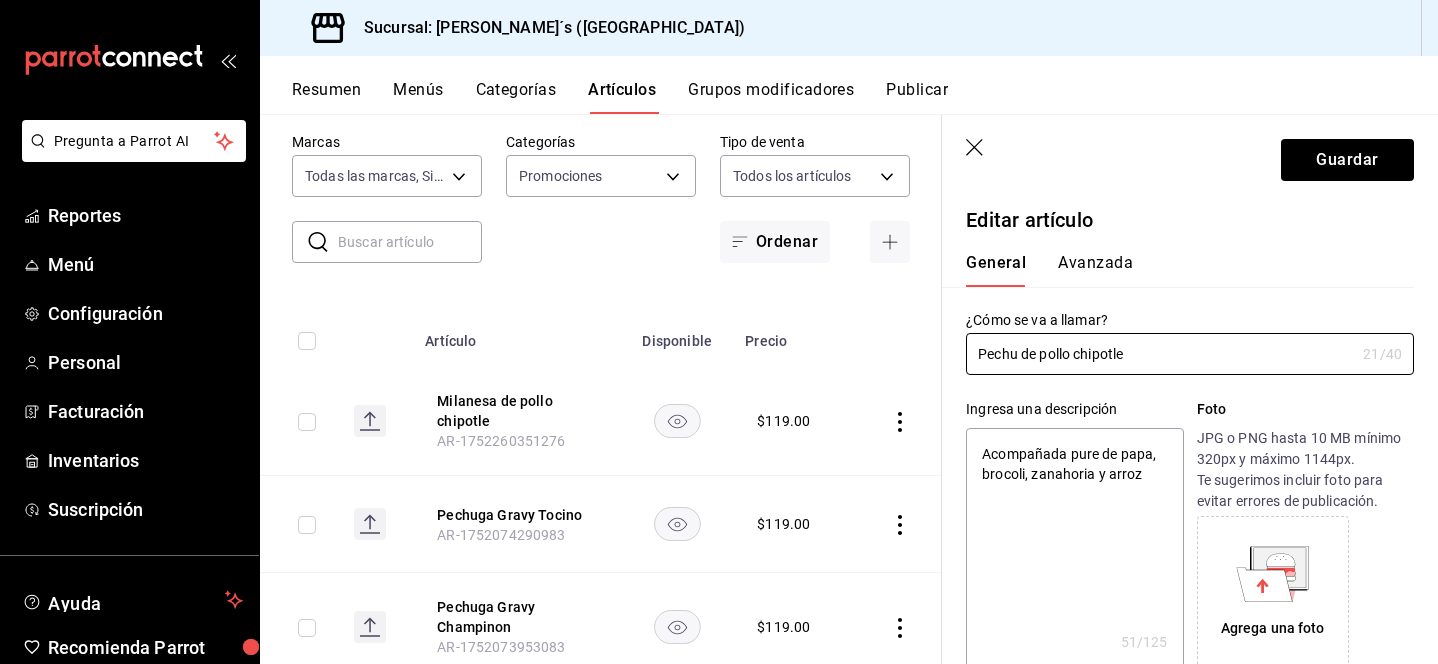 type on "x" 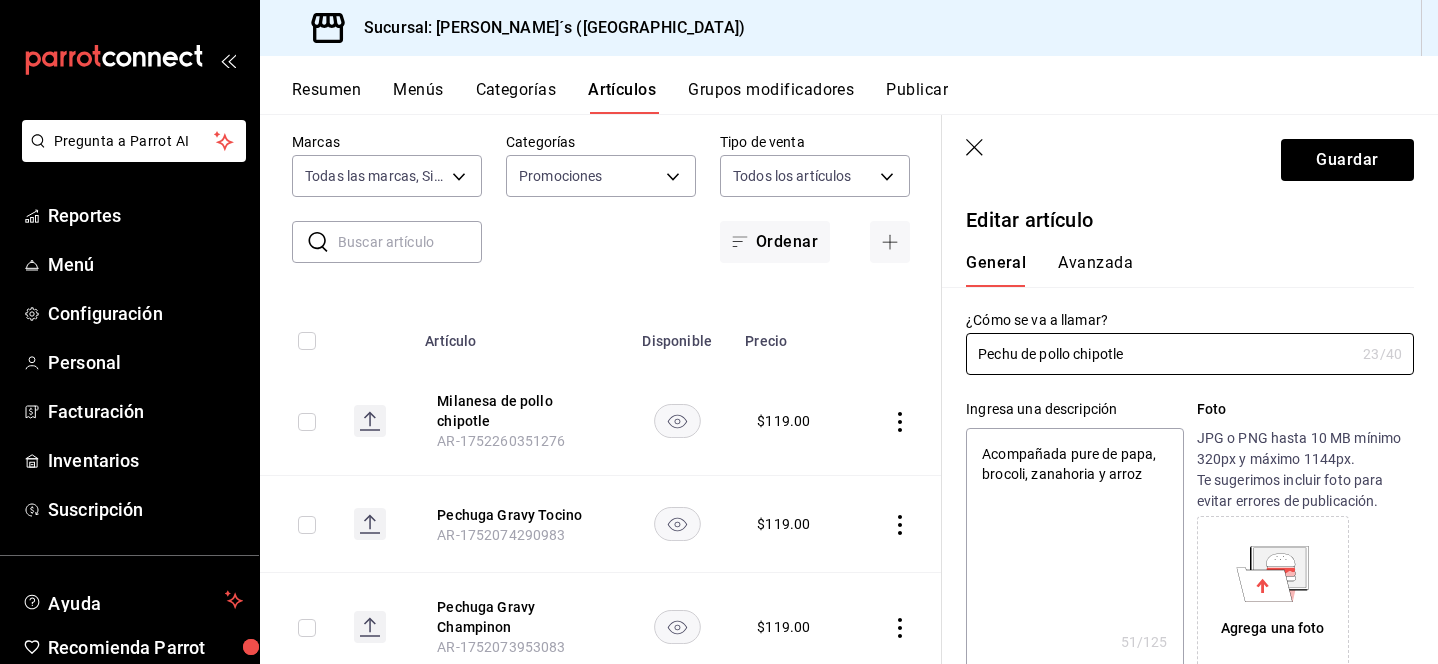 type on "Pechug de pollo chipotle" 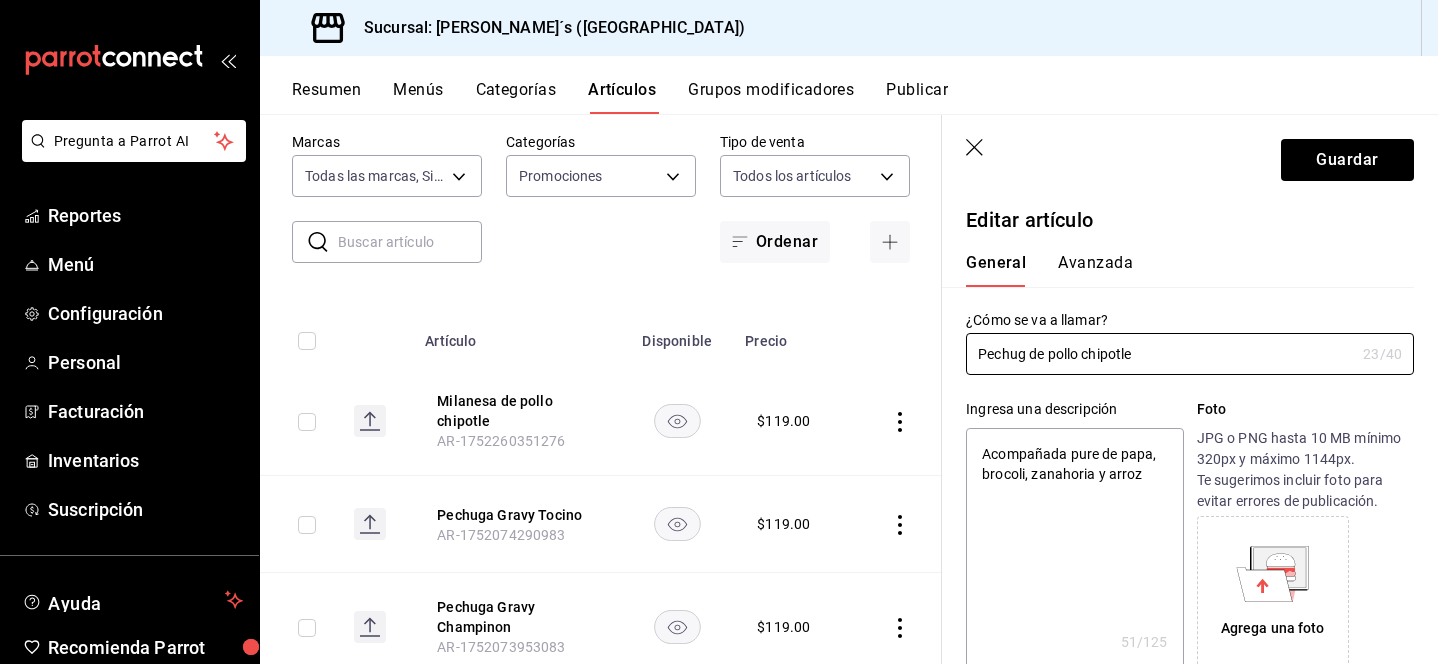 type on "x" 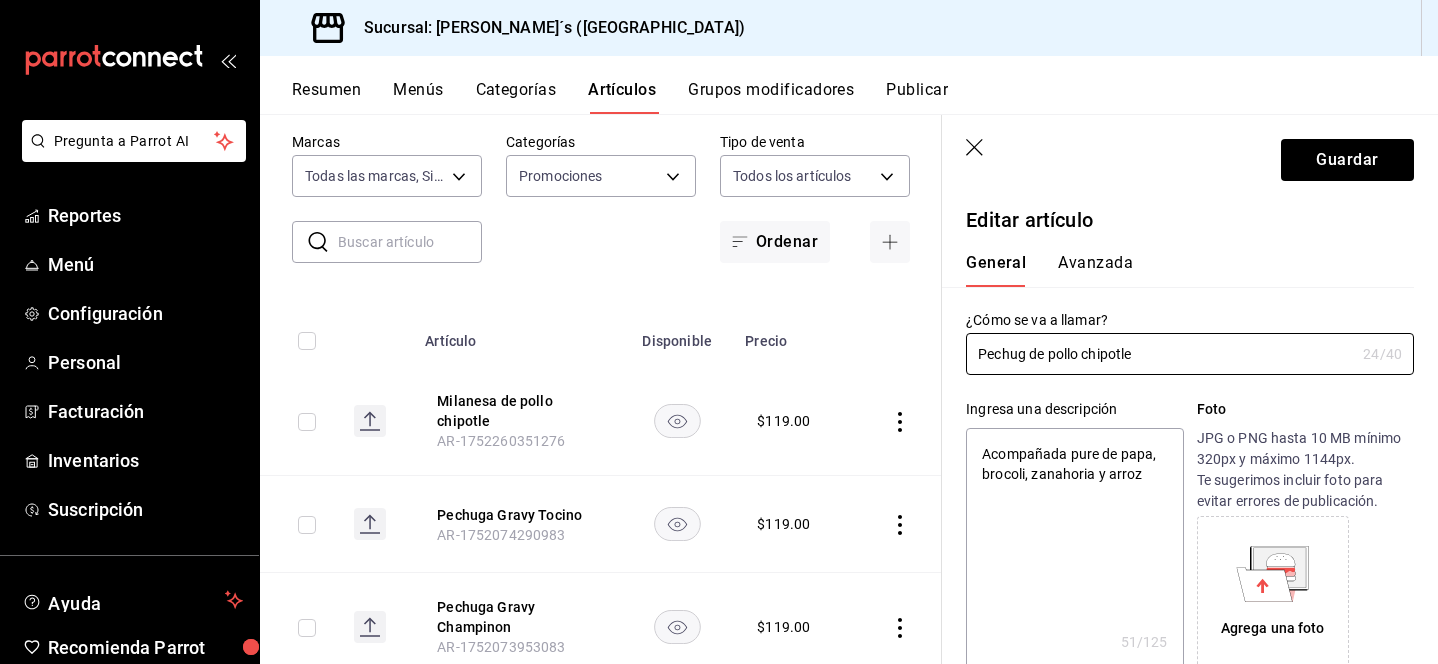 type on "Pechuga de pollo chipotle" 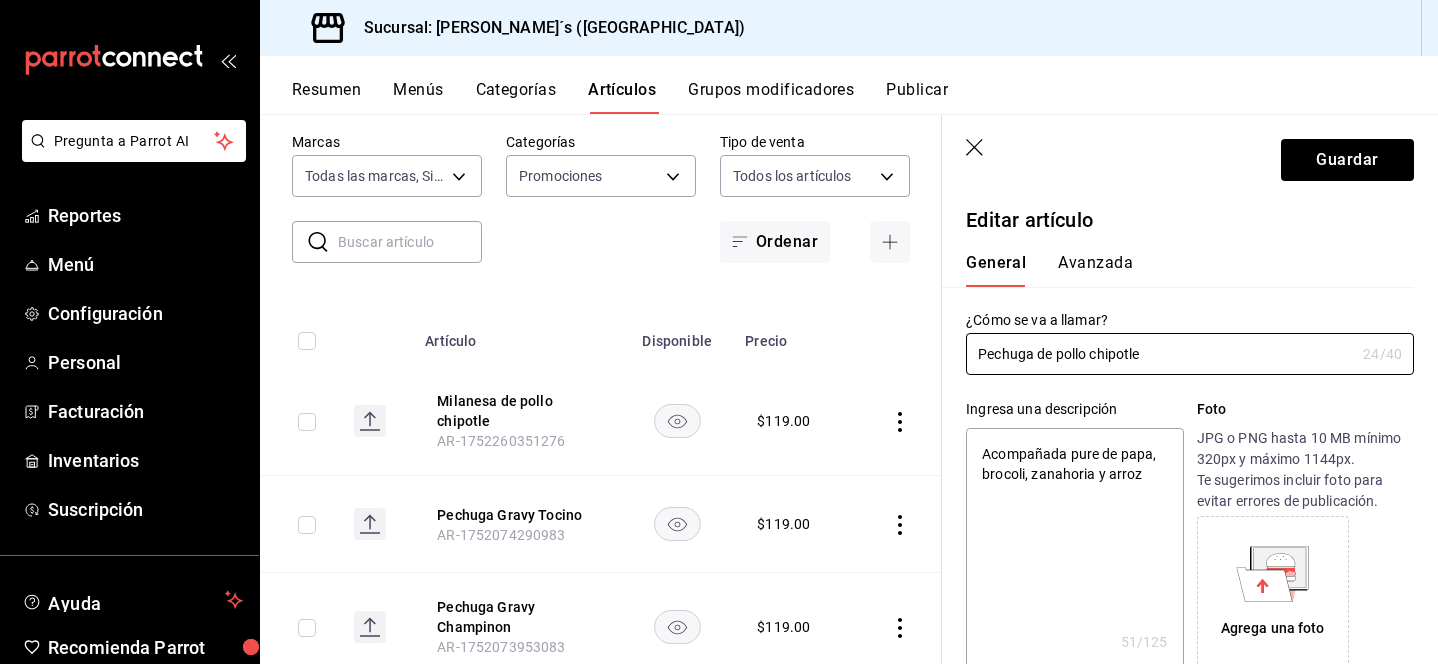 type on "x" 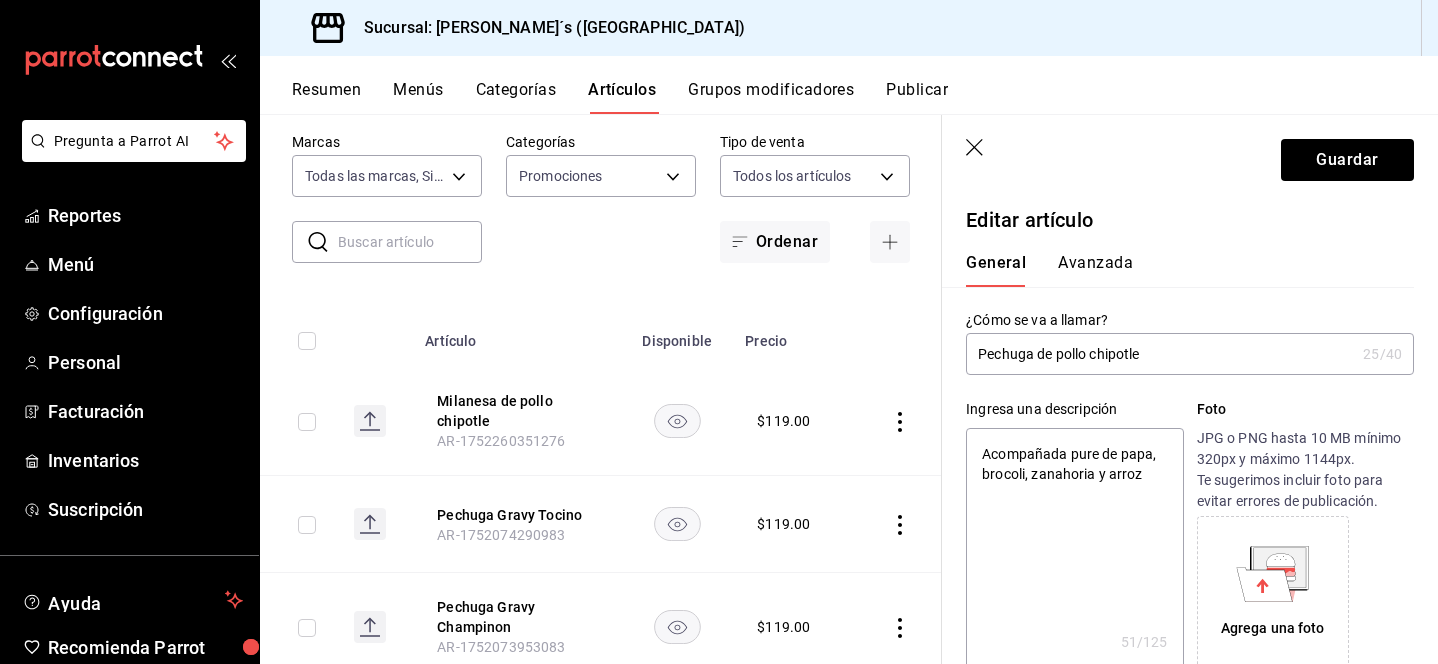 click on "Pechuga de pollo chipotle" at bounding box center (1160, 354) 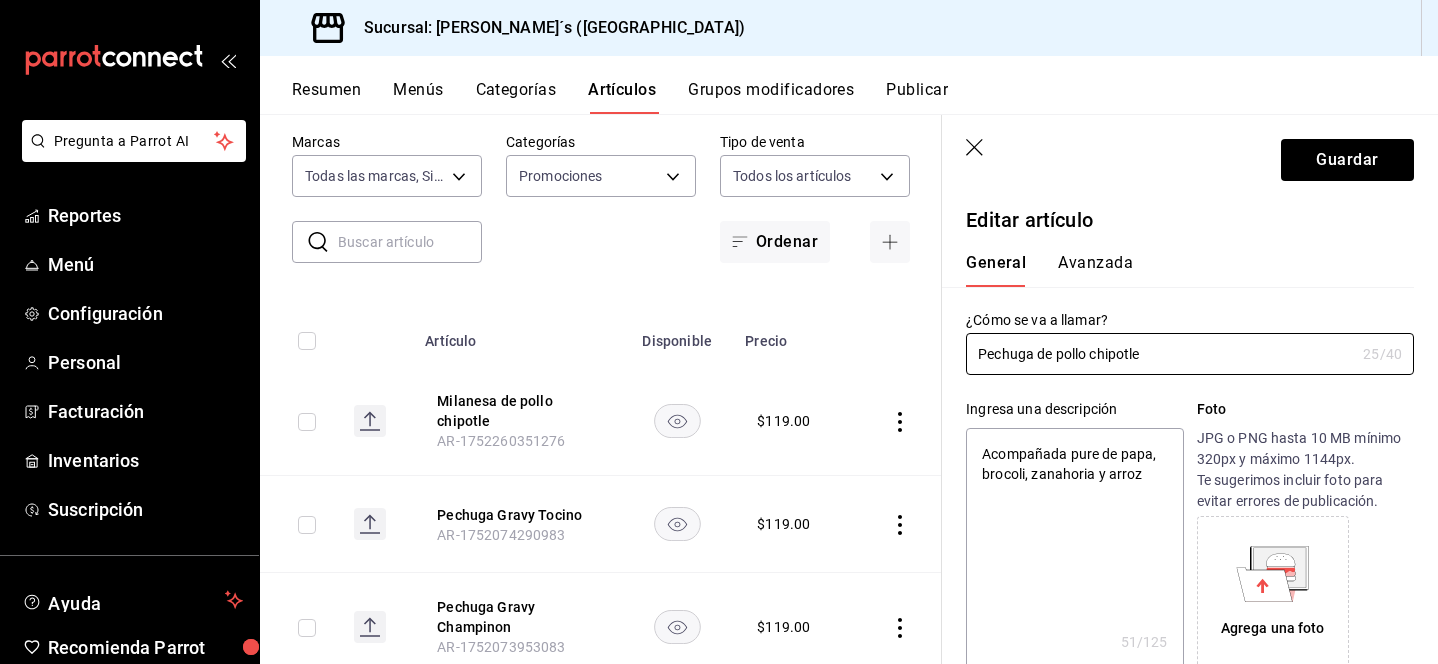 type on "Pechuga de pollochipotle" 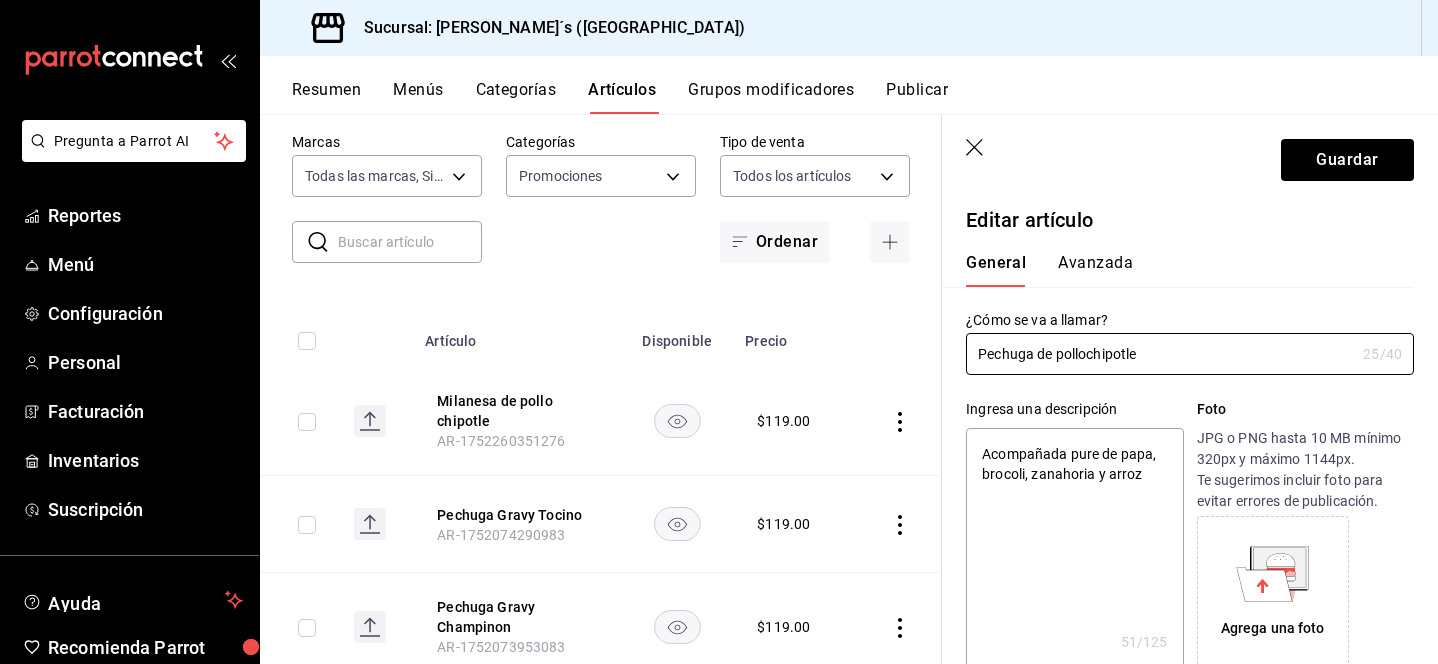 type on "x" 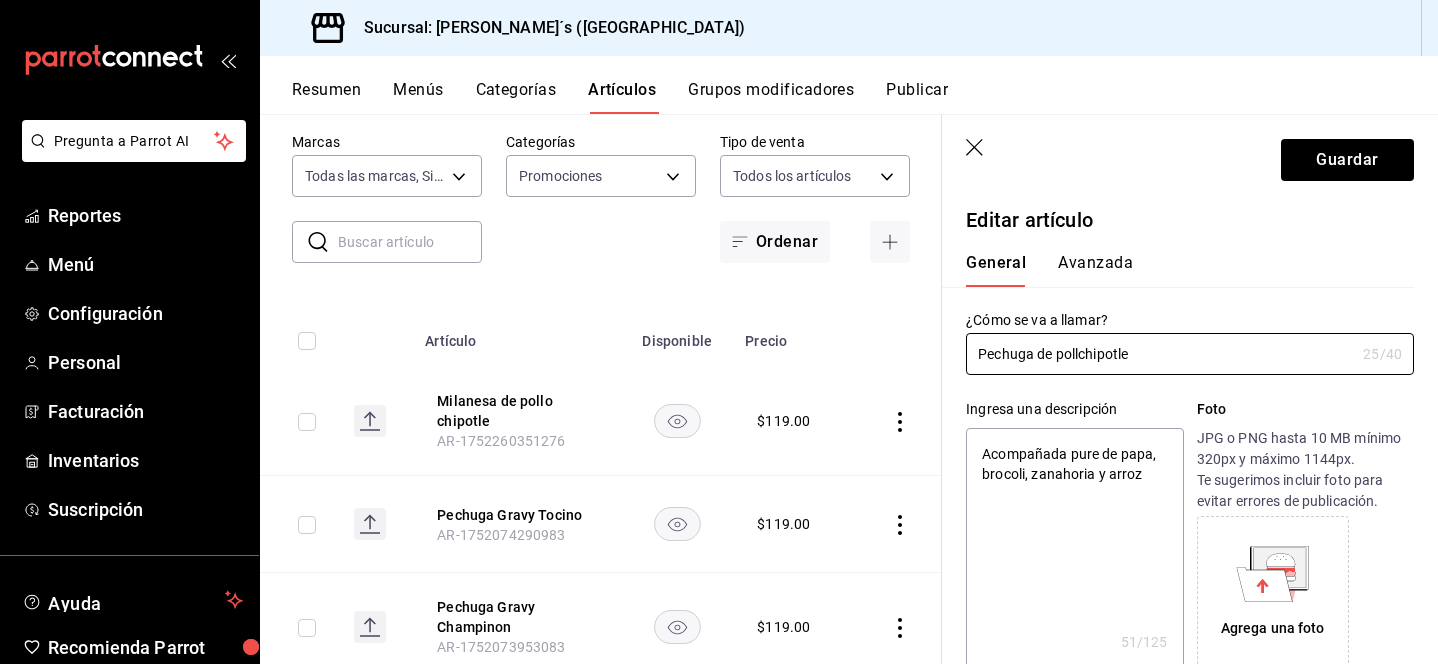 type on "x" 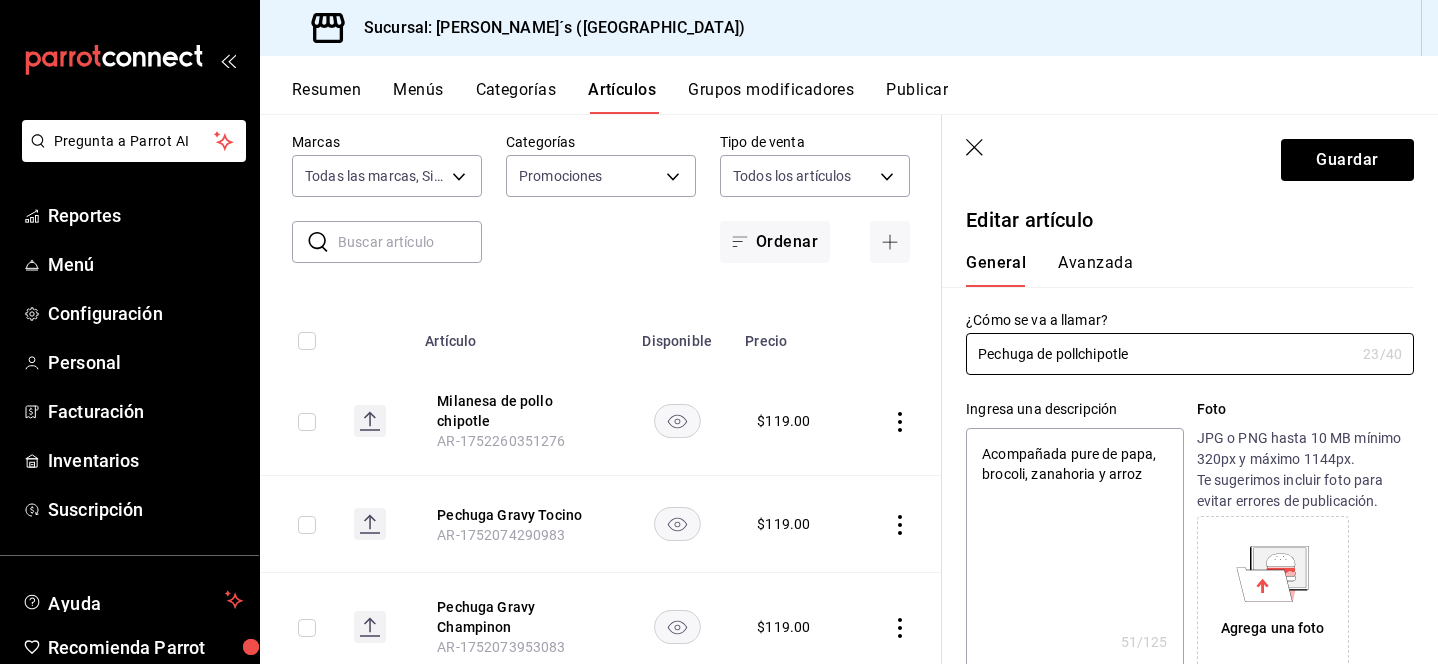 type on "Pechuga de polchipotle" 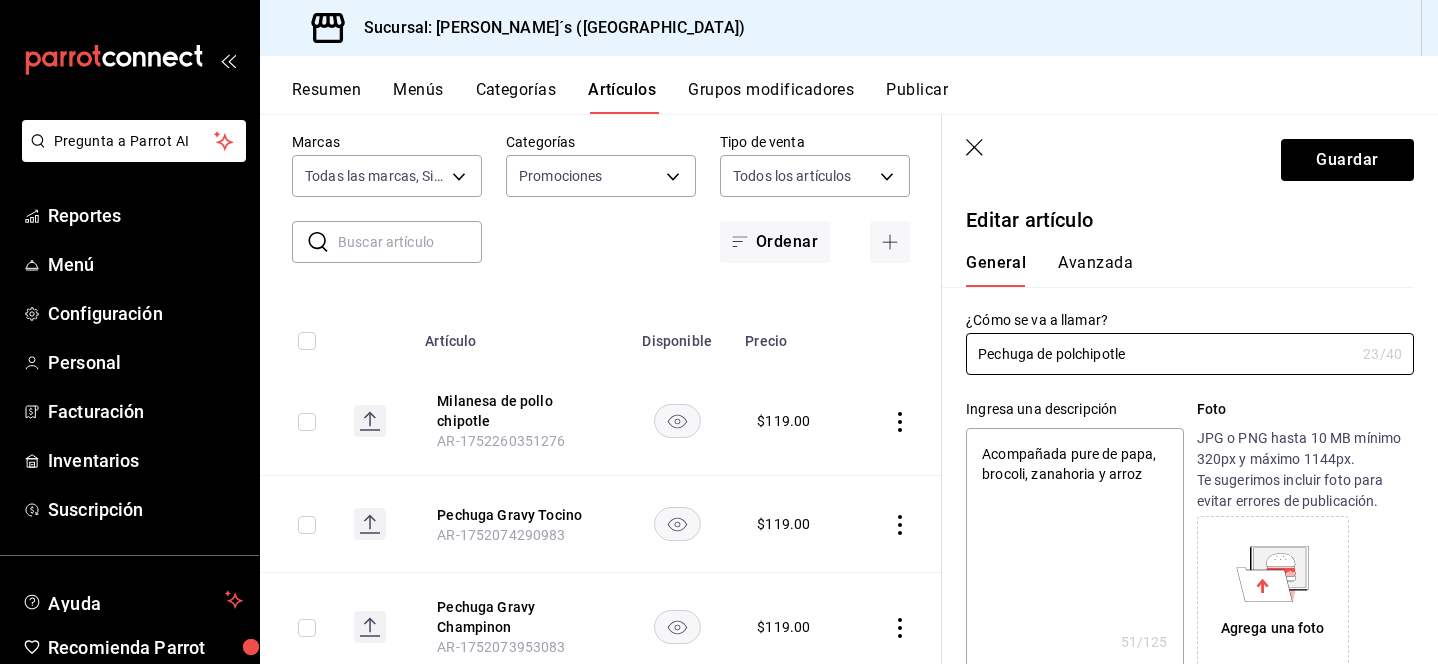 type on "x" 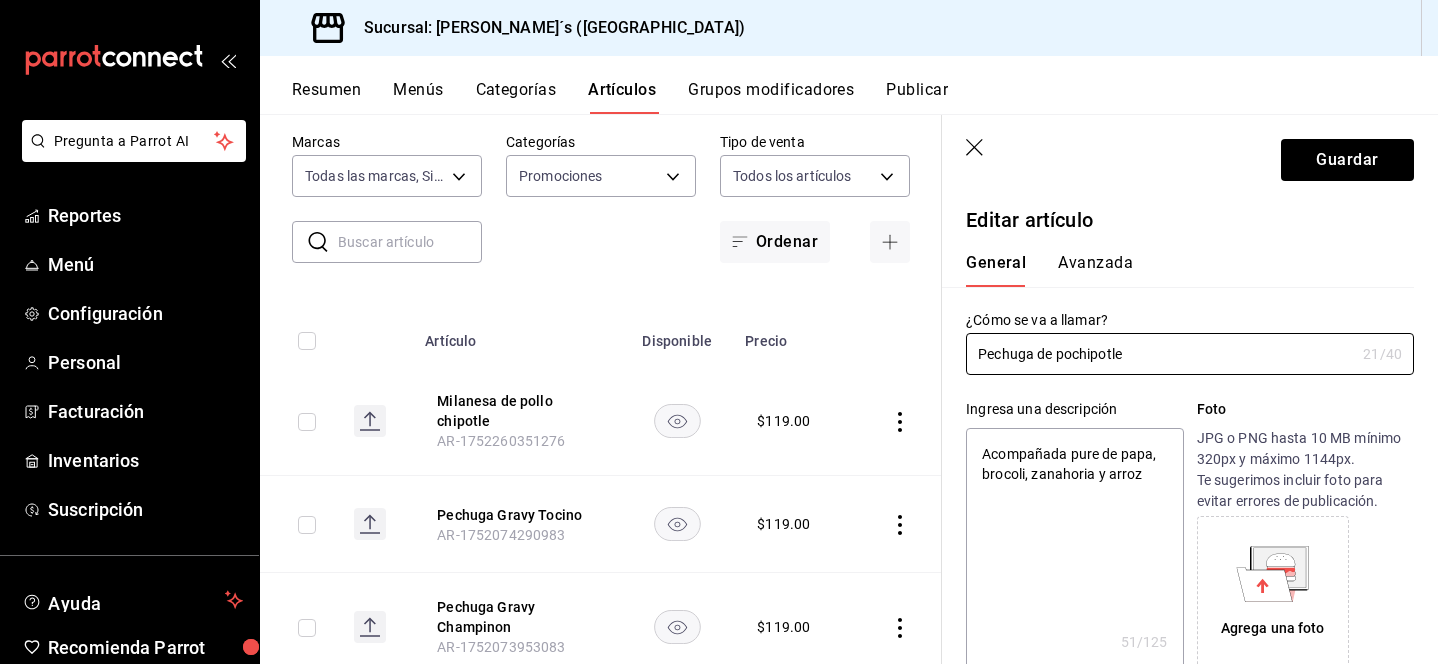 type on "Pechuga de pchipotle" 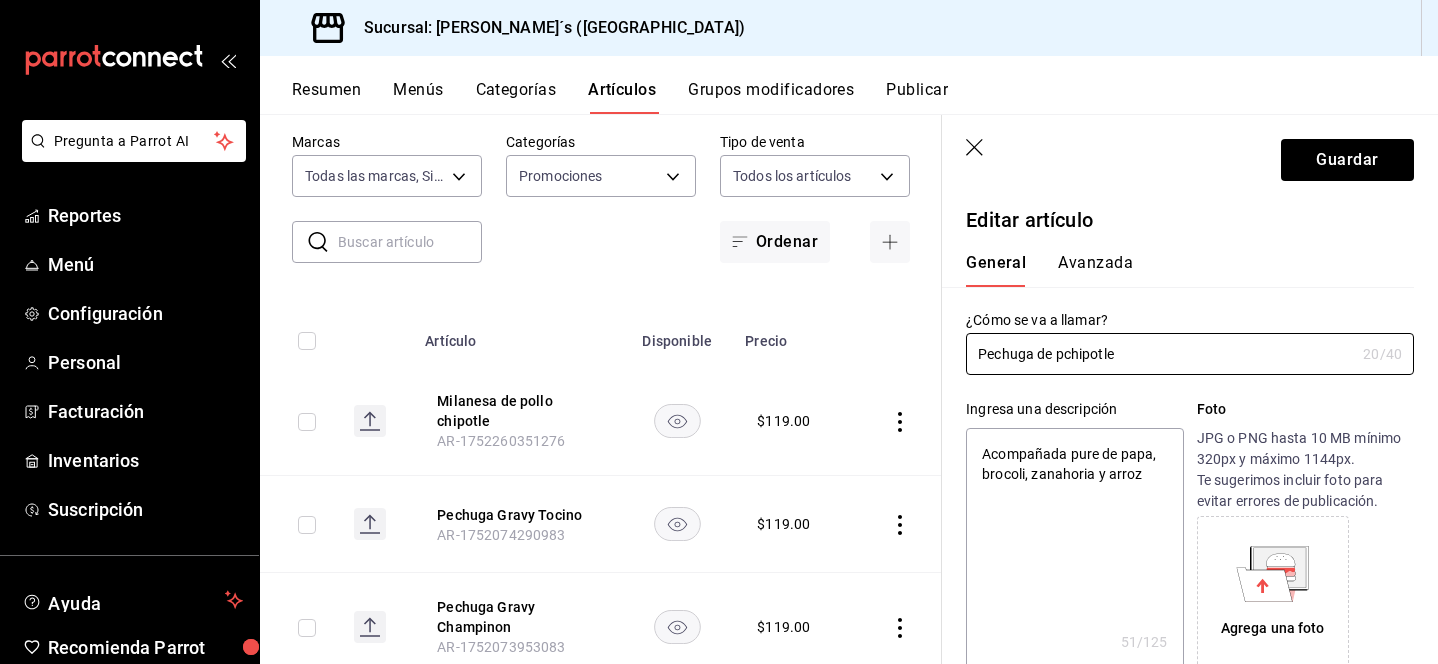 type on "Pechuga de chipotle" 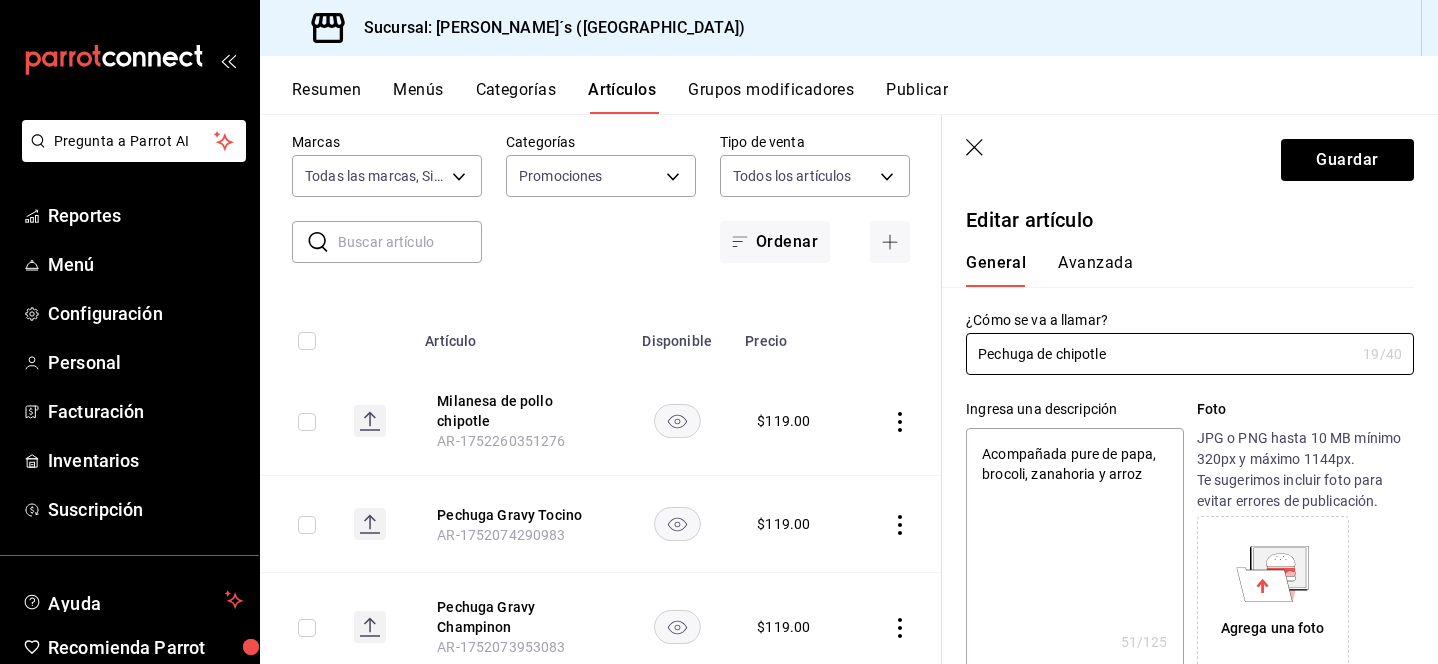 type on "Pechuga de chipotle" 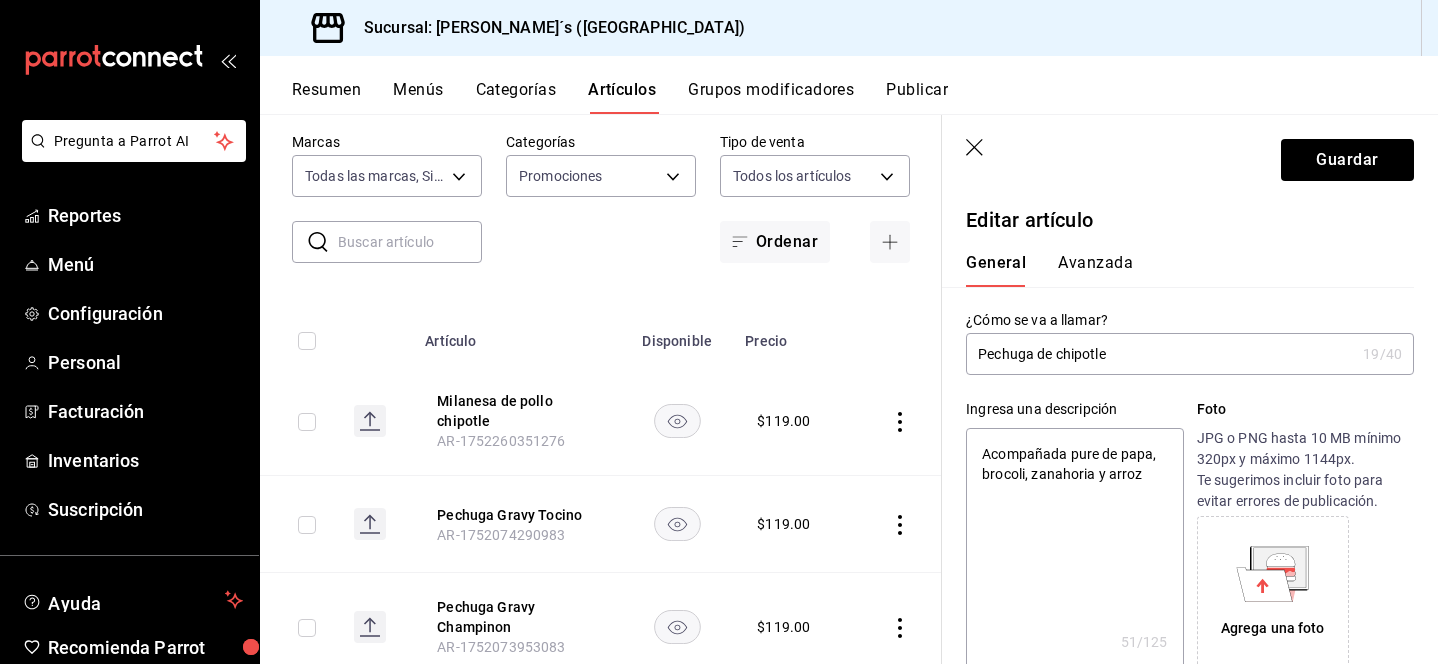 drag, startPoint x: 1160, startPoint y: 484, endPoint x: 1074, endPoint y: 462, distance: 88.76936 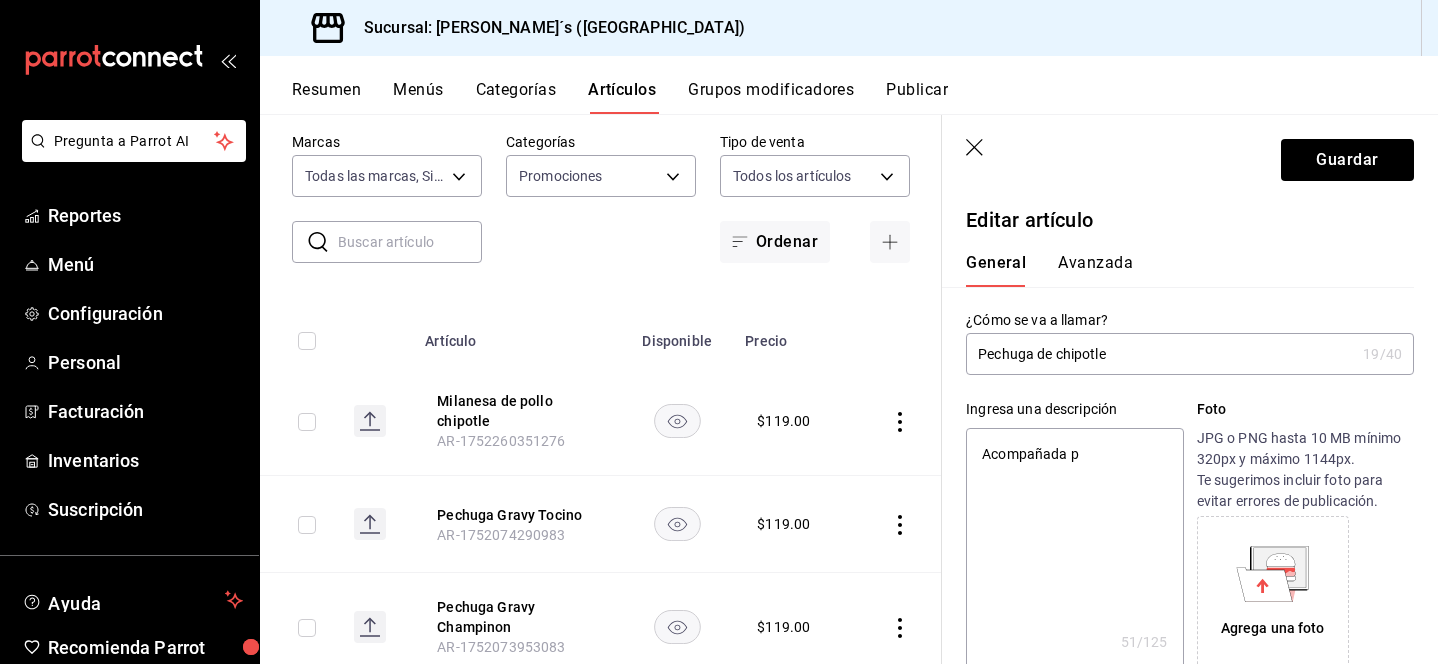 type on "x" 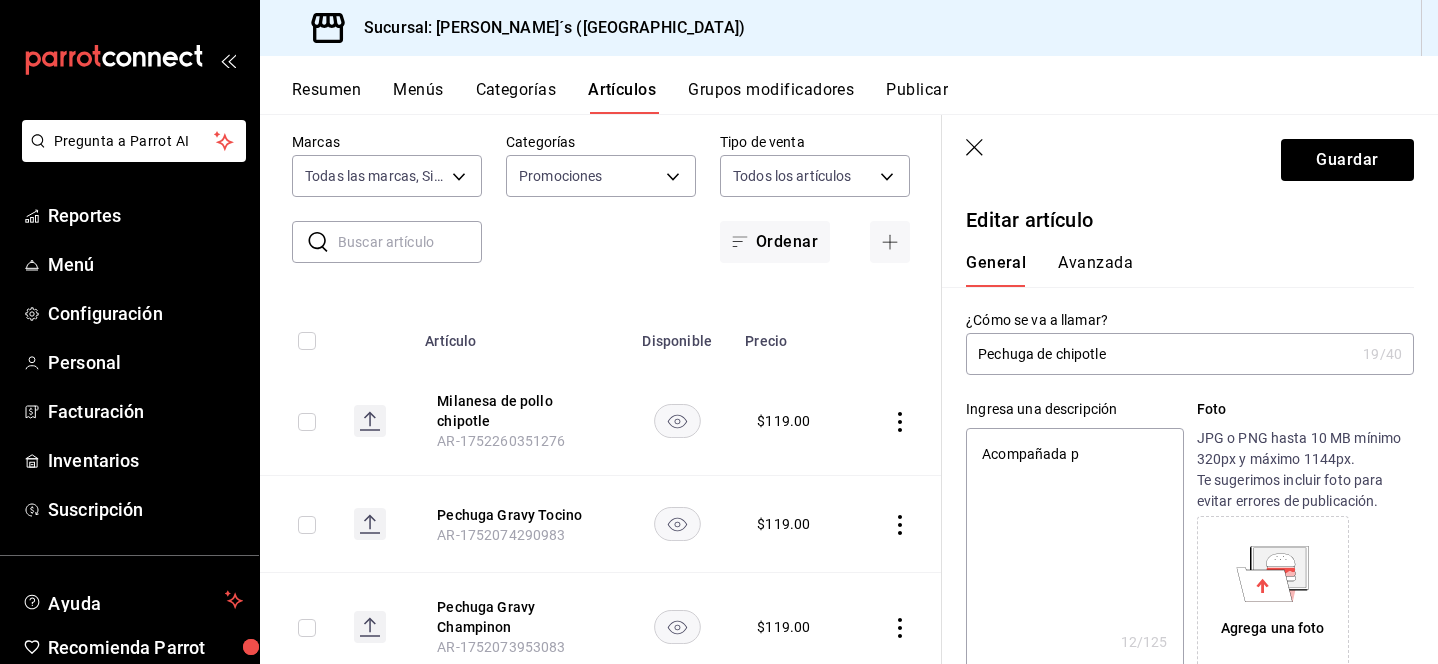 type on "Acompañada pa" 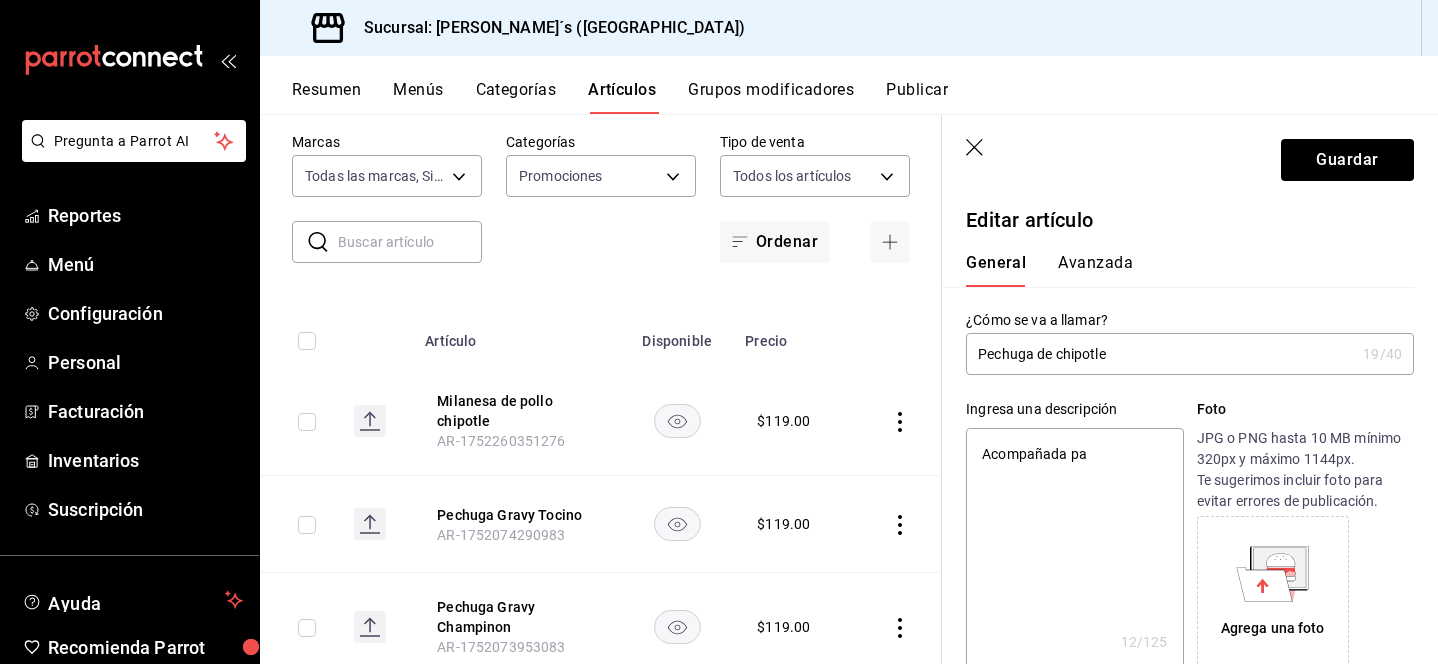 type on "Acompañada pas" 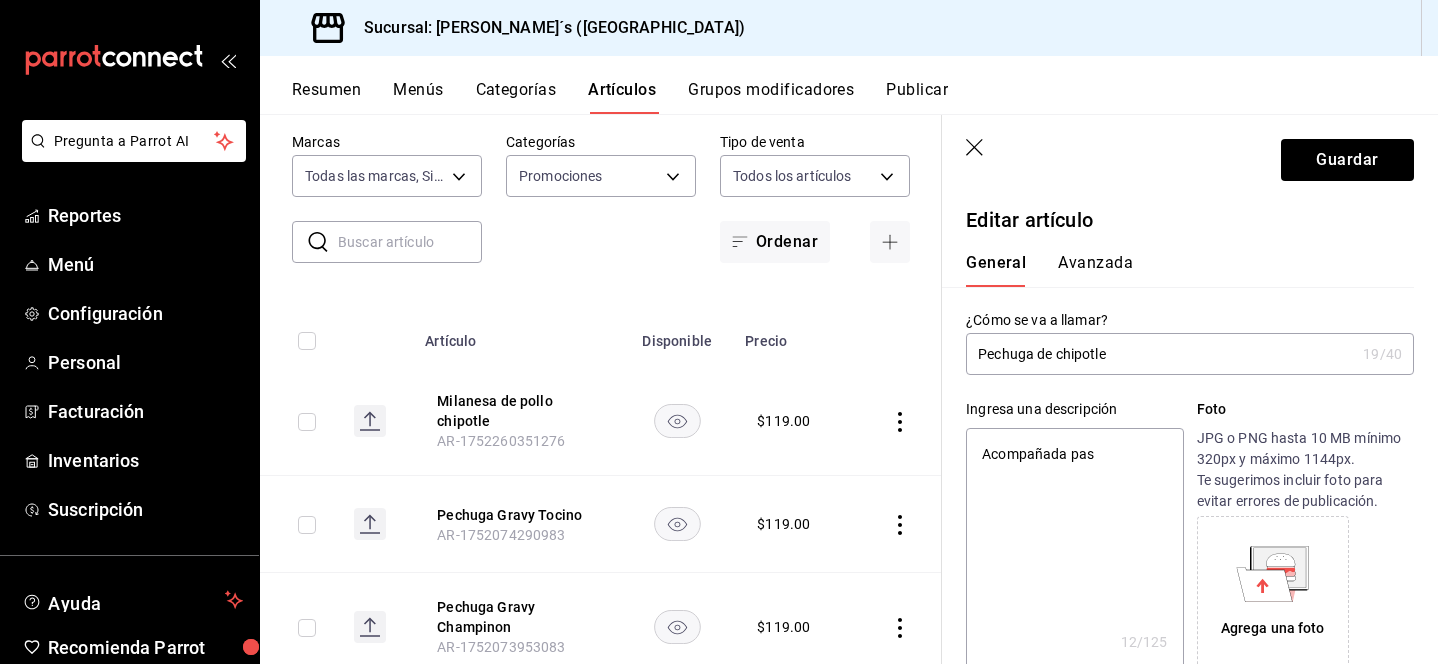 type on "x" 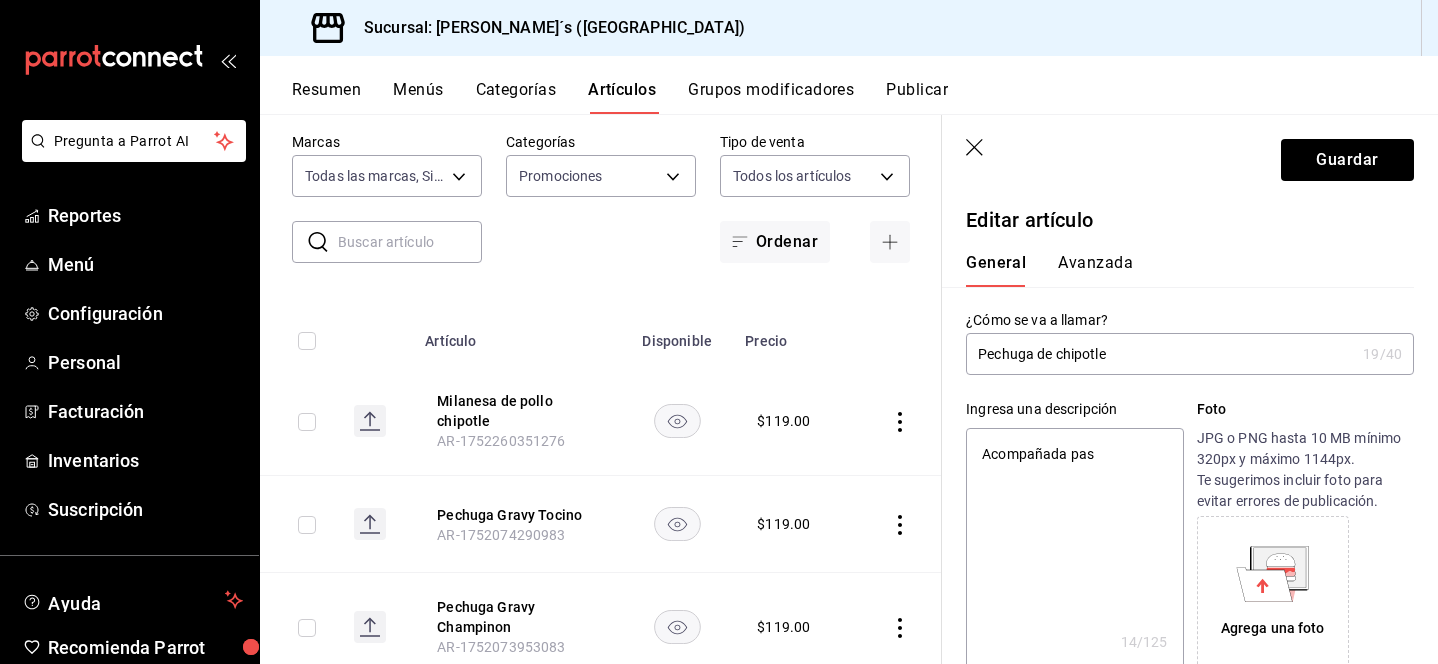 type on "Acompañada past" 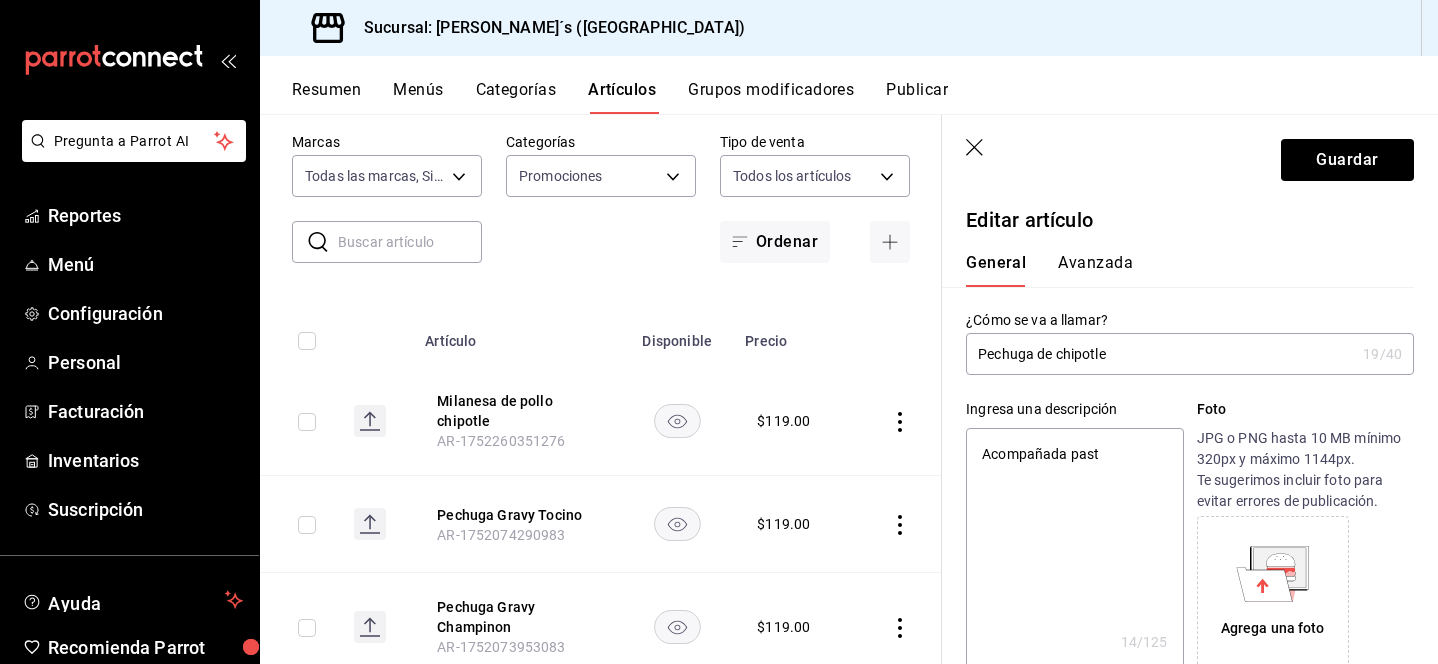 type on "x" 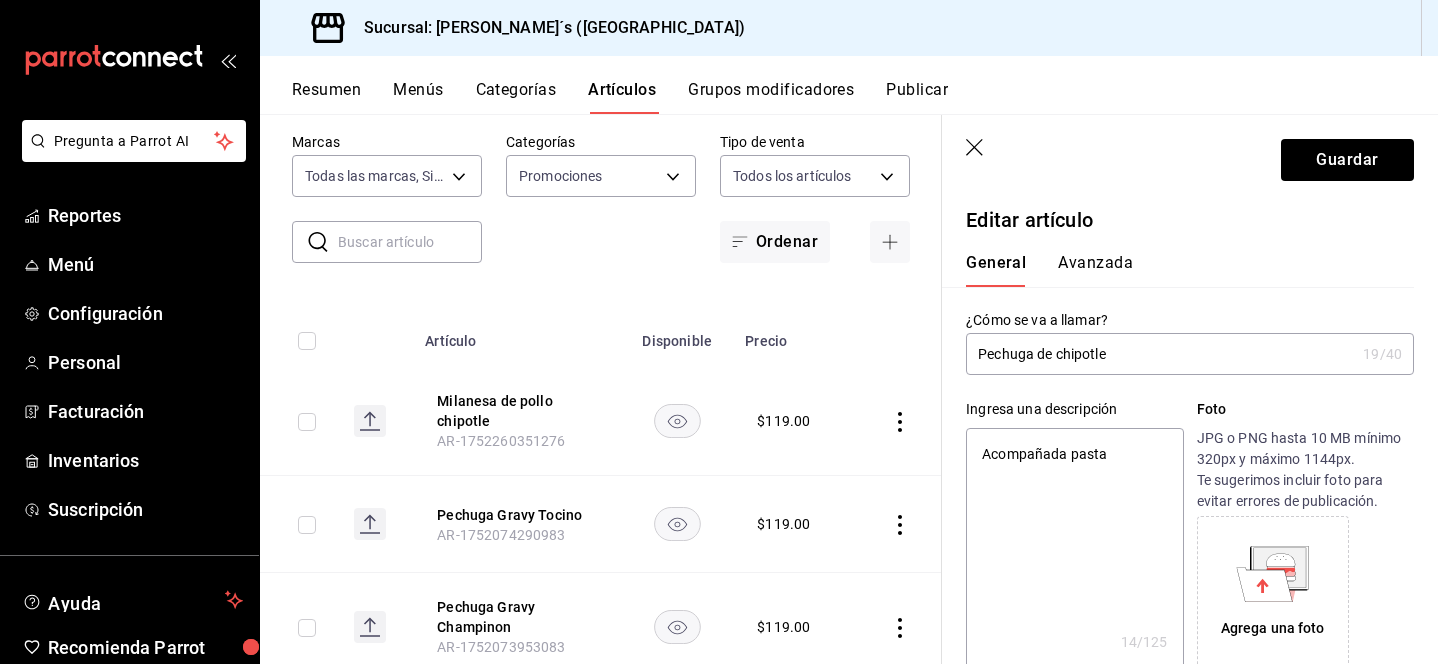 type on "x" 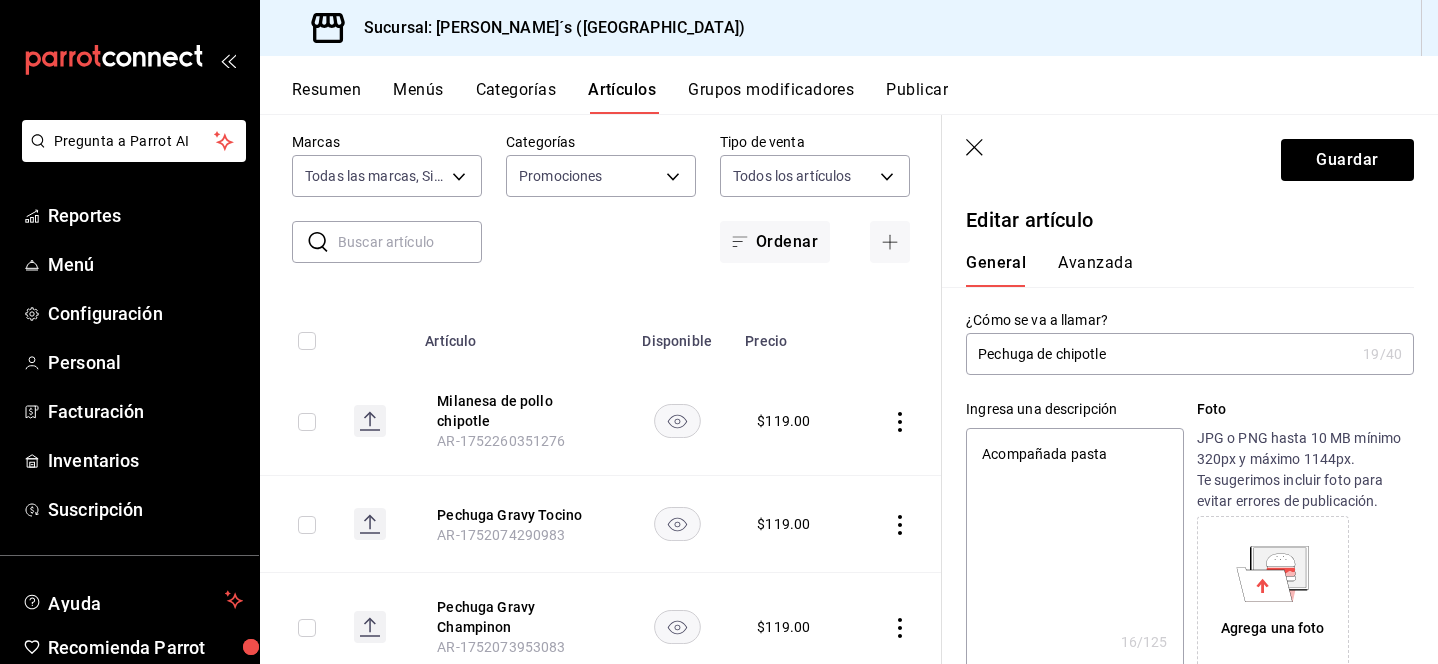 type on "Acompañada pasta," 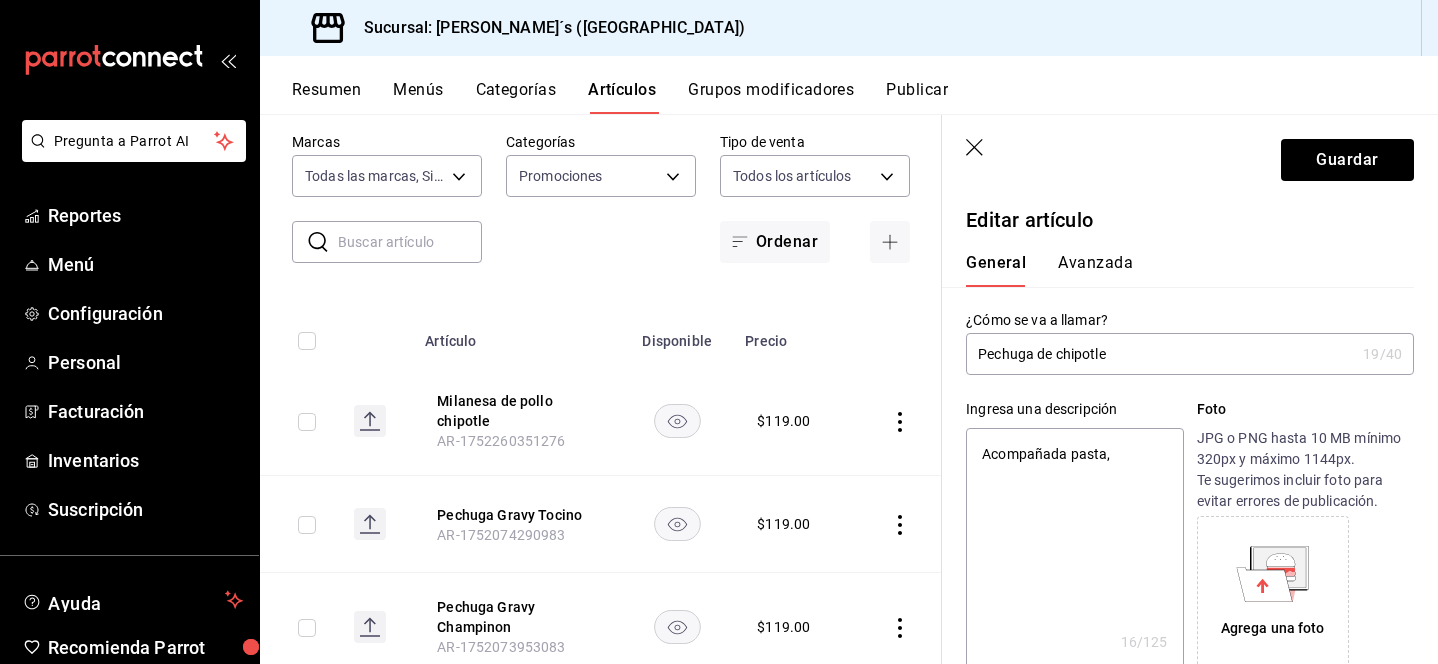type on "x" 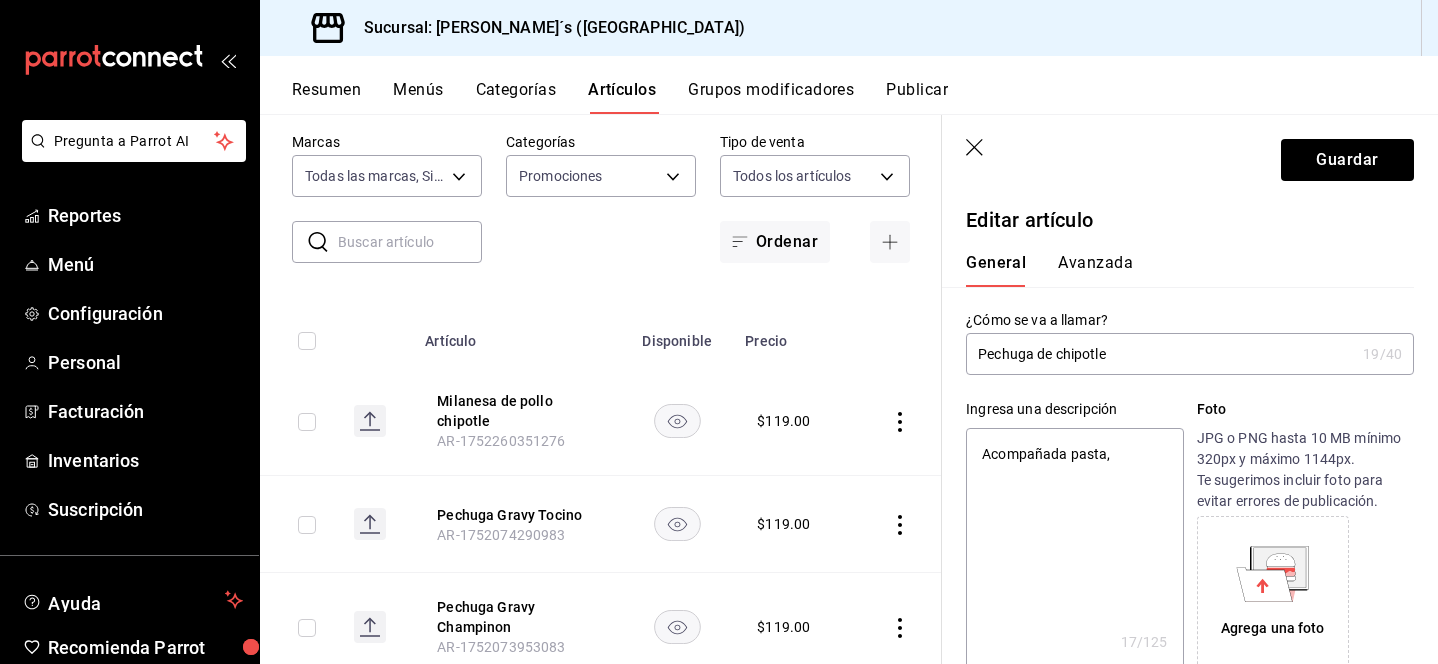 type on "Acompañada pasta," 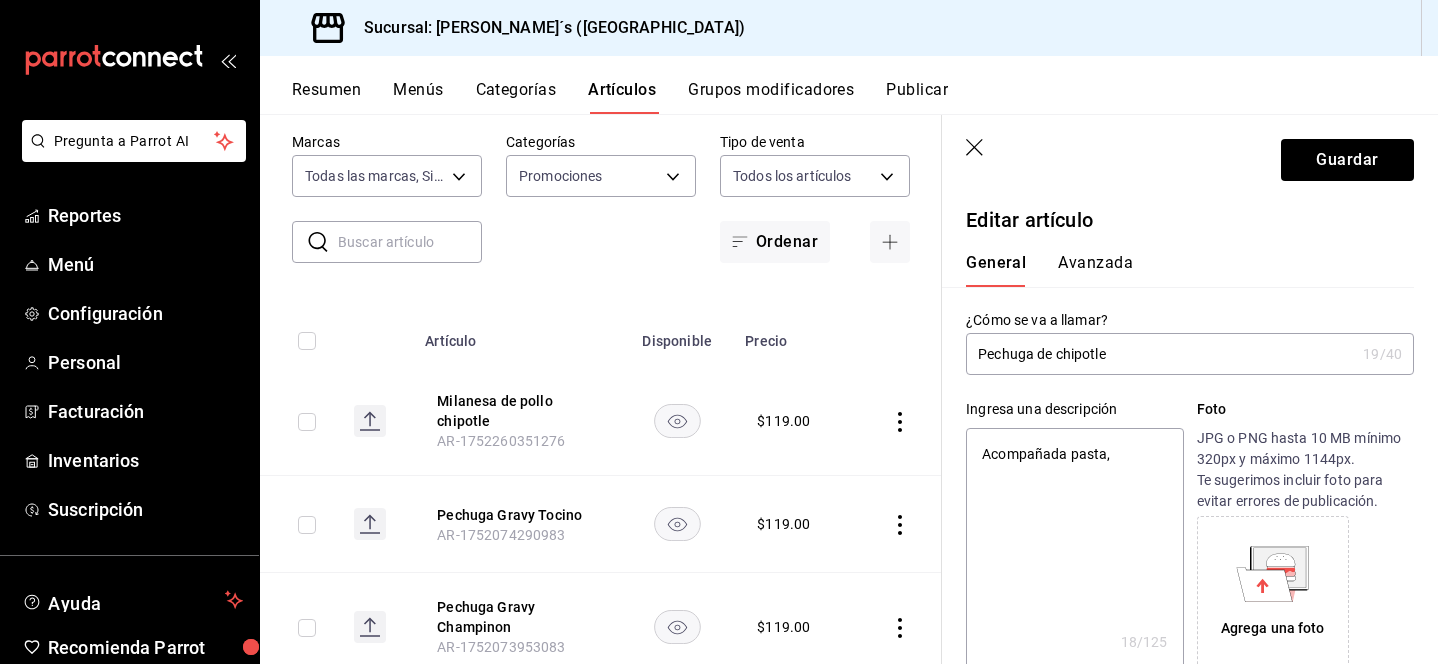type on "Acompañada pasta, v" 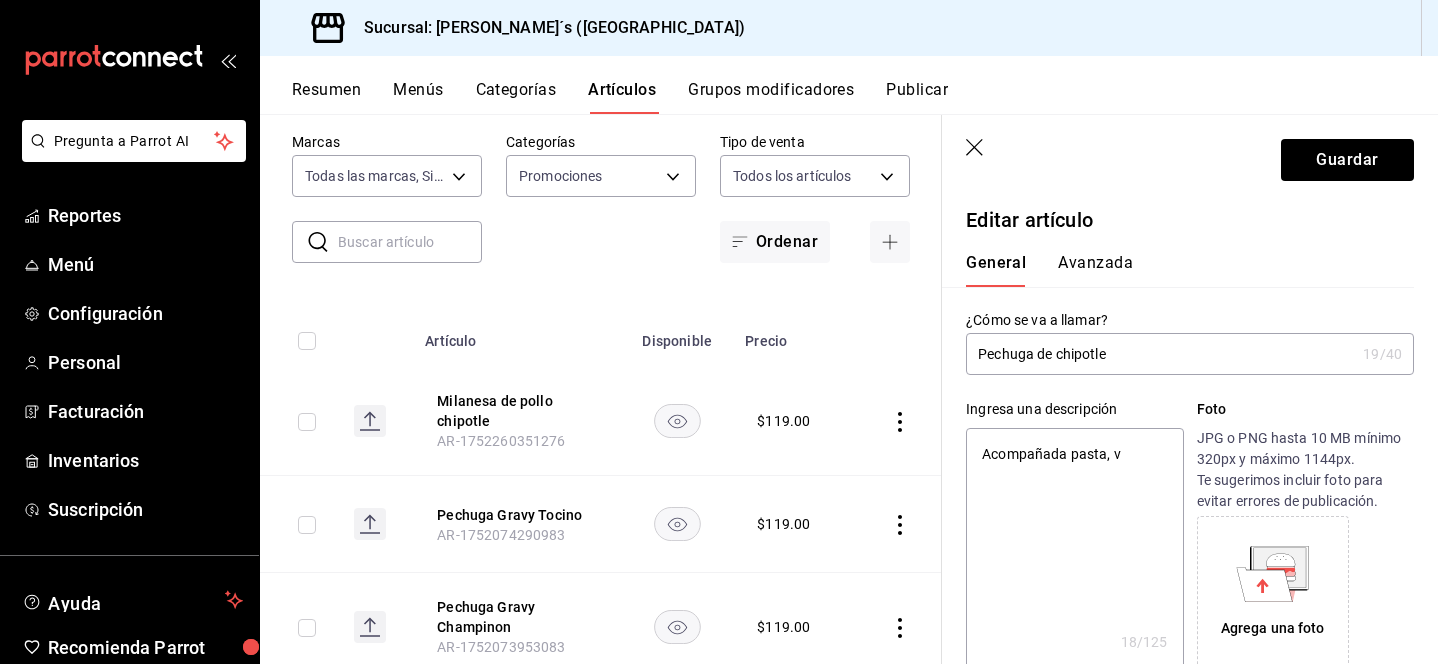 type on "x" 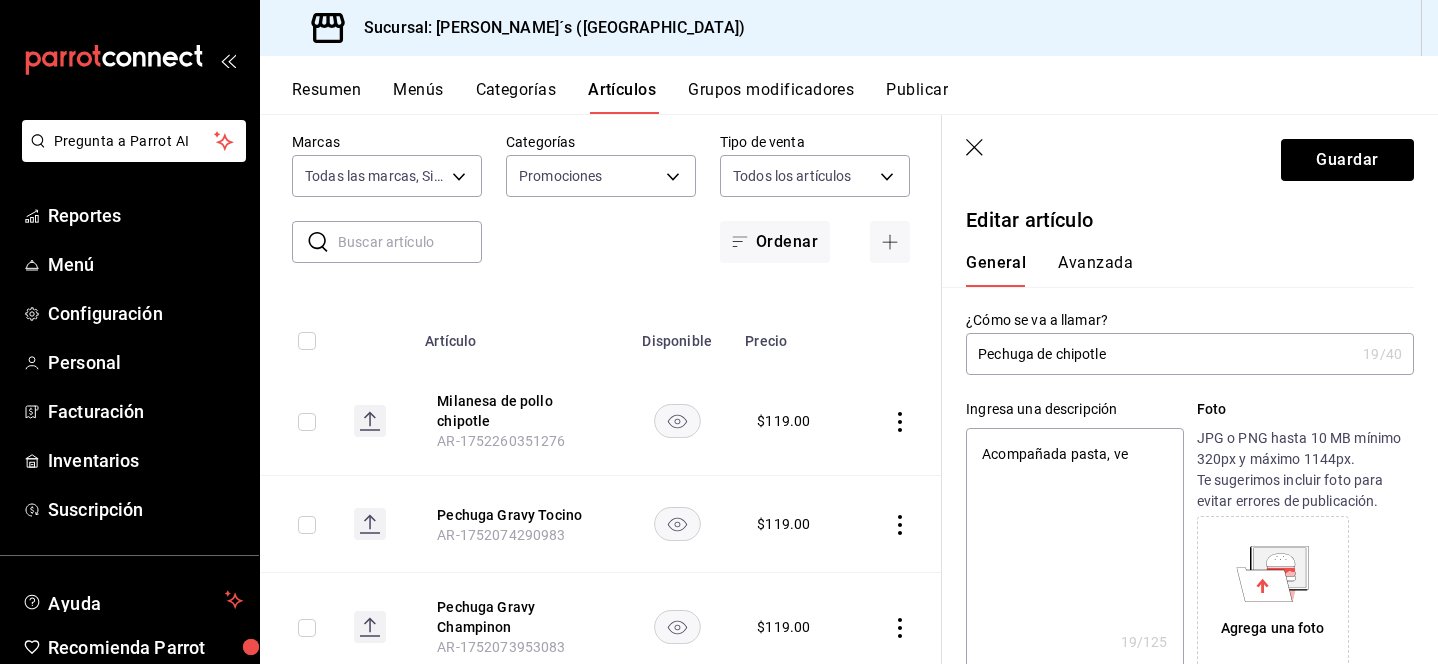 type on "Acompañada pasta, ver" 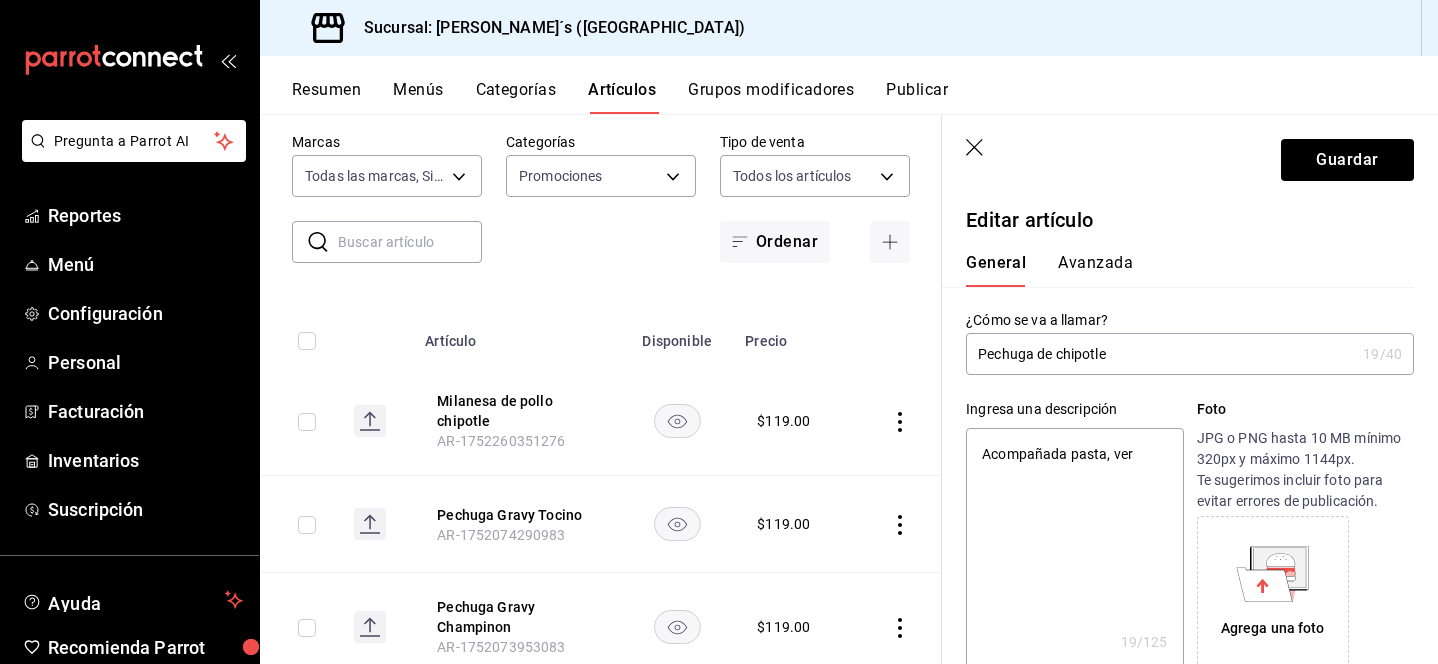 type on "x" 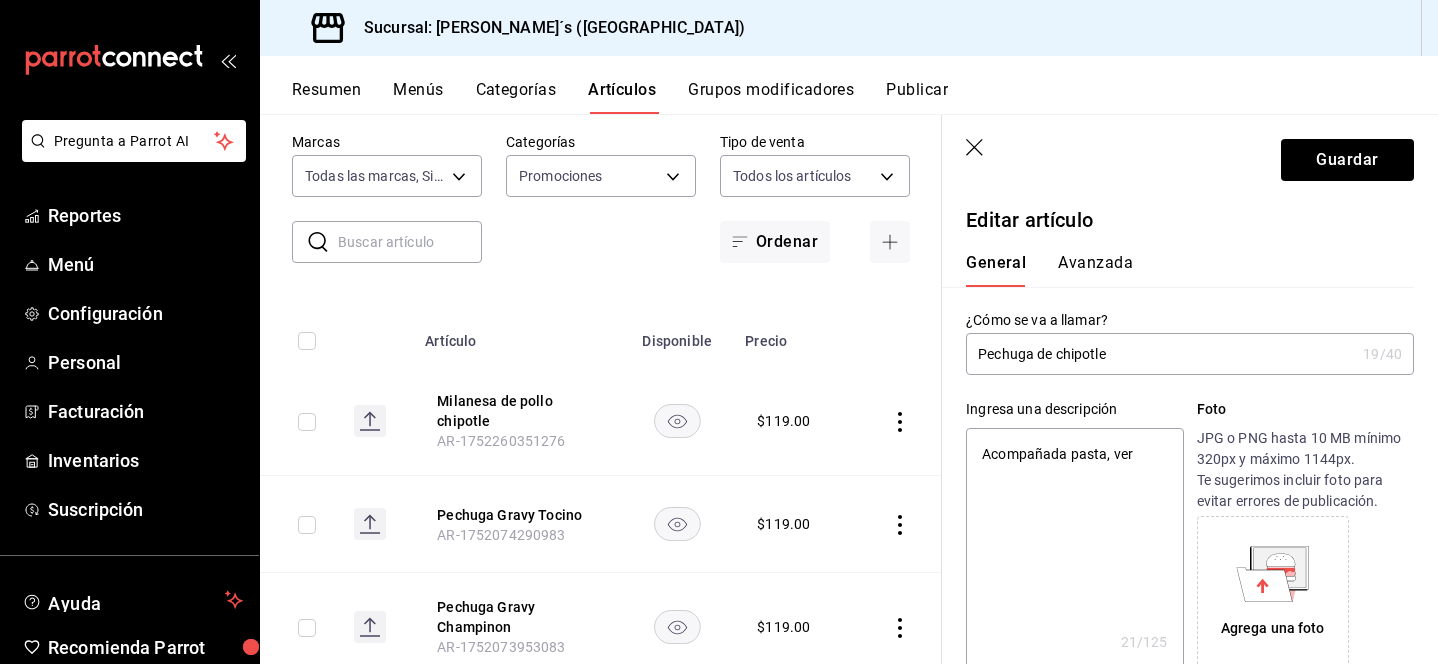 type on "Acompañada pasta, verd" 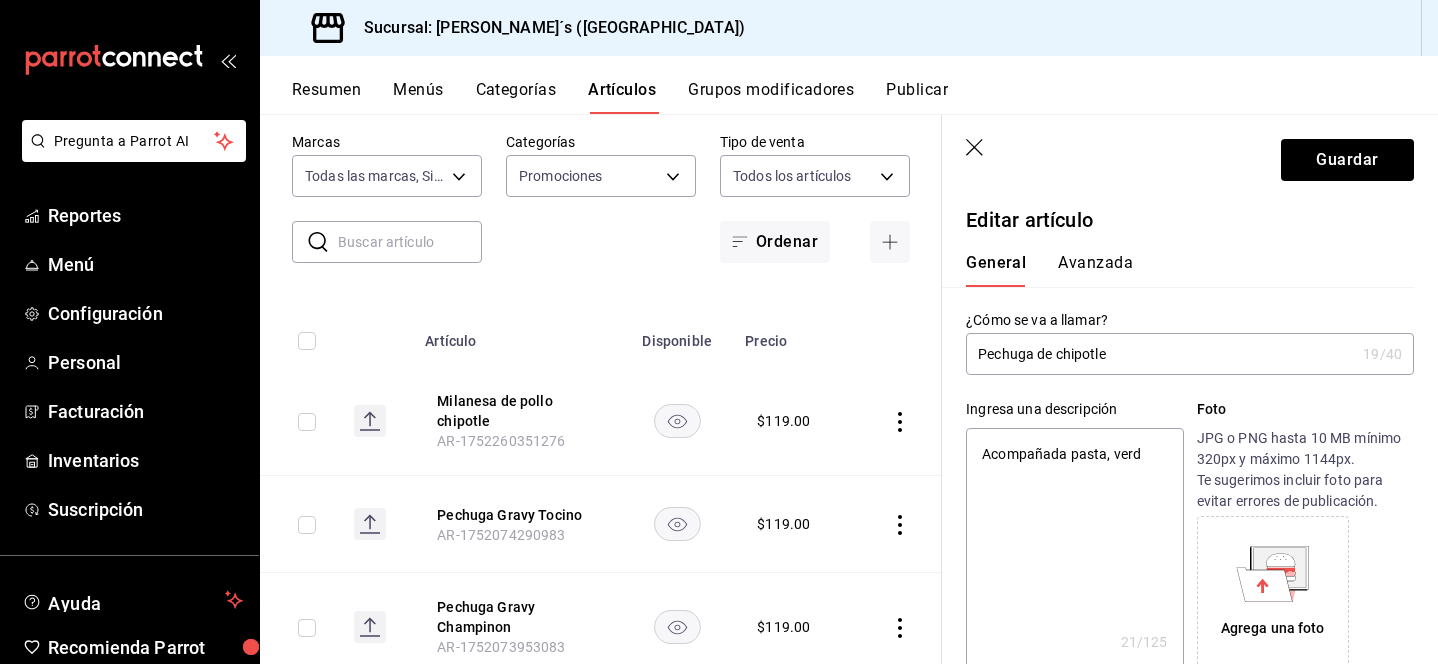 type on "x" 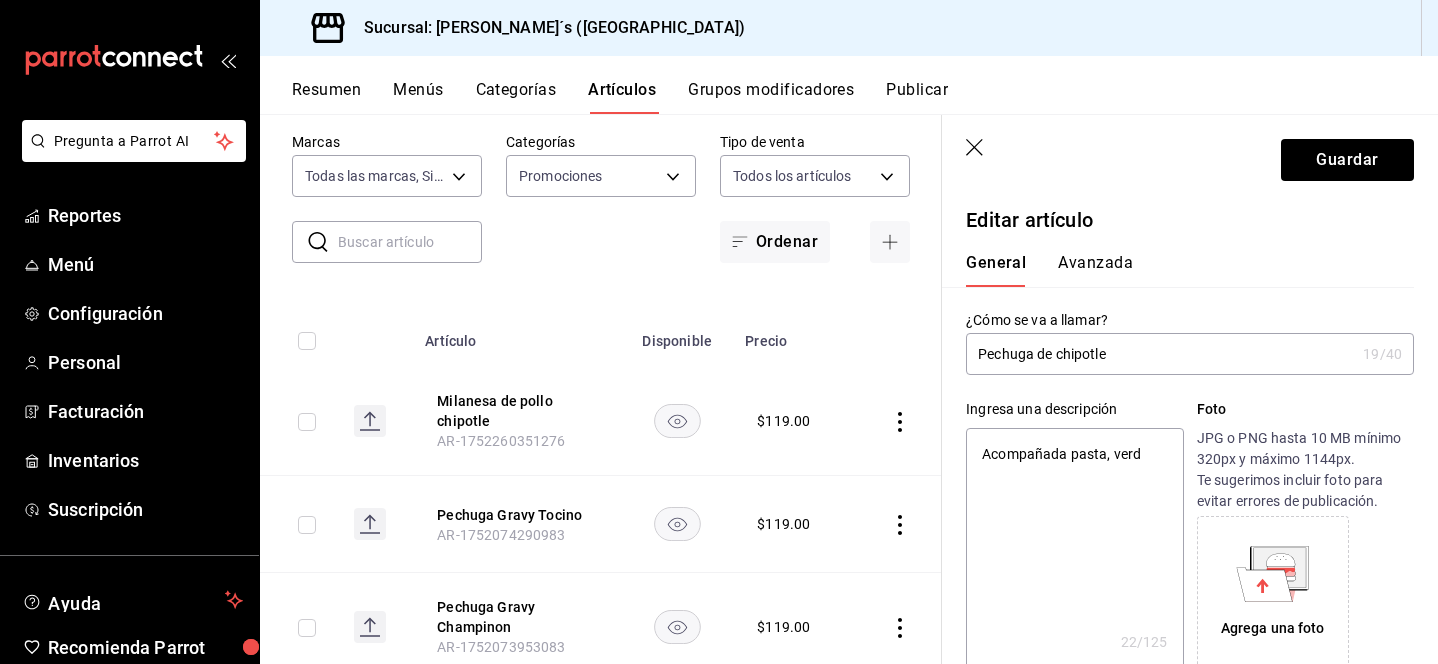 type on "Acompañada pasta, verdu" 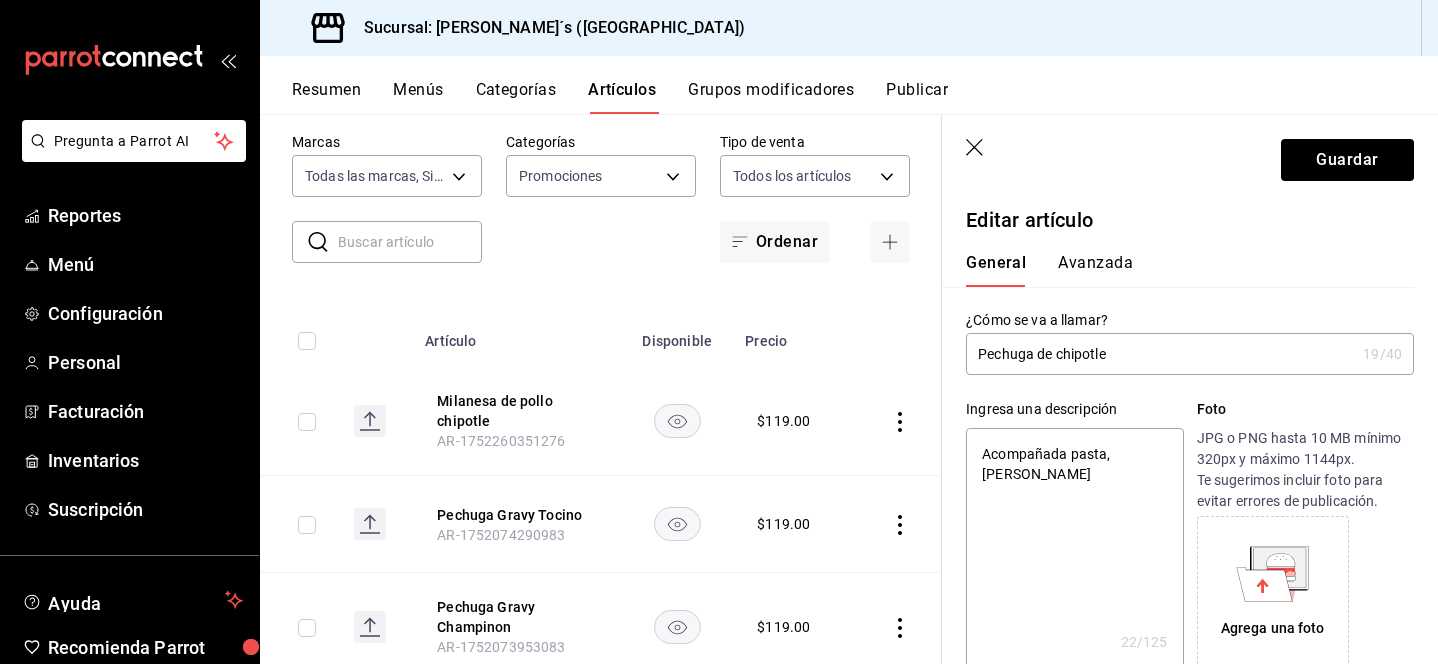 type on "x" 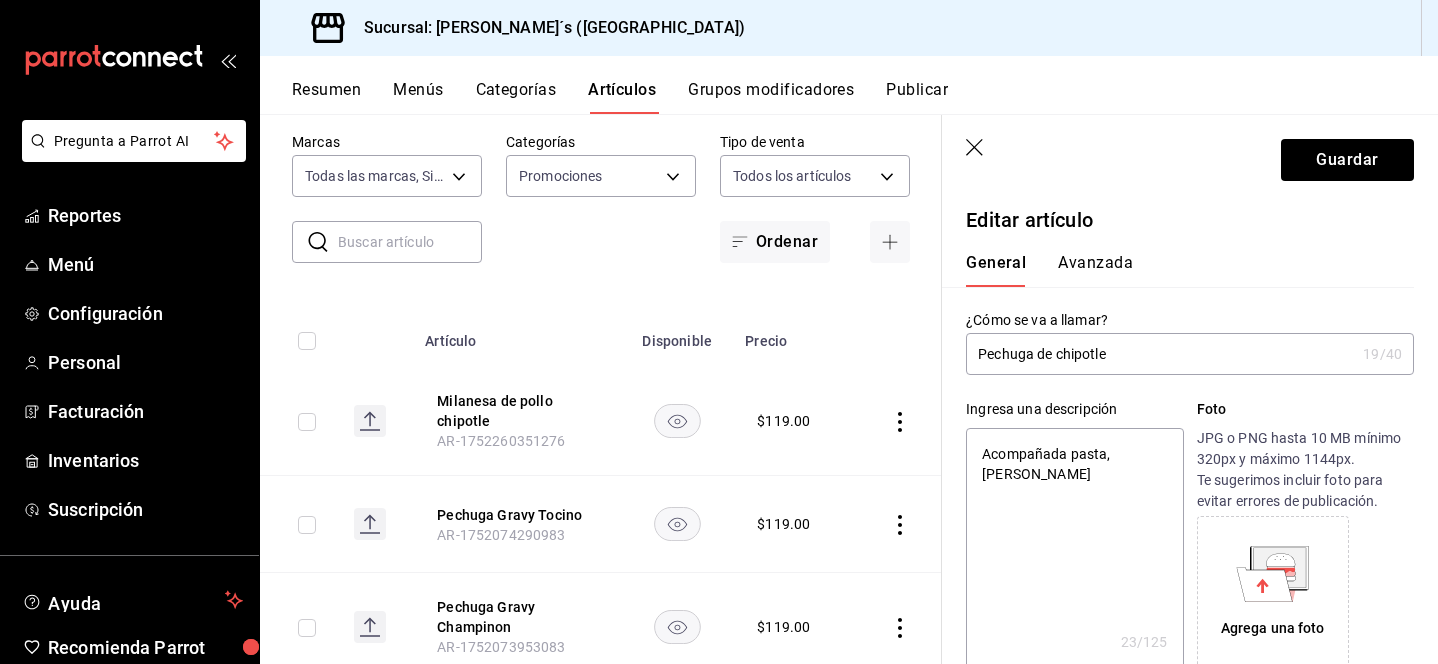 type on "Acompañada pasta, verdur" 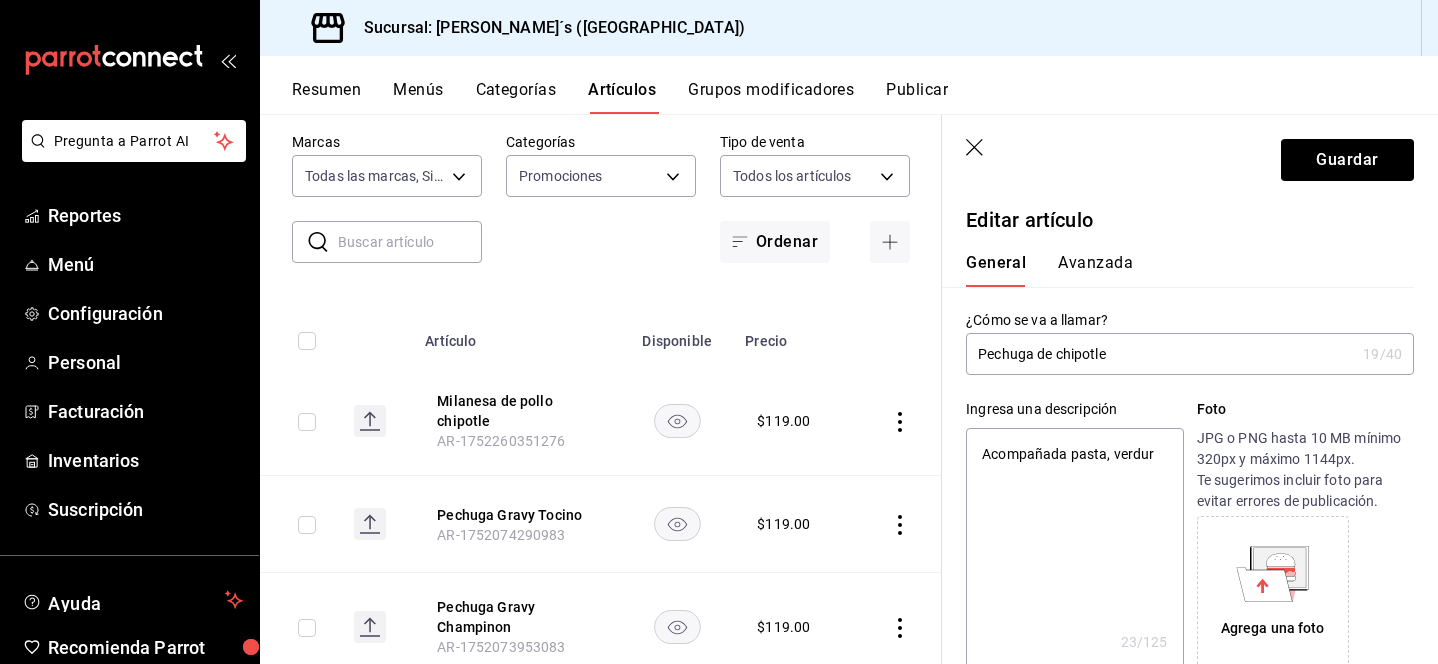type on "x" 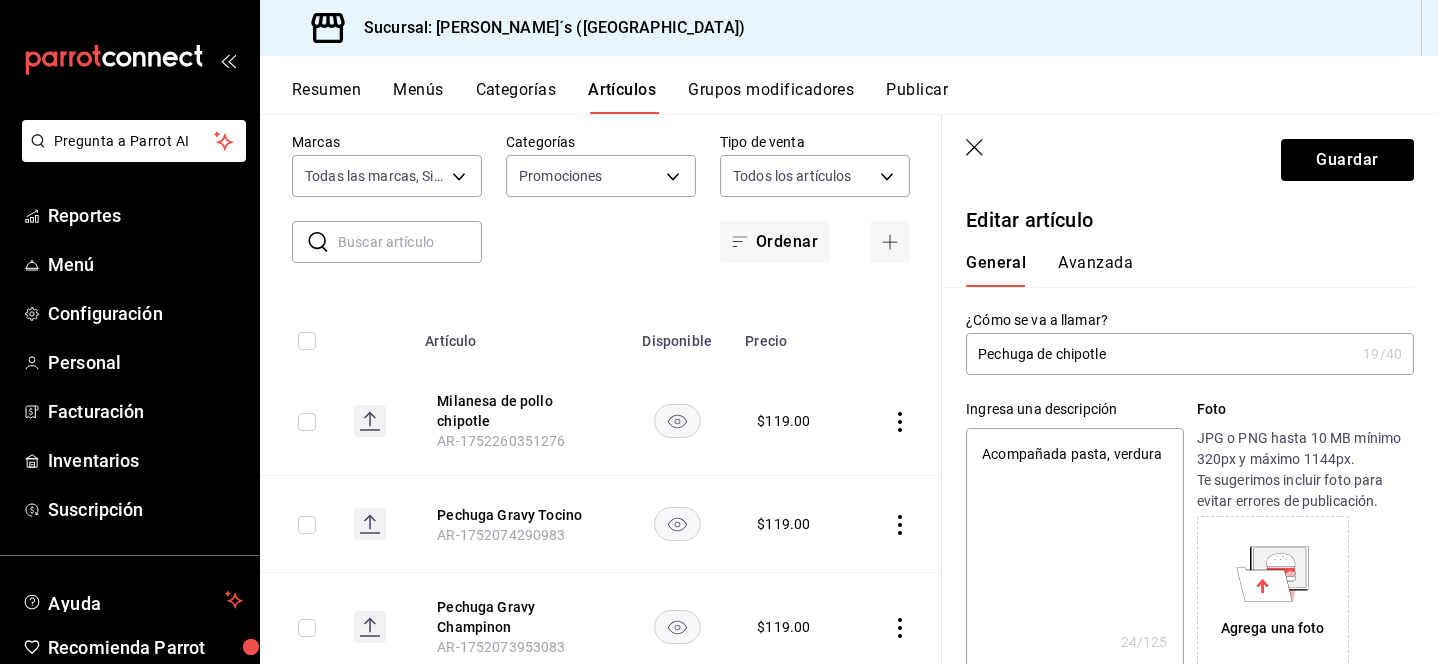 type on "Acompañada pasta, verduras" 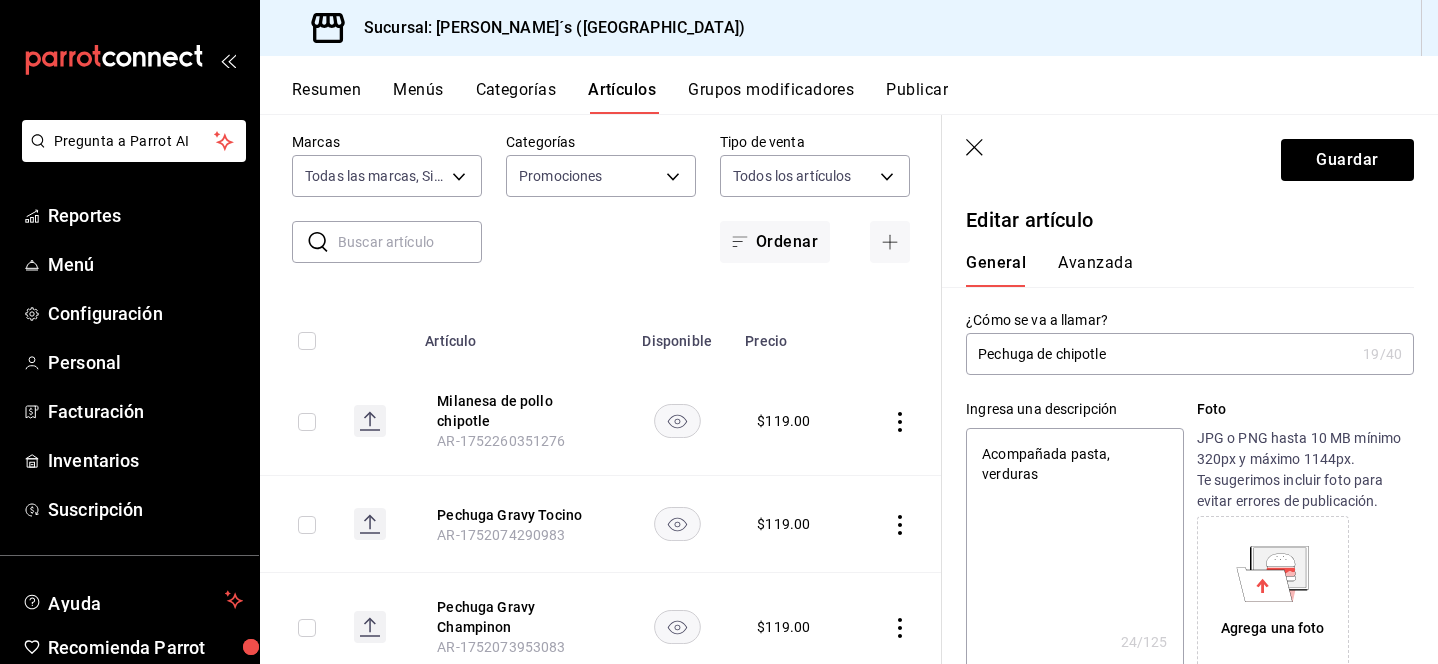 type on "x" 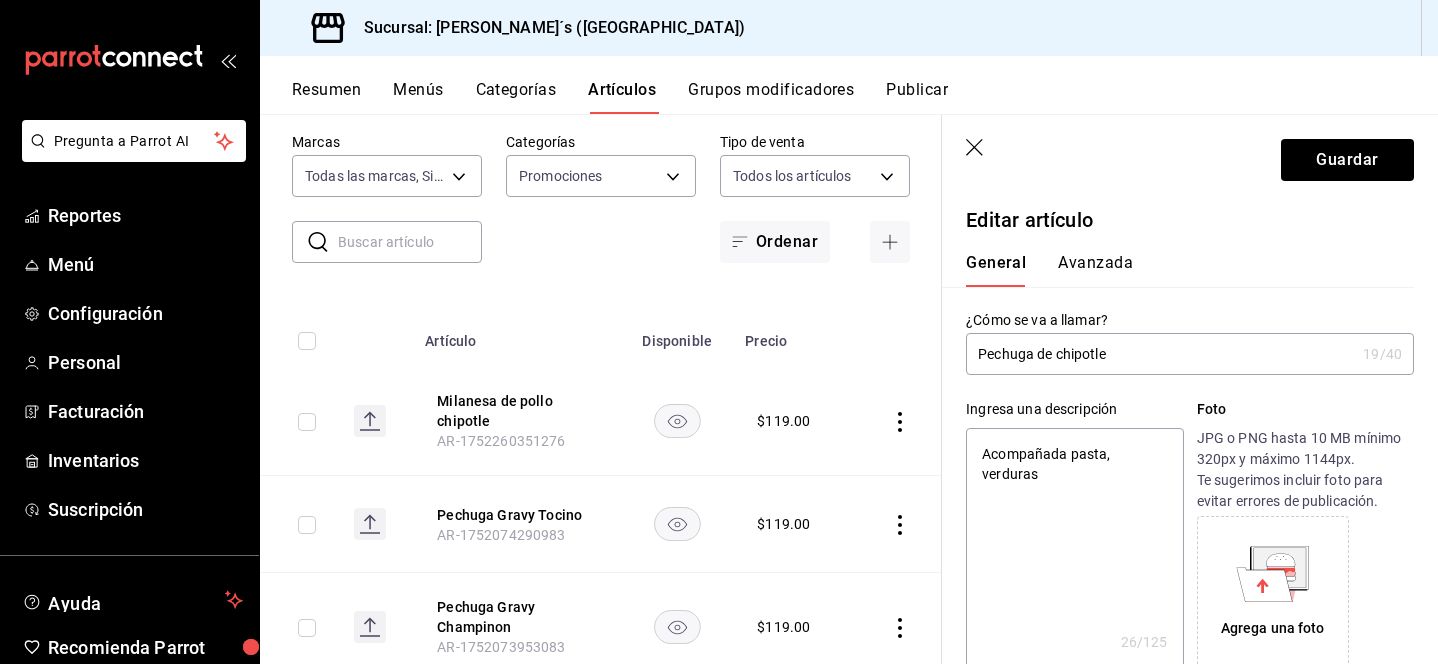type on "Acompañada pasta, verduras" 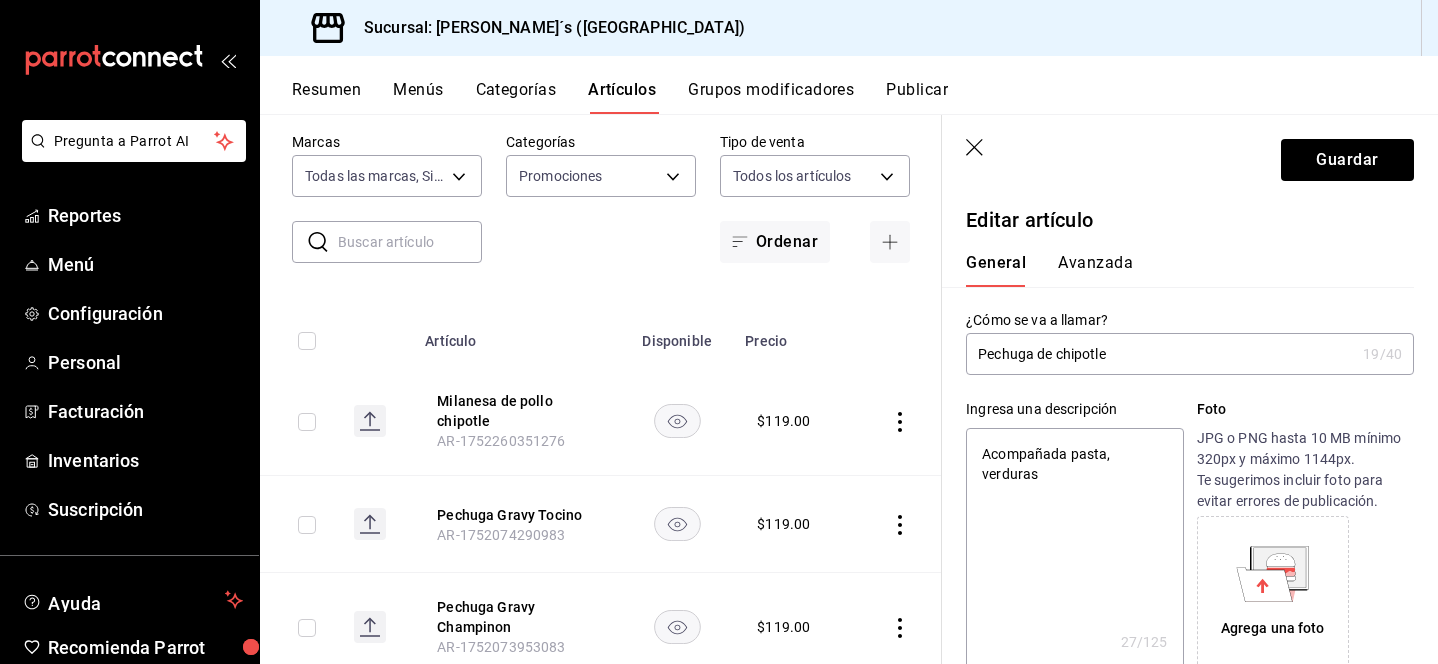 type on "Acompañada pasta, verduras a" 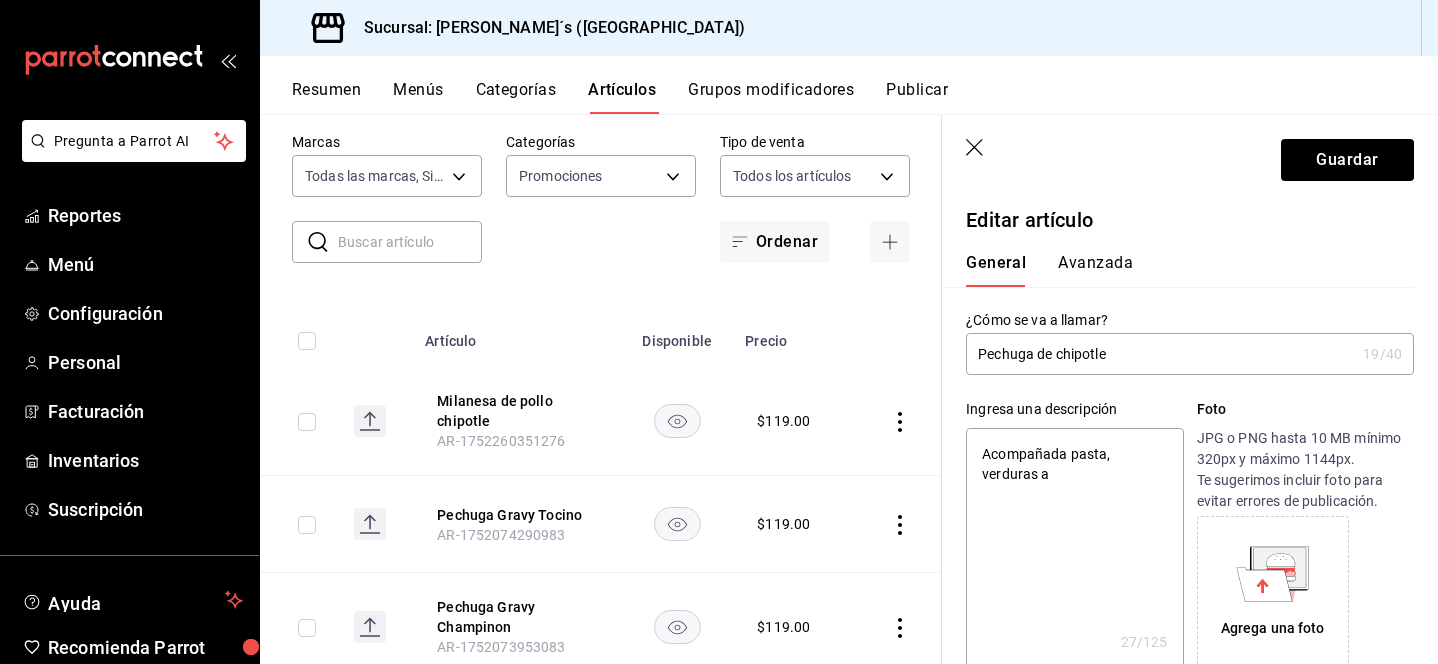 type on "x" 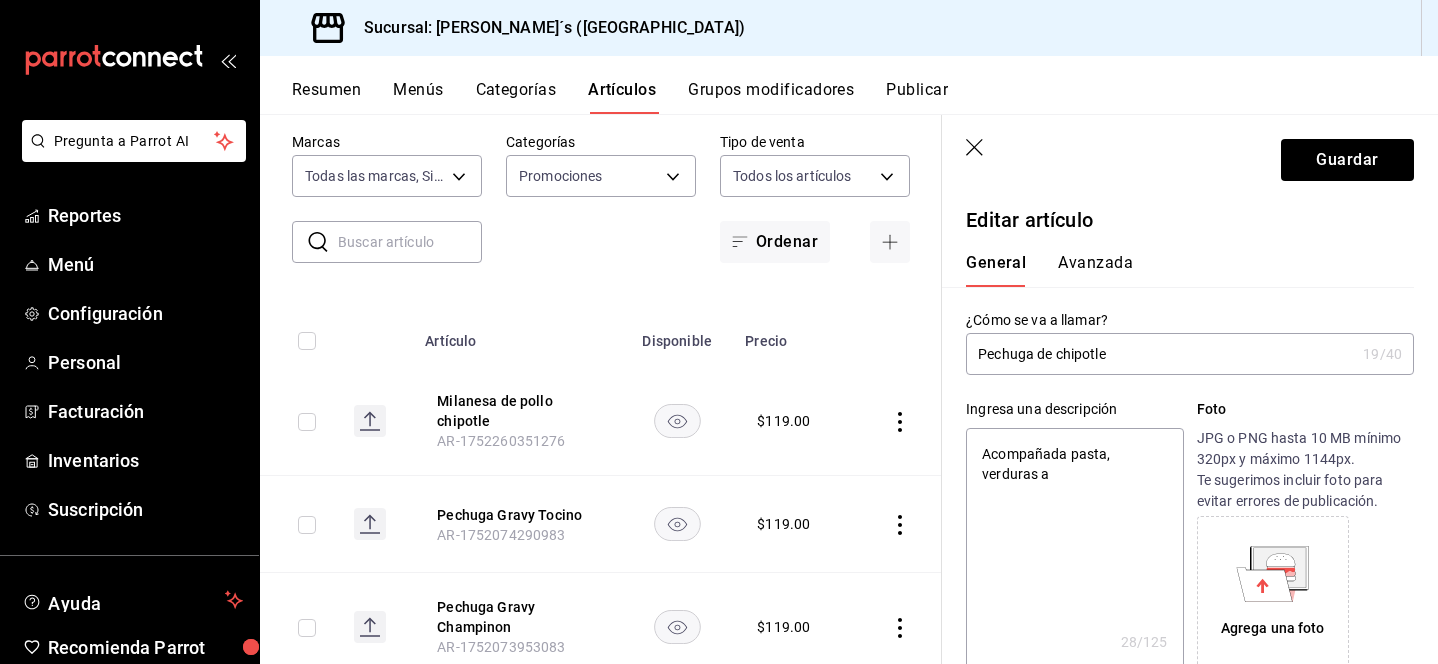 type on "Acompañada pasta, verduras al" 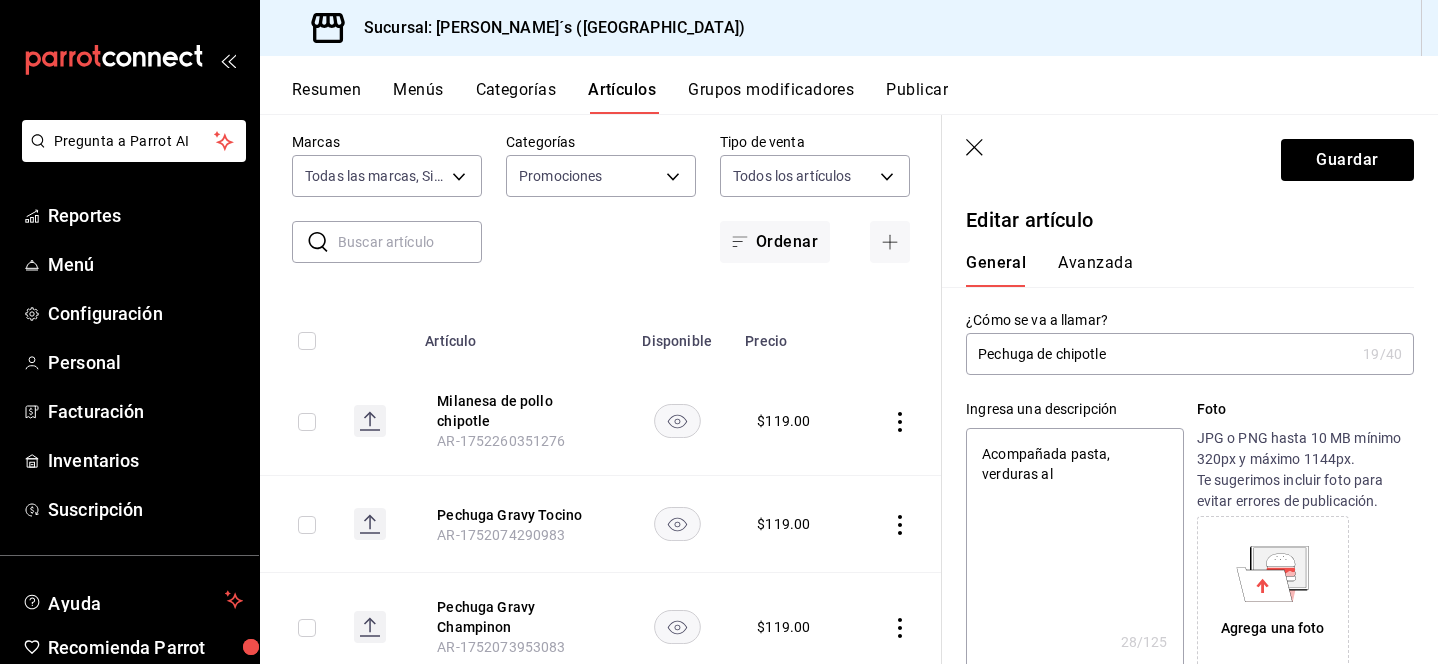type on "Acompañada pasta, verduras al" 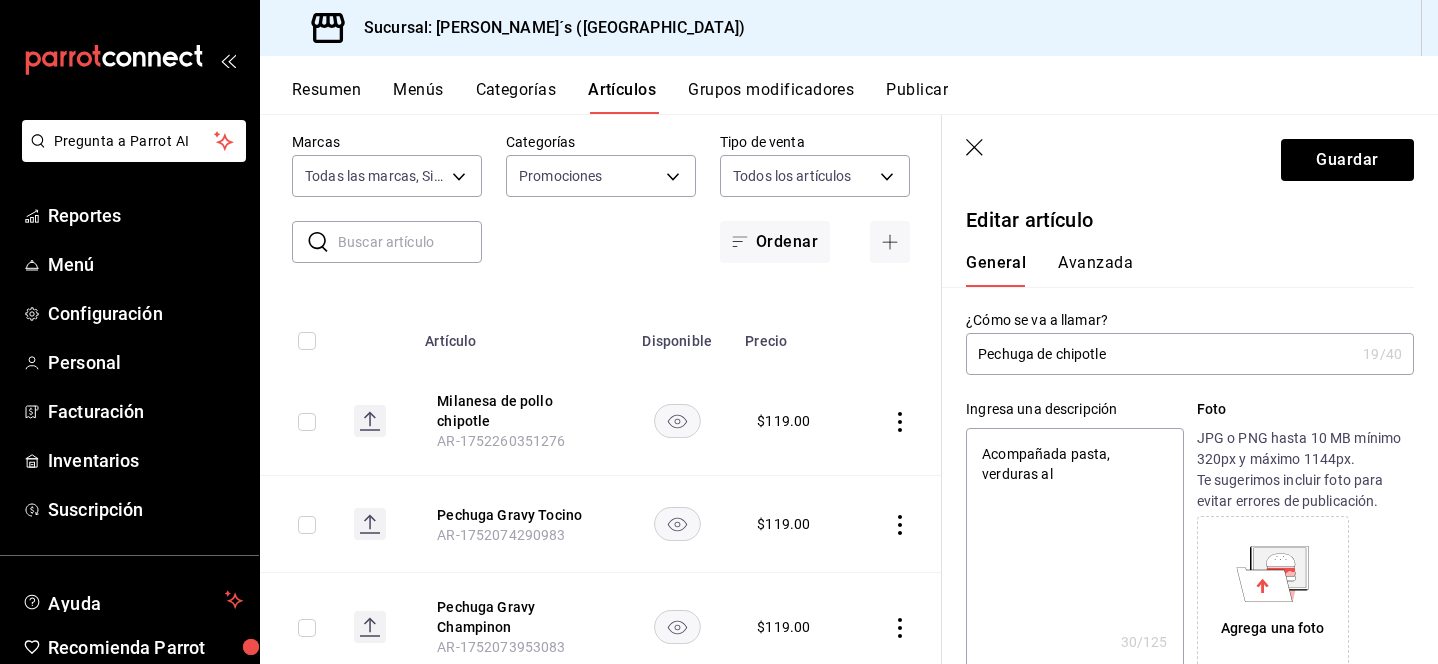 type on "Acompañada pasta, verduras al v" 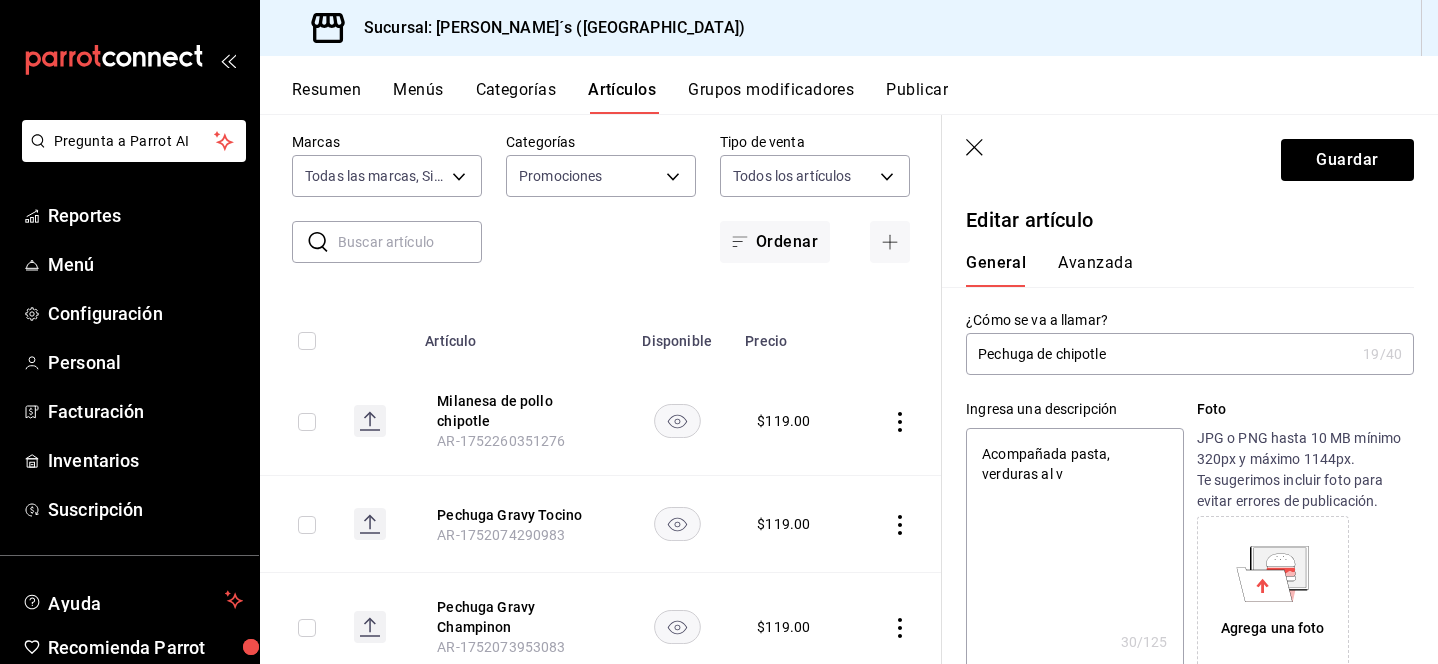 type on "x" 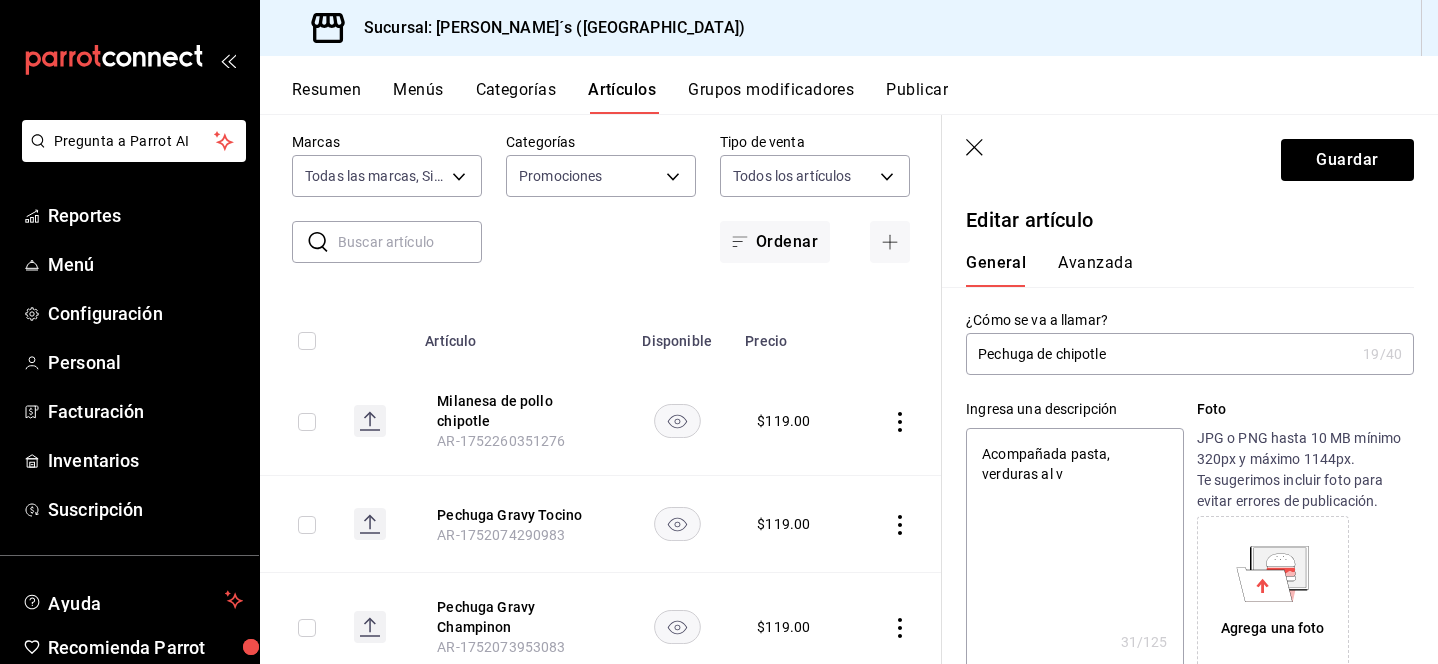type on "Acompañada pasta, verduras al va" 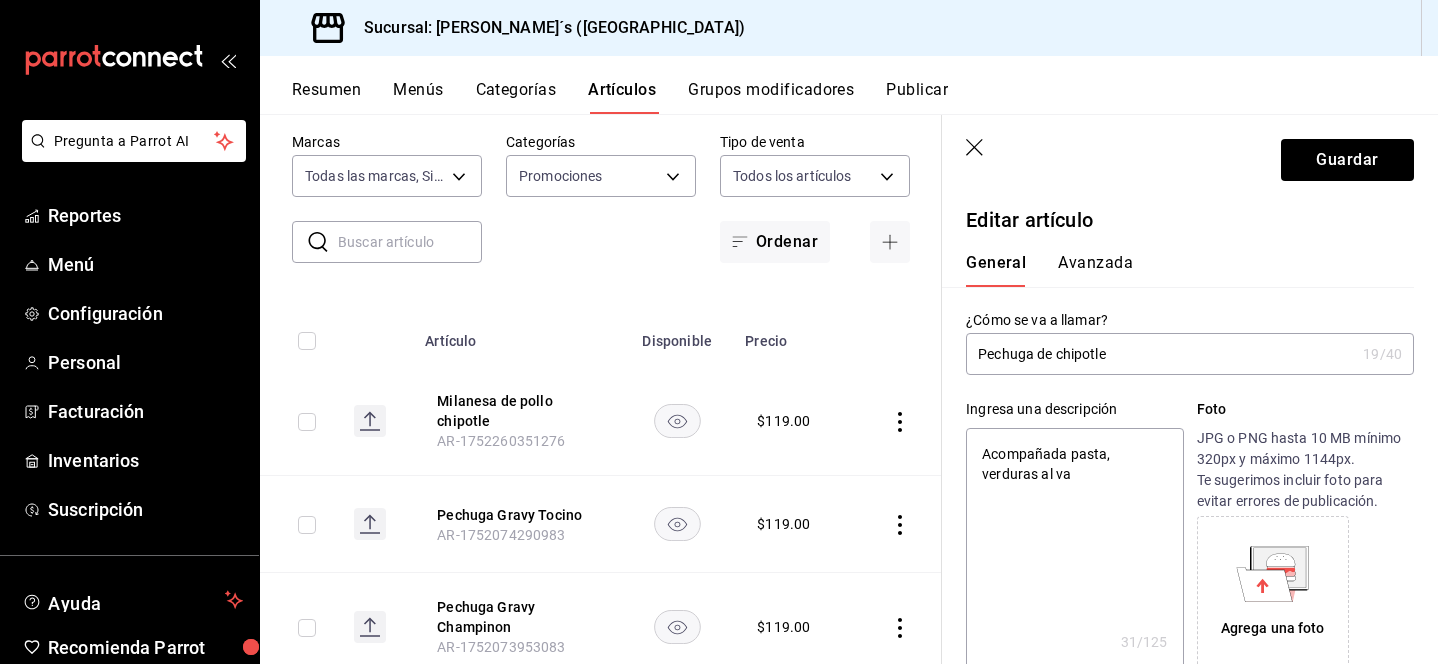 type on "x" 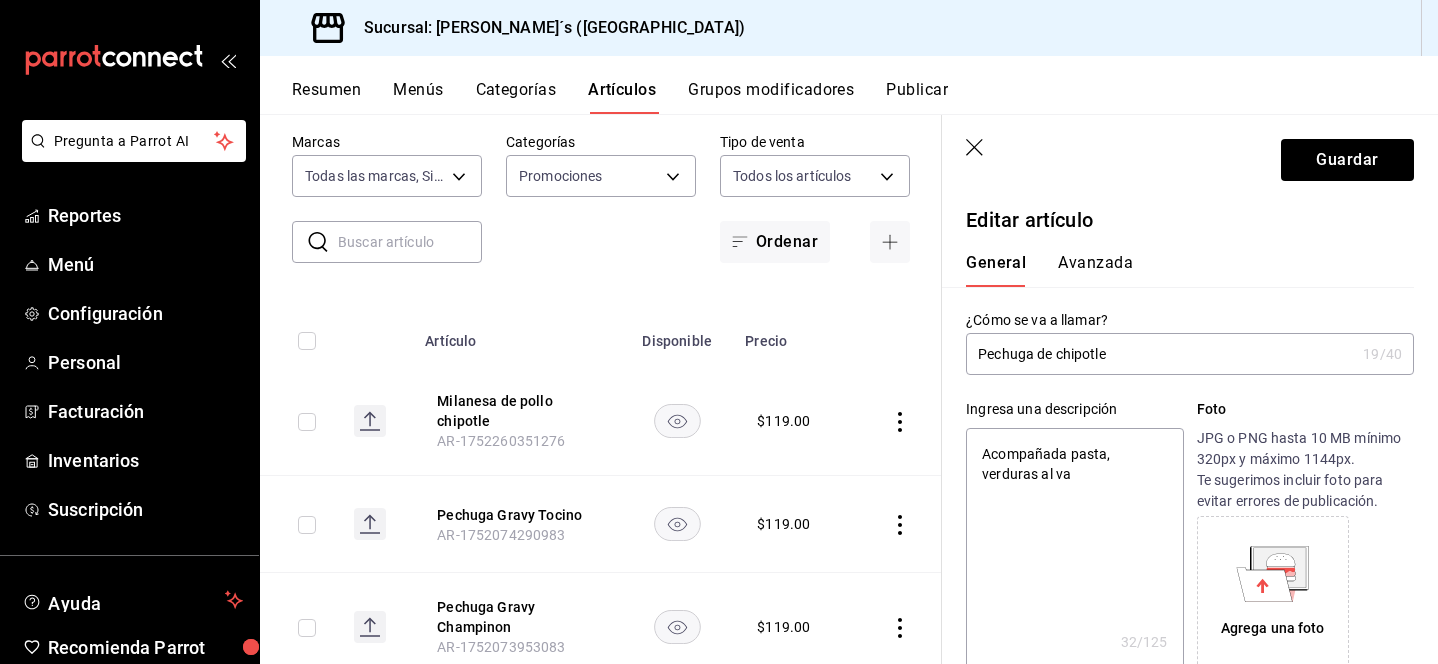 type on "Acompañada pasta, verduras al vap" 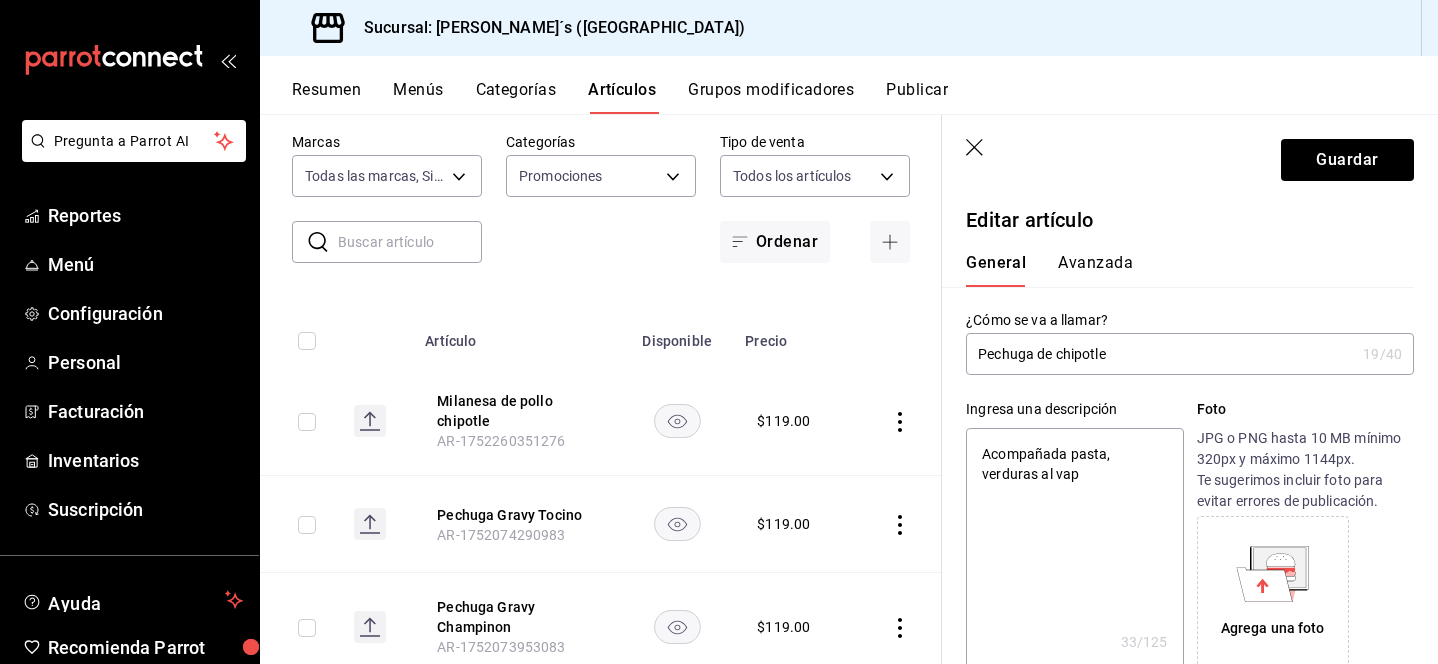 type on "Acompañada pasta, verduras al vapo" 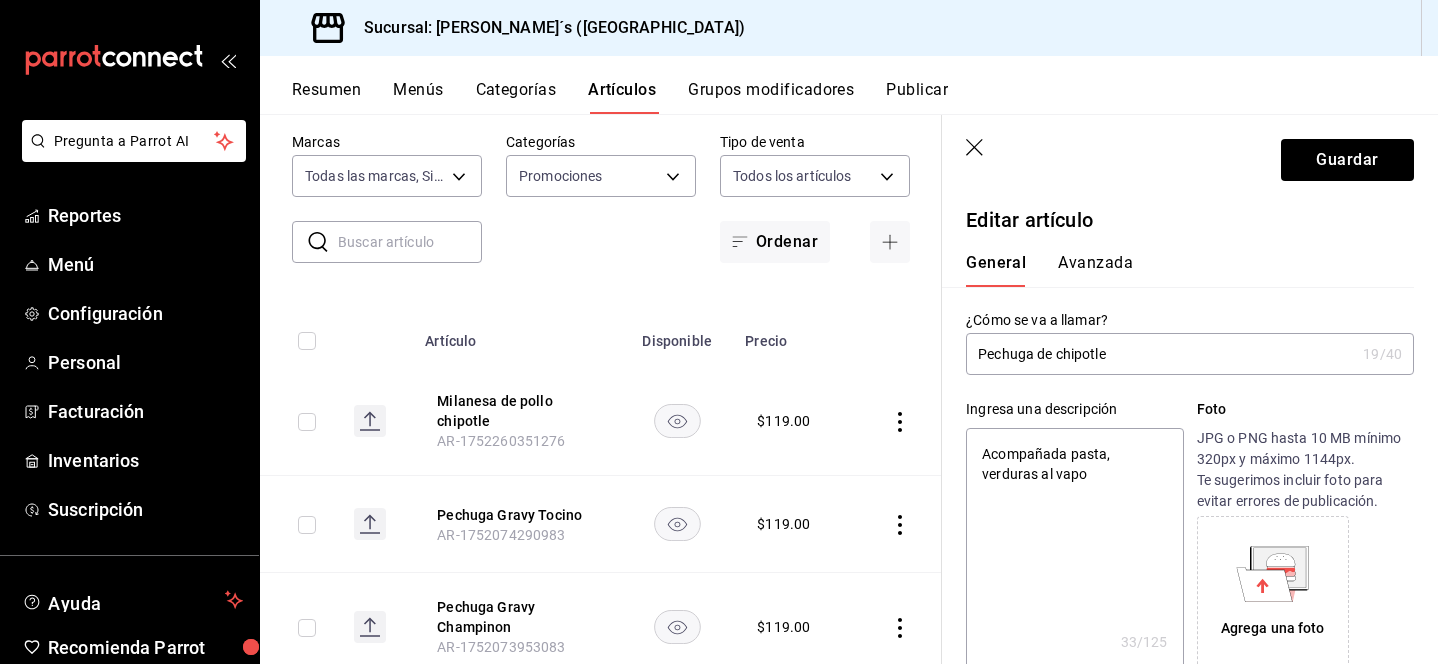 type on "x" 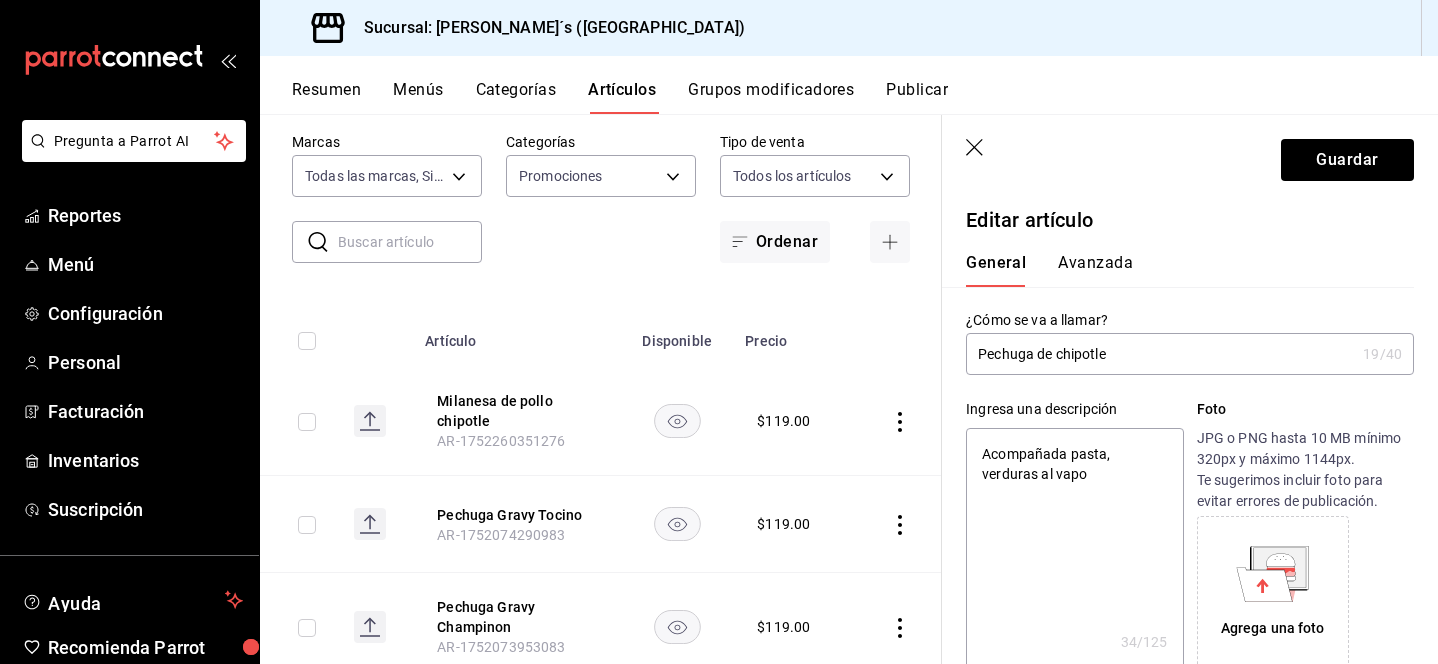 type on "Acompañada pasta, verduras al vapor" 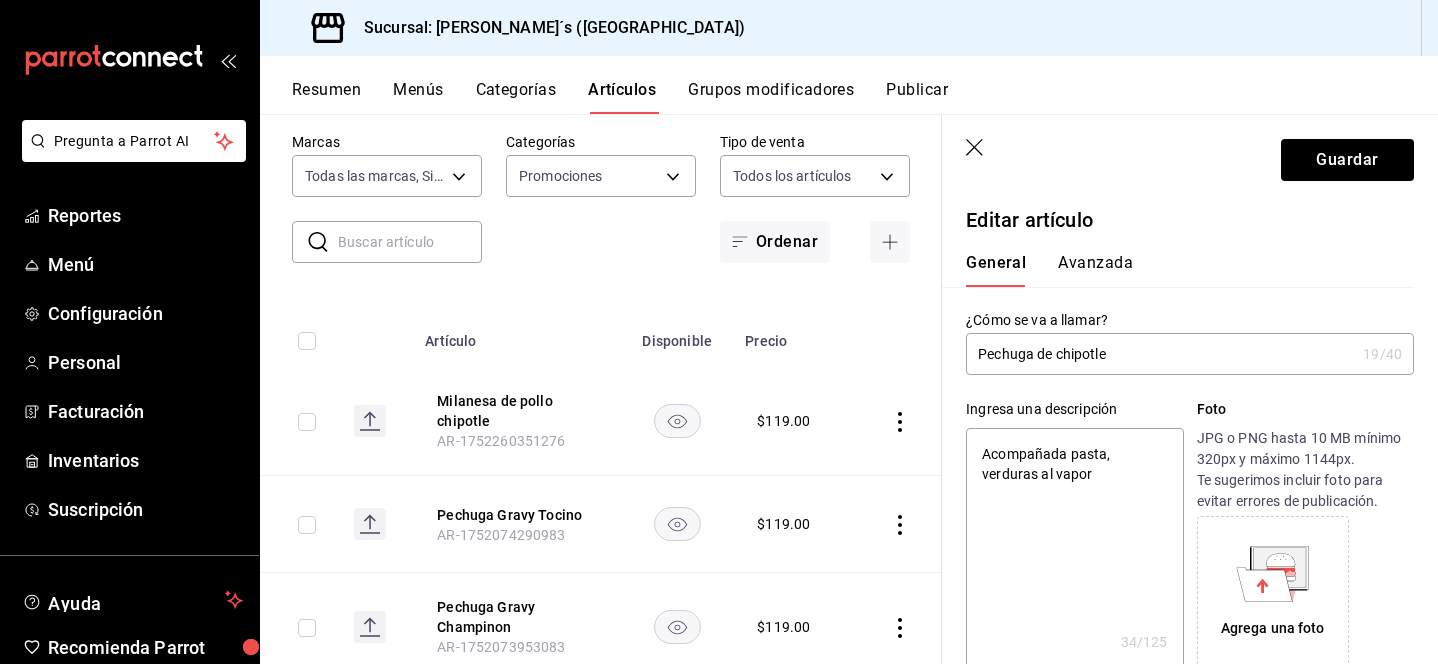 type on "x" 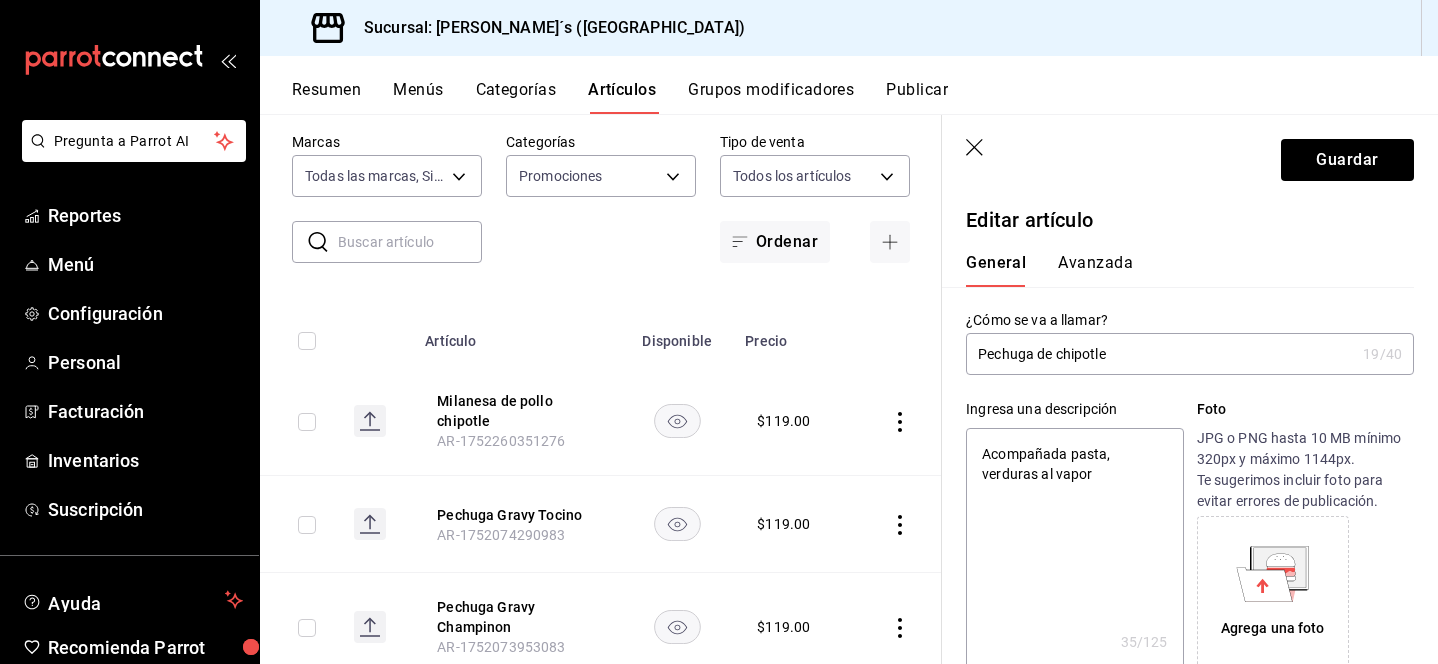 type on "Acompañada pasta, verduras al vapor" 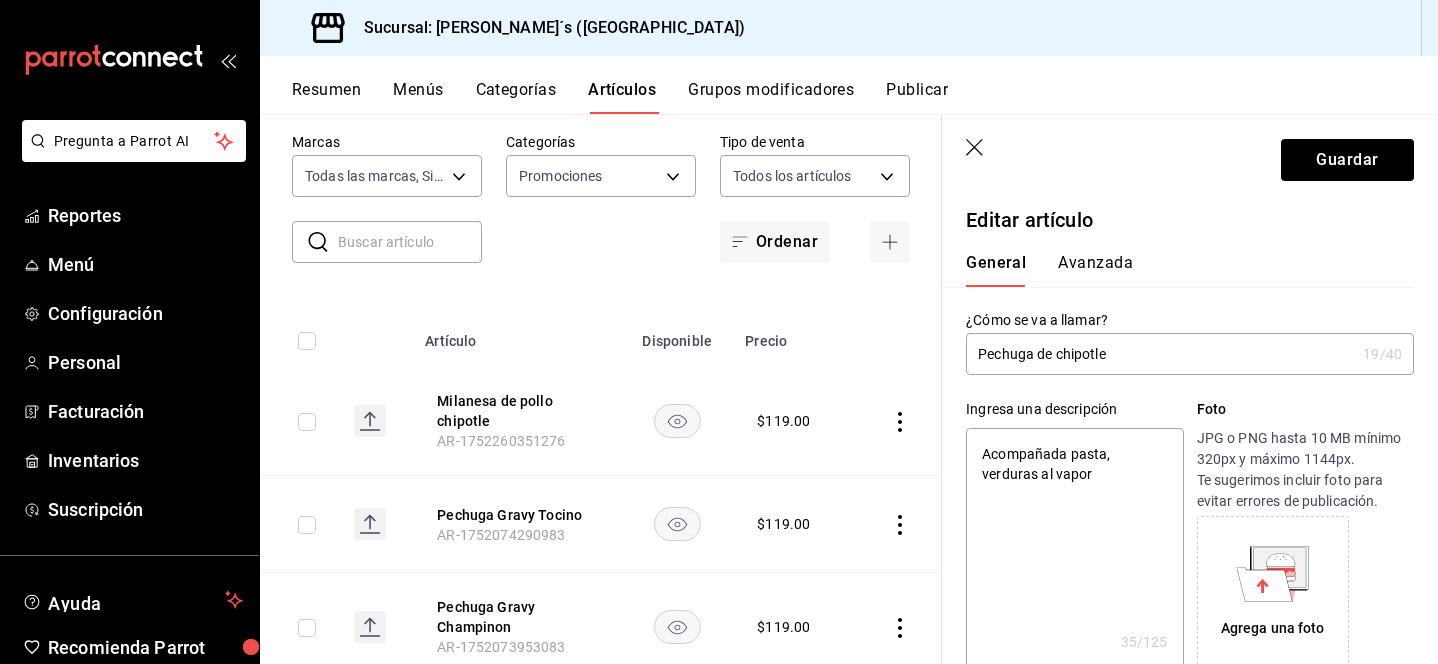type on "Acompañada pasta, verduras al vapor y" 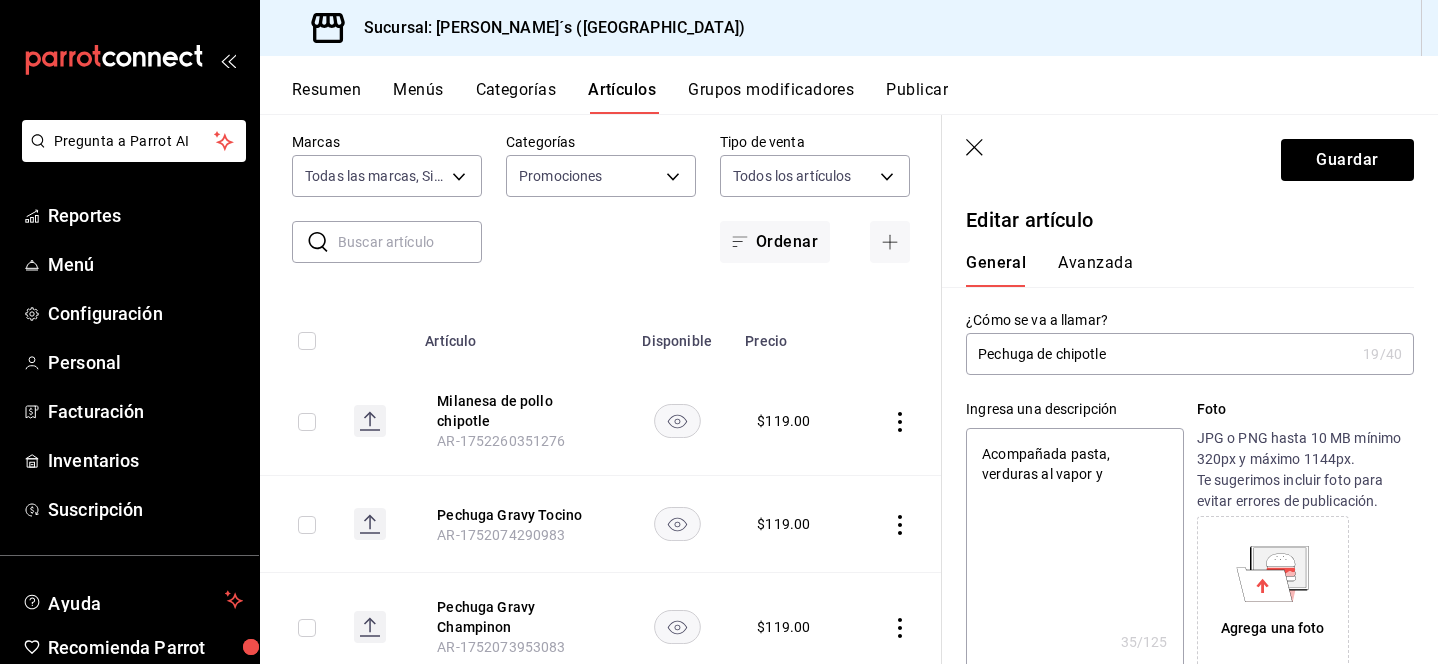 type on "x" 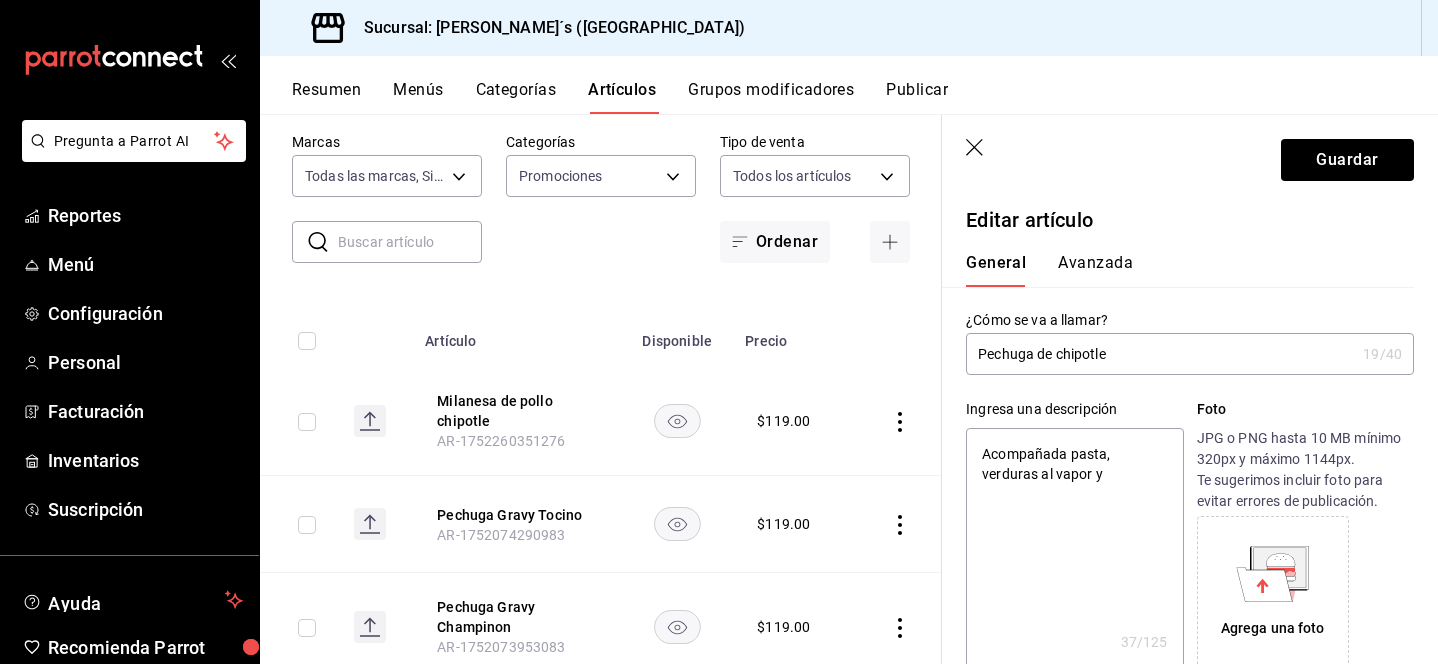 type on "Acompañada pasta, verduras al vapor y" 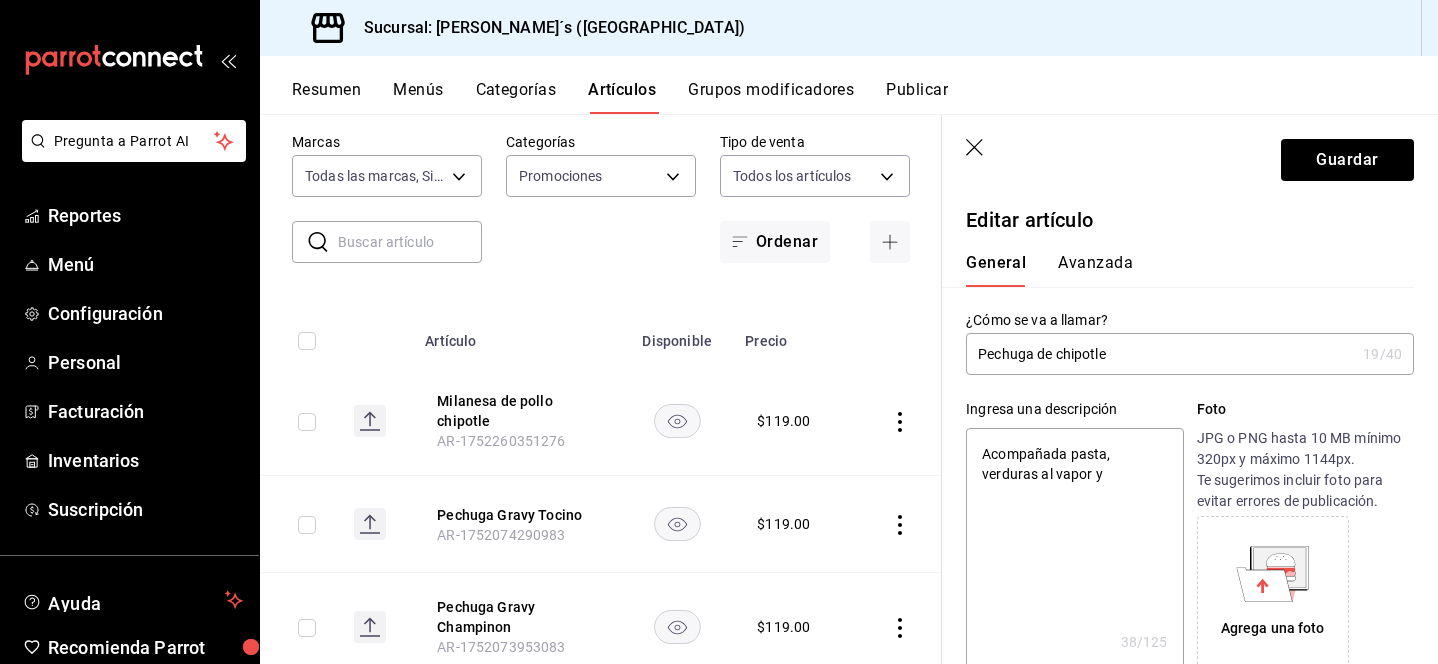 type on "Acompañada pasta, verduras al vapor y p" 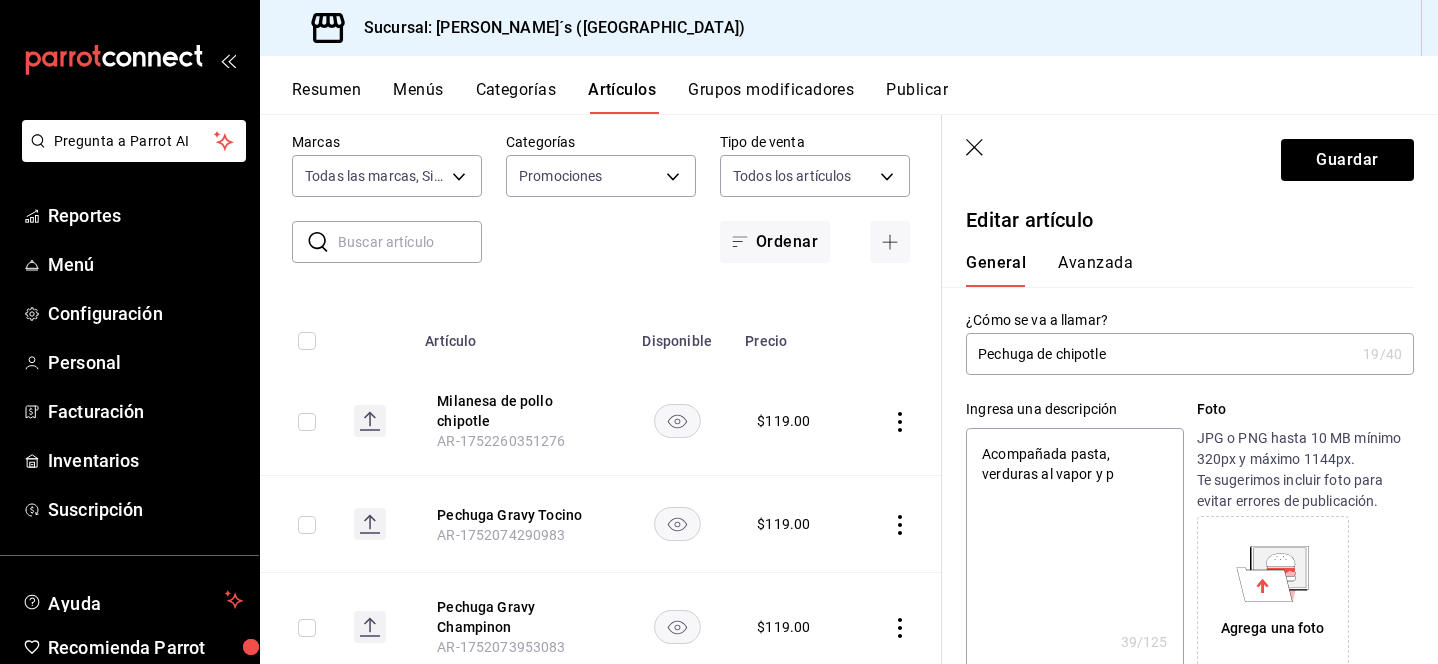 type on "Acompañada pasta, verduras al vapor y pu" 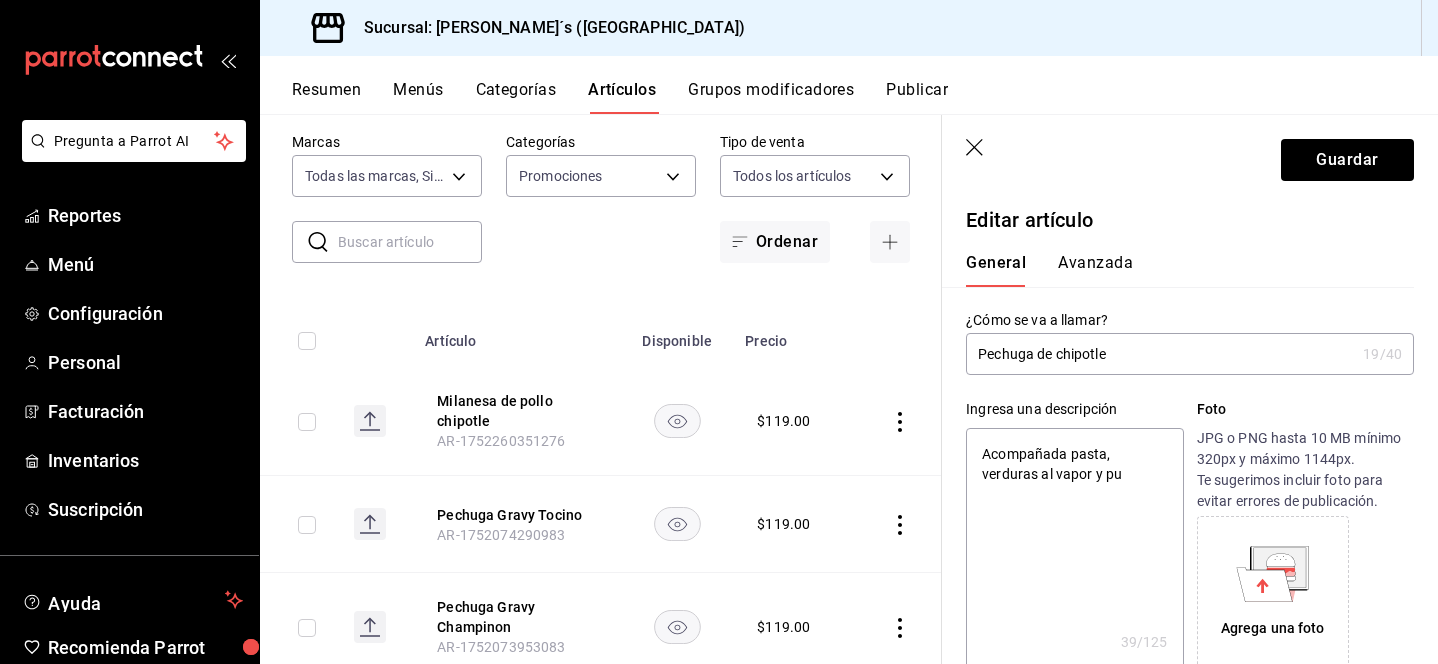 type on "x" 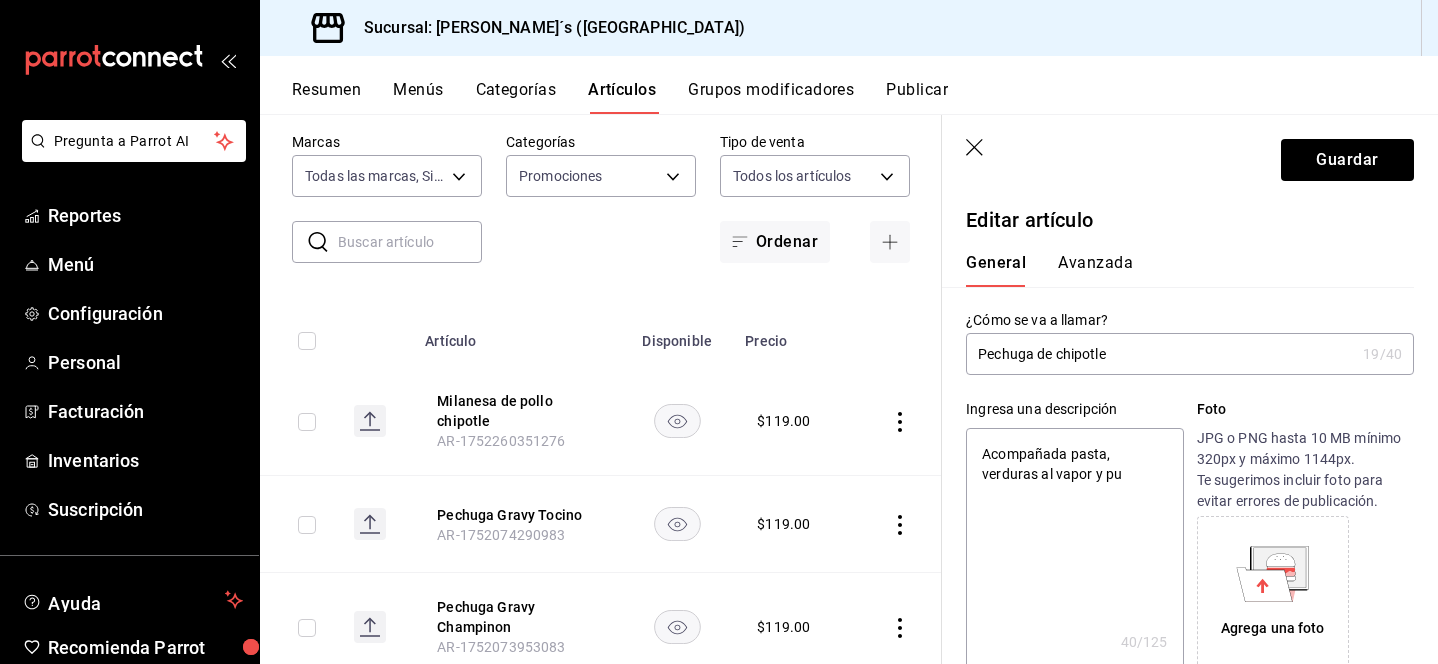 type on "Acompañada pasta, verduras al vapor y pur" 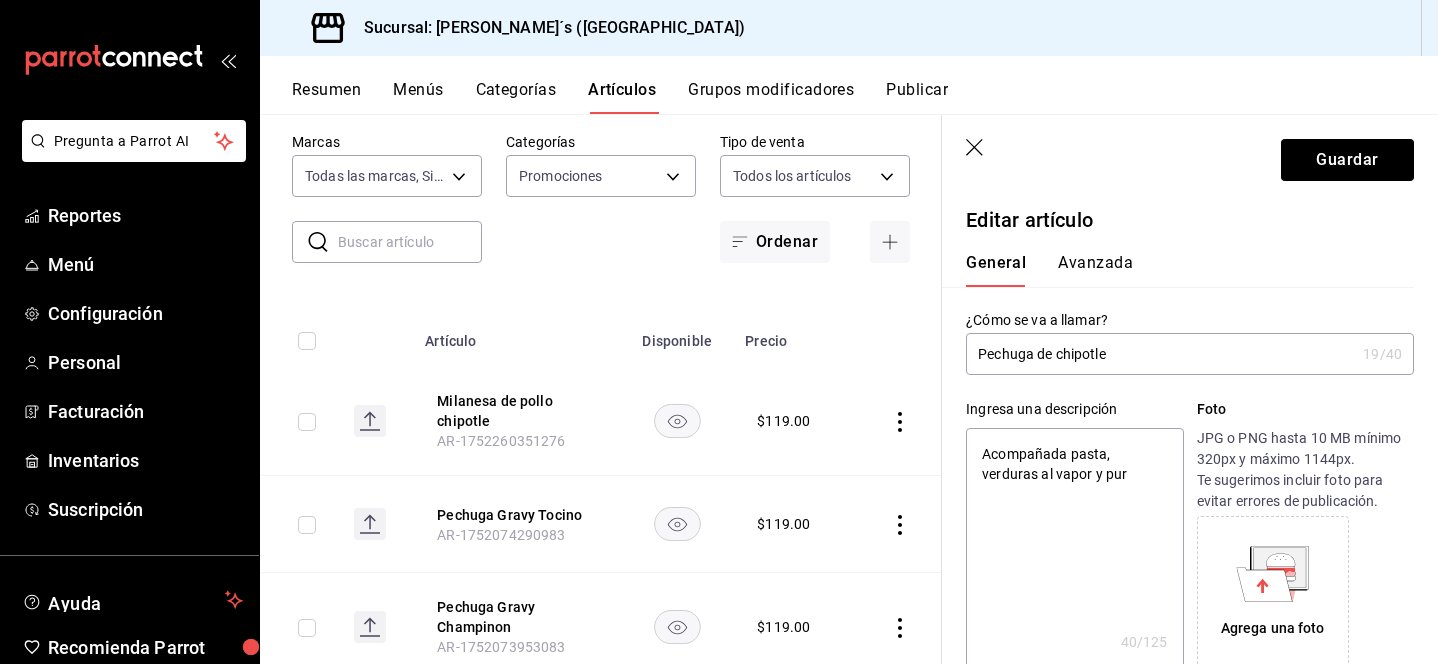 type on "x" 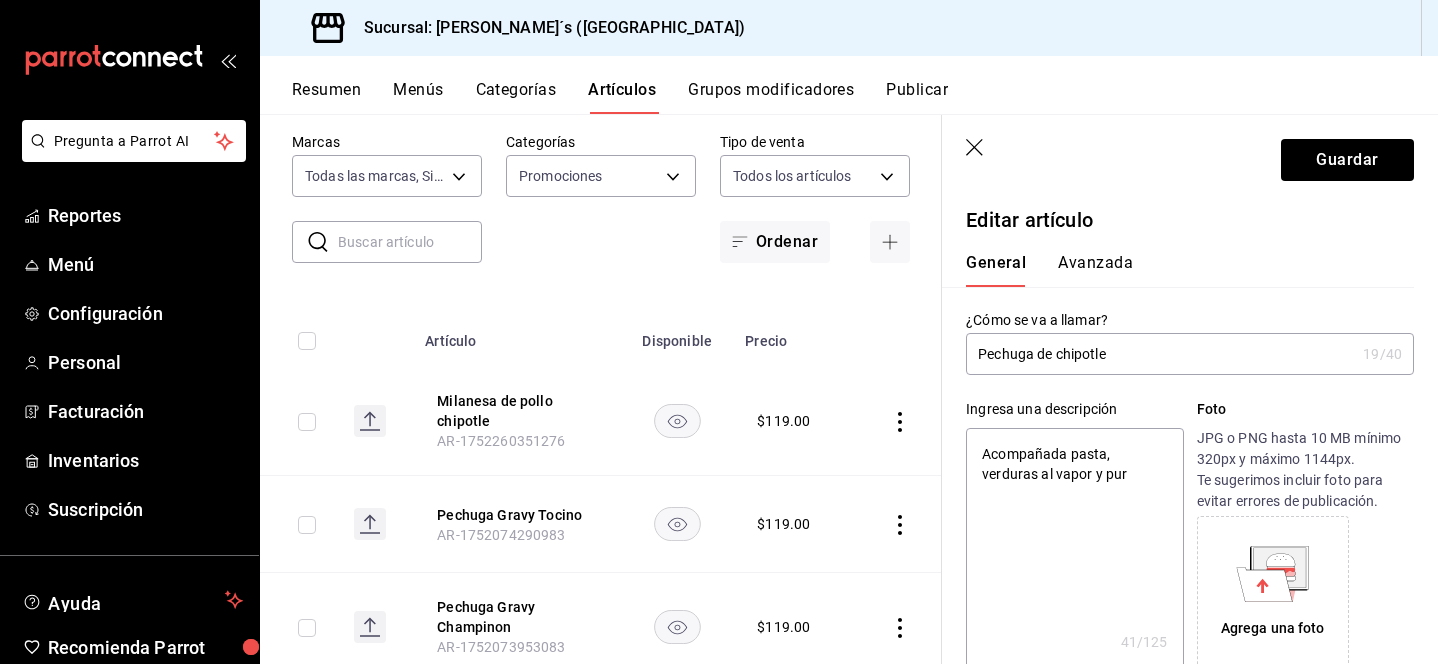 type on "Acompañada pasta, verduras al vapor y pure" 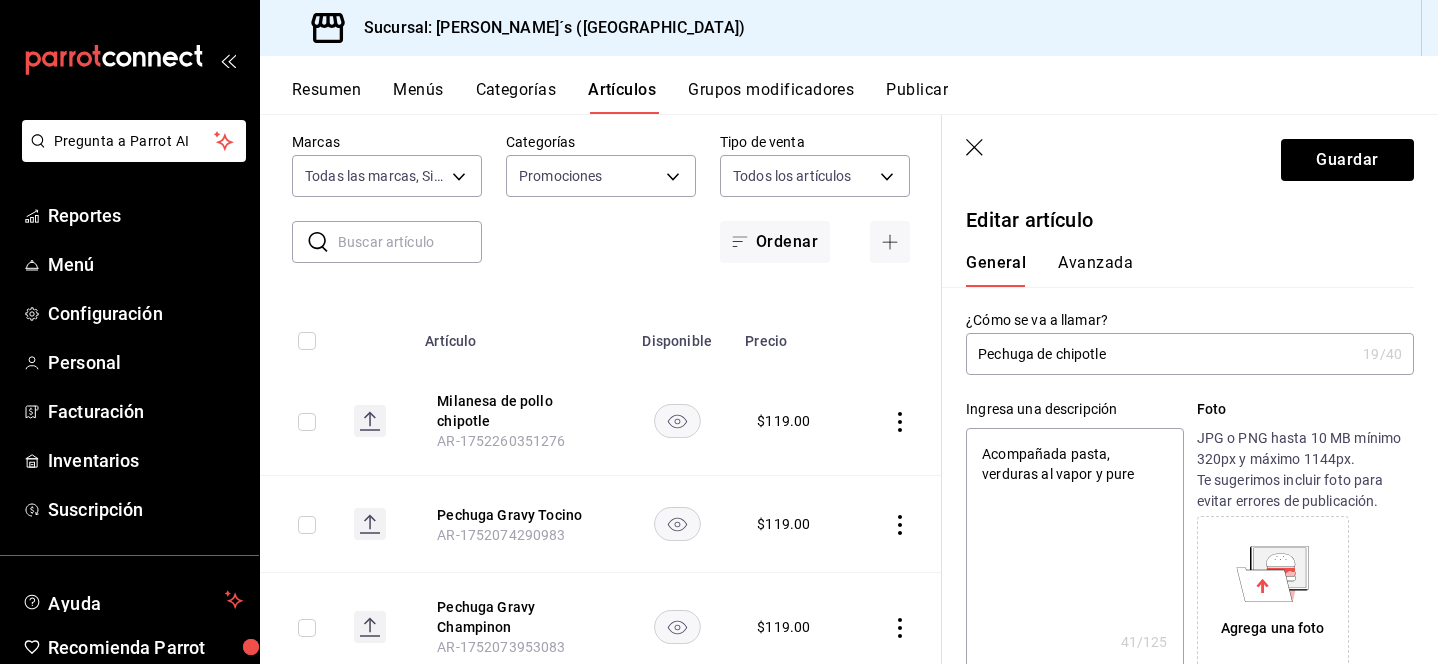 type on "x" 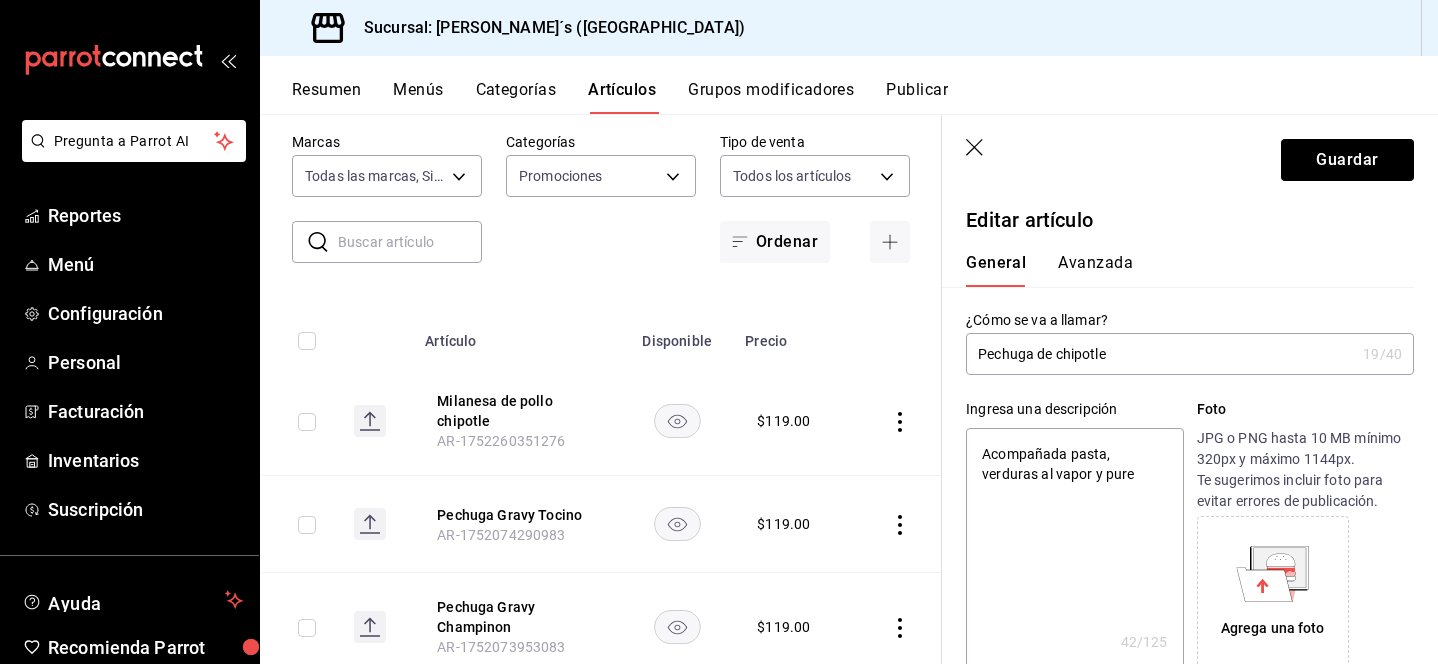 type on "Acompañada pasta, verduras al vapor y pure" 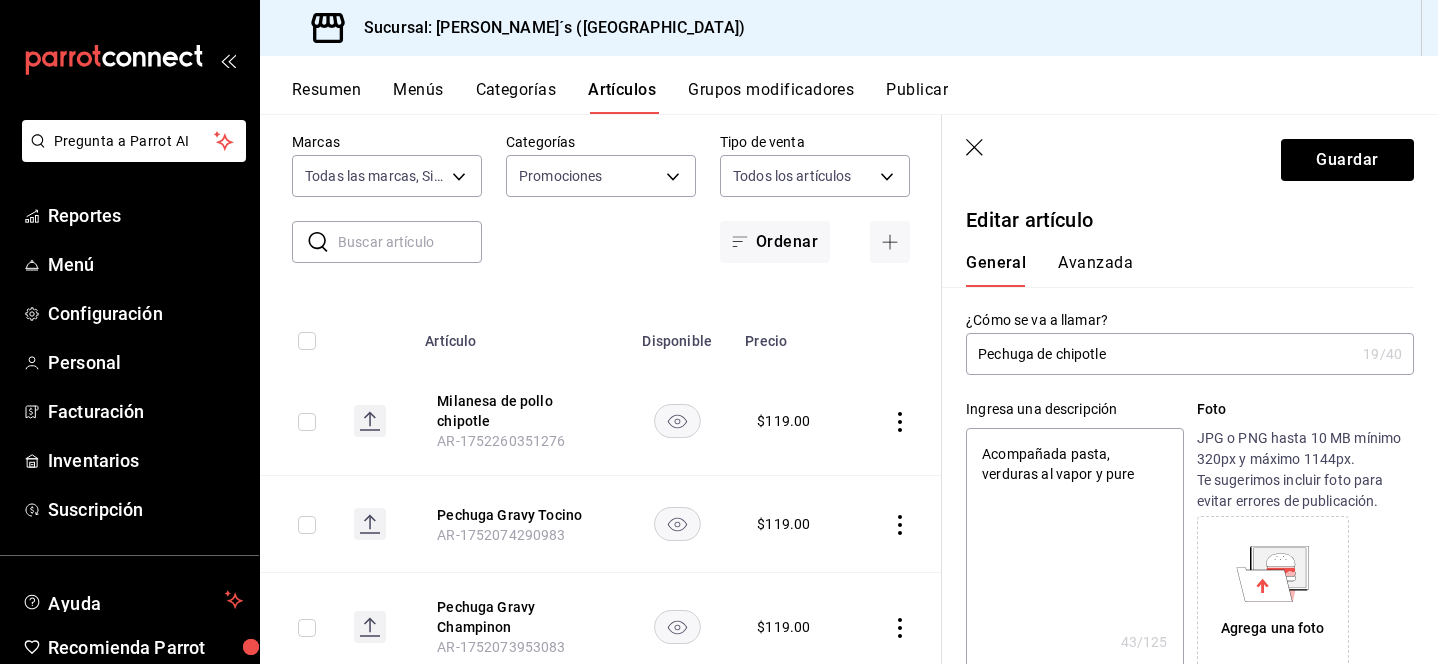 type on "Acompañada pasta, verduras al vapor y pure d" 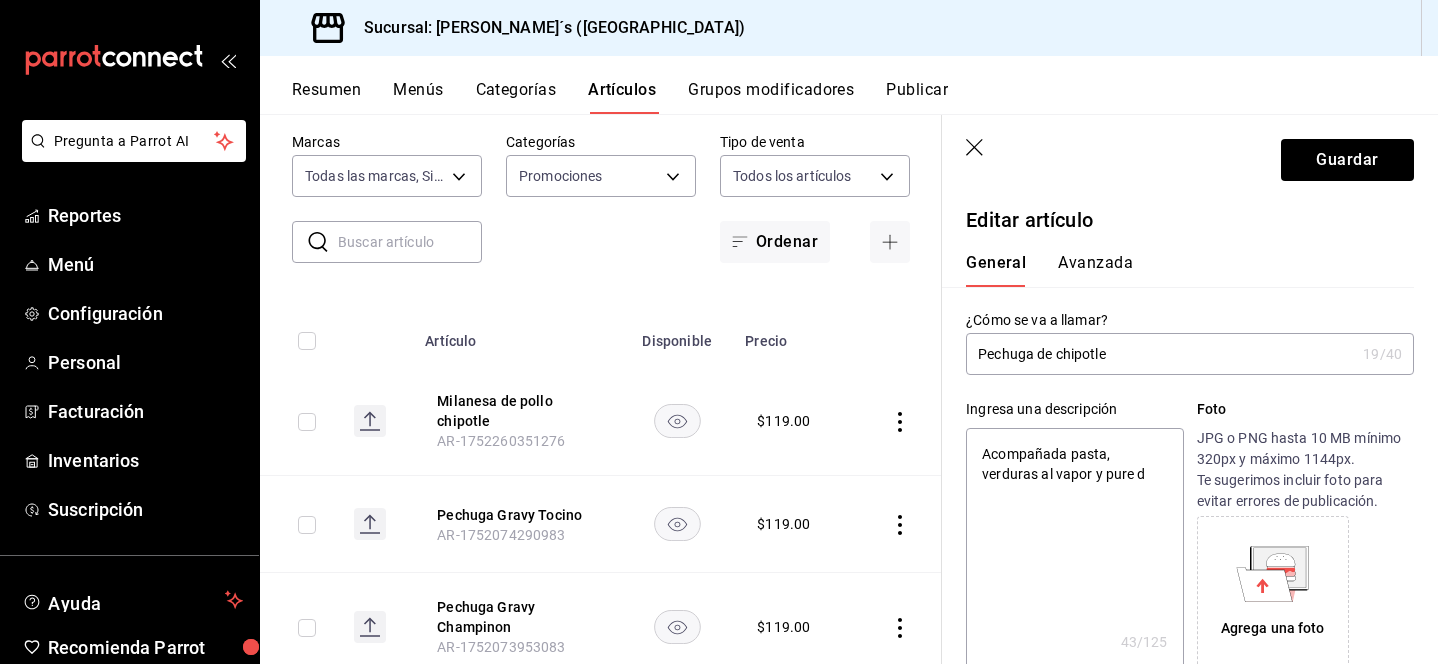 type on "x" 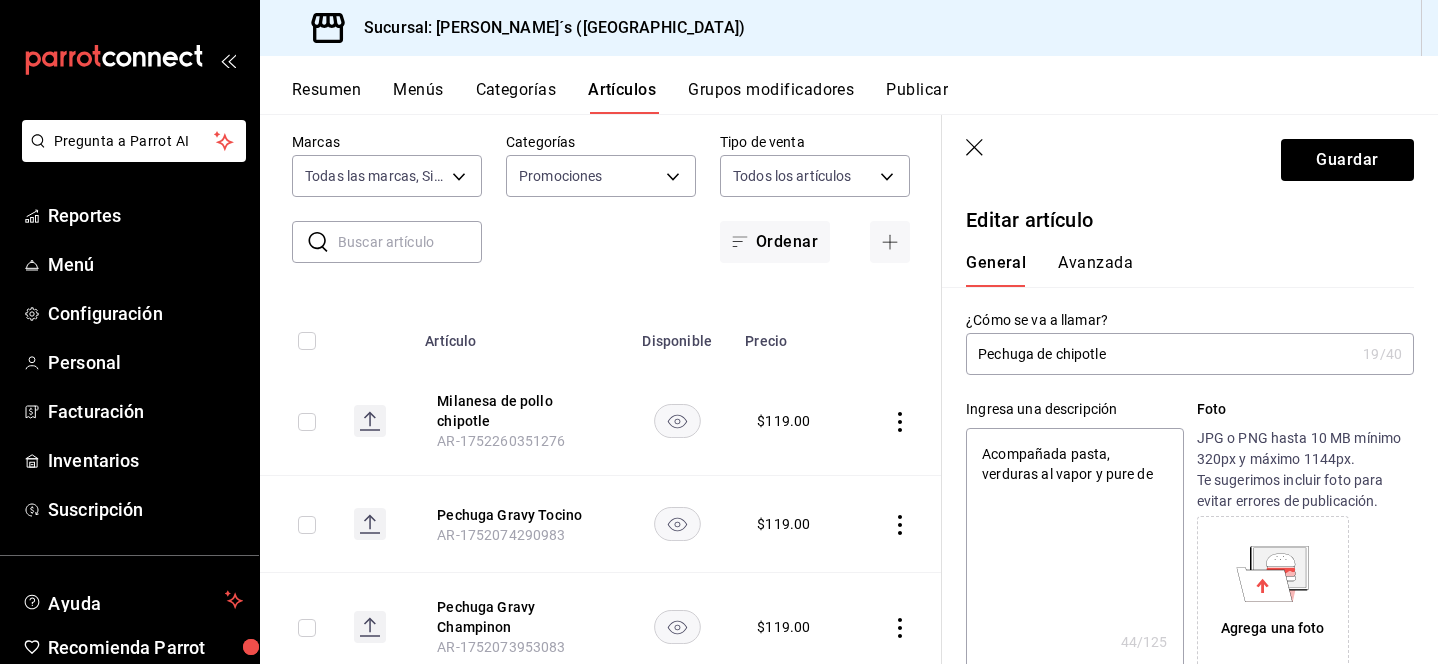 type on "Acompañada pasta, verduras al vapor y pure de" 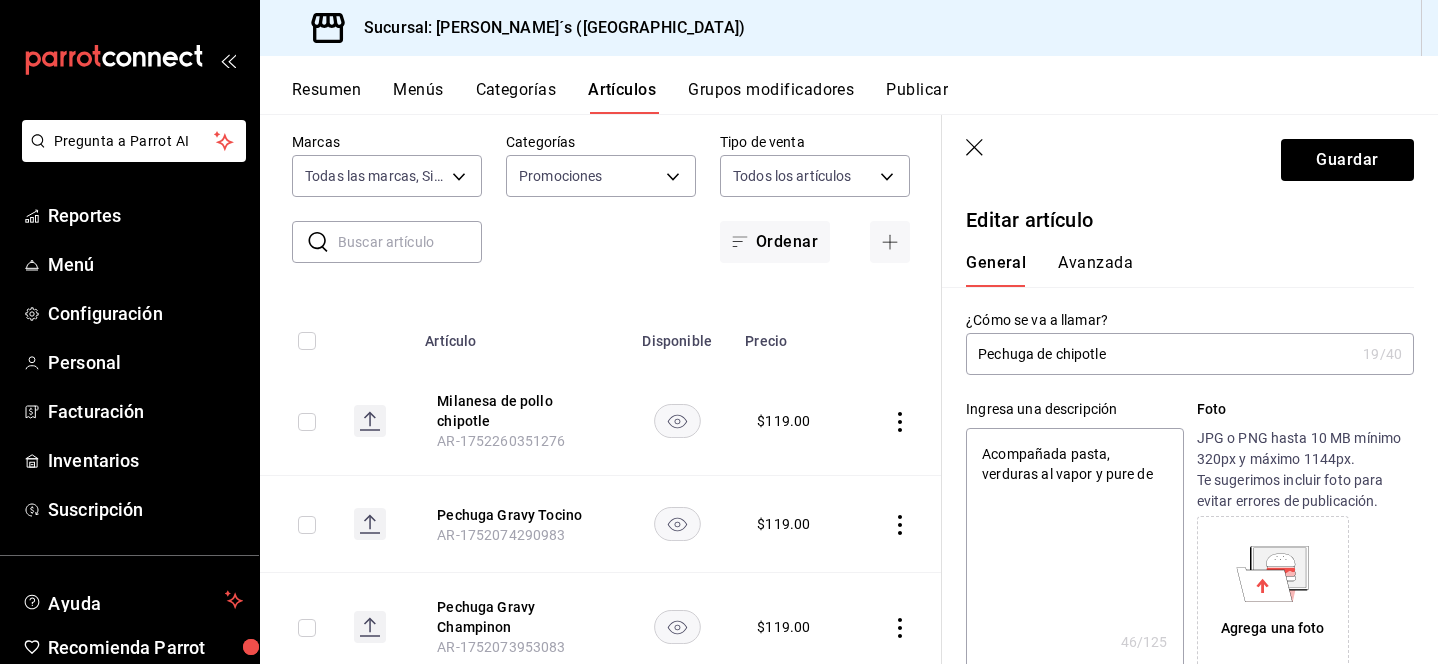type on "Acompañada pasta, verduras al vapor y pure de p" 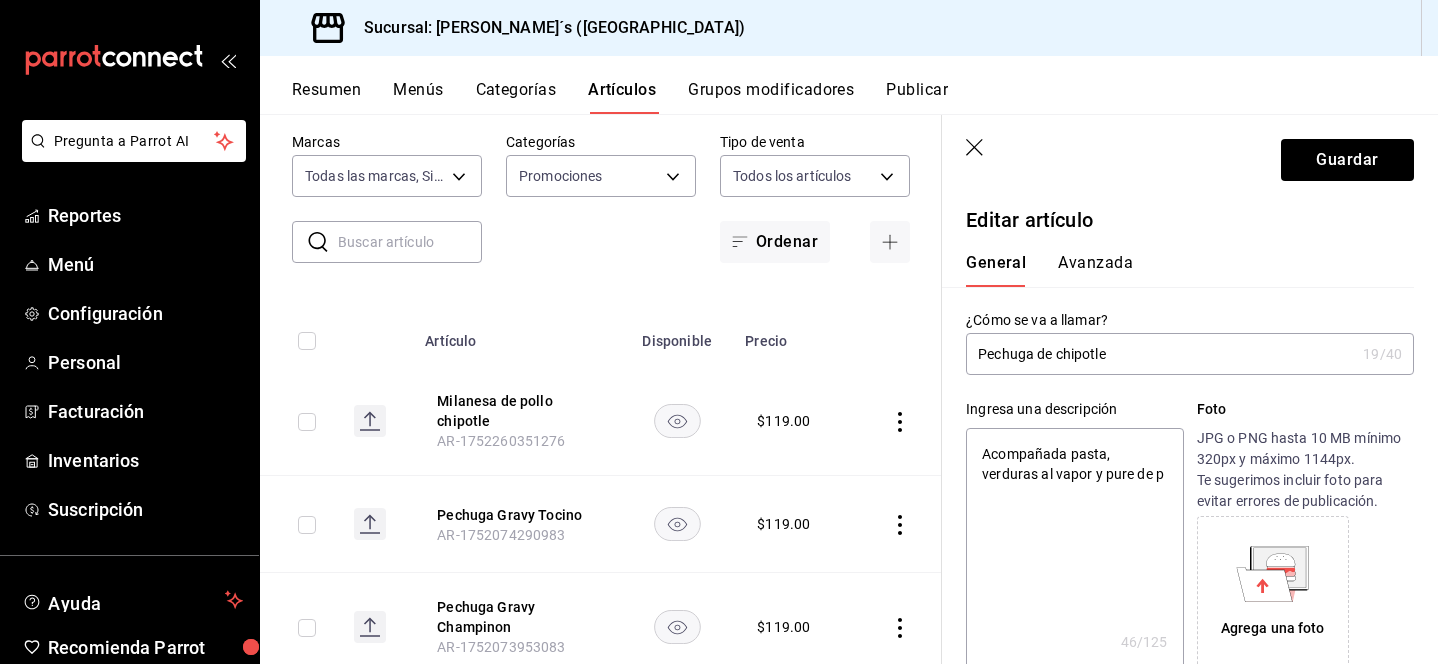 type on "x" 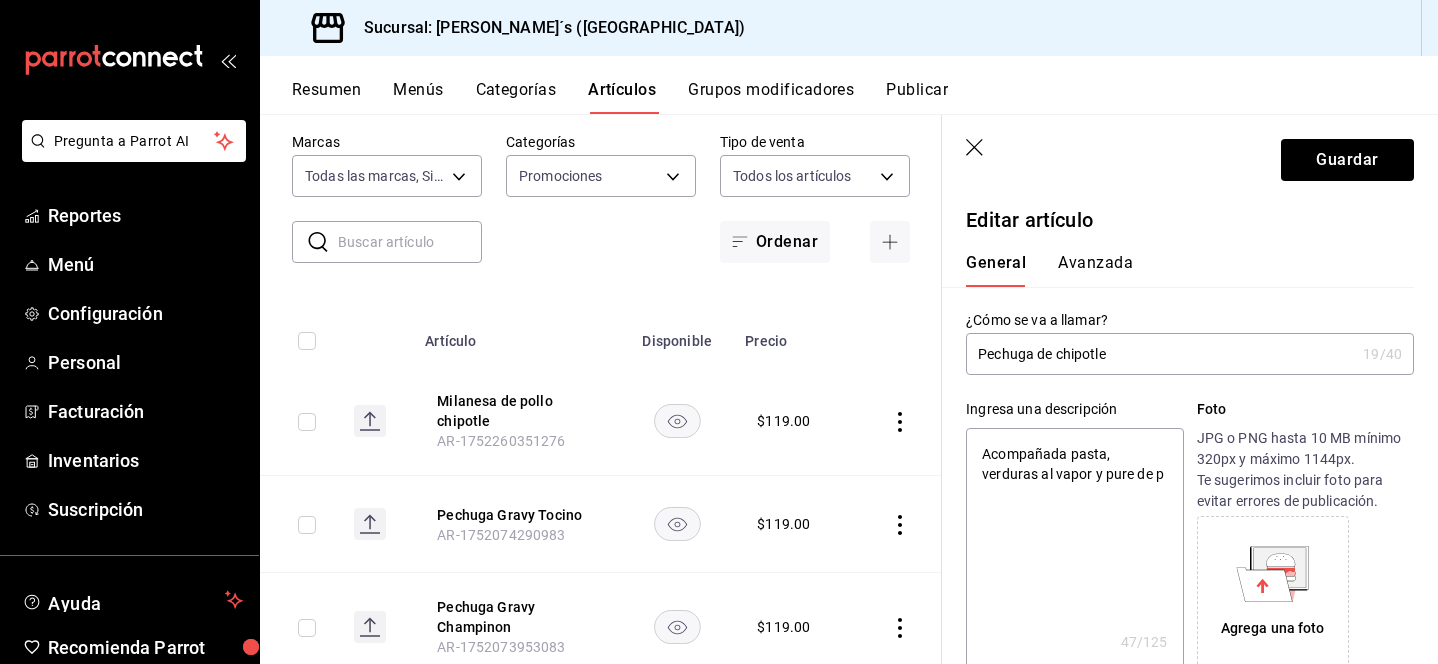 type on "Acompañada pasta, verduras al vapor y pure de pa" 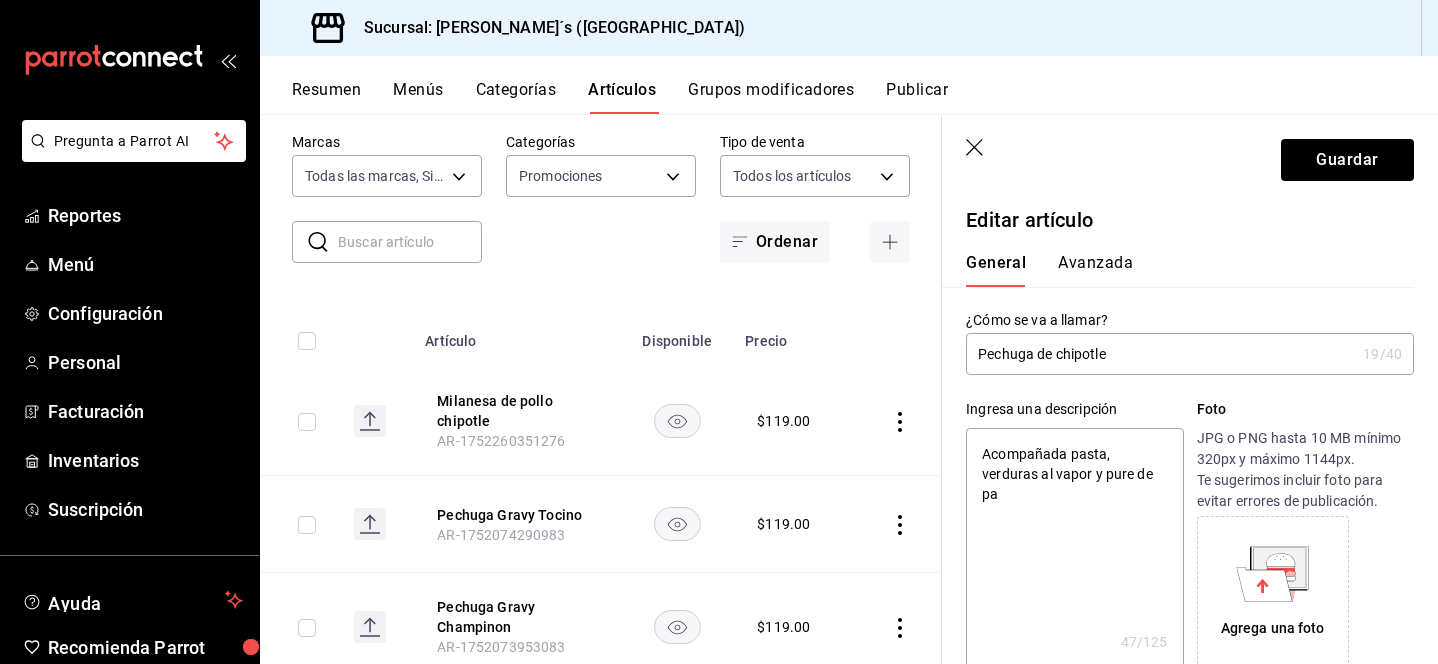 type on "x" 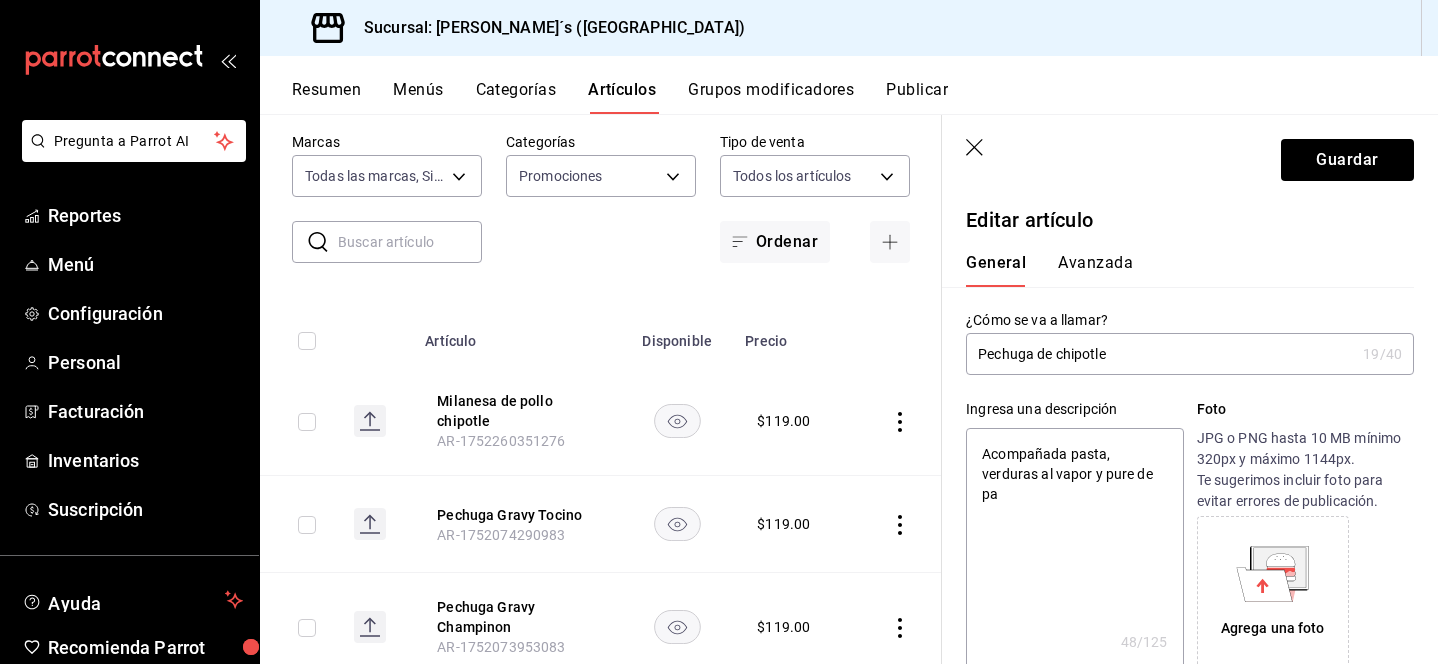 type on "Acompañada pasta, verduras al vapor y pure de pap" 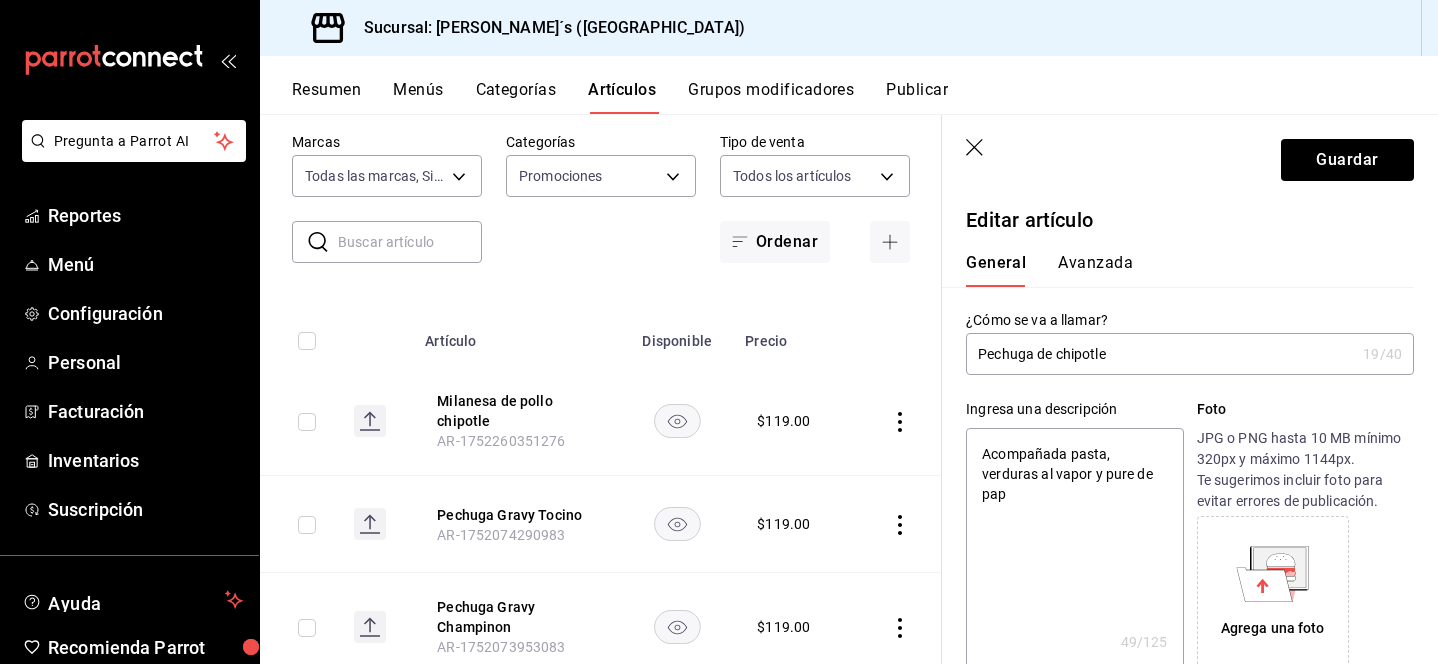 type on "Acompañada pasta, verduras al vapor y pure de papa" 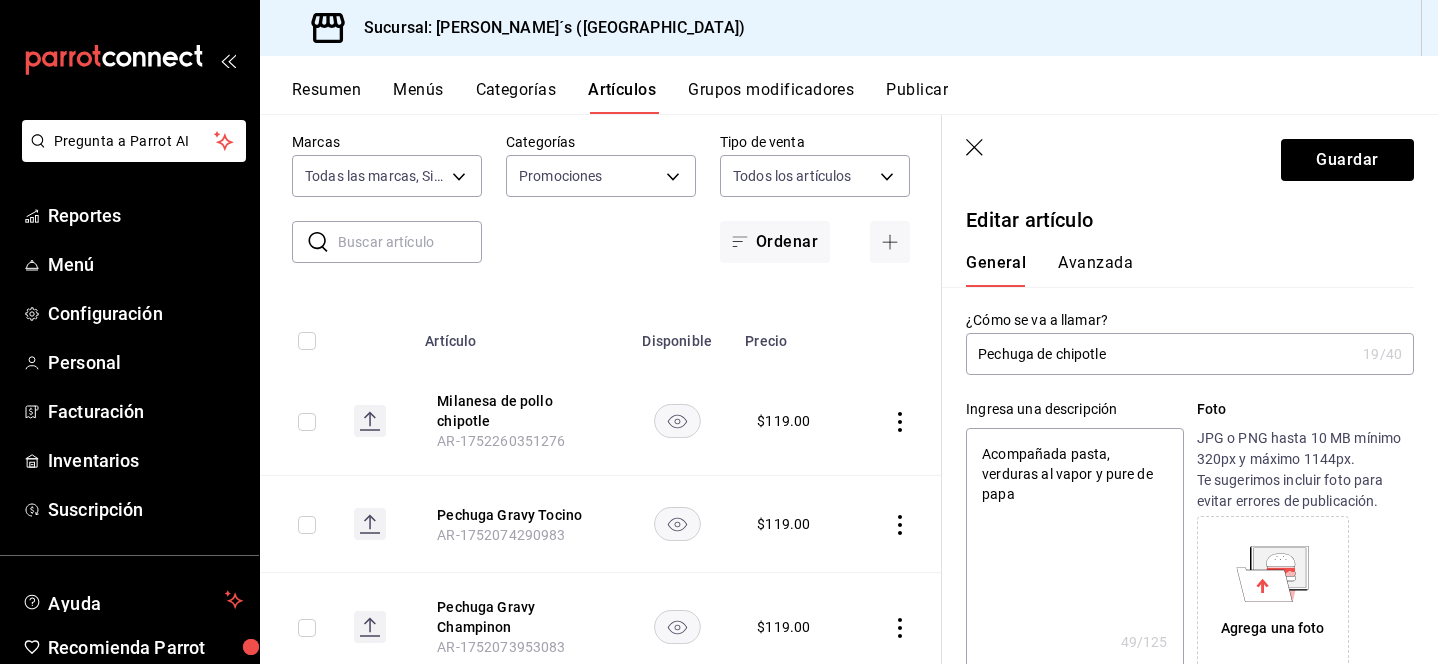 type on "x" 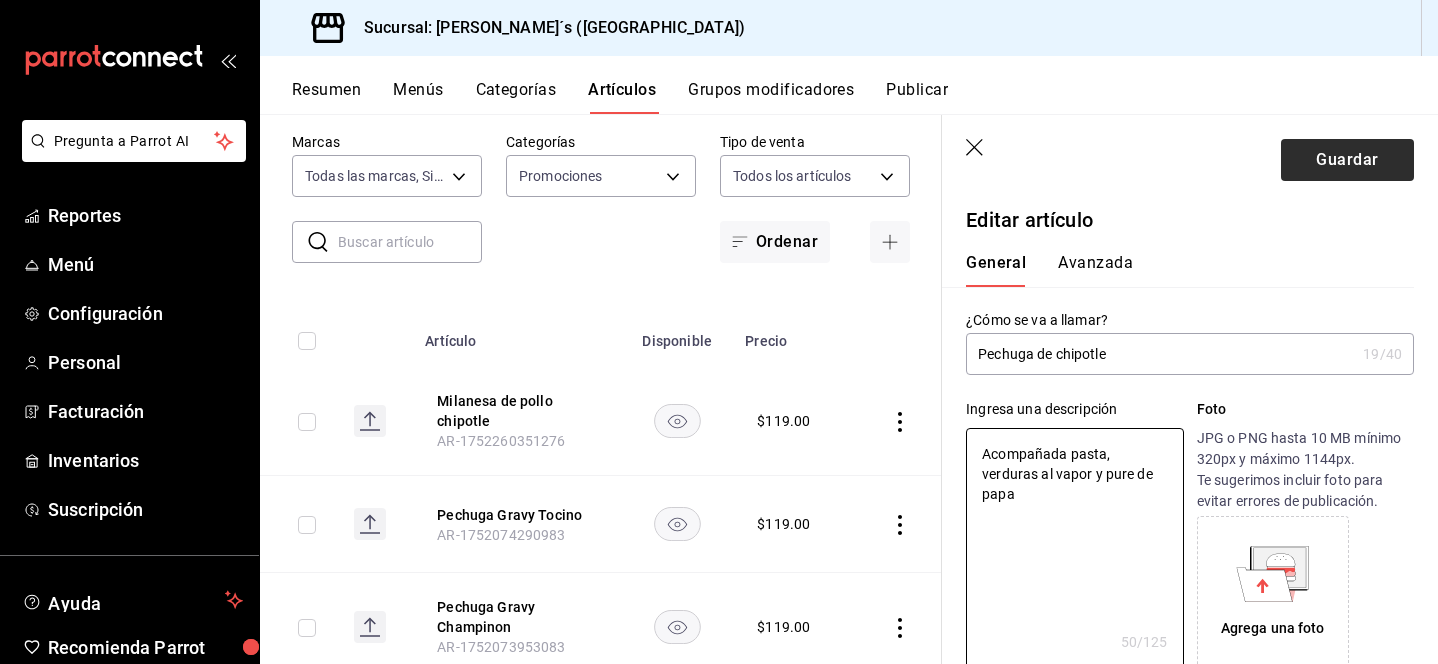 type on "Acompañada pasta, verduras al vapor y pure de papa" 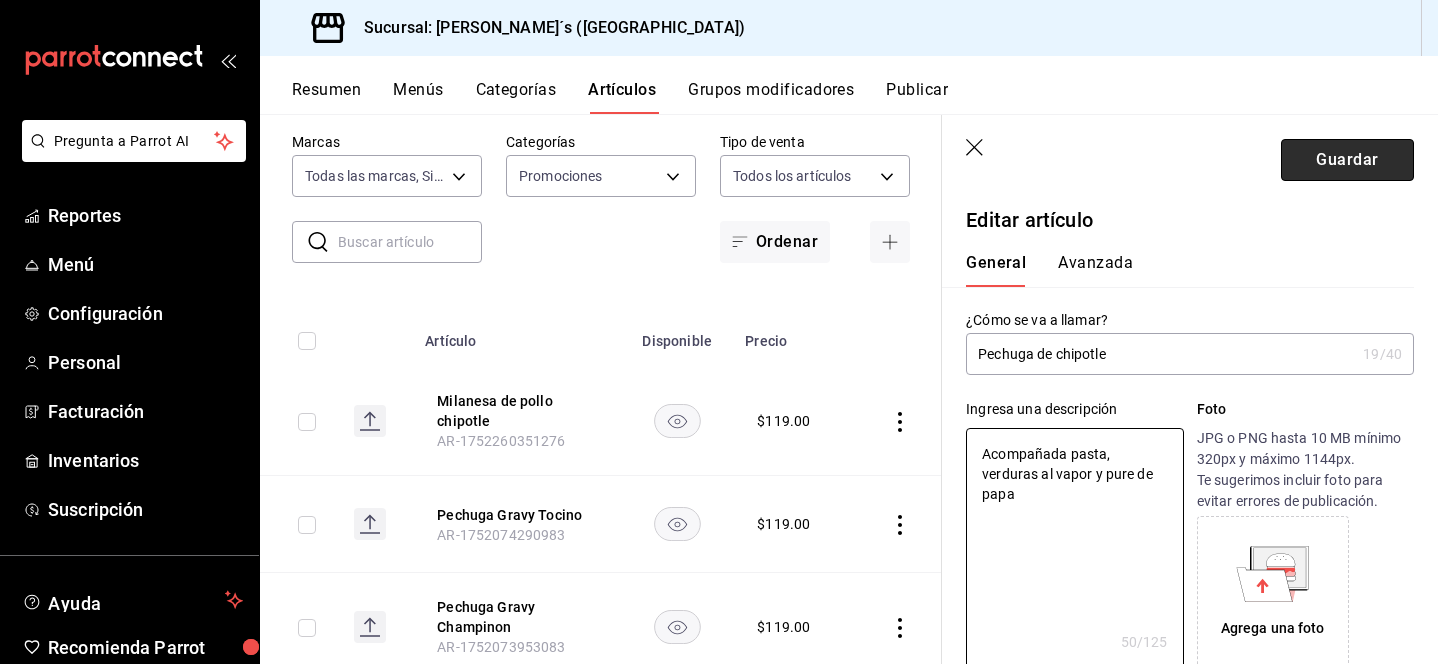 click on "Guardar" at bounding box center (1347, 160) 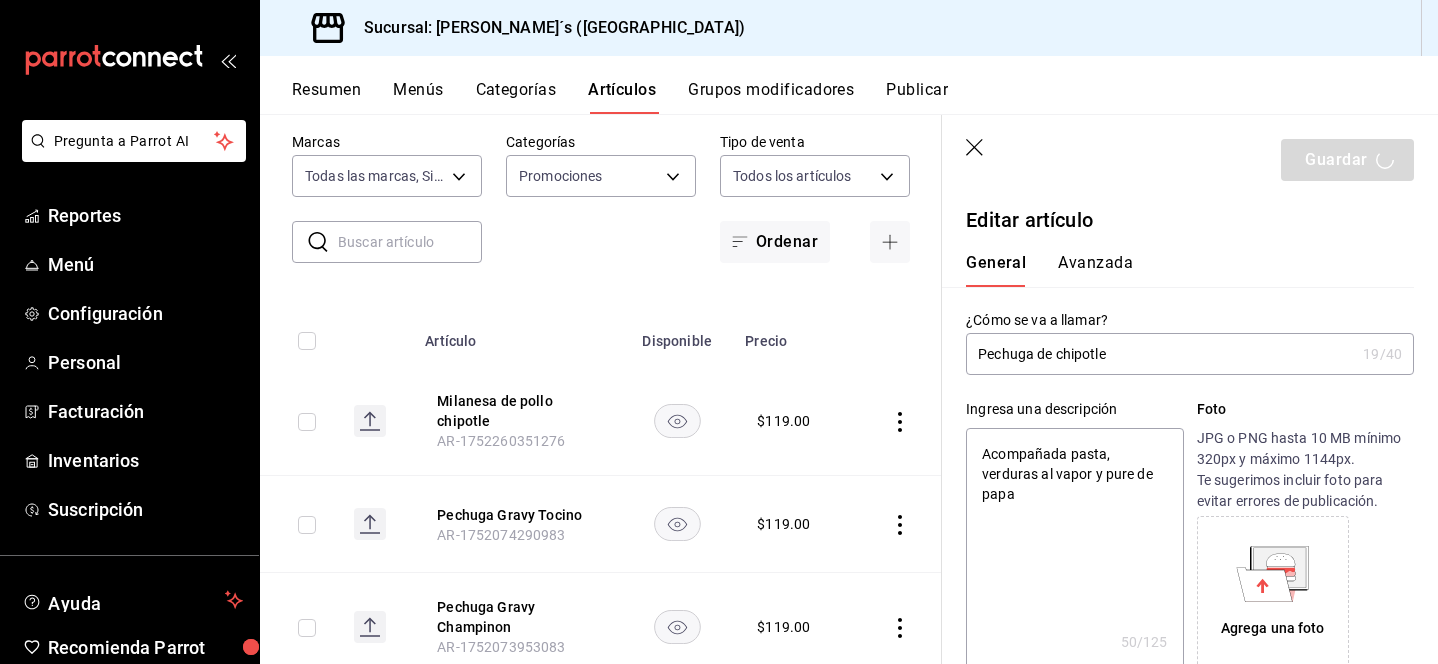 type on "x" 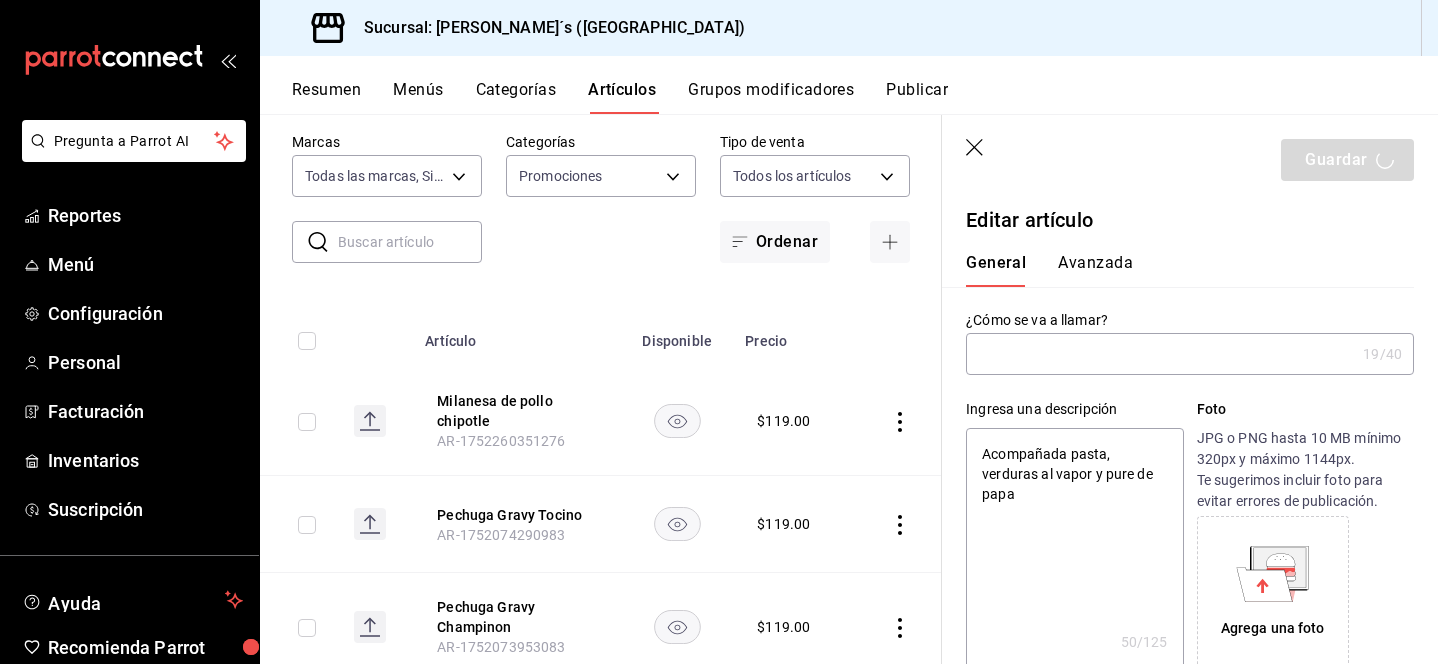 type 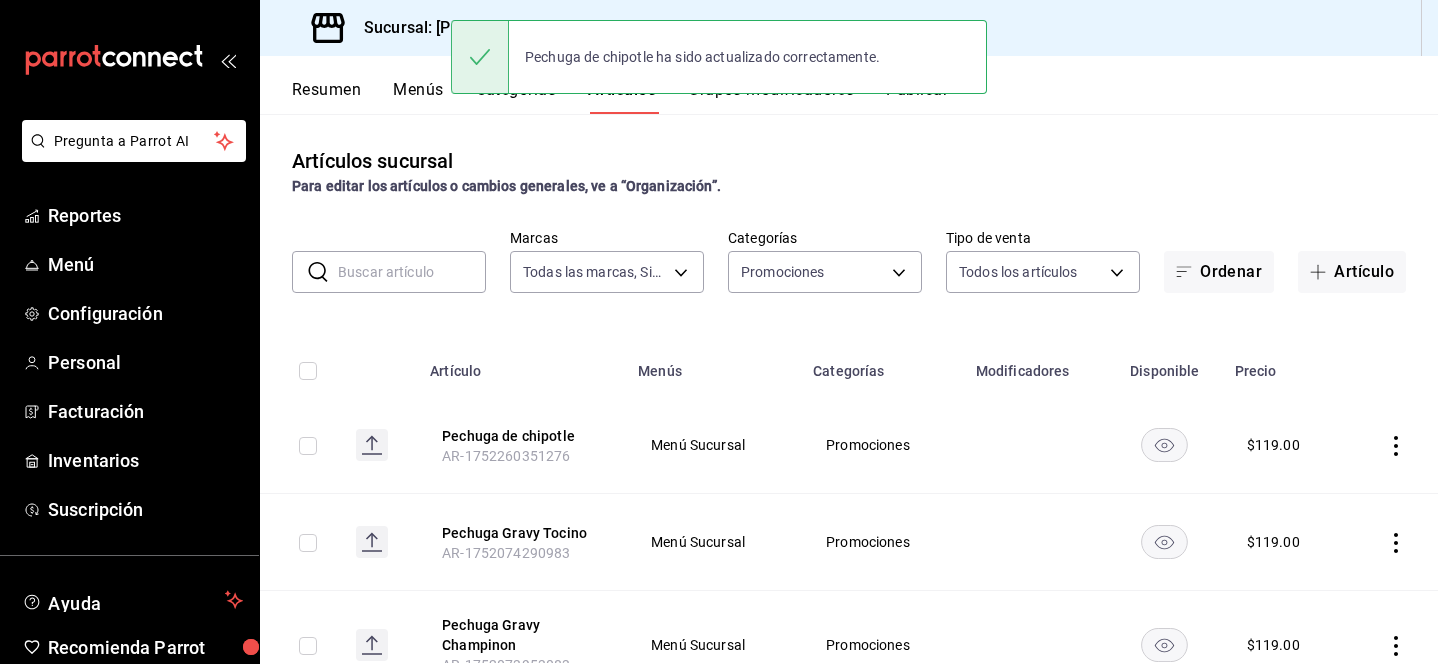 scroll, scrollTop: 84, scrollLeft: 0, axis: vertical 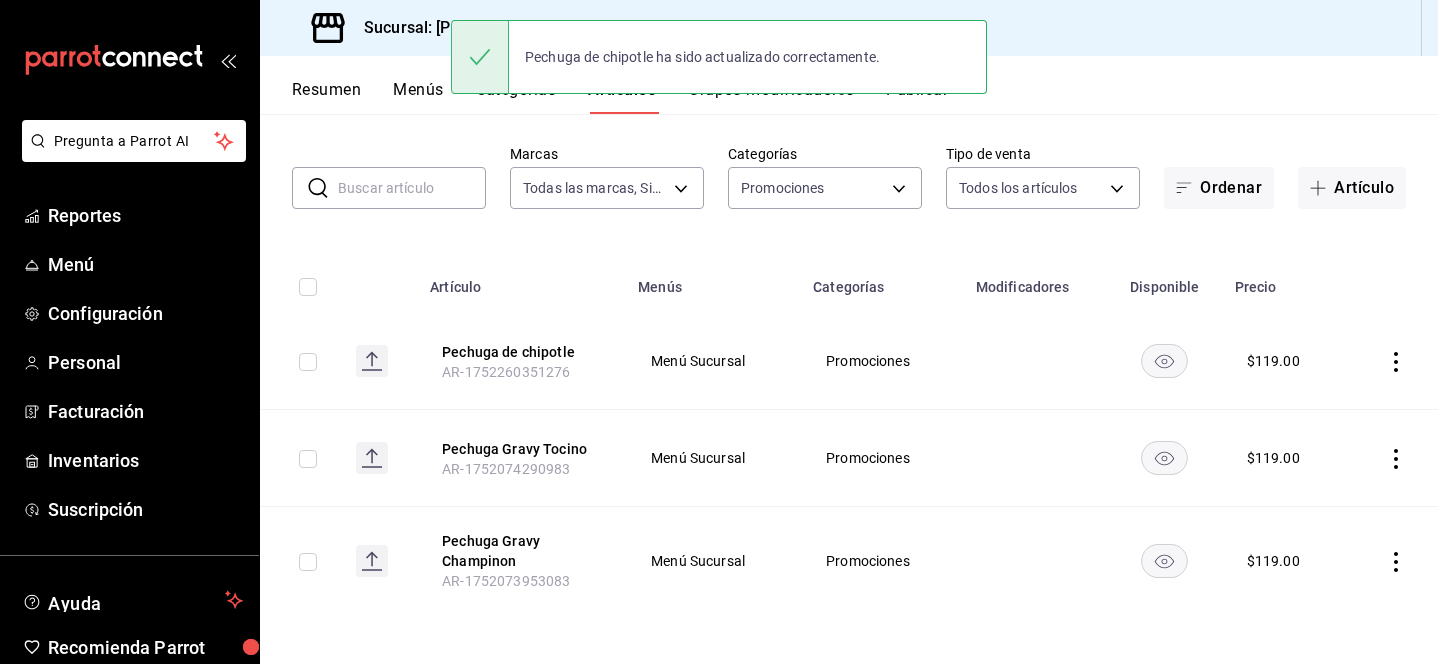 click 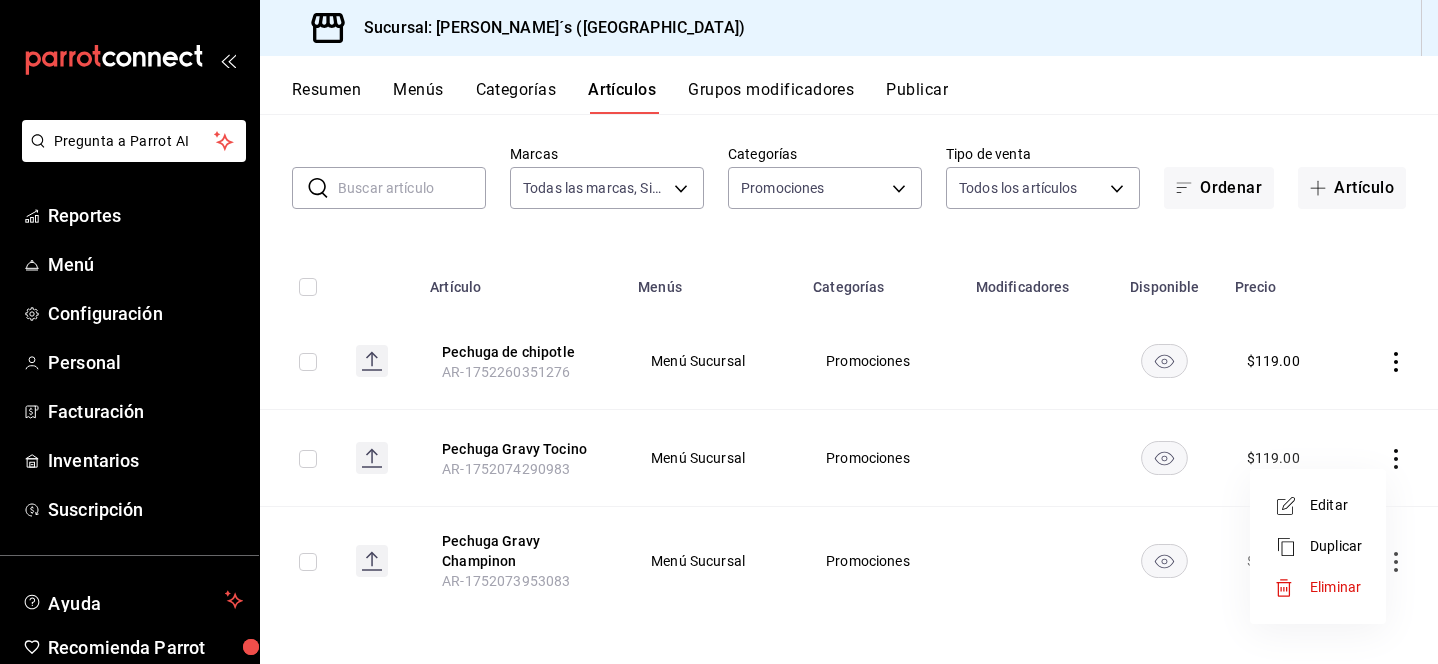 click on "Editar" at bounding box center (1336, 505) 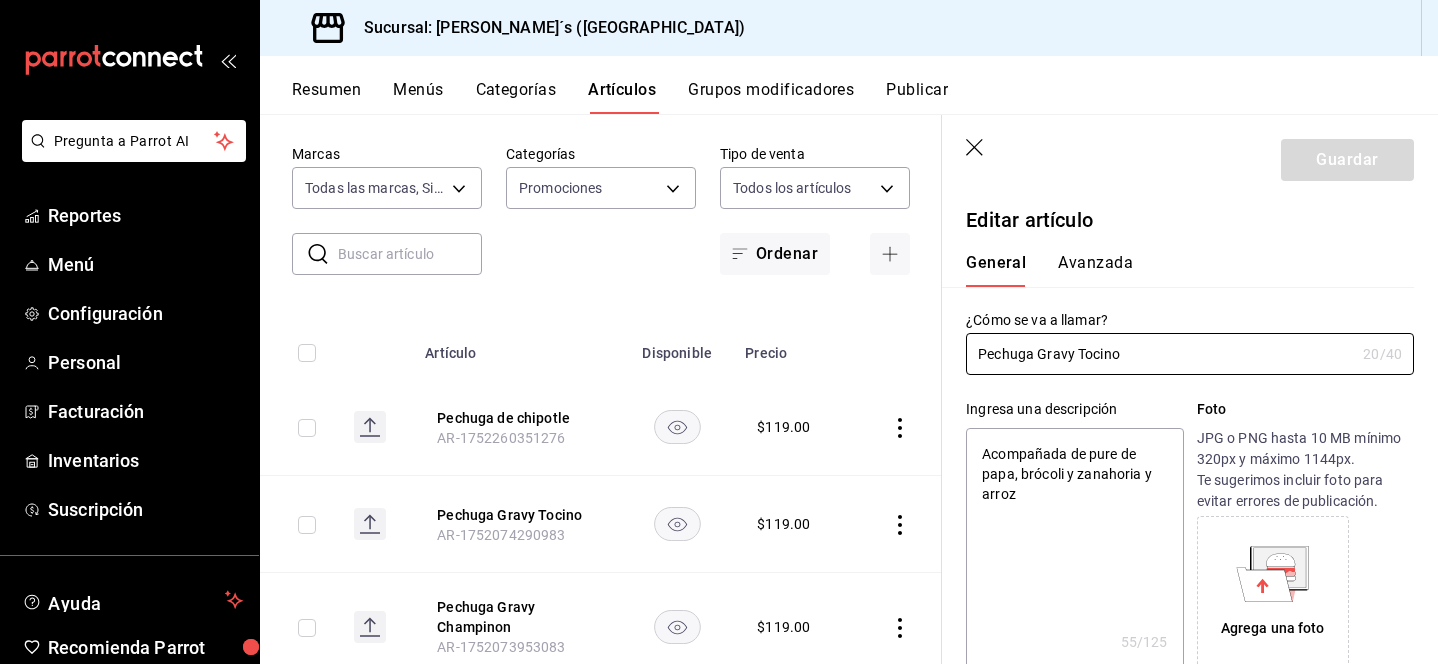 click 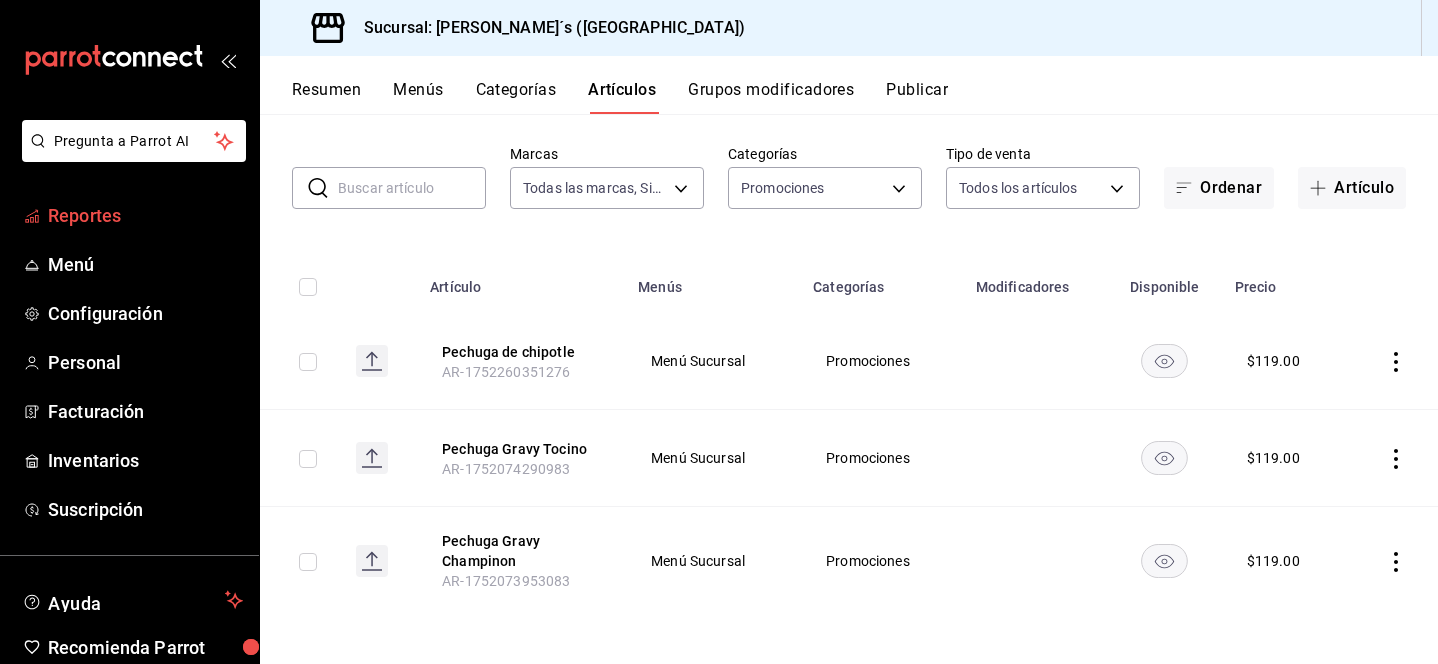 click on "Reportes" at bounding box center [145, 215] 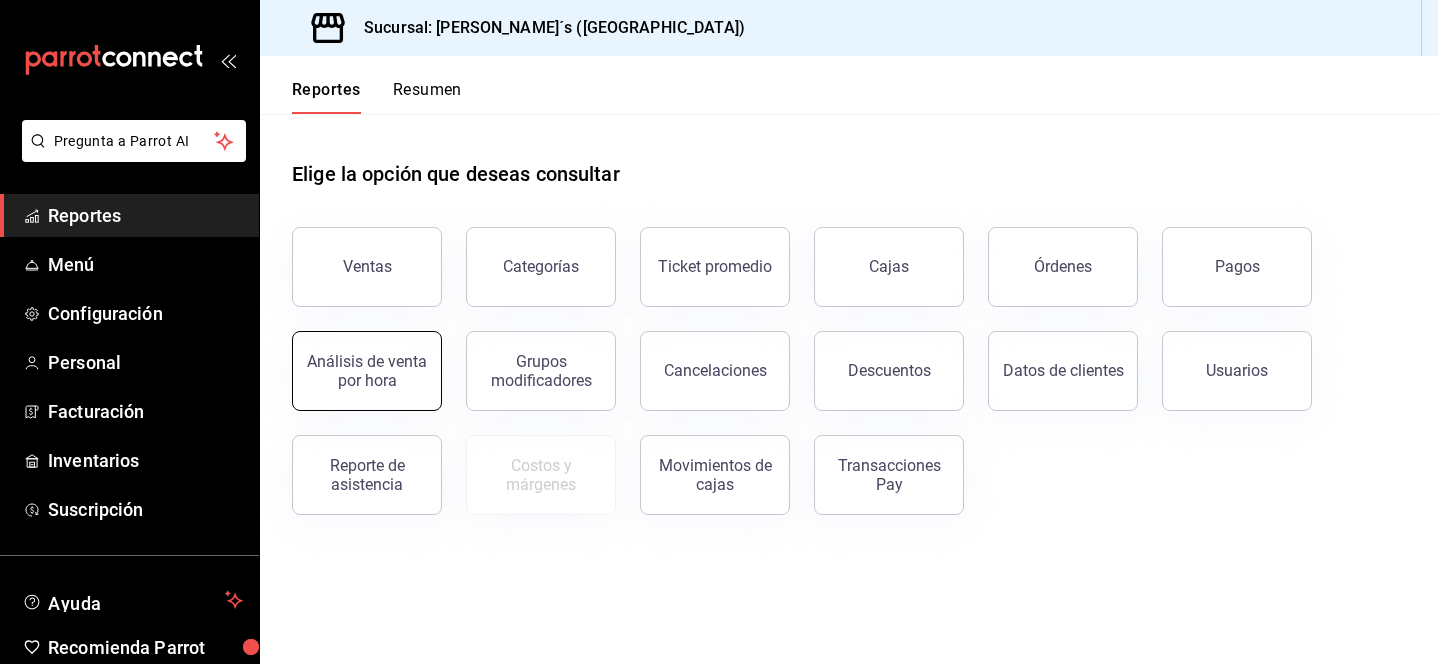 click on "Análisis de venta por hora" at bounding box center (367, 371) 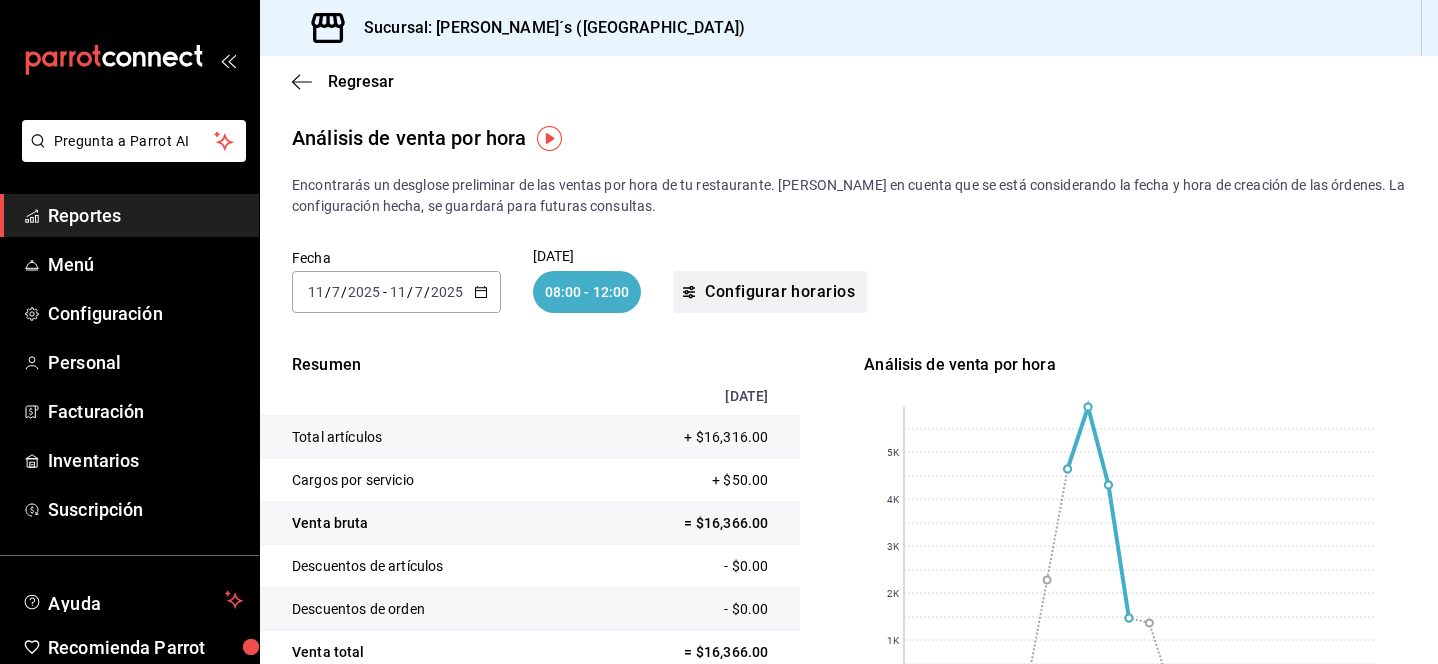 click on "Configurar horarios" at bounding box center [770, 292] 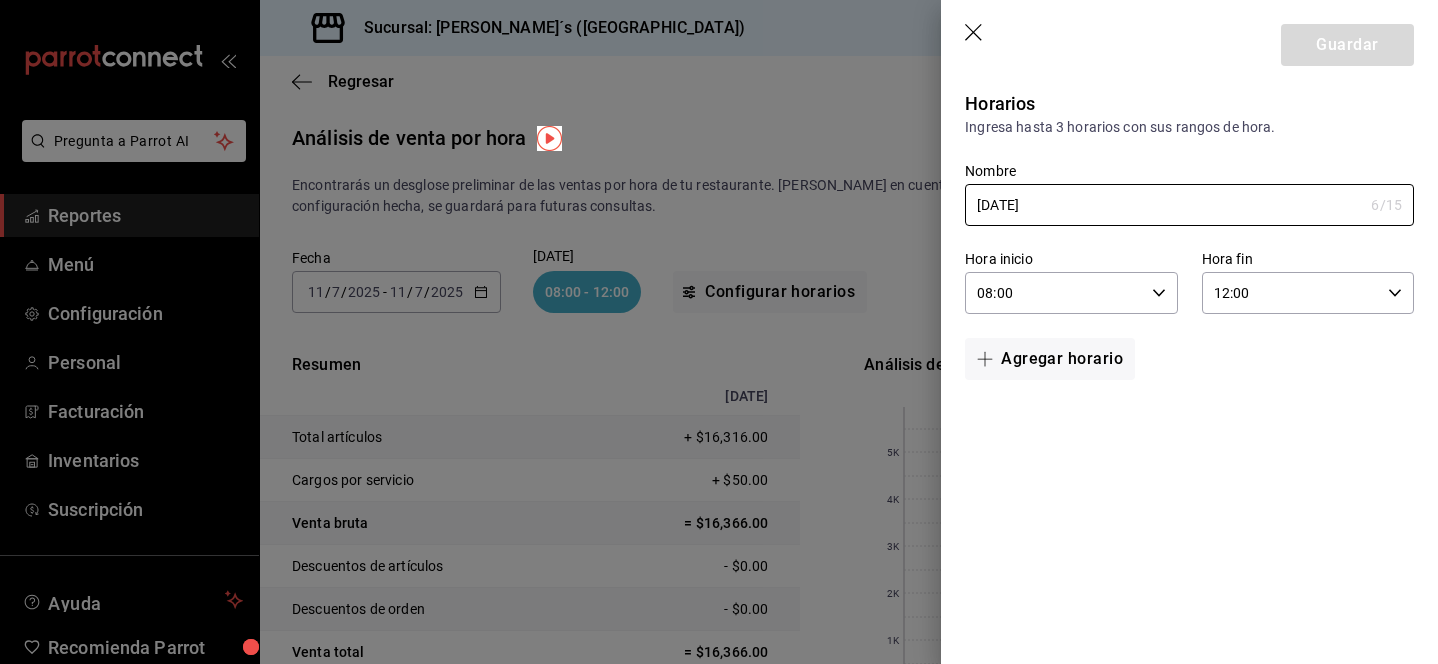 click on "12:00" at bounding box center (1291, 293) 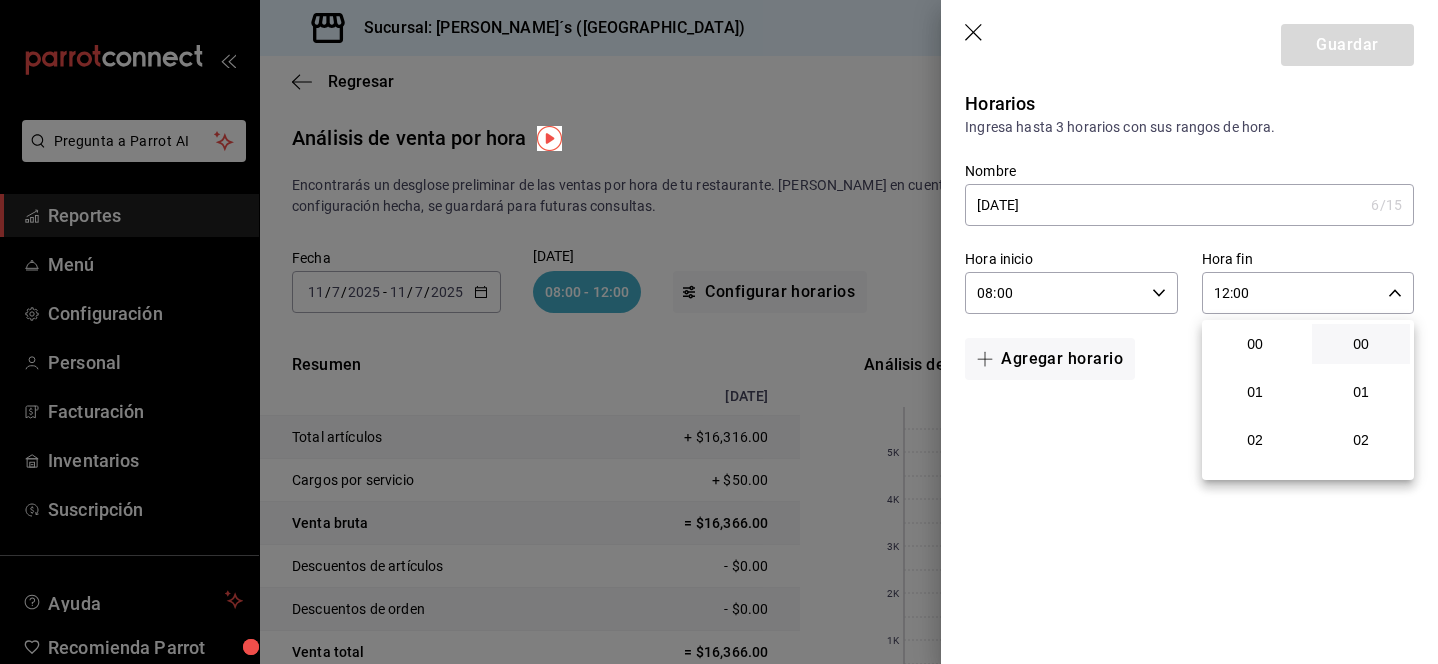scroll, scrollTop: 576, scrollLeft: 0, axis: vertical 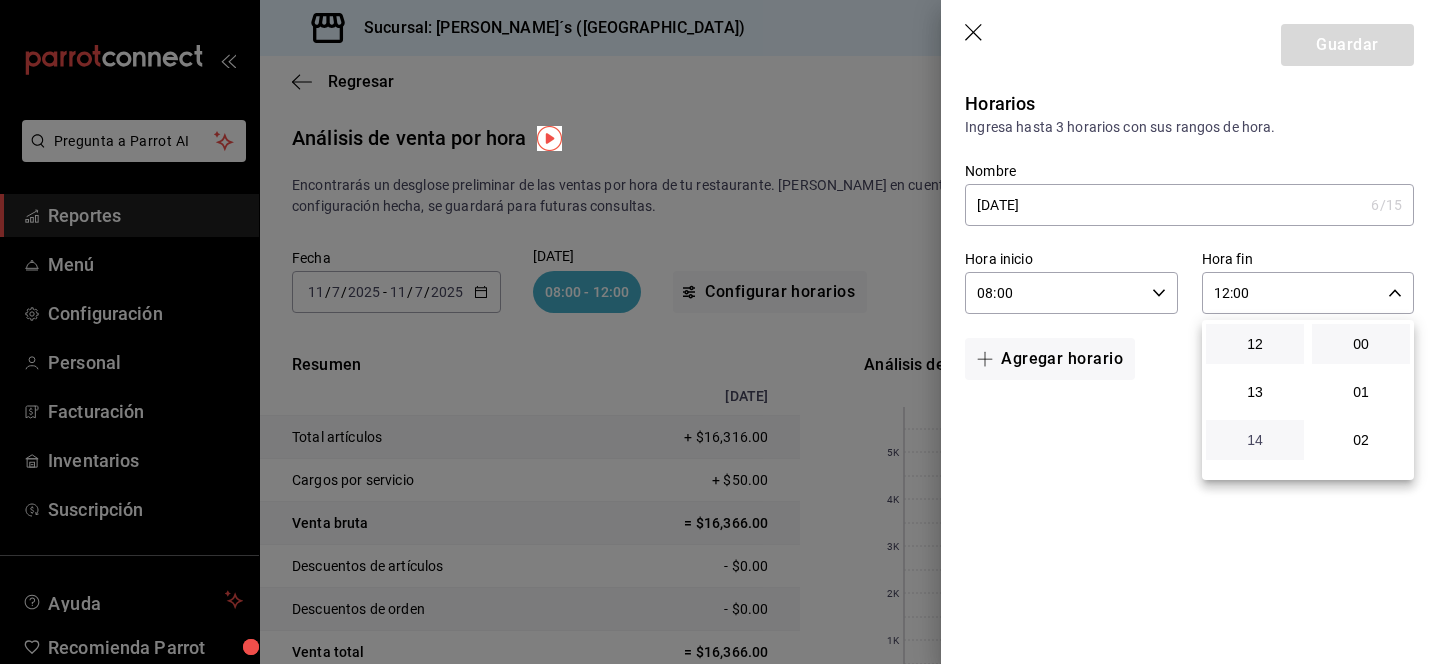 click on "14" at bounding box center [1255, 440] 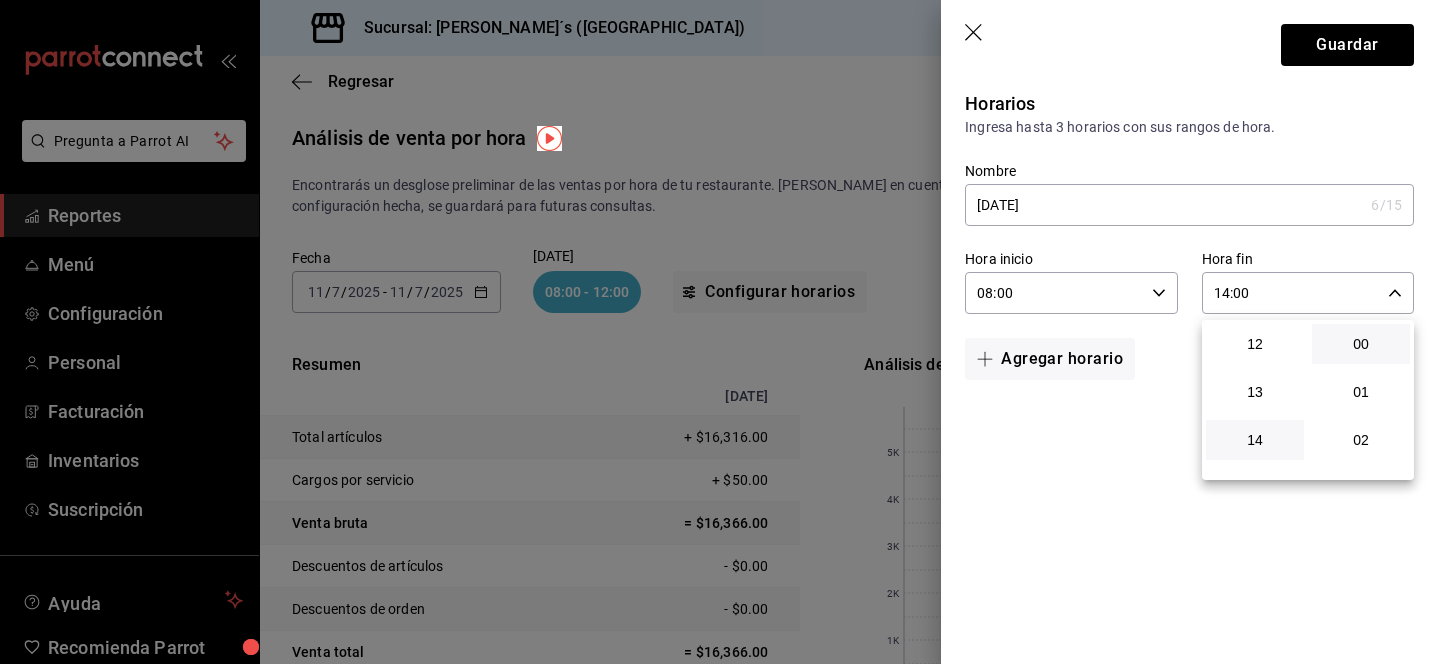 click at bounding box center (719, 332) 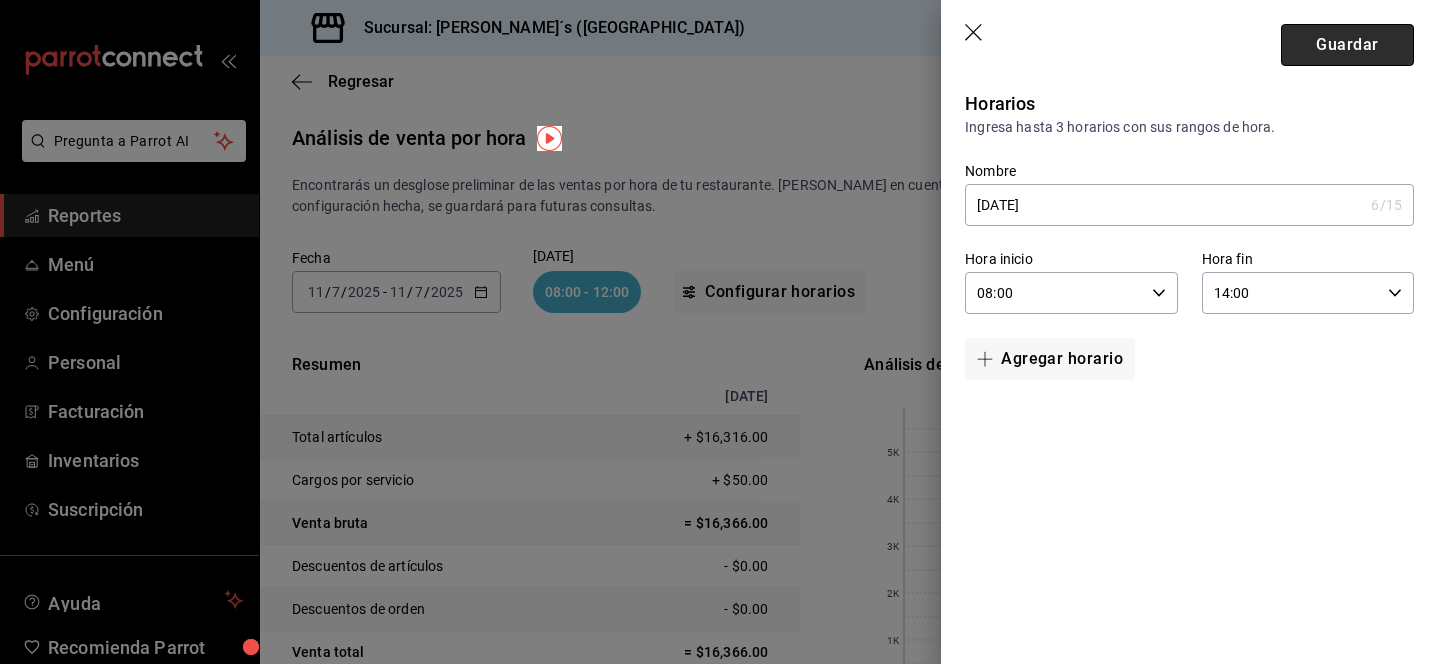 click on "Guardar" at bounding box center (1347, 45) 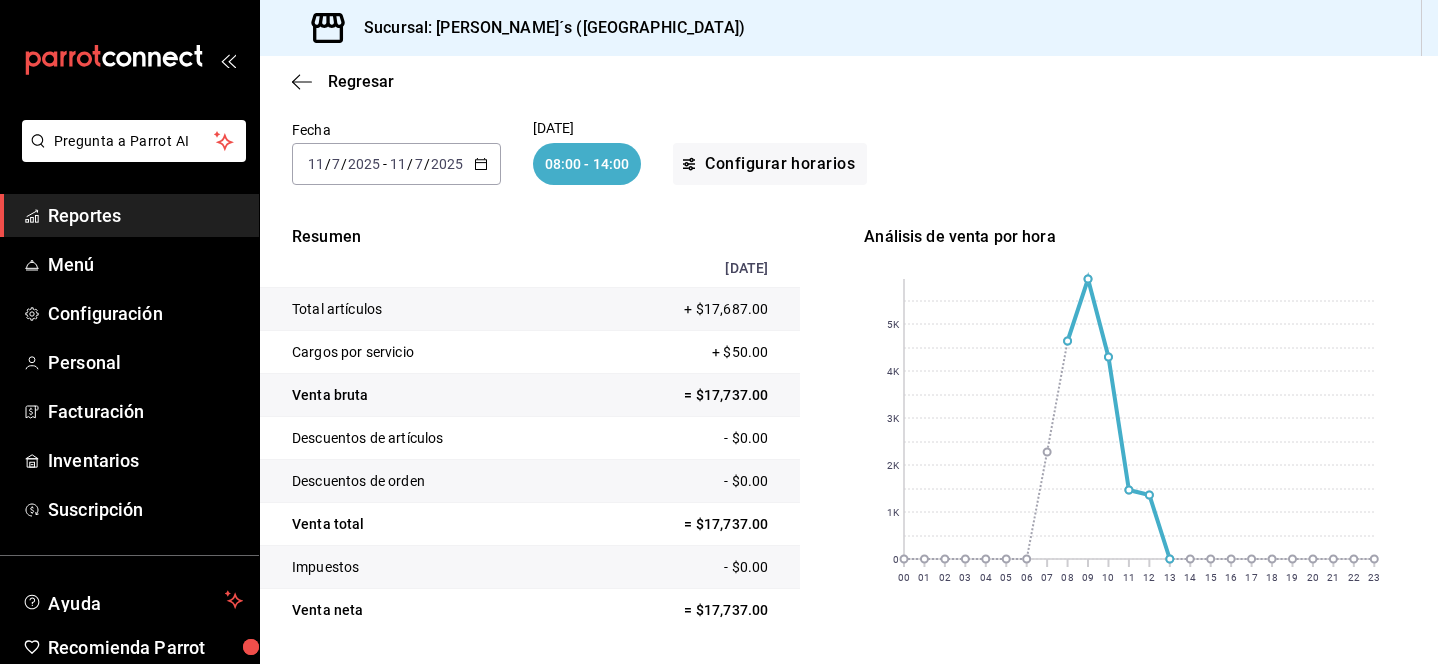 scroll, scrollTop: 142, scrollLeft: 0, axis: vertical 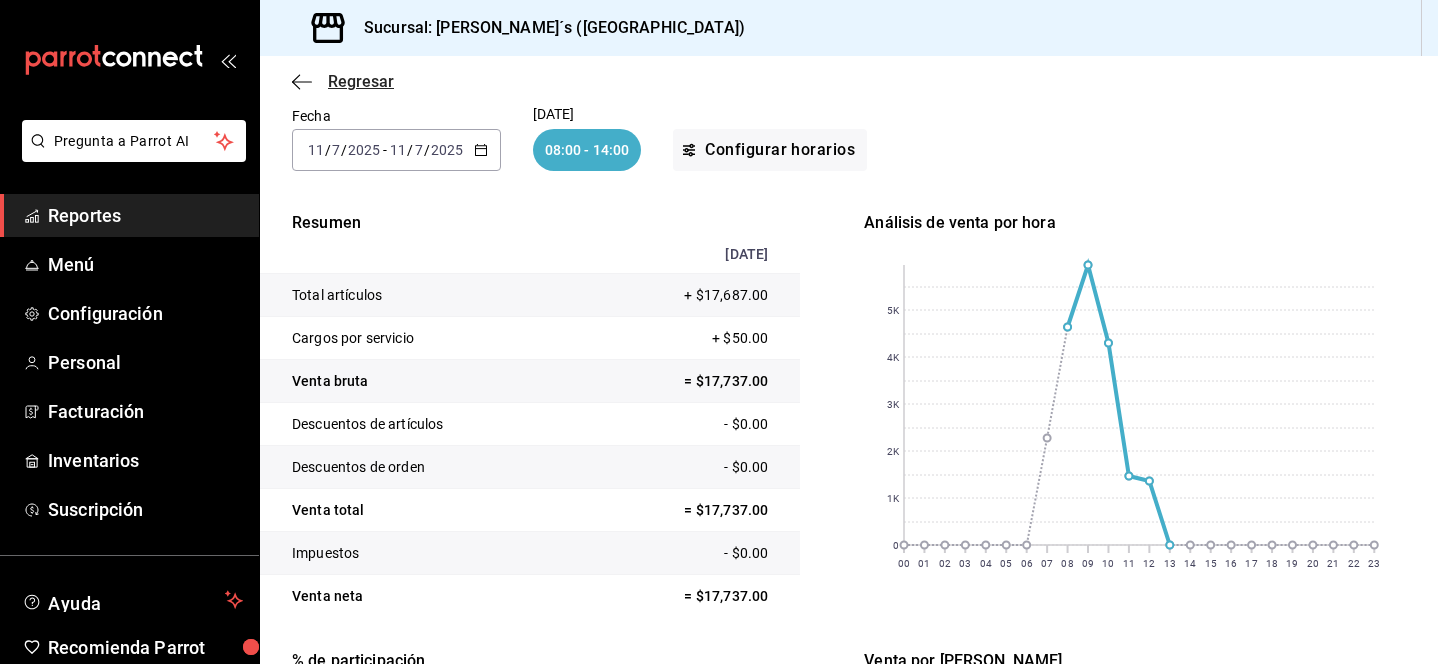 click 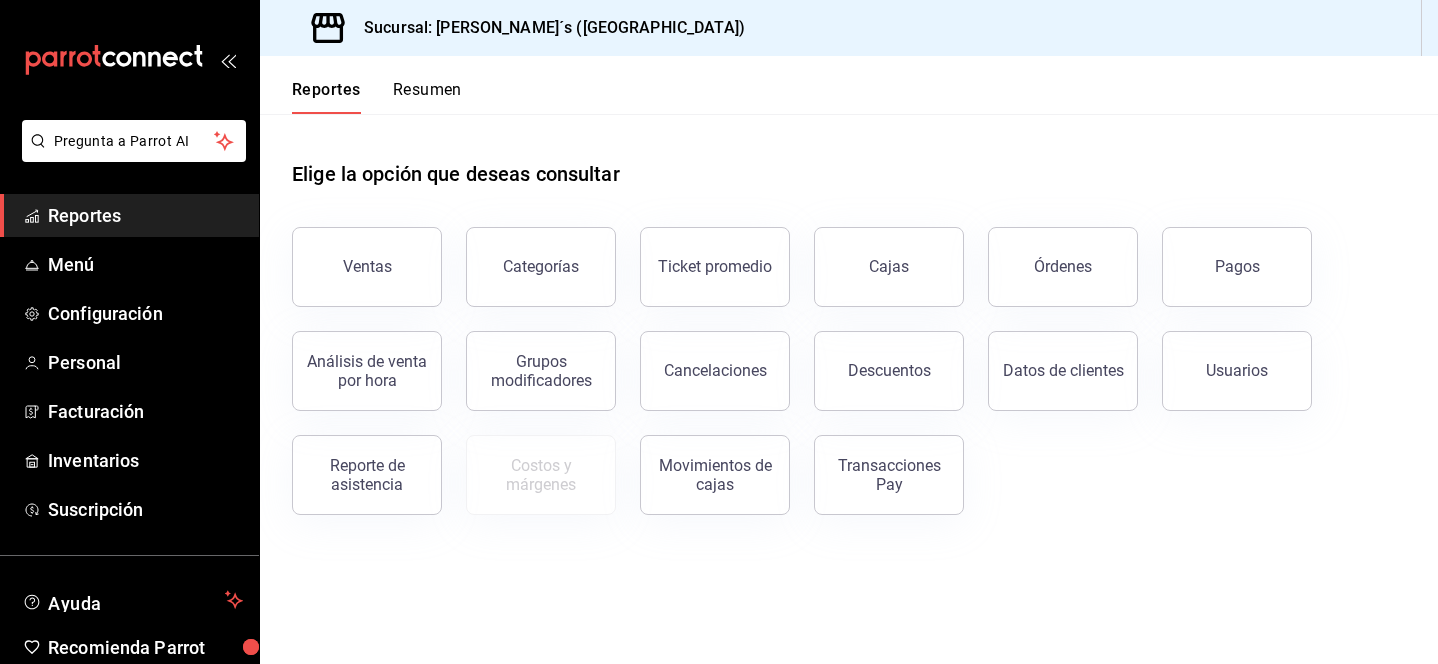 click on "Reportes" at bounding box center (145, 215) 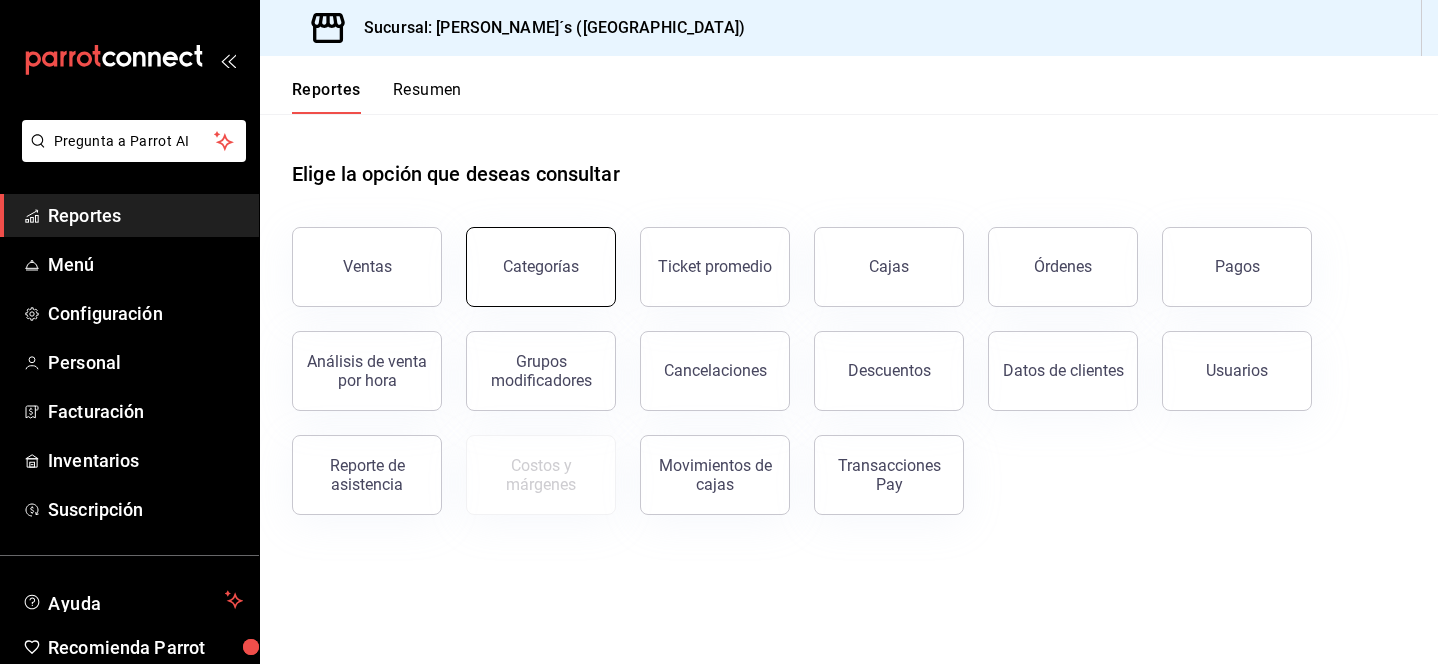 click on "Categorías" at bounding box center [541, 267] 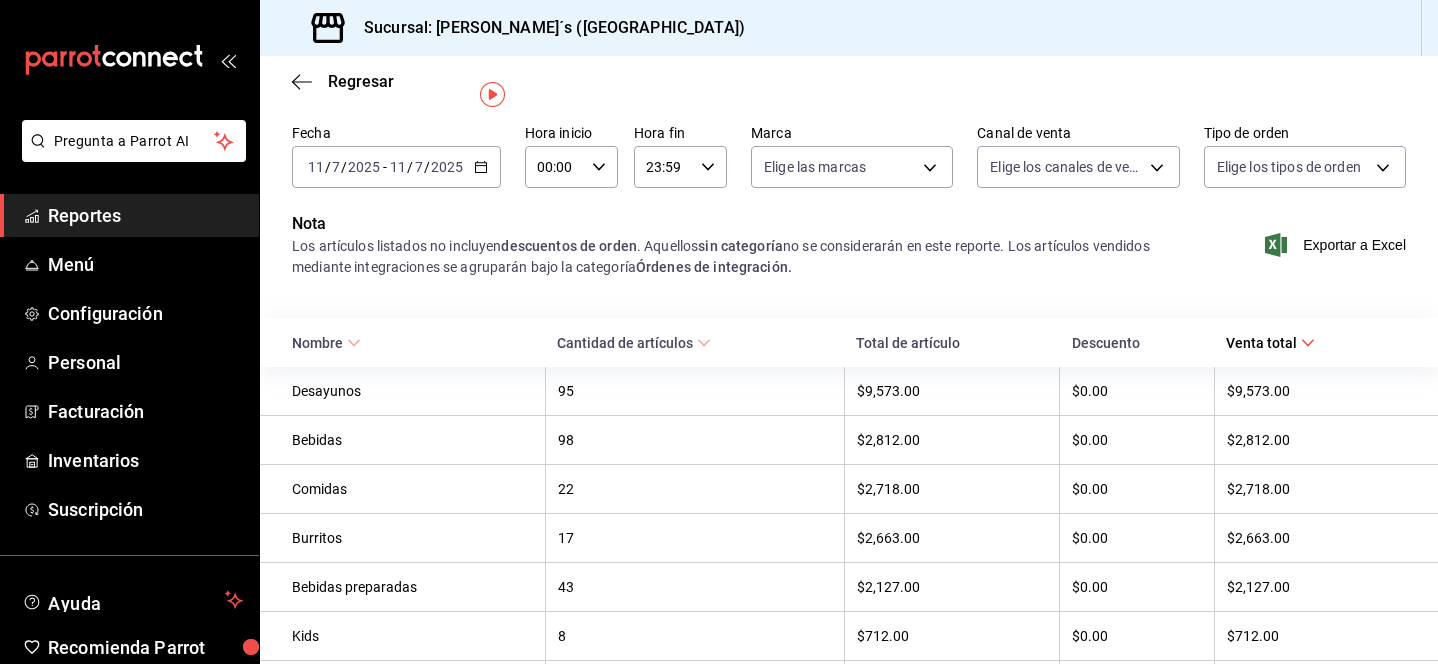 scroll, scrollTop: 0, scrollLeft: 0, axis: both 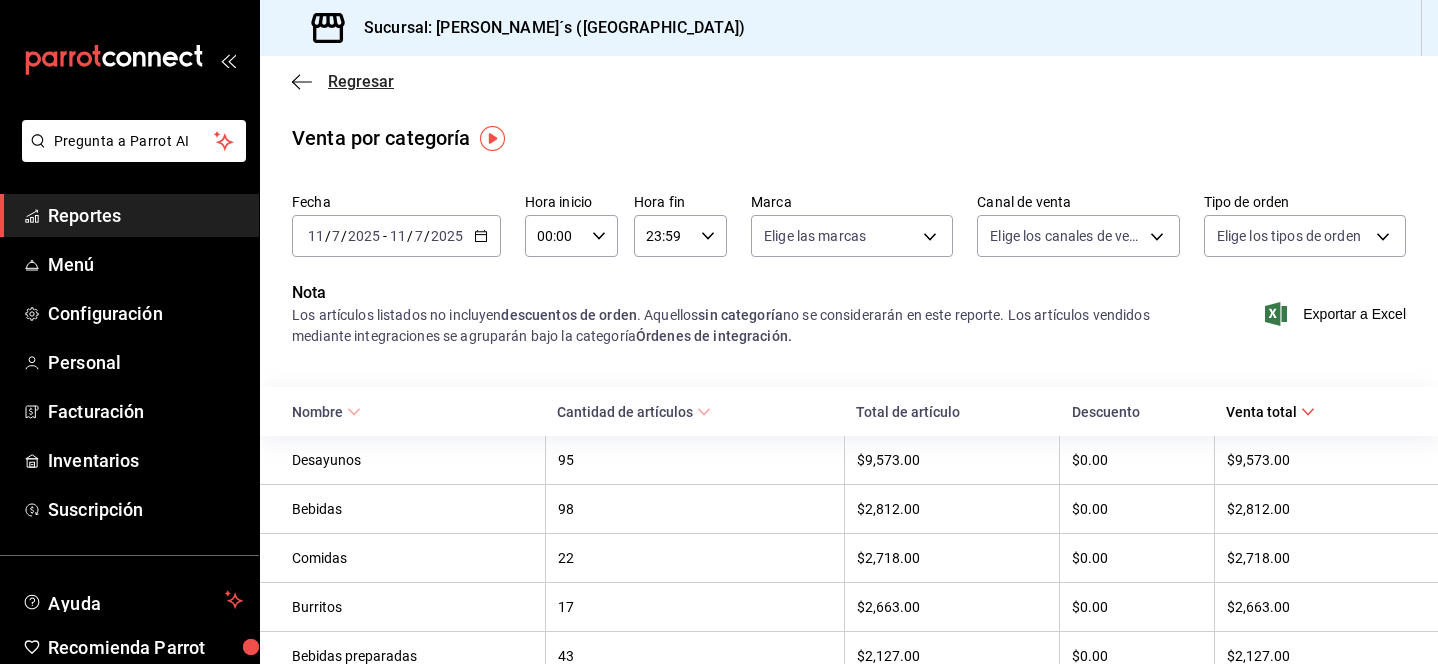 click on "Regresar" at bounding box center [361, 81] 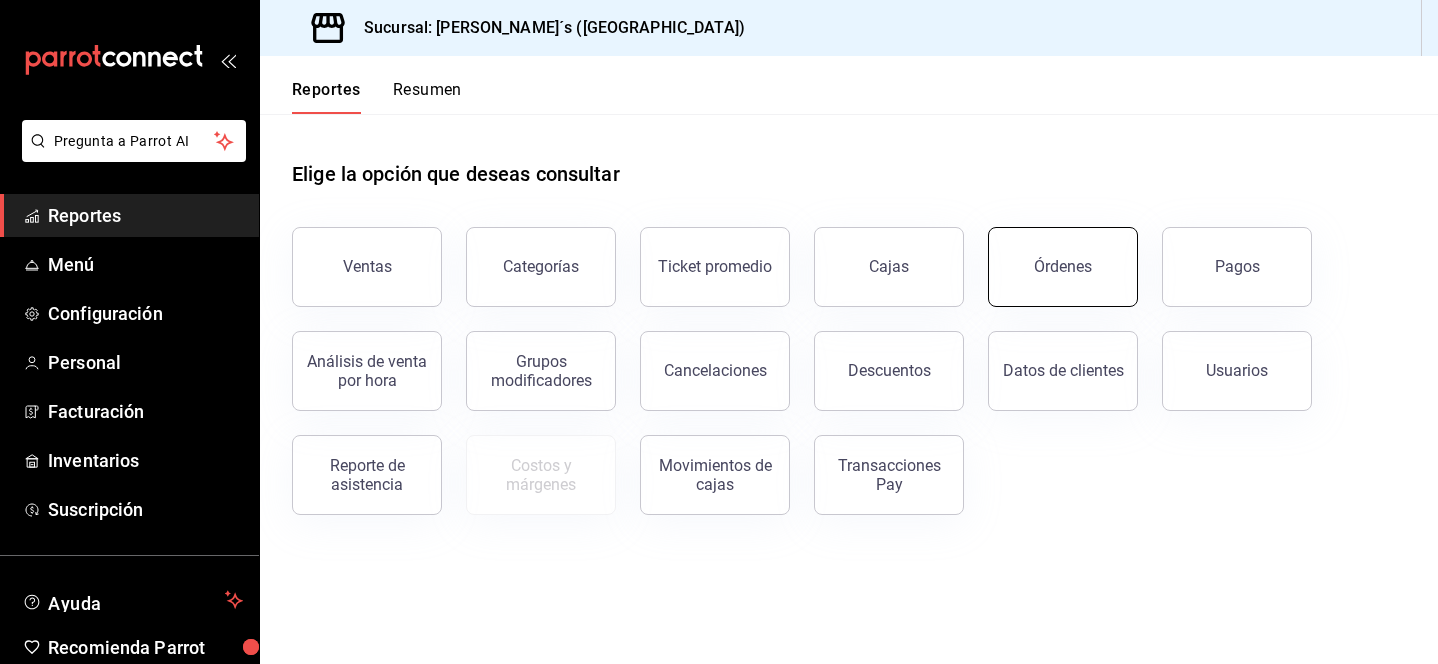 click on "Órdenes" at bounding box center (1063, 266) 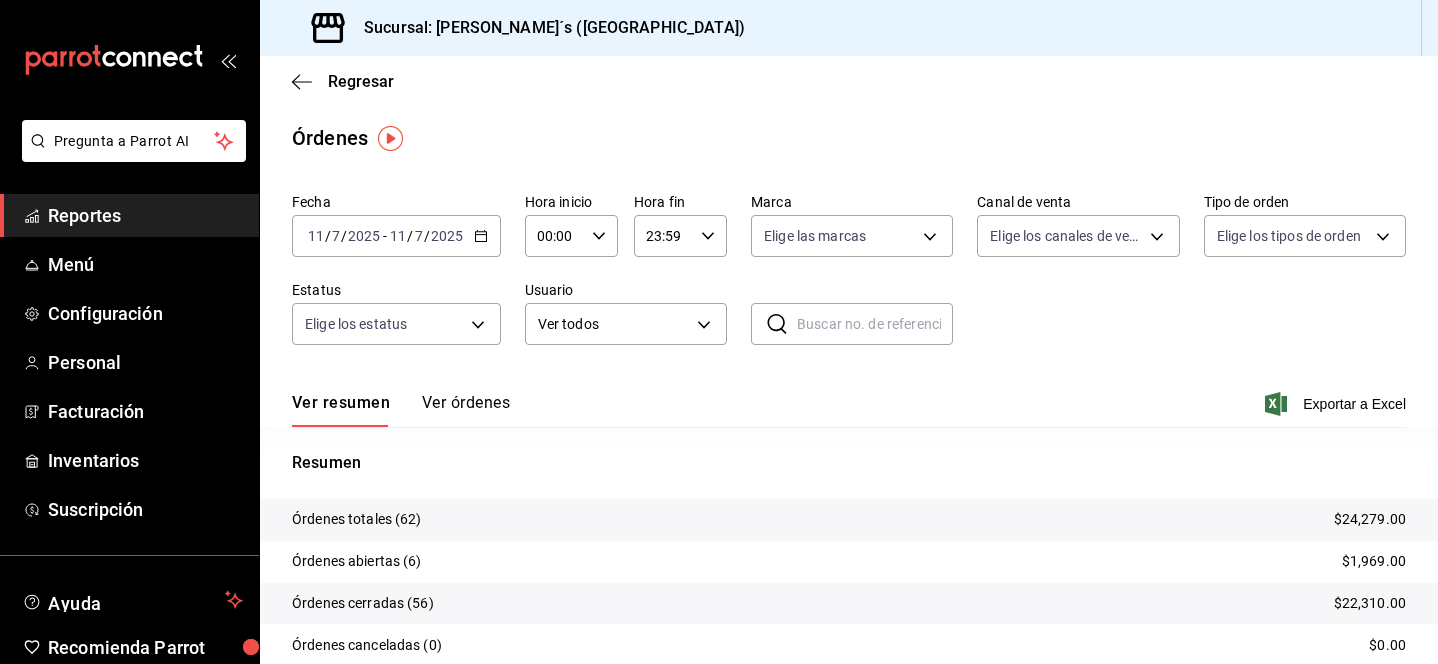 click on "Ver órdenes" at bounding box center (466, 410) 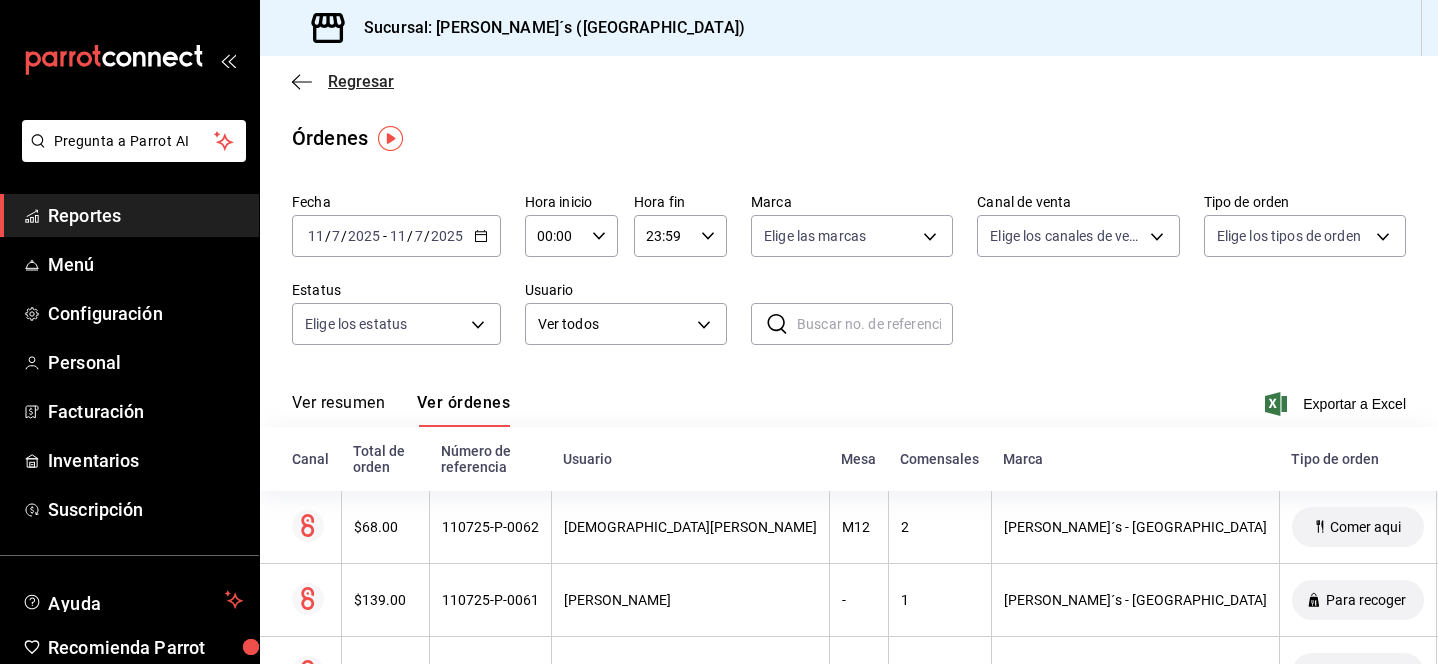 click 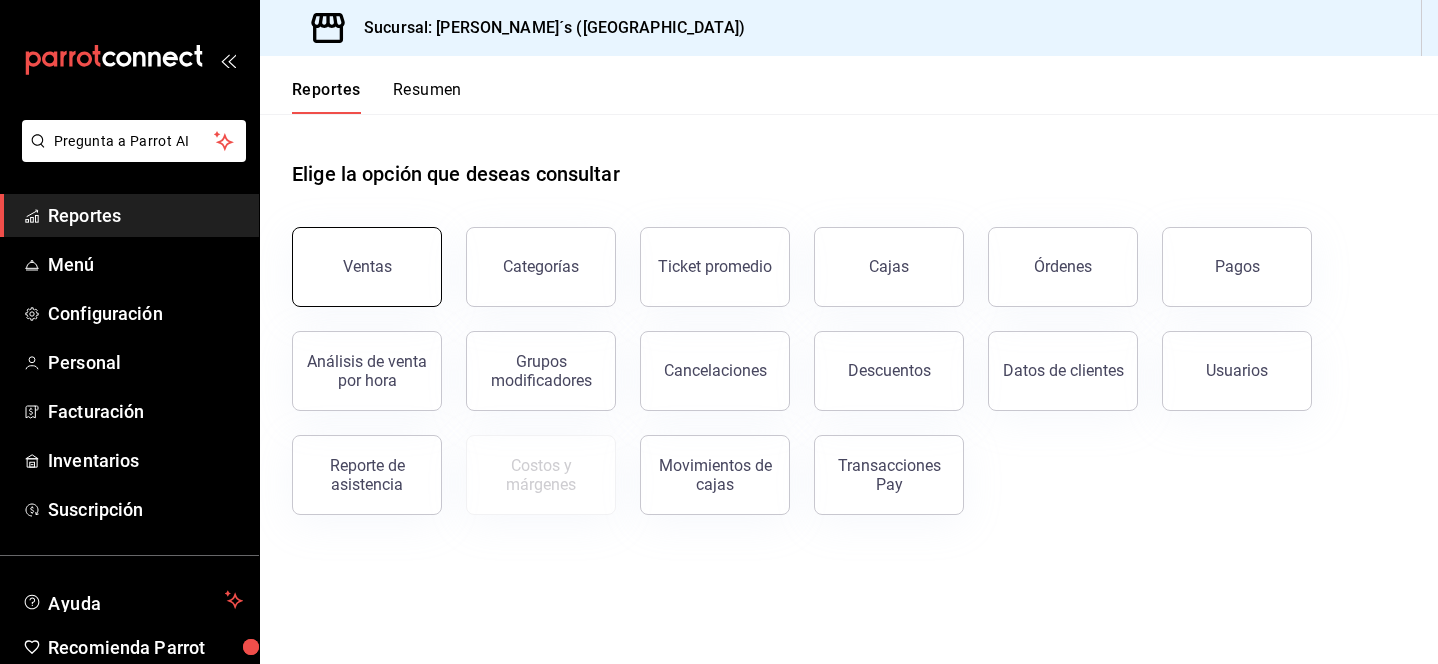 click on "Ventas" at bounding box center [367, 267] 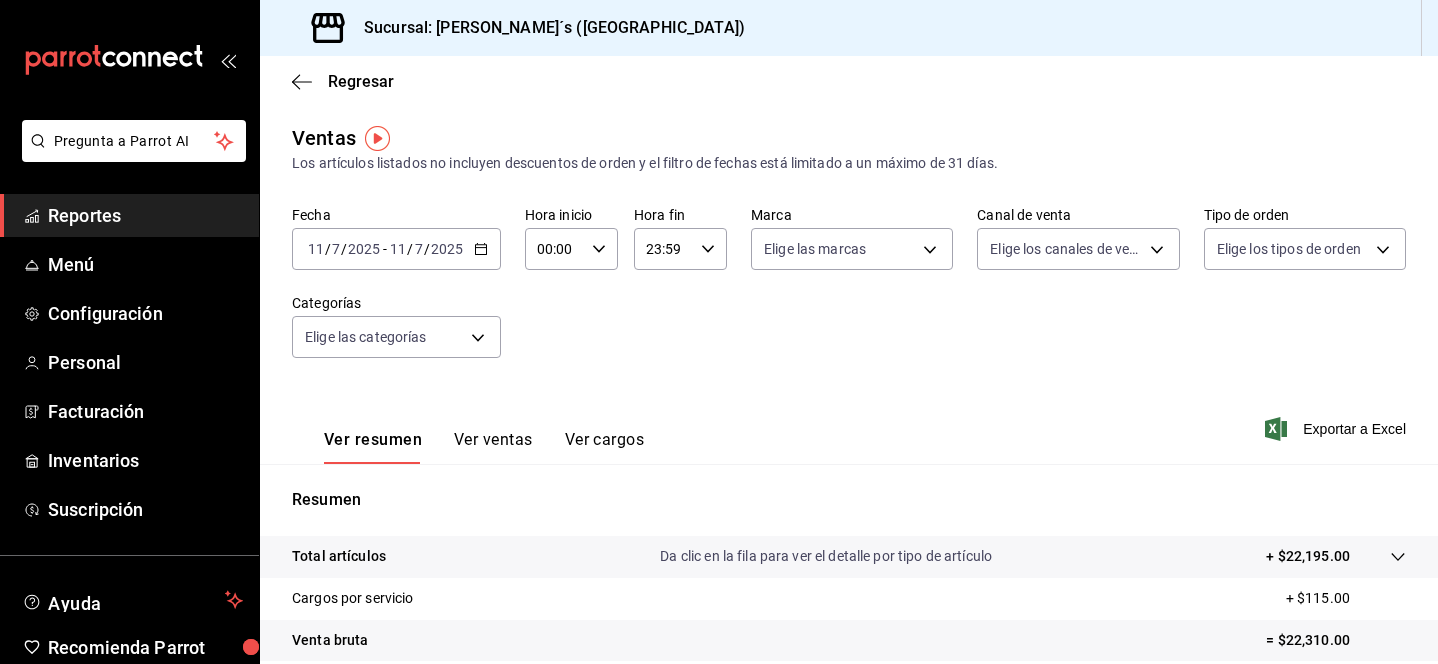 click on "Ver ventas" at bounding box center (493, 447) 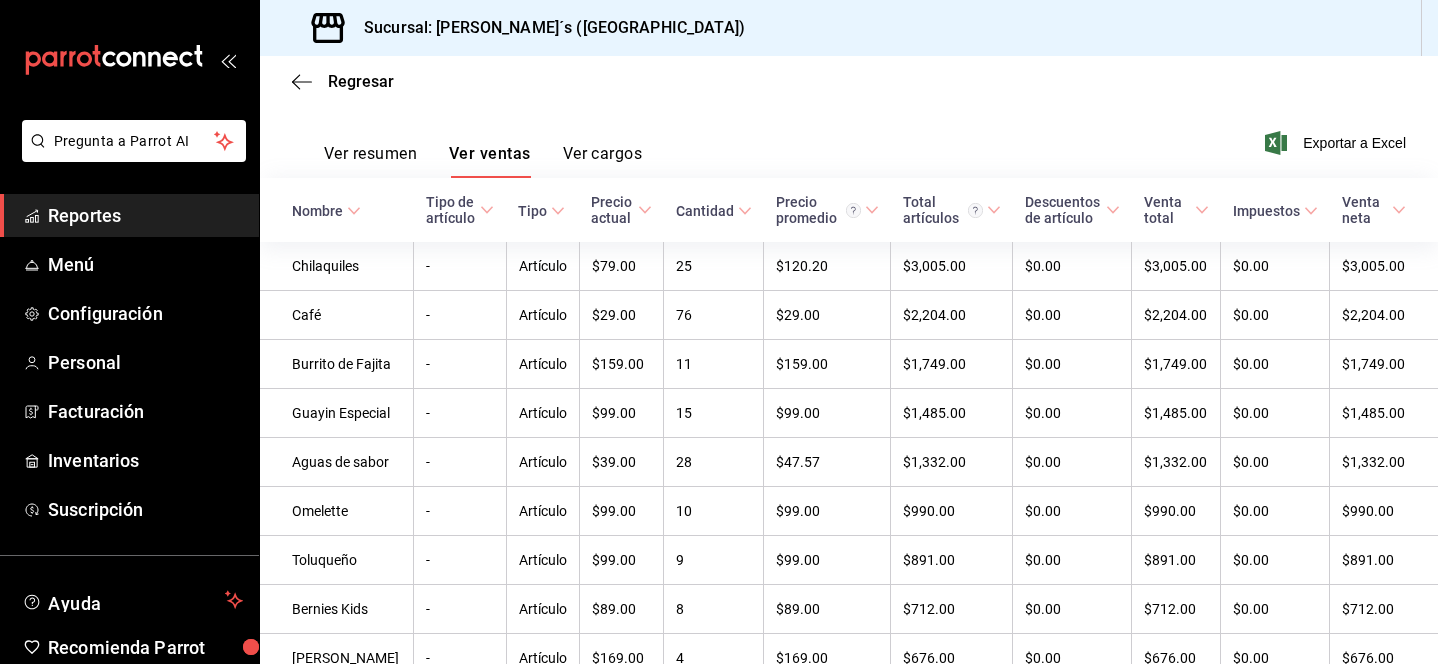 scroll, scrollTop: 291, scrollLeft: 0, axis: vertical 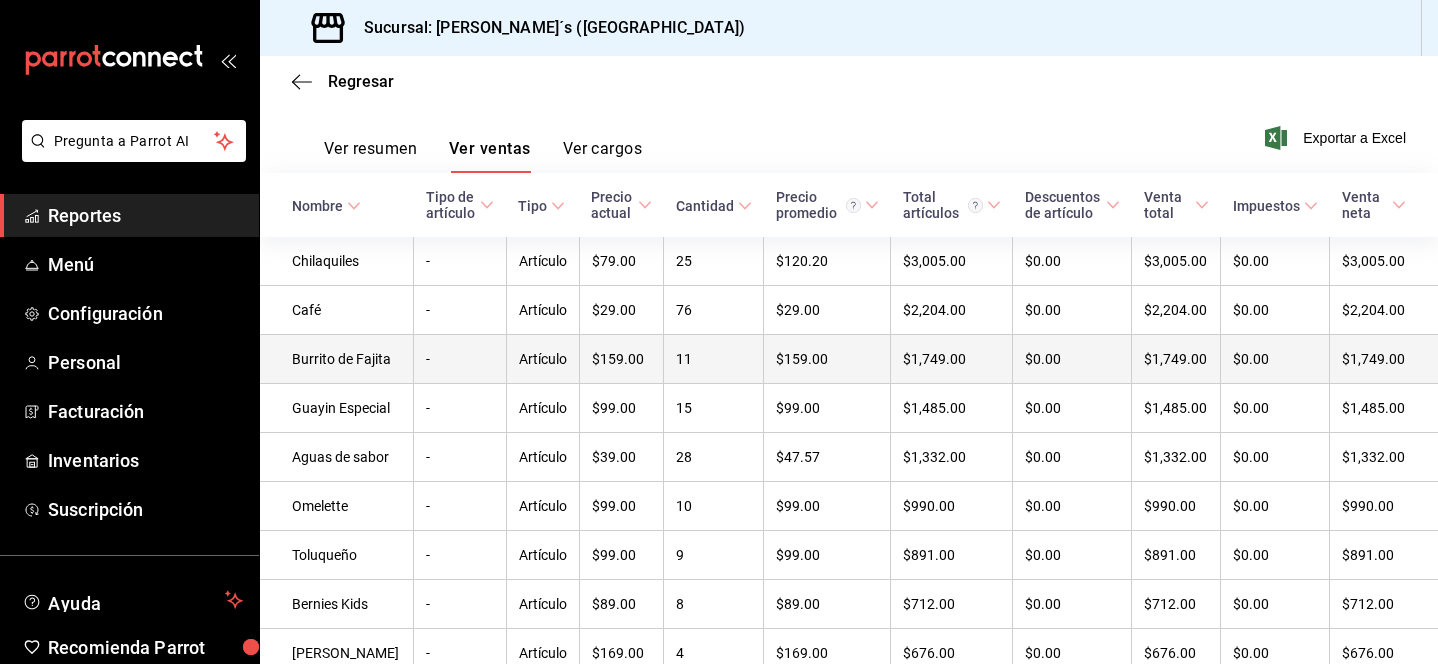 type 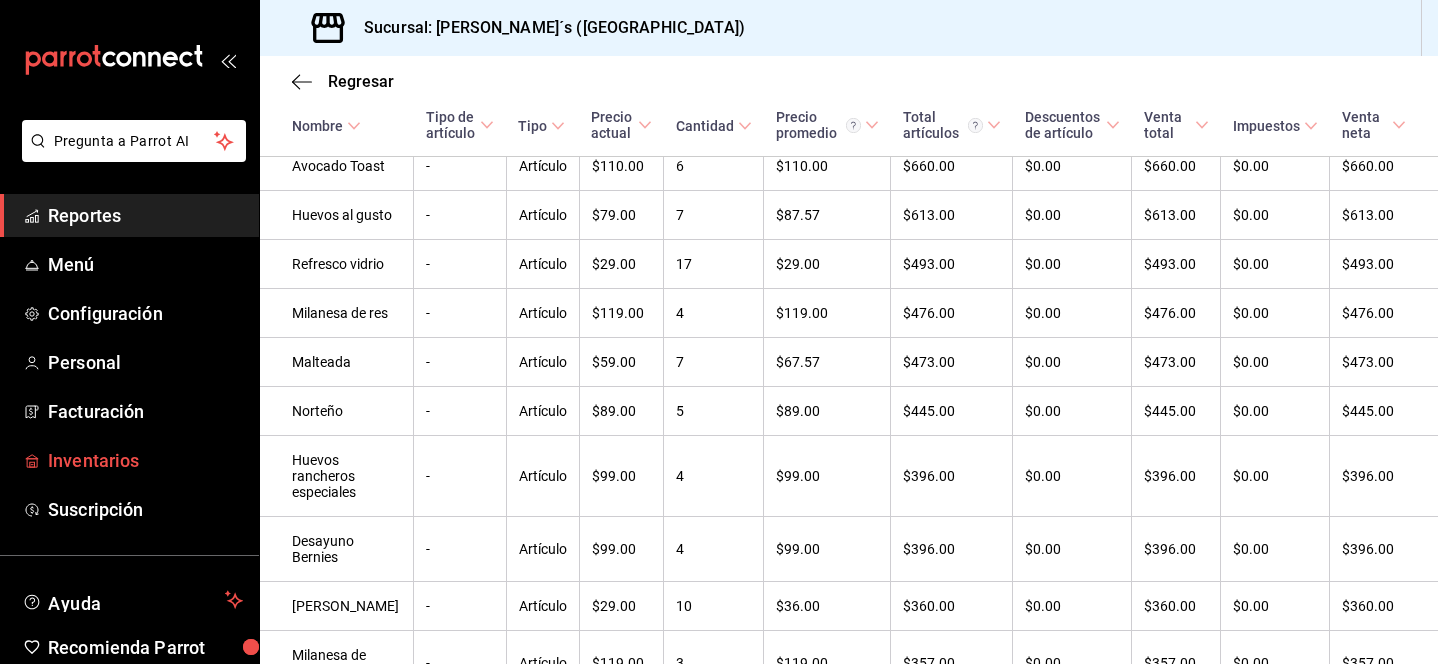 click on "Inventarios" at bounding box center (145, 460) 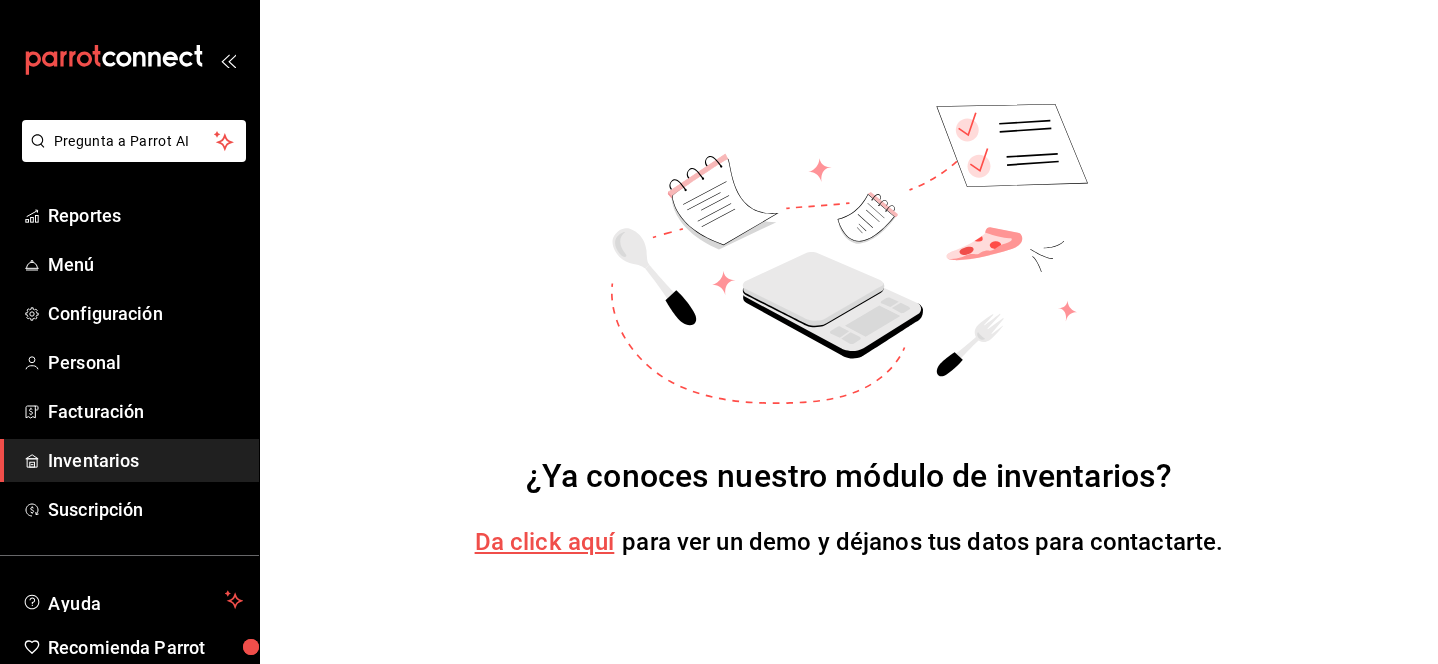 click on "¿Ya conoces nuestro módulo de inventarios? Da click aquí para ver un demo y déjanos tus datos para contactarte." at bounding box center (849, 332) 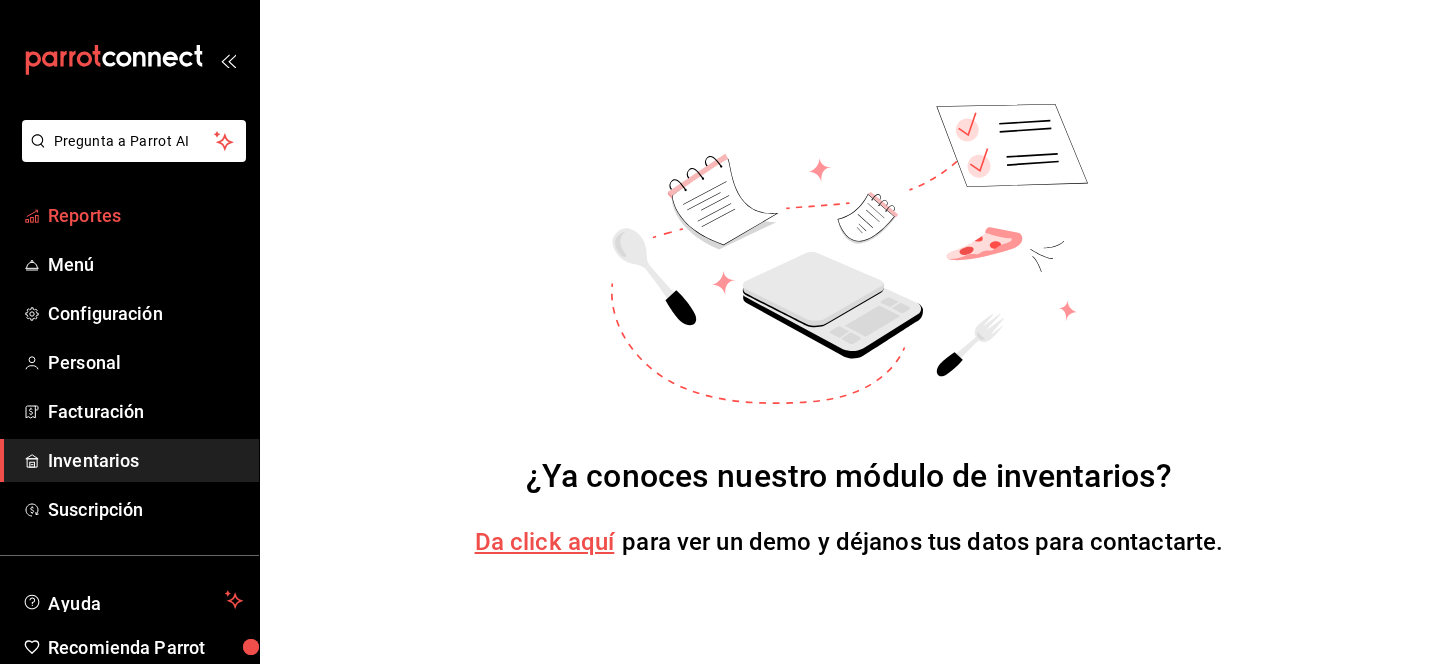 click on "Reportes" at bounding box center (145, 215) 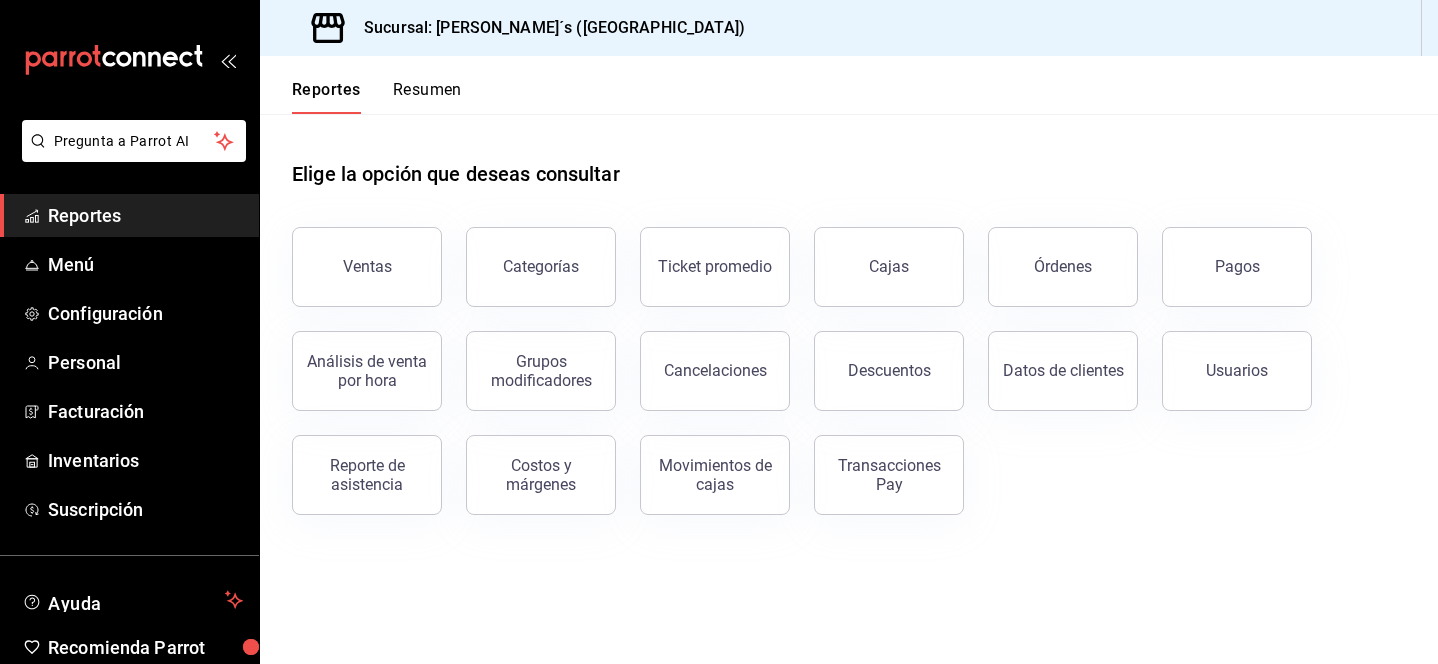 click on "Reportes" at bounding box center (145, 215) 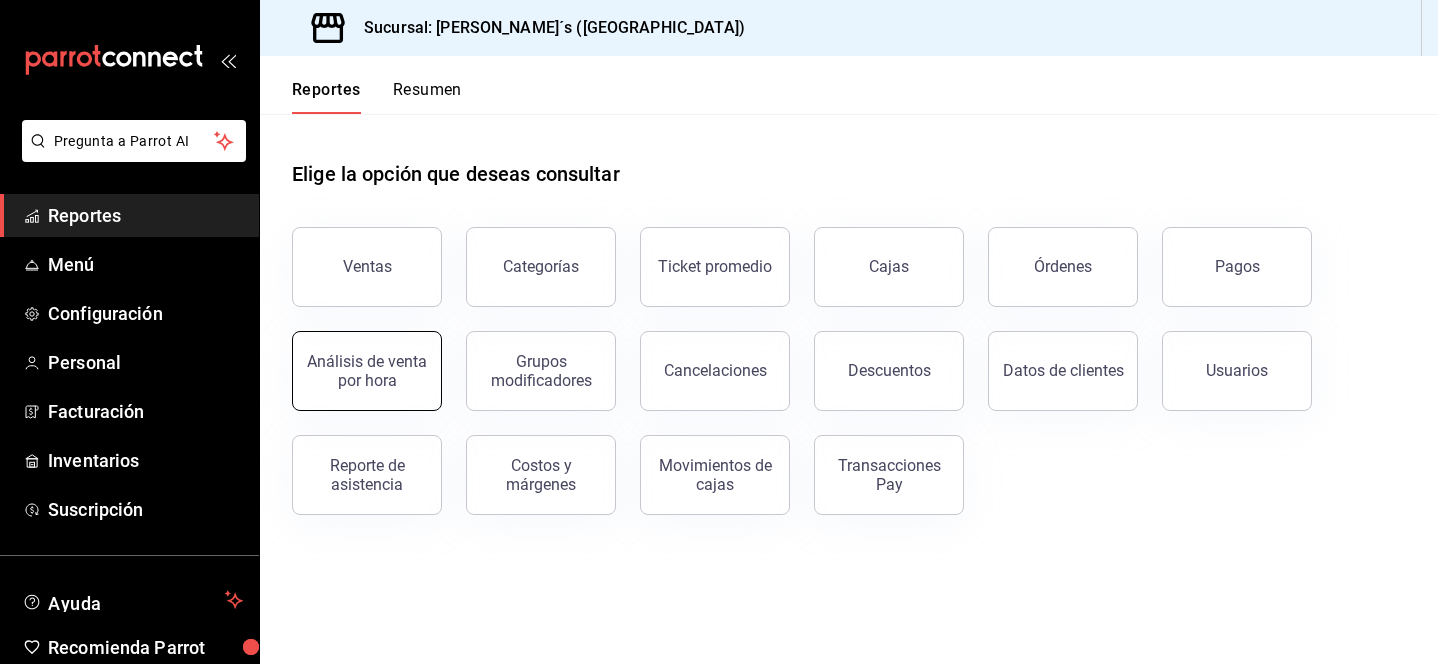click on "Análisis de venta por hora" at bounding box center (367, 371) 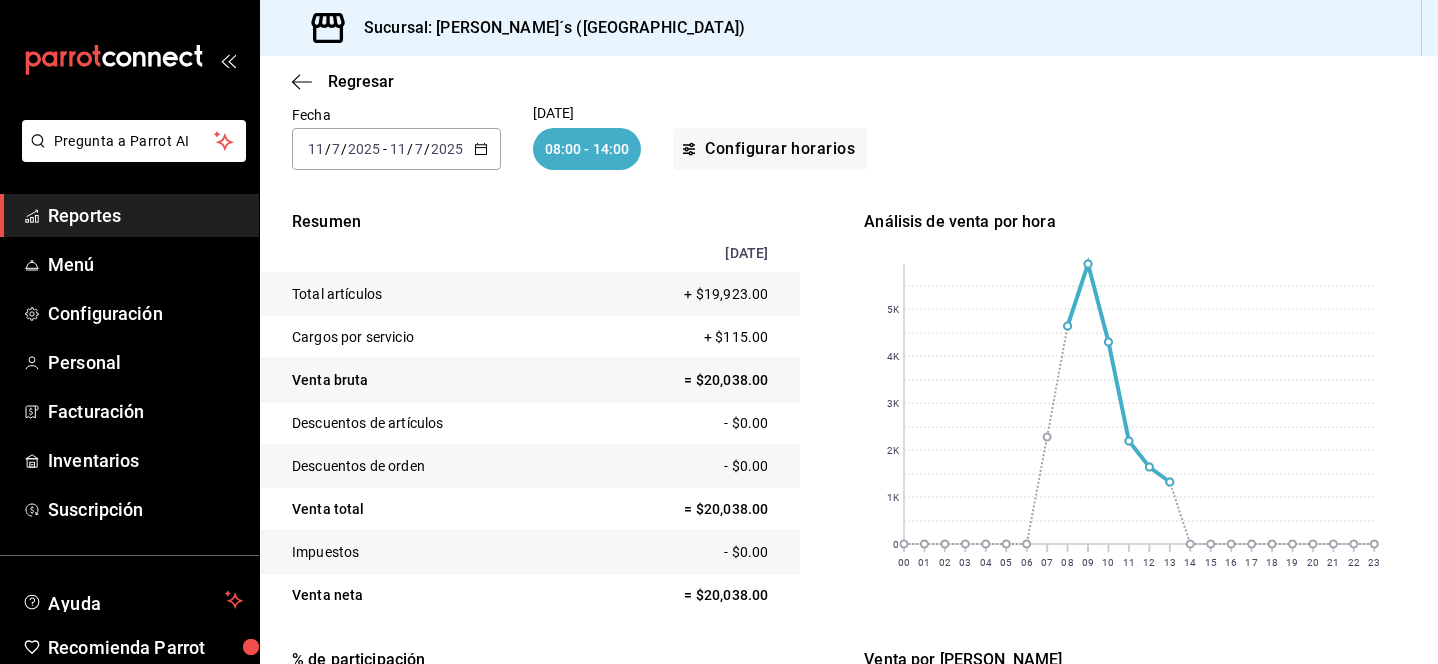 scroll, scrollTop: 148, scrollLeft: 0, axis: vertical 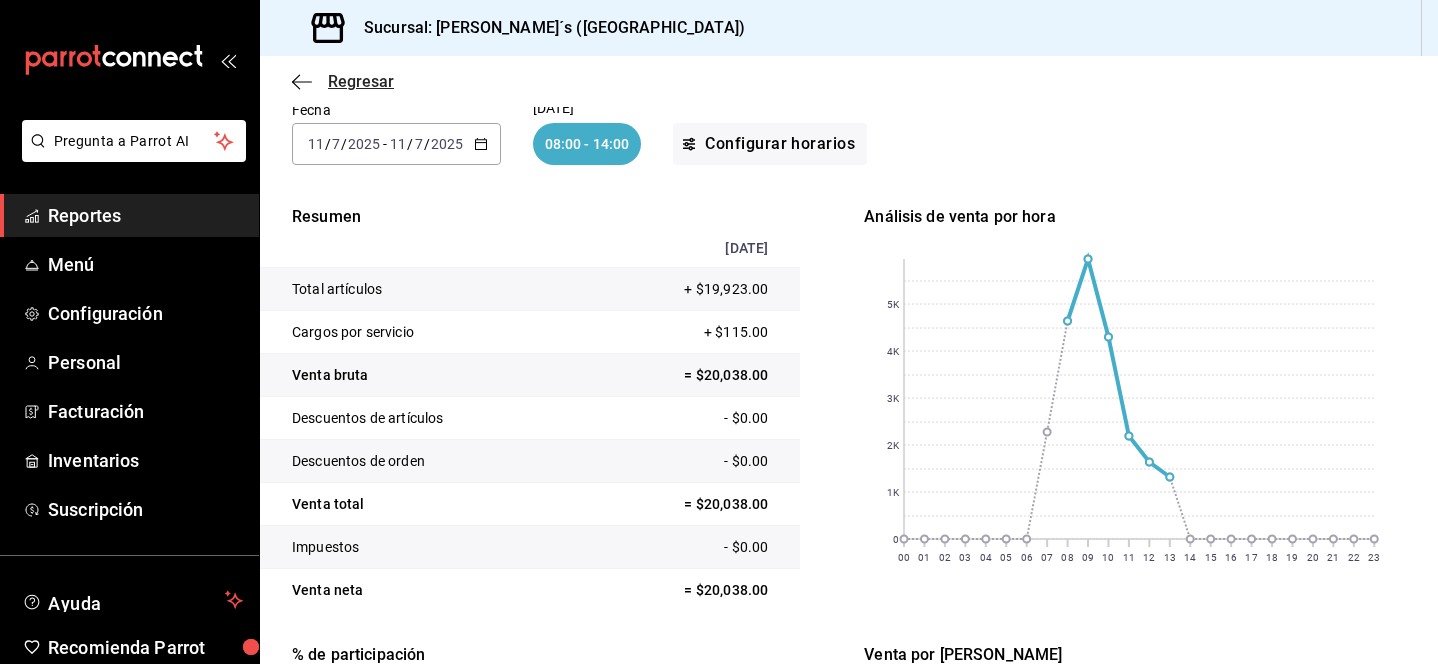 click on "Regresar" at bounding box center (361, 81) 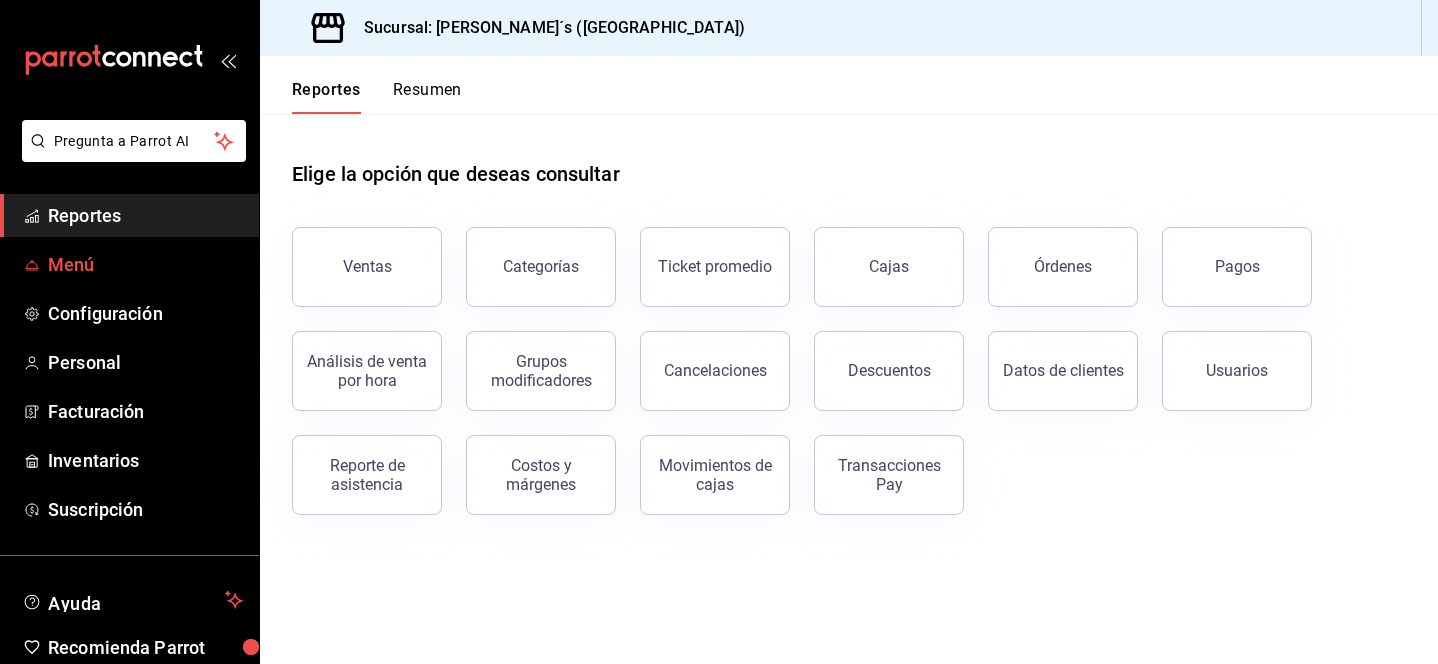 click on "Menú" at bounding box center (145, 264) 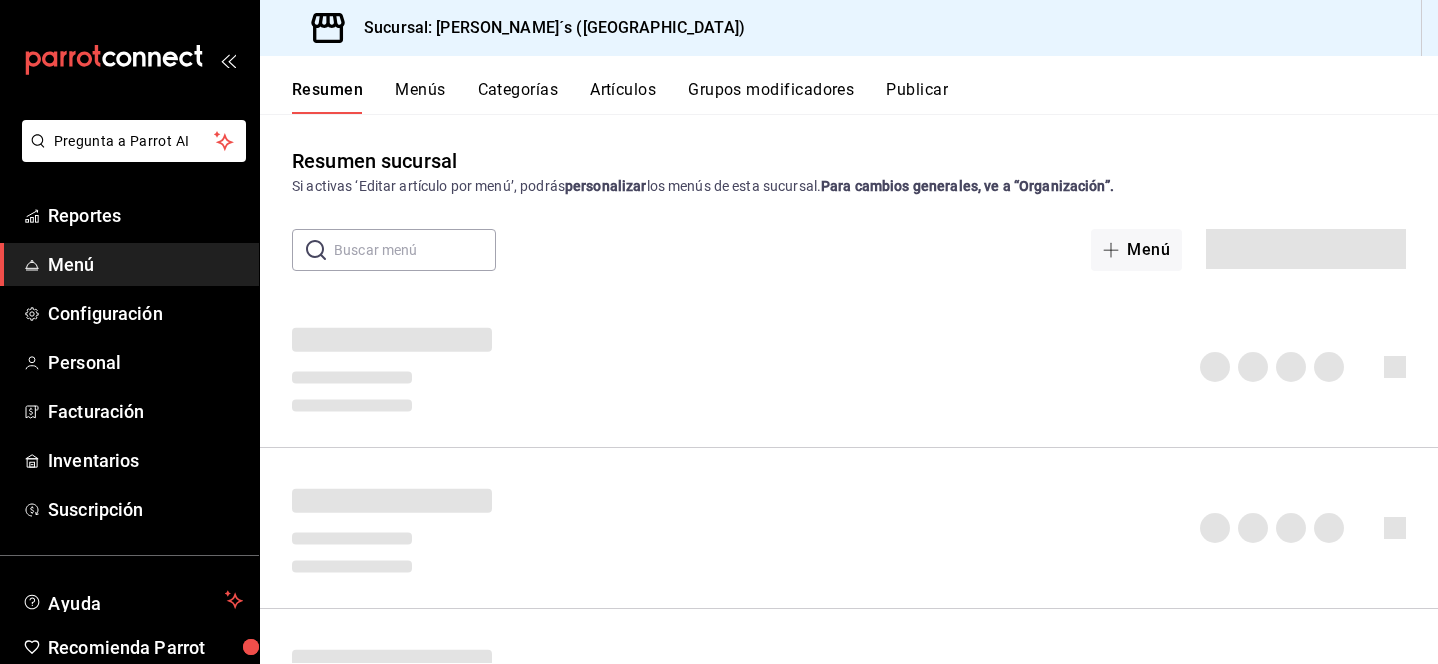 click on "Grupos modificadores" at bounding box center (771, 97) 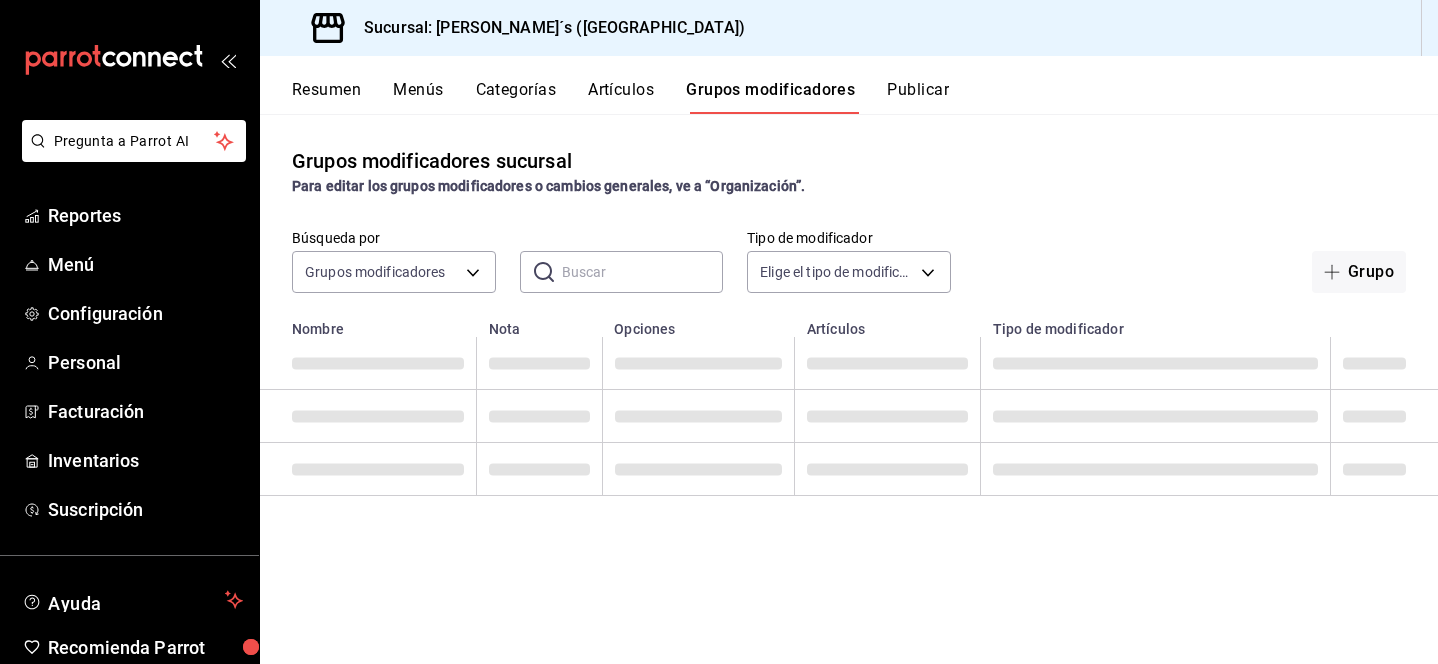 click at bounding box center [643, 272] 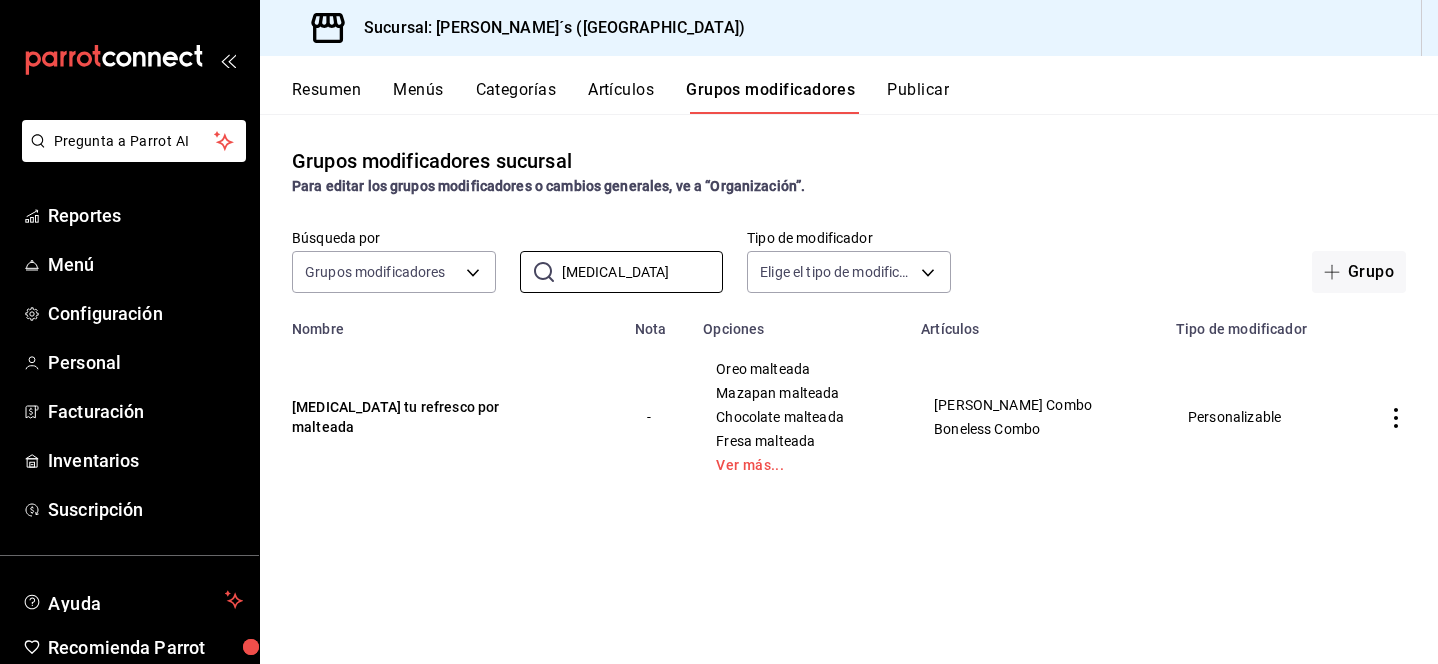 type on "cambia" 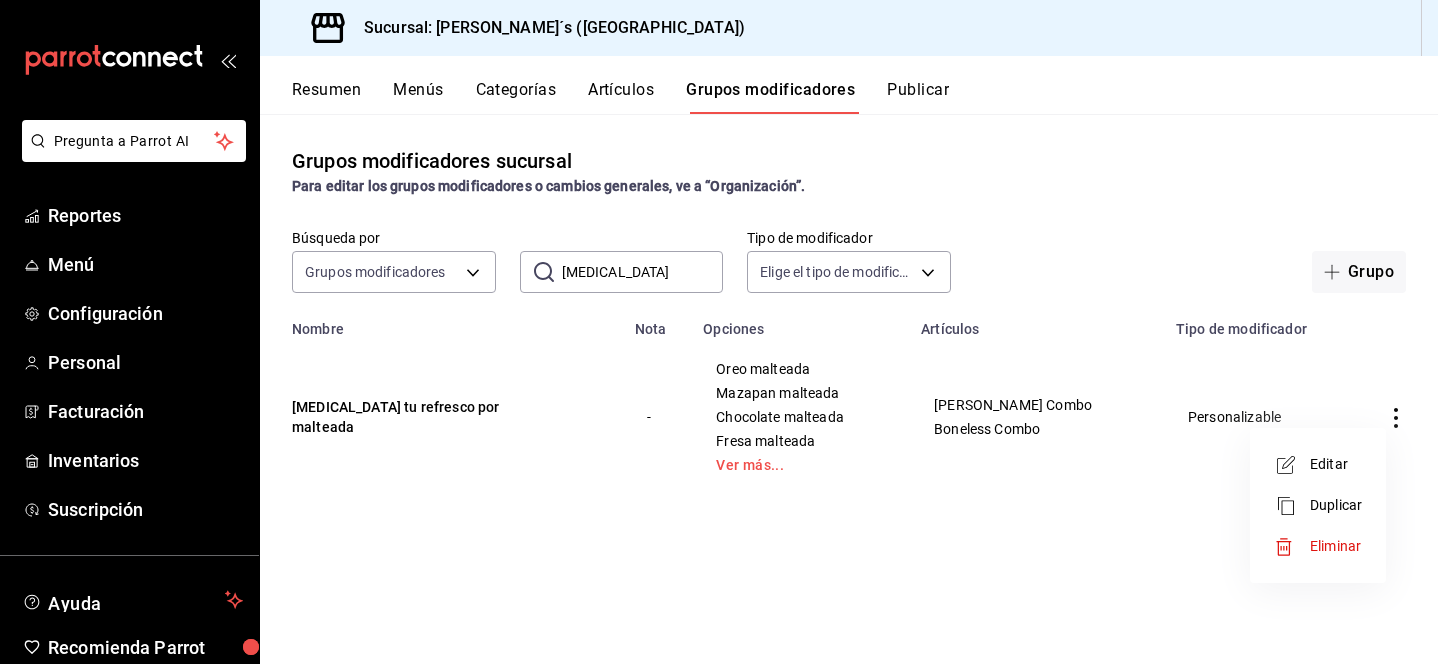 click on "Editar" at bounding box center [1336, 464] 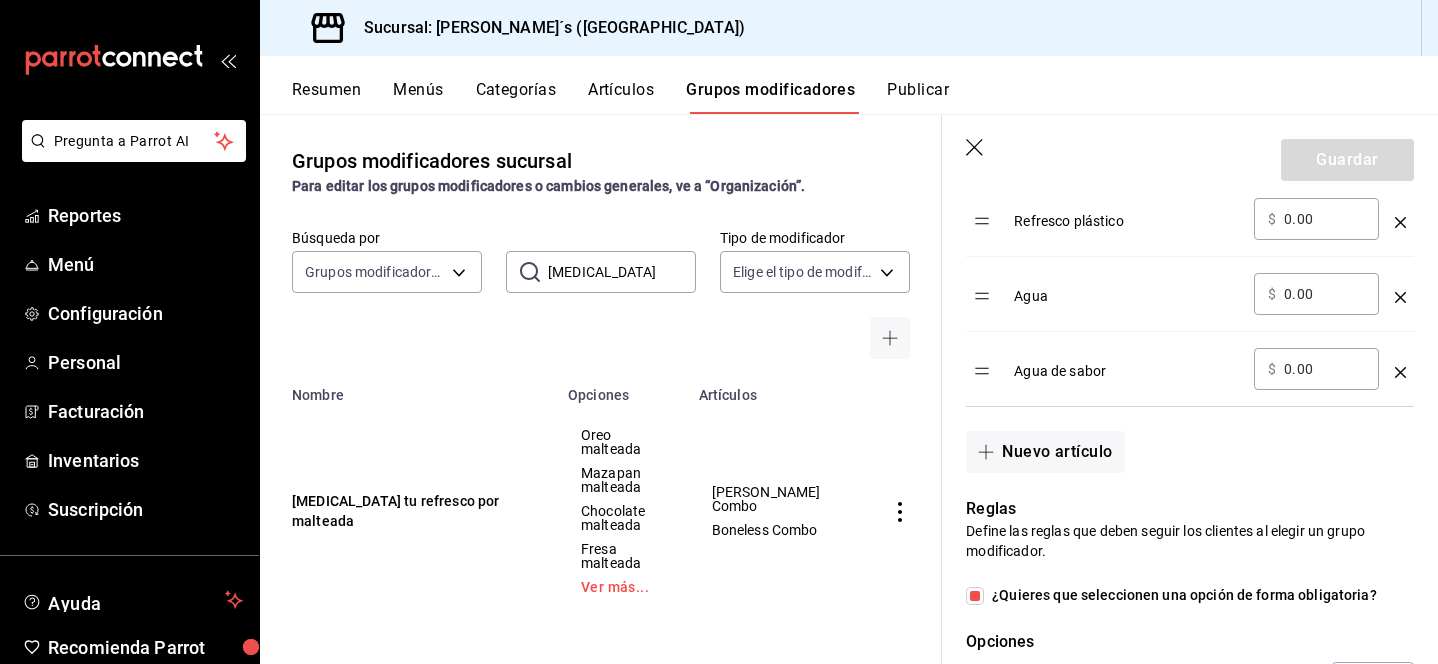scroll, scrollTop: 1179, scrollLeft: 0, axis: vertical 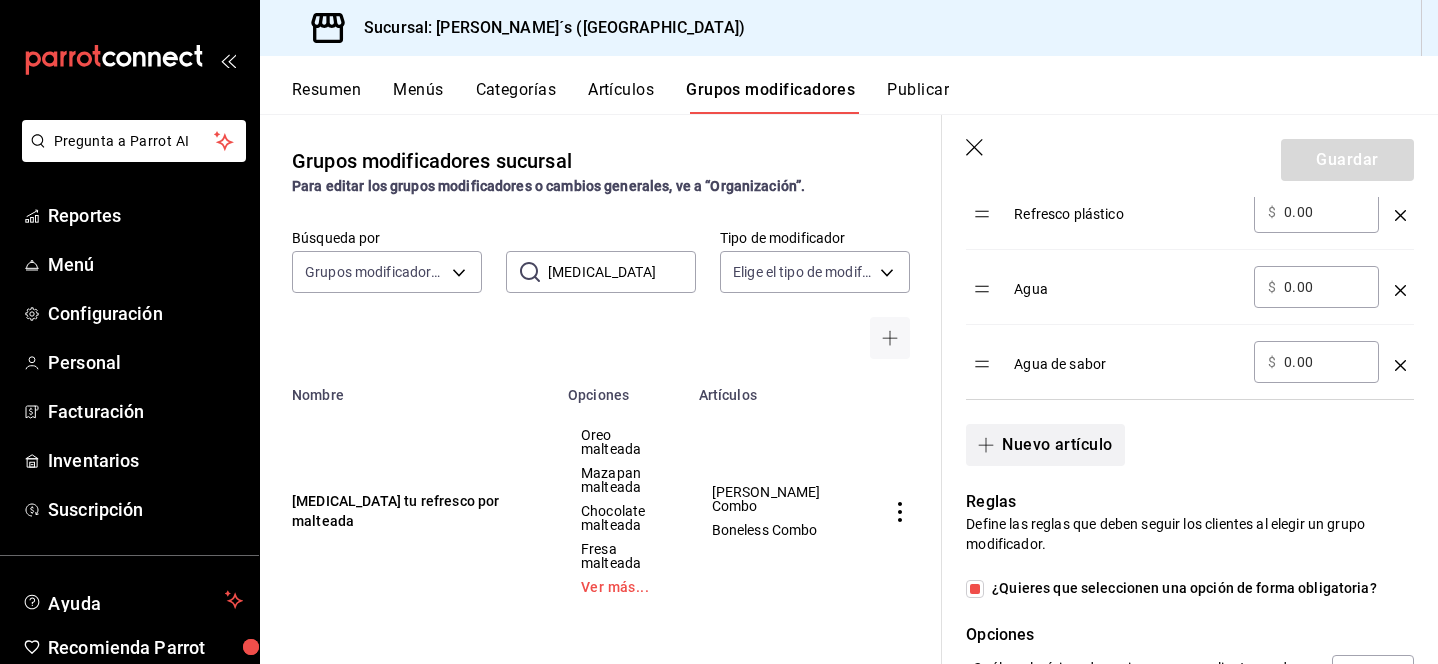 click on "Nuevo artículo" at bounding box center [1045, 445] 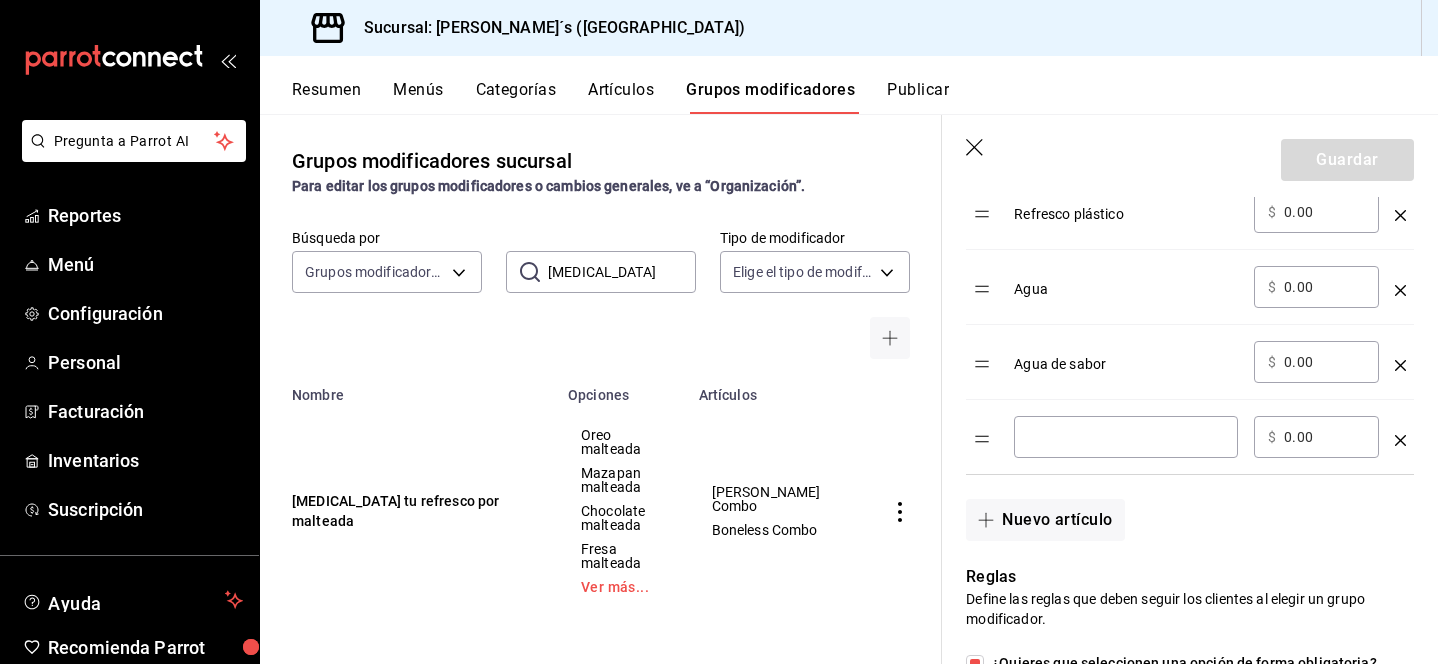 click at bounding box center [1126, 437] 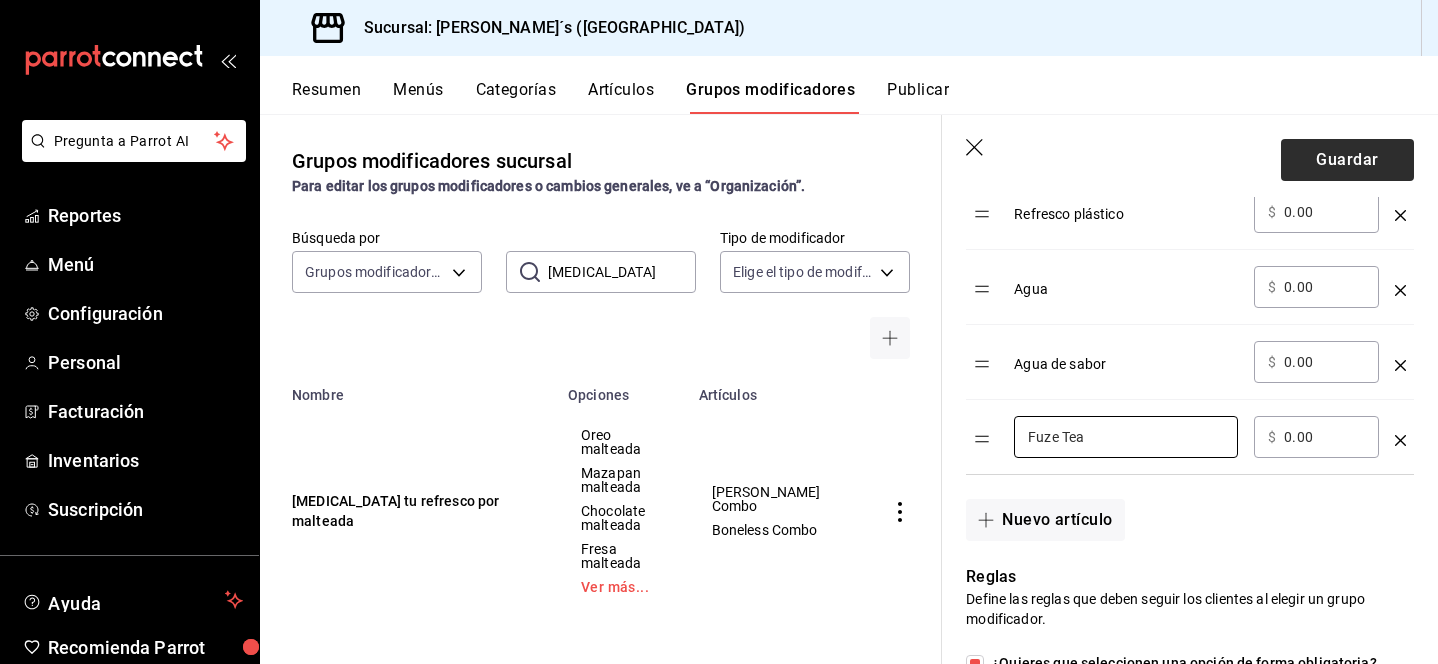 type on "Fuze Tea" 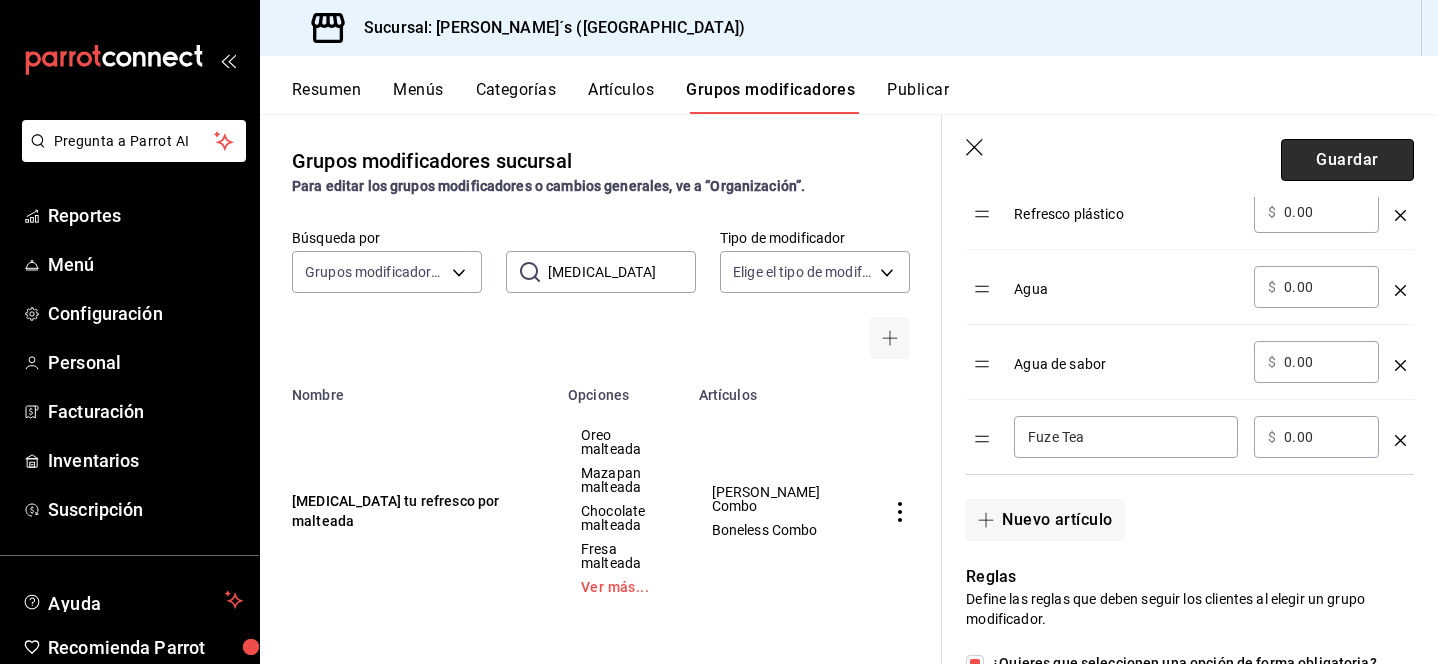 click on "Guardar" at bounding box center [1347, 160] 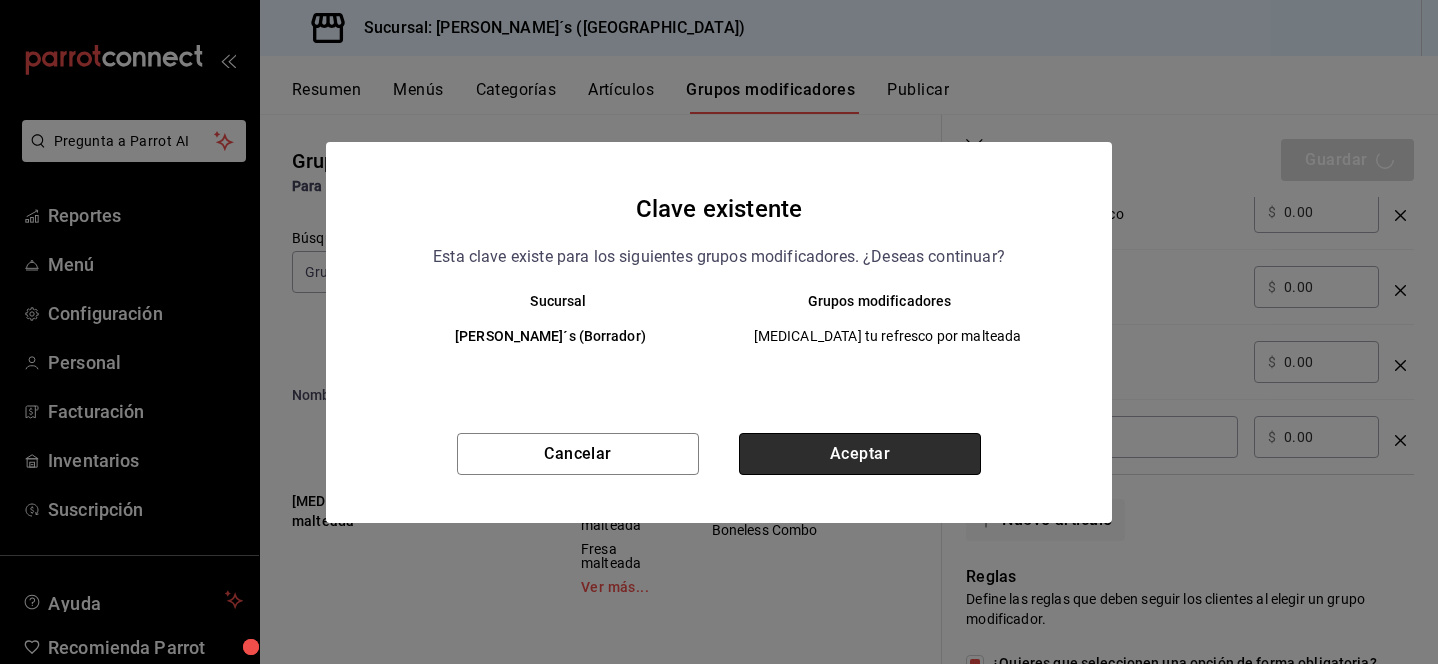 click on "Aceptar" at bounding box center (860, 454) 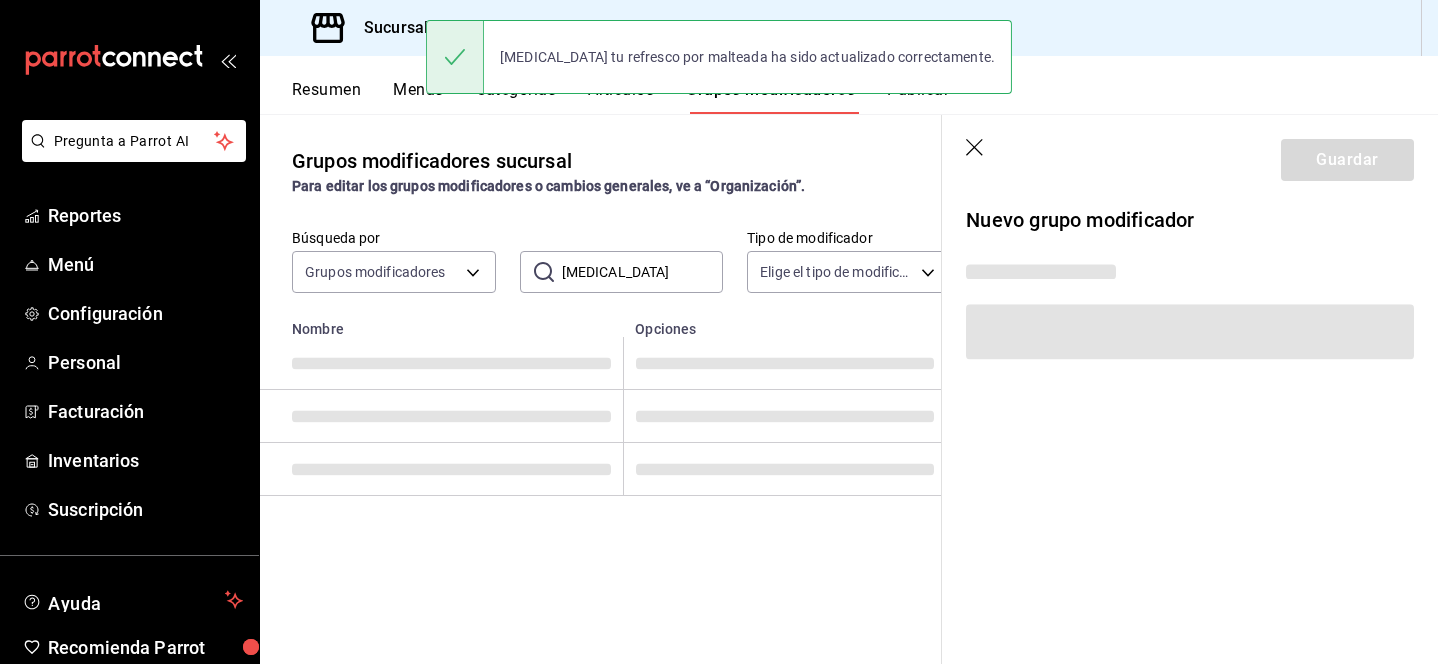 scroll, scrollTop: 0, scrollLeft: 0, axis: both 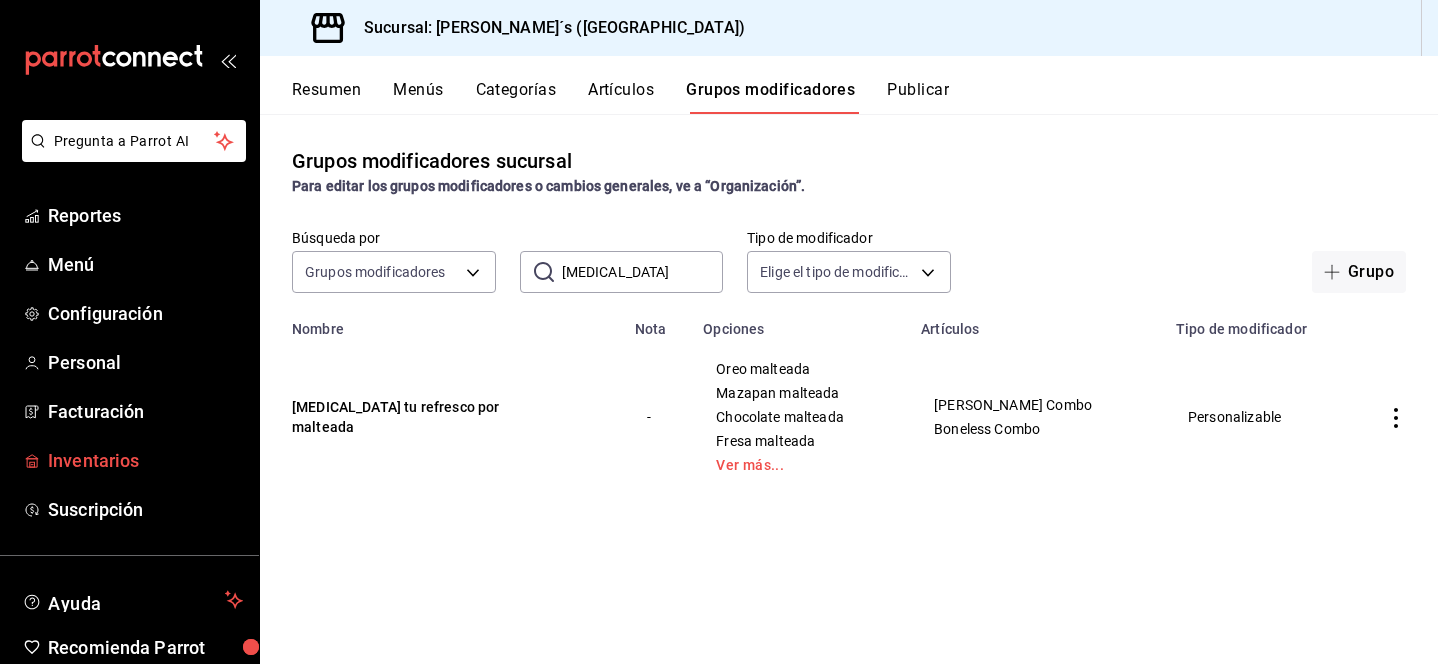 click on "Inventarios" at bounding box center [145, 460] 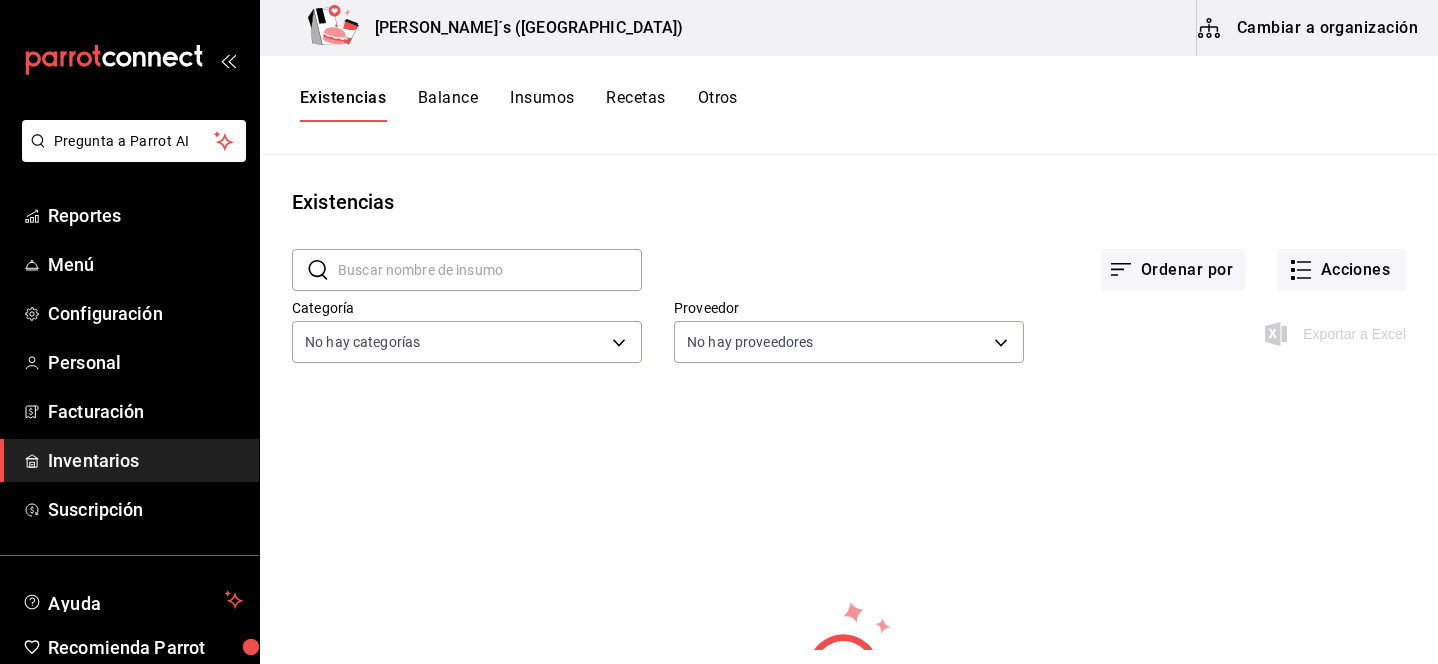 click 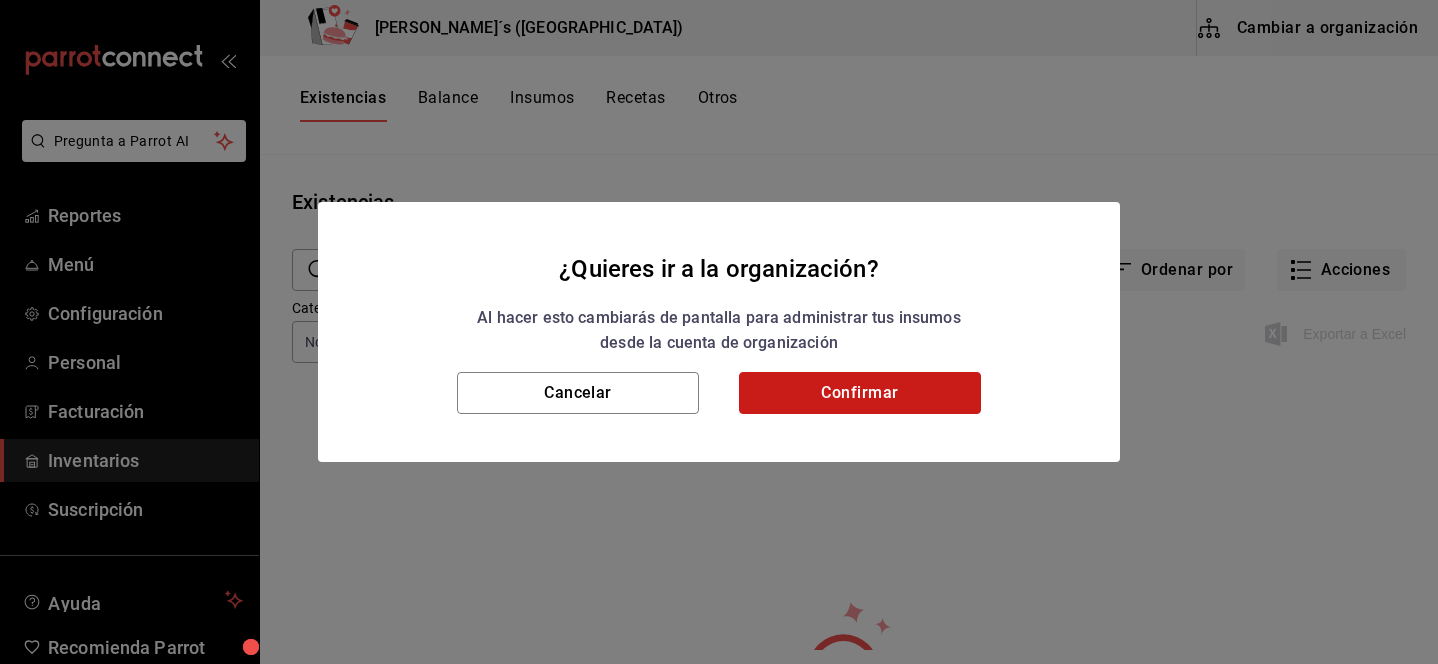 click on "Confirmar" at bounding box center [860, 393] 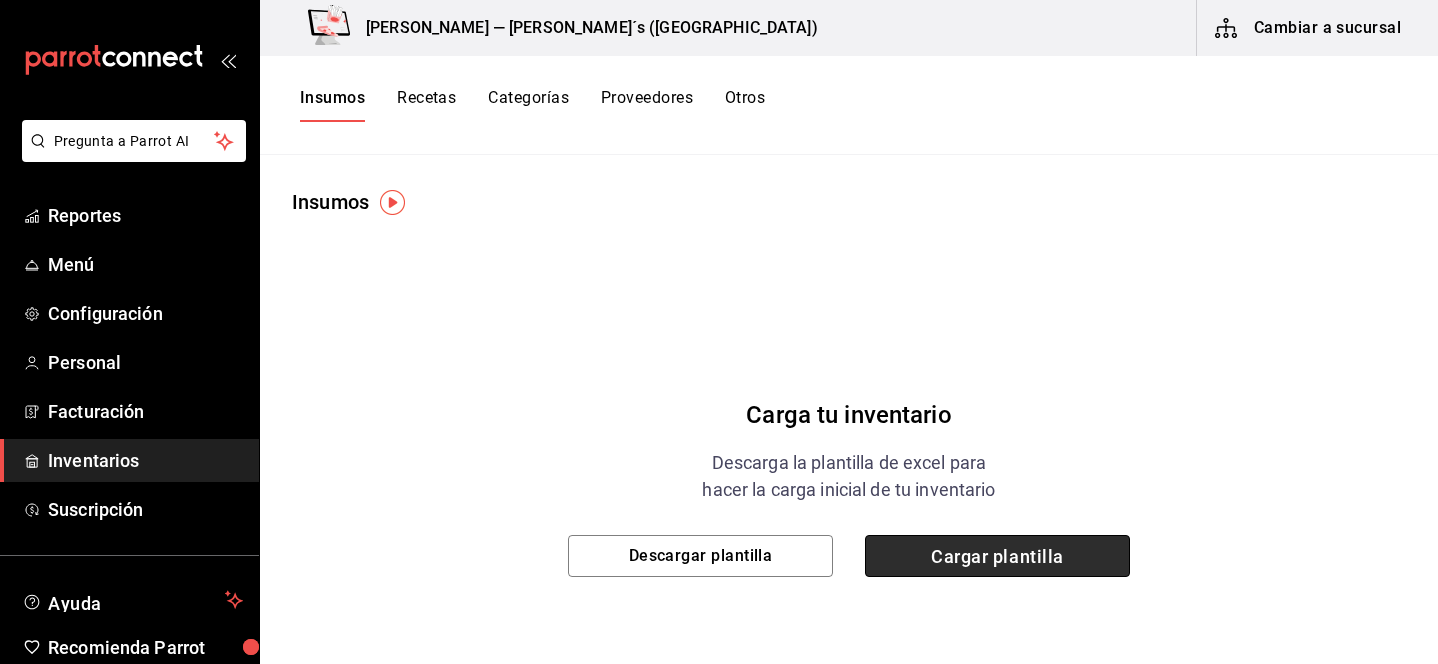 click on "Cargar plantilla" at bounding box center [997, 556] 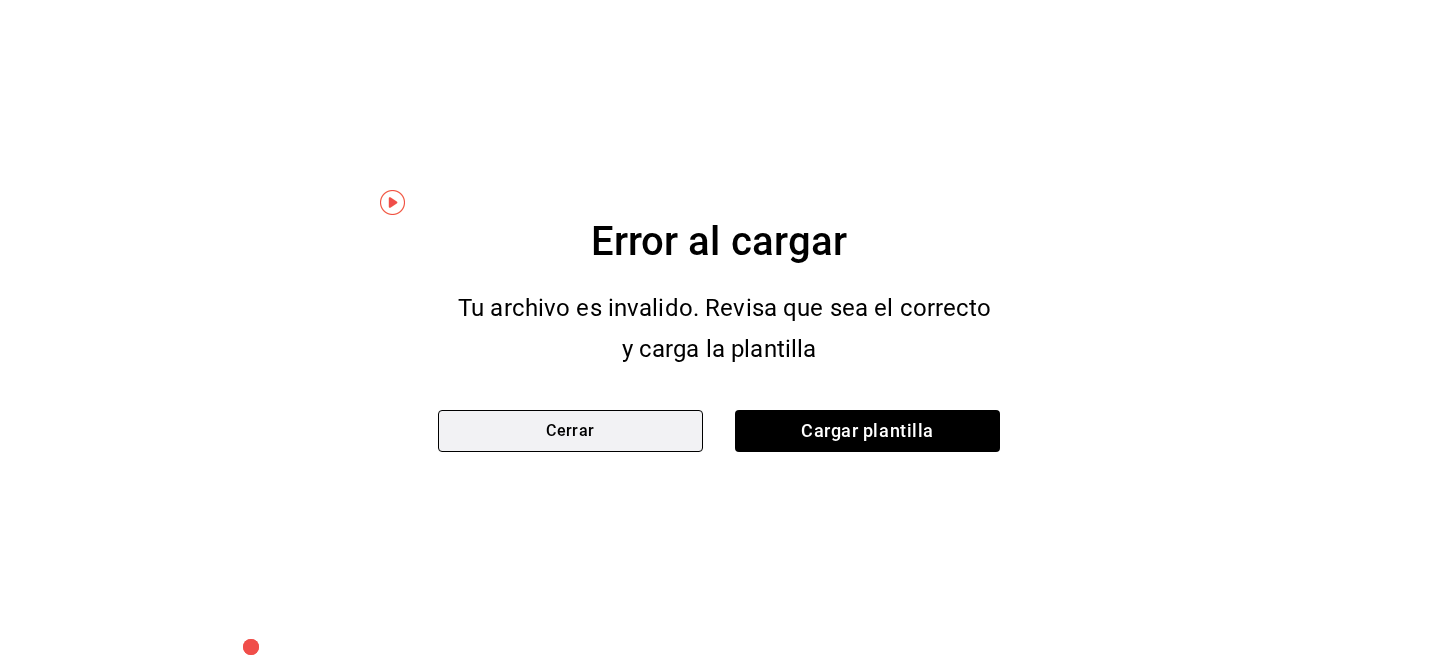 click on "Cerrar" at bounding box center [570, 431] 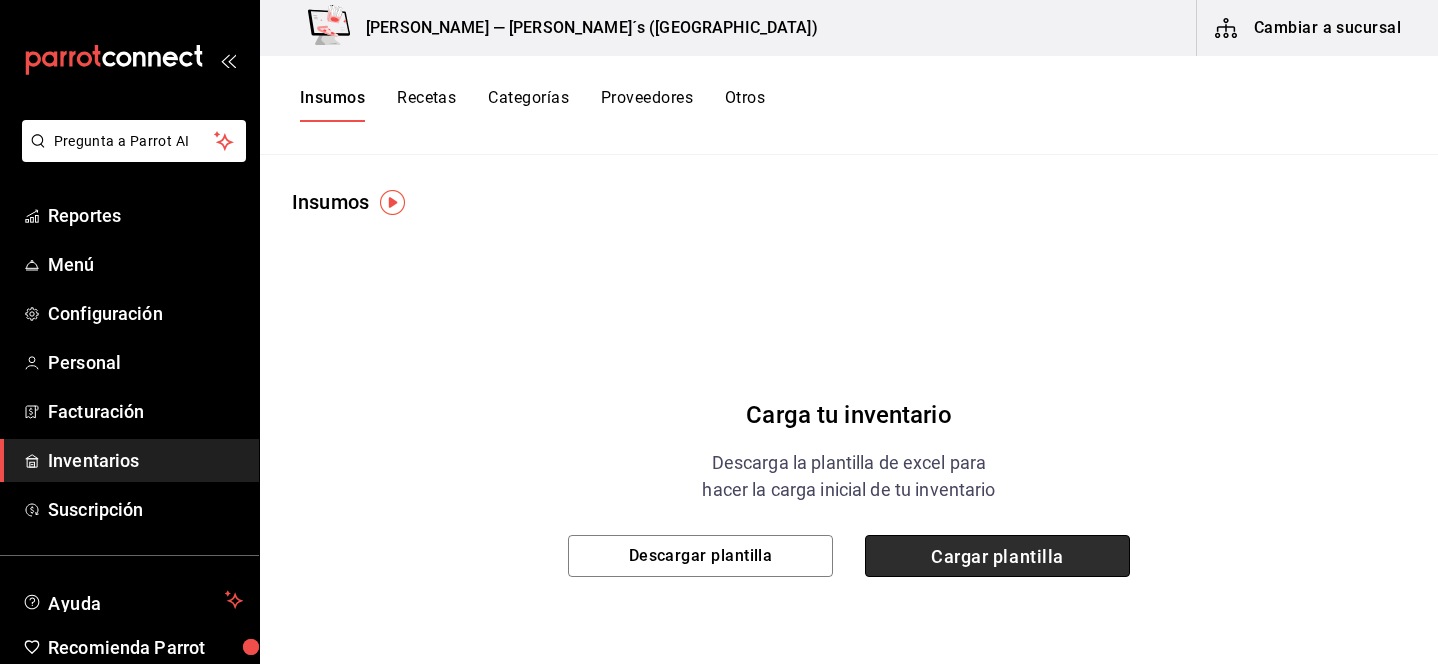 click on "Cargar plantilla" at bounding box center (997, 556) 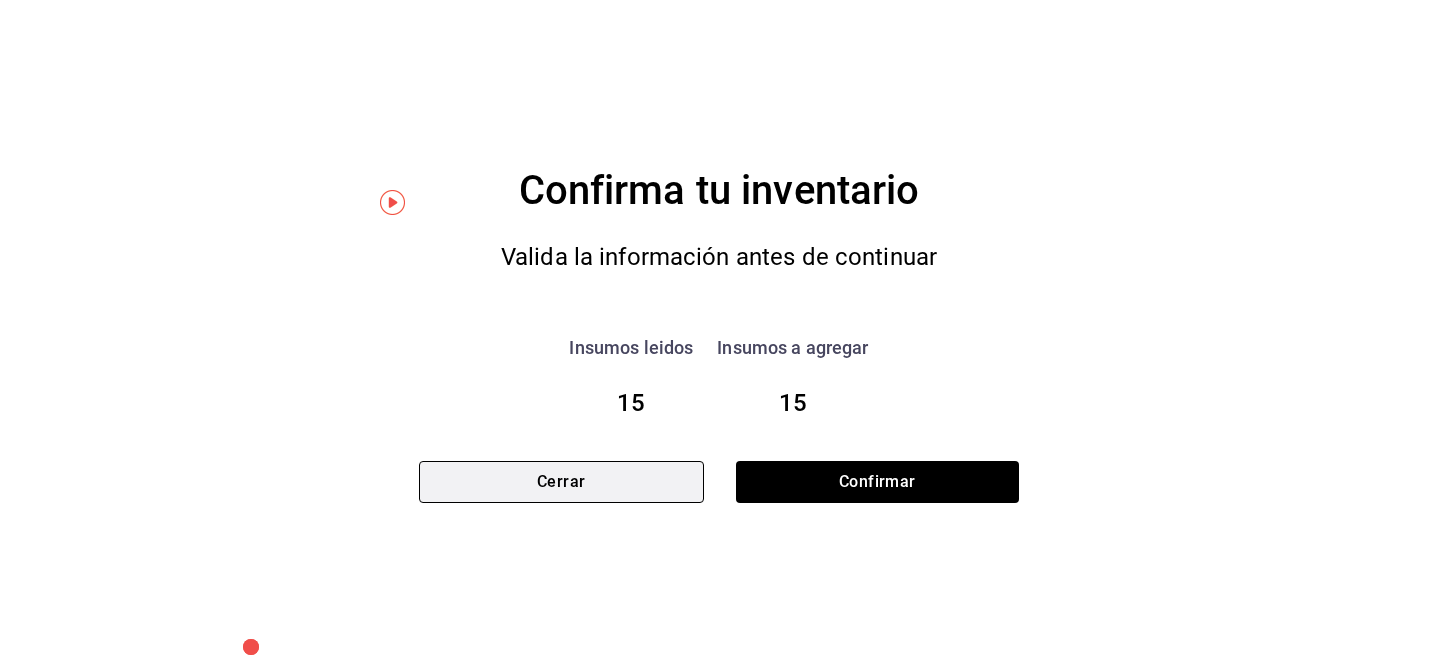 click on "Cerrar" at bounding box center [561, 482] 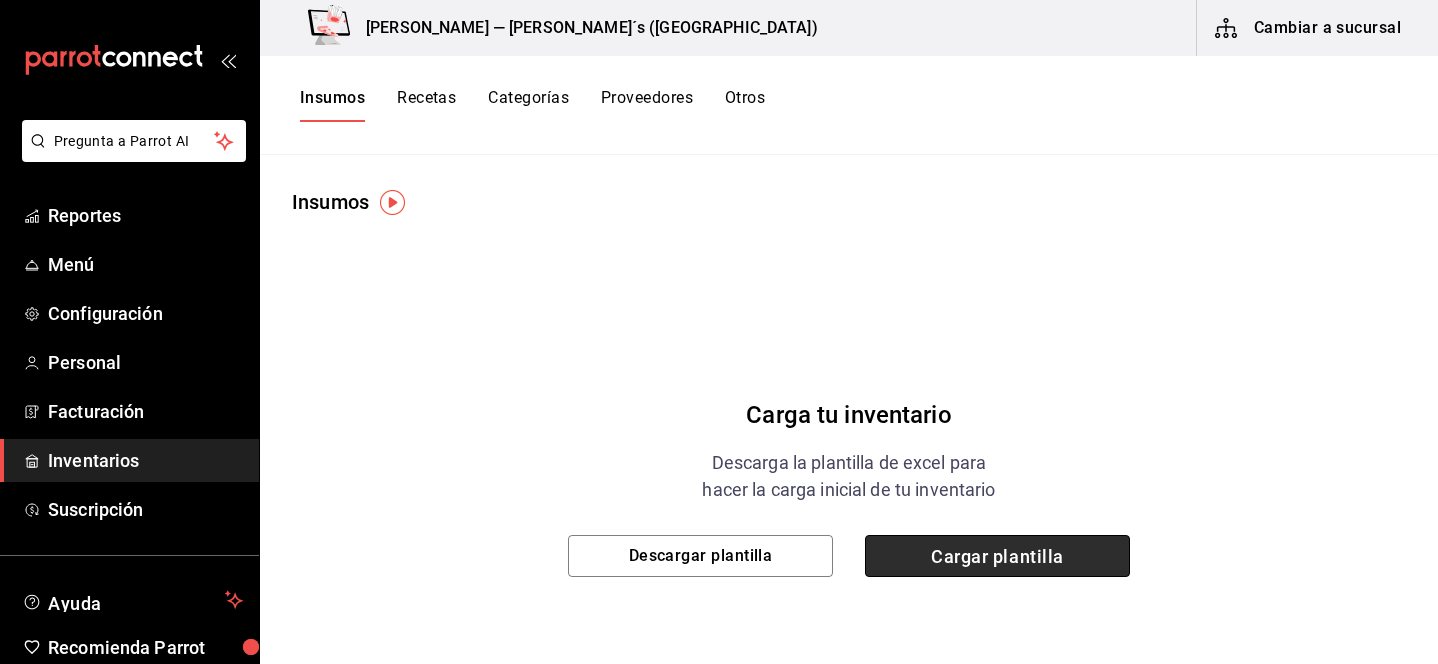 click on "Cargar plantilla" at bounding box center [997, 556] 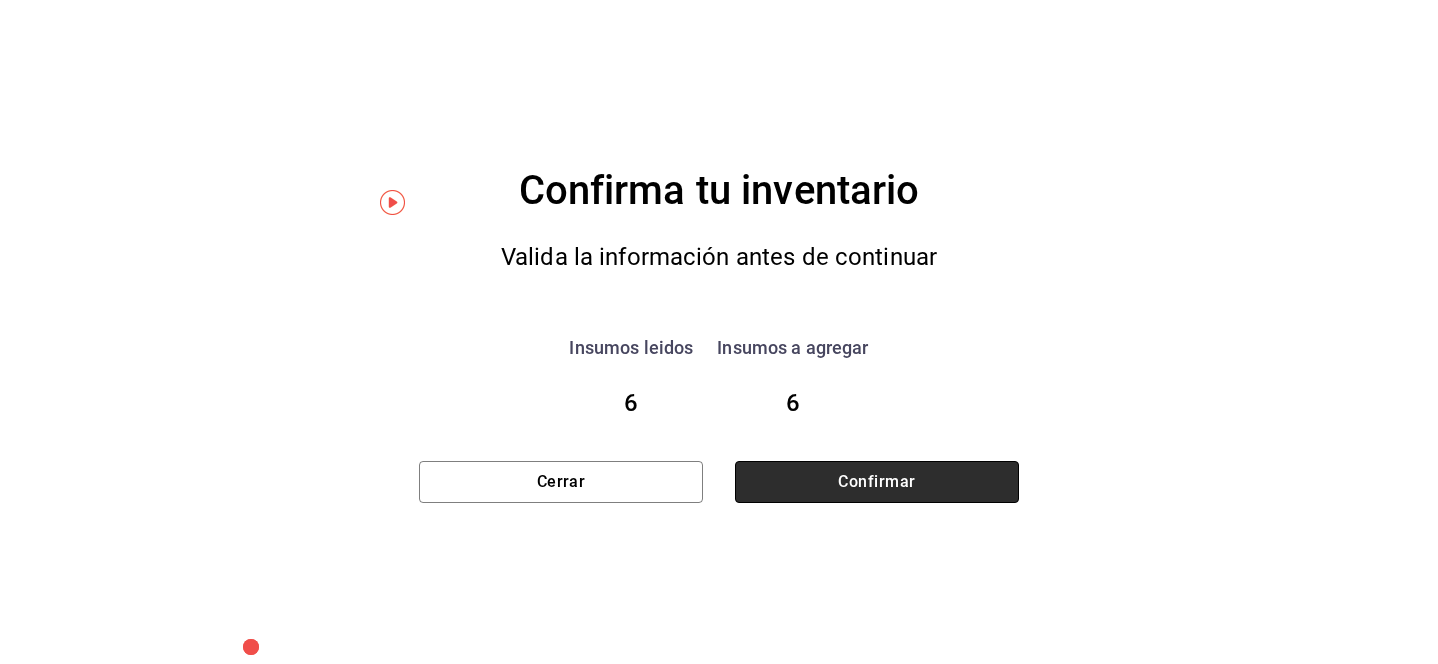 click on "Confirmar" at bounding box center (877, 482) 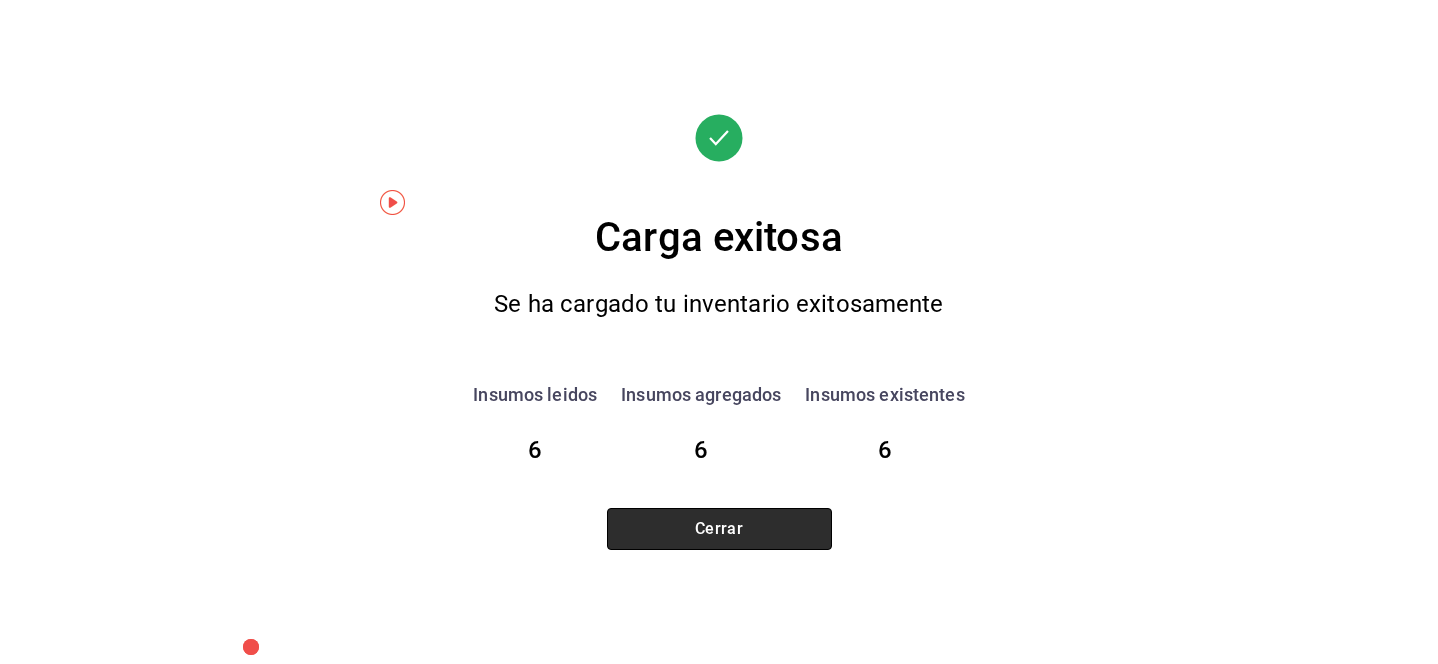 click on "Cerrar" at bounding box center (719, 529) 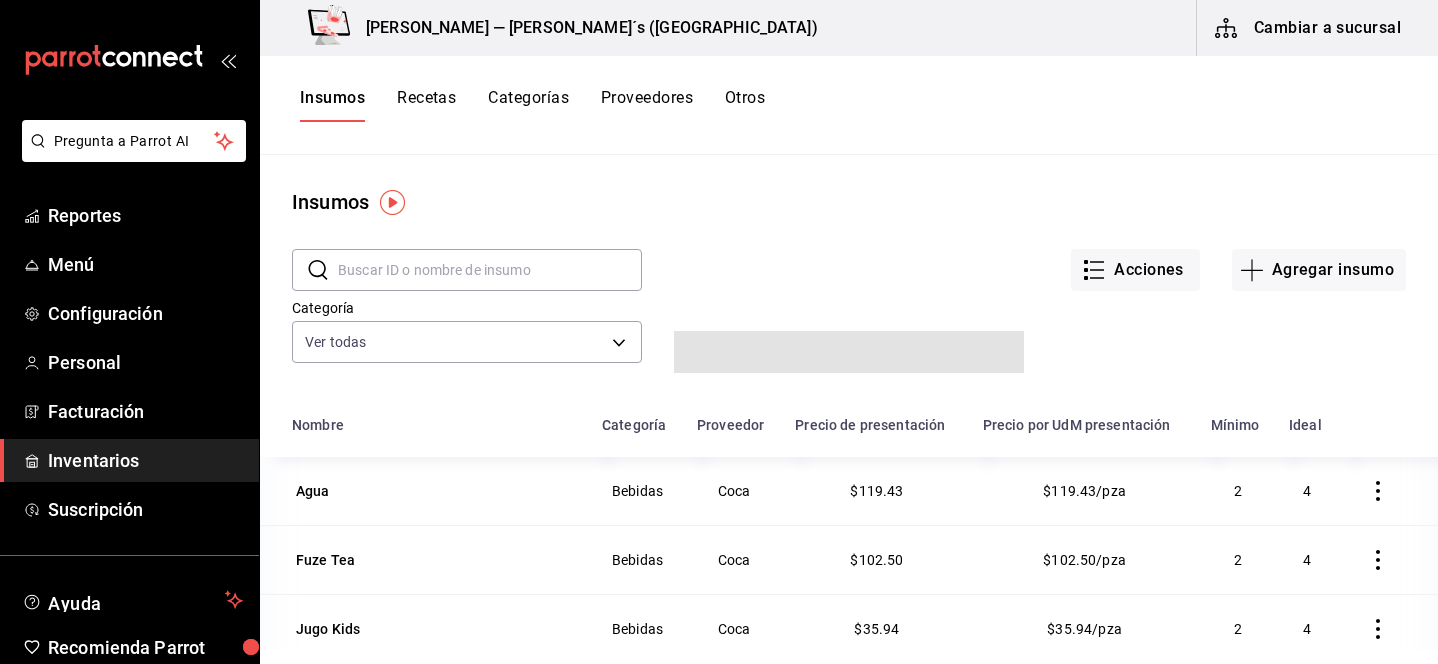 type on "4f03a15d-d7e2-47e1-aa43-d76528a20884" 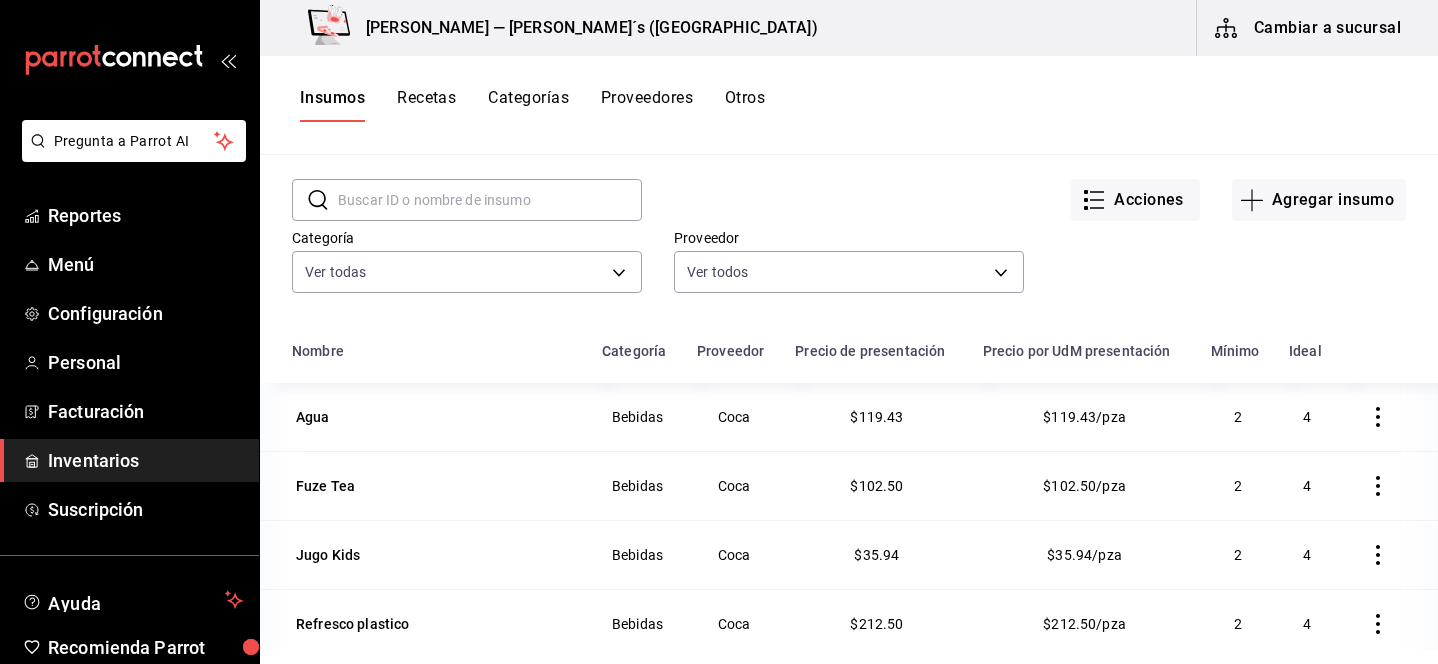 scroll, scrollTop: 0, scrollLeft: 0, axis: both 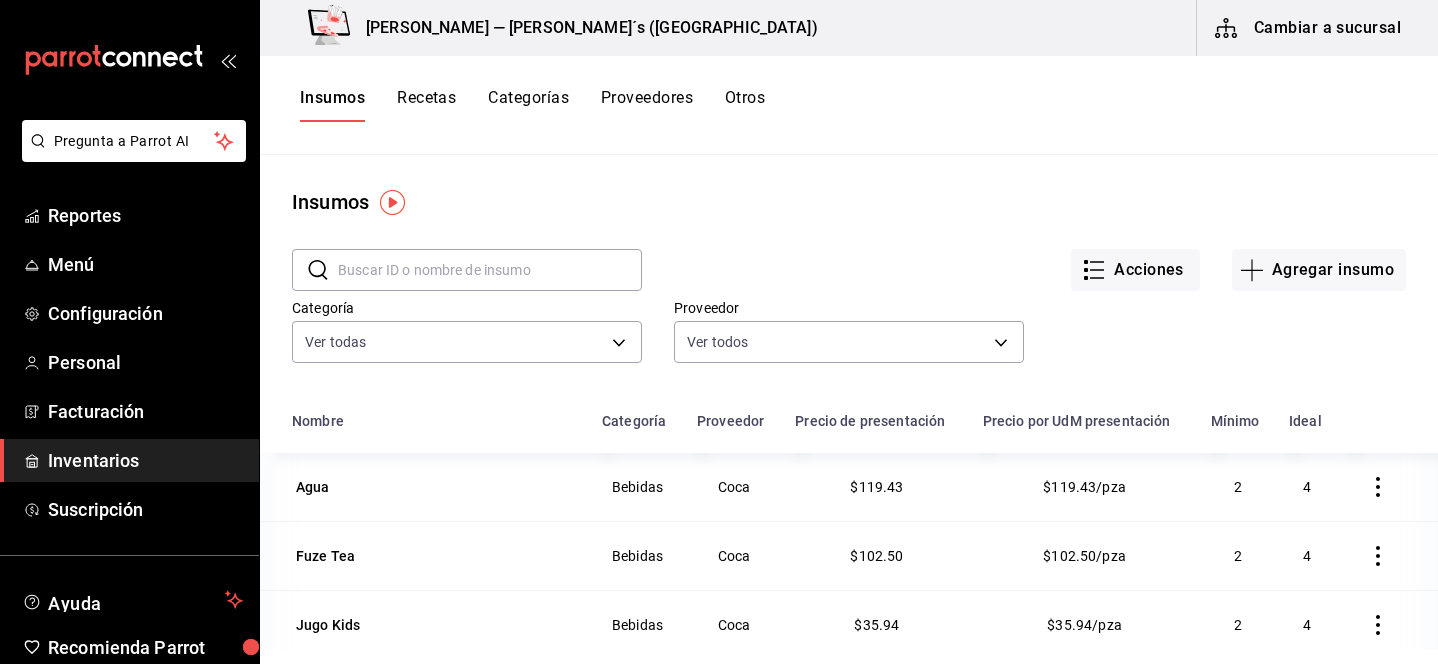 click on "Recetas" at bounding box center [426, 105] 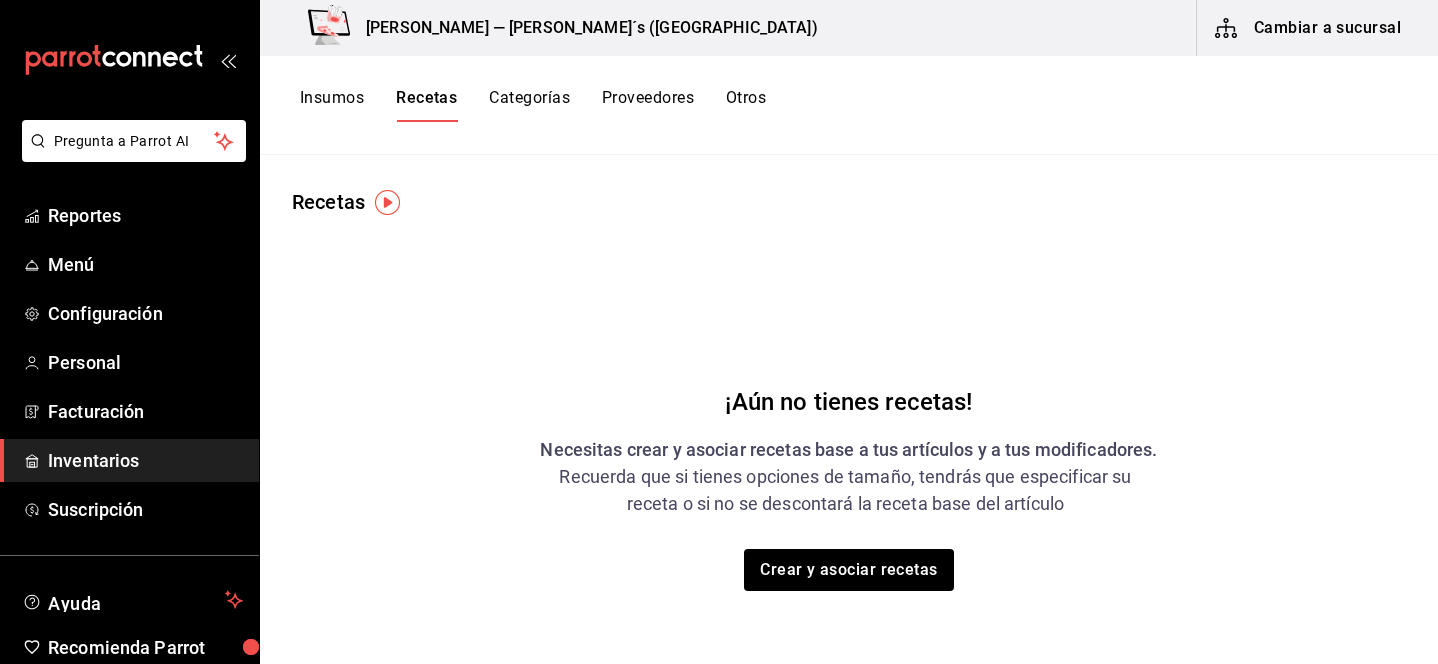 click on "Categorías" at bounding box center [529, 105] 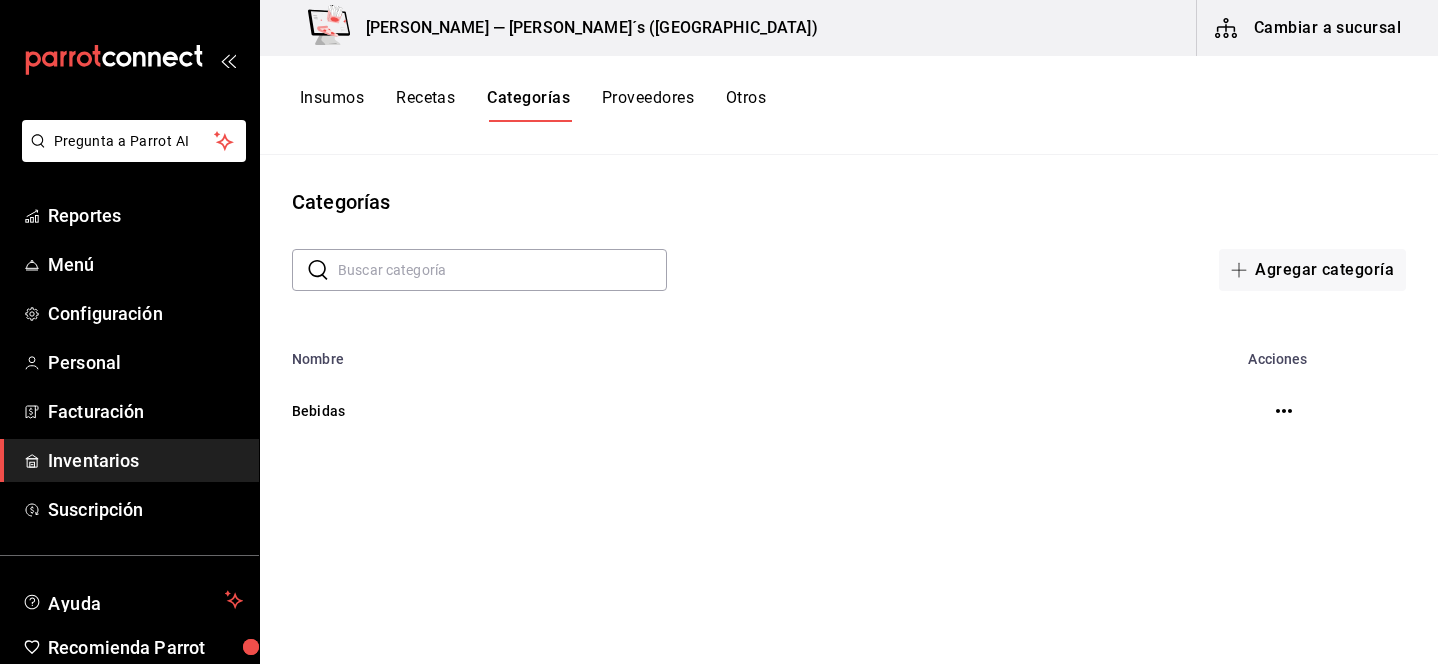 click on "Proveedores" at bounding box center (648, 105) 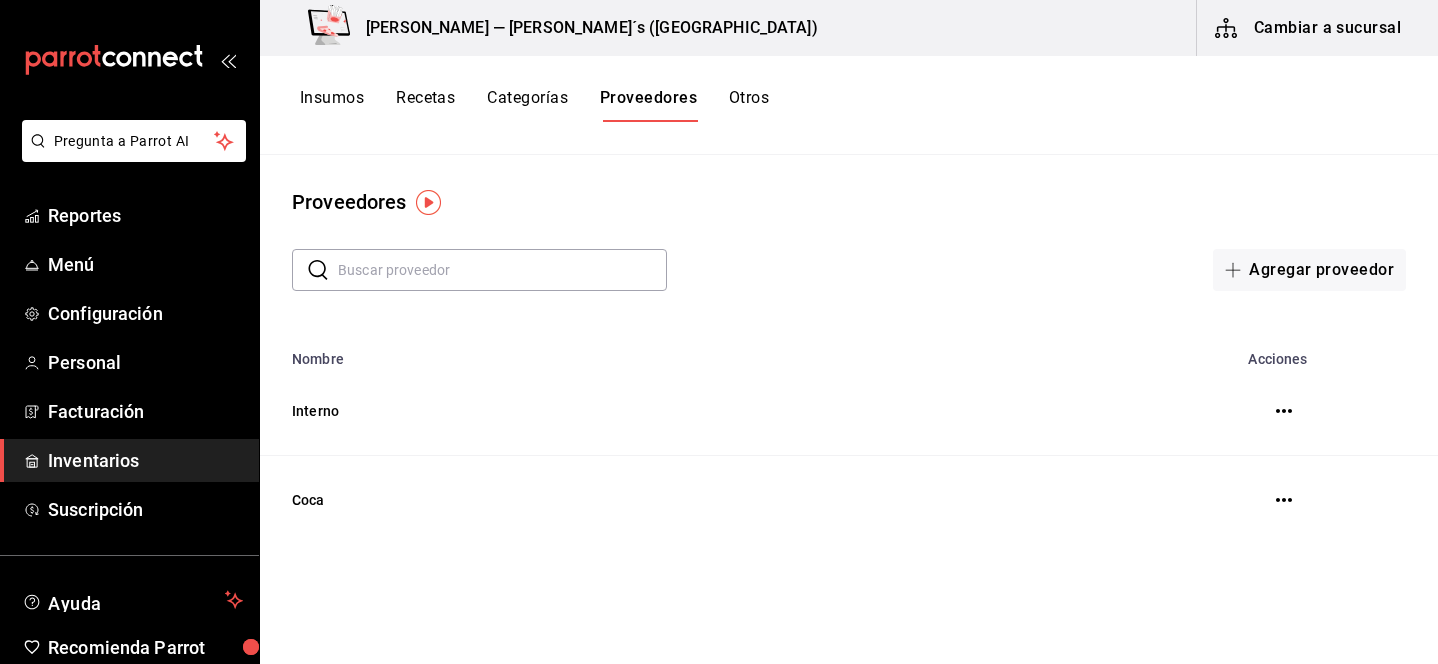 click on "Insumos Recetas Categorías Proveedores Otros" at bounding box center (849, 105) 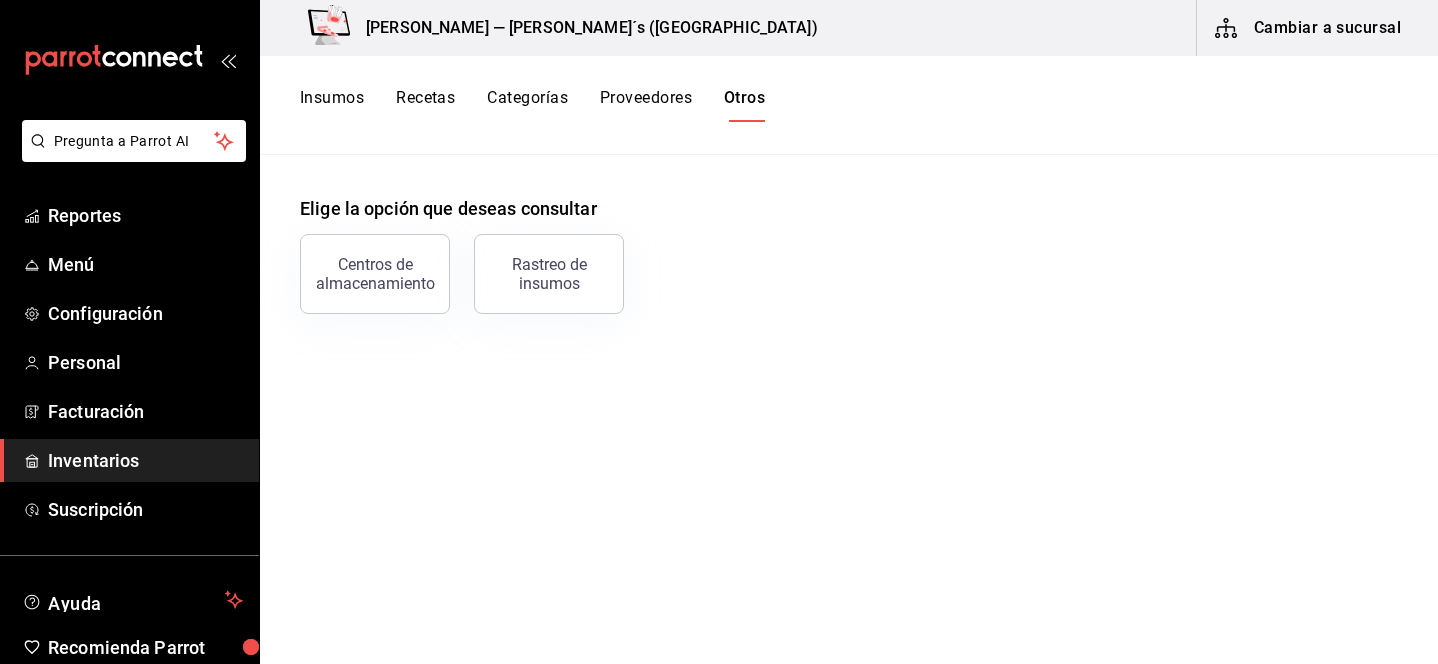 click on "Insumos" at bounding box center (332, 105) 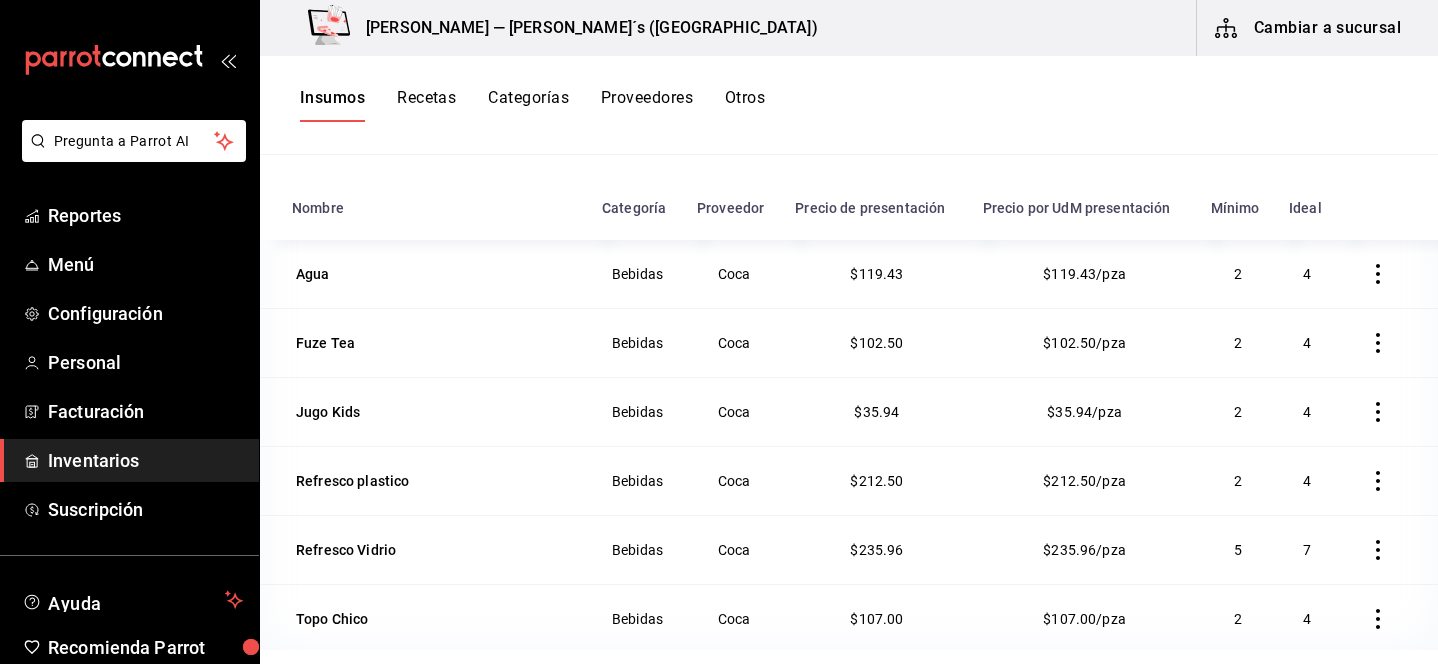 scroll, scrollTop: 170, scrollLeft: 0, axis: vertical 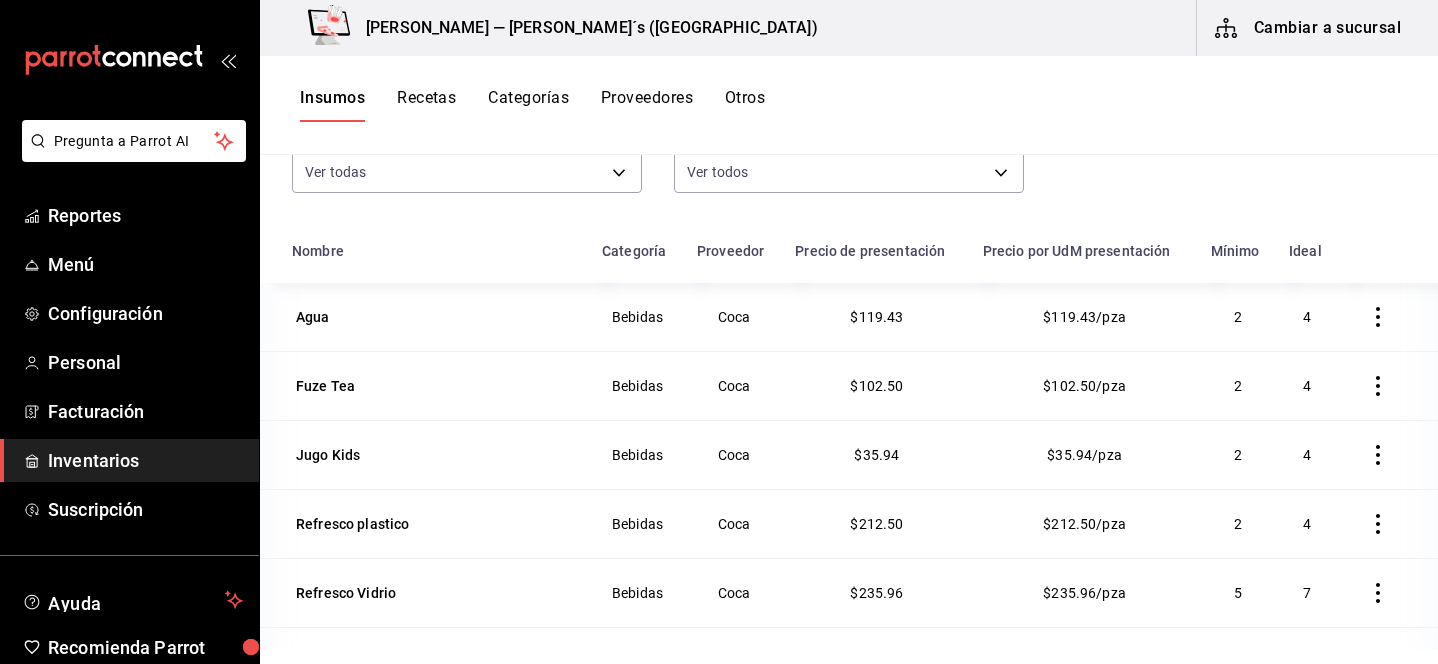 click 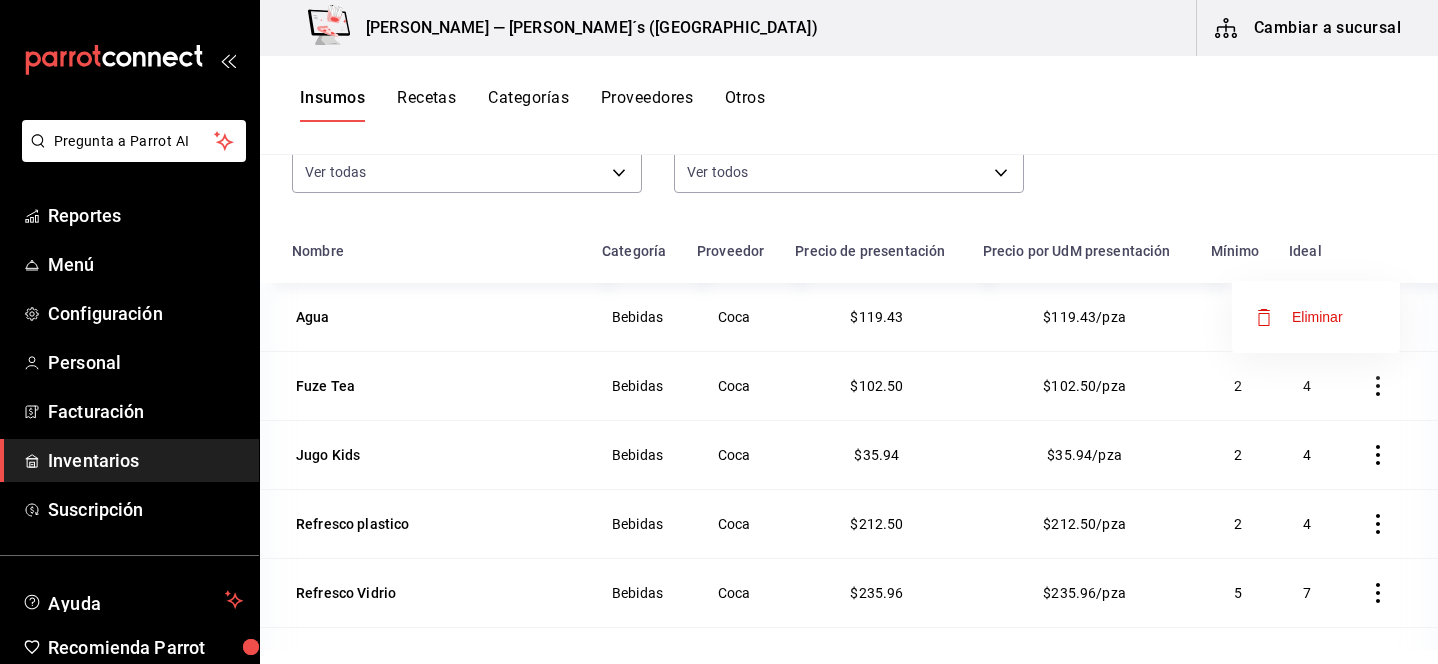 click at bounding box center (719, 332) 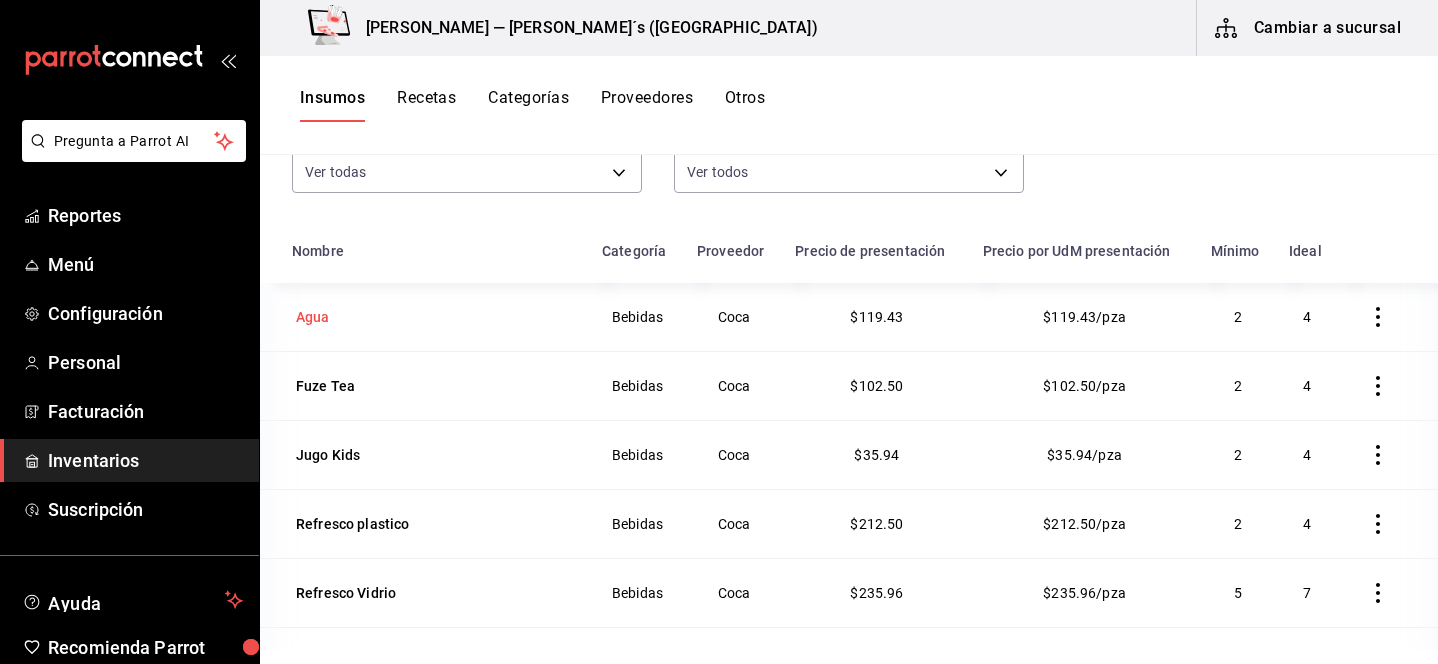 click on "Agua" at bounding box center (435, 317) 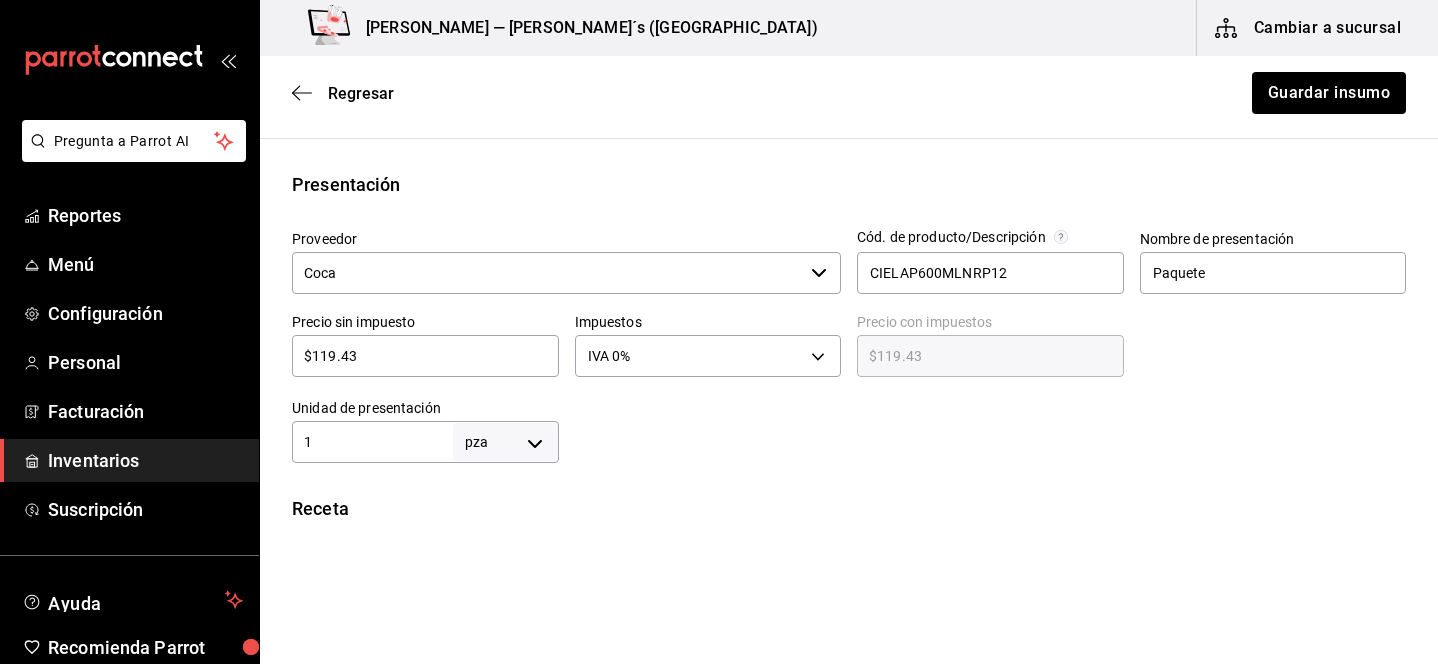 scroll, scrollTop: 634, scrollLeft: 0, axis: vertical 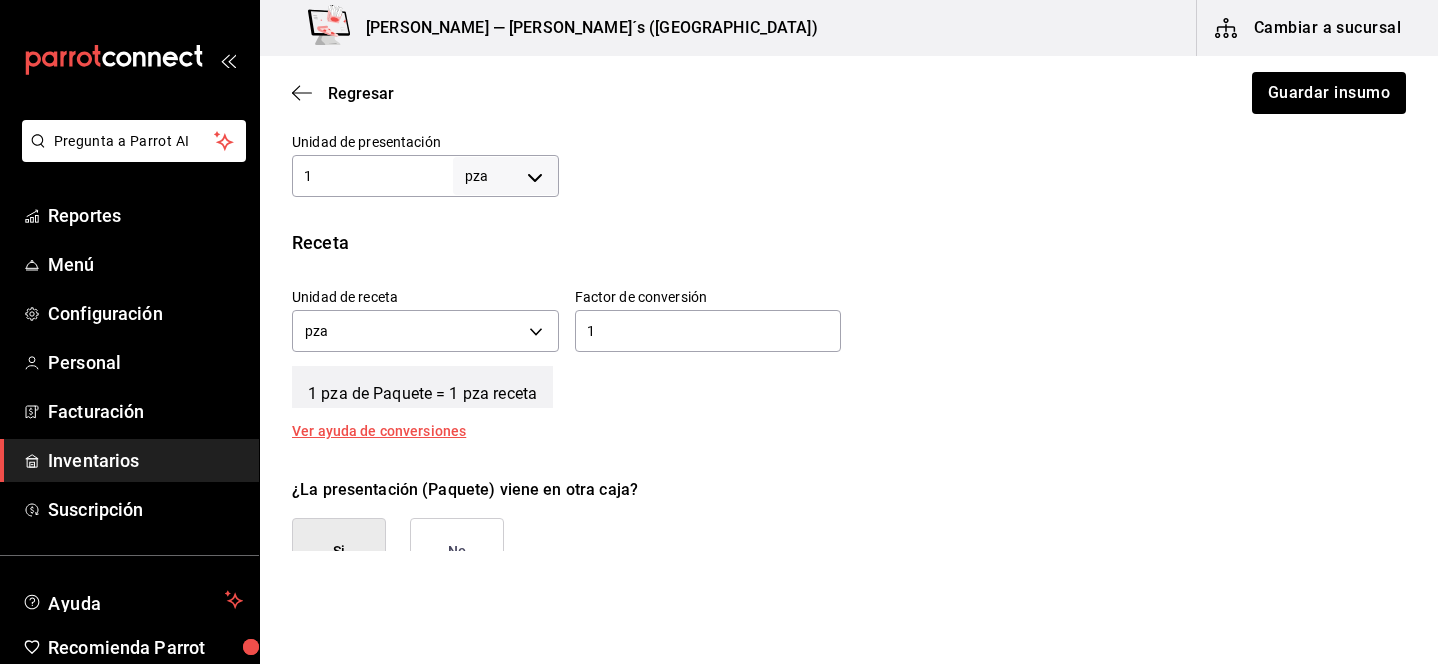 click on "1" at bounding box center (708, 331) 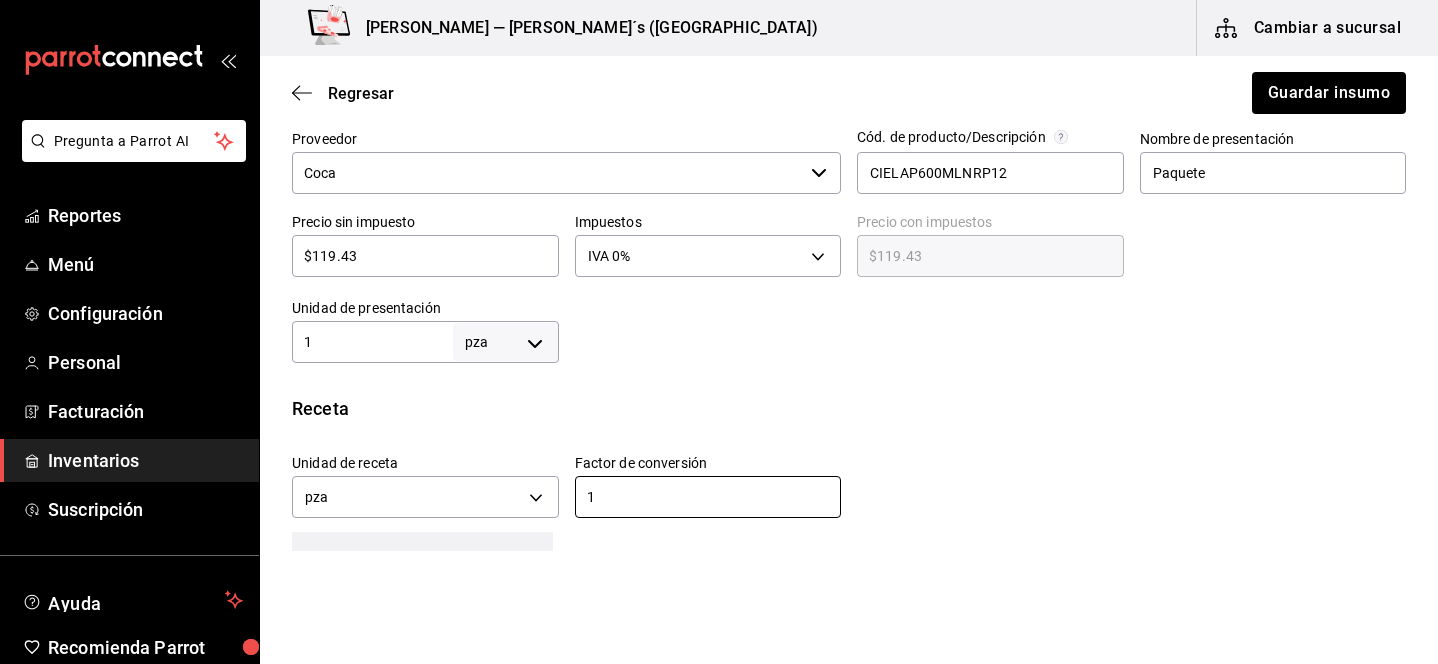 scroll, scrollTop: 467, scrollLeft: 0, axis: vertical 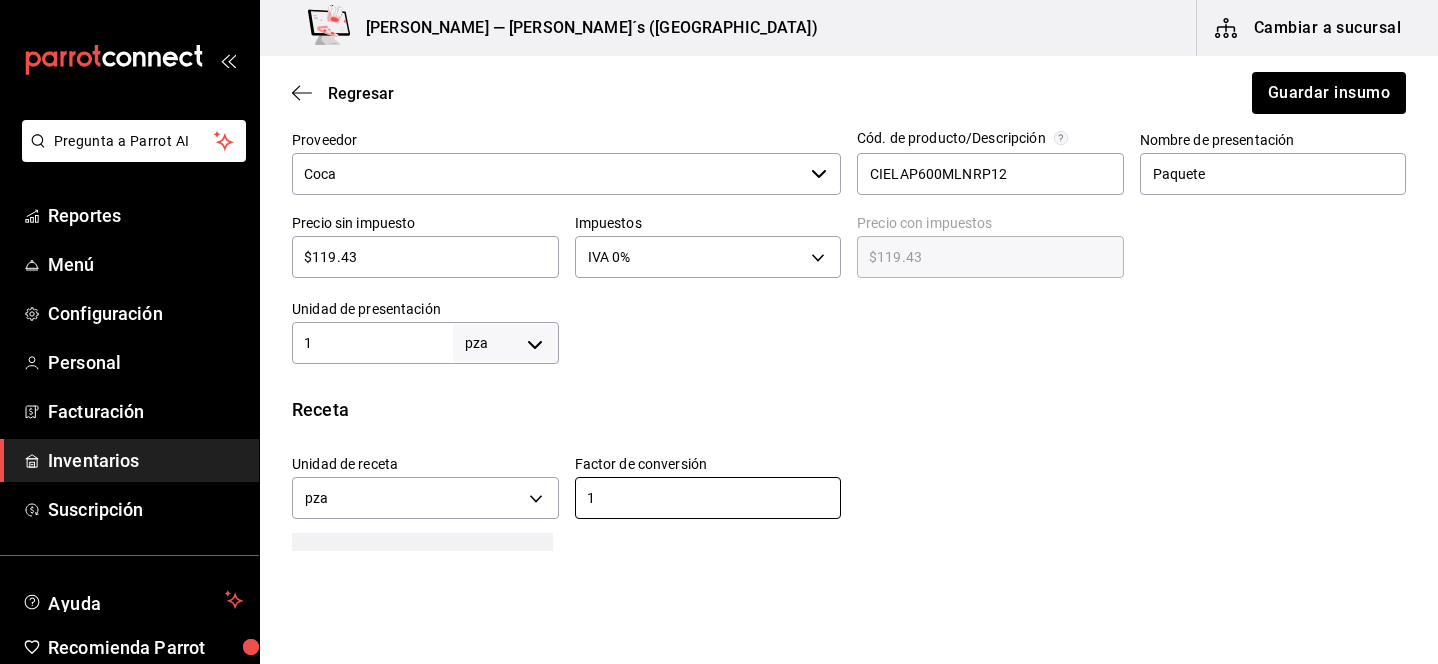 click on "1" at bounding box center [372, 343] 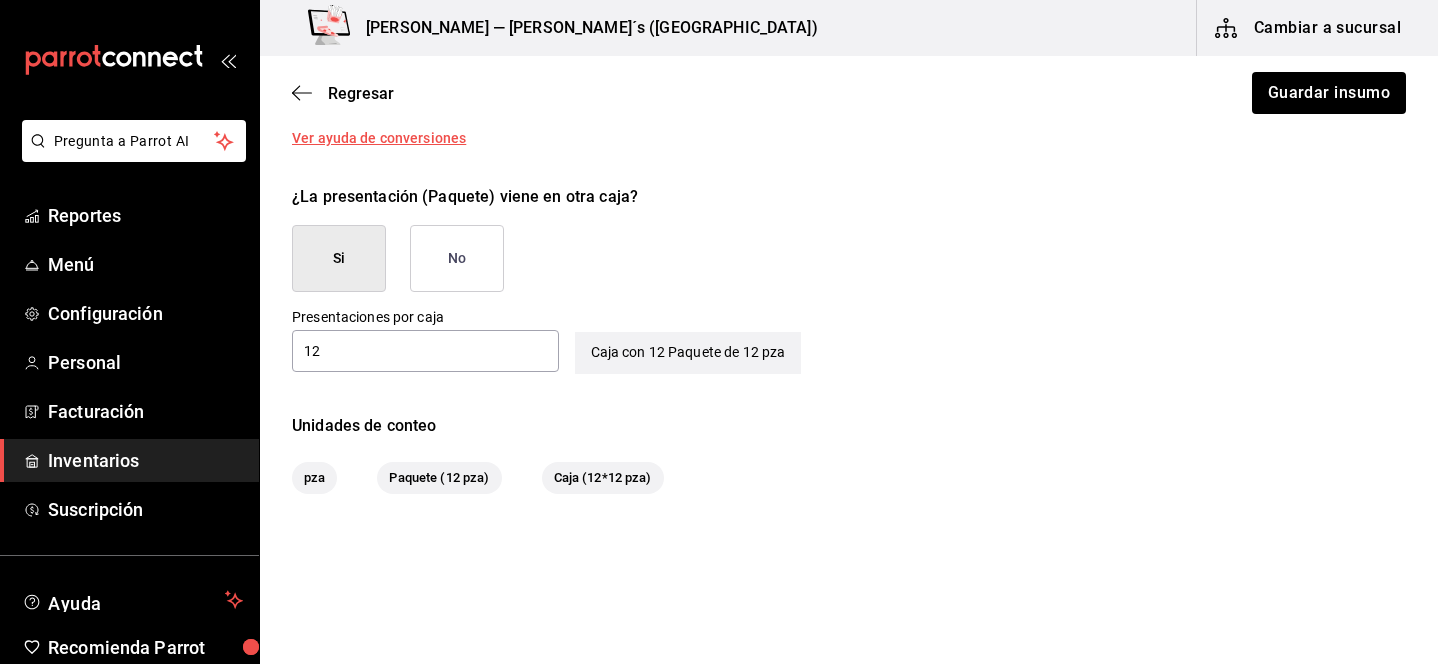 scroll, scrollTop: 926, scrollLeft: 0, axis: vertical 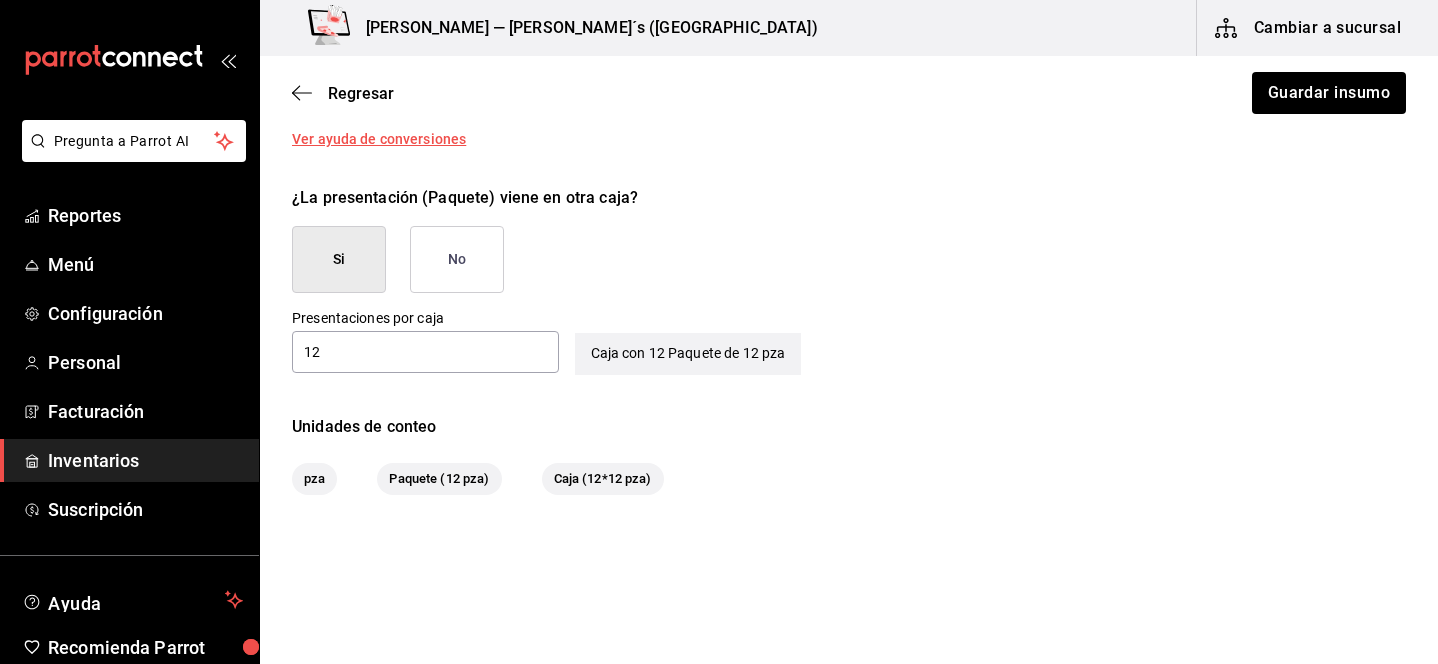 type on "12" 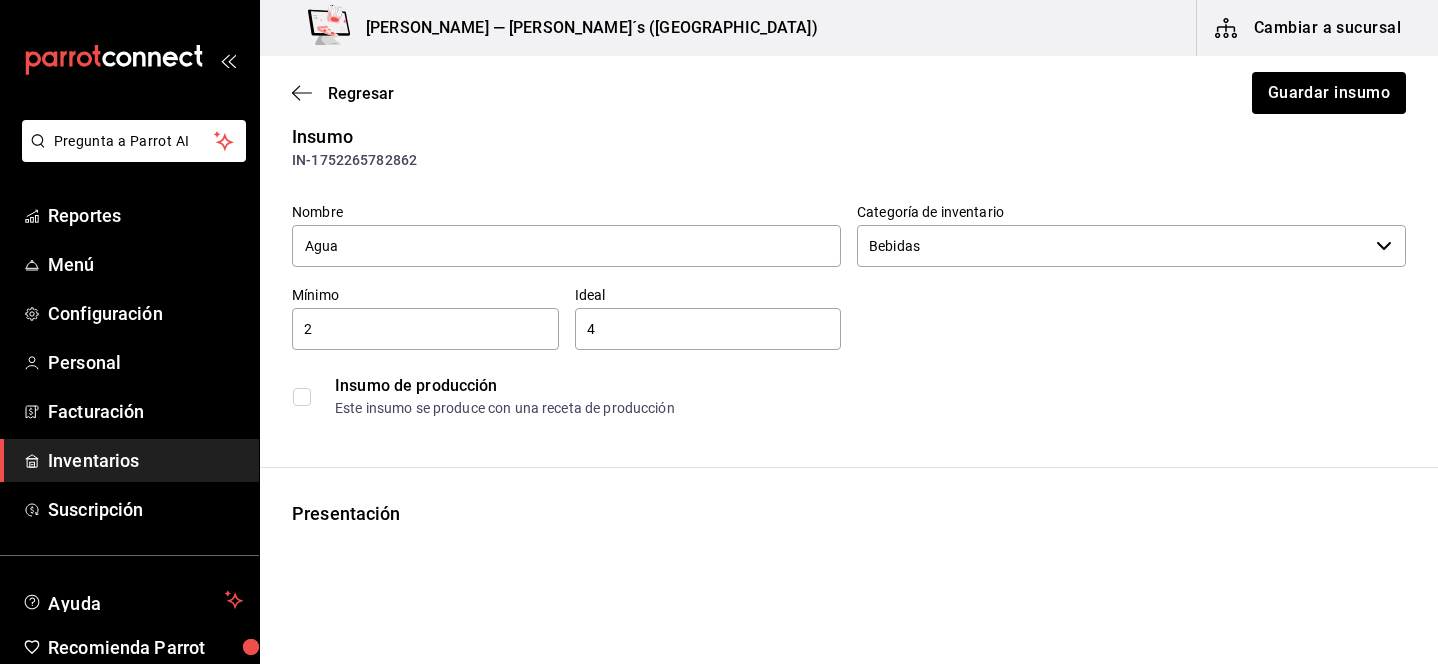 scroll, scrollTop: 0, scrollLeft: 0, axis: both 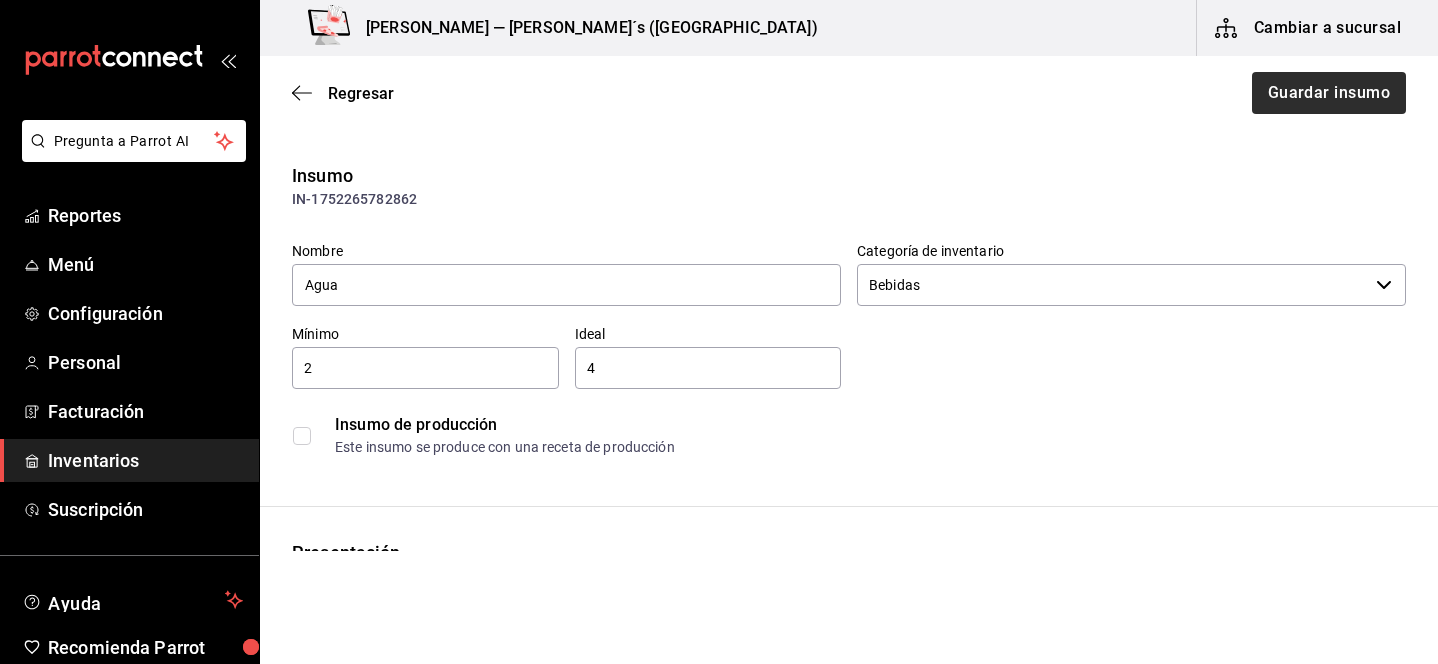 type on "1" 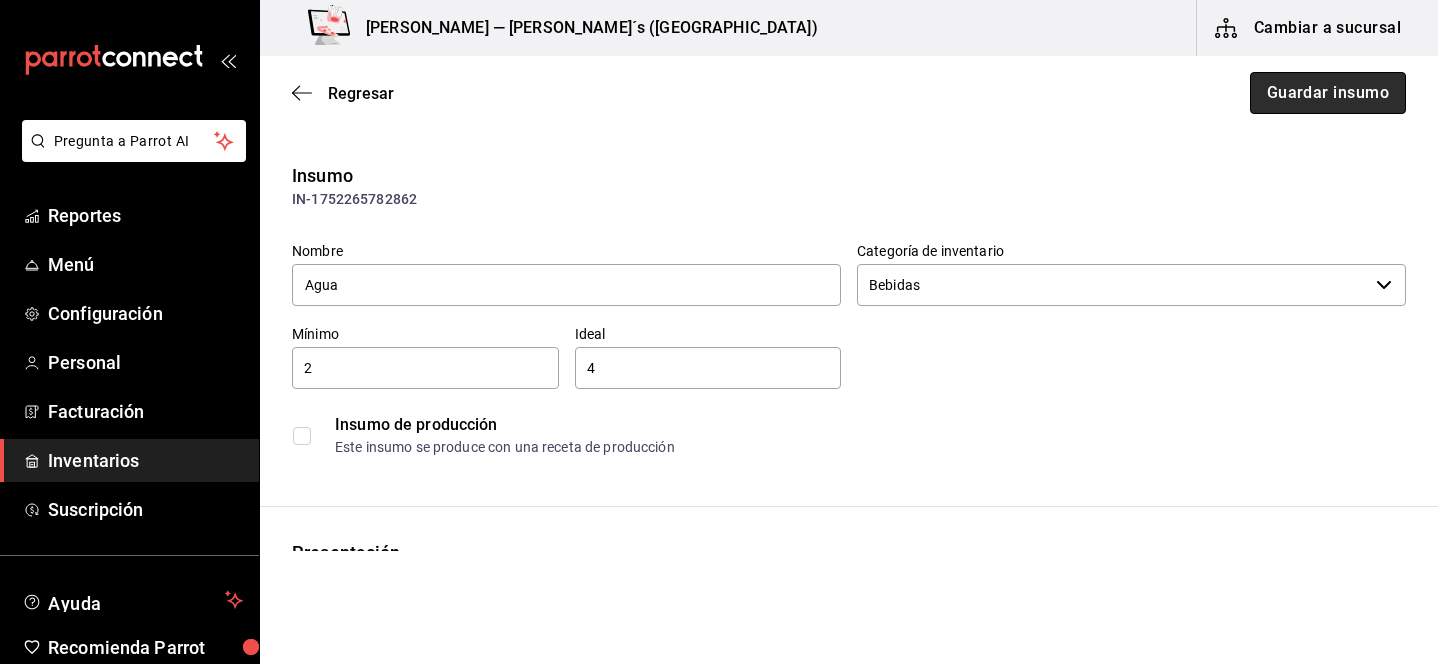 click on "Guardar insumo" at bounding box center [1328, 93] 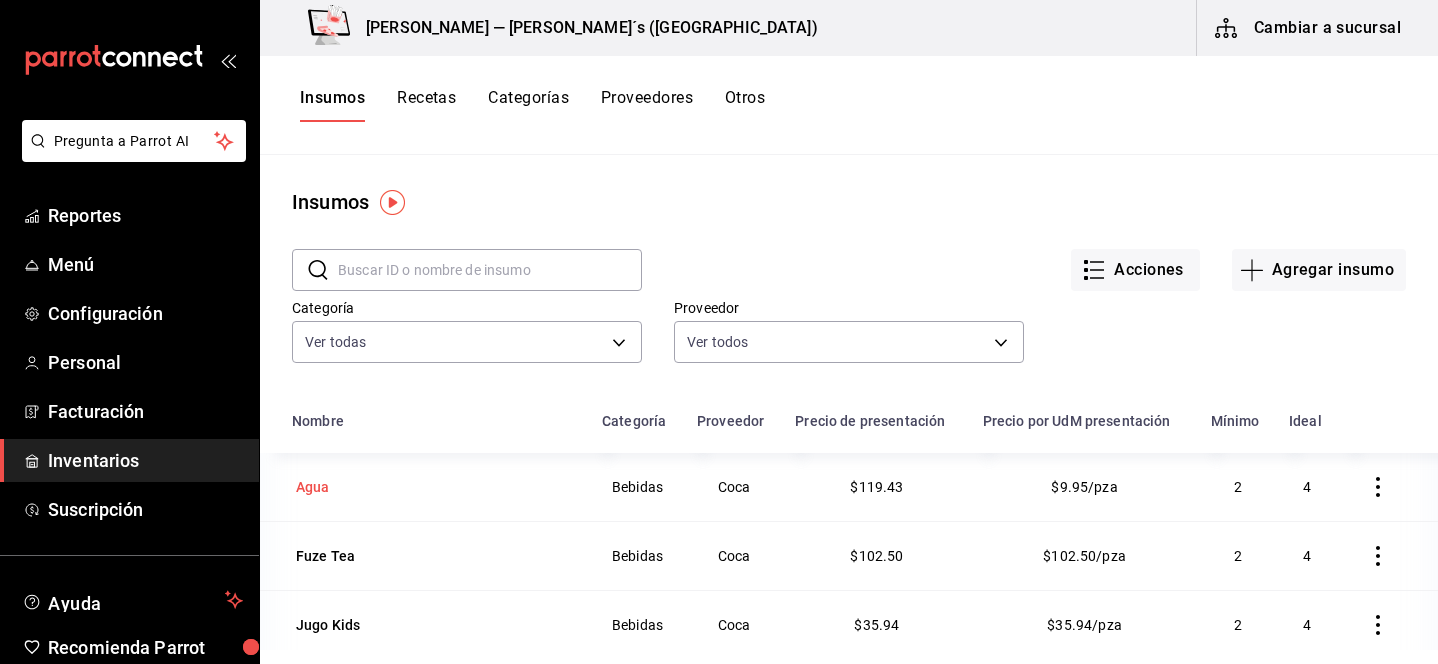 click on "Agua" at bounding box center [435, 487] 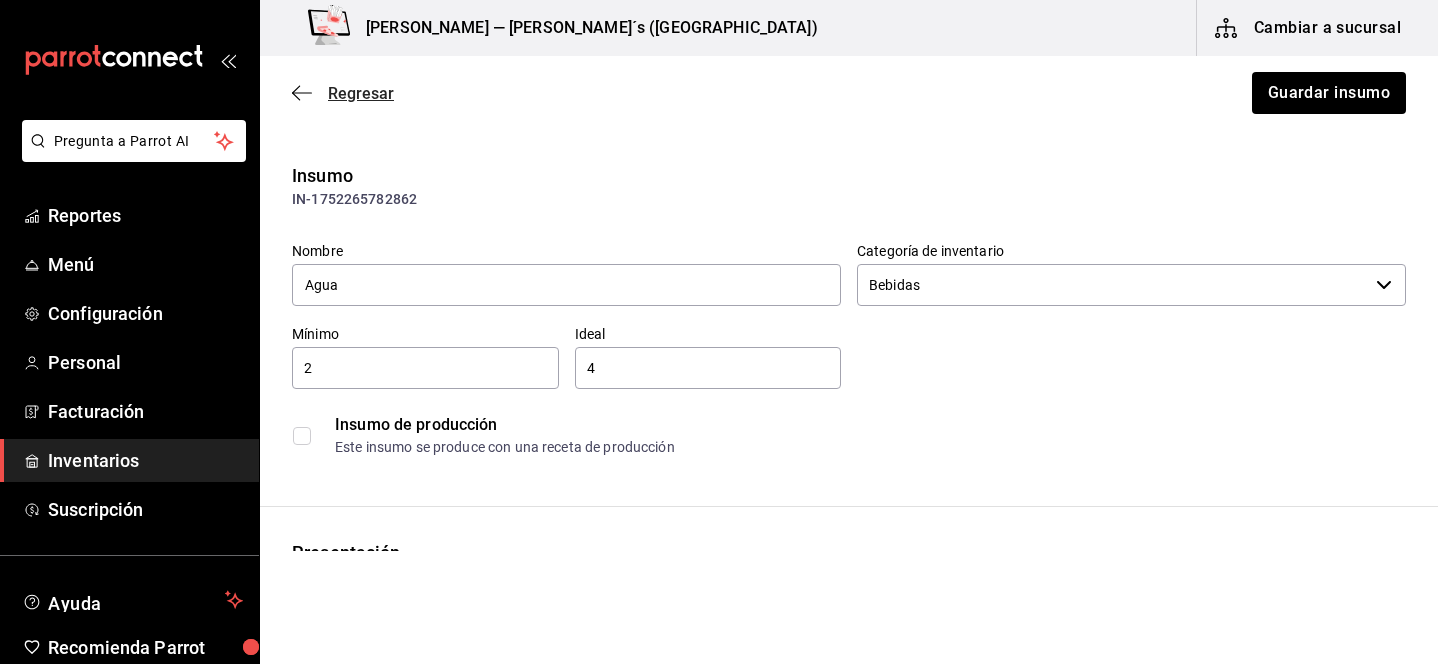 click on "Regresar" at bounding box center [361, 93] 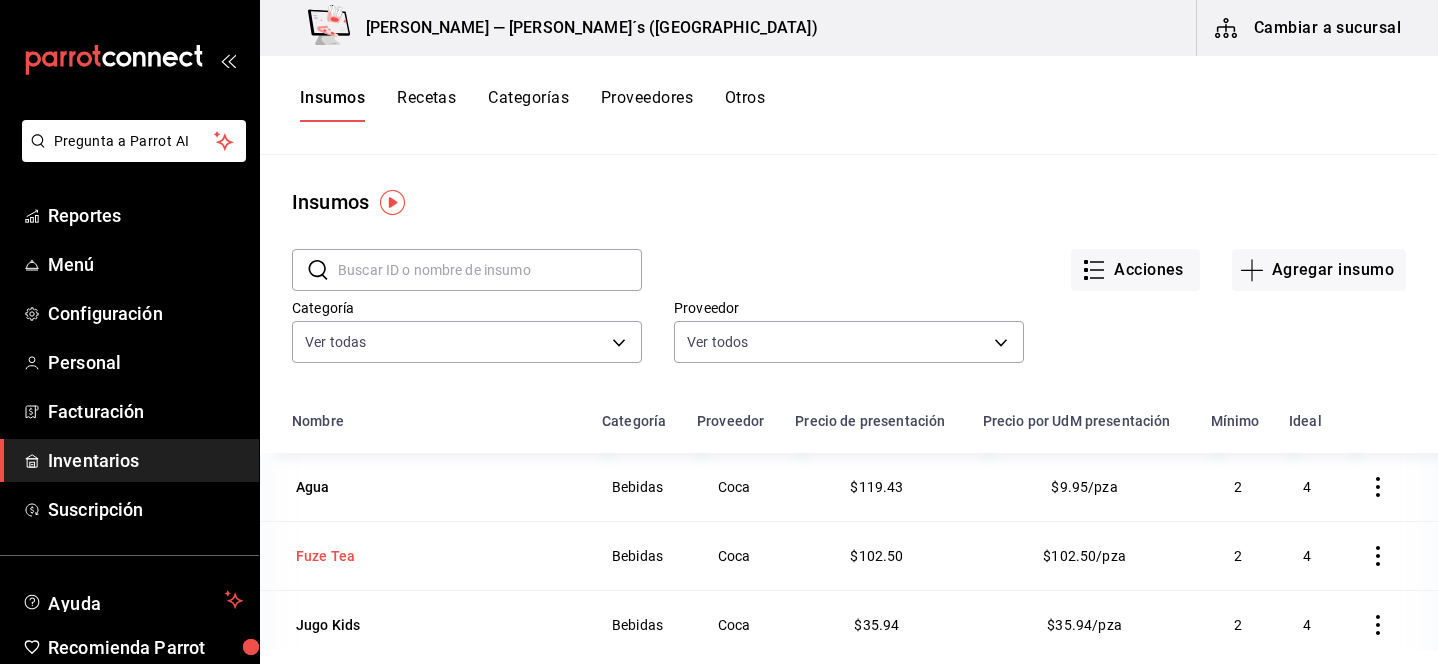click on "Fuze Tea" at bounding box center [325, 556] 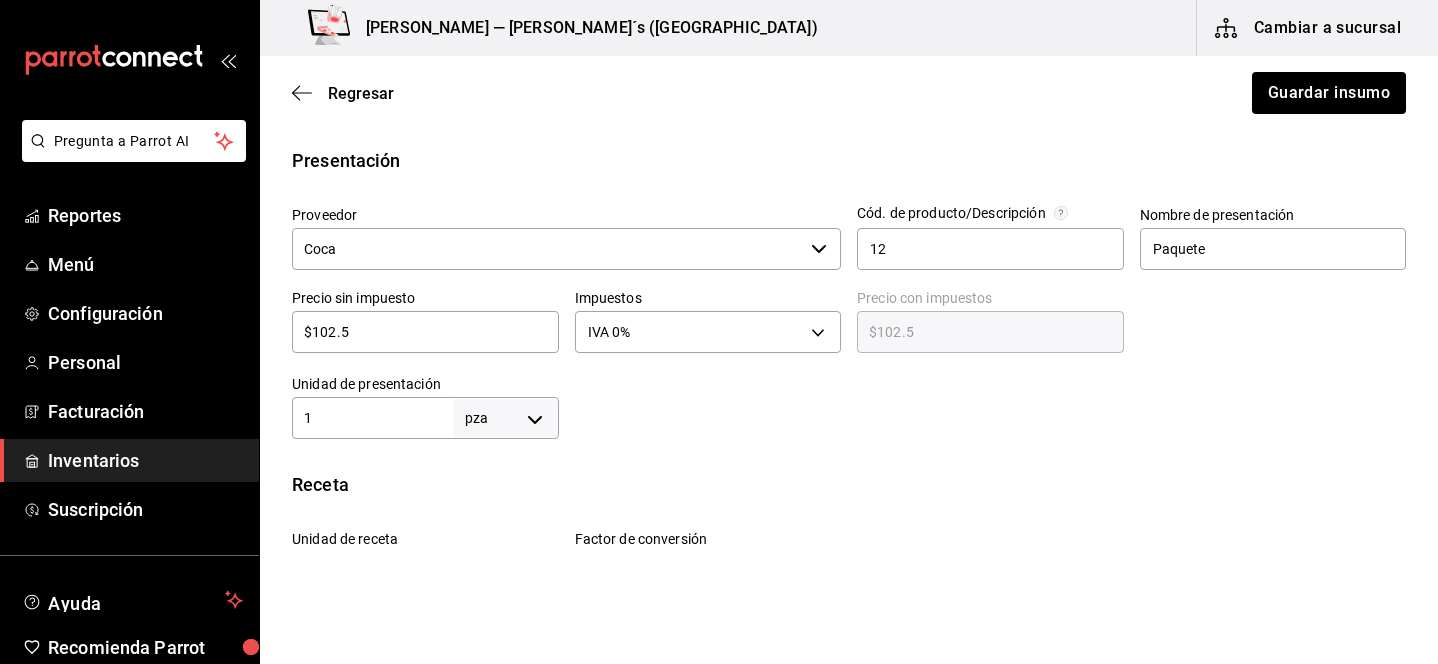 scroll, scrollTop: 402, scrollLeft: 0, axis: vertical 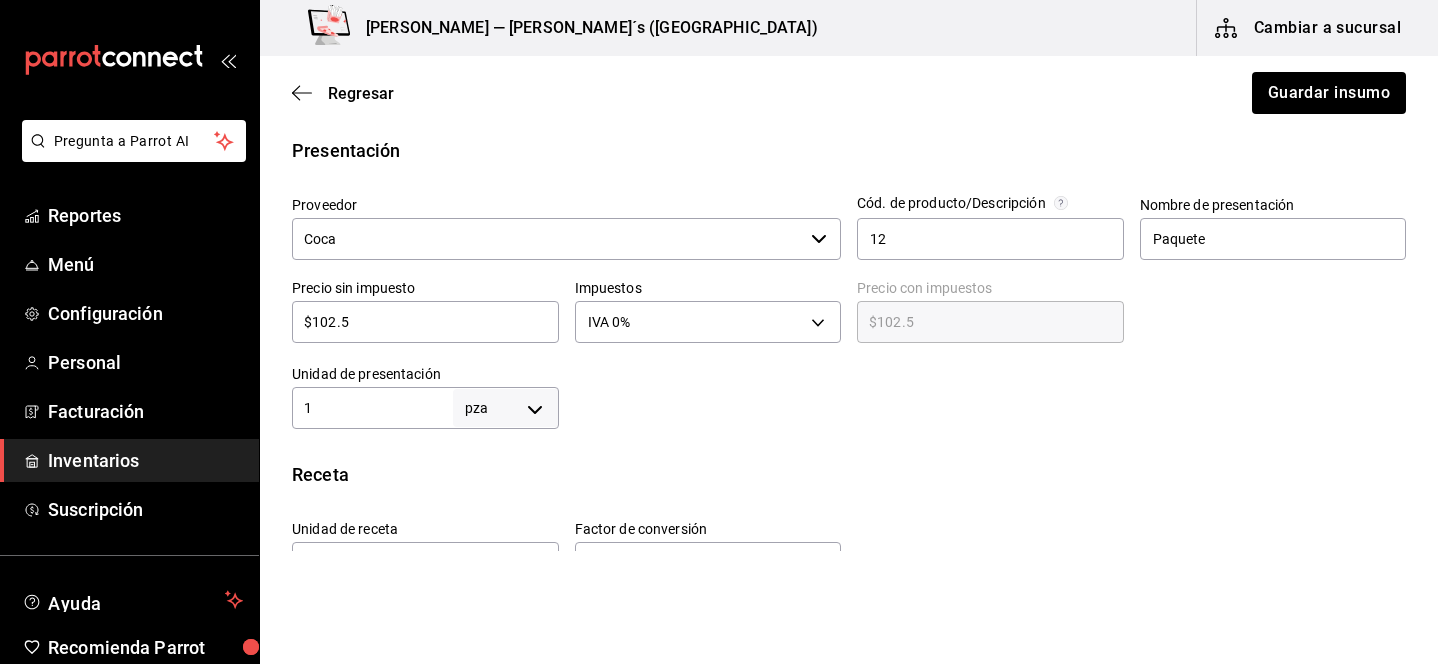 click on "1" at bounding box center [372, 408] 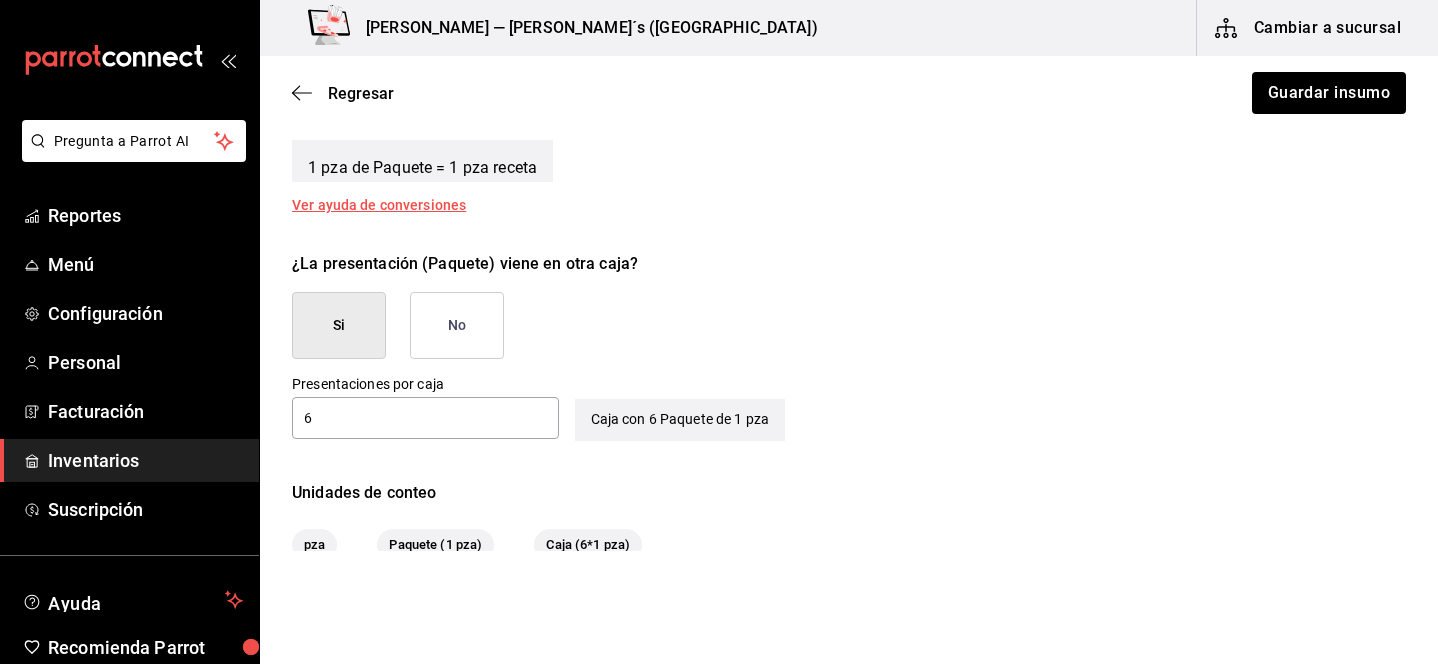 scroll, scrollTop: 987, scrollLeft: 0, axis: vertical 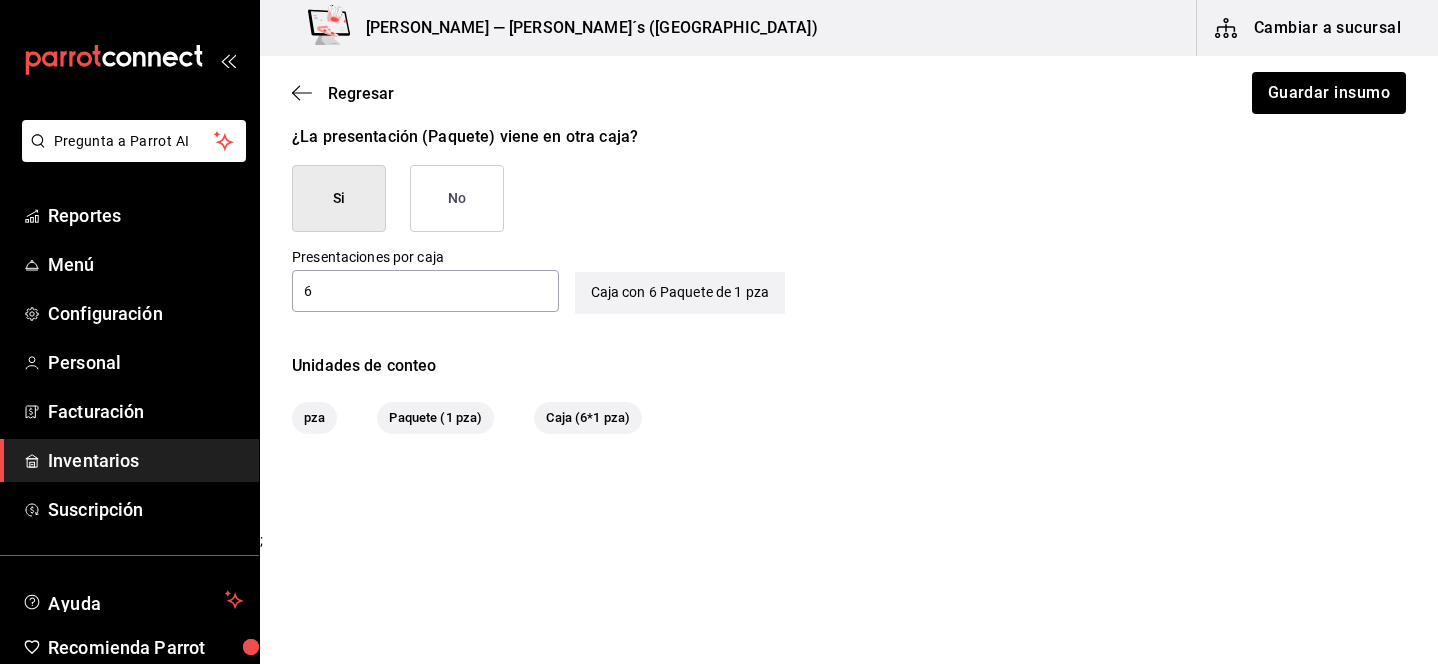 click on "6" at bounding box center (425, 291) 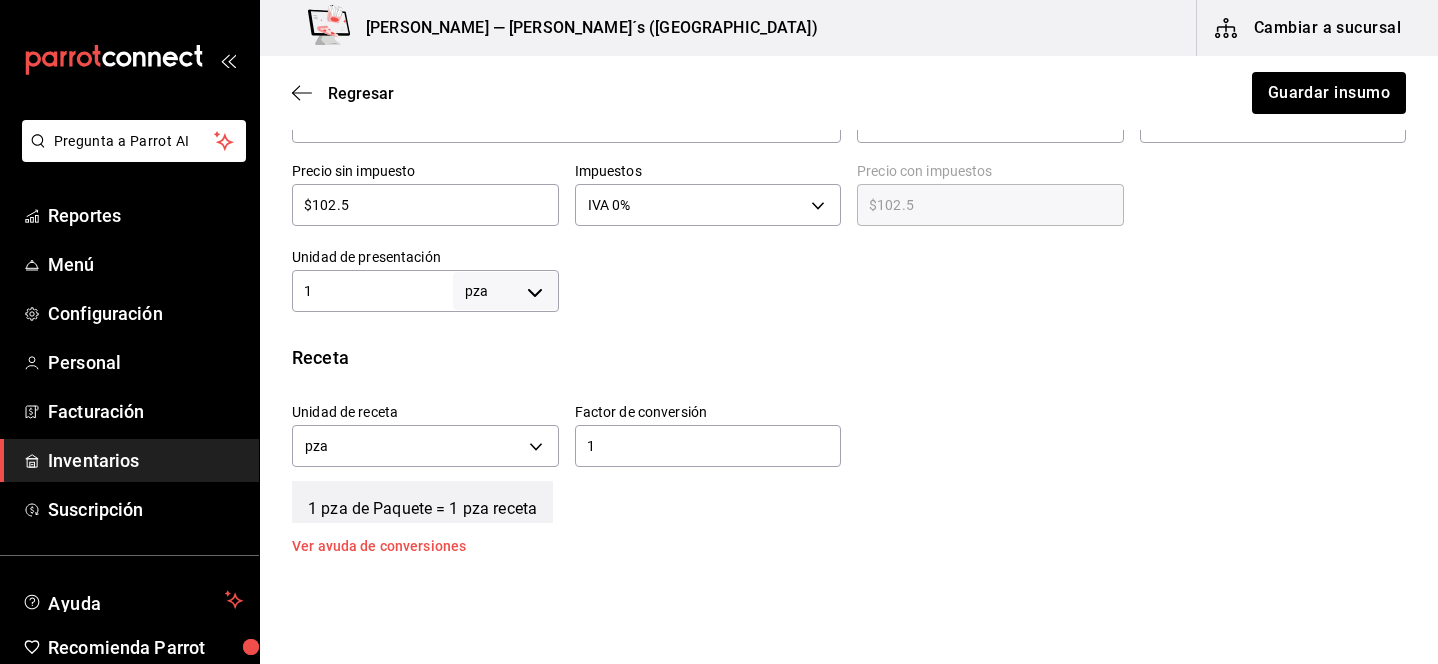 scroll, scrollTop: 463, scrollLeft: 0, axis: vertical 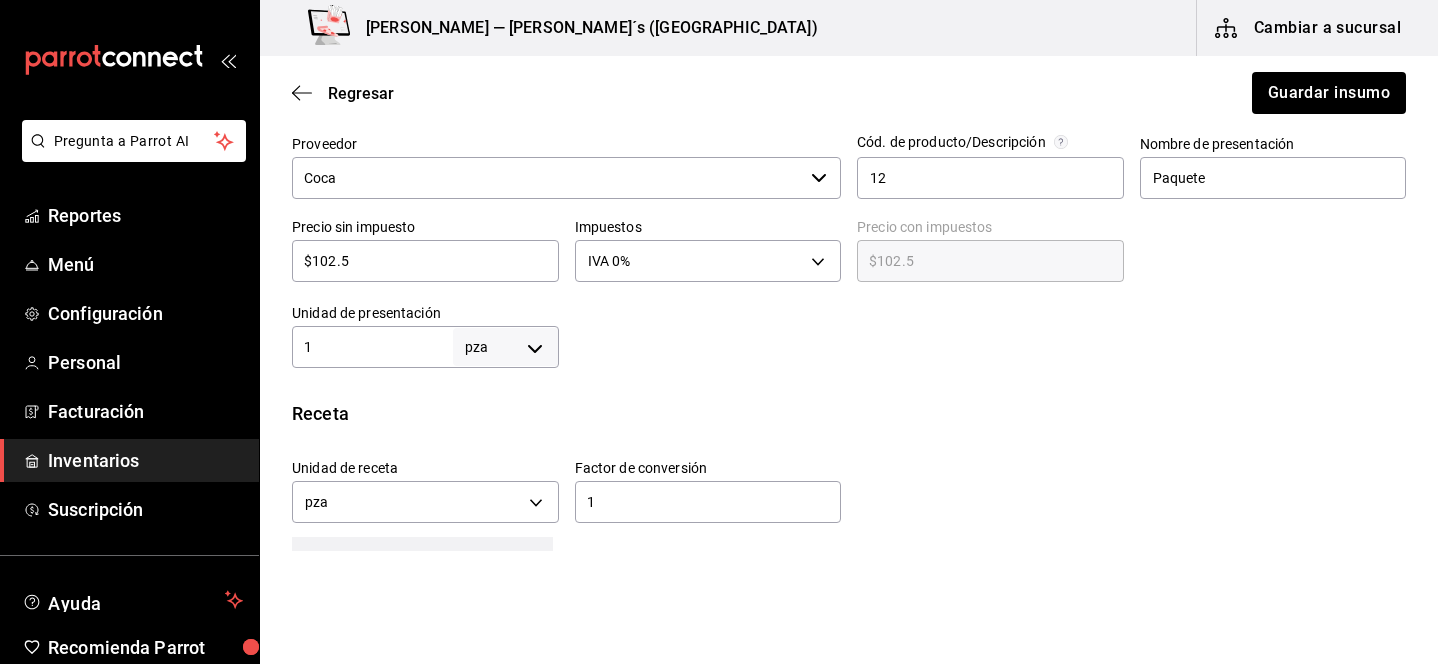 type on "1" 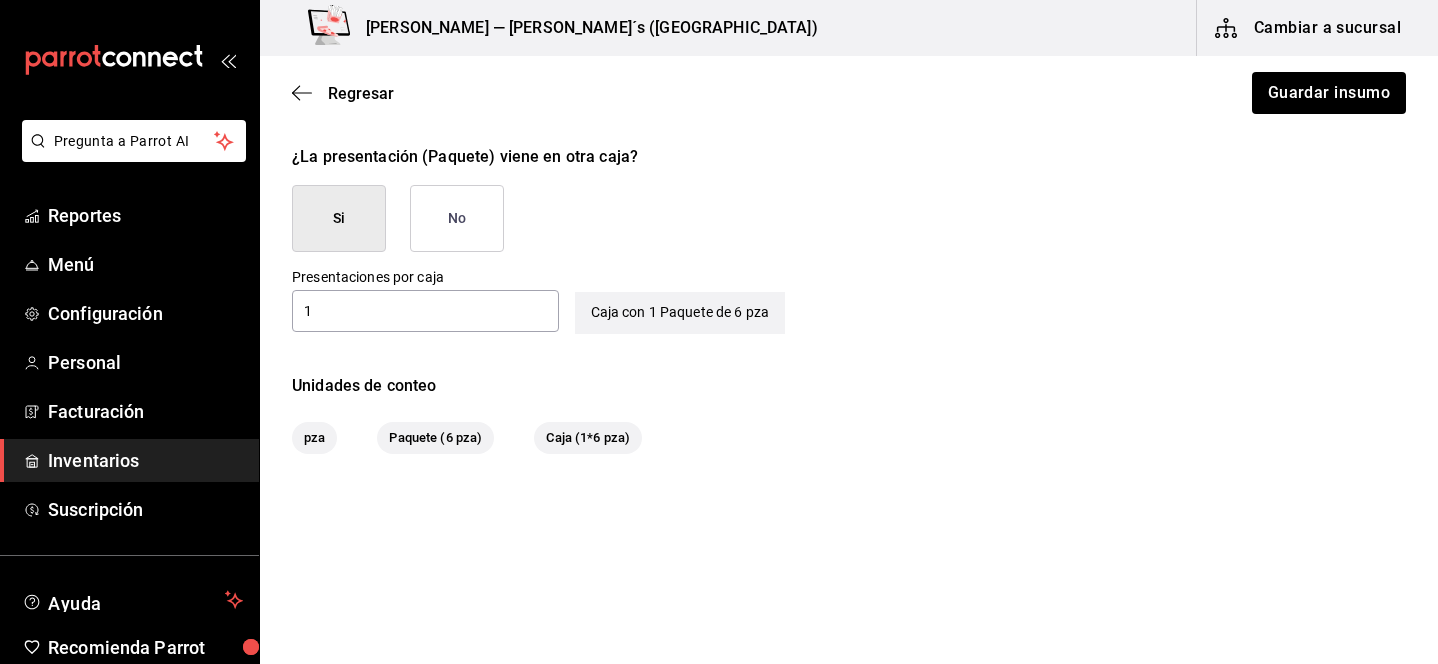 scroll, scrollTop: 986, scrollLeft: 0, axis: vertical 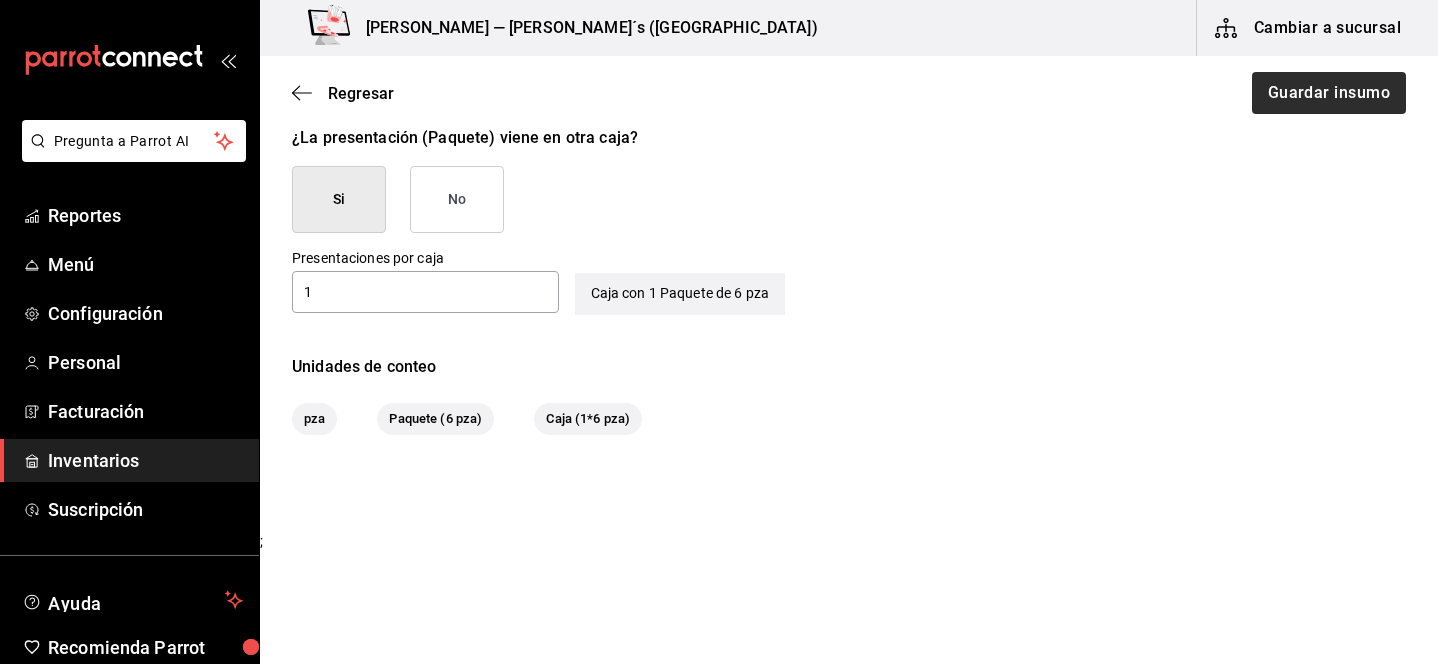 type on "6" 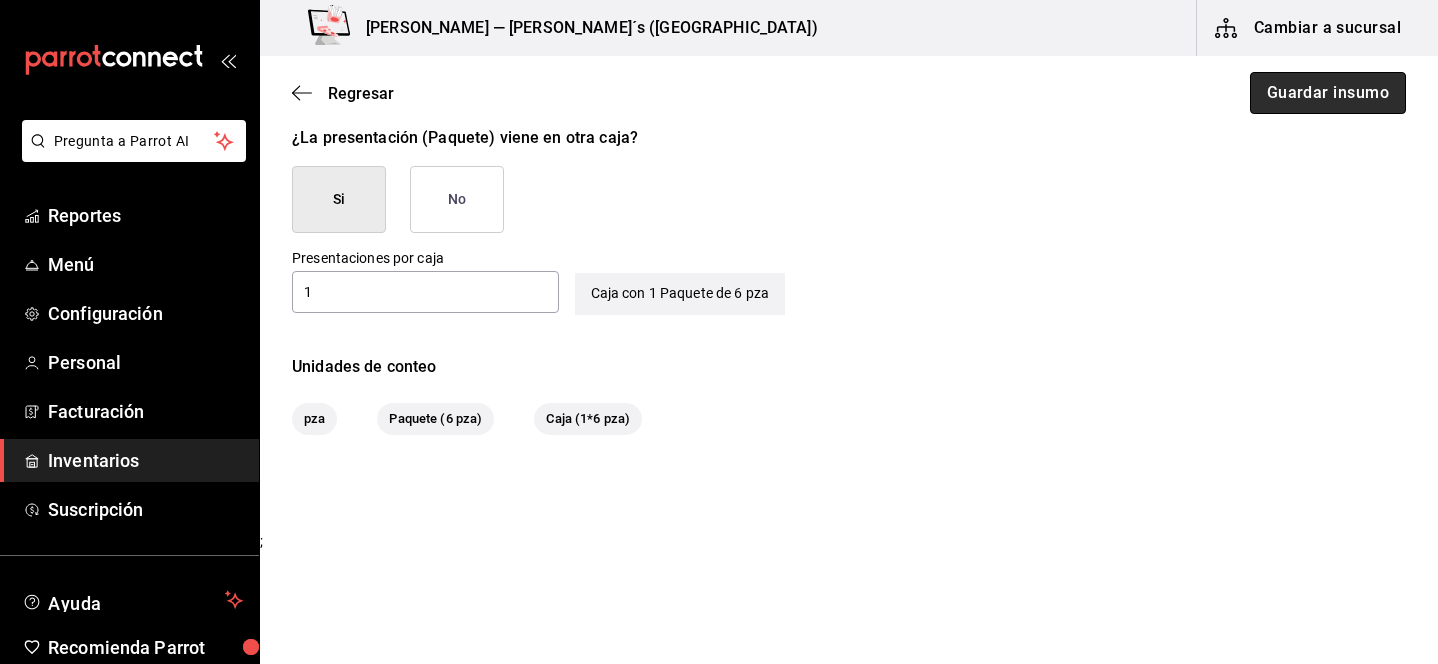 click on "Guardar insumo" at bounding box center [1328, 93] 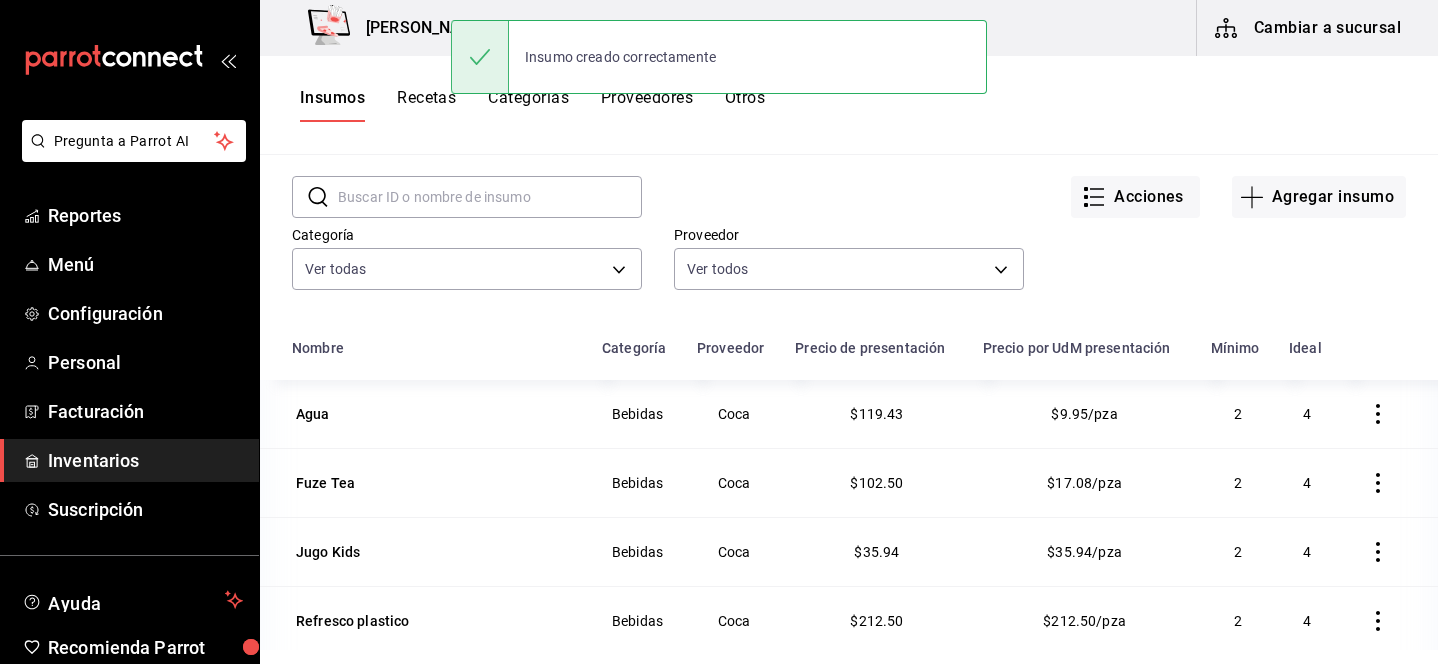 scroll, scrollTop: 221, scrollLeft: 0, axis: vertical 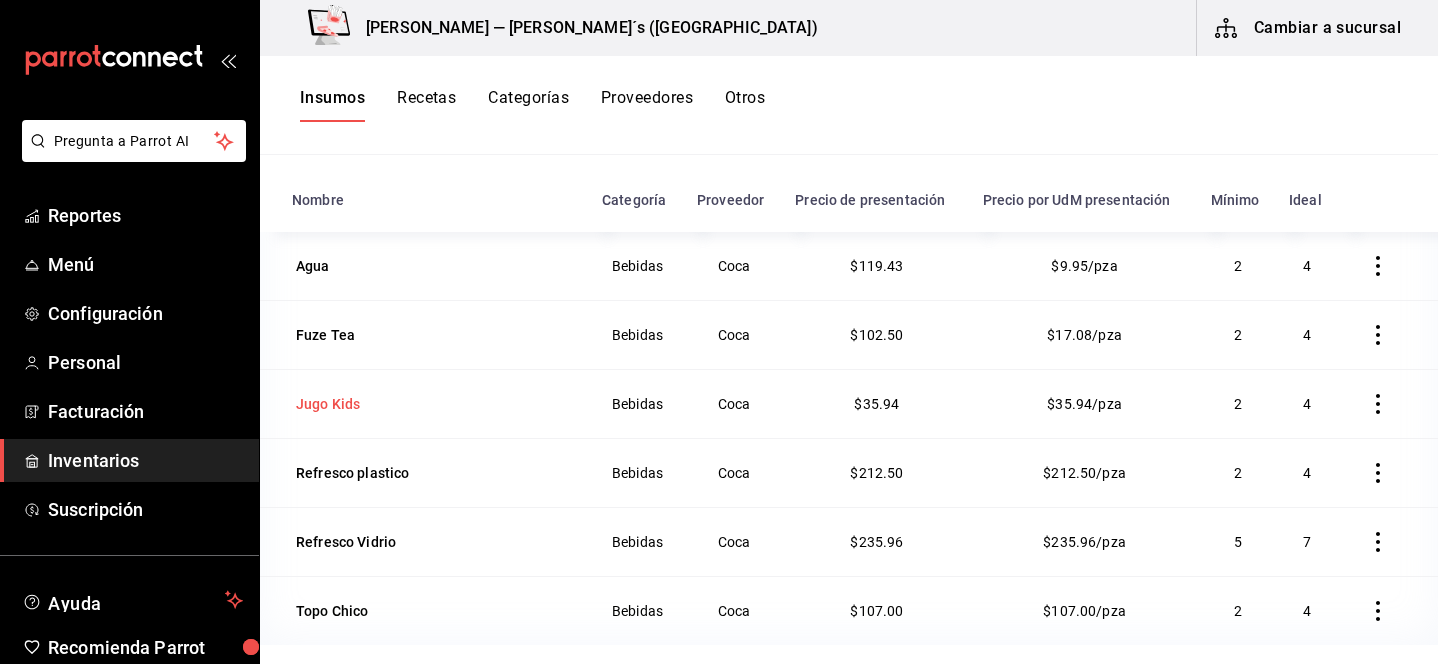 click on "Jugo Kids" at bounding box center (328, 404) 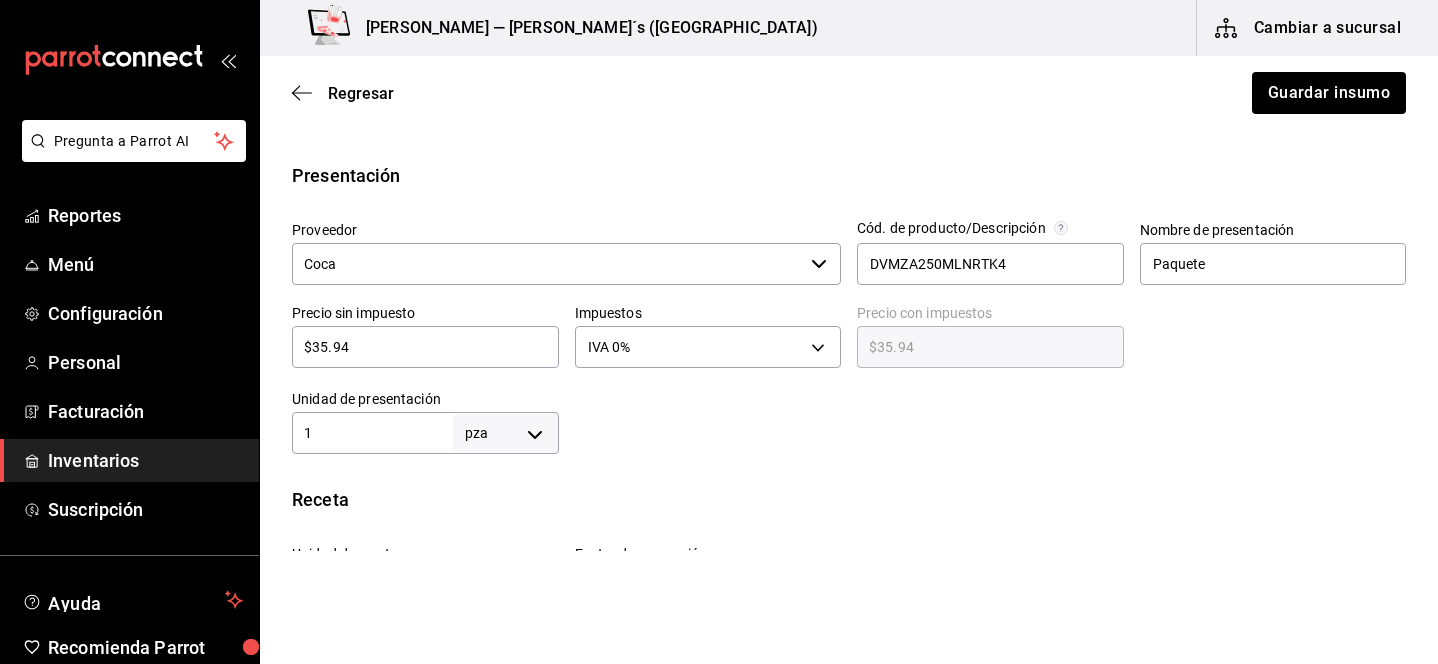 scroll, scrollTop: 392, scrollLeft: 0, axis: vertical 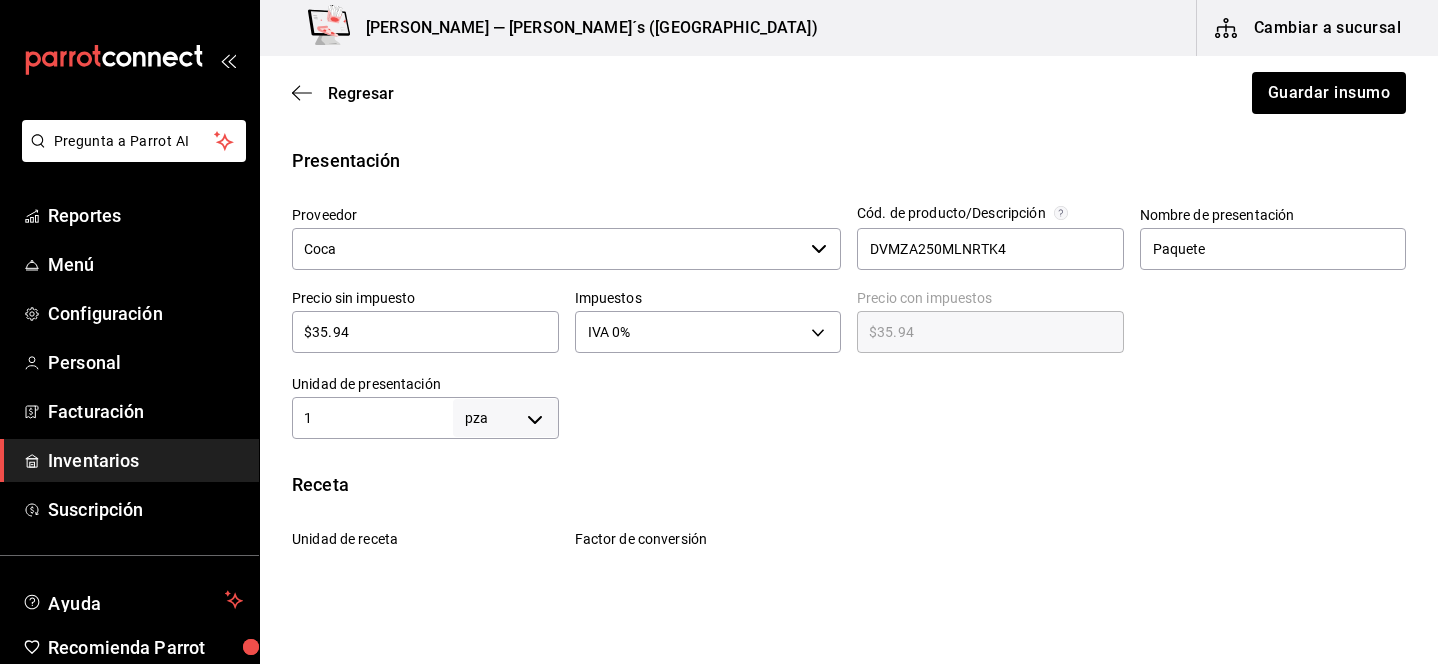 click on "1" at bounding box center (372, 418) 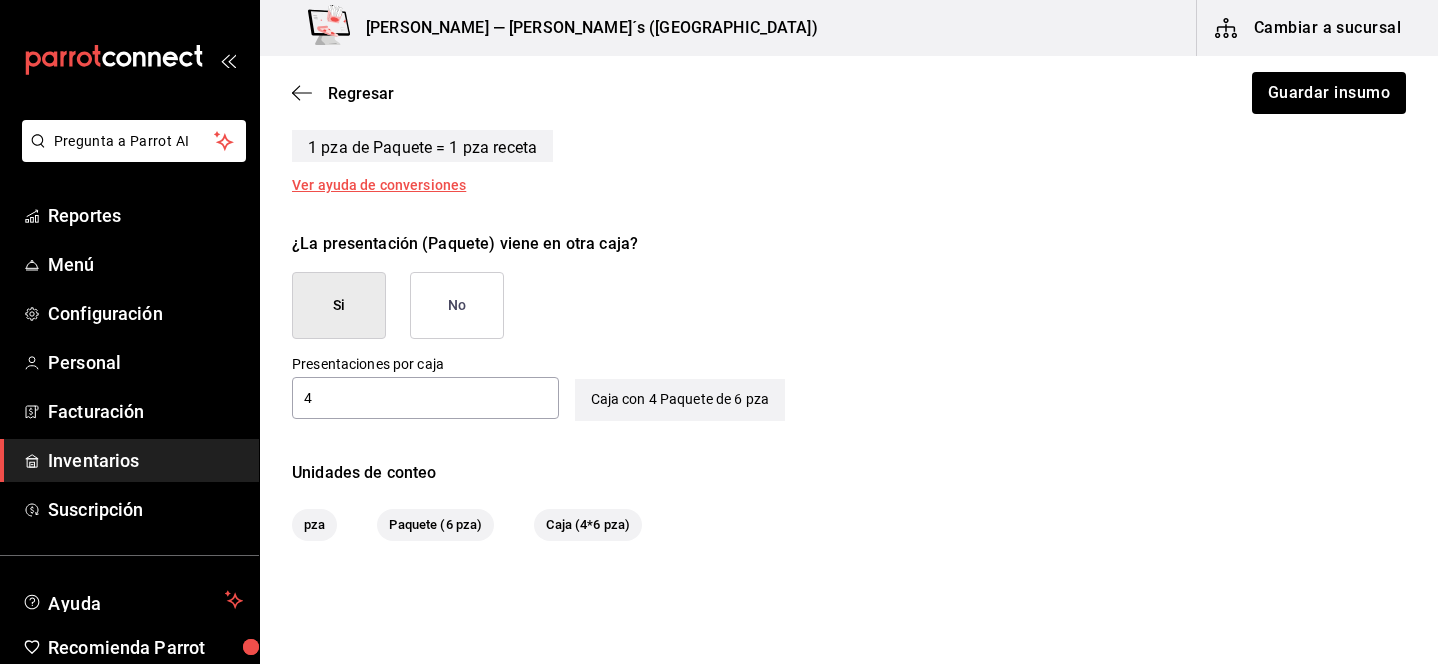 scroll, scrollTop: 888, scrollLeft: 0, axis: vertical 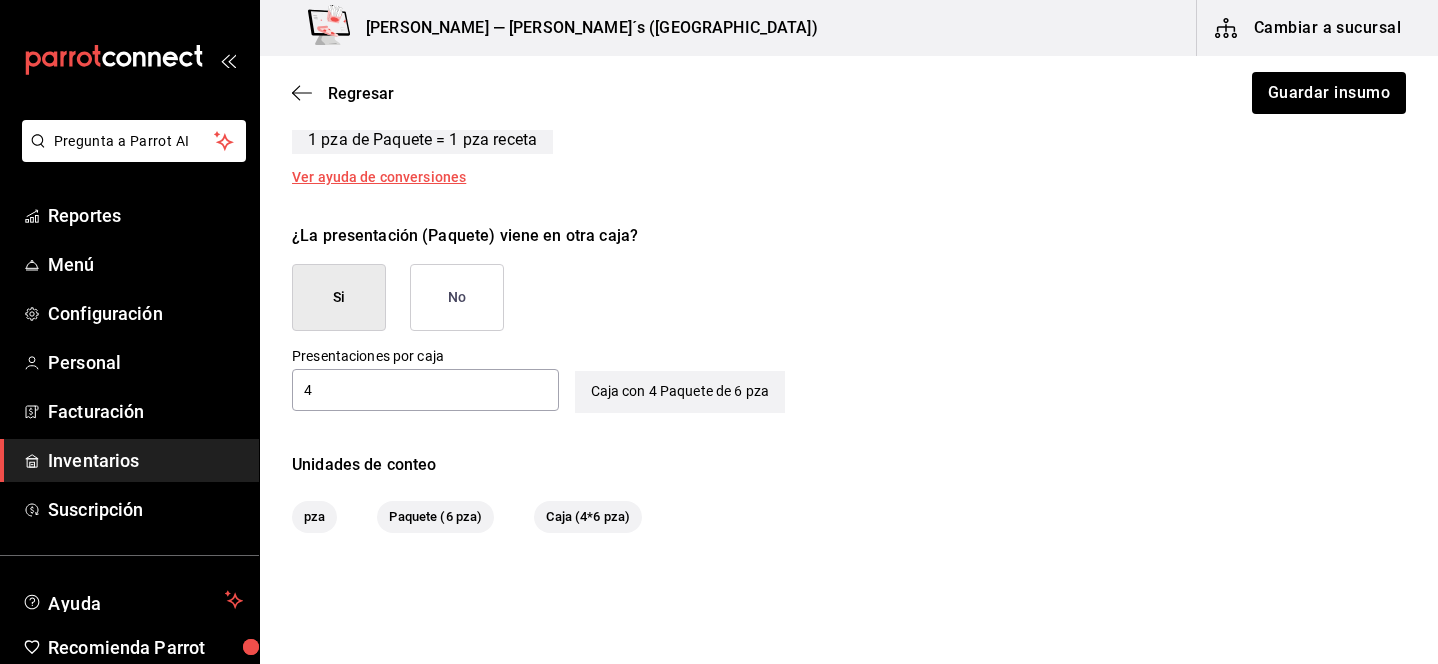 type on "6" 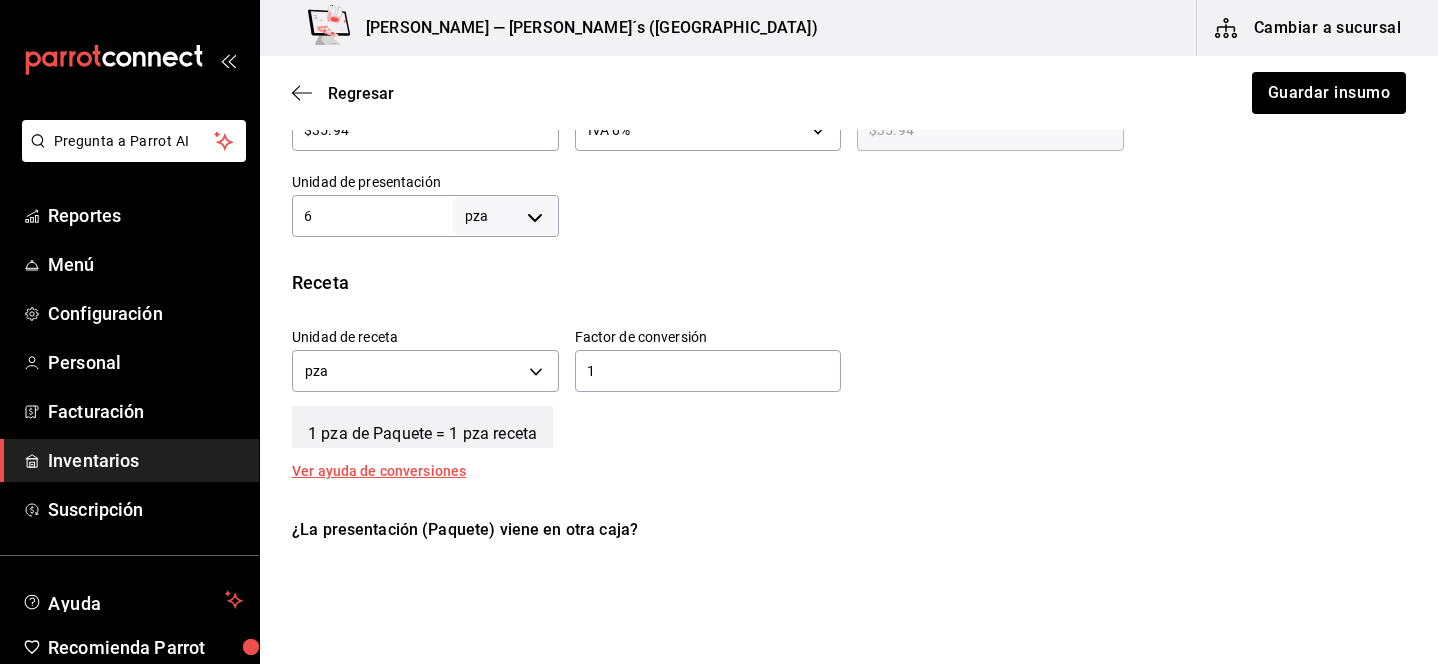scroll, scrollTop: 595, scrollLeft: 0, axis: vertical 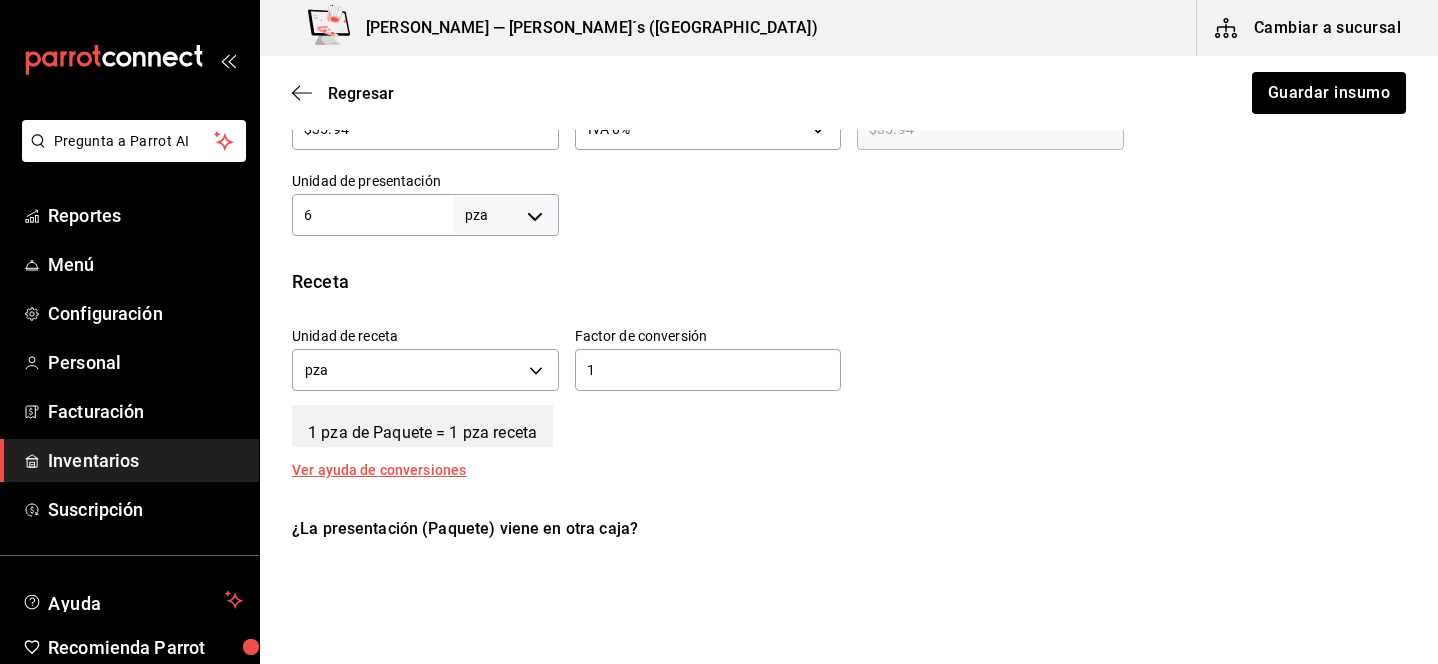type on "1" 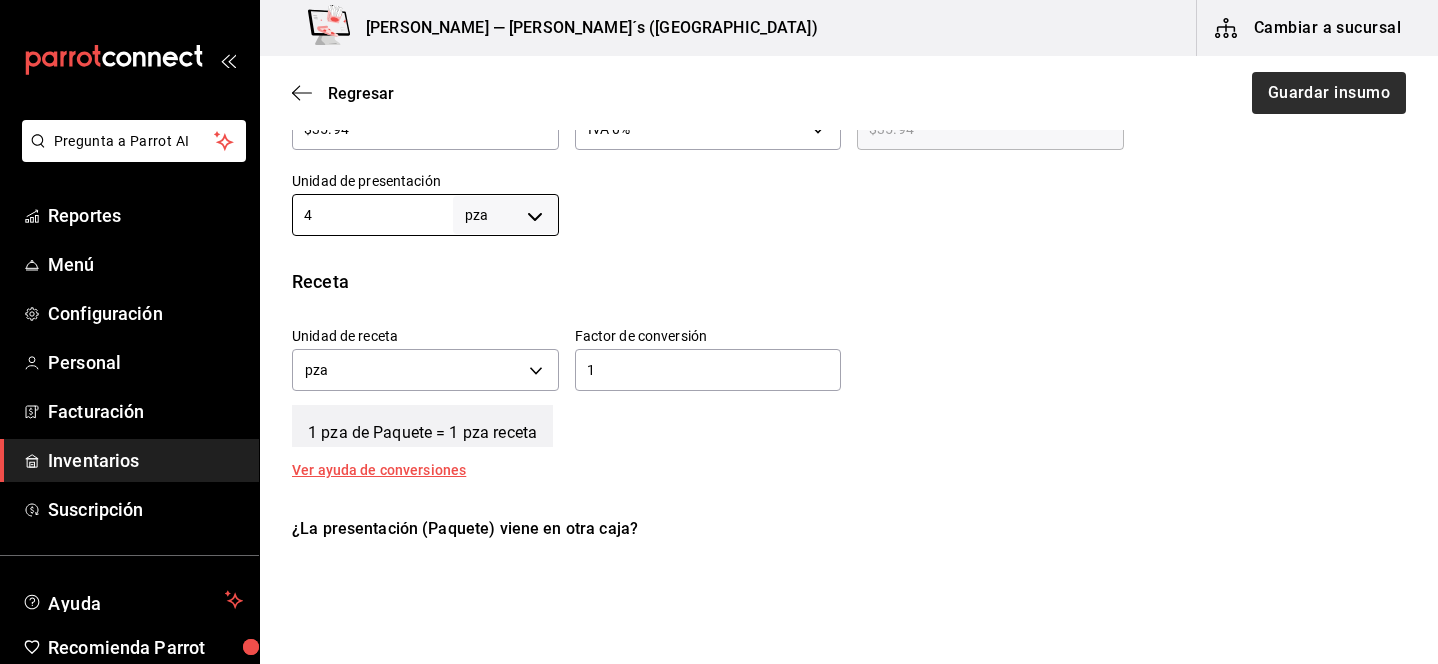 type 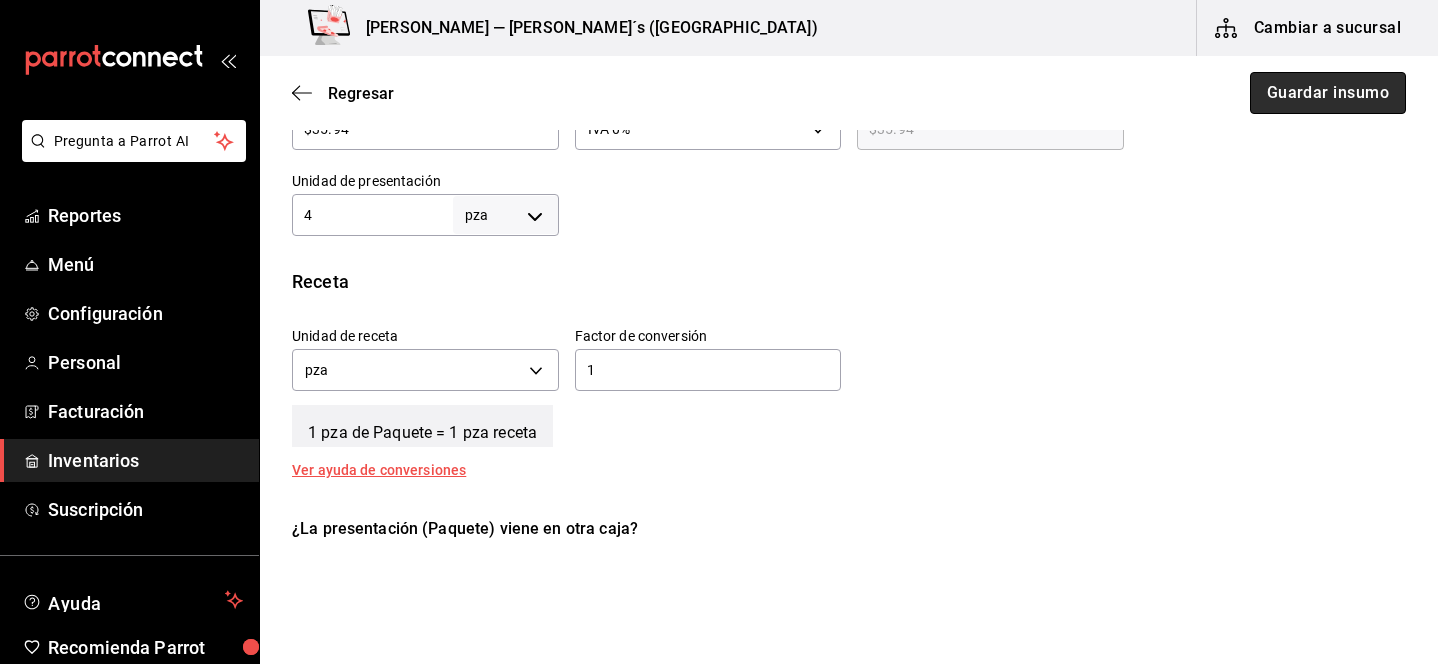 click on "Guardar insumo" at bounding box center (1328, 93) 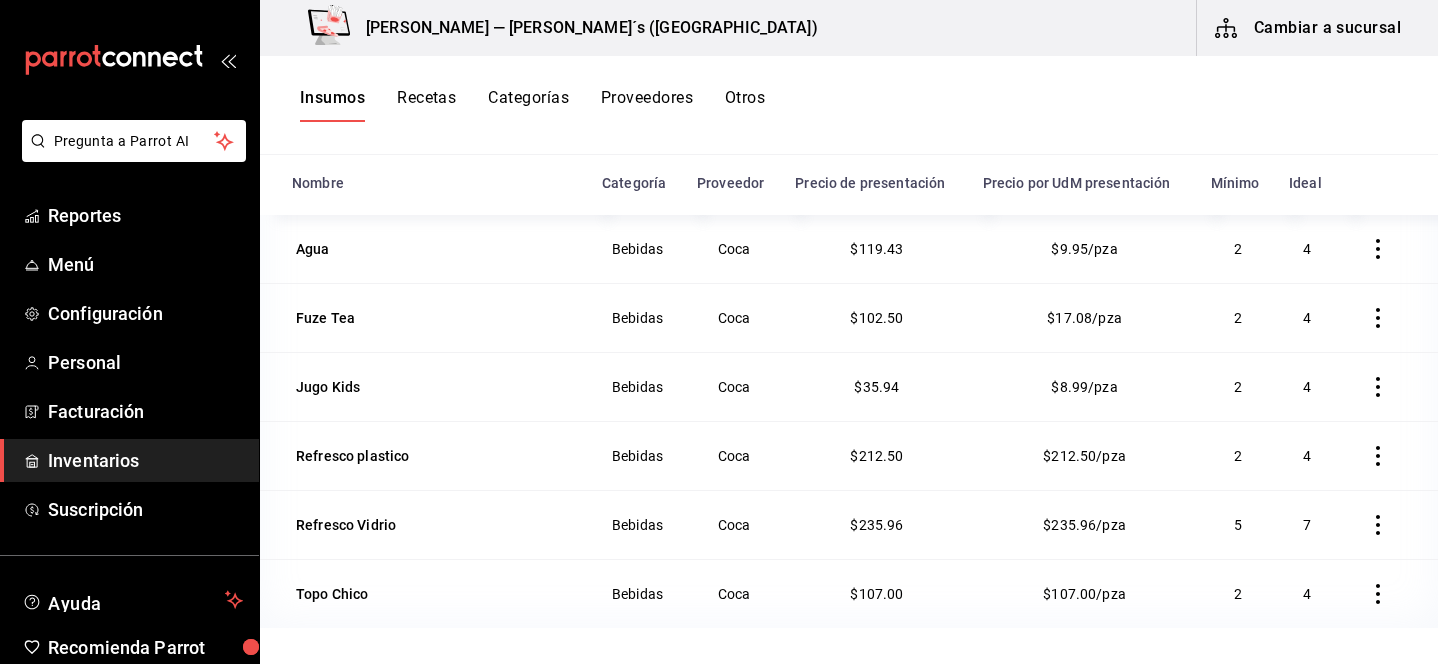 scroll, scrollTop: 246, scrollLeft: 0, axis: vertical 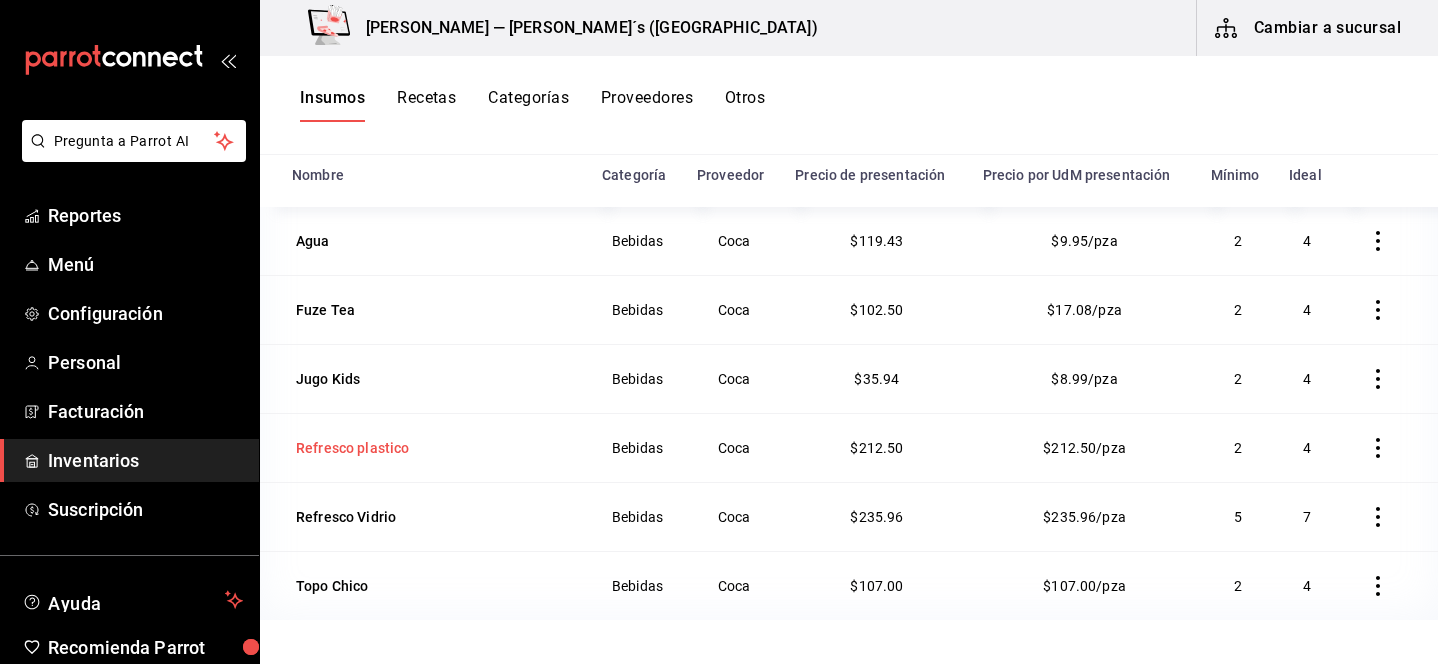 click on "Refresco plastico" at bounding box center (353, 448) 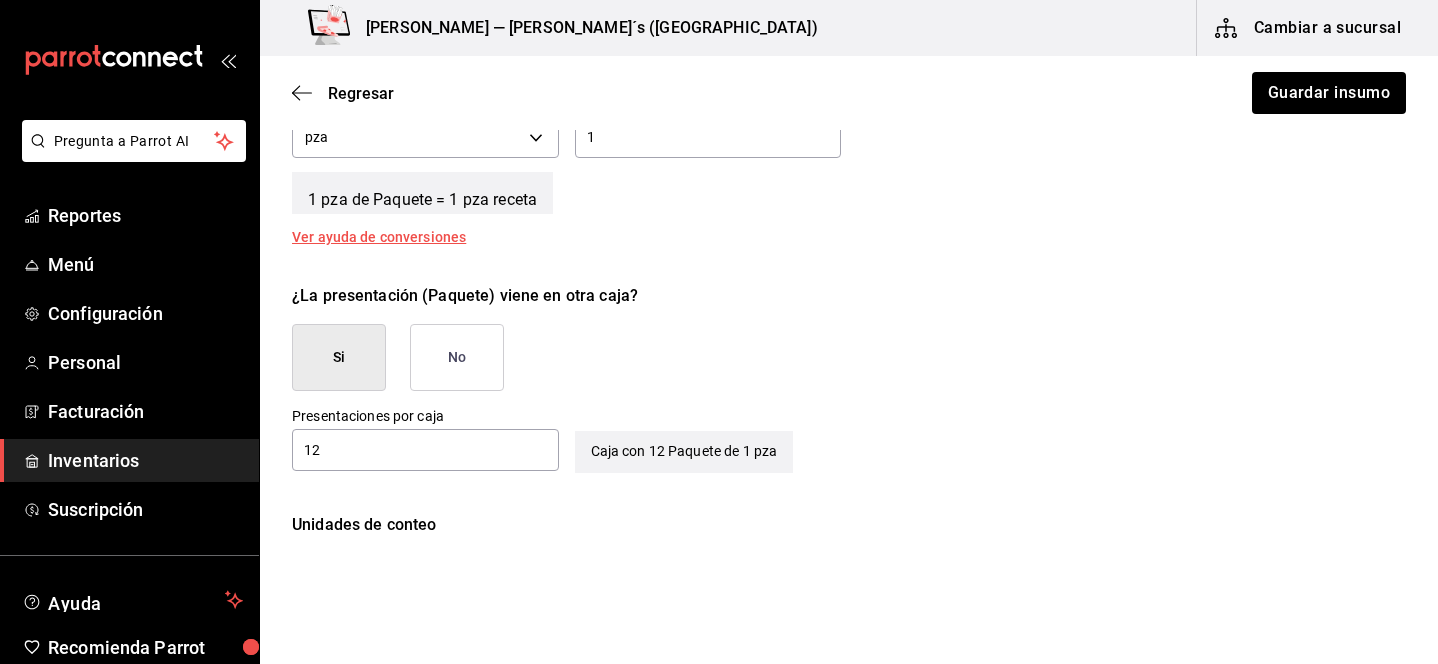 scroll, scrollTop: 829, scrollLeft: 0, axis: vertical 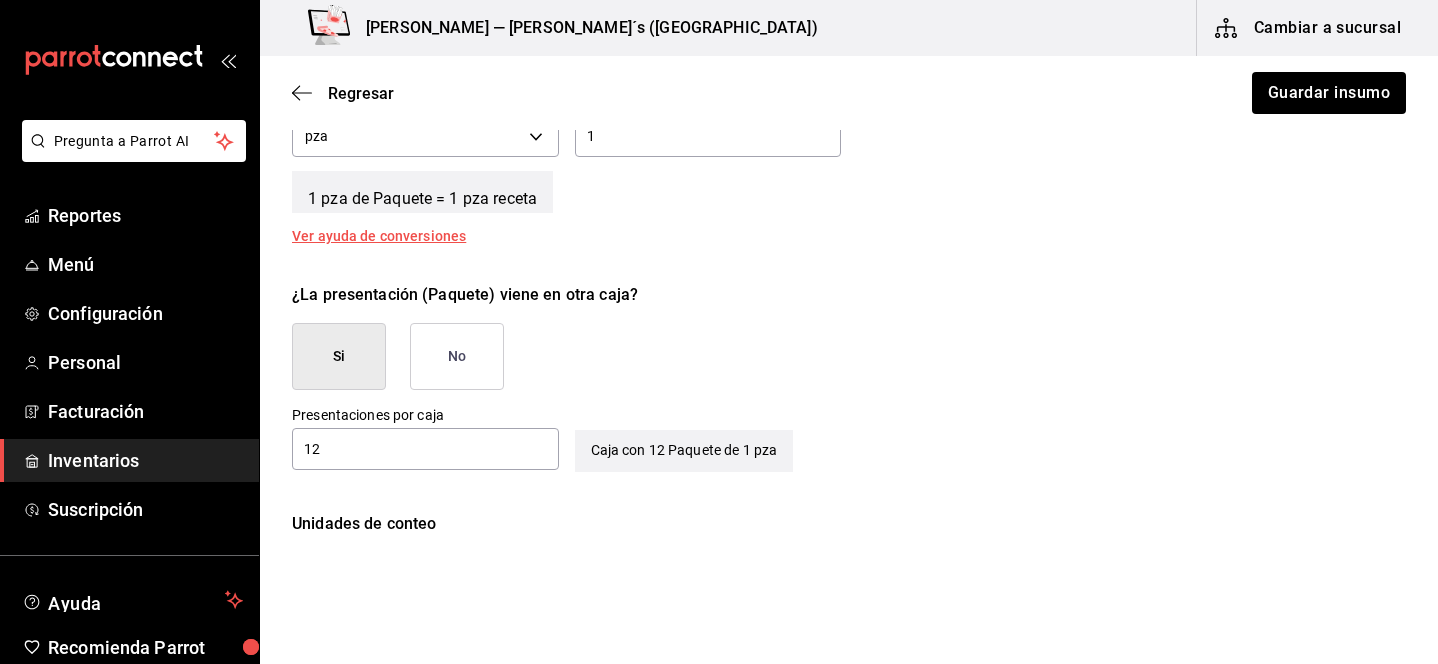 click on "12" at bounding box center (425, 449) 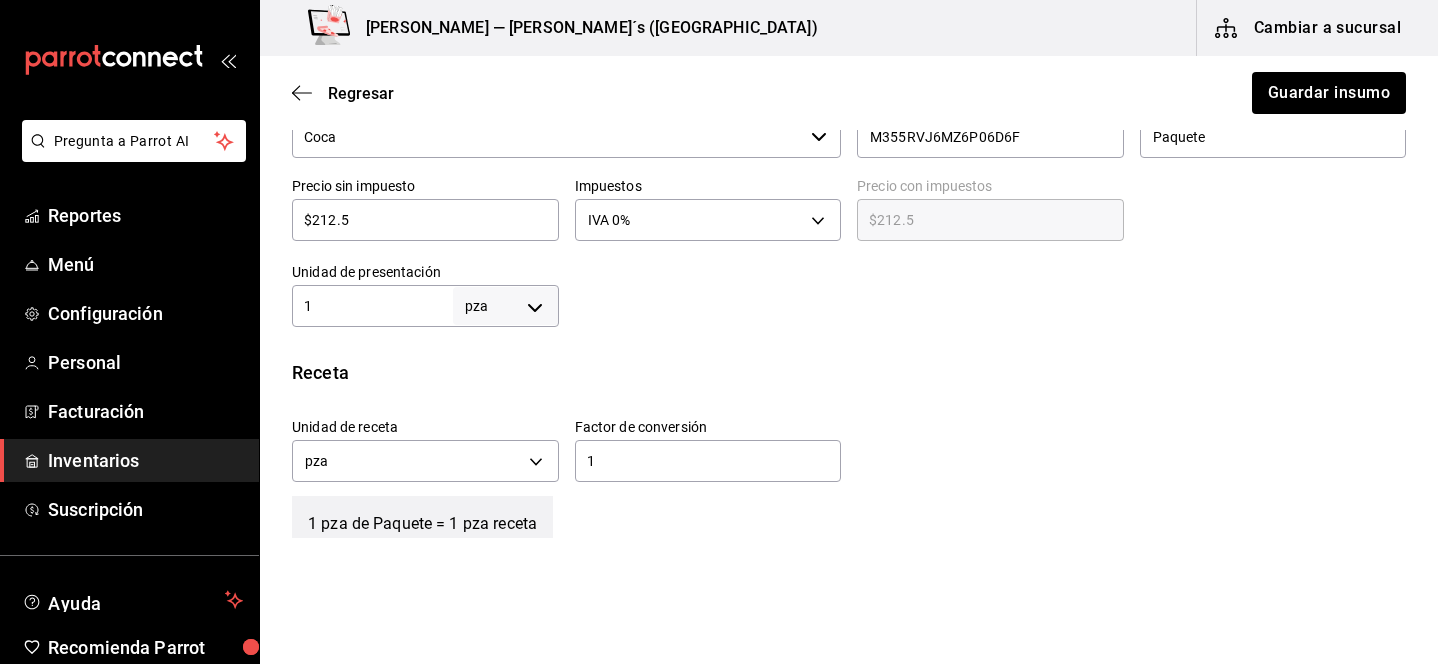 scroll, scrollTop: 450, scrollLeft: 0, axis: vertical 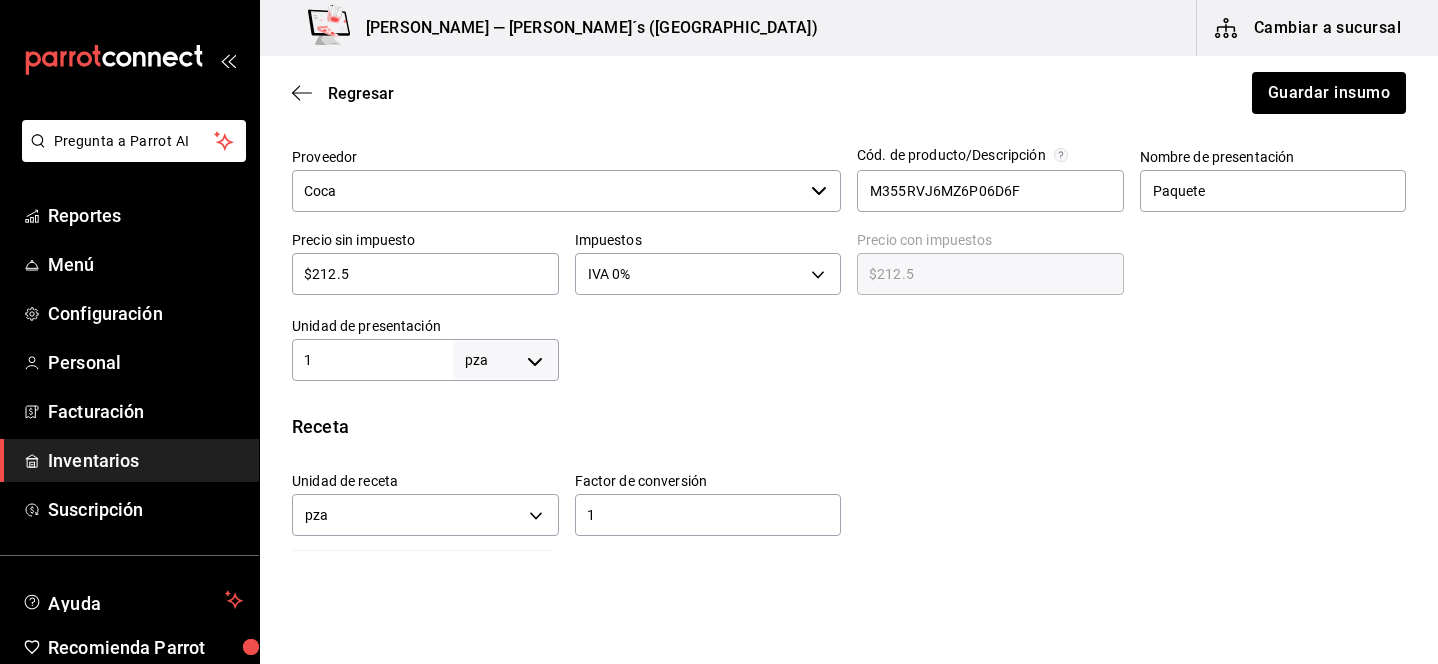 click on "1" at bounding box center (372, 360) 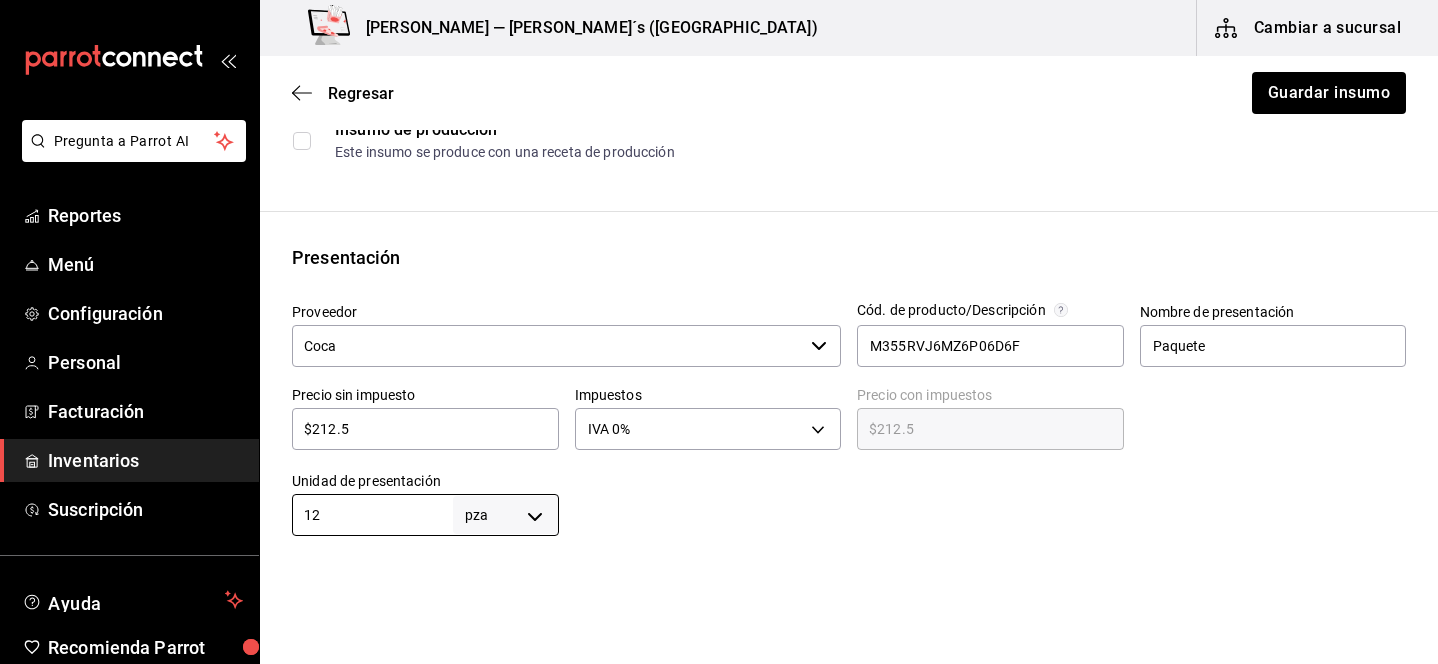 scroll, scrollTop: 286, scrollLeft: 0, axis: vertical 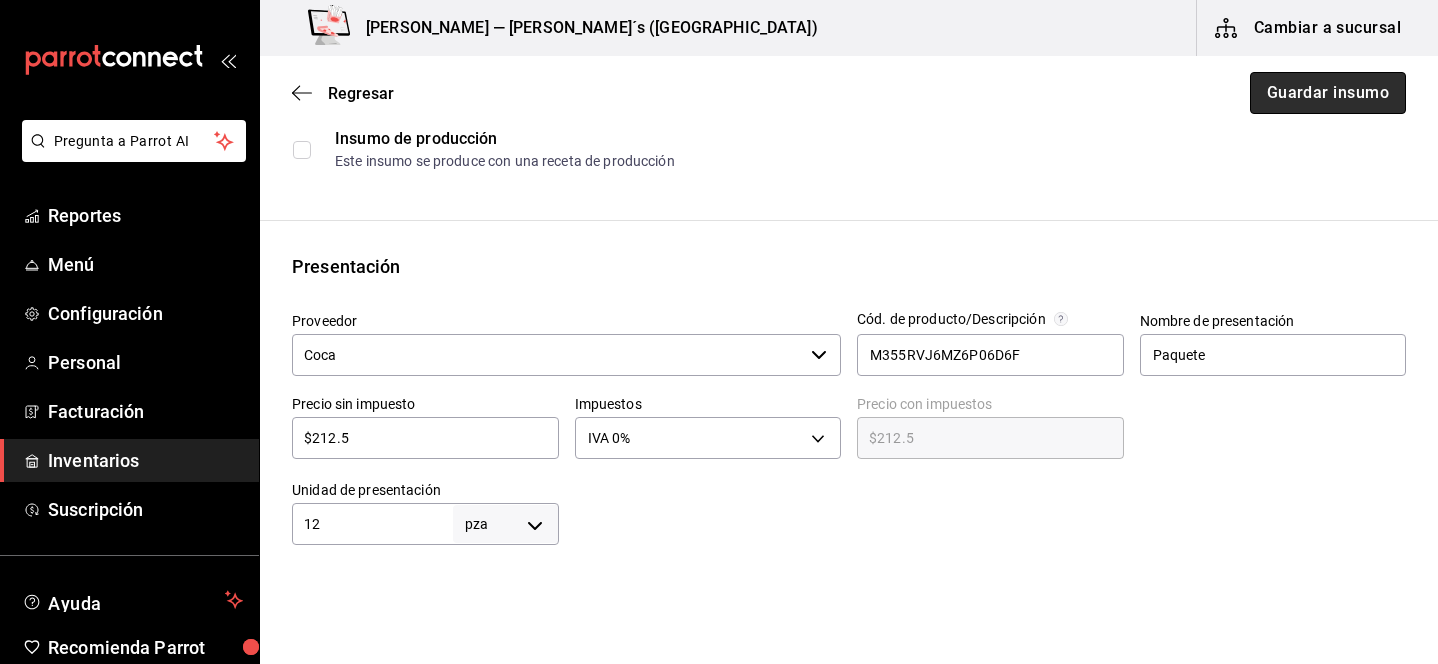 click on "Guardar insumo" at bounding box center (1328, 93) 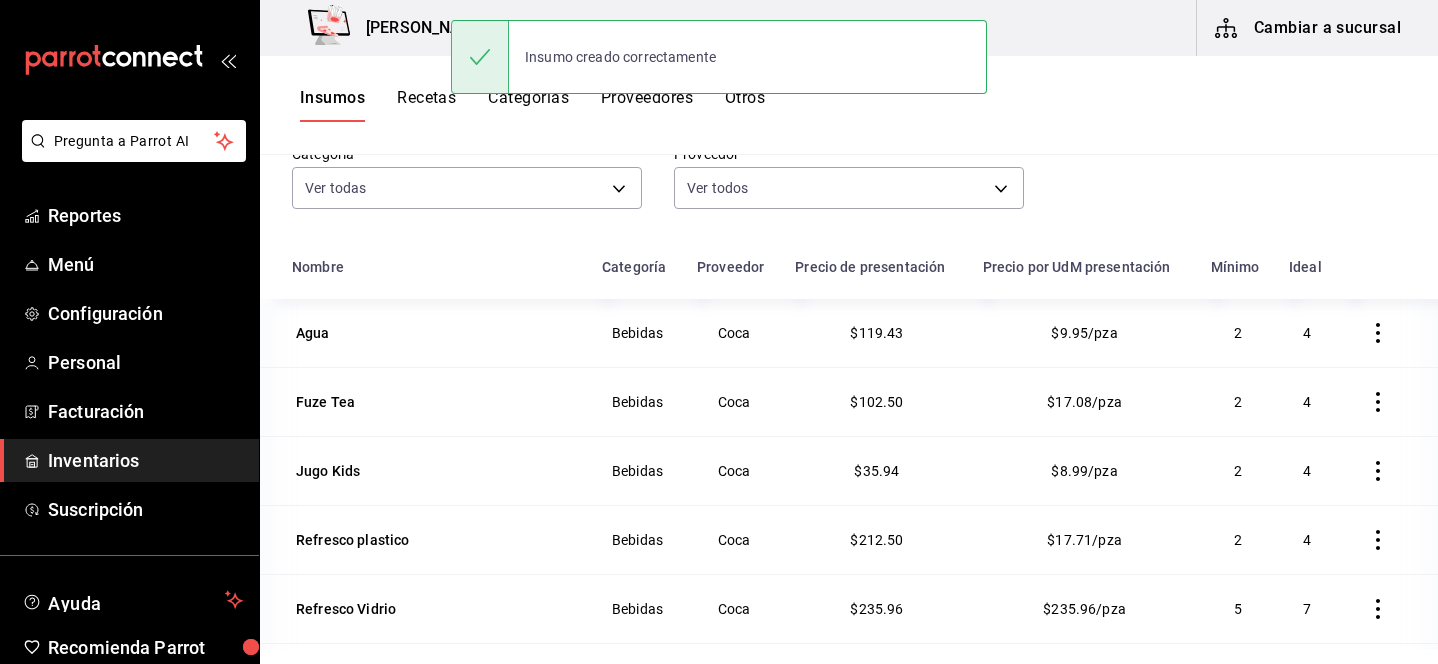 scroll, scrollTop: 203, scrollLeft: 0, axis: vertical 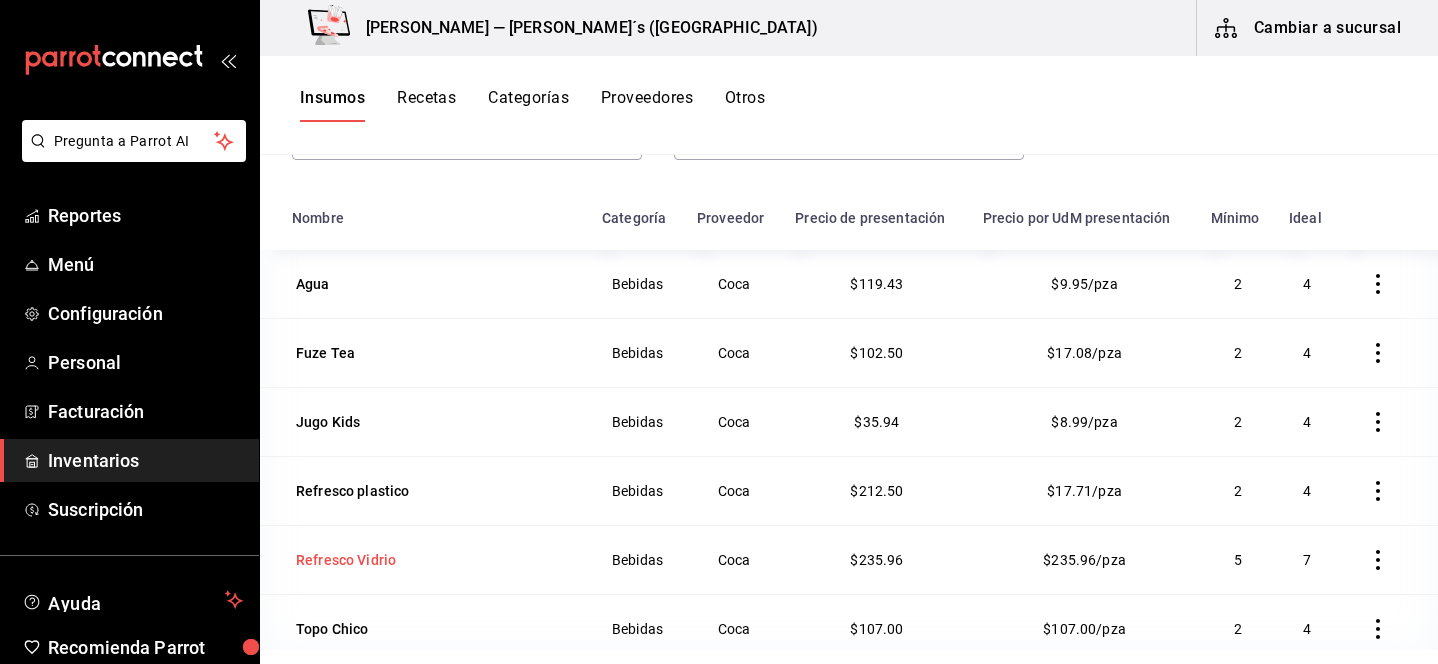 click on "Refresco Vidrio" at bounding box center (346, 560) 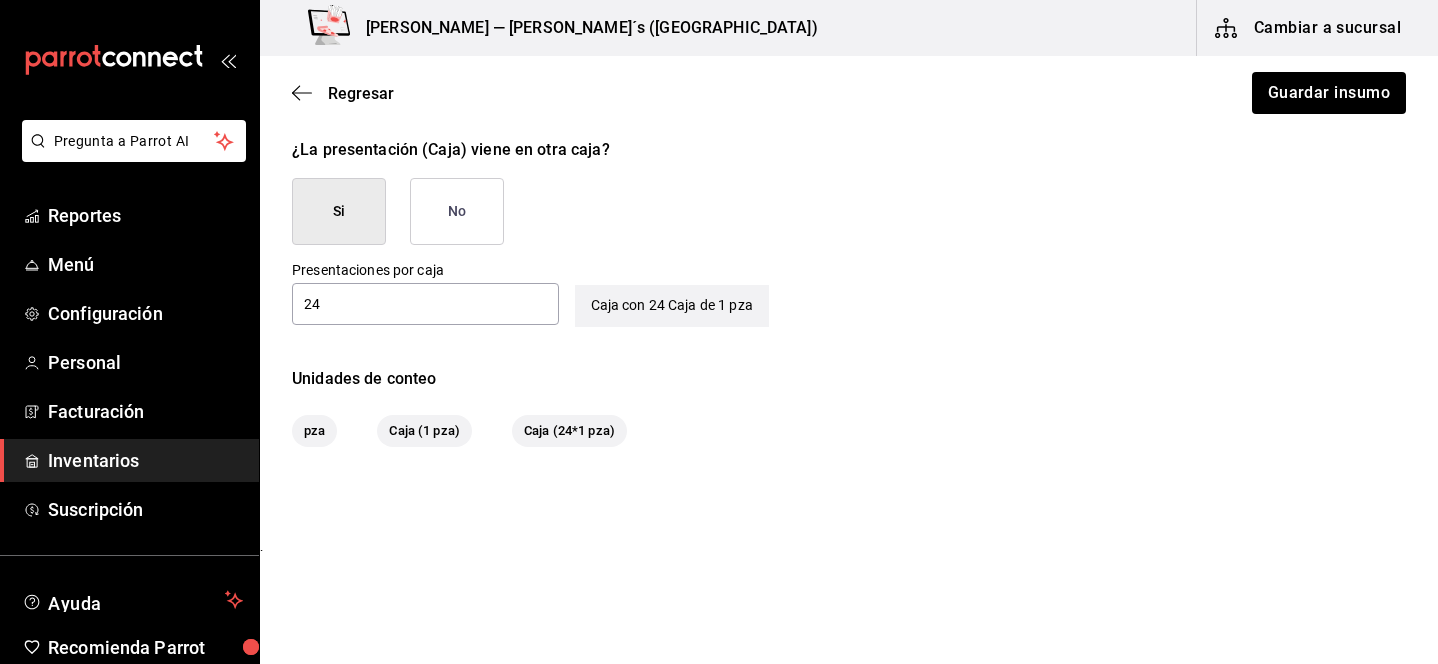 scroll, scrollTop: 975, scrollLeft: 0, axis: vertical 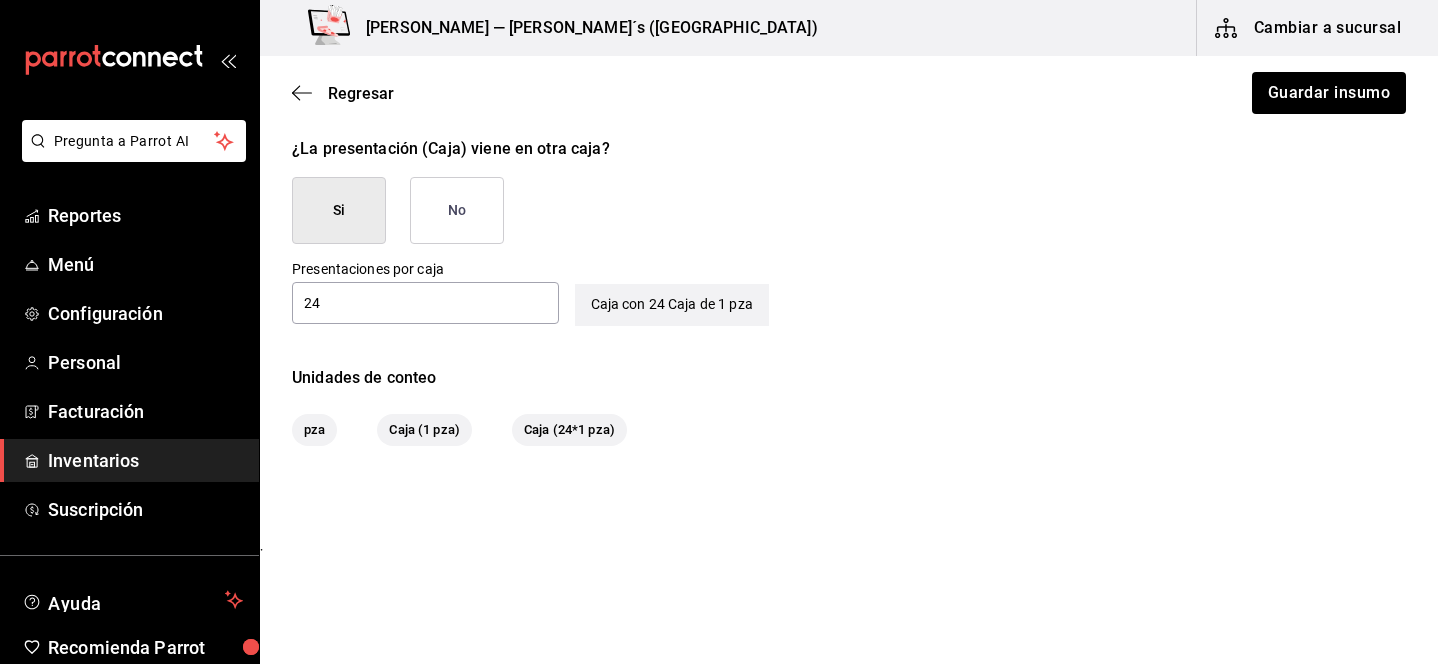 click on "24" at bounding box center [425, 303] 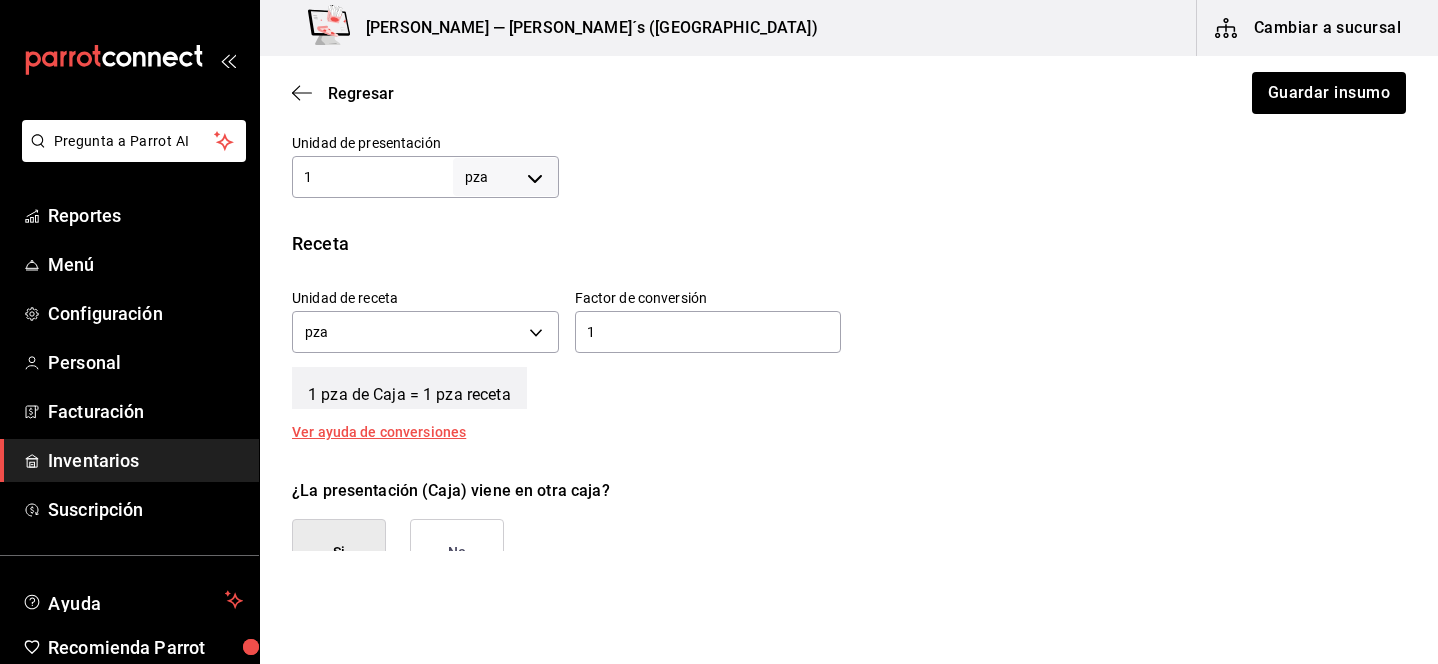 scroll, scrollTop: 634, scrollLeft: 0, axis: vertical 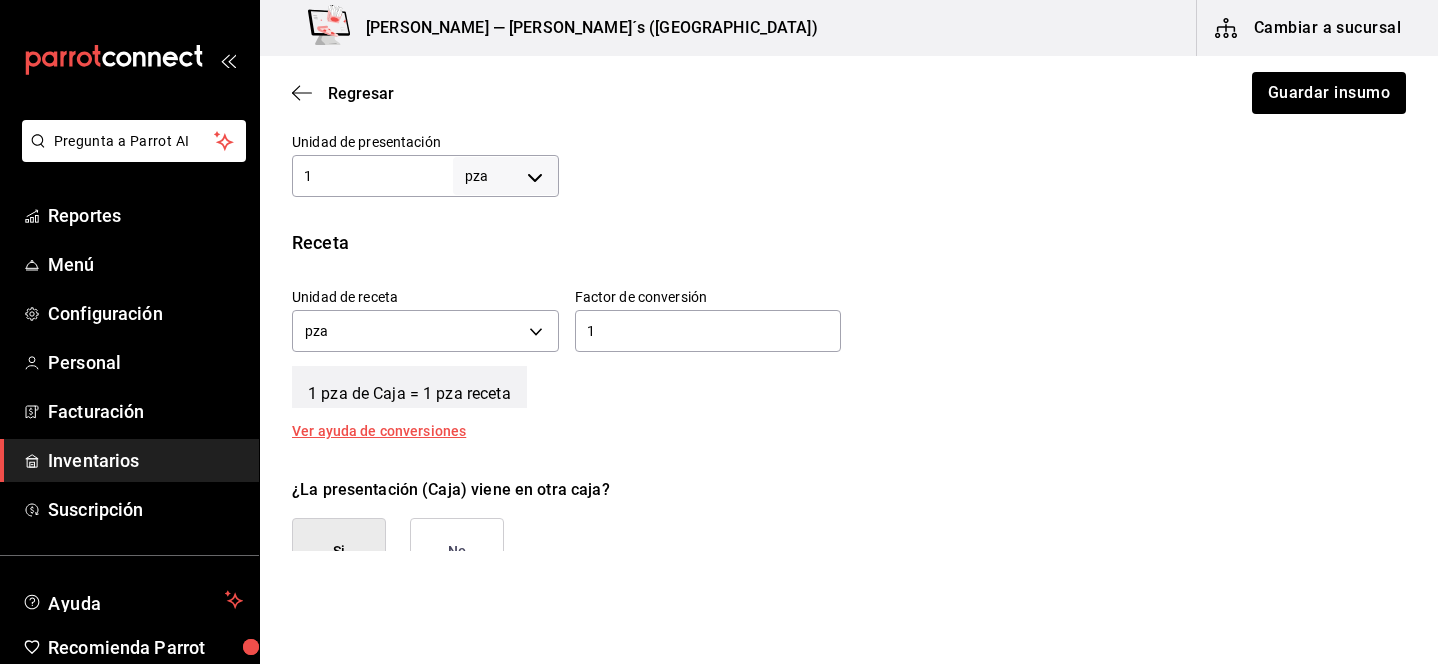 click on "1" at bounding box center (372, 176) 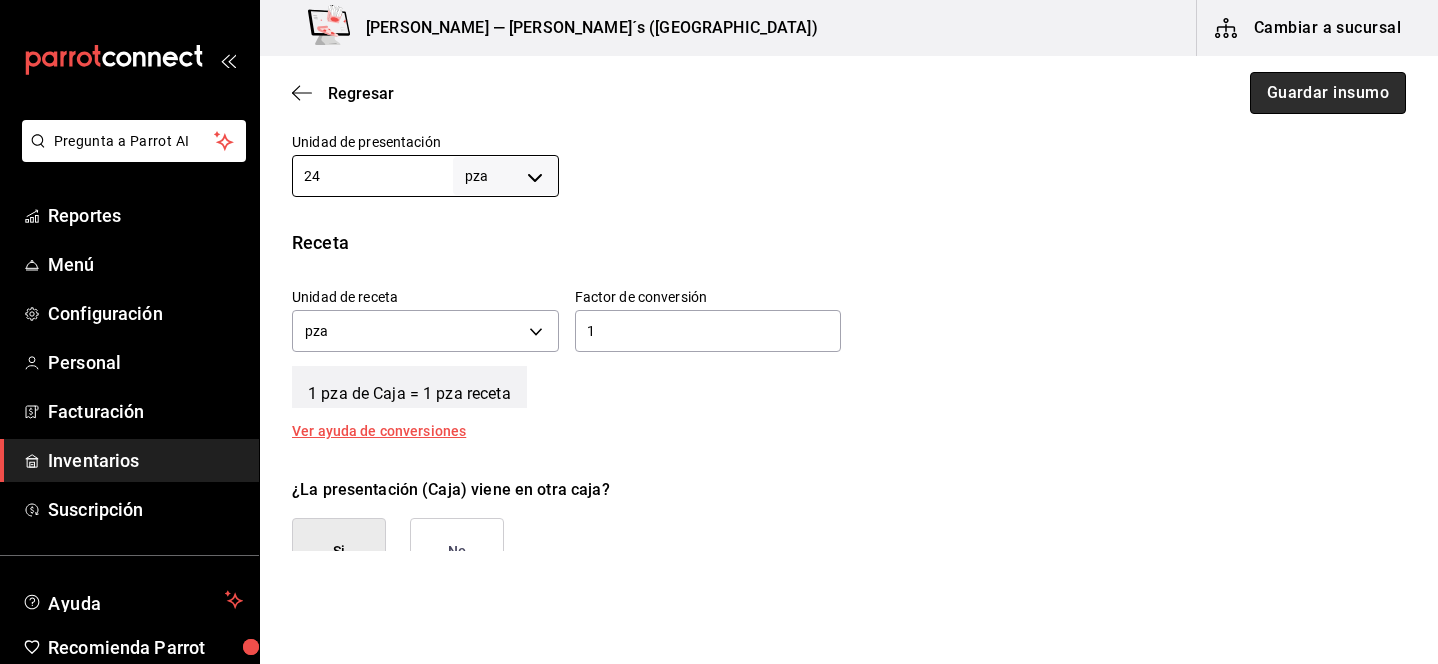 click on "Guardar insumo" at bounding box center (1328, 93) 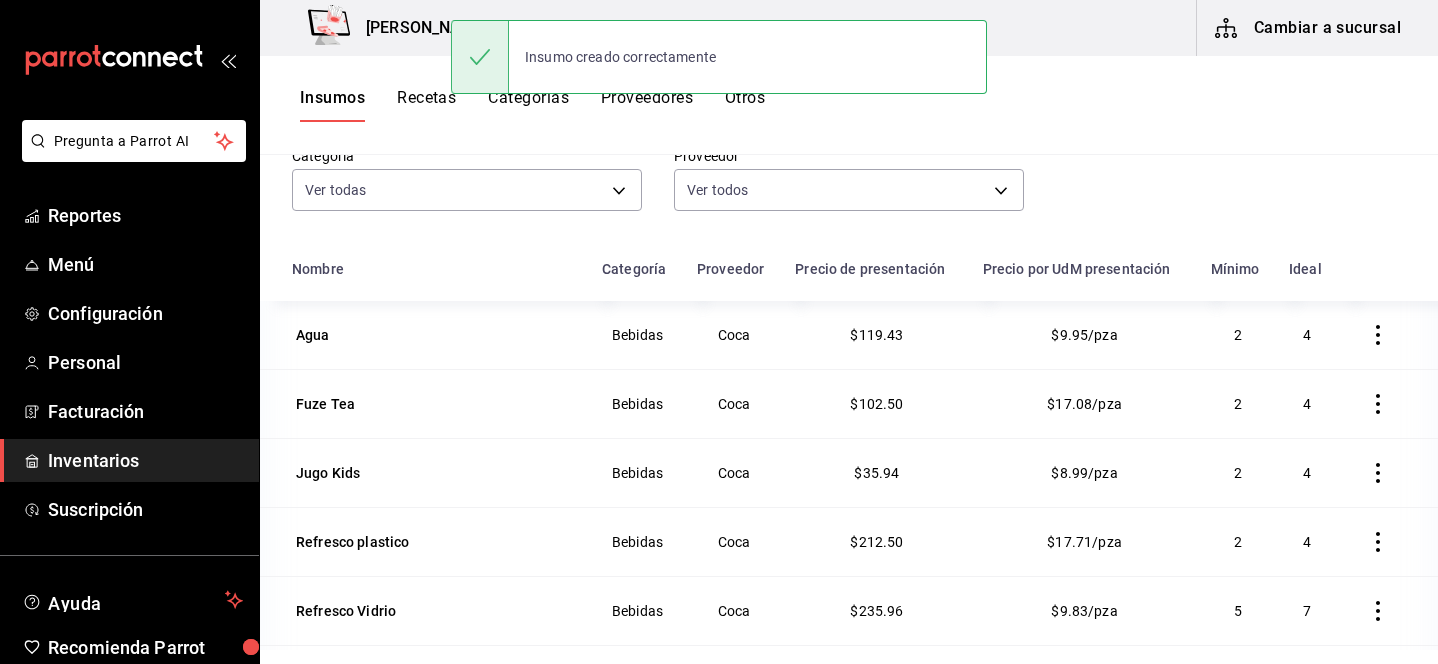 scroll, scrollTop: 246, scrollLeft: 0, axis: vertical 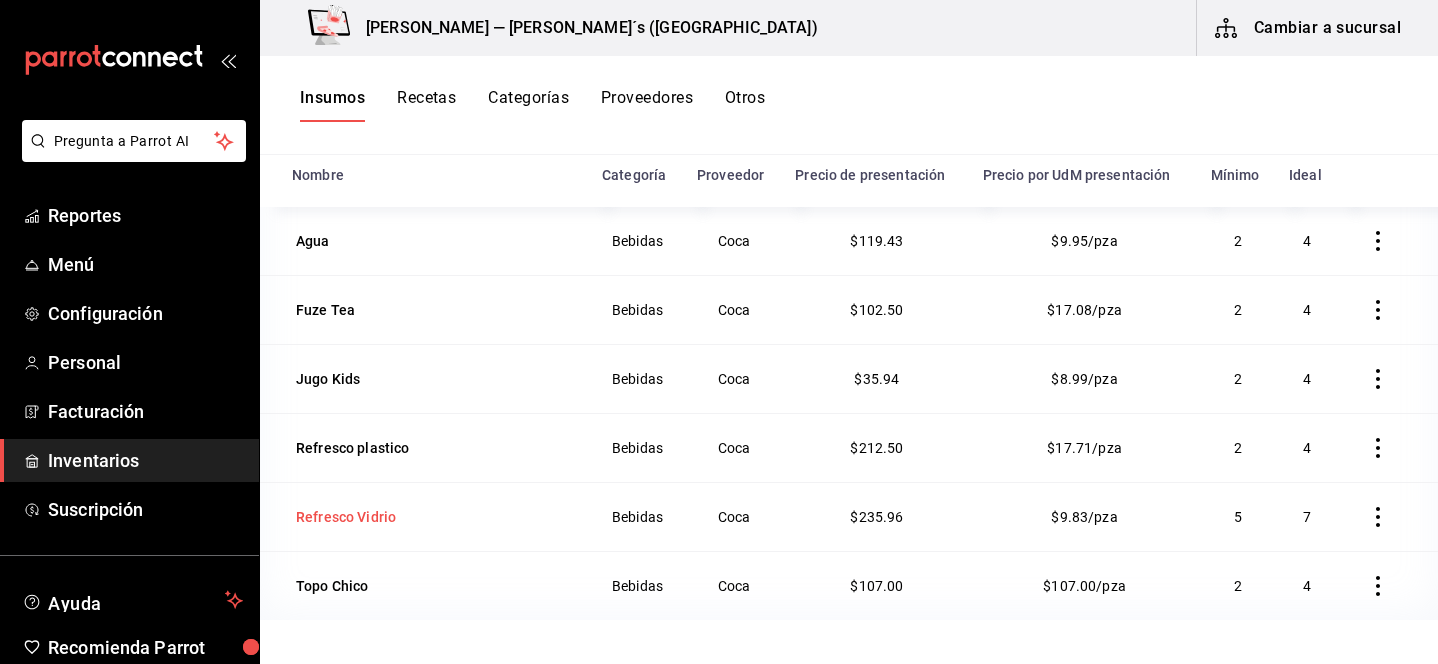 click on "Refresco Vidrio" at bounding box center (346, 517) 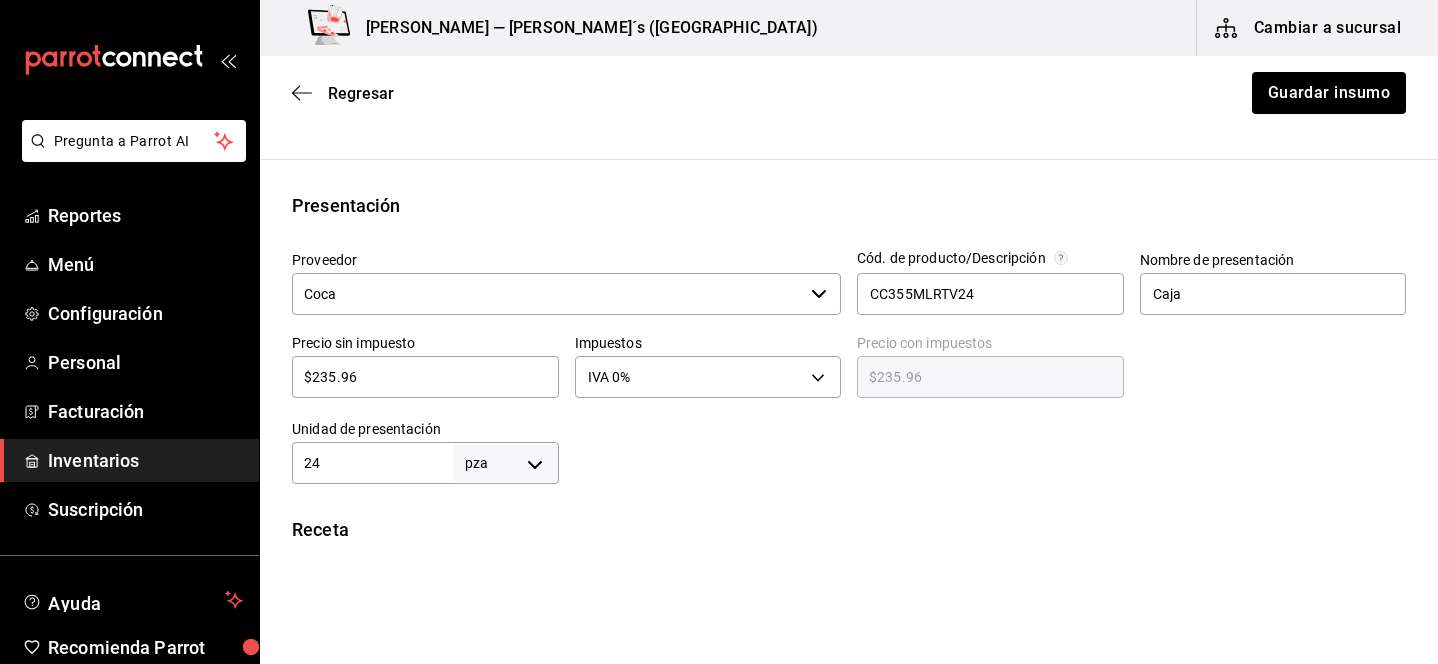 scroll, scrollTop: 313, scrollLeft: 0, axis: vertical 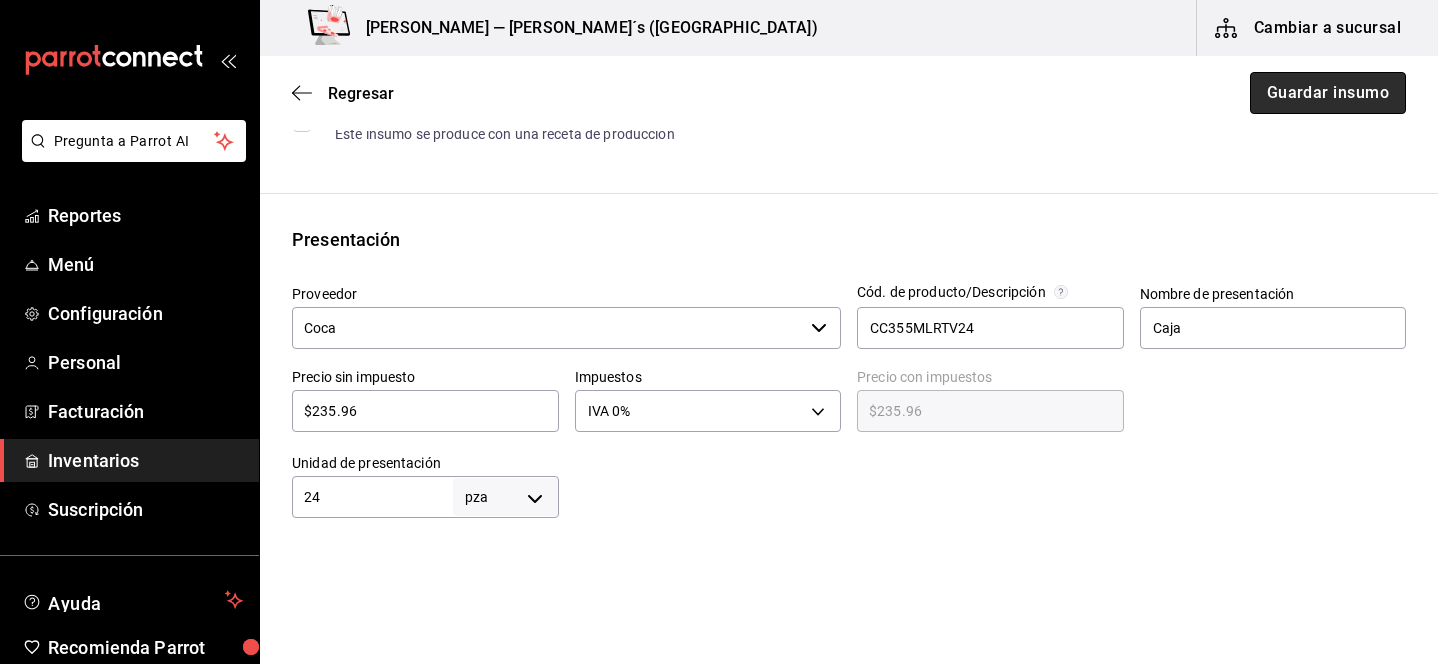 click on "Guardar insumo" at bounding box center [1328, 93] 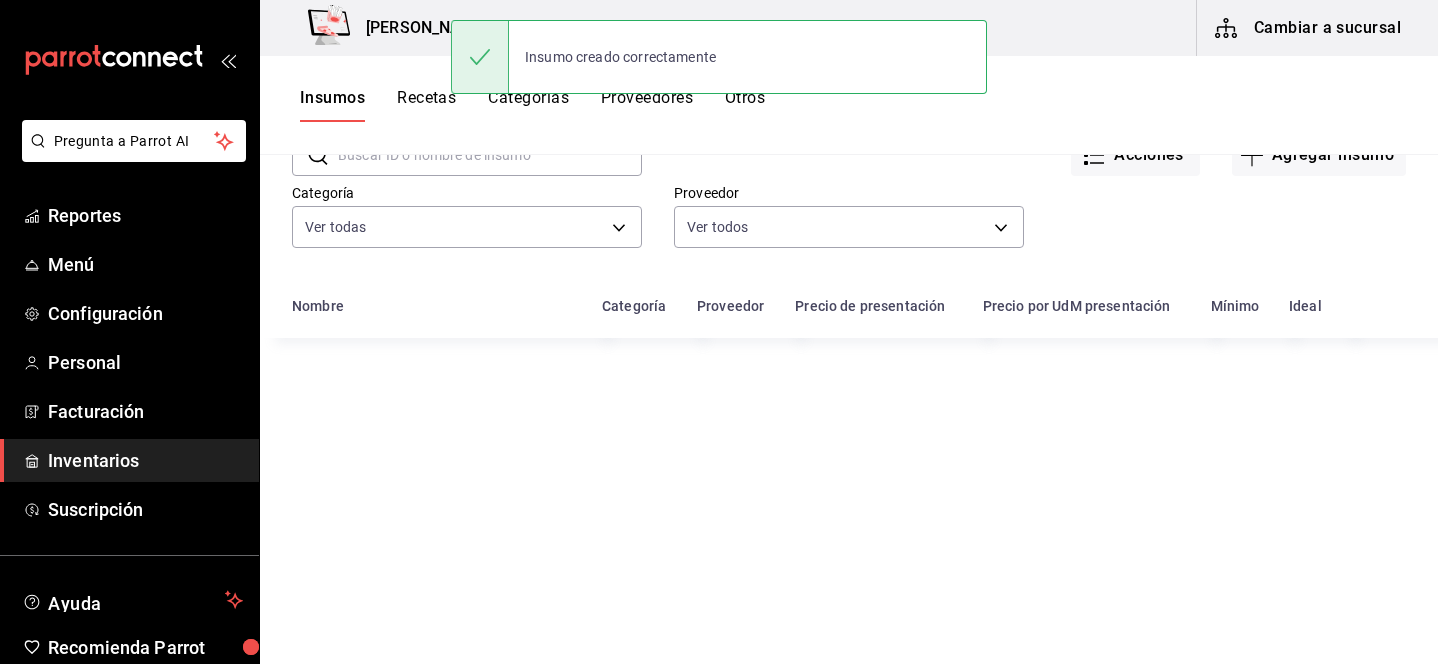 scroll, scrollTop: 246, scrollLeft: 0, axis: vertical 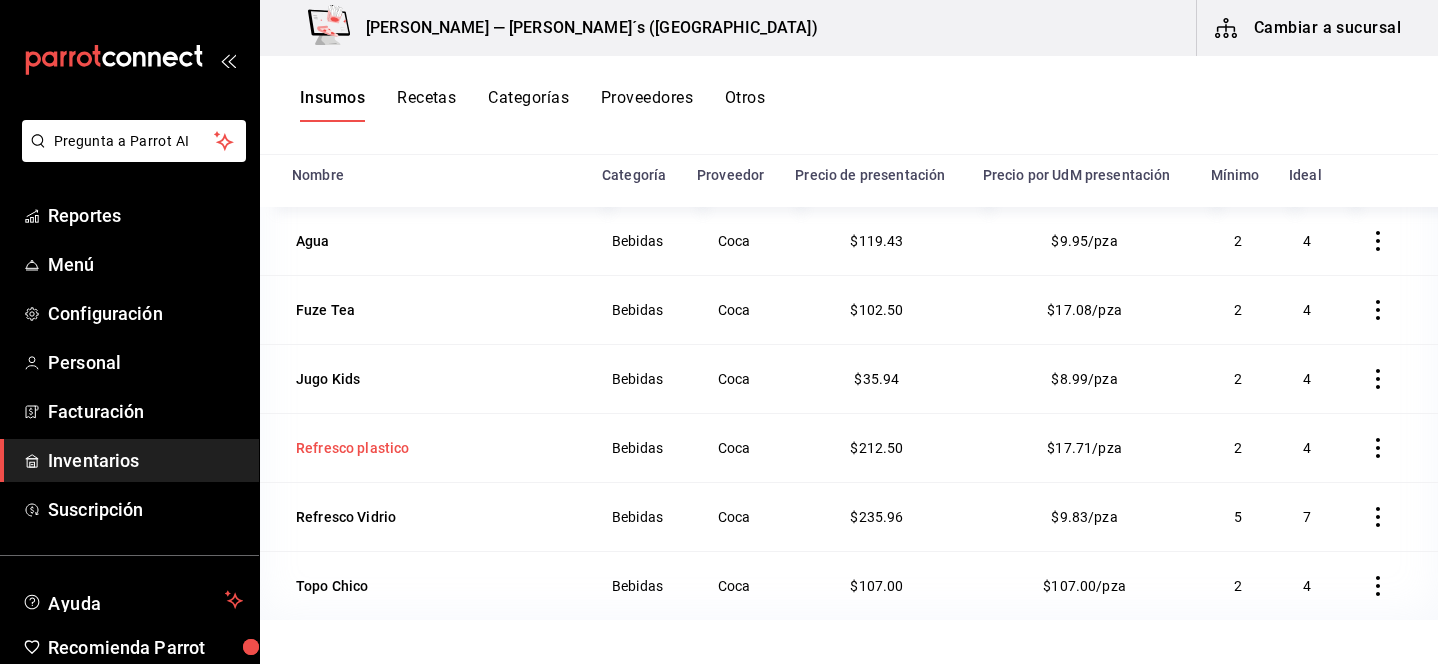 click on "Refresco plastico" at bounding box center (353, 448) 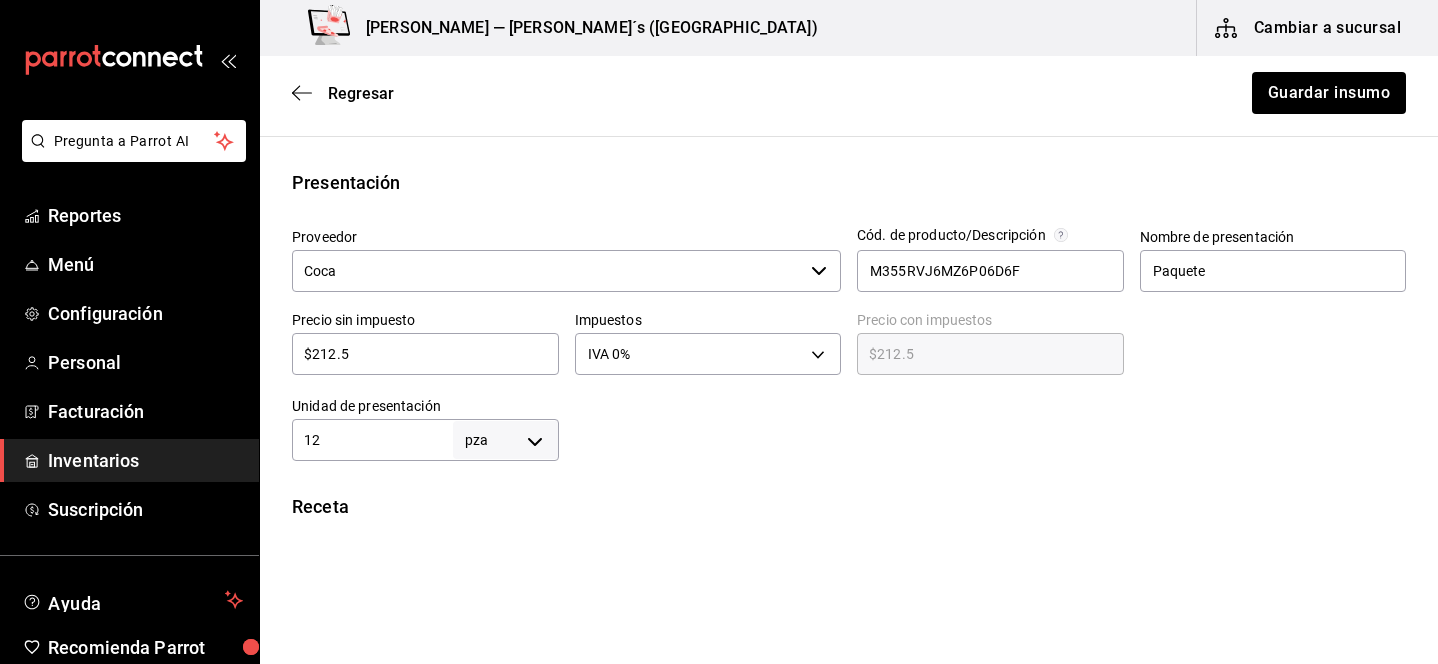 scroll, scrollTop: 309, scrollLeft: 0, axis: vertical 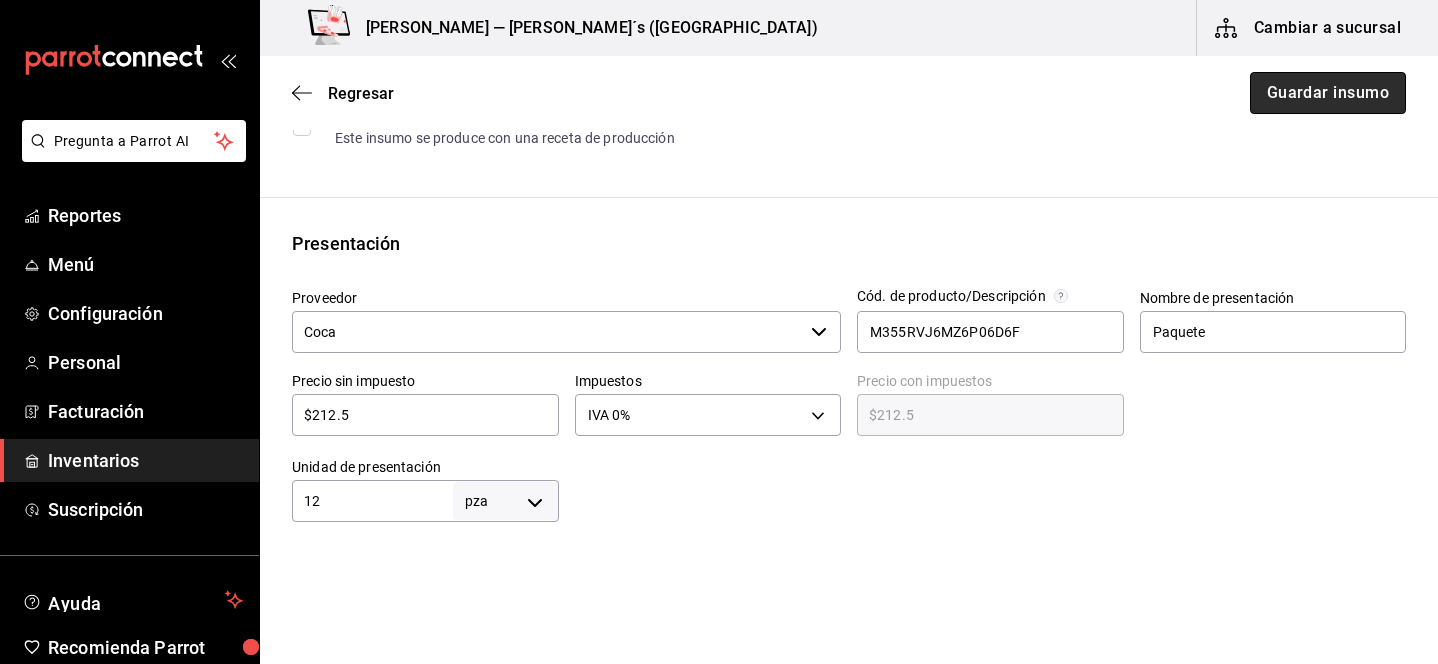 click on "Guardar insumo" at bounding box center [1328, 93] 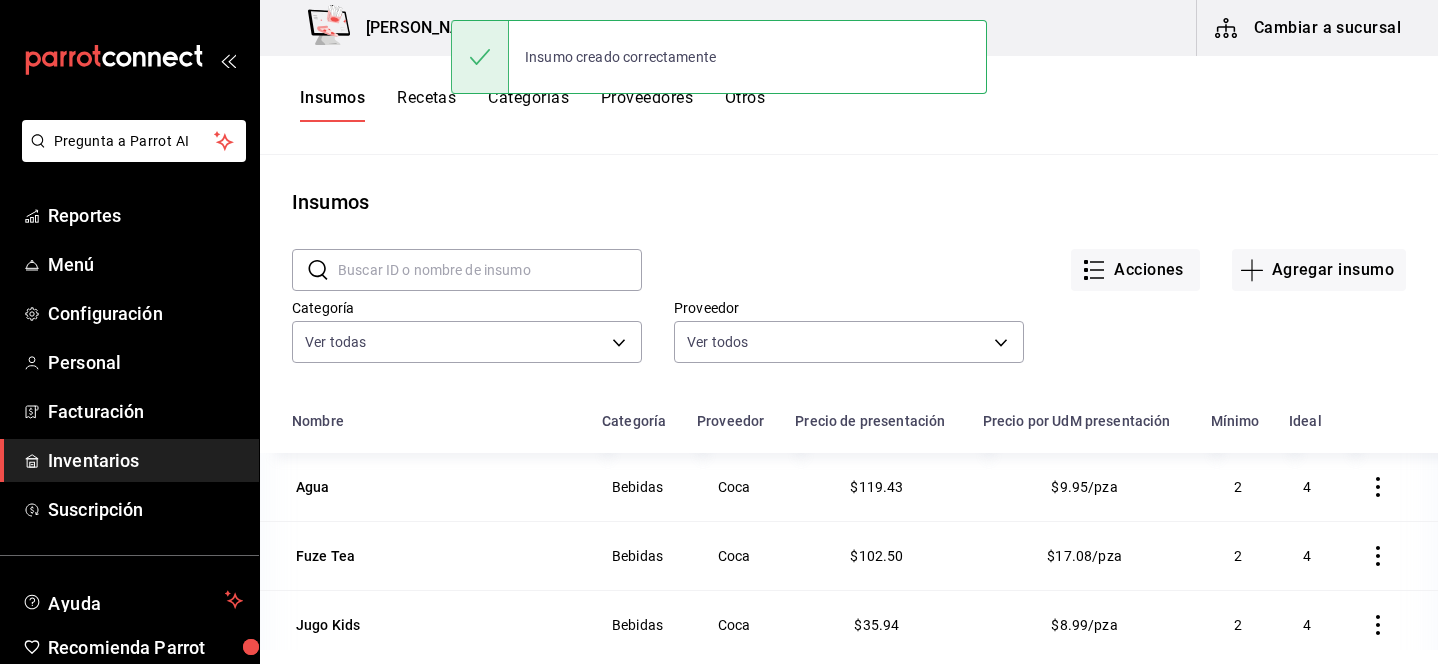 scroll, scrollTop: 246, scrollLeft: 0, axis: vertical 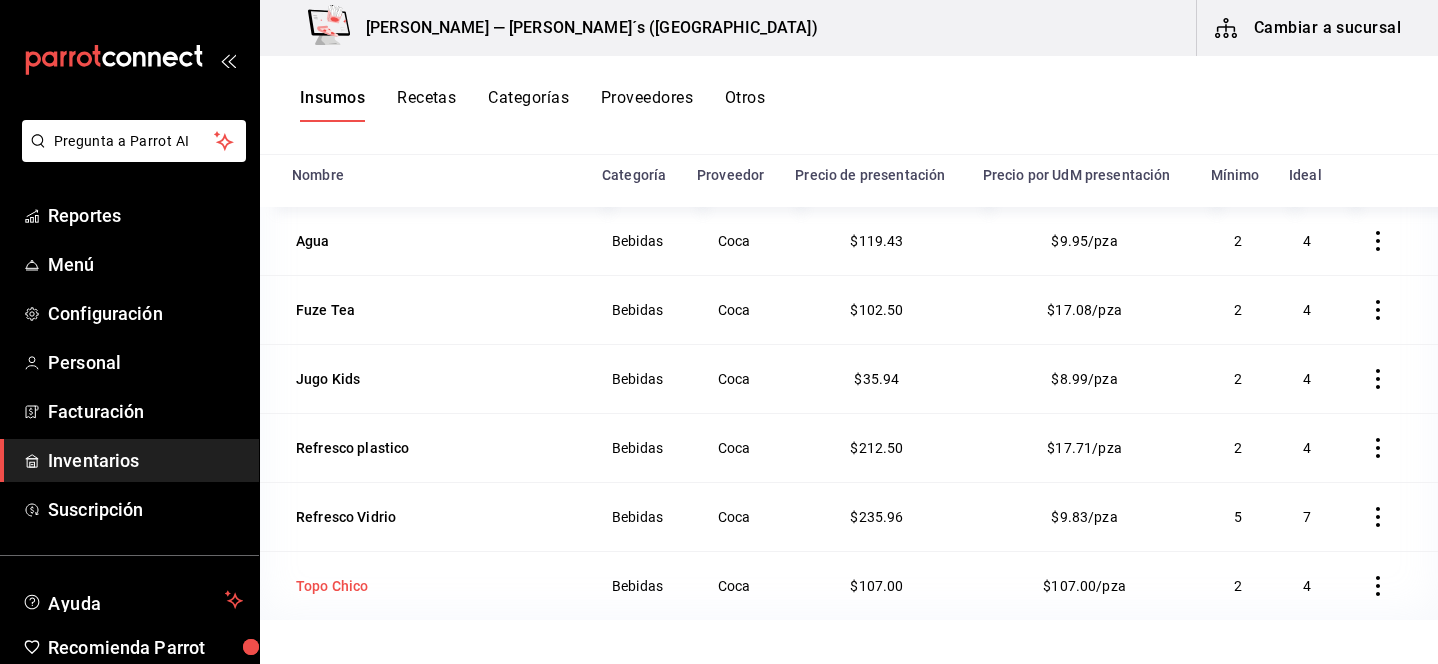 click on "Topo Chico" at bounding box center (332, 586) 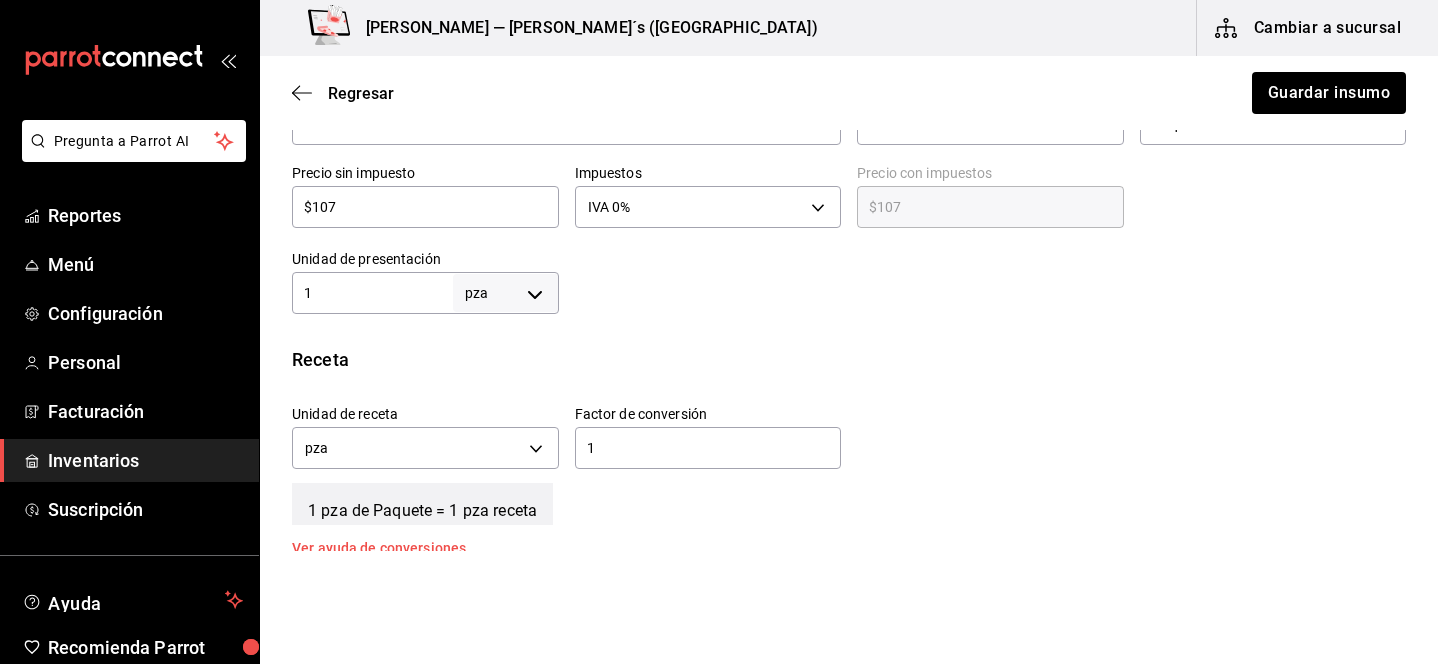 scroll, scrollTop: 510, scrollLeft: 0, axis: vertical 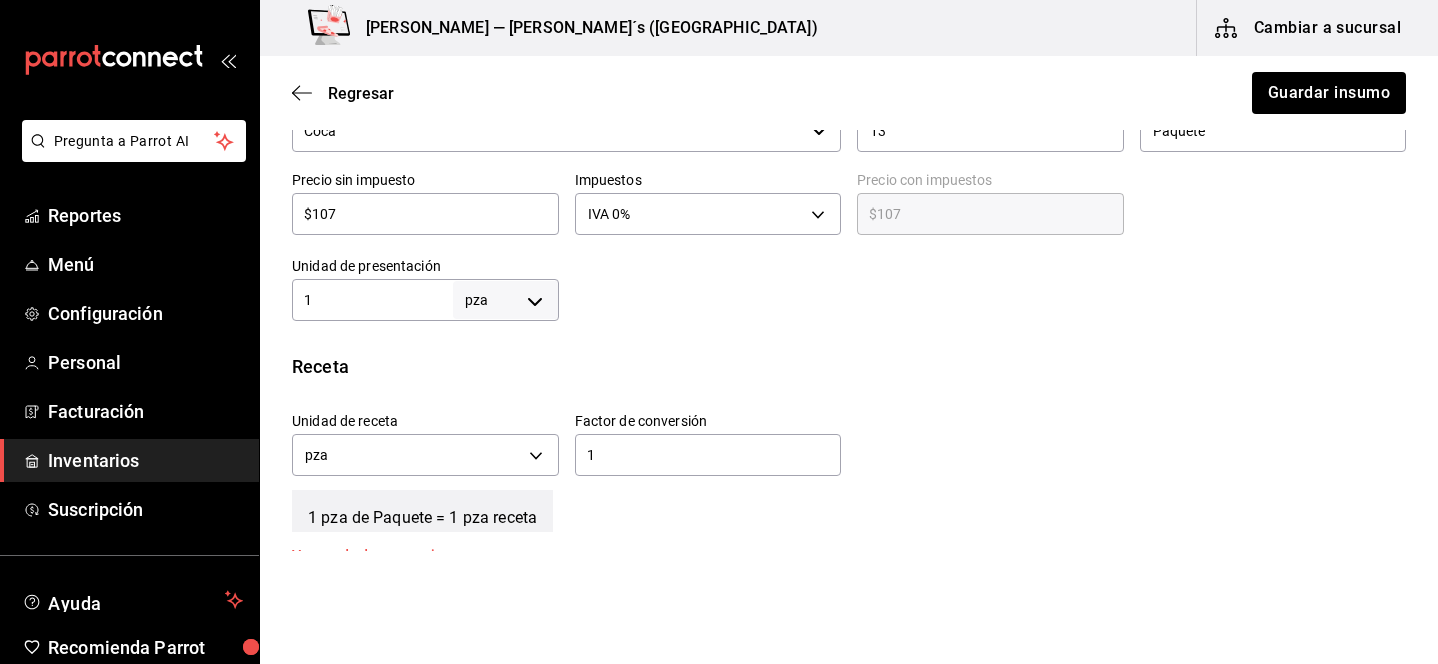 click on "1" at bounding box center [372, 300] 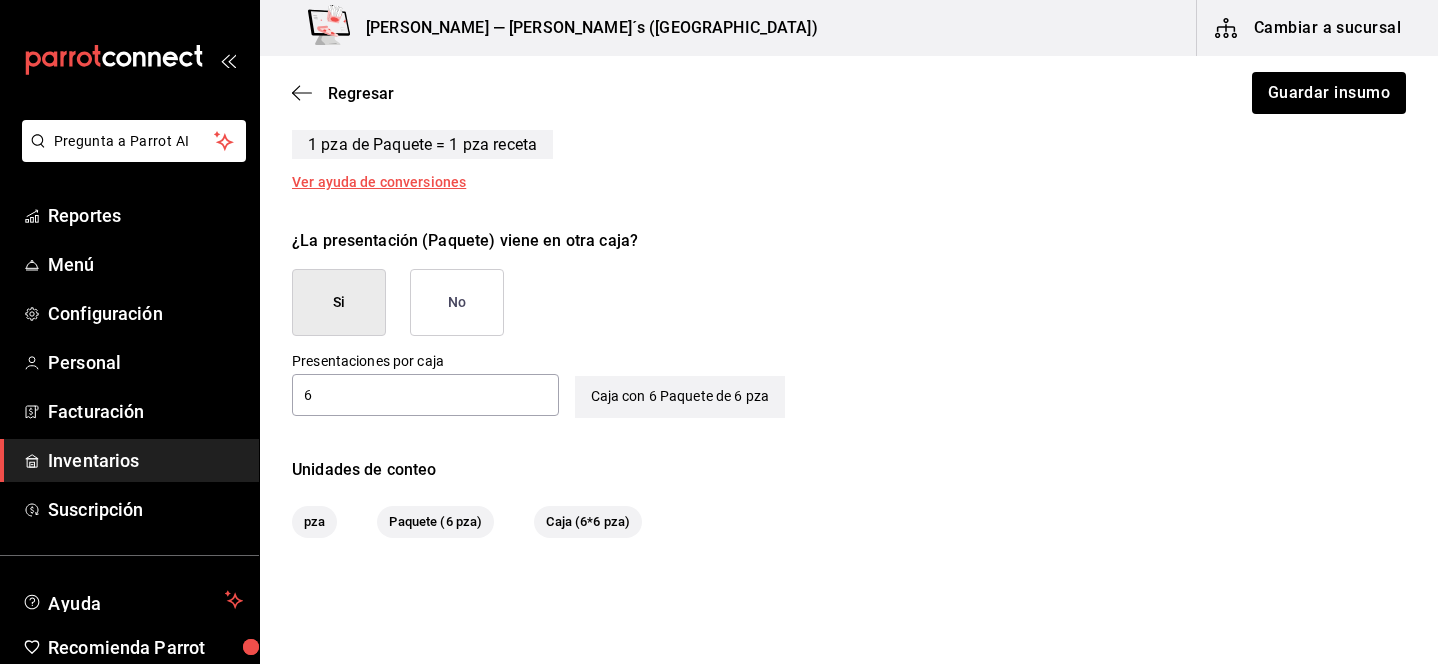 scroll, scrollTop: 987, scrollLeft: 0, axis: vertical 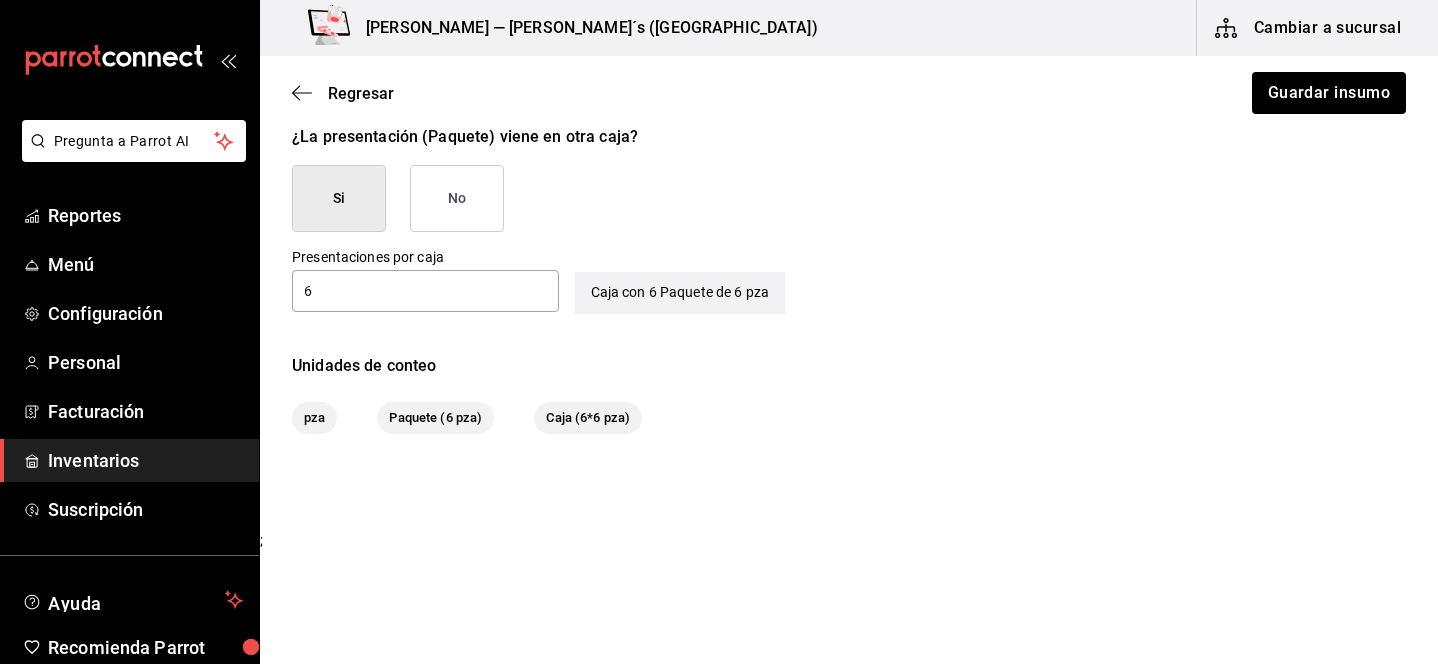 click on "6" at bounding box center [425, 291] 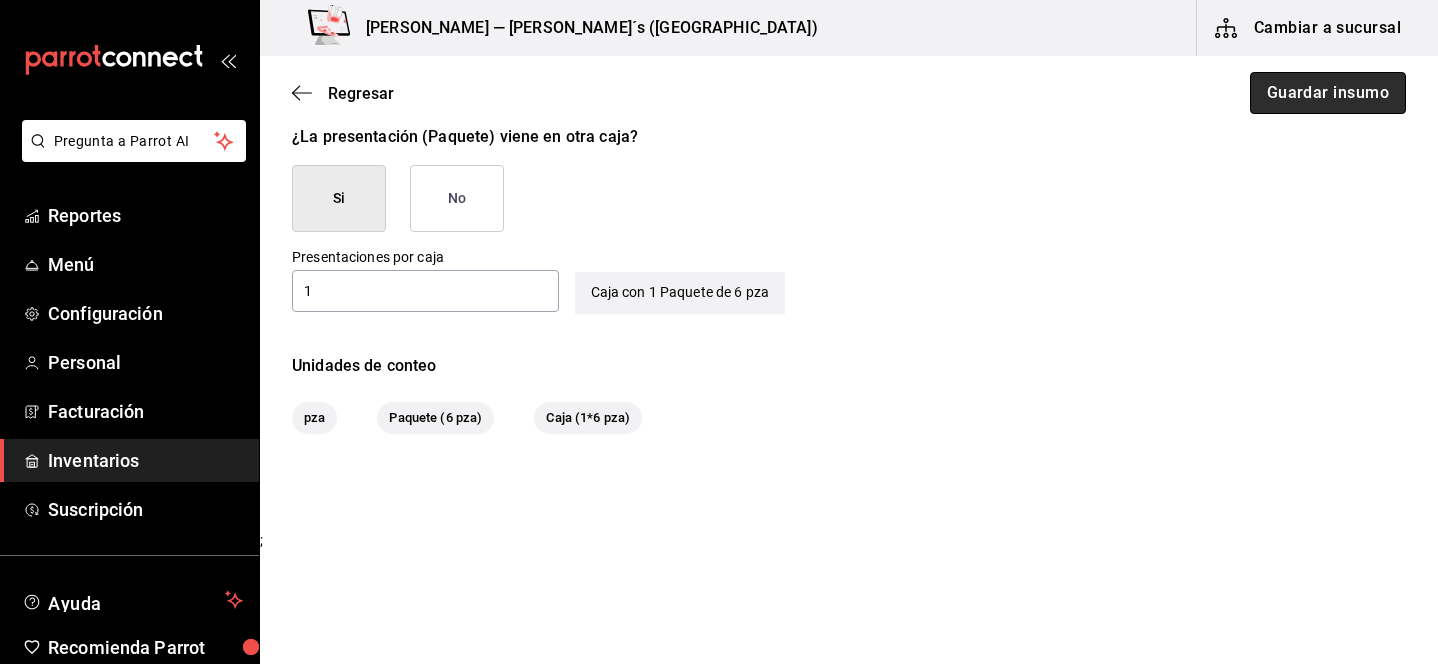 click on "Guardar insumo" at bounding box center [1328, 93] 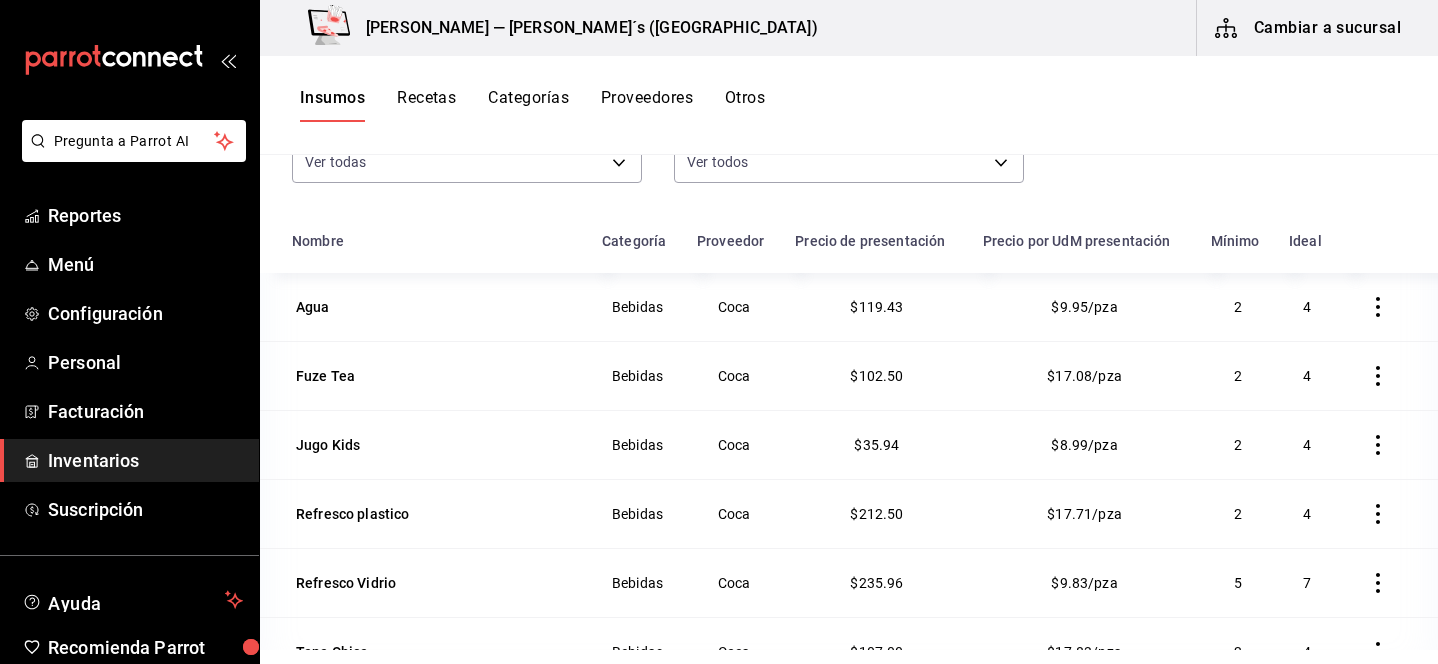 scroll, scrollTop: 246, scrollLeft: 0, axis: vertical 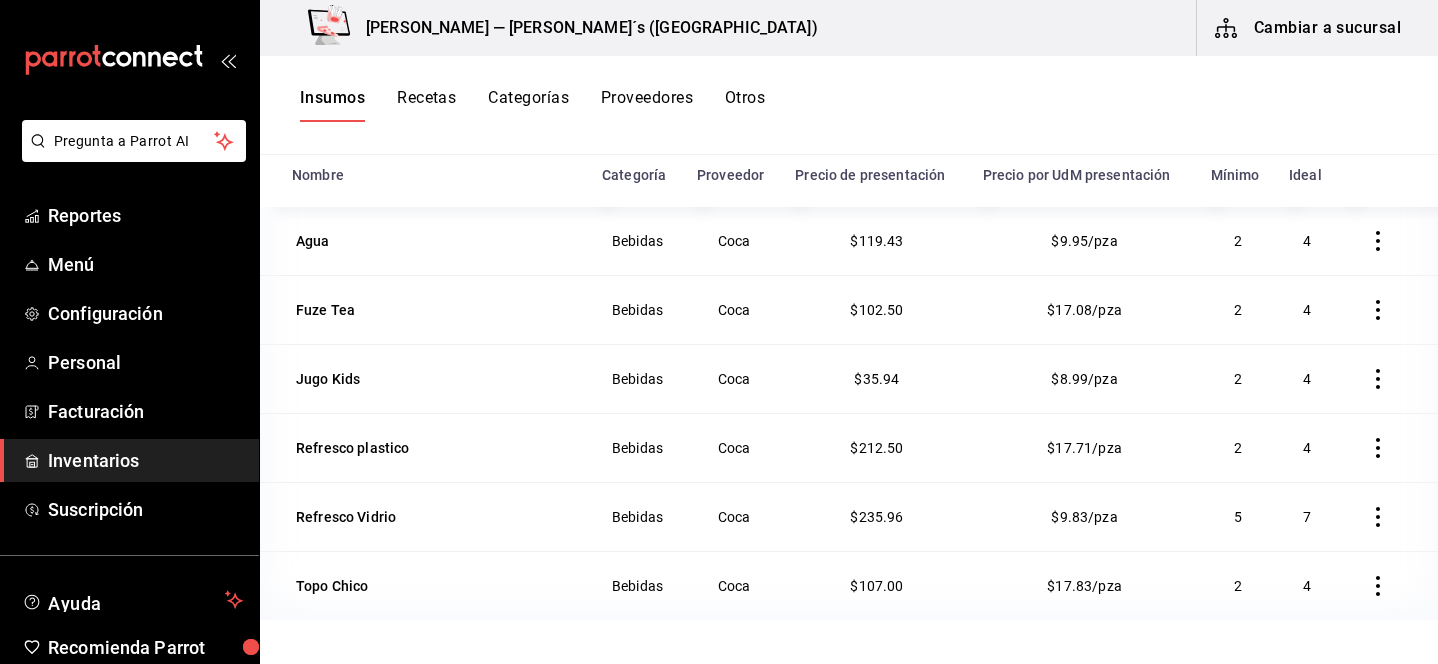 click 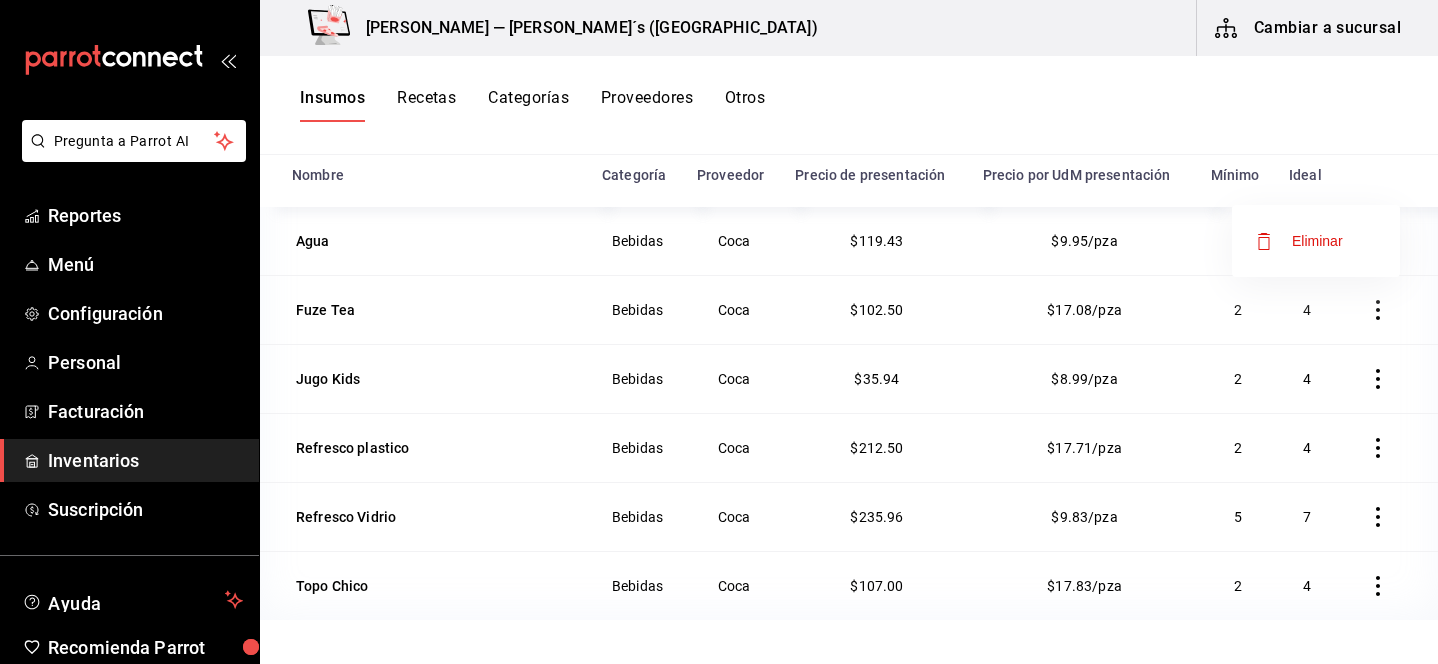 click at bounding box center (719, 332) 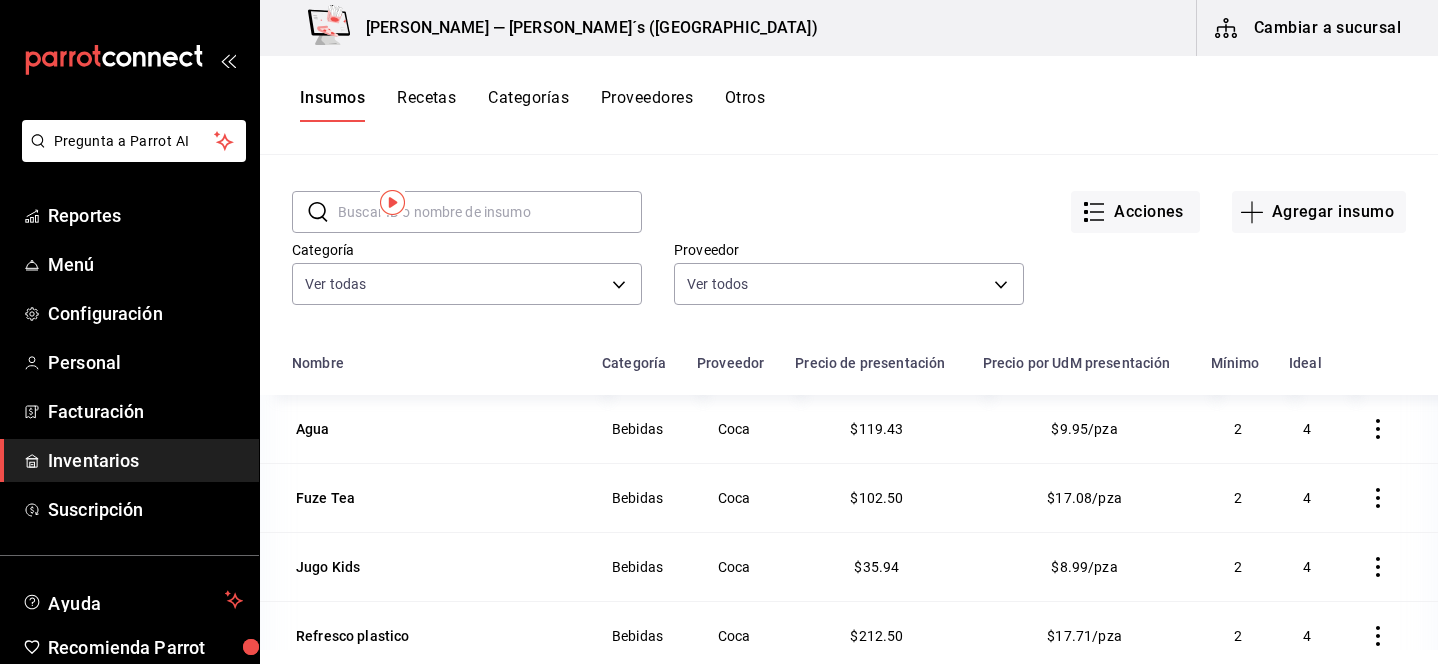 scroll, scrollTop: 0, scrollLeft: 0, axis: both 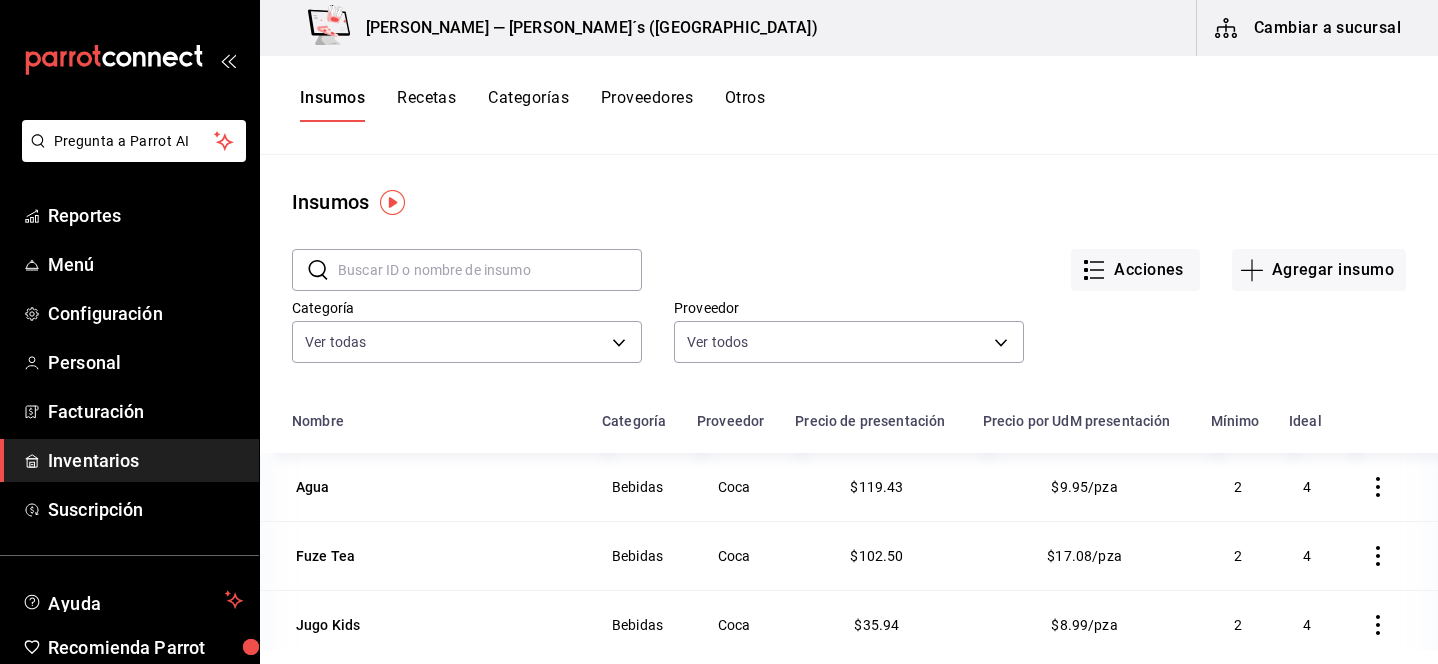 click on "Otros" at bounding box center [745, 105] 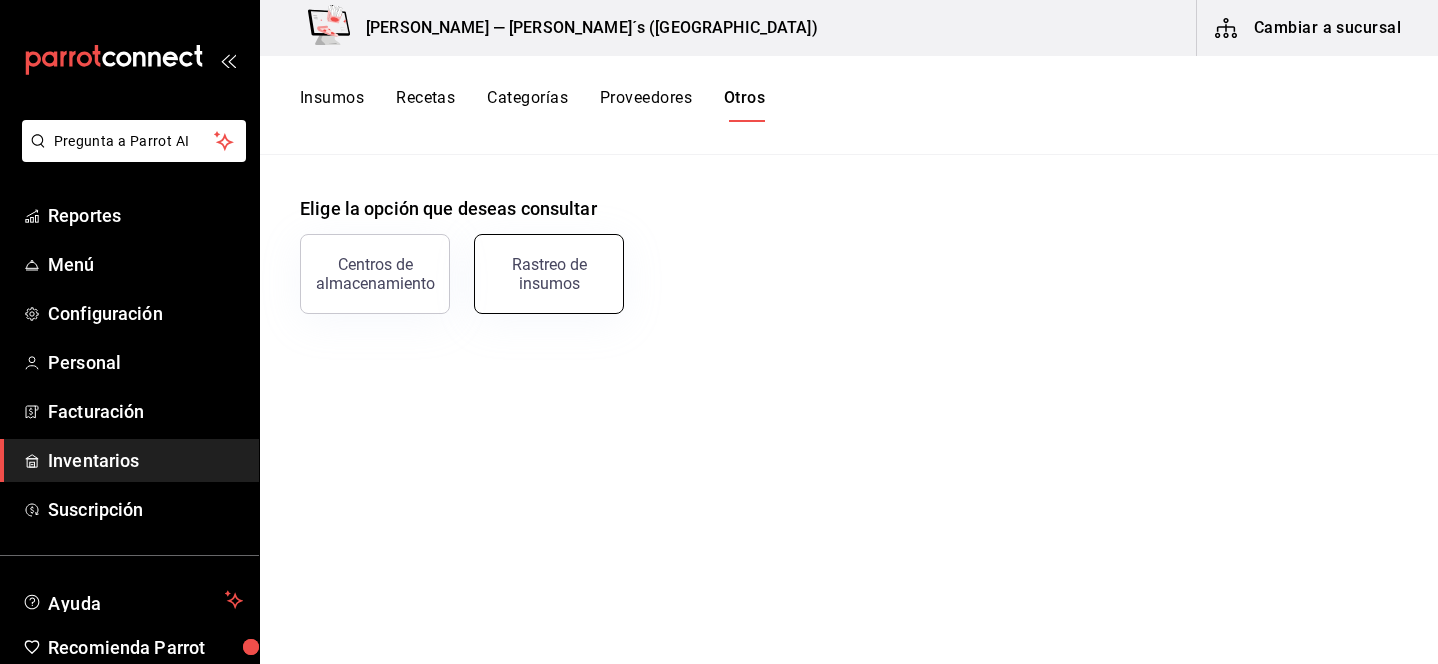 click on "Rastreo de insumos" at bounding box center (549, 274) 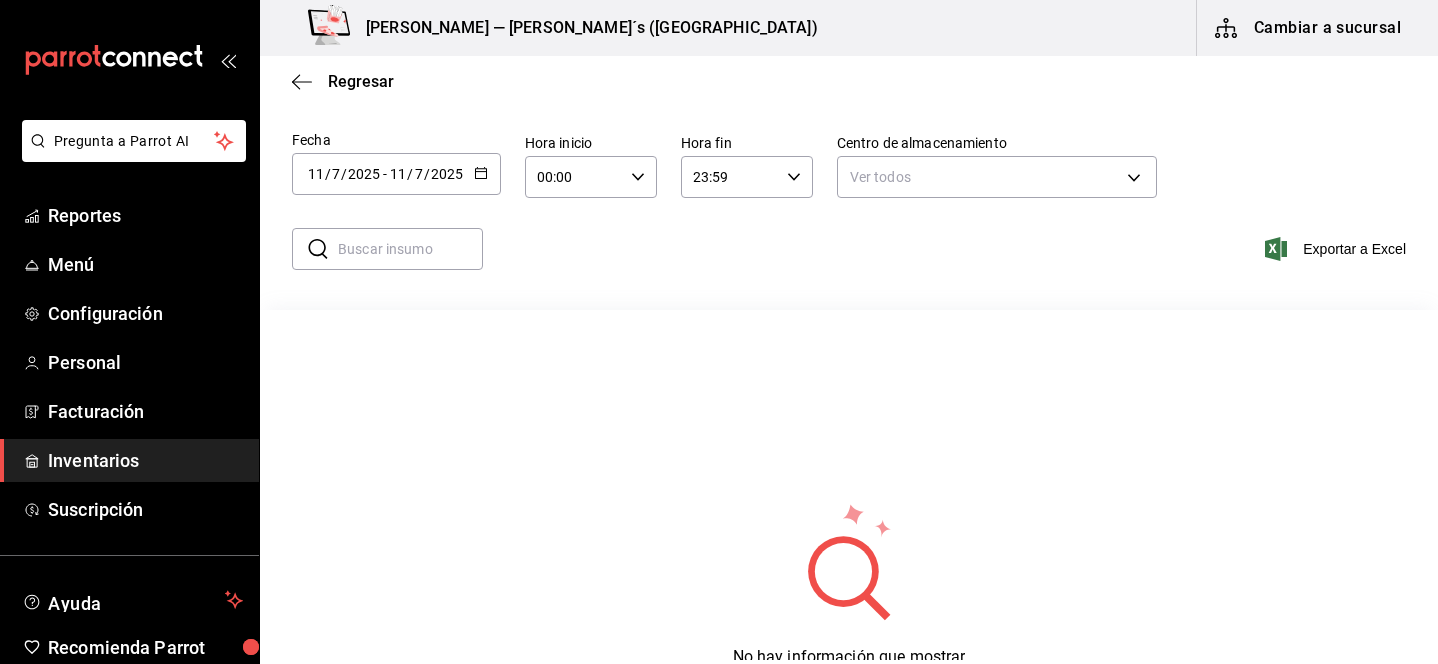 scroll, scrollTop: 0, scrollLeft: 0, axis: both 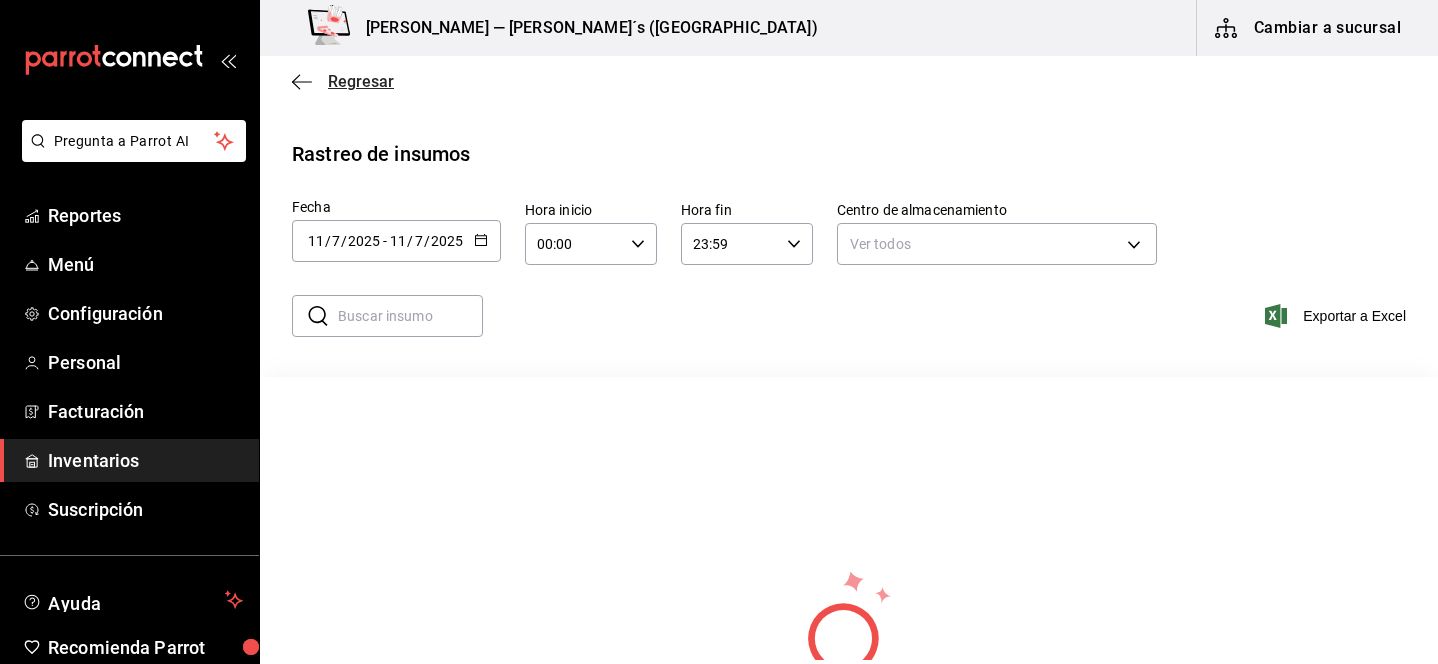 click on "Regresar" at bounding box center [343, 81] 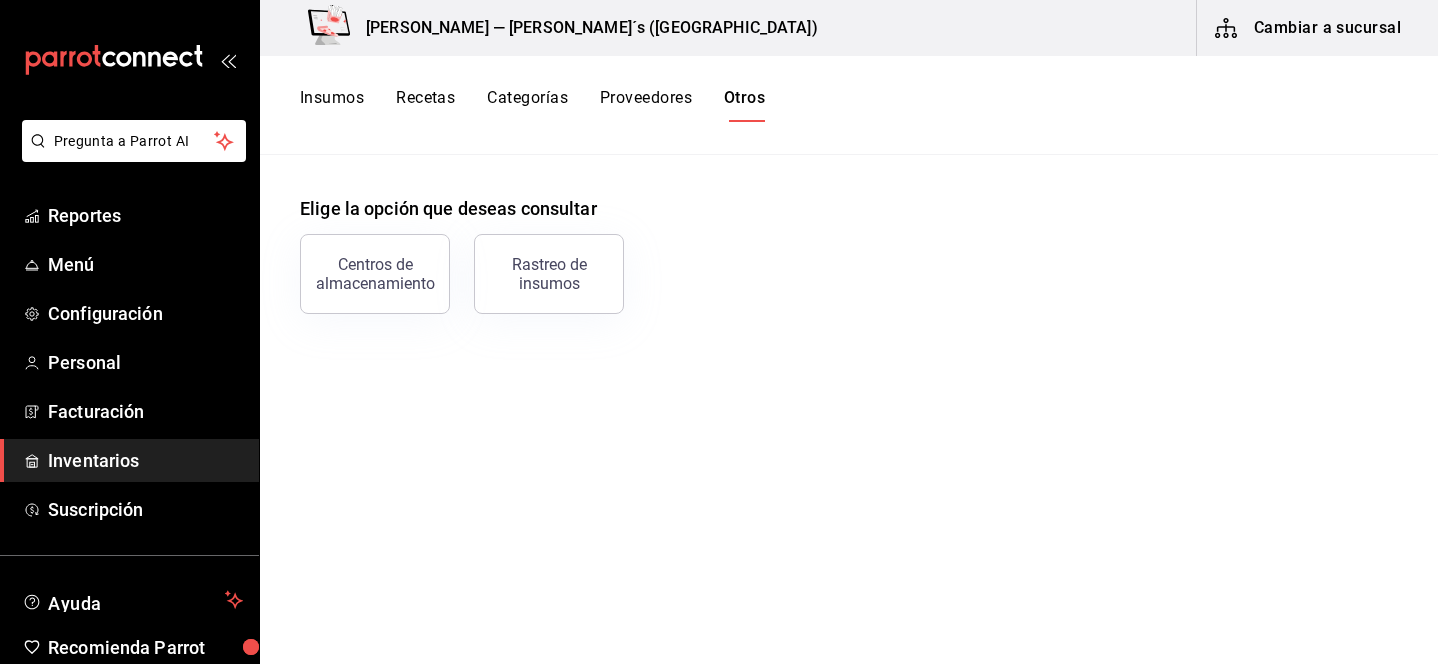 click on "Categorías" at bounding box center [527, 105] 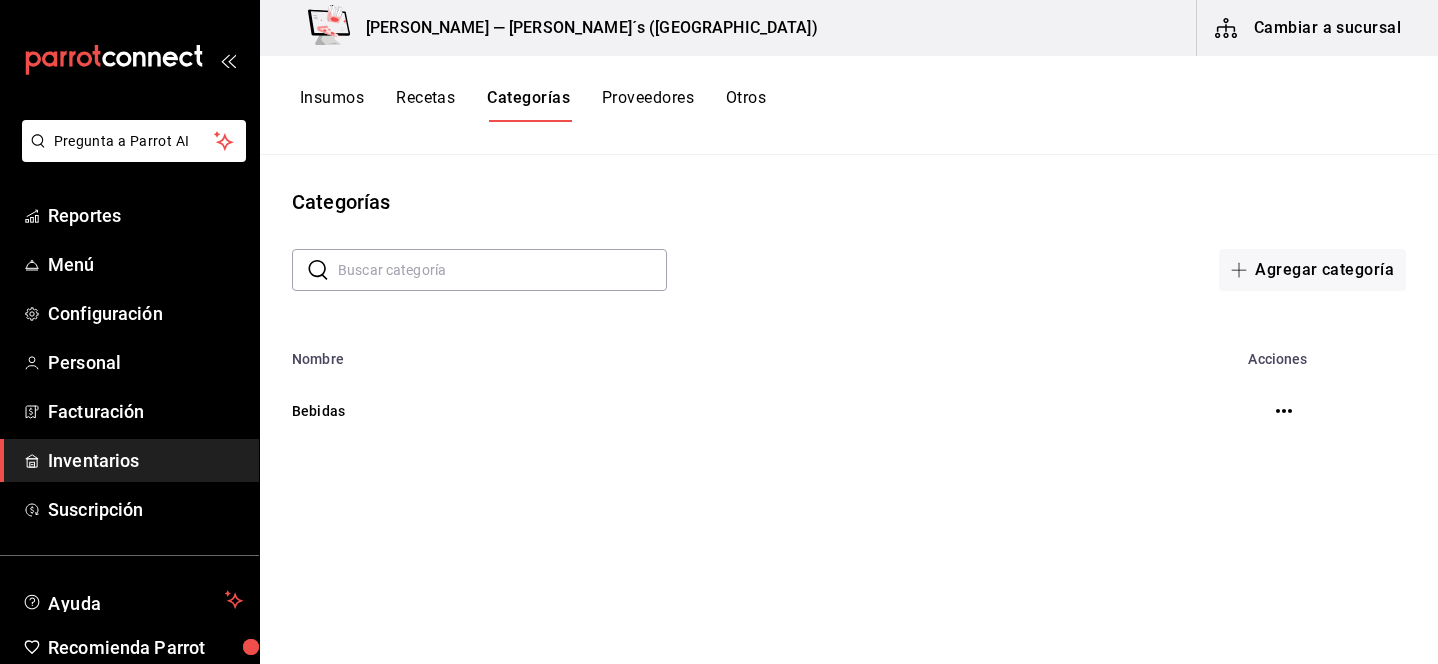 click 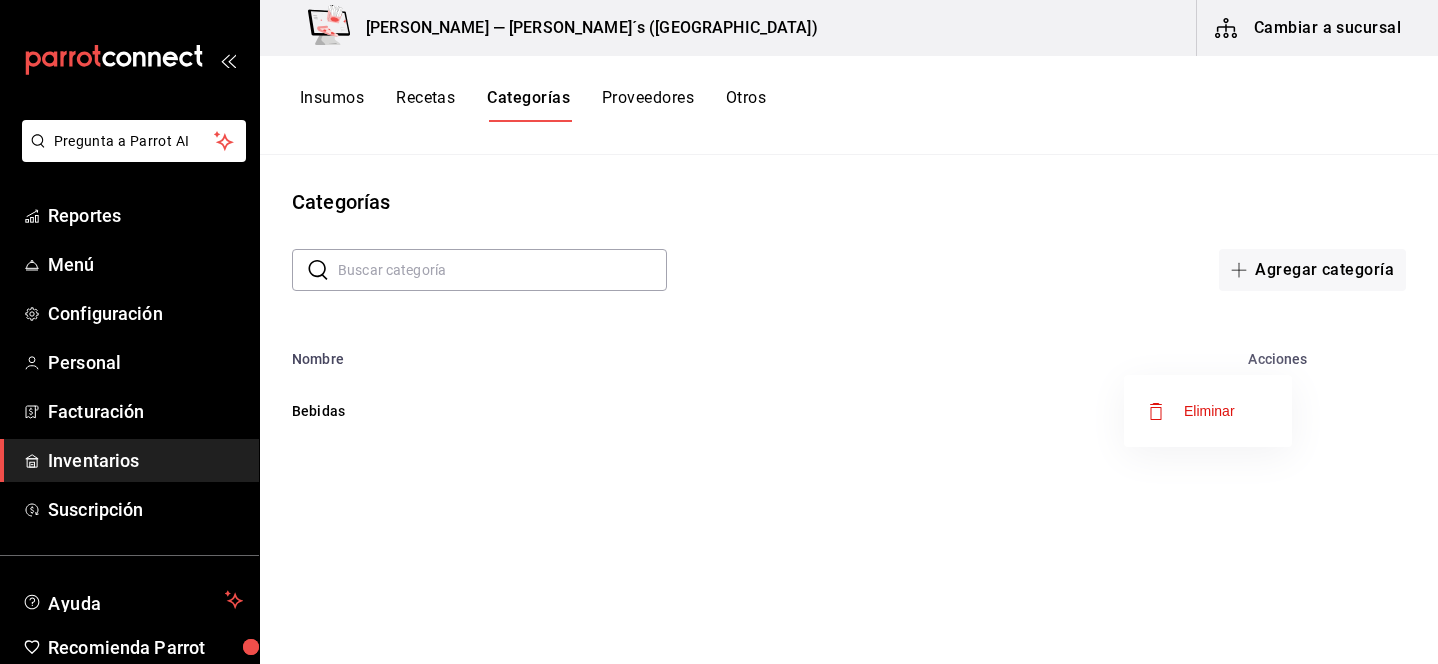 click at bounding box center [719, 332] 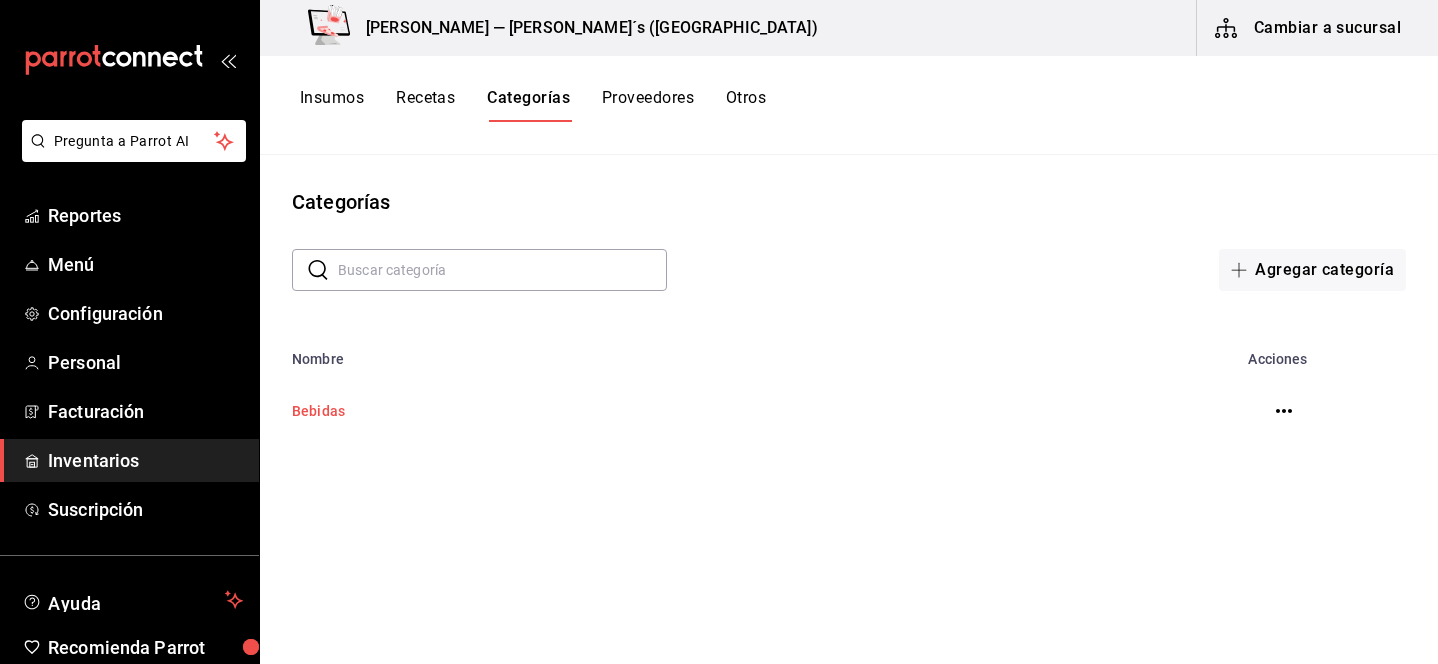 click on "Bebidas" at bounding box center [699, 411] 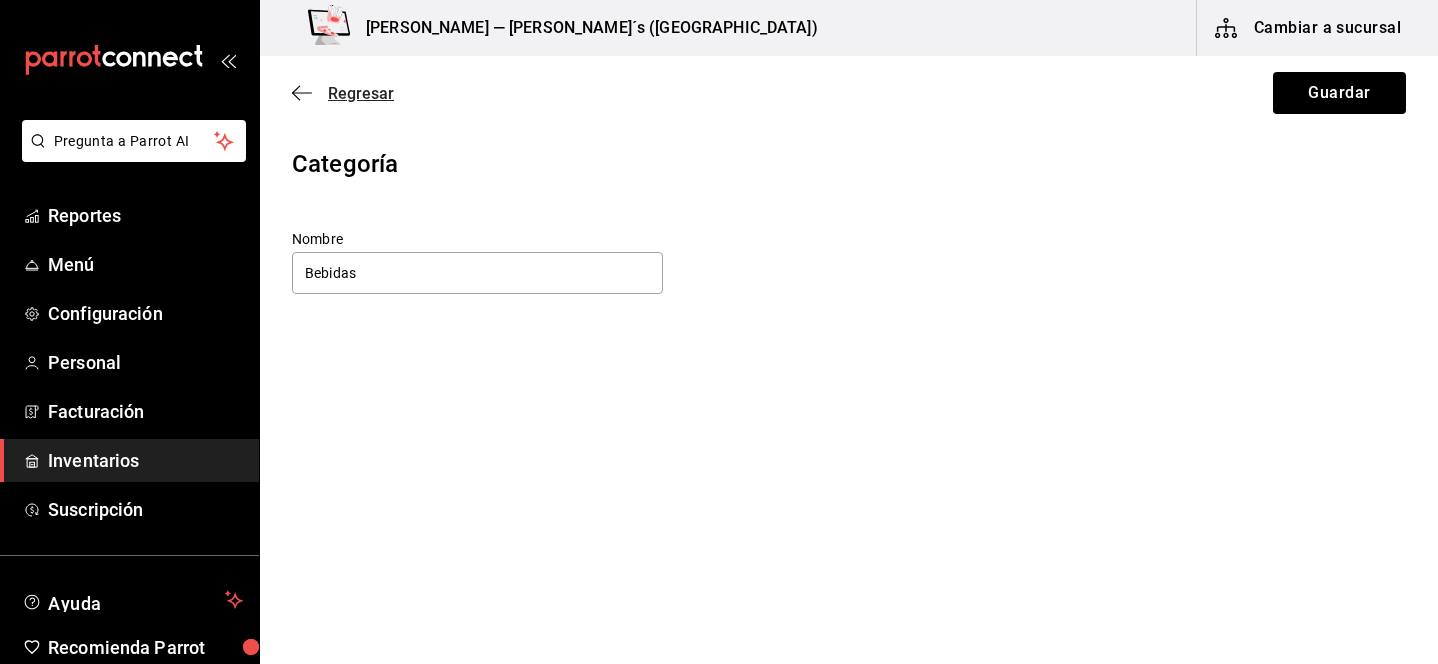 click on "Regresar" at bounding box center [361, 93] 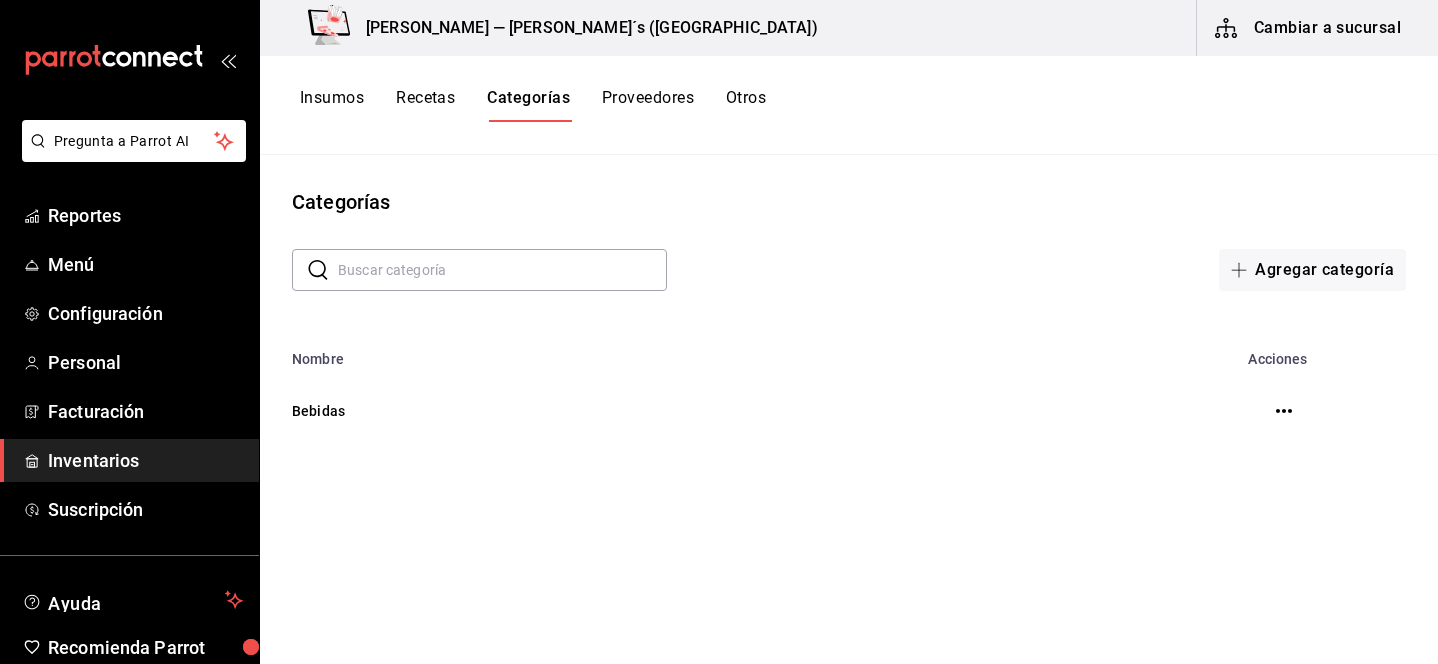 click on "Recetas" at bounding box center [425, 105] 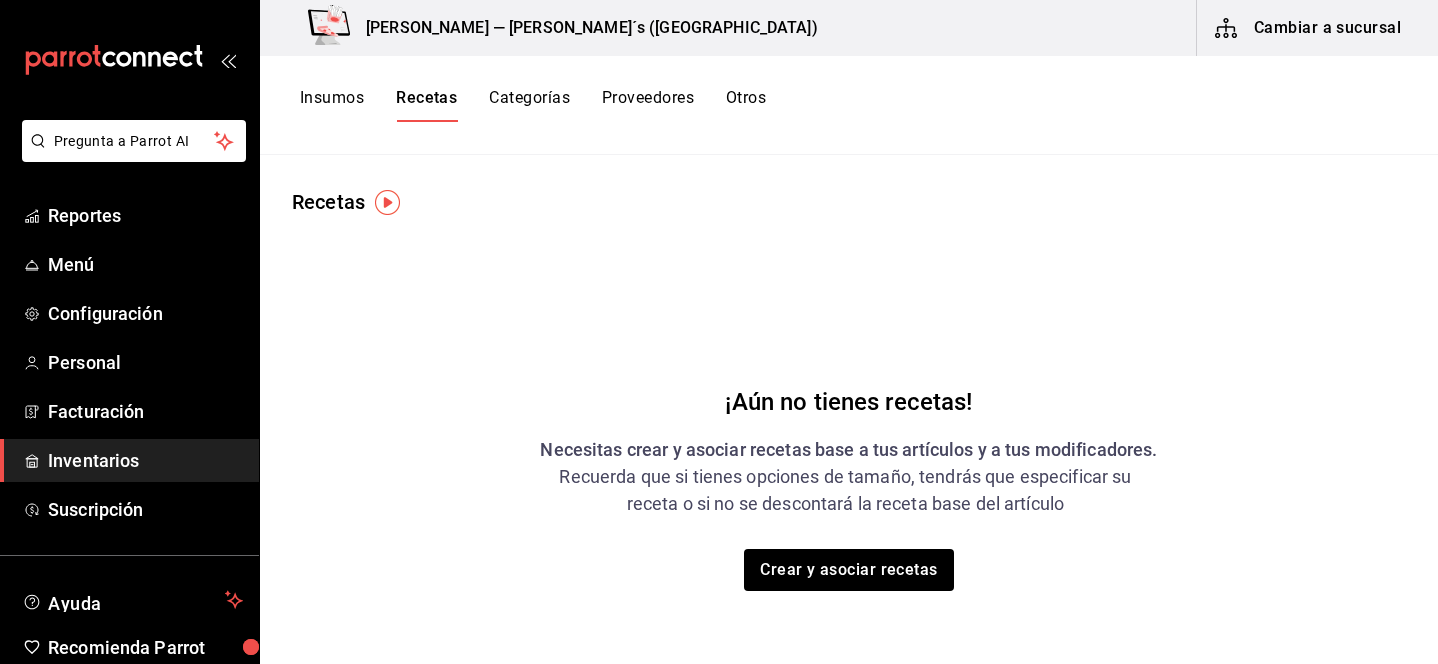 click on "Proveedores" at bounding box center (648, 105) 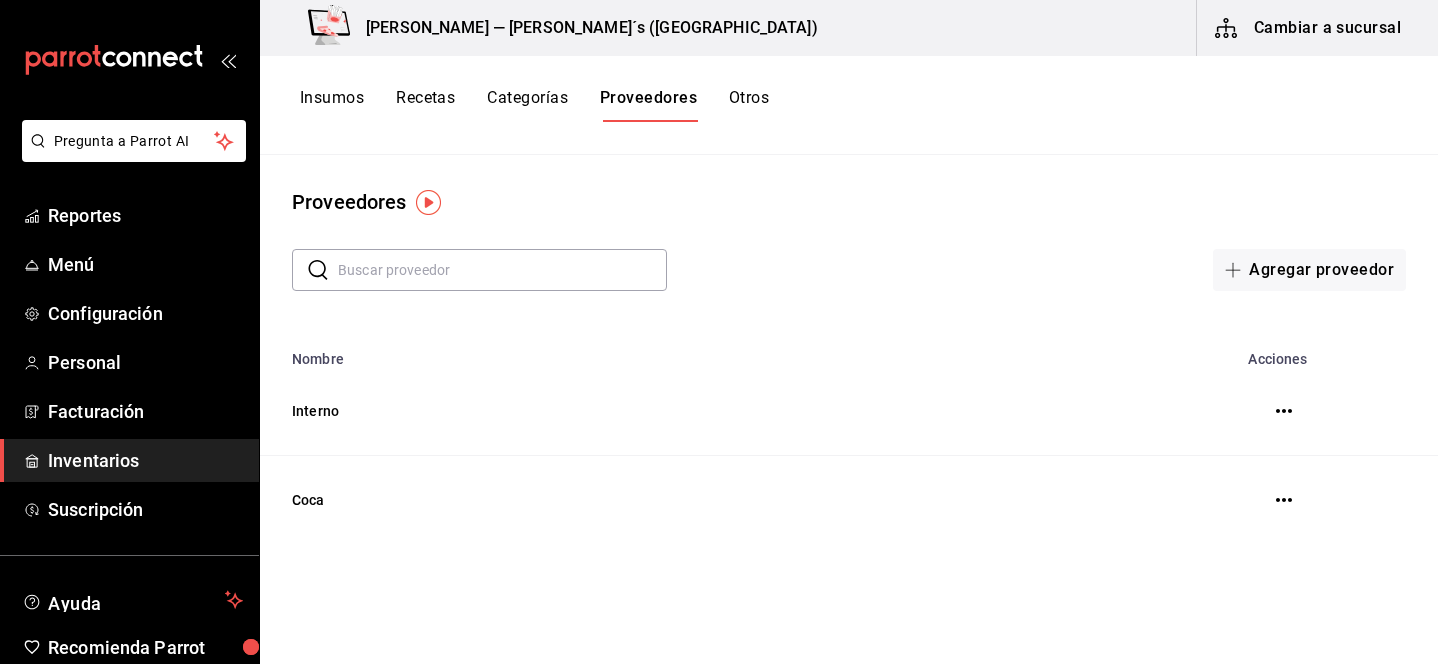 click on "Insumos" at bounding box center [332, 105] 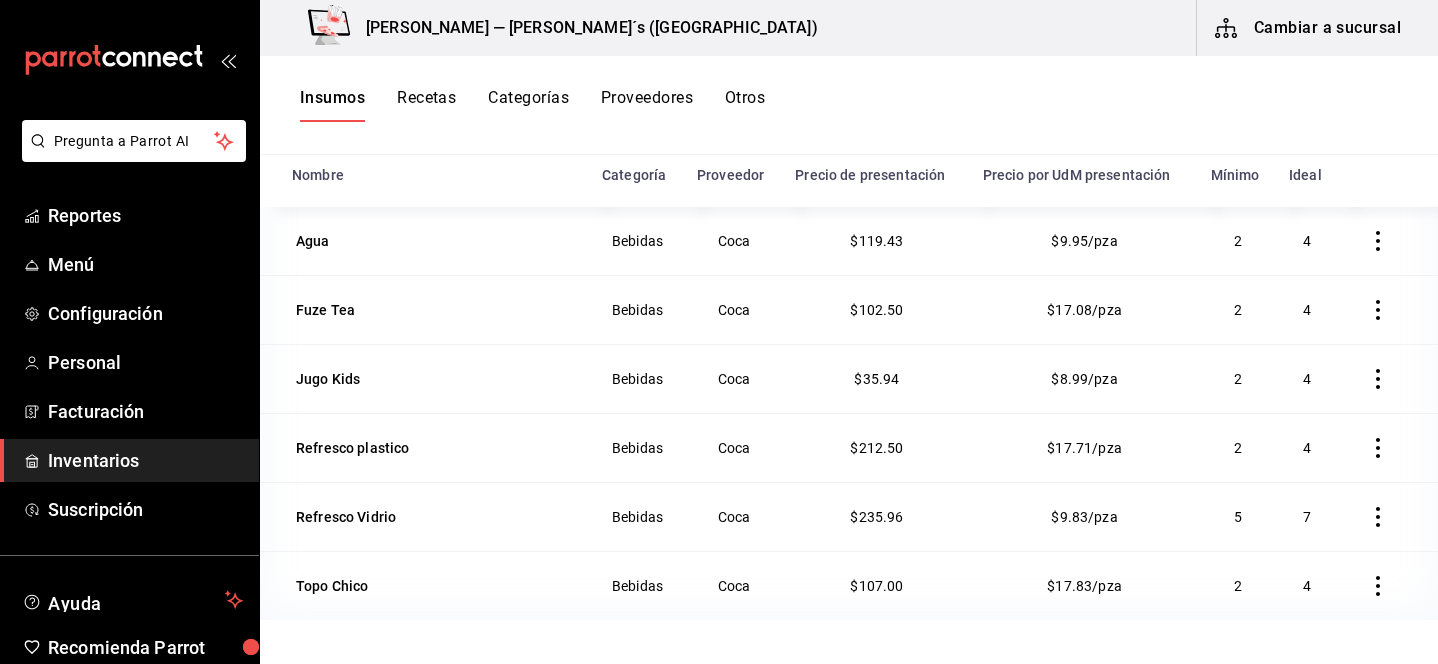 scroll, scrollTop: 21, scrollLeft: 0, axis: vertical 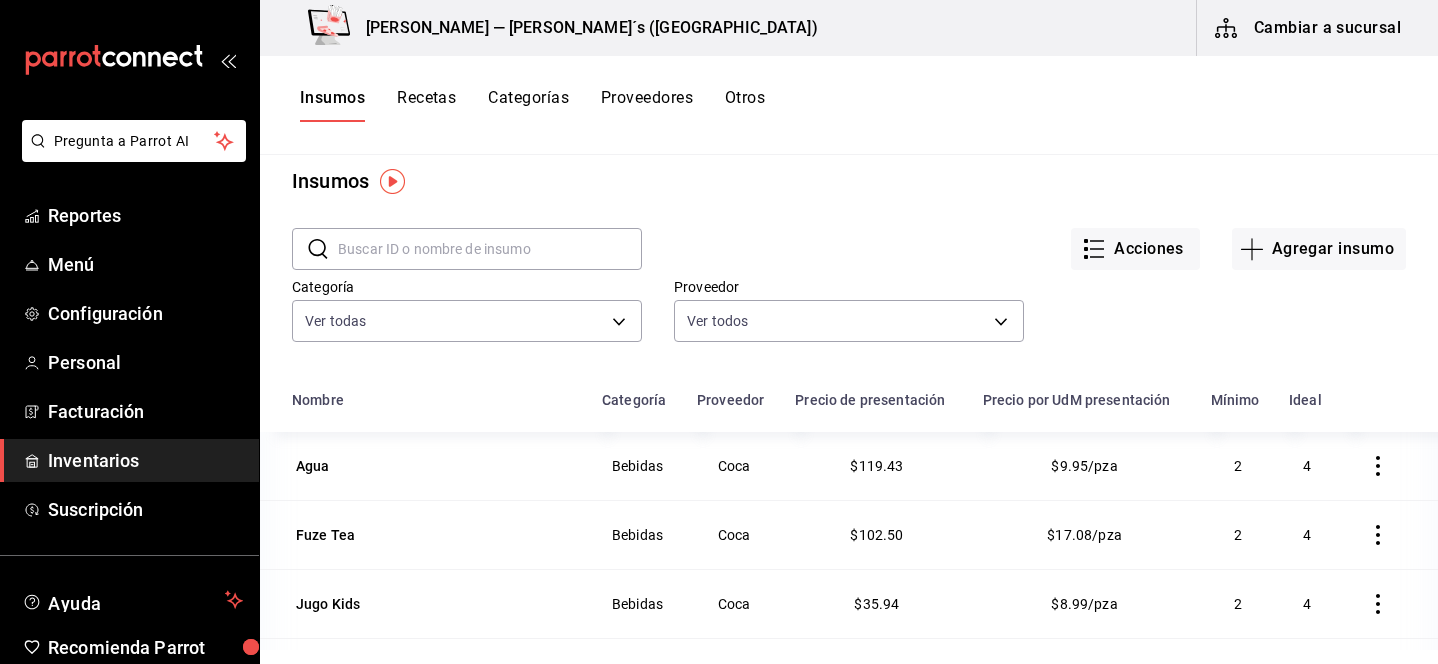 click on "Cambiar a sucursal" at bounding box center [1309, 28] 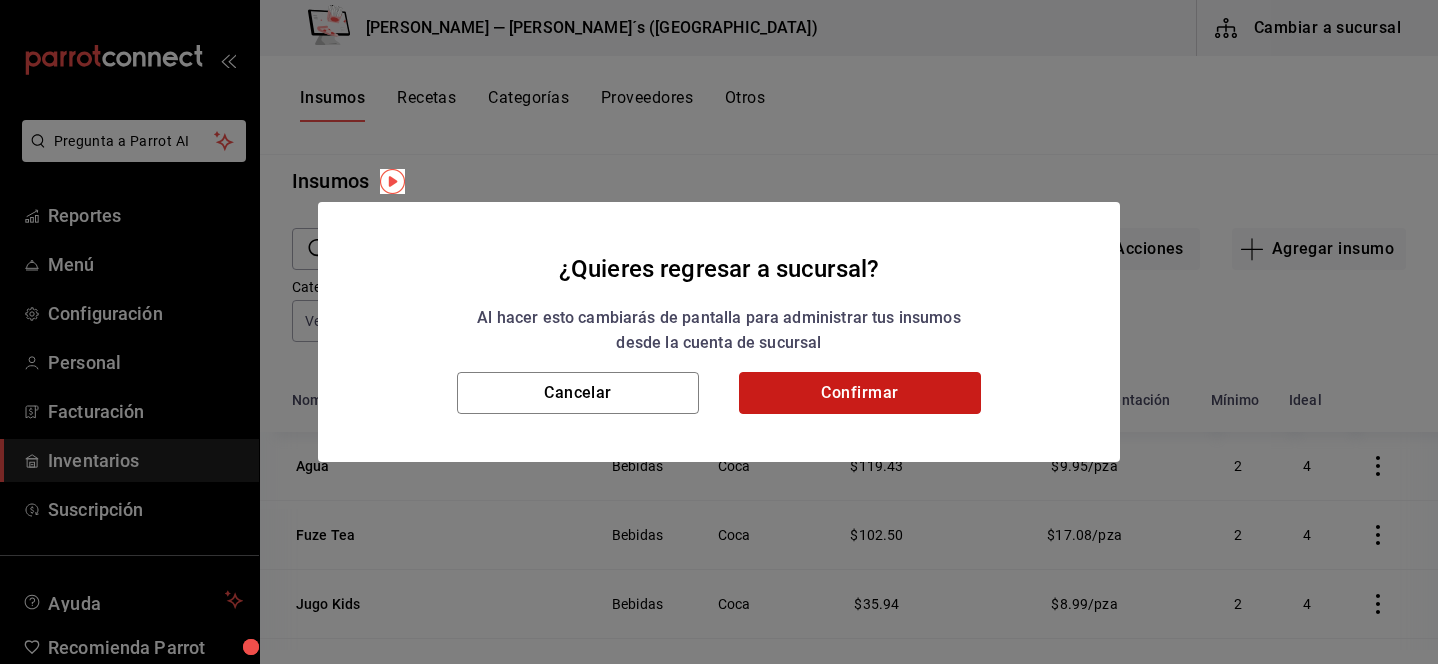 click on "Confirmar" at bounding box center [860, 393] 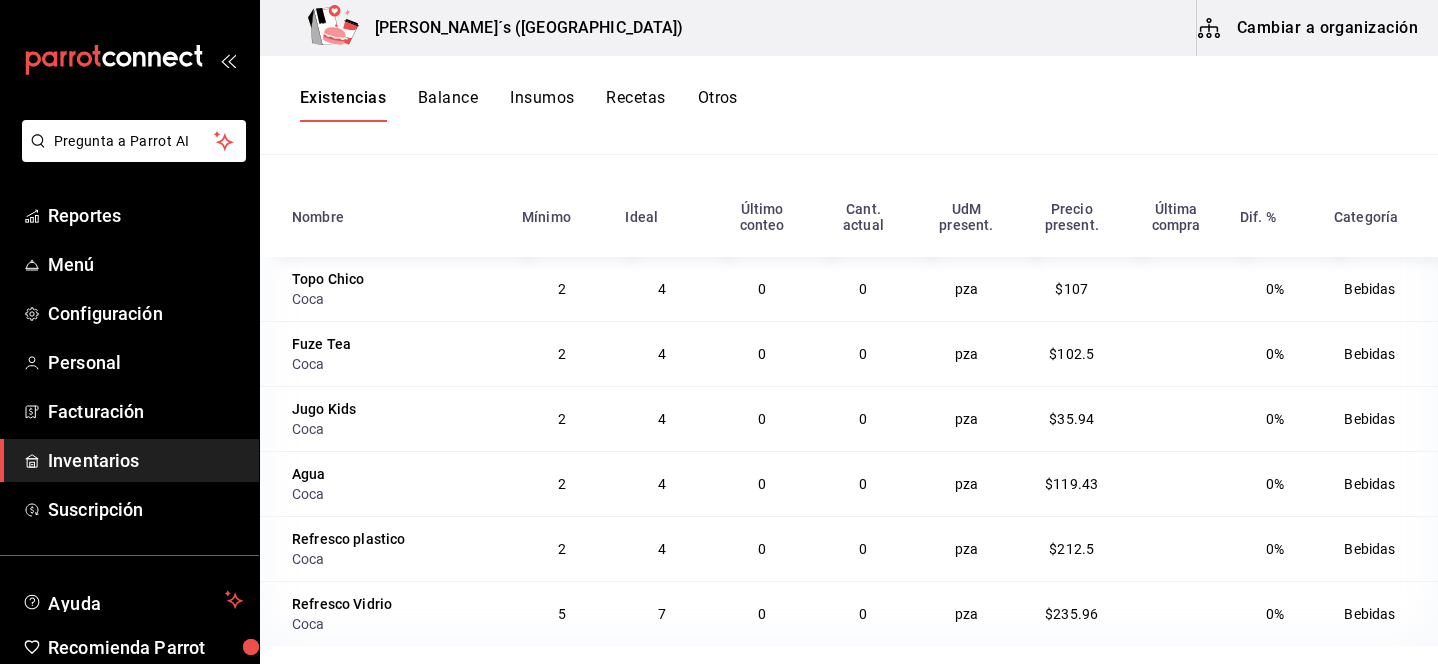 scroll, scrollTop: 216, scrollLeft: 0, axis: vertical 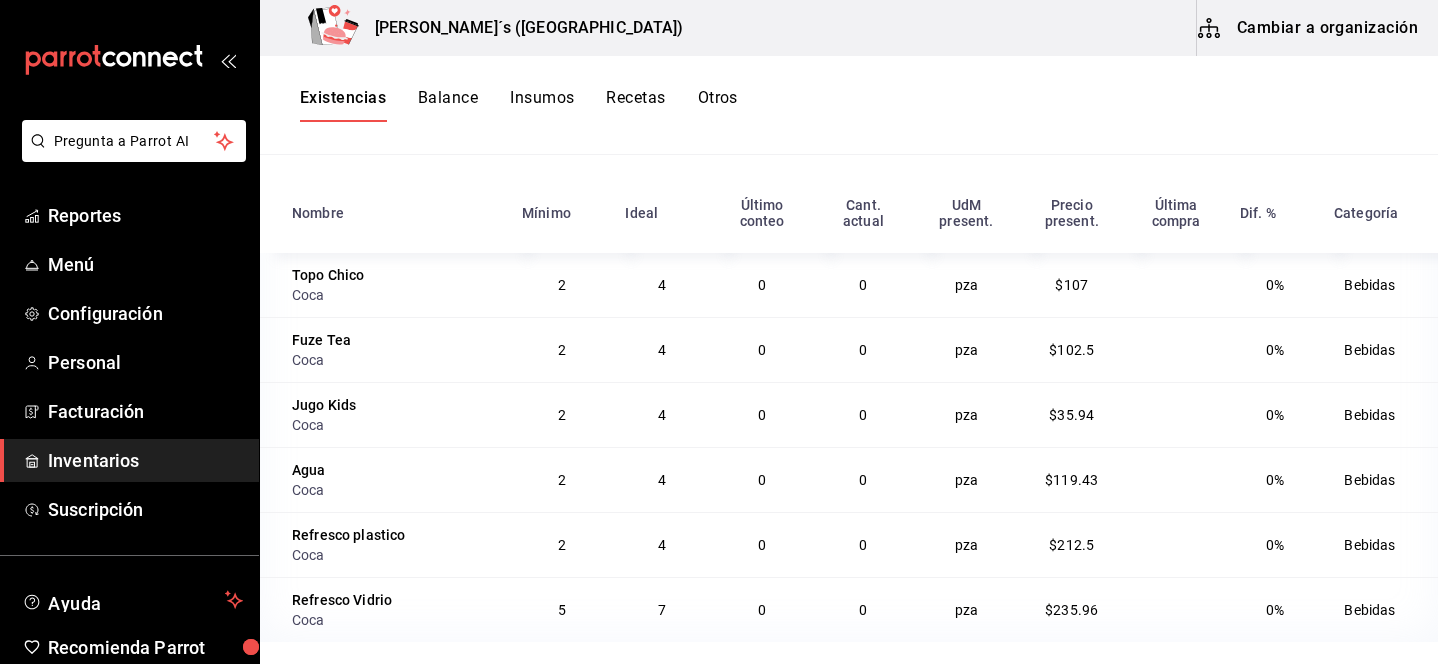 click on "0" at bounding box center (762, 285) 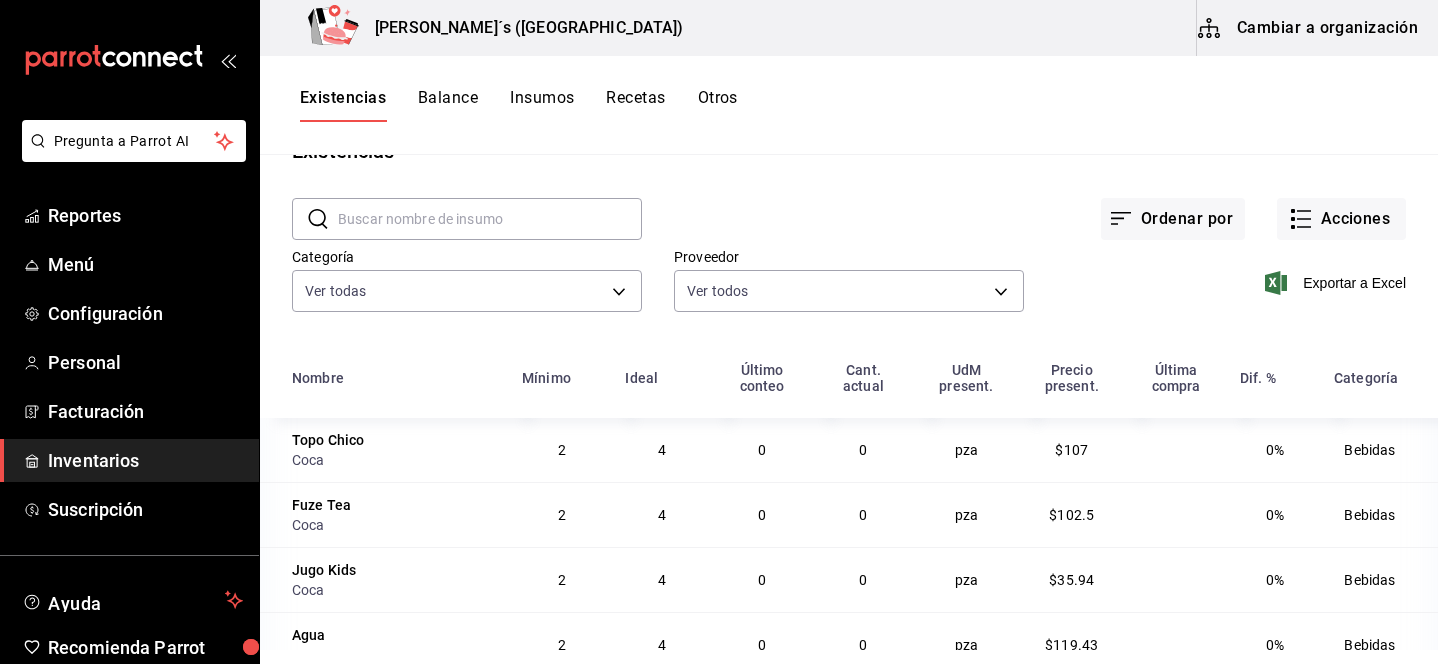 scroll, scrollTop: 0, scrollLeft: 0, axis: both 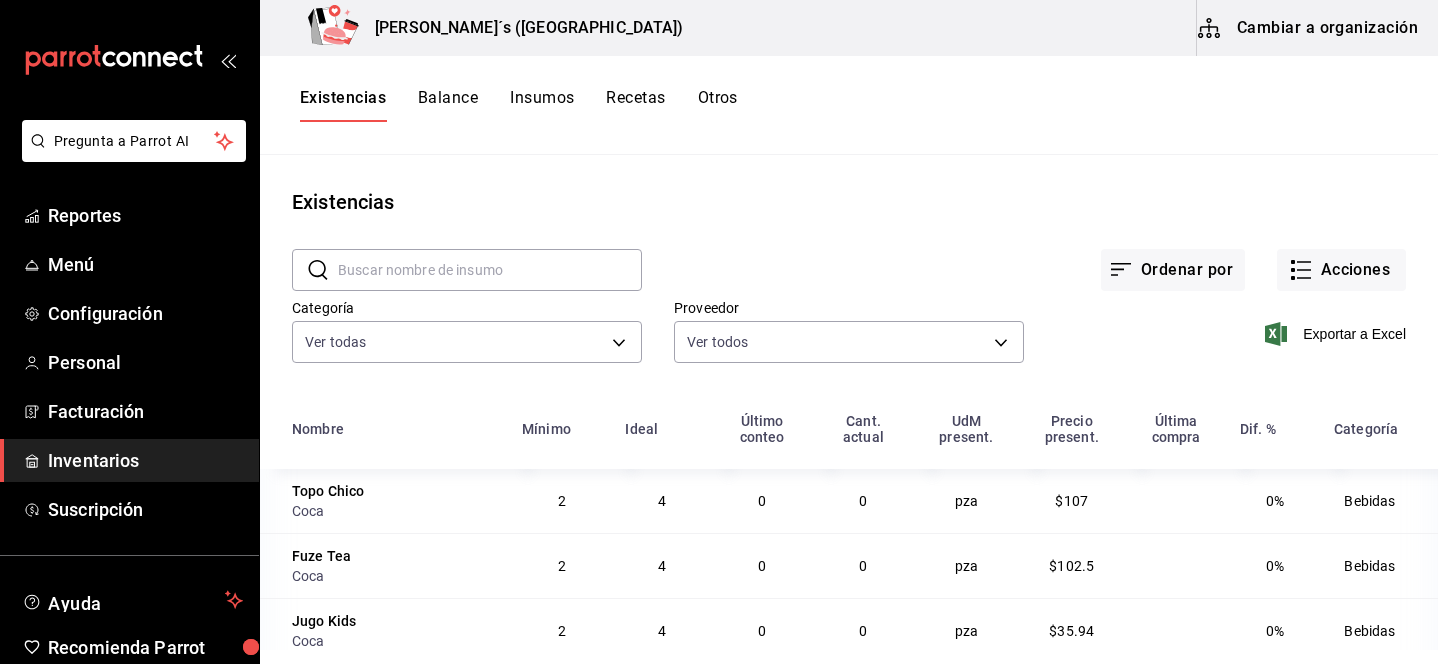 click on "Topo Chico" at bounding box center [328, 491] 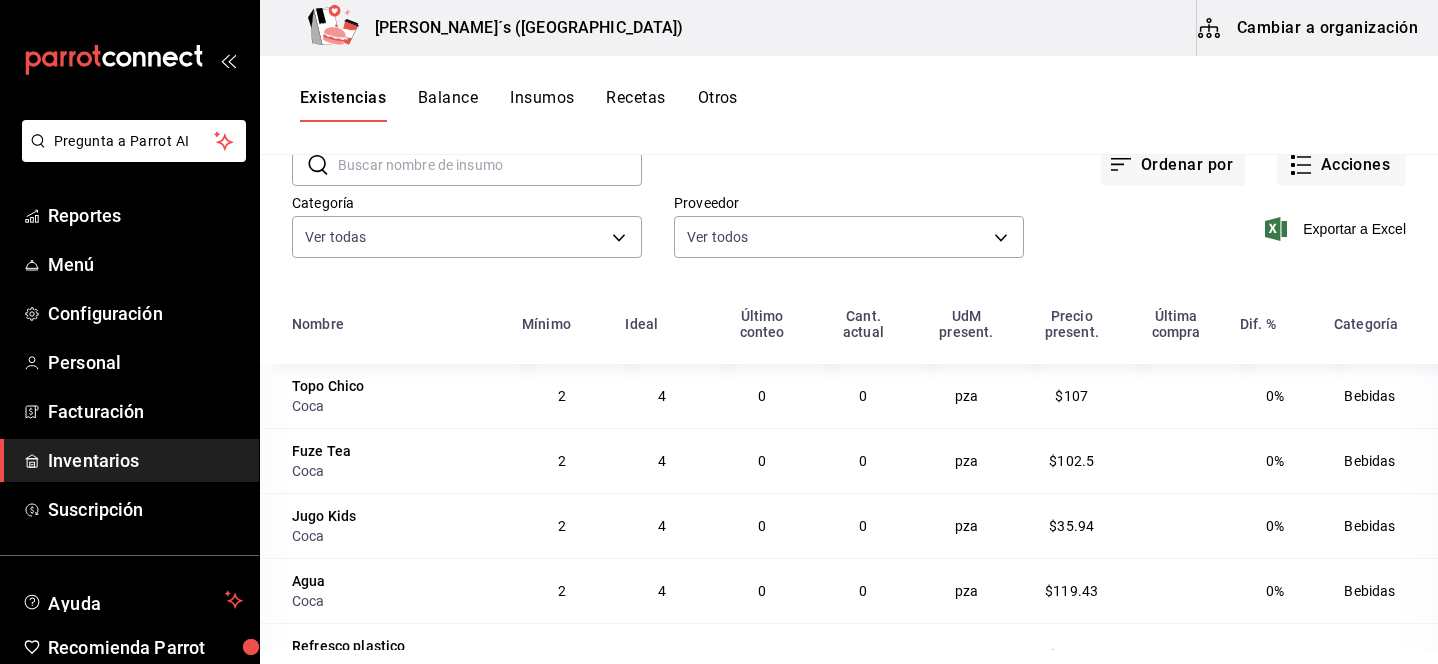scroll, scrollTop: 0, scrollLeft: 0, axis: both 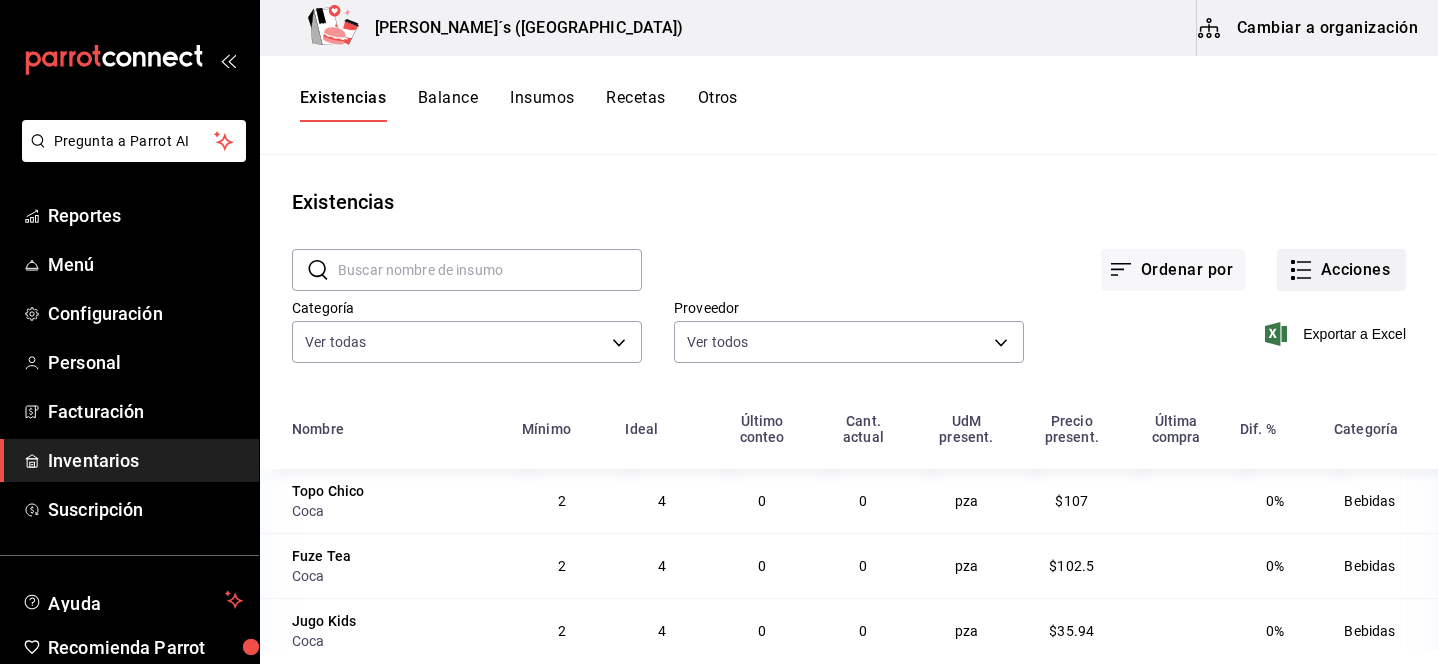click on "Acciones" at bounding box center [1341, 270] 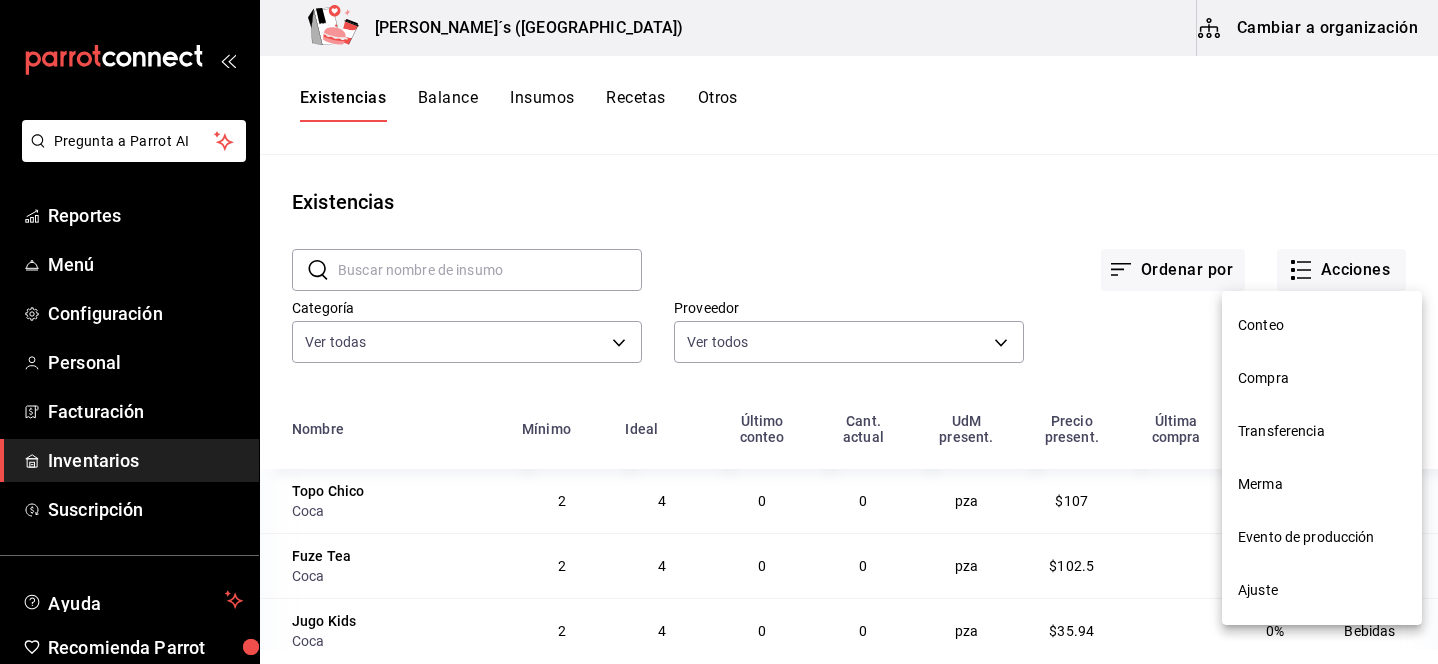 click on "Conteo" at bounding box center (1322, 325) 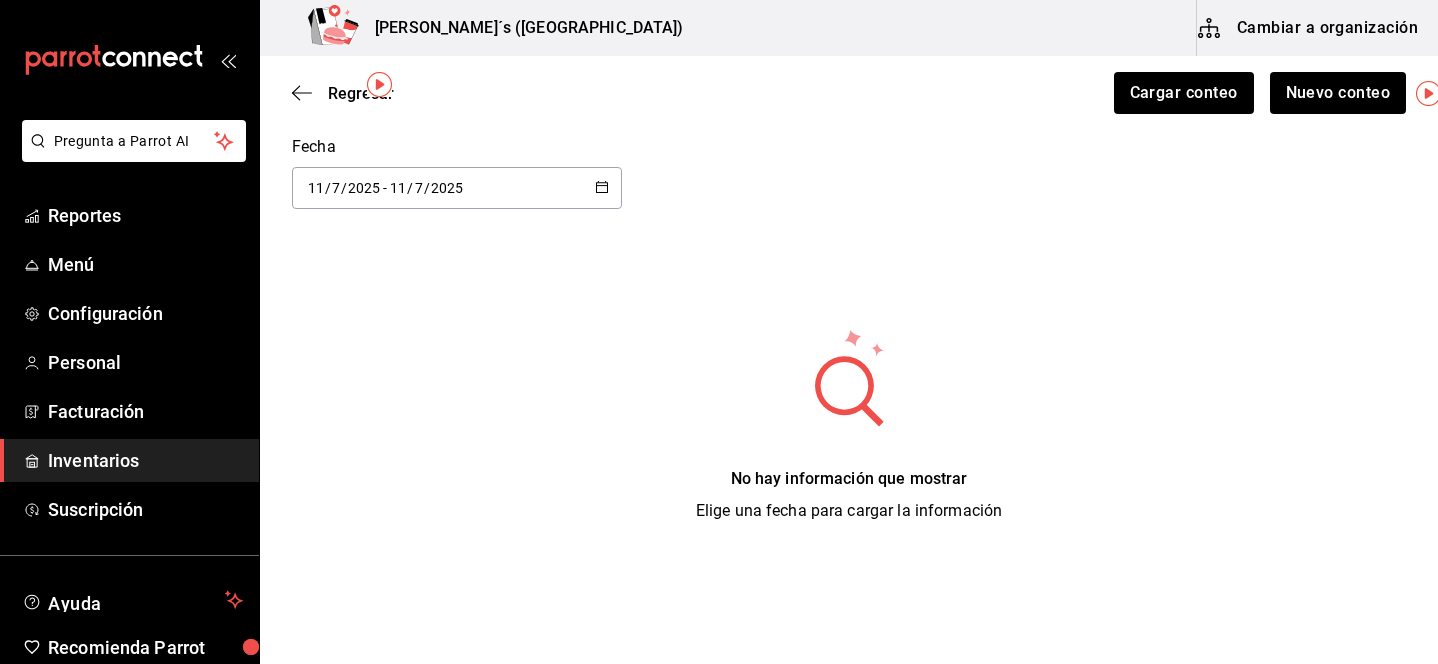 scroll, scrollTop: 77, scrollLeft: 0, axis: vertical 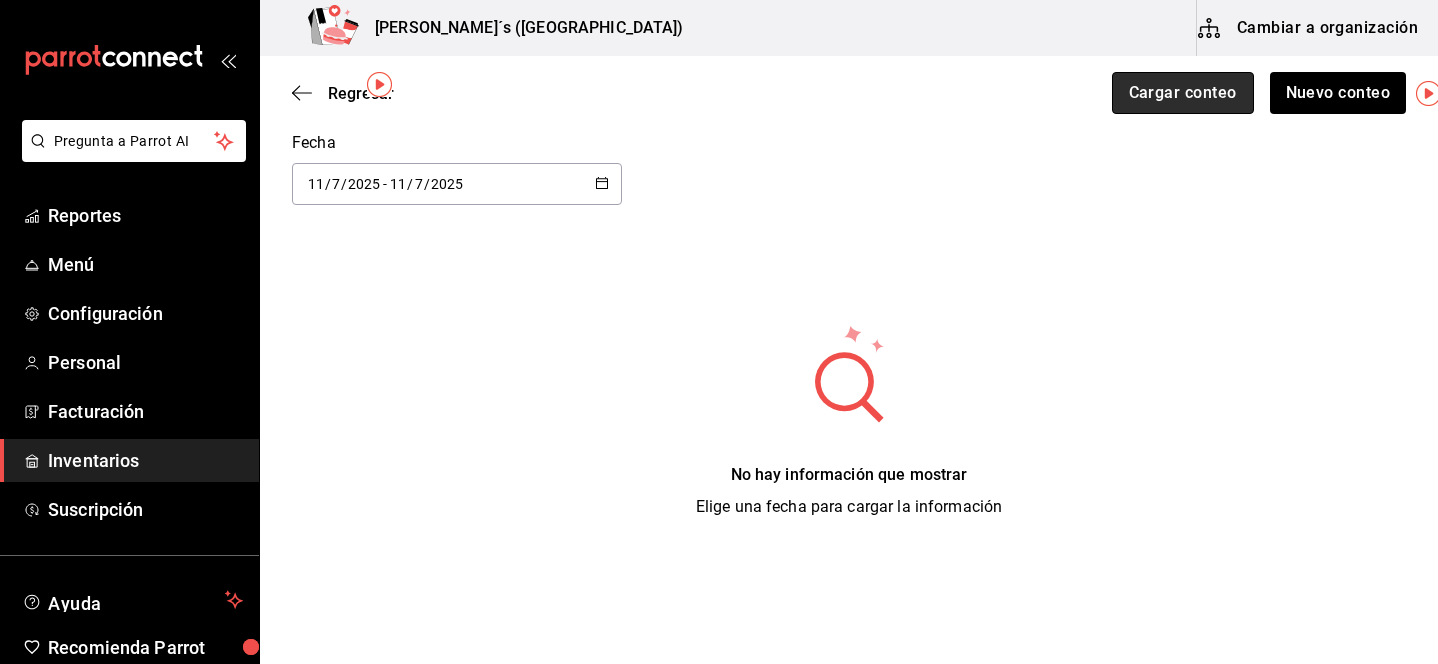 click on "Cargar conteo" at bounding box center (1183, 93) 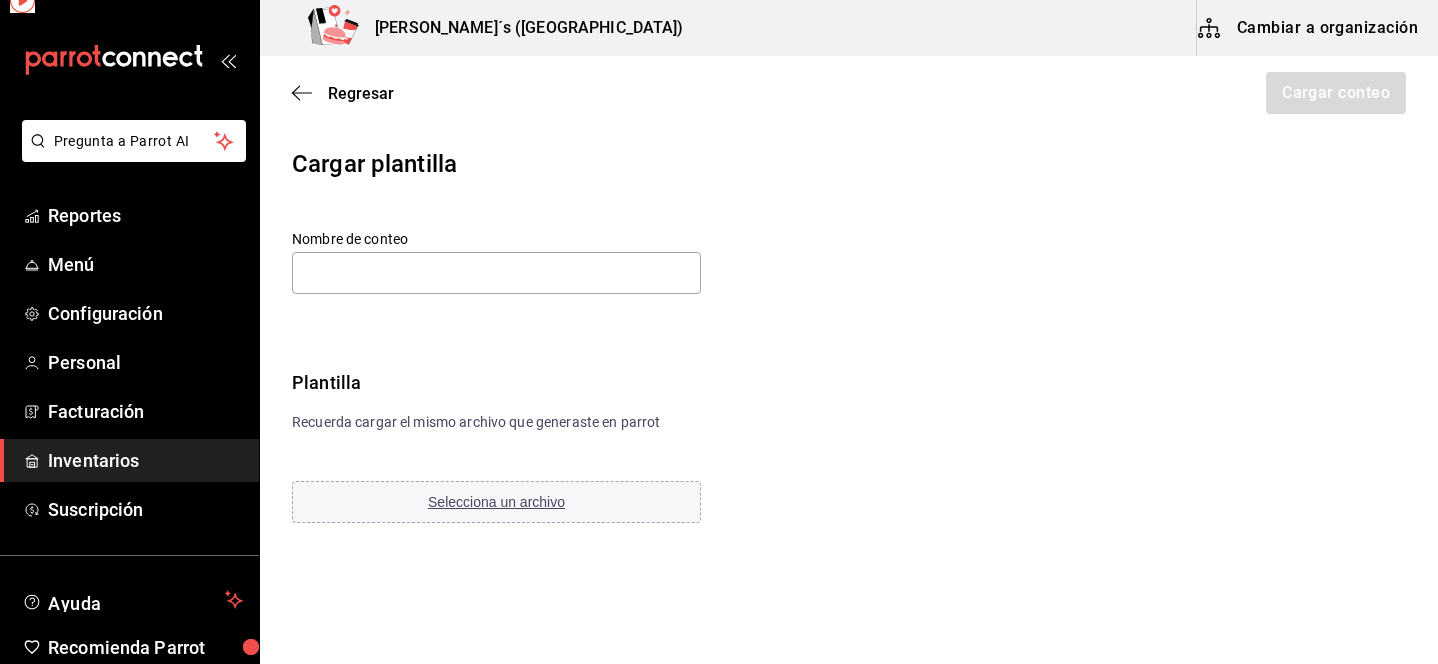 scroll, scrollTop: 0, scrollLeft: 0, axis: both 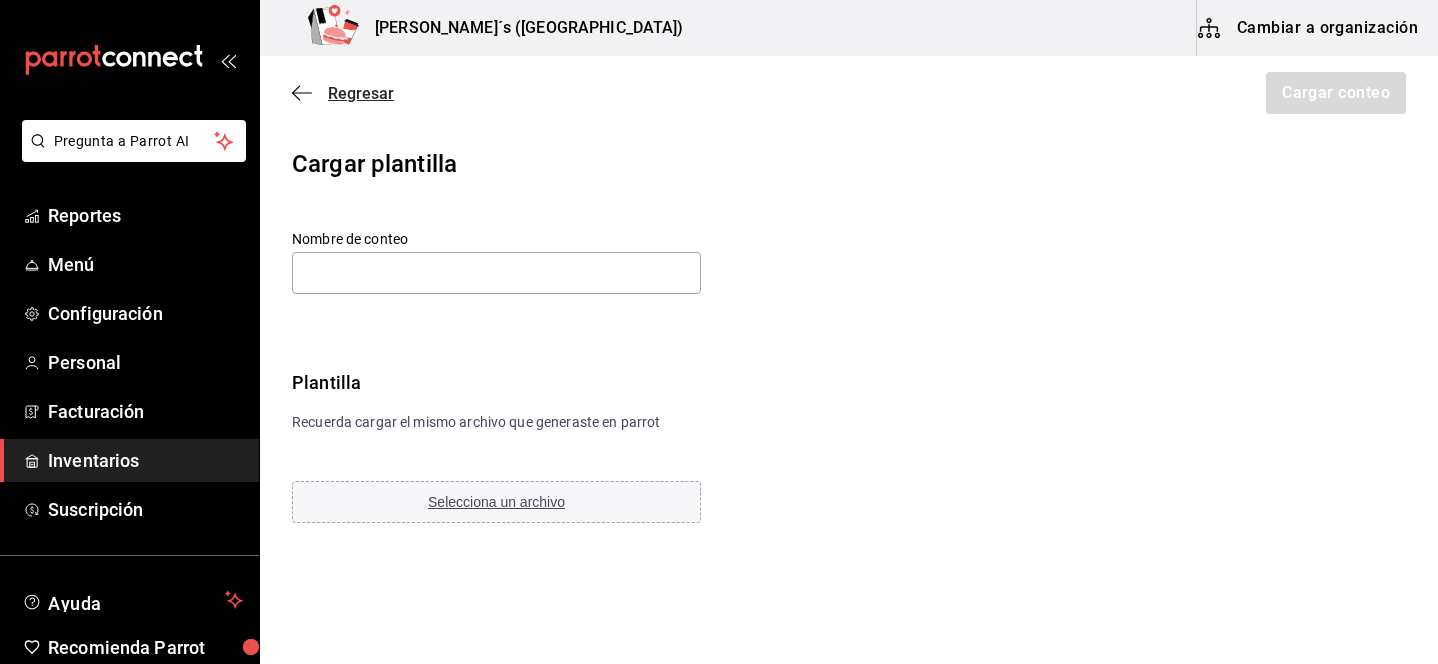 click on "Regresar" at bounding box center (361, 93) 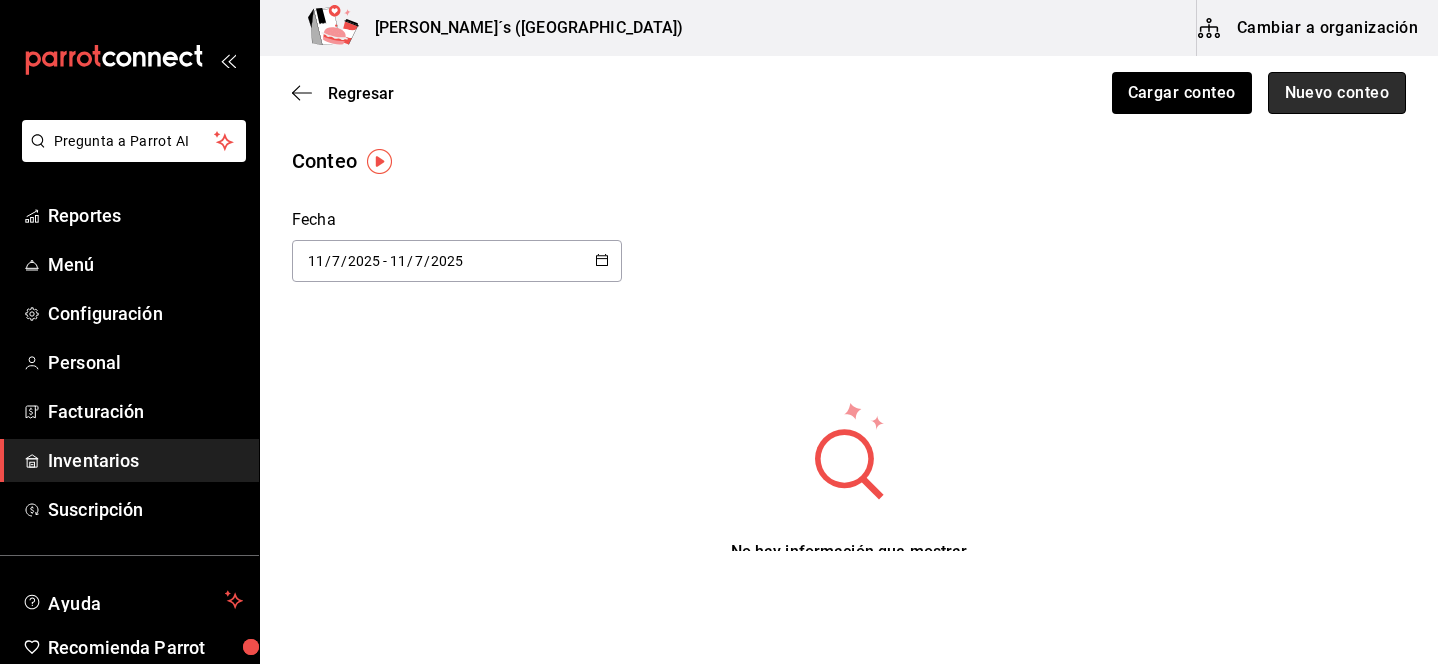 click on "Nuevo conteo" at bounding box center (1337, 93) 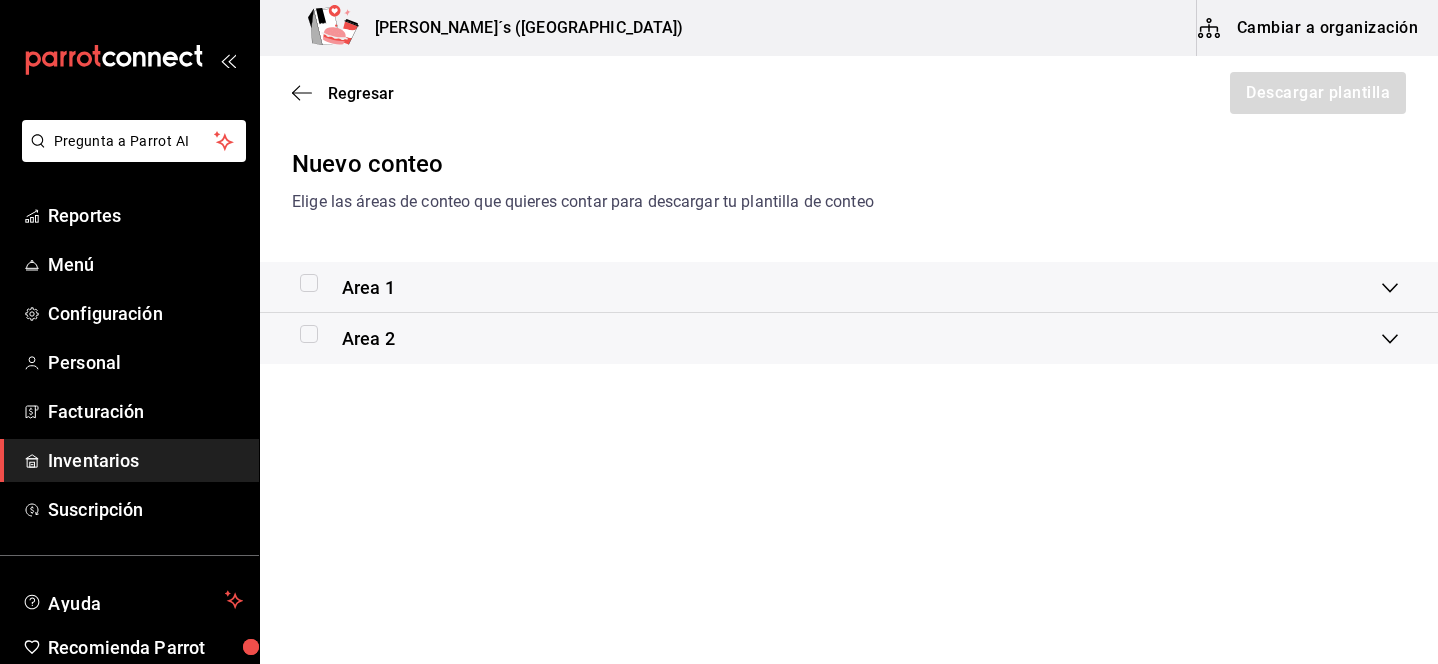 click 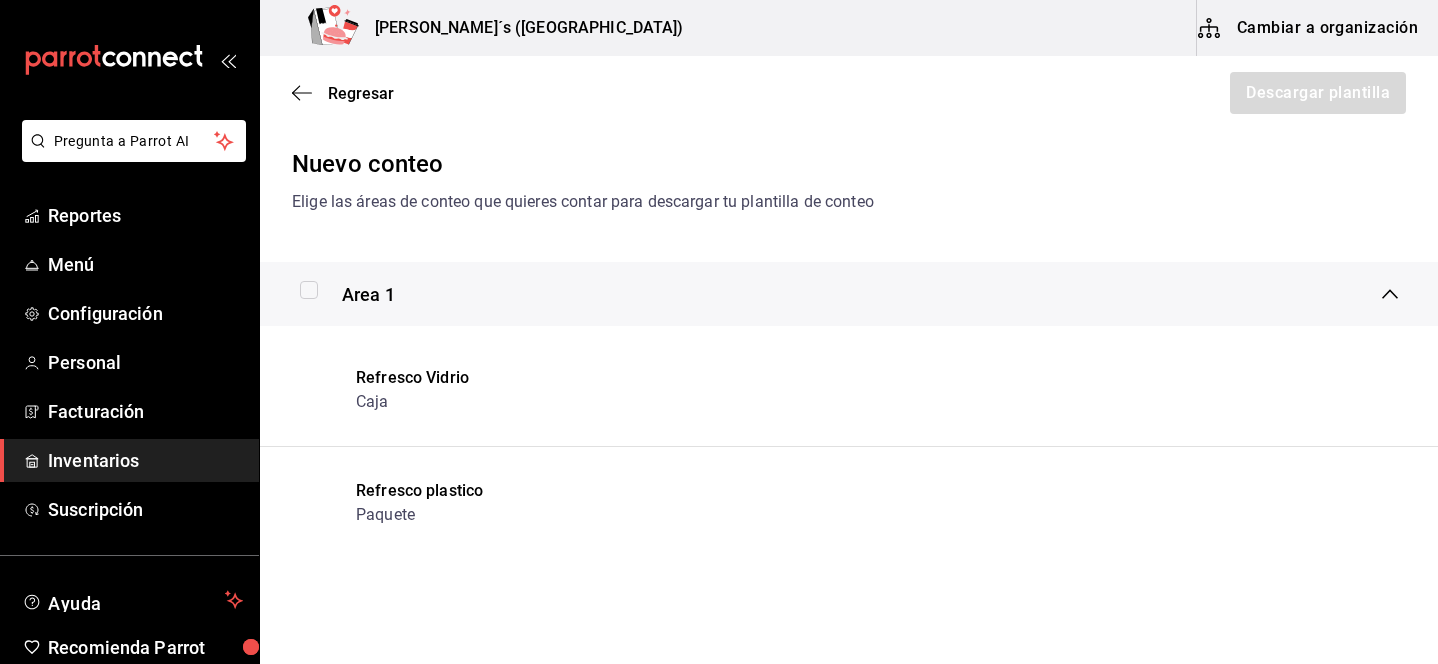 click on "Refresco Vidrio" at bounding box center (412, 378) 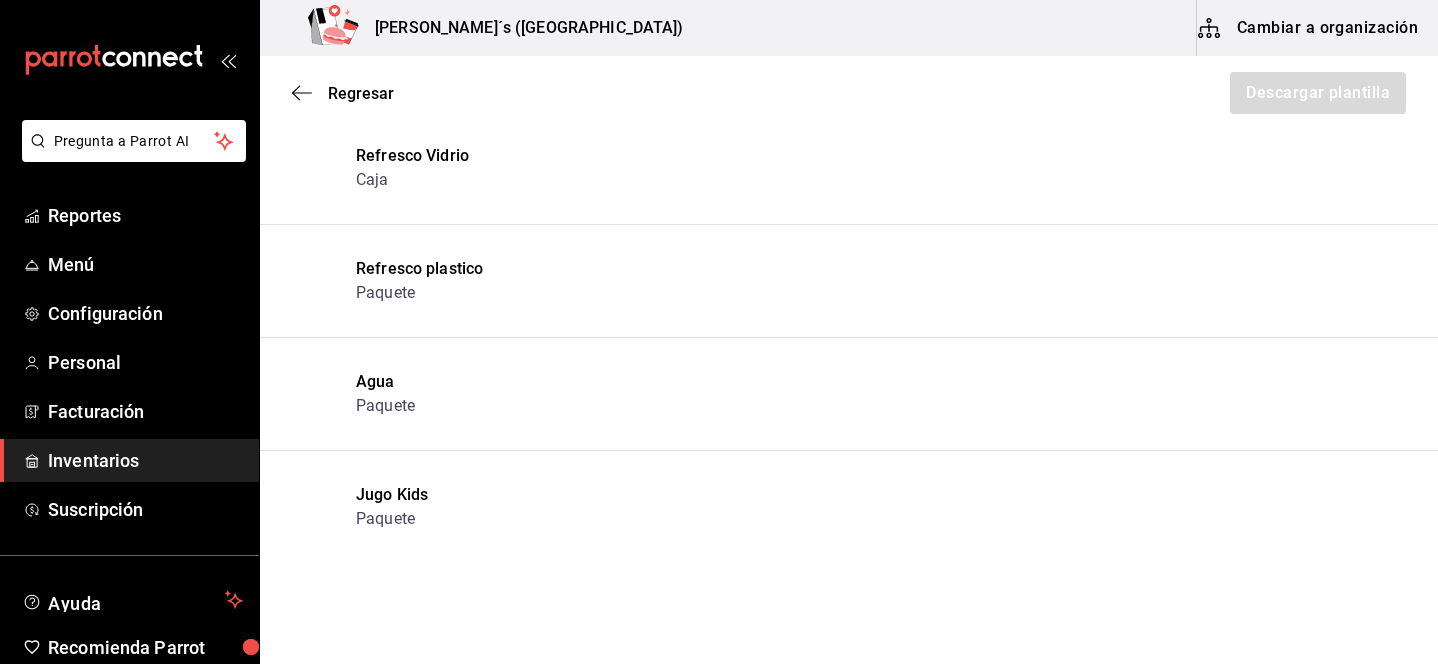 scroll, scrollTop: 0, scrollLeft: 0, axis: both 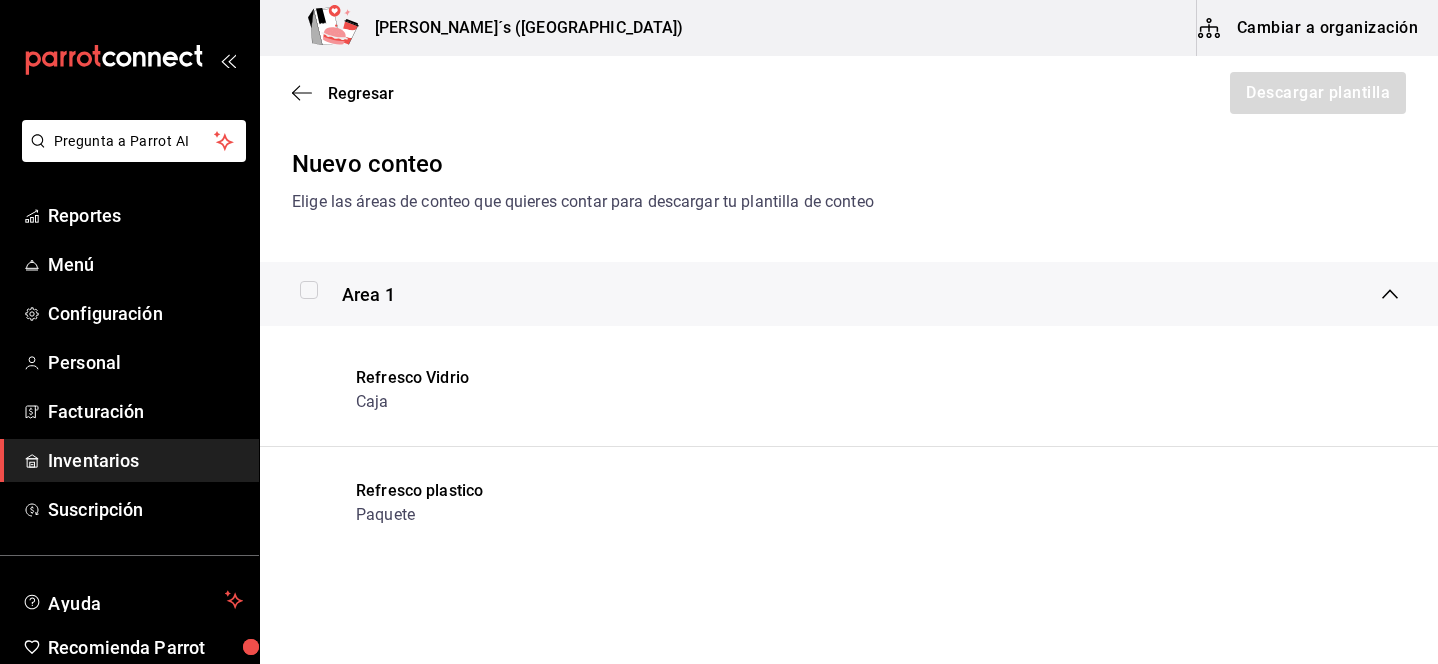 click on "Regresar Descargar plantilla" at bounding box center (849, 93) 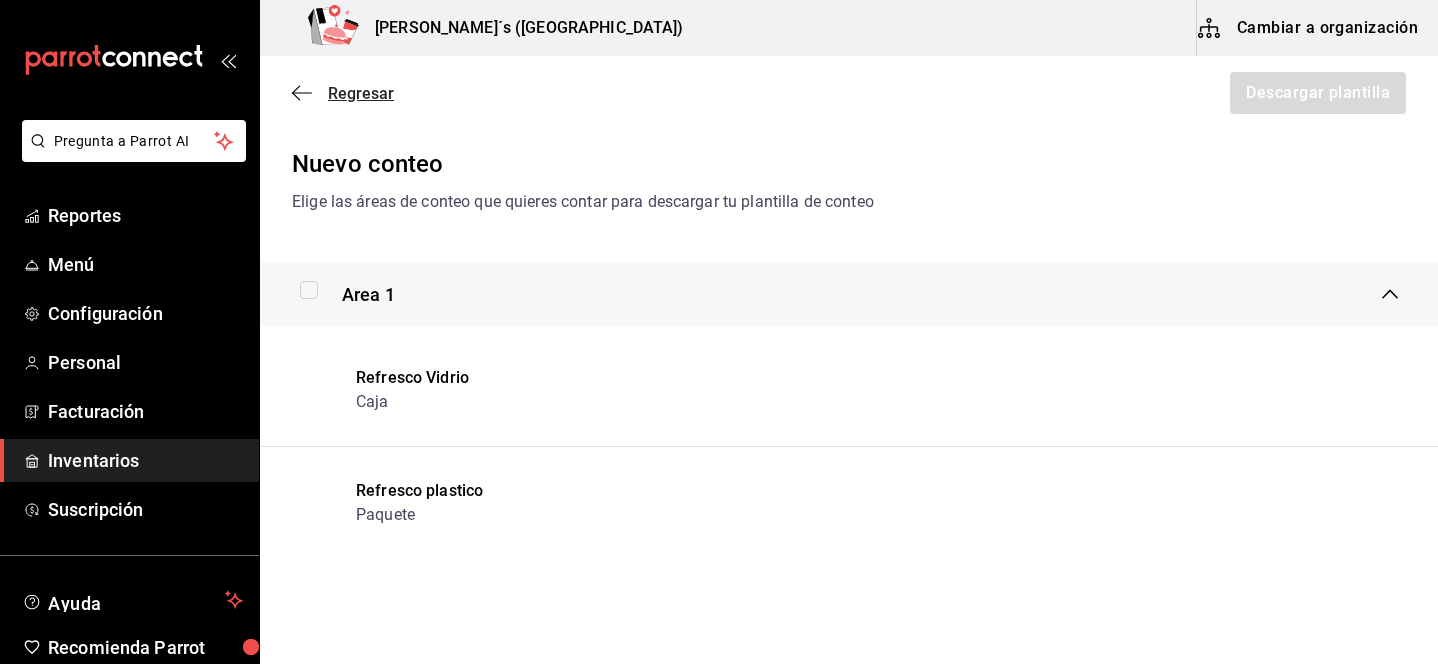 click on "Regresar" at bounding box center [361, 93] 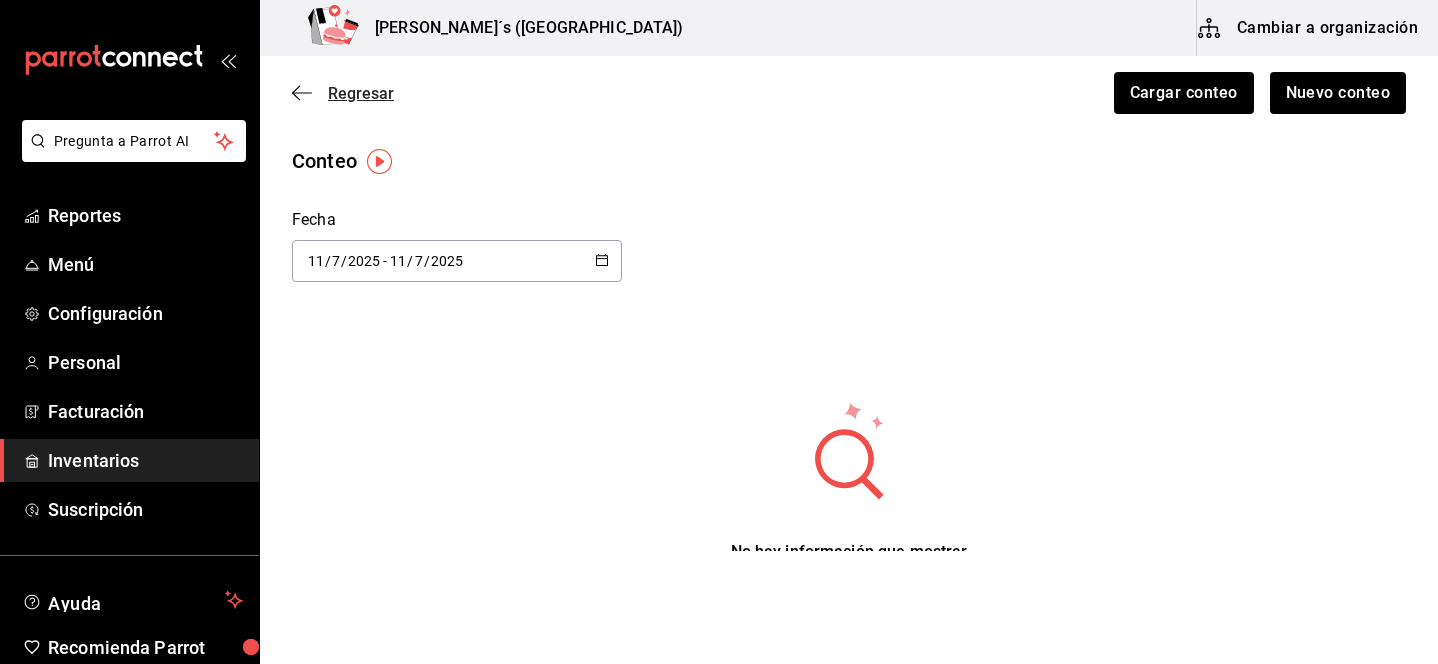 click on "Regresar" at bounding box center (361, 93) 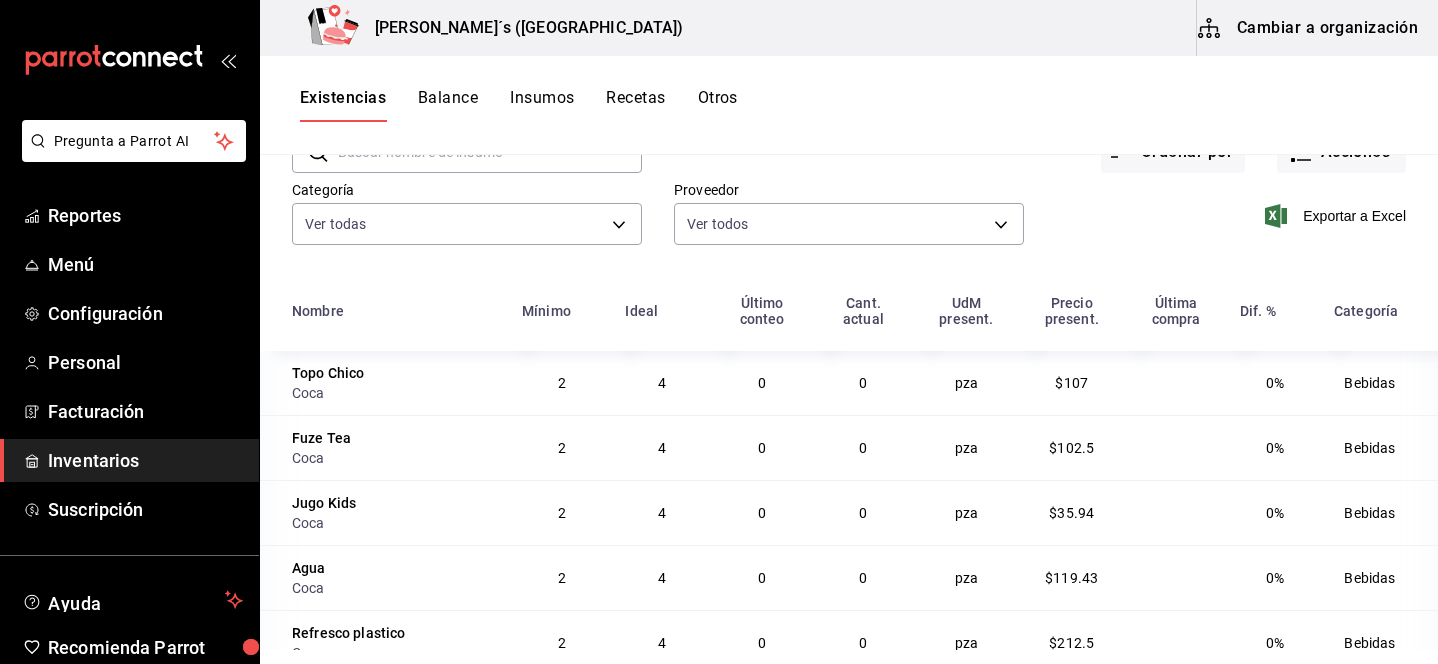scroll, scrollTop: 152, scrollLeft: 0, axis: vertical 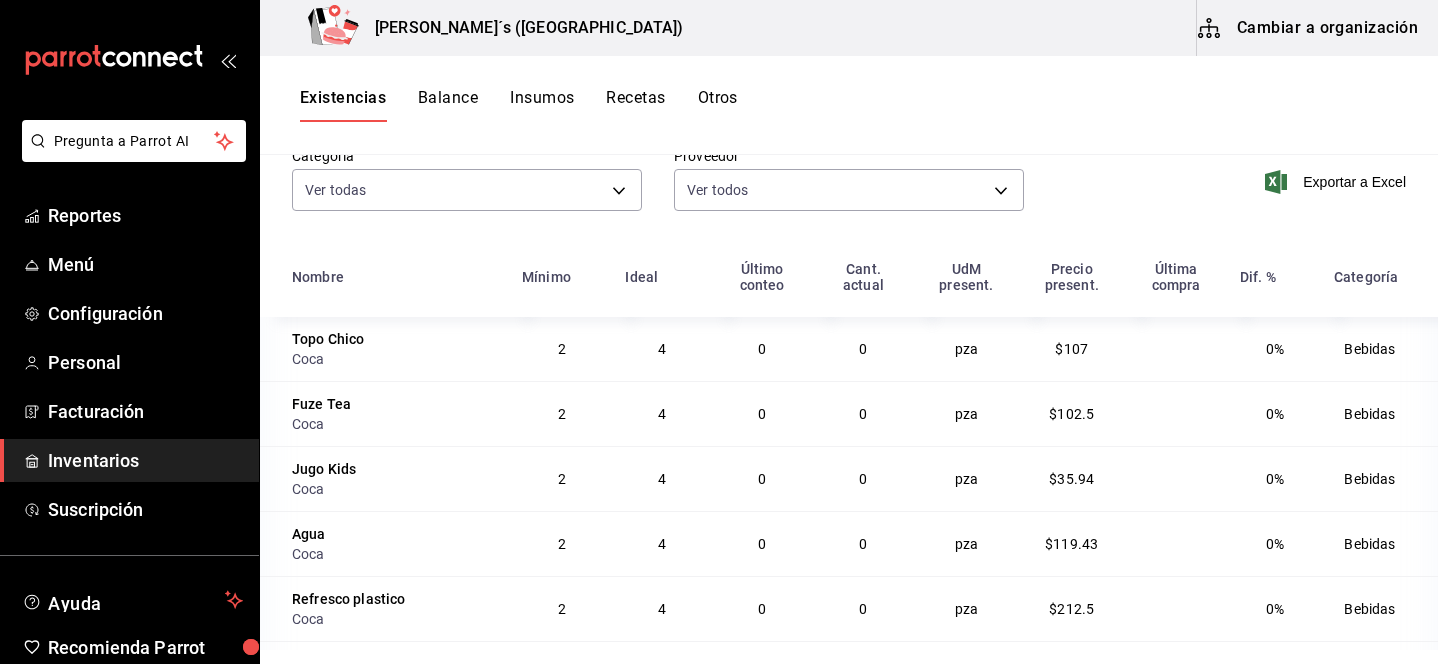 click on "Último conteo" at bounding box center [762, 283] 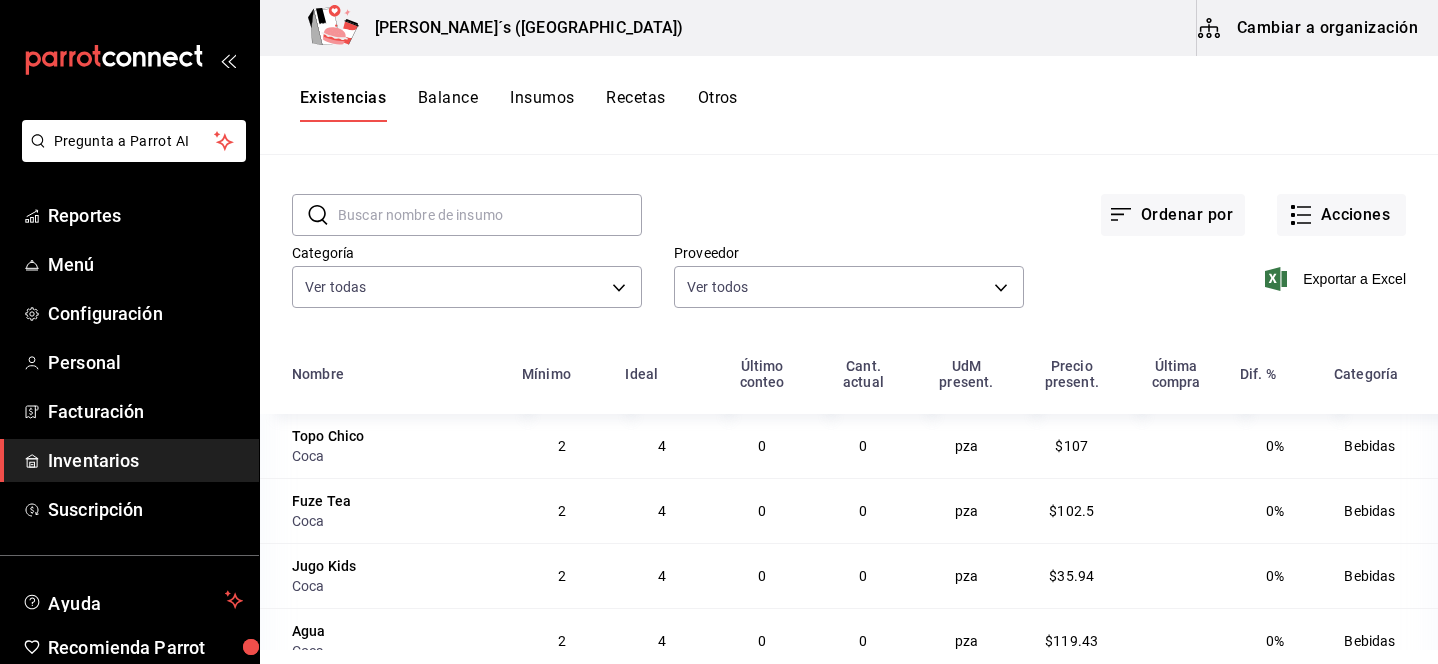 click on "Balance" at bounding box center (448, 105) 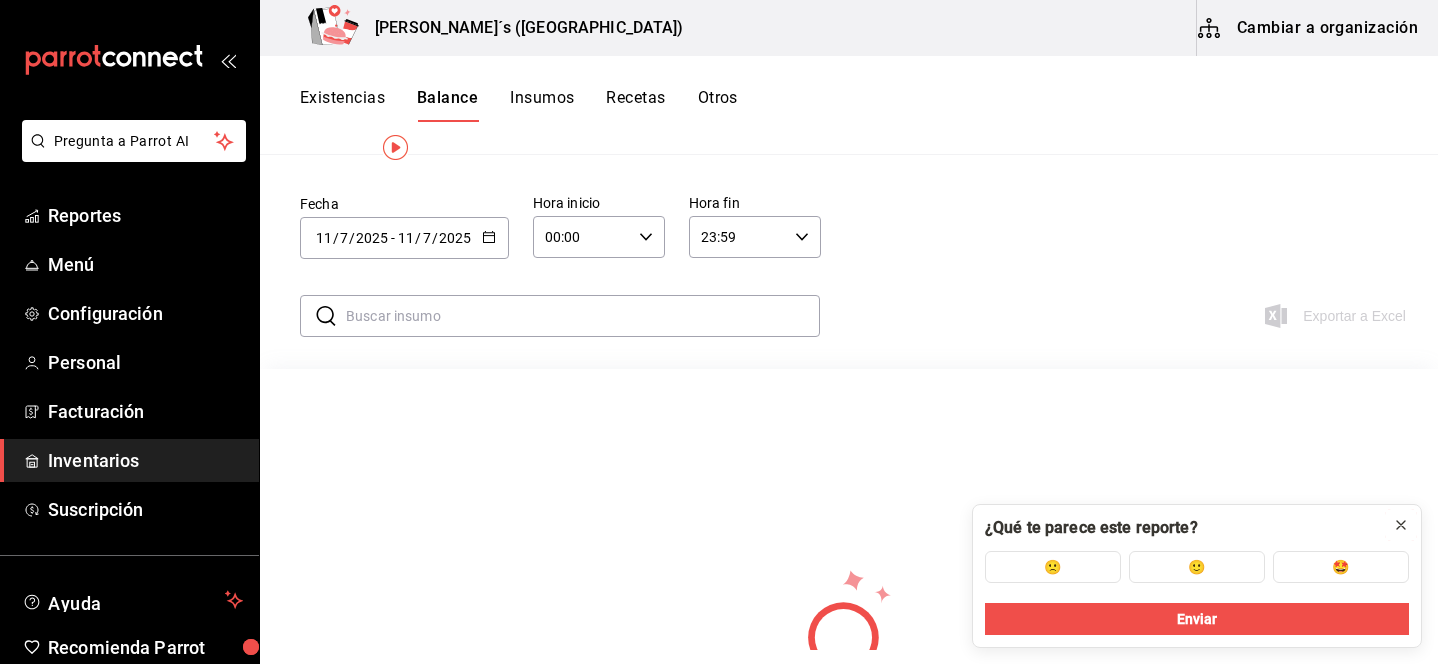 click 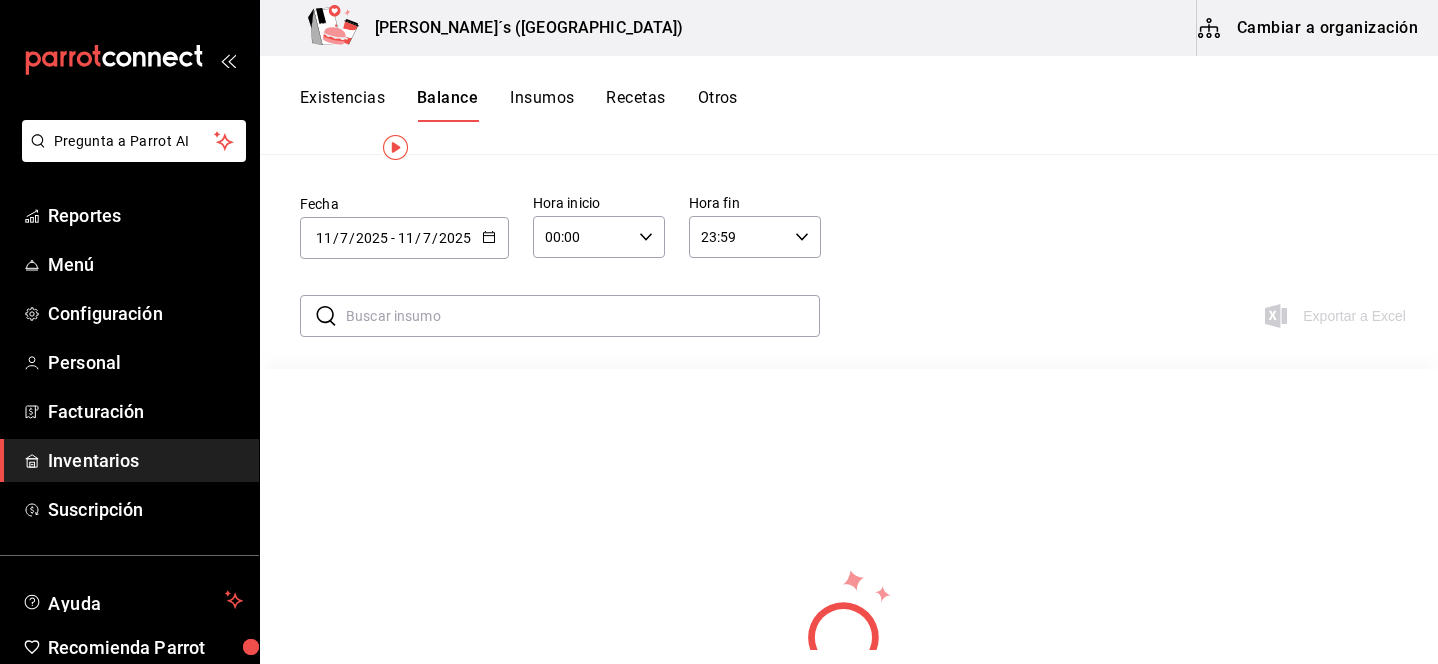 click on "Insumos" at bounding box center (542, 105) 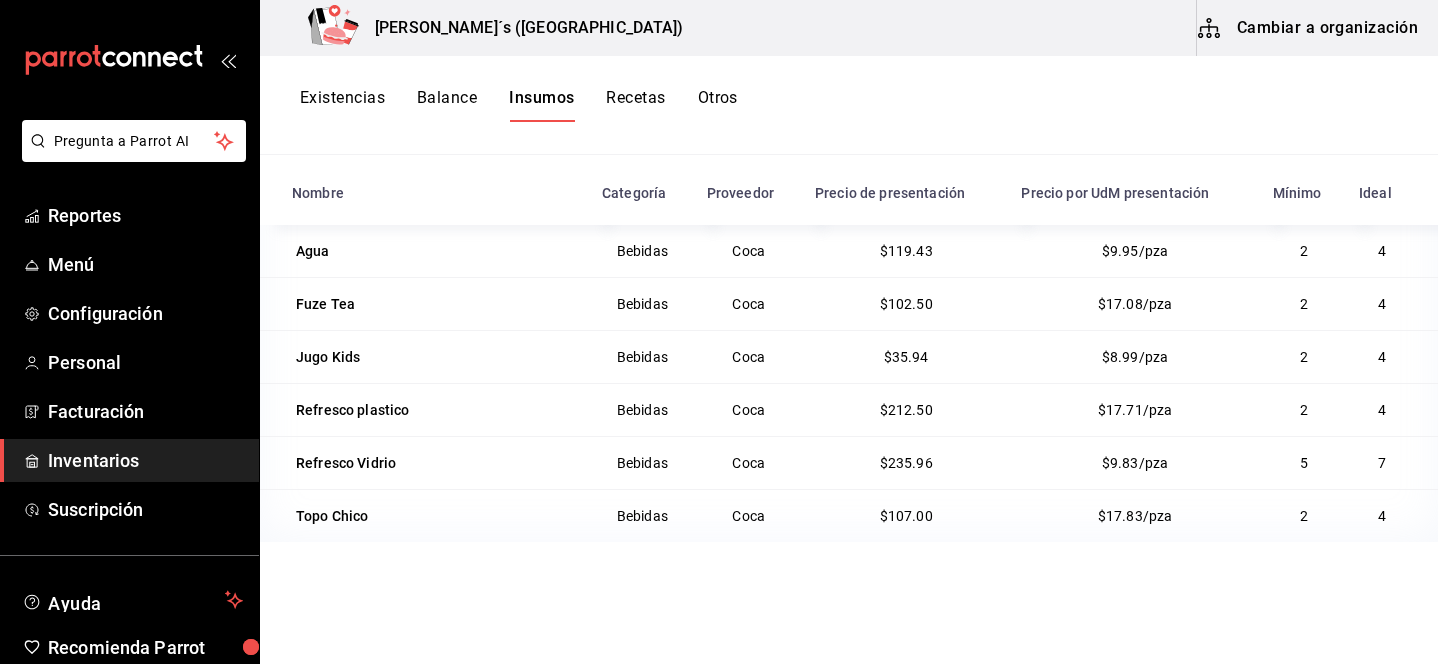 scroll, scrollTop: 0, scrollLeft: 0, axis: both 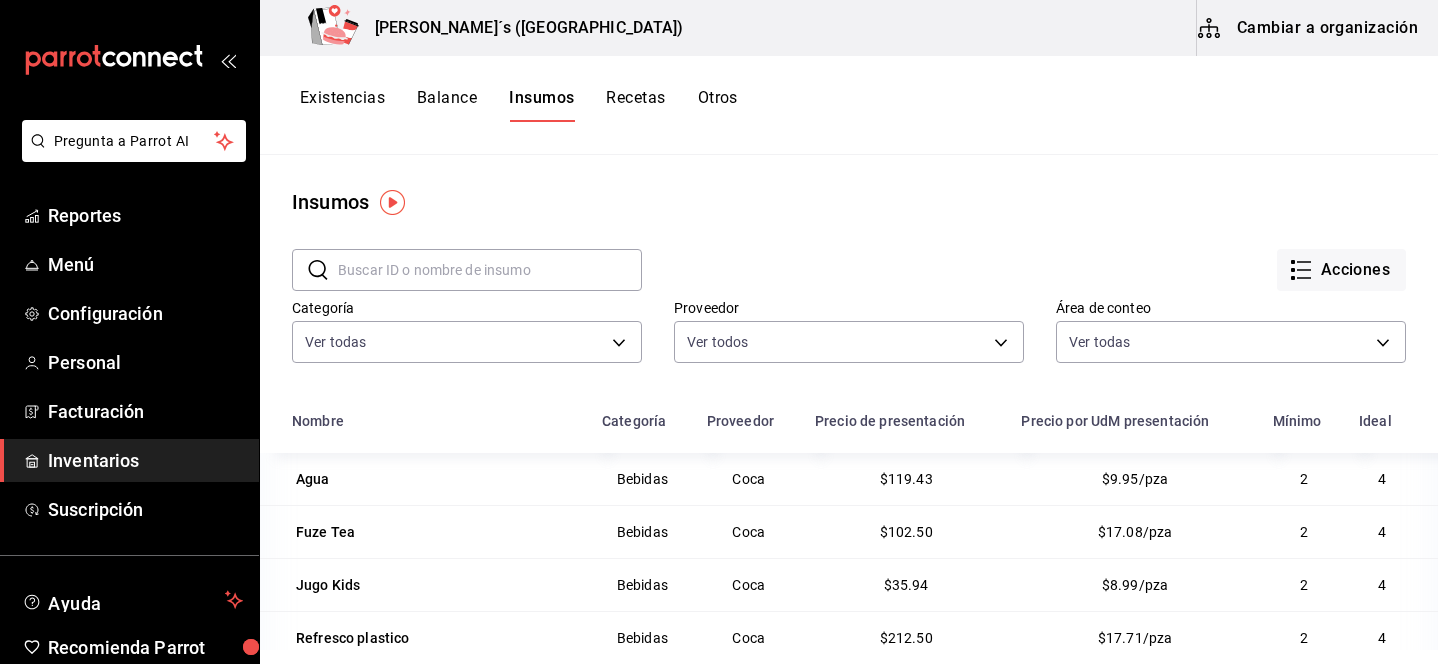 click on "Otros" at bounding box center (718, 105) 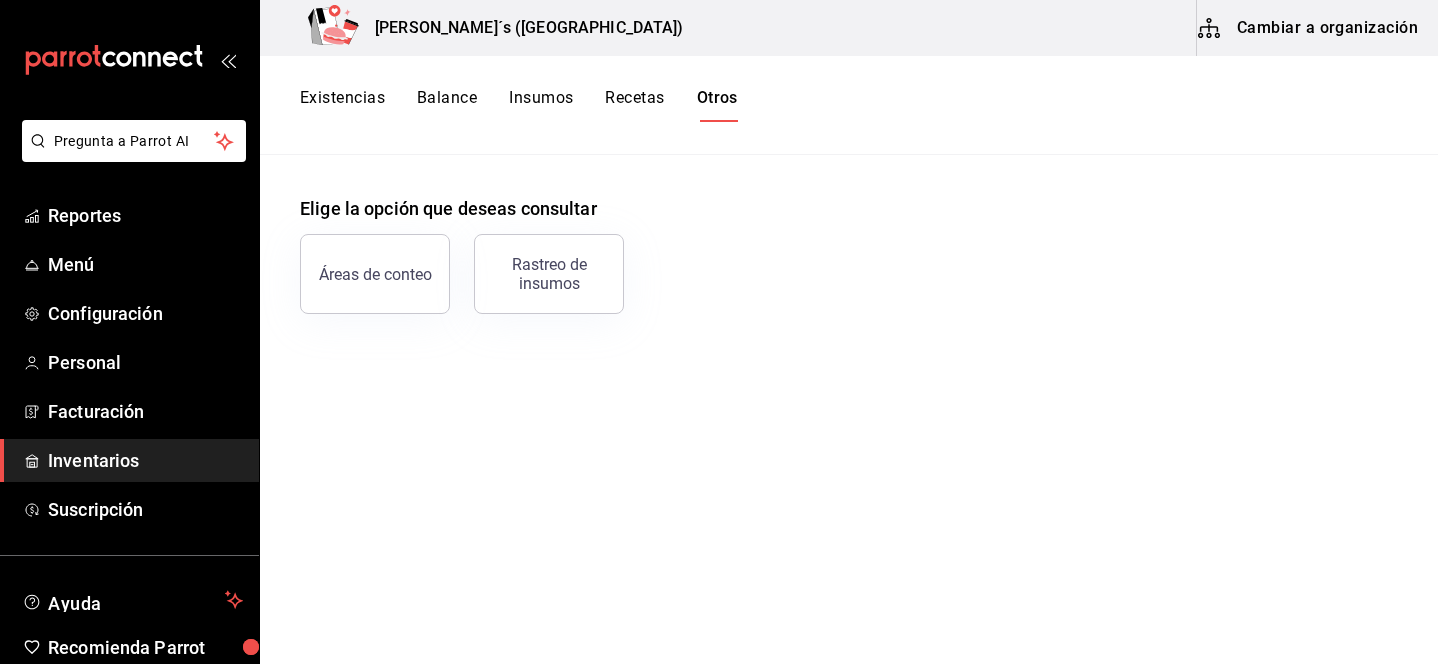 click on "Existencias" at bounding box center [342, 105] 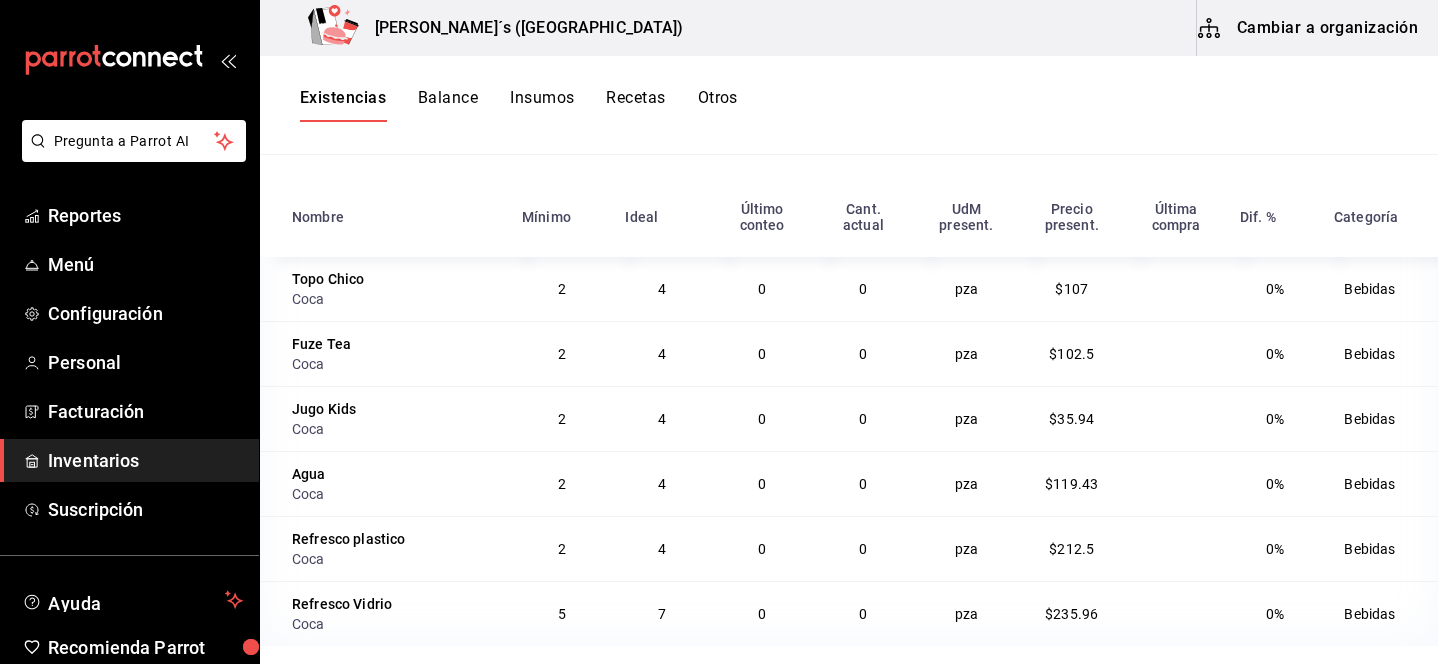 scroll, scrollTop: 216, scrollLeft: 0, axis: vertical 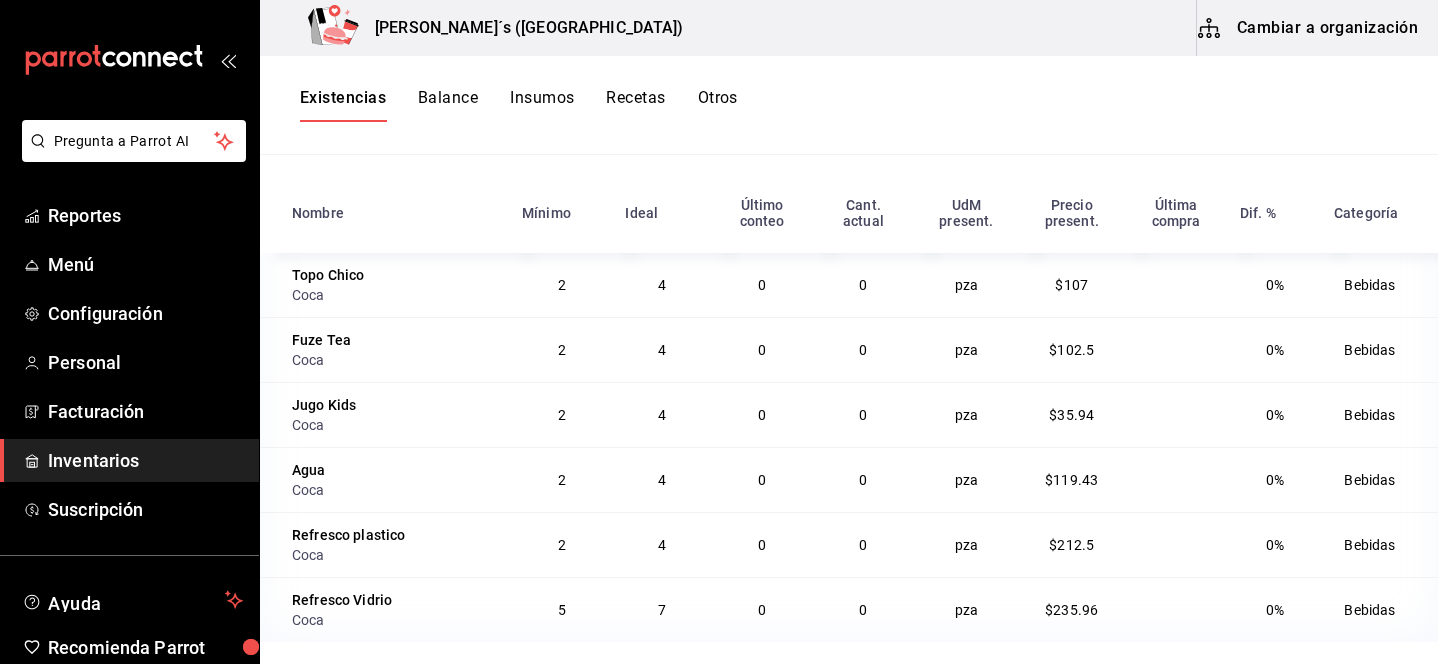 click on "Coca" at bounding box center (395, 295) 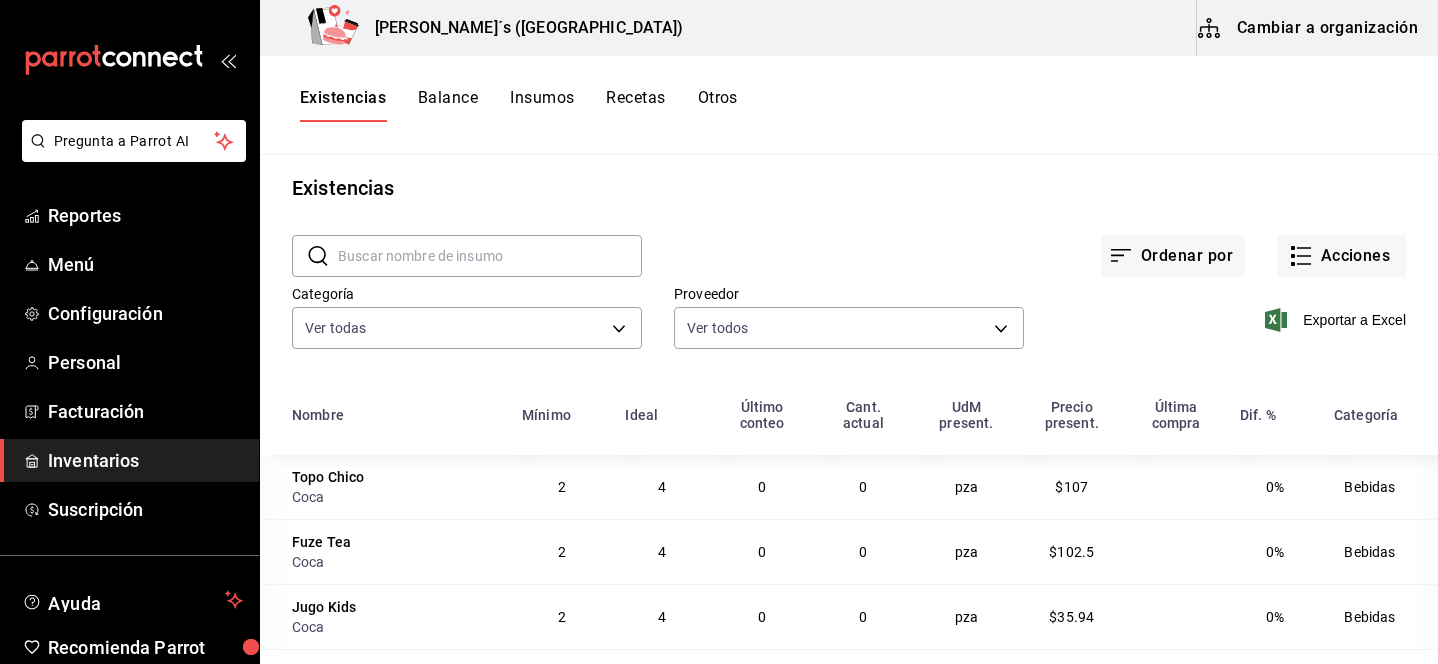 scroll, scrollTop: 0, scrollLeft: 0, axis: both 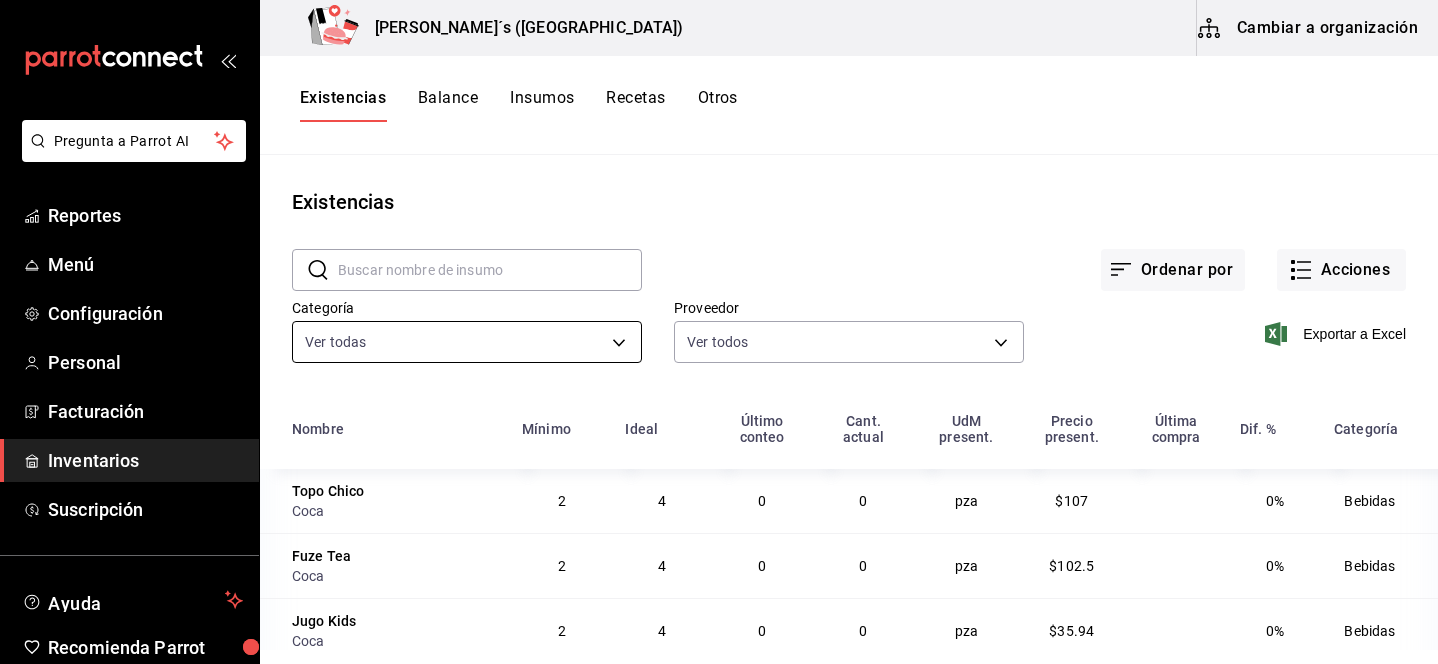 click on "Pregunta a Parrot AI Reportes   Menú   Configuración   Personal   Facturación   Inventarios   Suscripción   Ayuda Recomienda Parrot   Lili Flores   Sugerir nueva función   Bernie´s (Tamaulipas) Cambiar a organización Existencias Balance Insumos Recetas Otros Existencias ​ ​ Ordenar por Acciones Categoría Ver todas 4f03a15d-d7e2-47e1-aa43-d76528a20884 Proveedor Ver todos 116d7429-0f72-47a0-8ce8-3a3061f23c64,e4774a5b-f5c8-4be5-abbe-52c7f0e1f8ed Exportar a Excel Nombre Mínimo Ideal Último conteo Cant. actual UdM present. Precio present. Última compra Dif. % Categoría Topo Chico Coca 2 4 0 0 pza $107 0% Bebidas Fuze Tea Coca 2 4 0 0 pza $102.5 0% Bebidas Jugo Kids Coca 2 4 0 0 pza $35.94 0% Bebidas Agua Coca 2 4 0 0 pza $119.43 0% Bebidas Refresco plastico Coca 2 4 0 0 pza $212.5 0% Bebidas Refresco Vidrio Coca 5 7 0 0 pza $235.96 0% Bebidas GANA 1 MES GRATIS EN TU SUSCRIPCIÓN AQUÍ Ver video tutorial Ir a video Pregunta a Parrot AI Reportes   Menú   Configuración   Personal   Facturación" at bounding box center (719, 325) 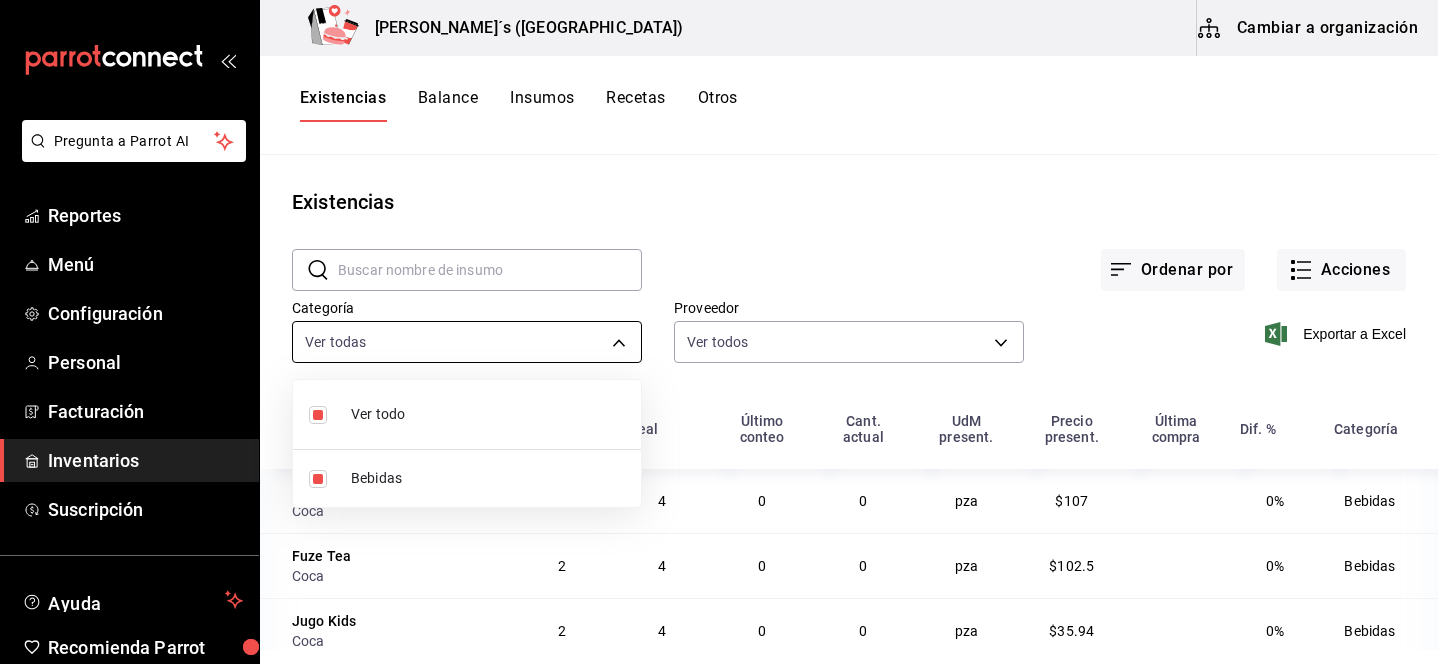 click at bounding box center [719, 332] 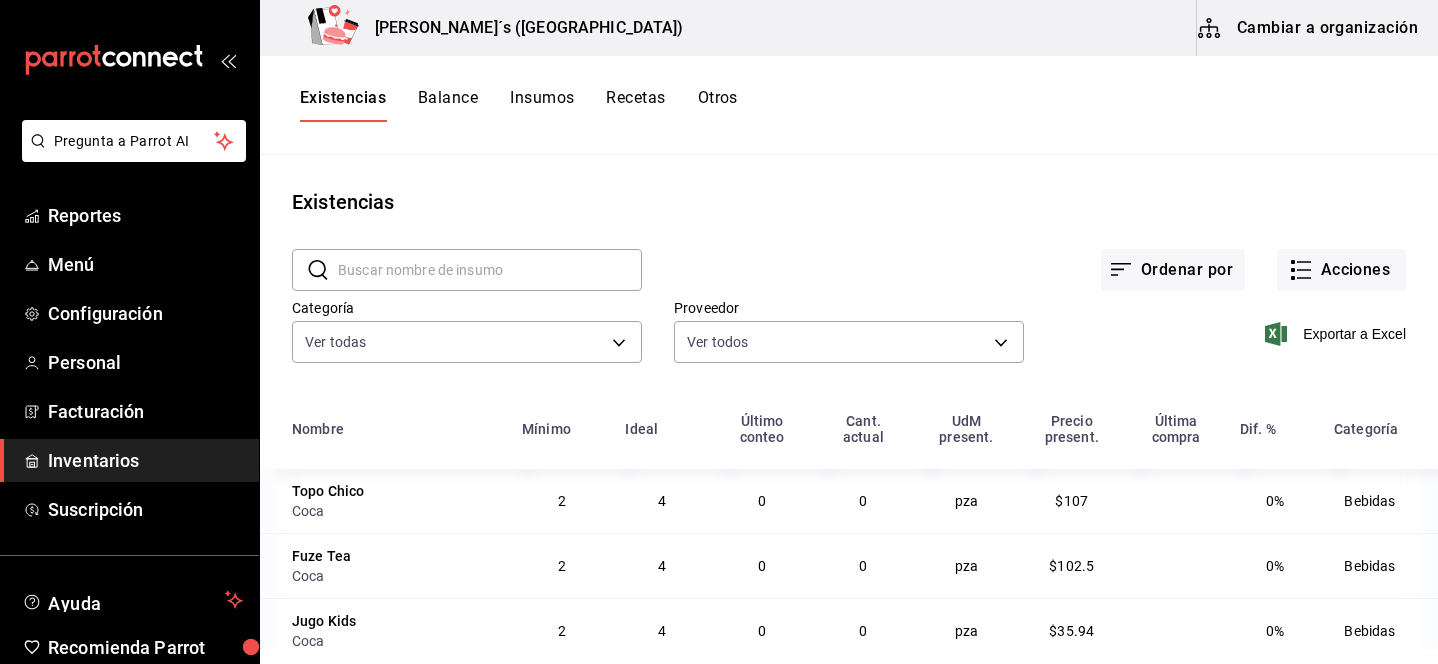 click on "Balance" at bounding box center (448, 105) 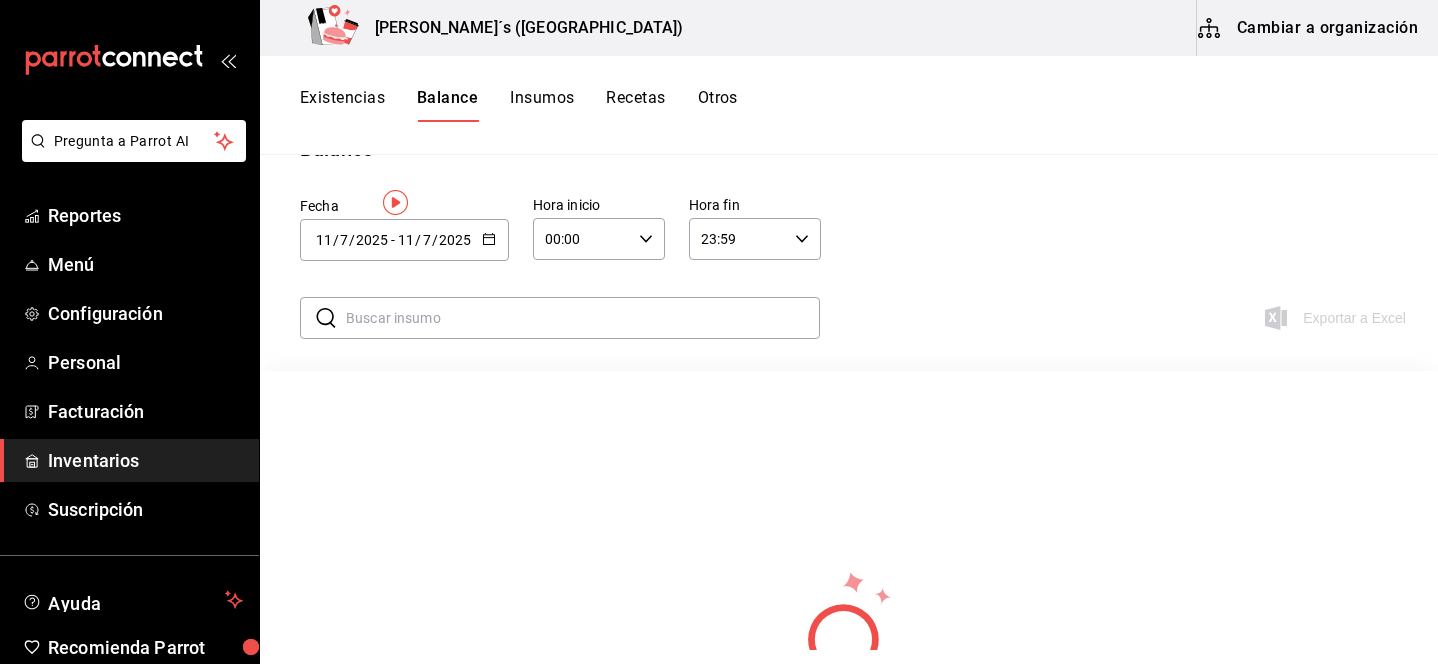 scroll, scrollTop: 0, scrollLeft: 0, axis: both 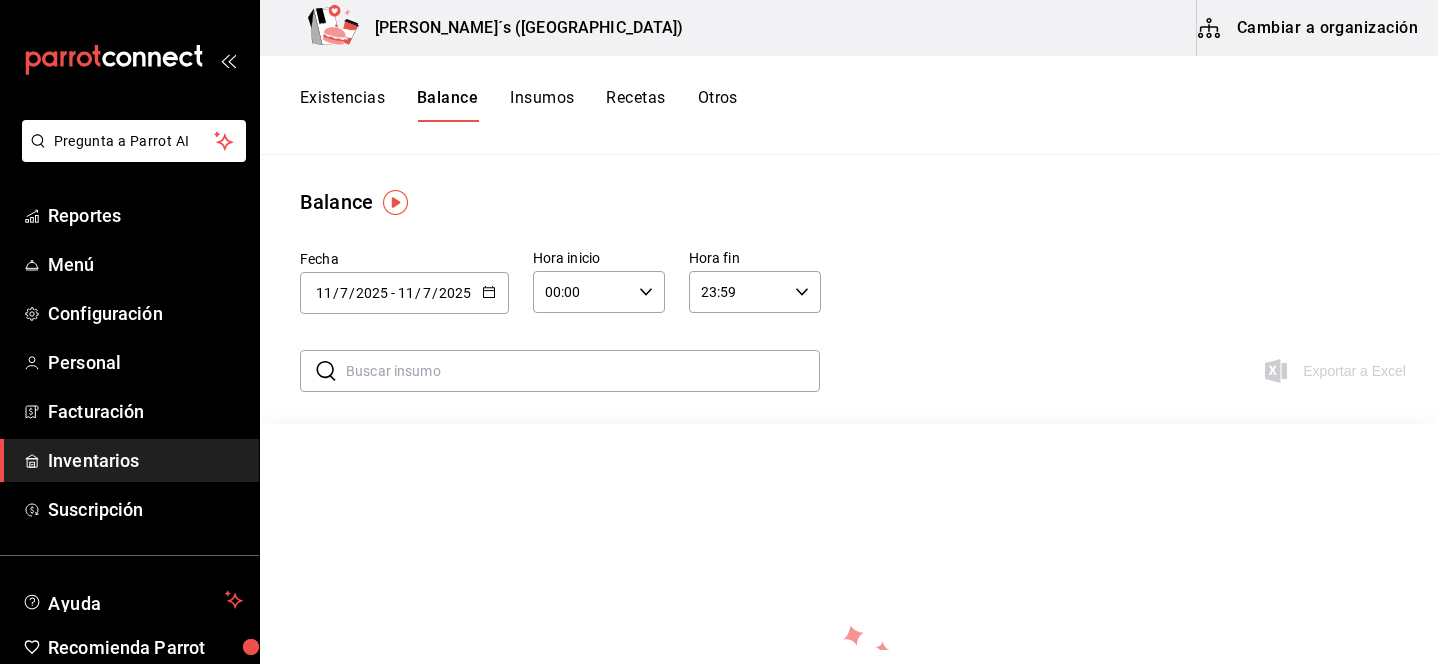 click on "Insumos" at bounding box center (542, 105) 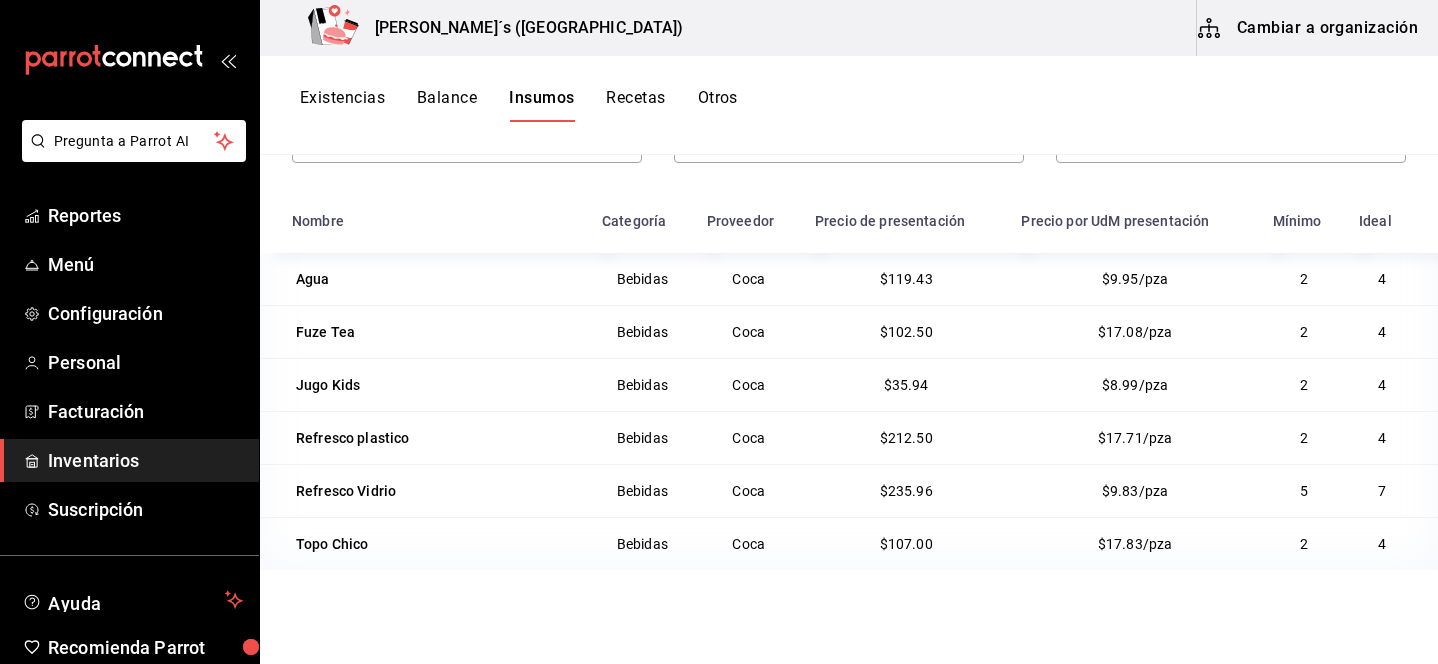scroll, scrollTop: 246, scrollLeft: 0, axis: vertical 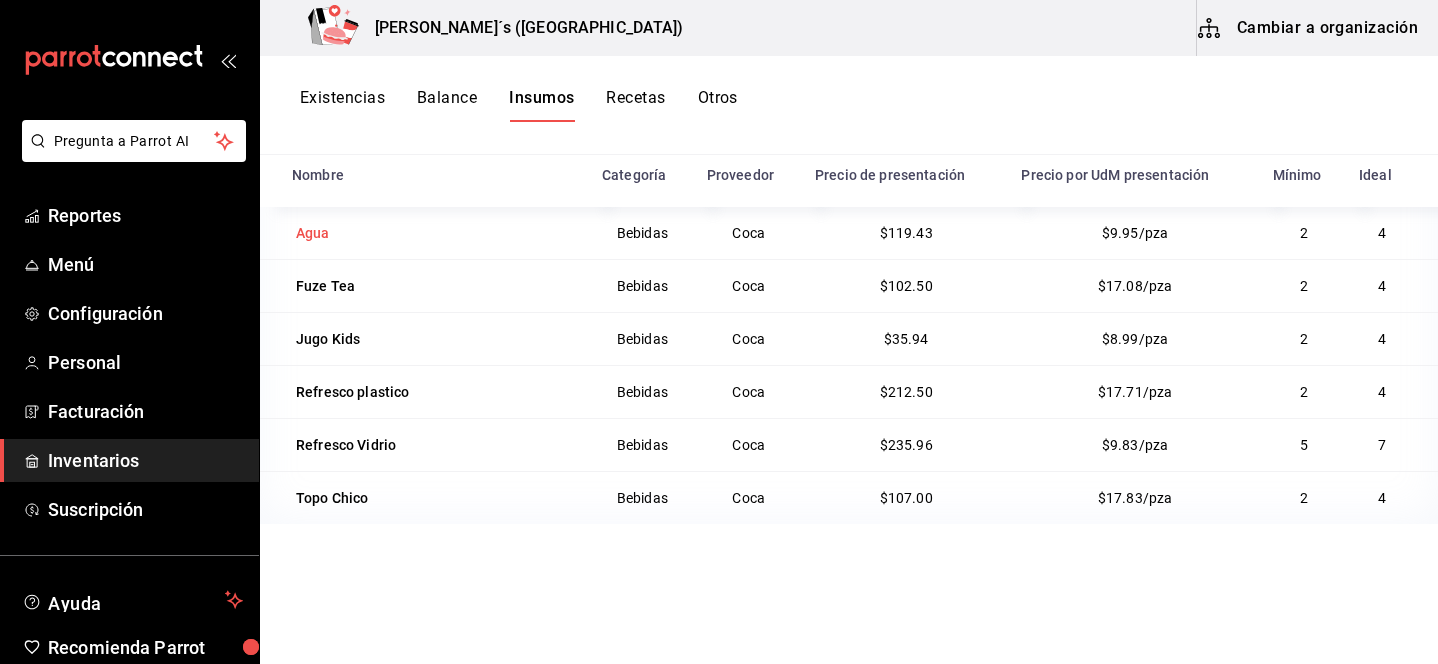 click on "Agua" at bounding box center (313, 233) 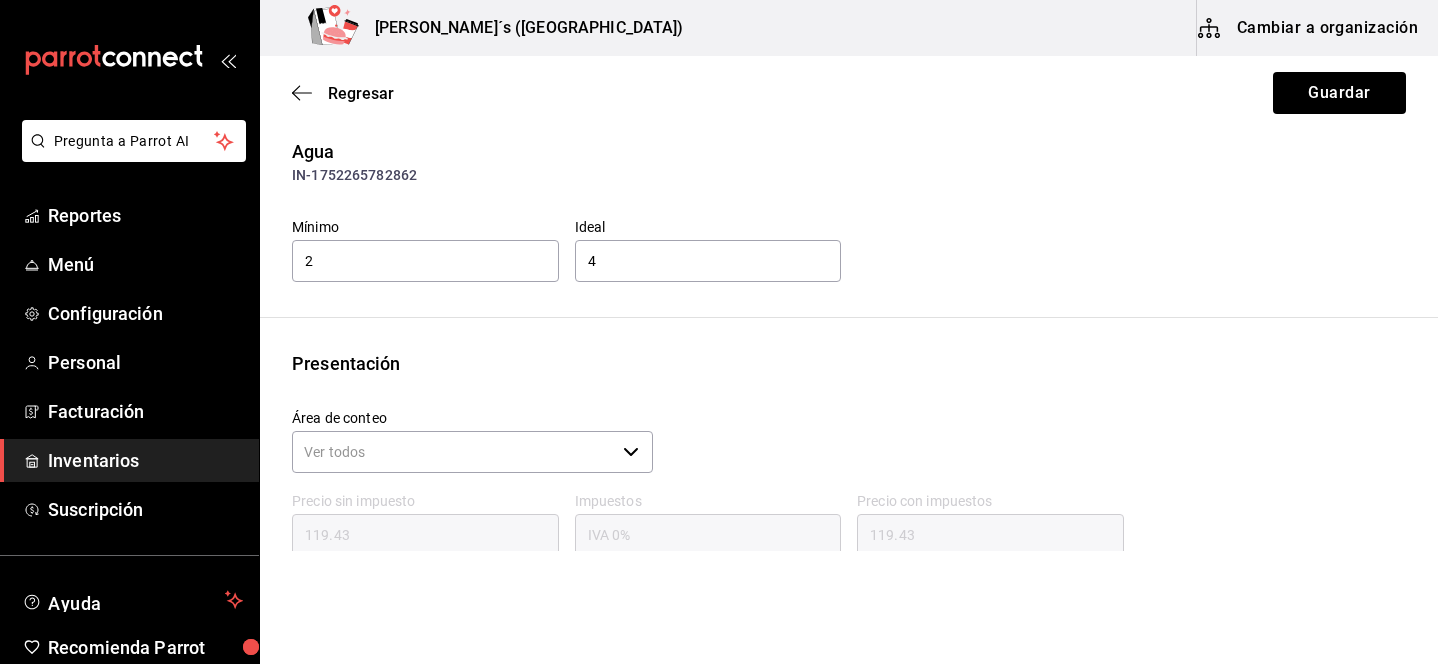 scroll, scrollTop: 0, scrollLeft: 0, axis: both 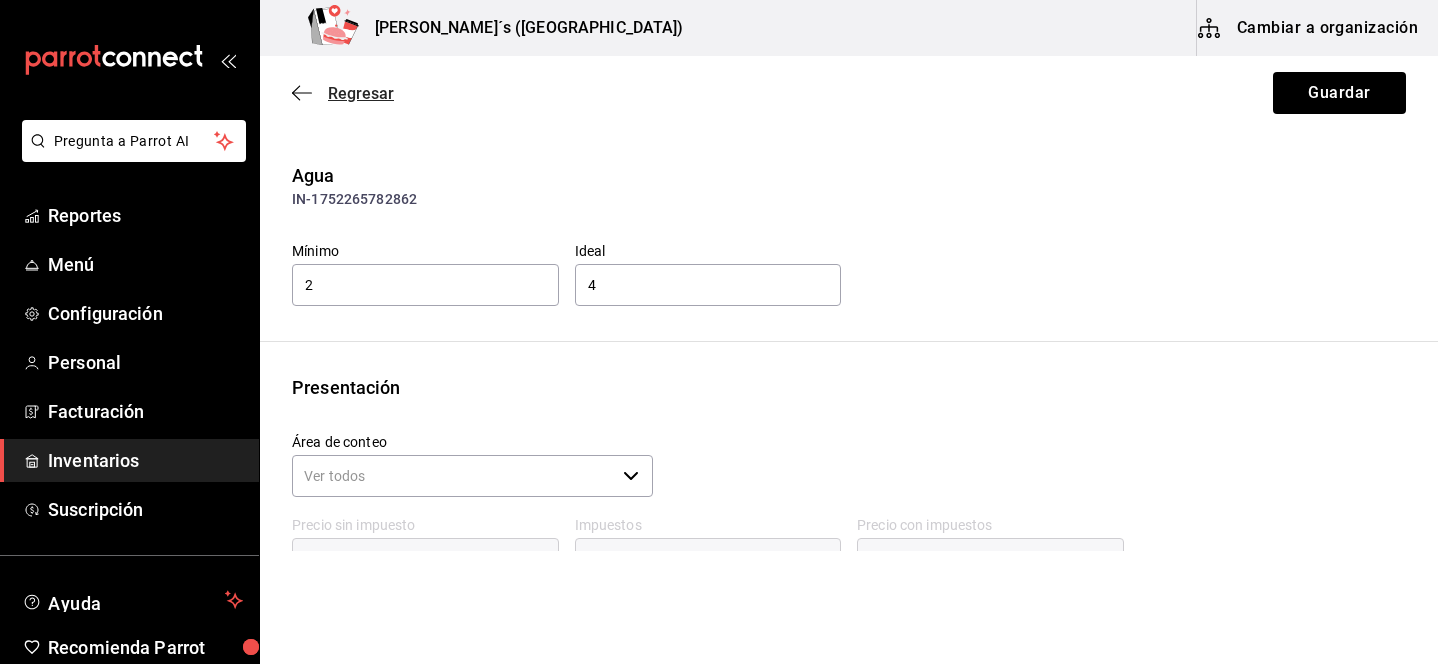 click on "Regresar" at bounding box center (361, 93) 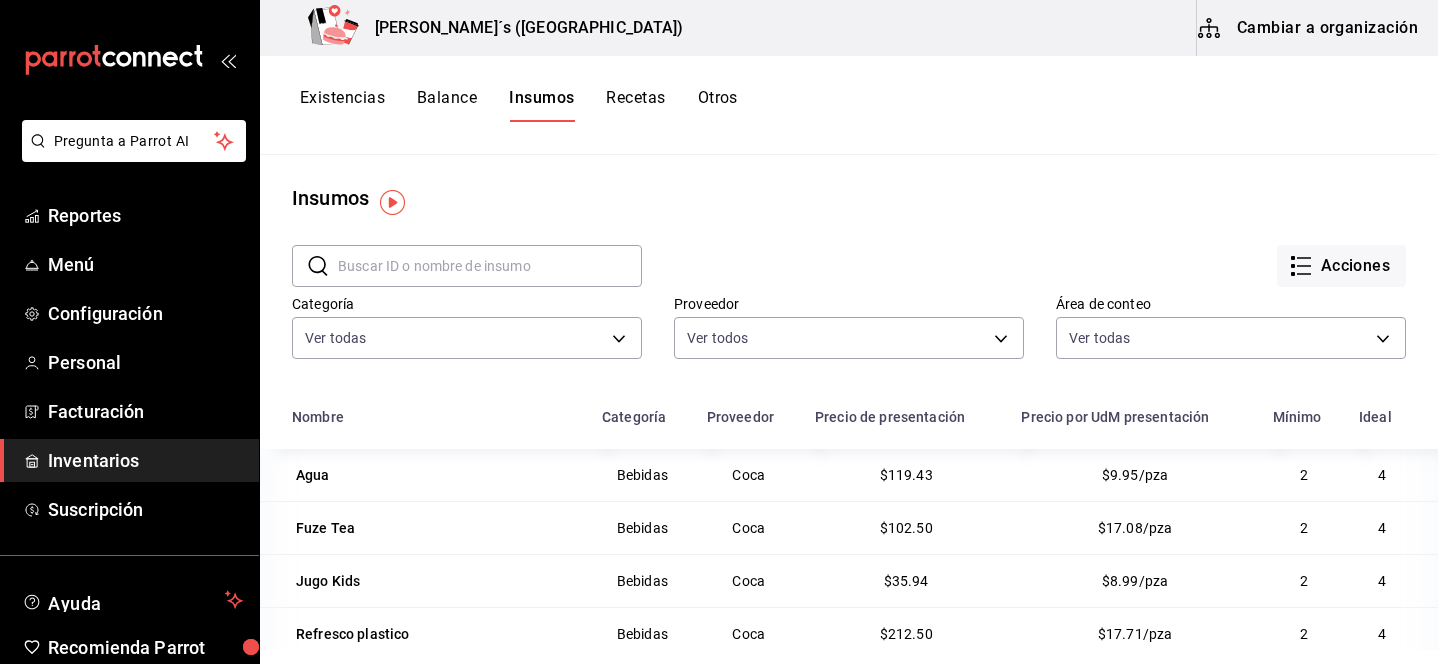 scroll, scrollTop: 0, scrollLeft: 0, axis: both 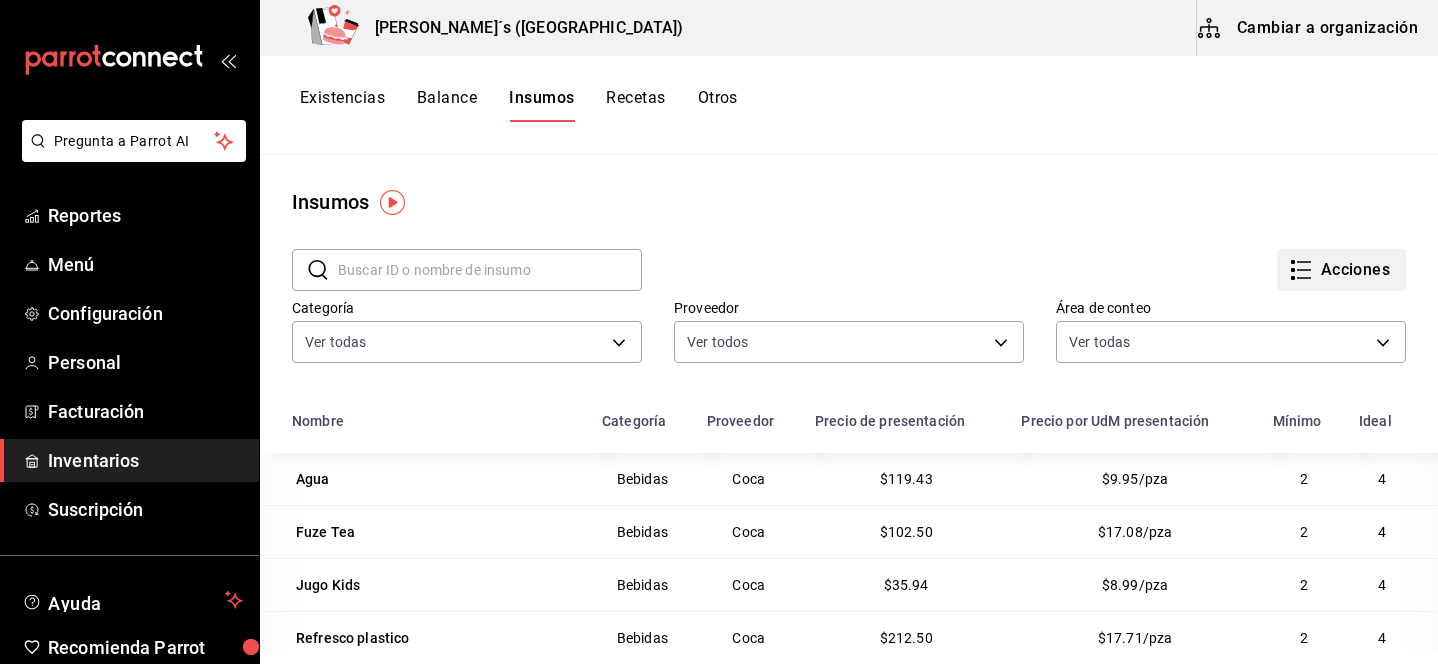 click on "Acciones" at bounding box center (1341, 270) 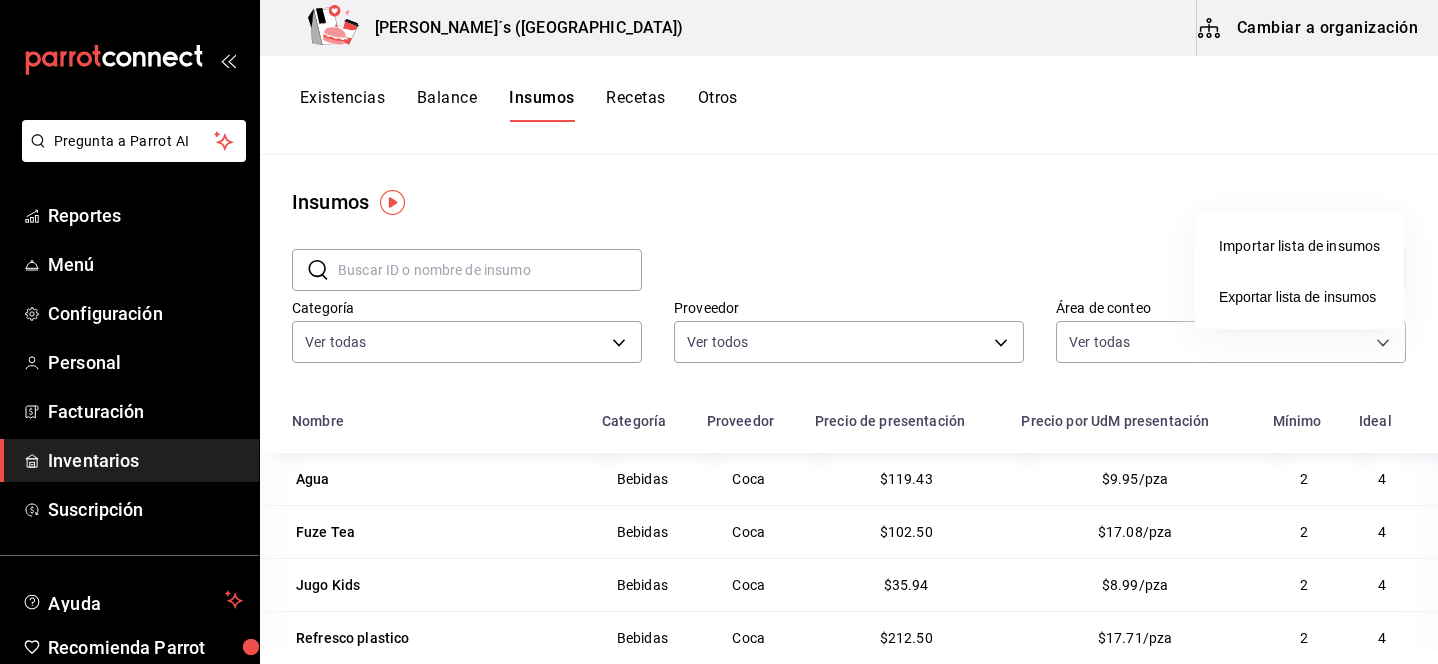 click at bounding box center (719, 332) 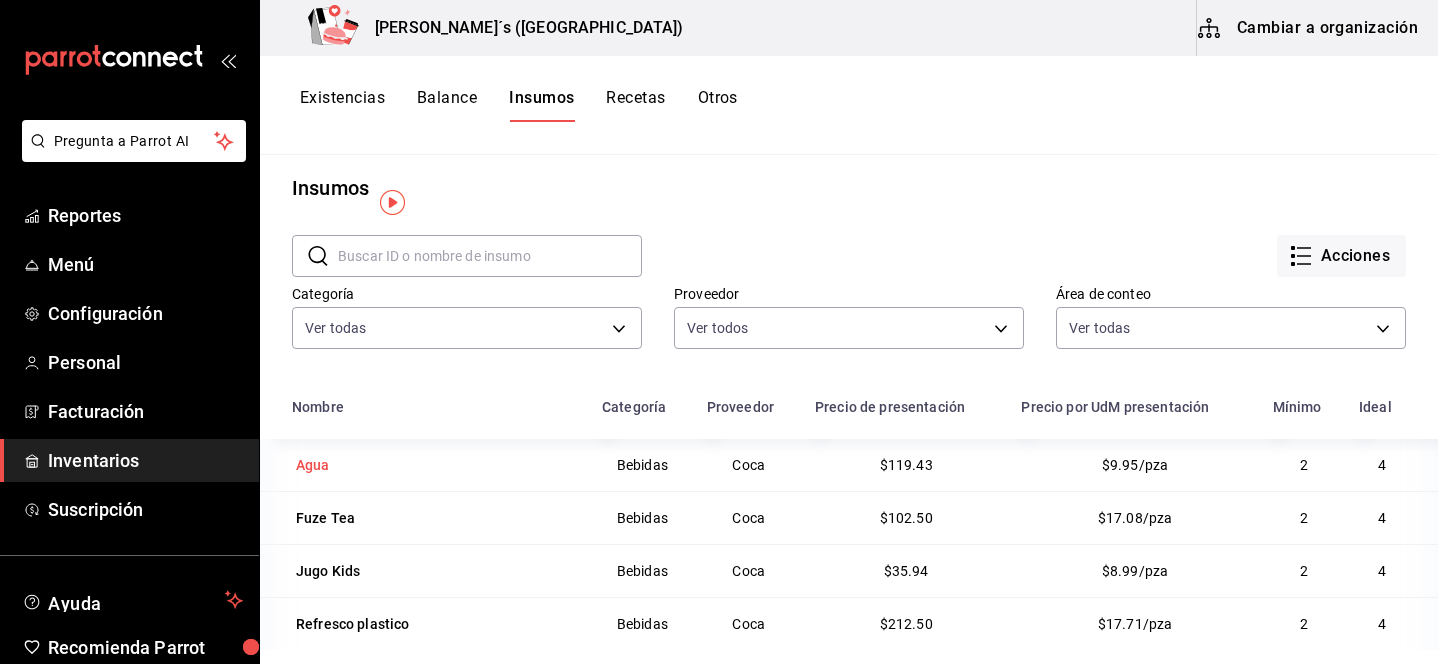 scroll, scrollTop: 0, scrollLeft: 0, axis: both 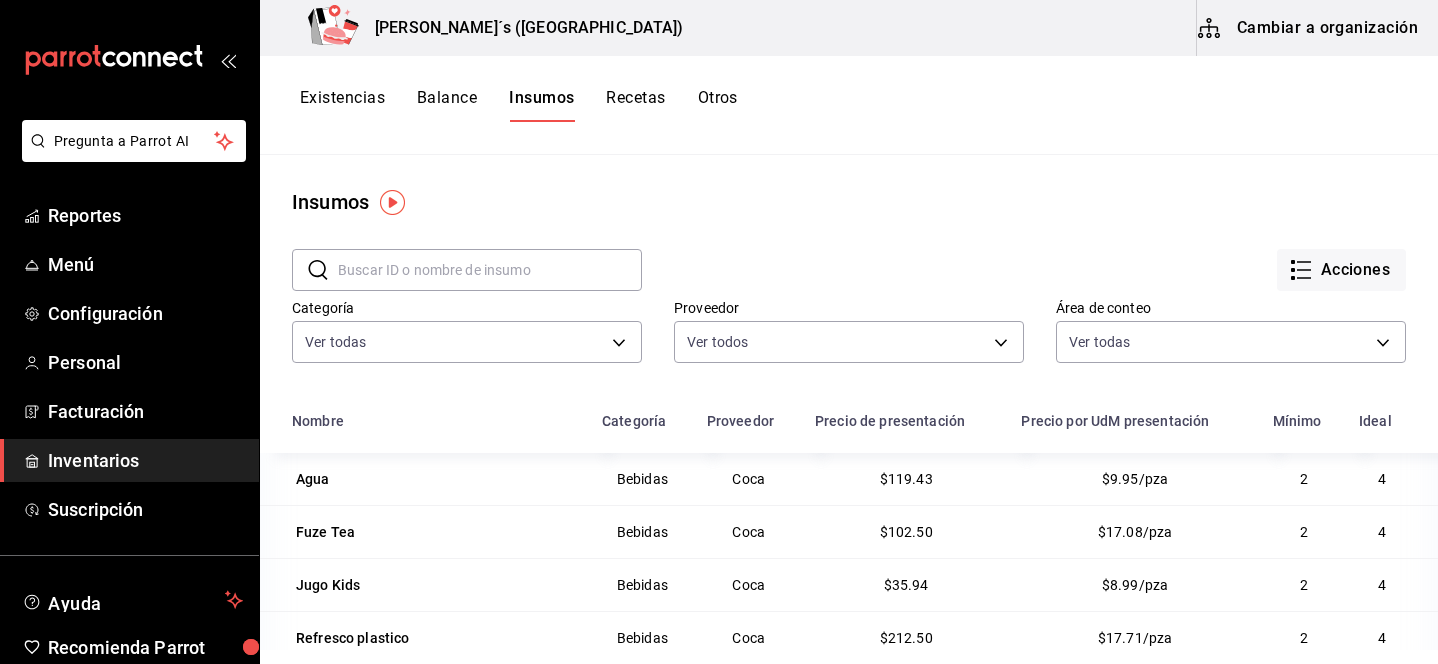 click on "Existencias" at bounding box center [342, 105] 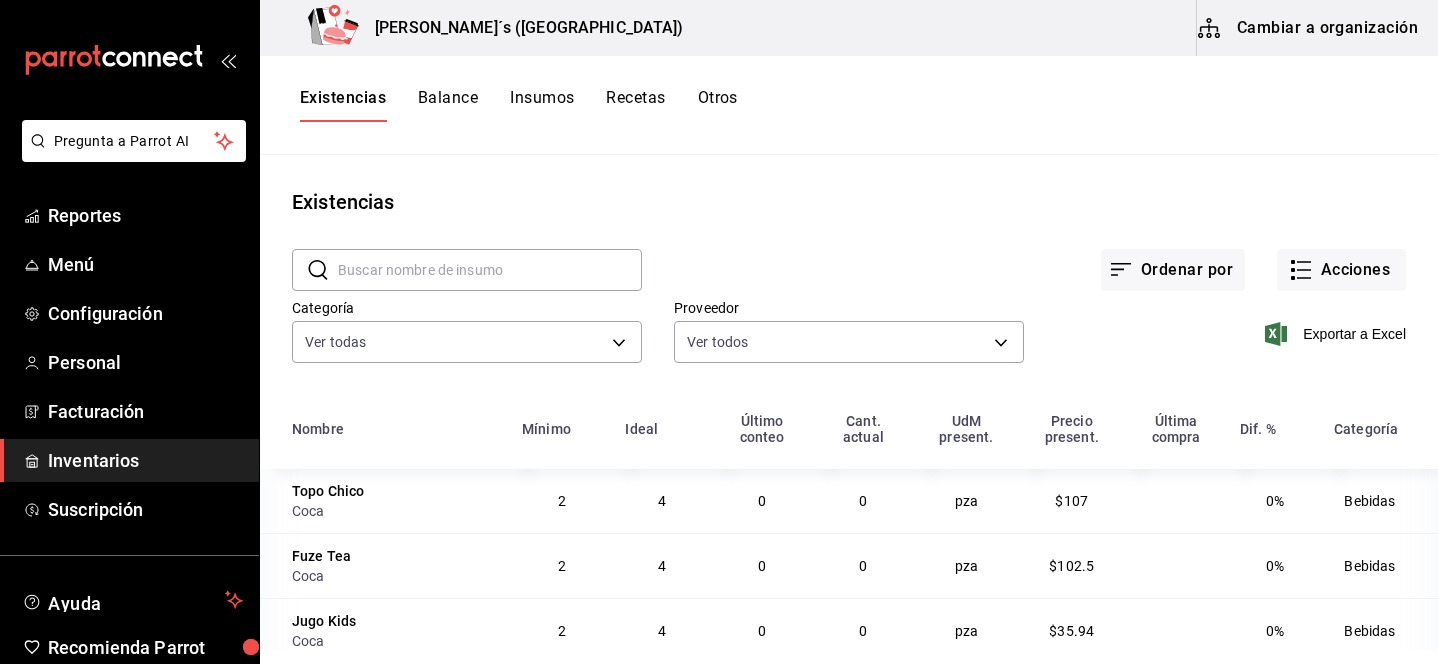 scroll, scrollTop: 1, scrollLeft: 0, axis: vertical 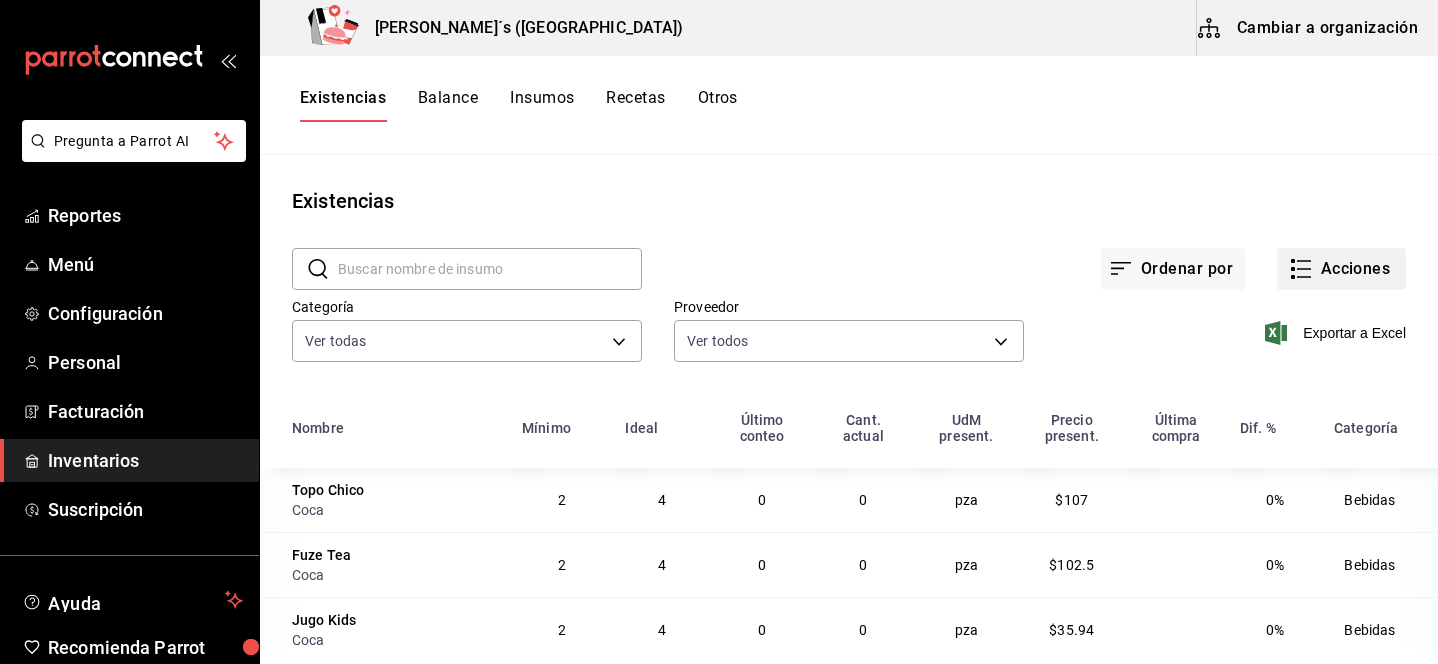click on "Acciones" at bounding box center (1341, 269) 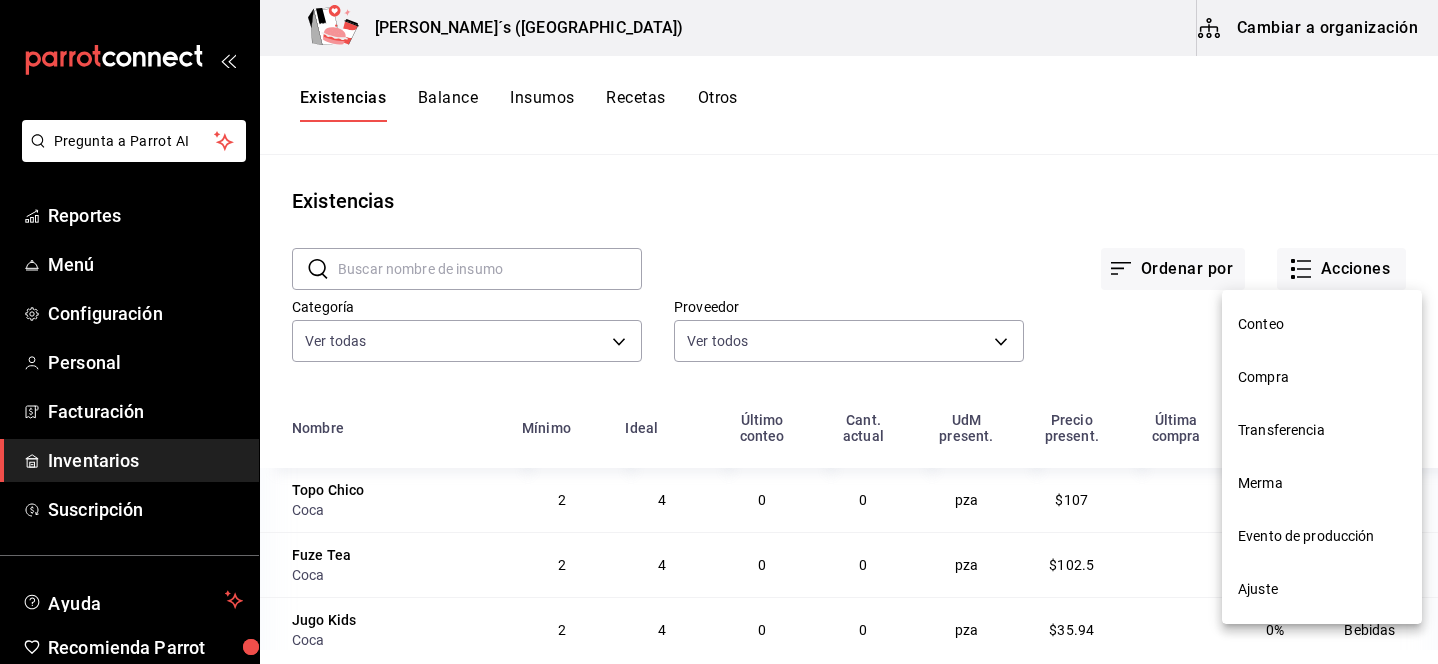 click on "Ajuste" at bounding box center [1322, 589] 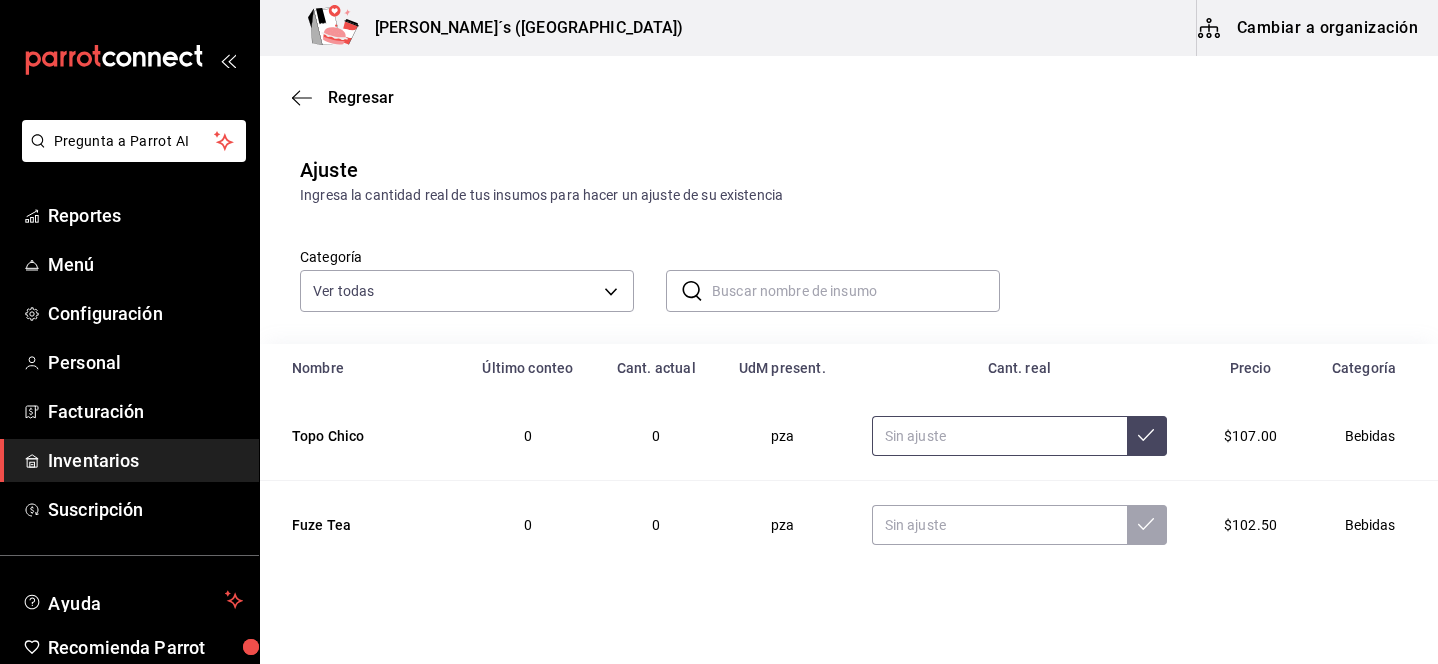 click at bounding box center (999, 436) 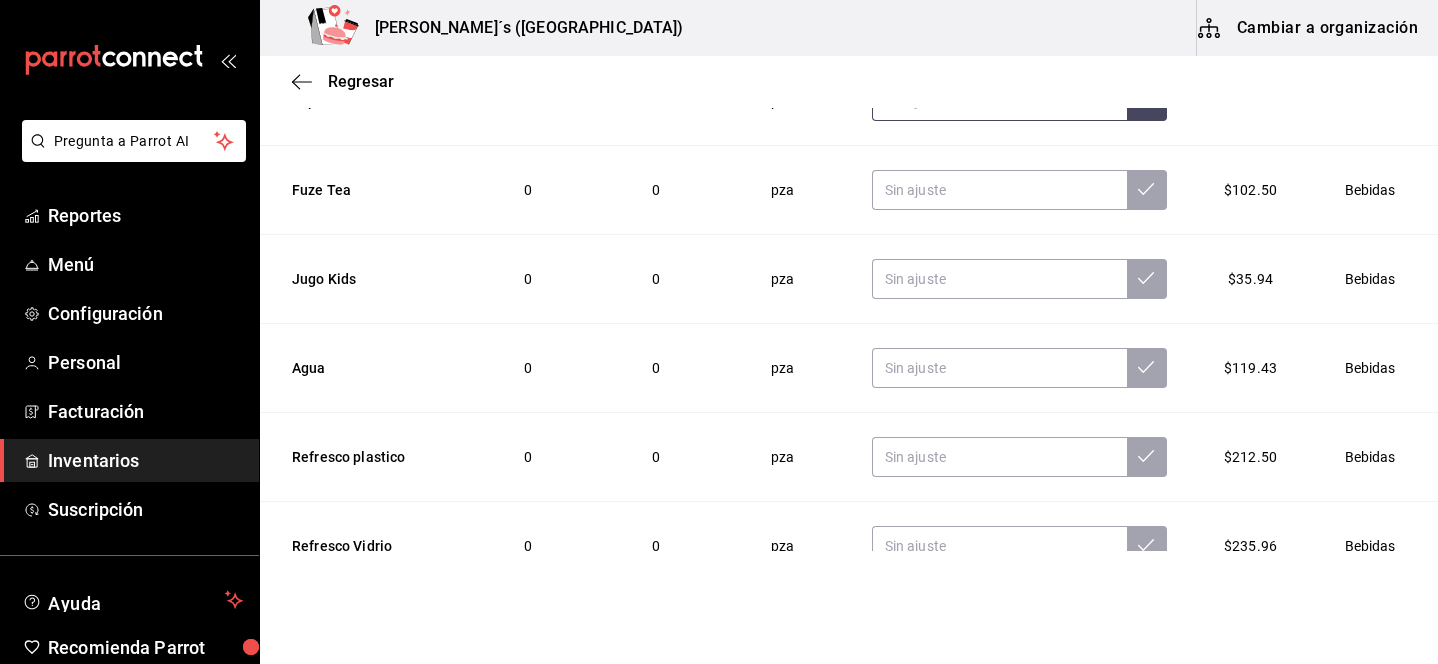 scroll, scrollTop: 331, scrollLeft: 0, axis: vertical 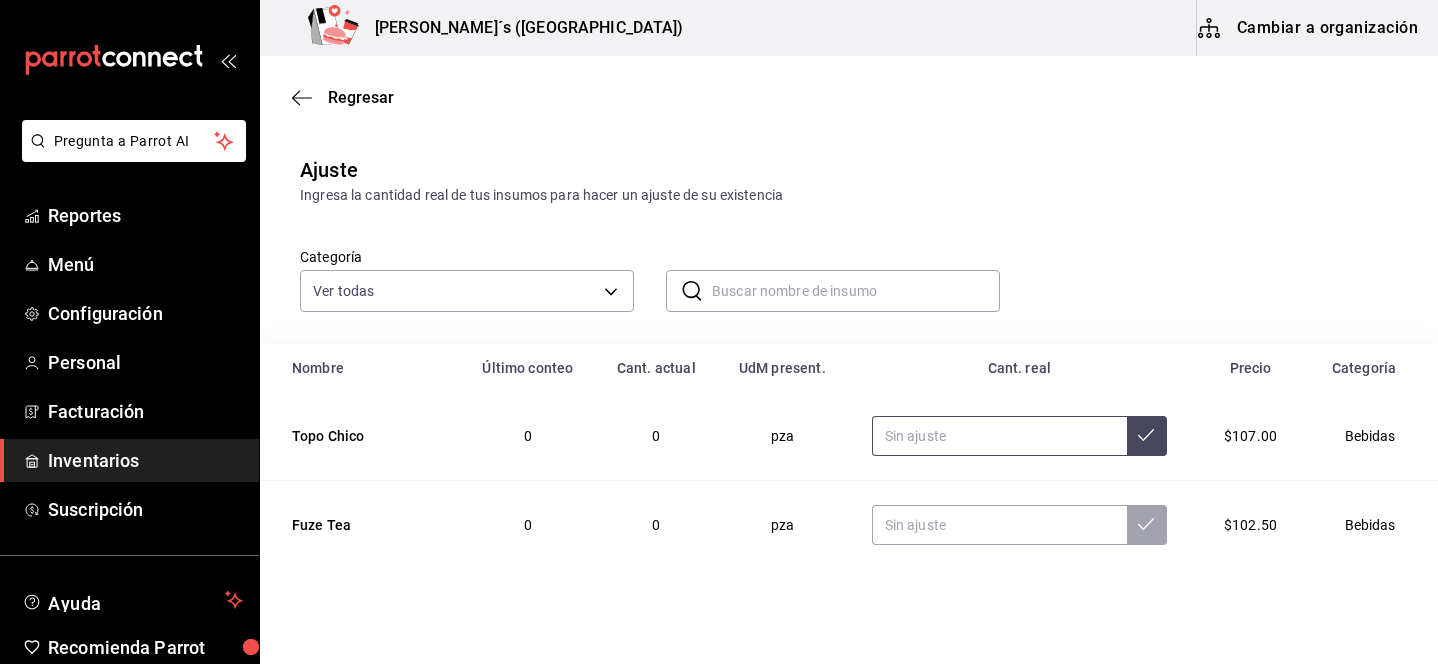 click 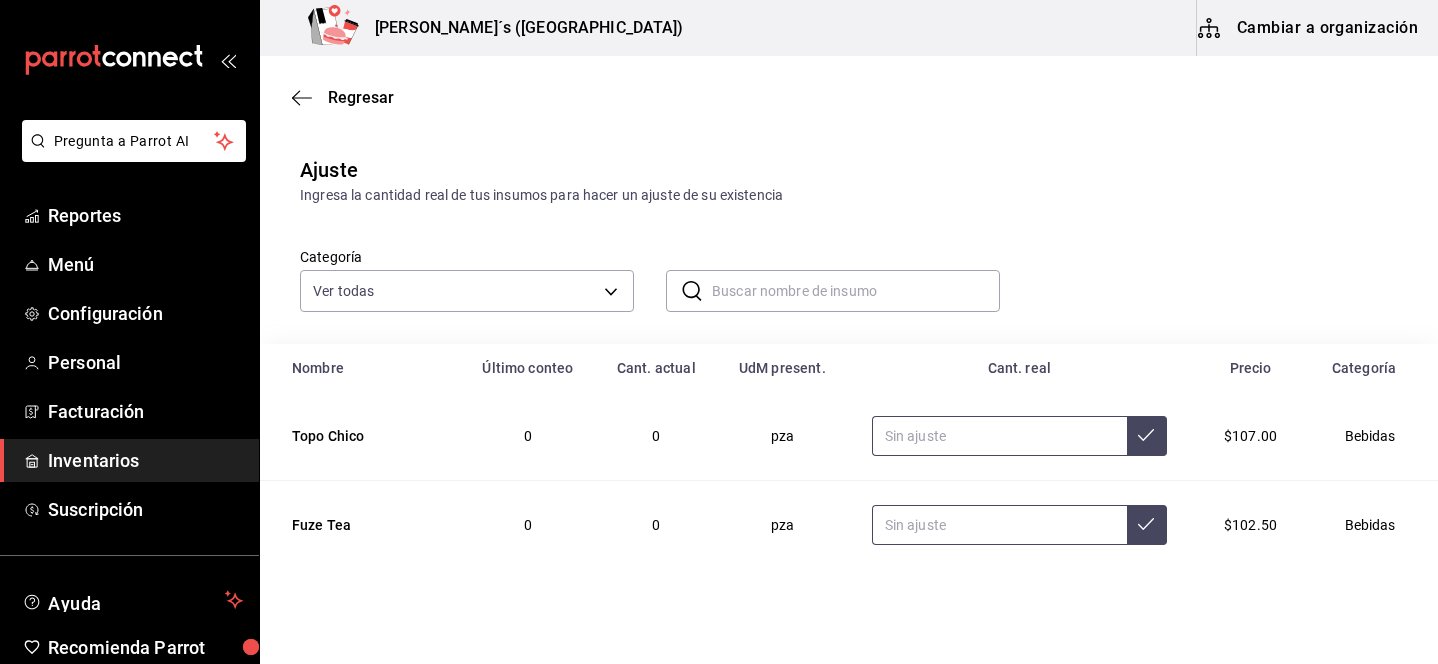 scroll, scrollTop: 51, scrollLeft: 0, axis: vertical 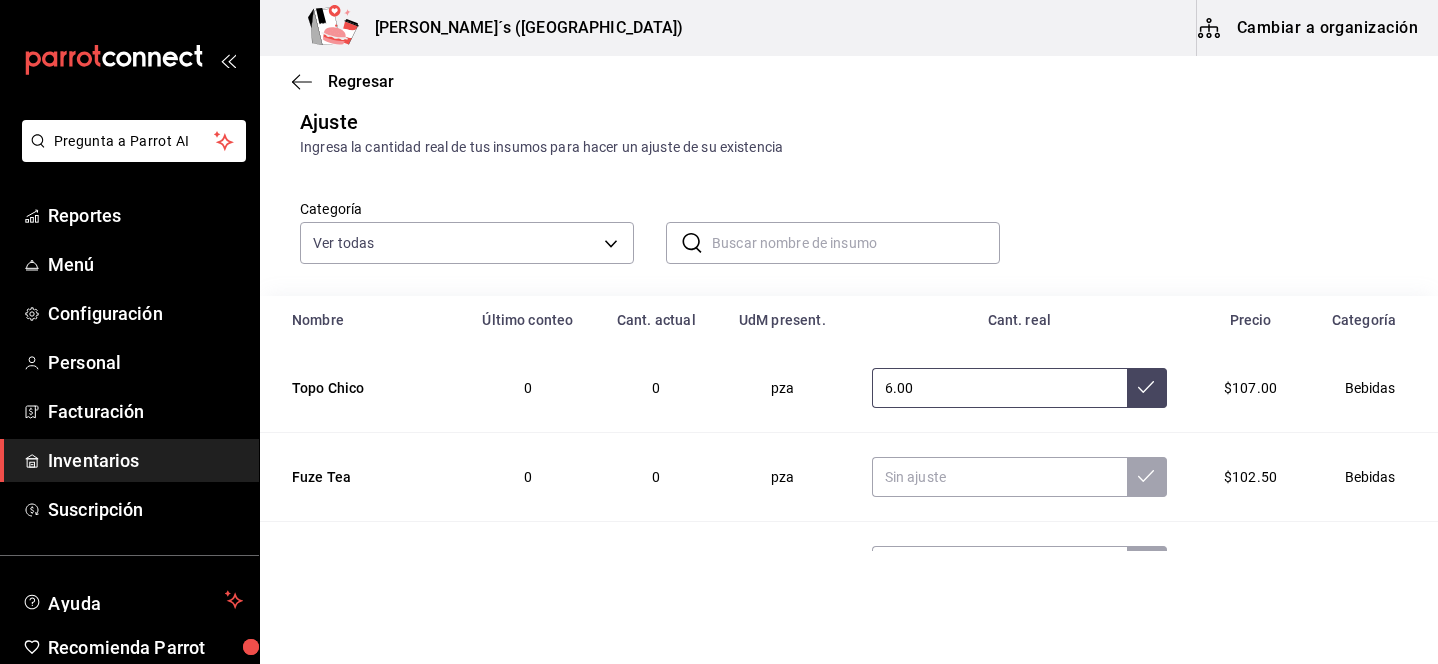 click at bounding box center (1147, 388) 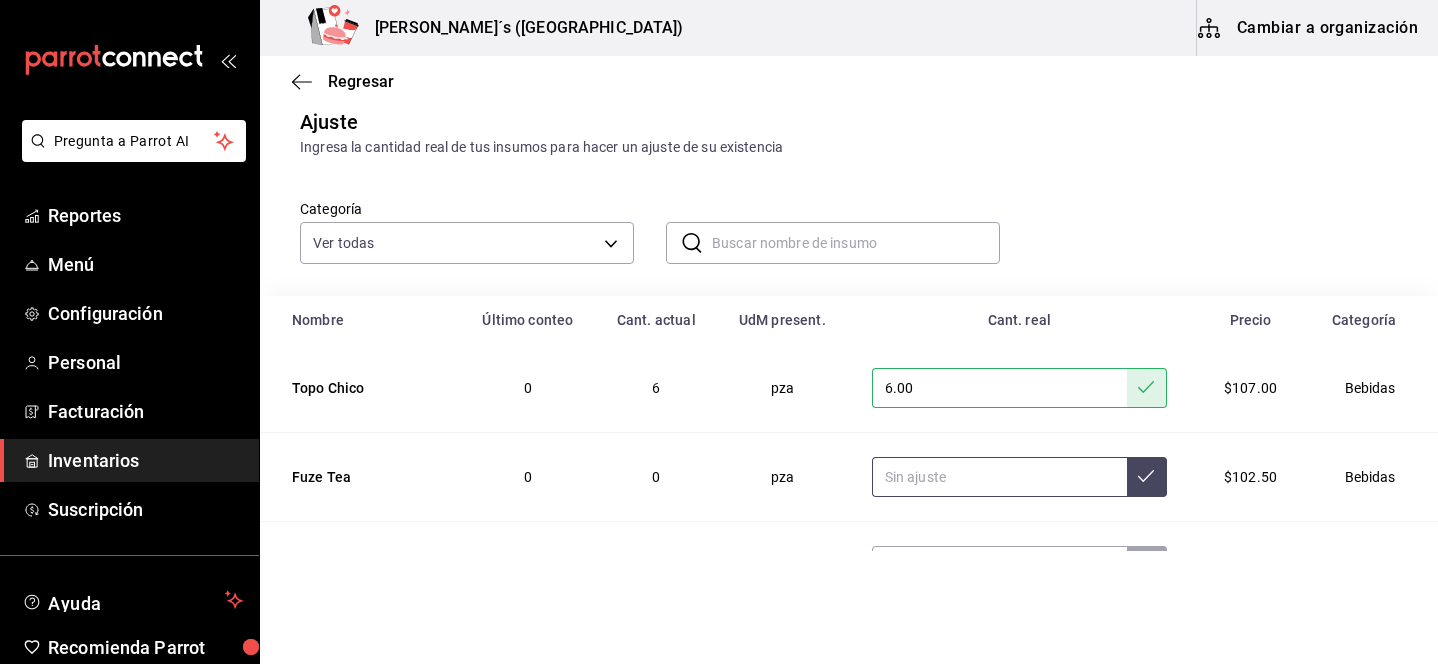 click at bounding box center (999, 477) 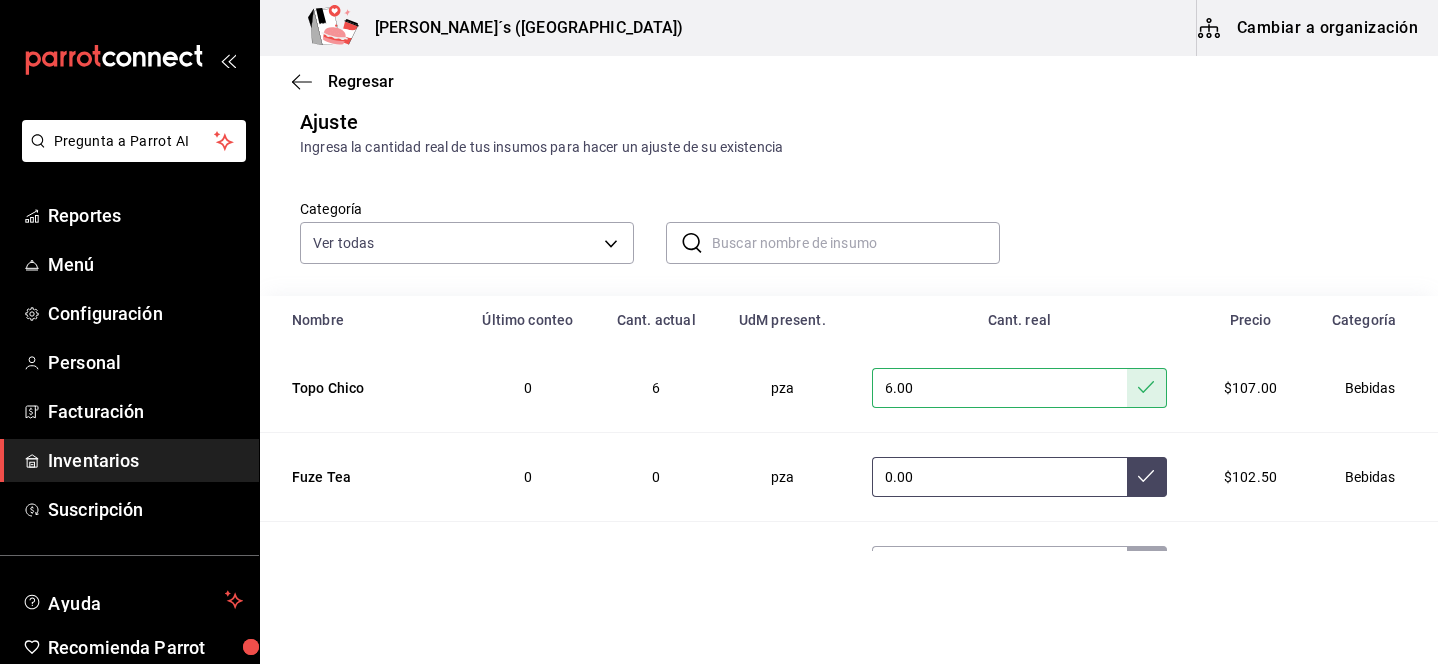 click 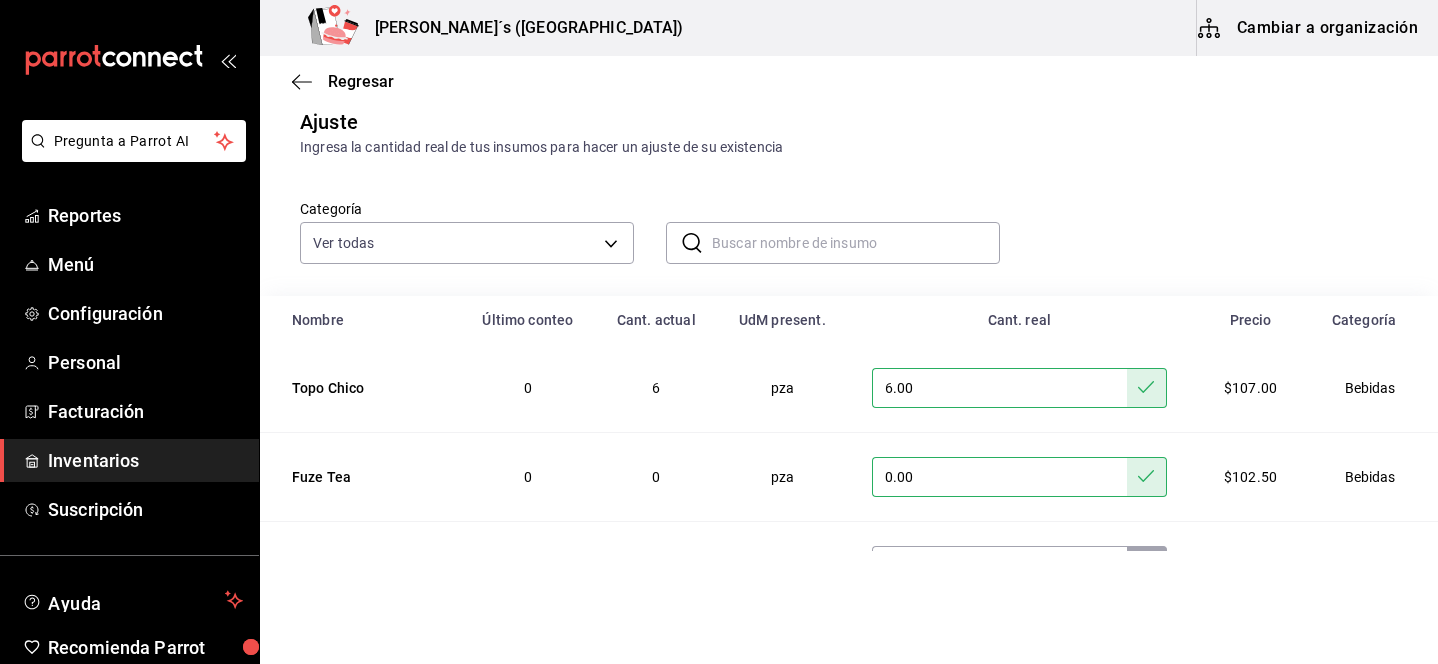 scroll, scrollTop: 51, scrollLeft: 0, axis: vertical 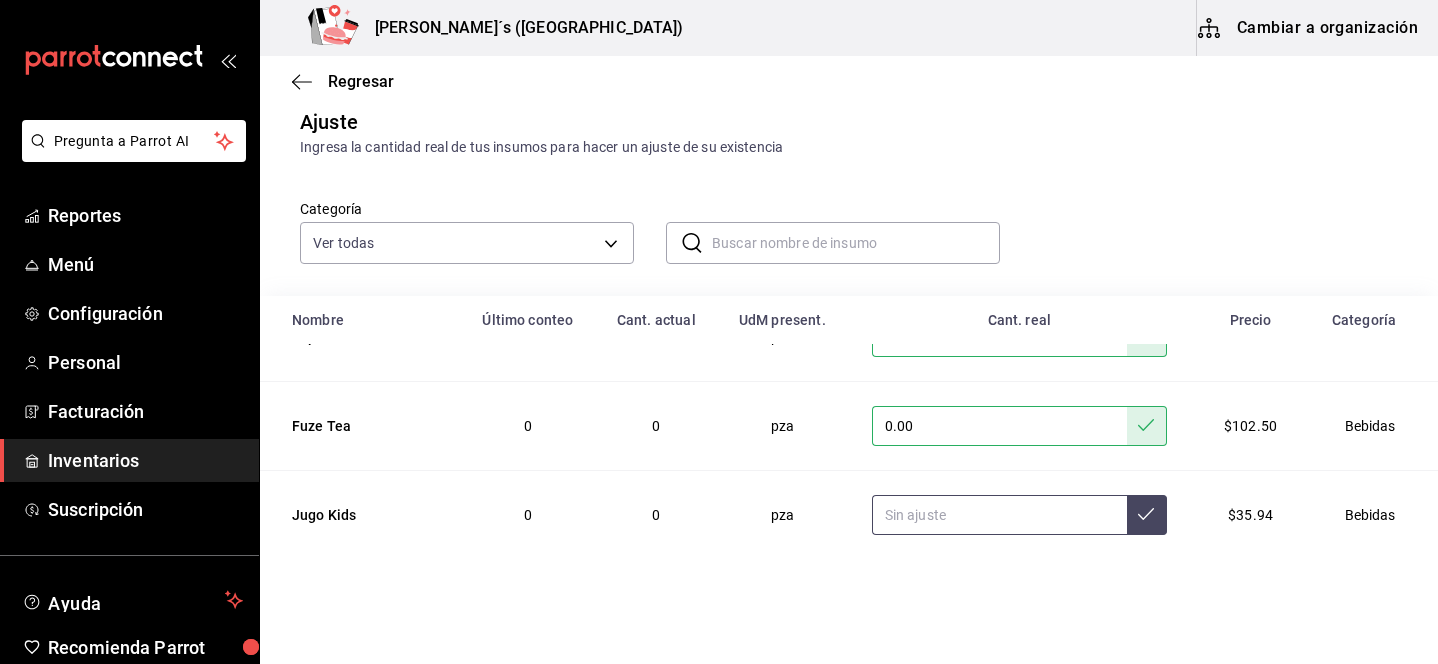 click at bounding box center (999, 515) 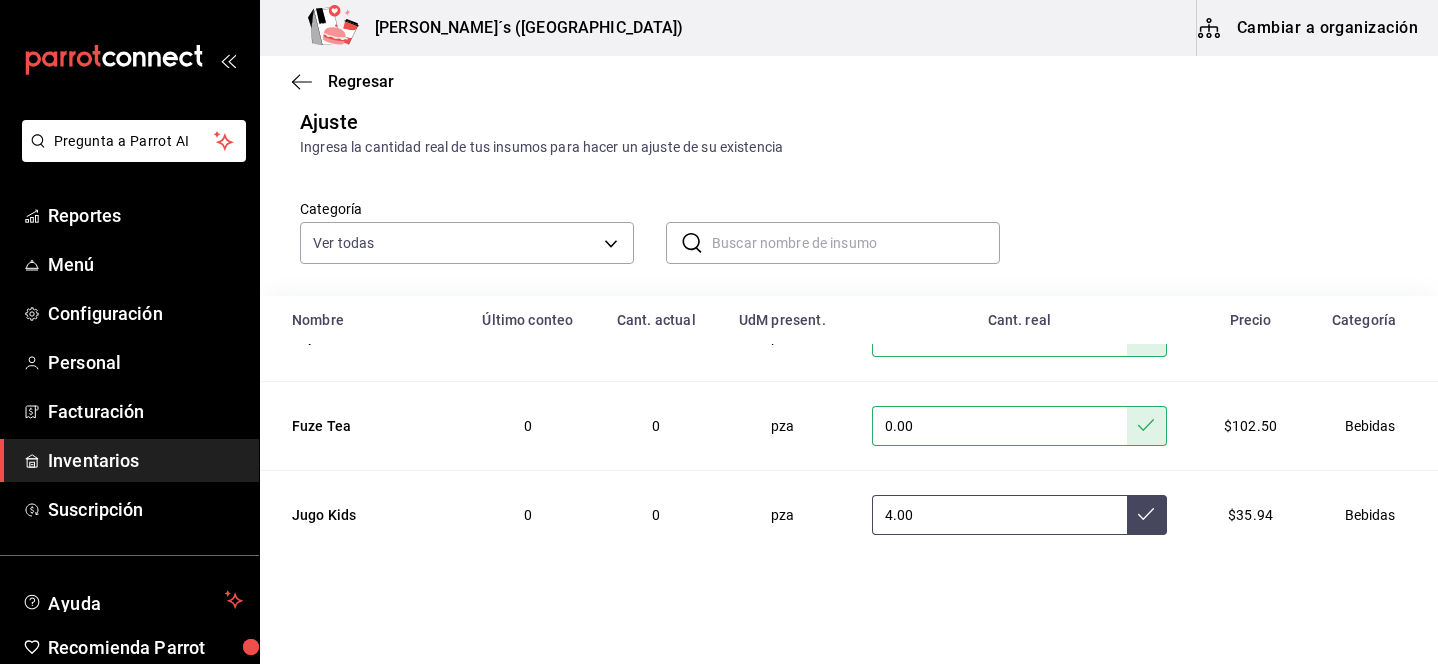 click 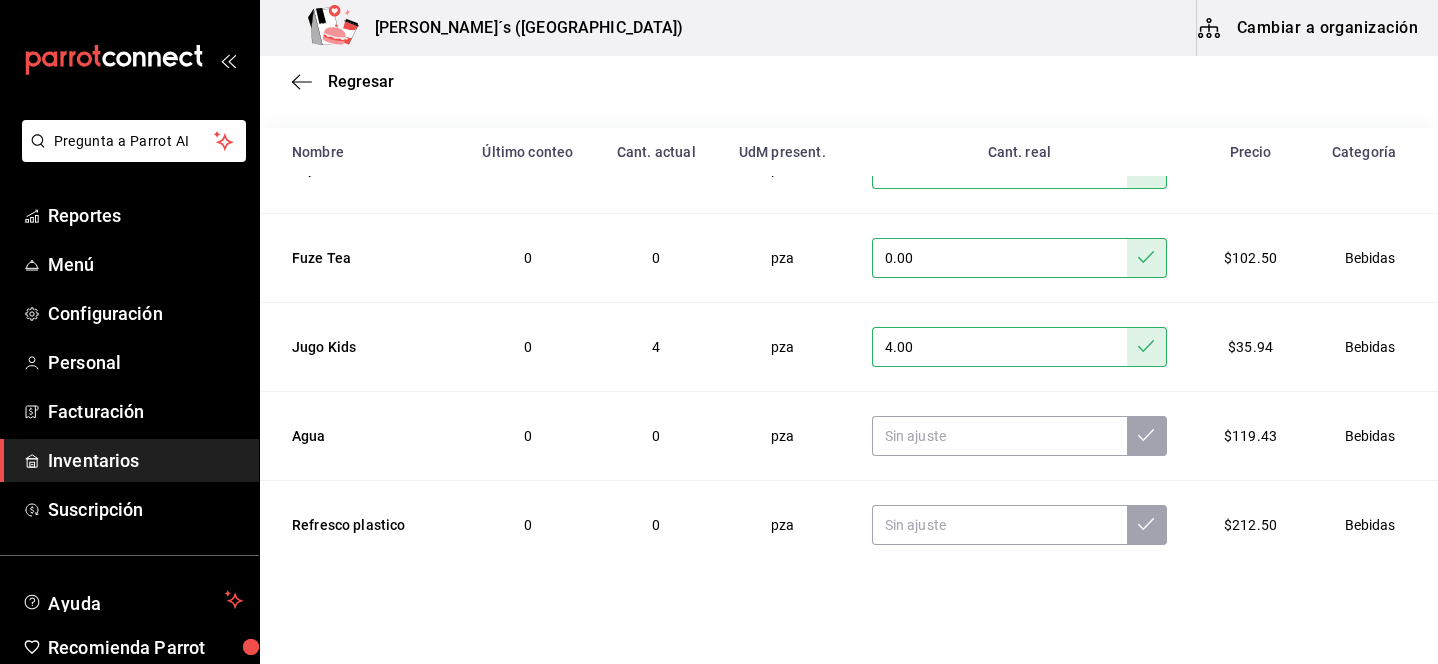 scroll, scrollTop: 217, scrollLeft: 0, axis: vertical 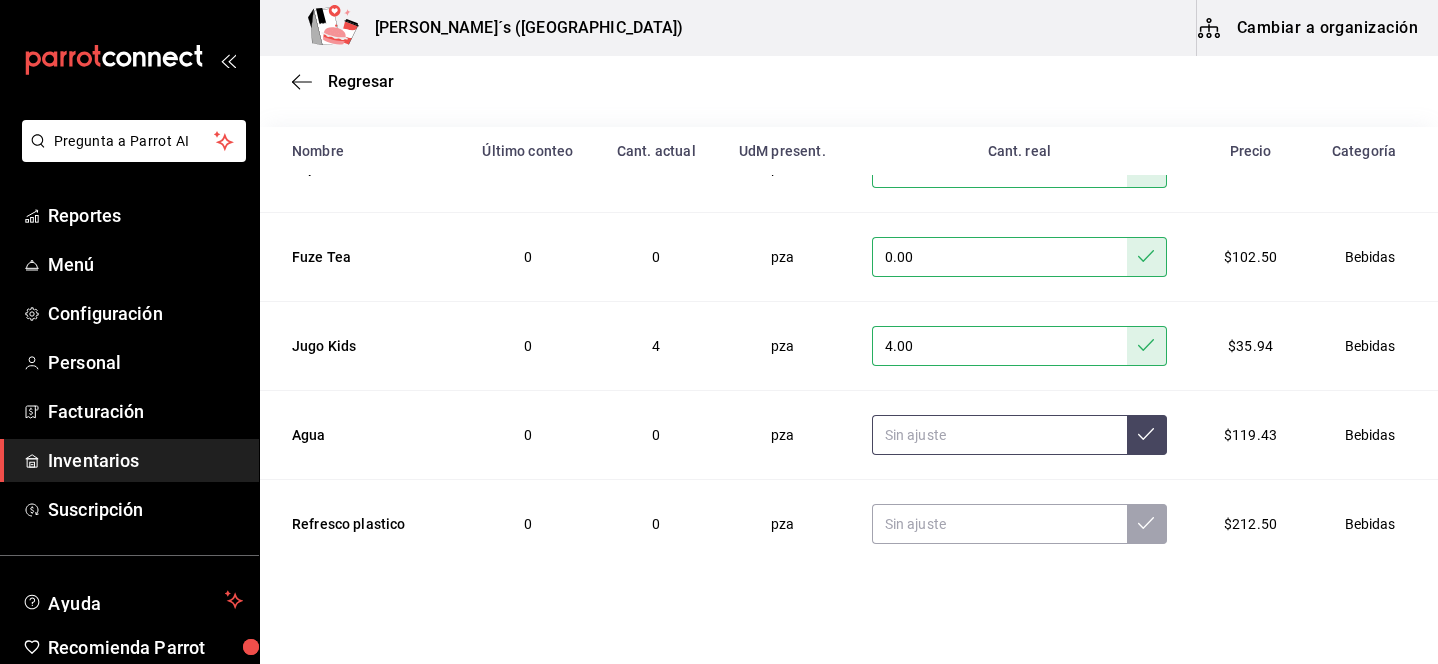 click at bounding box center [999, 435] 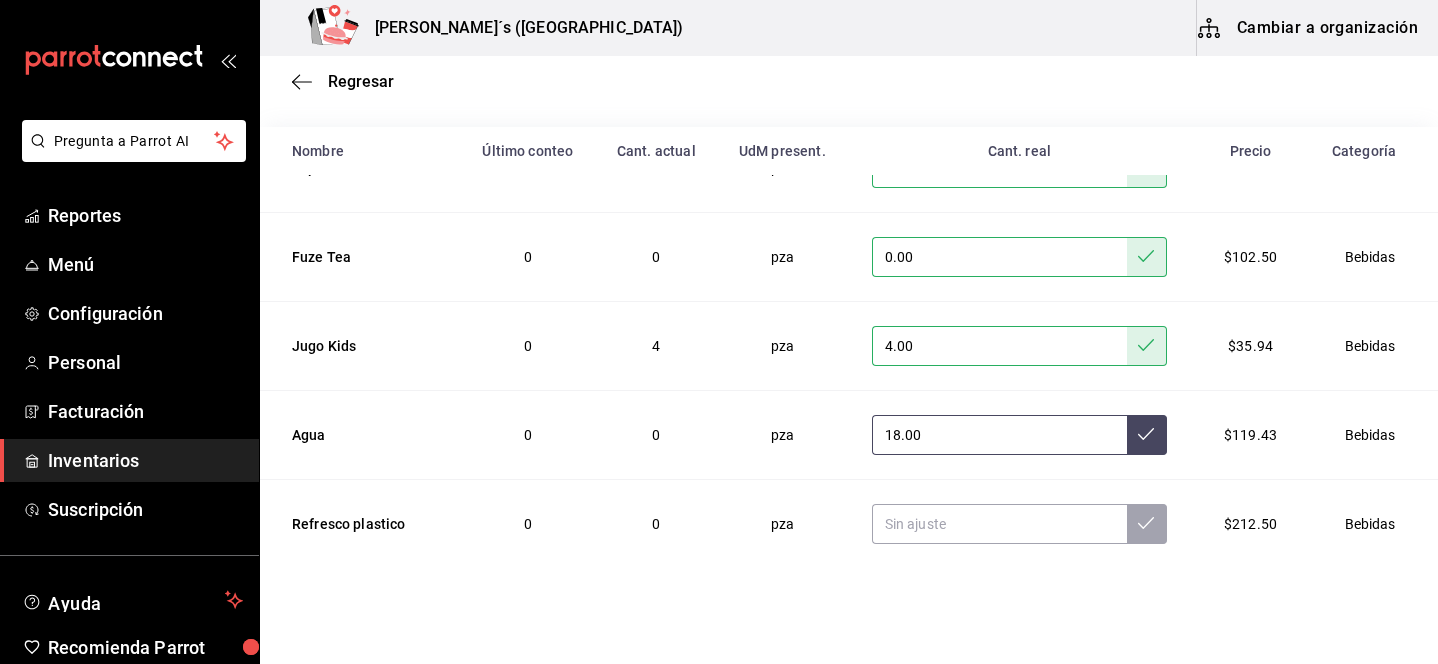 click 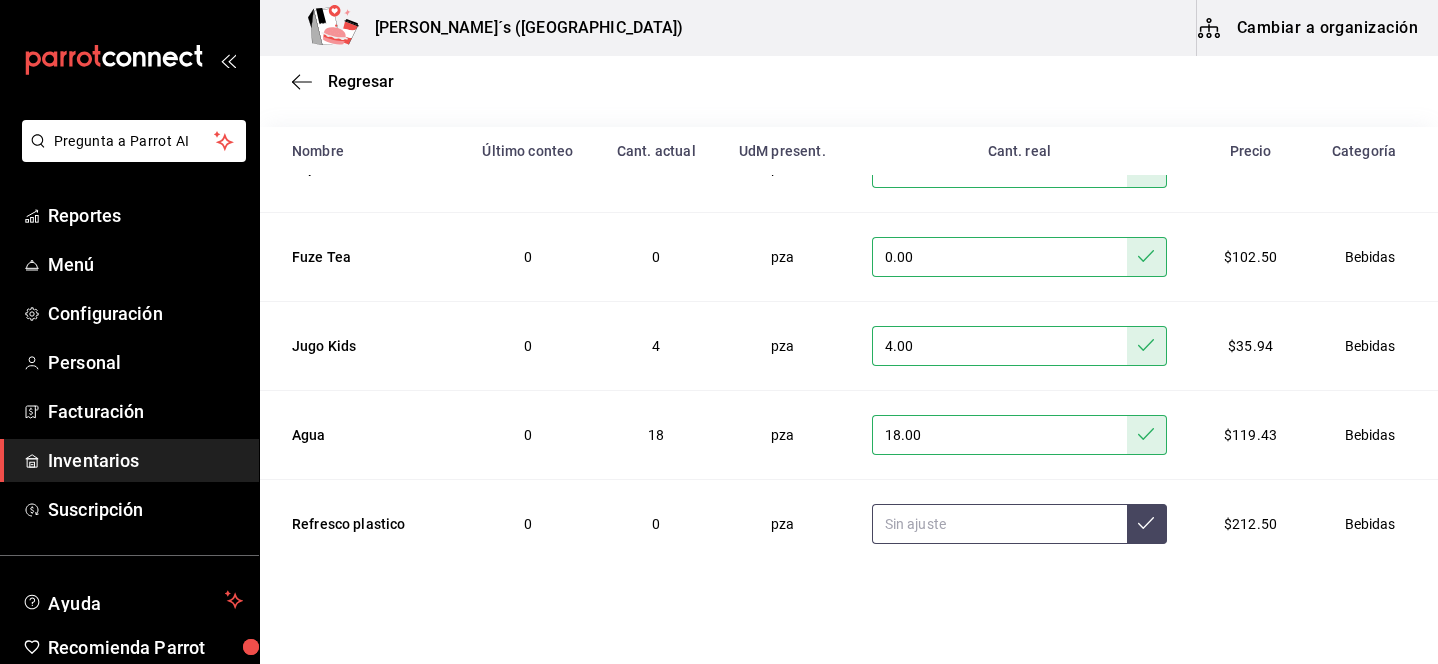 click at bounding box center [999, 524] 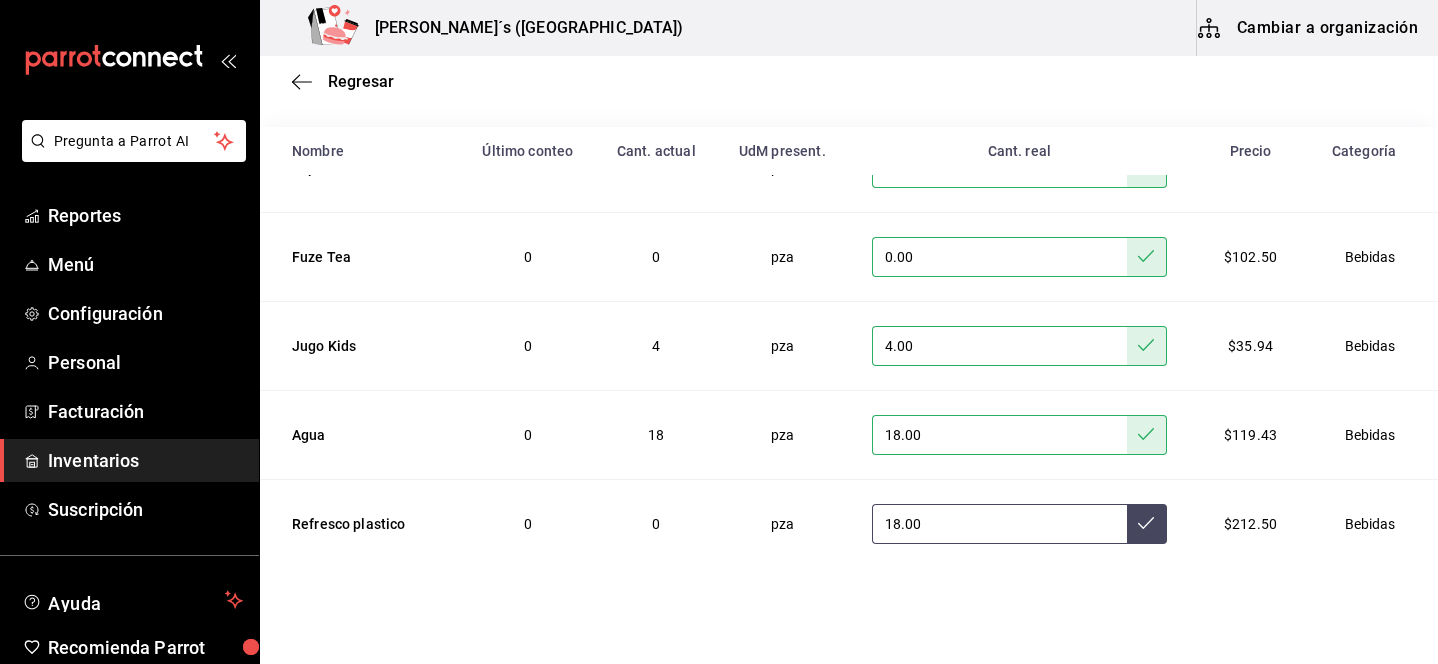 click 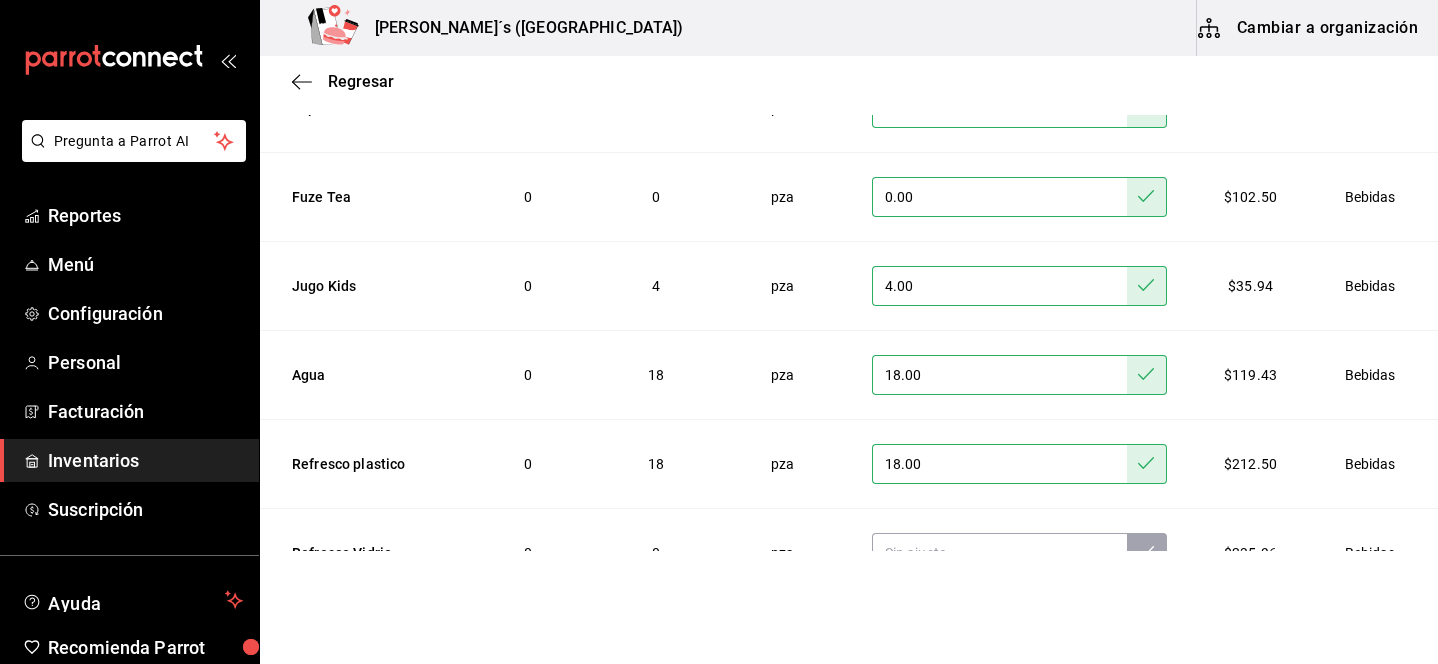 scroll, scrollTop: 331, scrollLeft: 0, axis: vertical 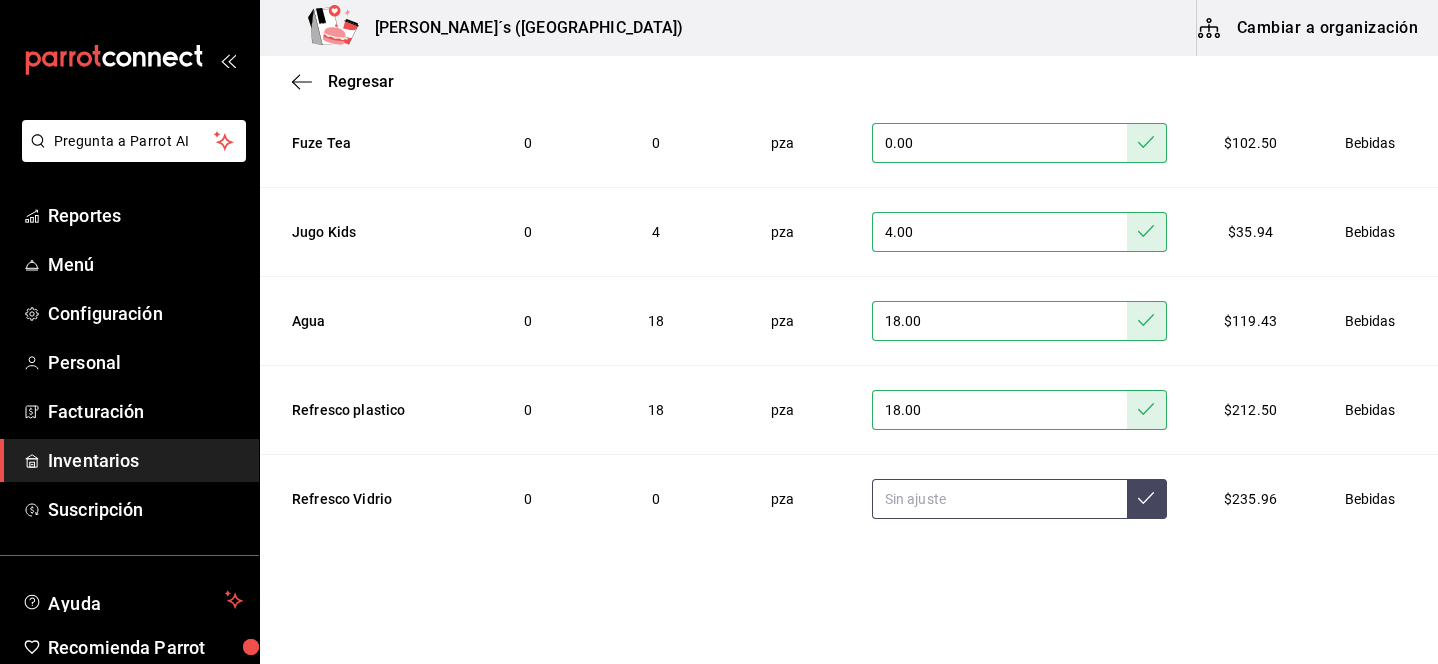 click at bounding box center [999, 499] 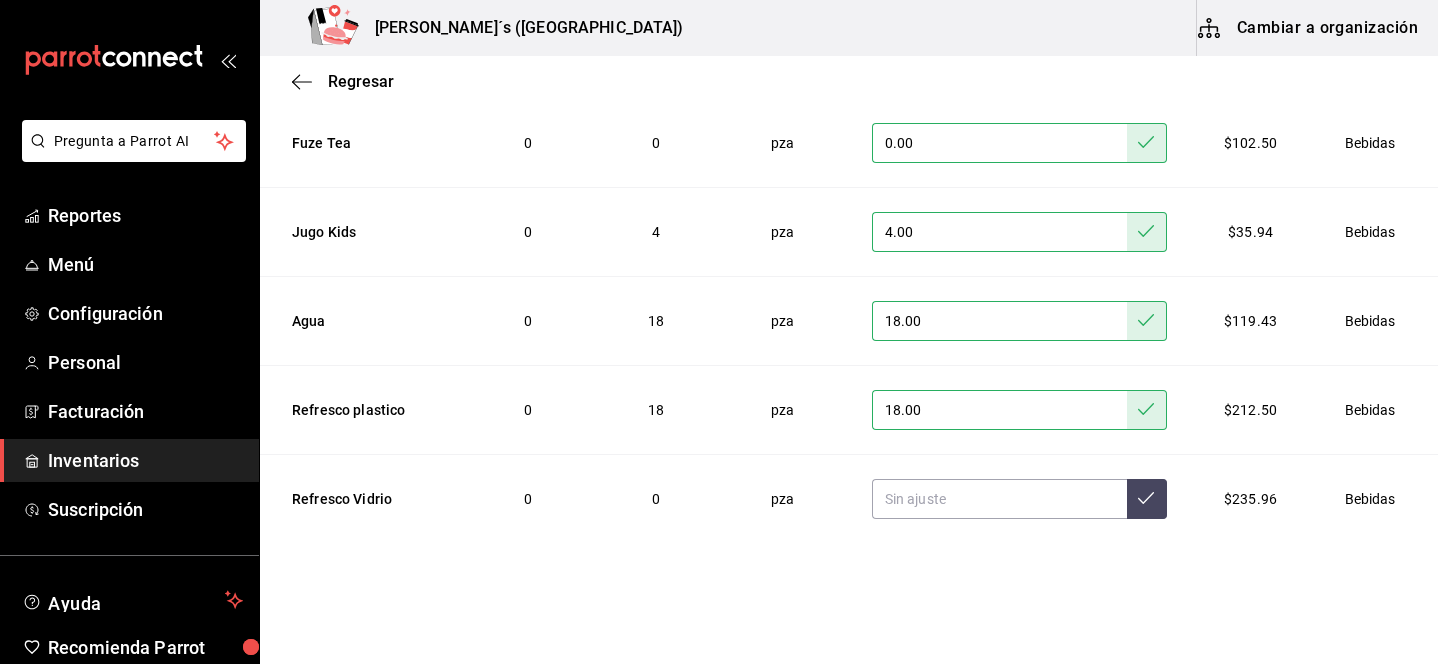 click on "18.00" at bounding box center (999, 321) 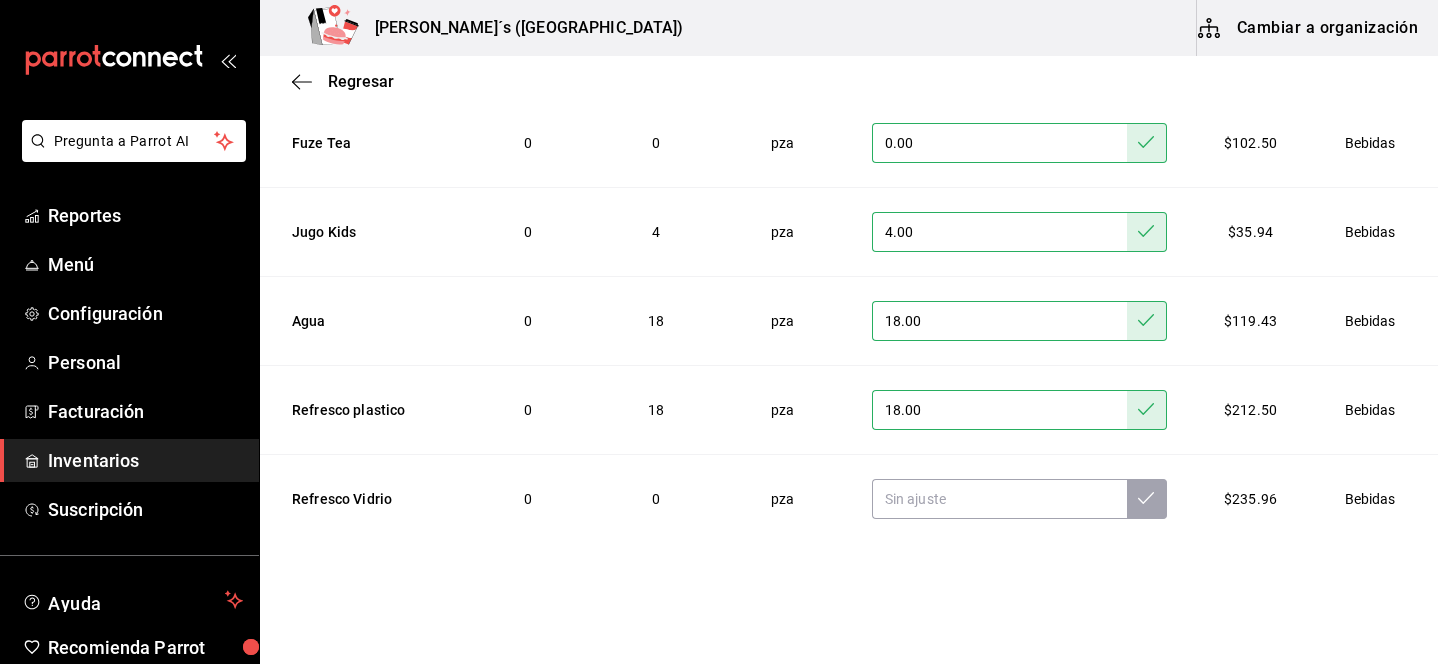 click on "18.00" at bounding box center (999, 321) 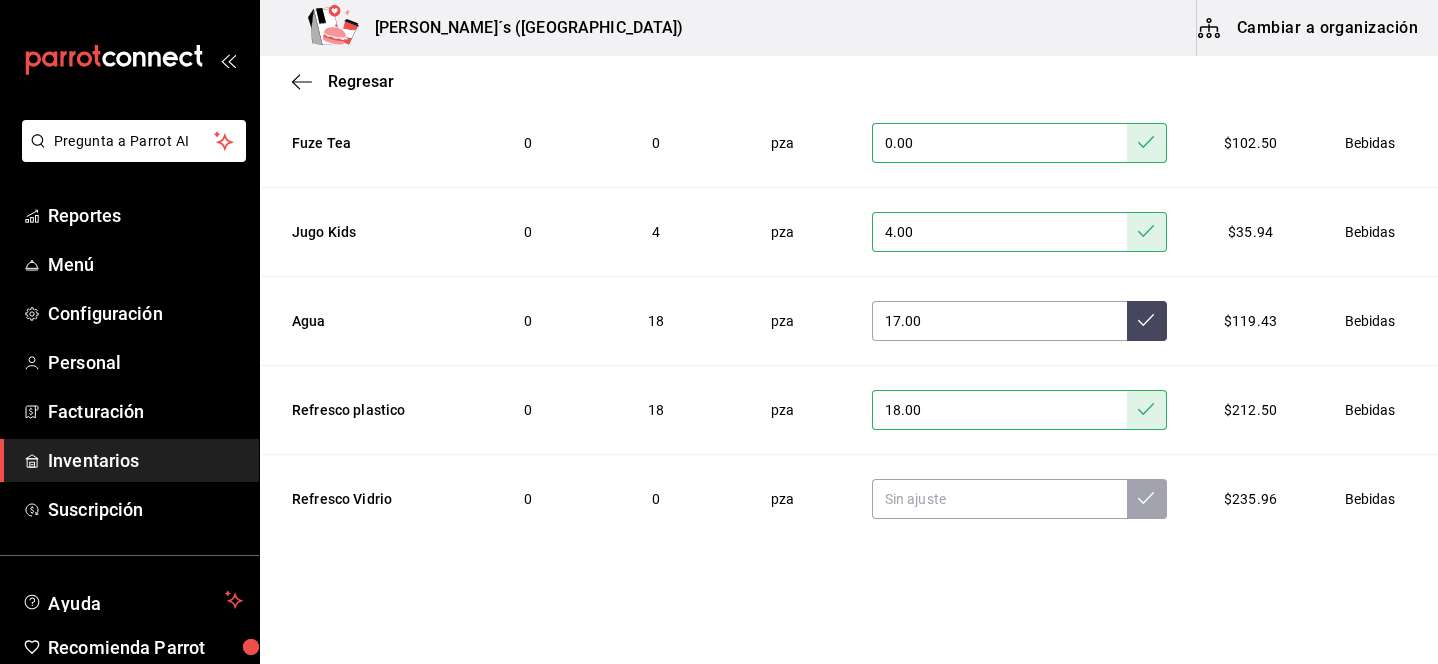 click 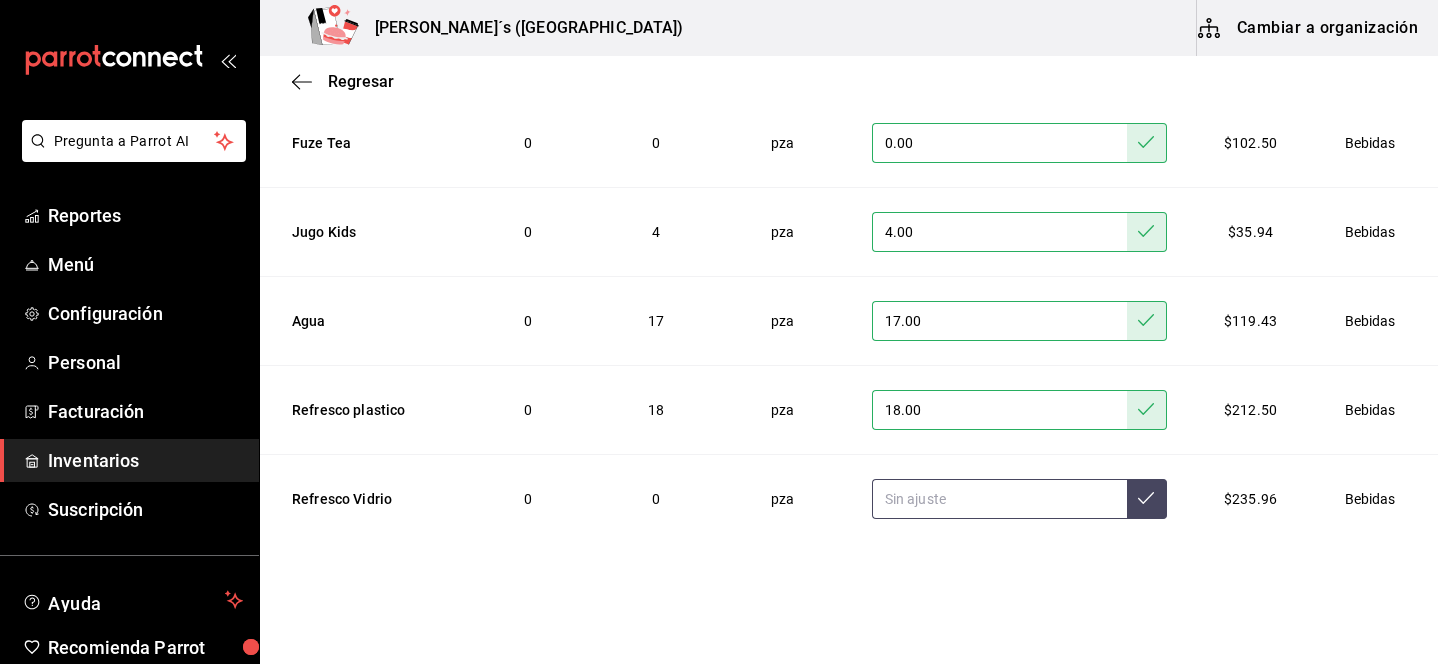 click at bounding box center [999, 499] 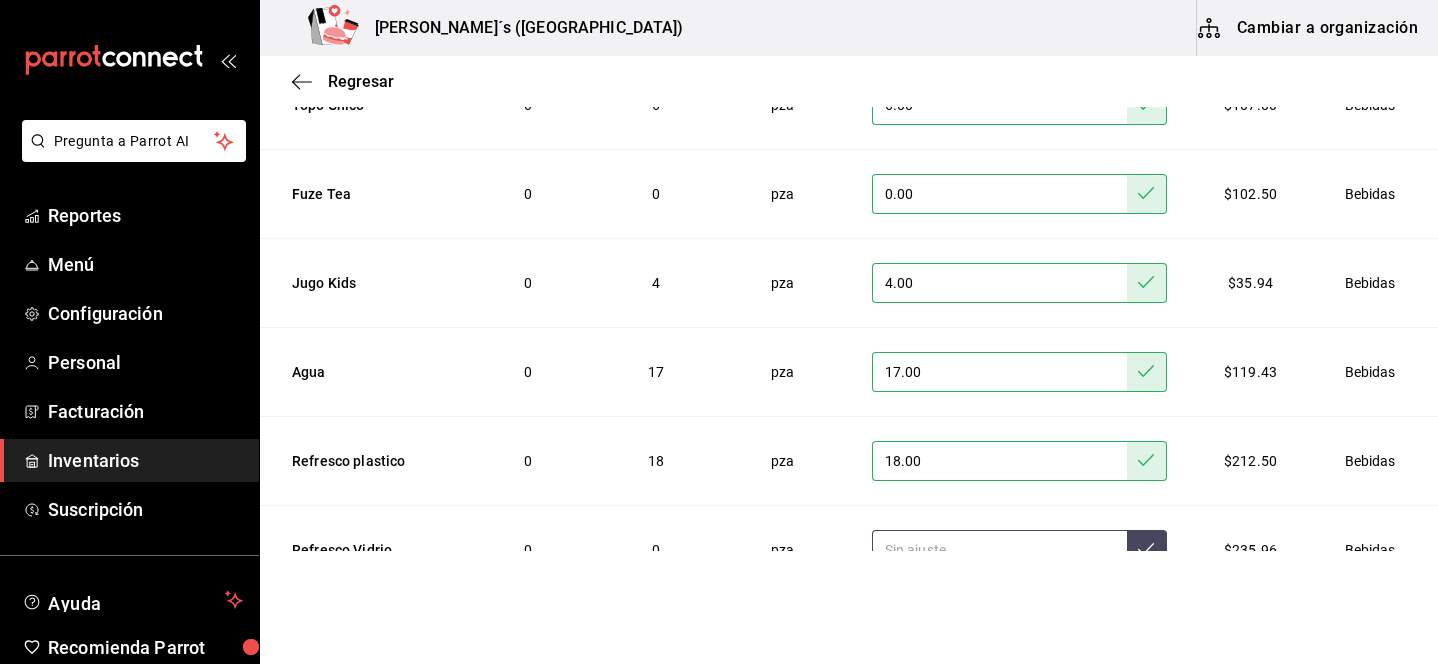 scroll, scrollTop: 0, scrollLeft: 0, axis: both 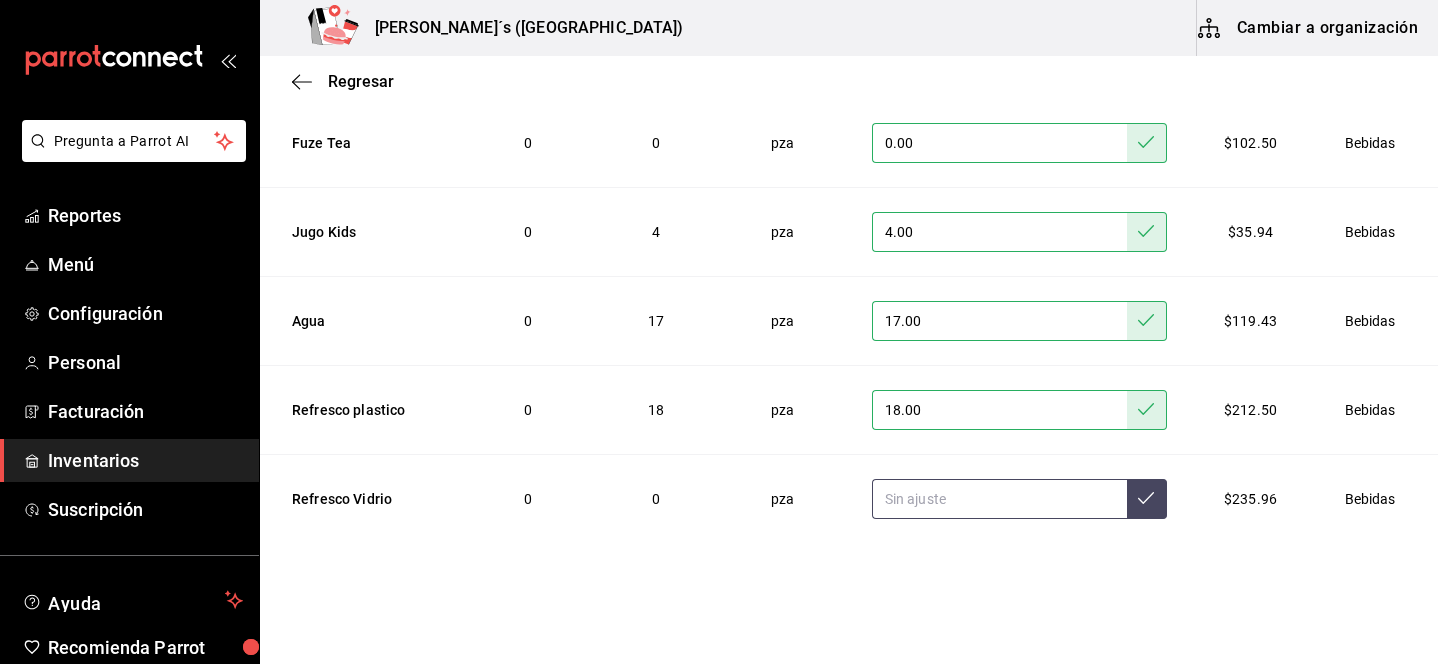 click at bounding box center (999, 499) 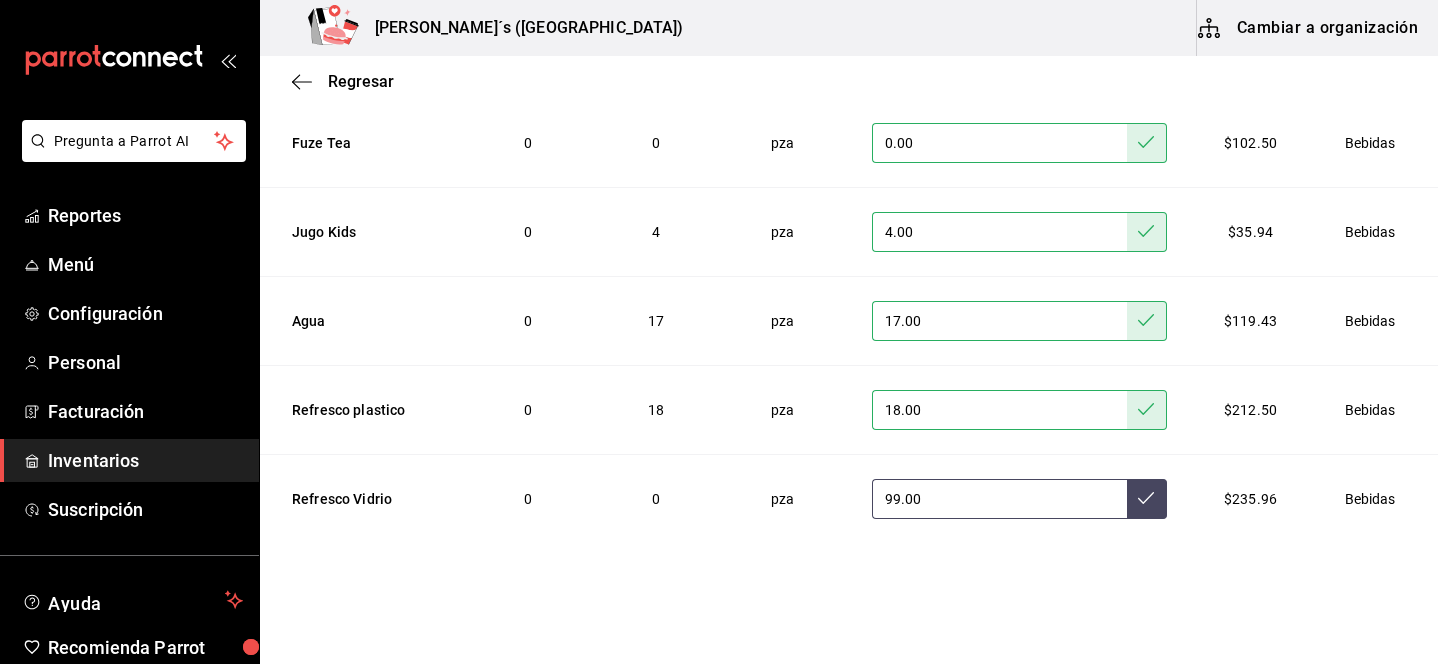 click 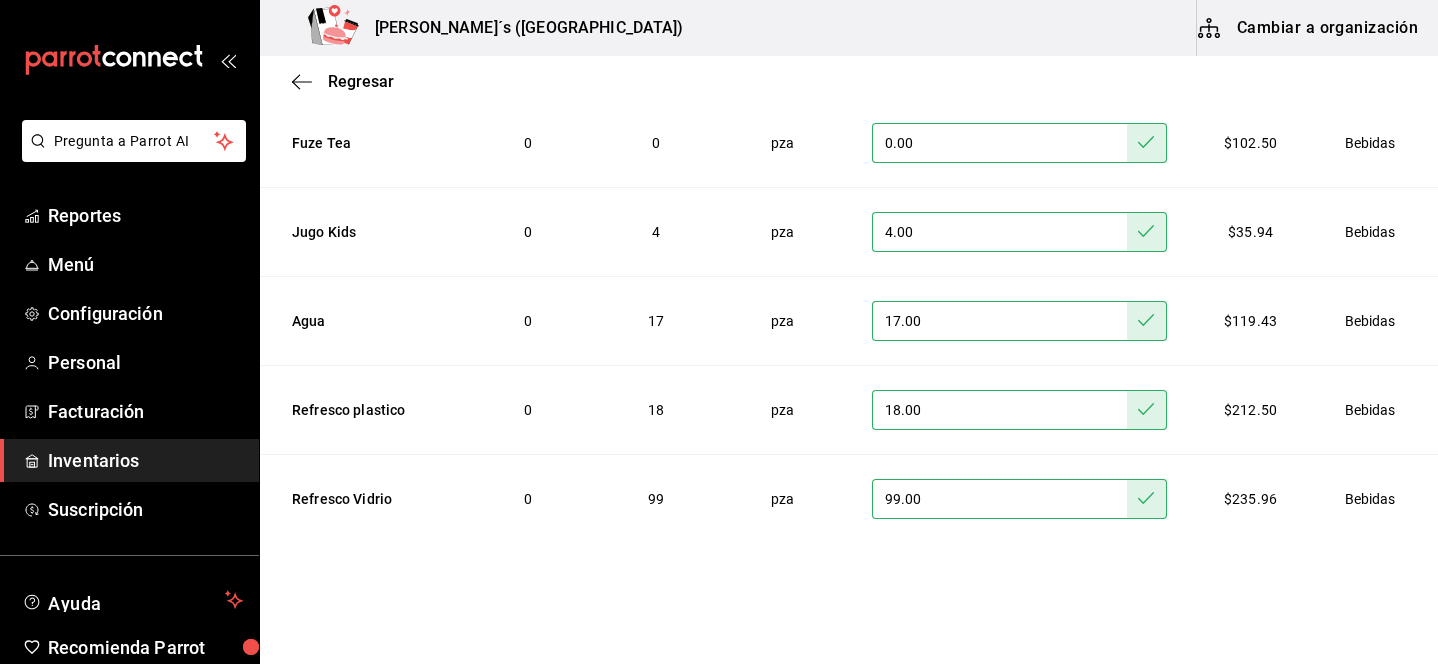 scroll, scrollTop: 0, scrollLeft: 0, axis: both 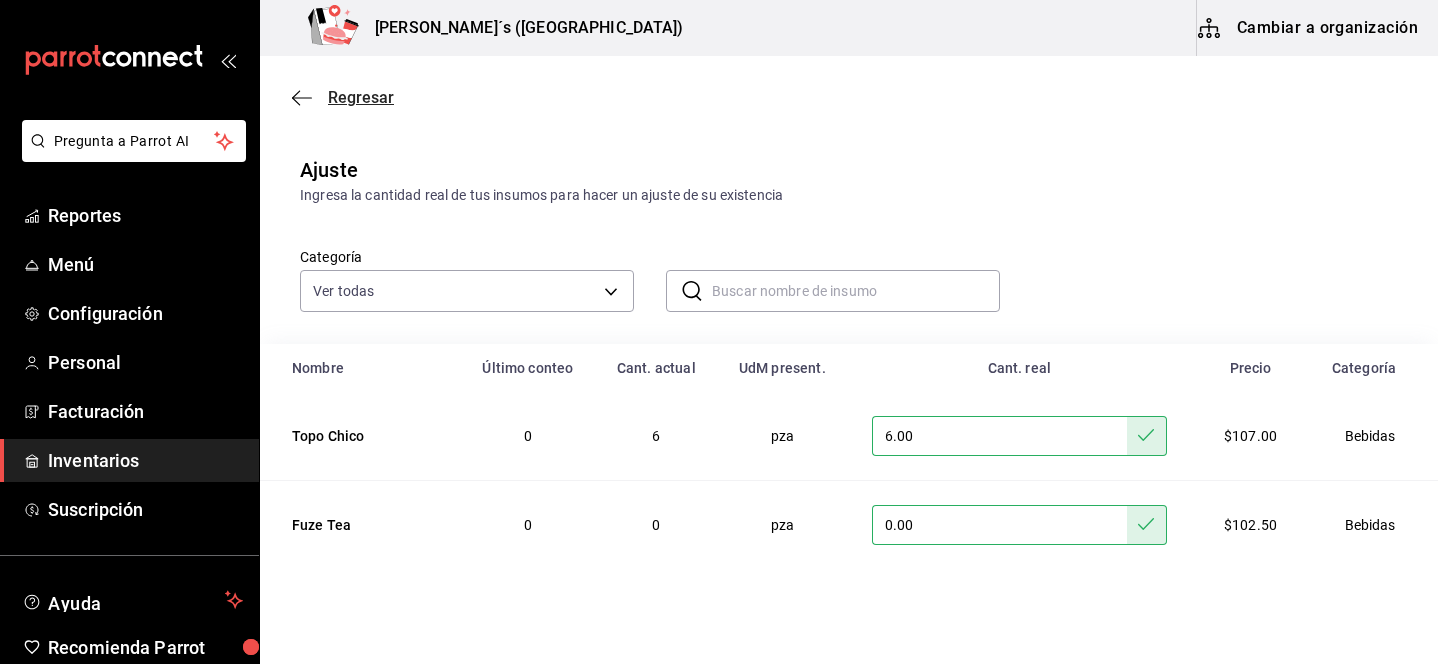 click on "Regresar" at bounding box center (361, 97) 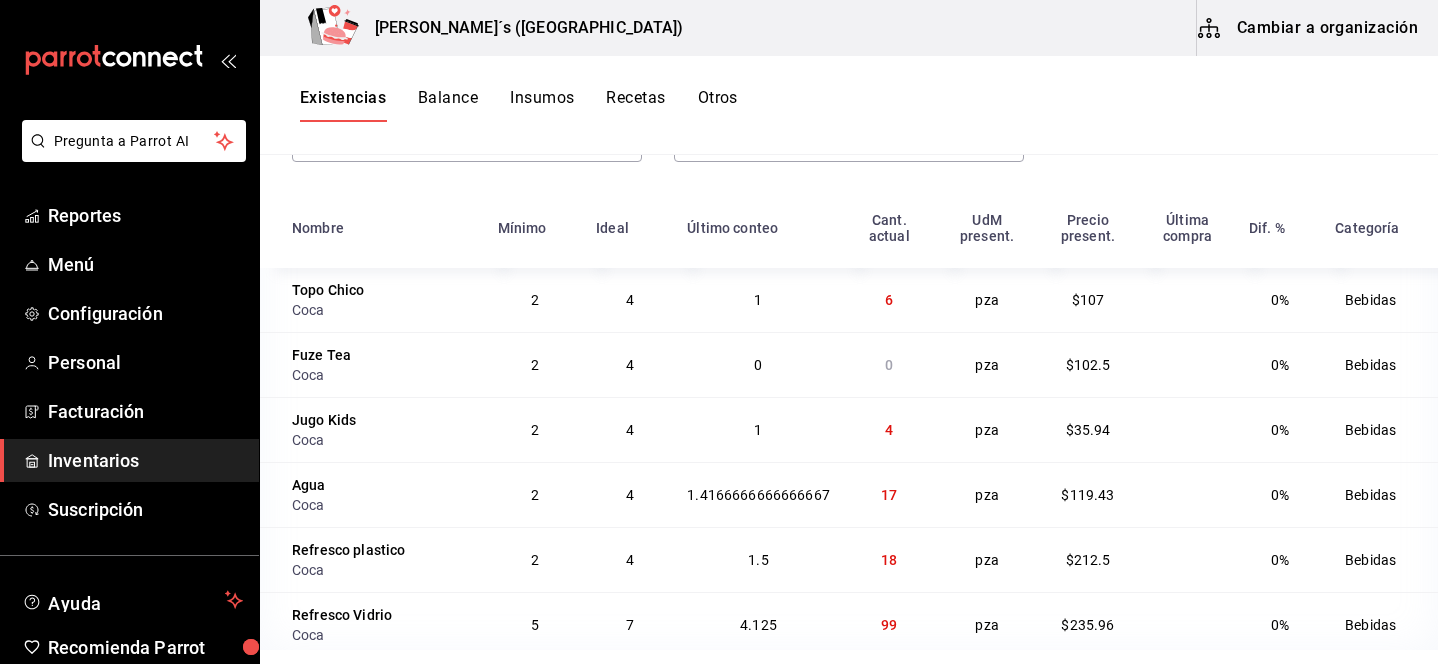 scroll, scrollTop: 216, scrollLeft: 0, axis: vertical 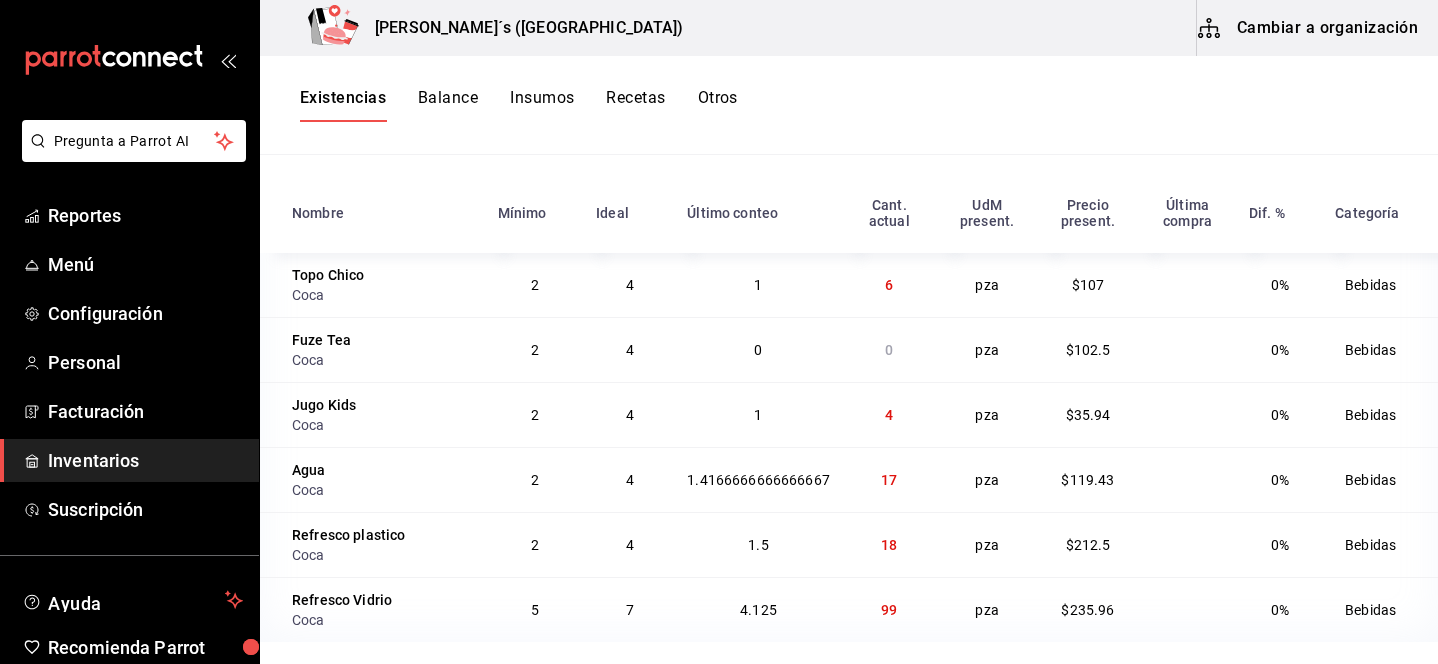 click on "Inventarios" at bounding box center (145, 460) 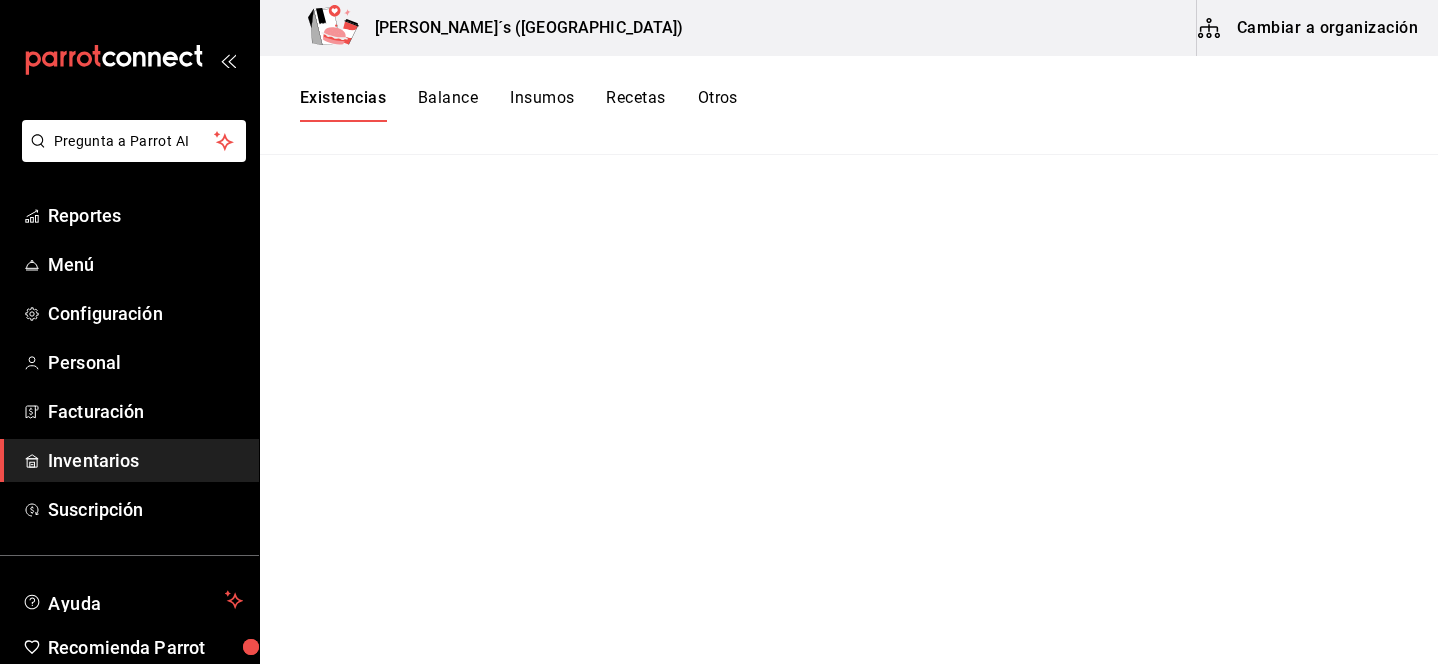 scroll, scrollTop: 0, scrollLeft: 0, axis: both 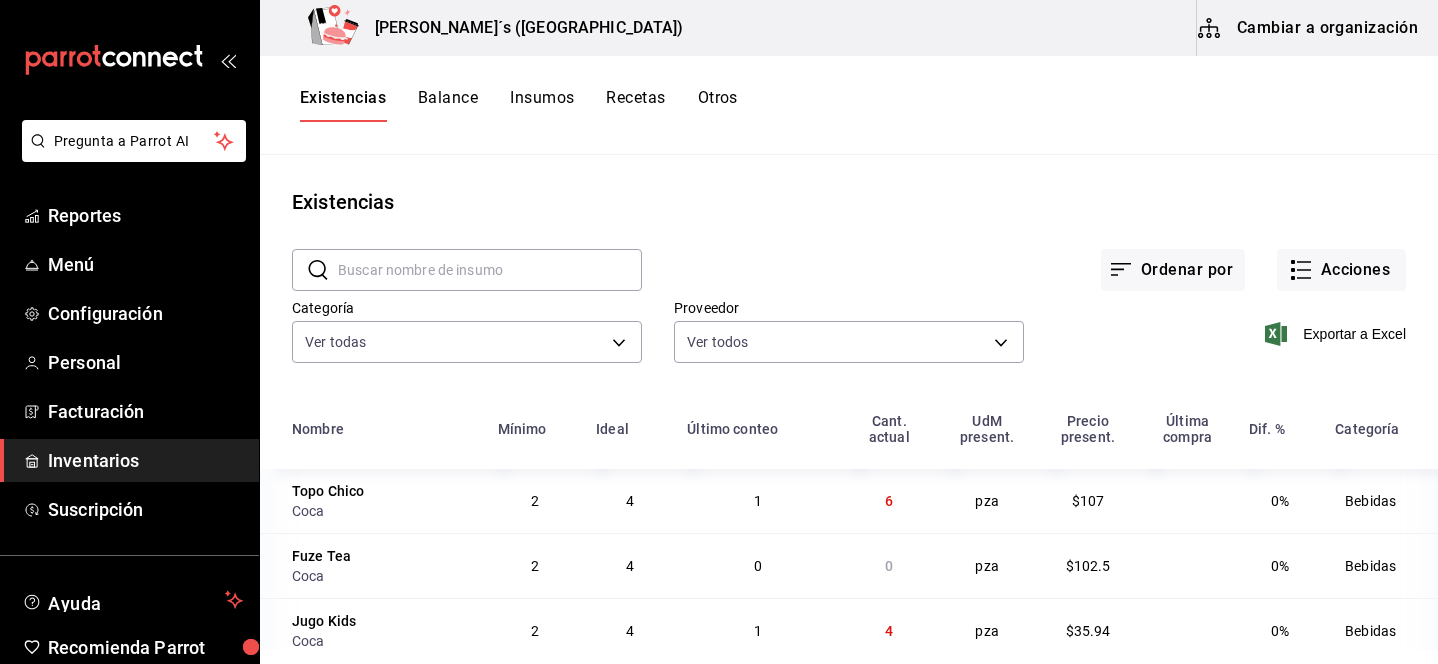 click on "Balance" at bounding box center [448, 105] 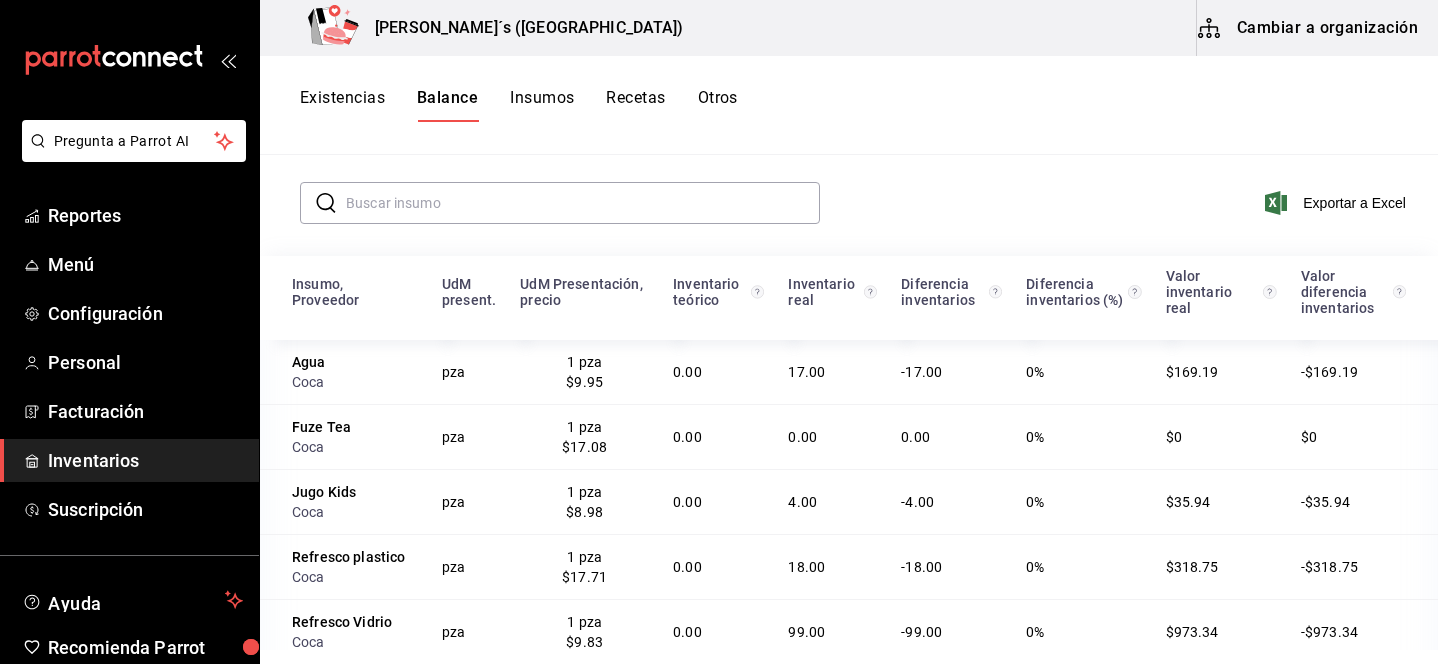 scroll, scrollTop: 269, scrollLeft: 0, axis: vertical 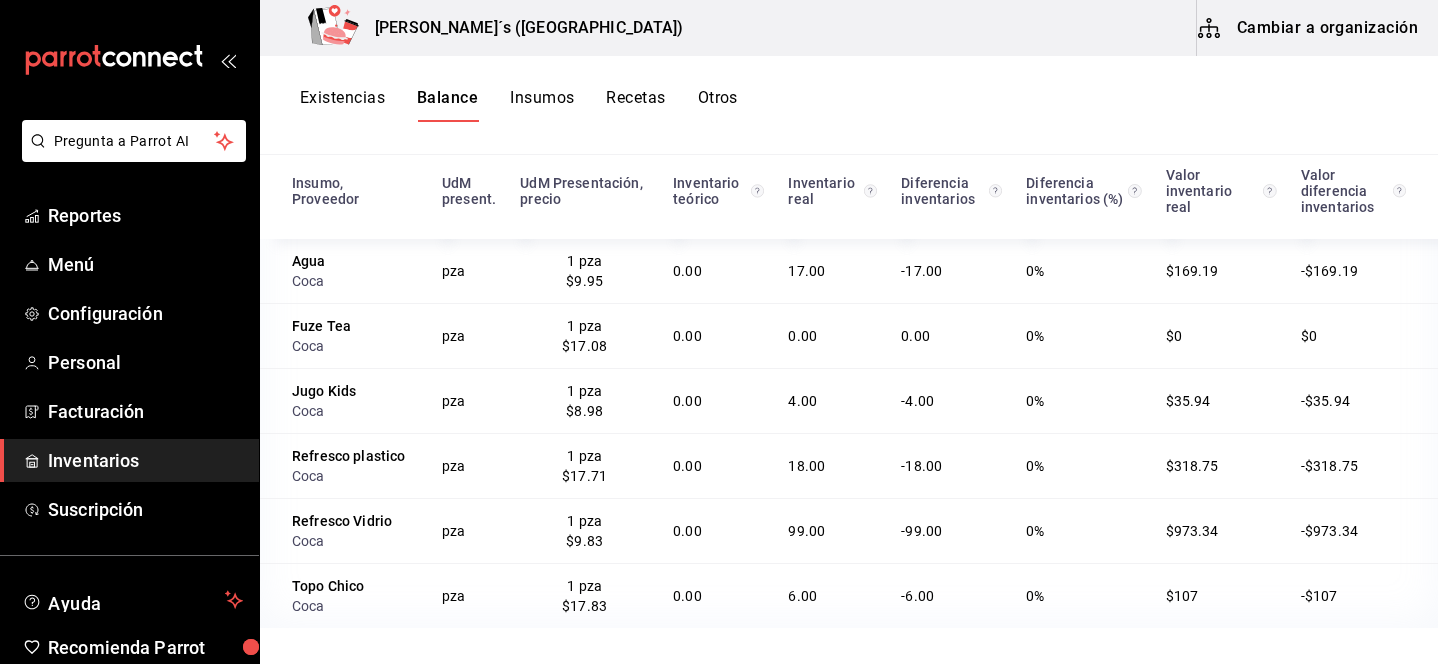 click on "Insumos" at bounding box center (542, 105) 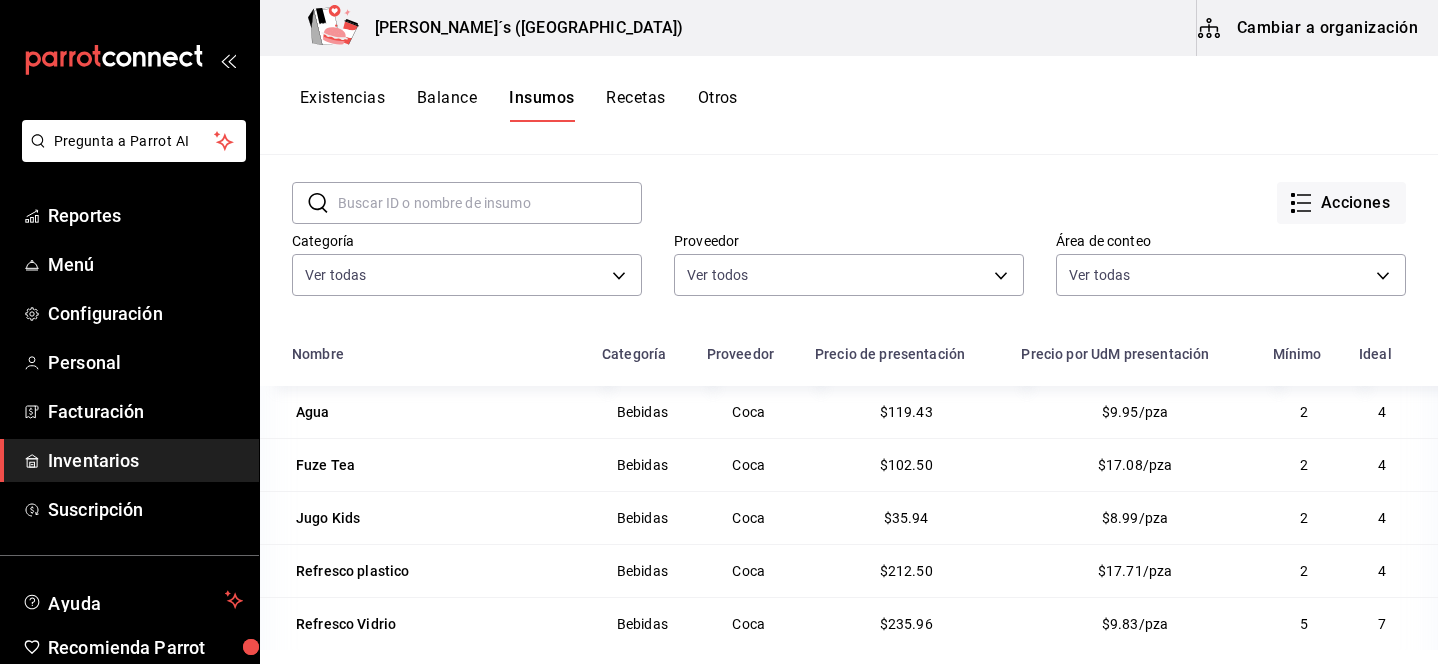 scroll, scrollTop: 0, scrollLeft: 0, axis: both 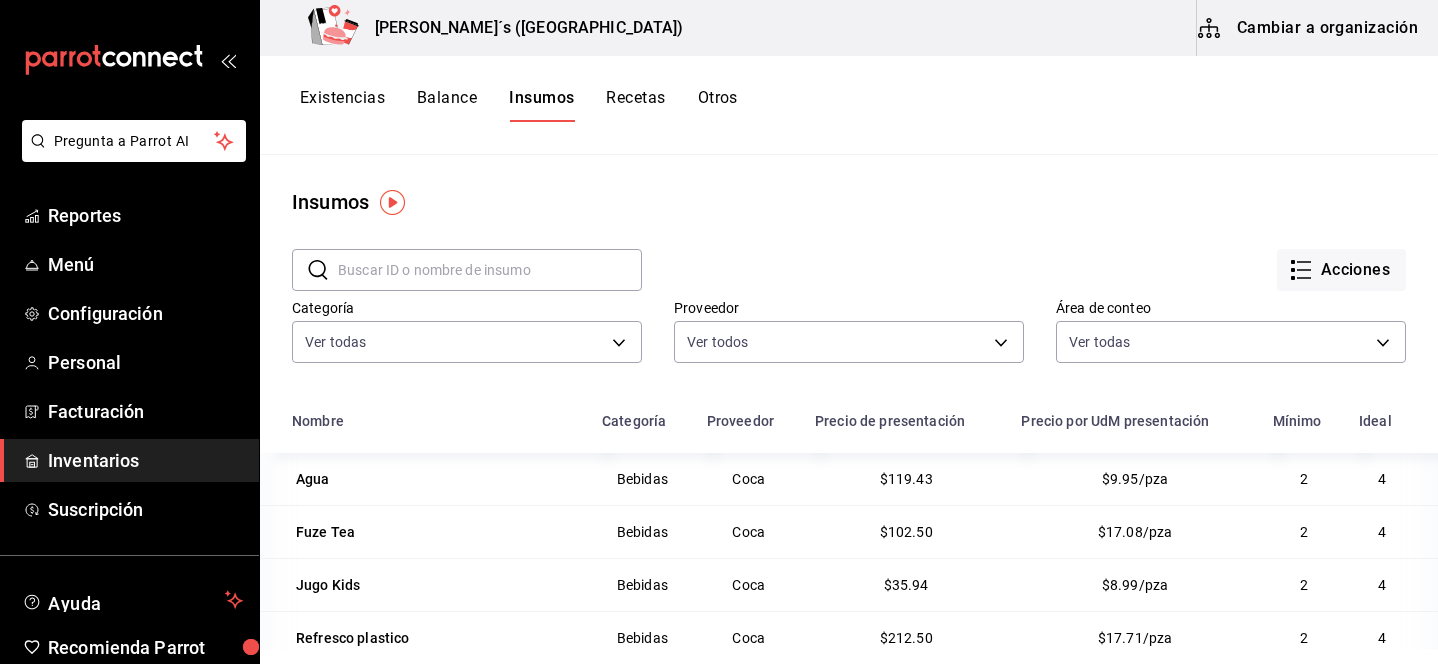 click on "Recetas" at bounding box center (635, 105) 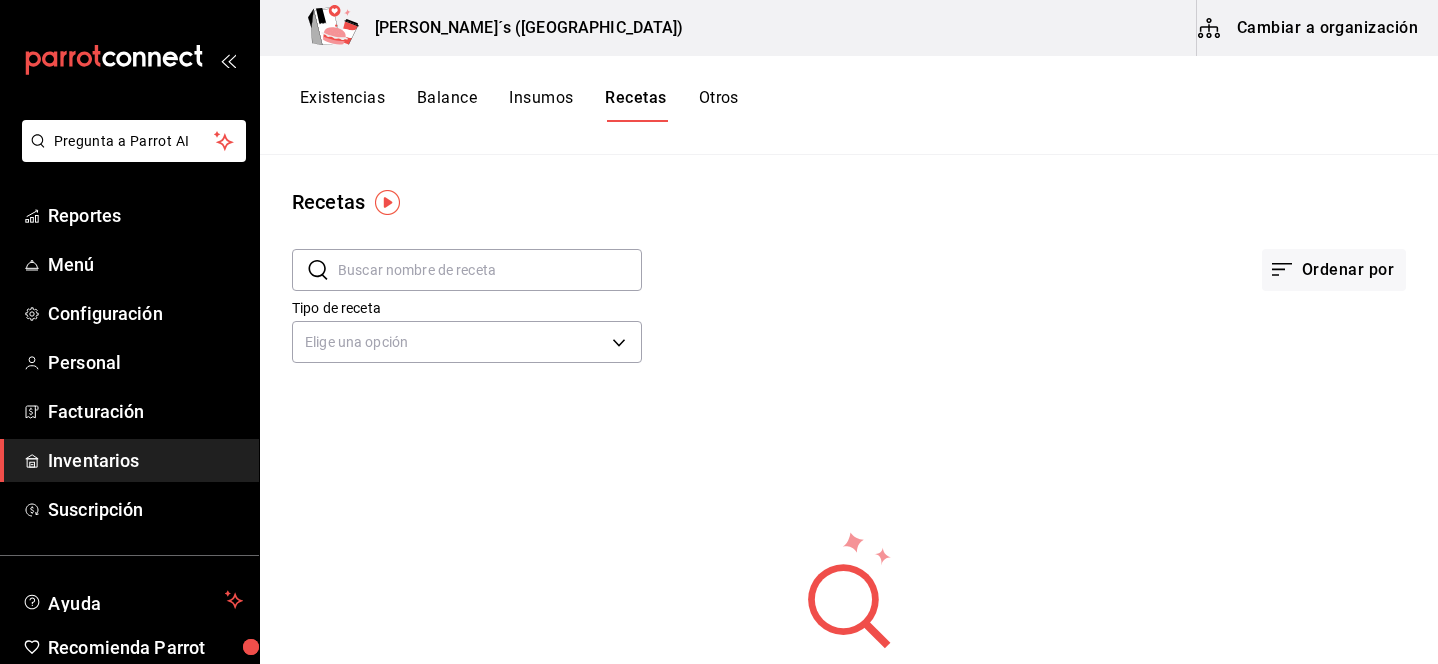 click on "Otros" at bounding box center (719, 105) 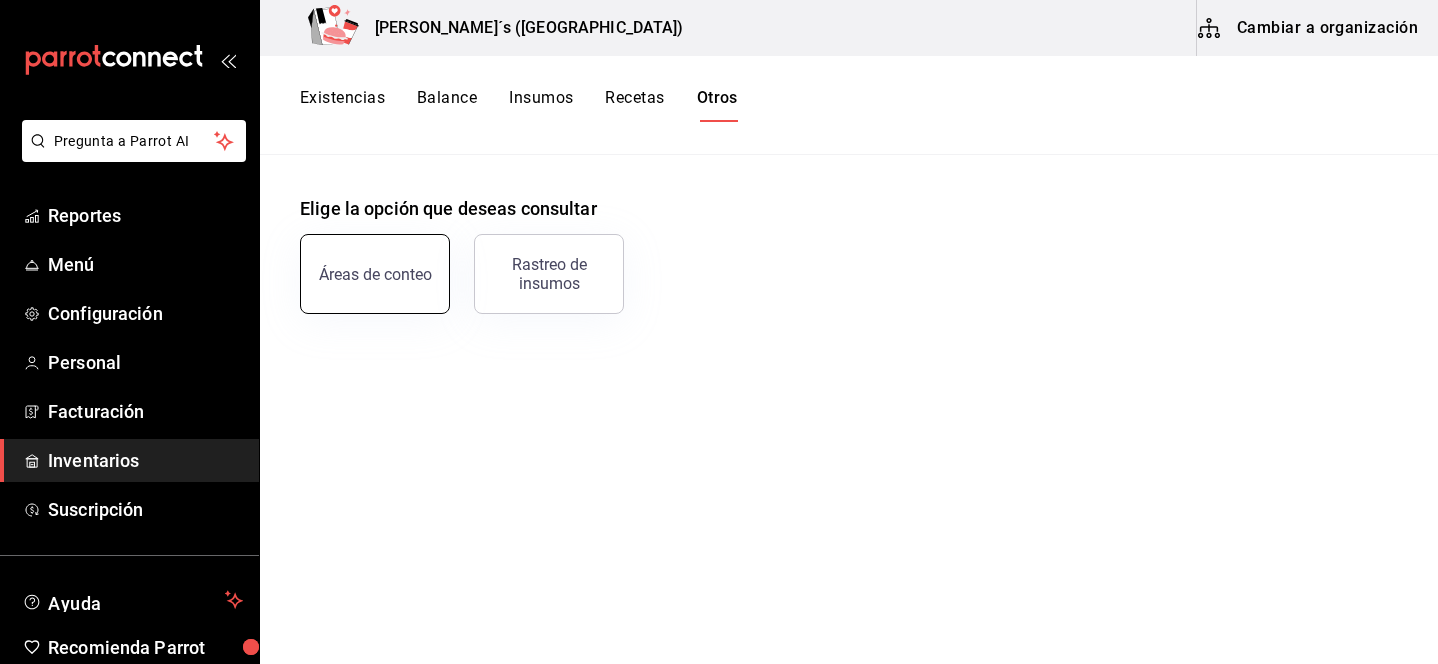 click on "Áreas de conteo" at bounding box center (375, 274) 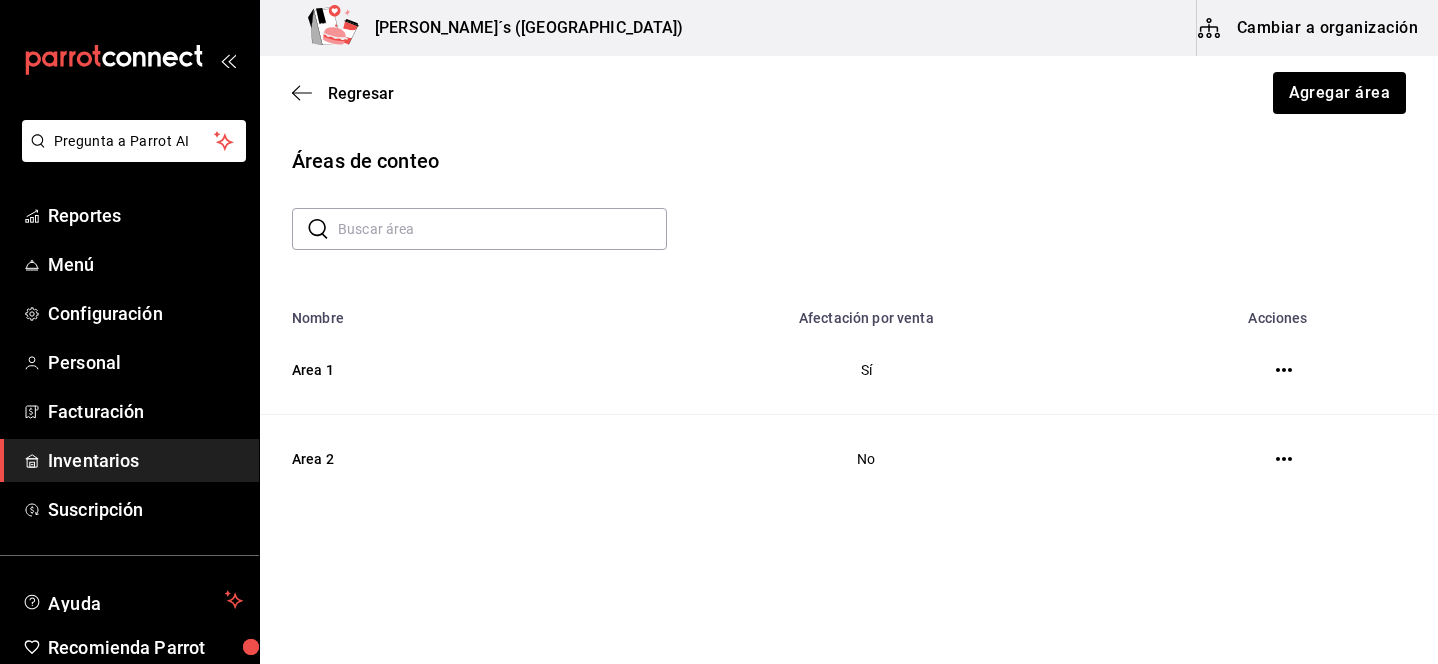 click at bounding box center [1284, 370] 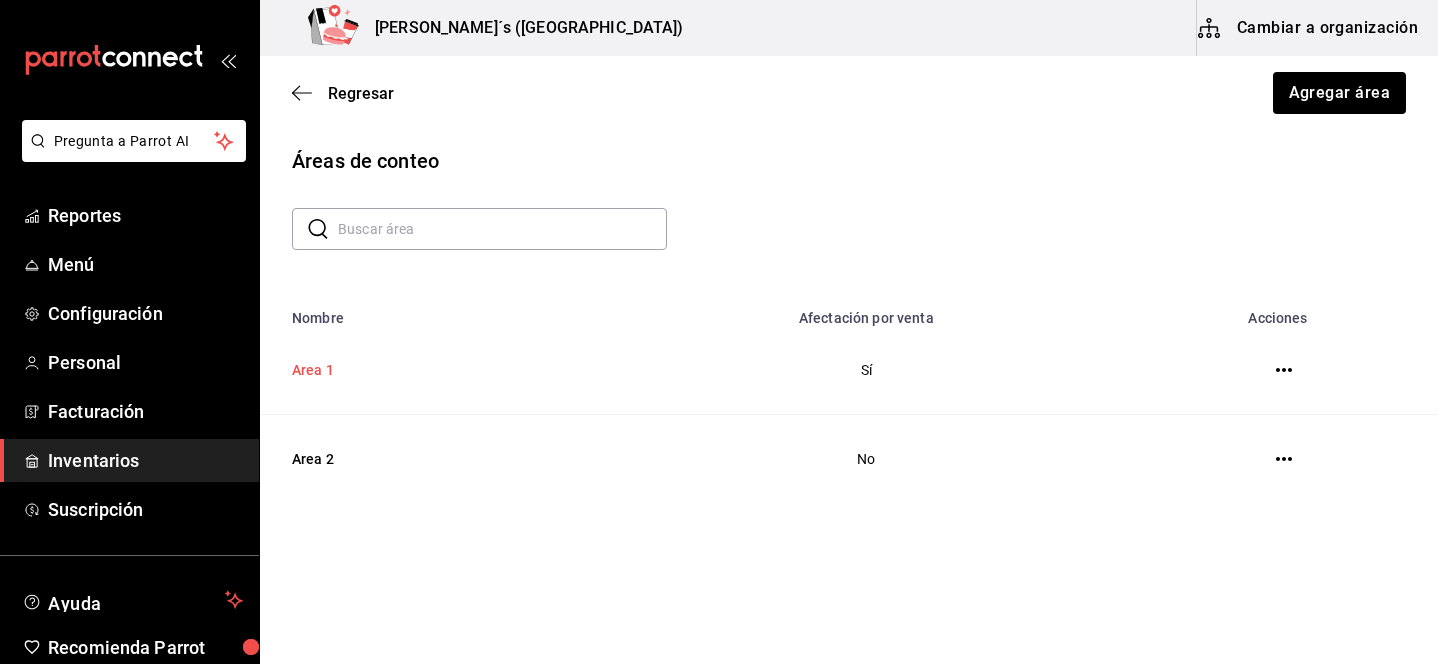click on "Area 1" at bounding box center [427, 370] 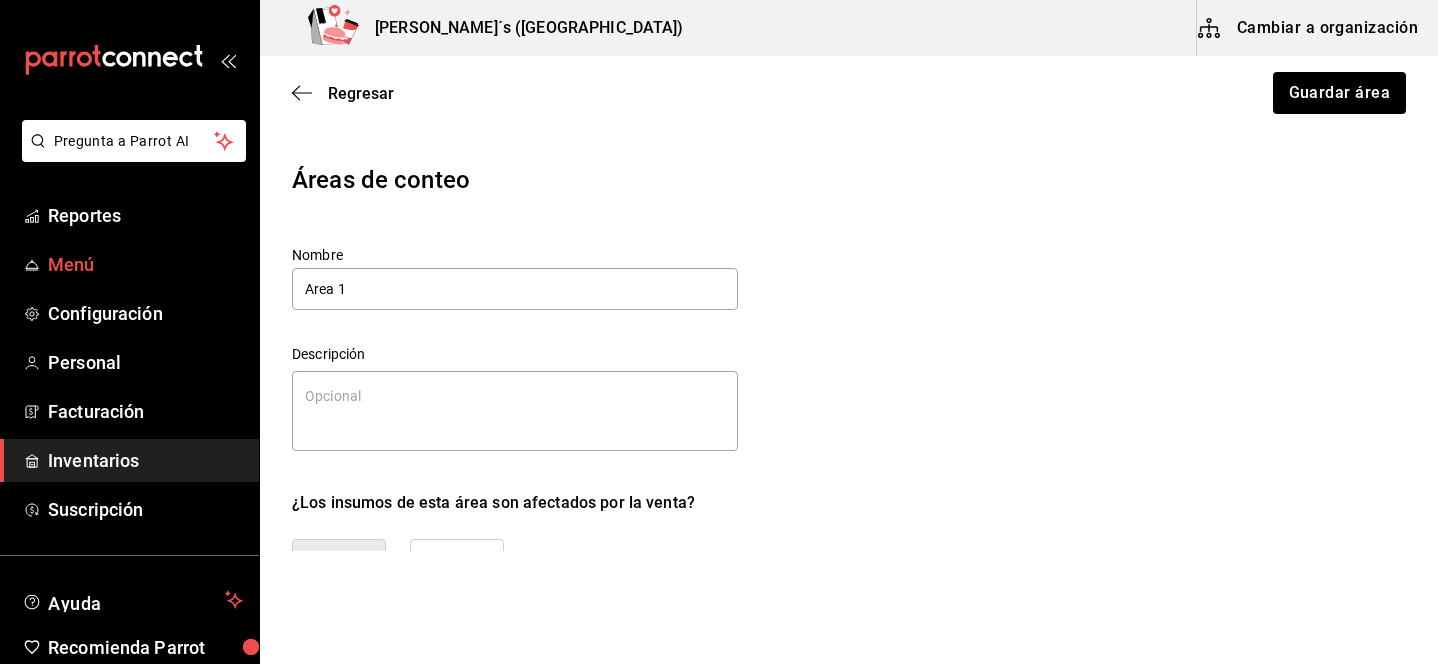 drag, startPoint x: 370, startPoint y: 284, endPoint x: 215, endPoint y: 275, distance: 155.26108 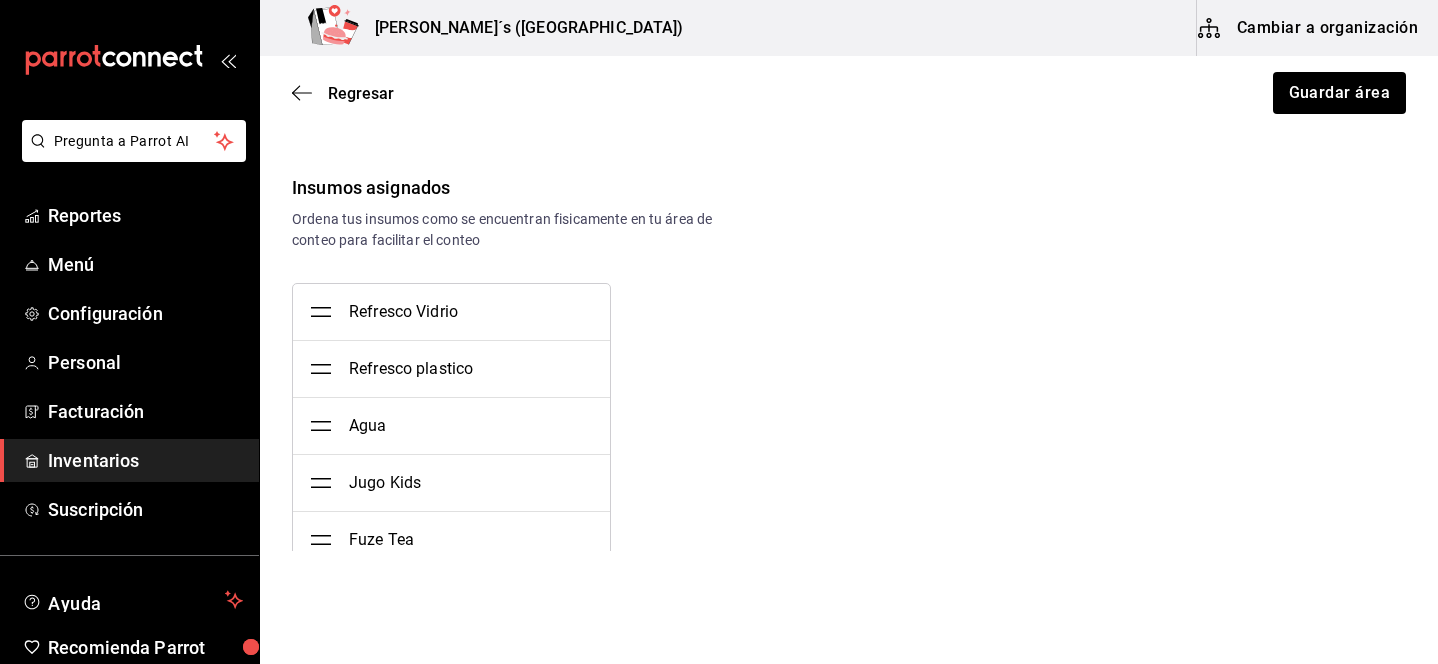 scroll, scrollTop: 481, scrollLeft: 0, axis: vertical 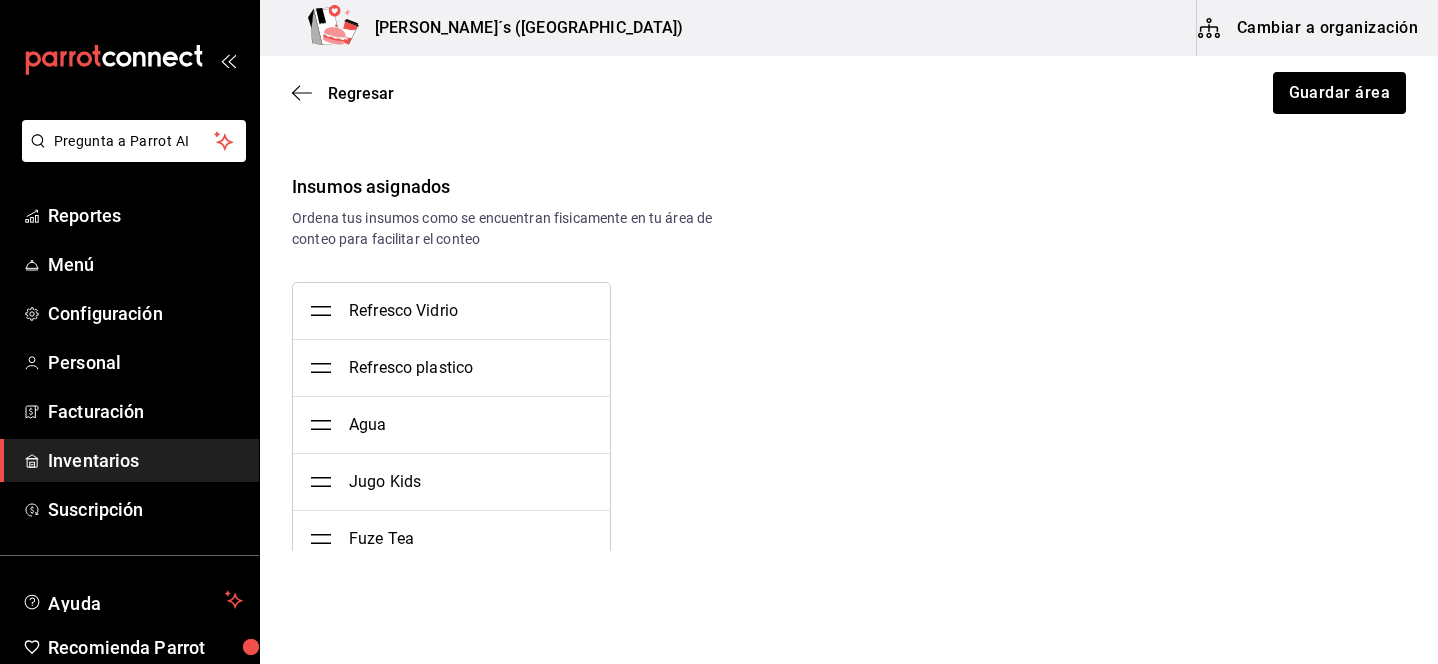 click on "Refresco Vidrio" at bounding box center [403, 311] 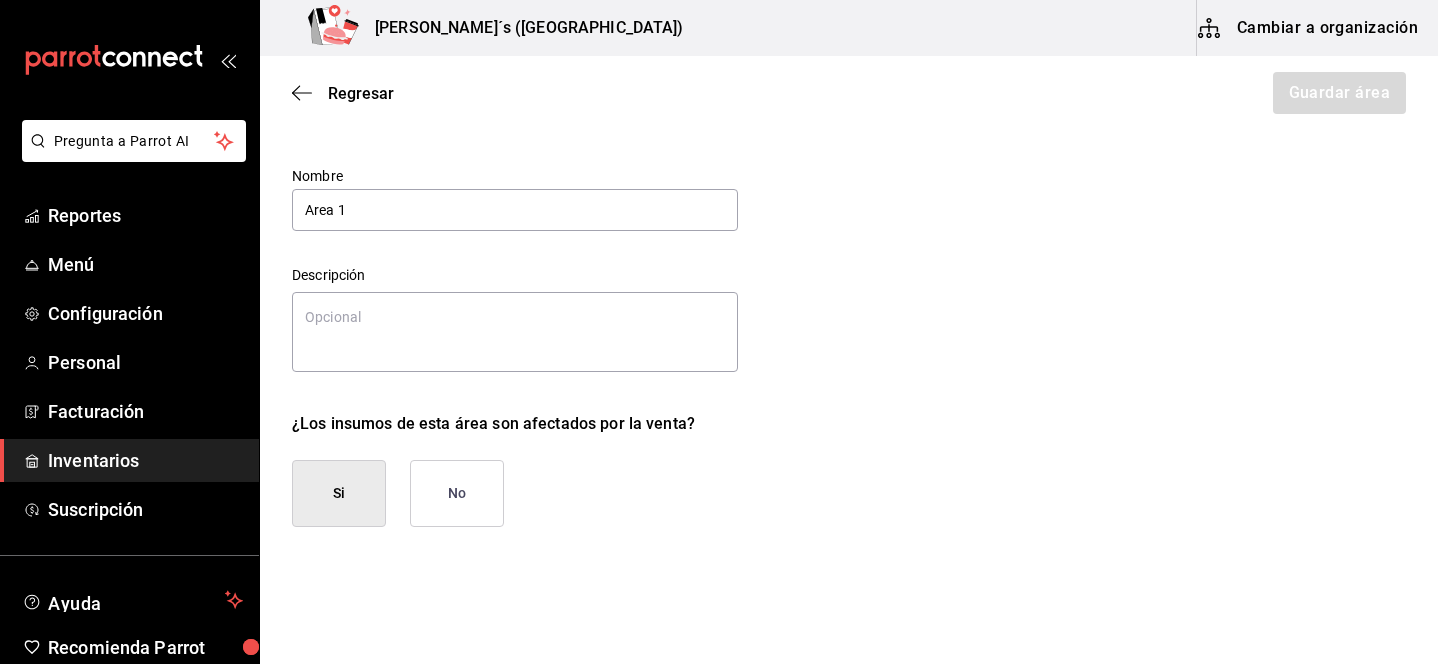 scroll, scrollTop: 0, scrollLeft: 0, axis: both 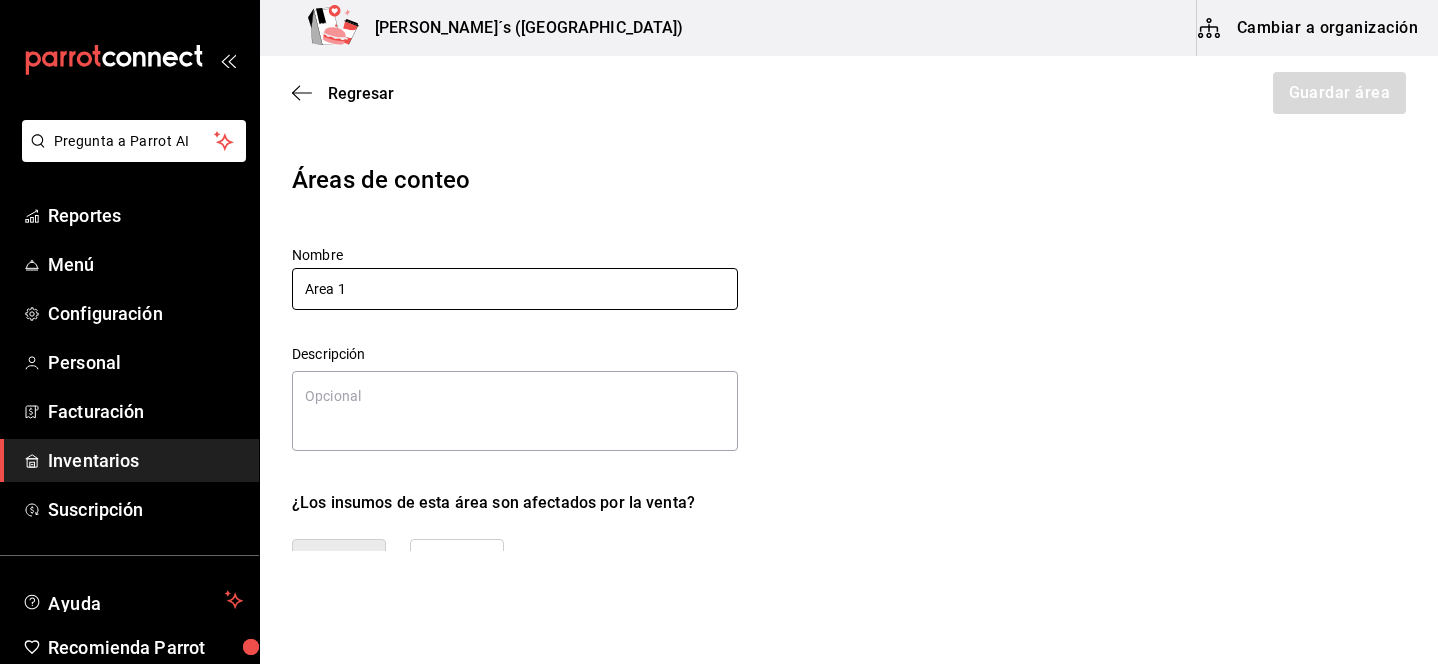 click on "Area 1" at bounding box center (515, 289) 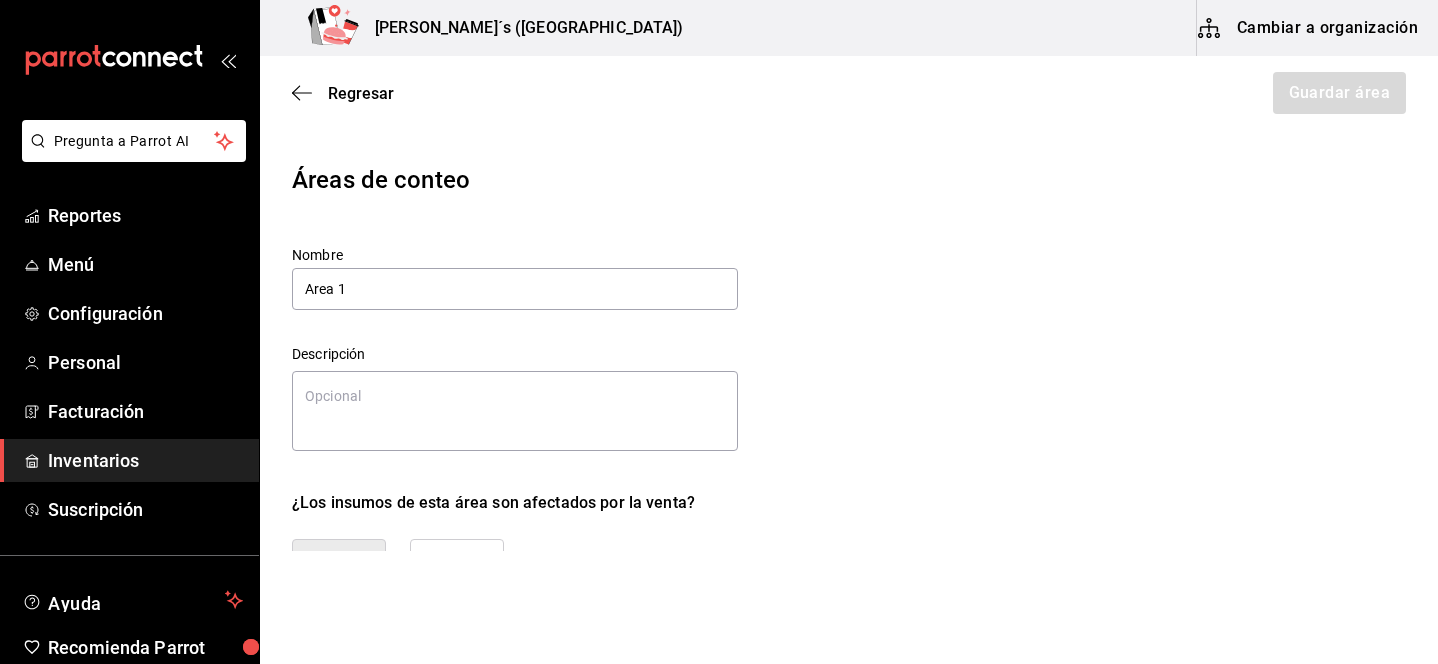 drag, startPoint x: 374, startPoint y: 281, endPoint x: 268, endPoint y: 280, distance: 106.004715 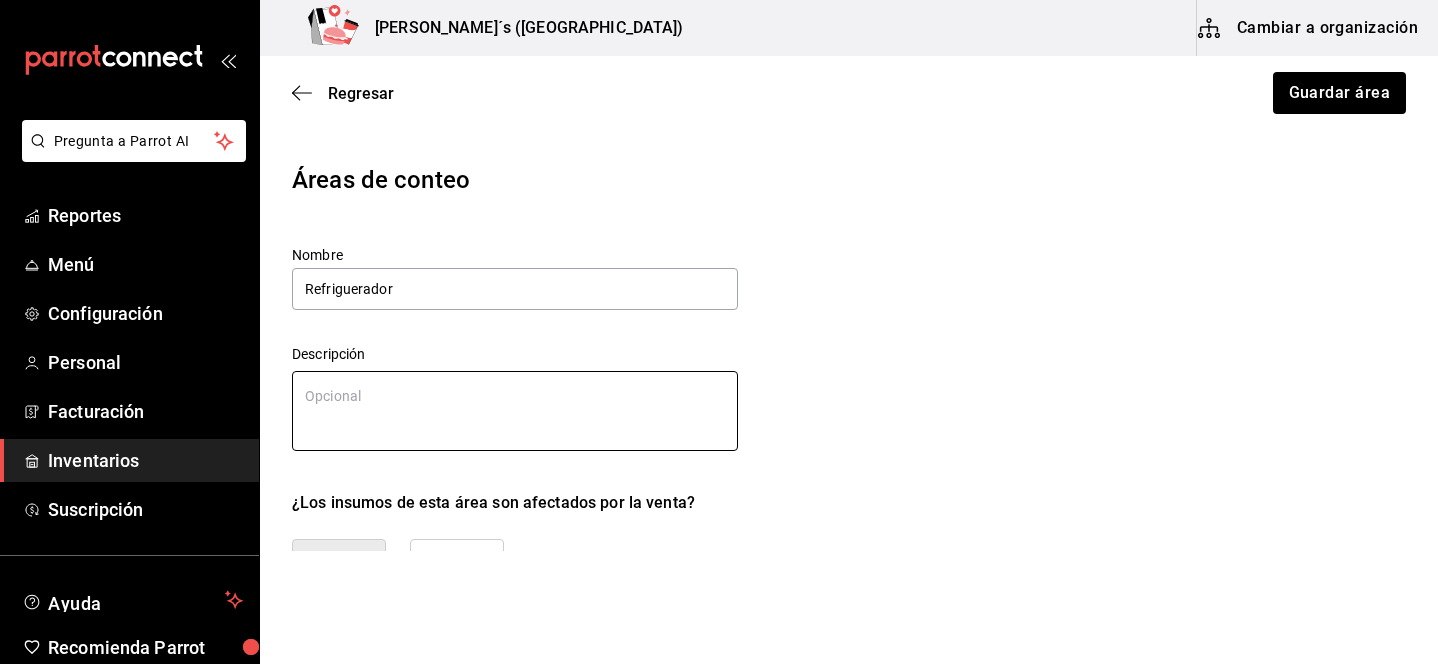 click at bounding box center [515, 411] 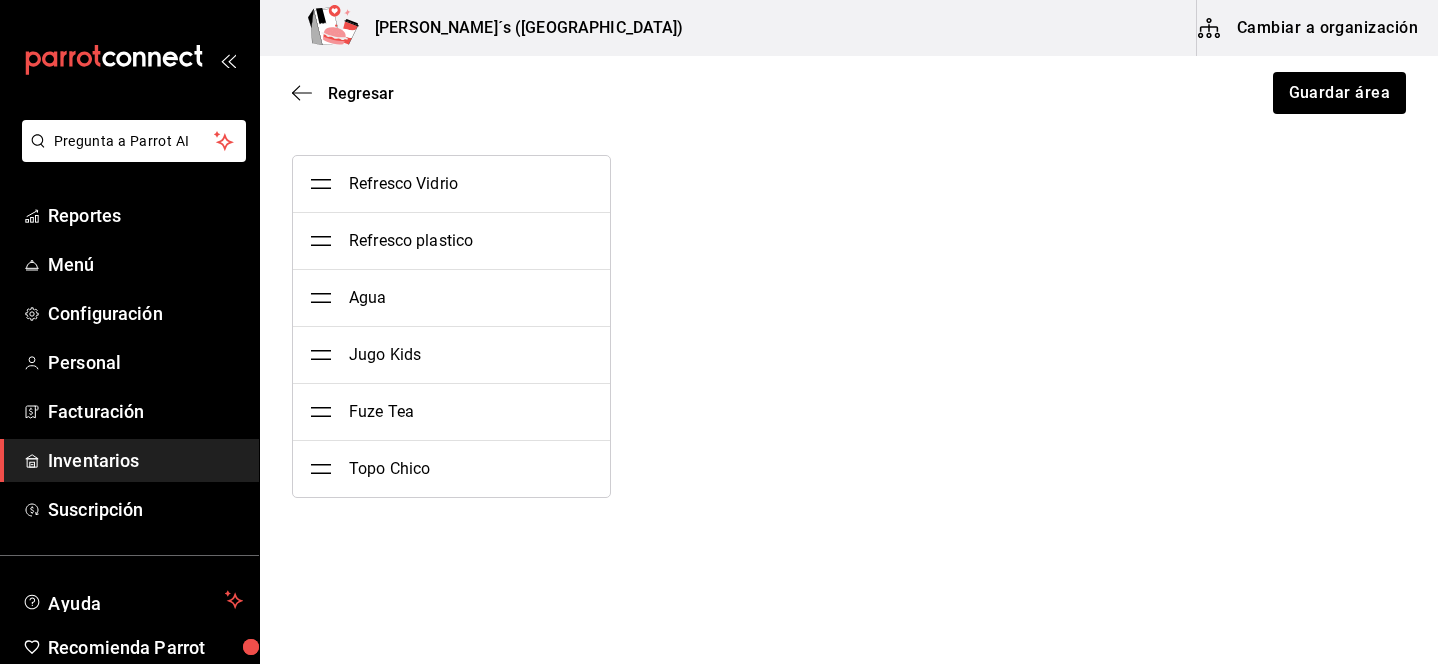 scroll, scrollTop: 619, scrollLeft: 0, axis: vertical 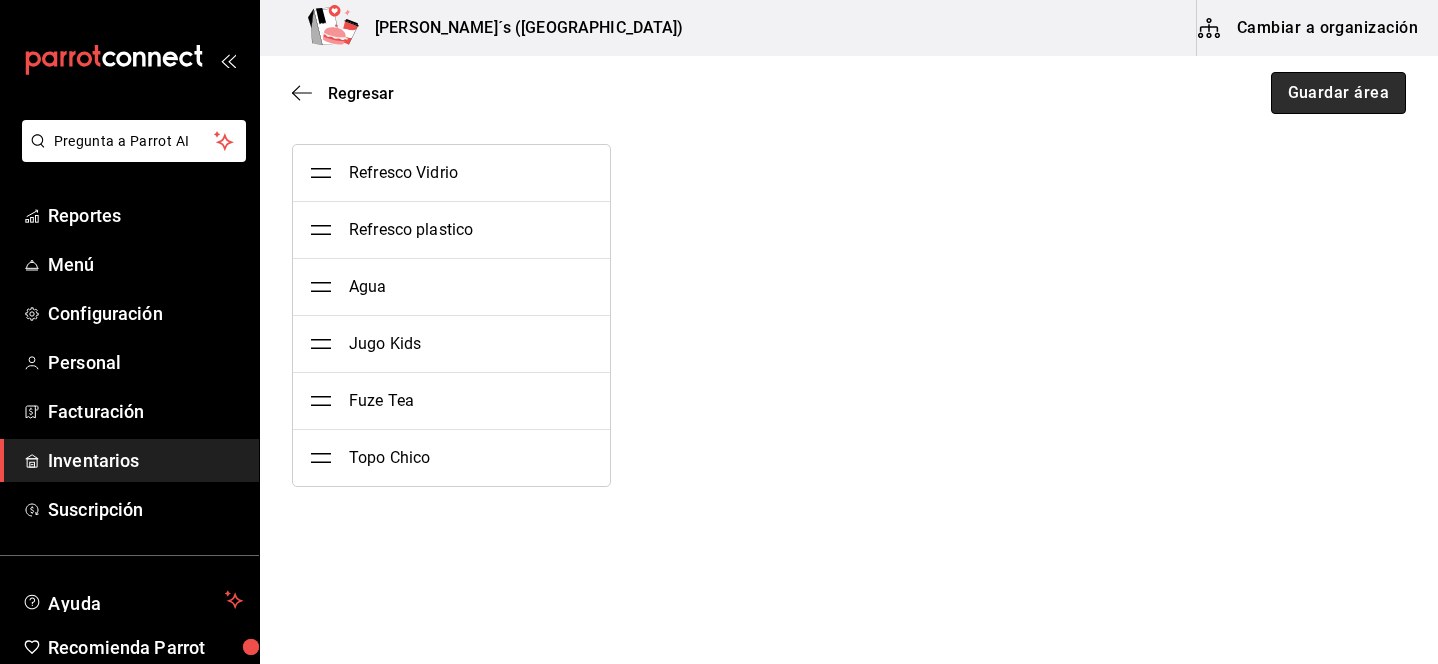 click on "Guardar área" at bounding box center (1339, 93) 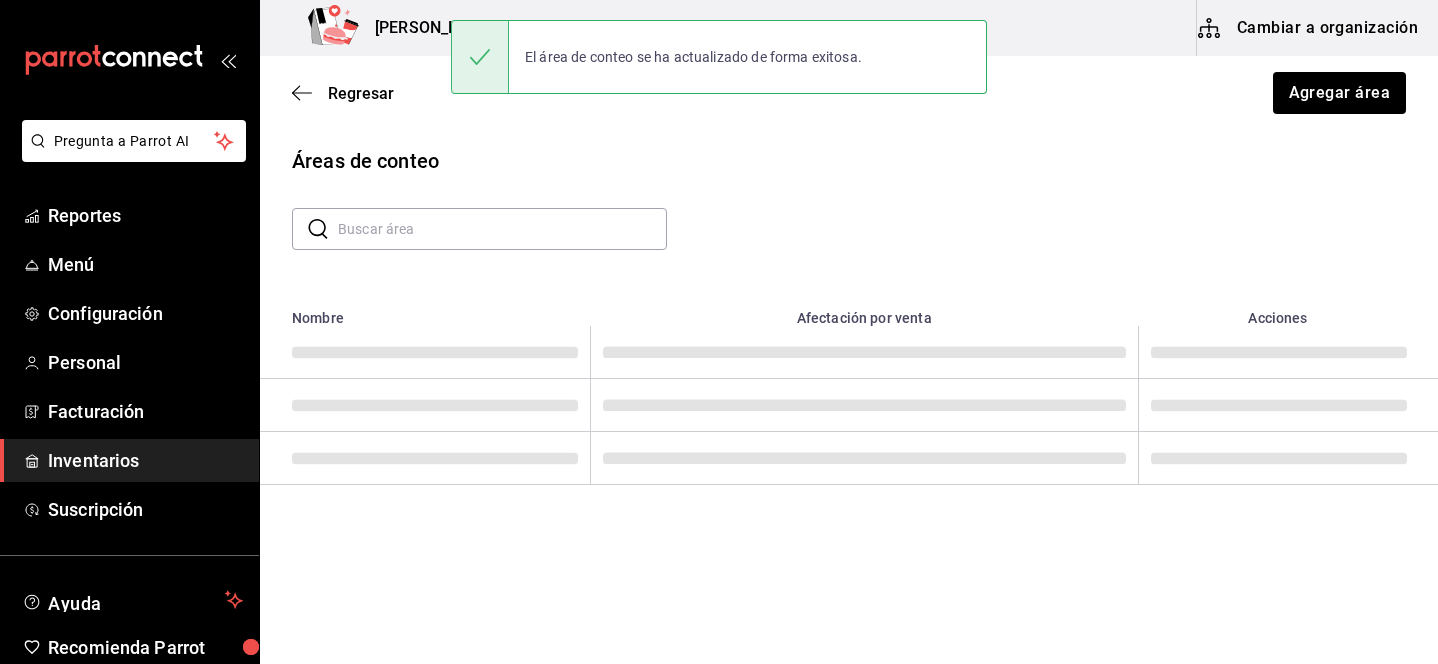 scroll, scrollTop: 0, scrollLeft: 0, axis: both 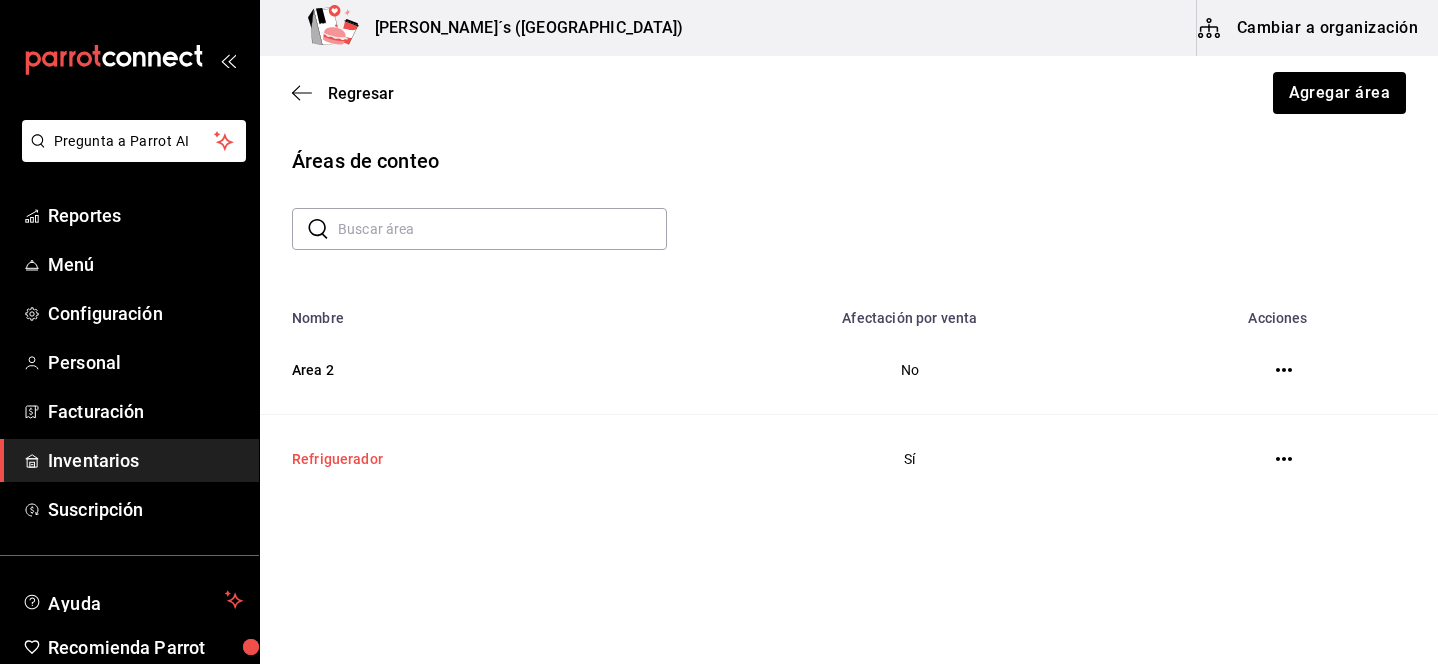 click on "Refriguerador" at bounding box center [471, 459] 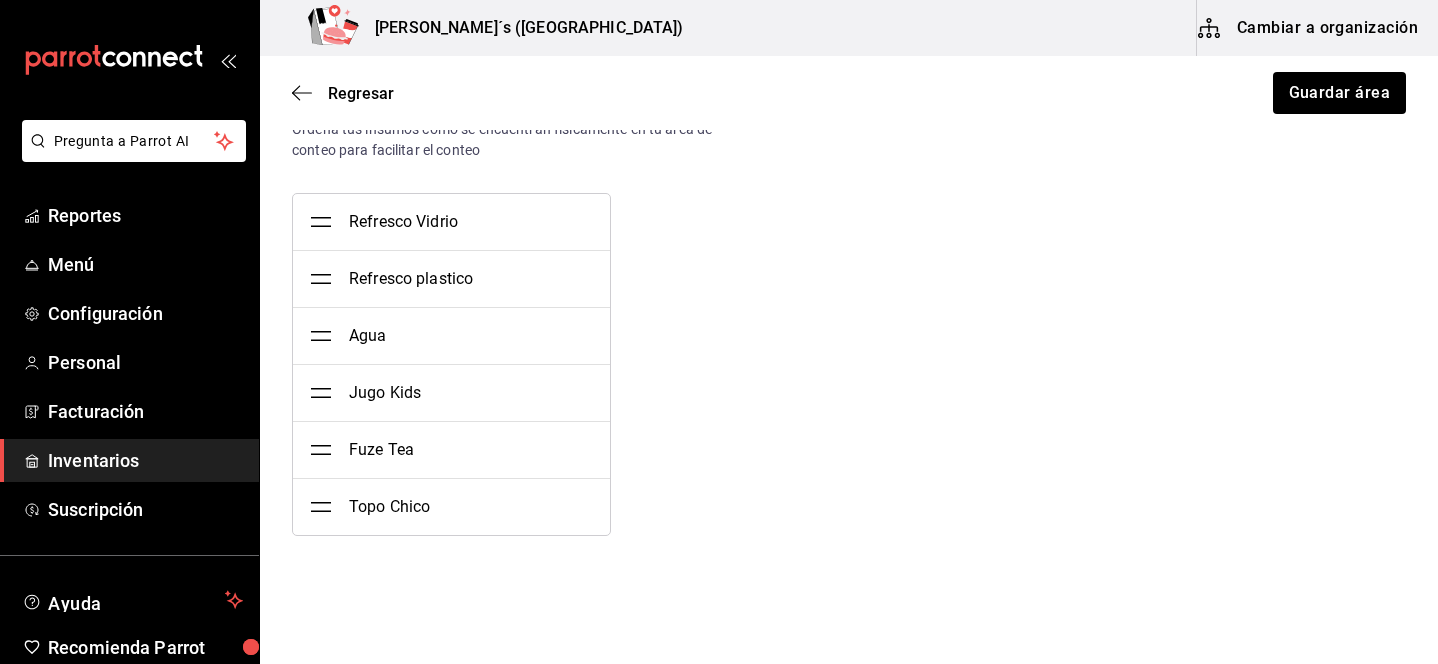 scroll, scrollTop: 619, scrollLeft: 0, axis: vertical 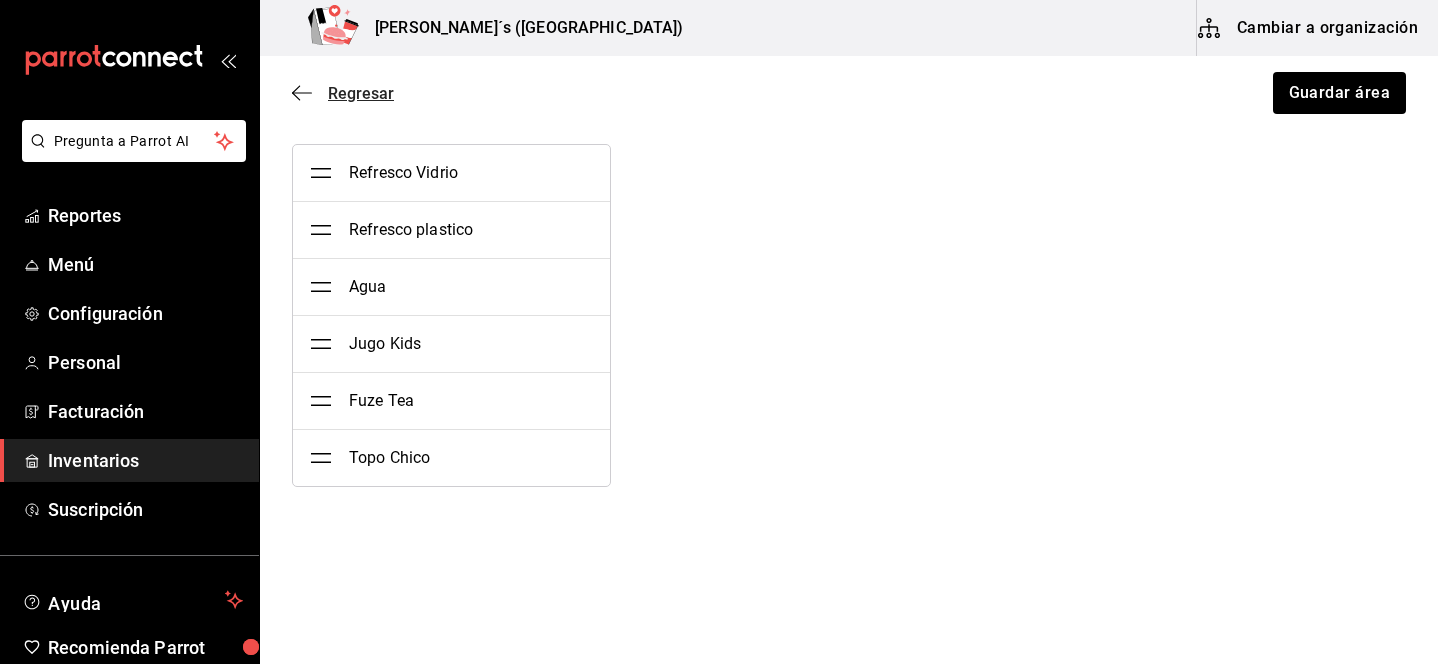 click on "Regresar" at bounding box center [361, 93] 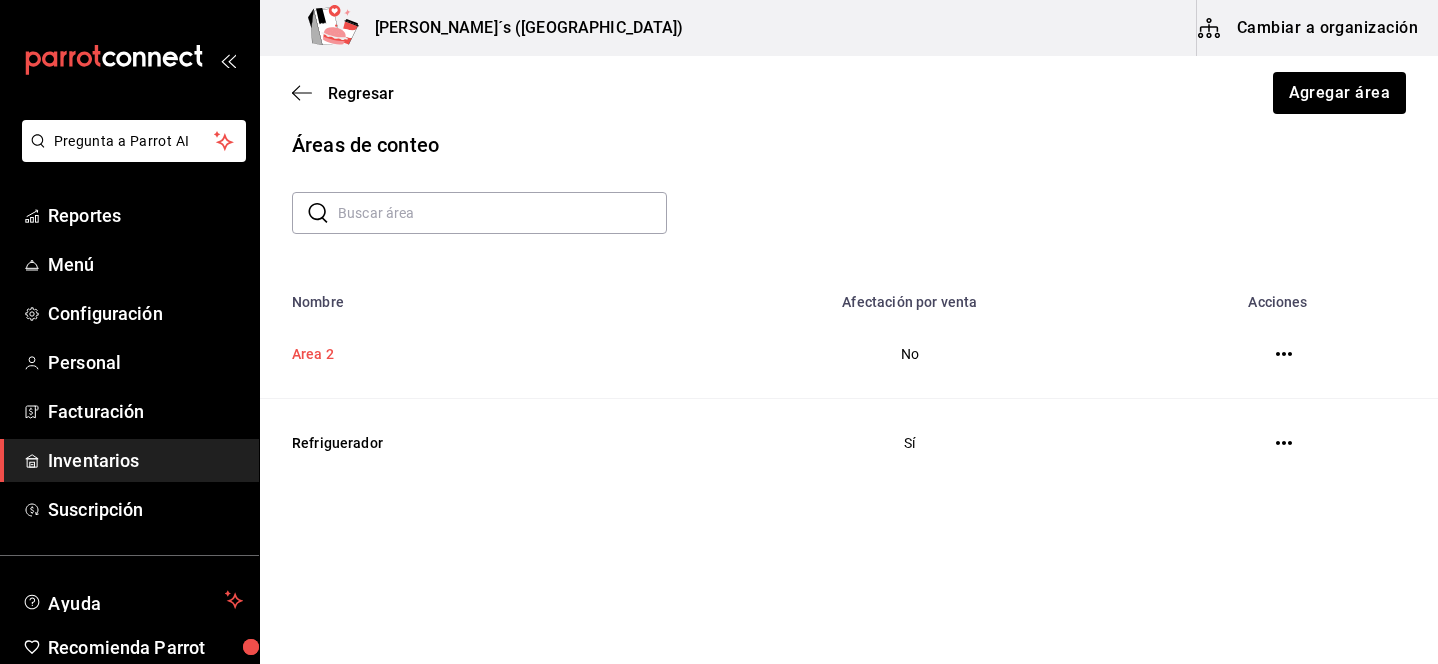 scroll, scrollTop: 16, scrollLeft: 0, axis: vertical 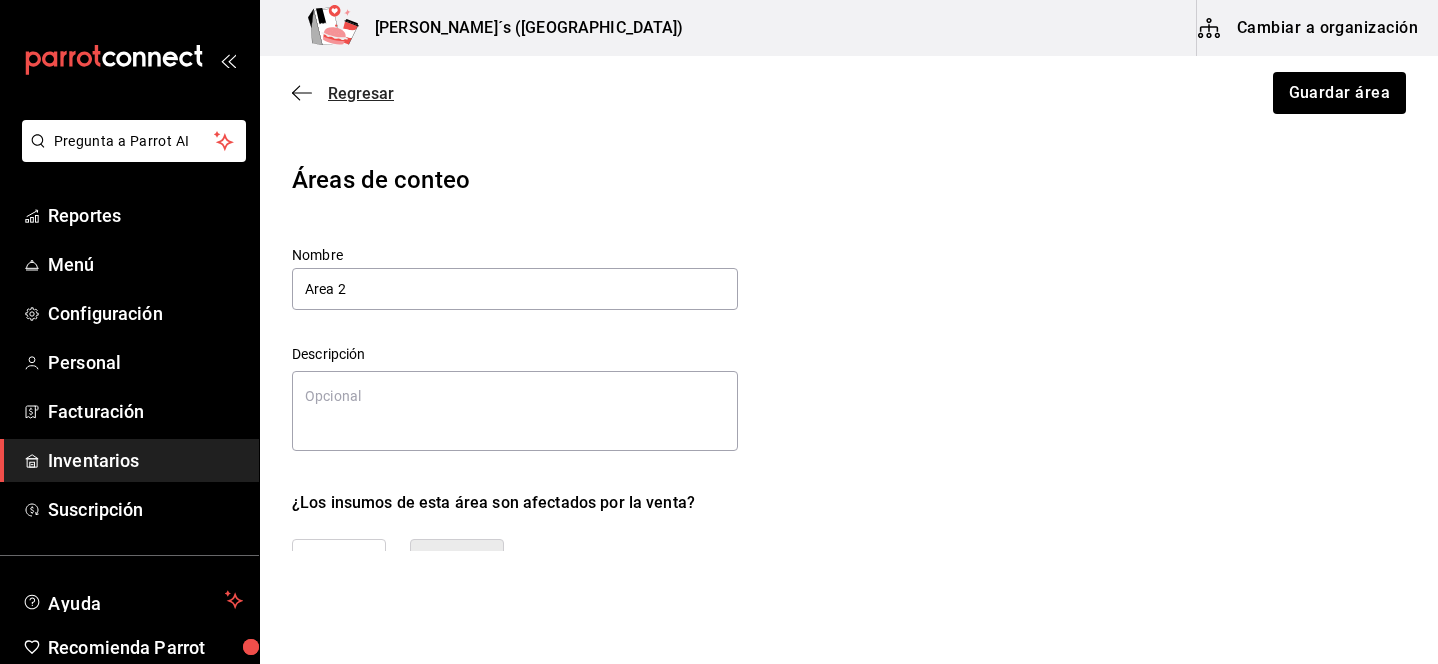 click on "Regresar" at bounding box center [361, 93] 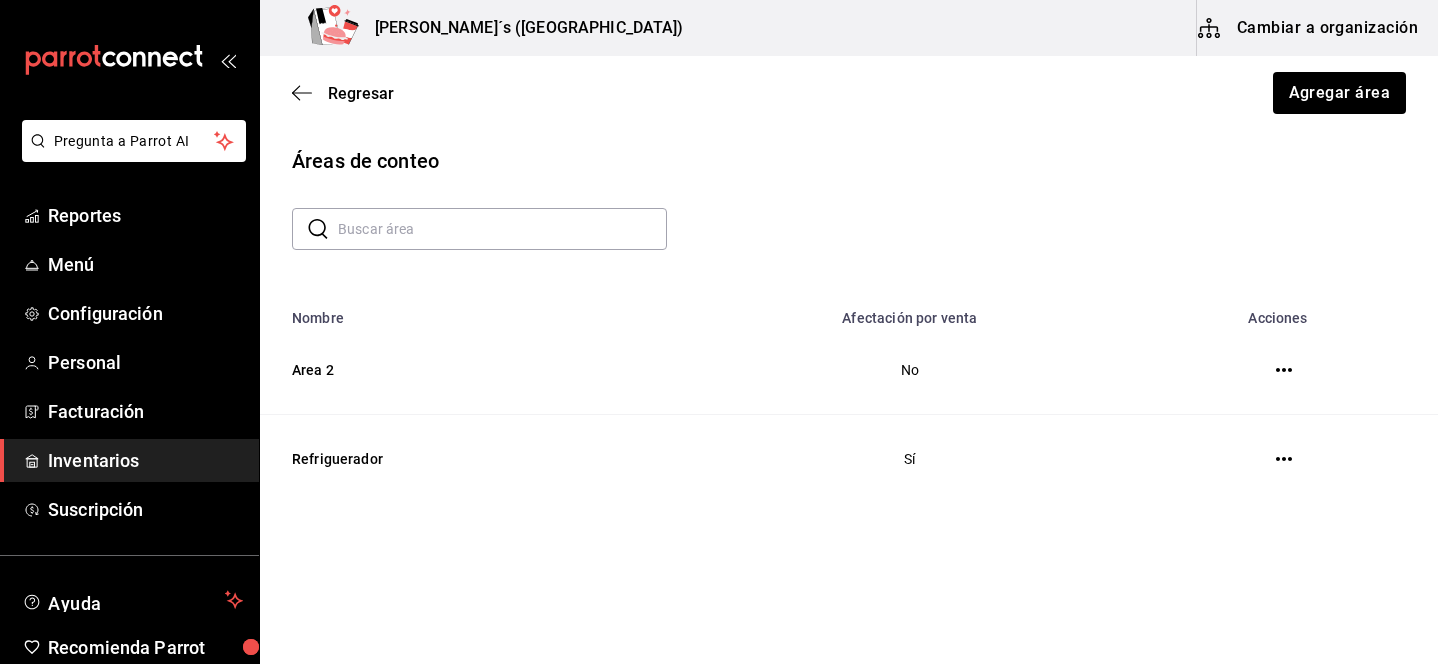 click 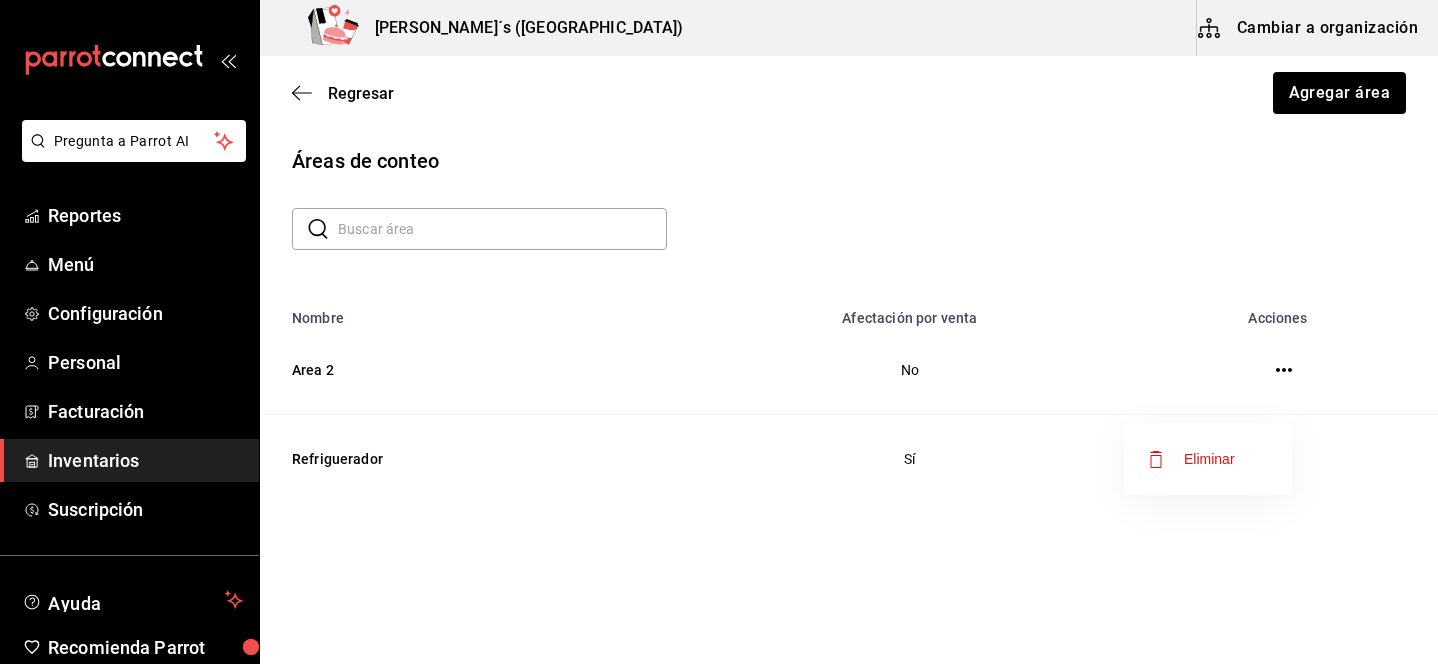 click at bounding box center [719, 332] 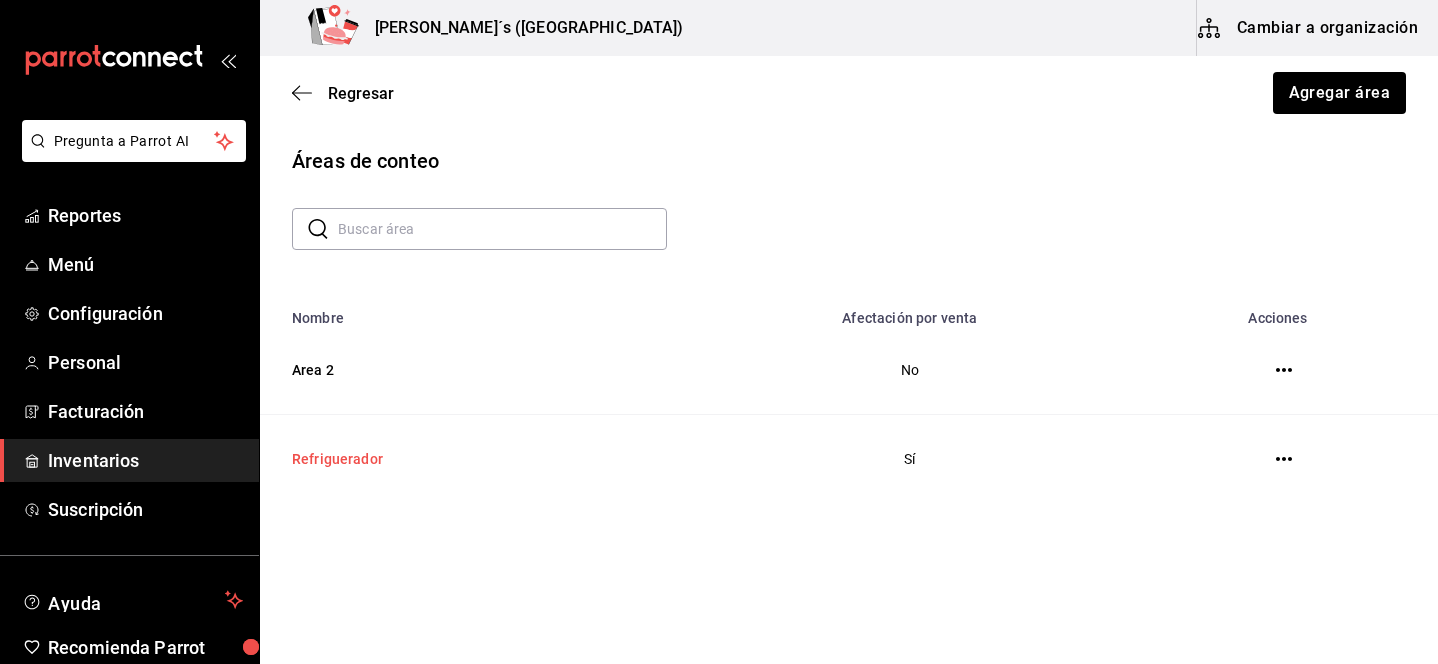 click on "Refriguerador" at bounding box center [471, 459] 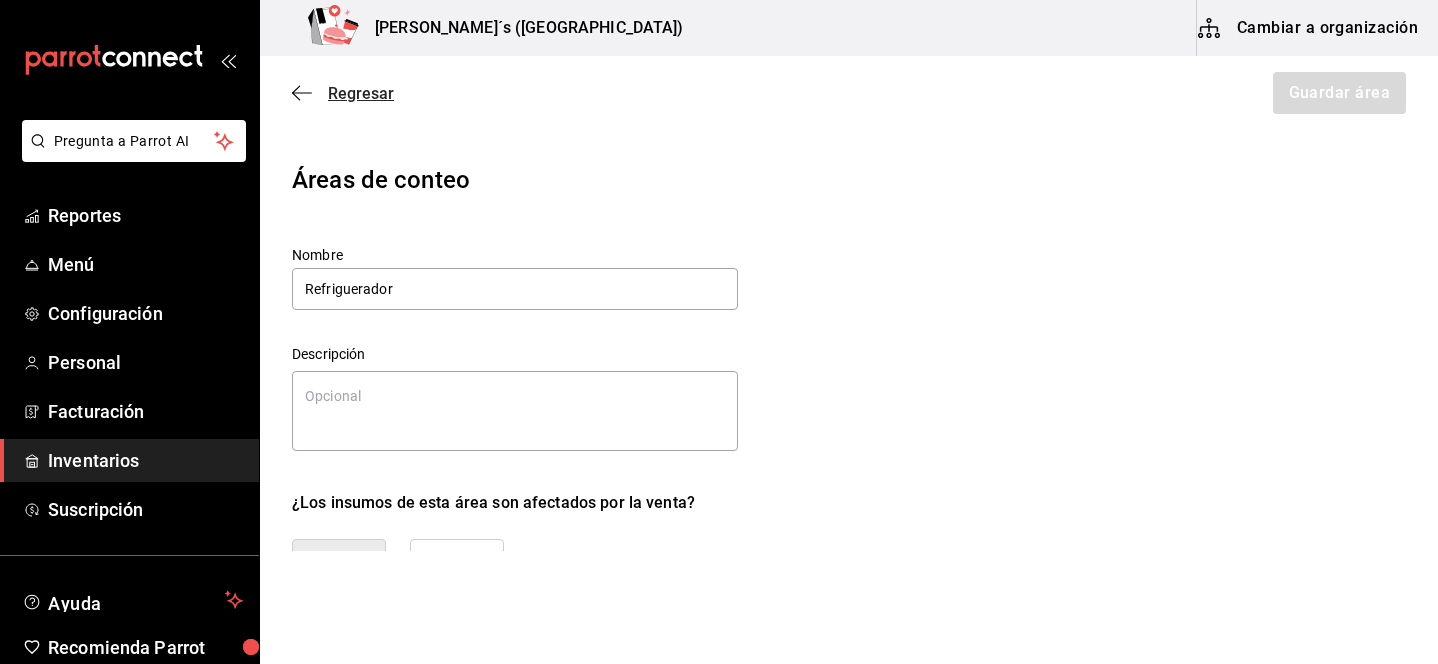 click on "Regresar" at bounding box center (361, 93) 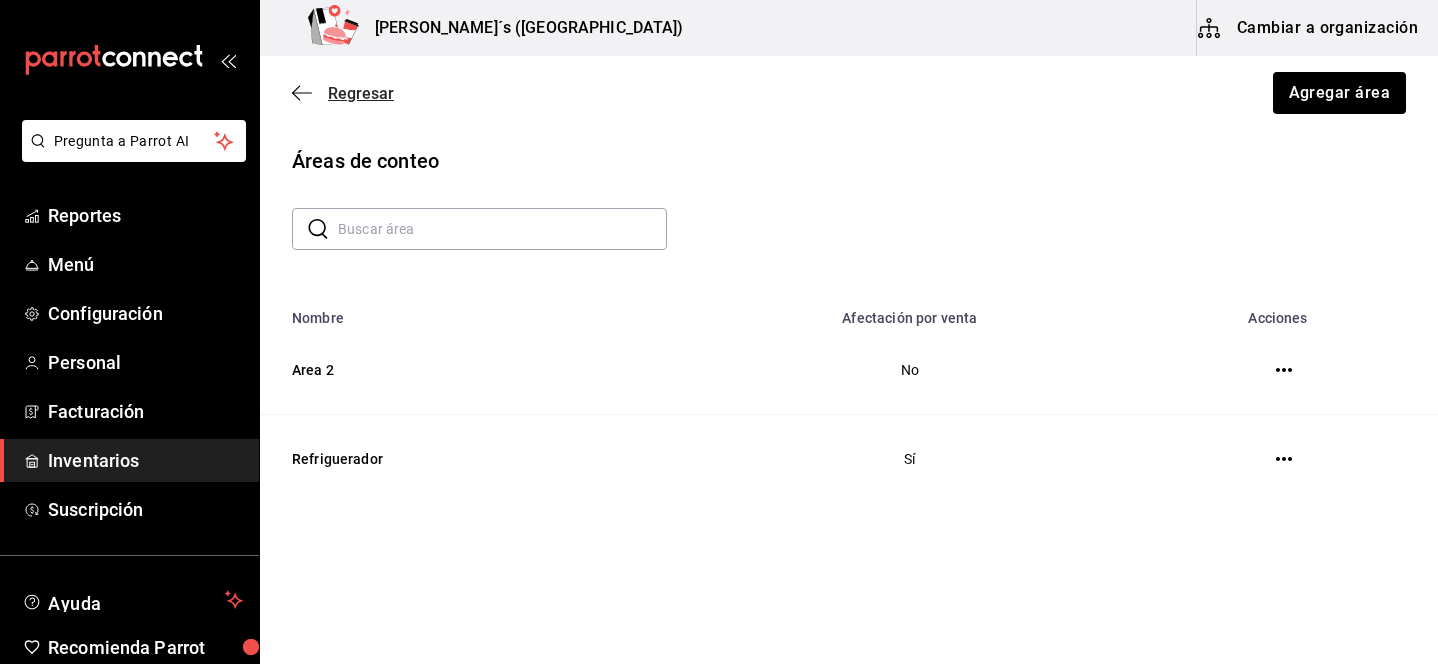 click on "Regresar" at bounding box center (361, 93) 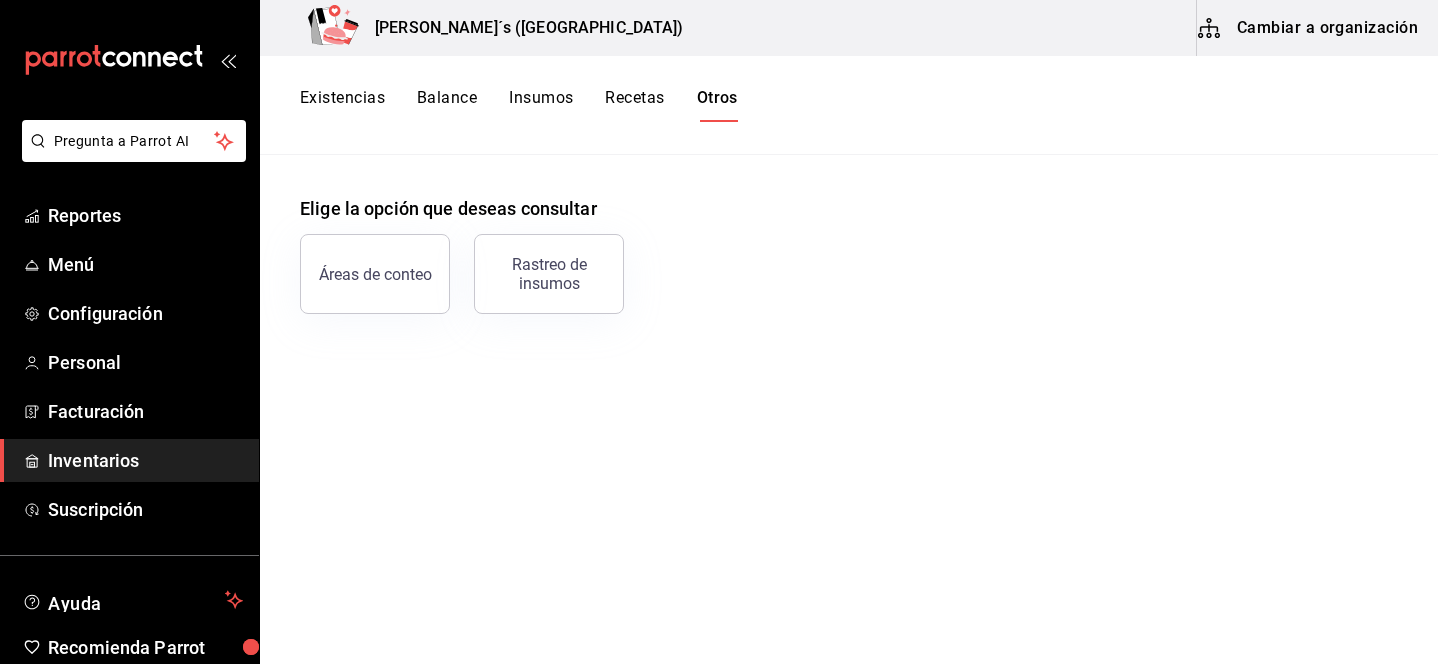 click on "Cambiar a organización" at bounding box center (1309, 28) 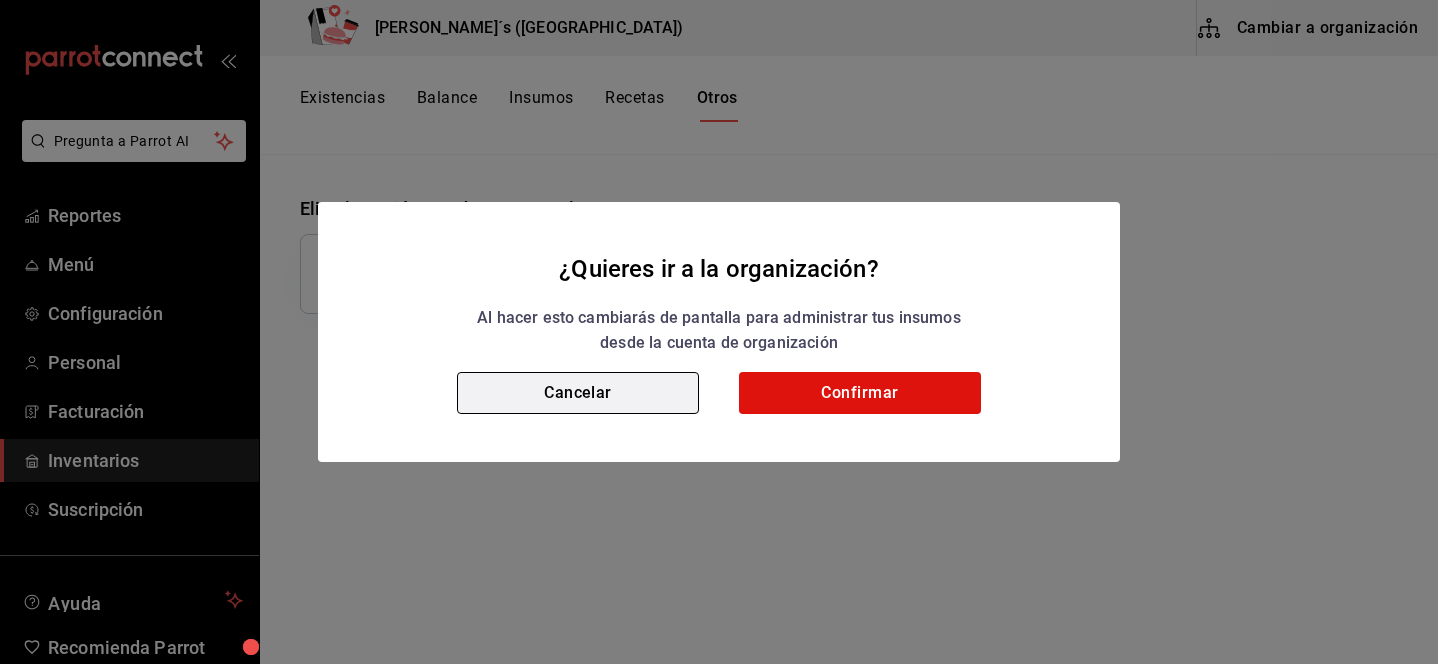 click on "Cancelar" at bounding box center (578, 393) 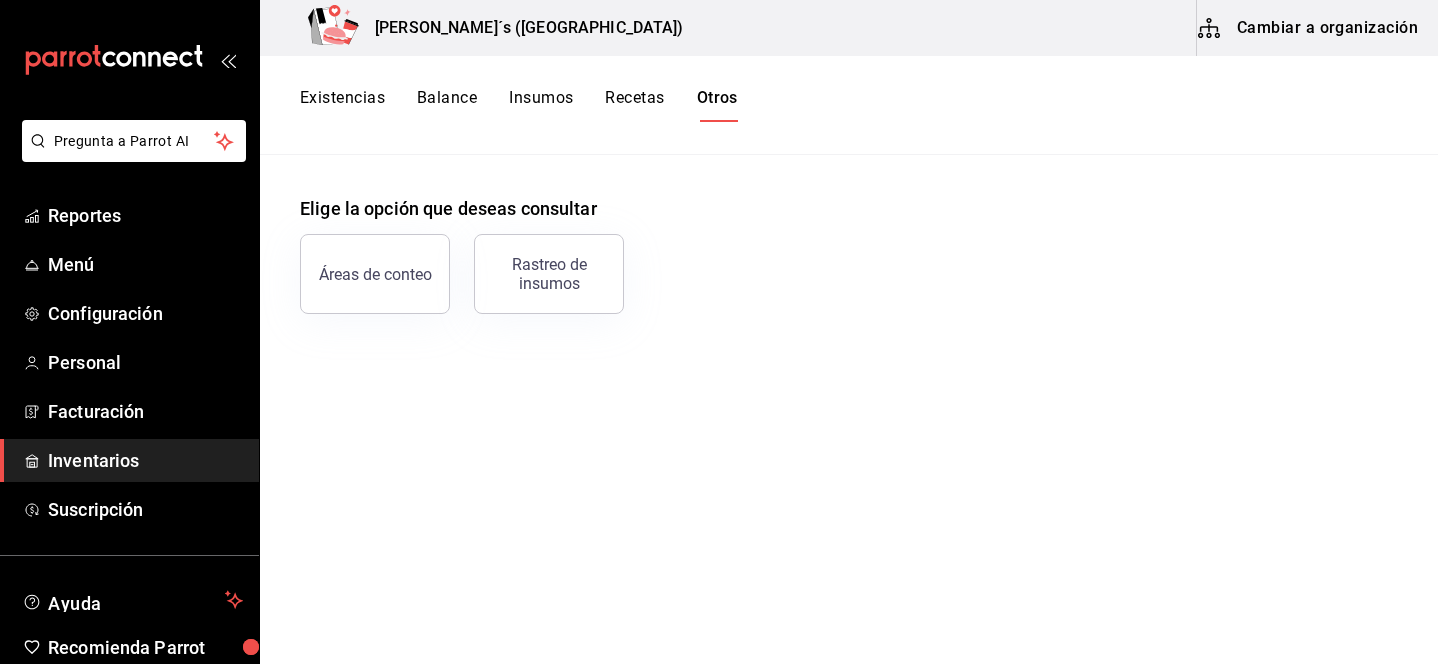 click on "Insumos" at bounding box center [541, 105] 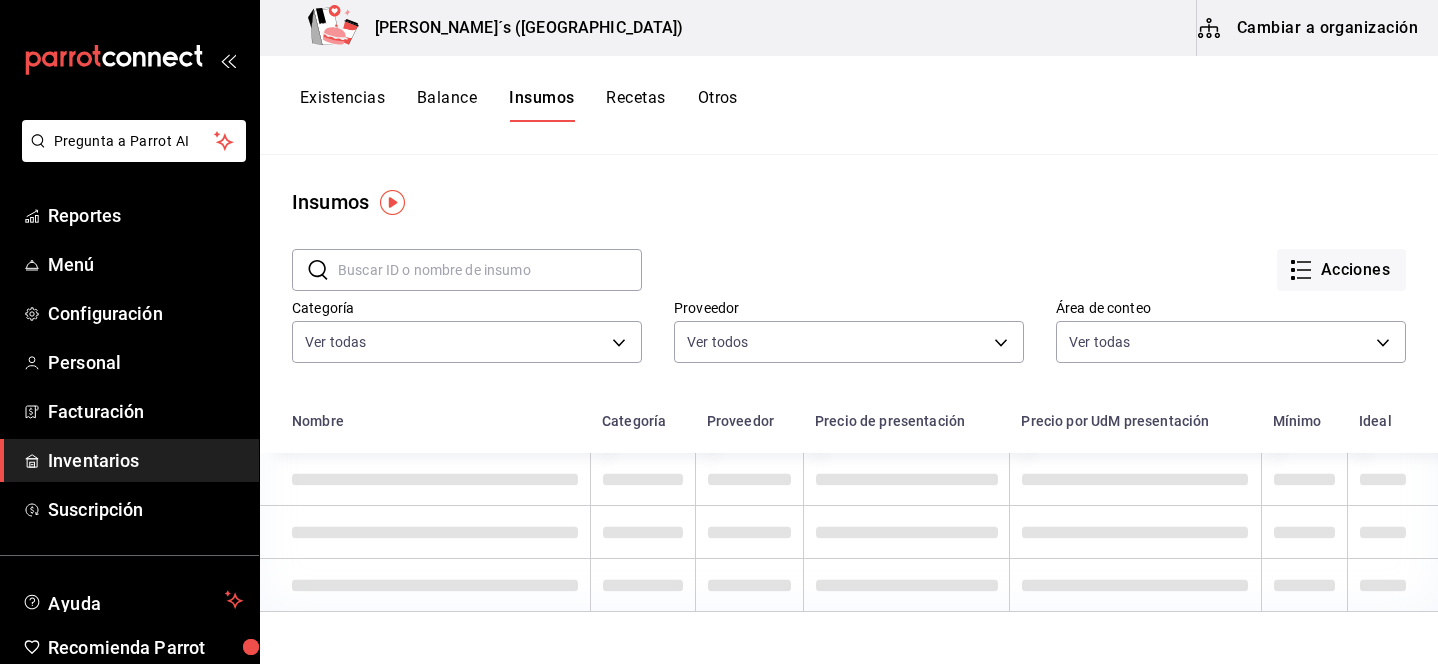 click on "Existencias" at bounding box center [342, 105] 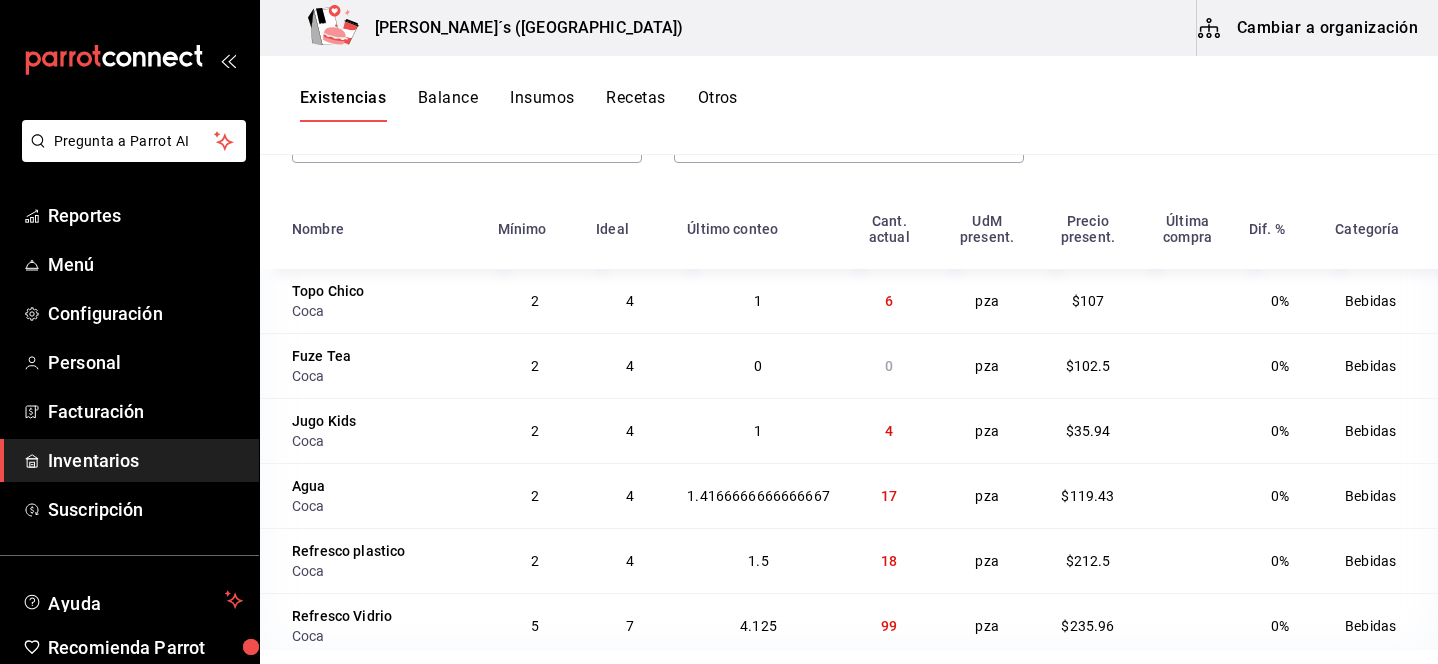 scroll, scrollTop: 216, scrollLeft: 0, axis: vertical 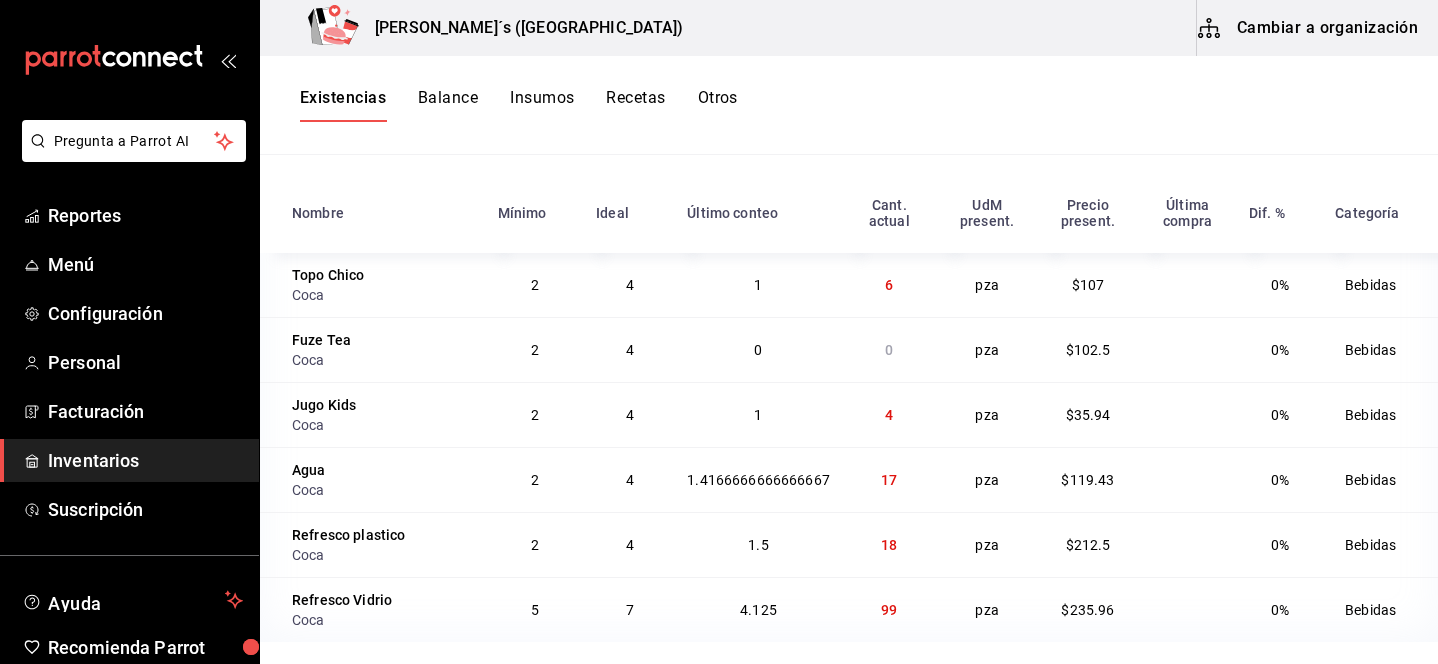 click on "4.125" at bounding box center (758, 610) 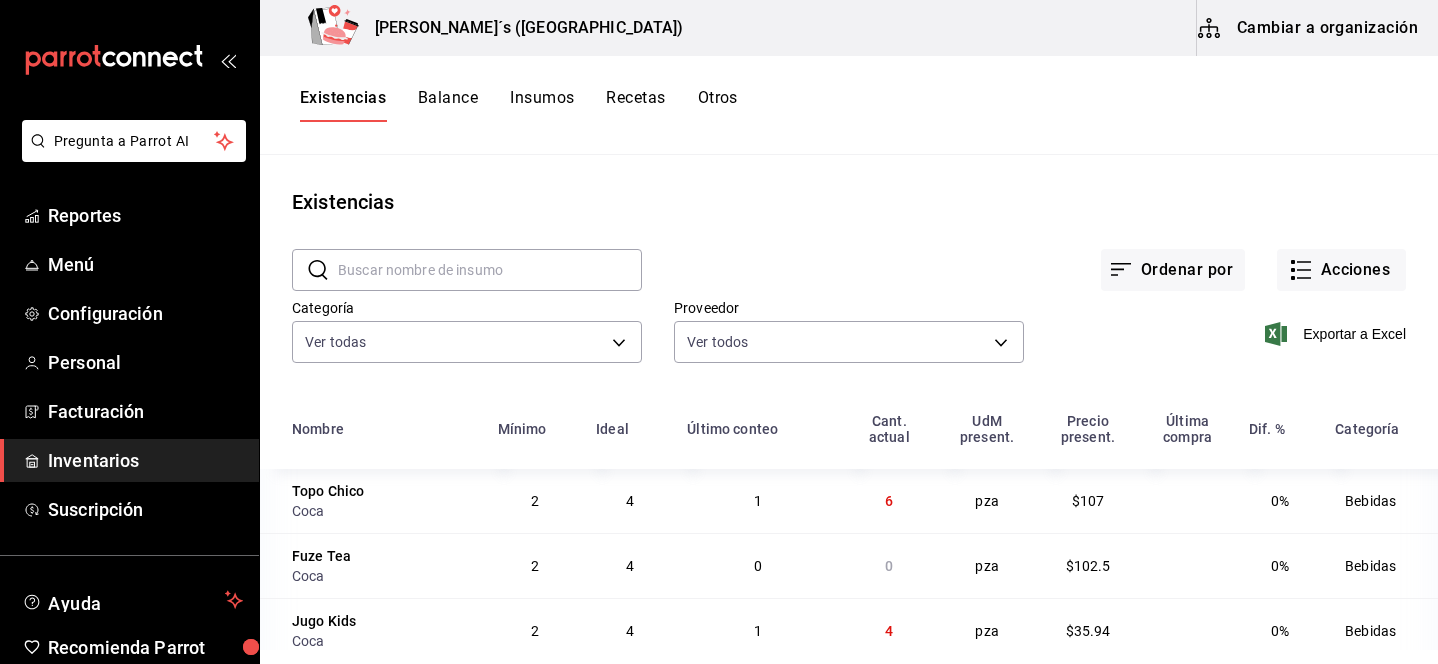 scroll, scrollTop: 216, scrollLeft: 0, axis: vertical 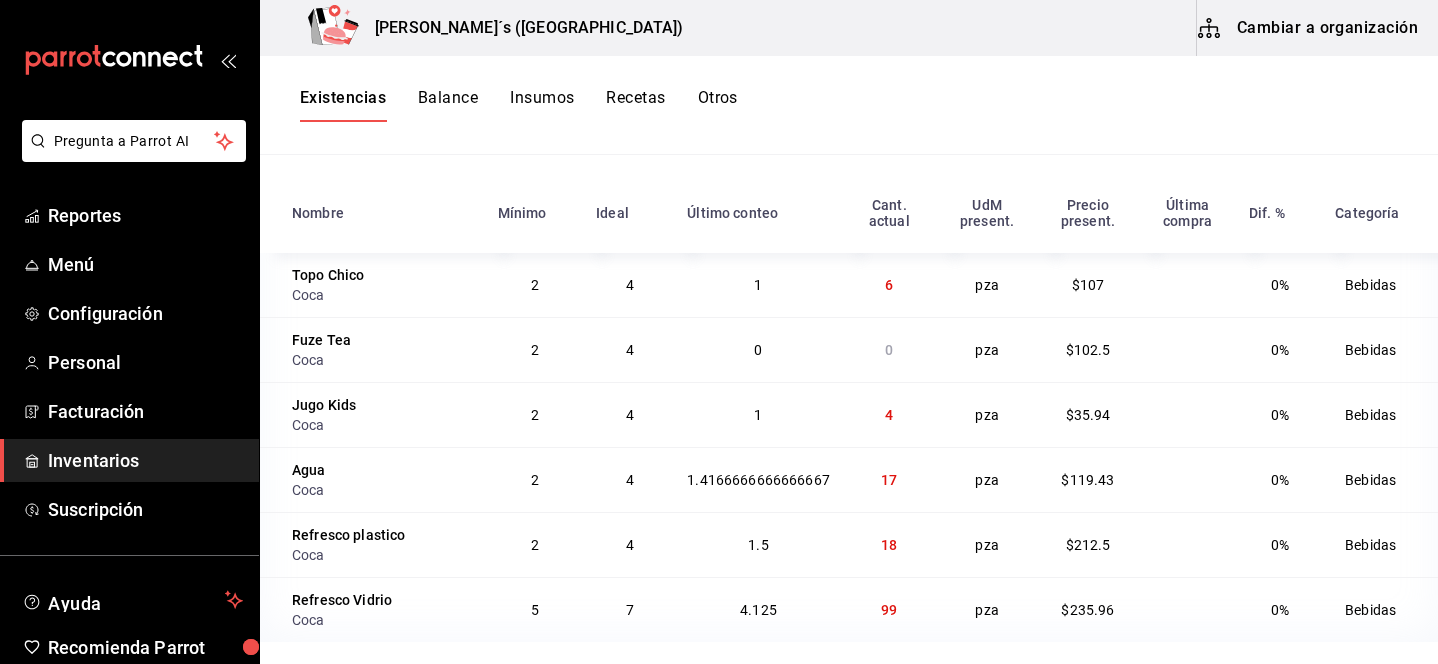 click on "1.4166666666666667" at bounding box center [758, 480] 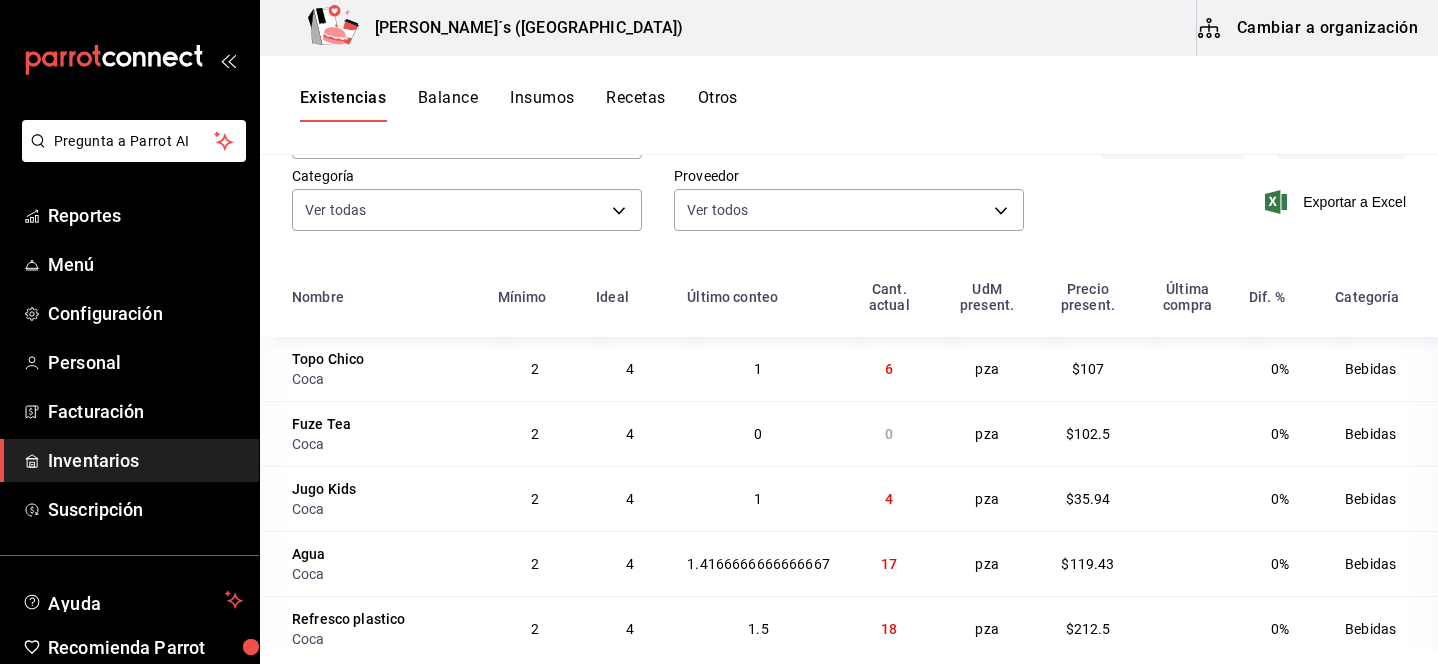 scroll, scrollTop: 0, scrollLeft: 0, axis: both 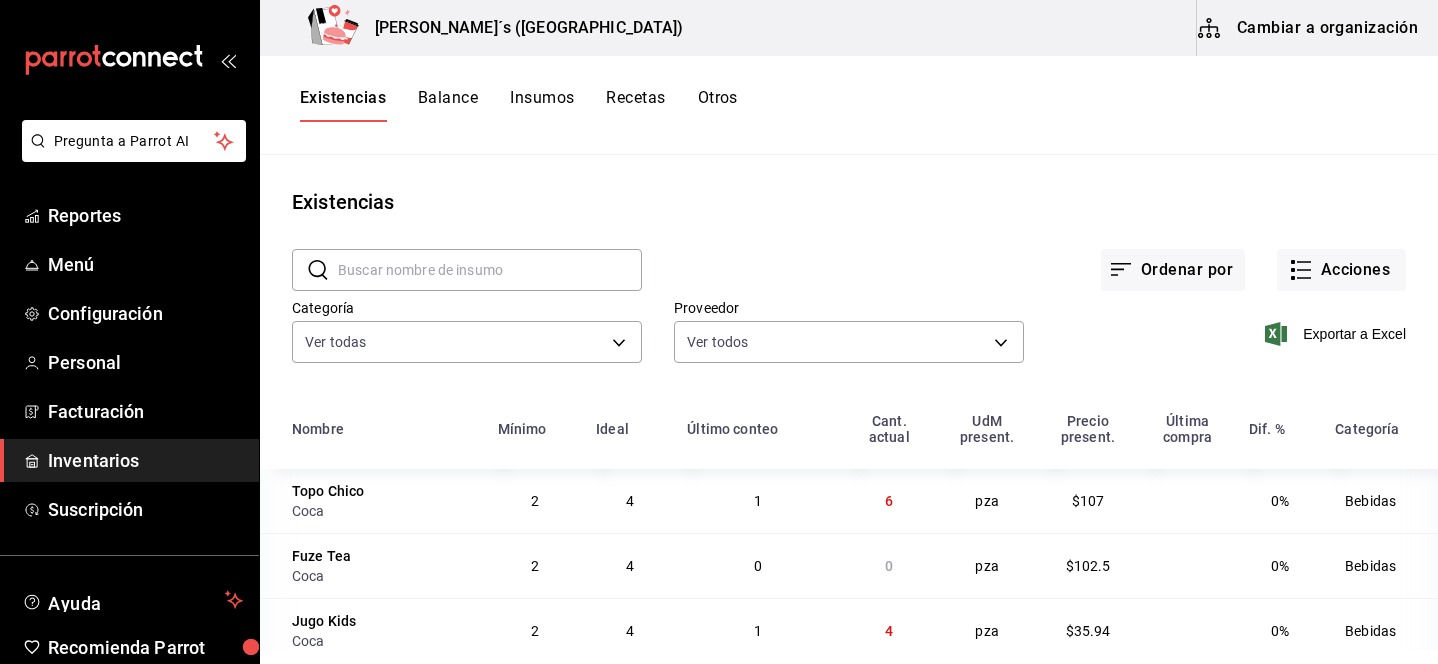 click on "Otros" at bounding box center [718, 105] 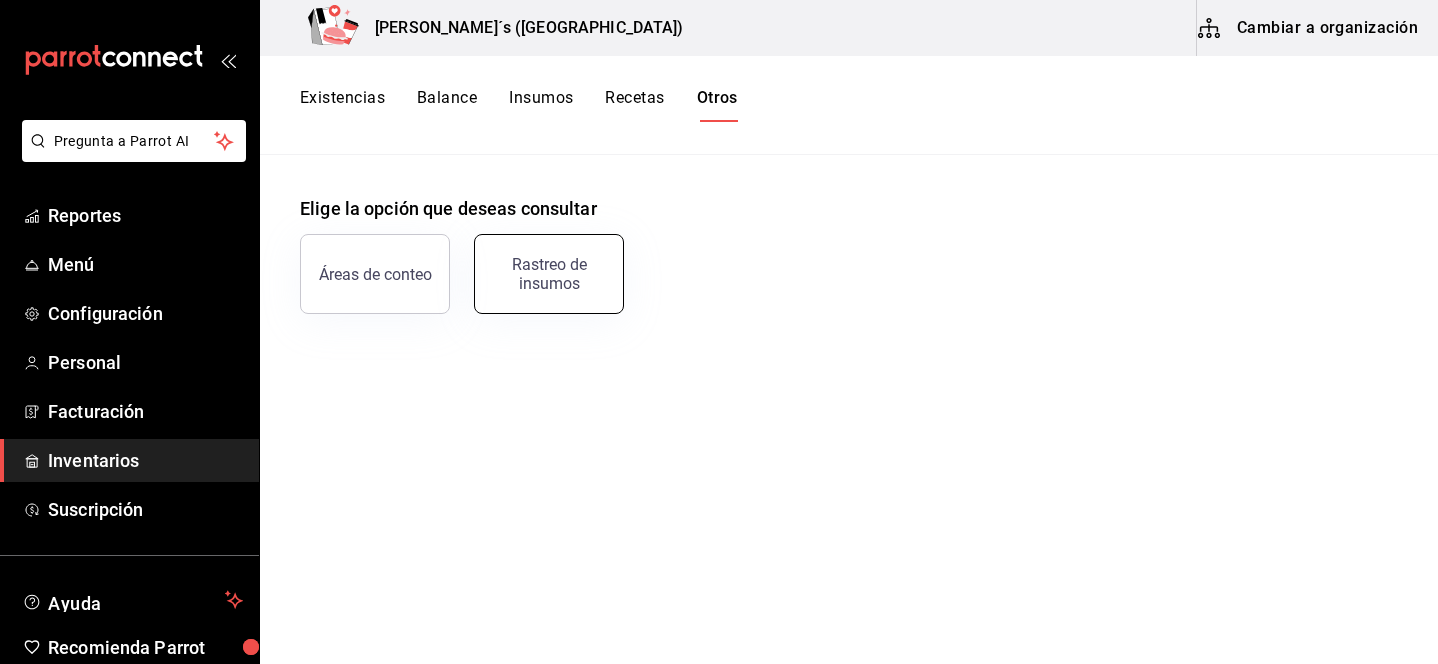 click on "Rastreo de insumos" at bounding box center [549, 274] 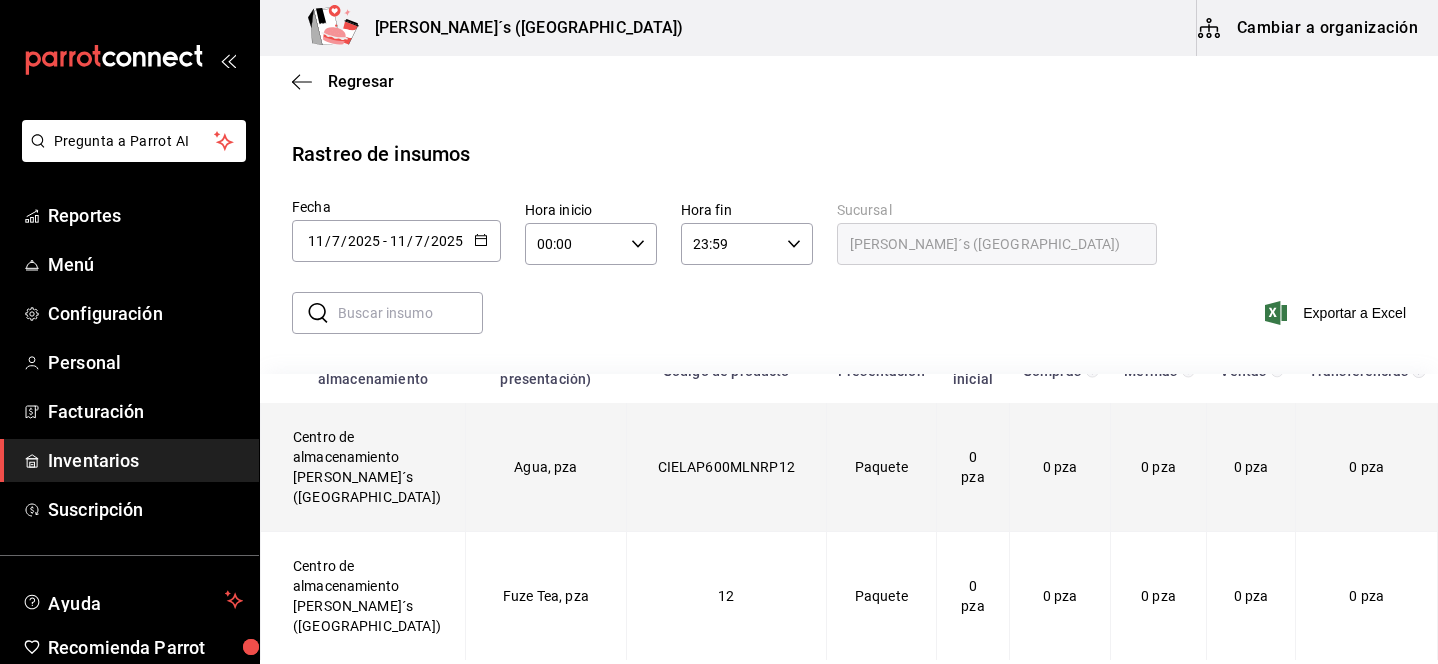 scroll, scrollTop: 0, scrollLeft: 0, axis: both 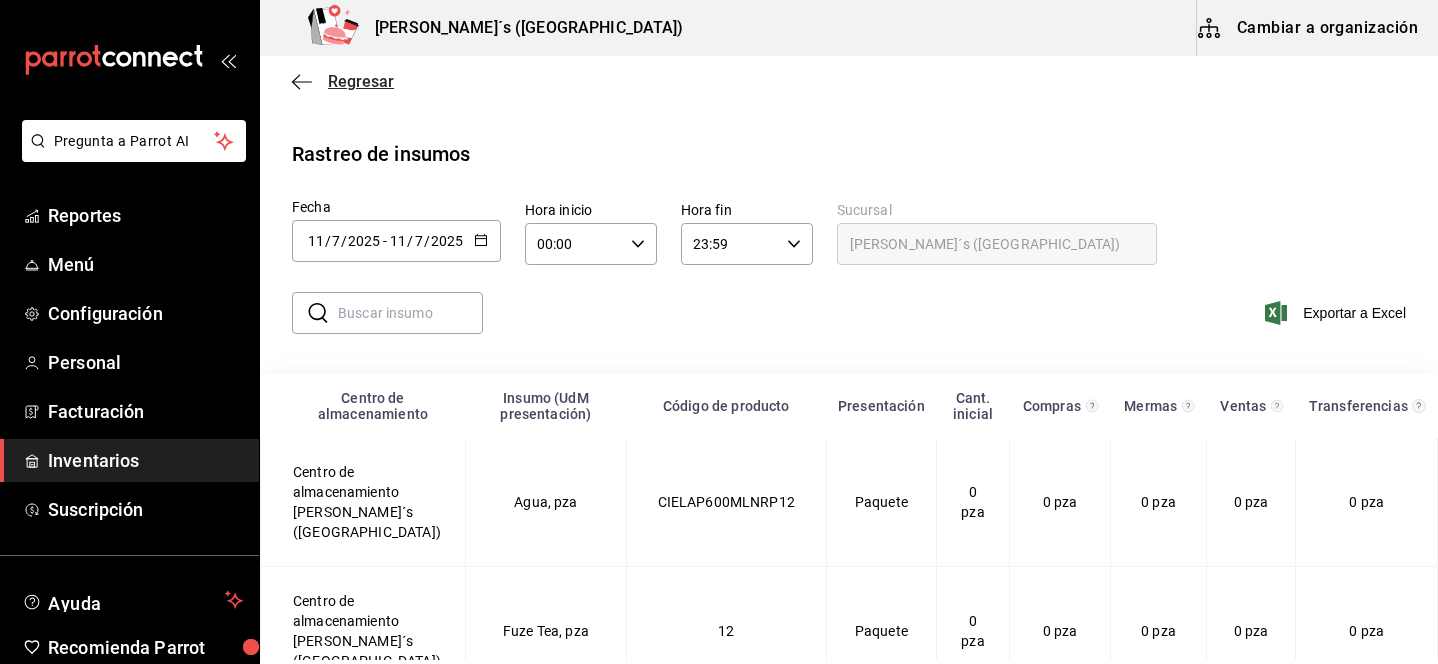 click 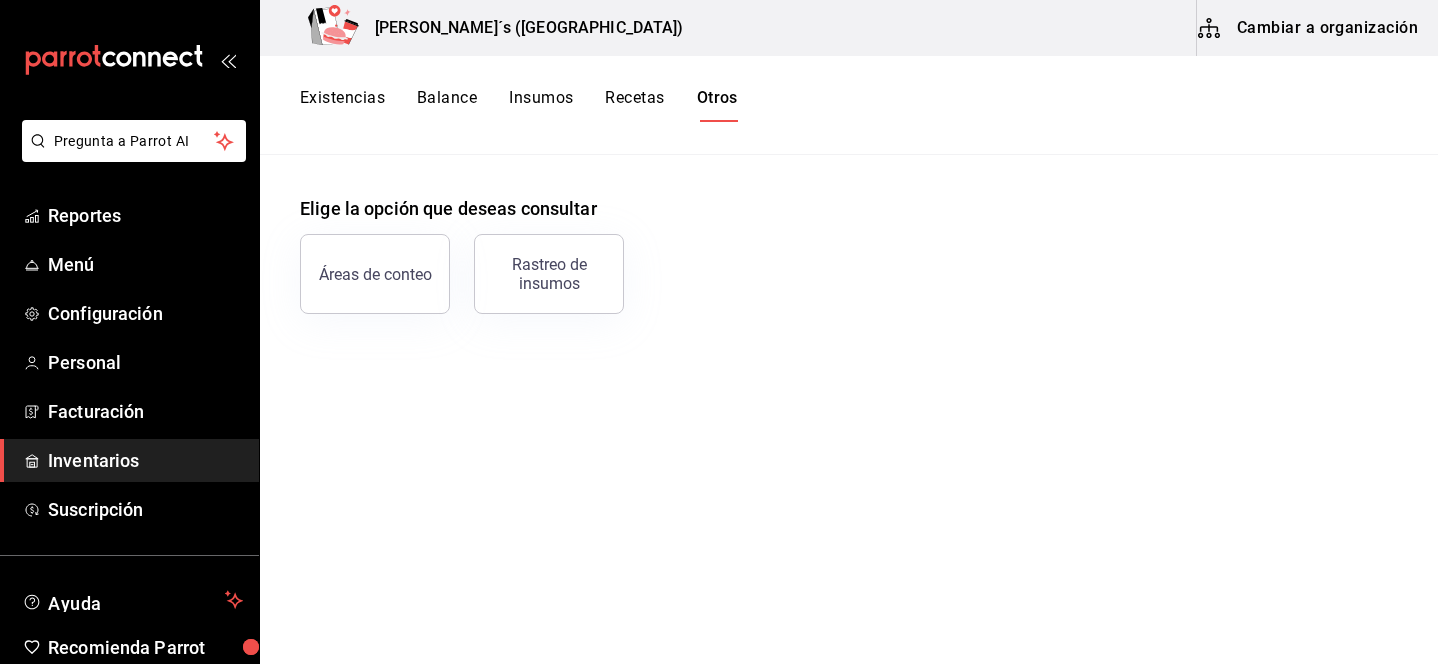 click on "Cambiar a organización" at bounding box center (1309, 28) 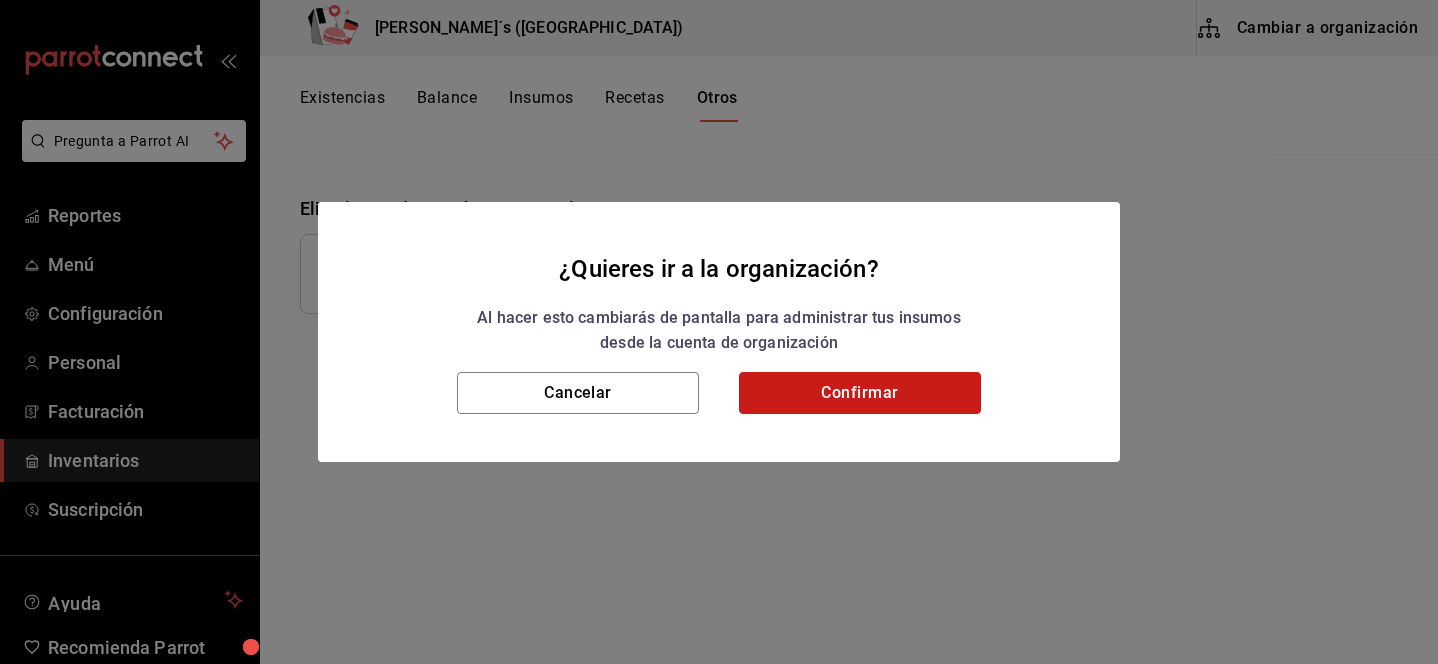 click on "Confirmar" at bounding box center [860, 393] 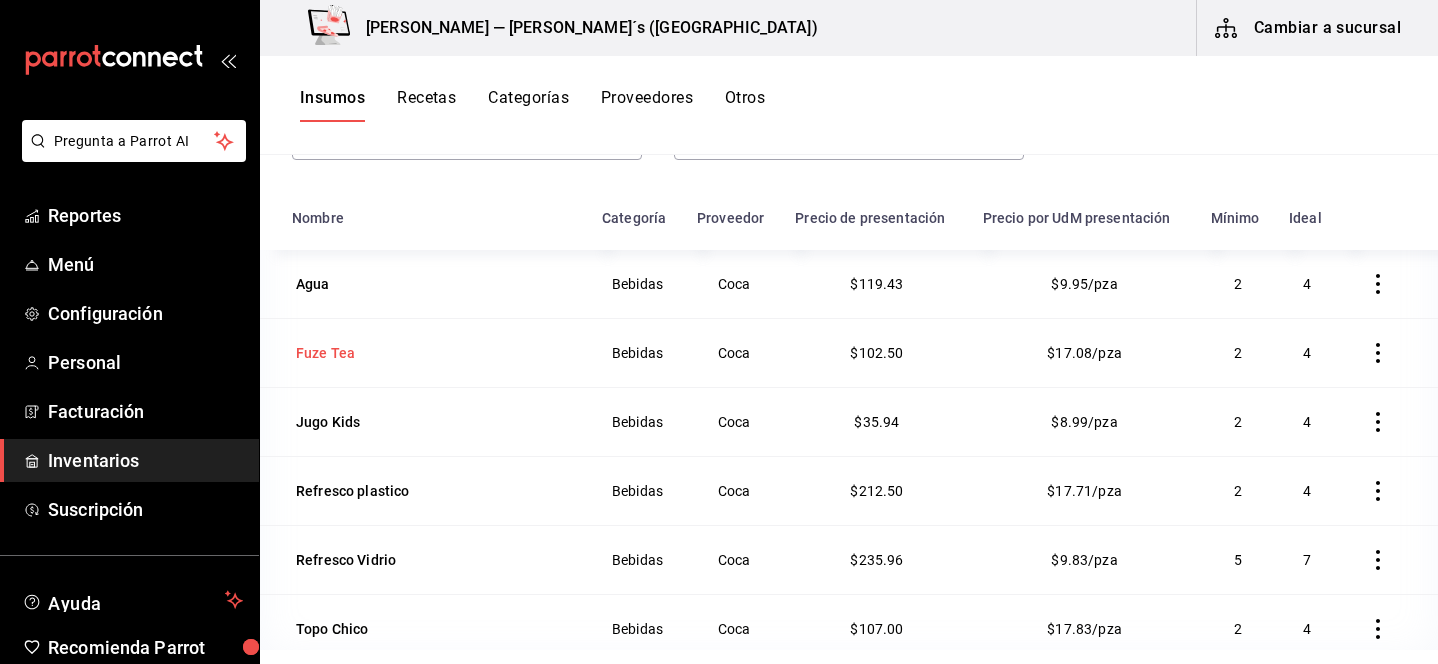 scroll, scrollTop: 246, scrollLeft: 0, axis: vertical 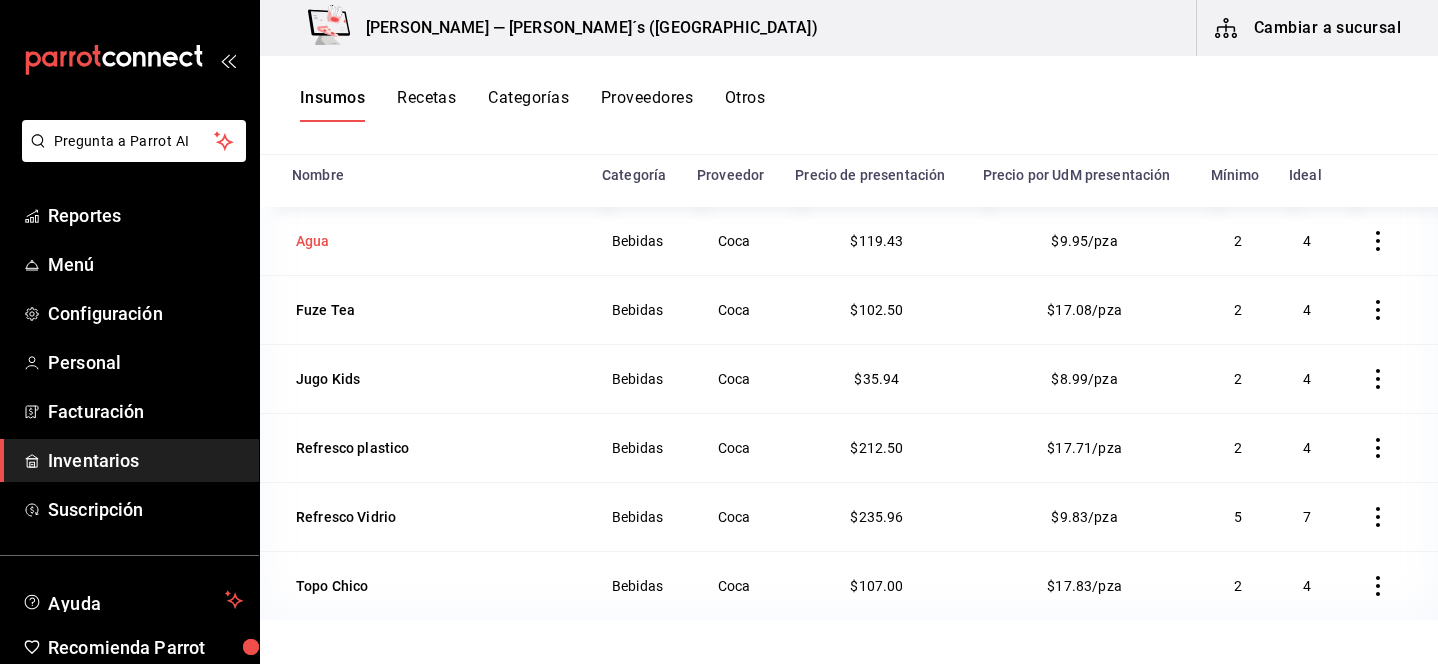 click on "Agua" at bounding box center [313, 241] 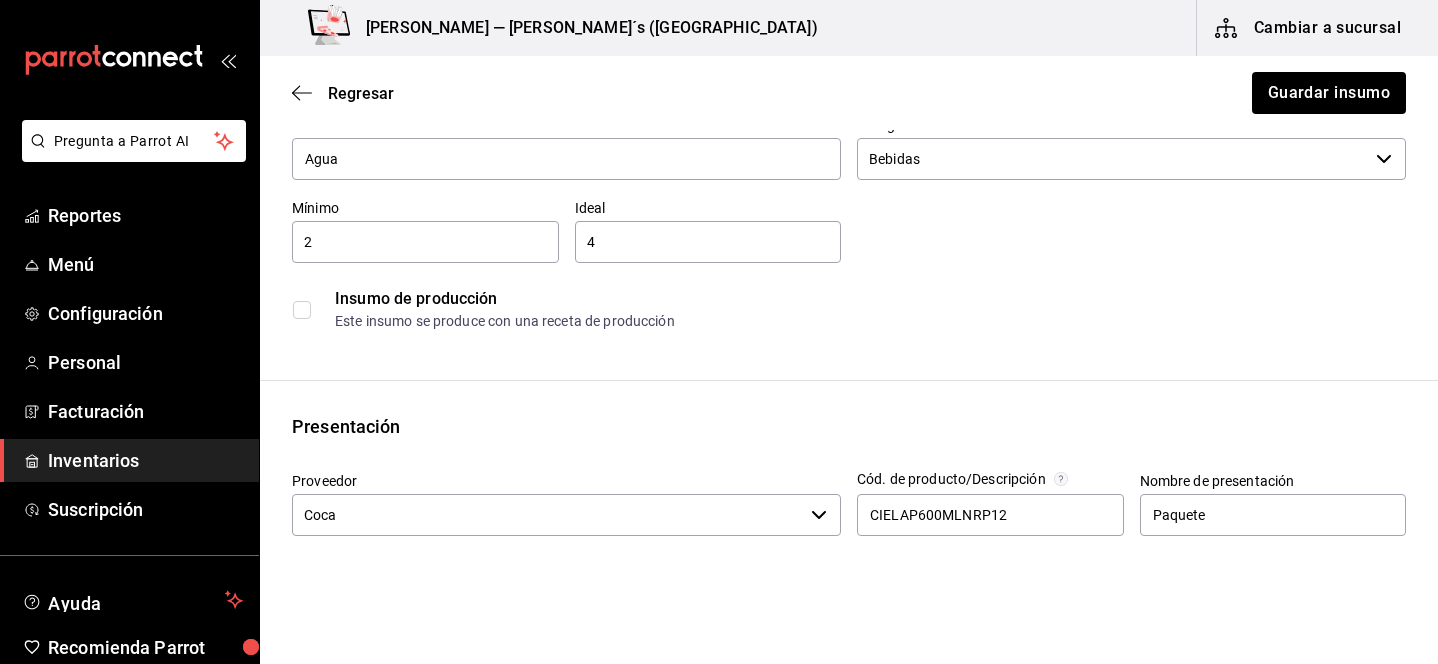 scroll, scrollTop: 127, scrollLeft: 0, axis: vertical 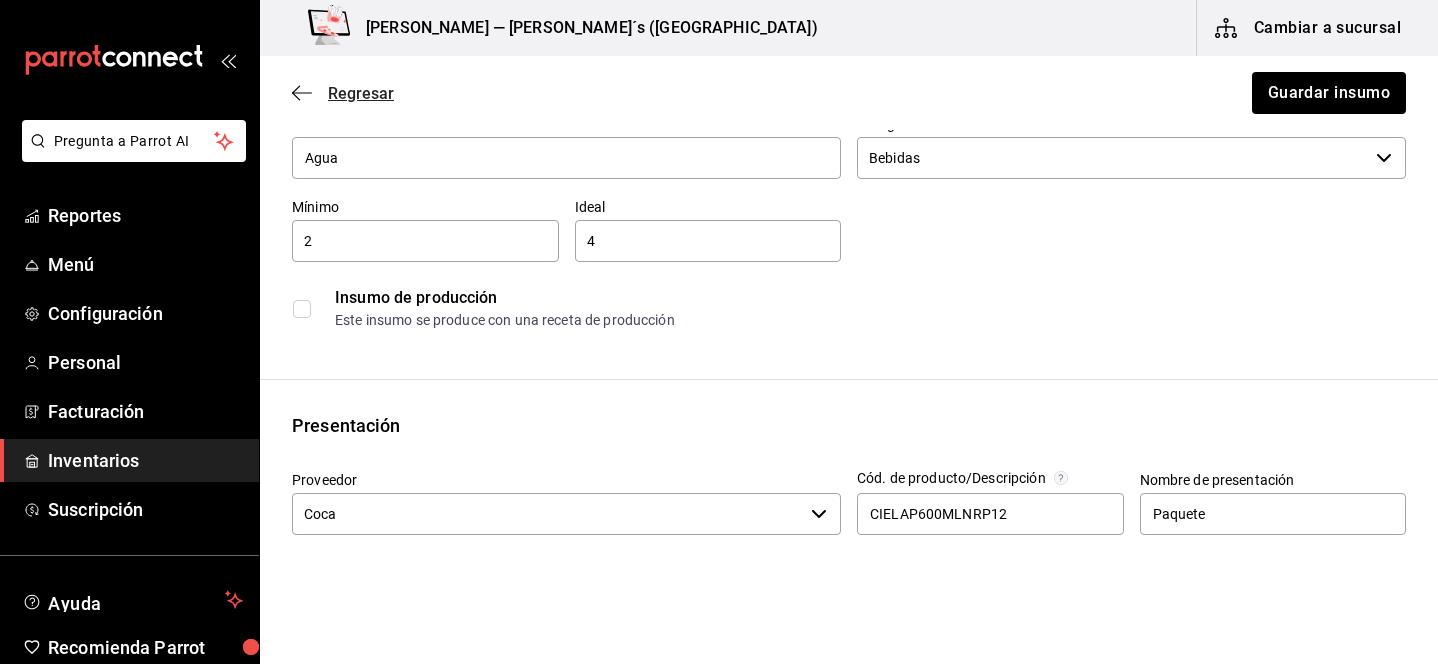click on "Regresar" at bounding box center (361, 93) 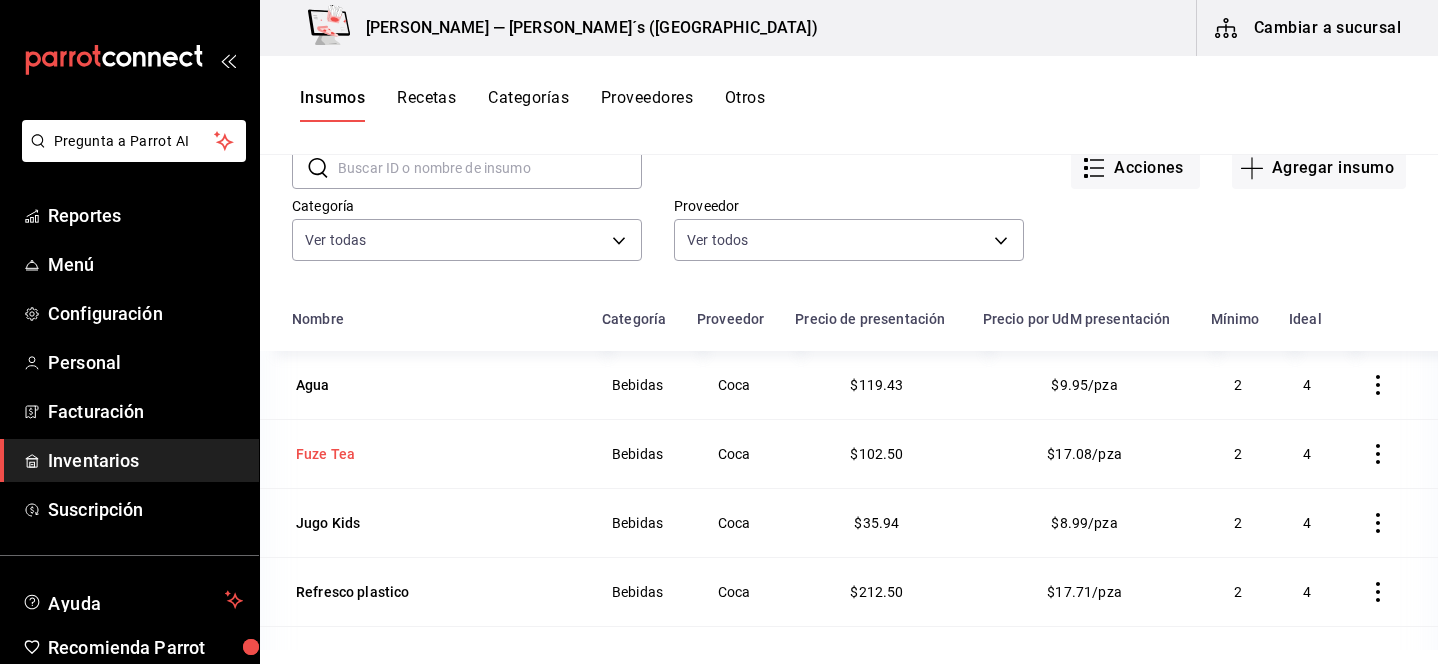 scroll, scrollTop: 106, scrollLeft: 0, axis: vertical 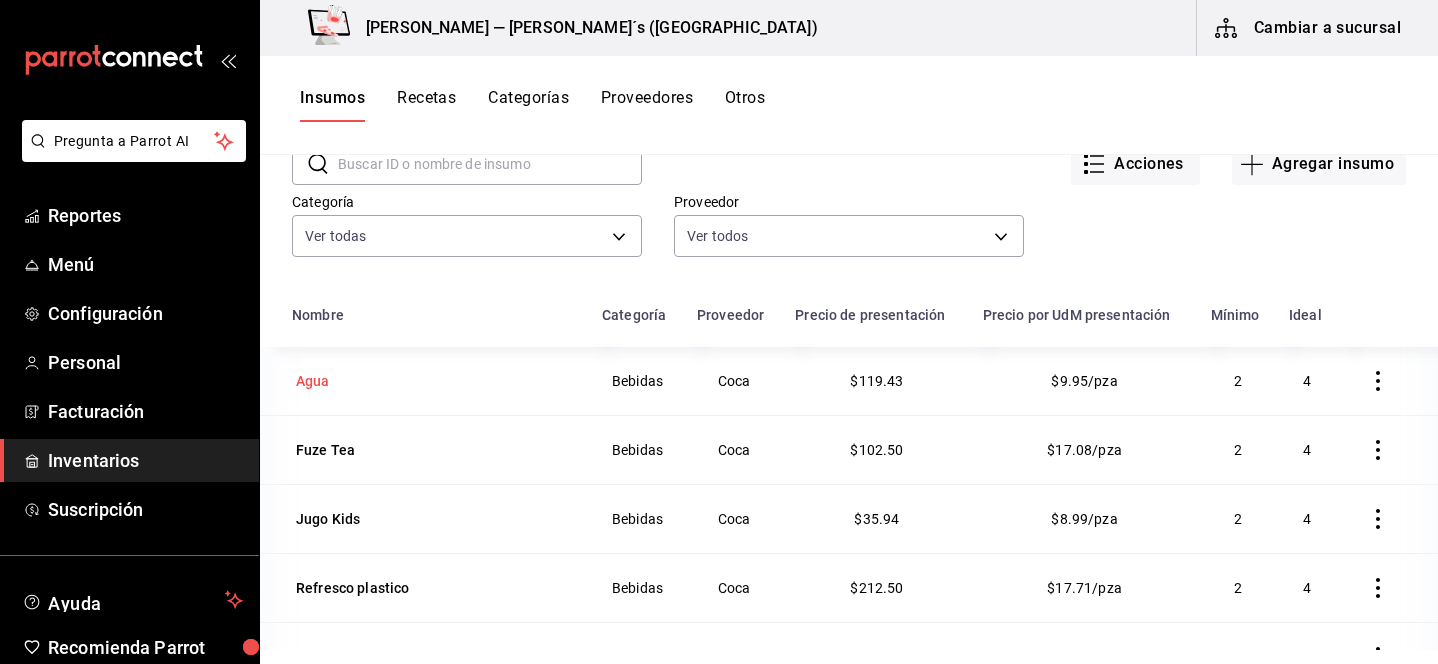 click on "Agua" at bounding box center [313, 381] 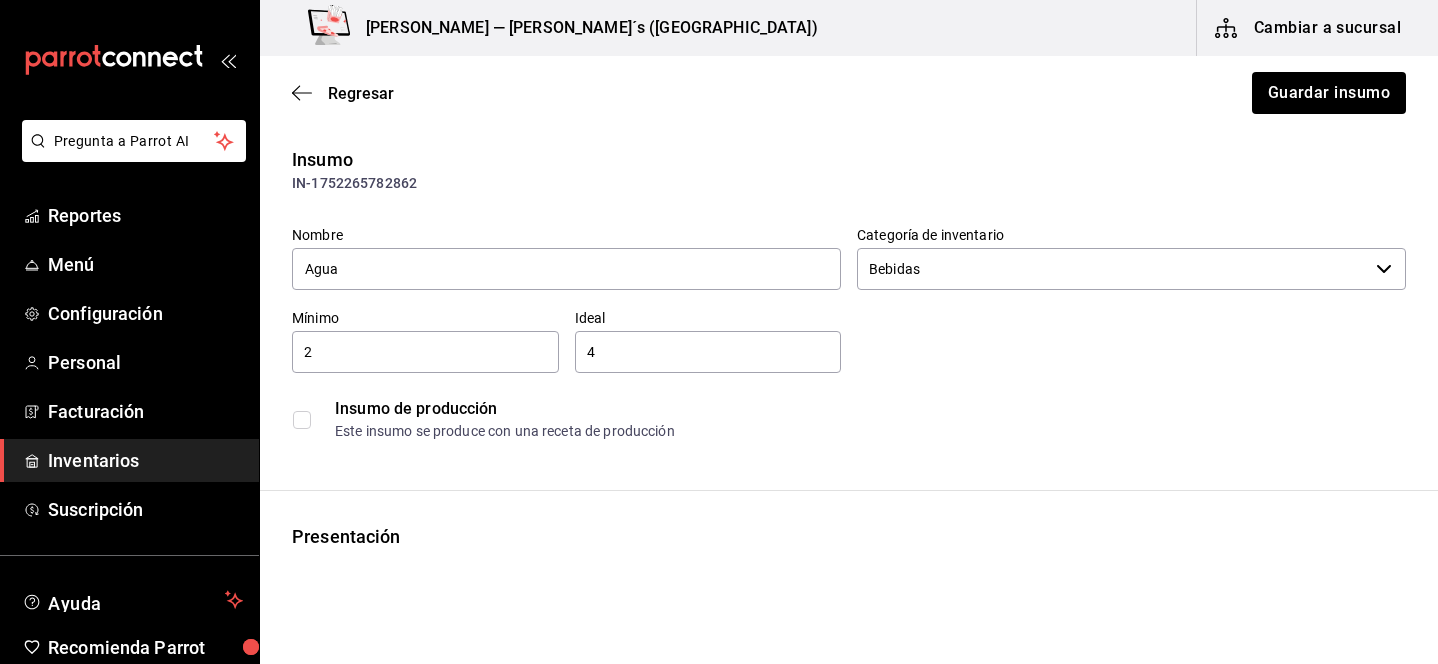 scroll, scrollTop: 6, scrollLeft: 0, axis: vertical 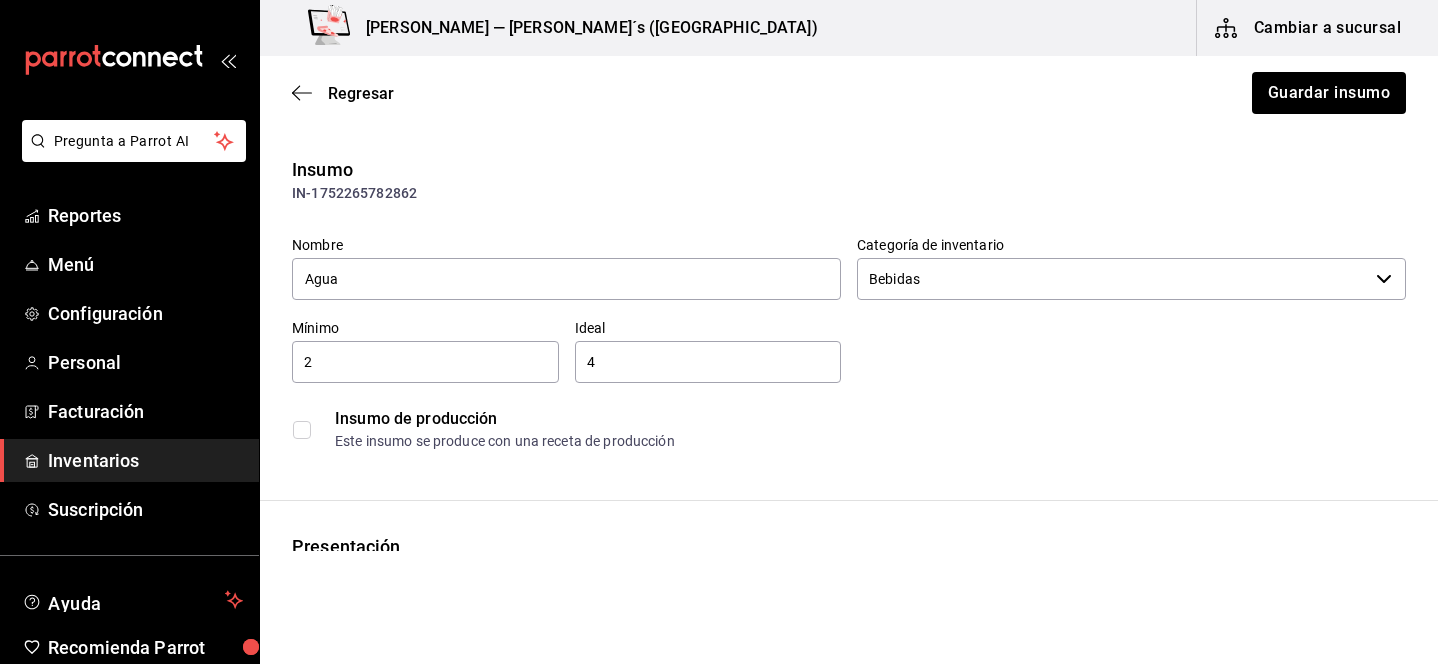 click on "2" at bounding box center (425, 362) 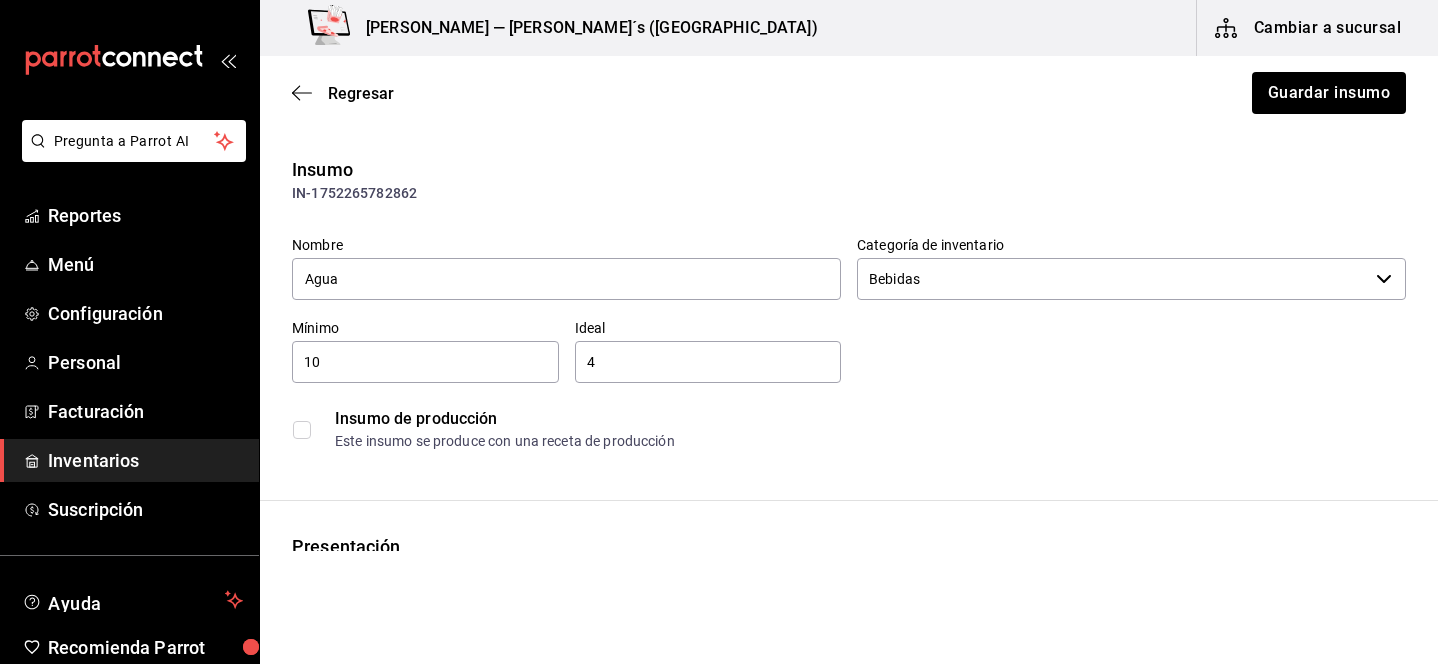 click on "4" at bounding box center (708, 362) 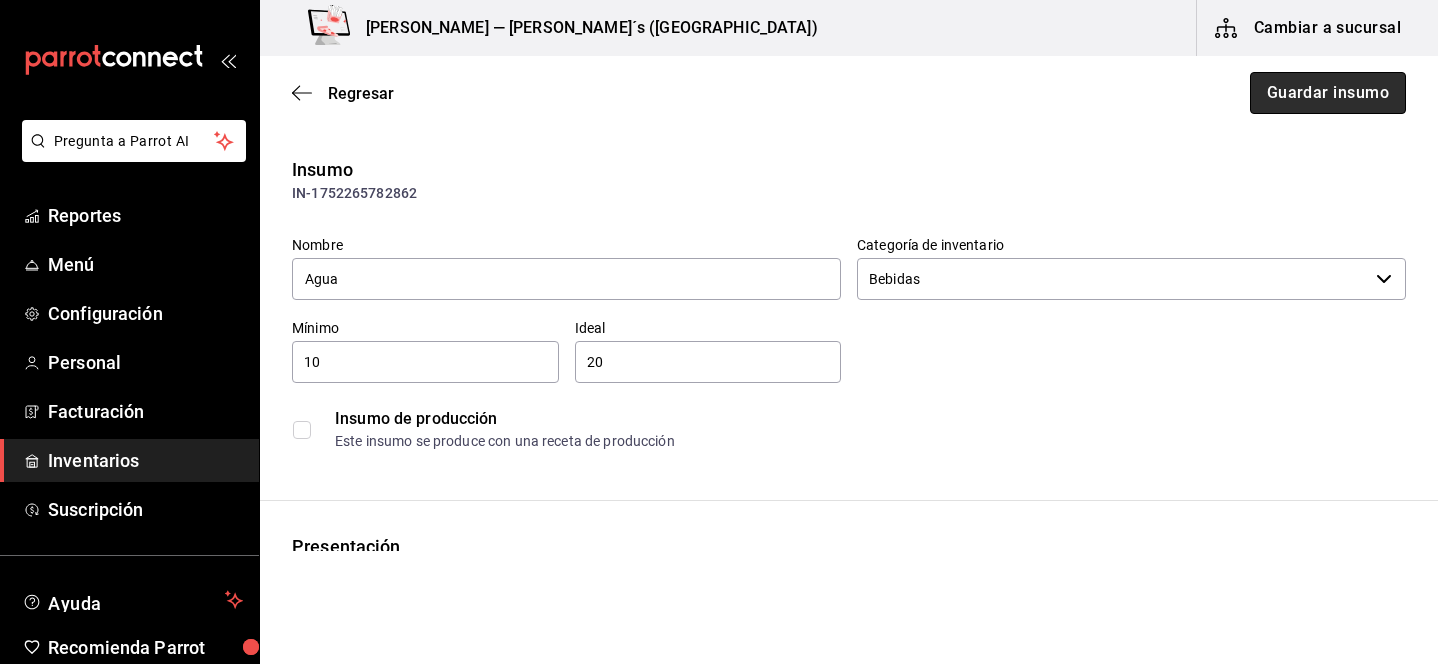 click on "Guardar insumo" at bounding box center [1328, 93] 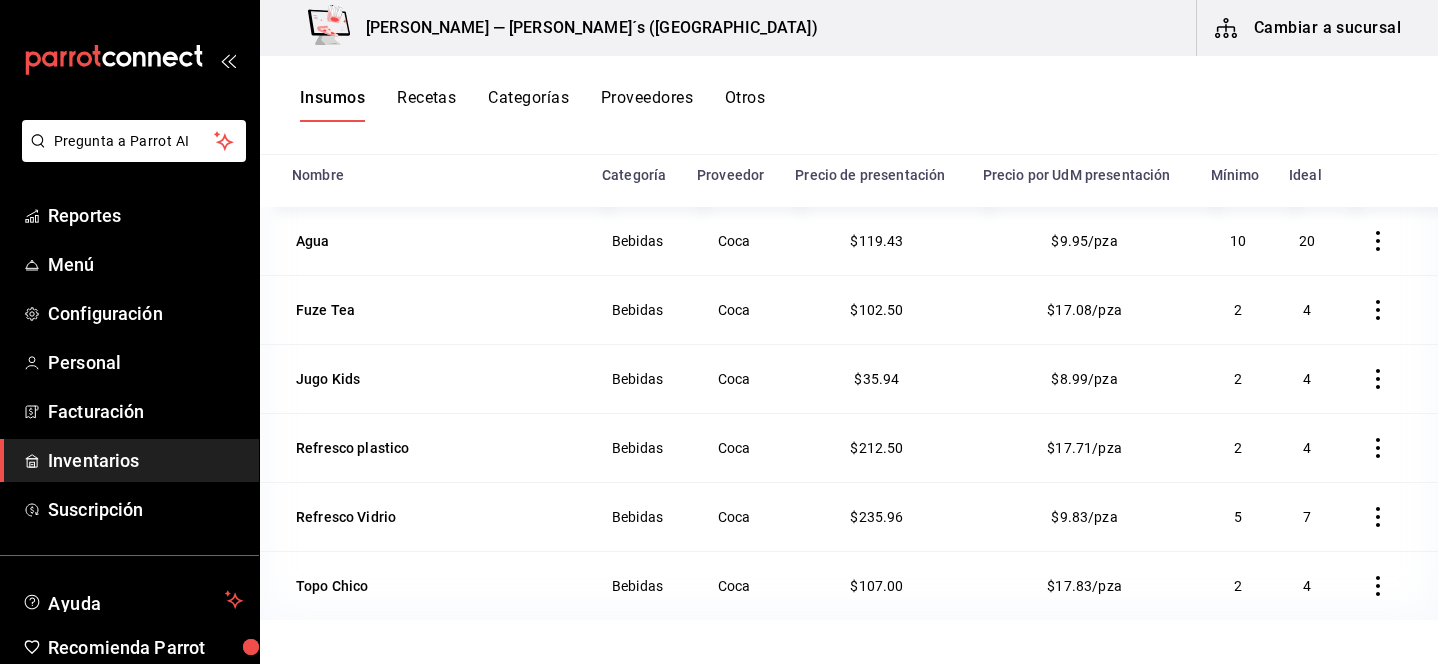 scroll, scrollTop: 0, scrollLeft: 0, axis: both 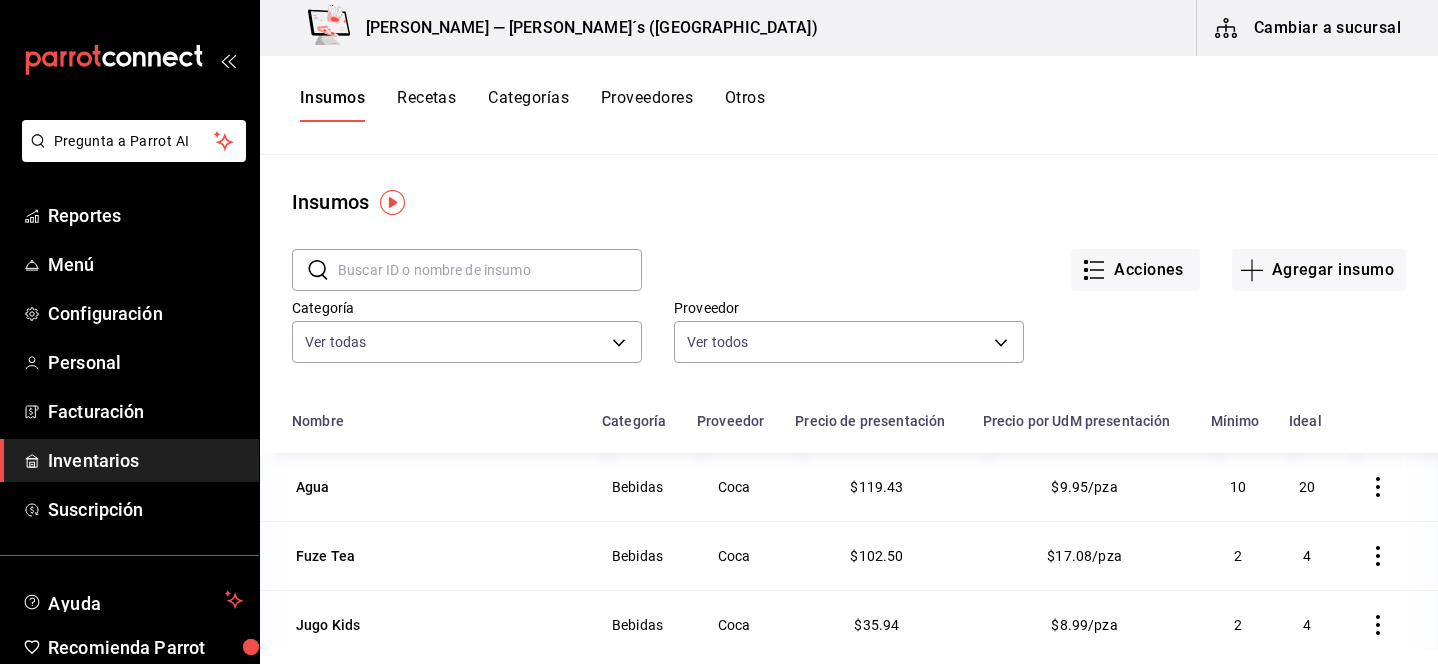 click on "Cambiar a sucursal" at bounding box center (1309, 28) 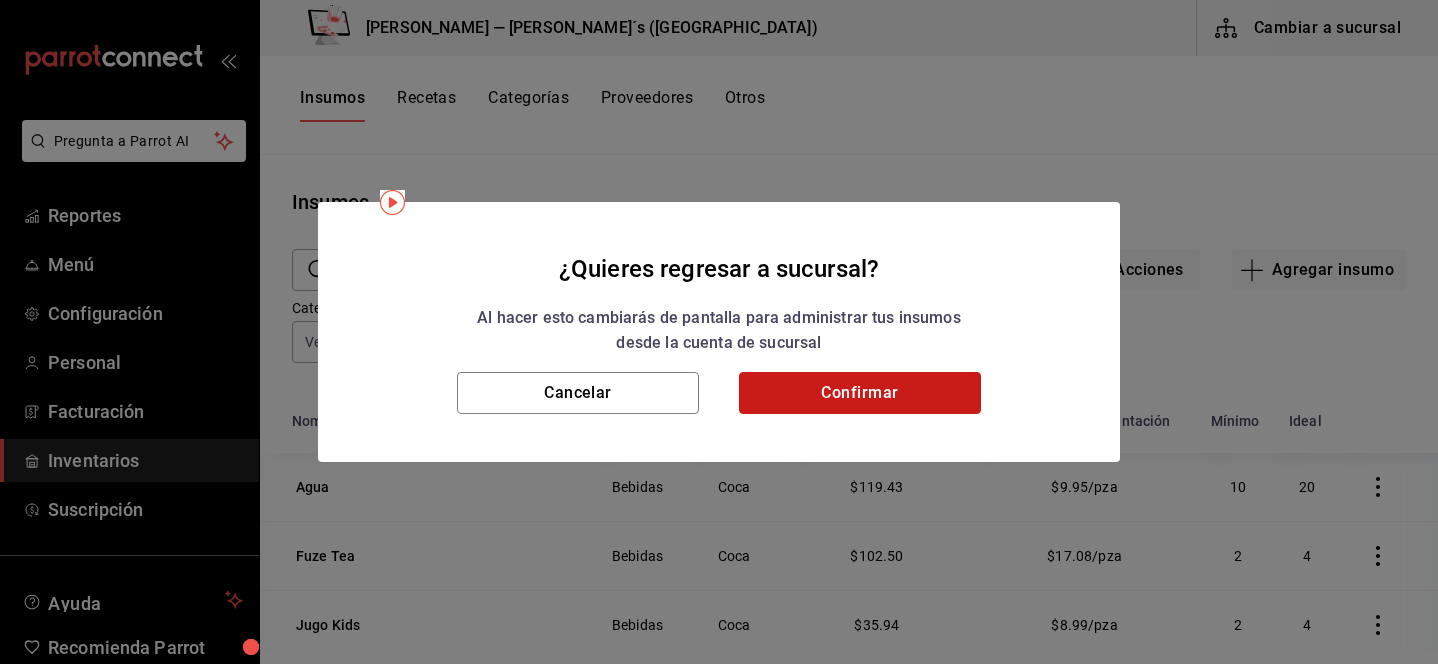 click on "Confirmar" at bounding box center (860, 393) 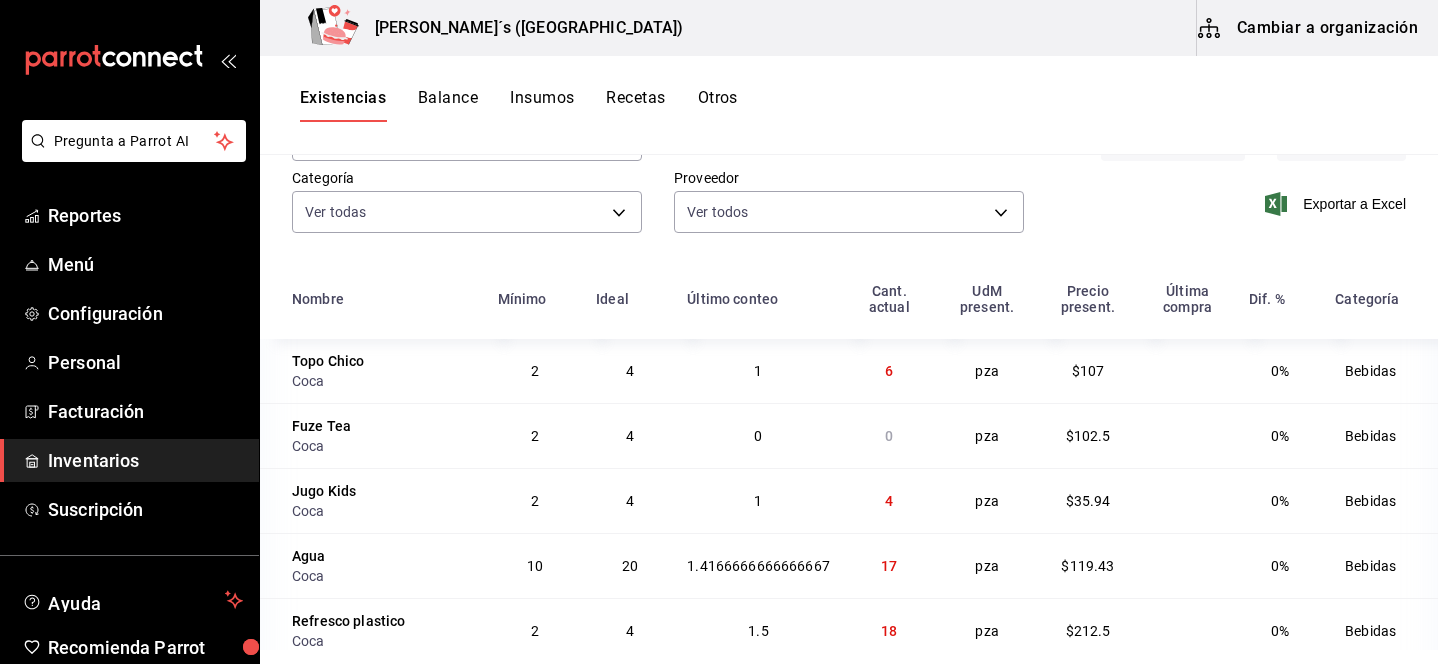scroll, scrollTop: 0, scrollLeft: 0, axis: both 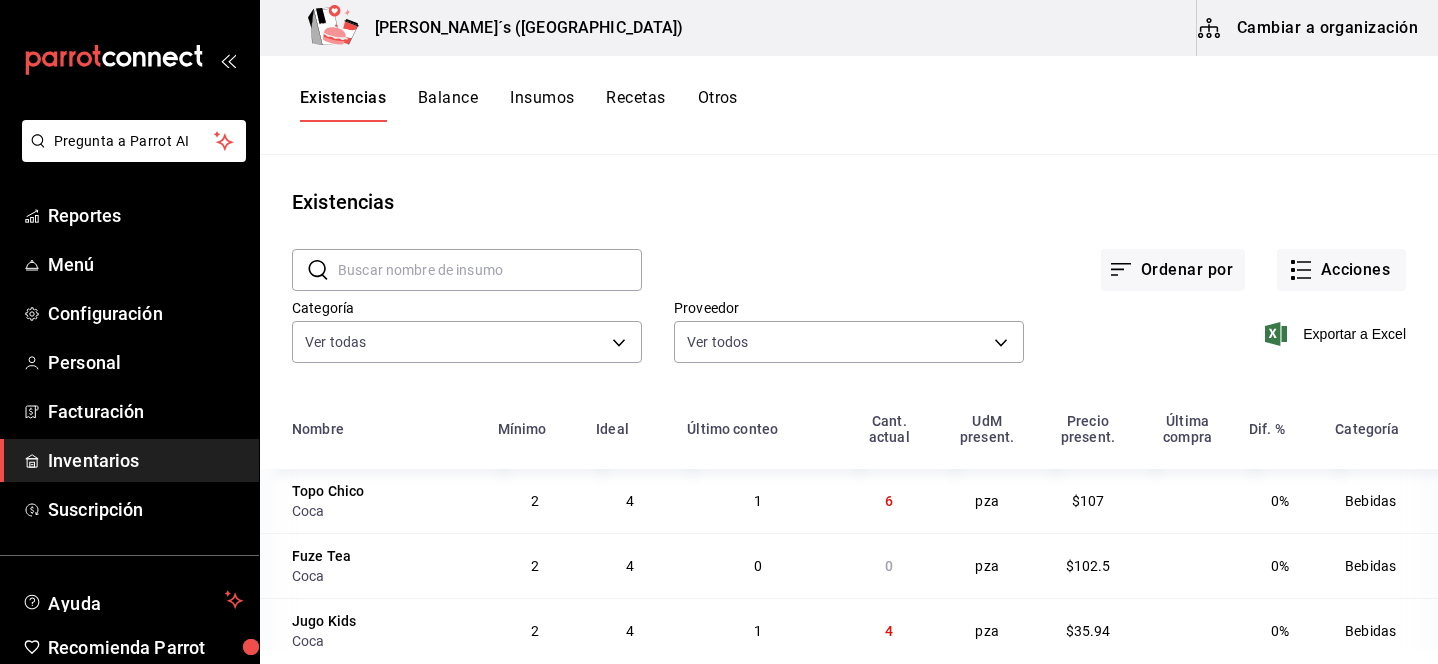 click on "Existencias" at bounding box center (343, 105) 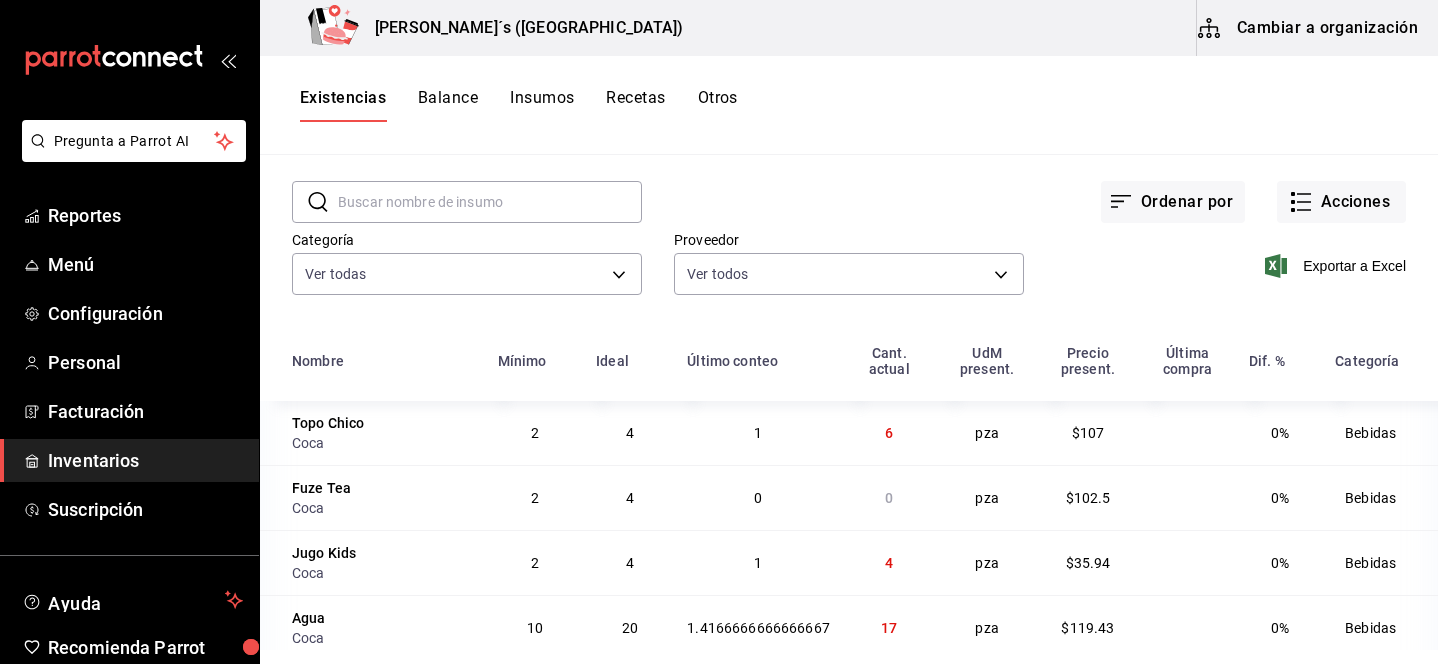 scroll, scrollTop: 0, scrollLeft: 0, axis: both 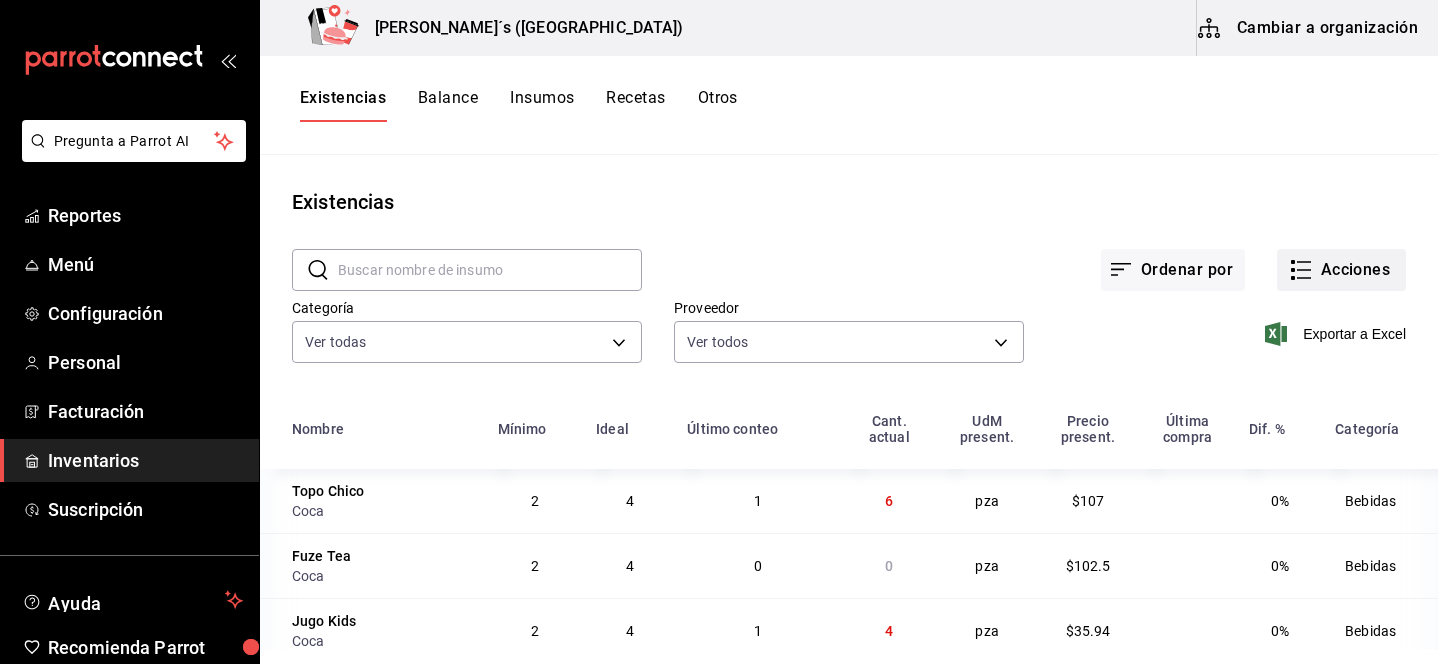click on "Acciones" at bounding box center (1341, 270) 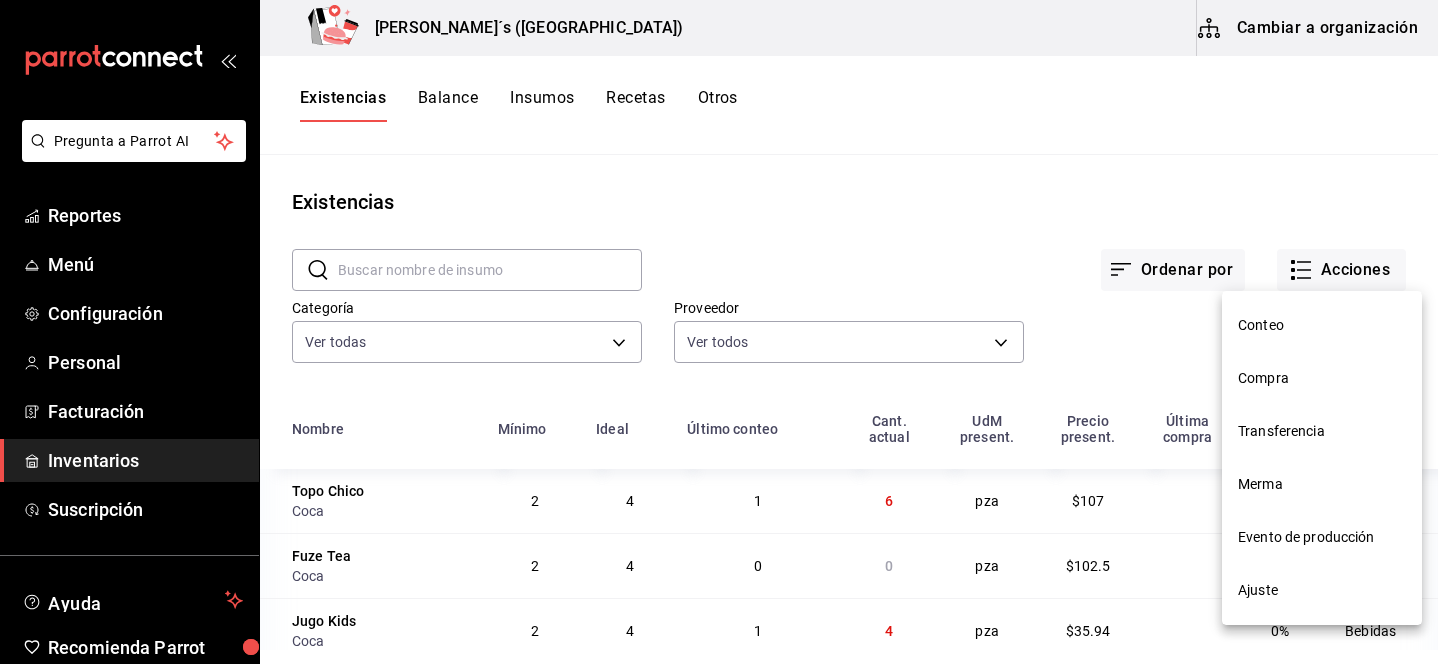 click on "Ajuste" at bounding box center [1322, 590] 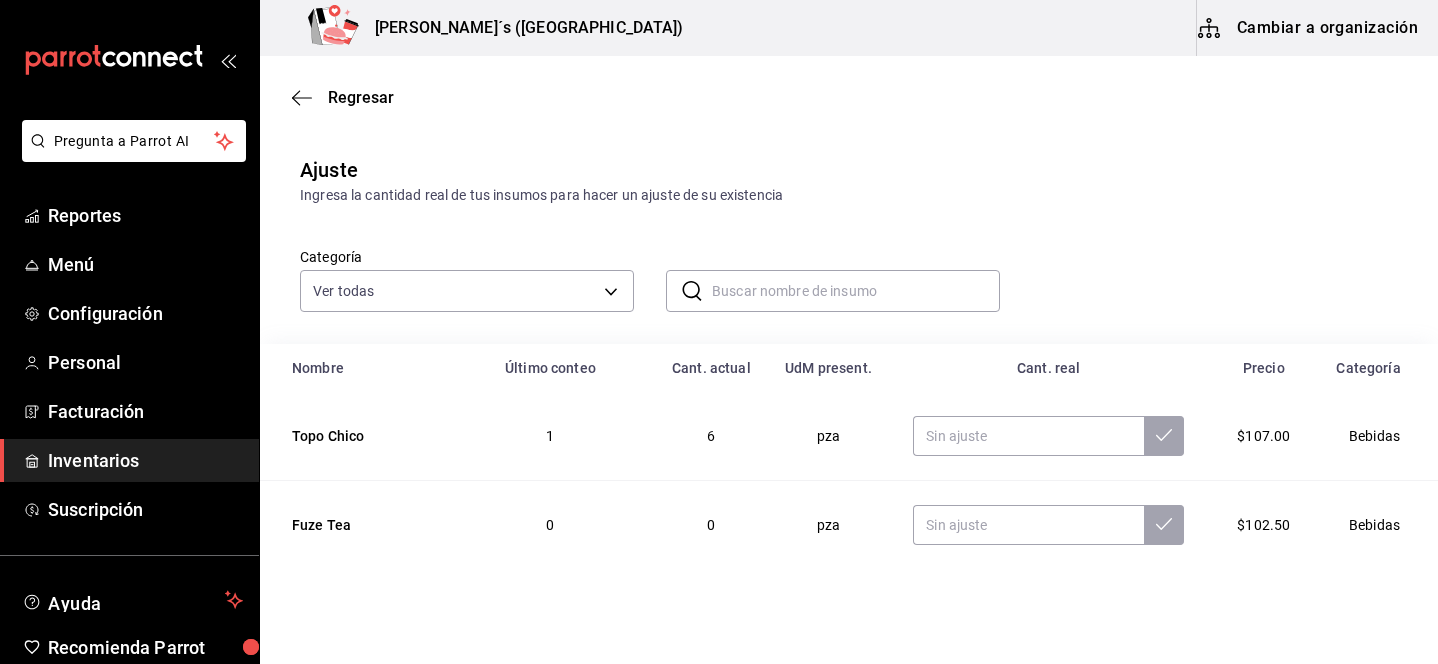 scroll, scrollTop: 51, scrollLeft: 0, axis: vertical 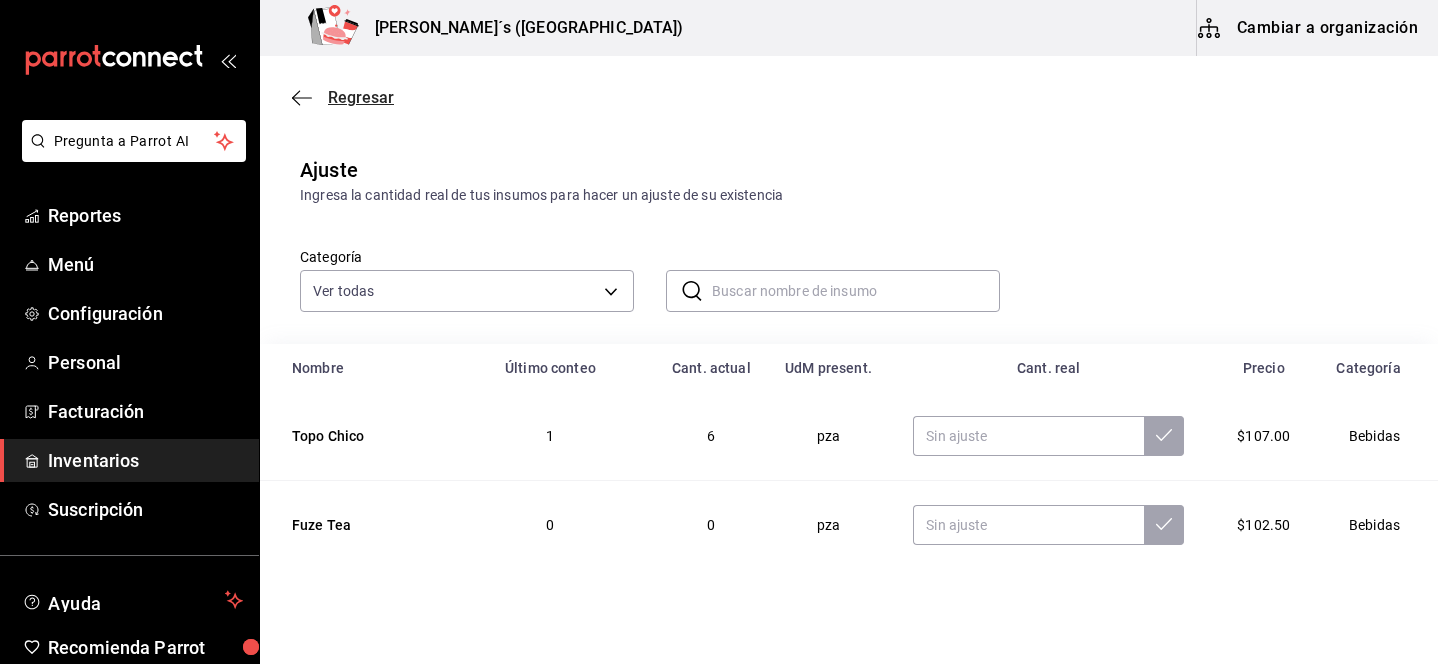 click on "Regresar" at bounding box center (361, 97) 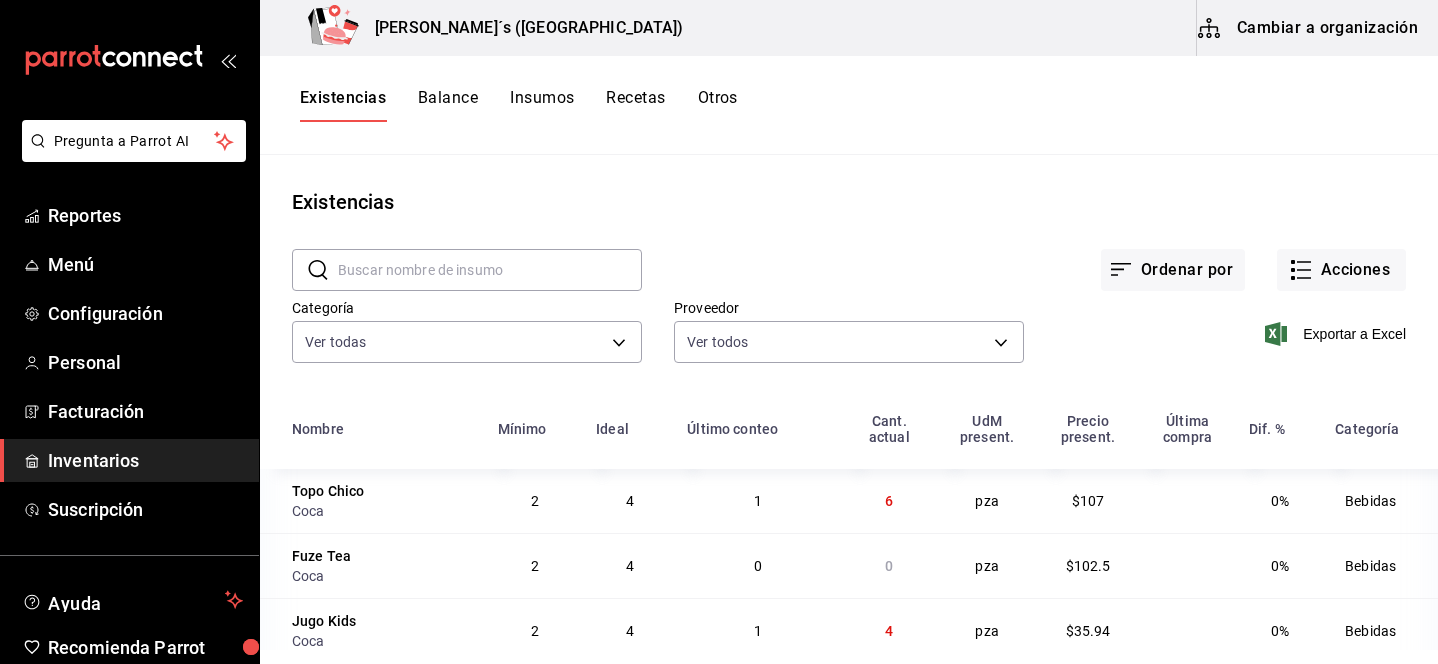 scroll, scrollTop: 216, scrollLeft: 0, axis: vertical 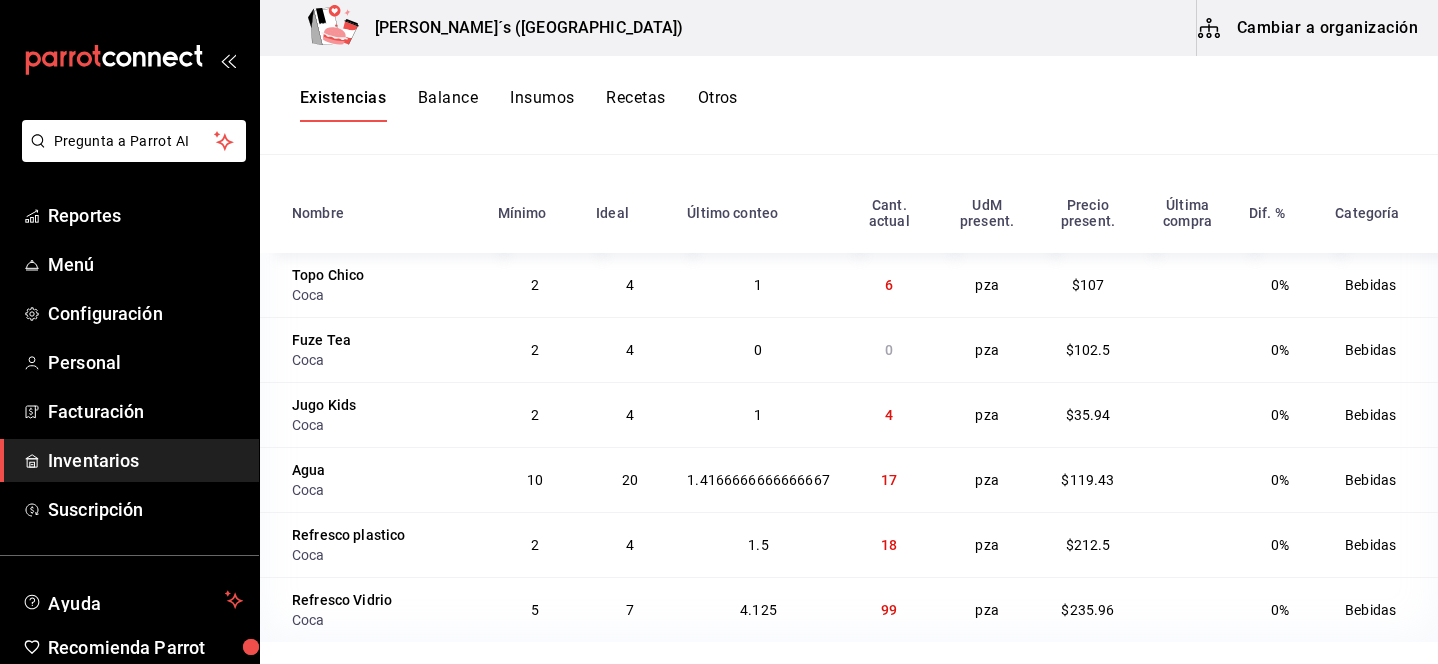 click on "Insumos" at bounding box center [542, 105] 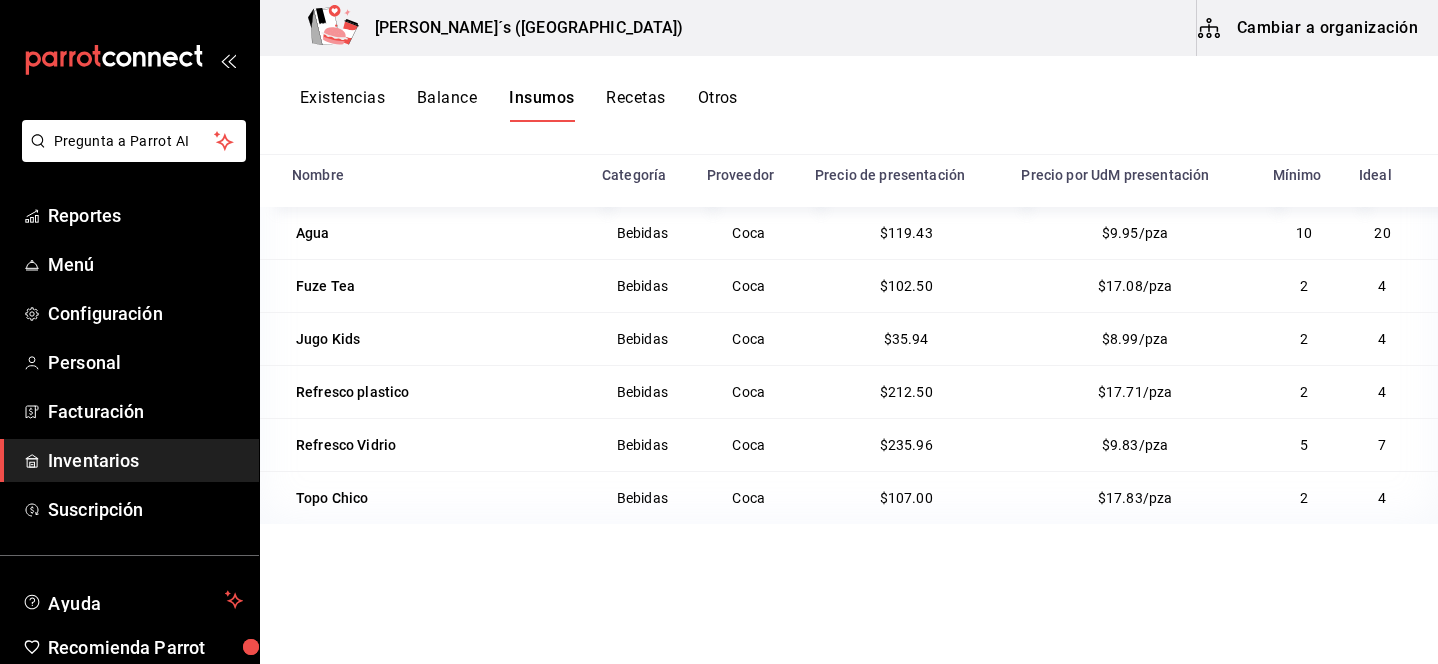scroll, scrollTop: 0, scrollLeft: 0, axis: both 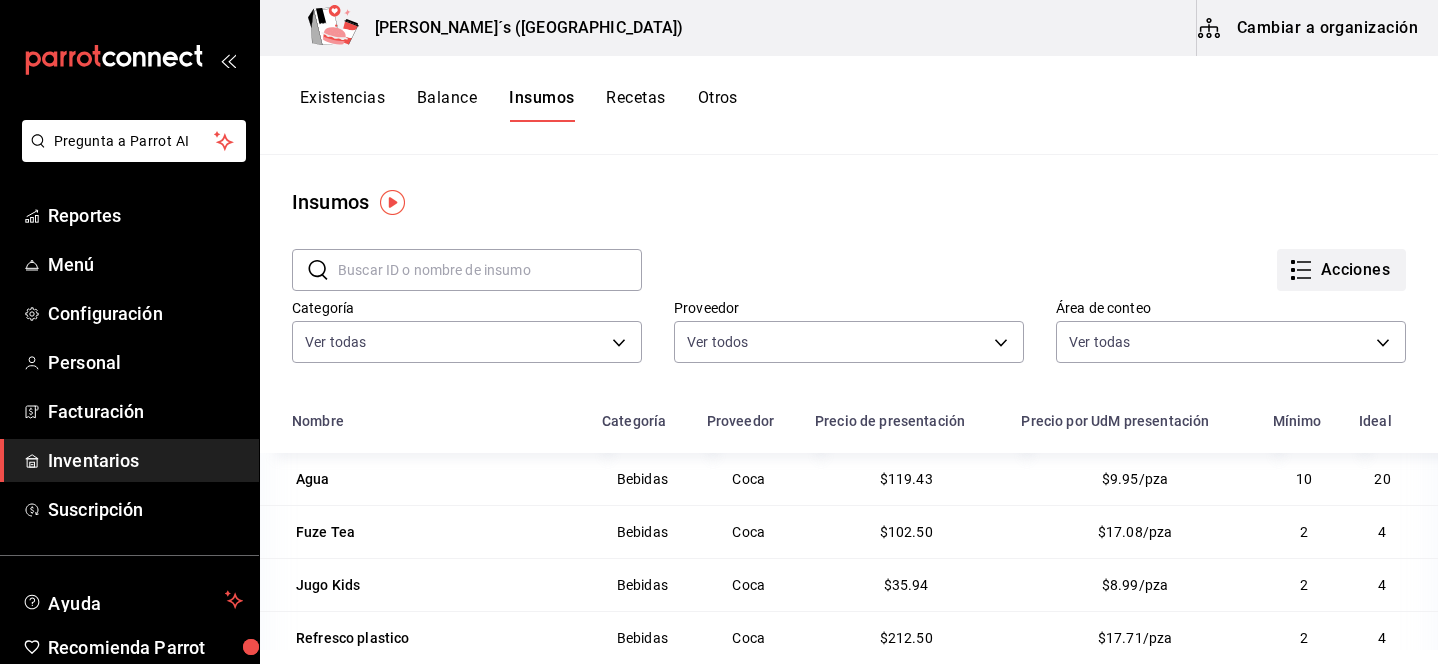 click on "Acciones" at bounding box center [1341, 270] 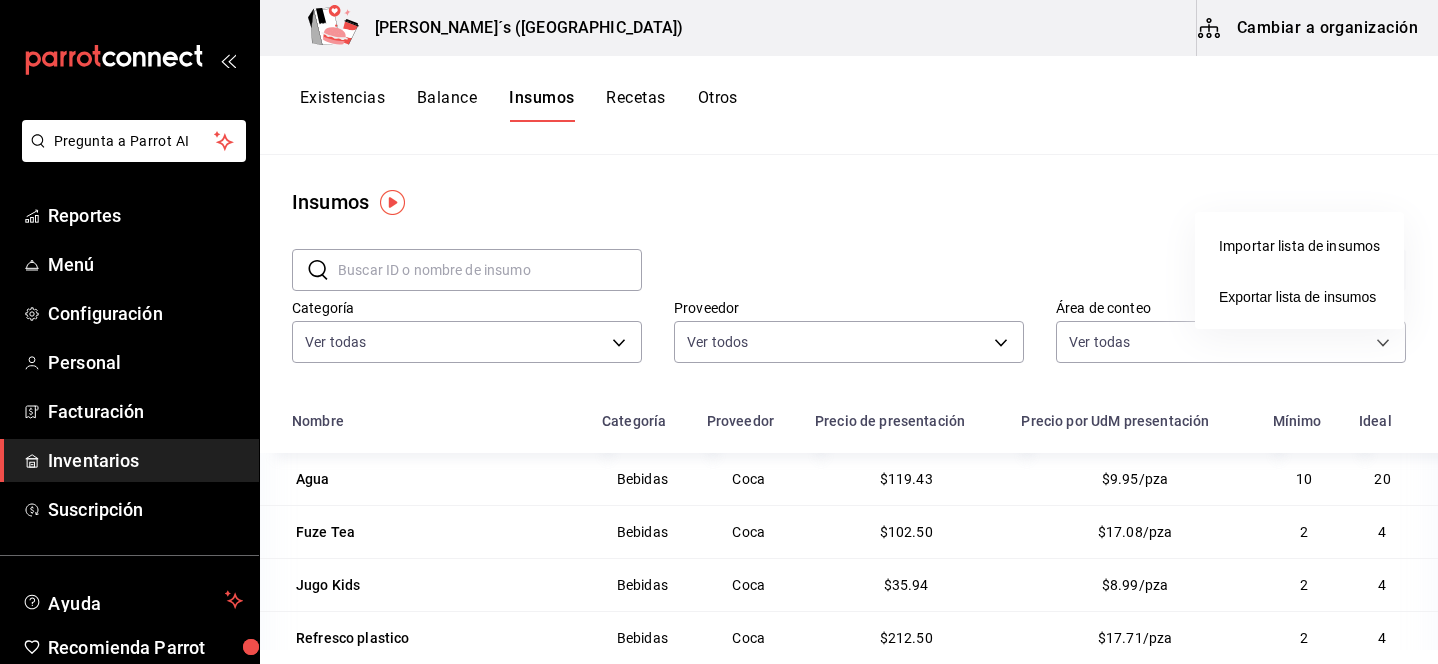 click at bounding box center (719, 332) 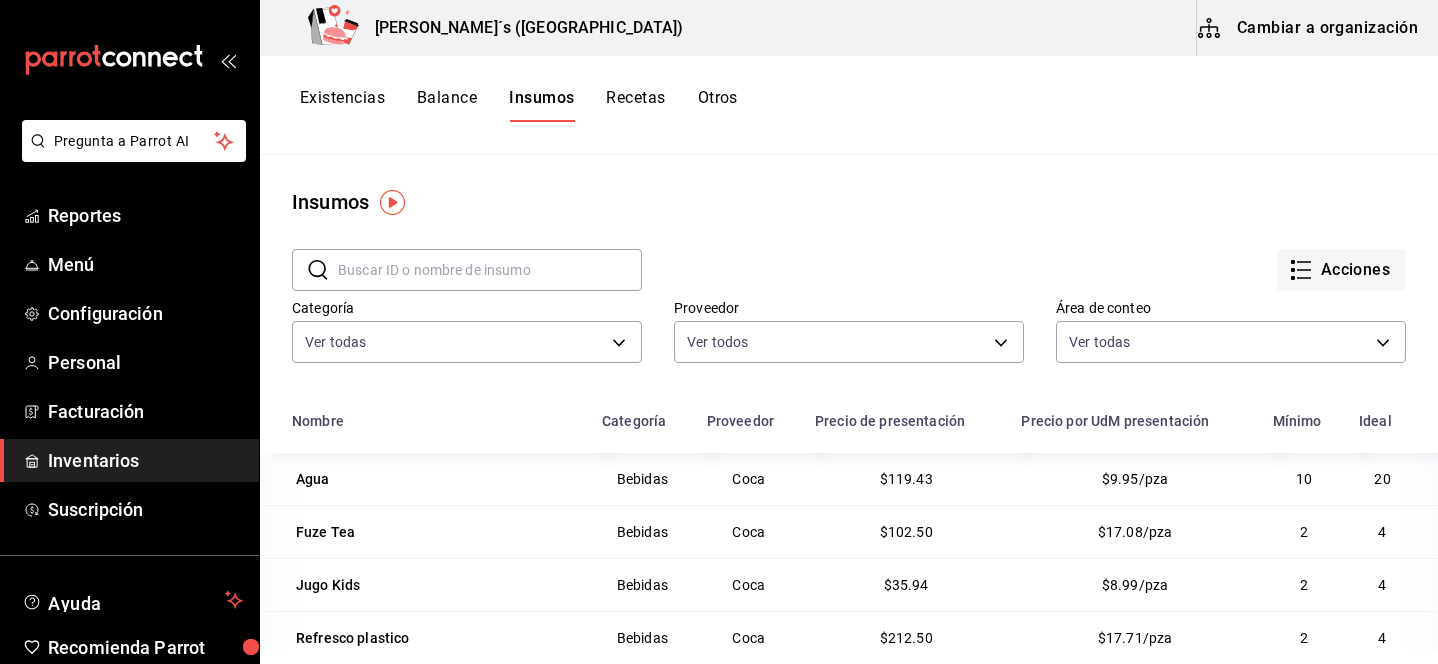 click on "Existencias" at bounding box center (342, 105) 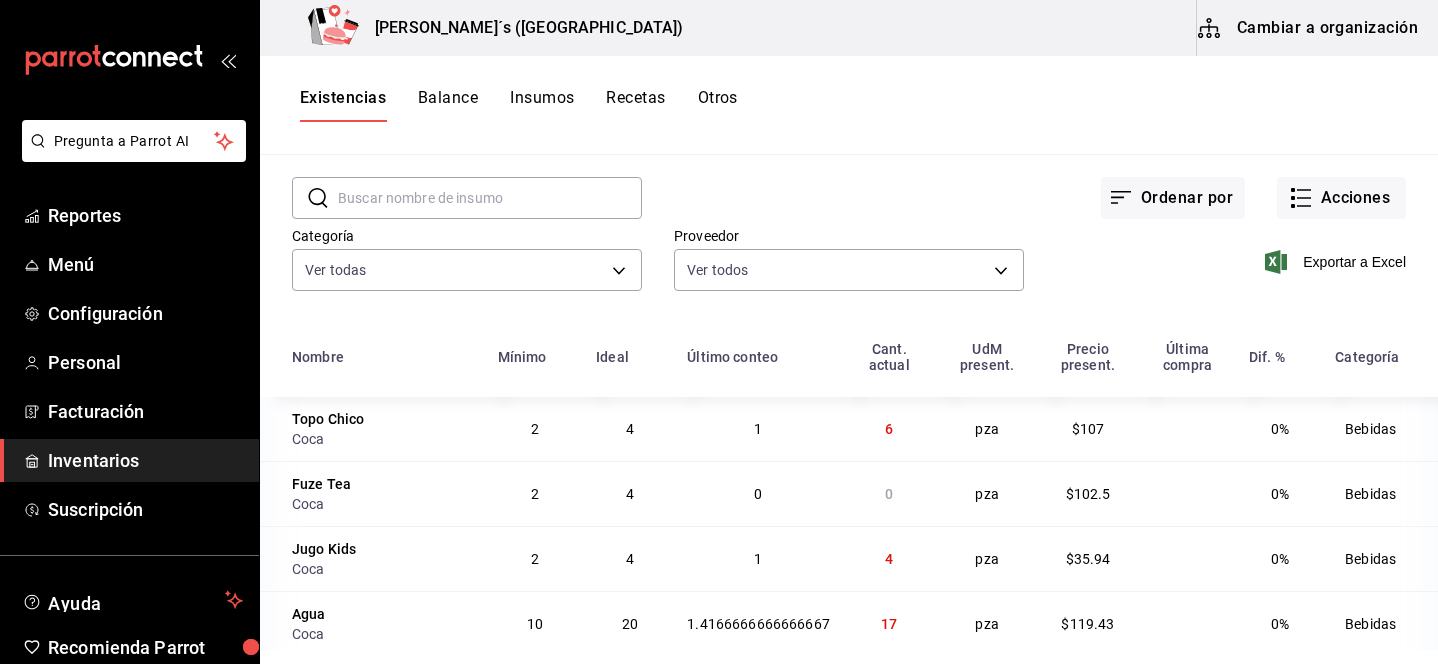 scroll, scrollTop: 0, scrollLeft: 0, axis: both 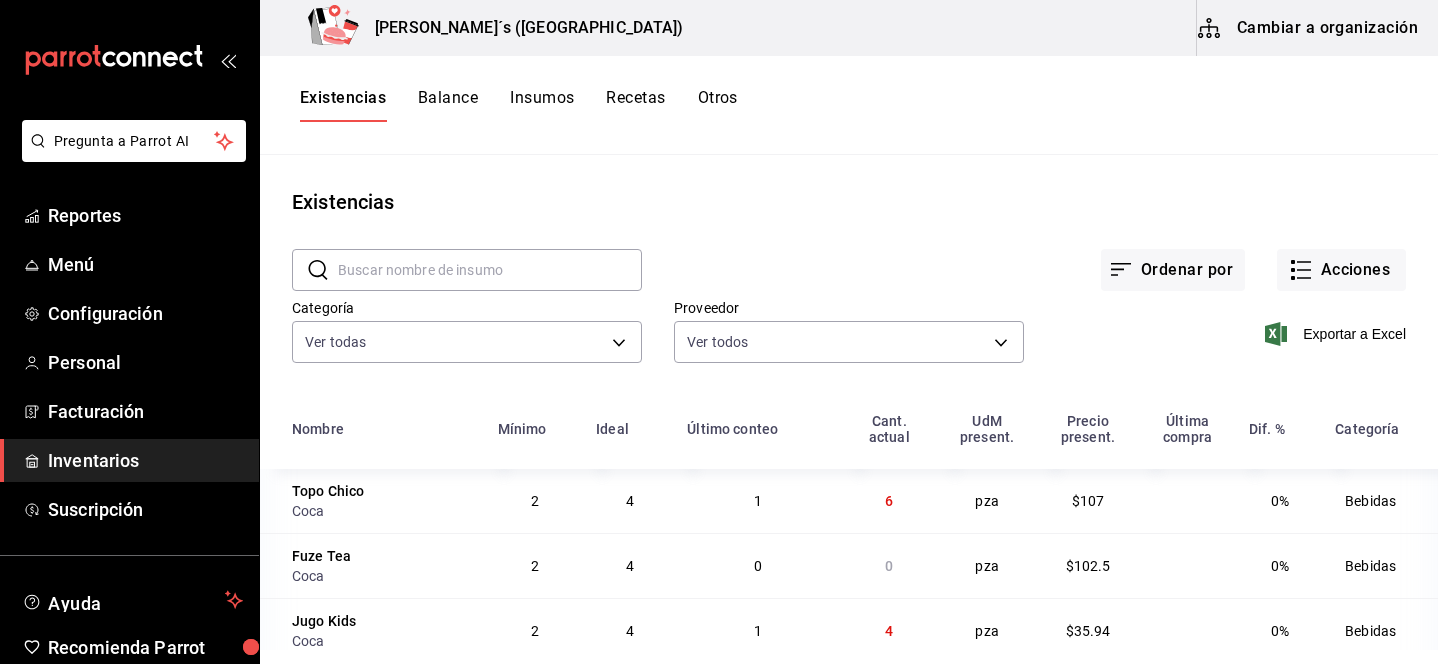 click on "Insumos" at bounding box center (542, 105) 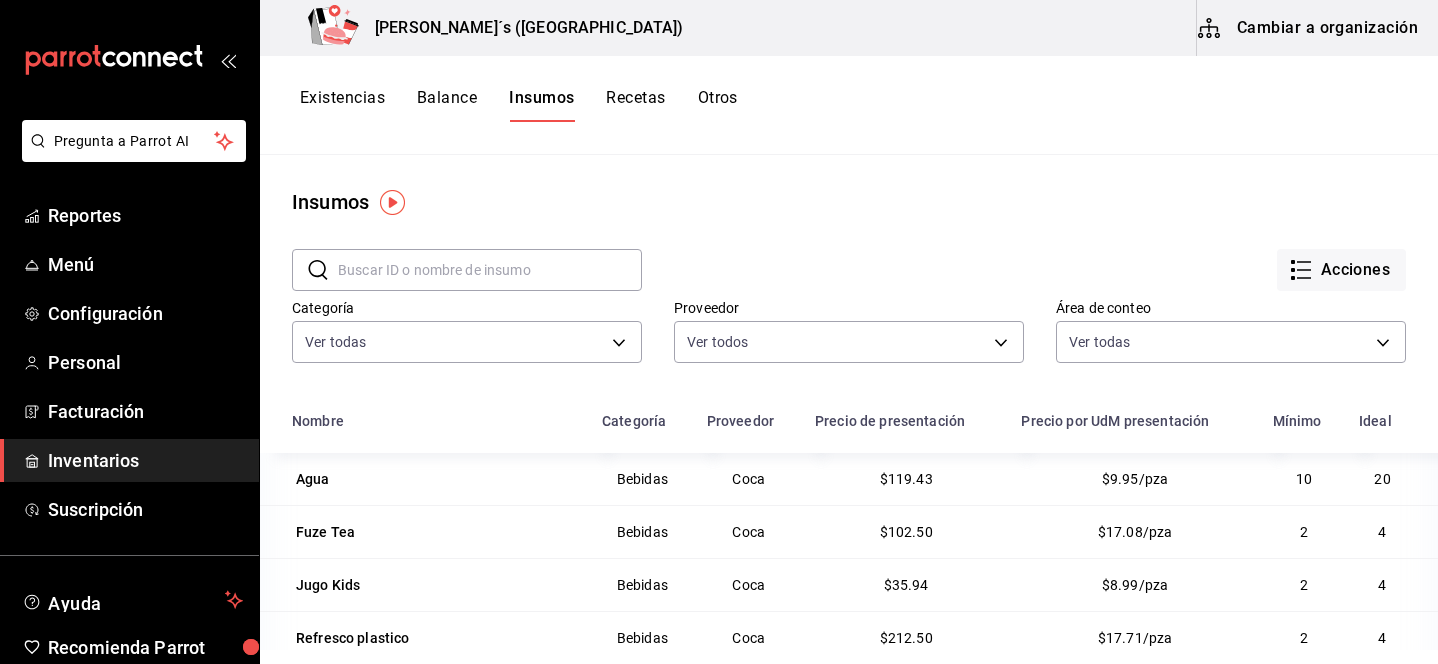 click on "Recetas" at bounding box center (635, 105) 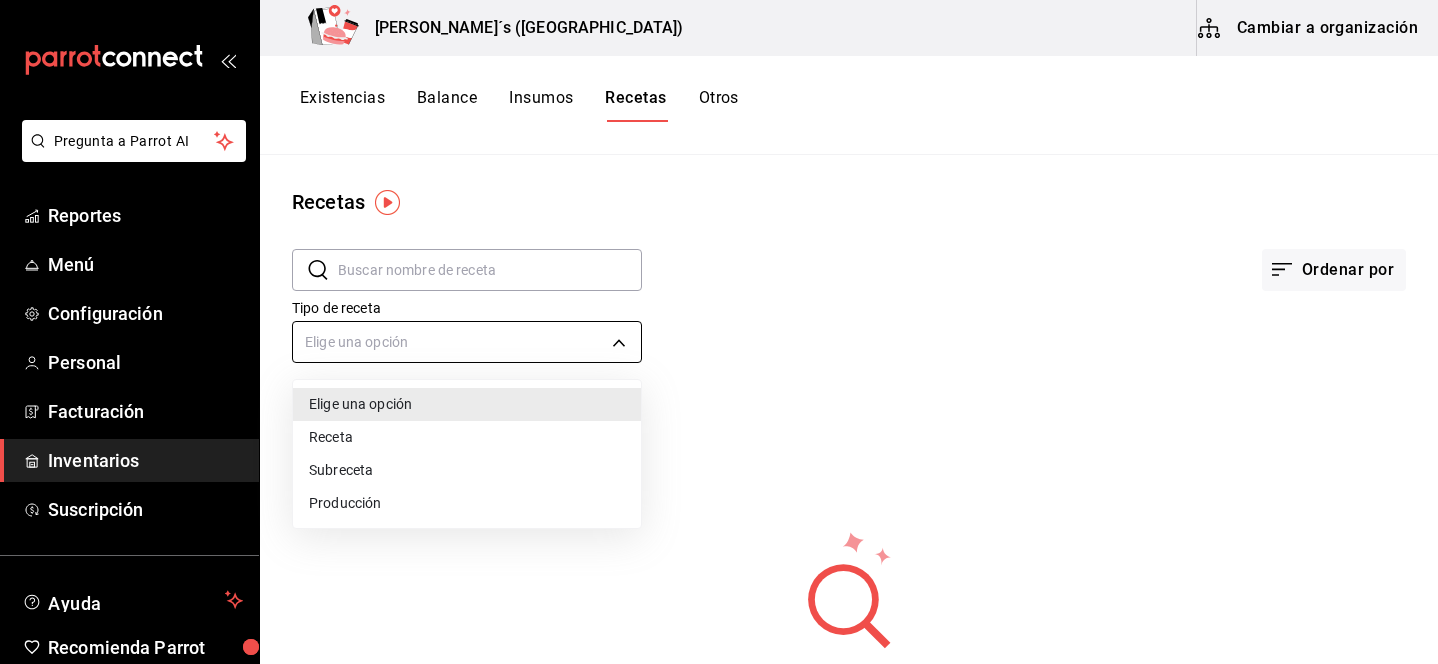 click on "Pregunta a Parrot AI Reportes   Menú   Configuración   Personal   Facturación   Inventarios   Suscripción   Ayuda Recomienda Parrot   Lili Flores   Sugerir nueva función   Bernie´s (Tamaulipas) Cambiar a organización Existencias Balance Insumos Recetas Otros Recetas ​ ​ Ordenar por Tipo de receta Elige una opción default No hay recetas a mostrar. Intenta otra búsqueda. Guardar GANA 1 MES GRATIS EN TU SUSCRIPCIÓN AQUÍ ¿Recuerdas cómo empezó tu restaurante?
Hoy puedes ayudar a un colega a tener el mismo cambio que tú viviste.
Recomienda Parrot directamente desde tu Portal Administrador.
Es fácil y rápido.
🎁 Por cada restaurante que se una, ganas 1 mes gratis. Ver video tutorial Ir a video Pregunta a Parrot AI Reportes   Menú   Configuración   Personal   Facturación   Inventarios   Suscripción   Ayuda Recomienda Parrot   Lili Flores   Sugerir nueva función   Duplicar Eliminar Visitar centro de ayuda (81) 2046 6363 soporte@parrotsoftware.io Visitar centro de ayuda (81) 2046 6363" at bounding box center (719, 325) 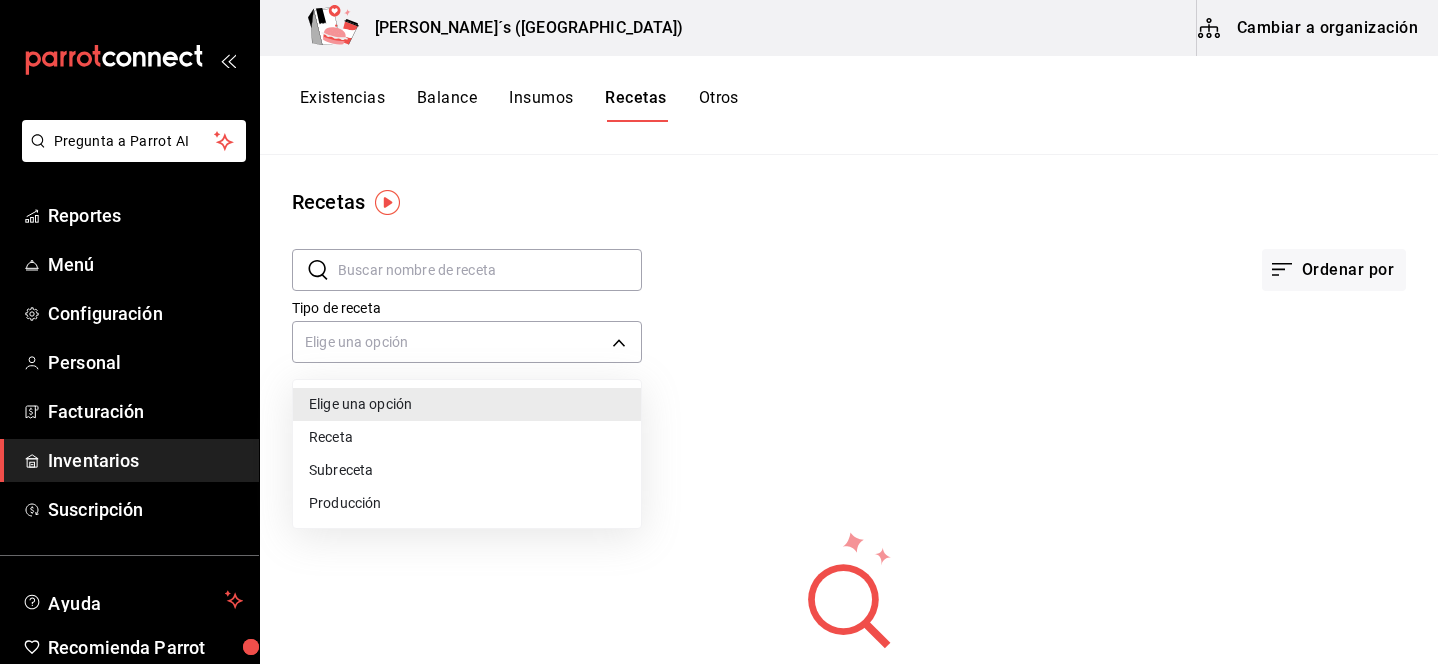 click on "Receta" at bounding box center (467, 437) 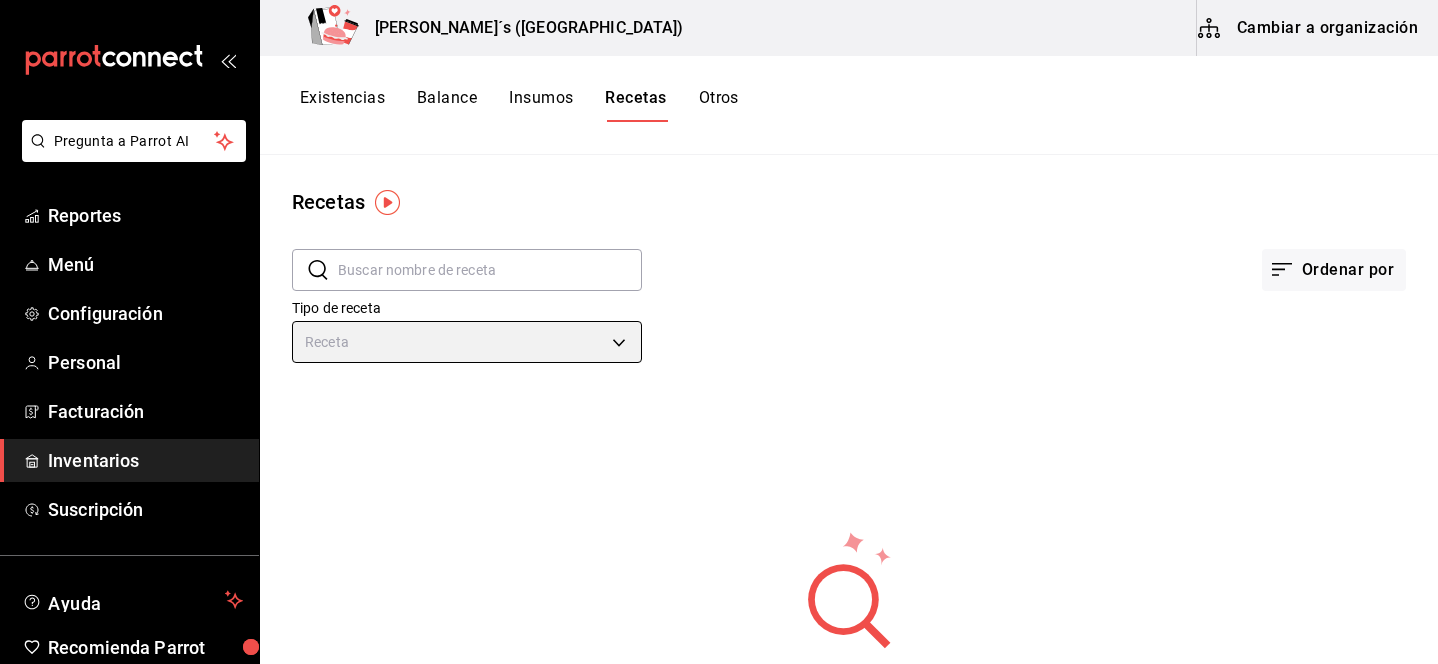 scroll, scrollTop: 1, scrollLeft: 0, axis: vertical 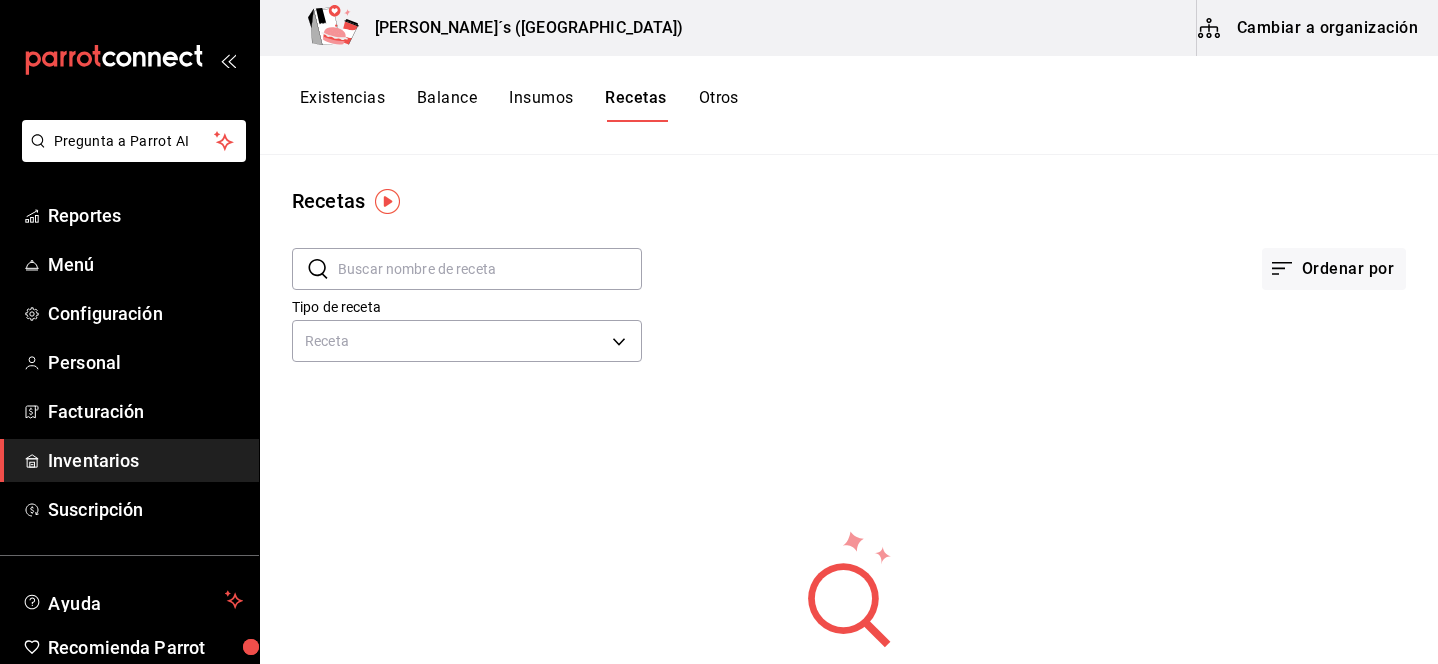 click on "Pregunta a Parrot AI Reportes   Menú   Configuración   Personal   Facturación   Inventarios   Suscripción   Ayuda Recomienda Parrot   [PERSON_NAME]   Sugerir nueva función   [PERSON_NAME]´s ([GEOGRAPHIC_DATA]) Cambiar a organización Existencias Balance Insumos Recetas Otros Recetas ​ ​ Ordenar por Tipo de receta Receta PRODUCT No hay recetas a mostrar. Intenta otra búsqueda. Guardar GANA 1 MES GRATIS EN TU SUSCRIPCIÓN AQUÍ ¿Recuerdas cómo empezó tu restaurante?
[DATE] puedes ayudar a un colega a tener el mismo cambio que tú viviste.
Recomienda Parrot directamente desde tu Portal Administrador.
Es fácil y rápido.
🎁 Por cada restaurante que se una, ganas 1 mes gratis. Ver video tutorial Ir a video Pregunta a Parrot AI Reportes   Menú   Configuración   Personal   Facturación   Inventarios   Suscripción   Ayuda Recomienda Parrot   [PERSON_NAME]   Sugerir nueva función   Duplicar Eliminar Visitar centro de ayuda [PHONE_NUMBER] [EMAIL_ADDRESS][DOMAIN_NAME] Visitar centro de ayuda [PHONE_NUMBER]" at bounding box center [719, 325] 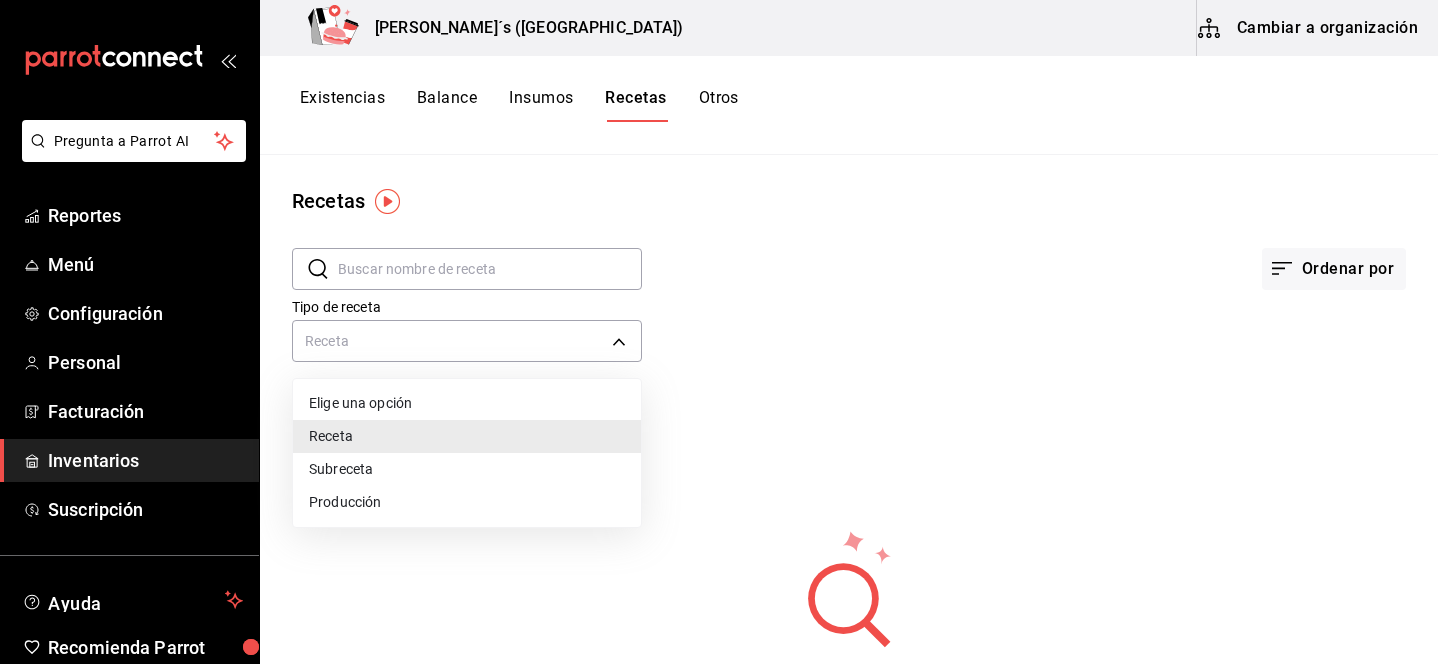 click on "Elige una opción" at bounding box center [467, 403] 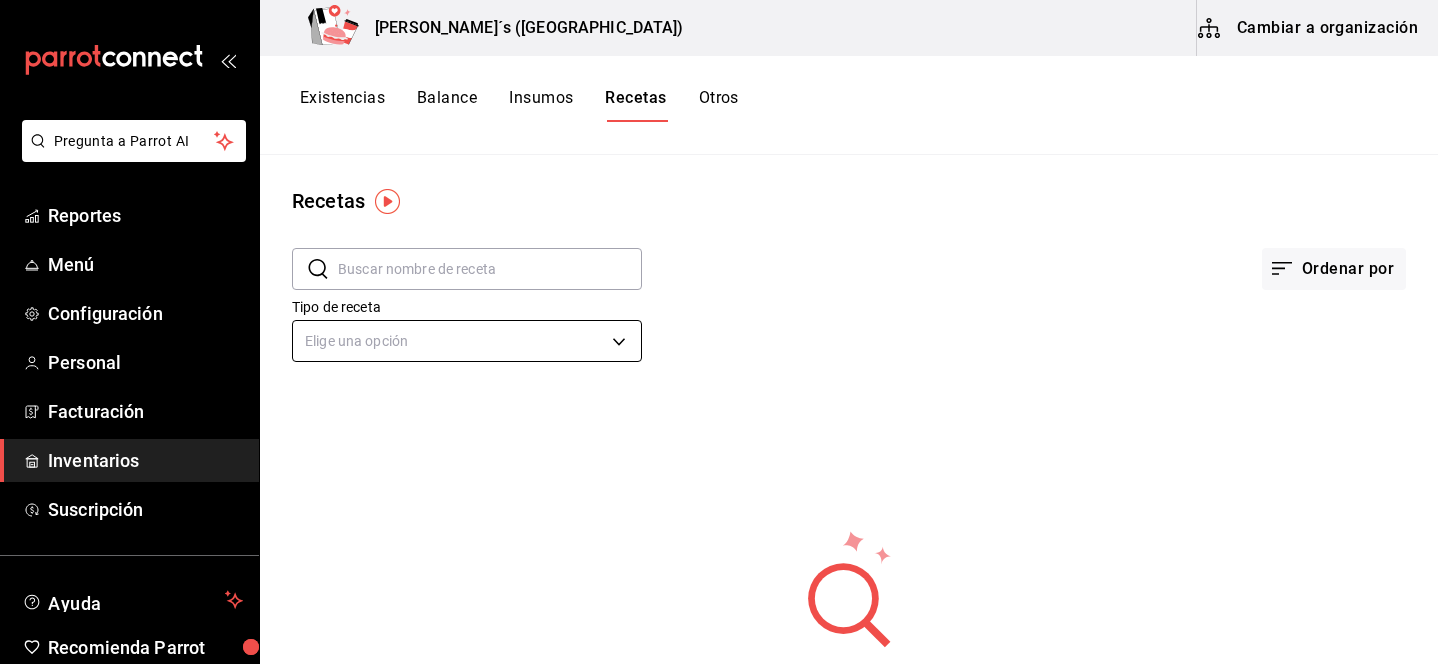 click on "Pregunta a Parrot AI Reportes   Menú   Configuración   Personal   Facturación   Inventarios   Suscripción   Ayuda Recomienda Parrot   [PERSON_NAME]   Sugerir nueva función   [PERSON_NAME]´s ([GEOGRAPHIC_DATA]) Cambiar a organización Existencias Balance Insumos Recetas Otros Recetas ​ ​ Ordenar por Tipo de receta Elige una opción default No hay recetas a mostrar. Intenta otra búsqueda. Guardar GANA 1 MES GRATIS EN TU SUSCRIPCIÓN AQUÍ ¿Recuerdas cómo empezó tu restaurante?
[DATE] puedes ayudar a un colega a tener el mismo cambio que tú viviste.
Recomienda Parrot directamente desde tu Portal Administrador.
Es fácil y rápido.
🎁 Por cada restaurante que se una, ganas 1 mes gratis. Ver video tutorial Ir a video Pregunta a Parrot AI Reportes   Menú   Configuración   Personal   Facturación   Inventarios   Suscripción   Ayuda Recomienda Parrot   [PERSON_NAME]   Sugerir nueva función   Duplicar Eliminar Visitar centro de ayuda [PHONE_NUMBER] [EMAIL_ADDRESS][DOMAIN_NAME] Visitar centro de ayuda [PHONE_NUMBER]" at bounding box center (719, 325) 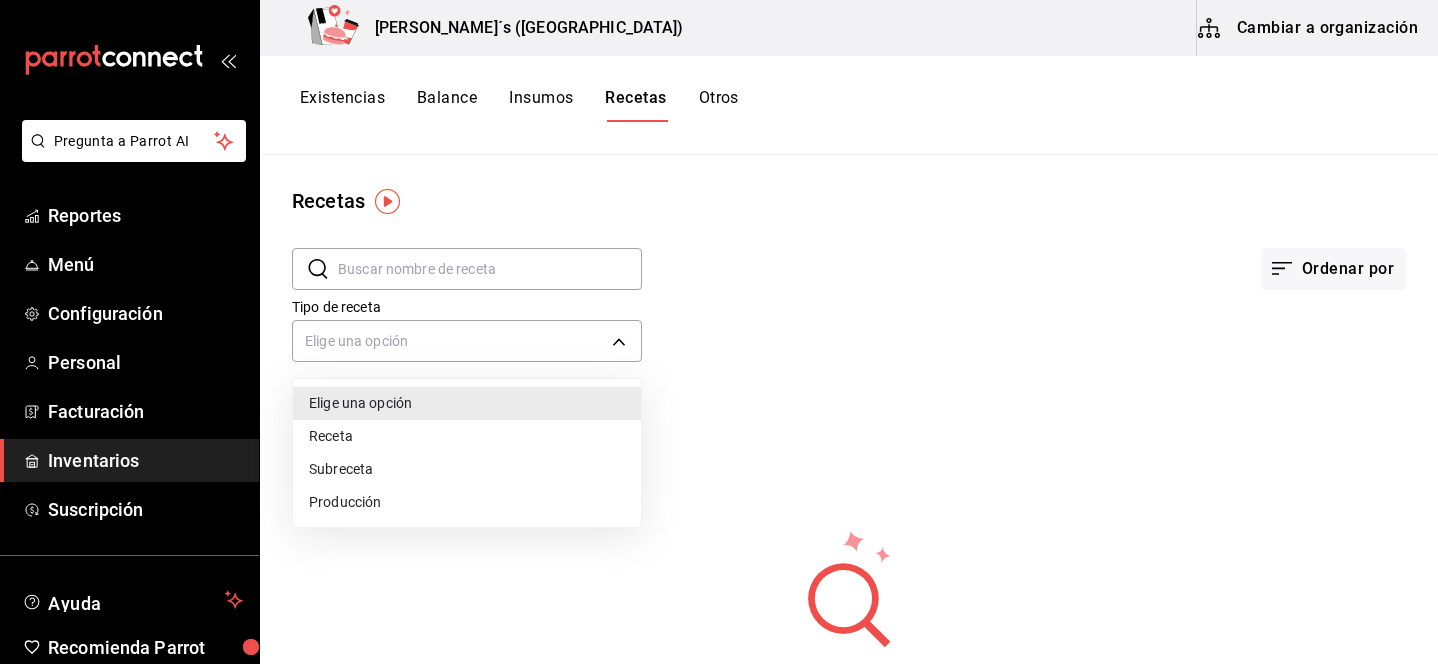 click on "Receta" at bounding box center (467, 436) 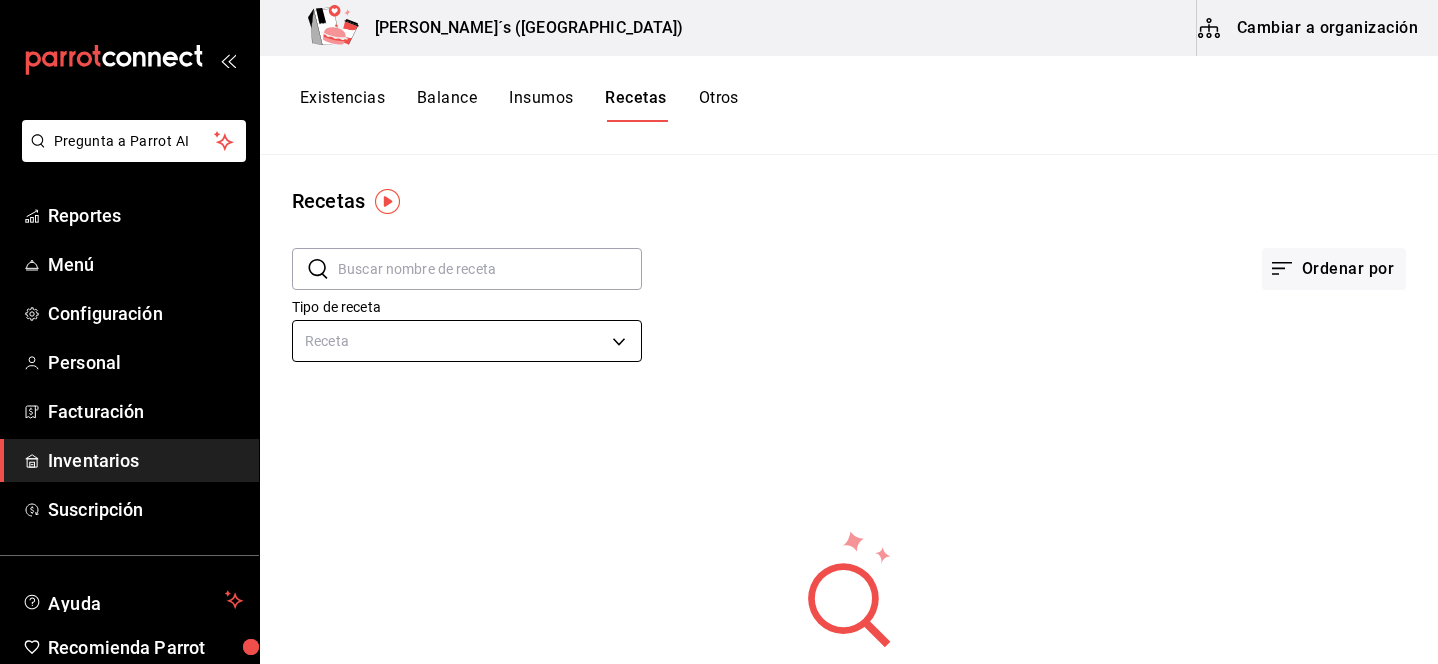 click on "Pregunta a Parrot AI Reportes   Menú   Configuración   Personal   Facturación   Inventarios   Suscripción   Ayuda Recomienda Parrot   Lili Flores   Sugerir nueva función   Bernie´s (Tamaulipas) Cambiar a organización Existencias Balance Insumos Recetas Otros Recetas ​ ​ Ordenar por Tipo de receta Receta PRODUCT No hay recetas a mostrar. Intenta otra búsqueda. Guardar GANA 1 MES GRATIS EN TU SUSCRIPCIÓN AQUÍ ¿Recuerdas cómo empezó tu restaurante?
Hoy puedes ayudar a un colega a tener el mismo cambio que tú viviste.
Recomienda Parrot directamente desde tu Portal Administrador.
Es fácil y rápido.
🎁 Por cada restaurante que se una, ganas 1 mes gratis. Ver video tutorial Ir a video Pregunta a Parrot AI Reportes   Menú   Configuración   Personal   Facturación   Inventarios   Suscripción   Ayuda Recomienda Parrot   Lili Flores   Sugerir nueva función   Duplicar Eliminar Visitar centro de ayuda (81) 2046 6363 soporte@parrotsoftware.io Visitar centro de ayuda (81) 2046 6363" at bounding box center (719, 325) 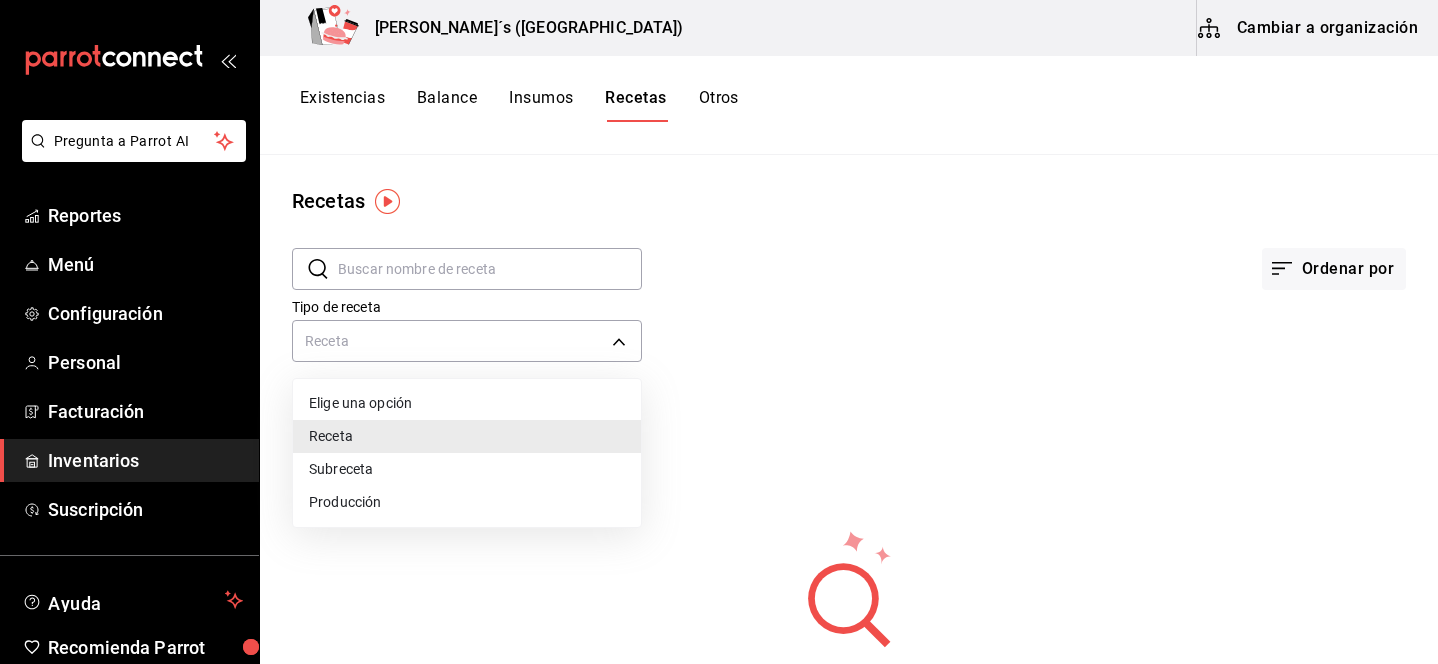 click on "Subreceta" at bounding box center (467, 469) 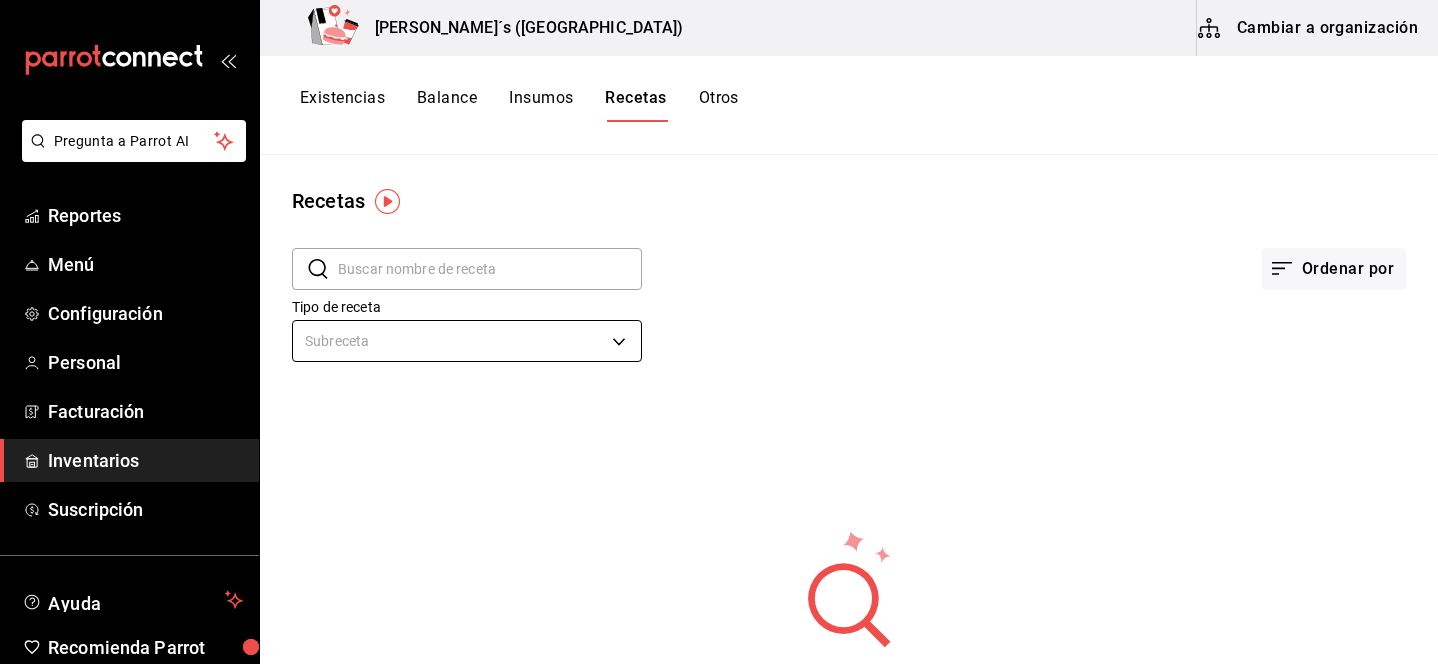 click on "Pregunta a Parrot AI Reportes   Menú   Configuración   Personal   Facturación   Inventarios   Suscripción   Ayuda Recomienda Parrot   Lili Flores   Sugerir nueva función   Bernie´s (Tamaulipas) Cambiar a organización Existencias Balance Insumos Recetas Otros Recetas ​ ​ Ordenar por Tipo de receta Subreceta SUBRECIPE No hay recetas a mostrar. Intenta otra búsqueda. Guardar GANA 1 MES GRATIS EN TU SUSCRIPCIÓN AQUÍ ¿Recuerdas cómo empezó tu restaurante?
Hoy puedes ayudar a un colega a tener el mismo cambio que tú viviste.
Recomienda Parrot directamente desde tu Portal Administrador.
Es fácil y rápido.
🎁 Por cada restaurante que se una, ganas 1 mes gratis. Ver video tutorial Ir a video Pregunta a Parrot AI Reportes   Menú   Configuración   Personal   Facturación   Inventarios   Suscripción   Ayuda Recomienda Parrot   Lili Flores   Sugerir nueva función   Duplicar Eliminar Visitar centro de ayuda (81) 2046 6363 soporte@parrotsoftware.io Visitar centro de ayuda (81) 2046 6363" at bounding box center [719, 325] 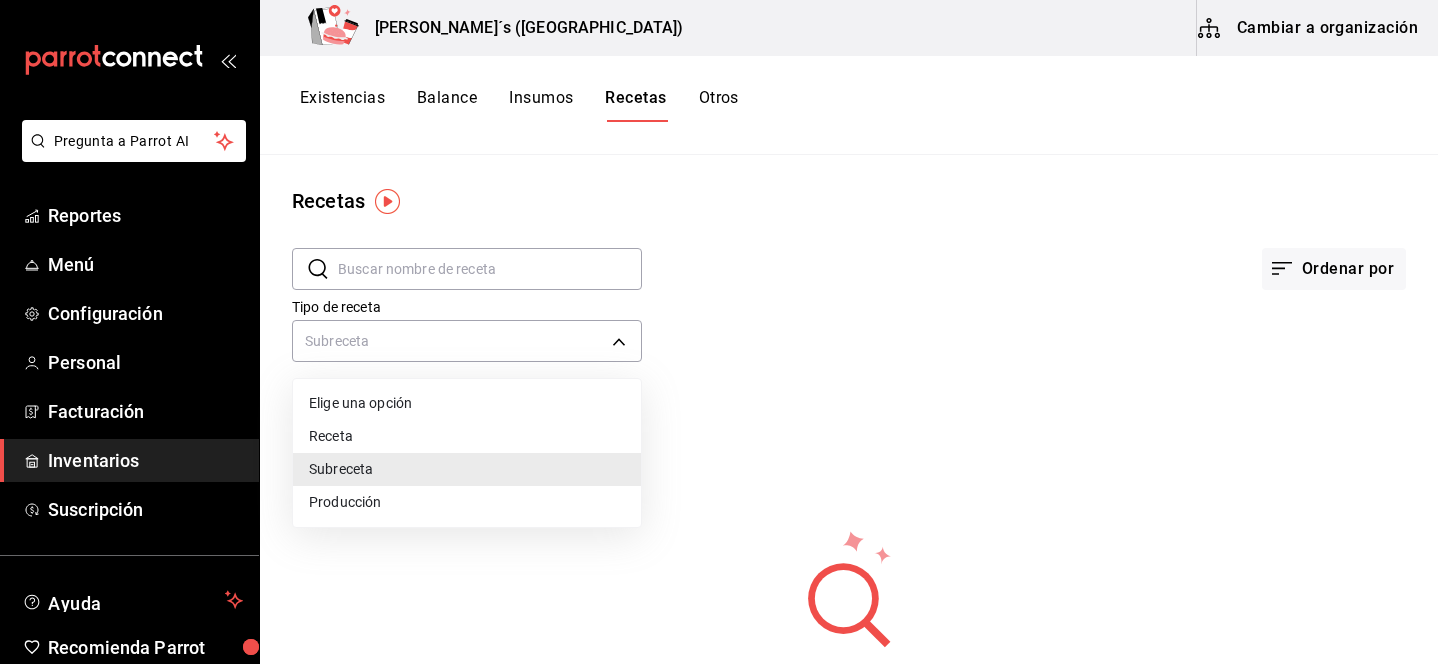 click on "Producción" at bounding box center (467, 502) 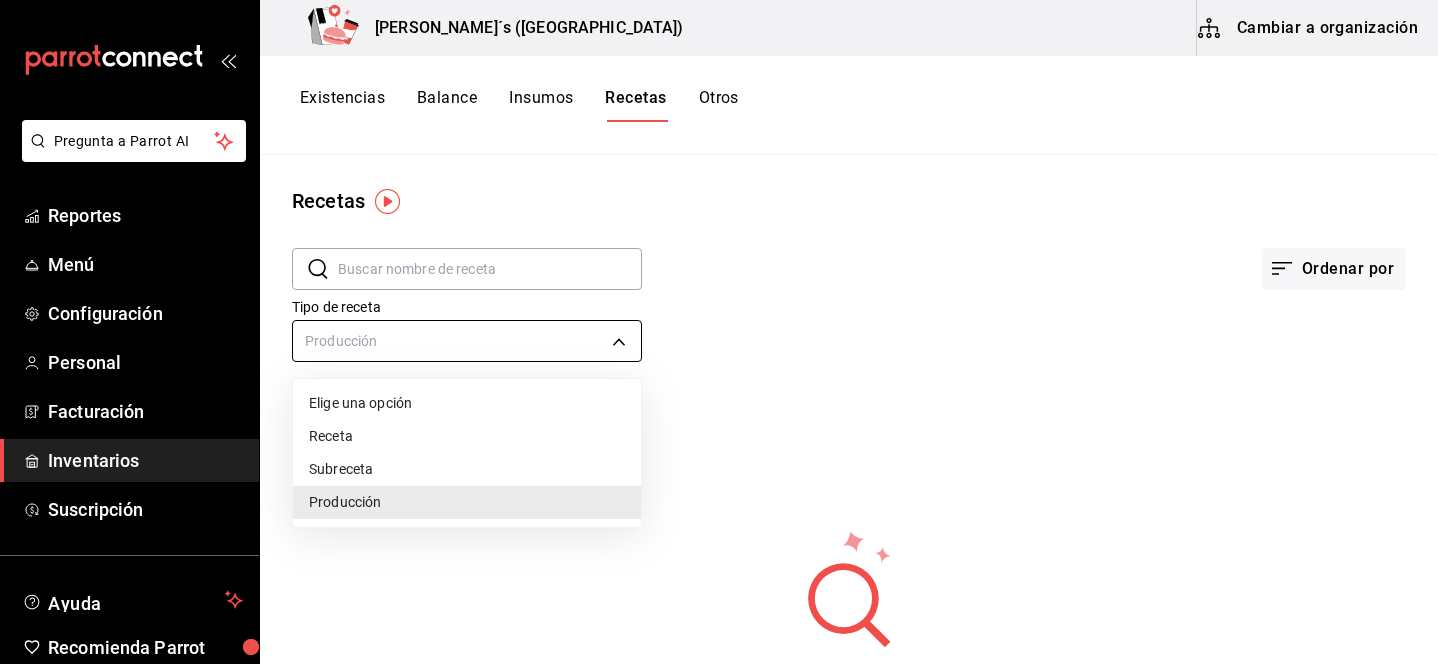 click on "Pregunta a Parrot AI Reportes   Menú   Configuración   Personal   Facturación   Inventarios   Suscripción   Ayuda Recomienda Parrot   Lili Flores   Sugerir nueva función   Bernie´s (Tamaulipas) Cambiar a organización Existencias Balance Insumos Recetas Otros Recetas ​ ​ Ordenar por Tipo de receta Producción PREPARATION No hay recetas a mostrar. Intenta otra búsqueda. Guardar GANA 1 MES GRATIS EN TU SUSCRIPCIÓN AQUÍ ¿Recuerdas cómo empezó tu restaurante?
Hoy puedes ayudar a un colega a tener el mismo cambio que tú viviste.
Recomienda Parrot directamente desde tu Portal Administrador.
Es fácil y rápido.
🎁 Por cada restaurante que se una, ganas 1 mes gratis. Ver video tutorial Ir a video Pregunta a Parrot AI Reportes   Menú   Configuración   Personal   Facturación   Inventarios   Suscripción   Ayuda Recomienda Parrot   Lili Flores   Sugerir nueva función   Duplicar Eliminar Visitar centro de ayuda (81) 2046 6363 soporte@parrotsoftware.io Visitar centro de ayuda (81) 2046 6363" at bounding box center (719, 325) 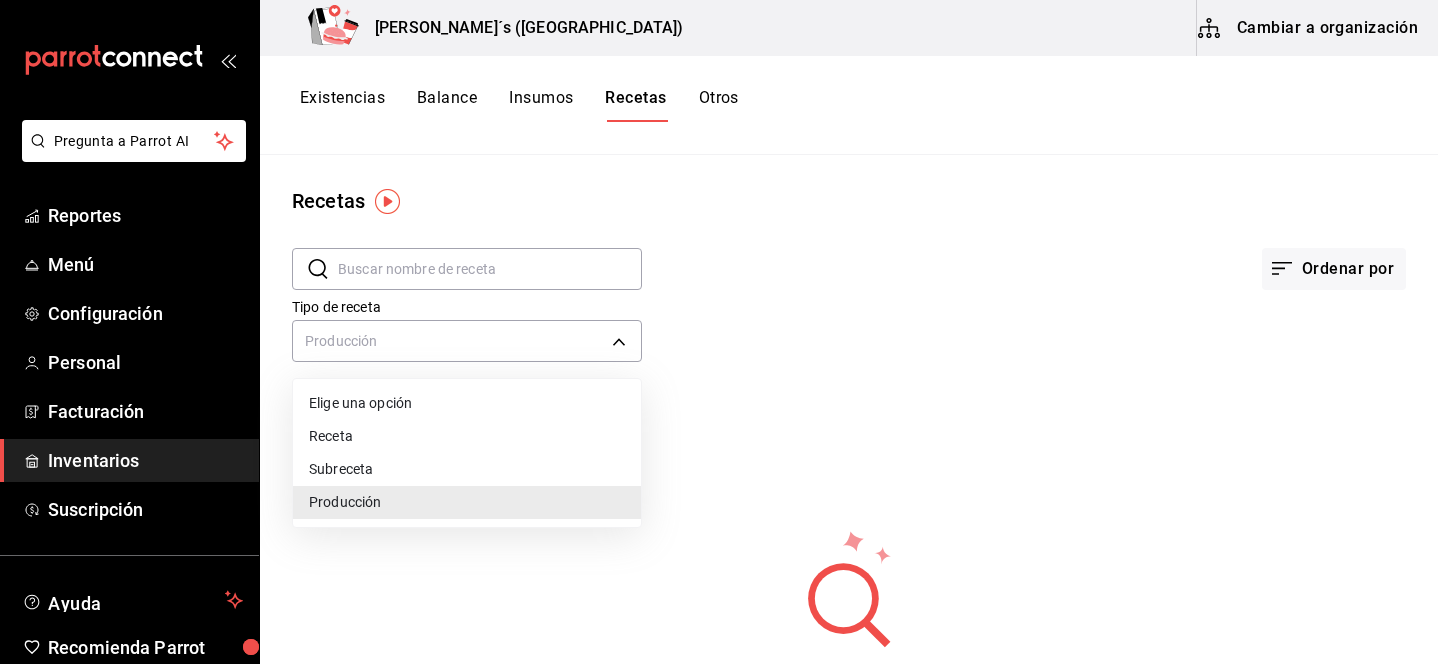 click on "Receta" at bounding box center (467, 436) 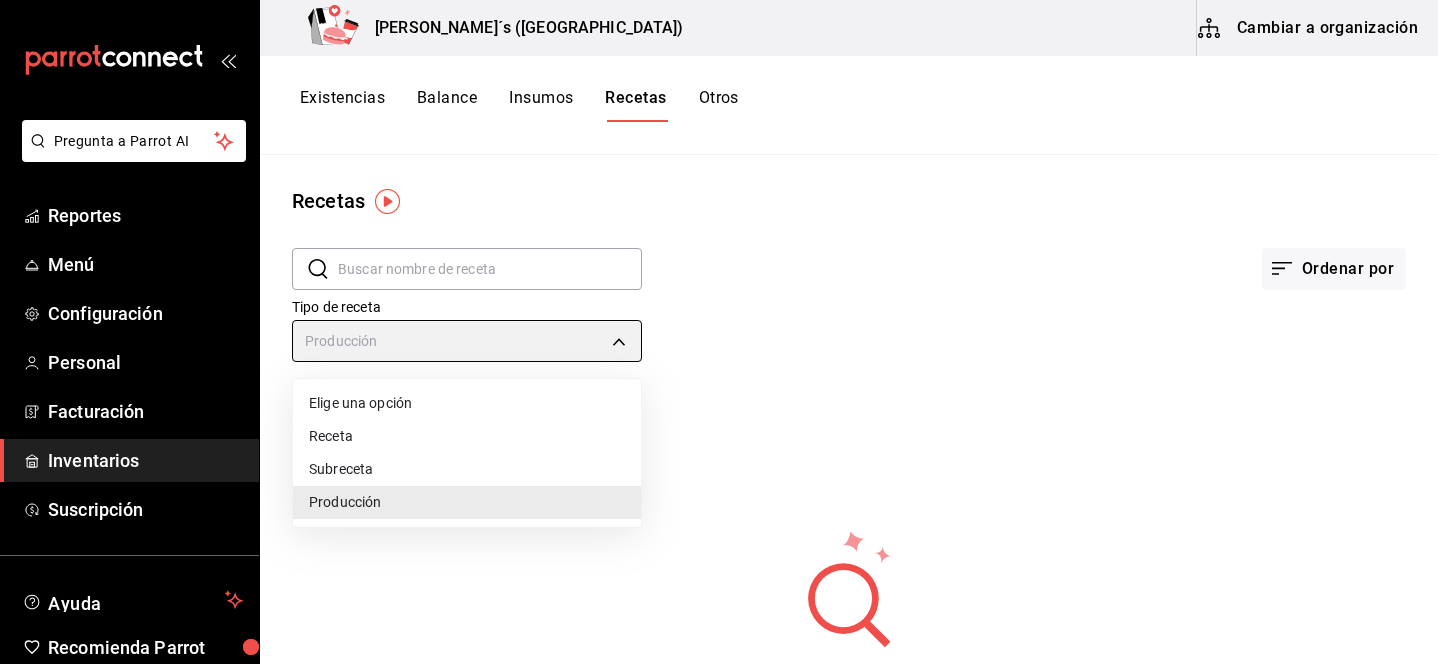 type on "PRODUCT" 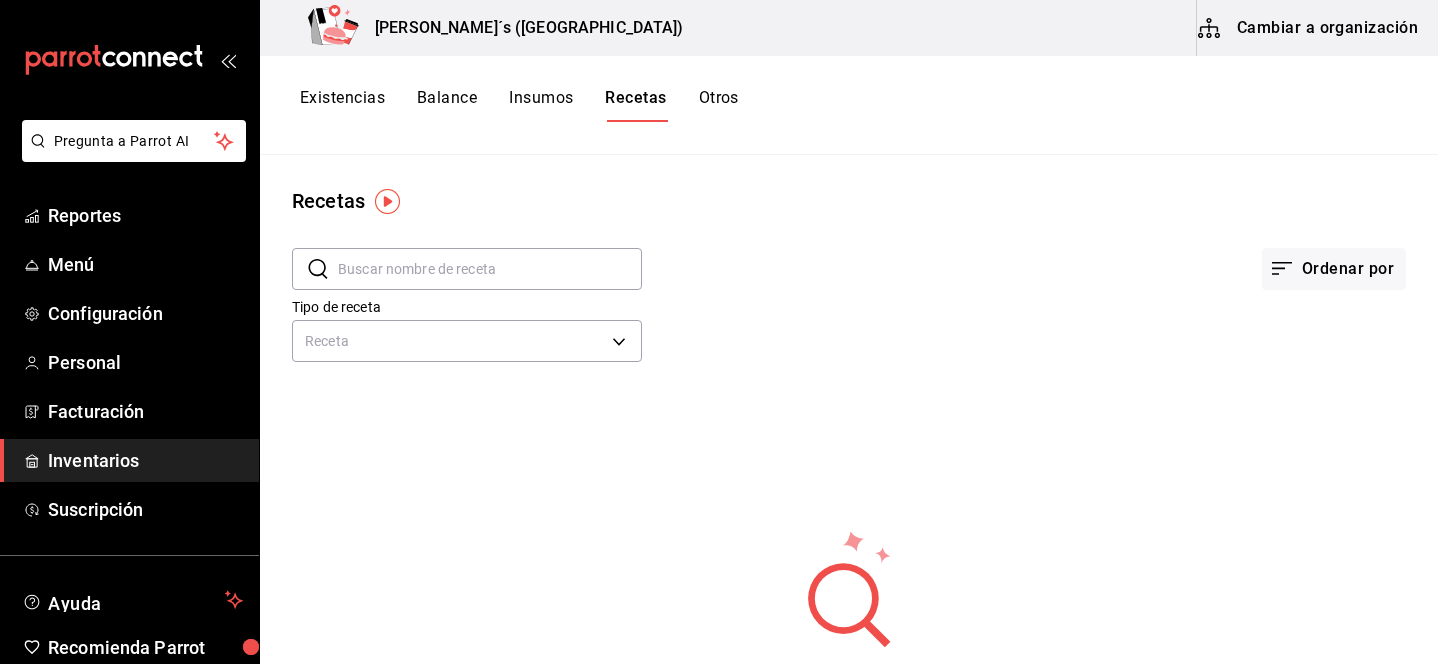 click on "​ ​ Ordenar por Tipo de receta Receta PRODUCT" at bounding box center [849, 308] 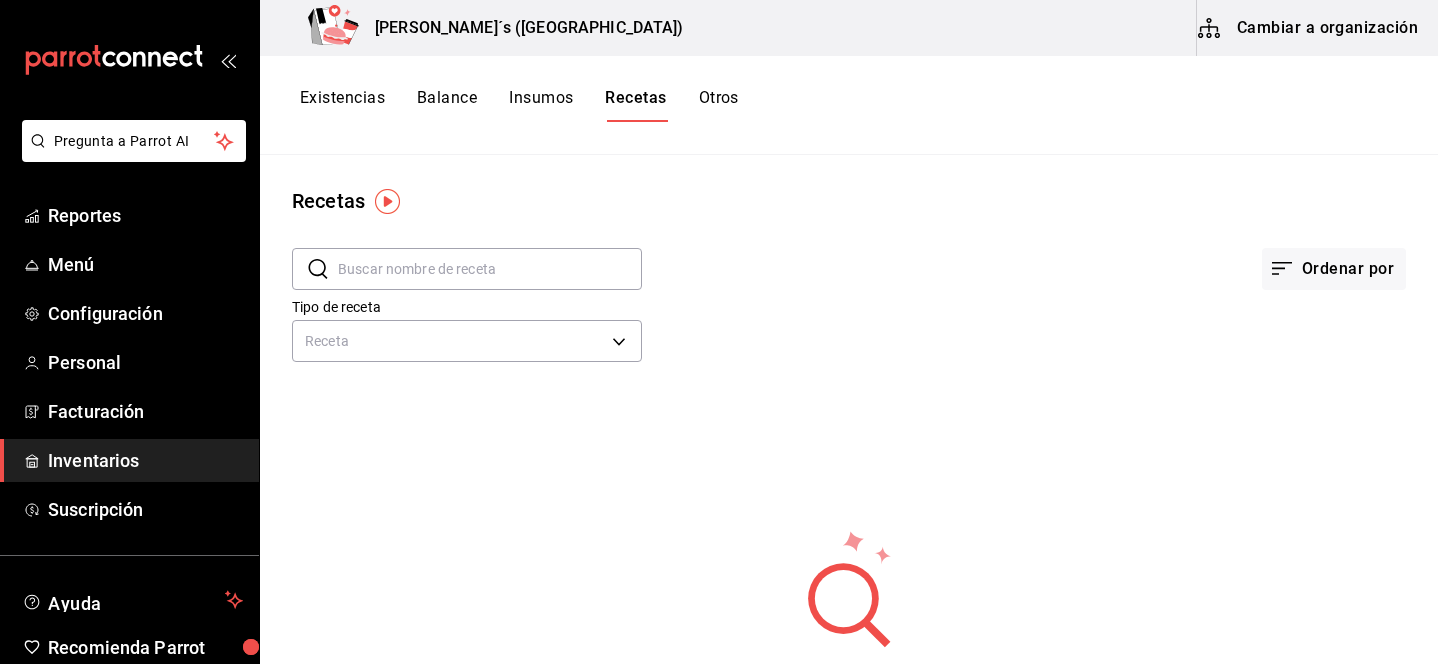 click on "Insumos" at bounding box center [541, 105] 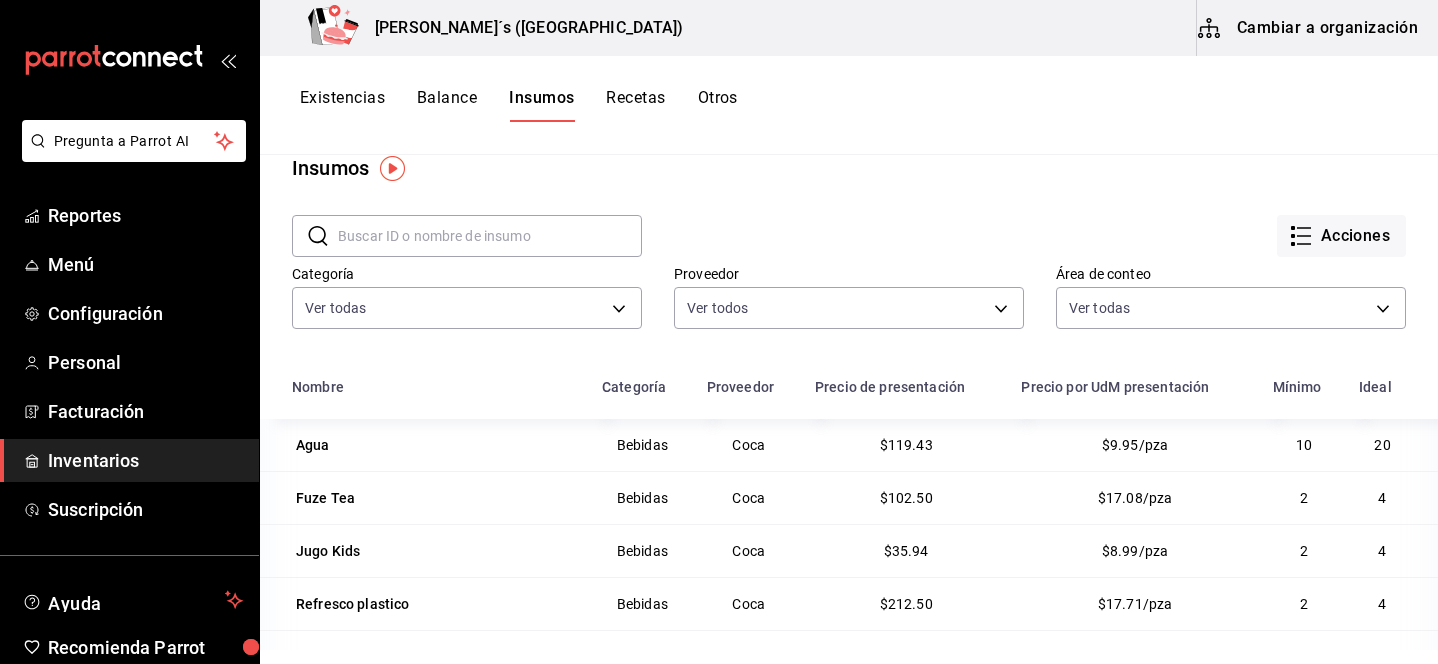 scroll, scrollTop: 0, scrollLeft: 0, axis: both 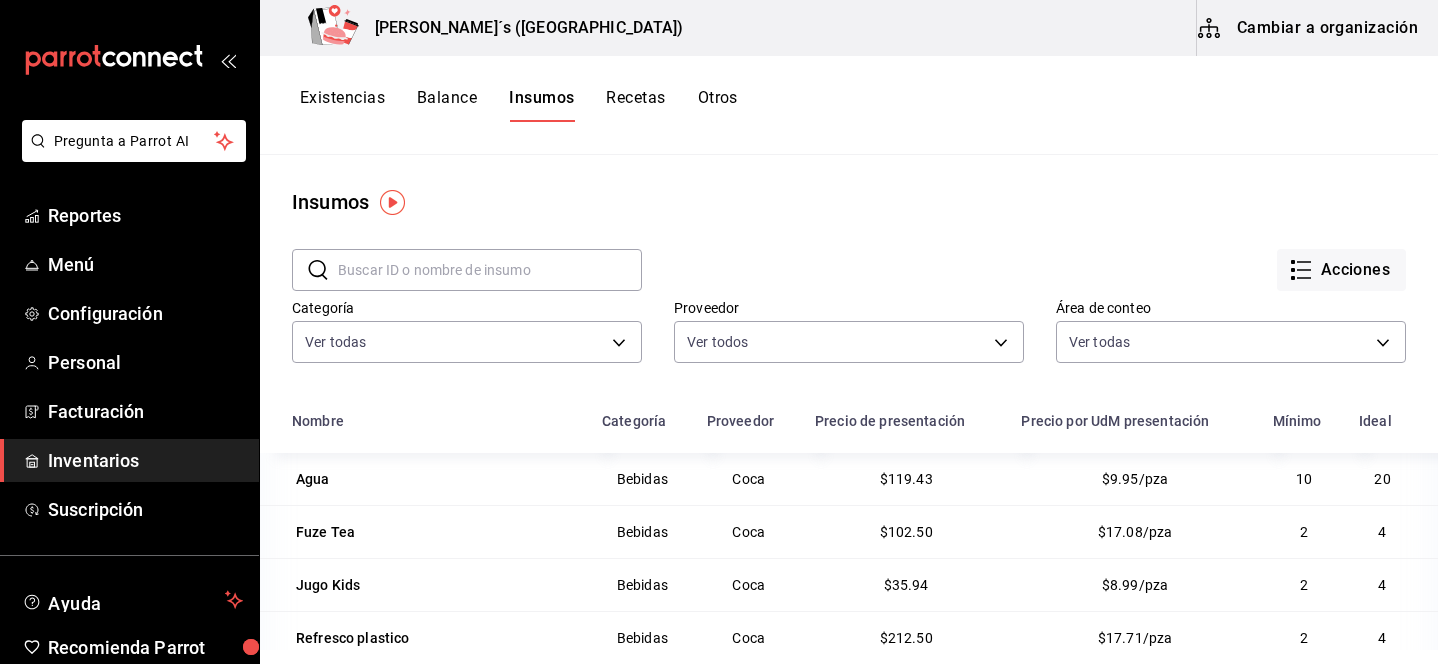 click on "Existencias" at bounding box center [342, 105] 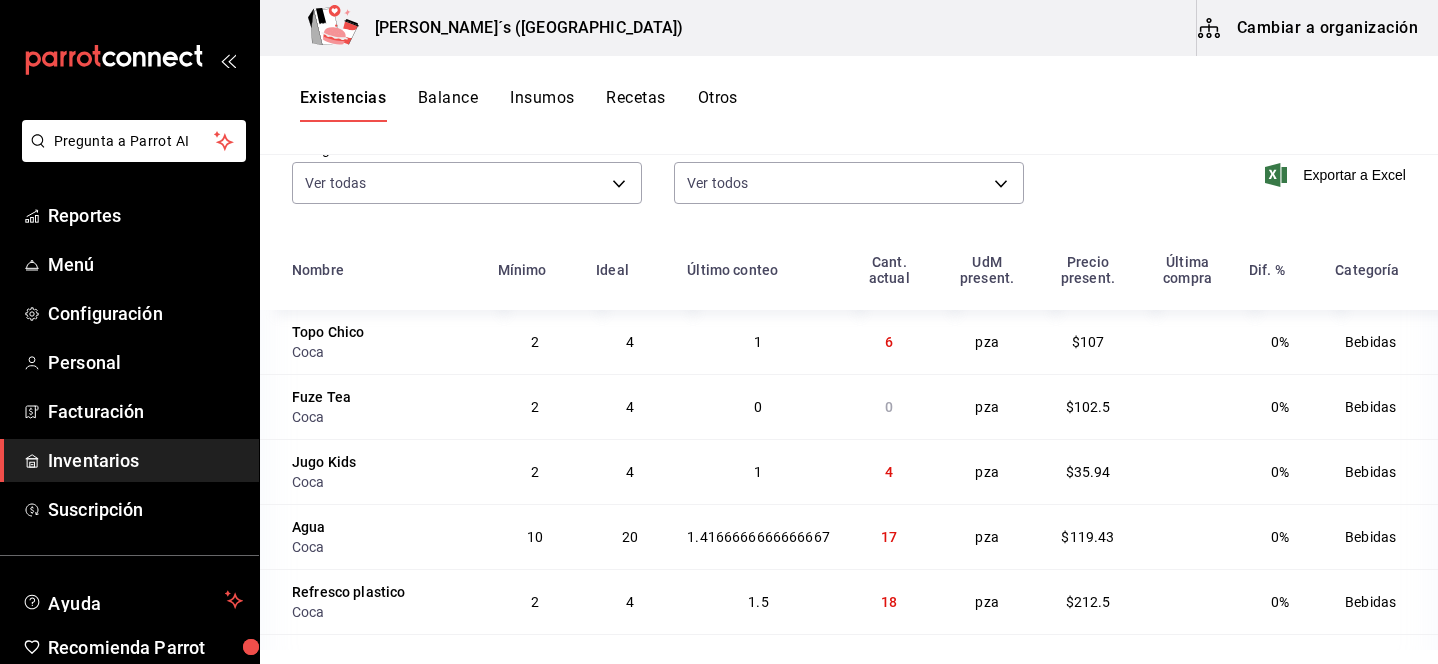scroll, scrollTop: 0, scrollLeft: 0, axis: both 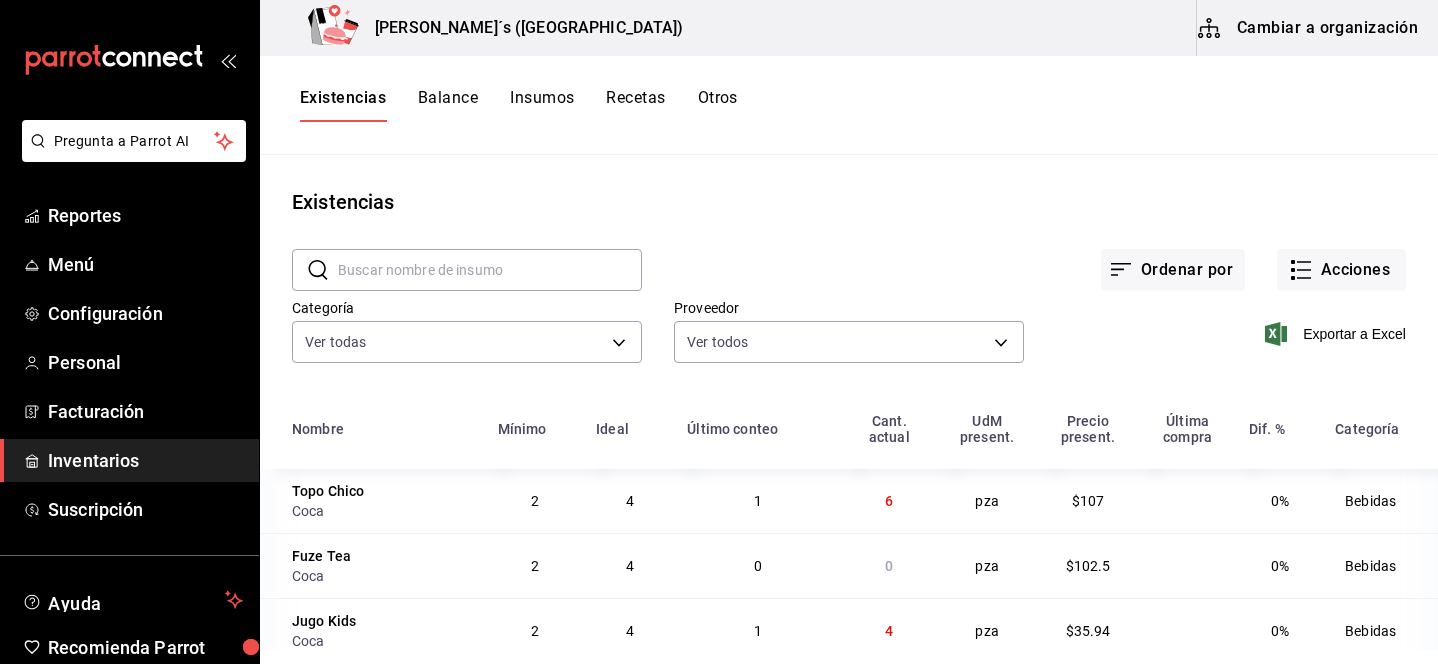 click on "Recetas" at bounding box center (635, 105) 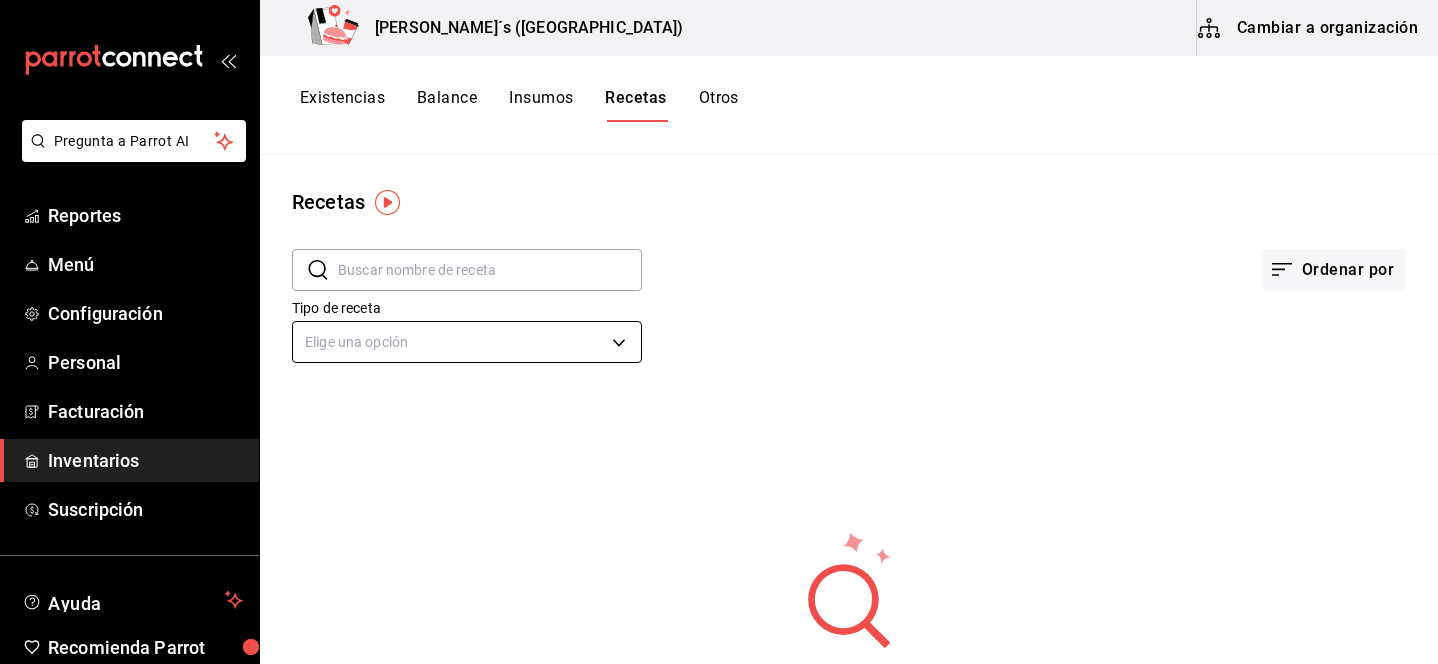 click on "Pregunta a Parrot AI Reportes   Menú   Configuración   Personal   Facturación   Inventarios   Suscripción   Ayuda Recomienda Parrot   Lili Flores   Sugerir nueva función   Bernie´s (Tamaulipas) Cambiar a organización Existencias Balance Insumos Recetas Otros Recetas ​ ​ Ordenar por Tipo de receta Elige una opción default No hay recetas a mostrar. Intenta otra búsqueda. Guardar GANA 1 MES GRATIS EN TU SUSCRIPCIÓN AQUÍ ¿Recuerdas cómo empezó tu restaurante?
Hoy puedes ayudar a un colega a tener el mismo cambio que tú viviste.
Recomienda Parrot directamente desde tu Portal Administrador.
Es fácil y rápido.
🎁 Por cada restaurante que se una, ganas 1 mes gratis. Ver video tutorial Ir a video Pregunta a Parrot AI Reportes   Menú   Configuración   Personal   Facturación   Inventarios   Suscripción   Ayuda Recomienda Parrot   Lili Flores   Sugerir nueva función   Duplicar Eliminar Visitar centro de ayuda (81) 2046 6363 soporte@parrotsoftware.io Visitar centro de ayuda (81) 2046 6363" at bounding box center [719, 325] 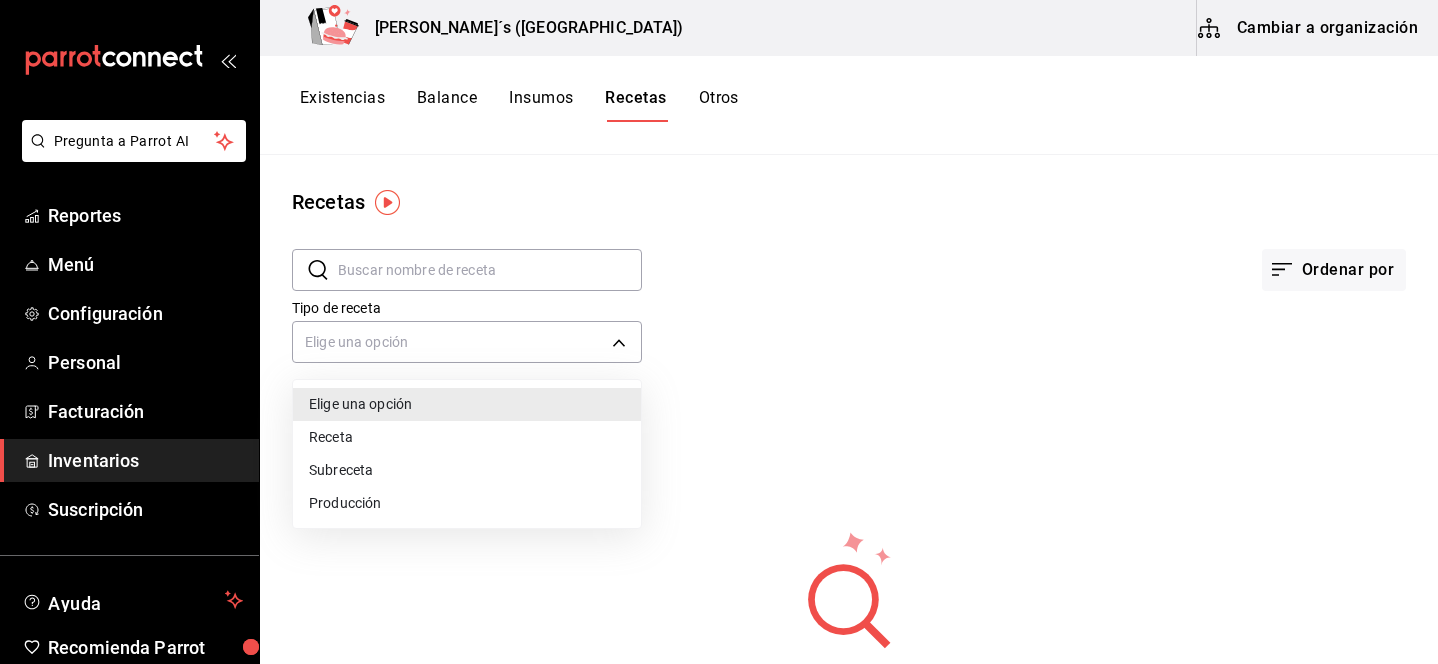 click on "Receta" at bounding box center [467, 437] 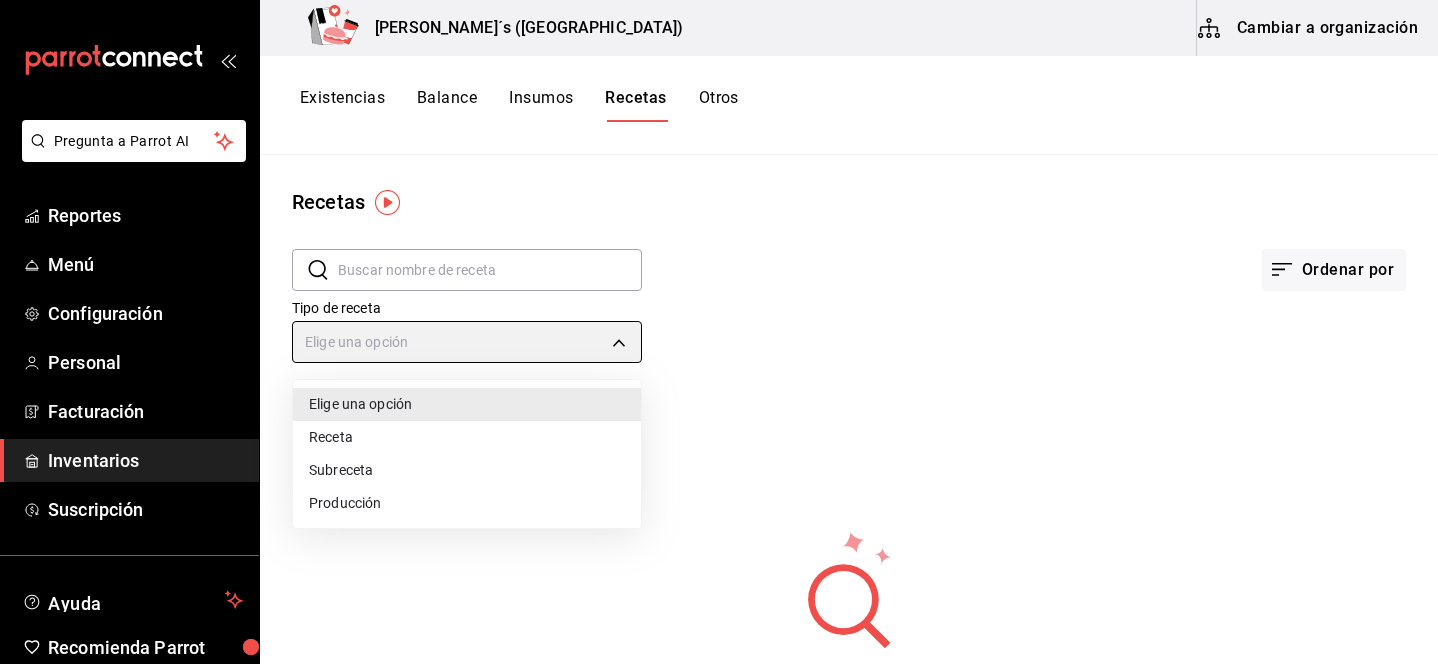 type on "PRODUCT" 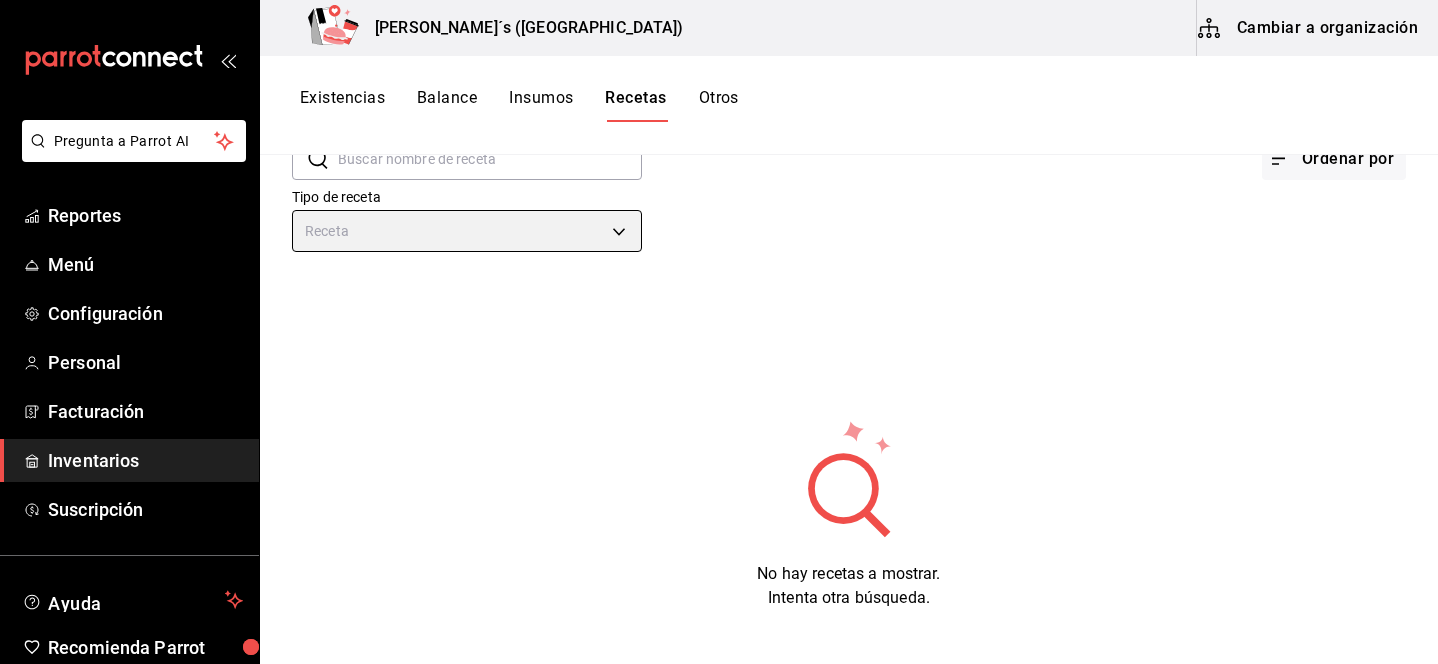 scroll, scrollTop: 0, scrollLeft: 0, axis: both 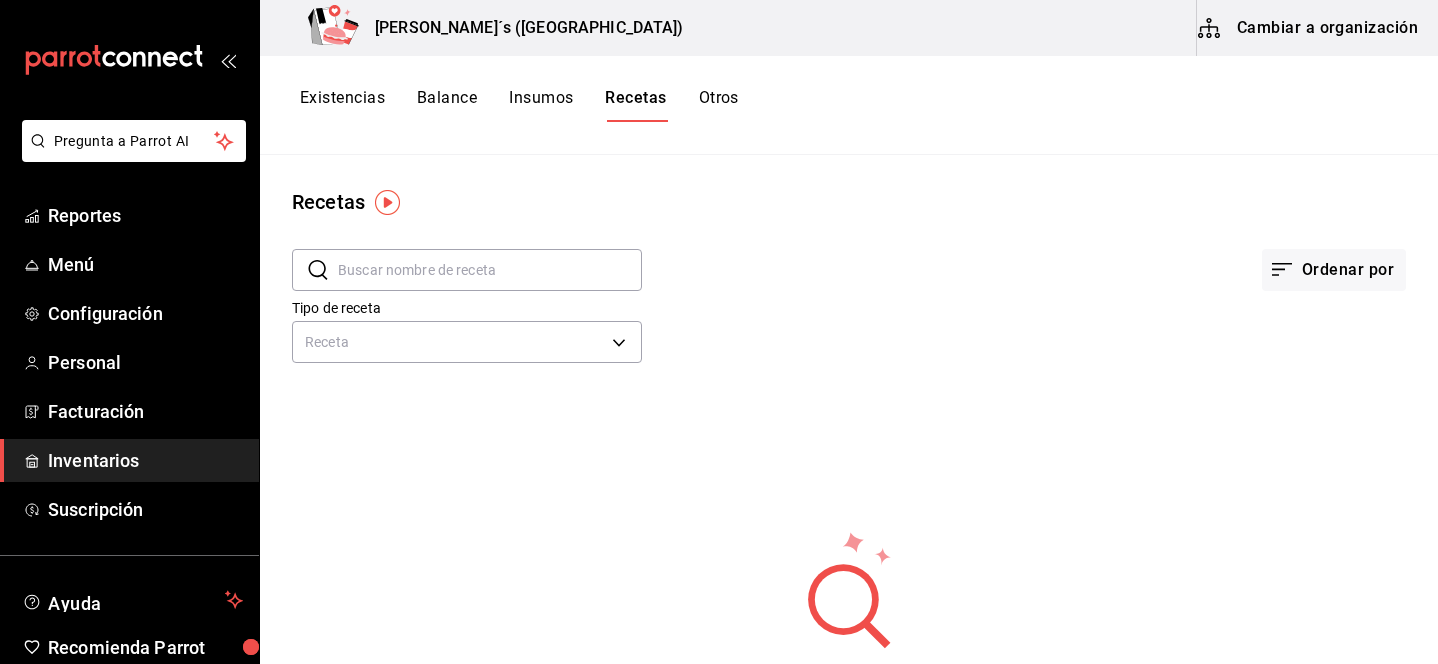 click on "Cambiar a organización" at bounding box center [1309, 28] 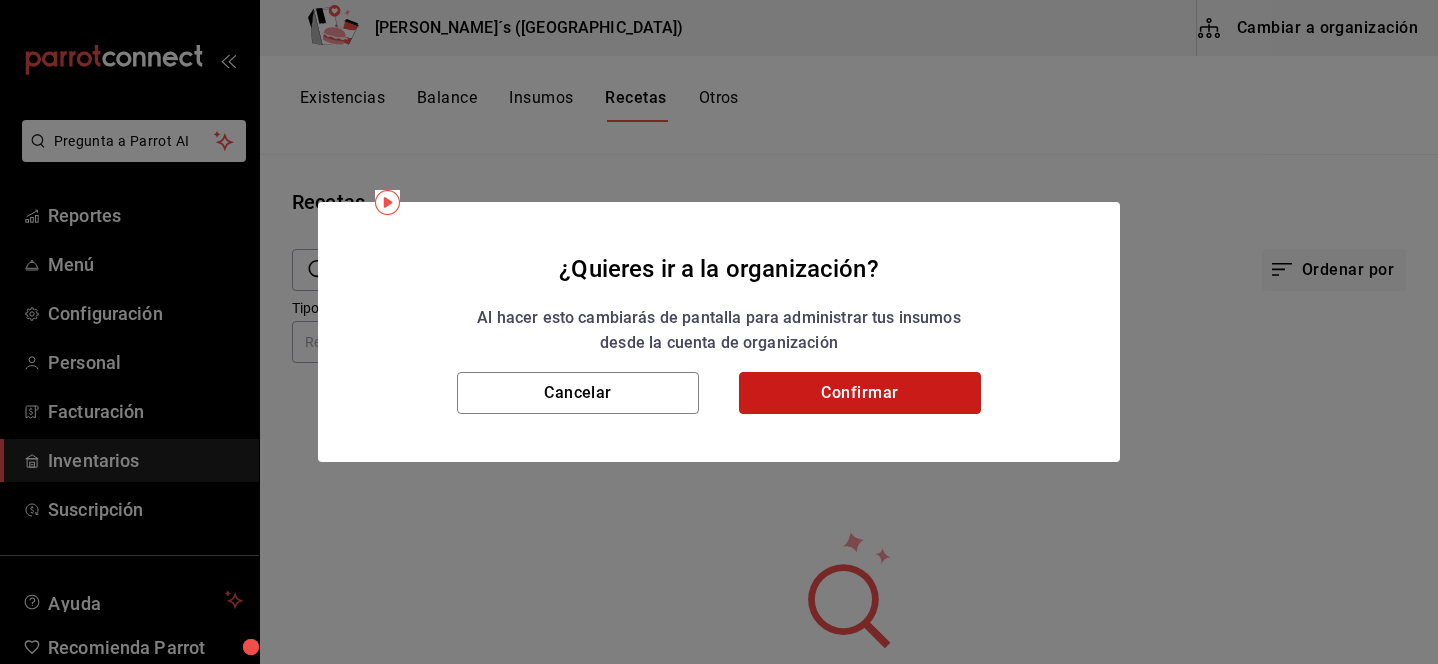 click on "Confirmar" at bounding box center (860, 393) 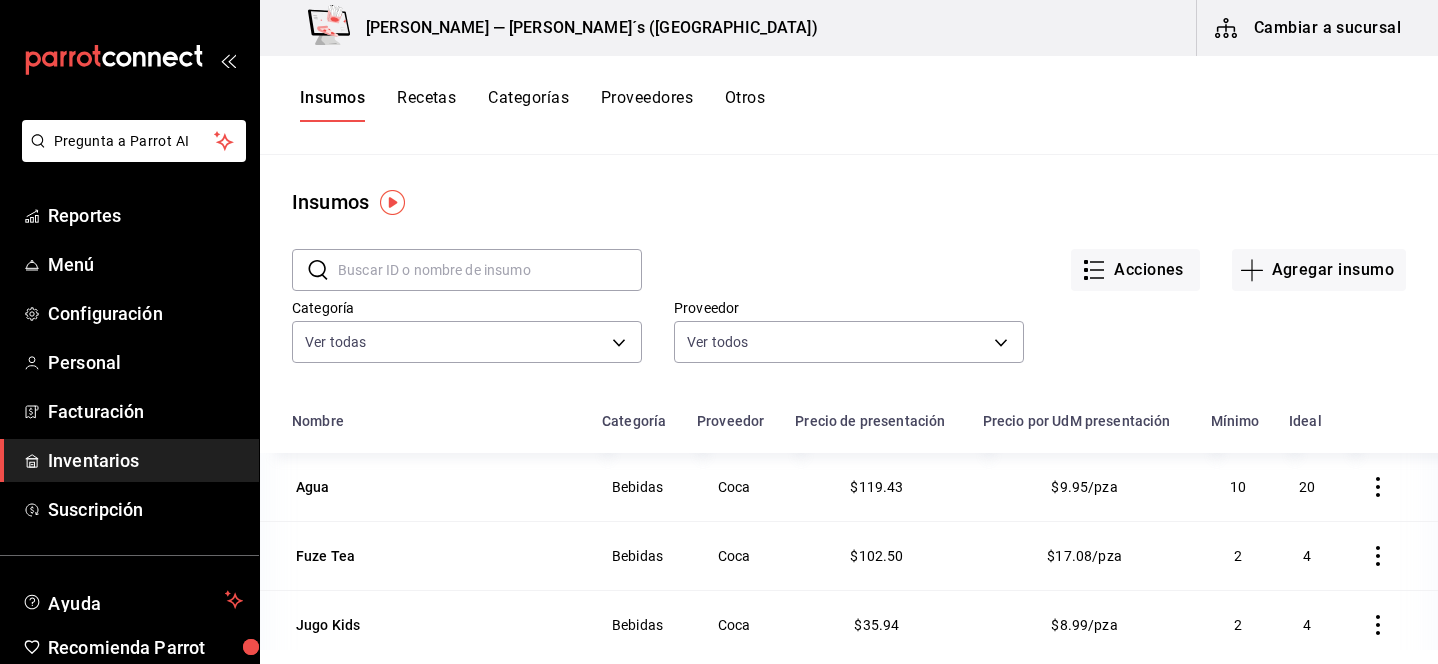 click on "Recetas" at bounding box center (426, 105) 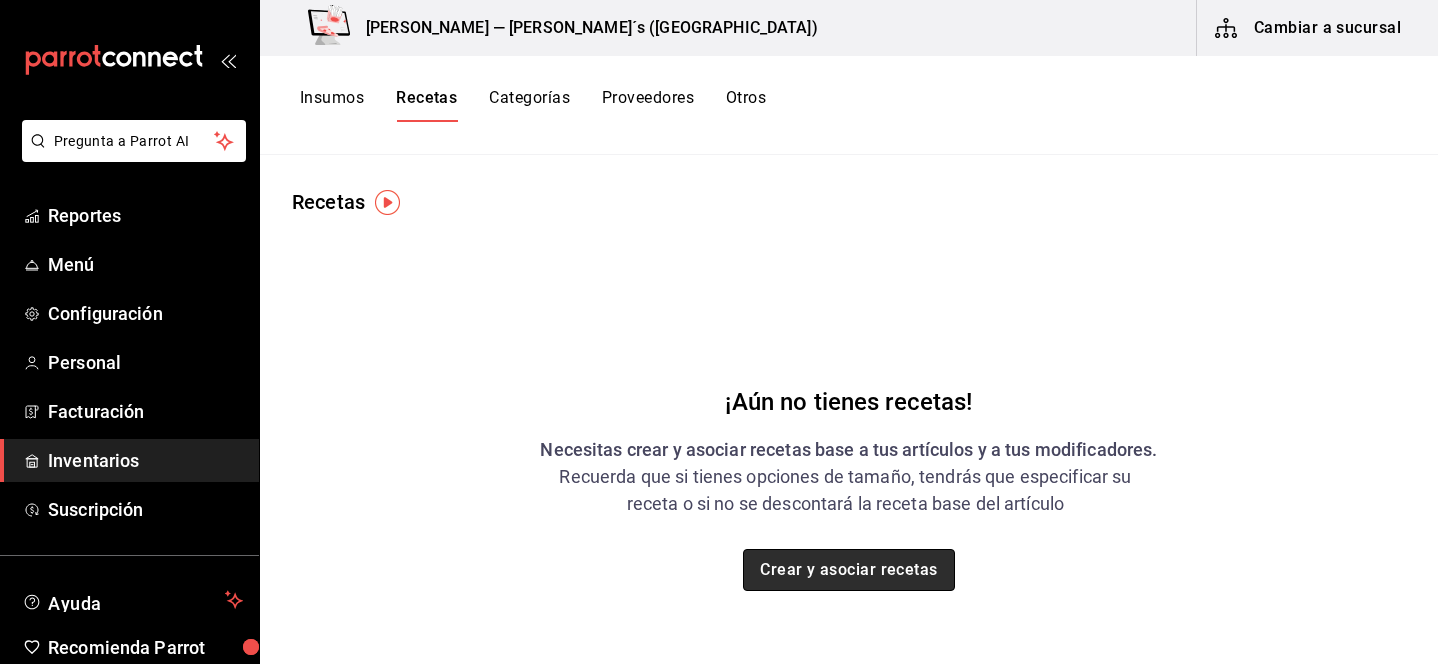 click on "Crear y asociar recetas" at bounding box center (849, 570) 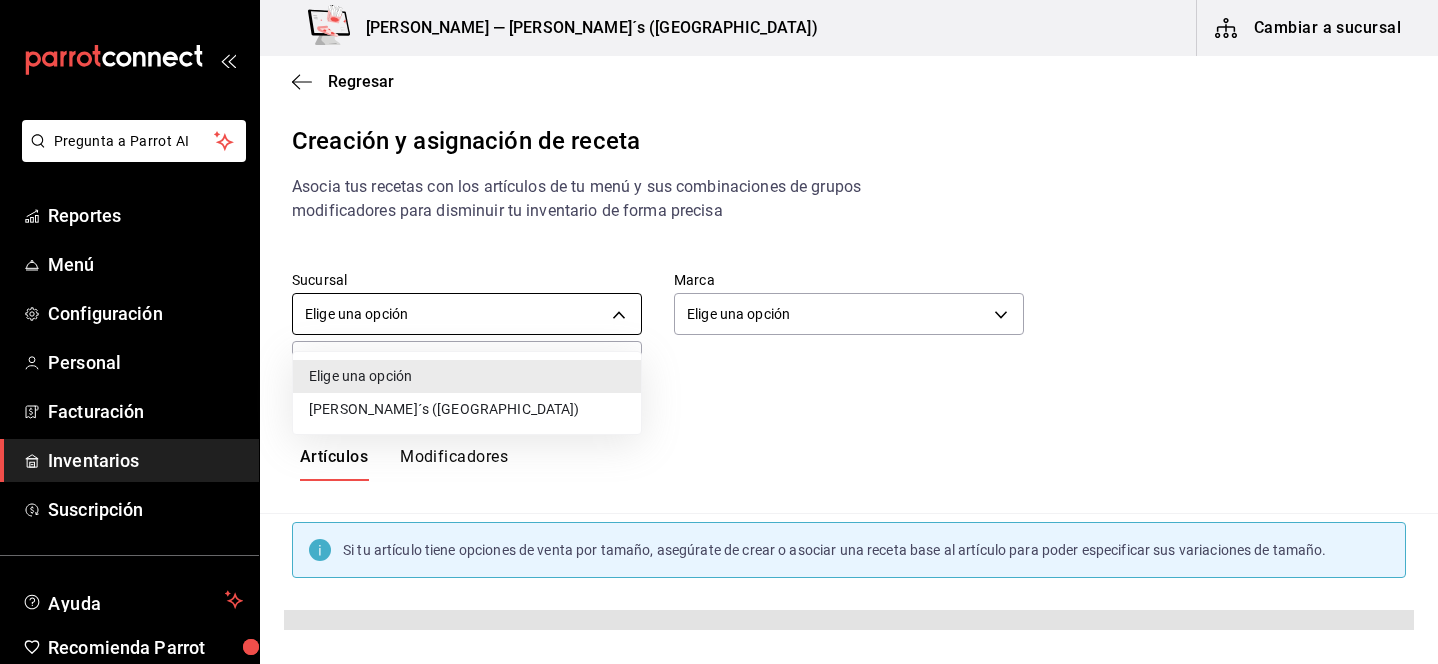 click on "Pregunta a Parrot AI Reportes   Menú   Configuración   Personal   Facturación   Inventarios   Suscripción   Ayuda Recomienda Parrot   Lili Flores   Sugerir nueva función   Bernies — Bernie´s (Tamaulipas) Cambiar a sucursal Regresar Creación y asignación de receta Asocia tus recetas con los artículos de tu menú y sus combinaciones de grupos modificadores para disminuir tu inventario de forma precisa Sucursal Elige una opción default Marca Elige una opción default ​ ​ Artículos Modificadores Si tu artículo tiene opciones de venta por tamaño, asegúrate de crear o asociar una receta base al artículo para poder especificar sus variaciones de tamaño. Guardar Receta de artículo GANA 1 MES GRATIS EN TU SUSCRIPCIÓN AQUÍ ¿Recuerdas cómo empezó tu restaurante?
Hoy puedes ayudar a un colega a tener el mismo cambio que tú viviste.
Recomienda Parrot directamente desde tu Portal Administrador.
Es fácil y rápido.
🎁 Por cada restaurante que se una, ganas 1 mes gratis. Reportes   Menú" at bounding box center [719, 315] 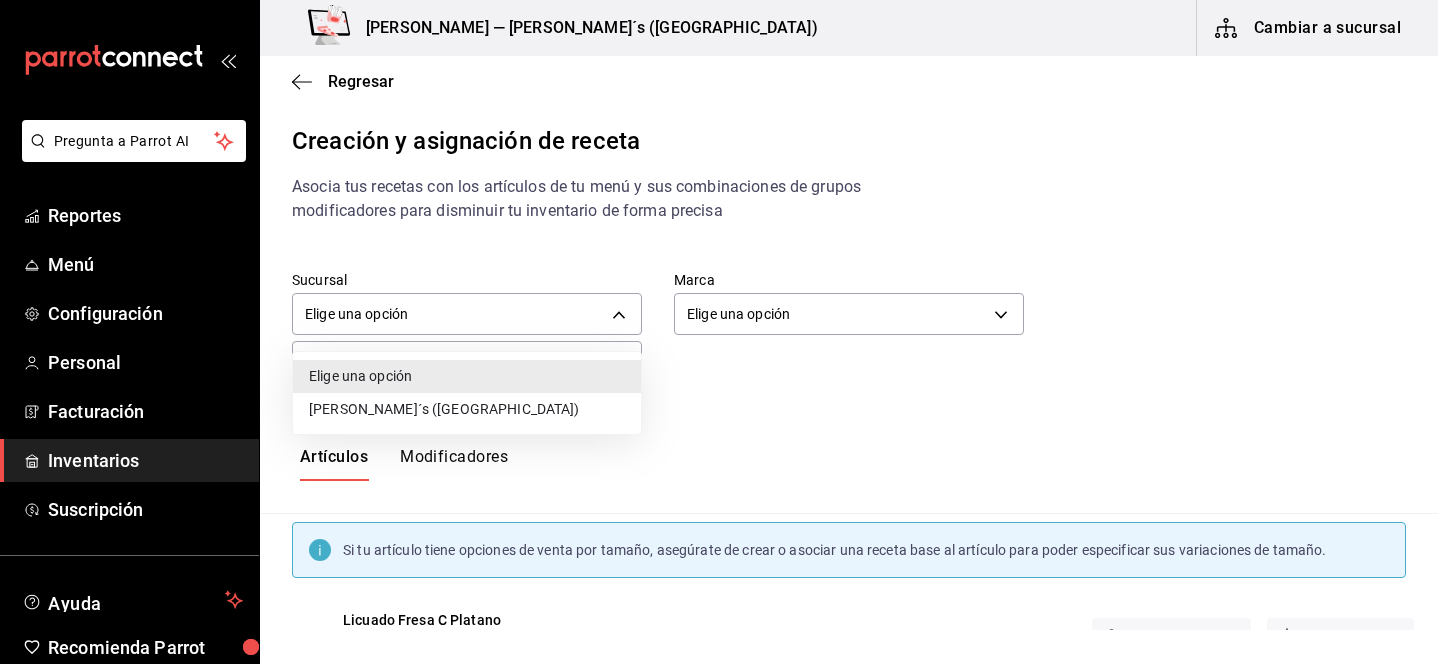 click on "[PERSON_NAME]´s ([GEOGRAPHIC_DATA])" at bounding box center [467, 409] 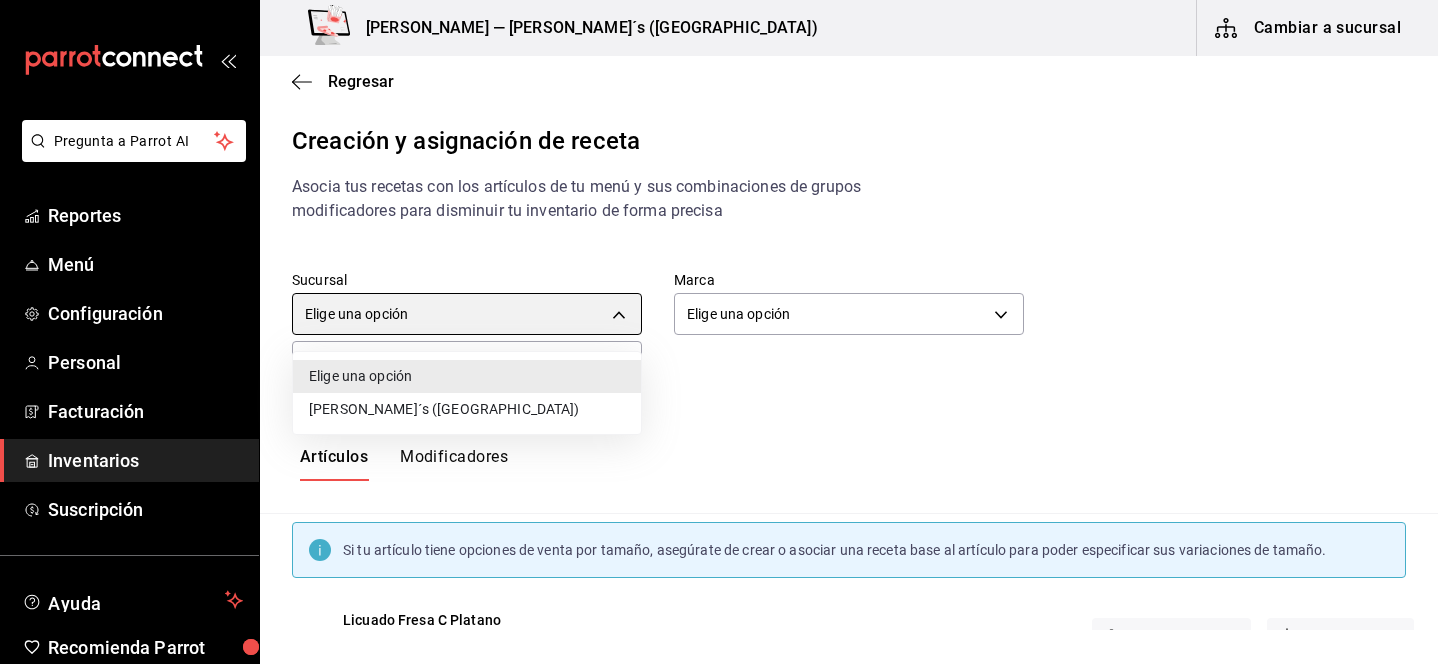 type on "8f7b9cdf-069d-4ba8-9b92-caaa38e15f7e" 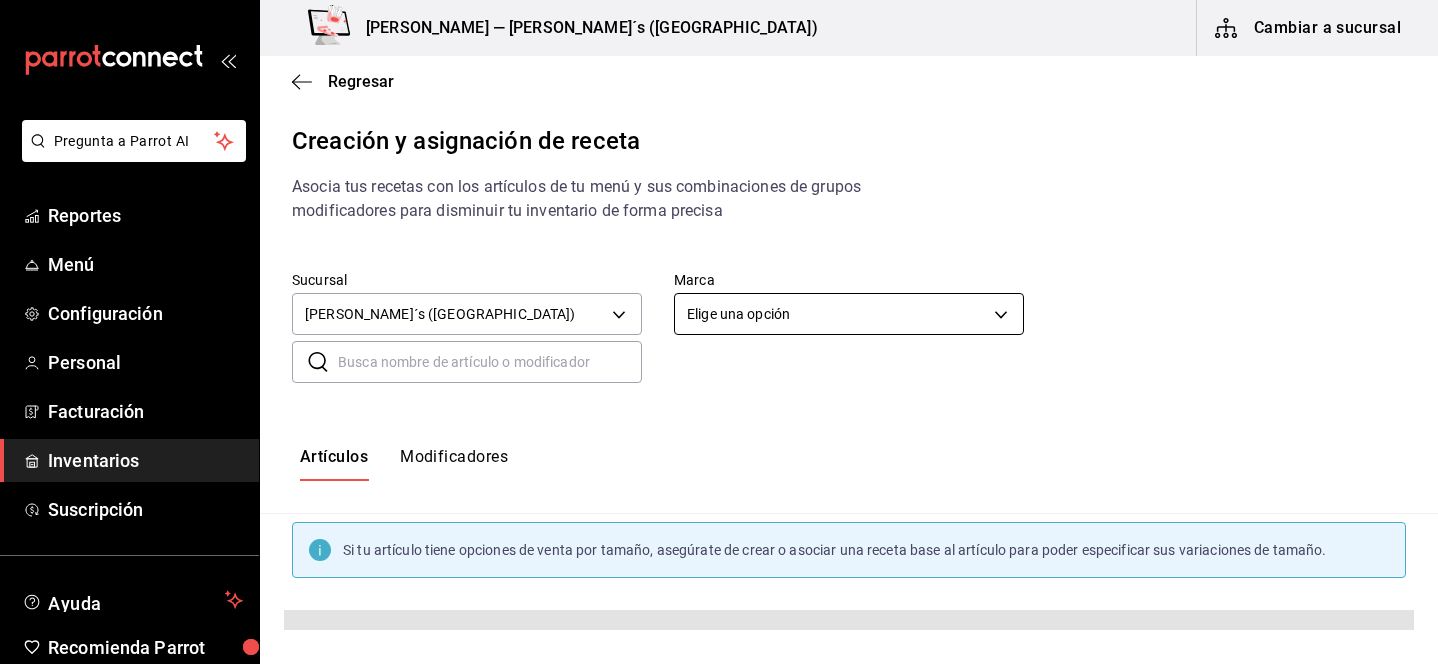 click on "Pregunta a Parrot AI Reportes   Menú   Configuración   Personal   Facturación   Inventarios   Suscripción   Ayuda Recomienda Parrot   Lili Flores   Sugerir nueva función   Bernies — Bernie´s (Tamaulipas) Cambiar a sucursal Regresar Creación y asignación de receta Asocia tus recetas con los artículos de tu menú y sus combinaciones de grupos modificadores para disminuir tu inventario de forma precisa Sucursal Bernie´s (Tamaulipas) 8f7b9cdf-069d-4ba8-9b92-caaa38e15f7e Marca Elige una opción default ​ ​ Artículos Modificadores Si tu artículo tiene opciones de venta por tamaño, asegúrate de crear o asociar una receta base al artículo para poder especificar sus variaciones de tamaño. Guardar Receta de artículo GANA 1 MES GRATIS EN TU SUSCRIPCIÓN AQUÍ Pregunta a Parrot AI Reportes   Menú   Configuración   Personal   Facturación   Inventarios   Suscripción   Ayuda Recomienda Parrot   Lili Flores   Sugerir nueva función   Visitar centro de ayuda (81) 2046 6363 soporte@parrotsoftware.io" at bounding box center (719, 315) 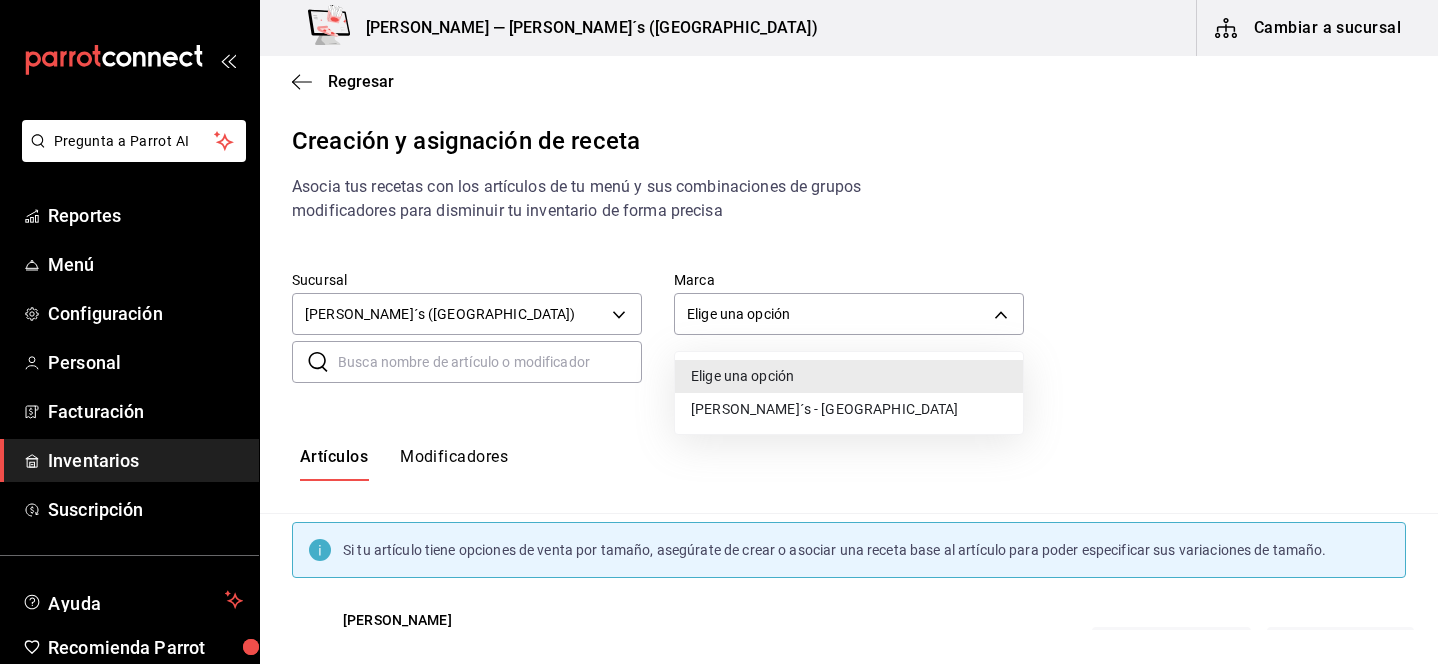click at bounding box center [719, 332] 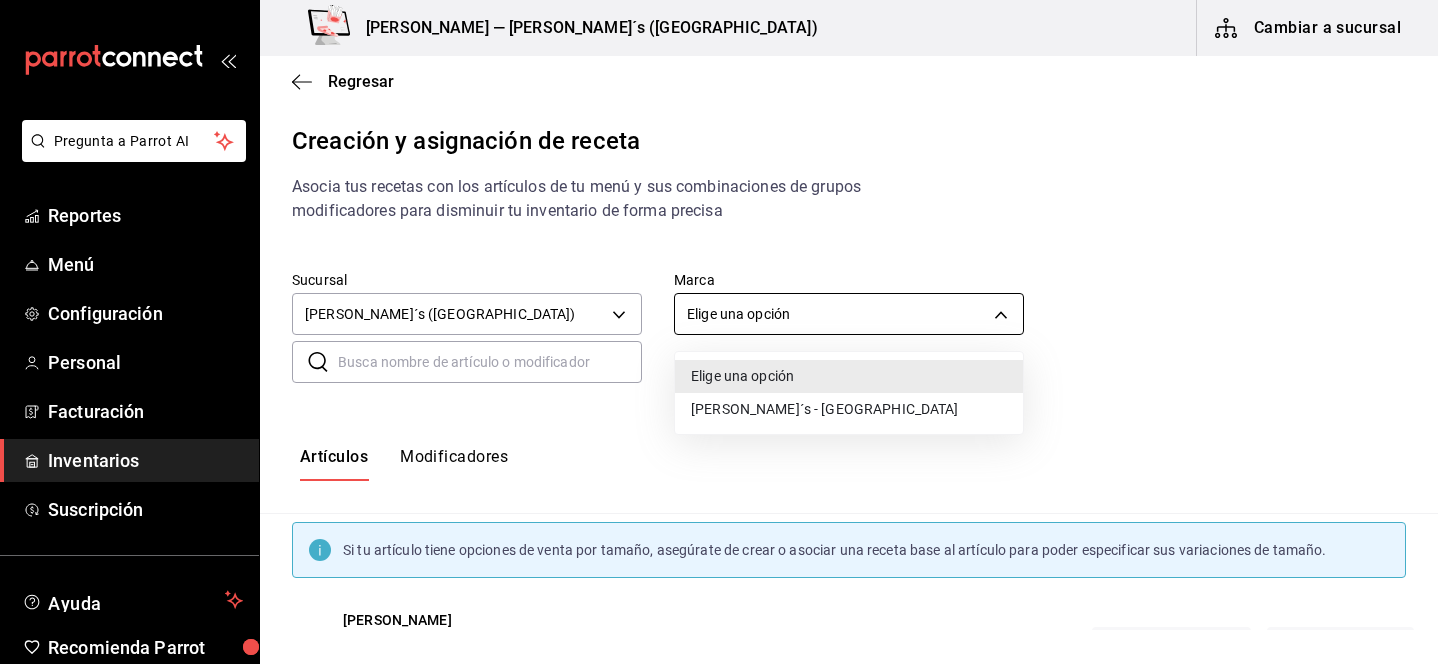 click on "Pregunta a Parrot AI Reportes   Menú   Configuración   Personal   Facturación   Inventarios   Suscripción   Ayuda Recomienda Parrot   Lili Flores   Sugerir nueva función   Bernies — Bernie´s (Tamaulipas) Cambiar a sucursal Regresar Creación y asignación de receta Asocia tus recetas con los artículos de tu menú y sus combinaciones de grupos modificadores para disminuir tu inventario de forma precisa Sucursal Bernie´s (Tamaulipas) 8f7b9cdf-069d-4ba8-9b92-caaa38e15f7e Marca Elige una opción default ​ ​ Artículos Modificadores Si tu artículo tiene opciones de venta por tamaño, asegúrate de crear o asociar una receta base al artículo para poder especificar sus variaciones de tamaño. Bernie Bacon Burger AR-1747252693421 Menú Aplicaciones Menú Sucursal Asociar receta Crear receta Boneless AR-1747252693422 Menú Aplicaciones Menú Sucursal Asociar receta Crear receta Jugo de Naranja AR-1751837215097 Menú Sucursal Menú Aplicaciones Asociar receta Crear receta Hotcakes MM AR-1751836457641" at bounding box center (719, 315) 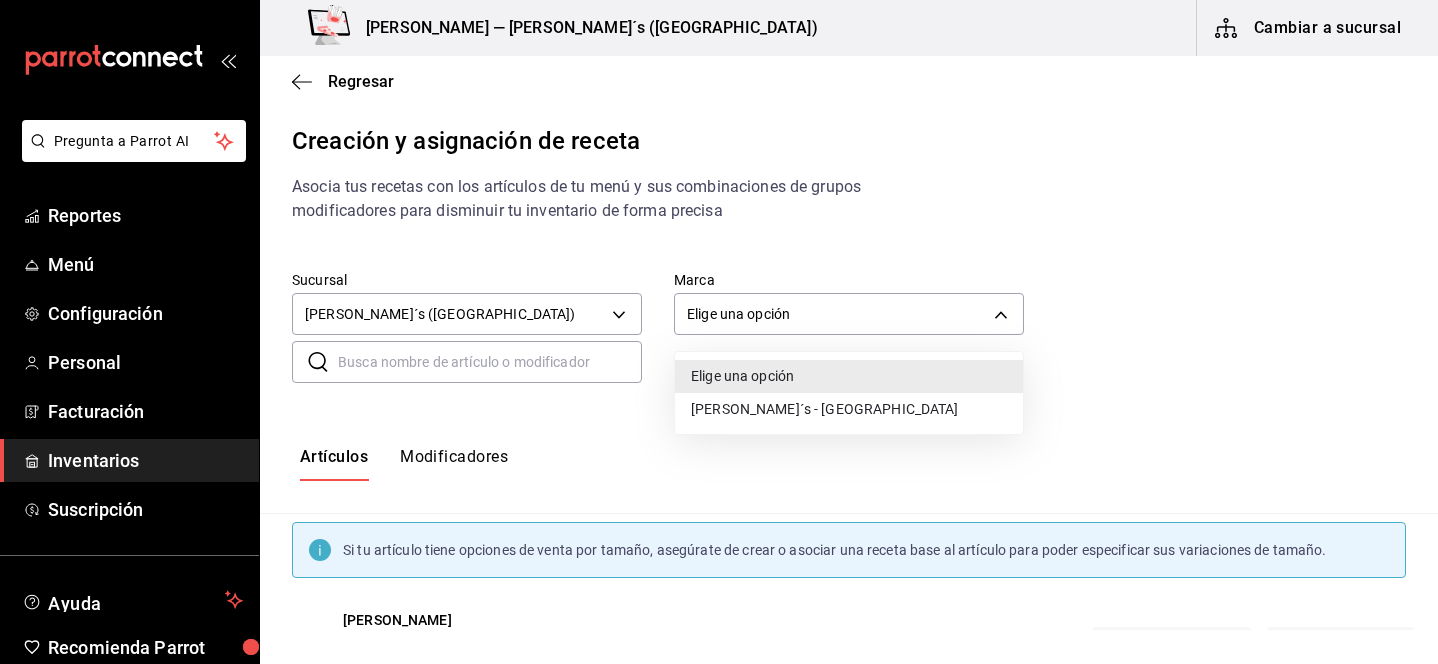 click on "[PERSON_NAME]´s - [GEOGRAPHIC_DATA]" at bounding box center (849, 409) 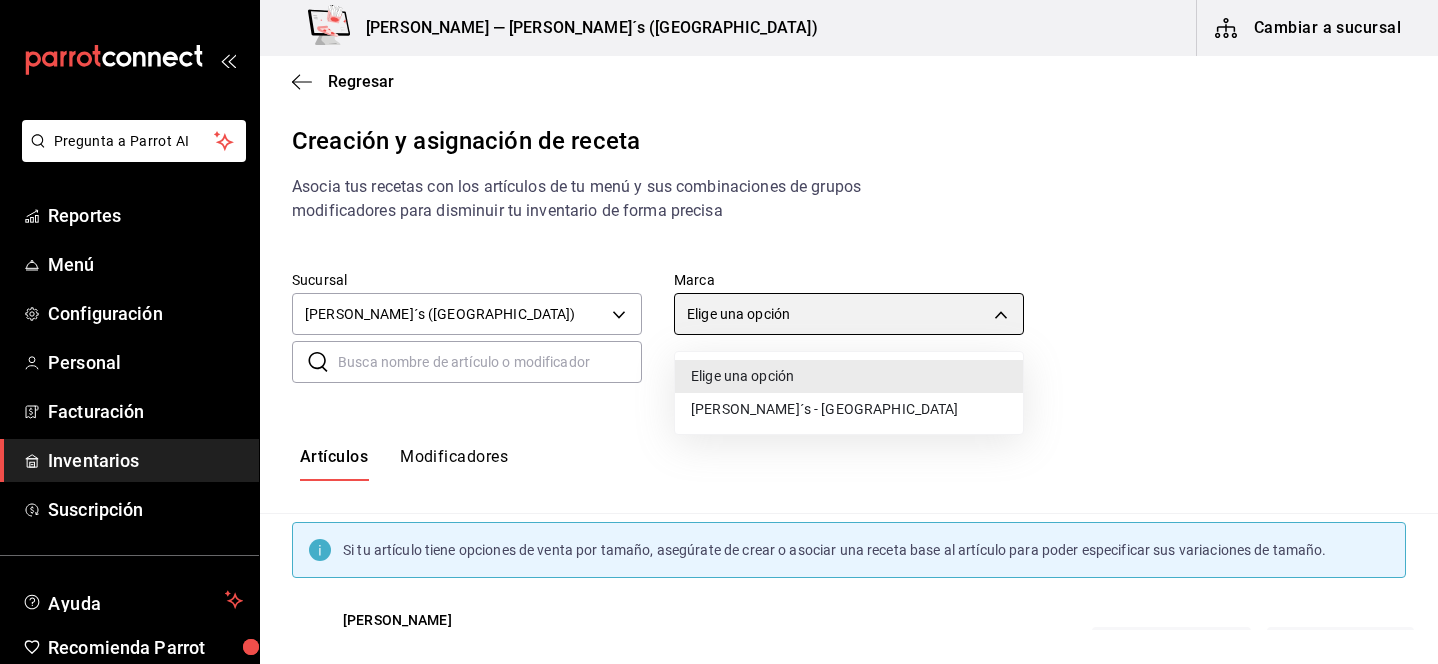 type on "e7eeebf8-c286-41d3-abda-b6d1bb78a6ef" 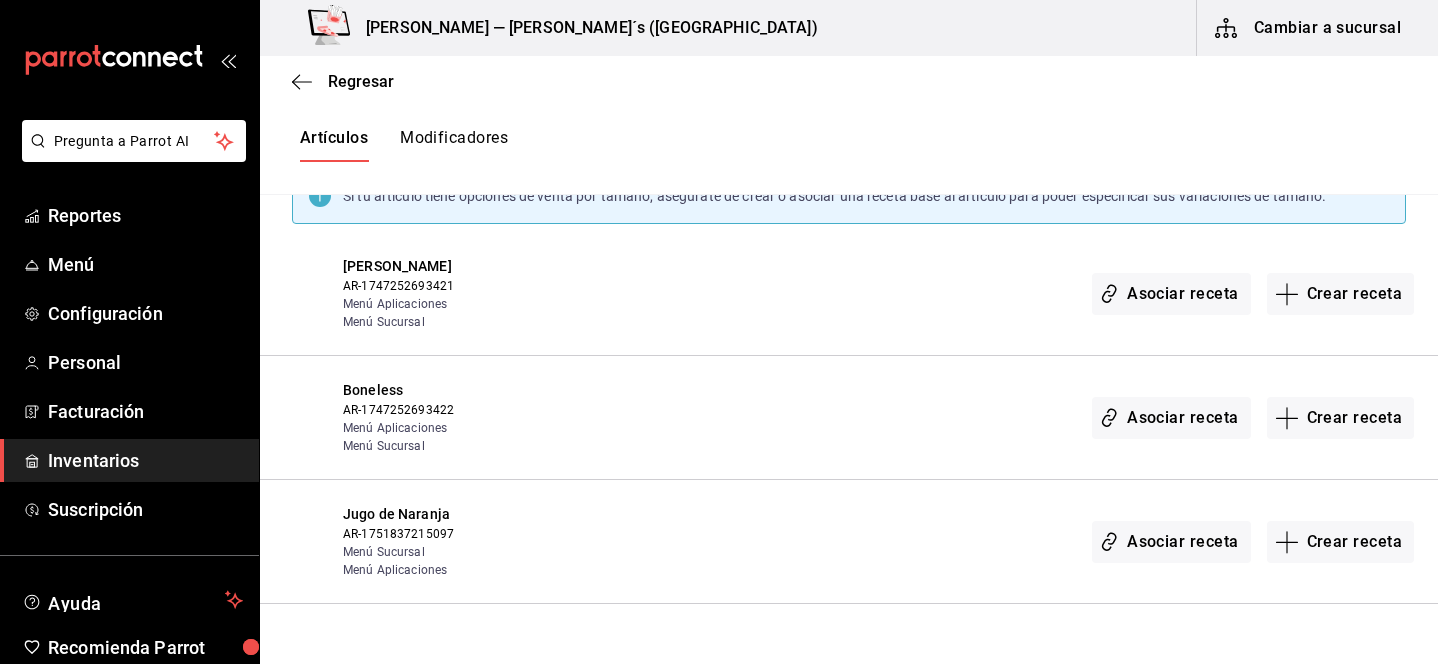 scroll, scrollTop: 0, scrollLeft: 0, axis: both 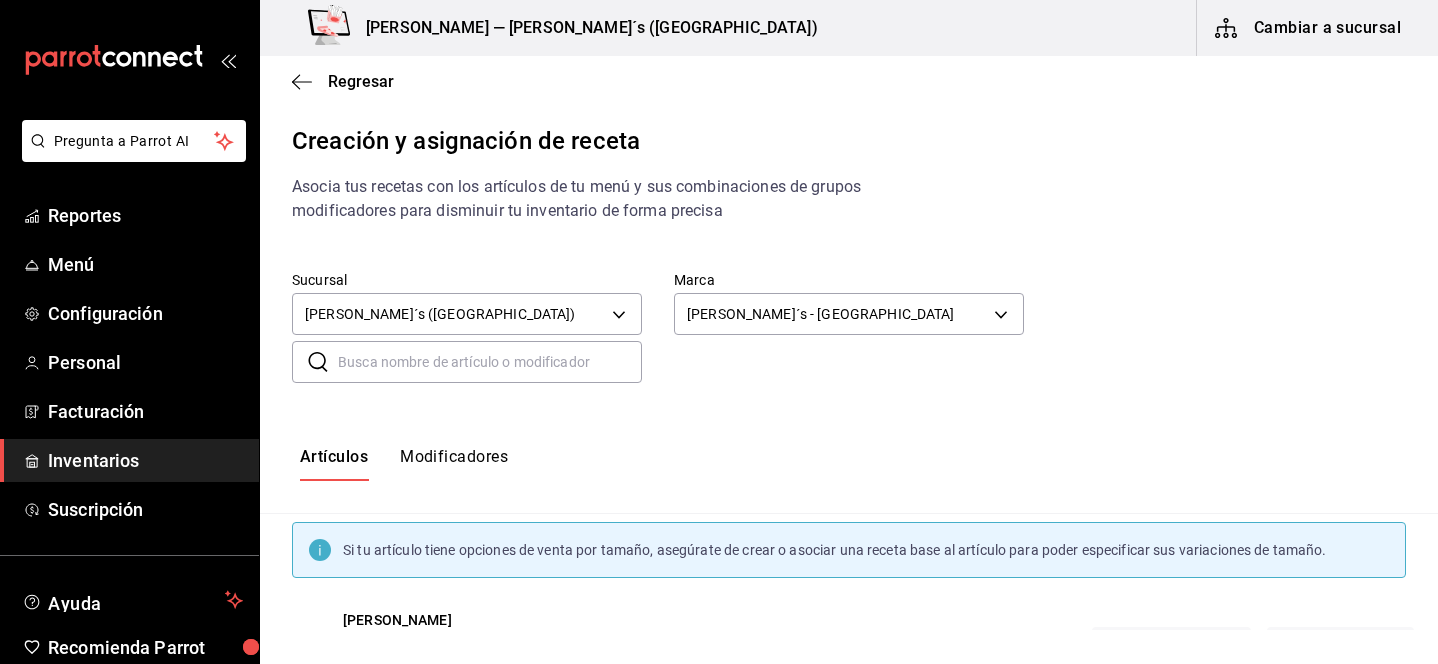 click at bounding box center [490, 362] 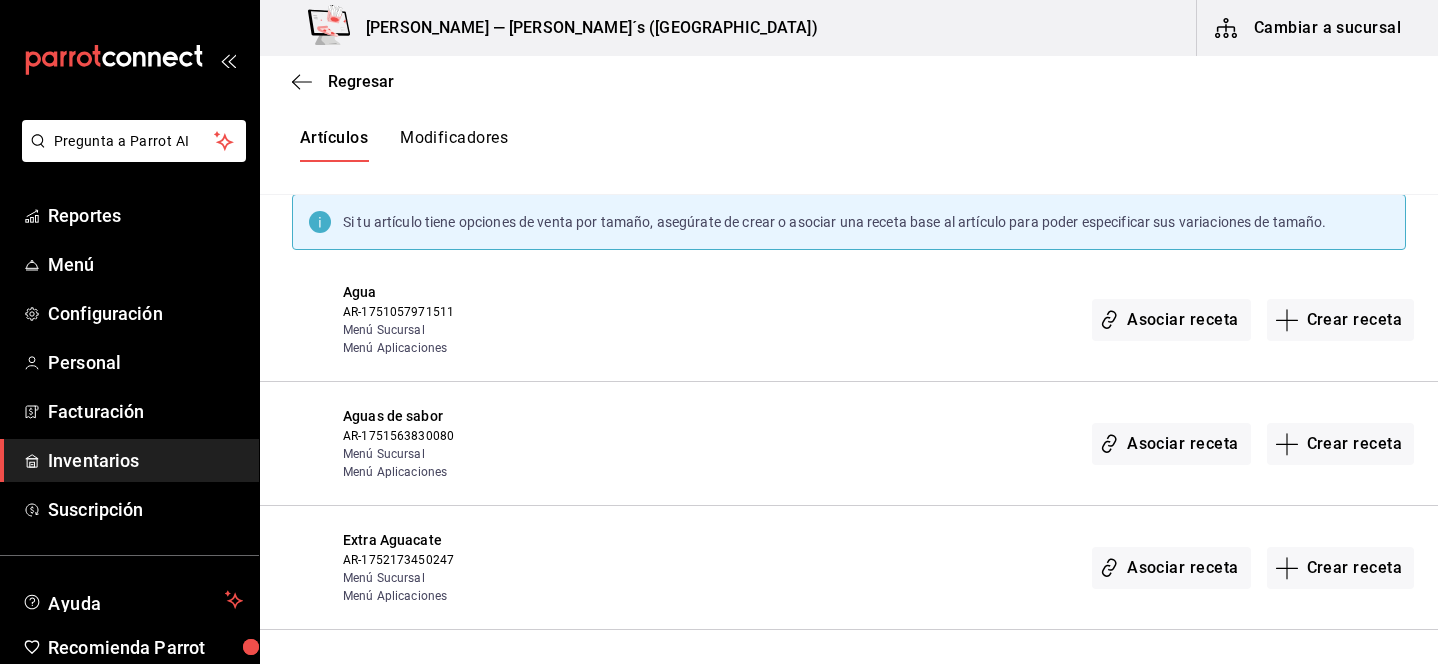 scroll, scrollTop: 328, scrollLeft: 0, axis: vertical 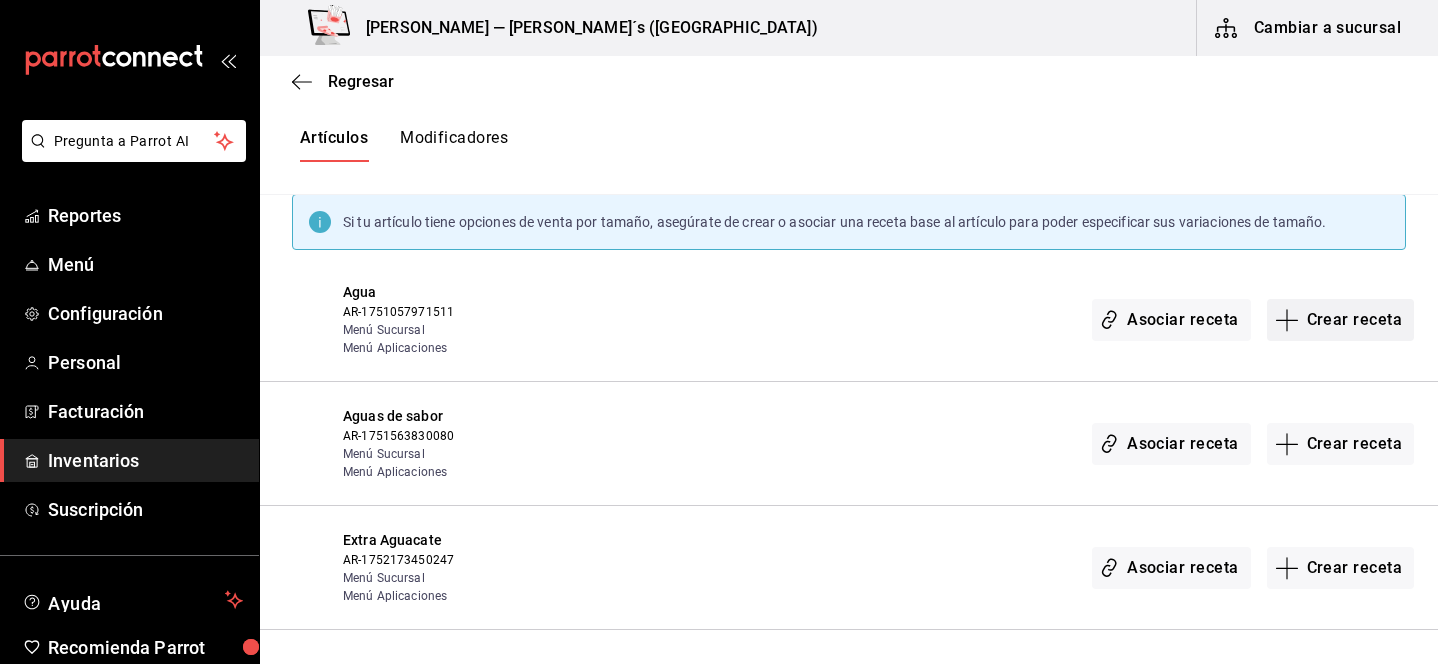 type on "agua" 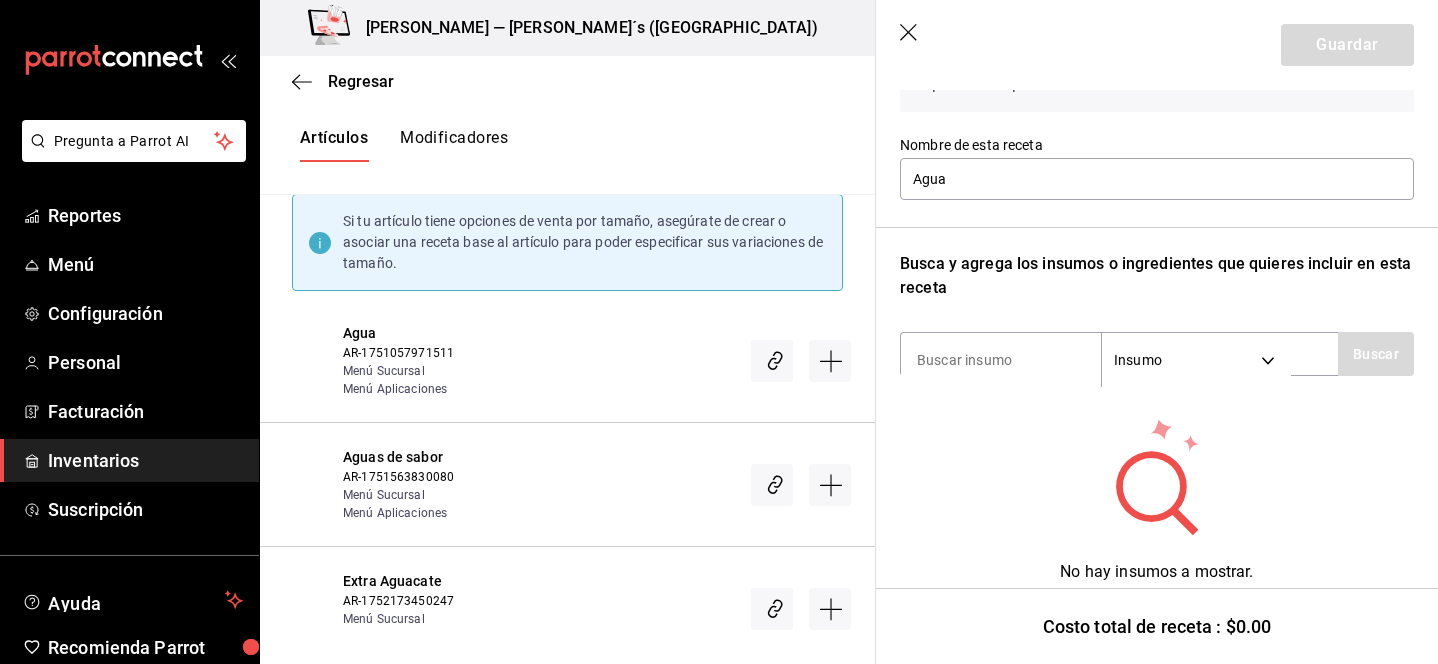 scroll, scrollTop: 181, scrollLeft: 0, axis: vertical 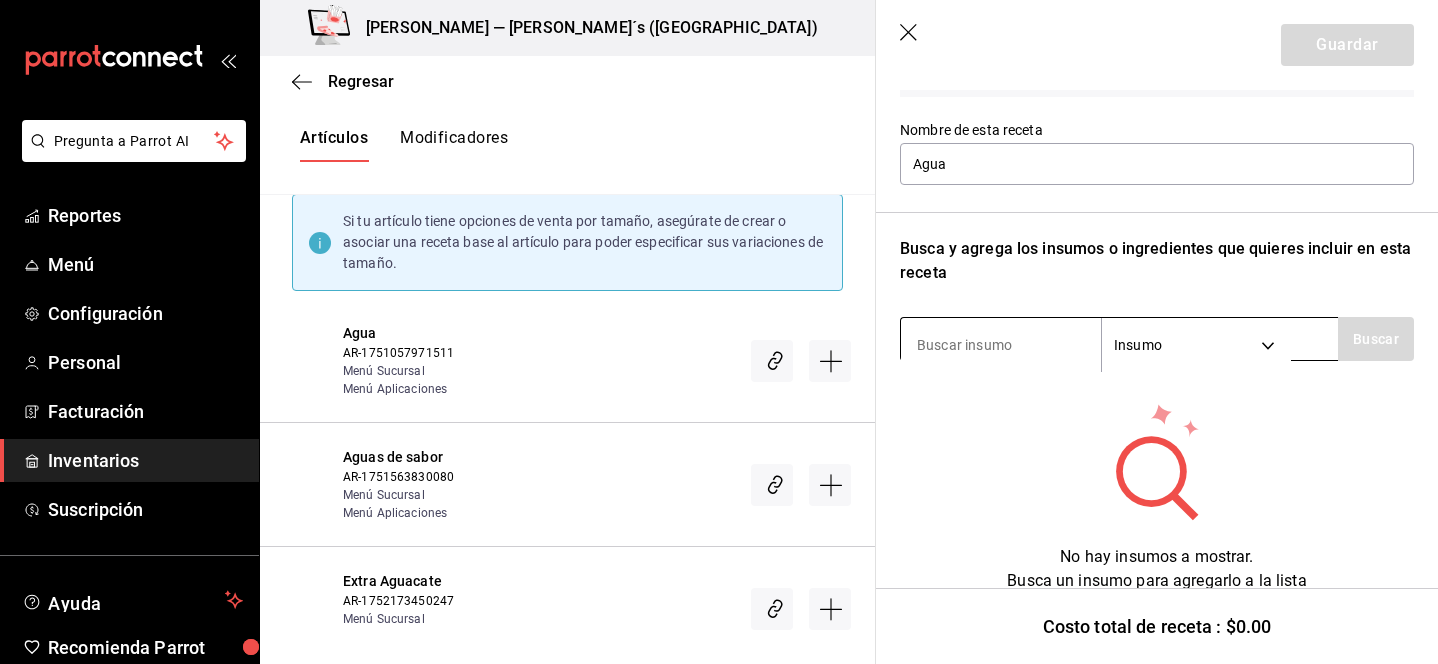 click at bounding box center [1001, 345] 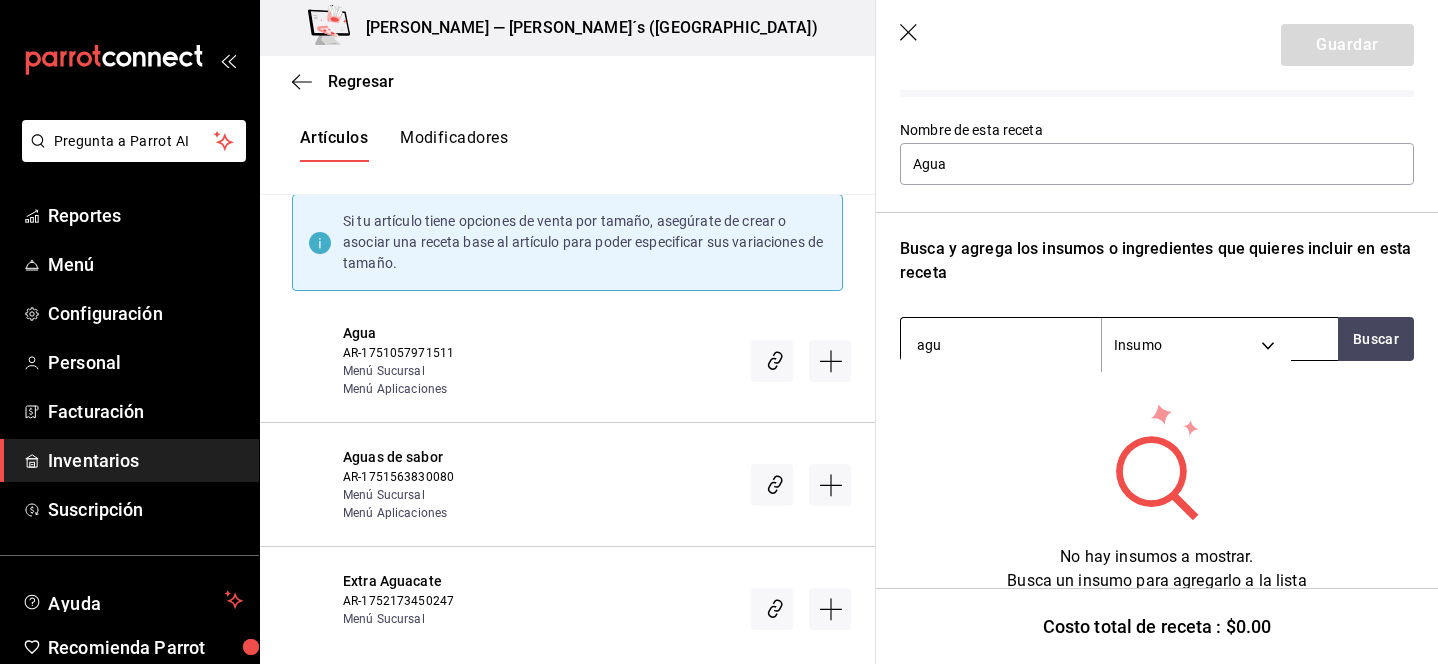 type on "agua" 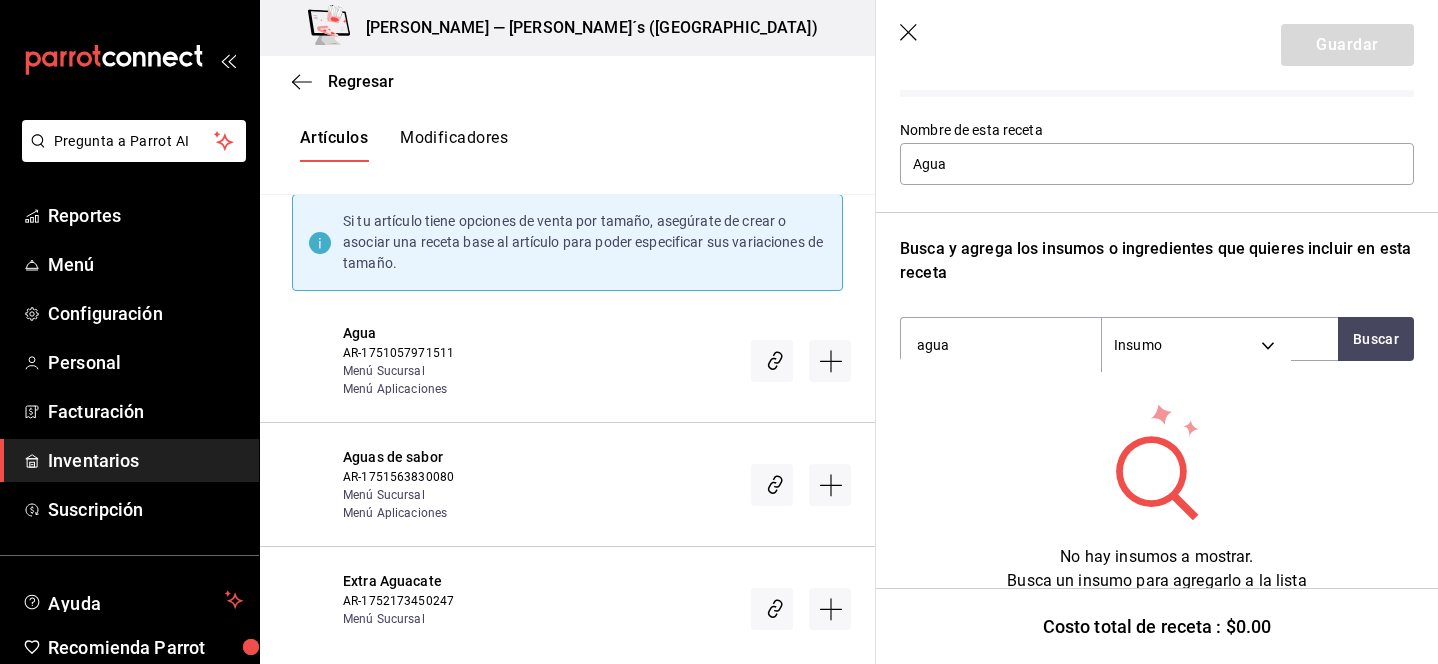 scroll, scrollTop: 190, scrollLeft: 0, axis: vertical 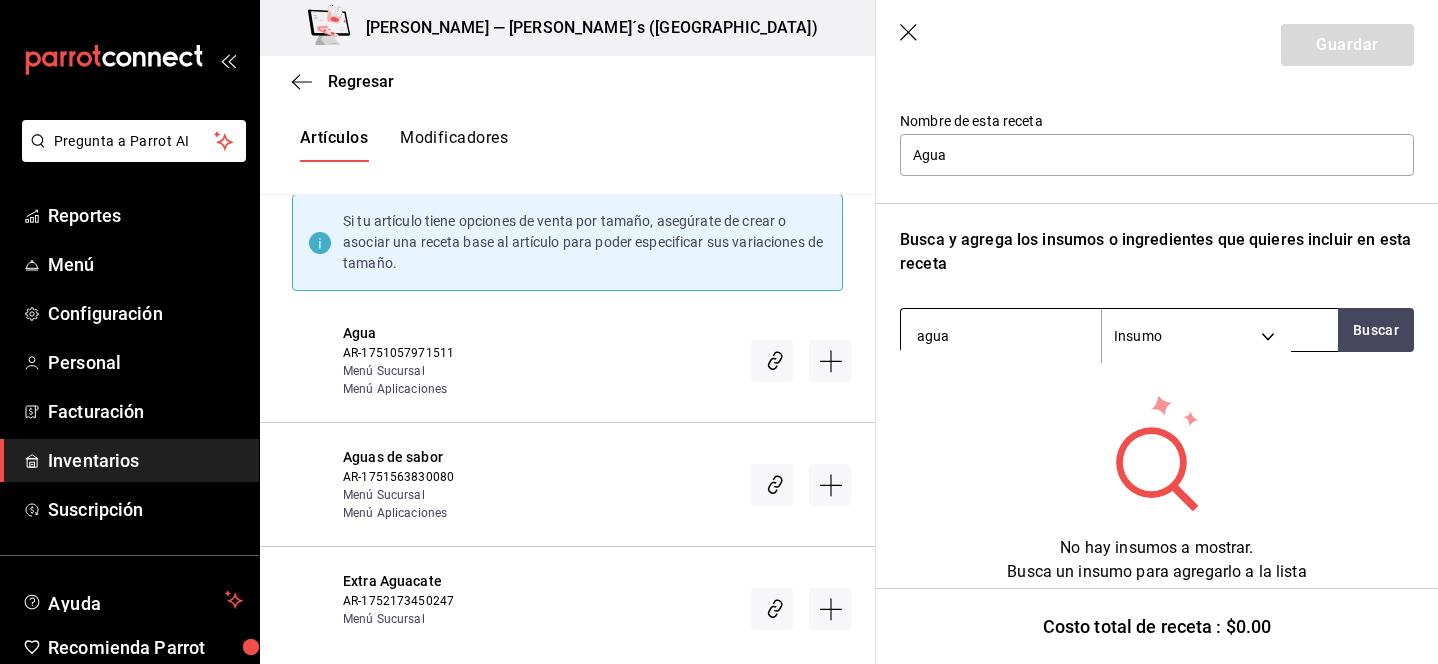 click on "agua" at bounding box center (1001, 336) 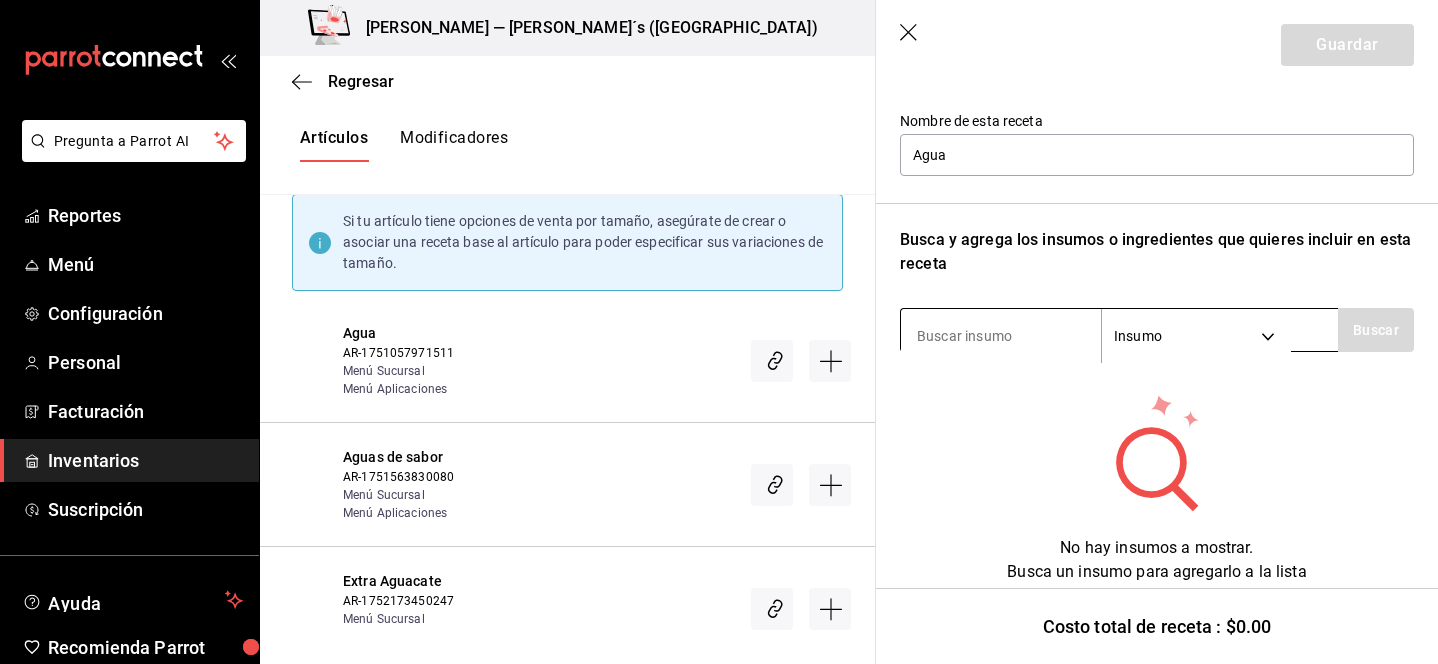 click on "Pregunta a Parrot AI Reportes   Menú   Configuración   Personal   Facturación   Inventarios   Suscripción   Ayuda Recomienda Parrot   Lili Flores   Sugerir nueva función   Bernies — Bernie´s (Tamaulipas) Cambiar a sucursal Regresar Creación y asignación de receta Asocia tus recetas con los artículos de tu menú y sus combinaciones de grupos modificadores para disminuir tu inventario de forma precisa Sucursal Bernie´s (Tamaulipas) 8f7b9cdf-069d-4ba8-9b92-caaa38e15f7e Marca Bernie´s - Tamaulipas e7eeebf8-c286-41d3-abda-b6d1bb78a6ef ​ agua ​ Artículos Modificadores Si tu artículo tiene opciones de venta por tamaño, asegúrate de crear o asociar una receta base al artículo para poder especificar sus variaciones de tamaño. Agua AR-1751057971511 Menú Sucursal Menú Aplicaciones Aguas de sabor AR-1751563830080 Menú Sucursal Menú Aplicaciones Extra Aguacate AR-1752173450247 Menú Sucursal Menú Aplicaciones Guardar Receta de artículo Nombre de esta receta Agua Insumo SUPPLY Buscar Reportes" at bounding box center [719, 315] 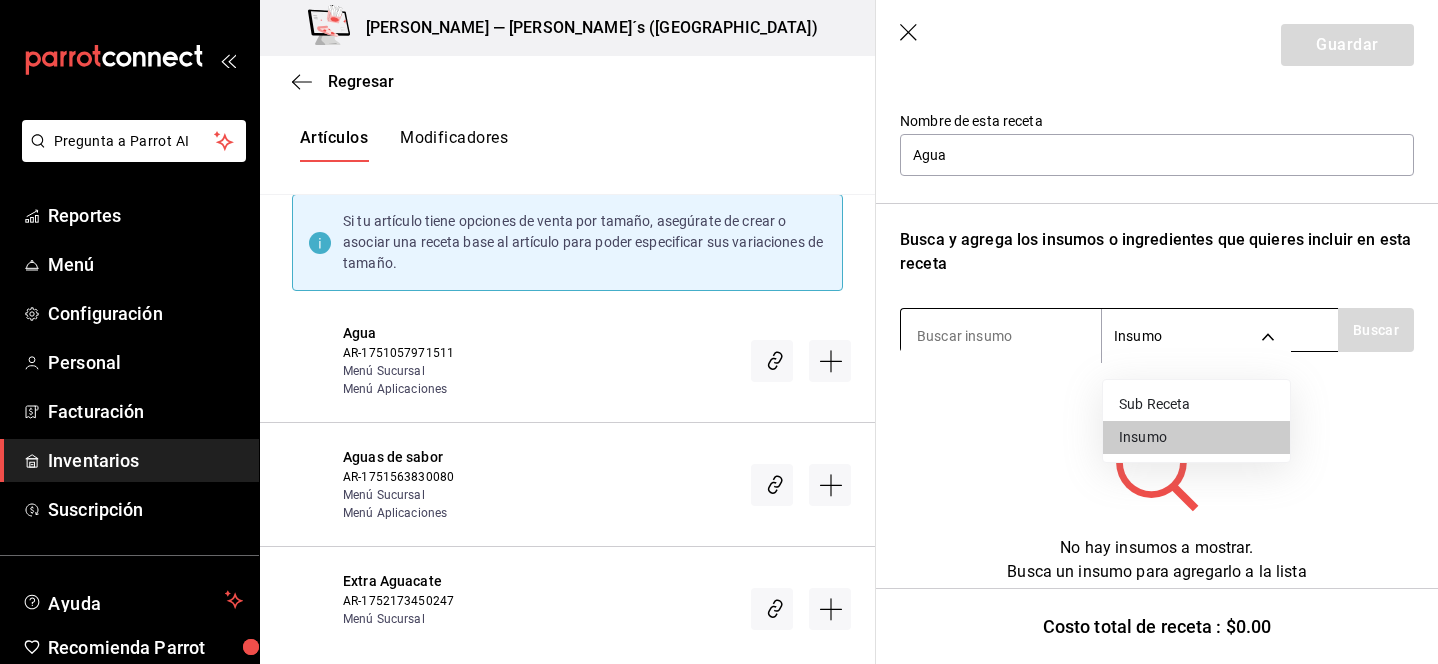 click at bounding box center [719, 332] 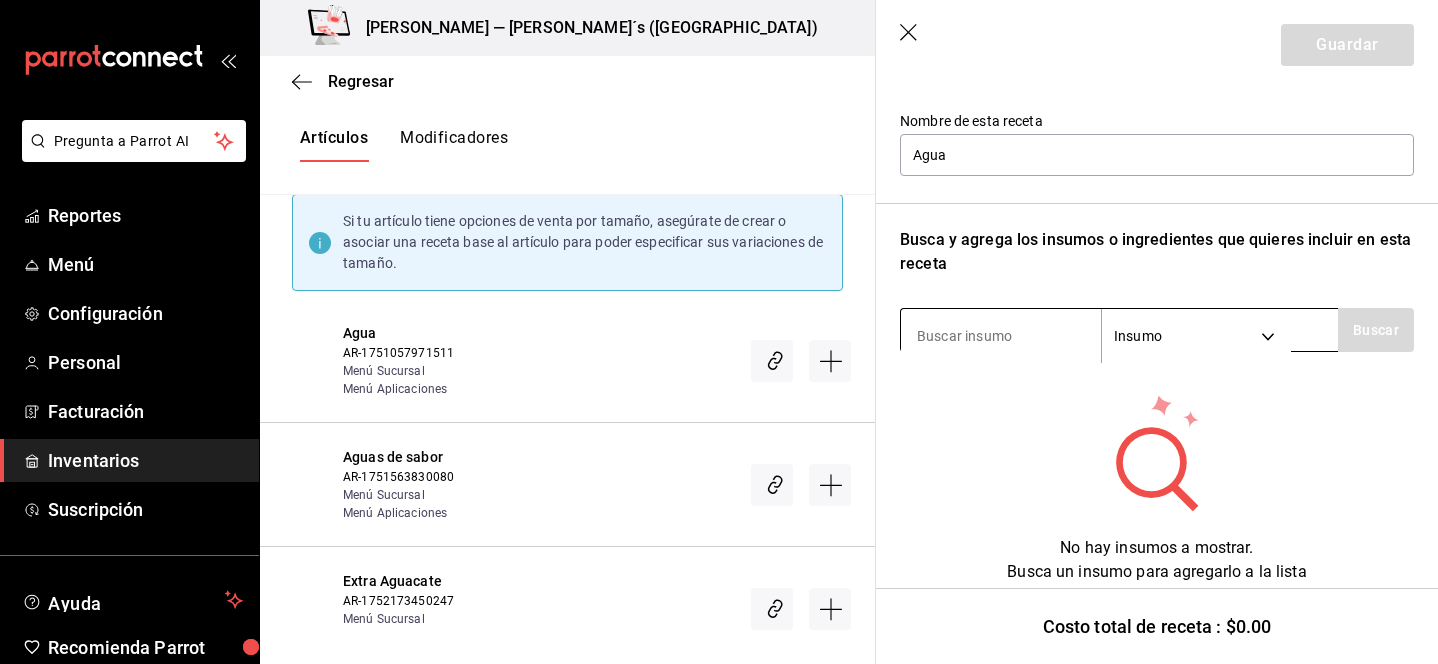 click at bounding box center [1001, 336] 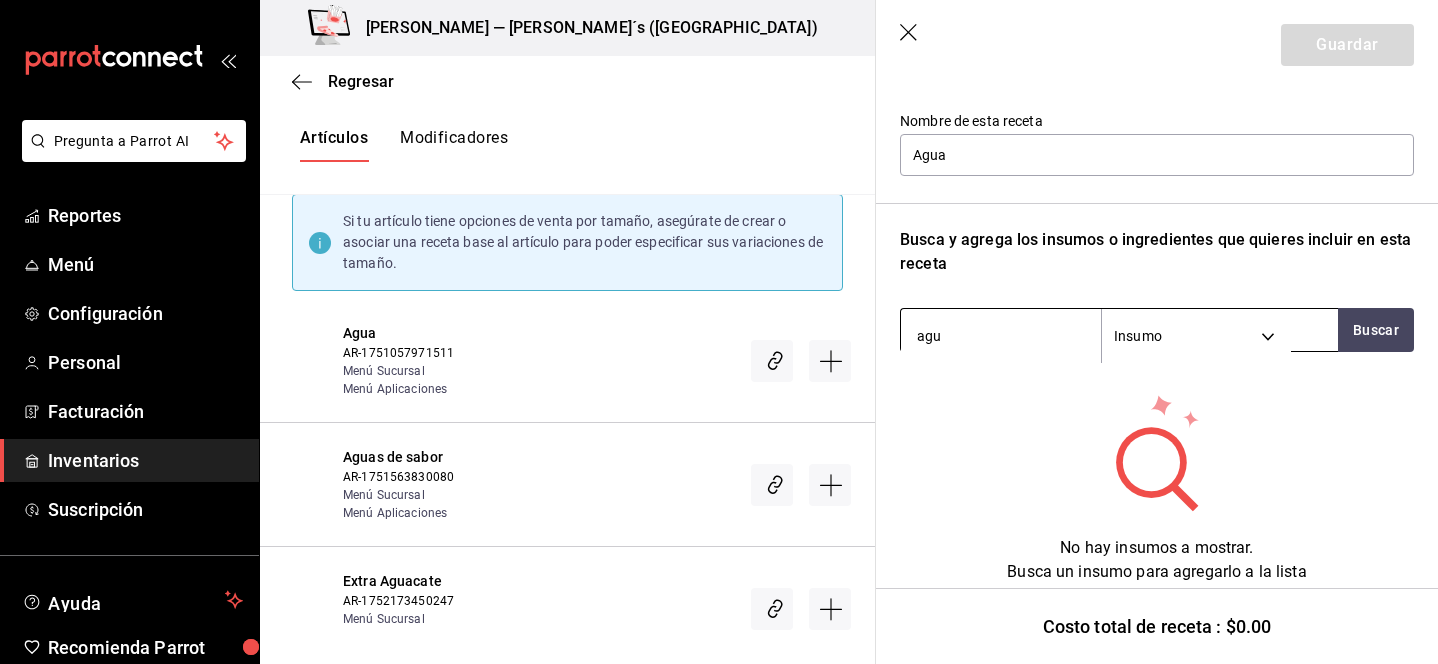 type on "agua" 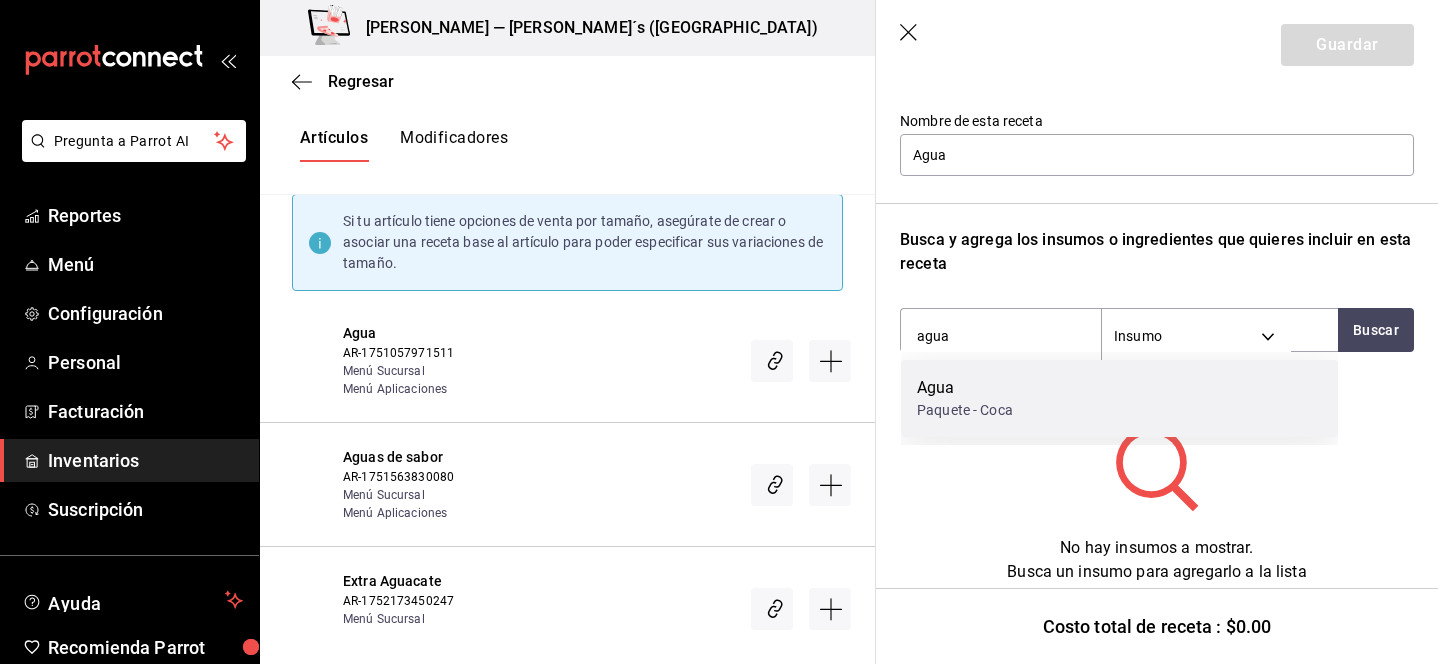 click on "Paquete - Coca" at bounding box center [965, 410] 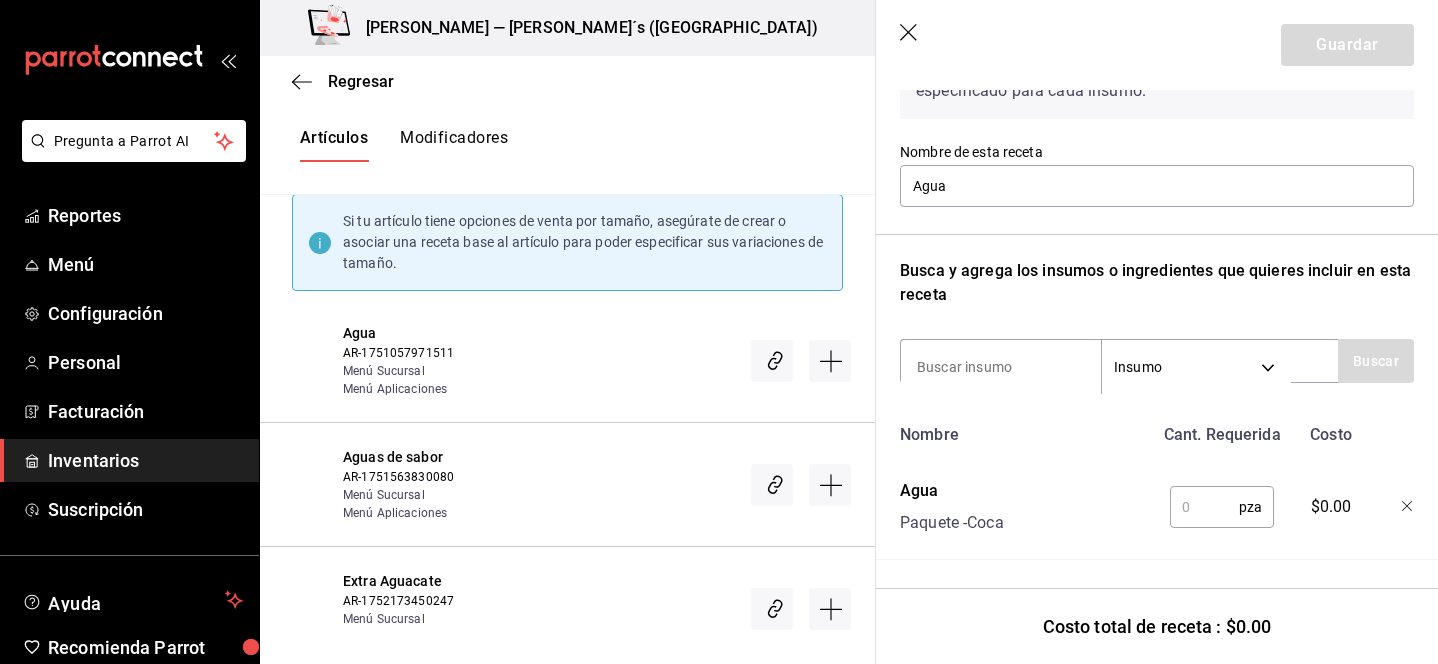 scroll, scrollTop: 159, scrollLeft: 0, axis: vertical 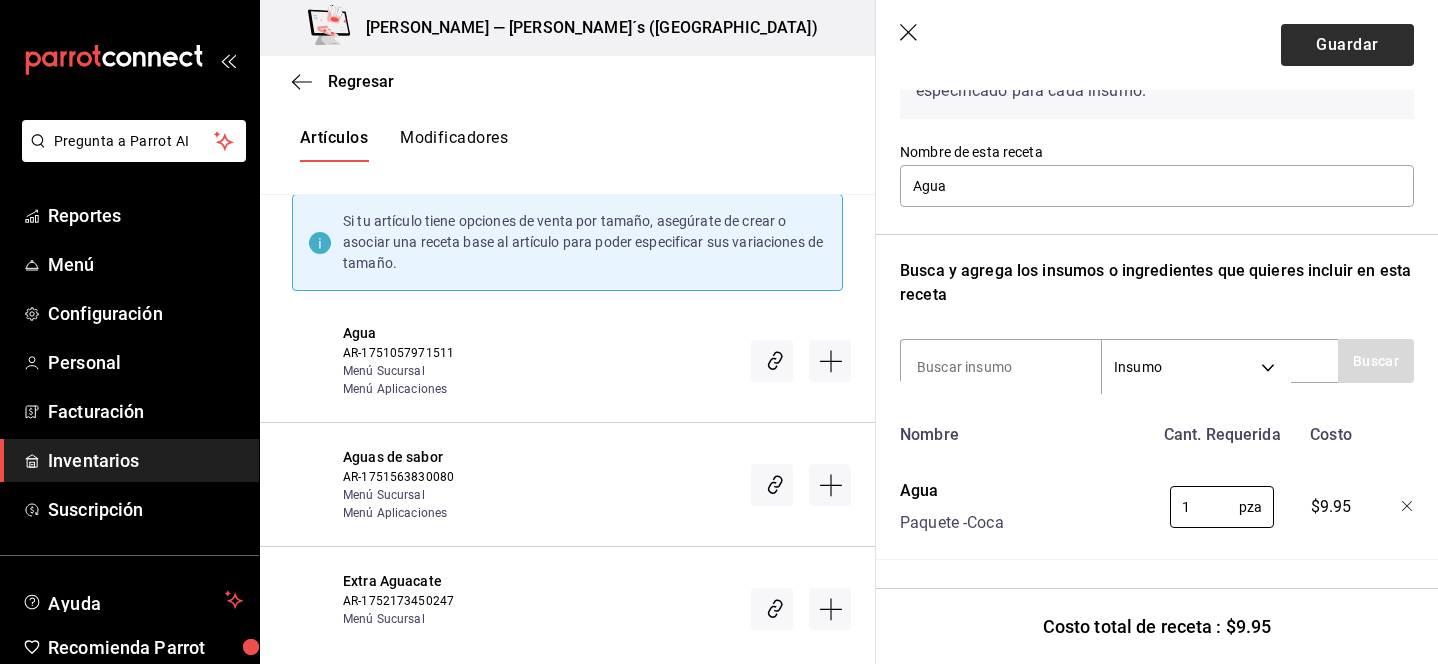 type on "1" 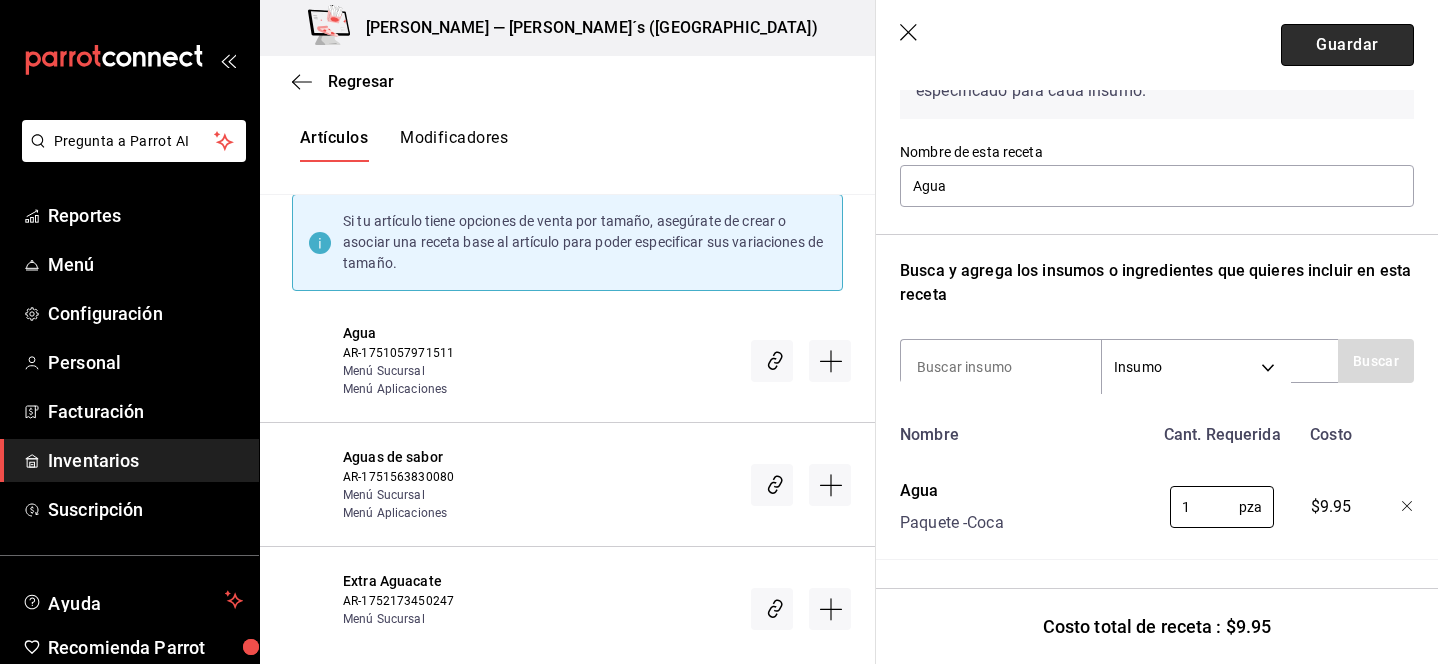 click on "Guardar" at bounding box center (1347, 45) 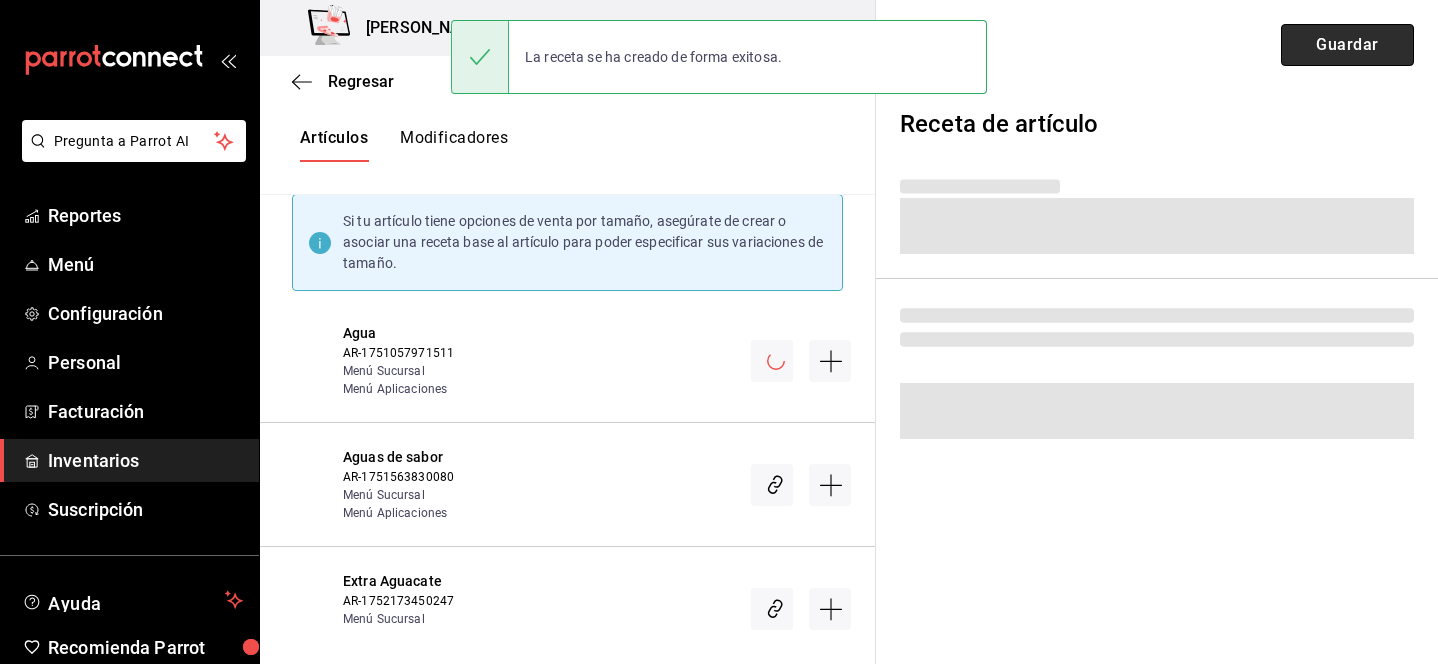 scroll, scrollTop: 0, scrollLeft: 0, axis: both 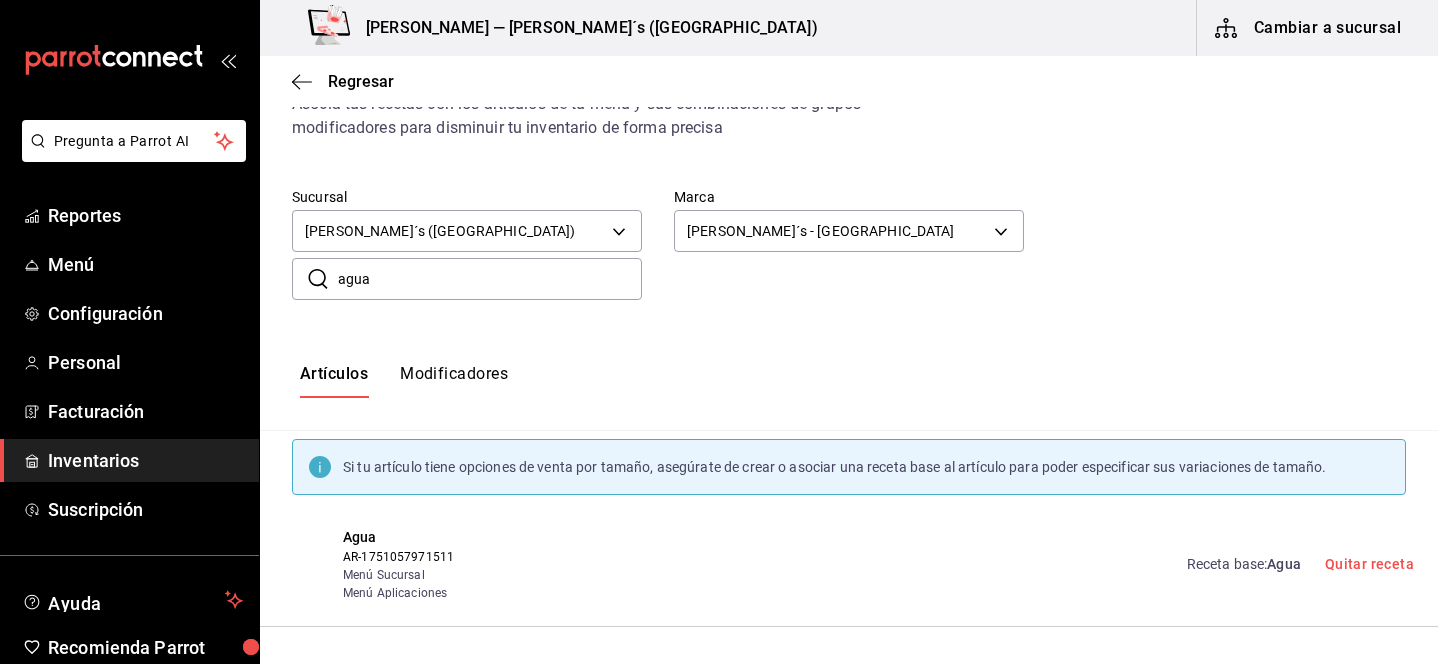 click on "agua" at bounding box center (490, 279) 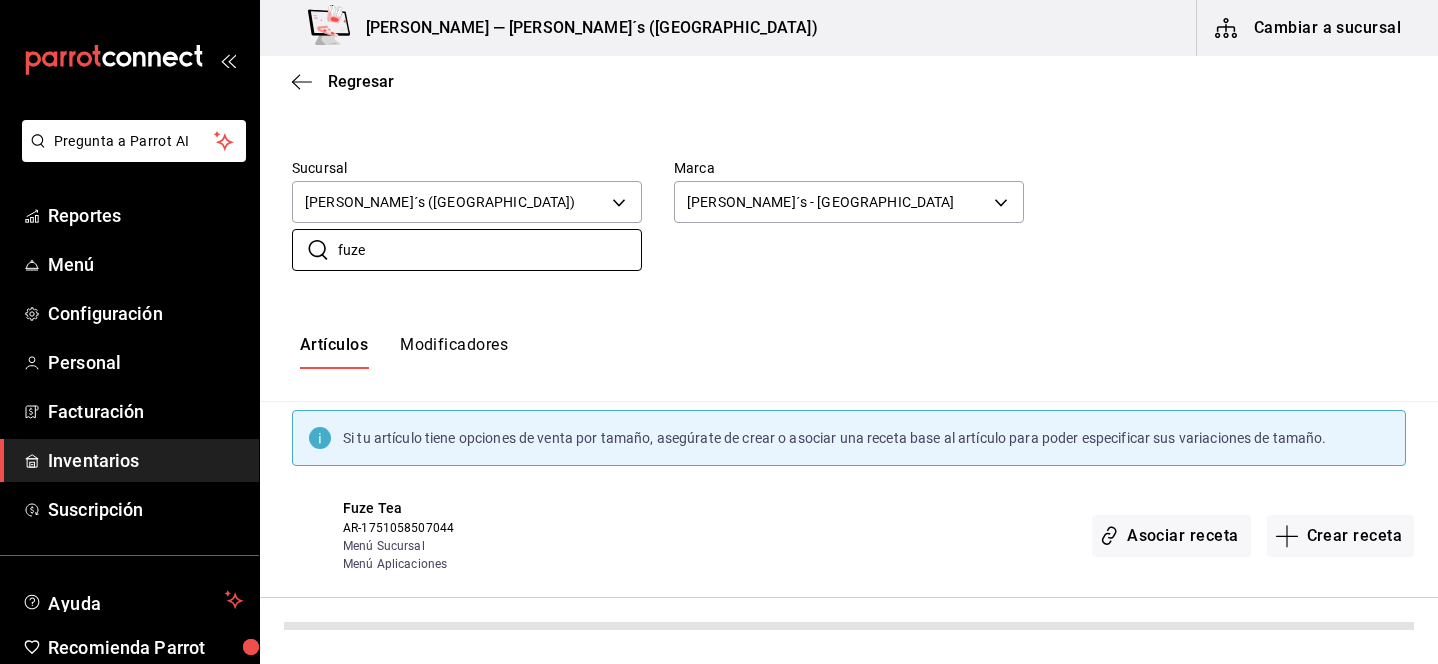 scroll, scrollTop: 80, scrollLeft: 0, axis: vertical 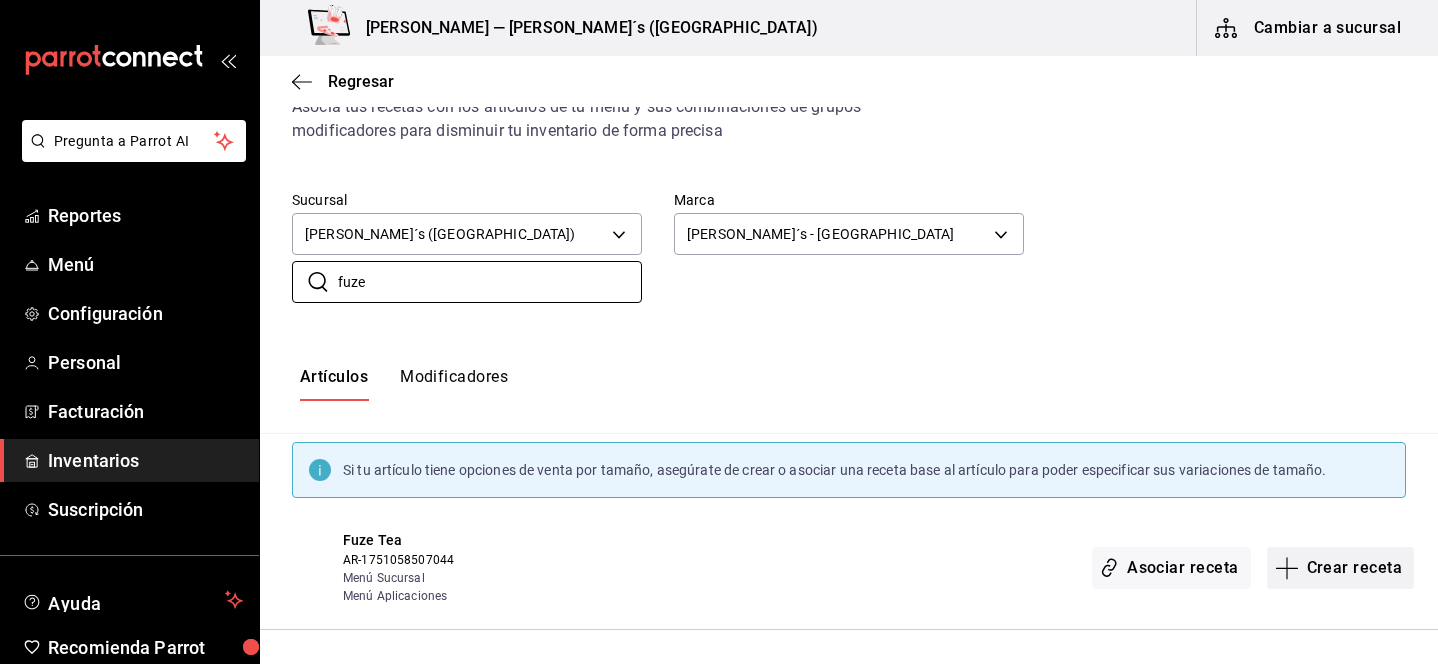 type on "fuze" 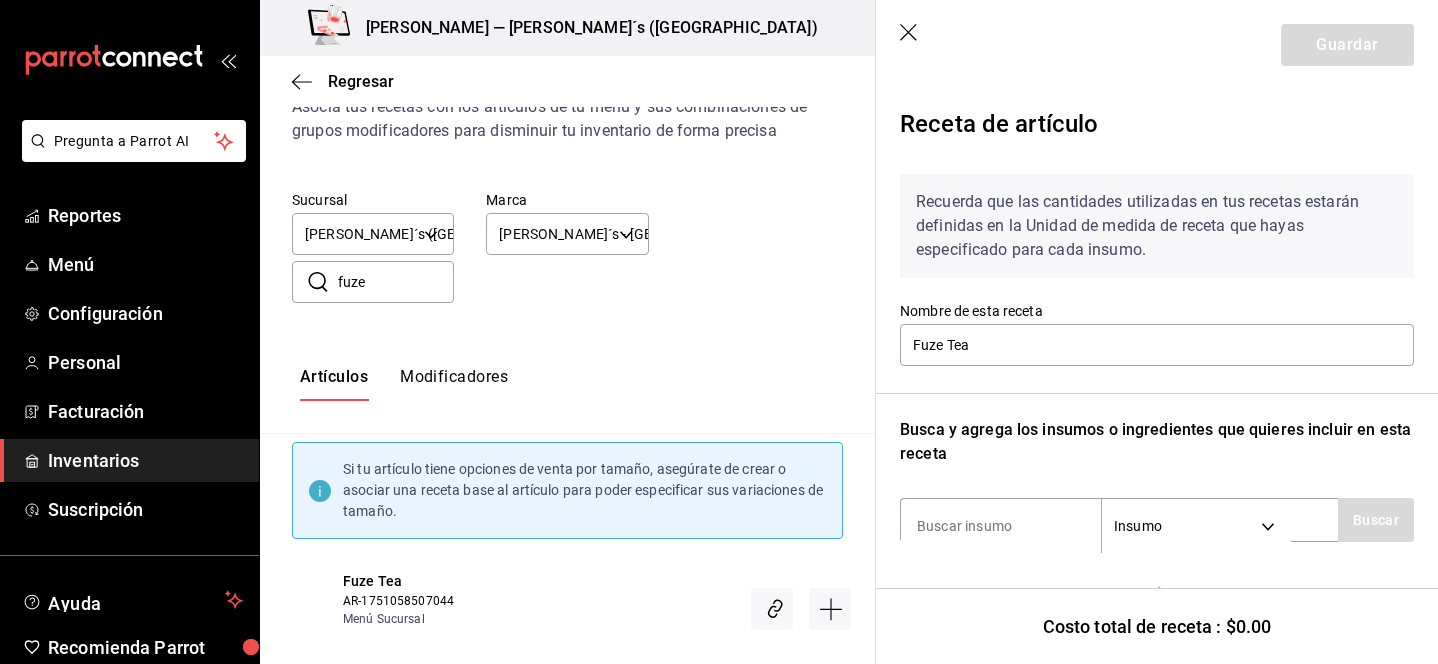 scroll, scrollTop: 133, scrollLeft: 0, axis: vertical 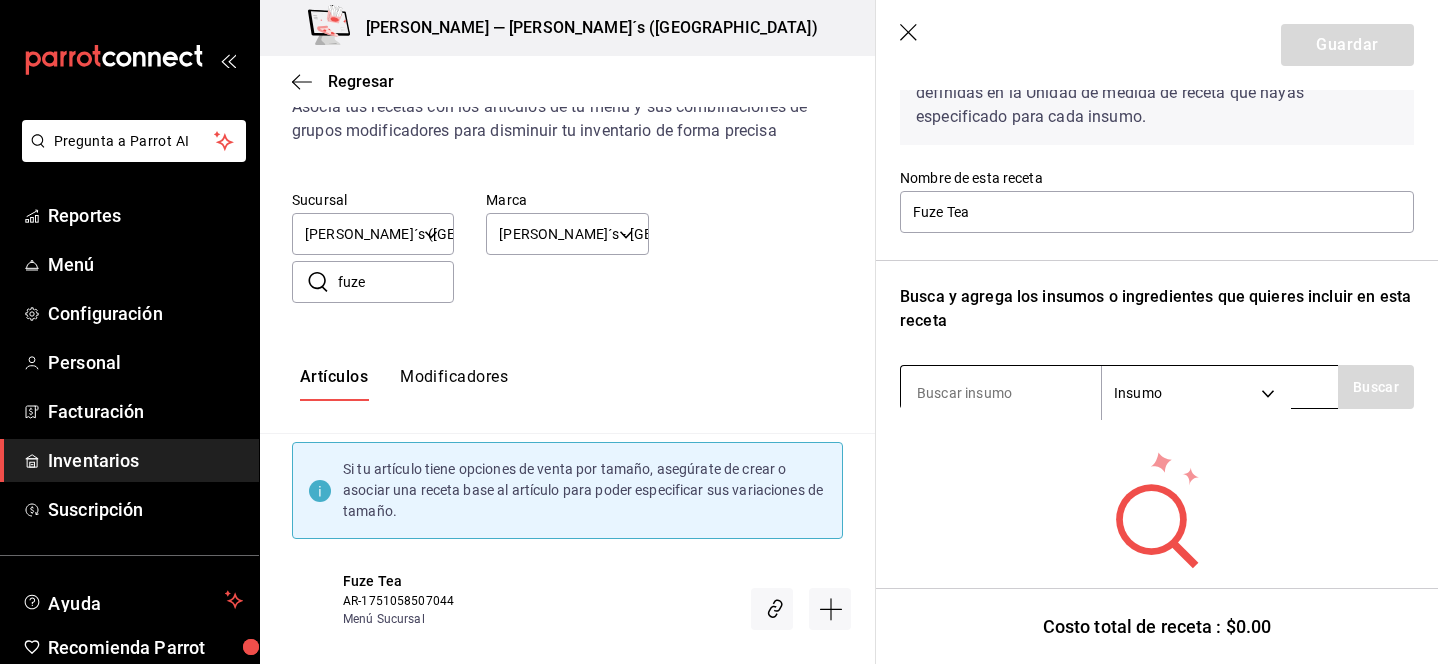 click at bounding box center (1001, 393) 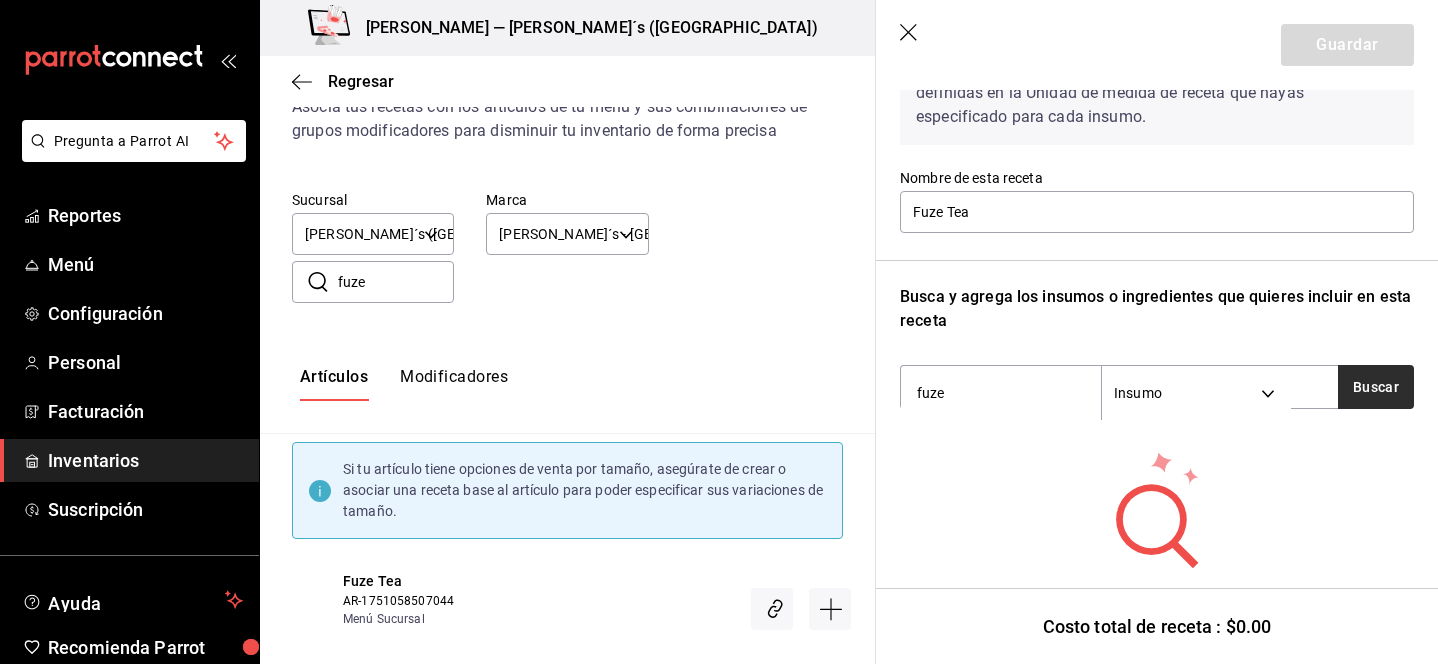 type on "fuze" 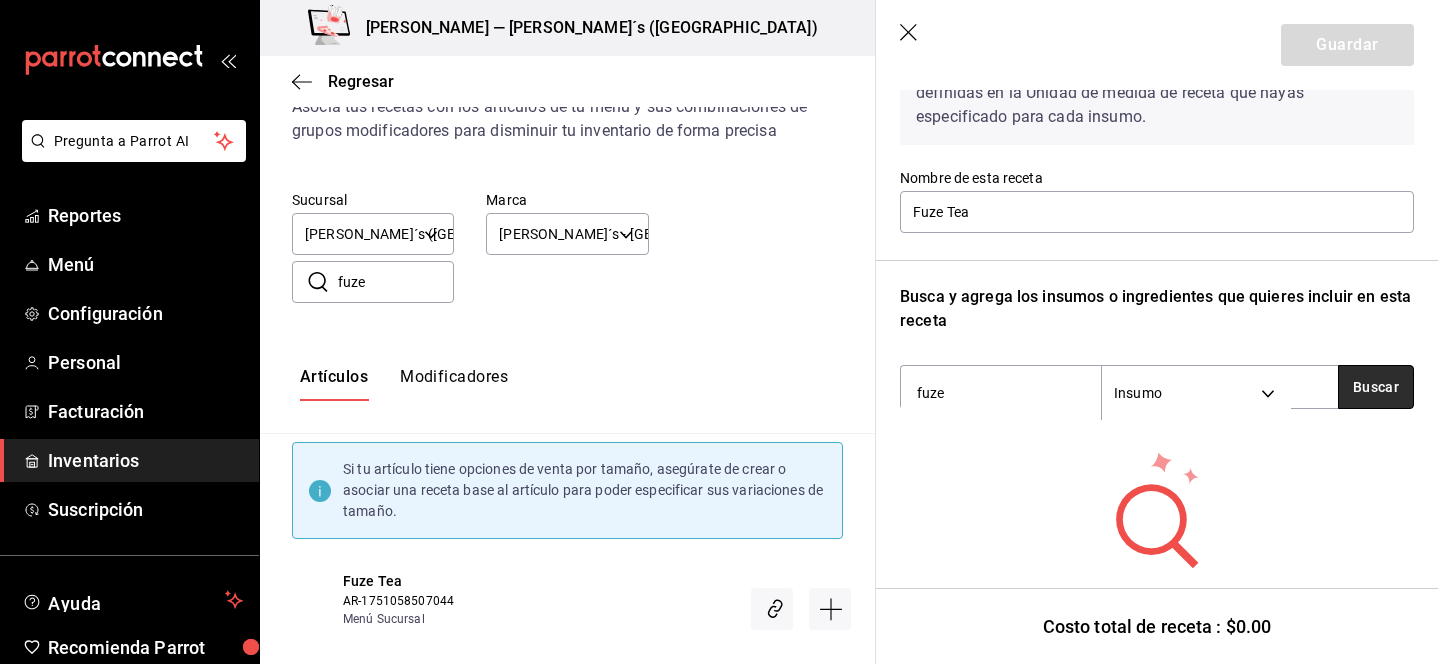 click on "Buscar" at bounding box center (1376, 387) 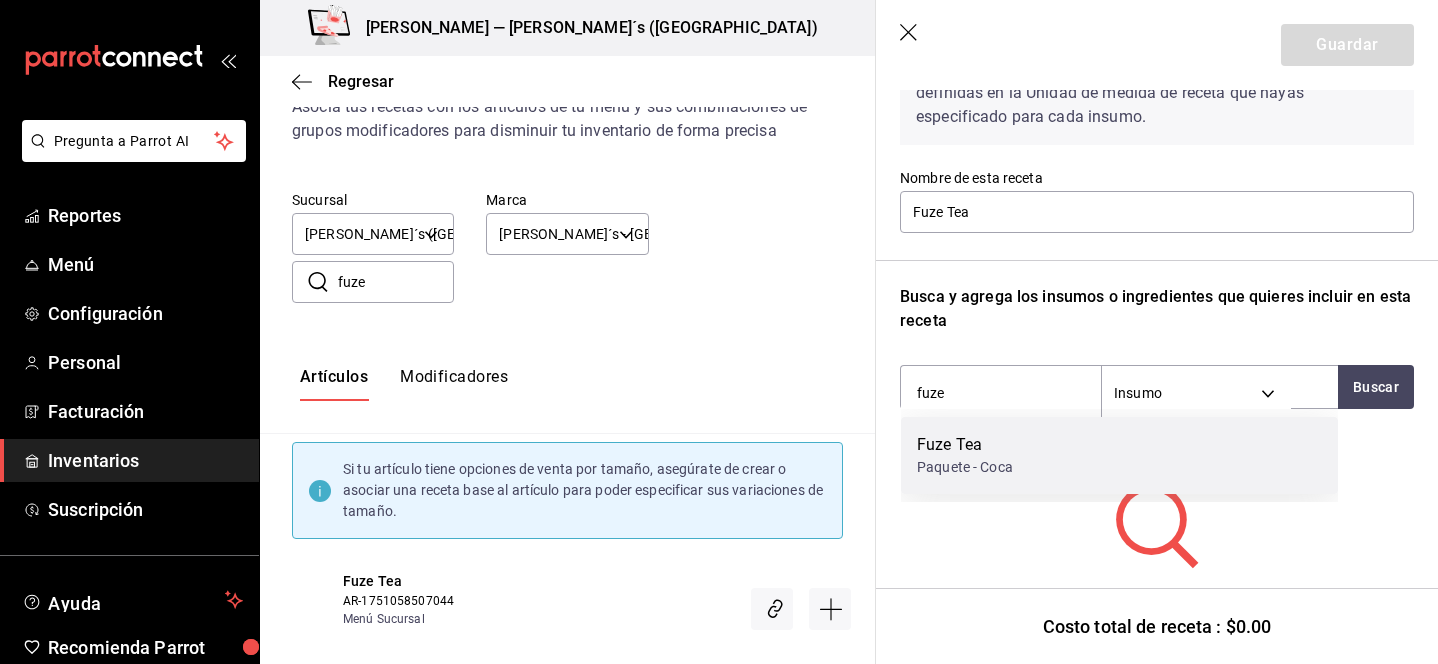 click on "Fuze Tea Paquete - Coca" at bounding box center (1119, 455) 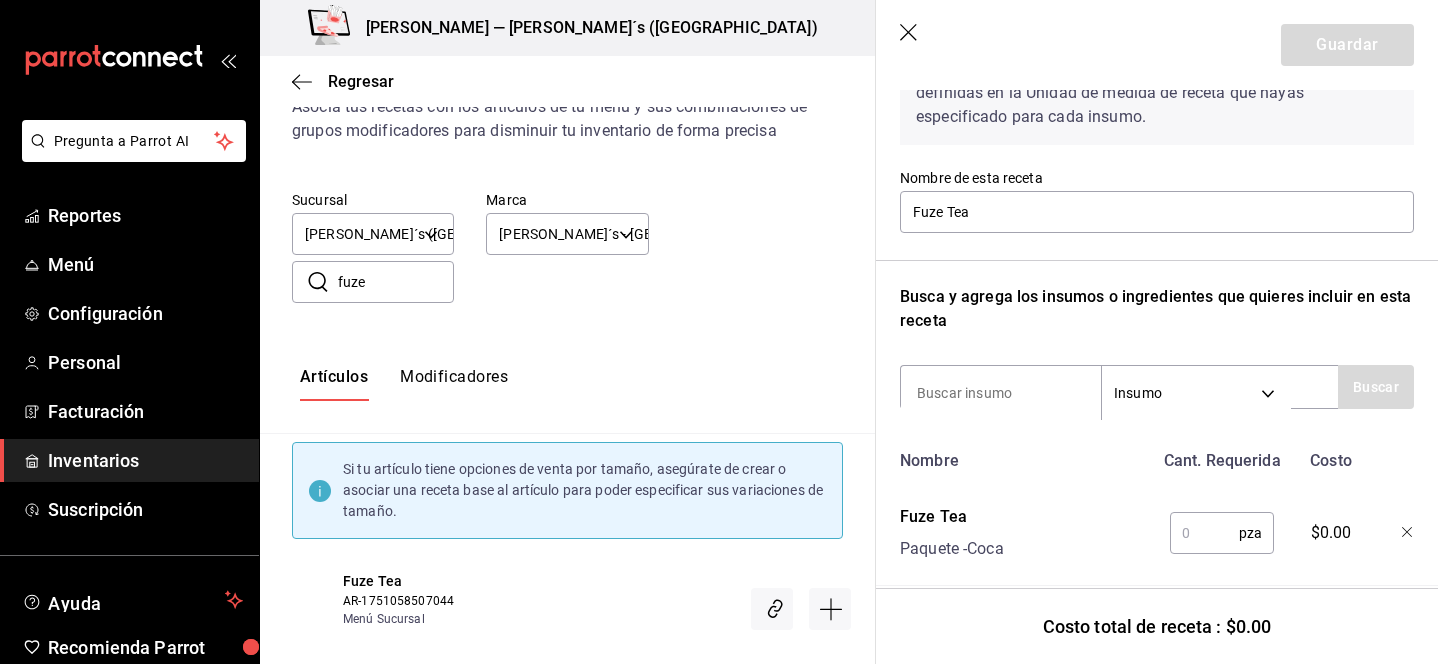 scroll, scrollTop: 159, scrollLeft: 0, axis: vertical 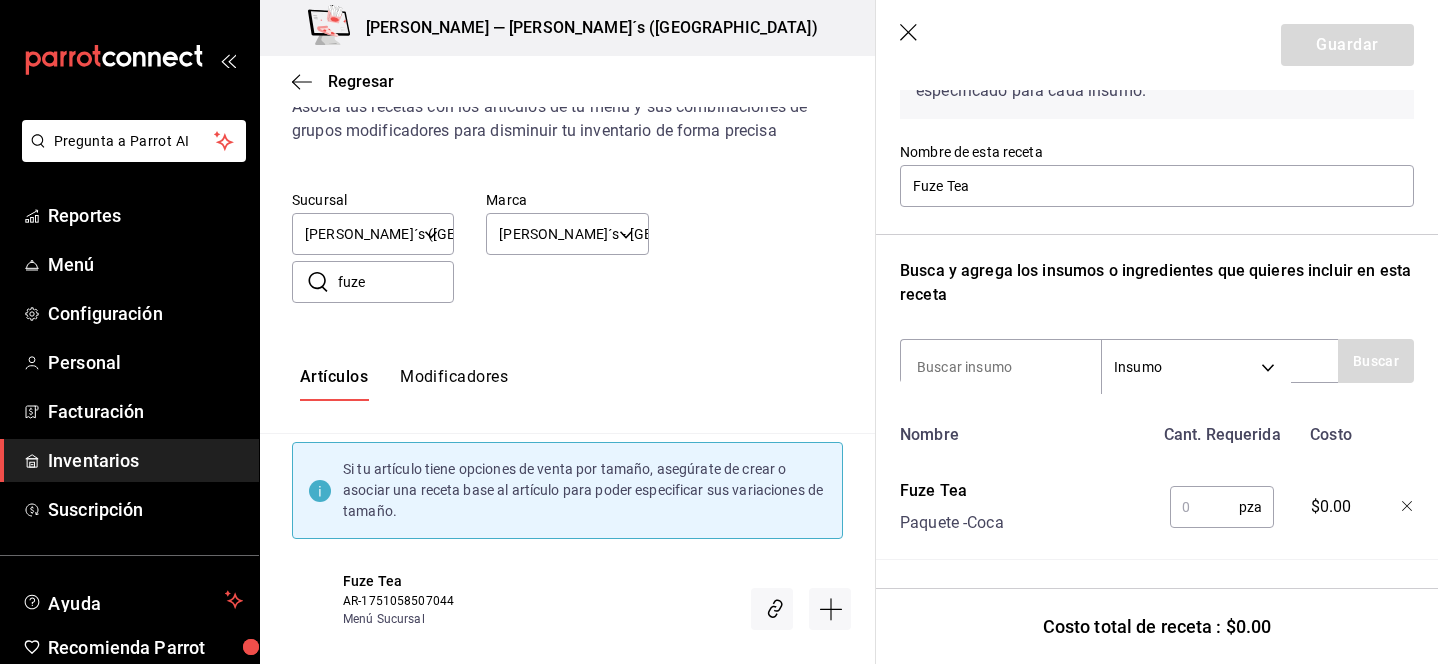 click at bounding box center [1204, 507] 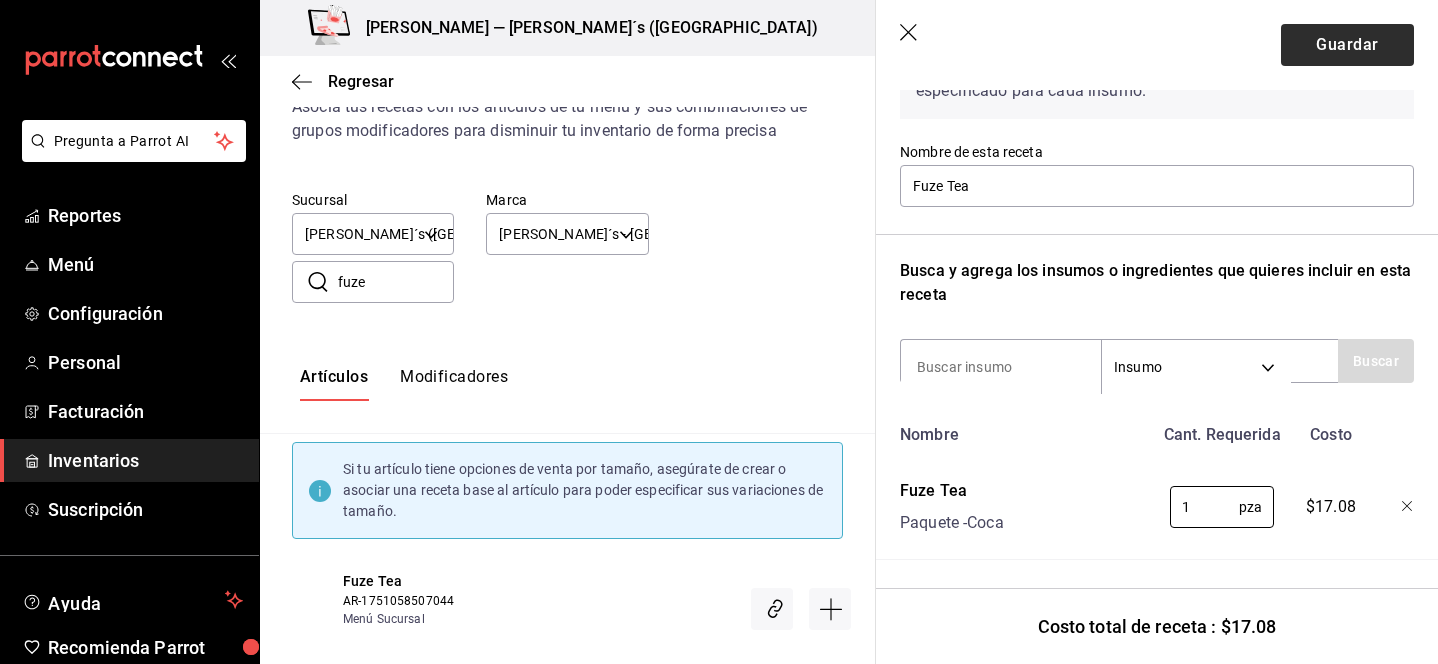 type on "1" 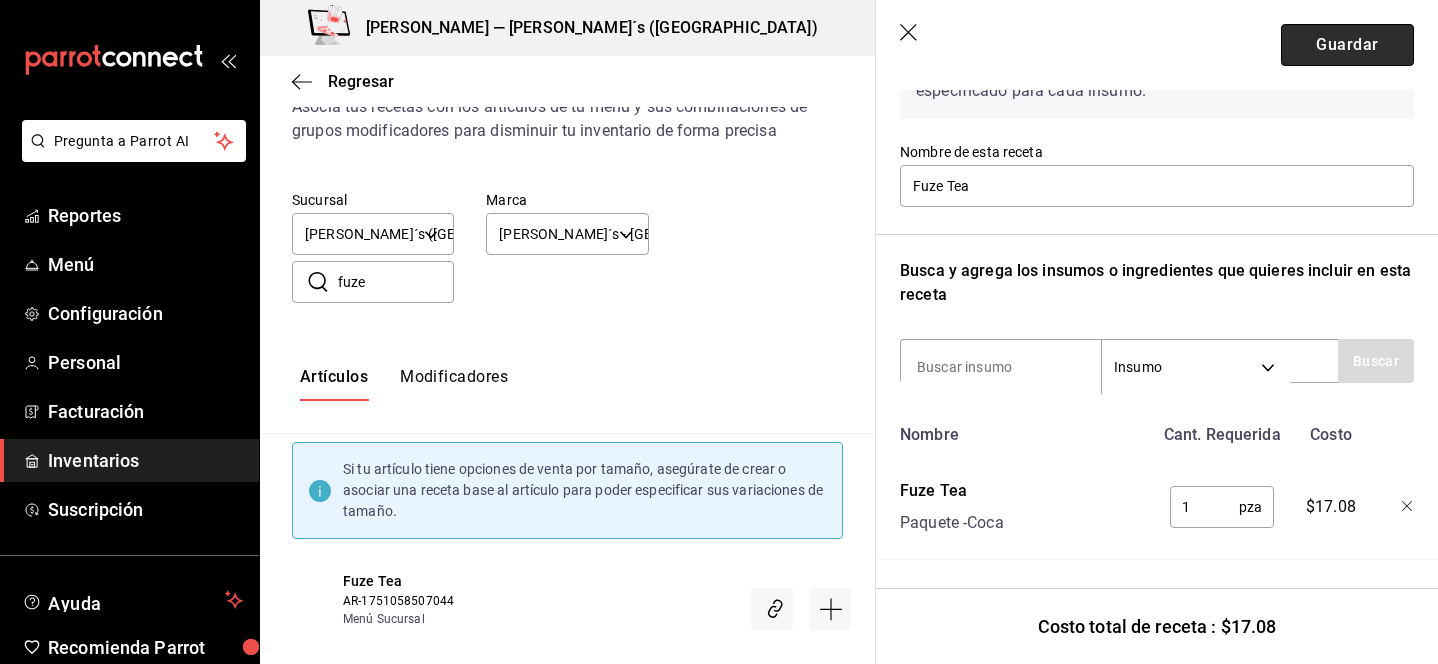 click on "Guardar" at bounding box center [1347, 45] 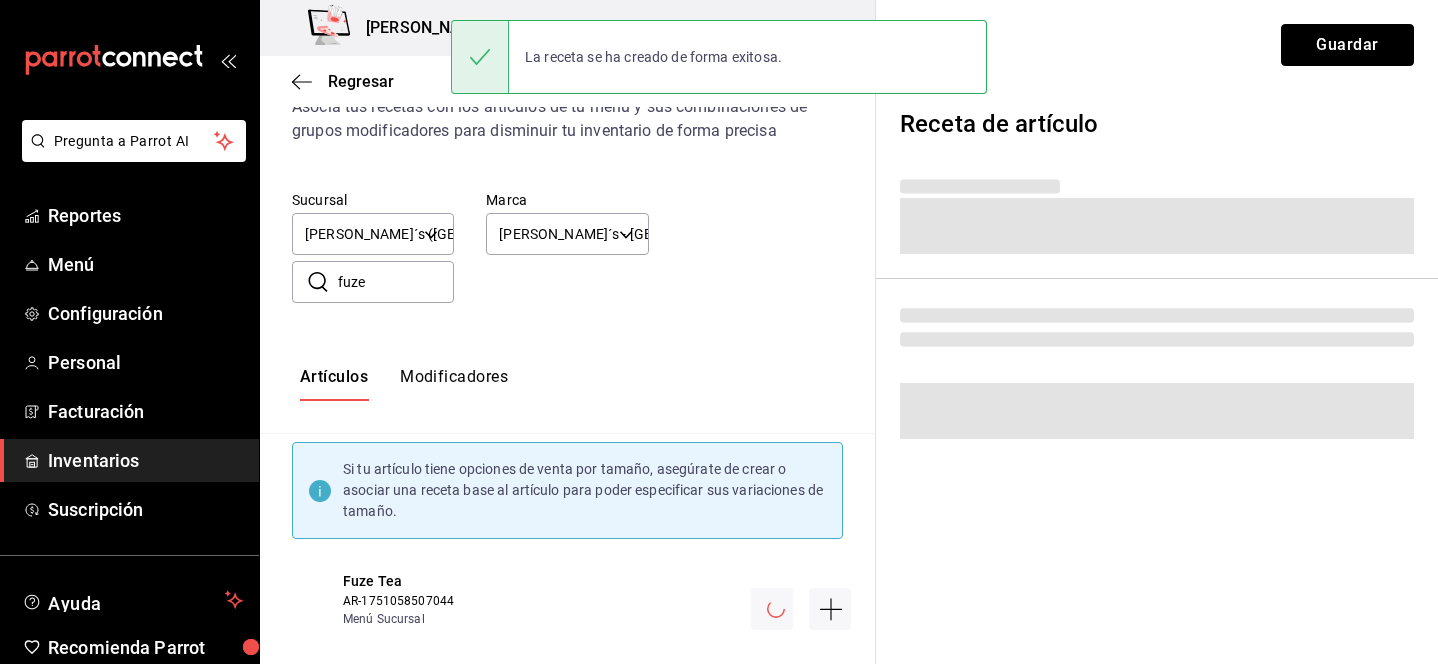 scroll, scrollTop: 0, scrollLeft: 0, axis: both 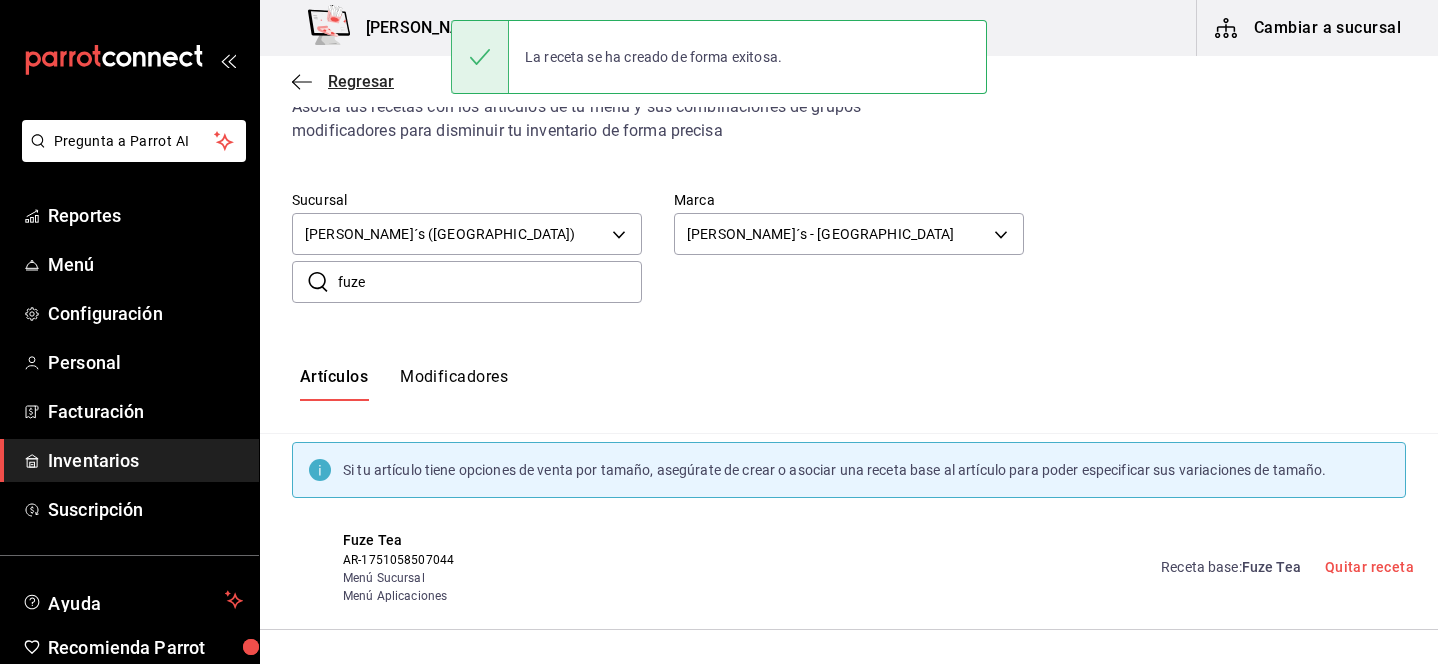 click on "Regresar" at bounding box center [361, 81] 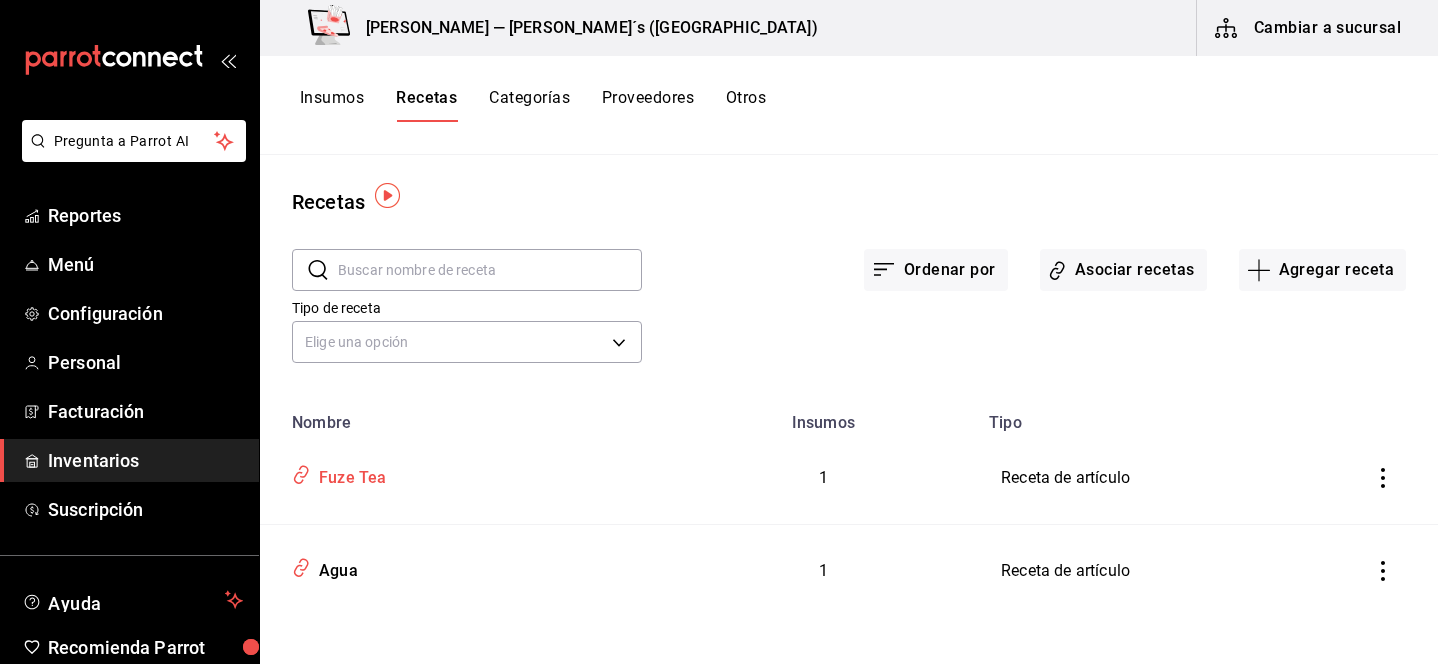 scroll, scrollTop: 7, scrollLeft: 0, axis: vertical 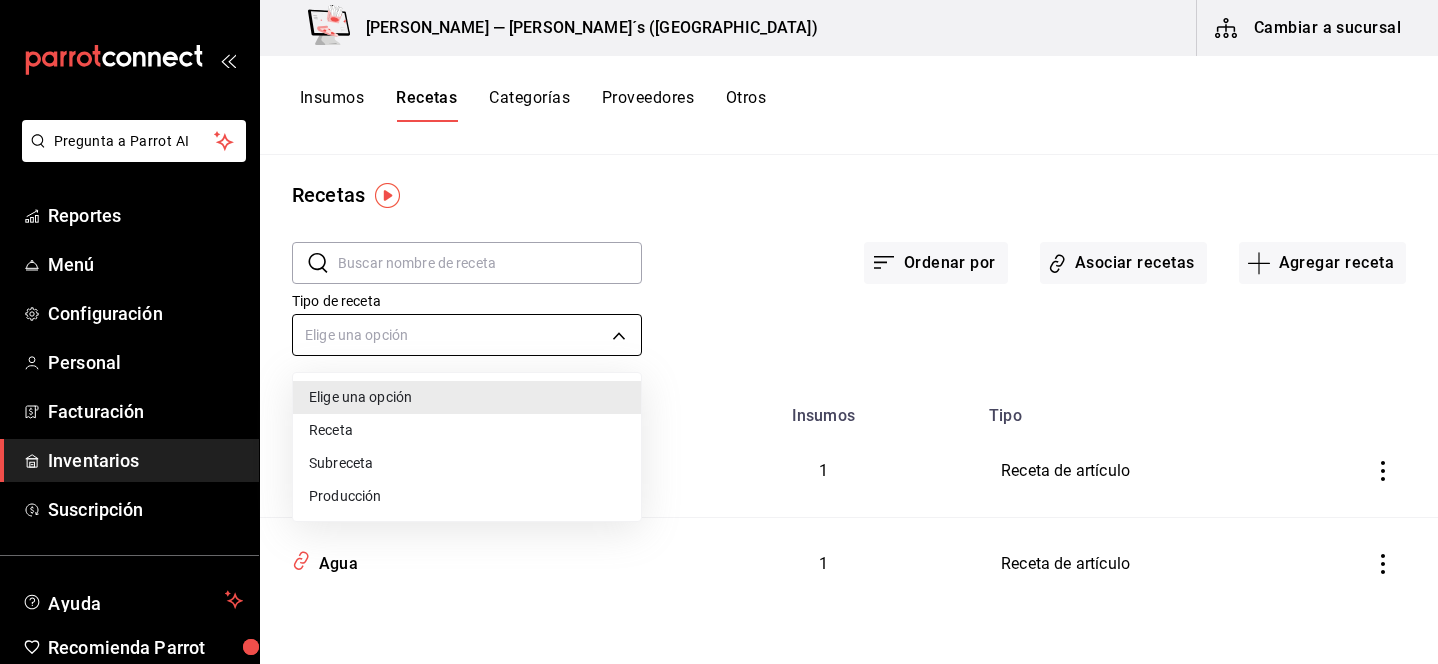click on "Pregunta a Parrot AI Reportes   Menú   Configuración   Personal   Facturación   Inventarios   Suscripción   Ayuda Recomienda Parrot   Lili Flores   Sugerir nueva función   Bernies — Bernie´s (Tamaulipas) Cambiar a sucursal Insumos Recetas Categorías Proveedores Otros Recetas ​ ​ Ordenar por Asociar recetas Agregar receta Tipo de receta Elige una opción default Nombre Insumos Tipo Fuze Tea 1 Receta de artículo Agua 1 Receta de artículo Guardar GANA 1 MES GRATIS EN TU SUSCRIPCIÓN AQUÍ ¿Recuerdas cómo empezó tu restaurante?
Hoy puedes ayudar a un colega a tener el mismo cambio que tú viviste.
Recomienda Parrot directamente desde tu Portal Administrador.
Es fácil y rápido.
🎁 Por cada restaurante que se una, ganas 1 mes gratis. Ver video tutorial Ir a video Pregunta a Parrot AI Reportes   Menú   Configuración   Personal   Facturación   Inventarios   Suscripción   Ayuda Recomienda Parrot   Lili Flores   Sugerir nueva función   Duplicar Eliminar Visitar centro de ayuda Receta" at bounding box center [719, 325] 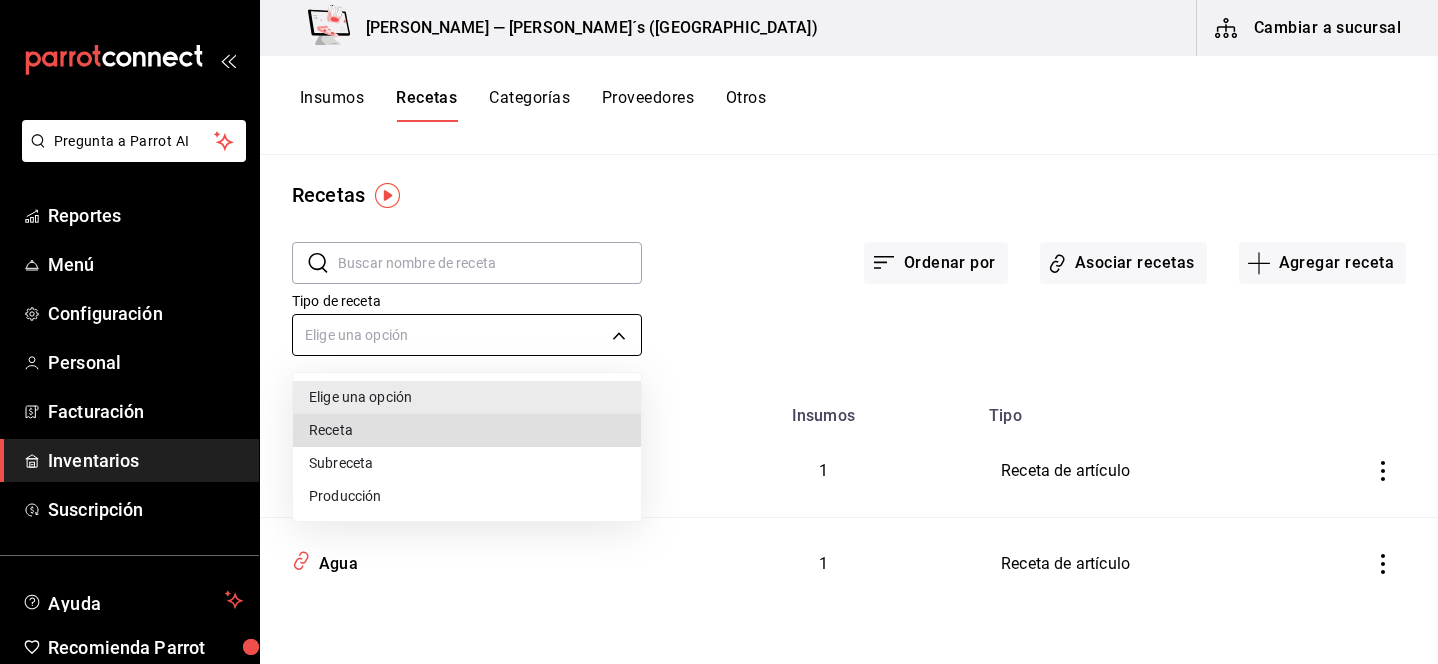 type 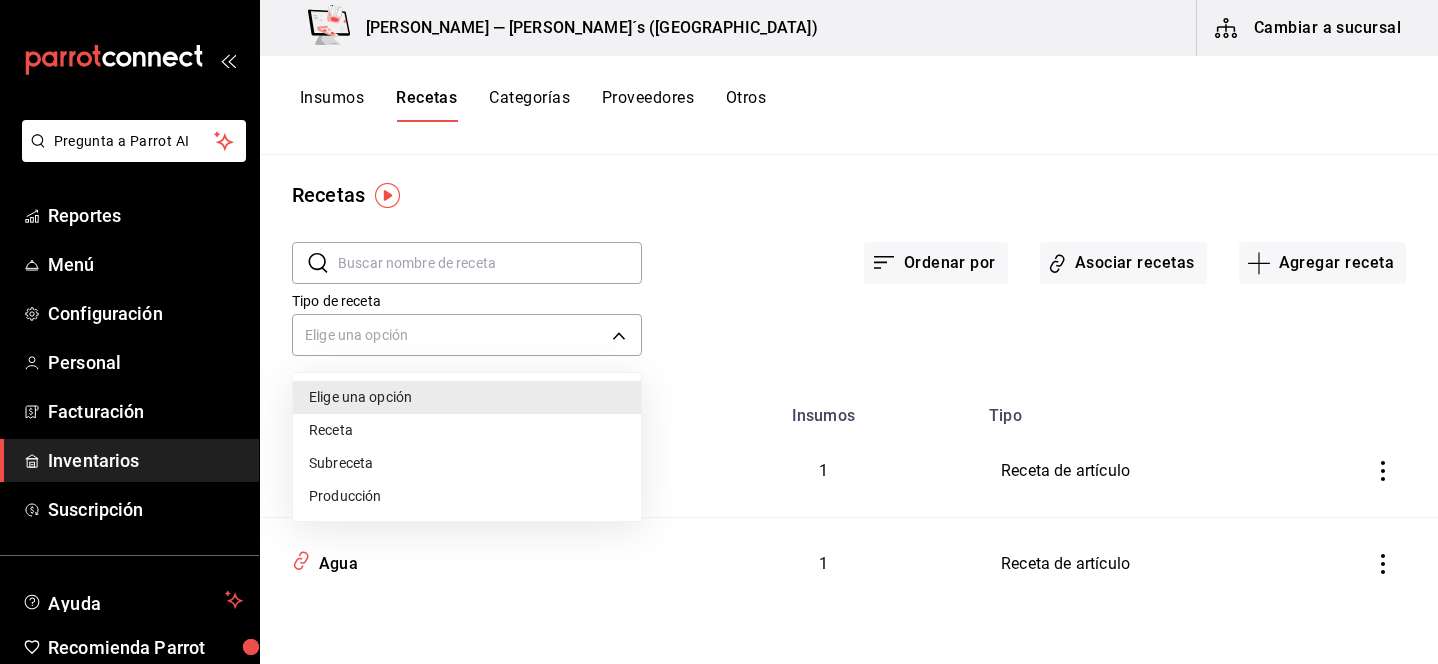 click at bounding box center (719, 332) 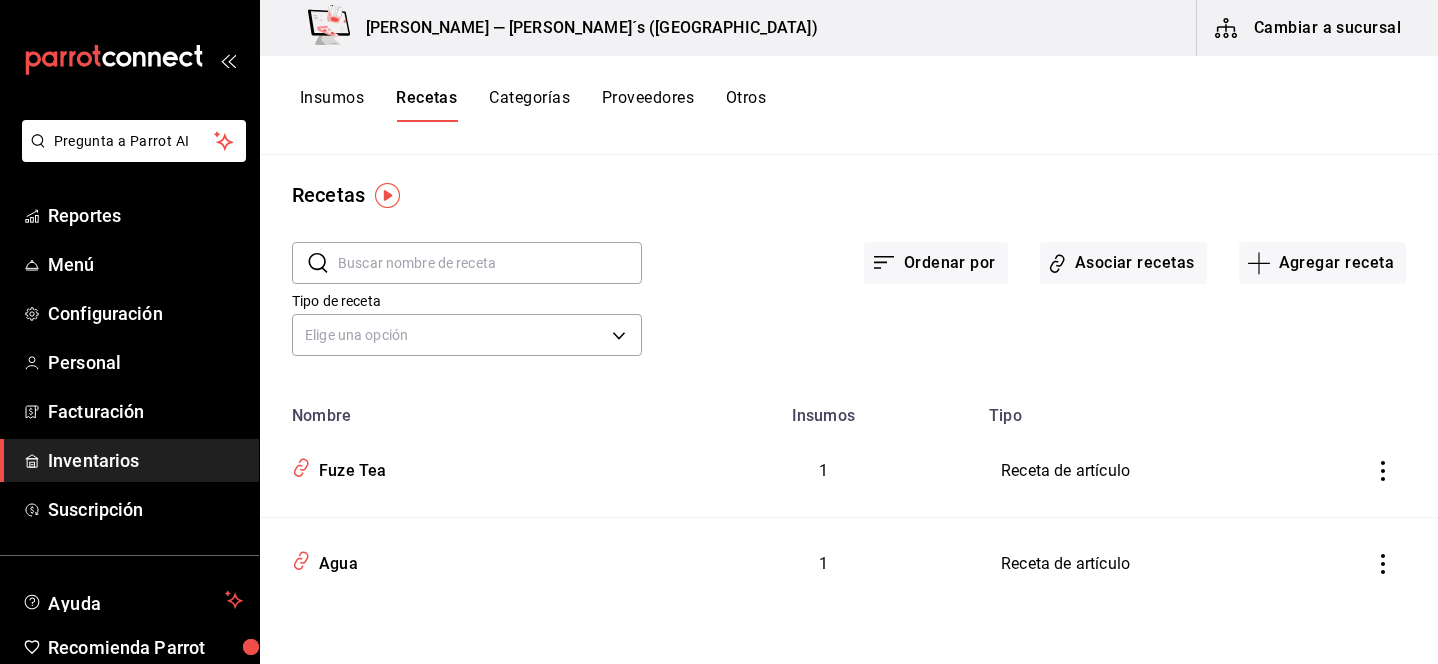 click at bounding box center (490, 263) 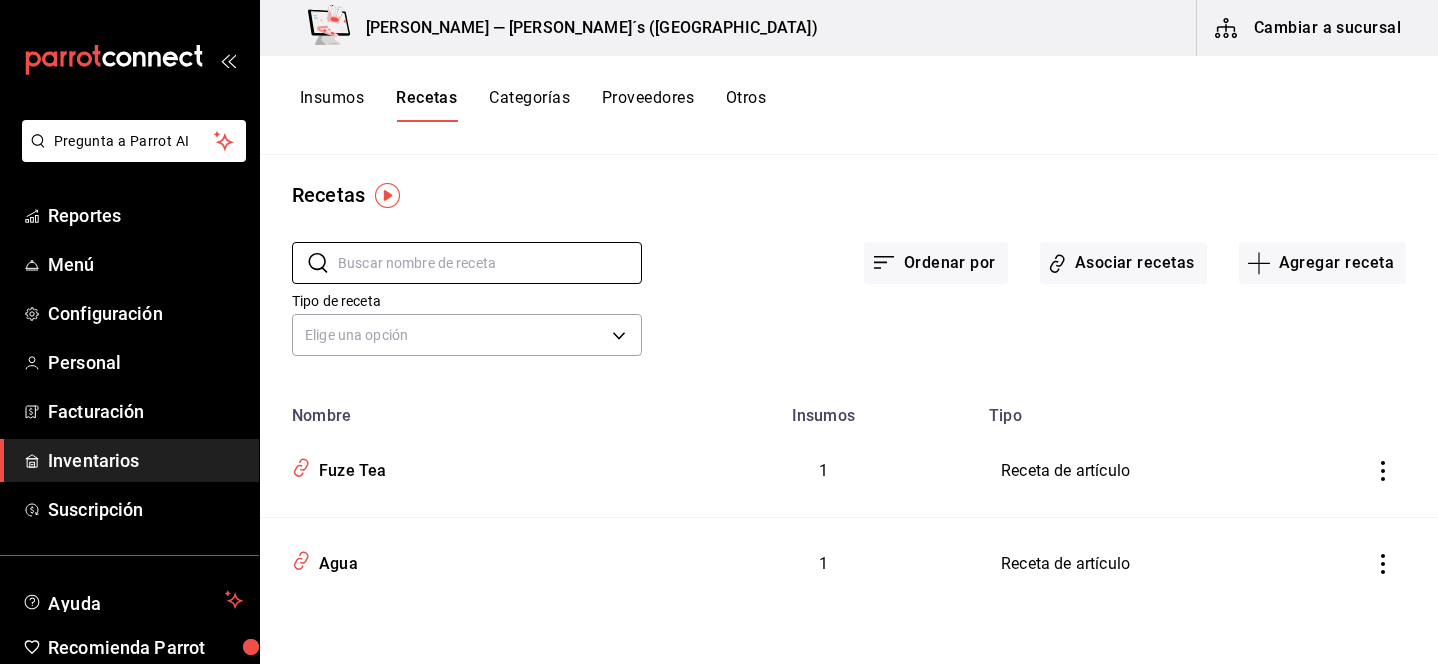click on "Insumos" at bounding box center (332, 105) 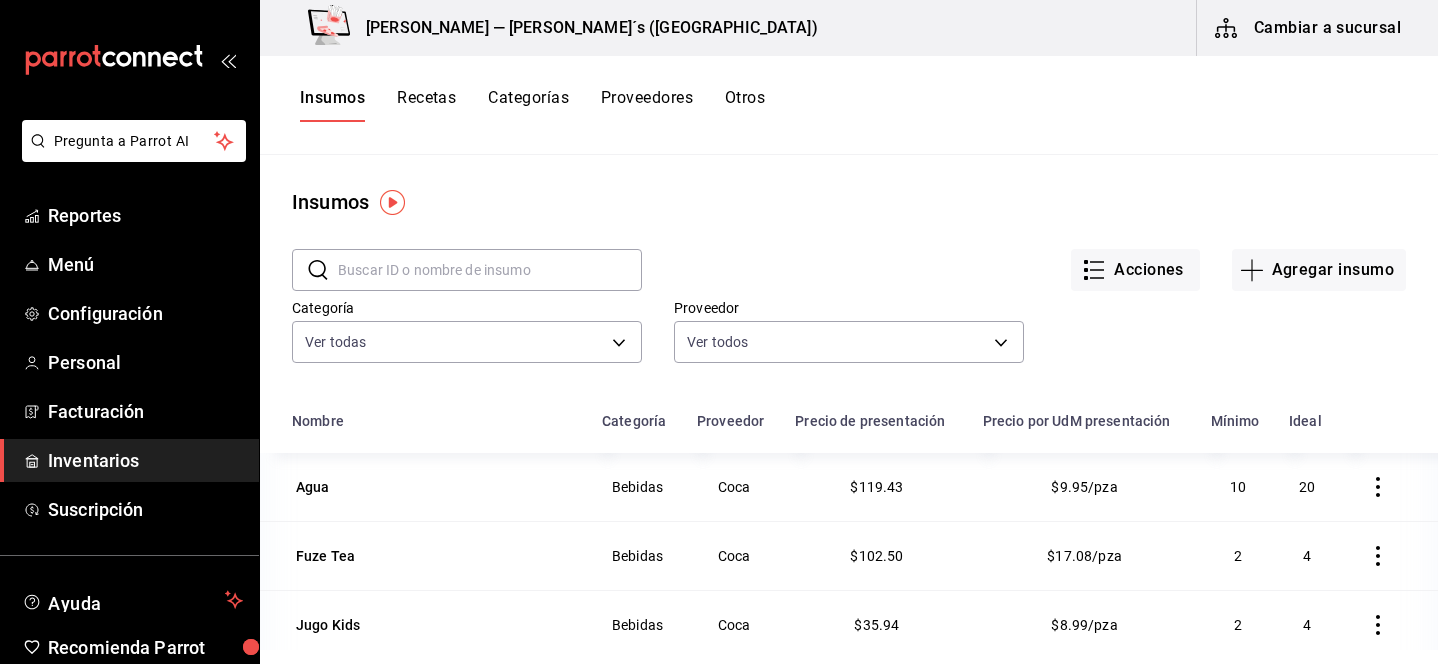 click on "Recetas" at bounding box center [426, 105] 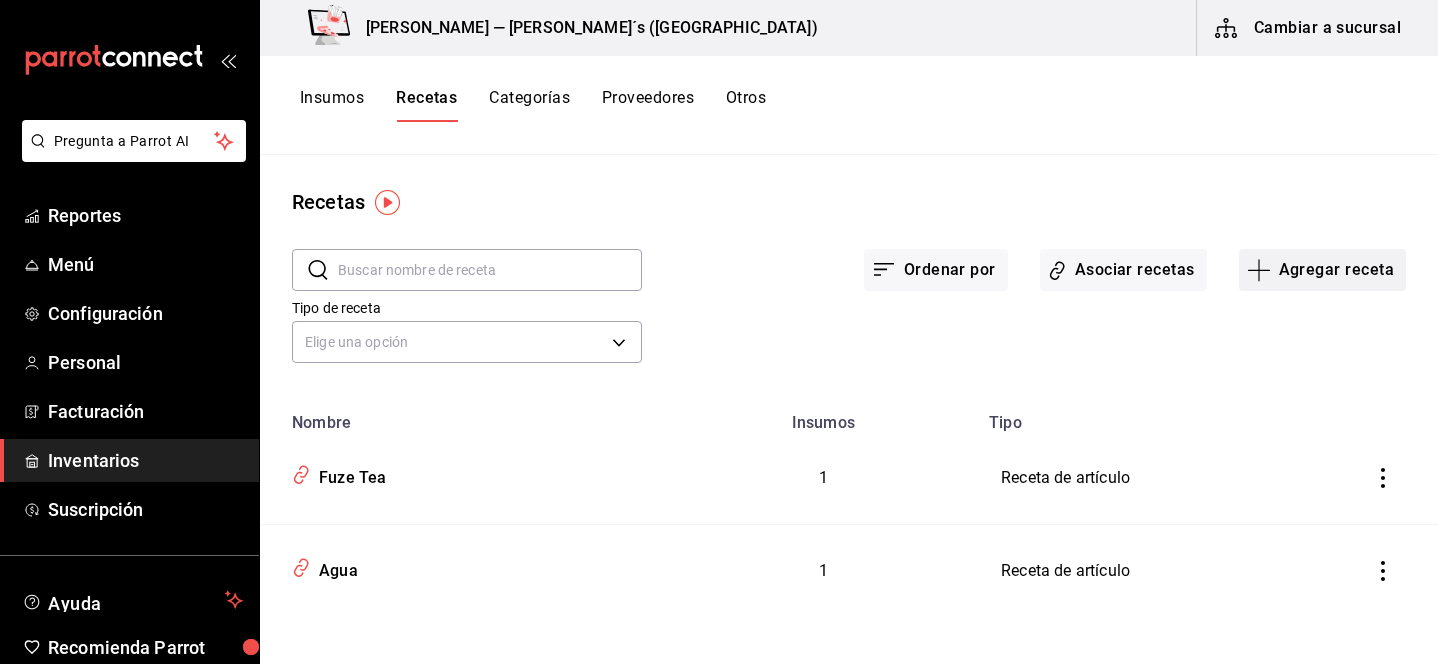 click on "Agregar receta" at bounding box center (1322, 270) 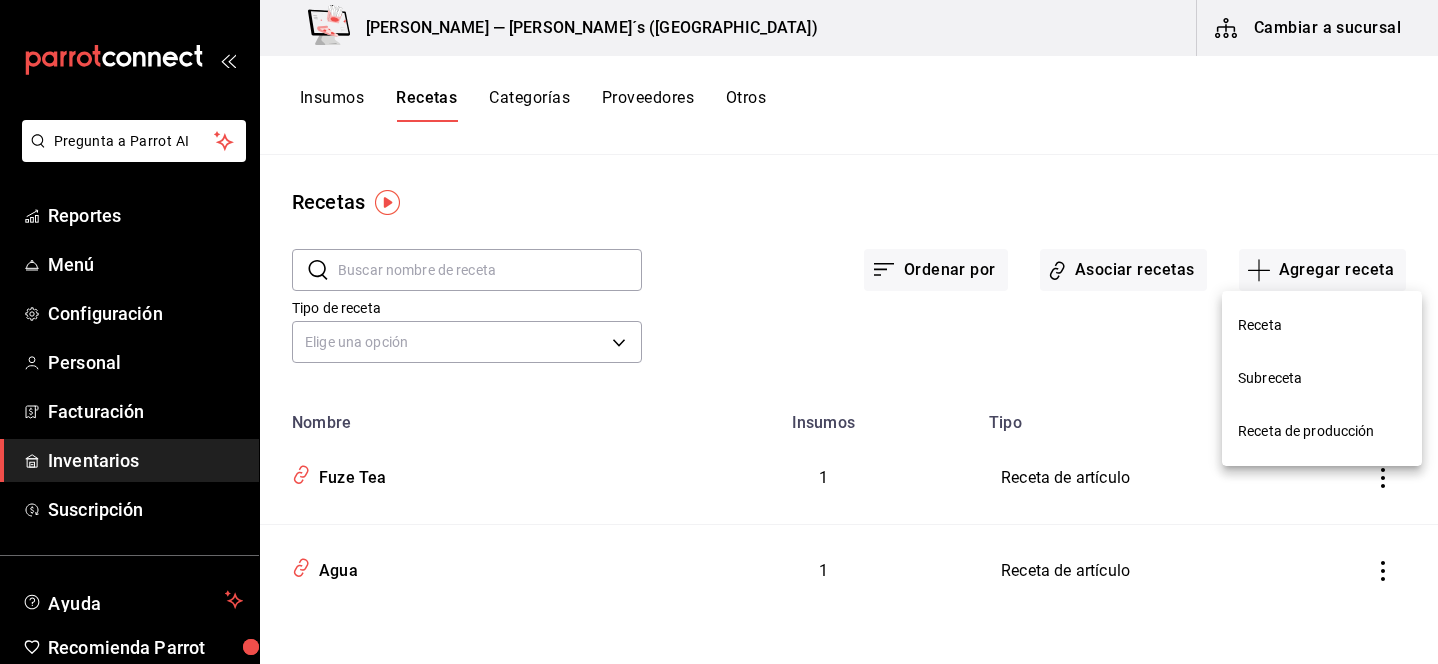 click on "Receta" at bounding box center [1322, 325] 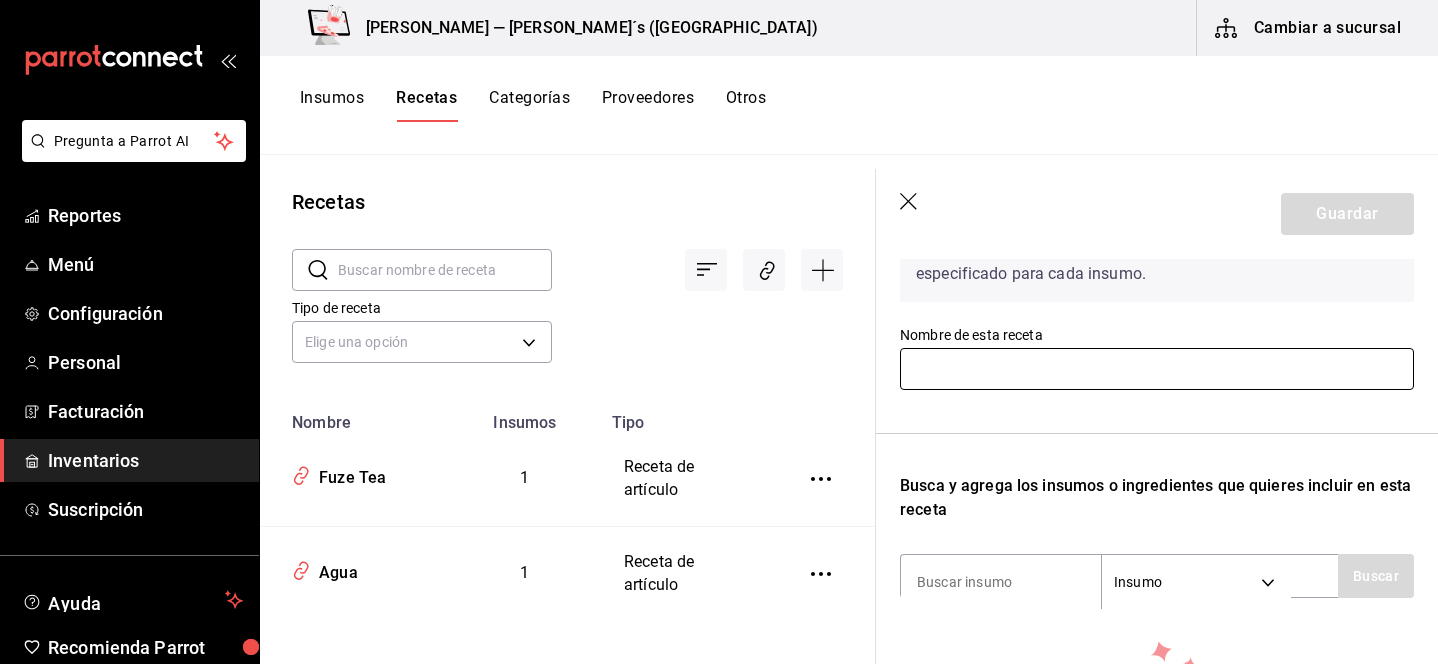 scroll, scrollTop: 151, scrollLeft: 0, axis: vertical 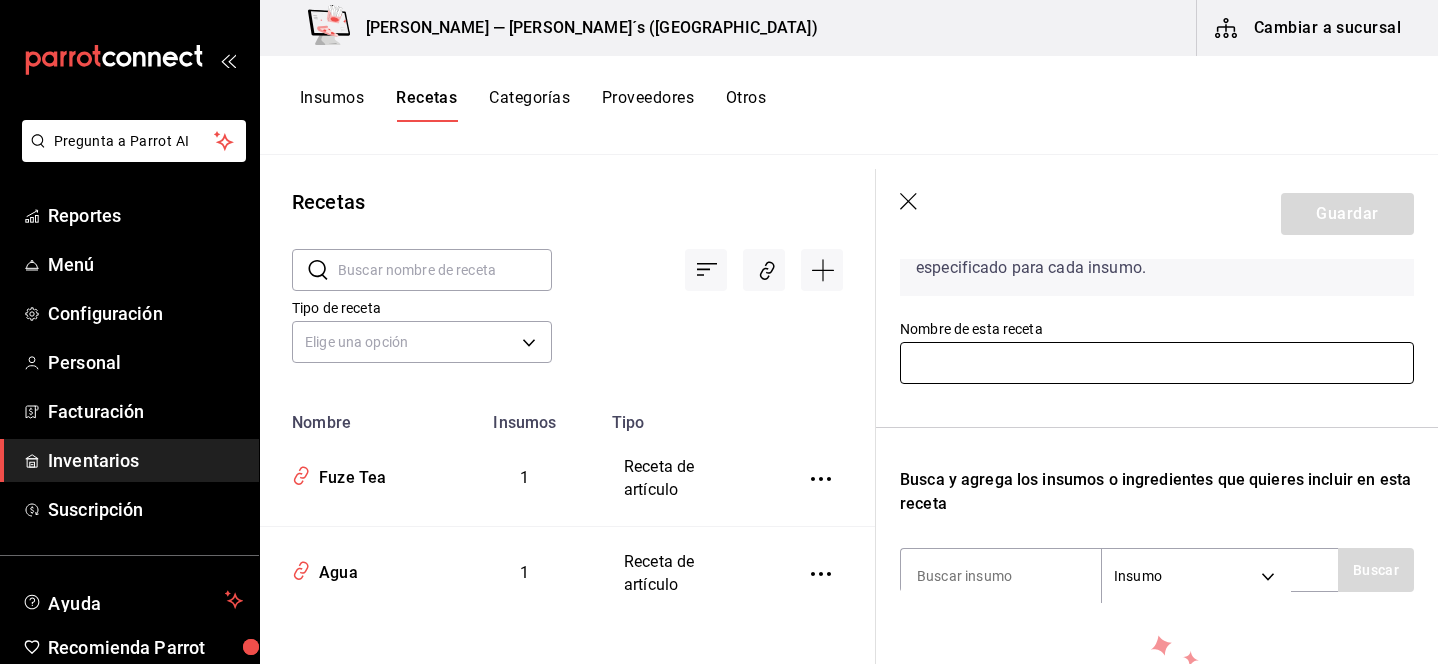 click at bounding box center [1157, 363] 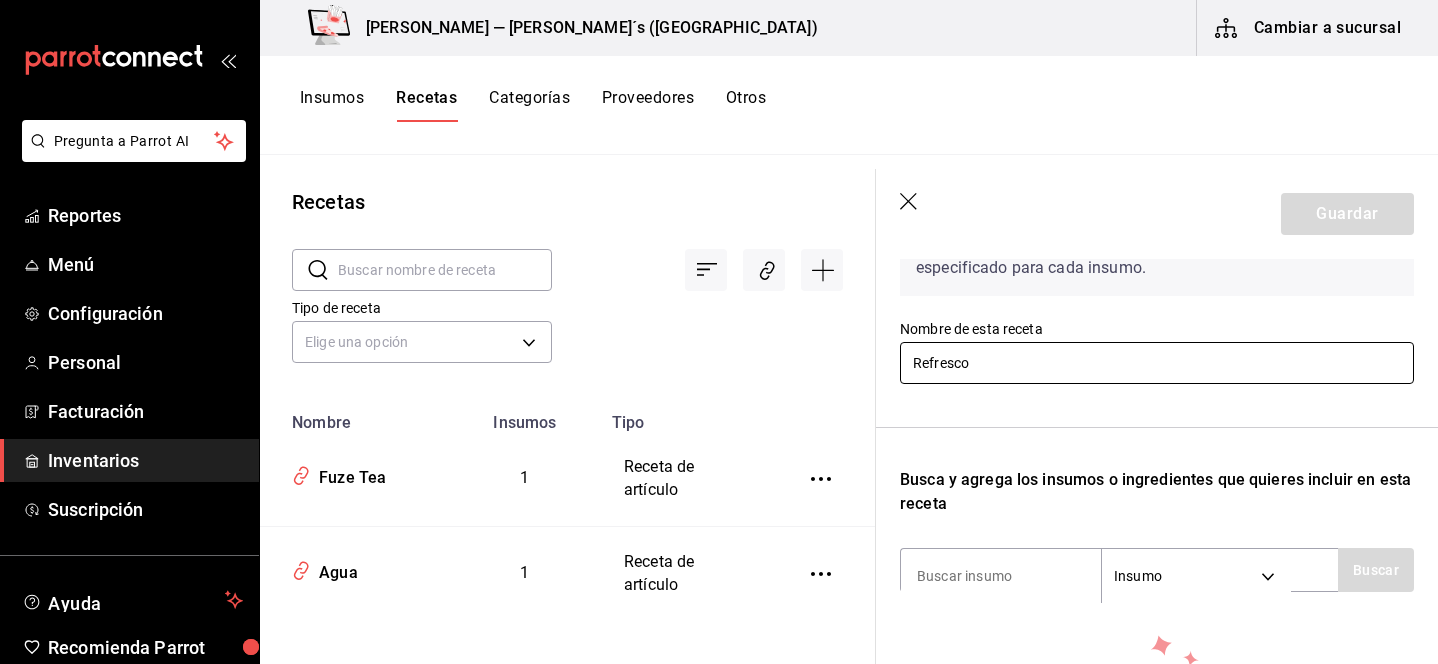type on "Refresco Vidrio" 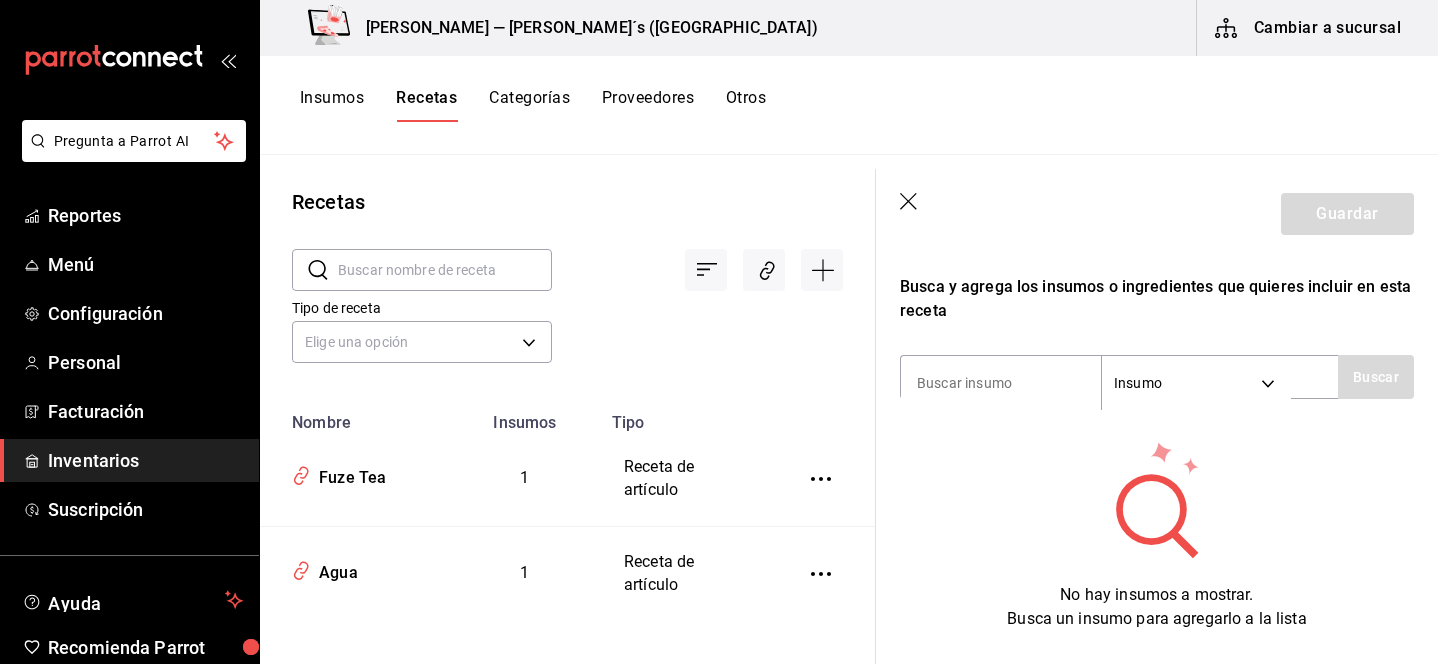 scroll, scrollTop: 367, scrollLeft: 0, axis: vertical 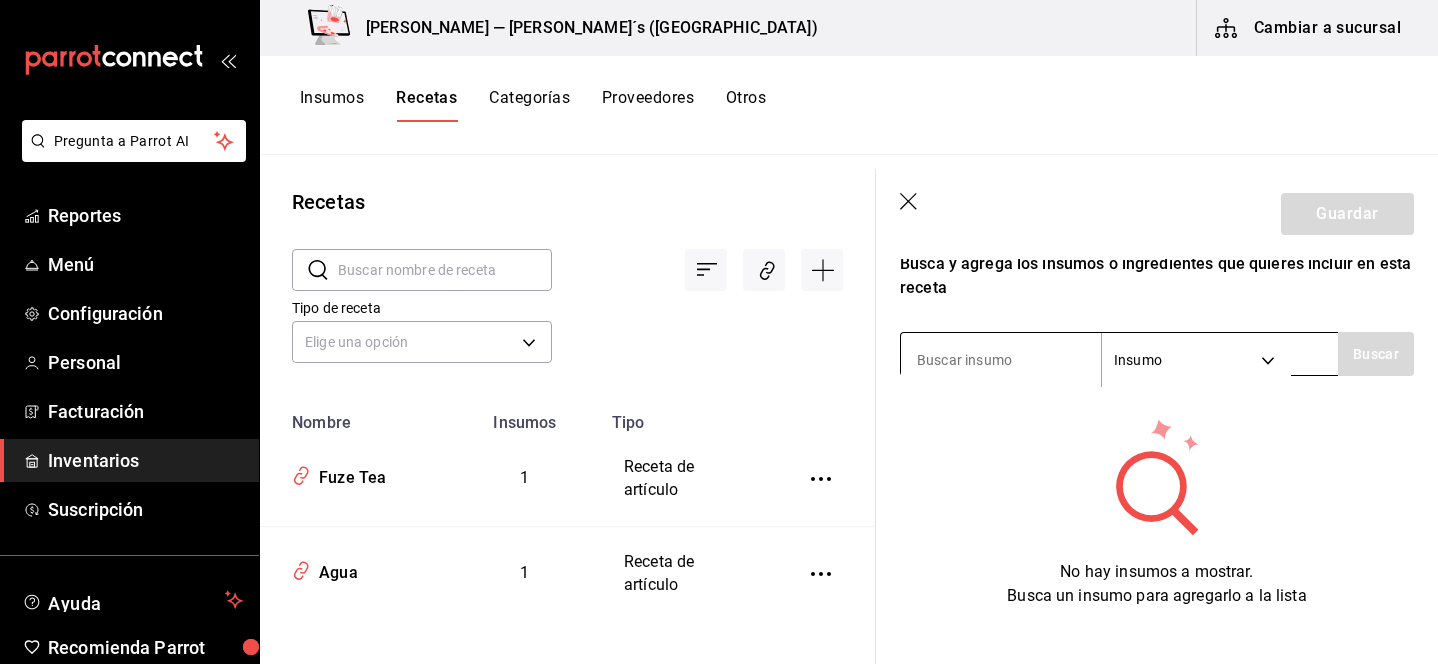 click at bounding box center [1001, 360] 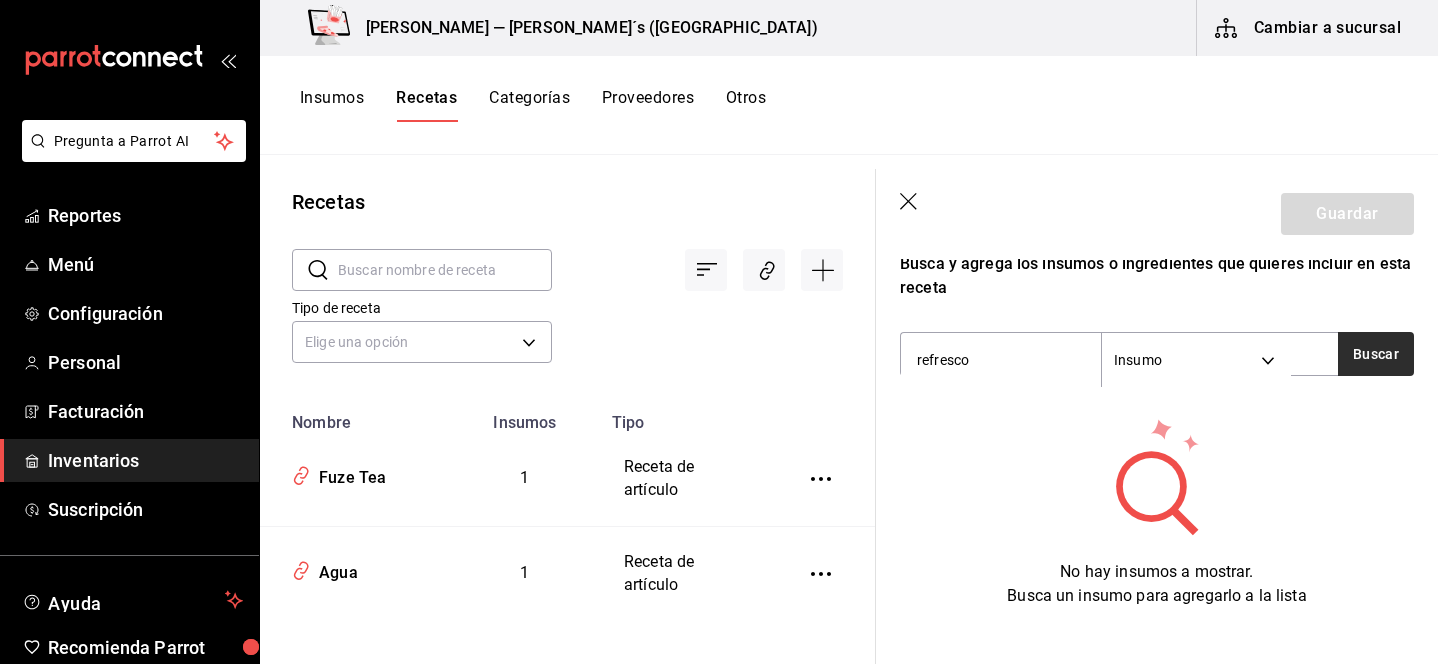 type on "refresco" 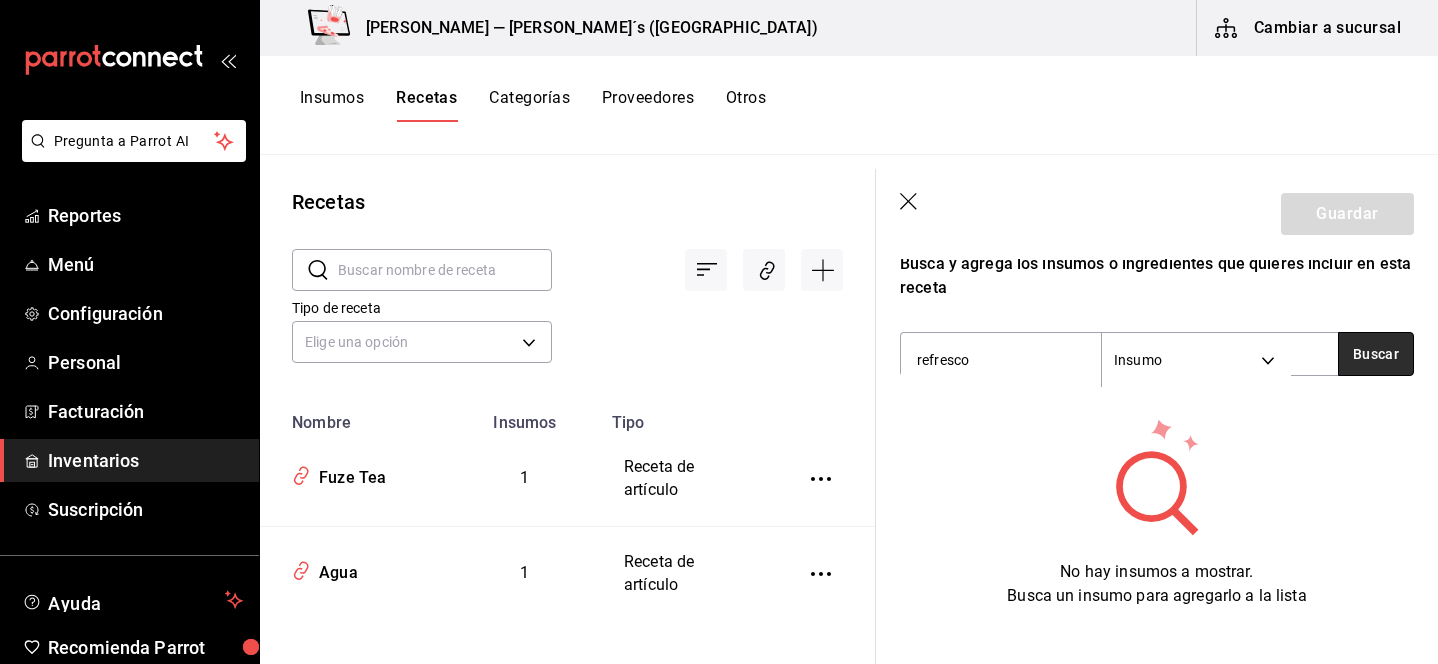 click on "Buscar" at bounding box center (1376, 354) 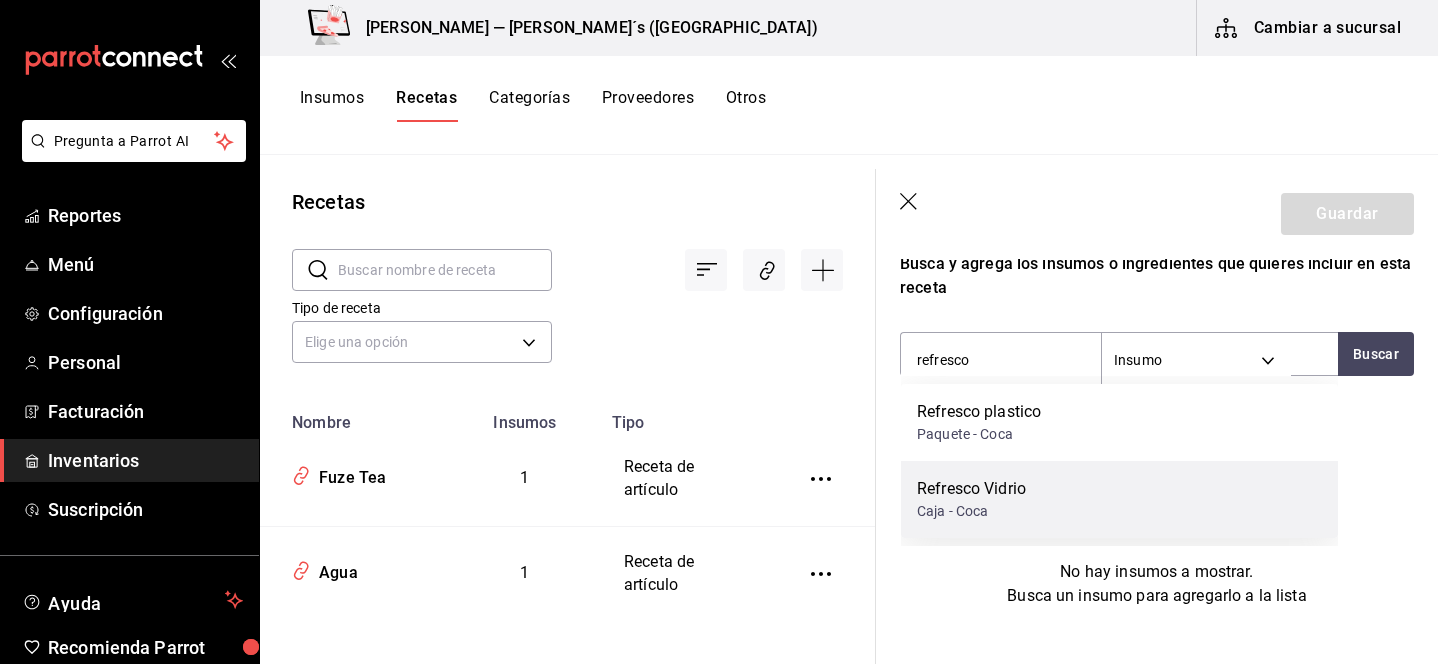 click on "Refresco Vidrio Caja - Coca" at bounding box center [1119, 499] 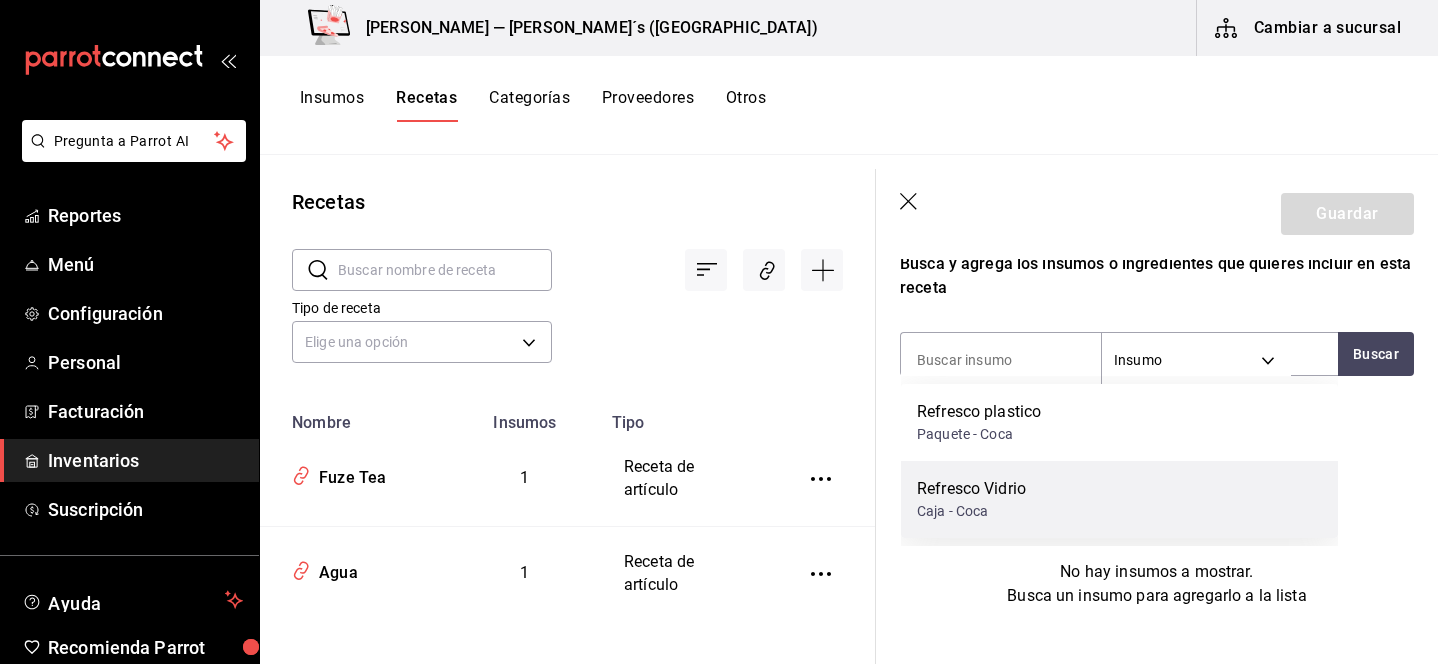 scroll, scrollTop: 360, scrollLeft: 0, axis: vertical 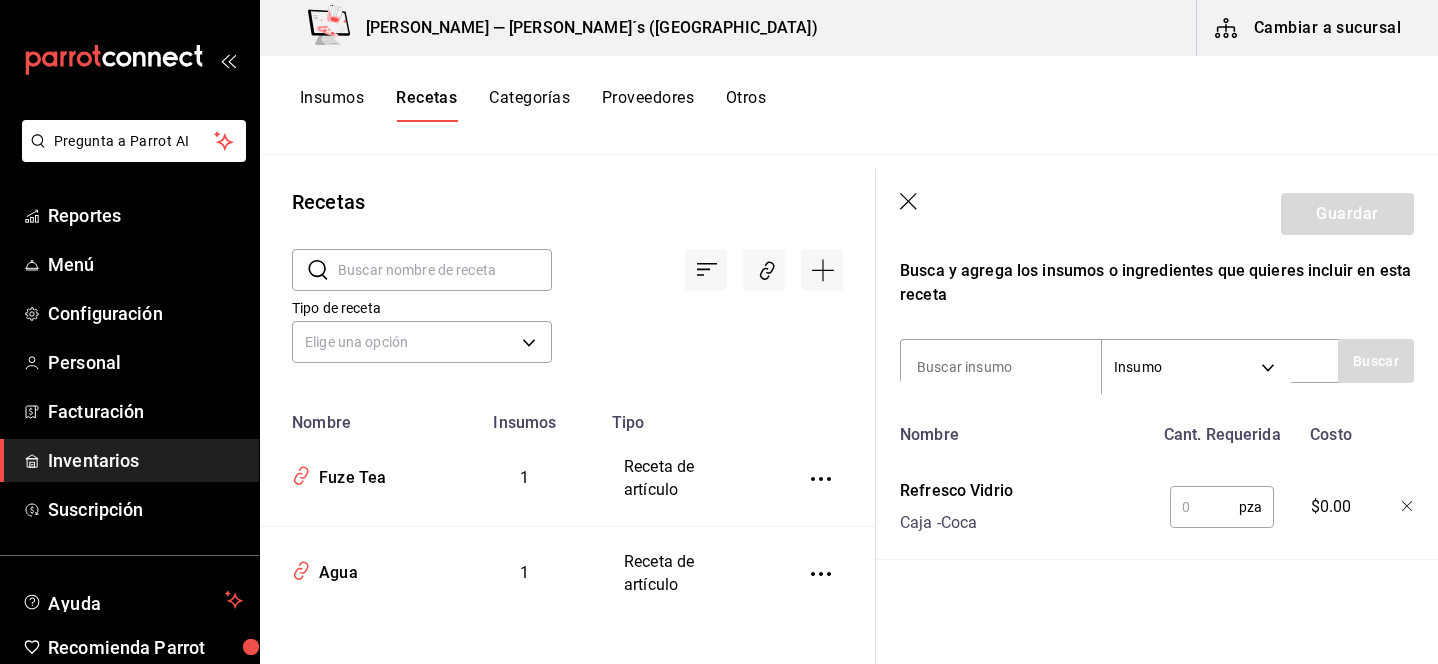 click at bounding box center [1204, 507] 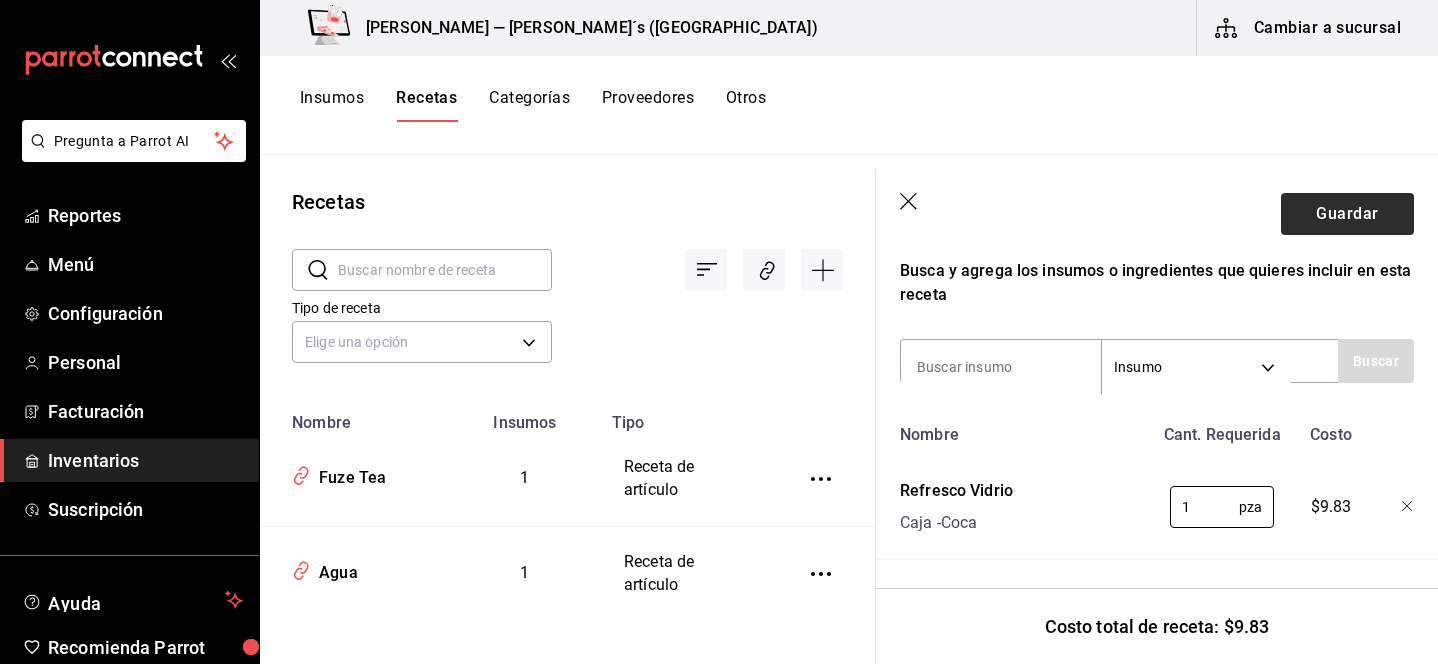 type on "1" 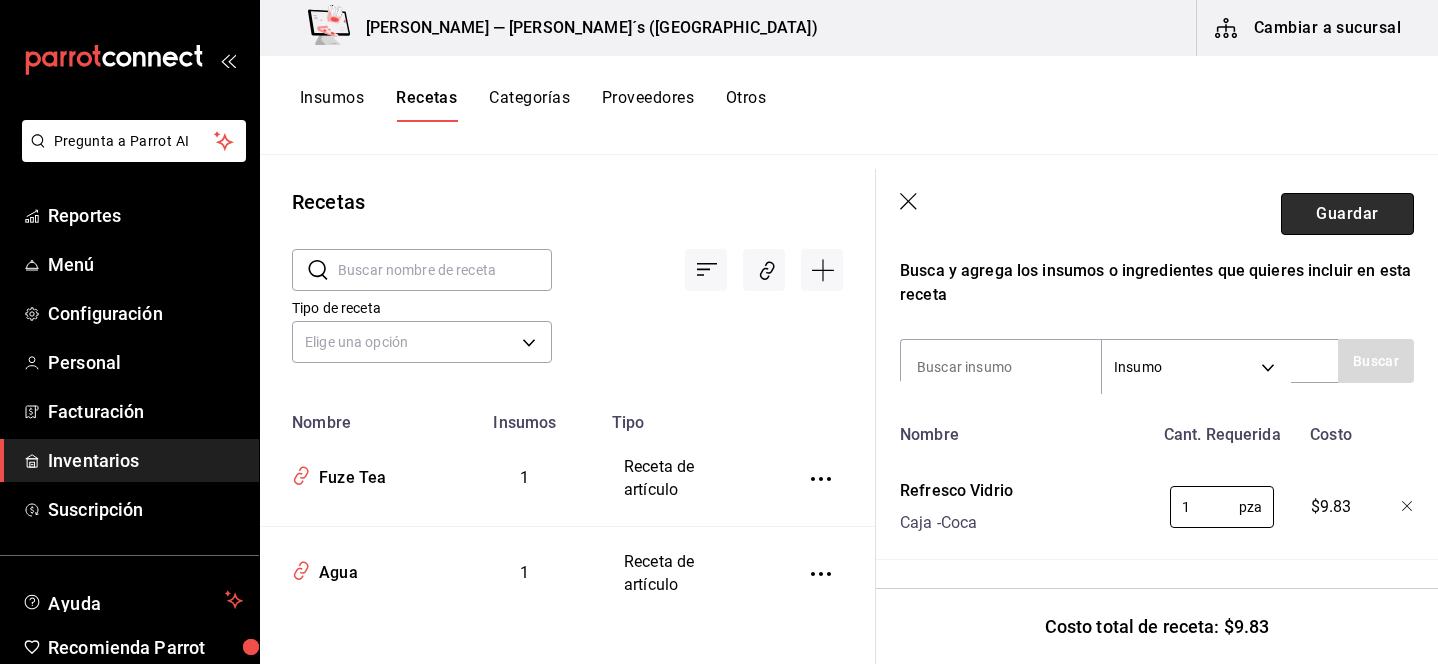 click on "Guardar" at bounding box center [1347, 214] 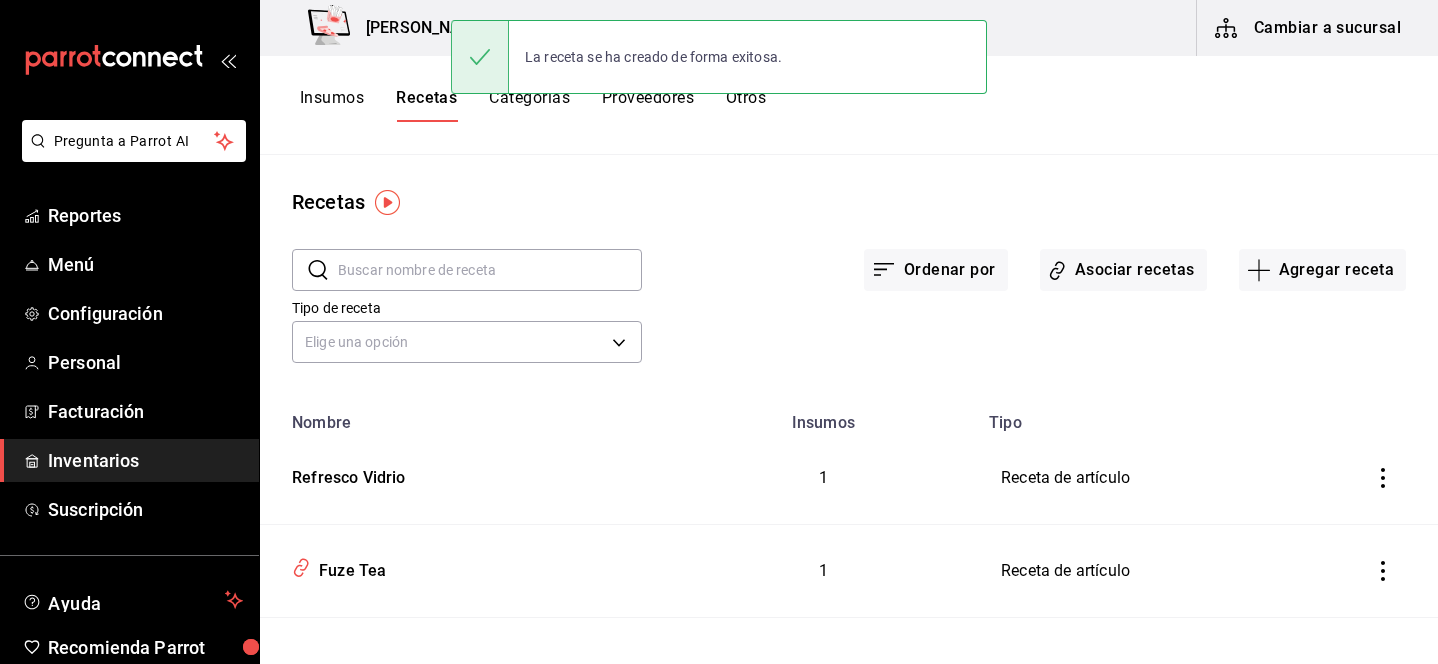 scroll, scrollTop: 0, scrollLeft: 0, axis: both 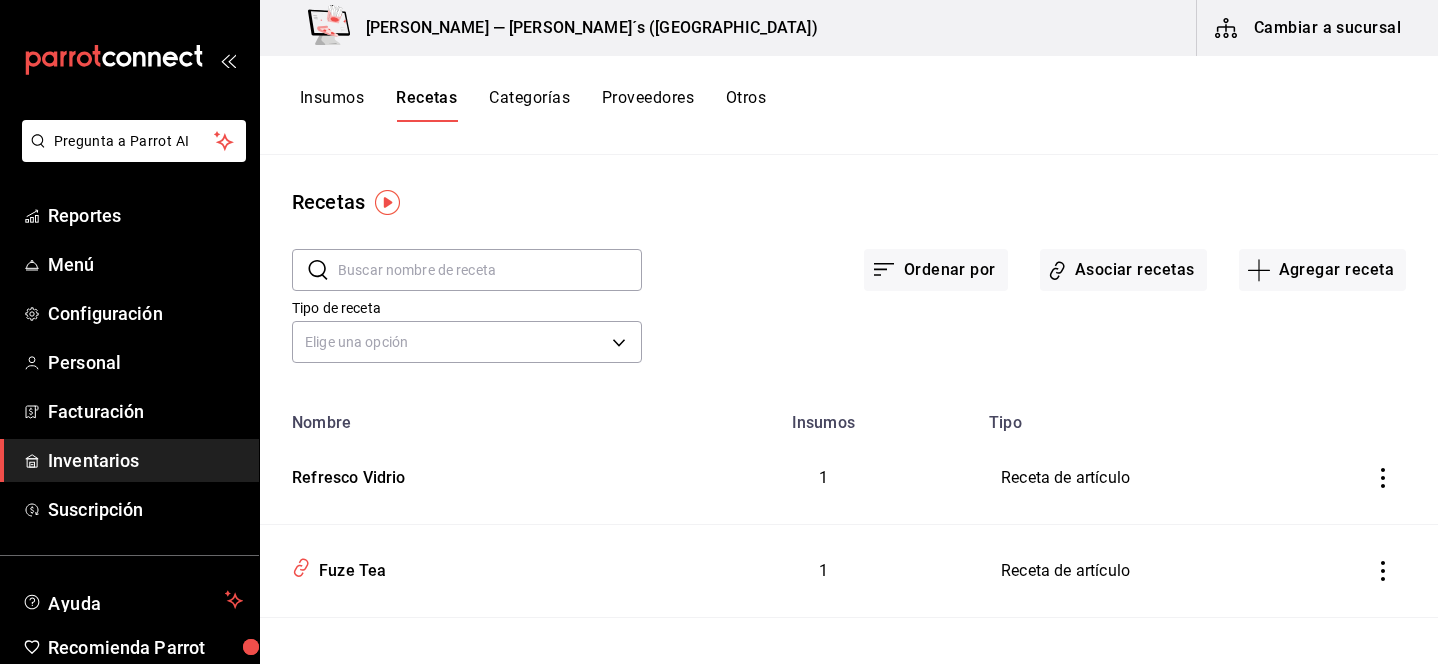 click at bounding box center (490, 270) 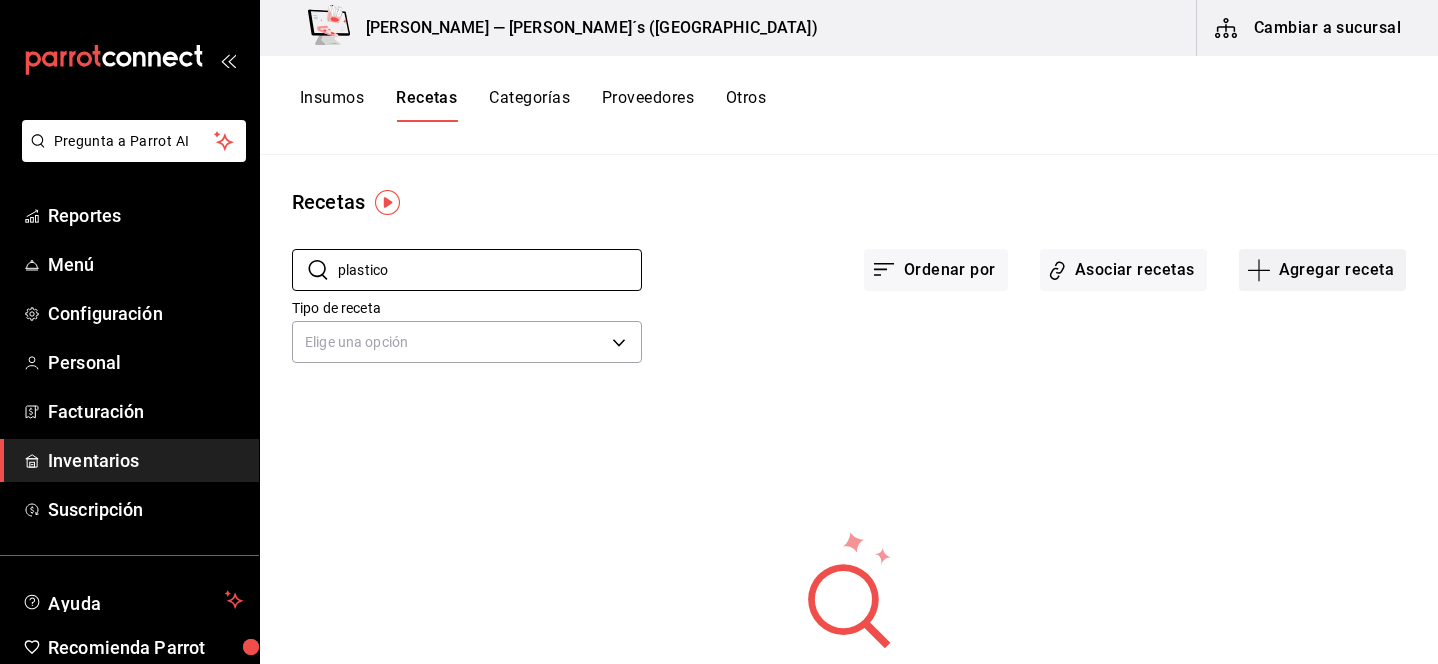 type on "plastico" 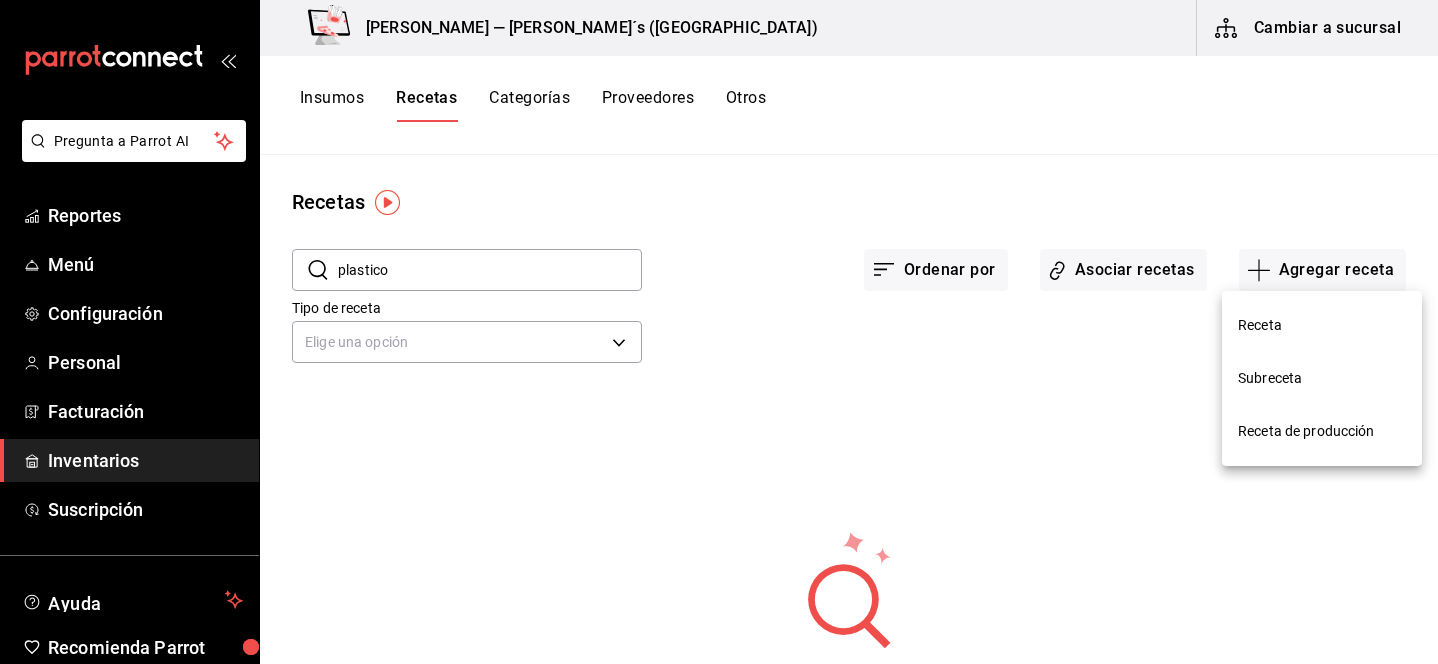 click on "Receta" at bounding box center [1322, 325] 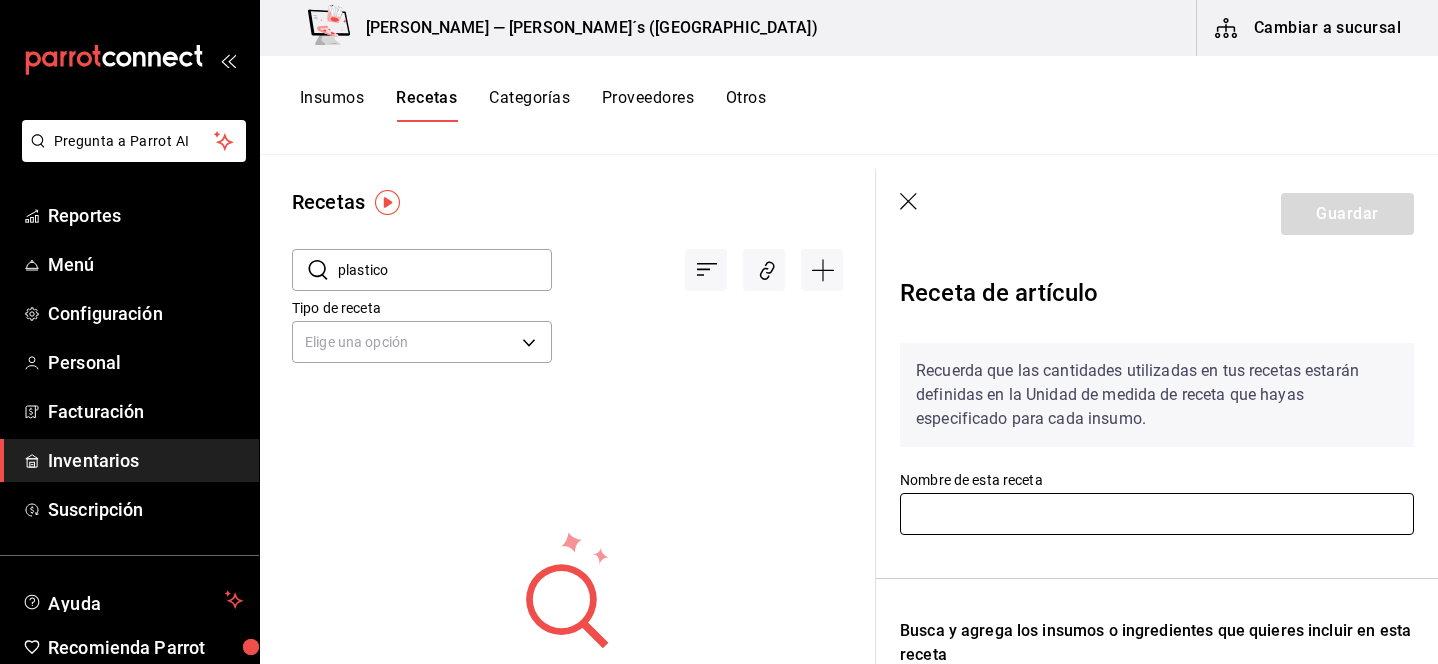 click at bounding box center (1157, 514) 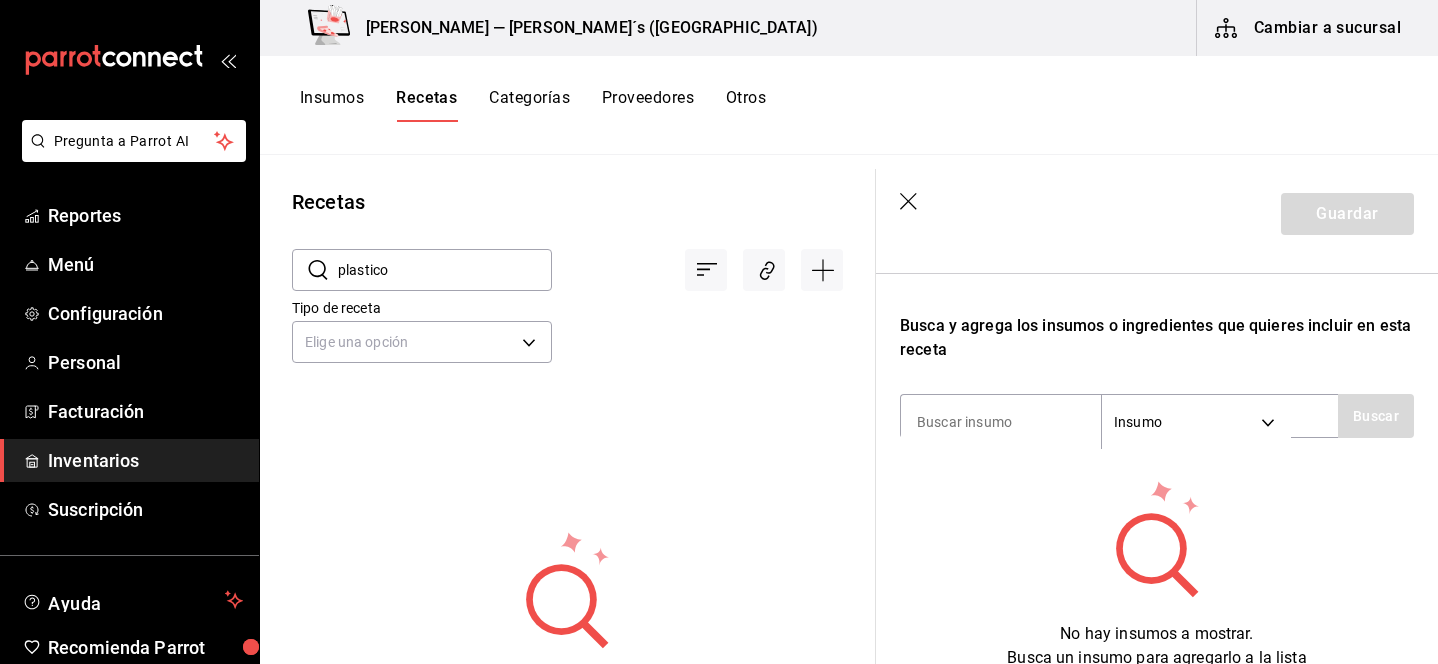 scroll, scrollTop: 323, scrollLeft: 0, axis: vertical 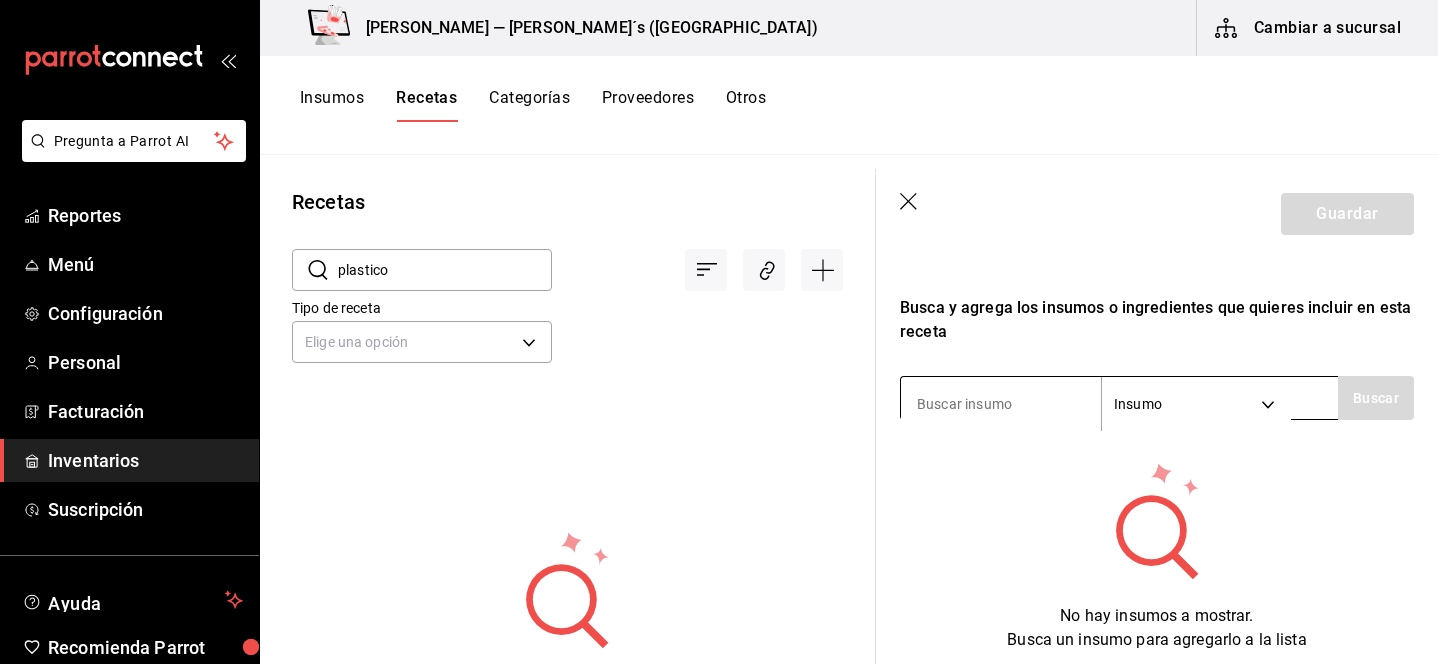 type on "Refresco Plastico" 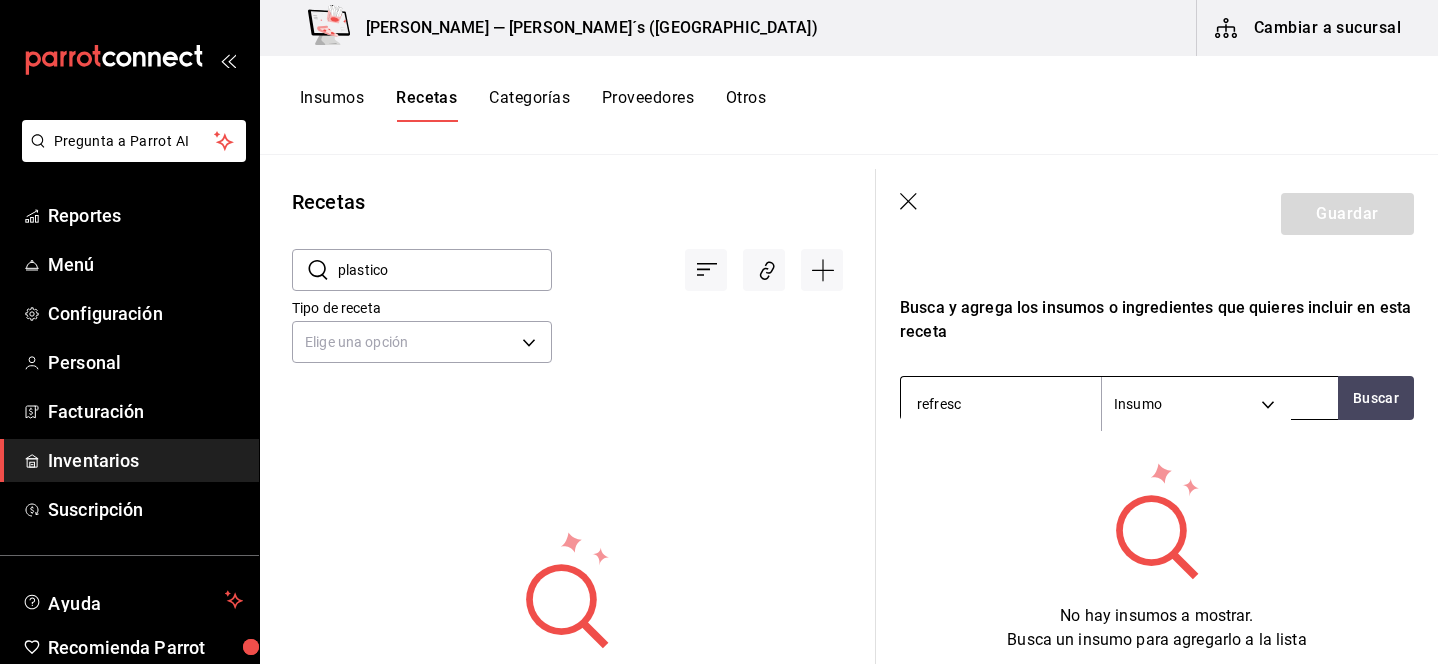type on "refresco" 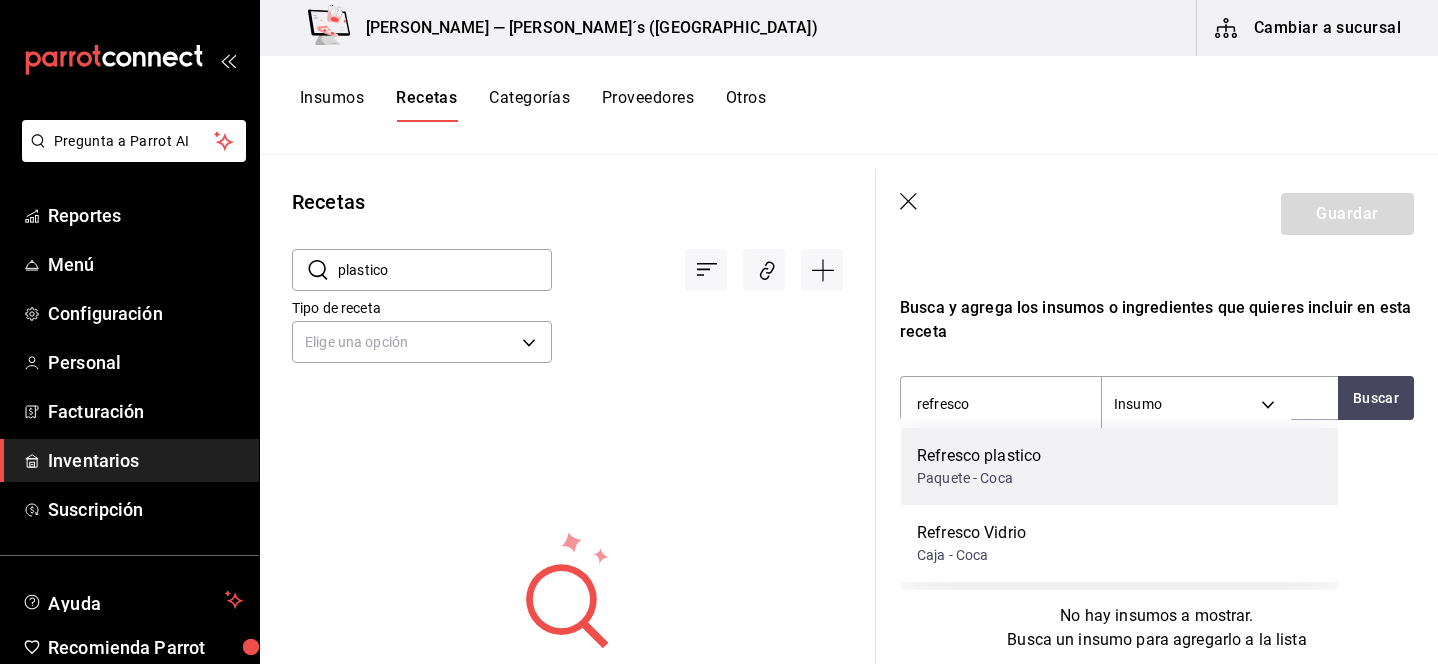click on "Paquete - Coca" at bounding box center (979, 478) 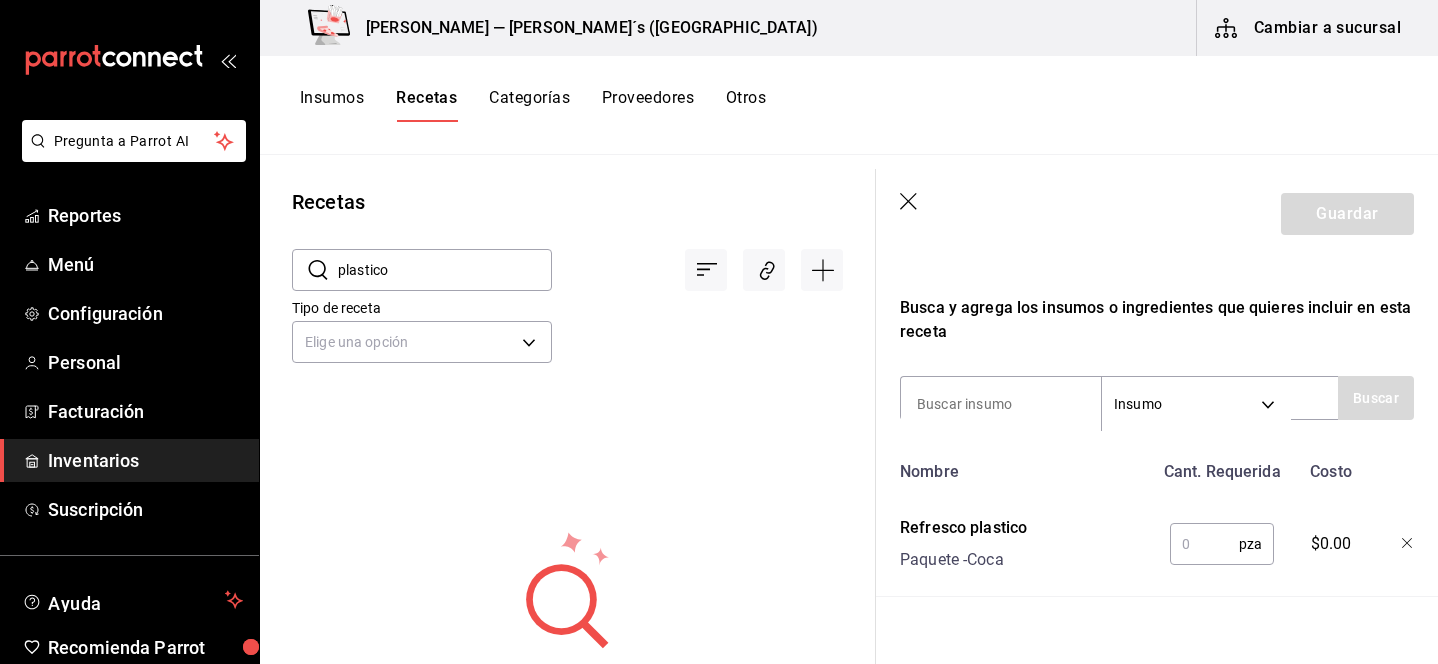 click at bounding box center [1204, 544] 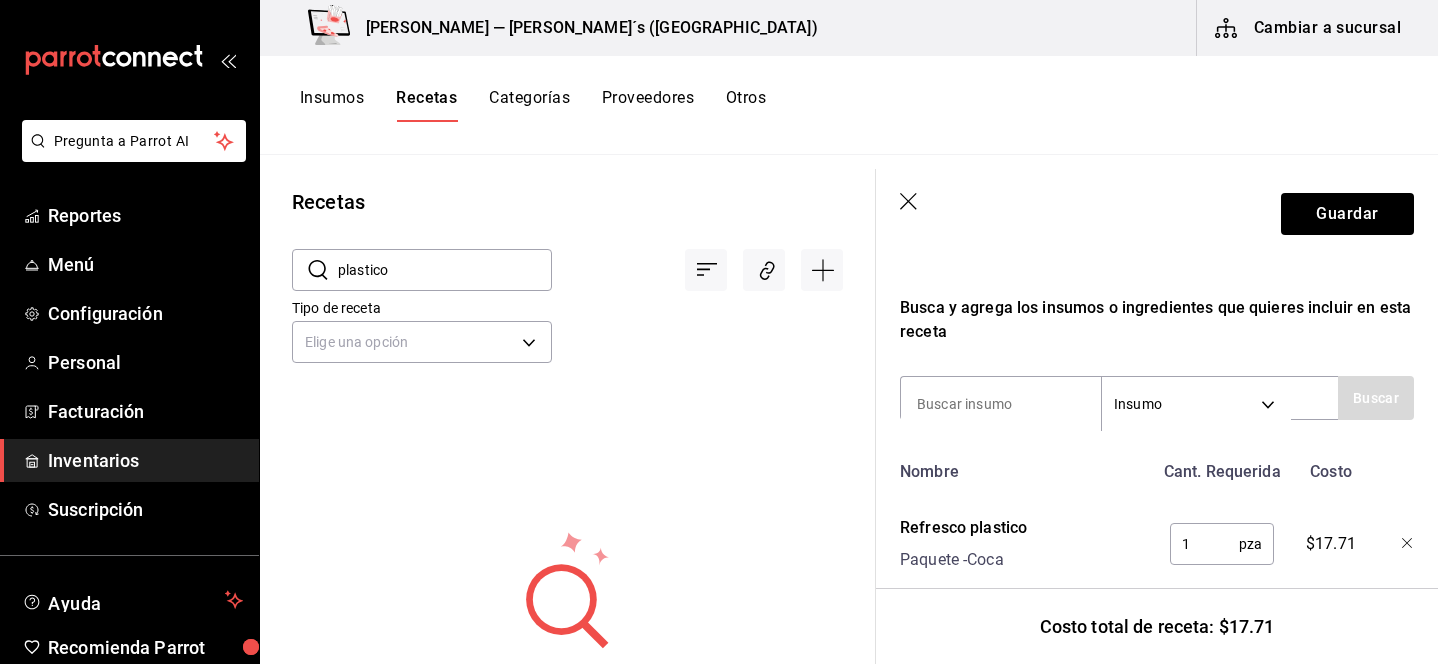 scroll, scrollTop: 360, scrollLeft: 0, axis: vertical 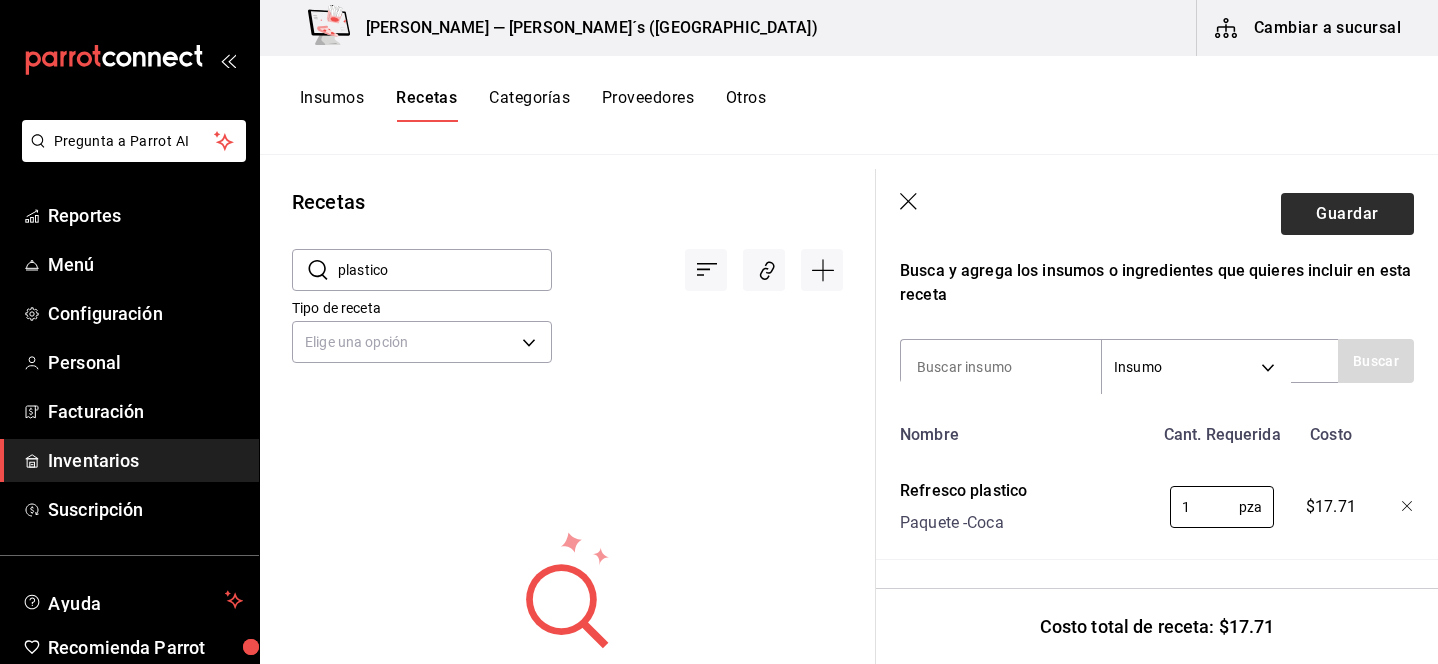 type on "1" 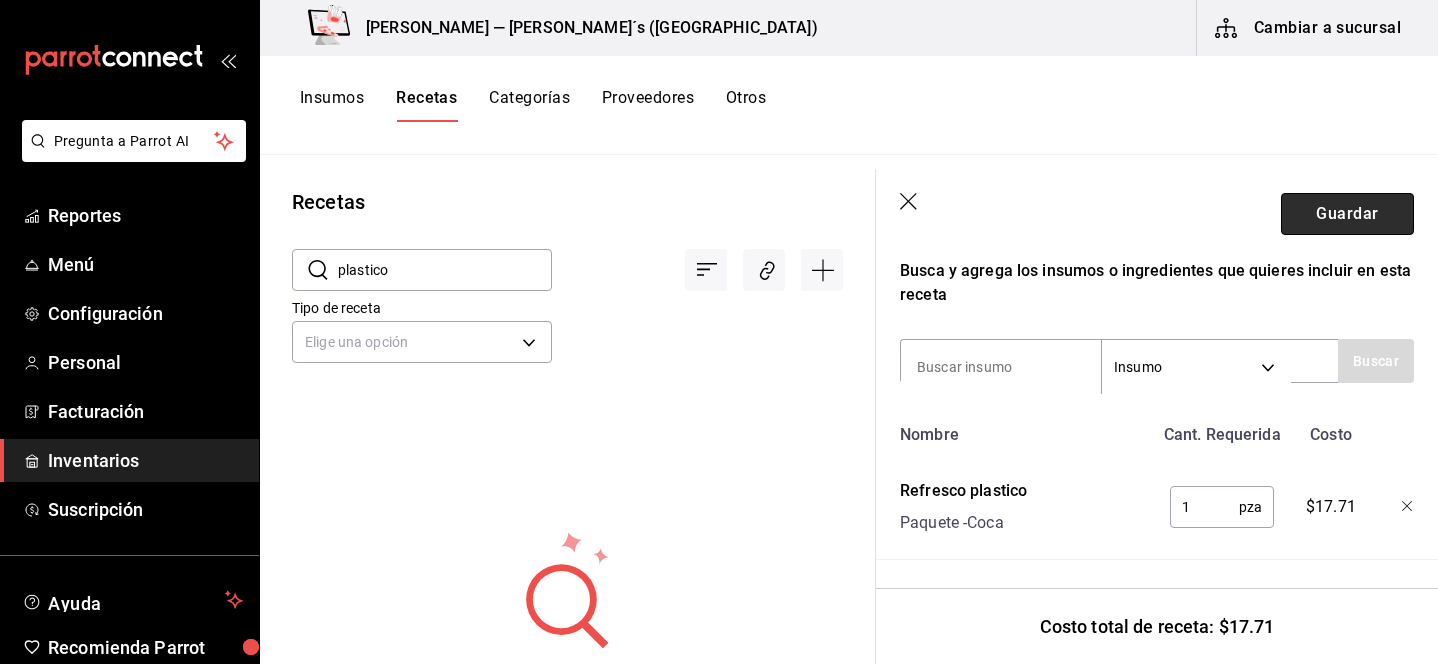 click on "Guardar" at bounding box center [1347, 214] 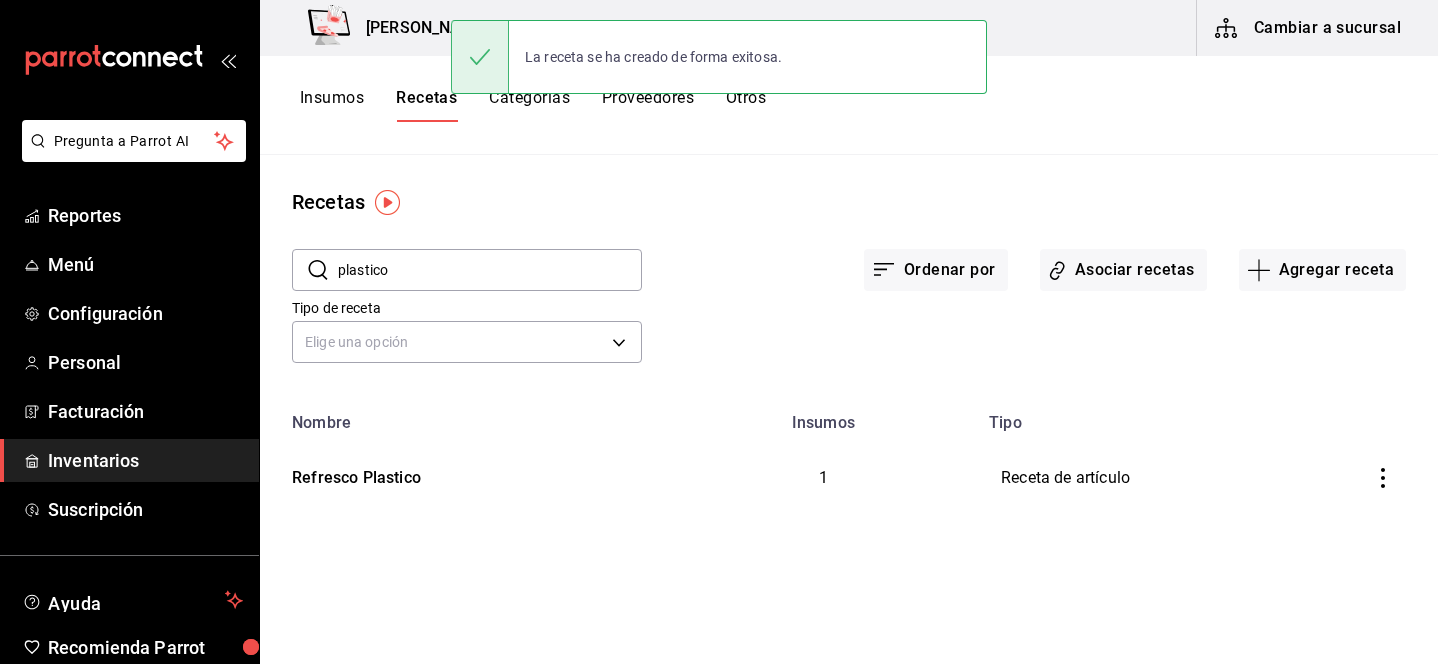 scroll, scrollTop: 0, scrollLeft: 0, axis: both 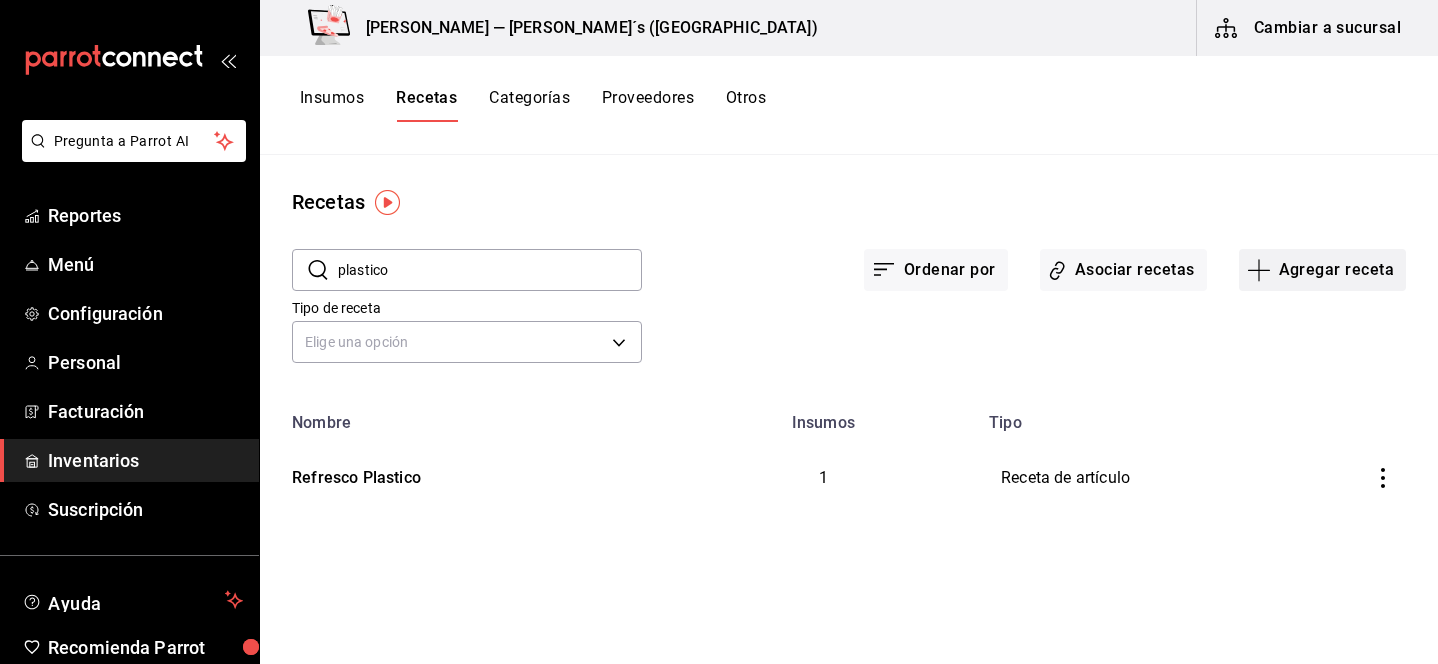 click on "Agregar receta" at bounding box center (1322, 270) 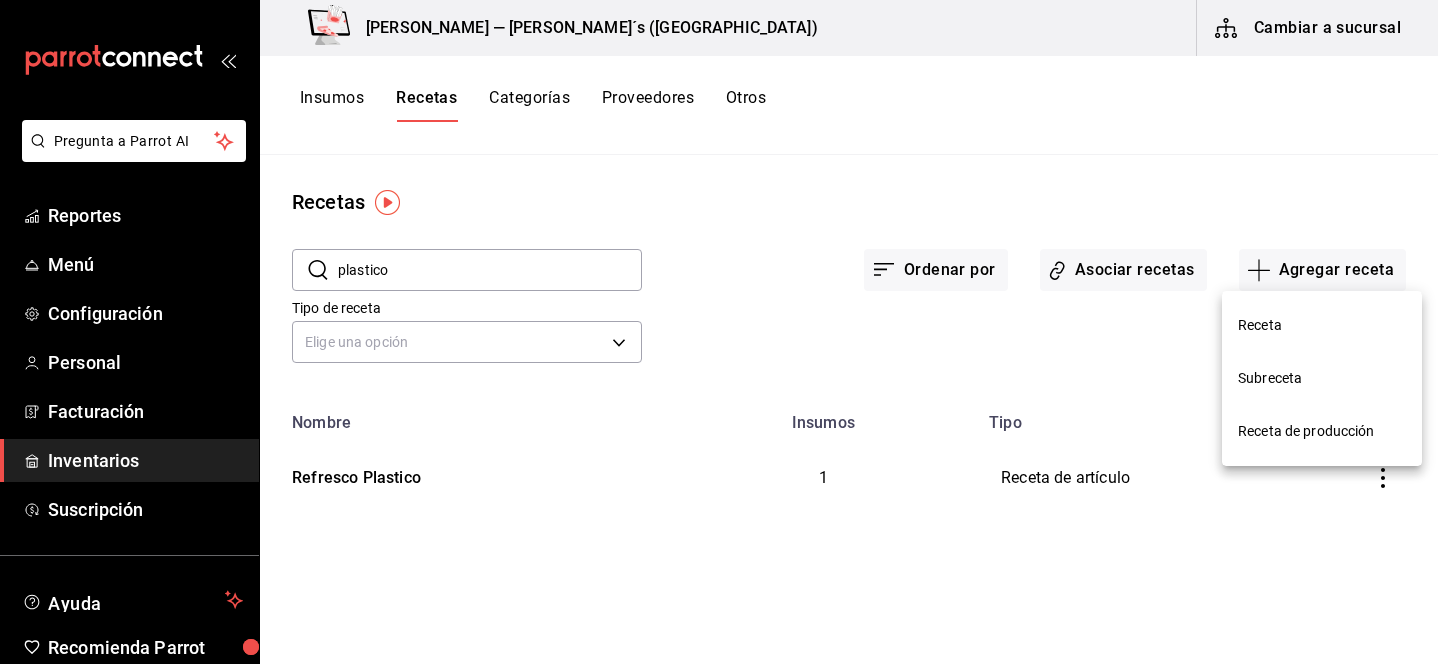 click on "Receta" at bounding box center (1322, 325) 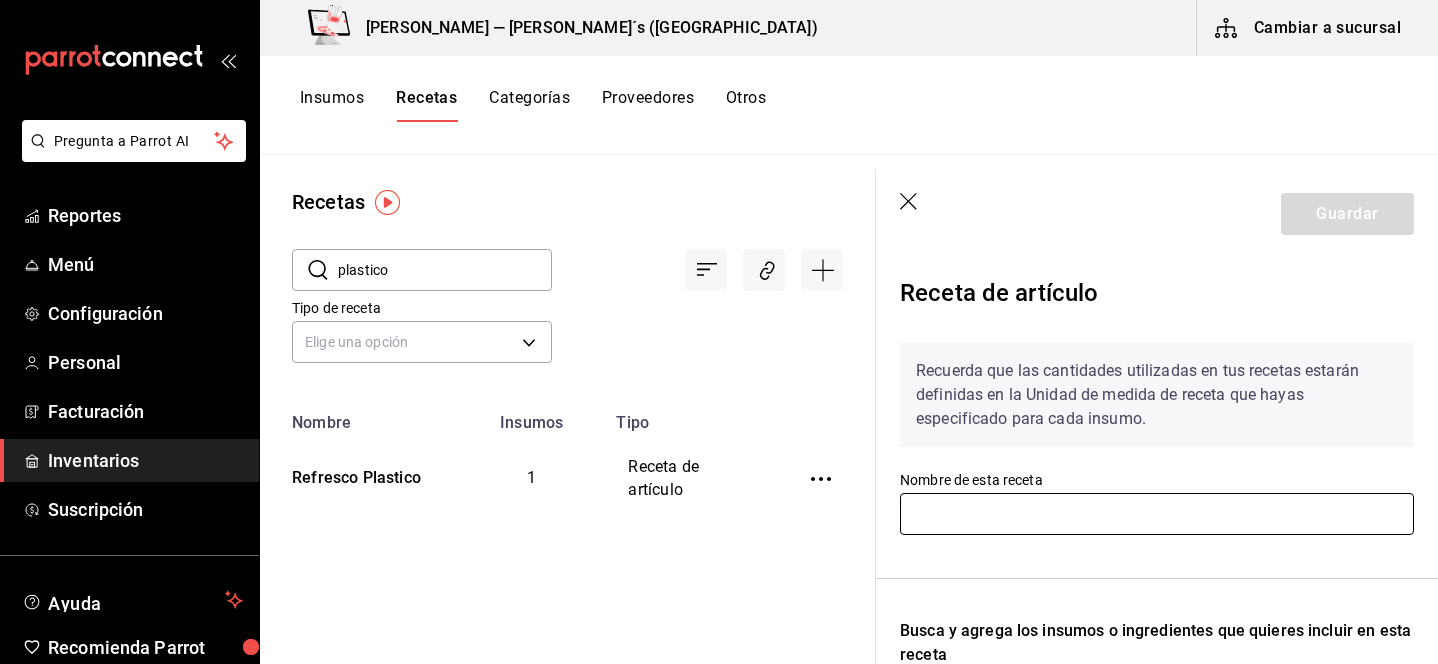 click at bounding box center (1157, 514) 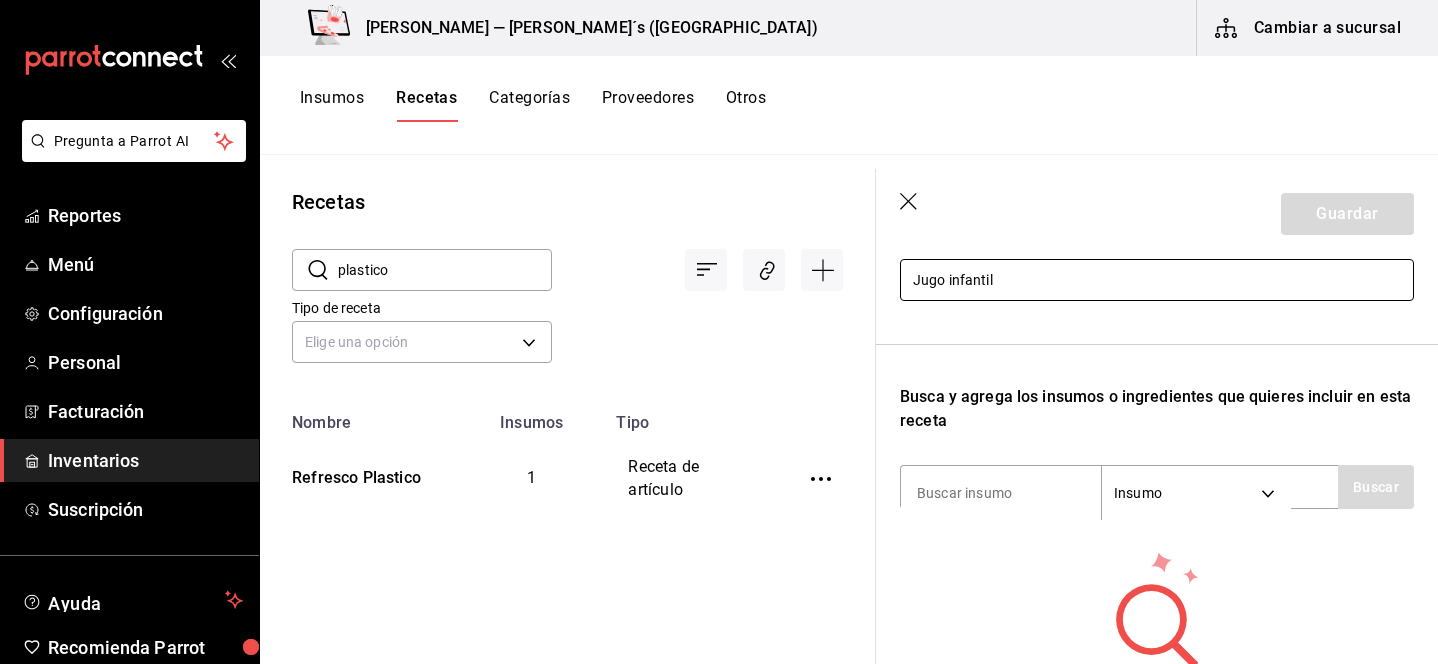 scroll, scrollTop: 295, scrollLeft: 0, axis: vertical 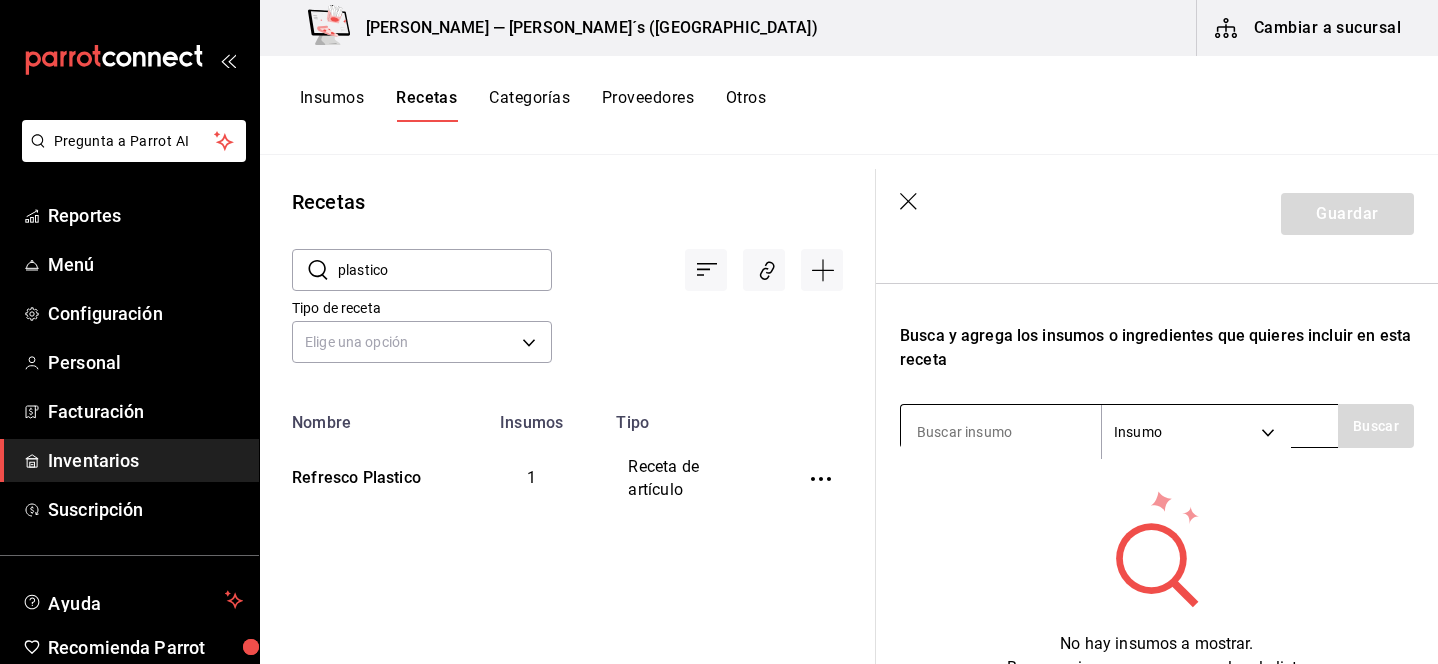 type on "Jugo infantil" 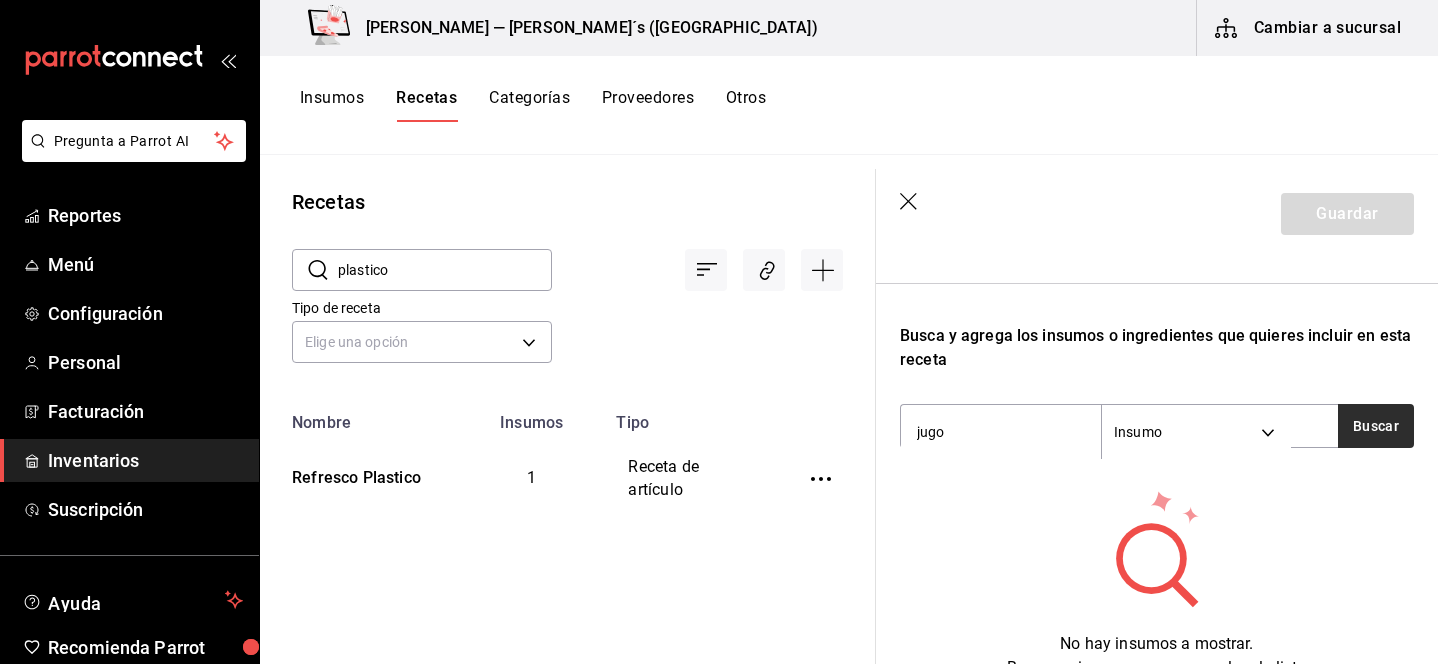 type on "jugo" 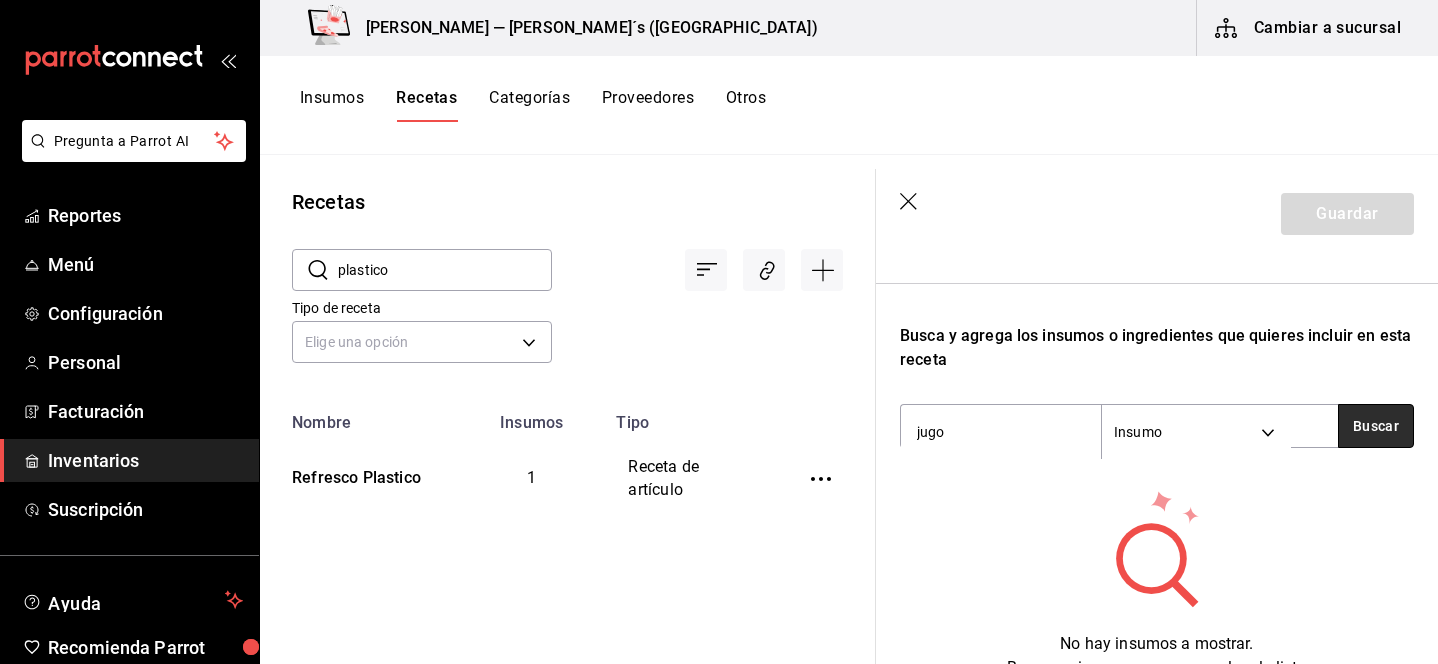 click on "Buscar" at bounding box center (1376, 426) 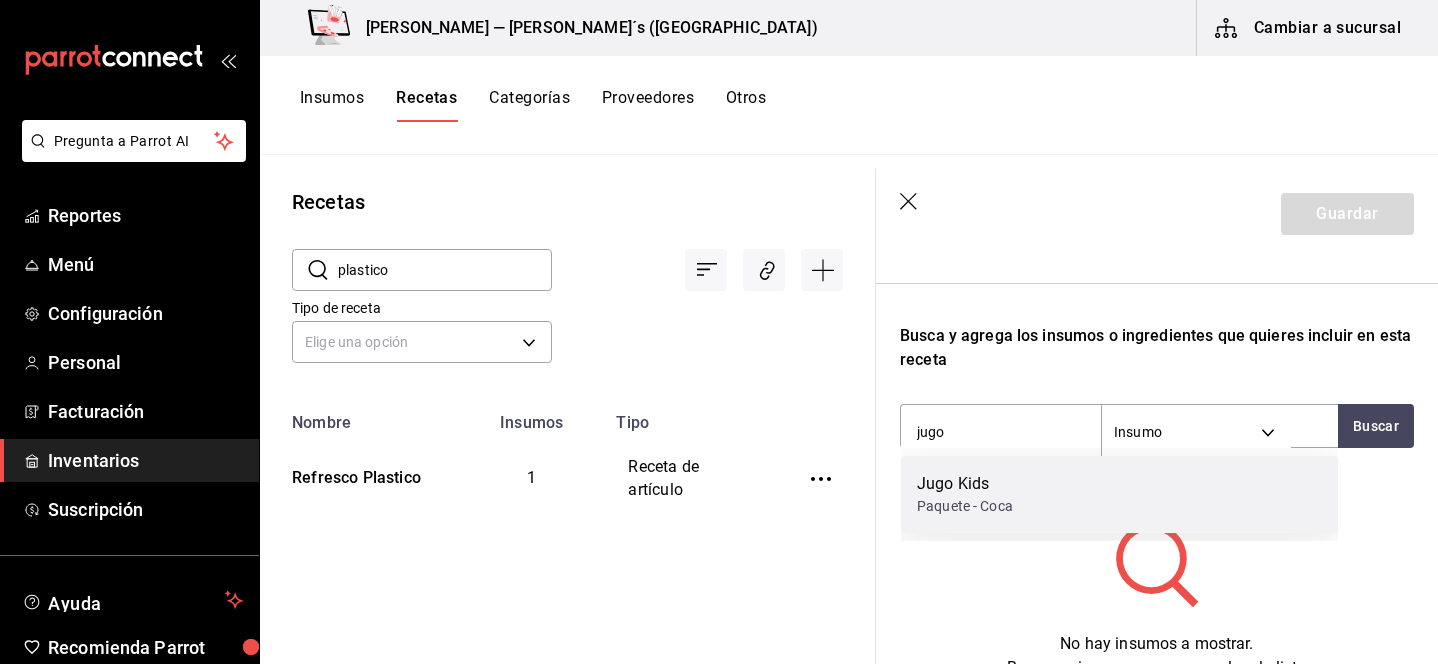 click on "Jugo Kids Paquete - Coca" at bounding box center [1119, 494] 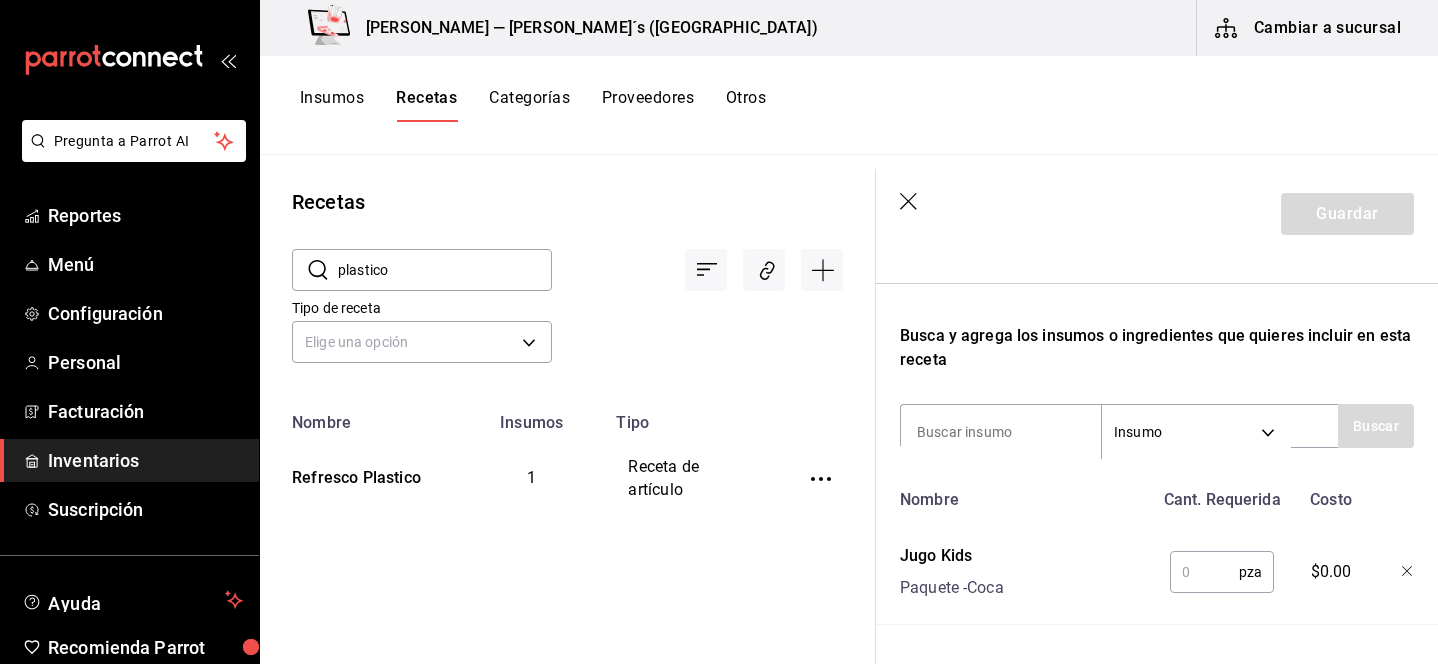 scroll, scrollTop: 360, scrollLeft: 0, axis: vertical 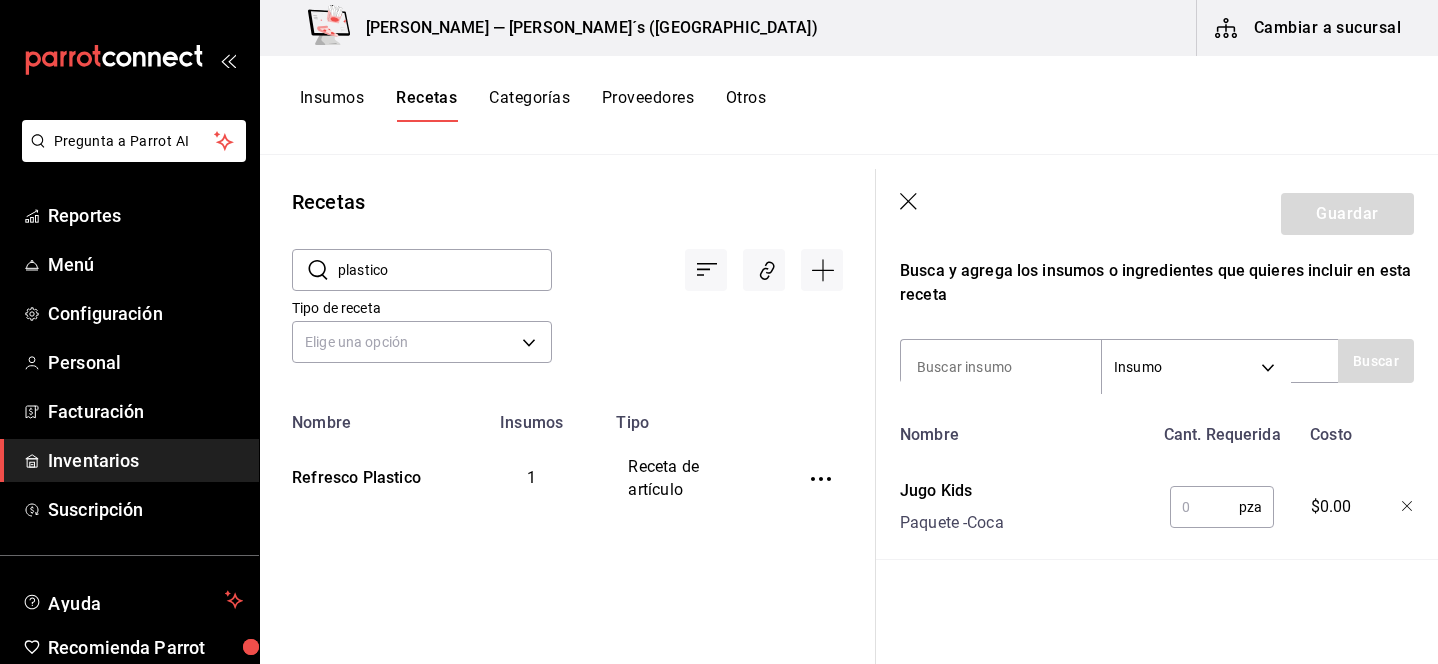 click at bounding box center [1204, 507] 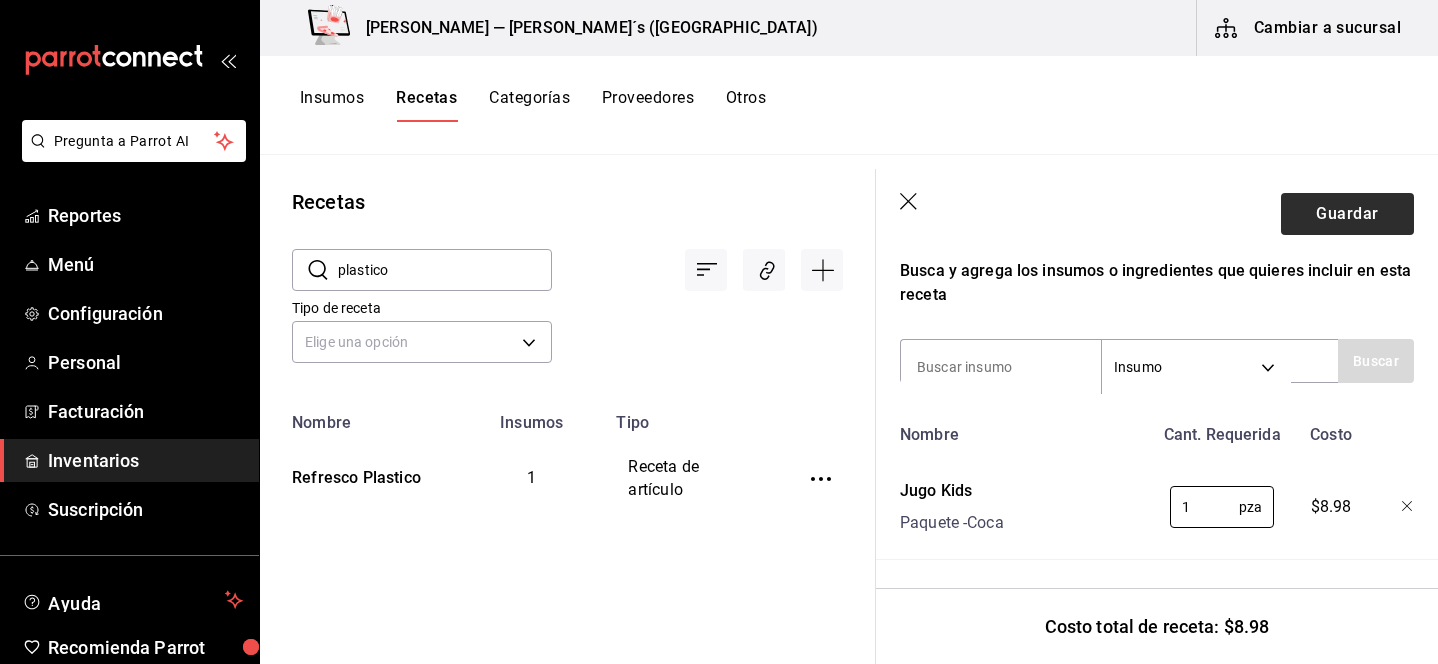 type on "1" 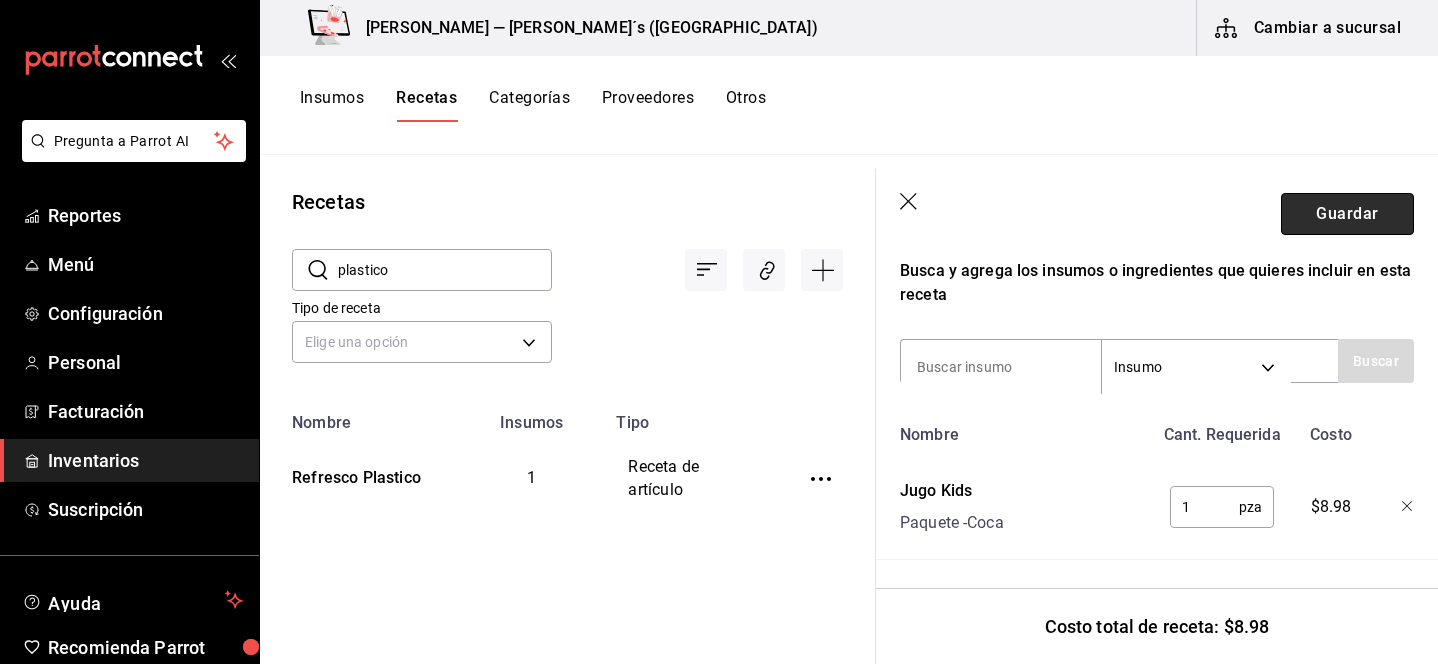 click on "Guardar" at bounding box center (1347, 214) 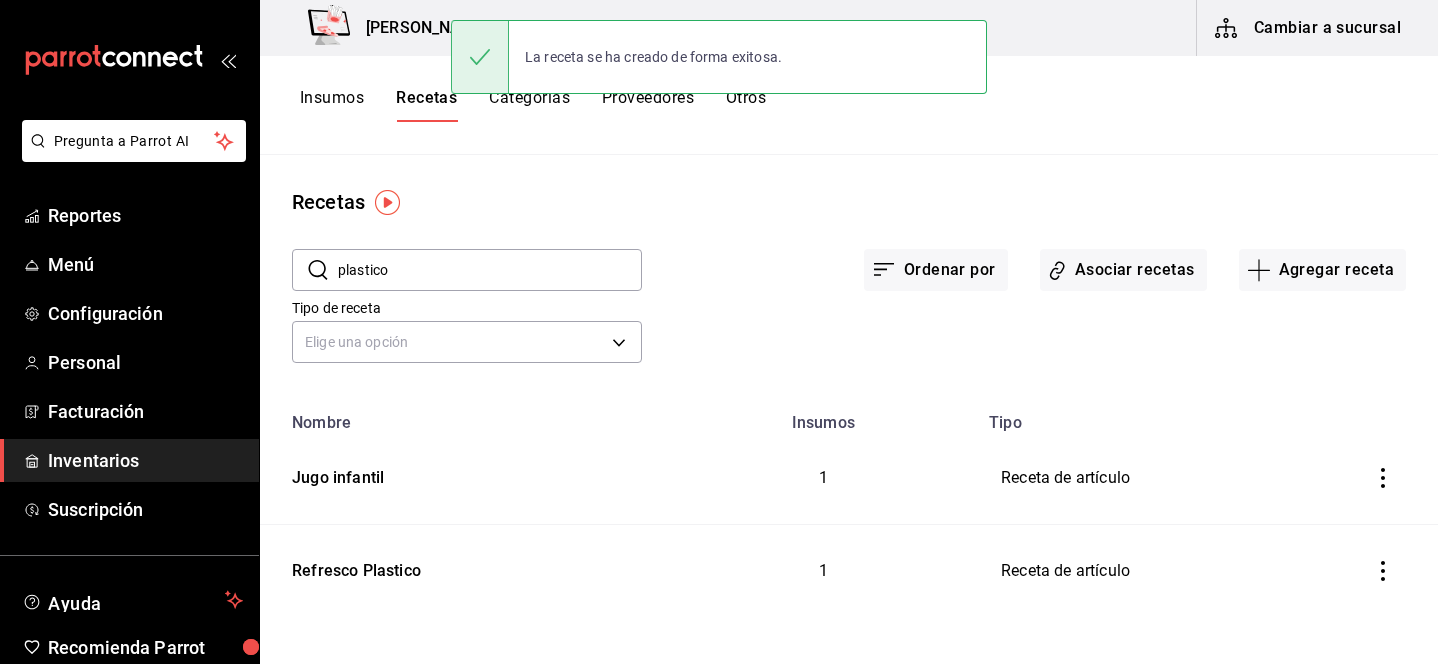 scroll, scrollTop: 0, scrollLeft: 0, axis: both 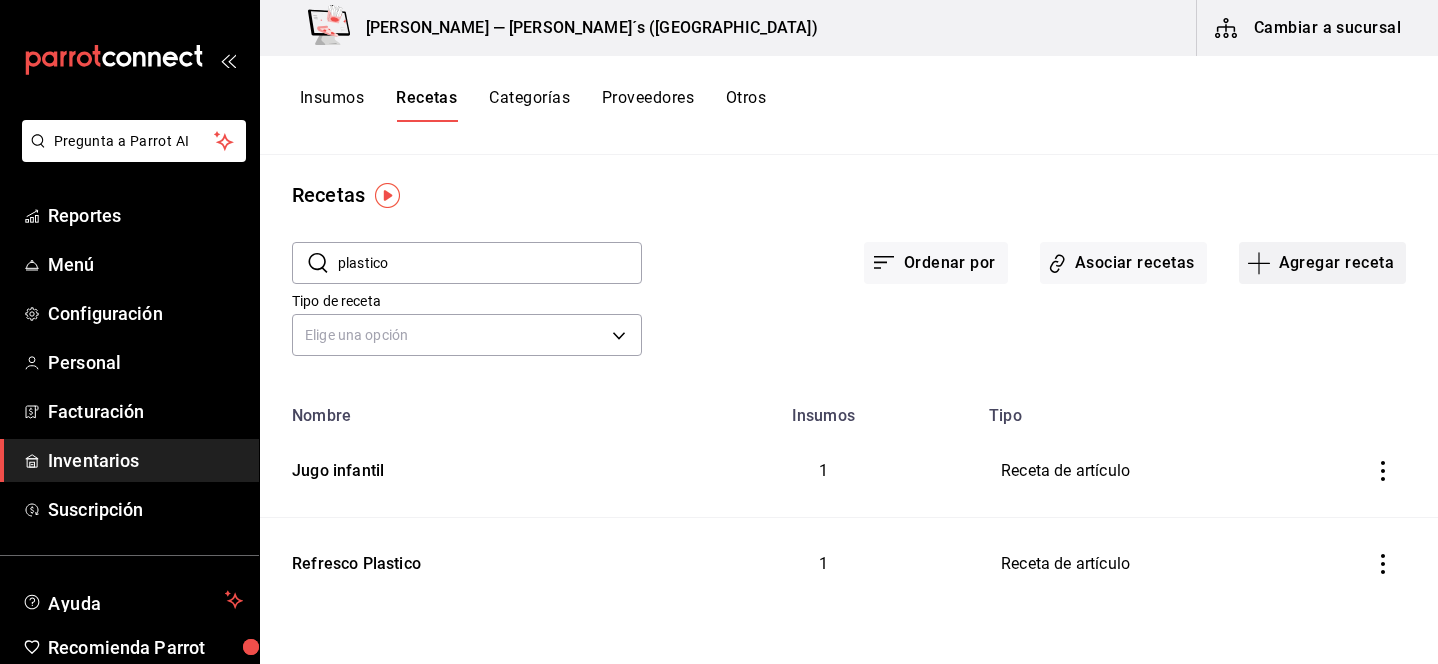 click on "Agregar receta" at bounding box center (1322, 263) 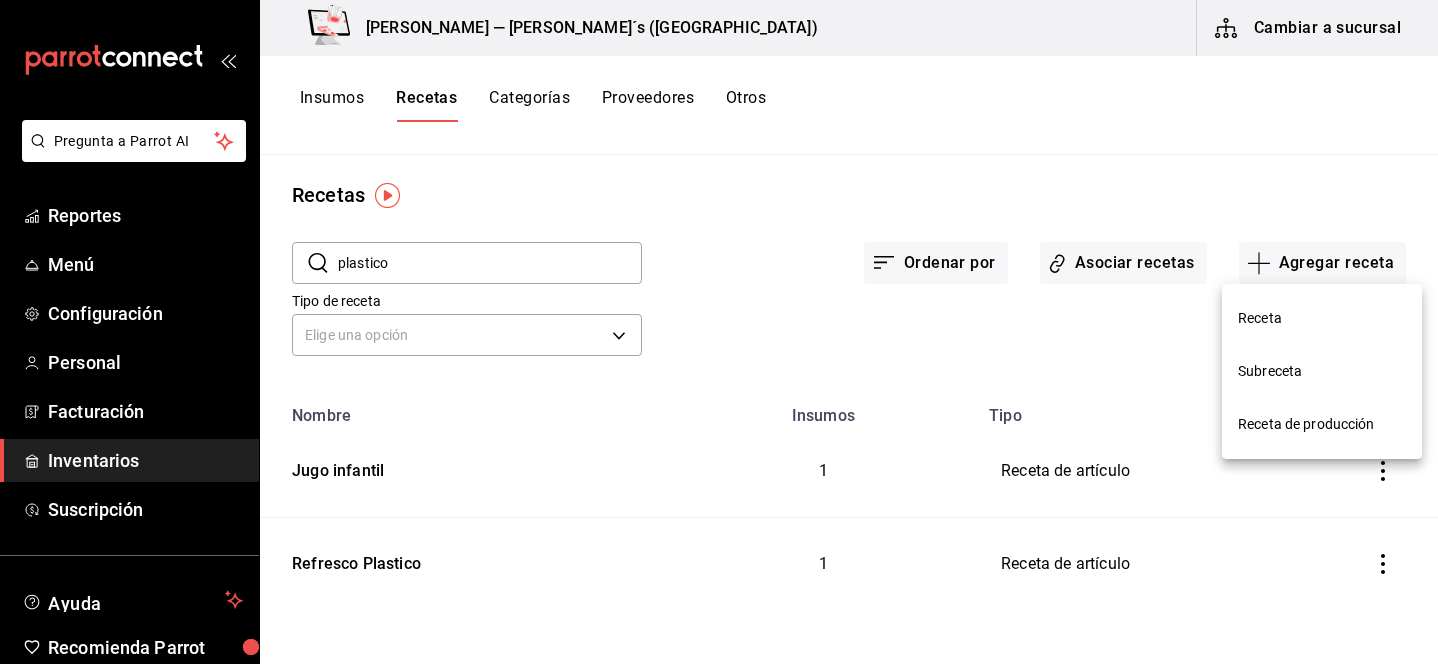 click on "Receta" at bounding box center [1322, 318] 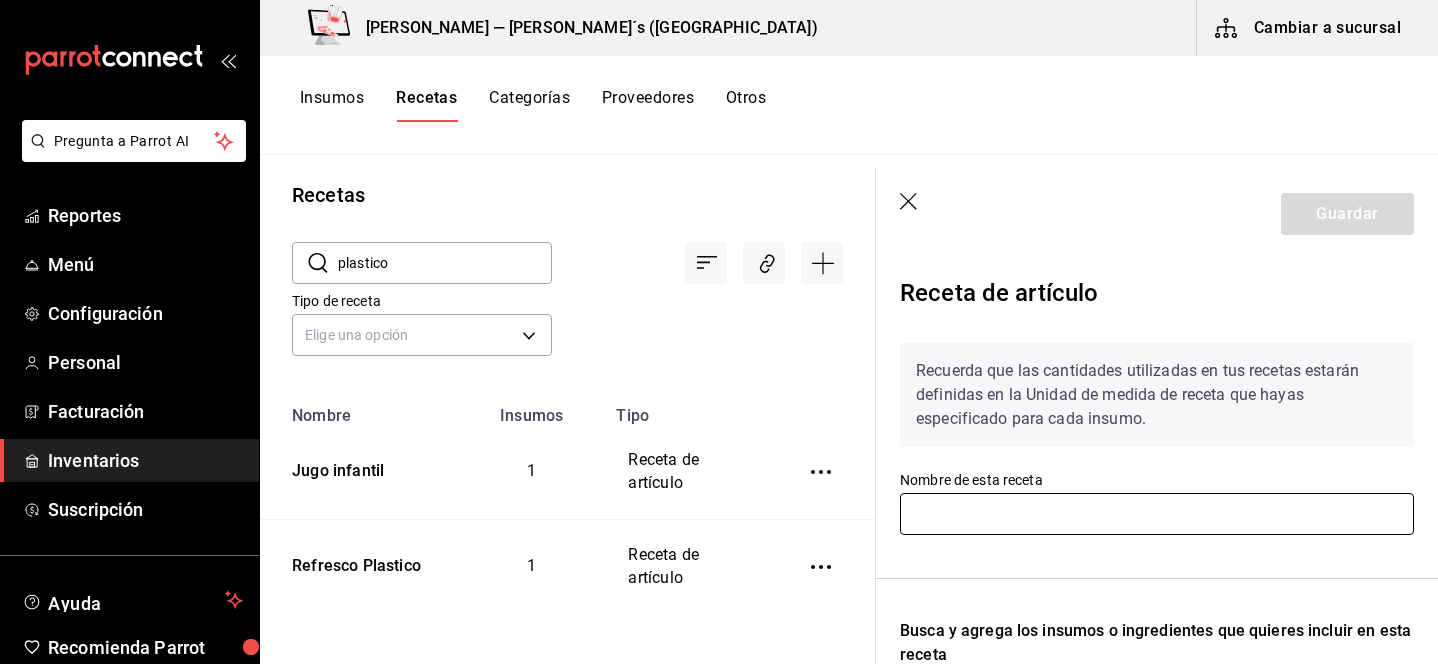 click at bounding box center (1157, 514) 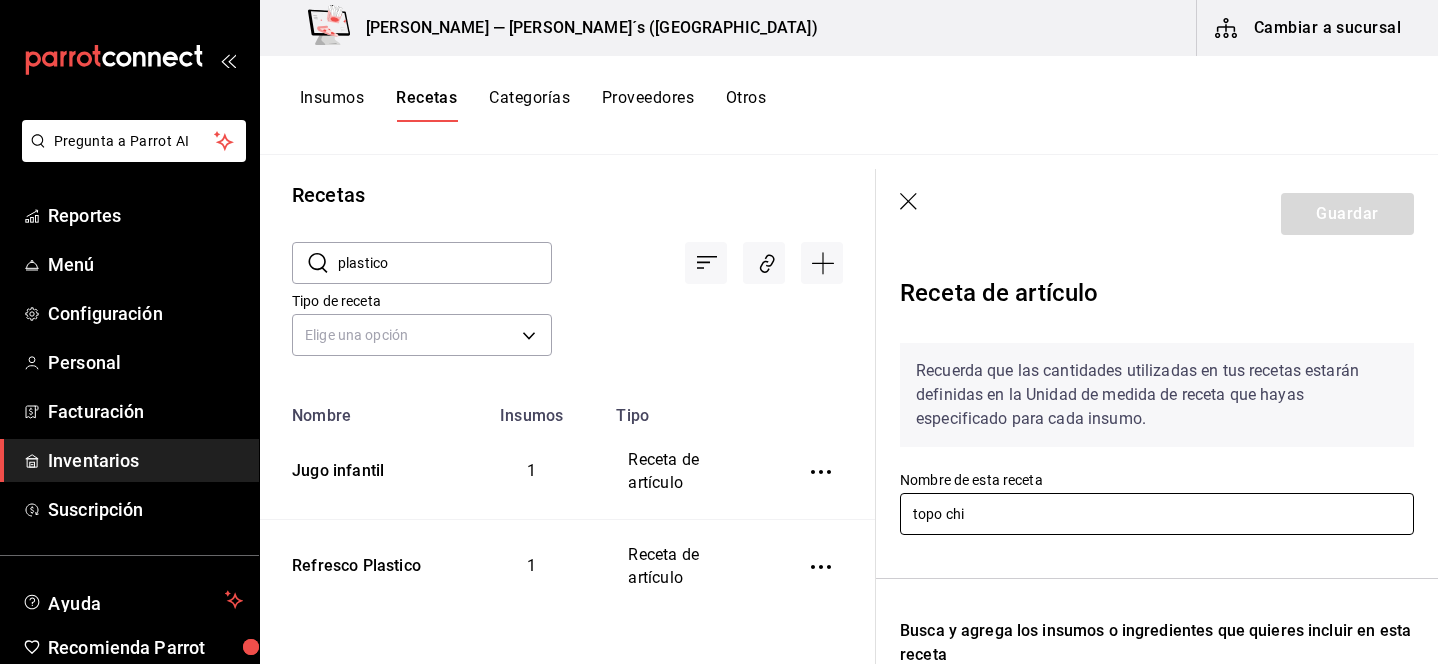type on "Topo Chico" 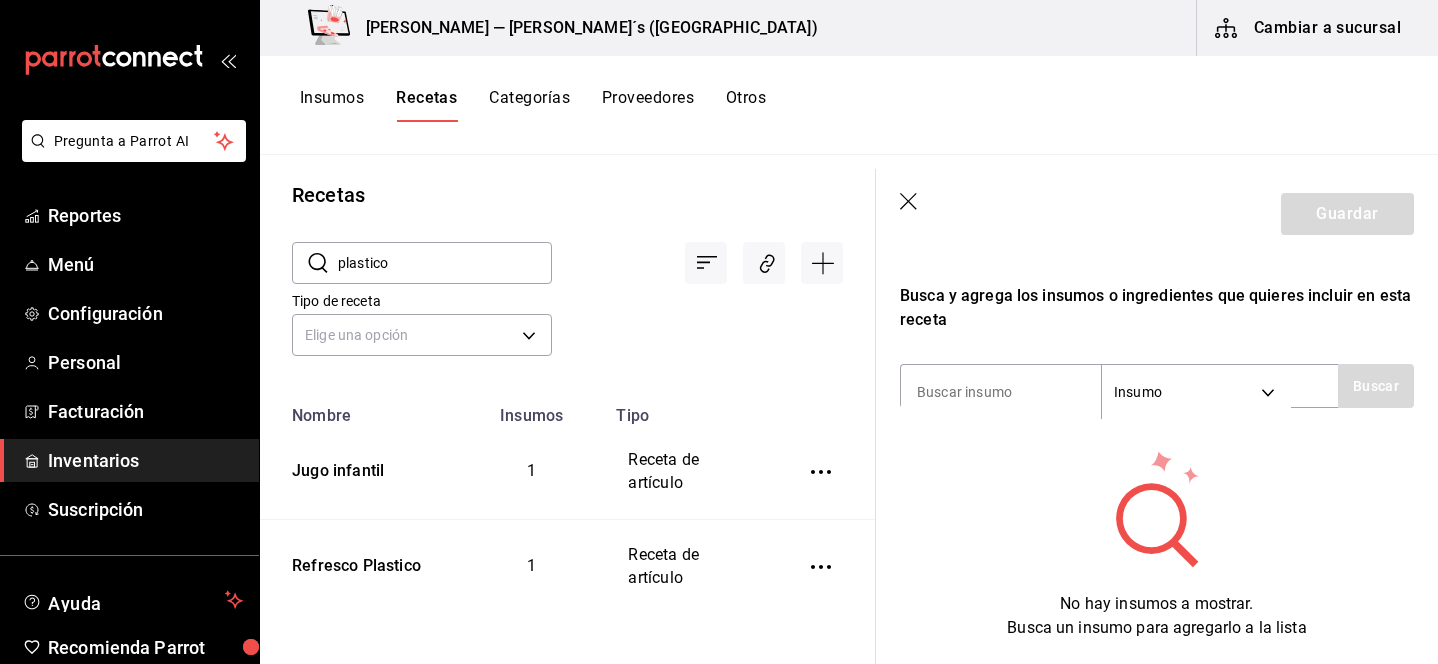 scroll, scrollTop: 391, scrollLeft: 0, axis: vertical 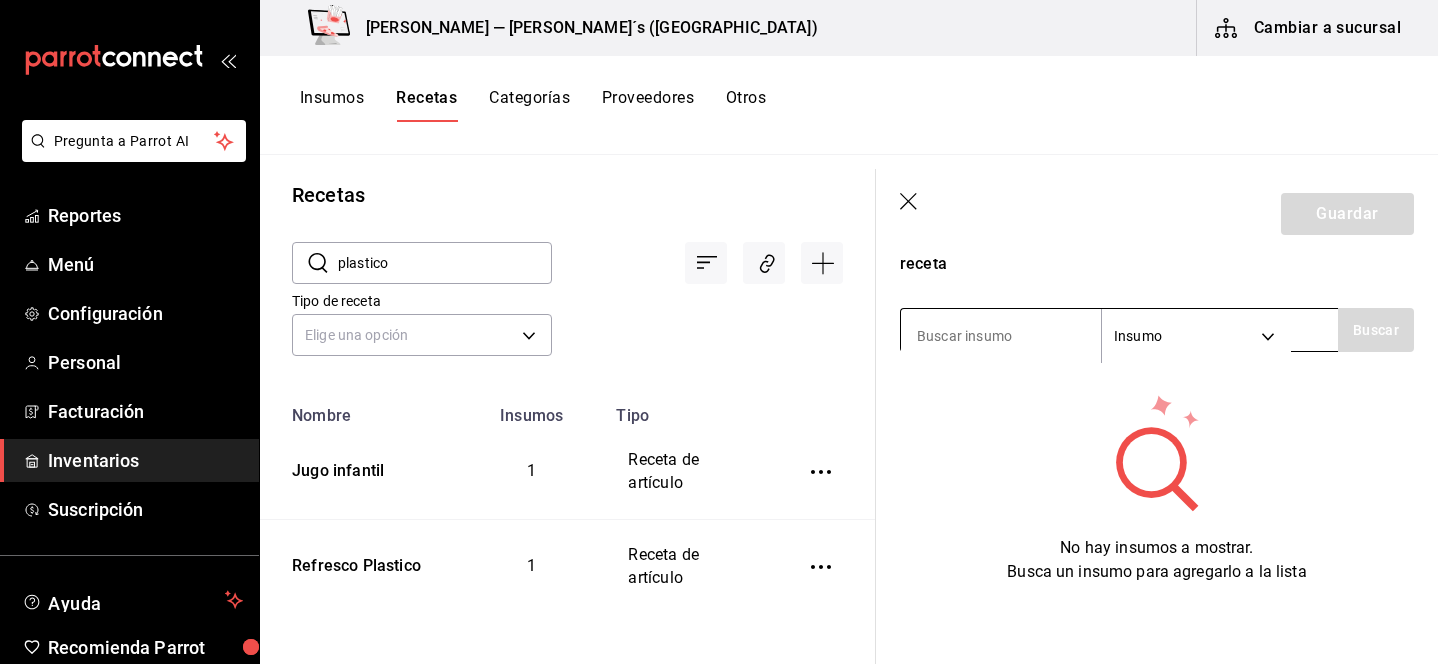 click at bounding box center (1001, 336) 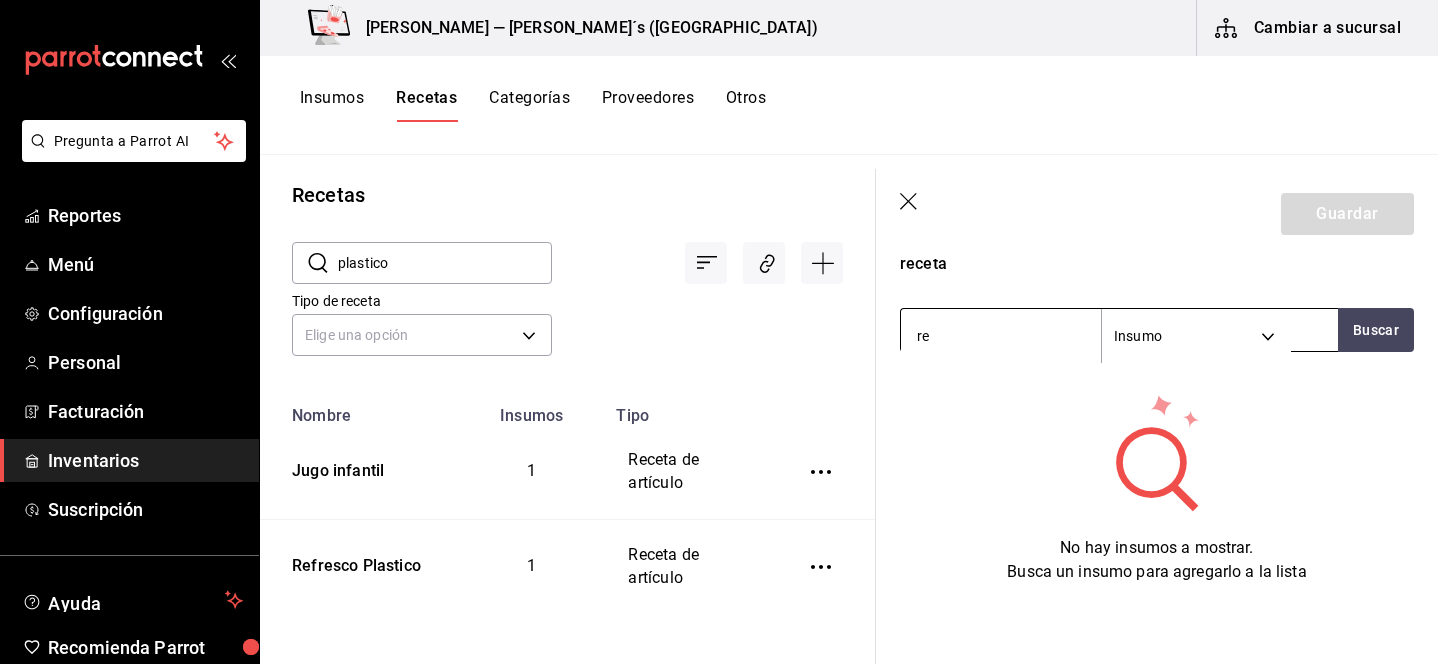 type on "r" 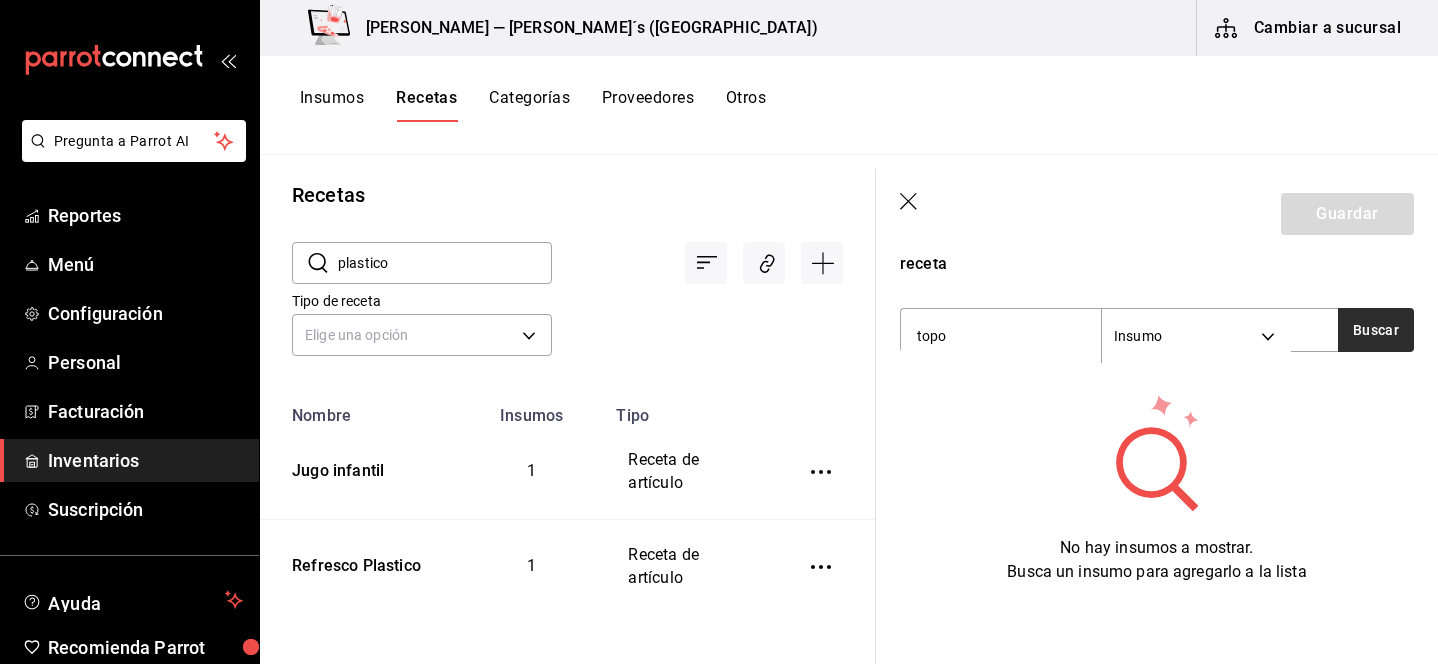 type on "topo" 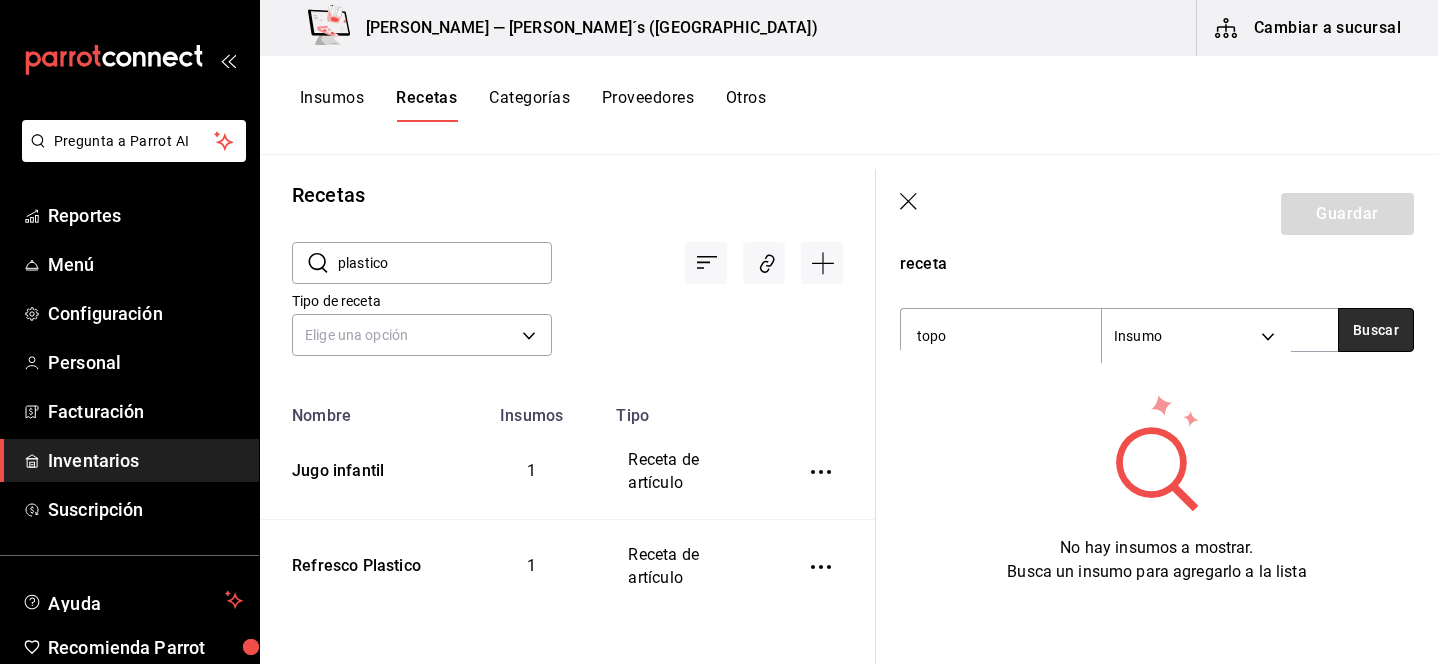 click on "Buscar" at bounding box center [1376, 330] 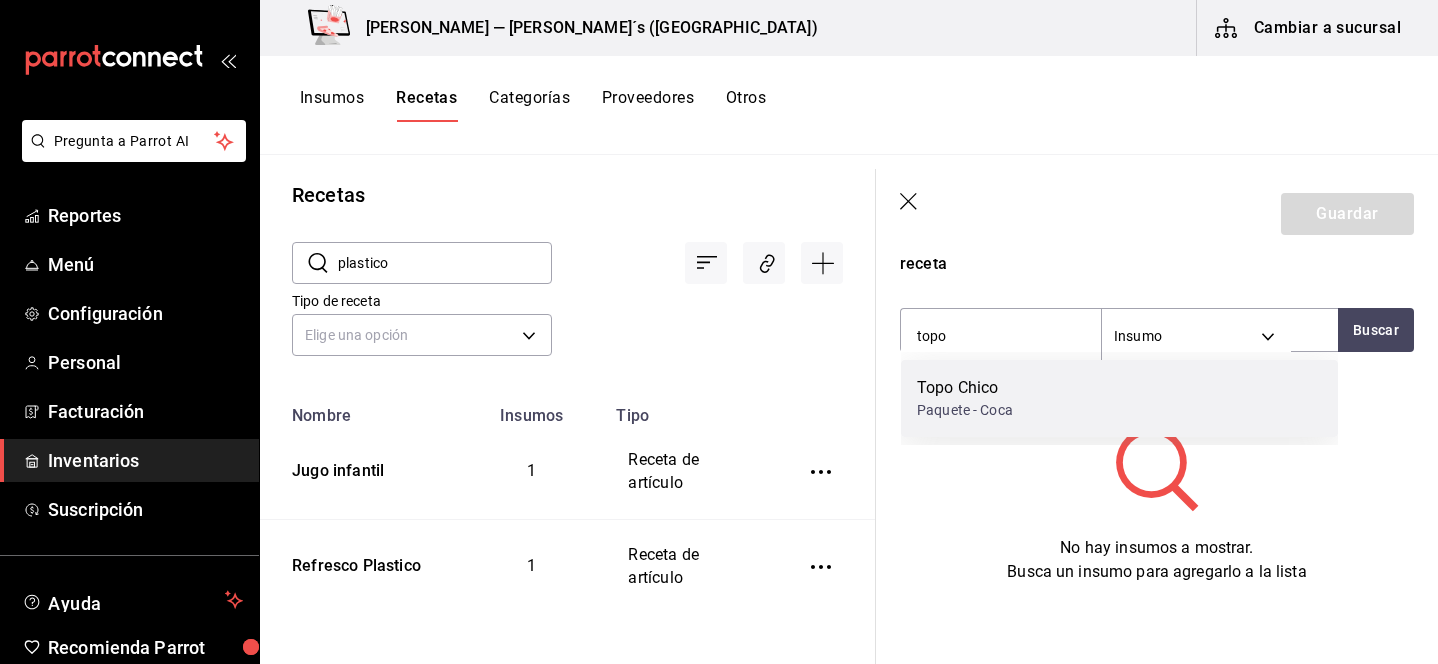 click on "Topo Chico Paquete - Coca" at bounding box center (1119, 398) 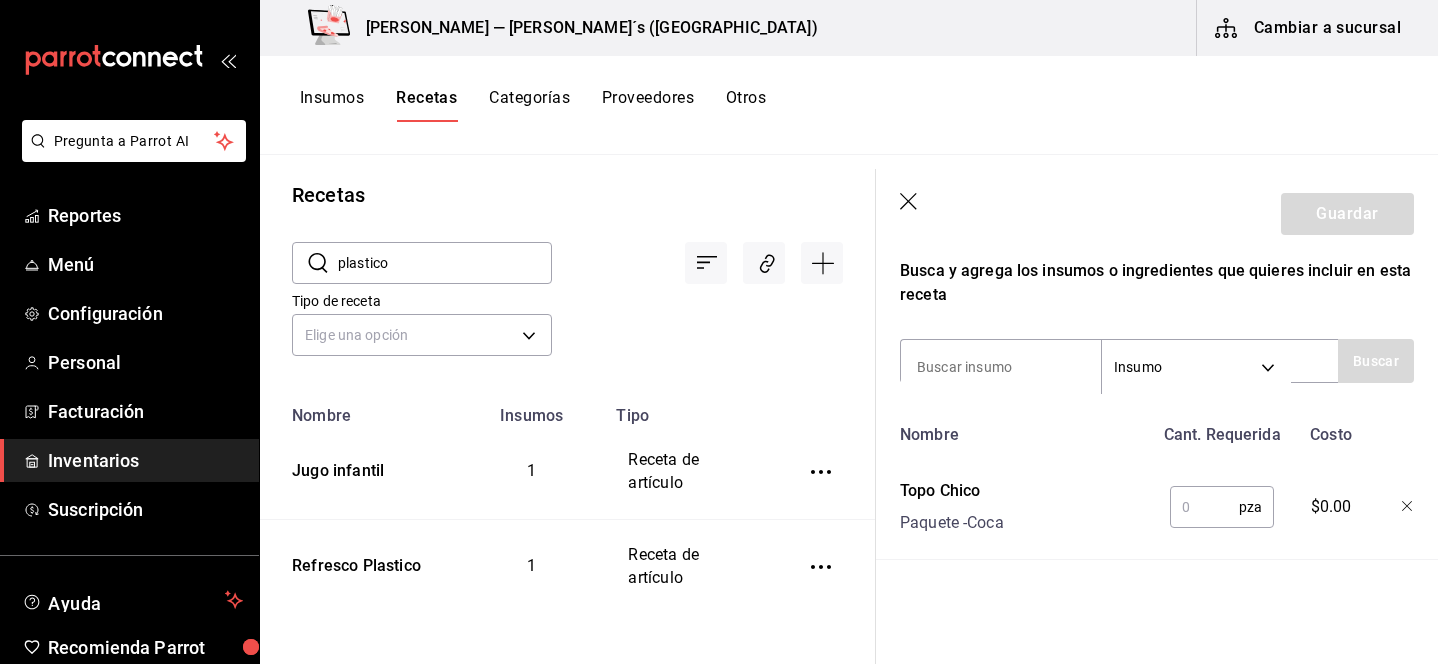 scroll, scrollTop: 360, scrollLeft: 0, axis: vertical 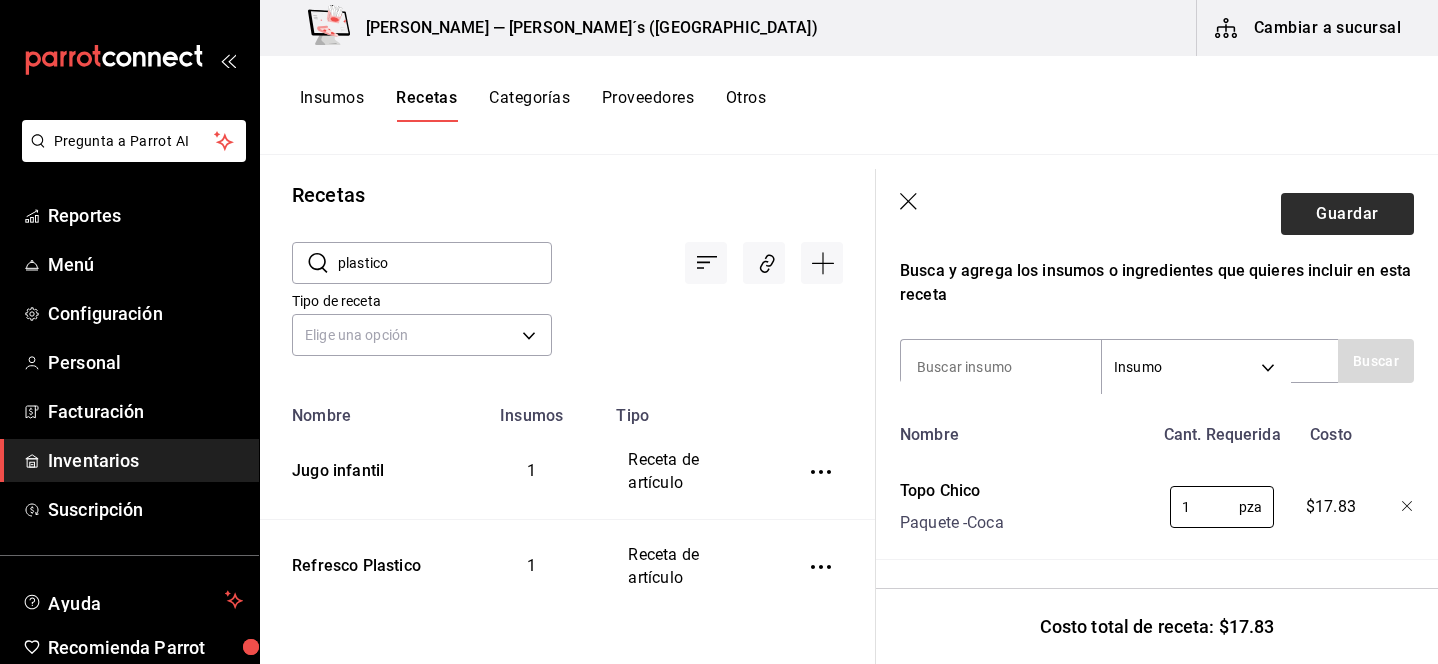 type on "1" 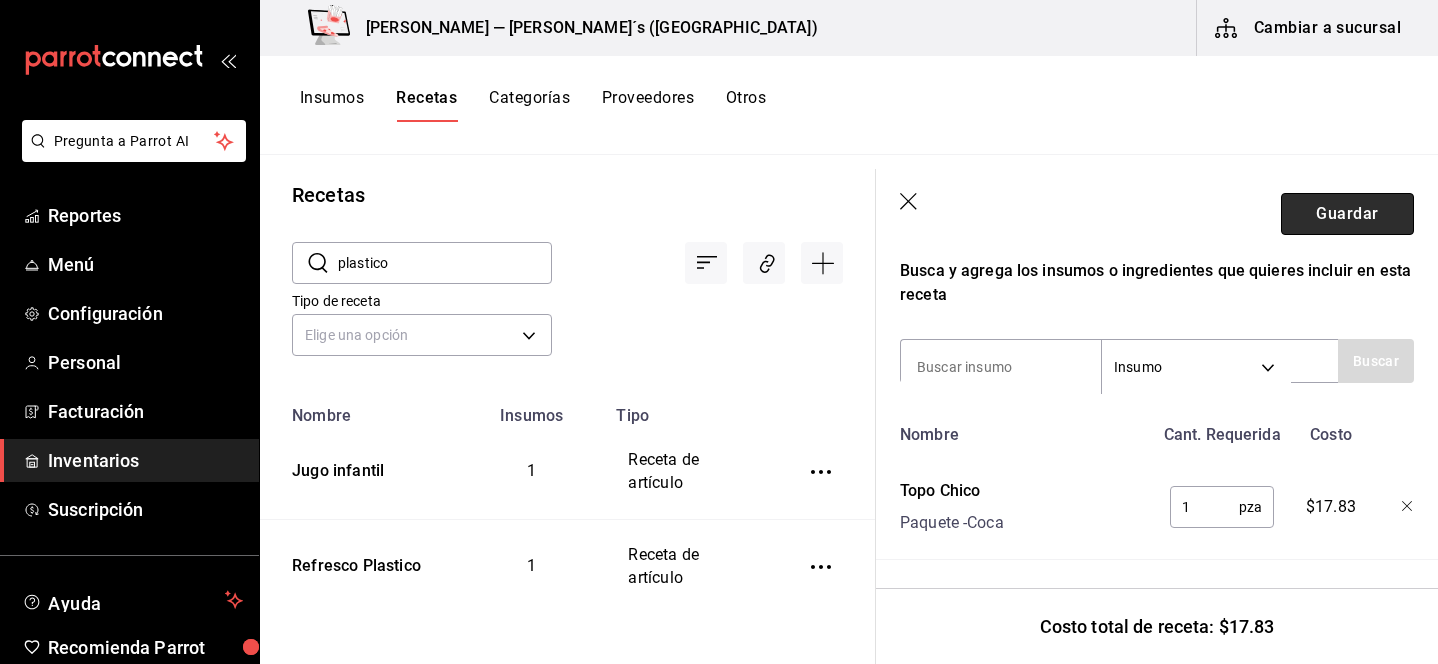 click on "Guardar" at bounding box center [1347, 214] 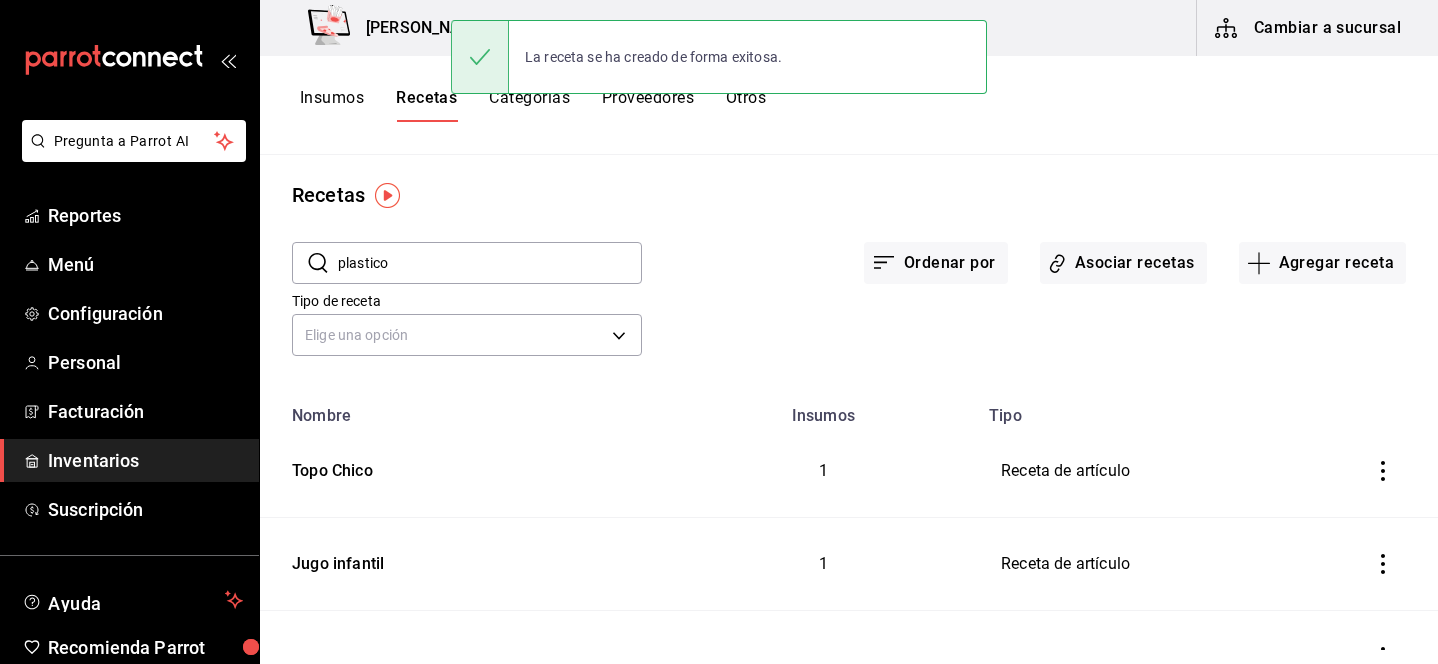 scroll, scrollTop: 0, scrollLeft: 0, axis: both 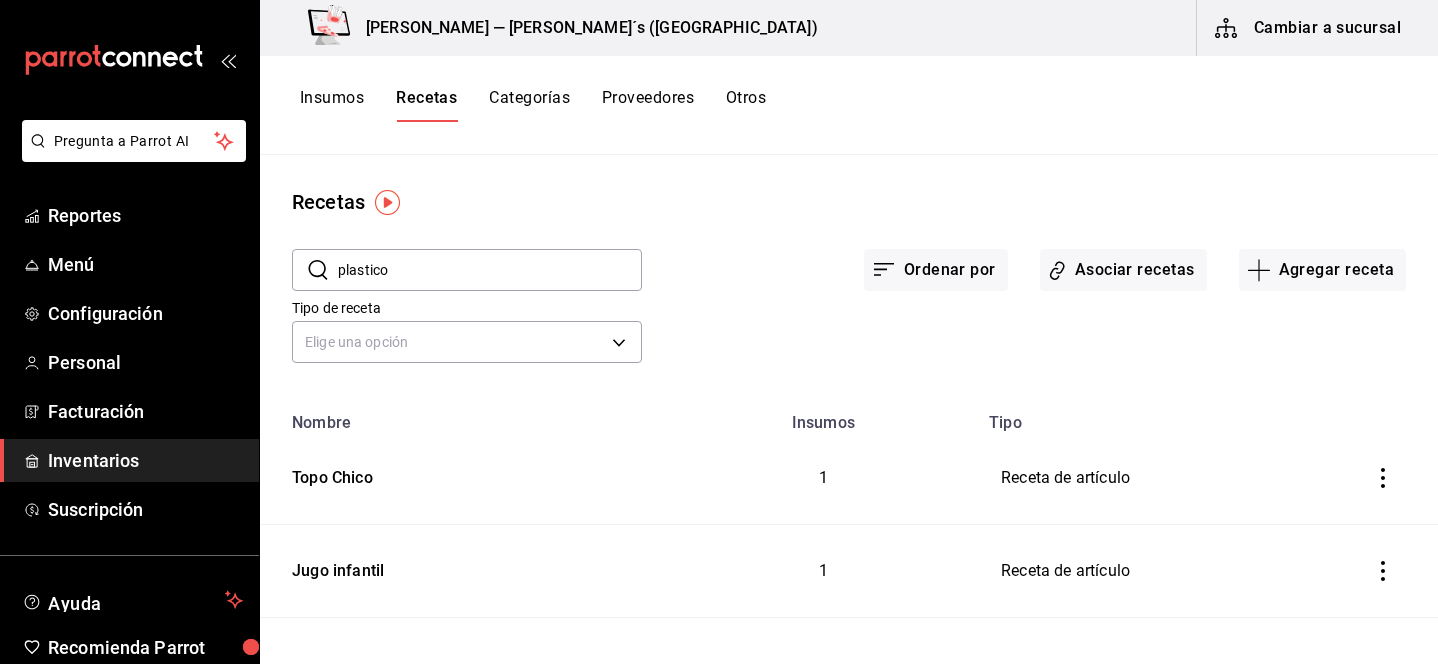 click on "plastico" at bounding box center (490, 270) 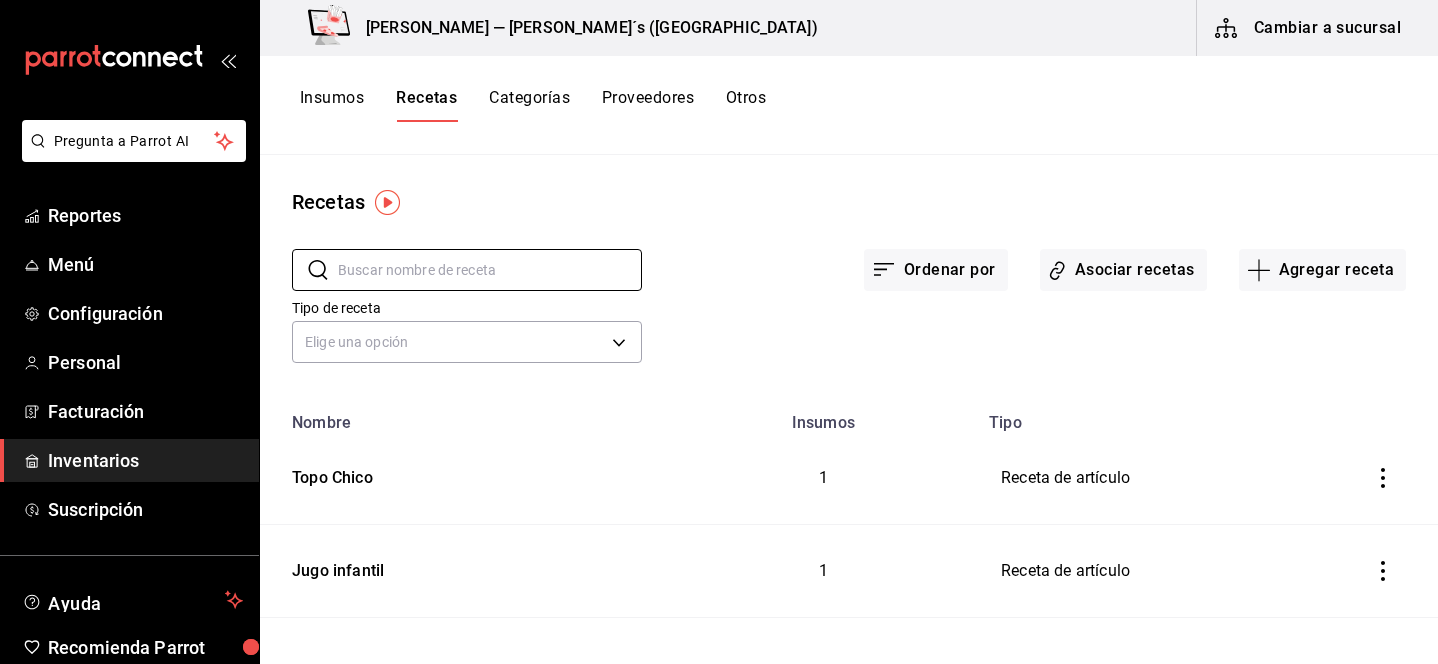 type 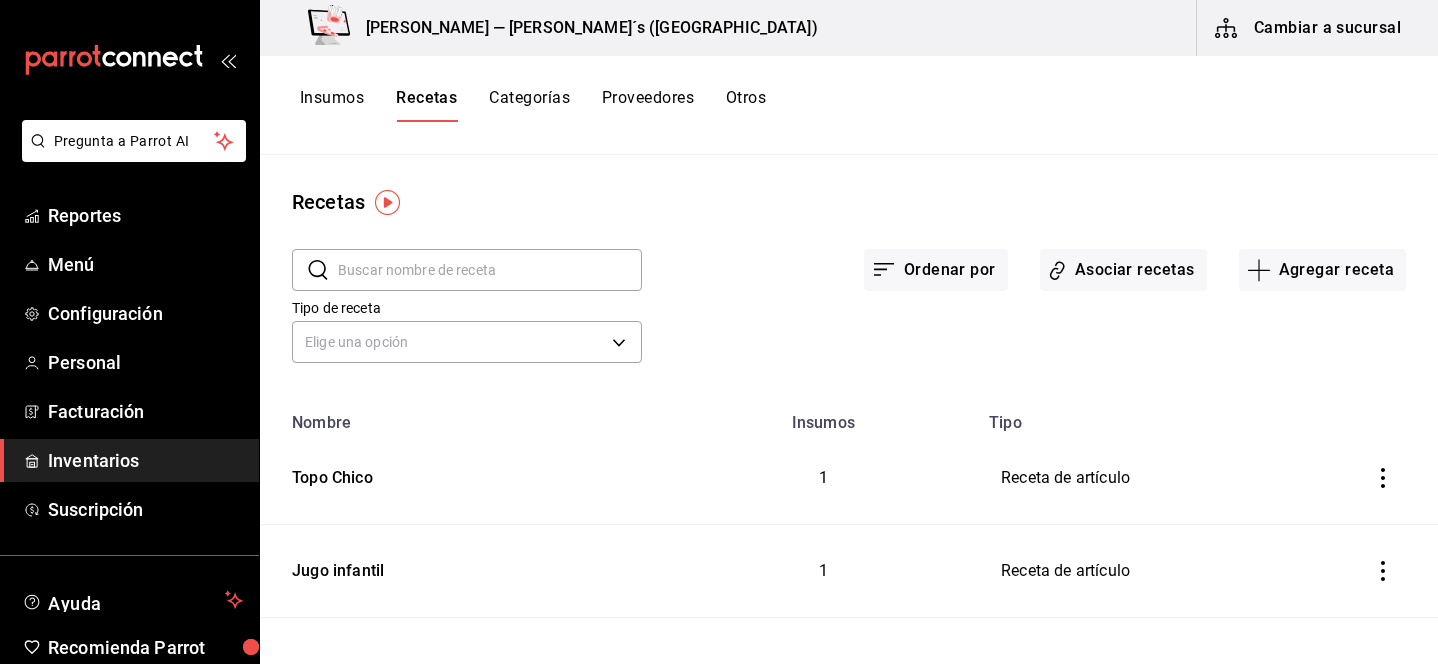 click on "Insumos" at bounding box center [332, 105] 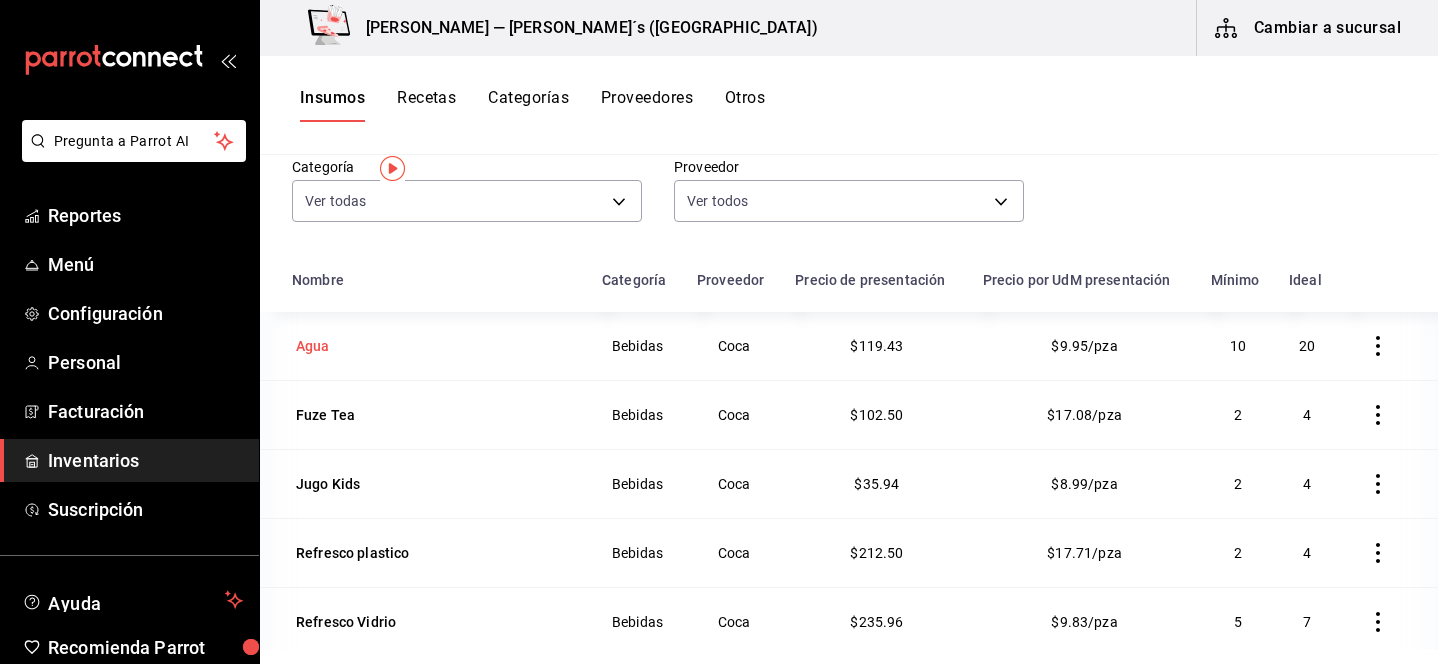 scroll, scrollTop: 0, scrollLeft: 0, axis: both 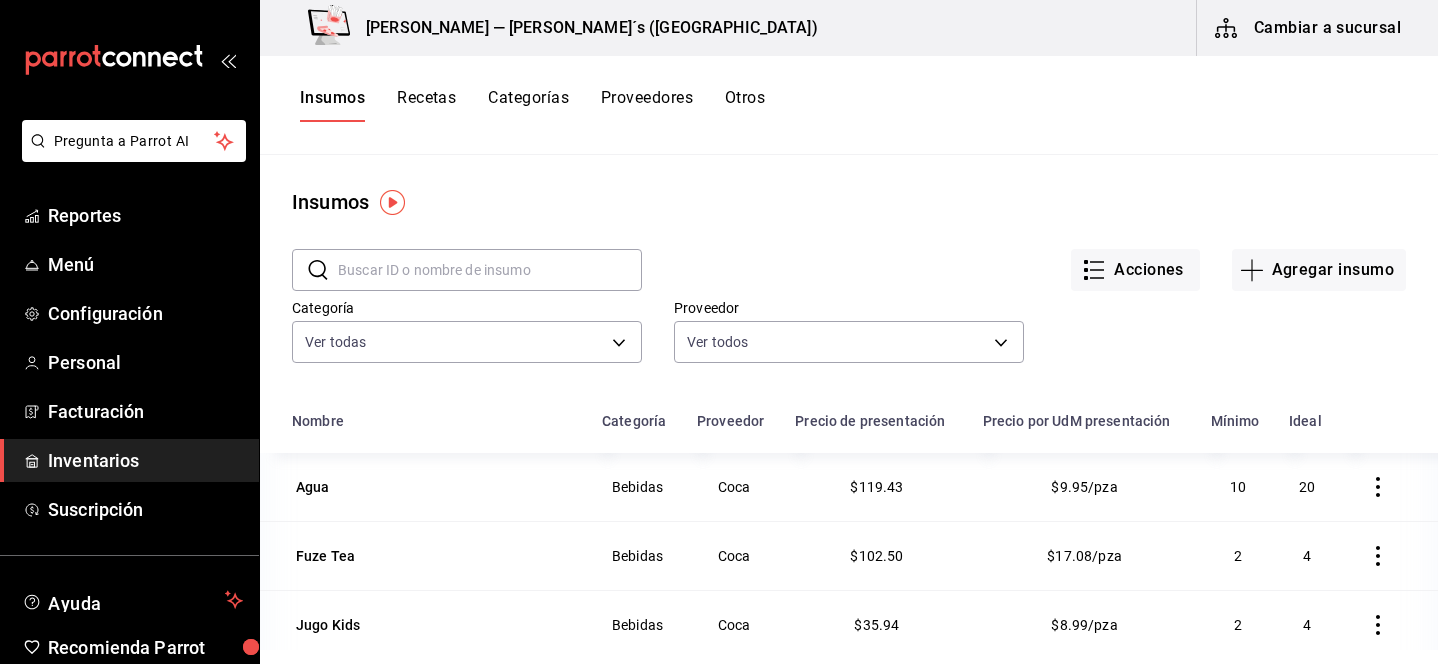 click on "Recetas" at bounding box center [426, 105] 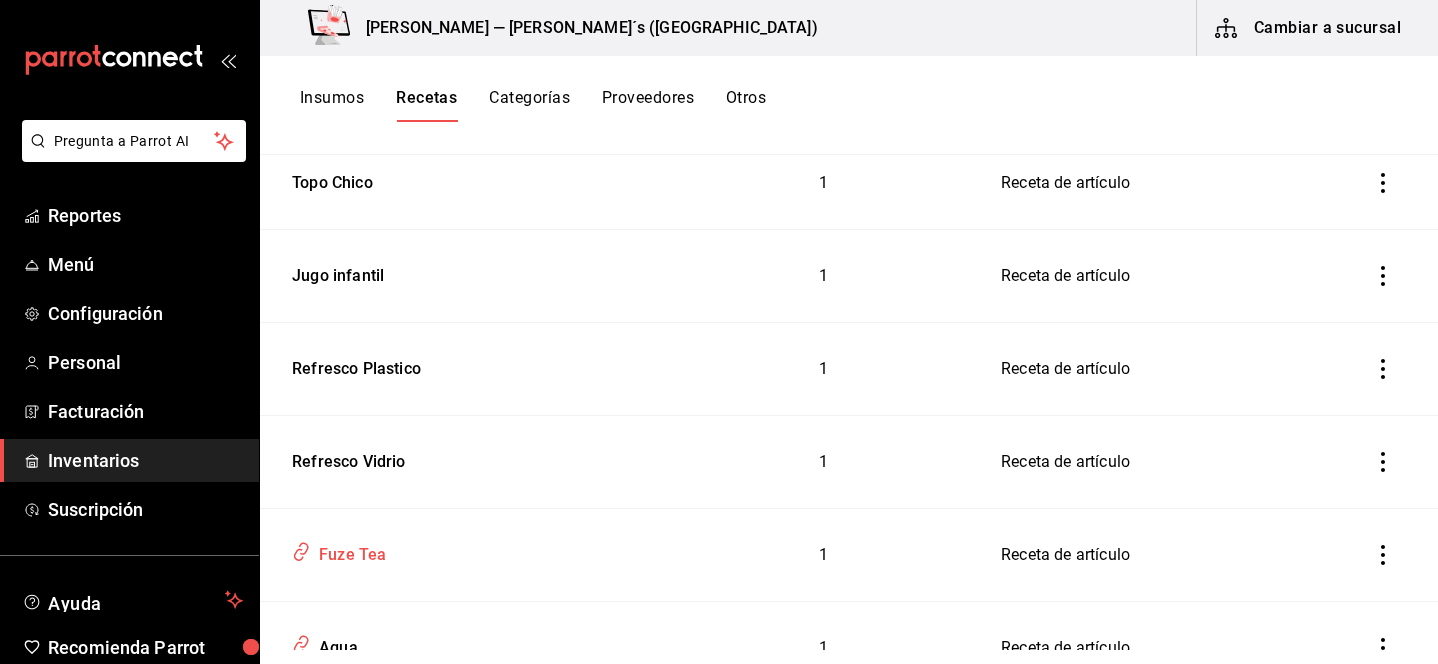 scroll, scrollTop: 291, scrollLeft: 0, axis: vertical 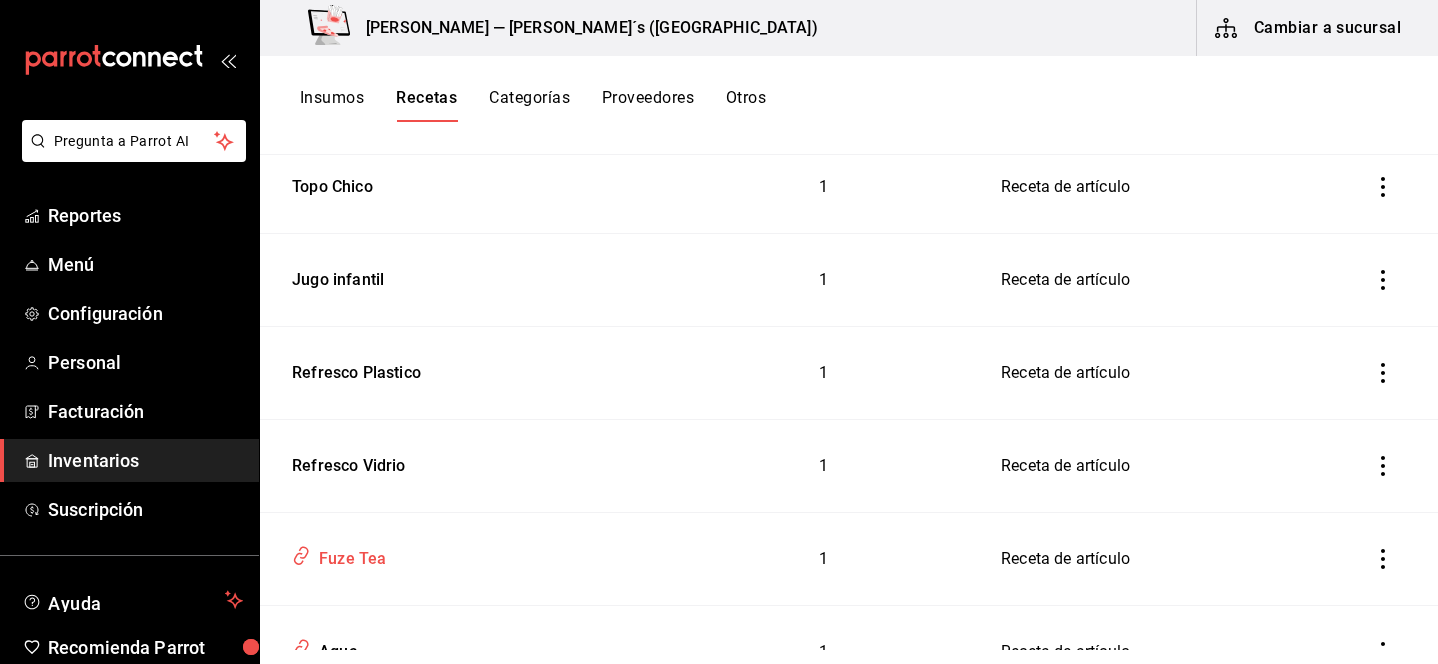 click on "Fuze Tea" at bounding box center [348, 555] 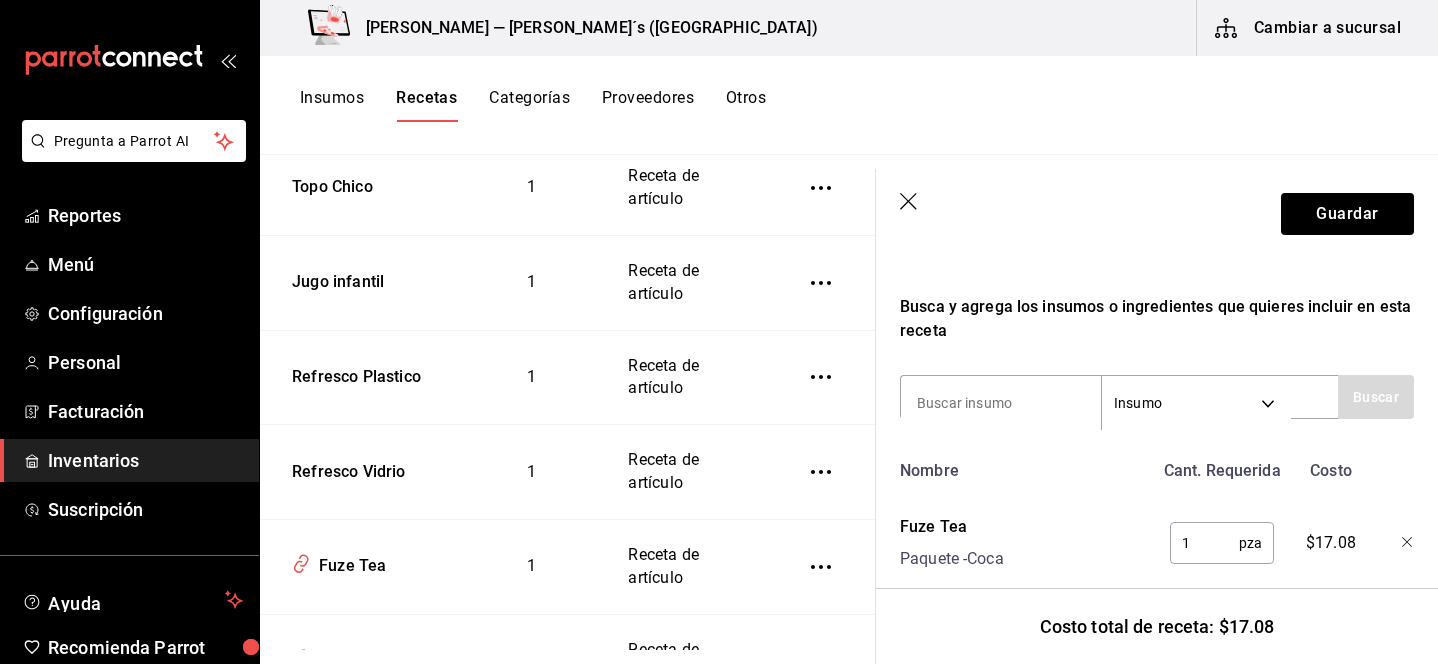 scroll, scrollTop: 360, scrollLeft: 0, axis: vertical 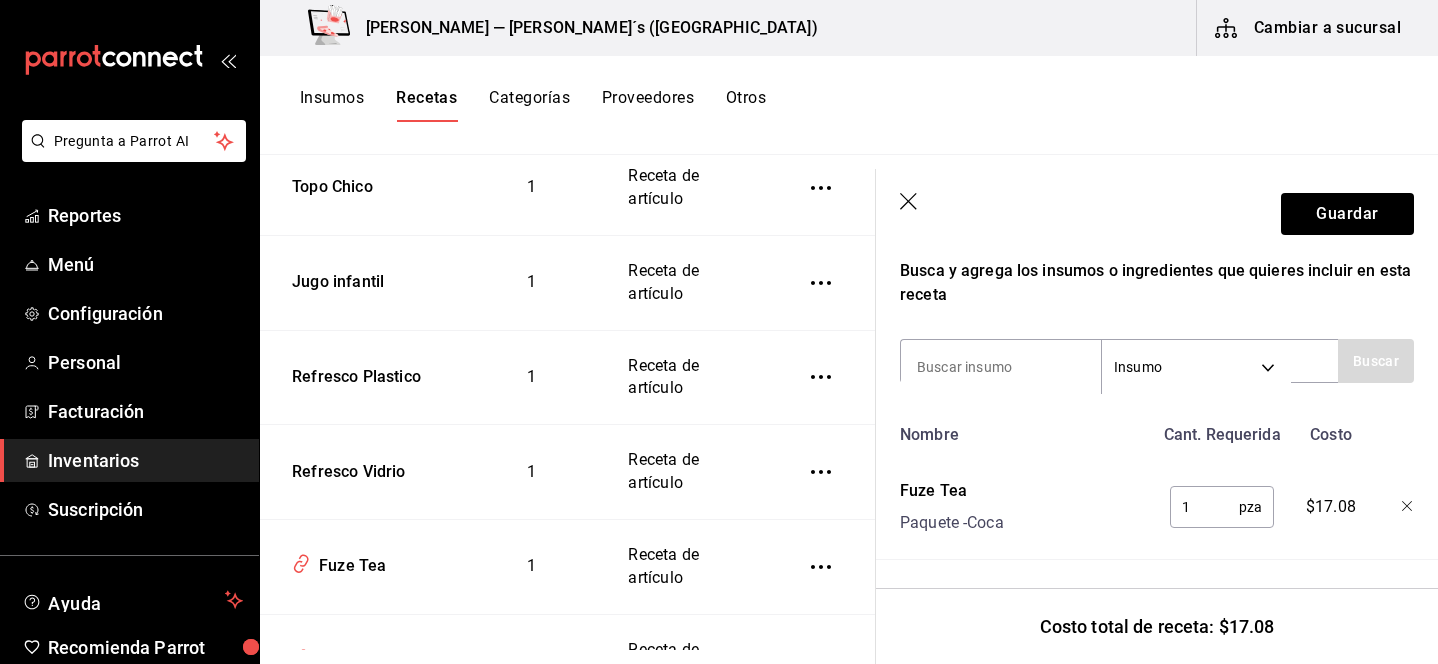 click 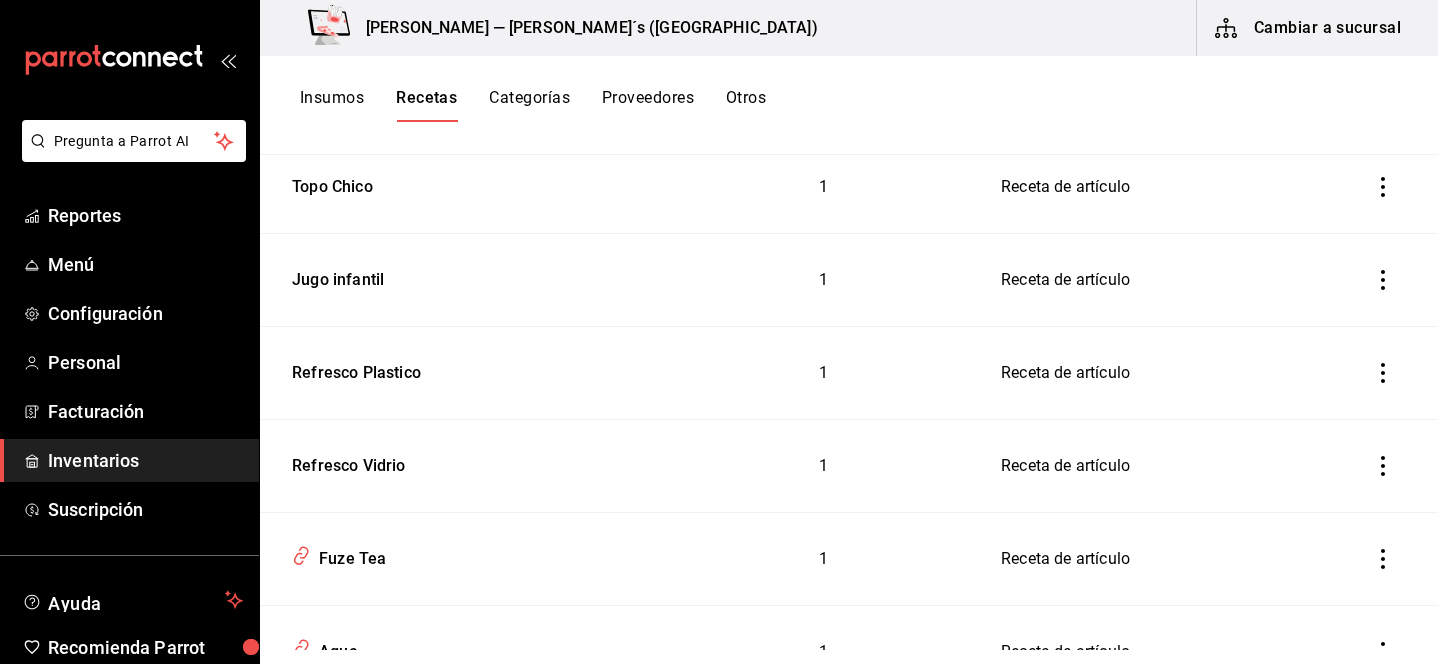 scroll, scrollTop: 0, scrollLeft: 0, axis: both 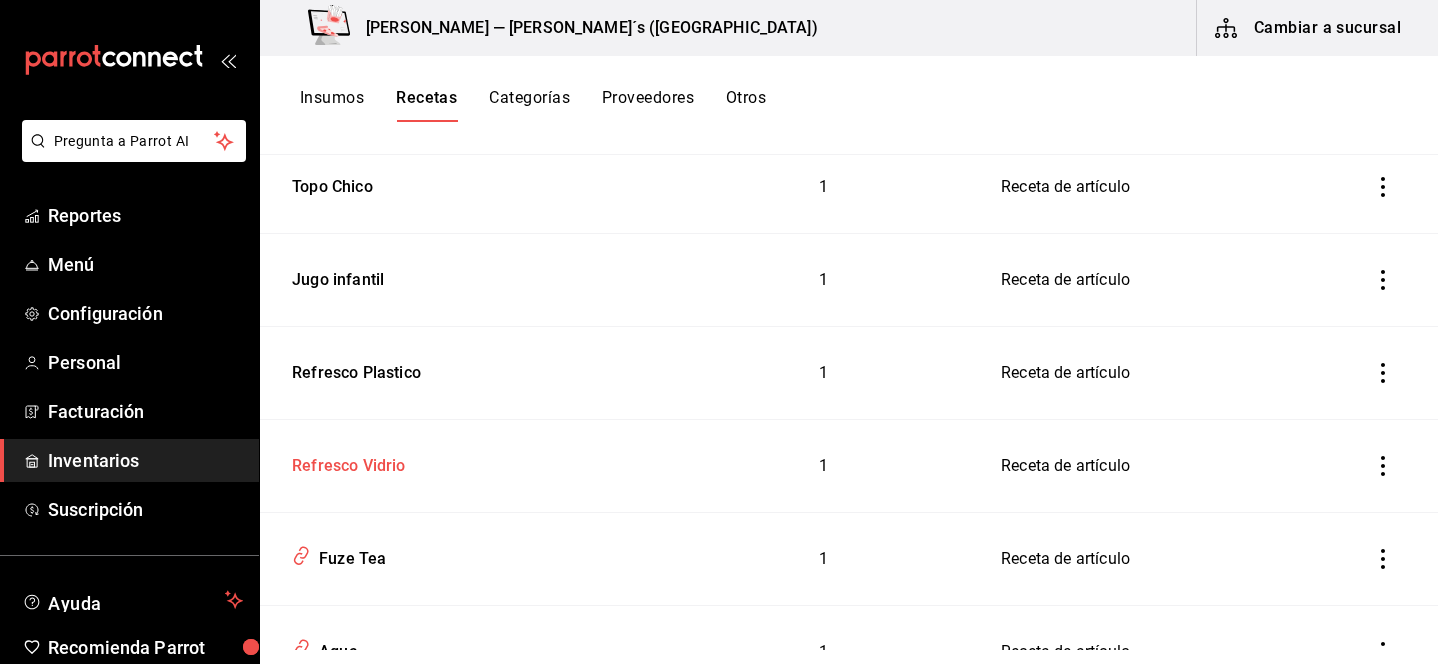 click on "Refresco Vidrio" at bounding box center [465, 462] 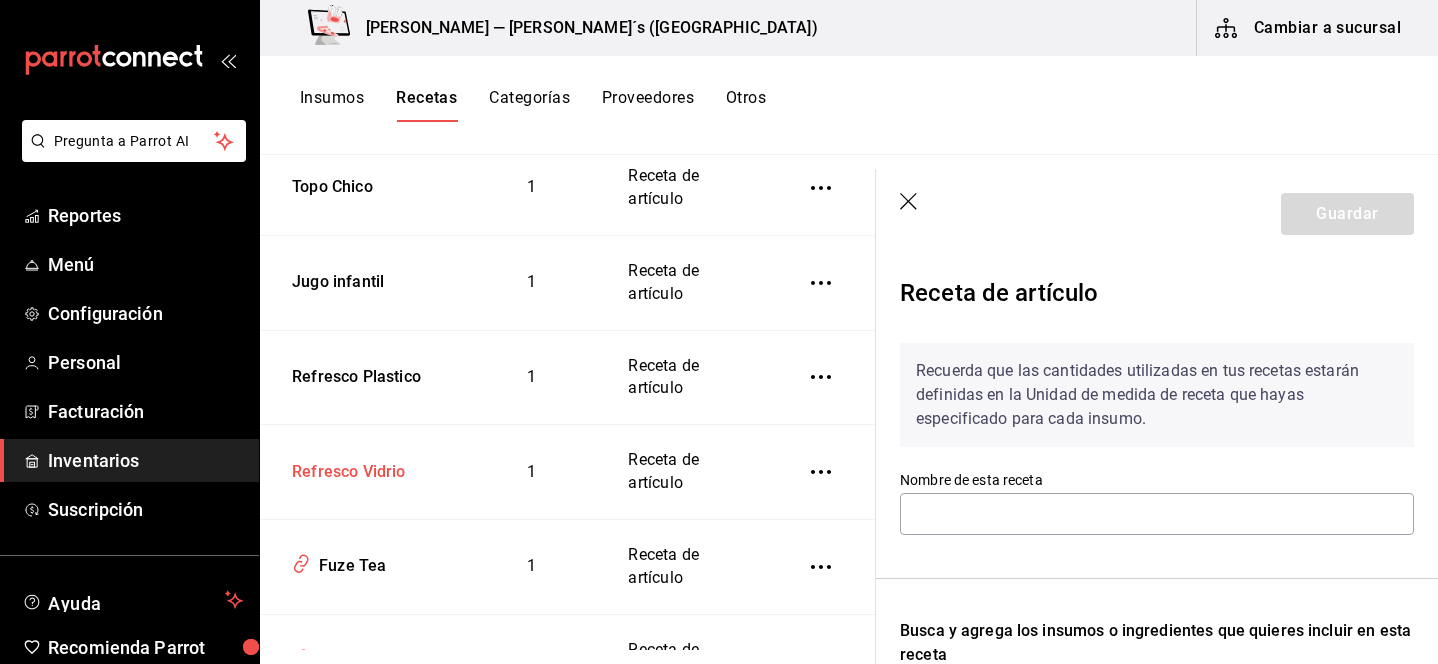 type on "Refresco Vidrio" 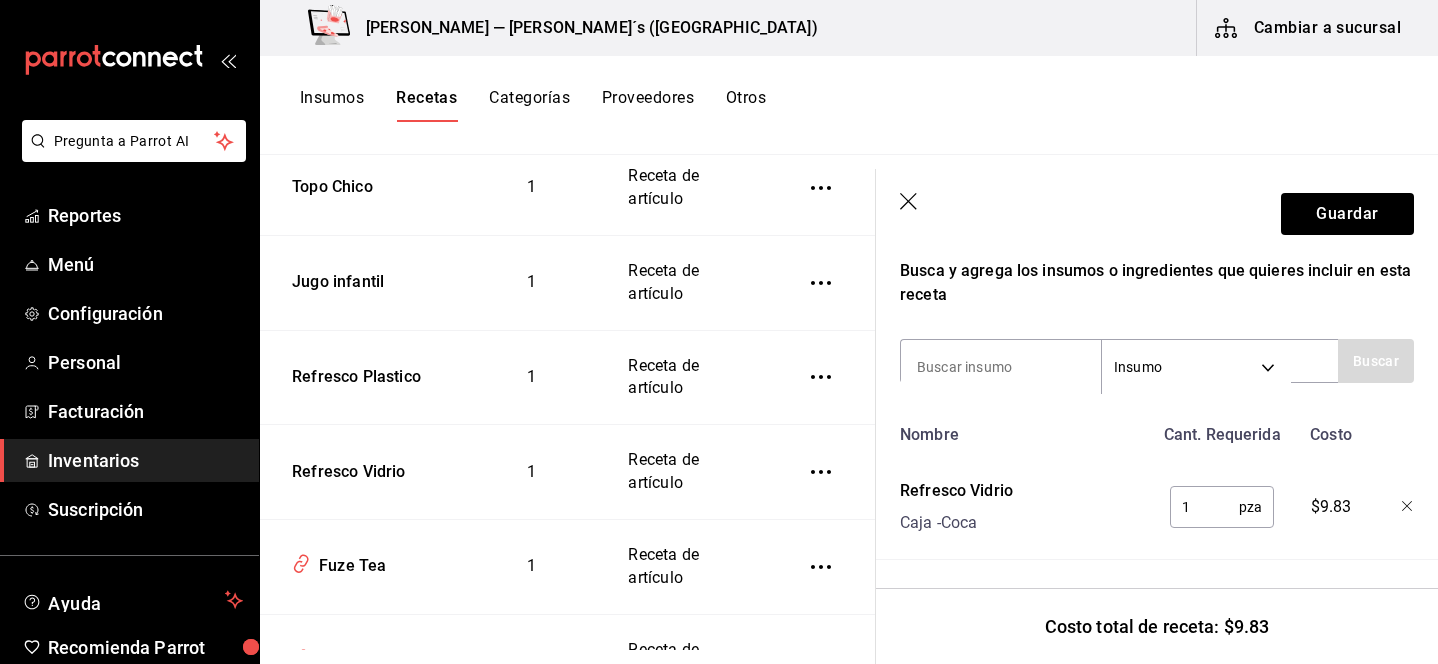 scroll, scrollTop: 0, scrollLeft: 0, axis: both 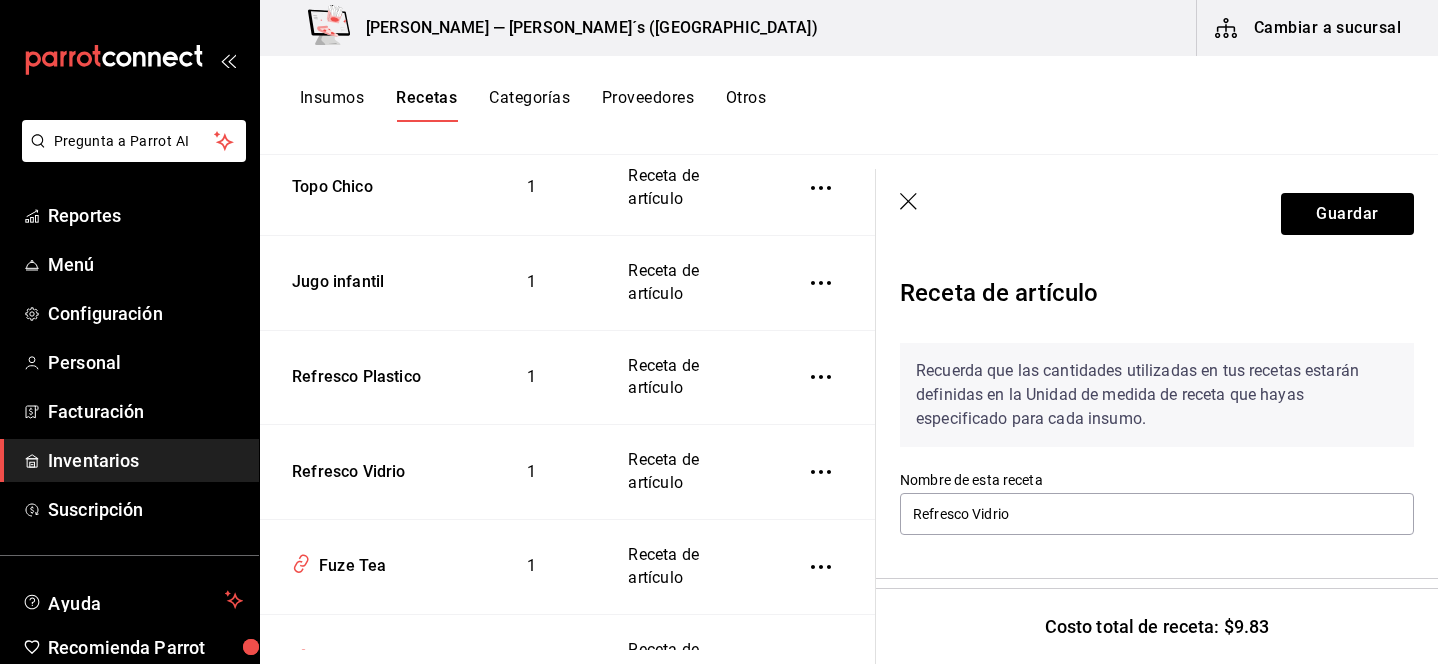 click 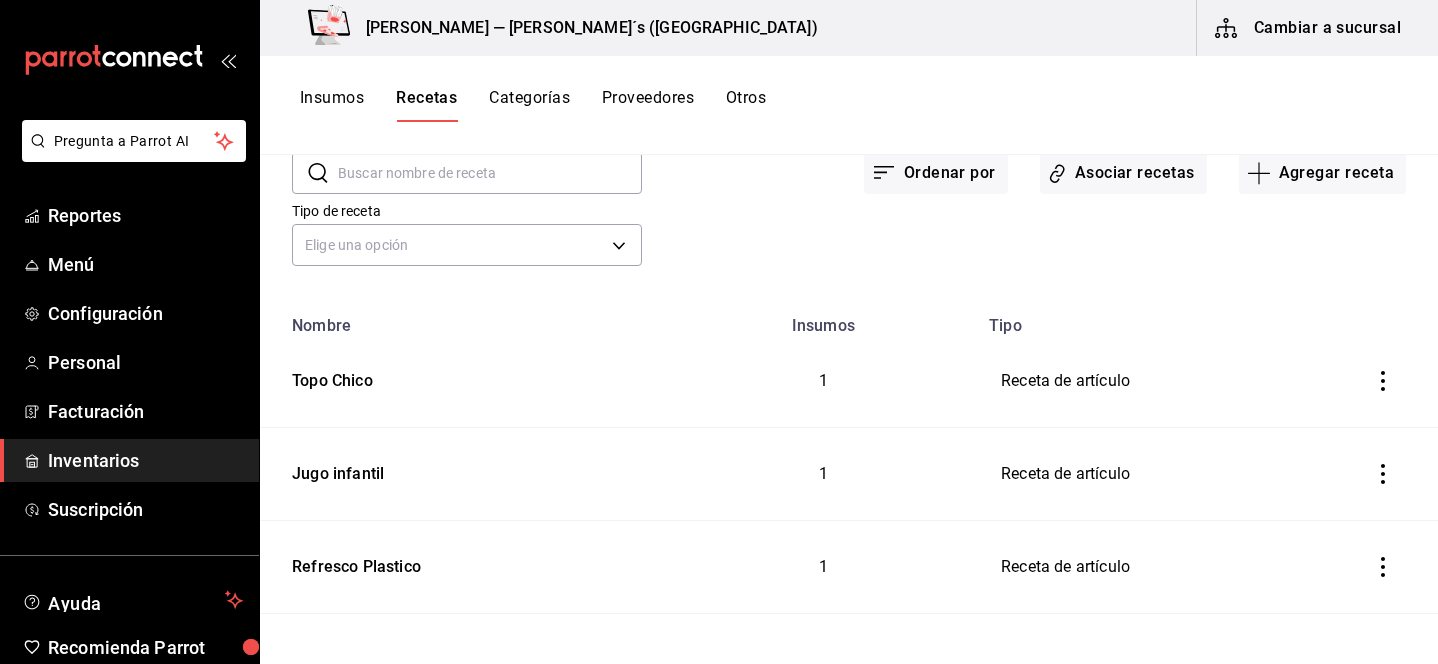 scroll, scrollTop: 0, scrollLeft: 0, axis: both 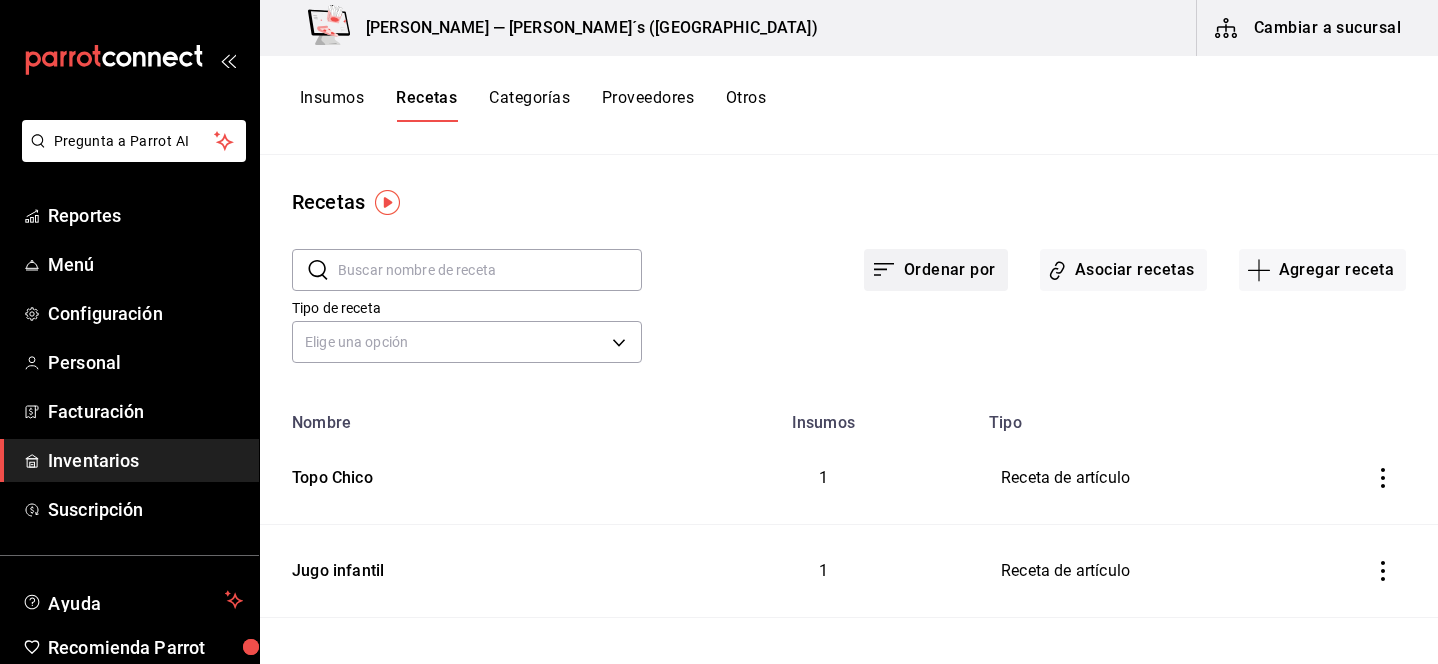 click on "Ordenar por" at bounding box center (936, 270) 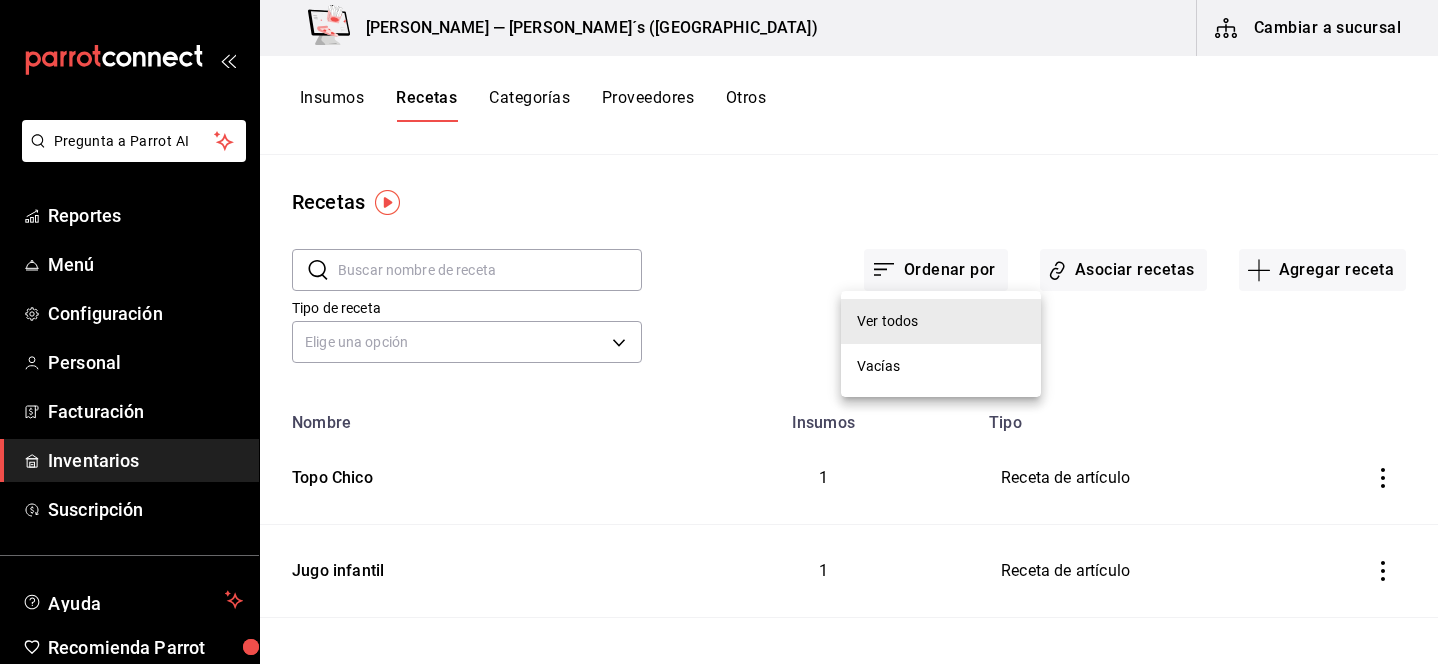 click on "Ver todos" at bounding box center [941, 321] 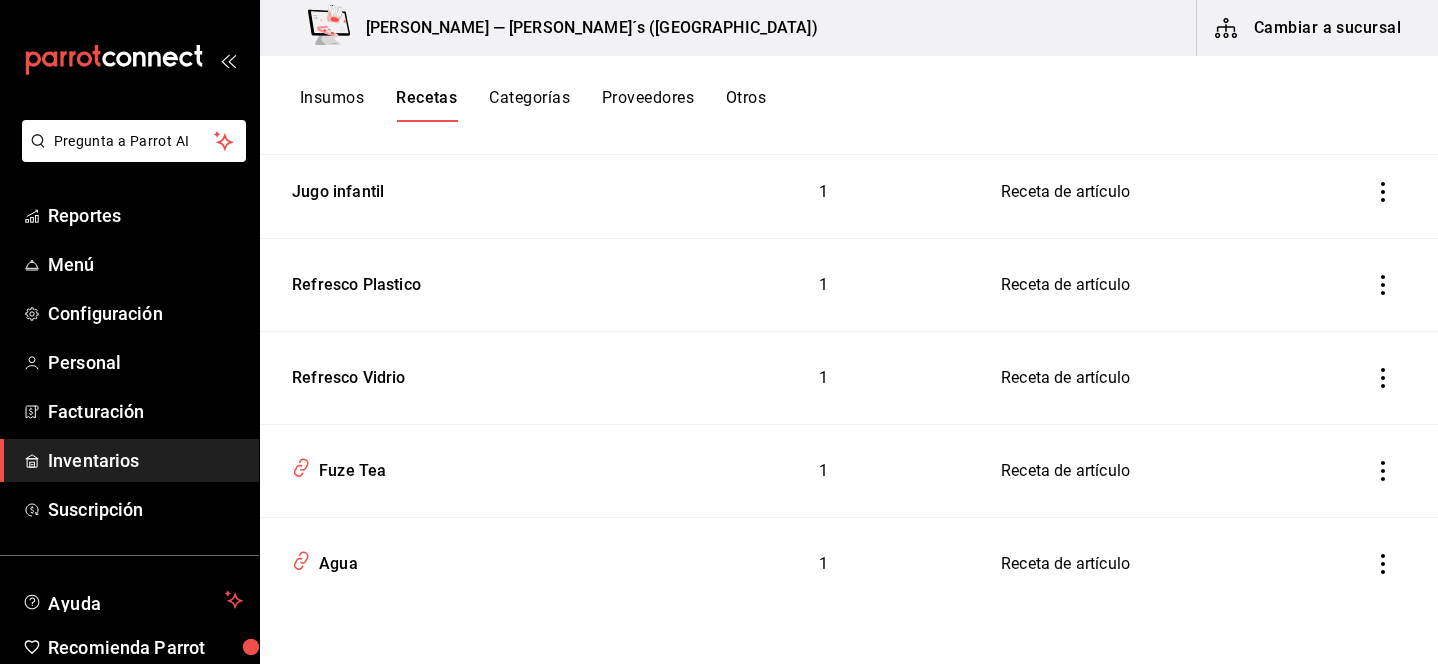 scroll, scrollTop: 0, scrollLeft: 0, axis: both 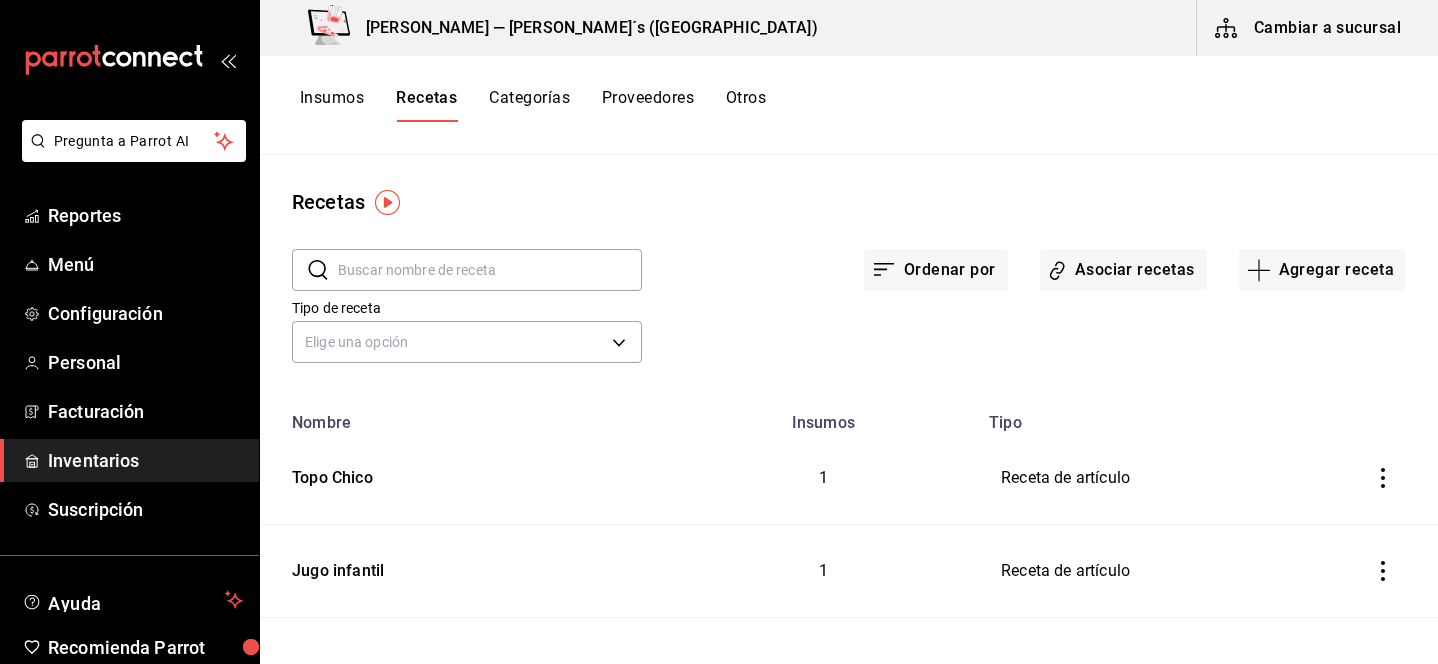 click on "Otros" at bounding box center [746, 105] 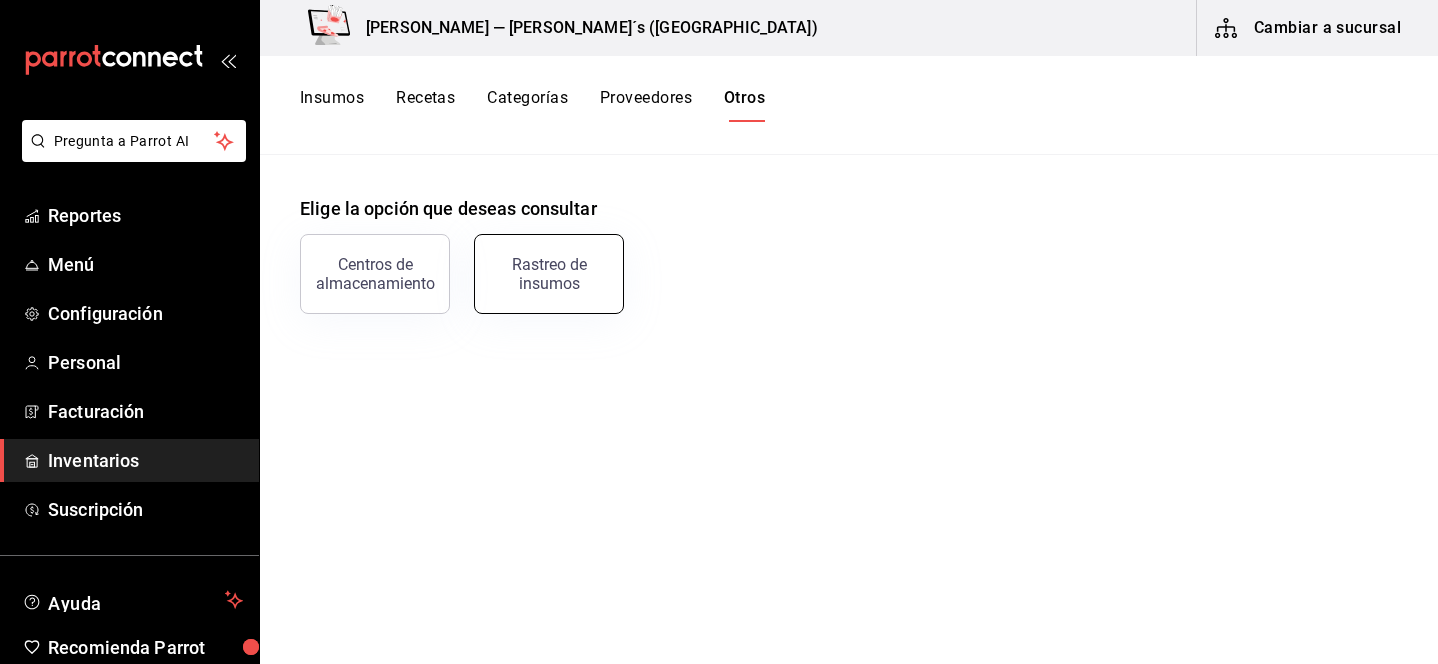 click on "Rastreo de insumos" at bounding box center (549, 274) 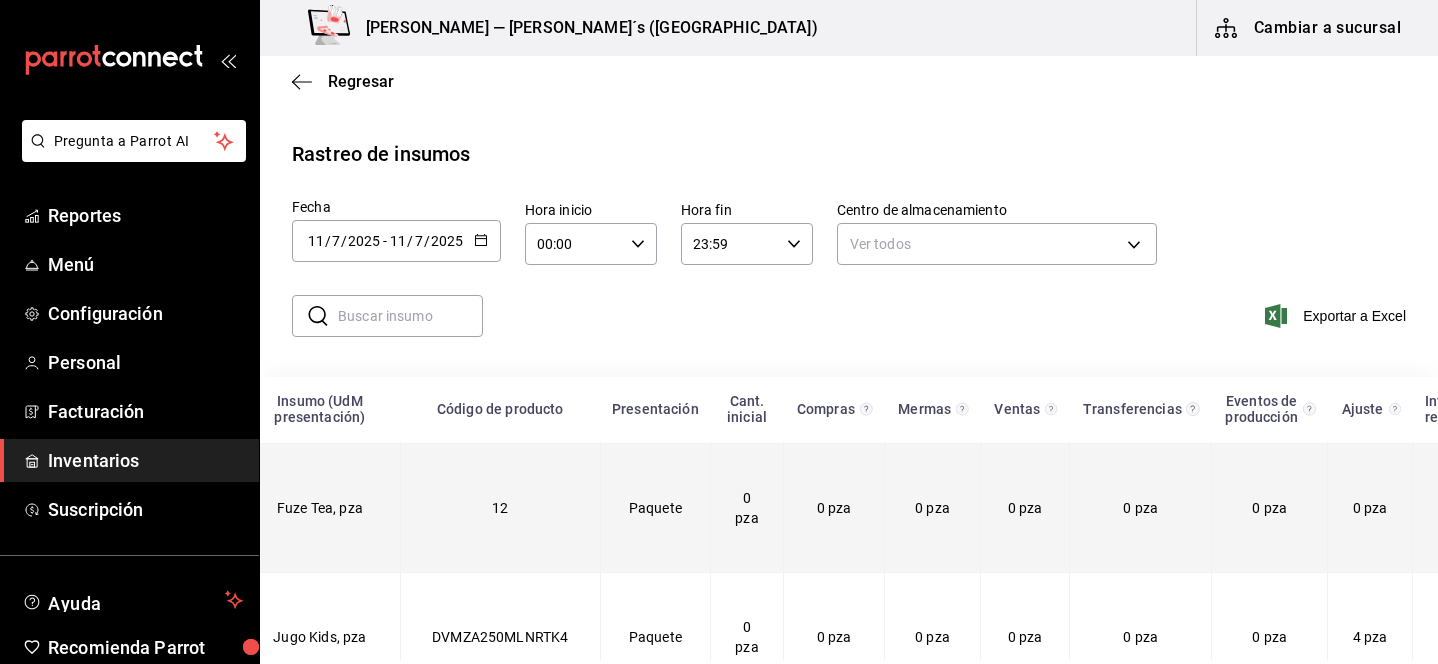 scroll, scrollTop: 126, scrollLeft: 0, axis: vertical 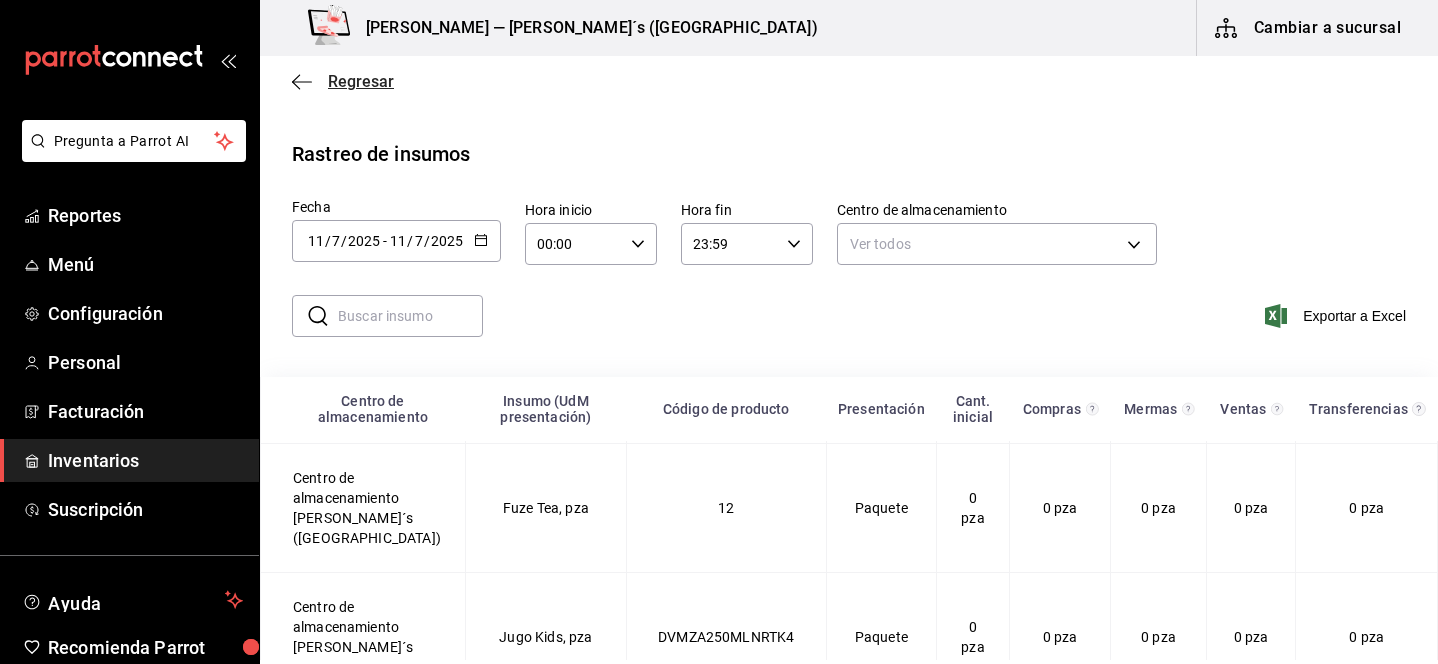 click on "Regresar" at bounding box center (361, 81) 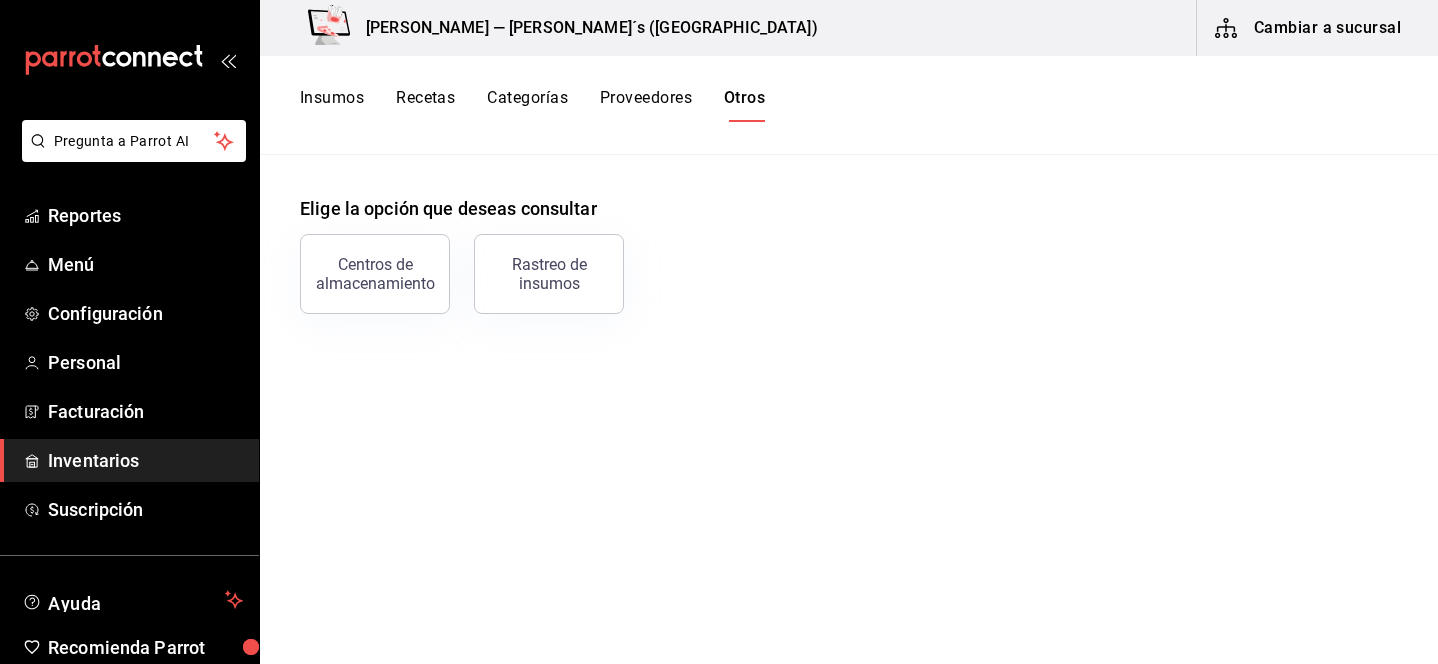 click on "Recetas" at bounding box center (425, 105) 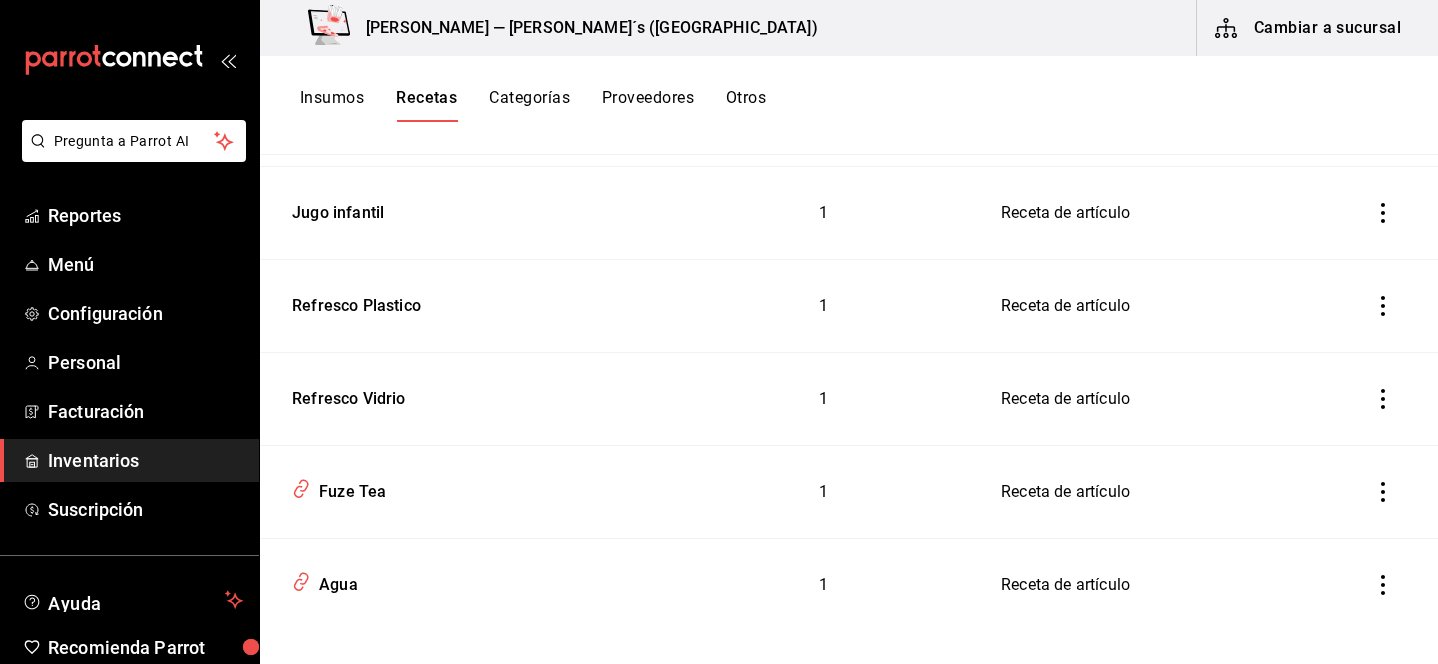 scroll, scrollTop: 379, scrollLeft: 0, axis: vertical 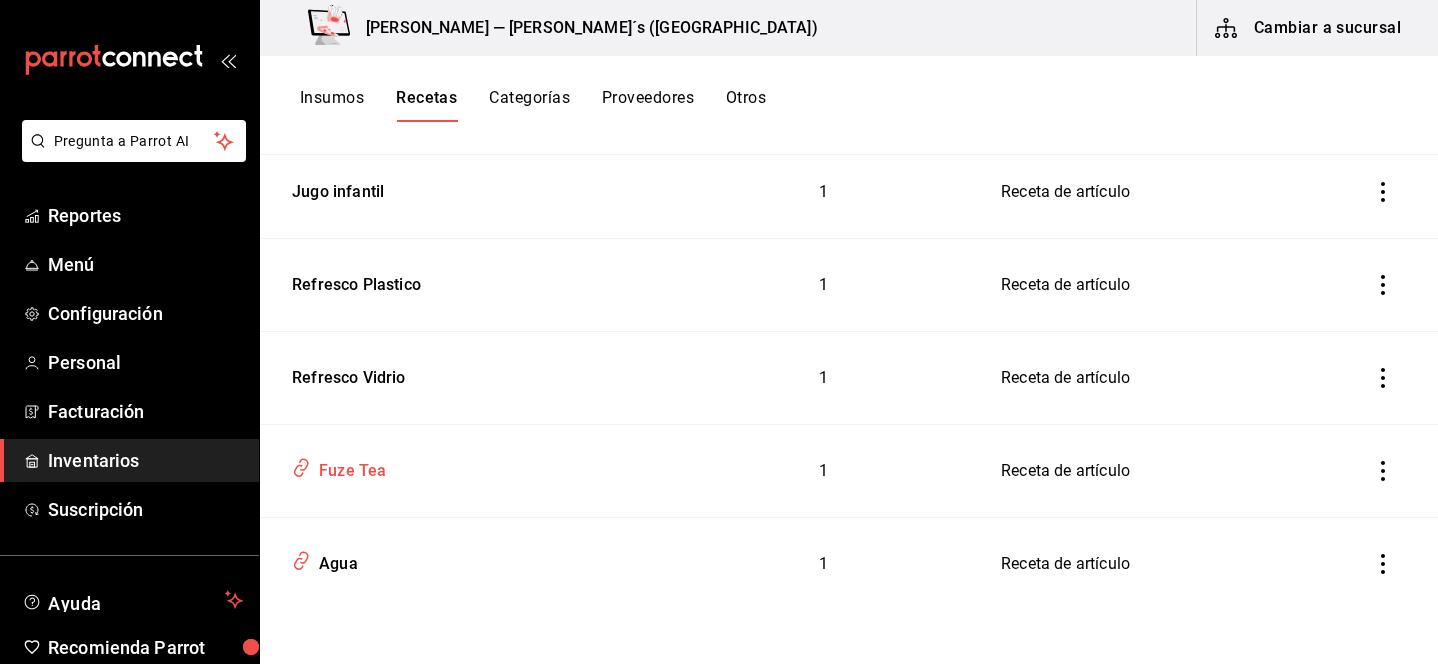 click 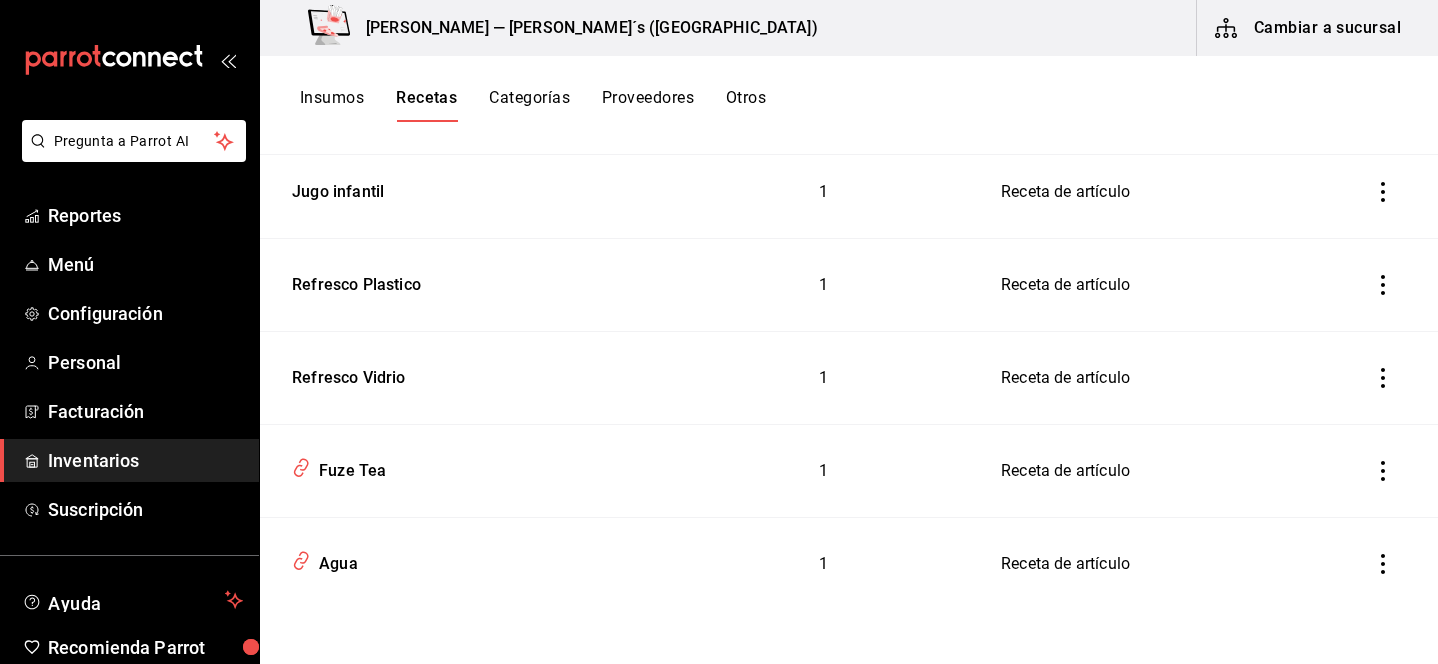 type on "Fuze Tea" 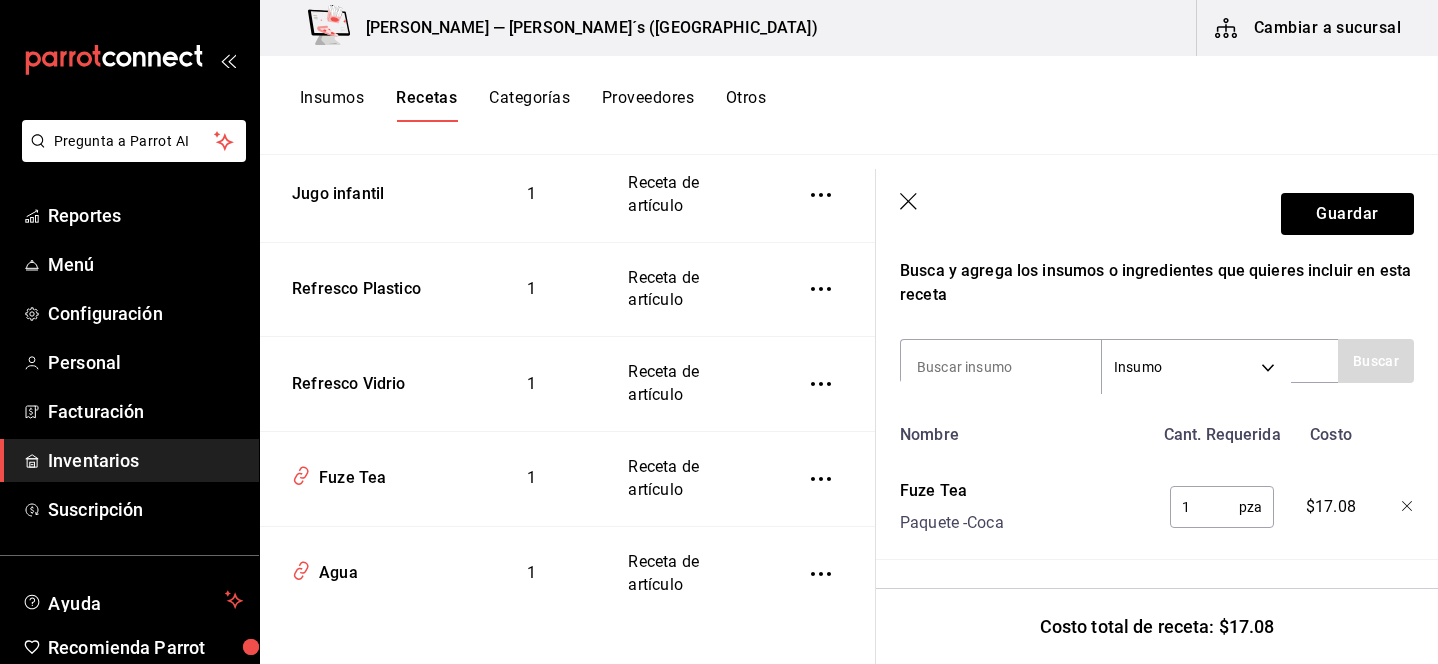 scroll, scrollTop: 0, scrollLeft: 0, axis: both 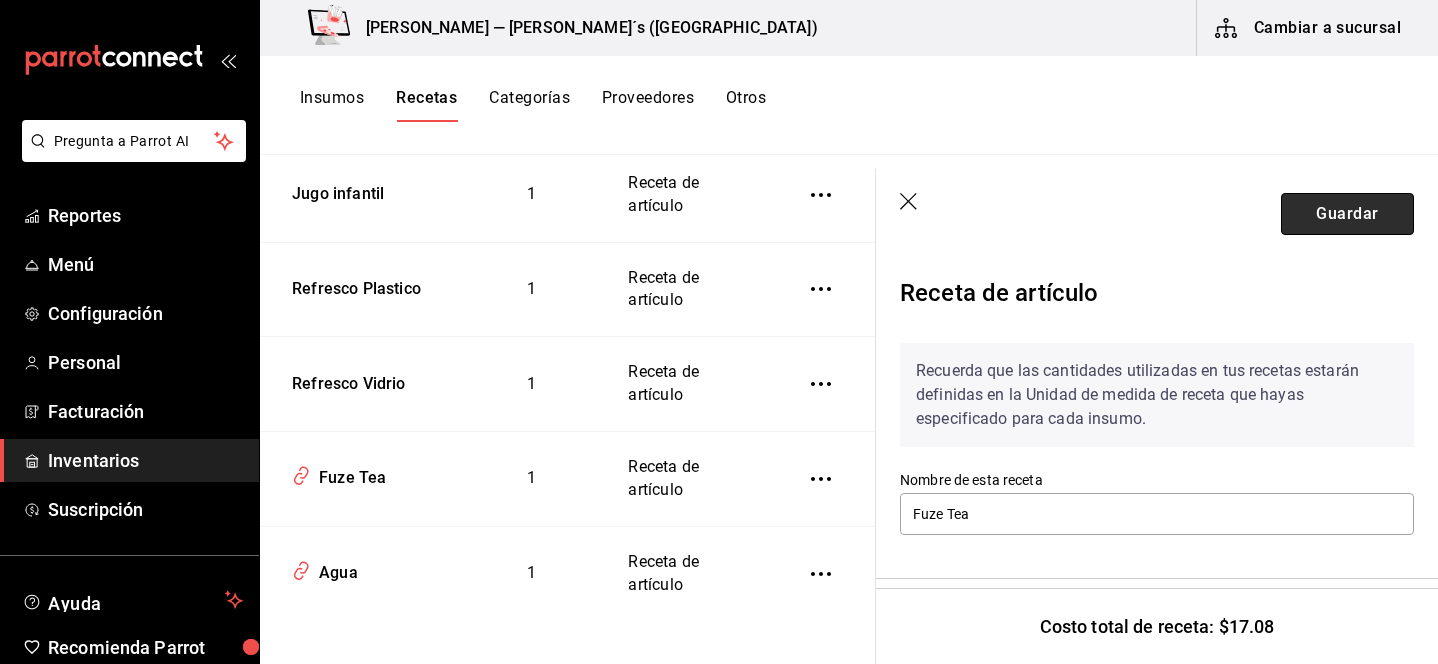 click on "Guardar" at bounding box center (1347, 214) 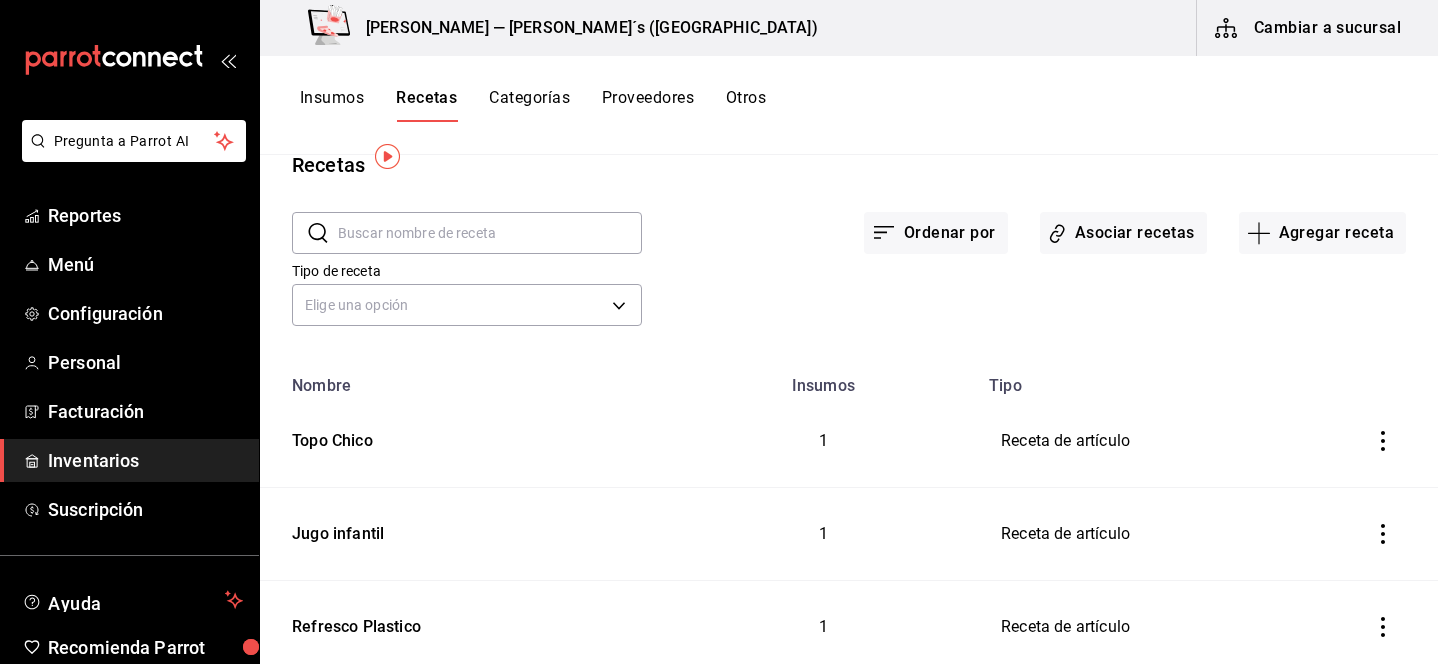 scroll, scrollTop: 24, scrollLeft: 0, axis: vertical 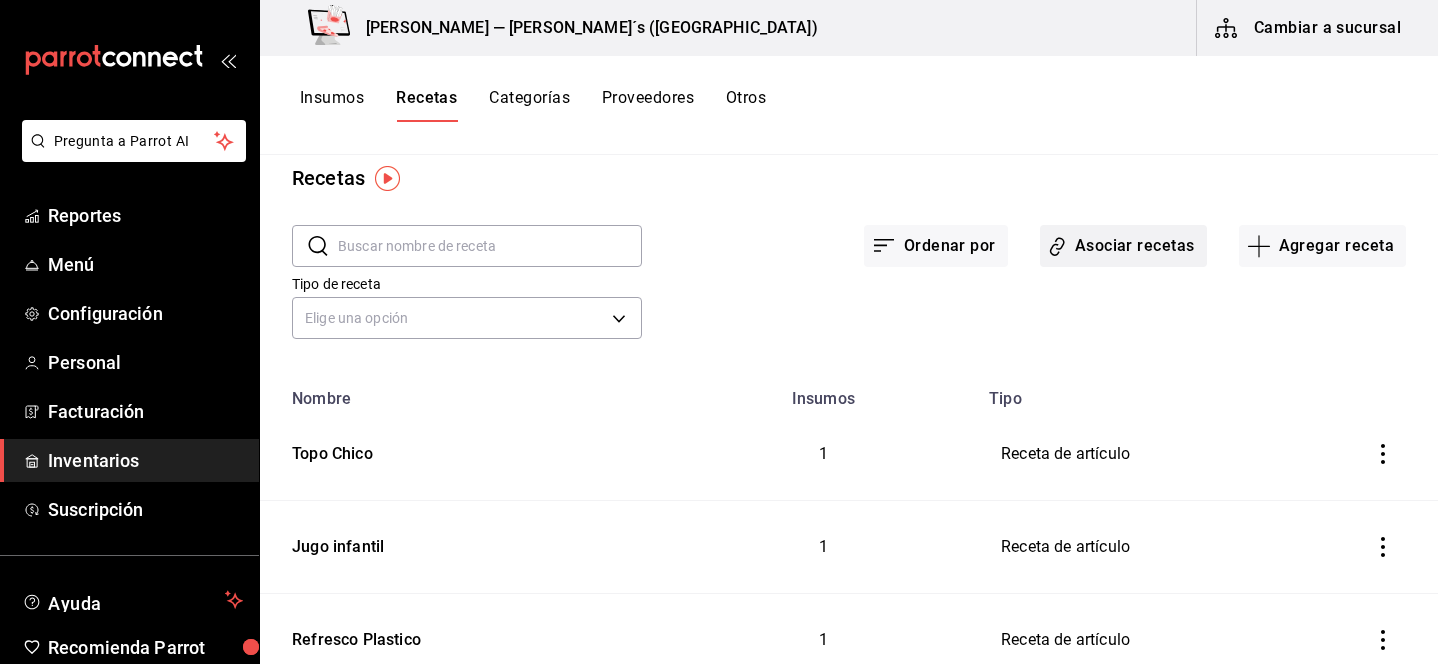 click on "Asociar recetas" at bounding box center [1123, 246] 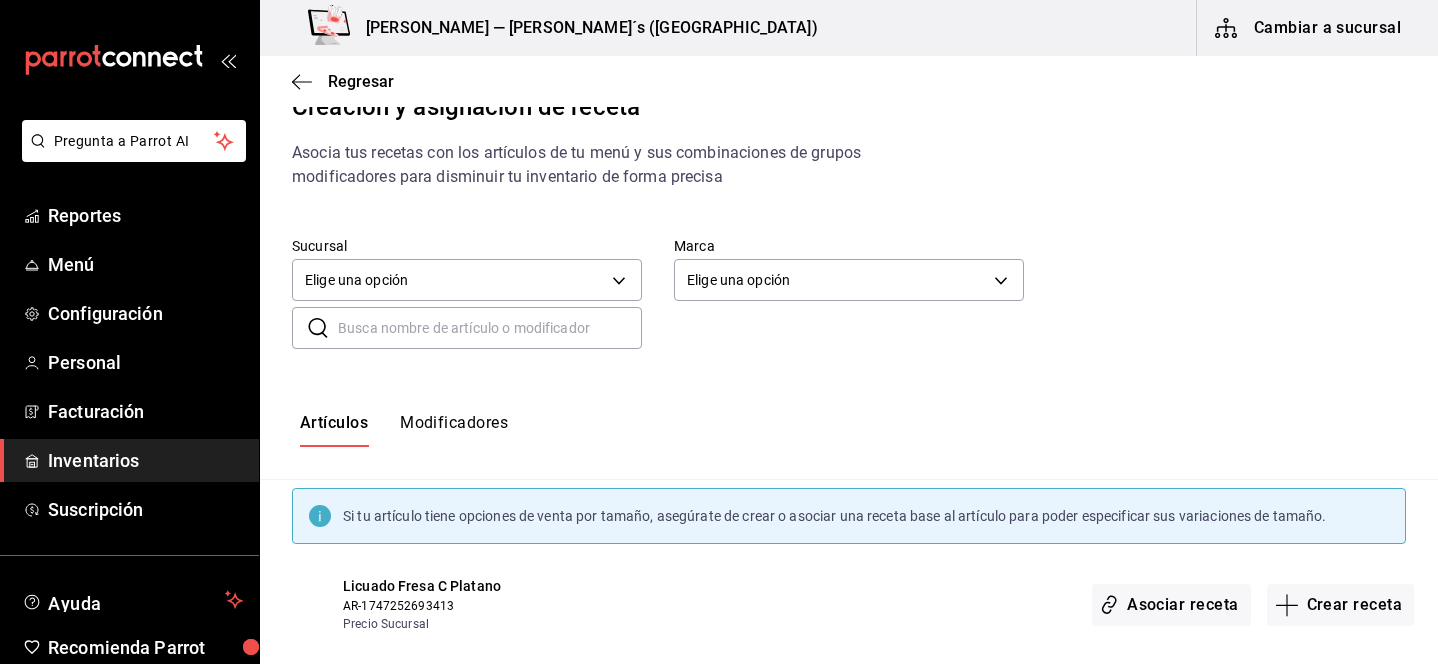 scroll, scrollTop: 0, scrollLeft: 0, axis: both 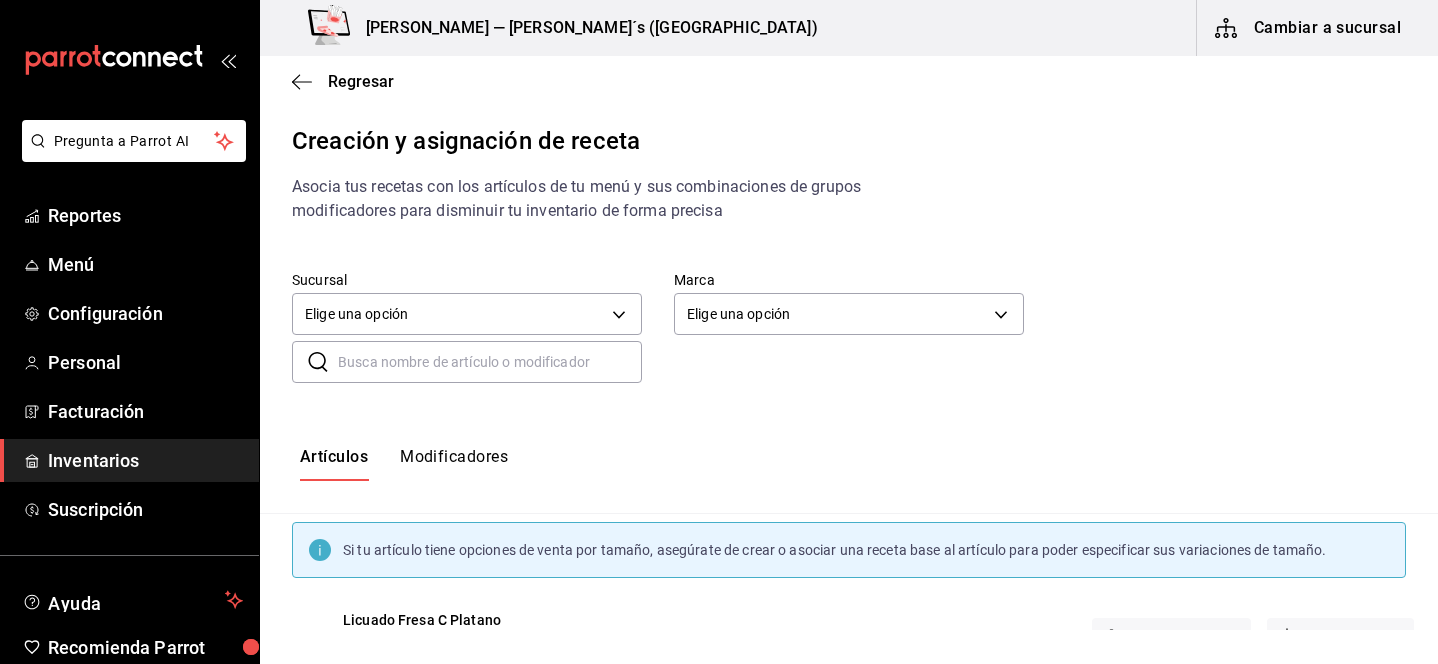 click at bounding box center [490, 362] 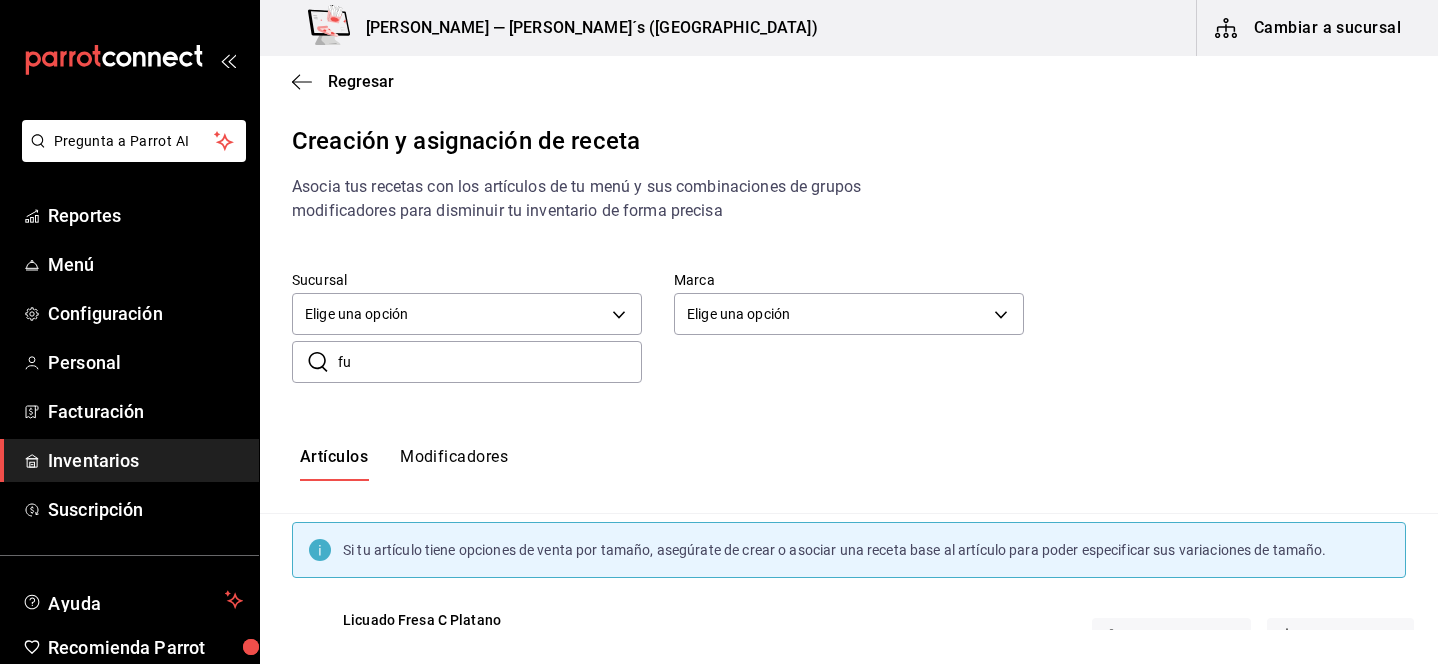 type on "f" 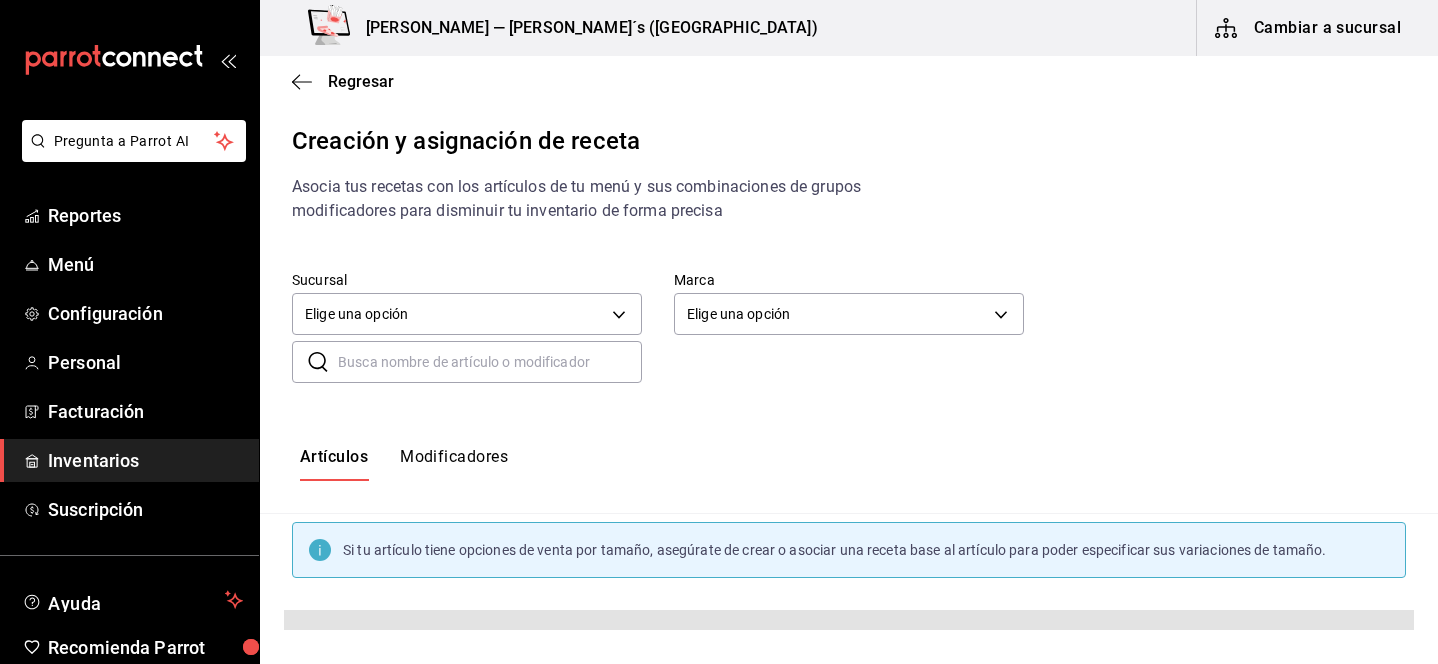 click at bounding box center (490, 362) 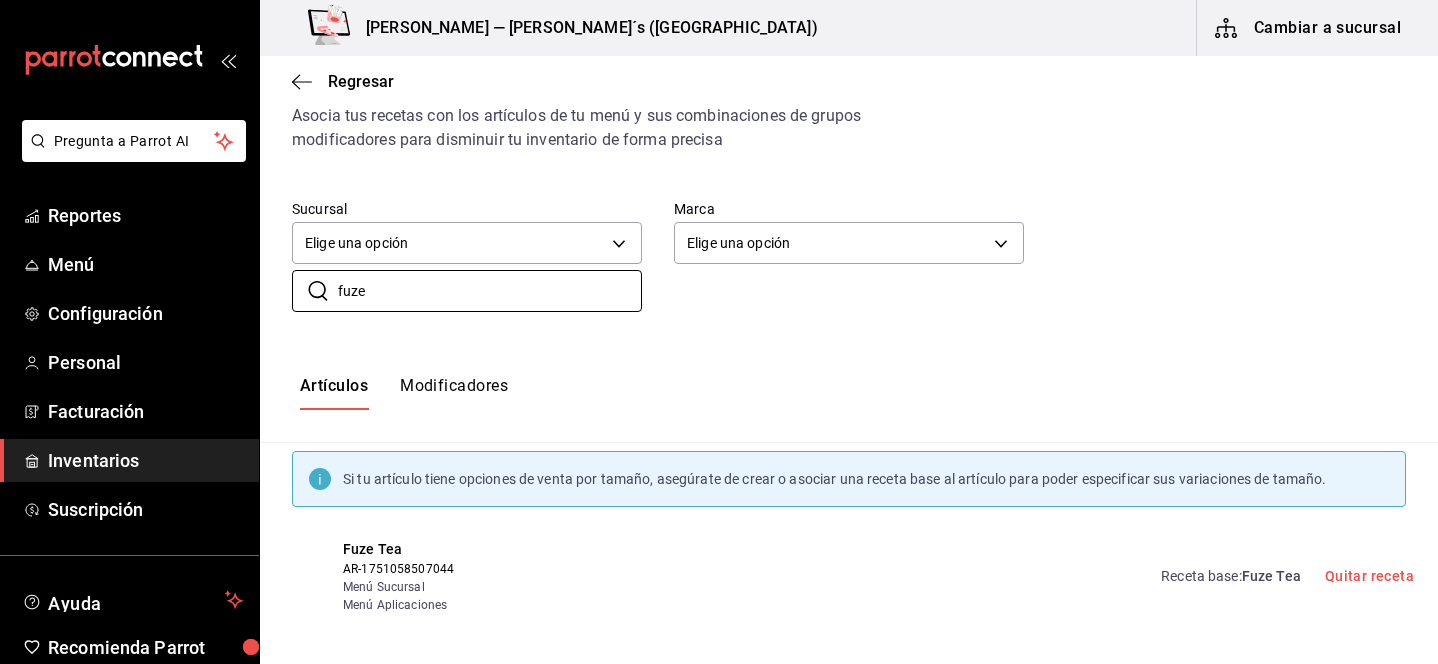 scroll, scrollTop: 80, scrollLeft: 0, axis: vertical 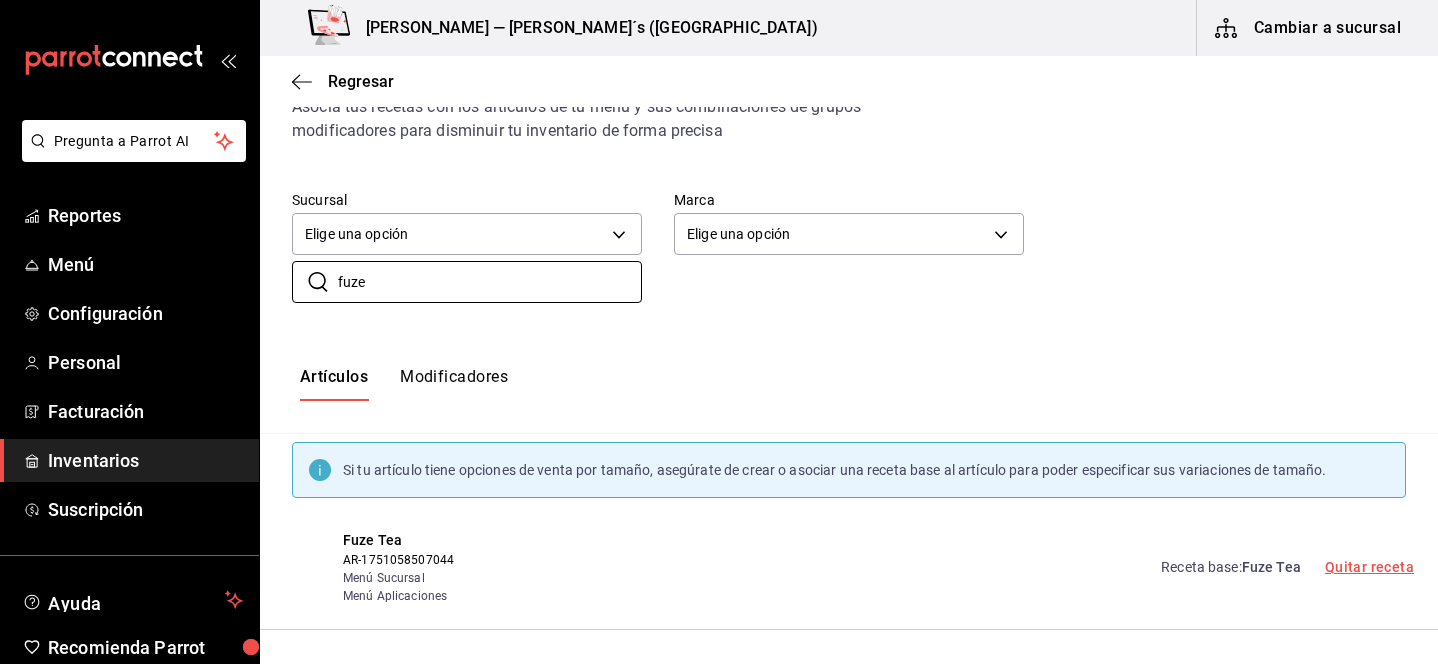 type on "fuze" 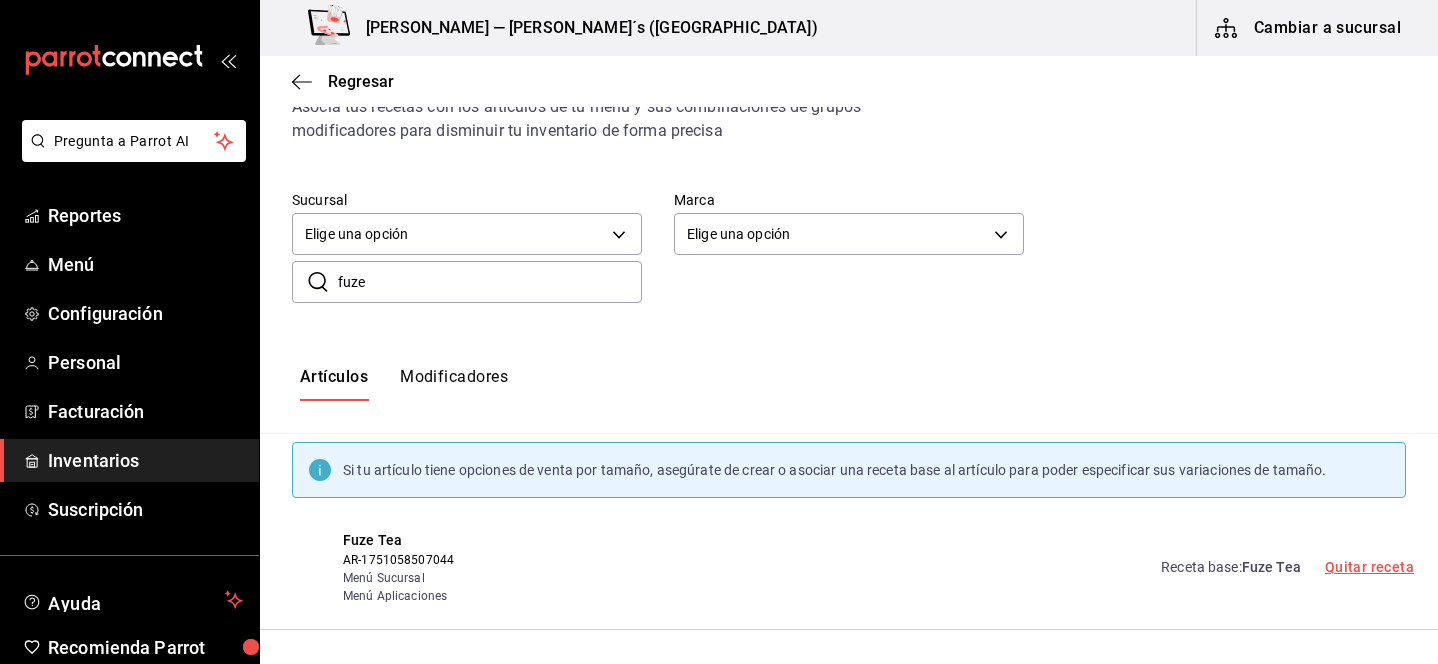 click on "Quitar receta" at bounding box center [1369, 567] 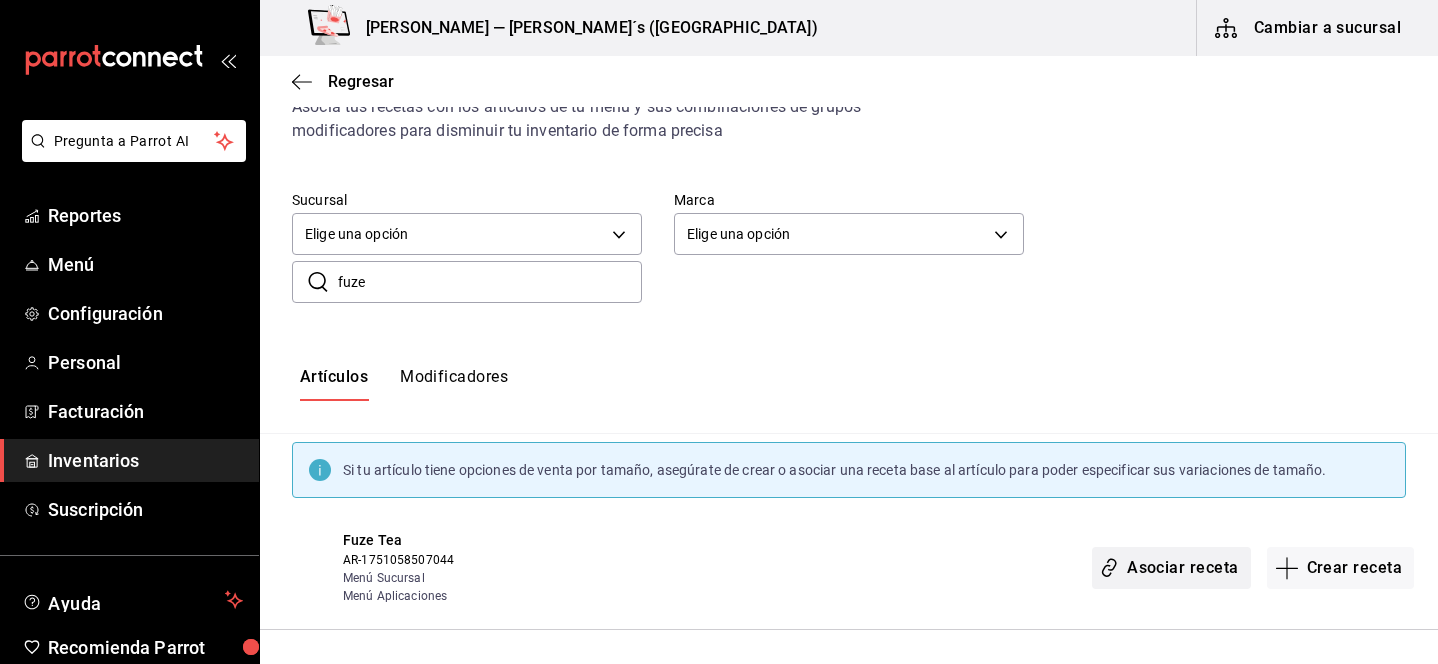 click on "Asociar receta" at bounding box center [1171, 568] 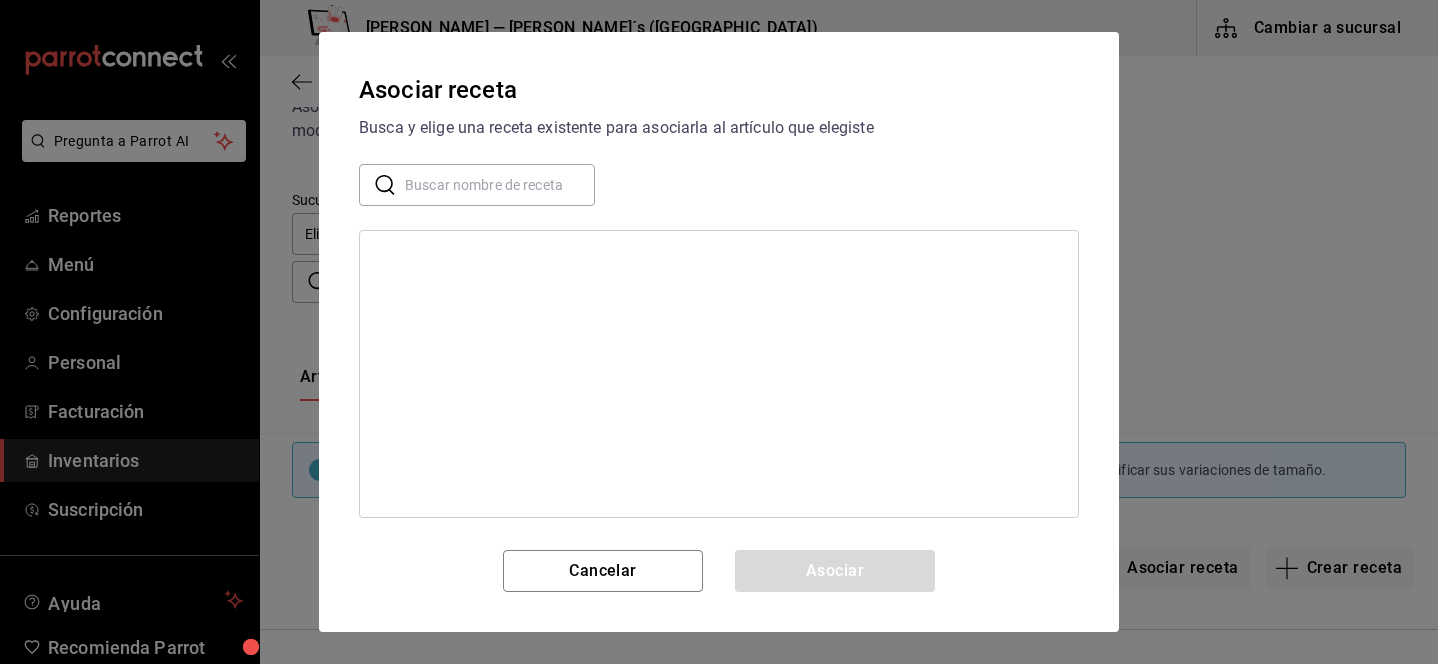 click at bounding box center [500, 185] 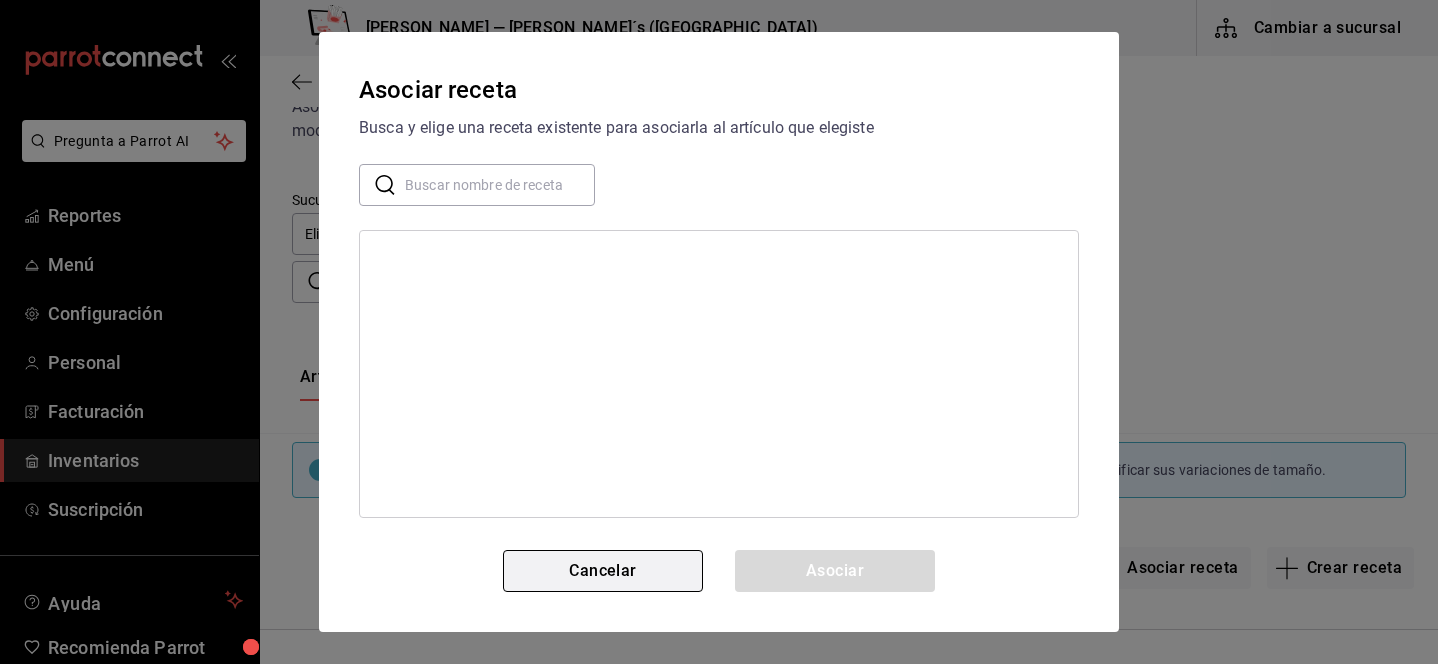 click on "Cancelar" at bounding box center [603, 571] 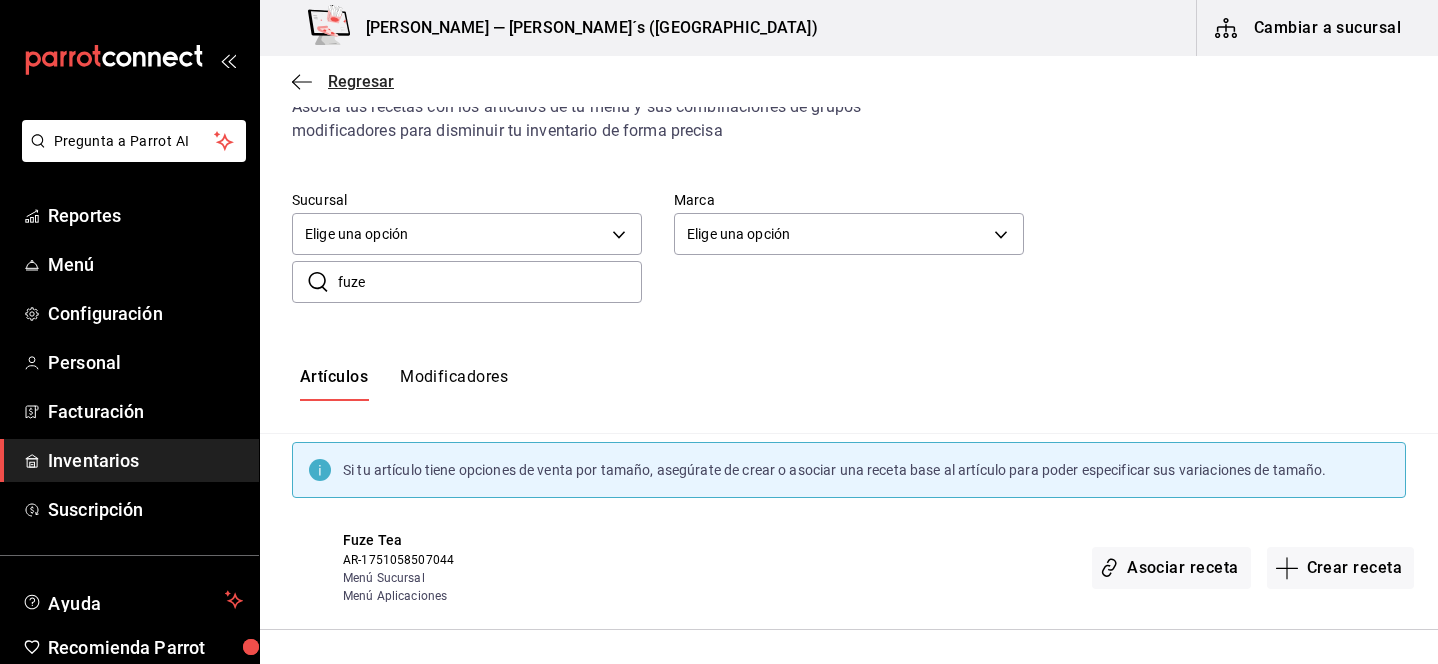 click on "Regresar" at bounding box center (361, 81) 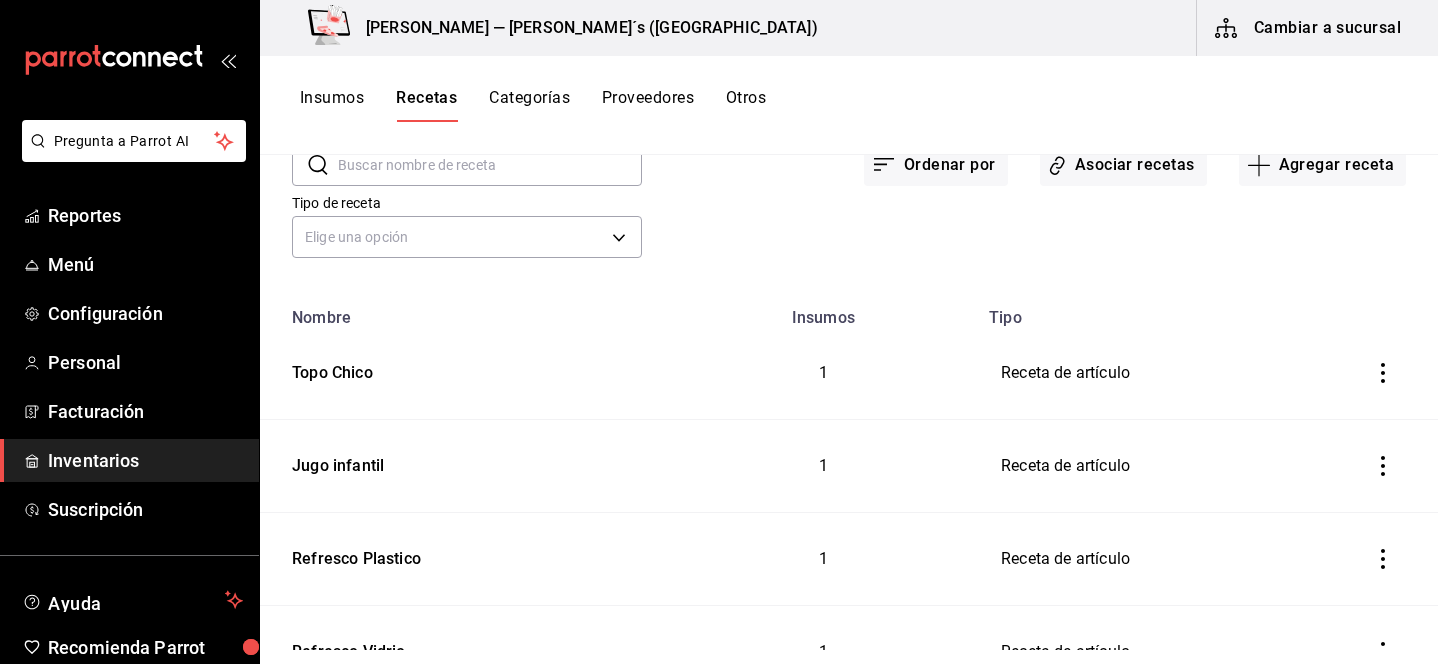 scroll, scrollTop: 113, scrollLeft: 0, axis: vertical 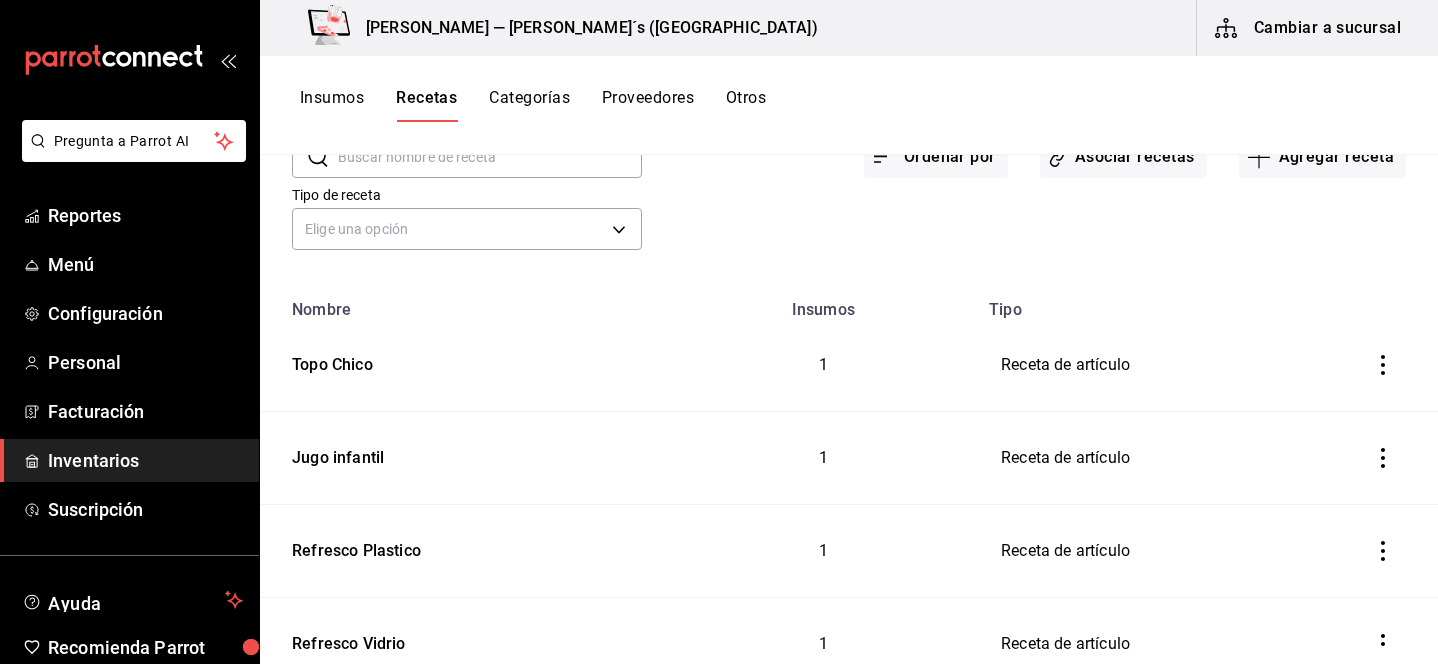 click 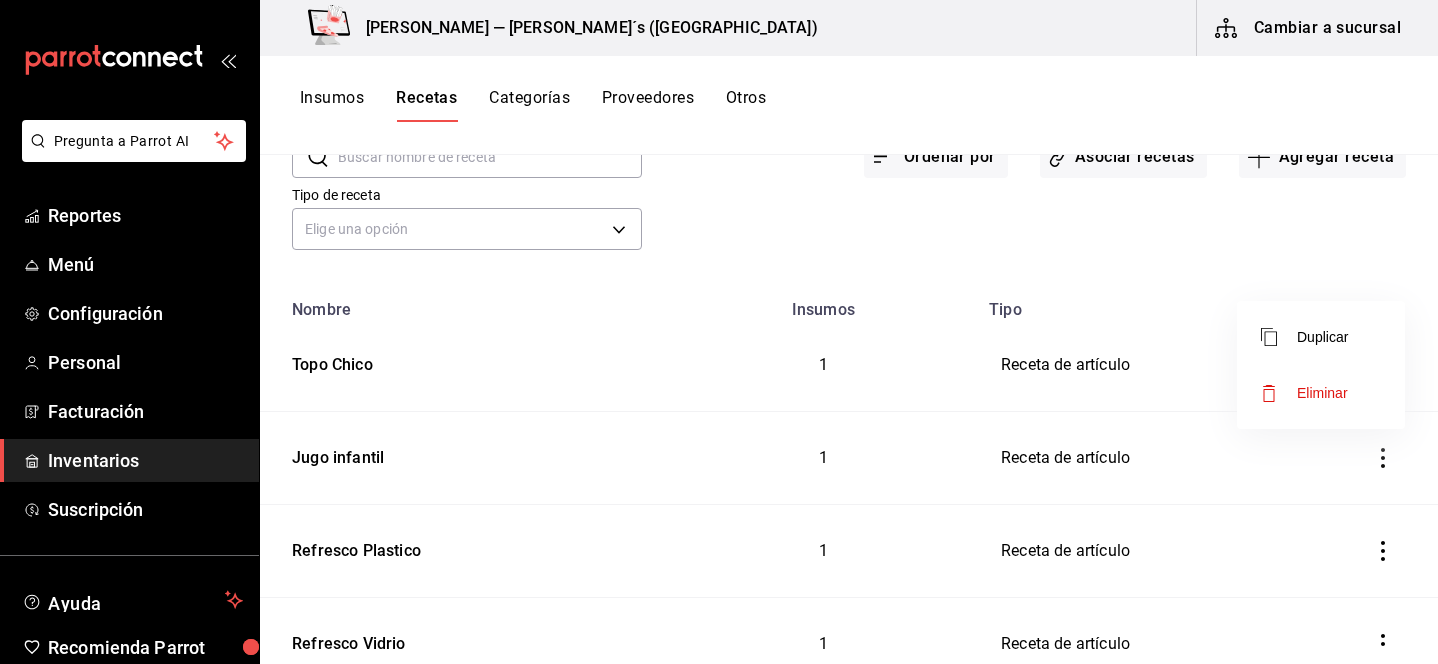 click at bounding box center (719, 332) 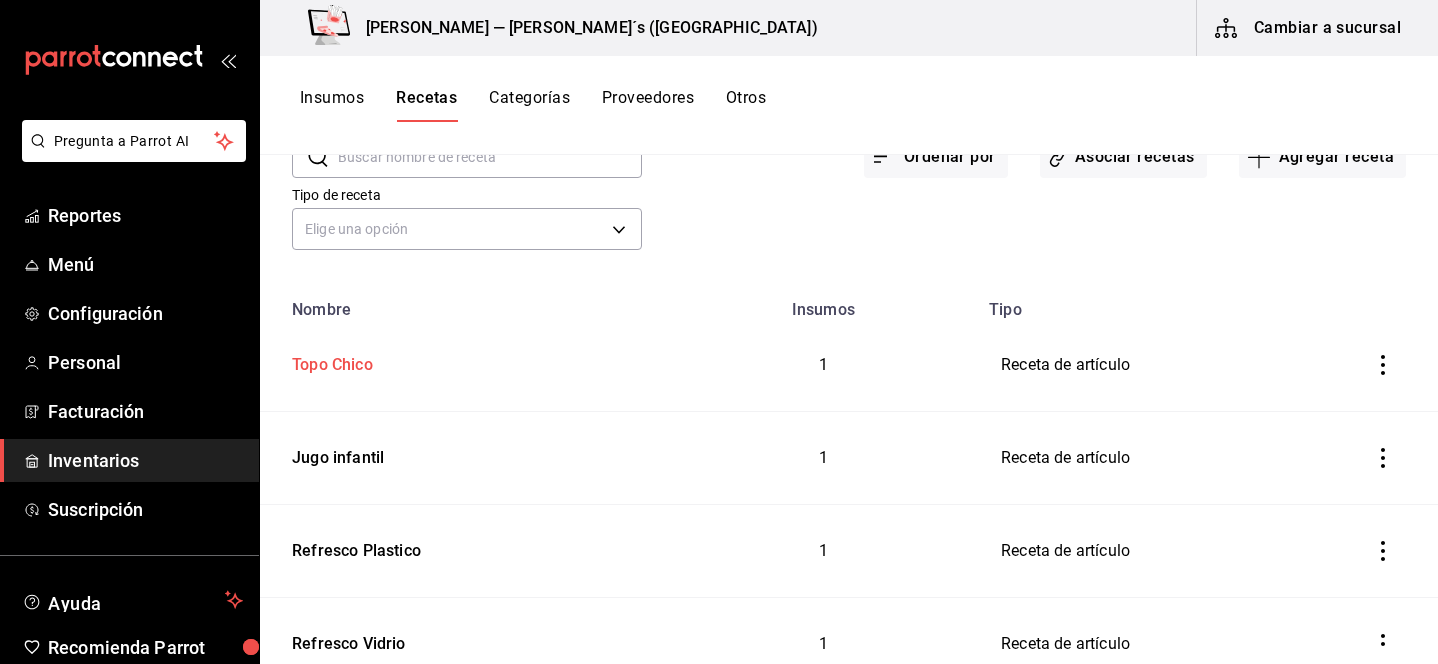 click on "Topo Chico" at bounding box center (328, 361) 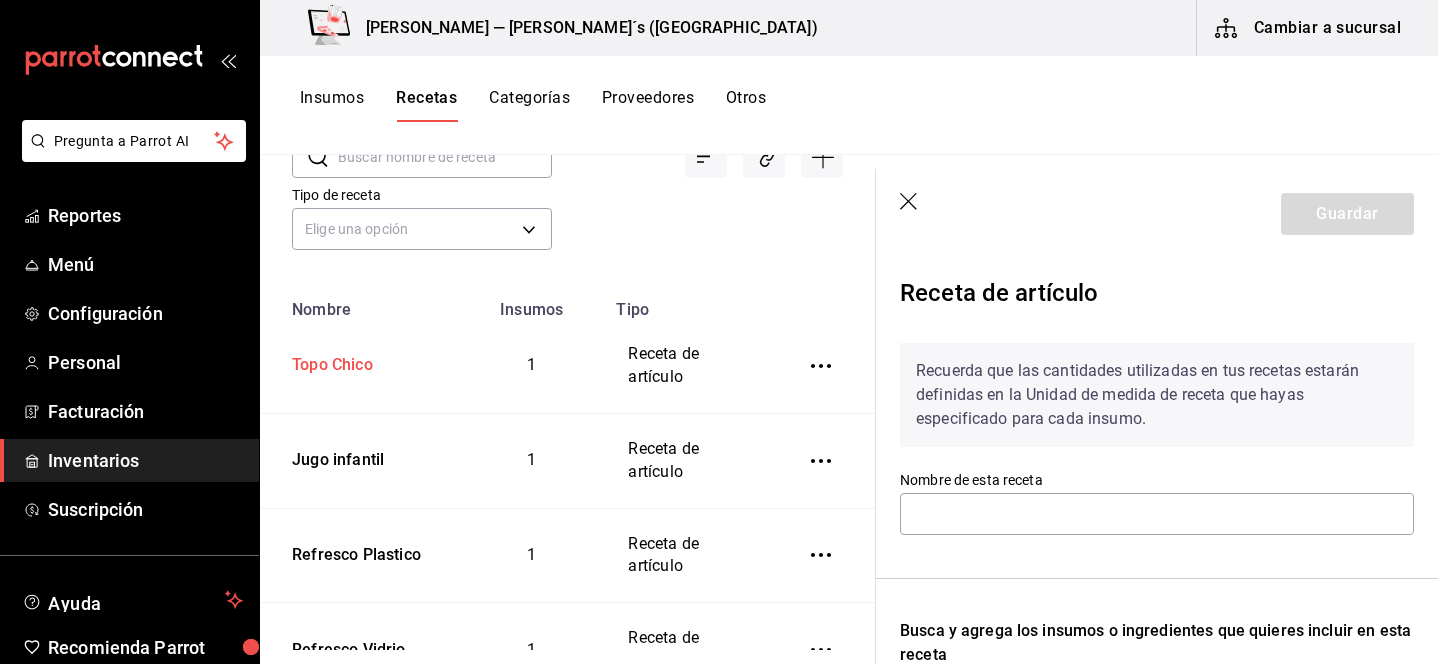 type on "Topo Chico" 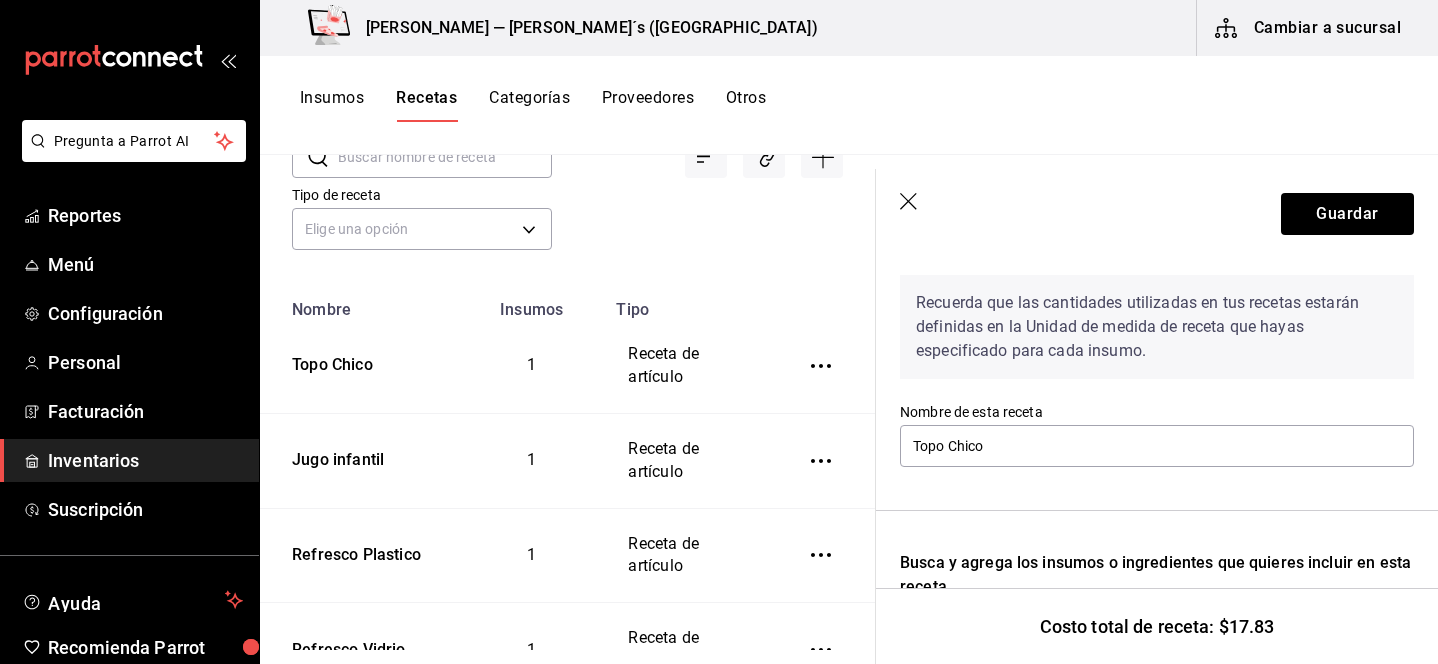 scroll, scrollTop: 0, scrollLeft: 0, axis: both 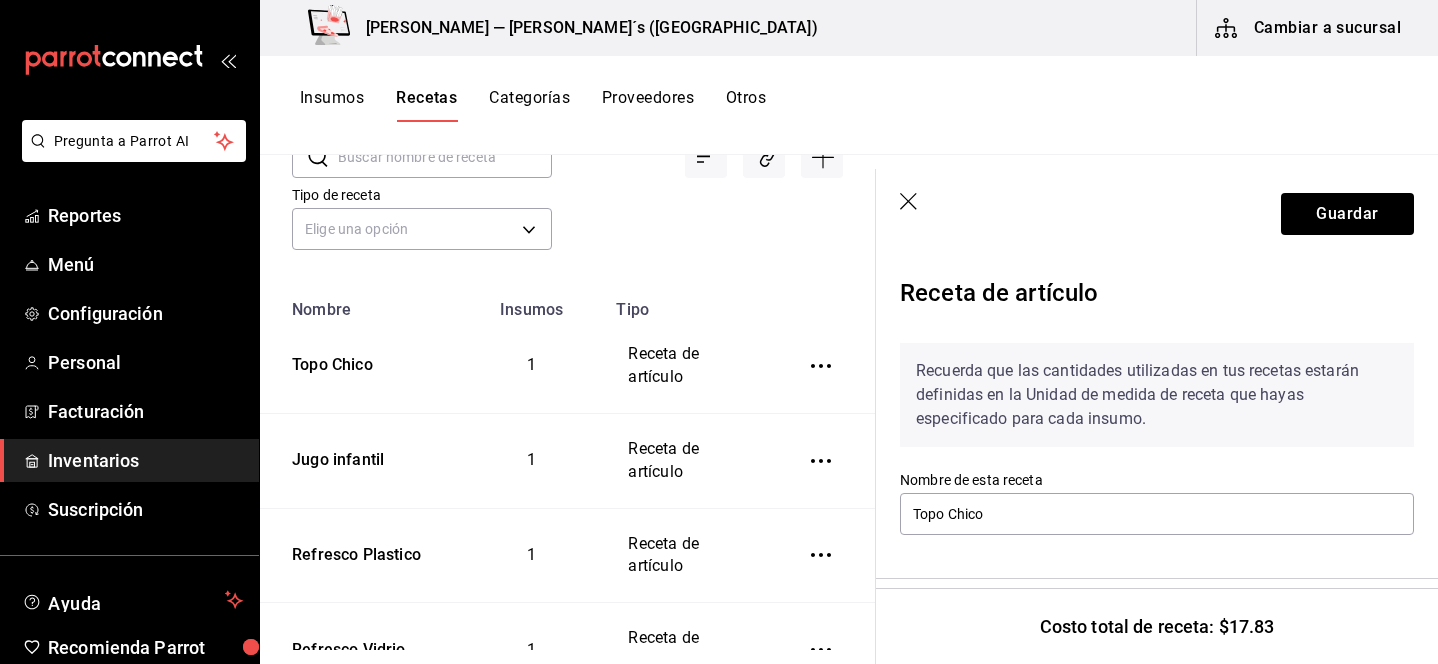 click 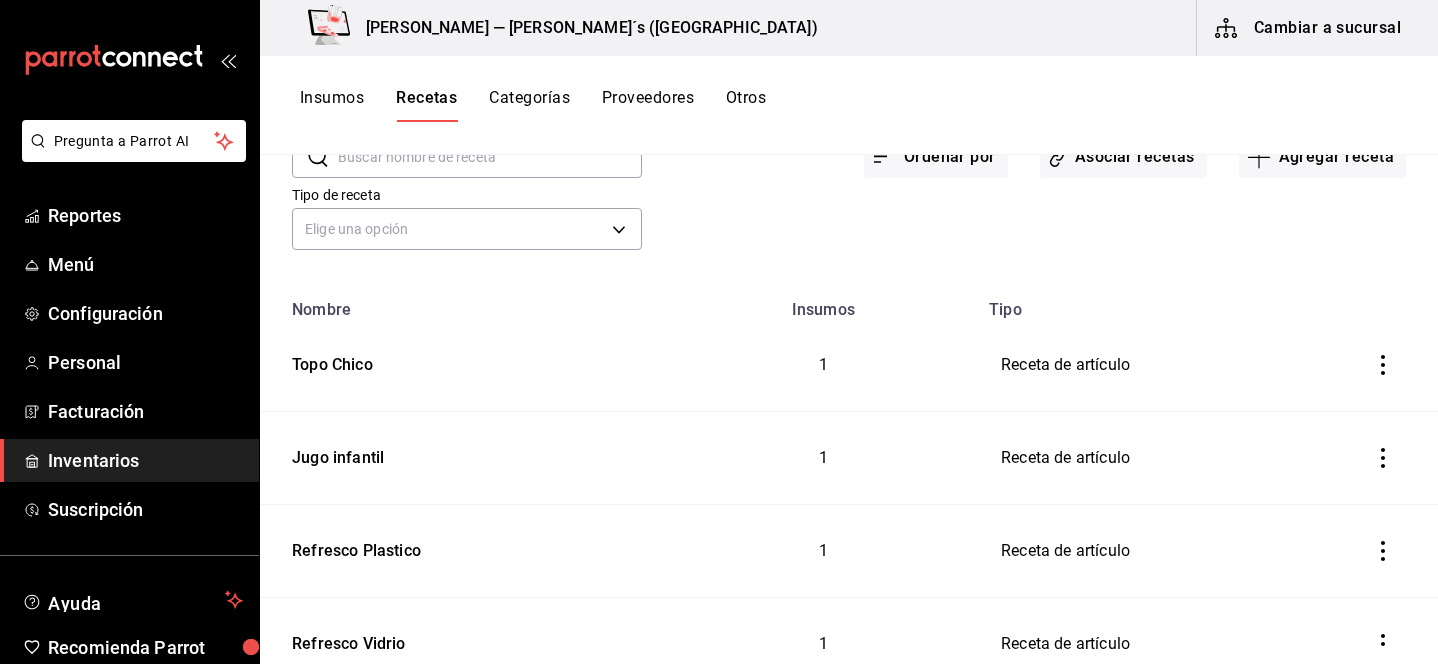 click 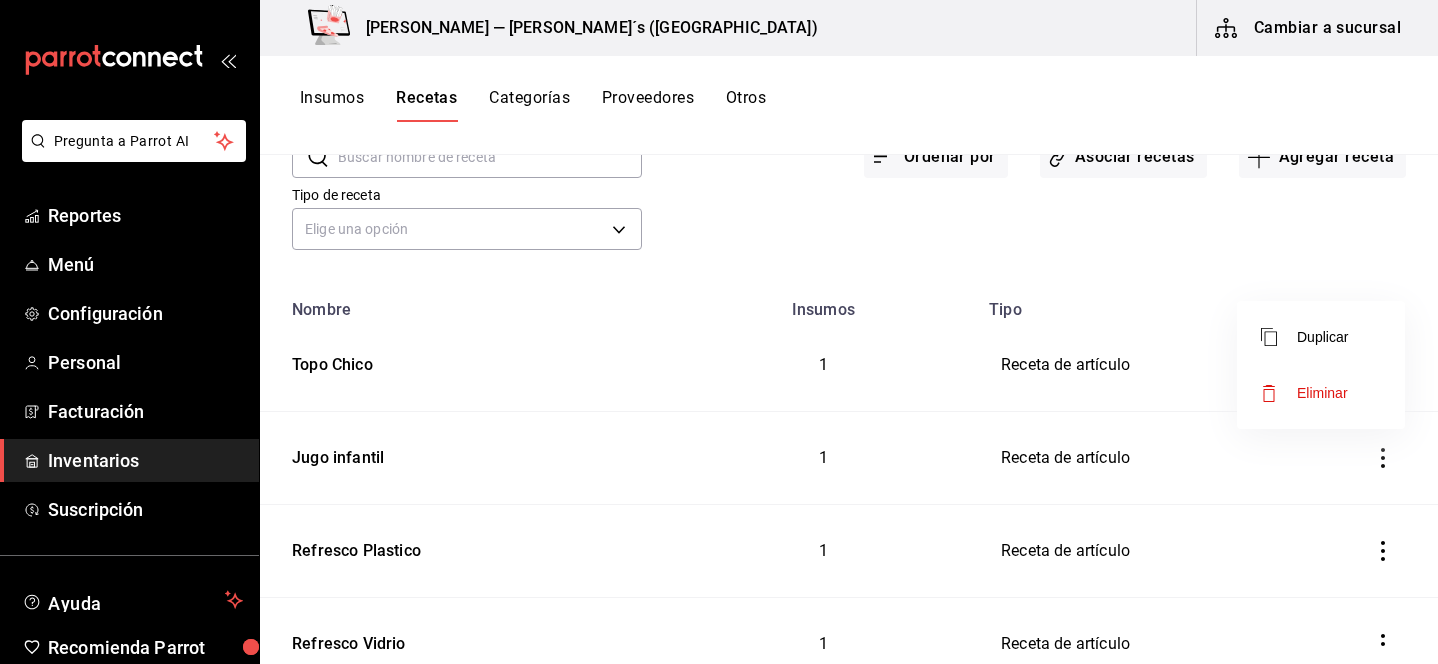 click on "Eliminar" at bounding box center (1322, 393) 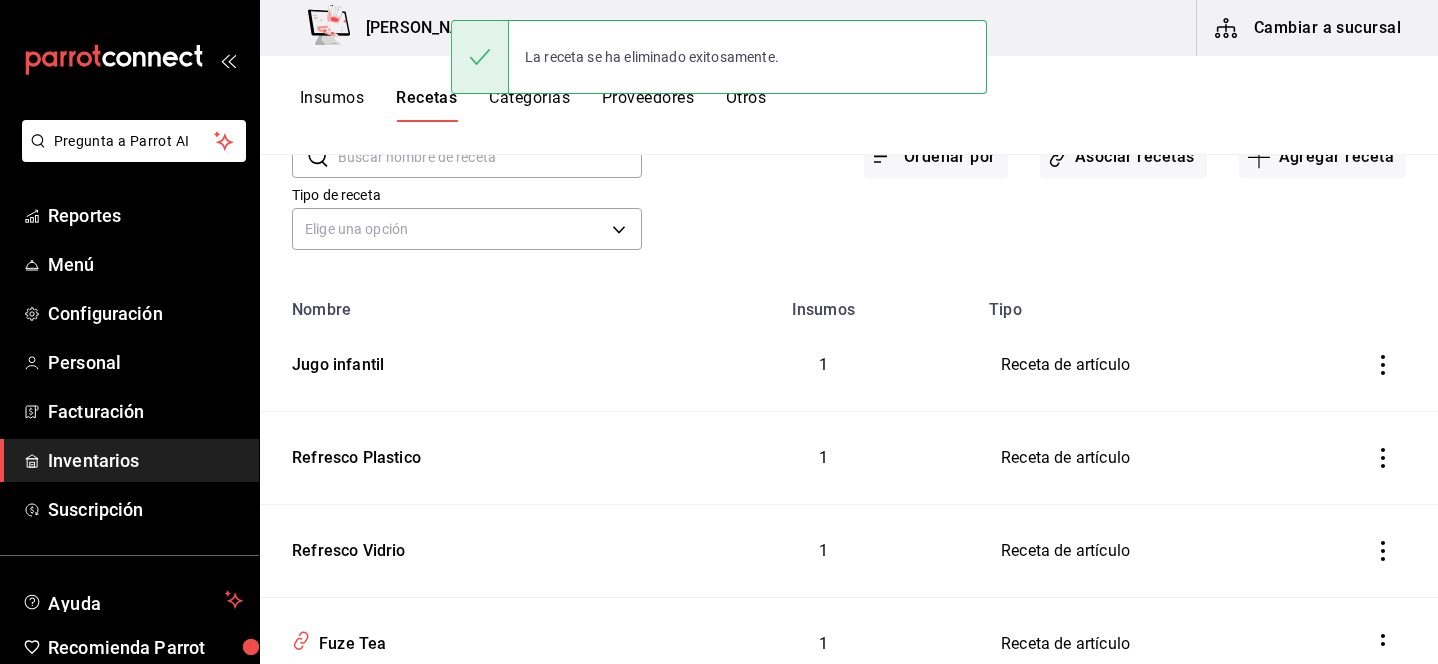 click 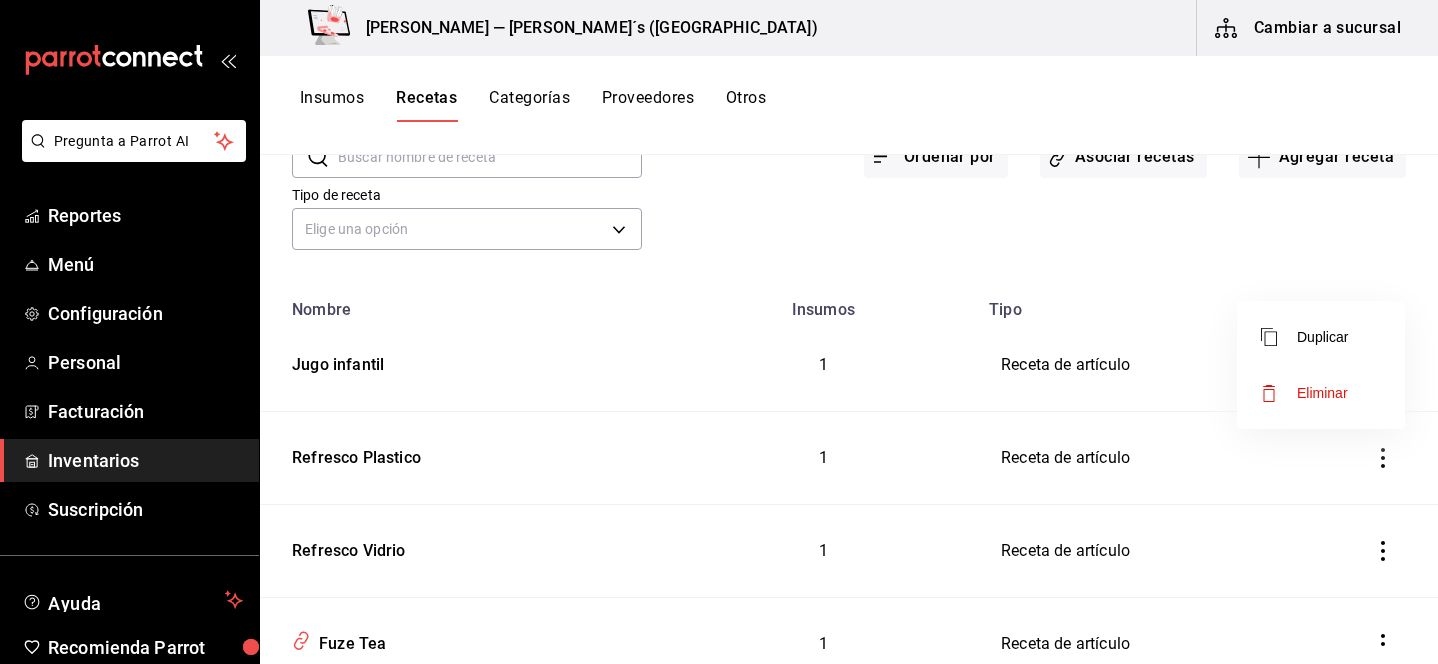 click on "Eliminar" at bounding box center (1322, 393) 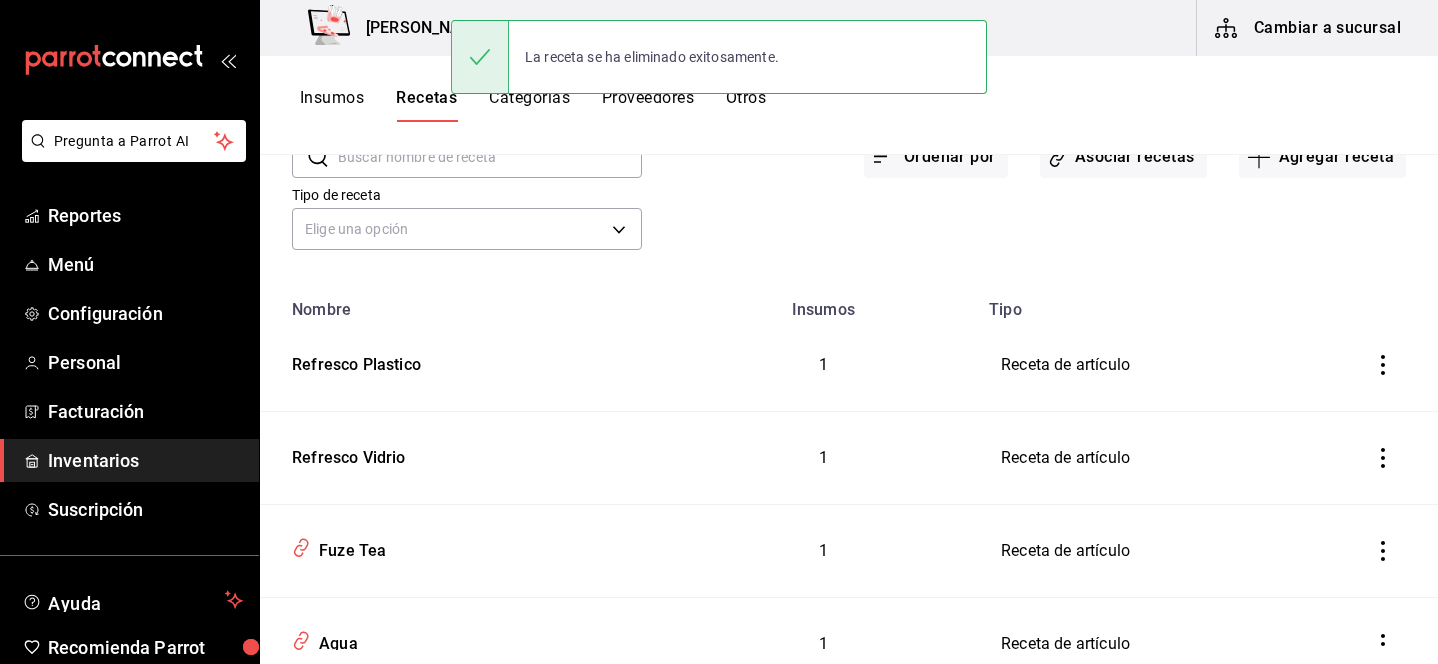 click 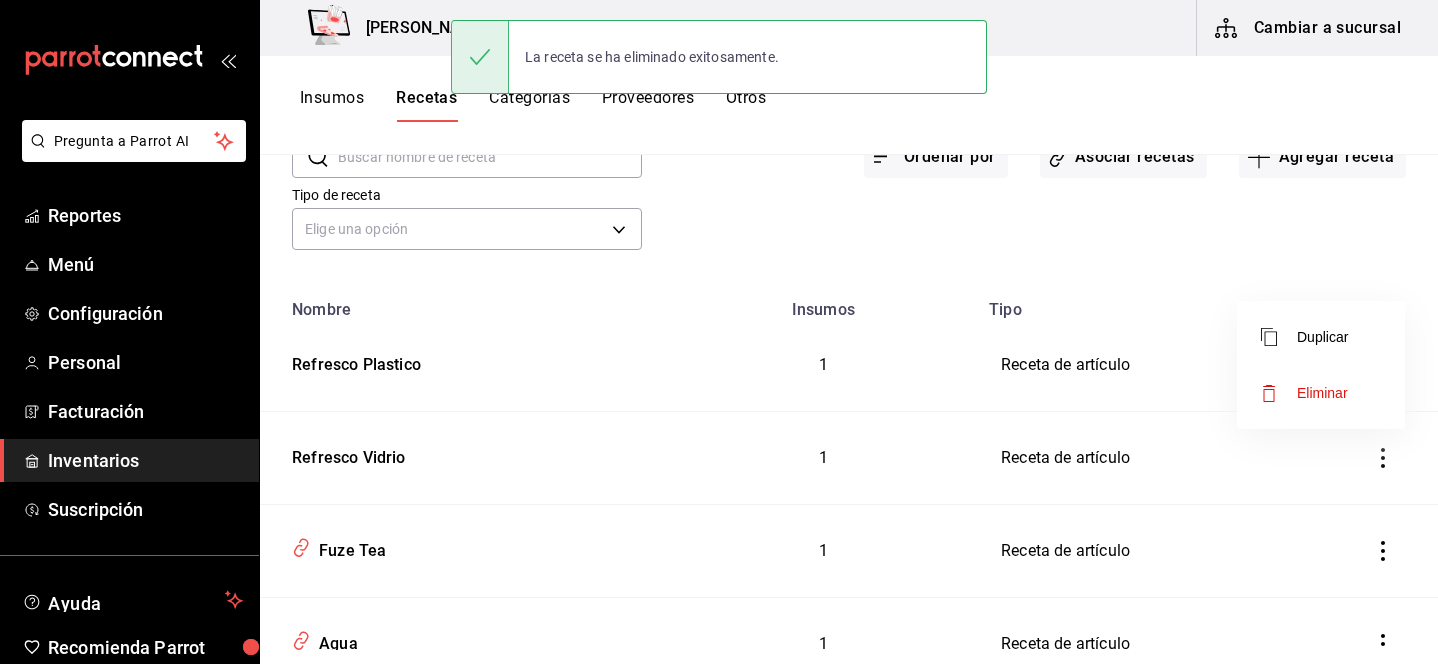 click on "Eliminar" at bounding box center [1304, 393] 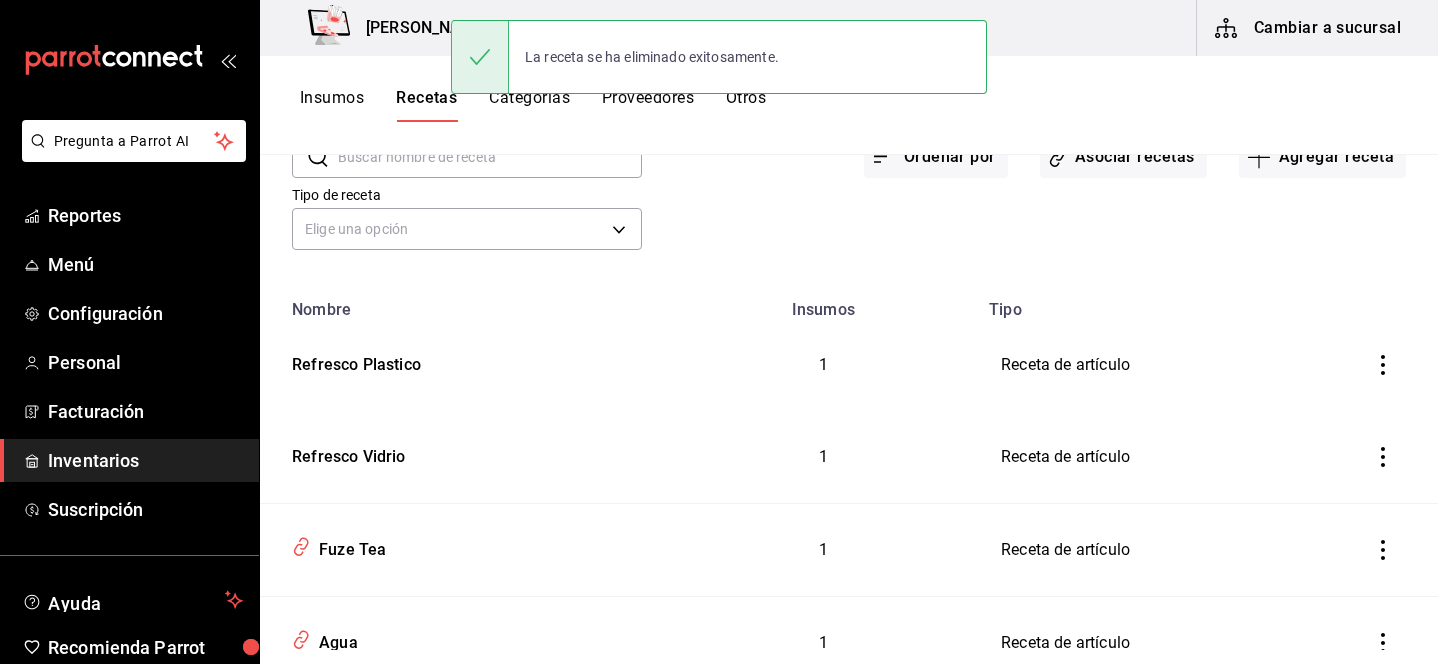 scroll, scrollTop: 100, scrollLeft: 0, axis: vertical 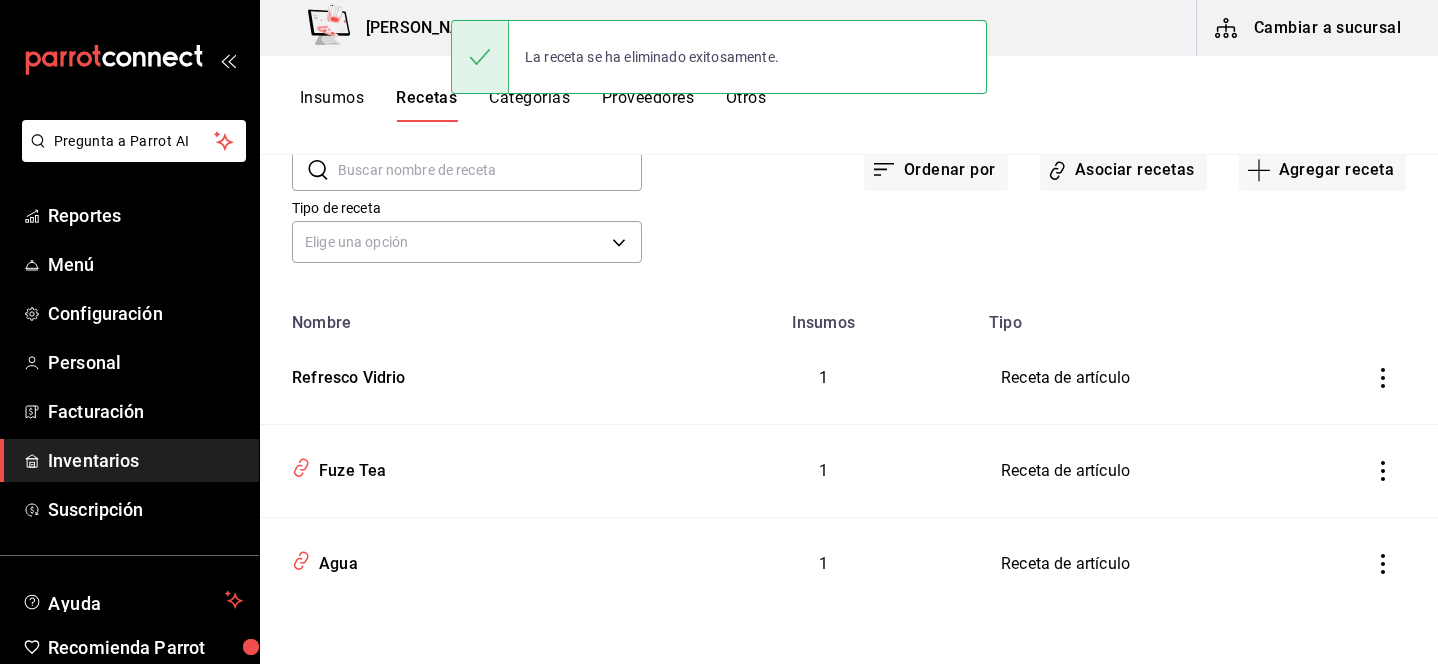 click 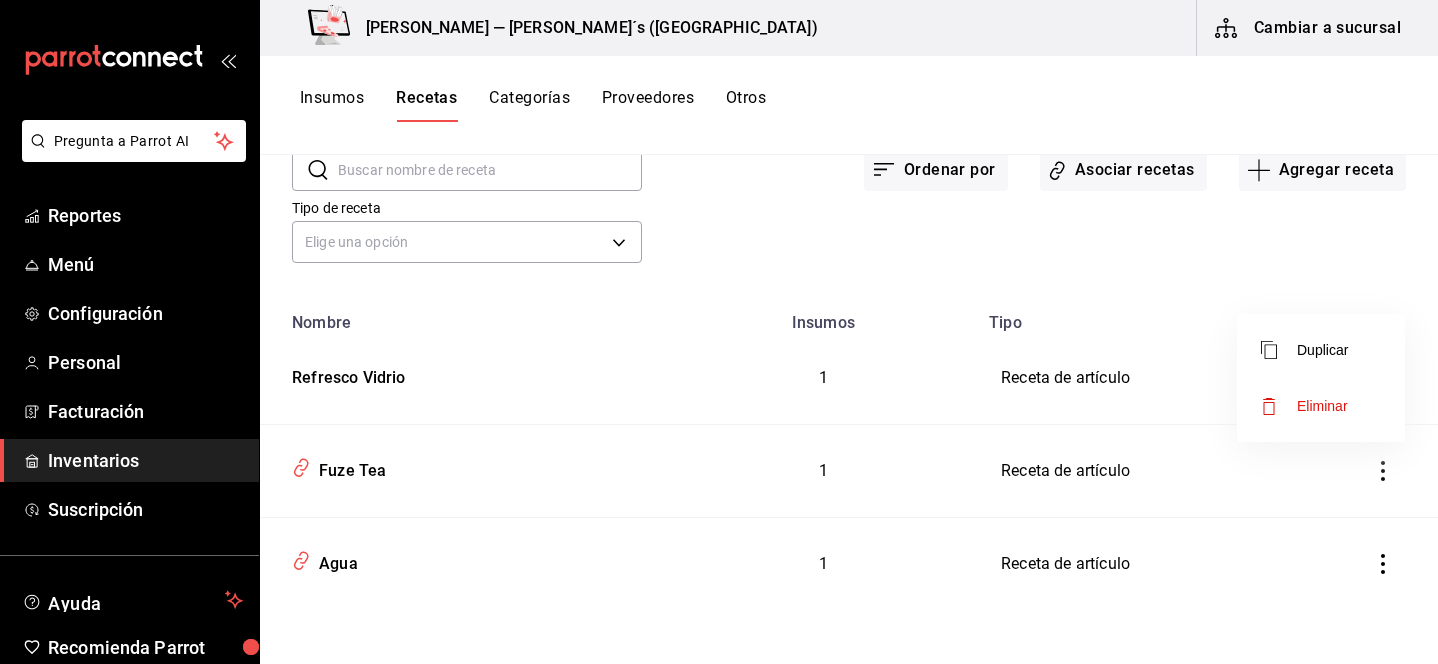 click on "Eliminar" at bounding box center (1322, 406) 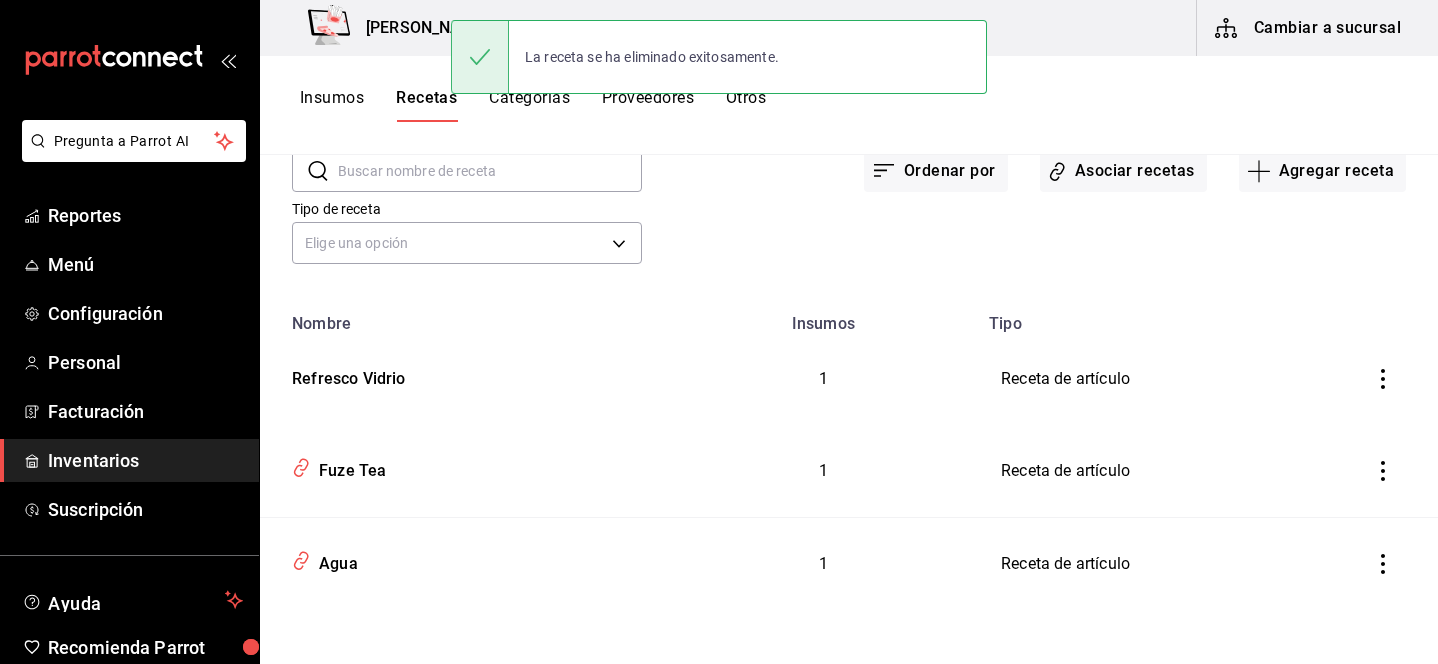 scroll, scrollTop: 7, scrollLeft: 0, axis: vertical 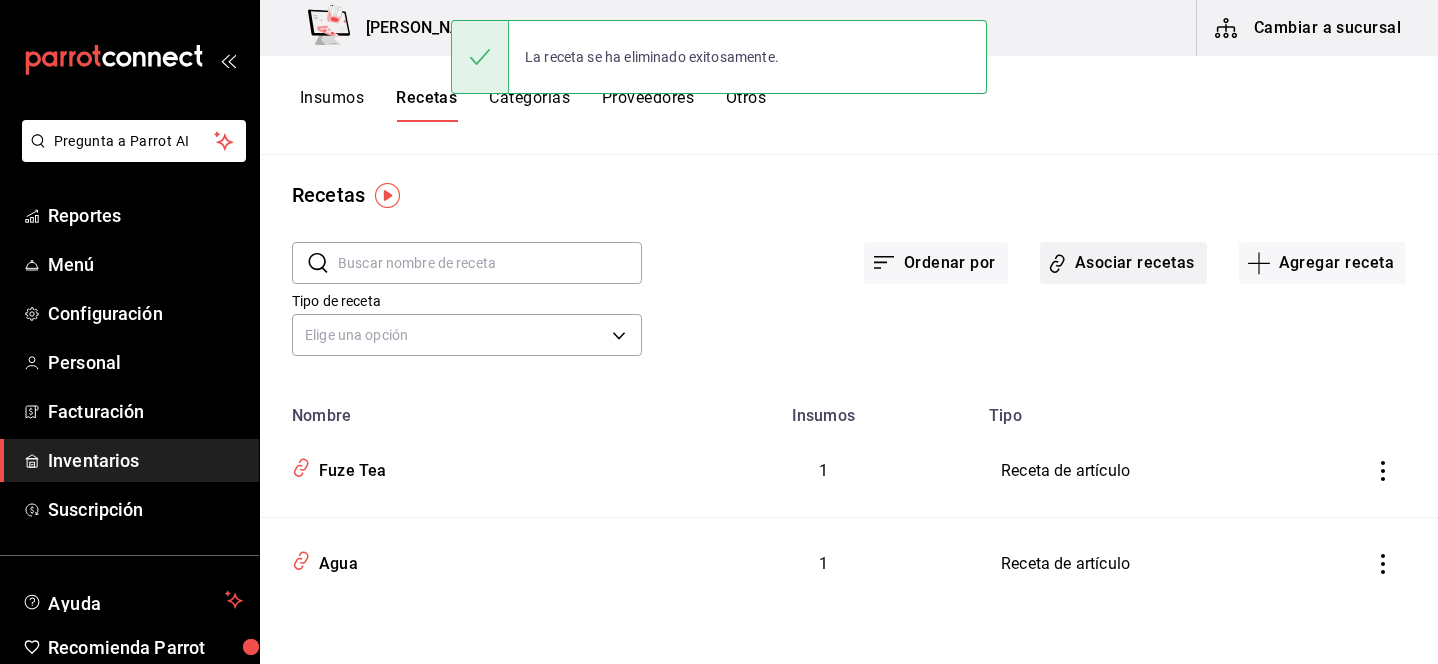 click on "Asociar recetas" at bounding box center [1123, 263] 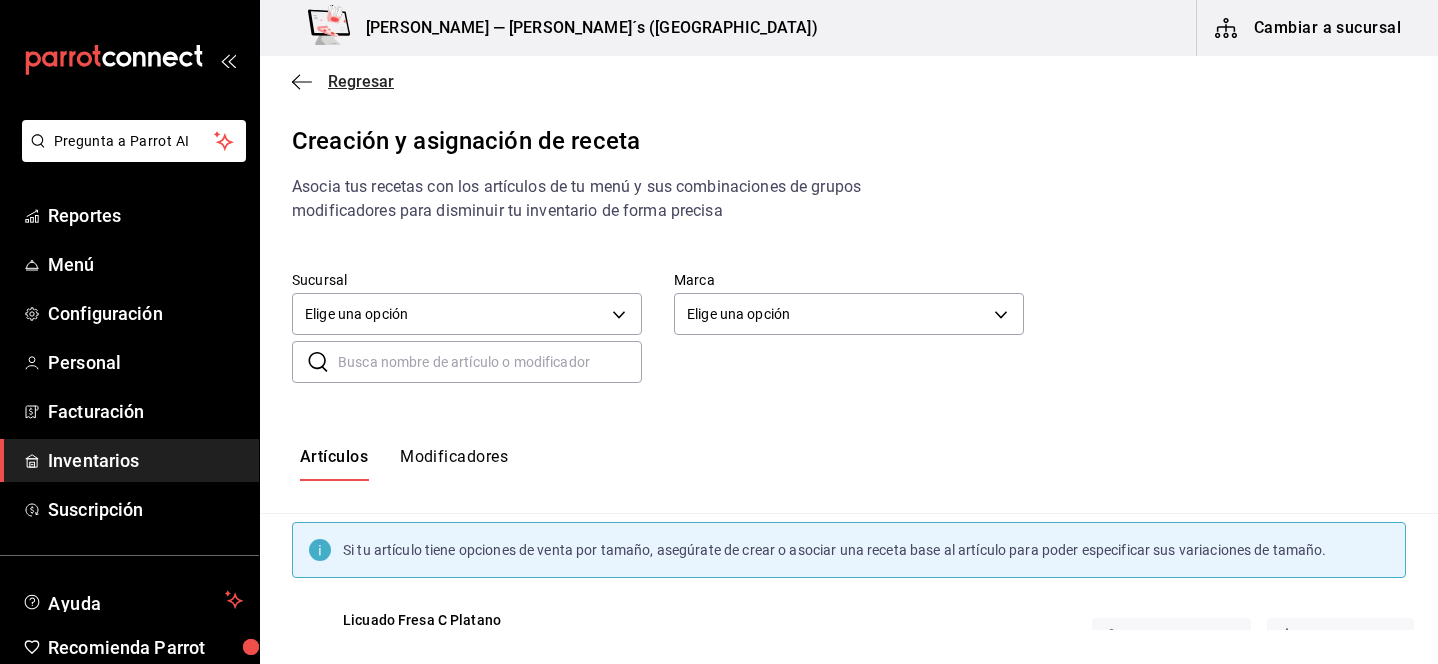 click on "Regresar" at bounding box center (361, 81) 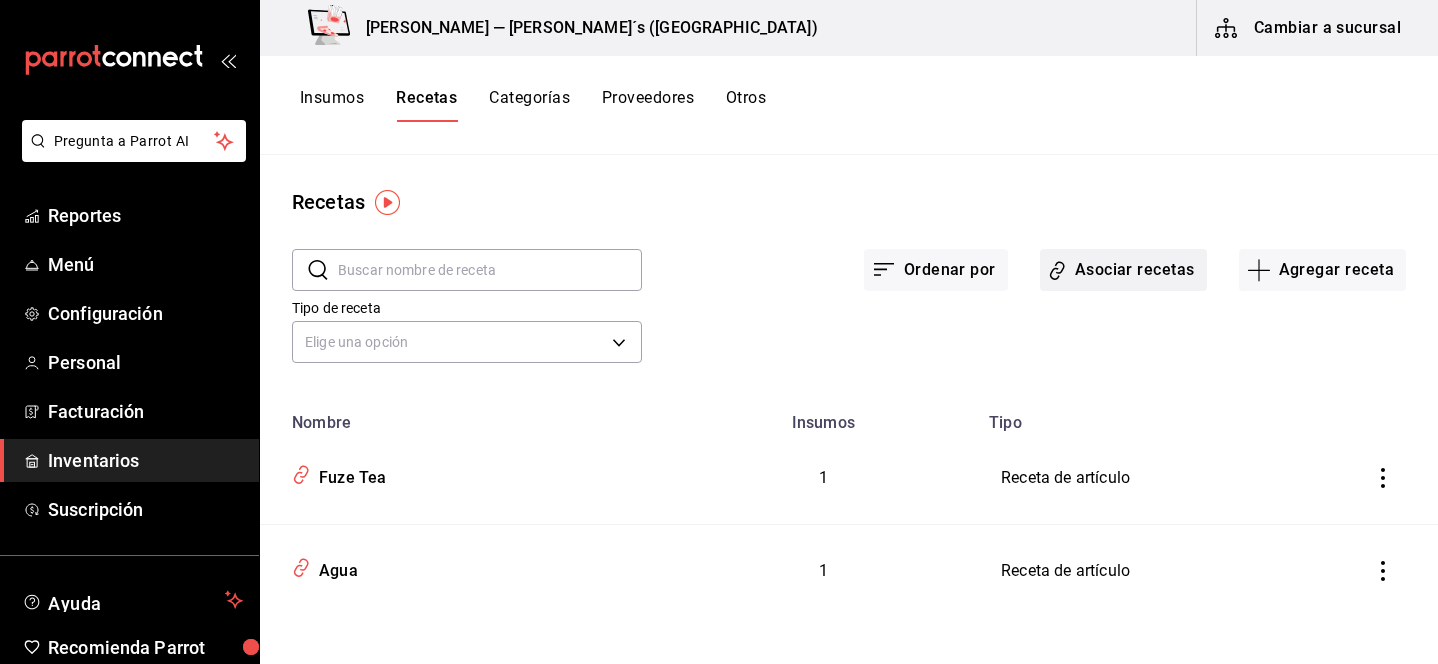 click on "Asociar recetas" at bounding box center [1123, 270] 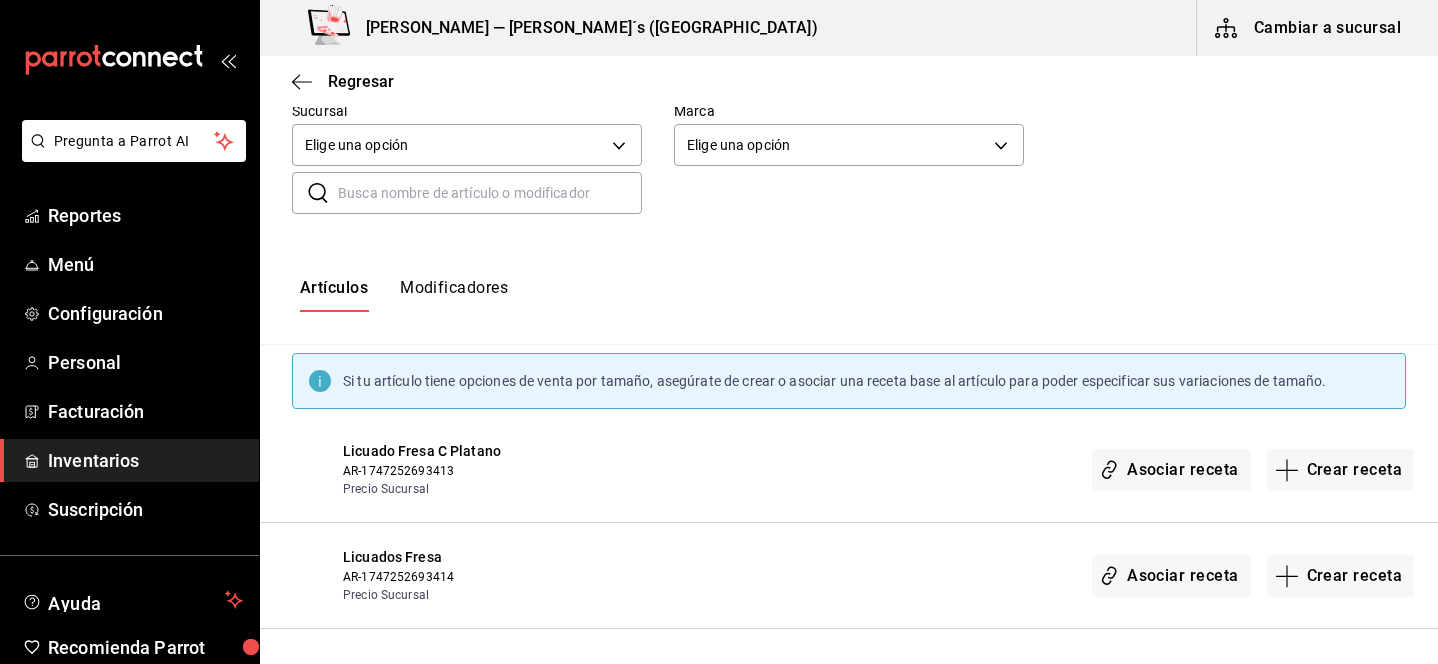 scroll, scrollTop: 0, scrollLeft: 0, axis: both 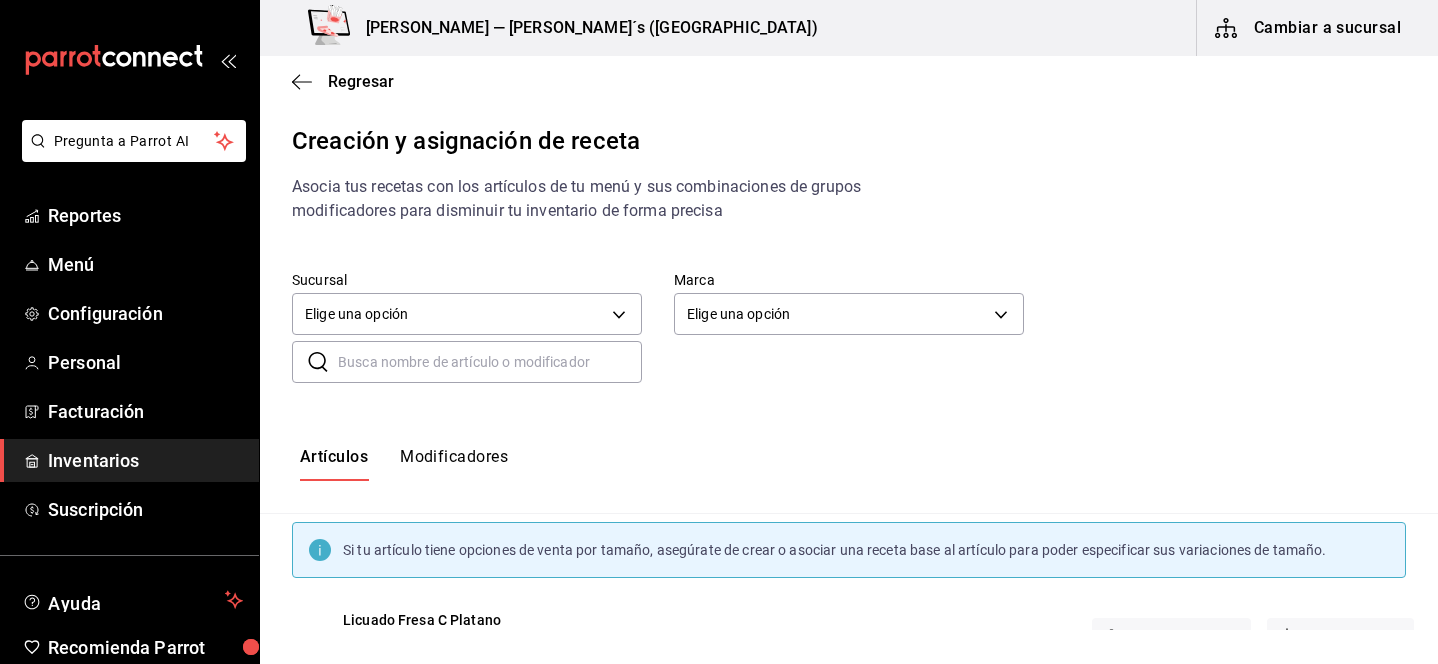 click at bounding box center [490, 362] 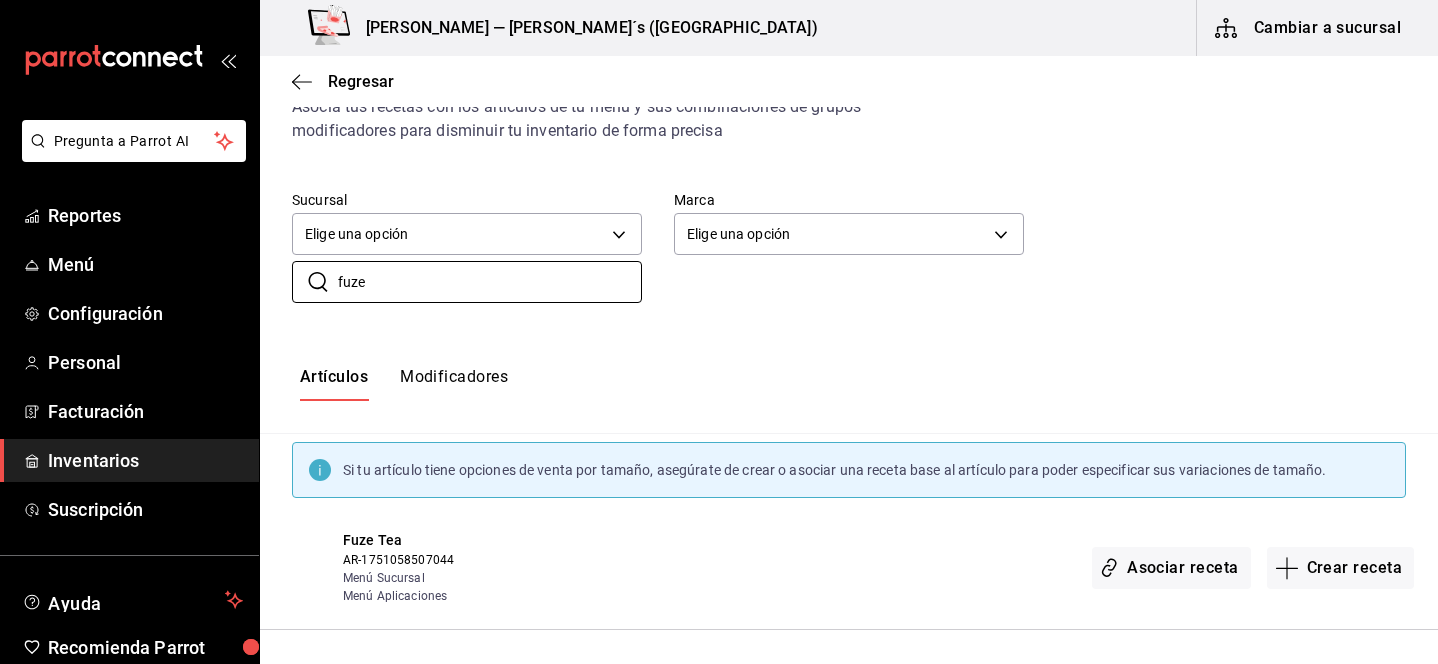 scroll, scrollTop: 80, scrollLeft: 0, axis: vertical 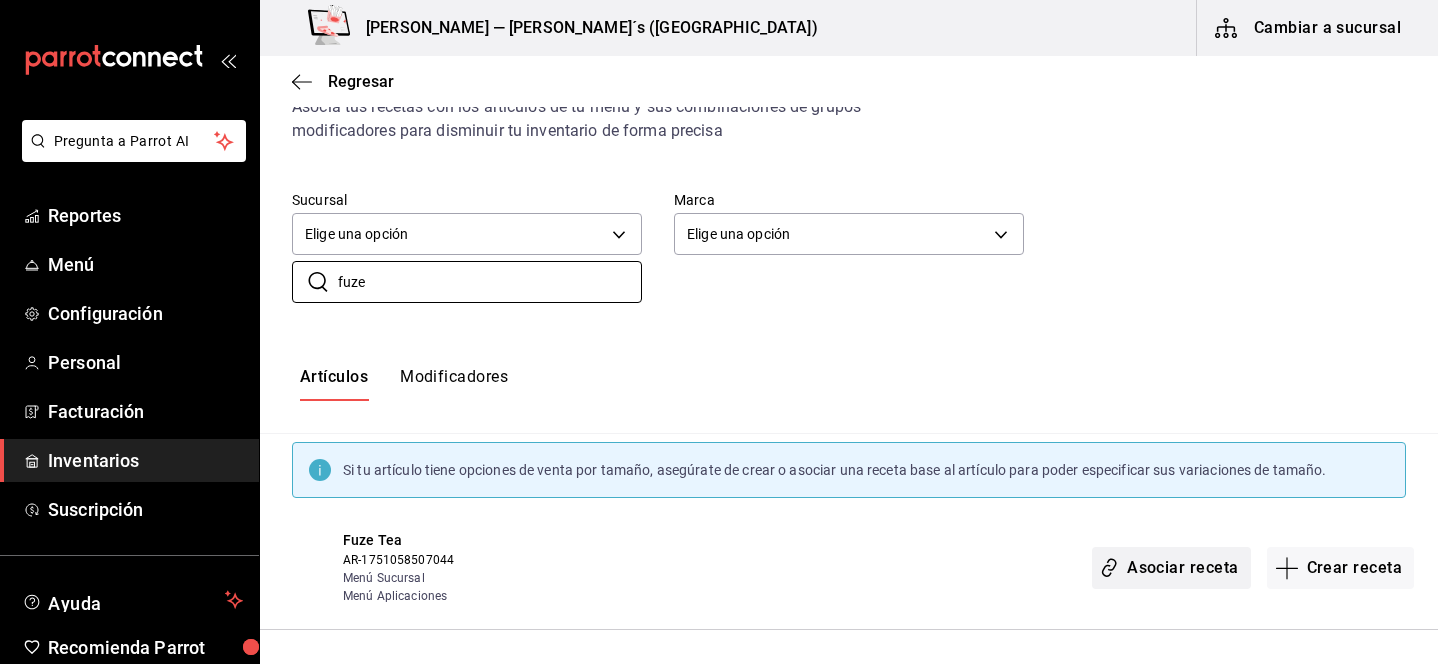 type on "fuze" 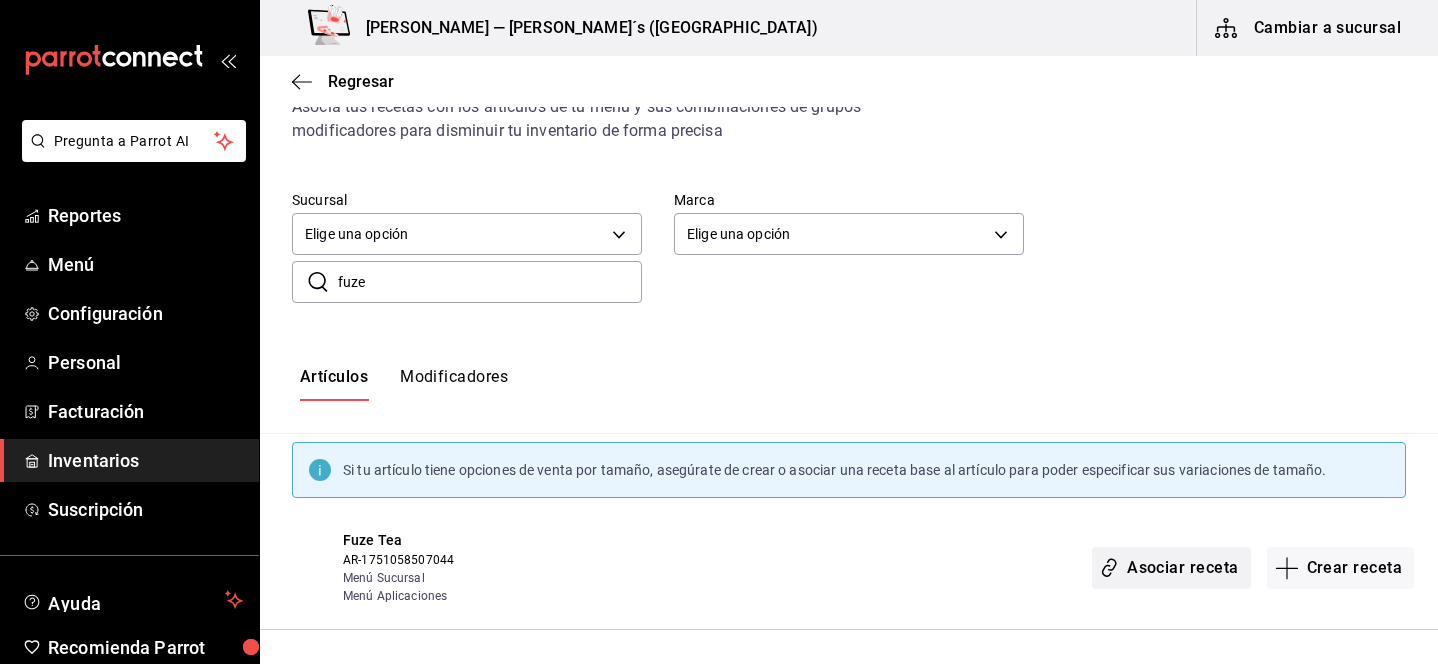 click on "Asociar receta" at bounding box center (1171, 568) 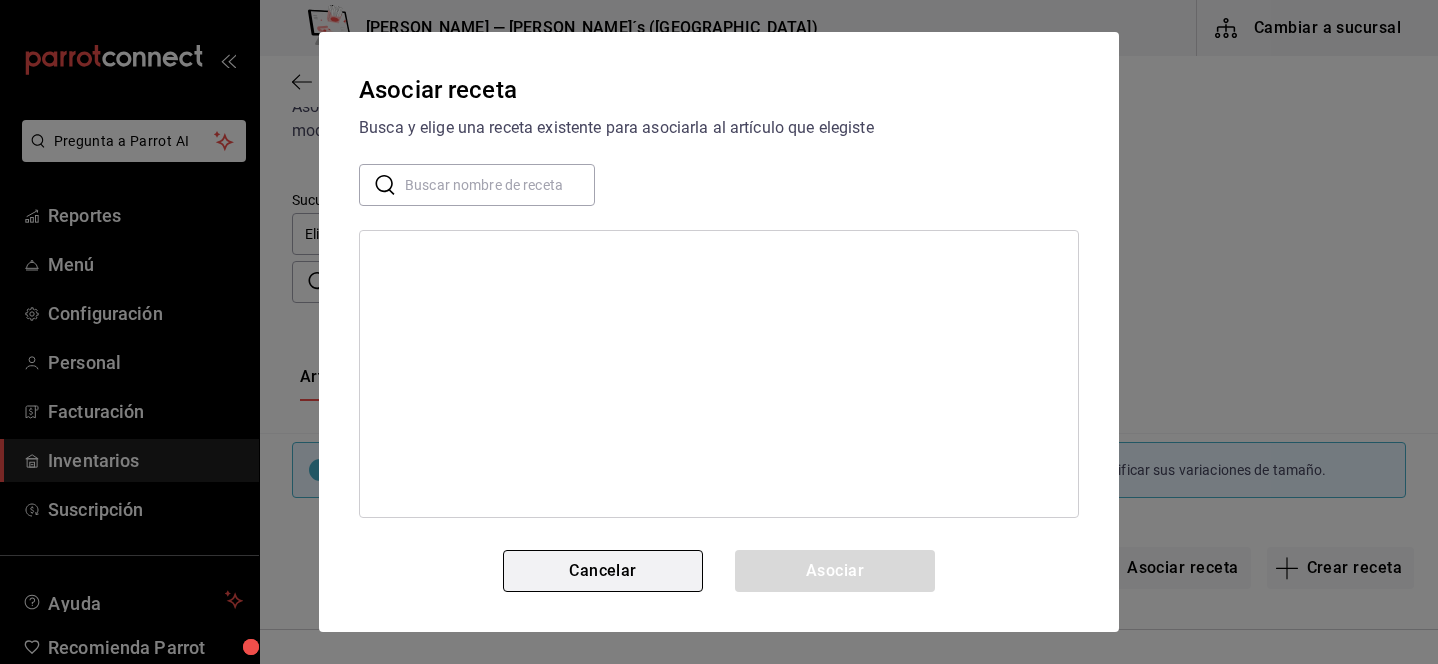 click on "Cancelar" at bounding box center (603, 571) 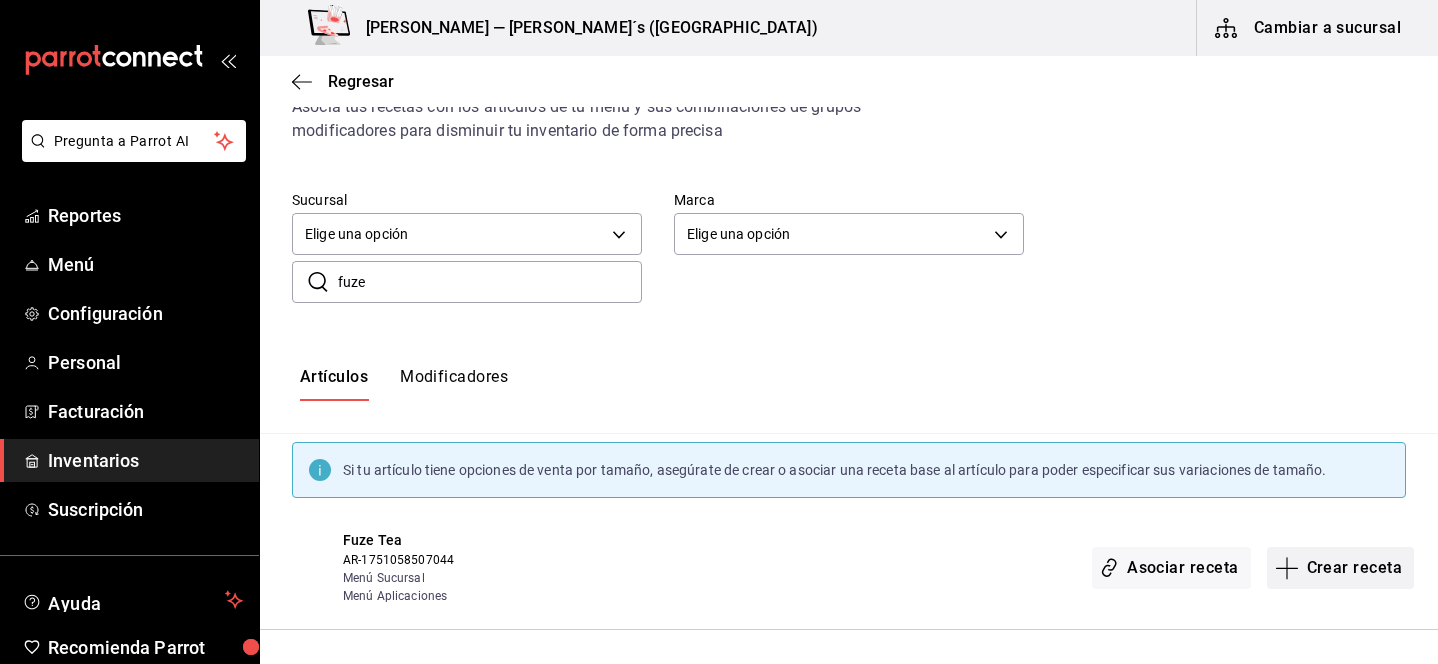 click on "Crear receta" at bounding box center [1341, 568] 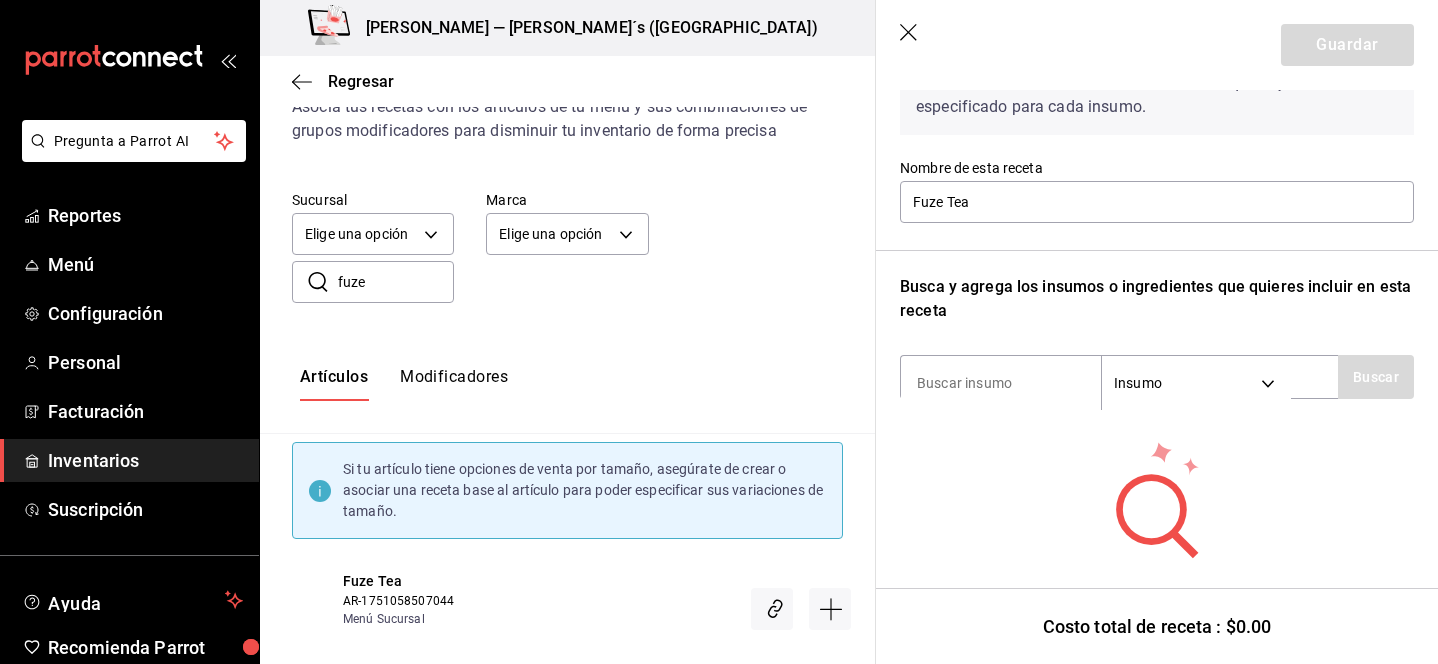 scroll, scrollTop: 169, scrollLeft: 0, axis: vertical 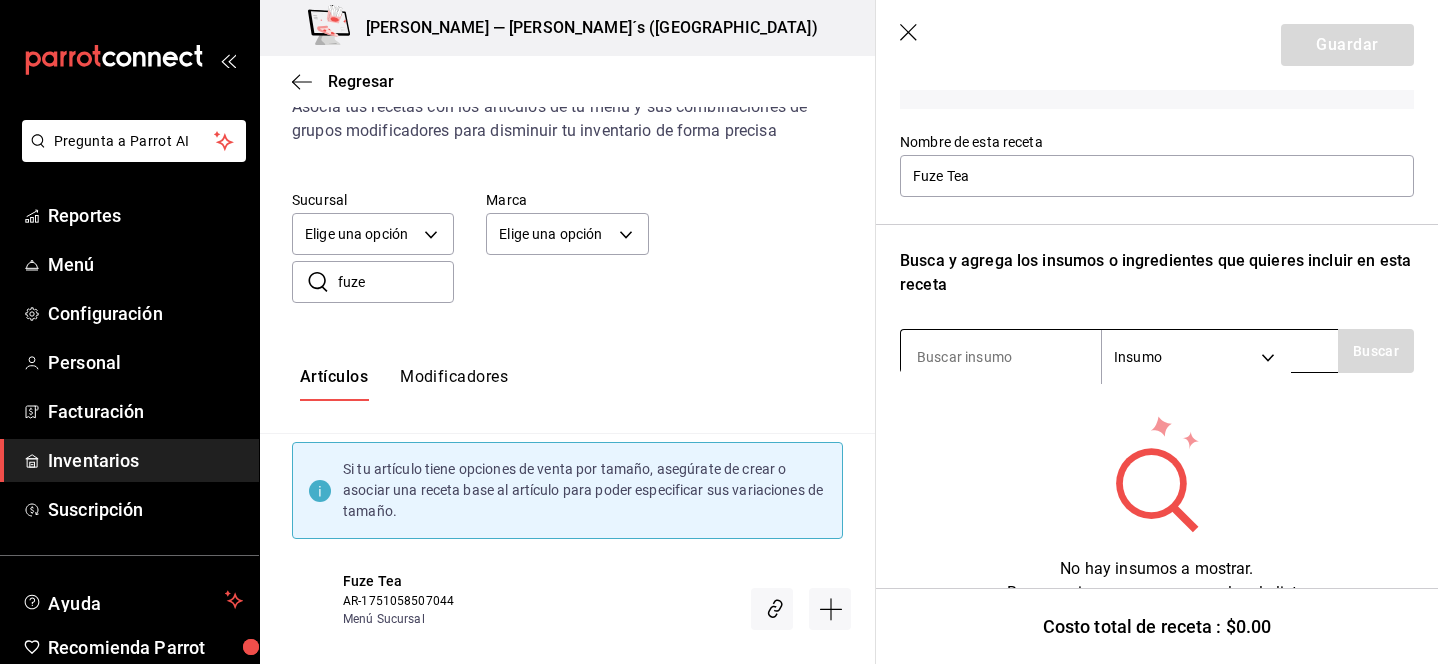 click at bounding box center (1001, 357) 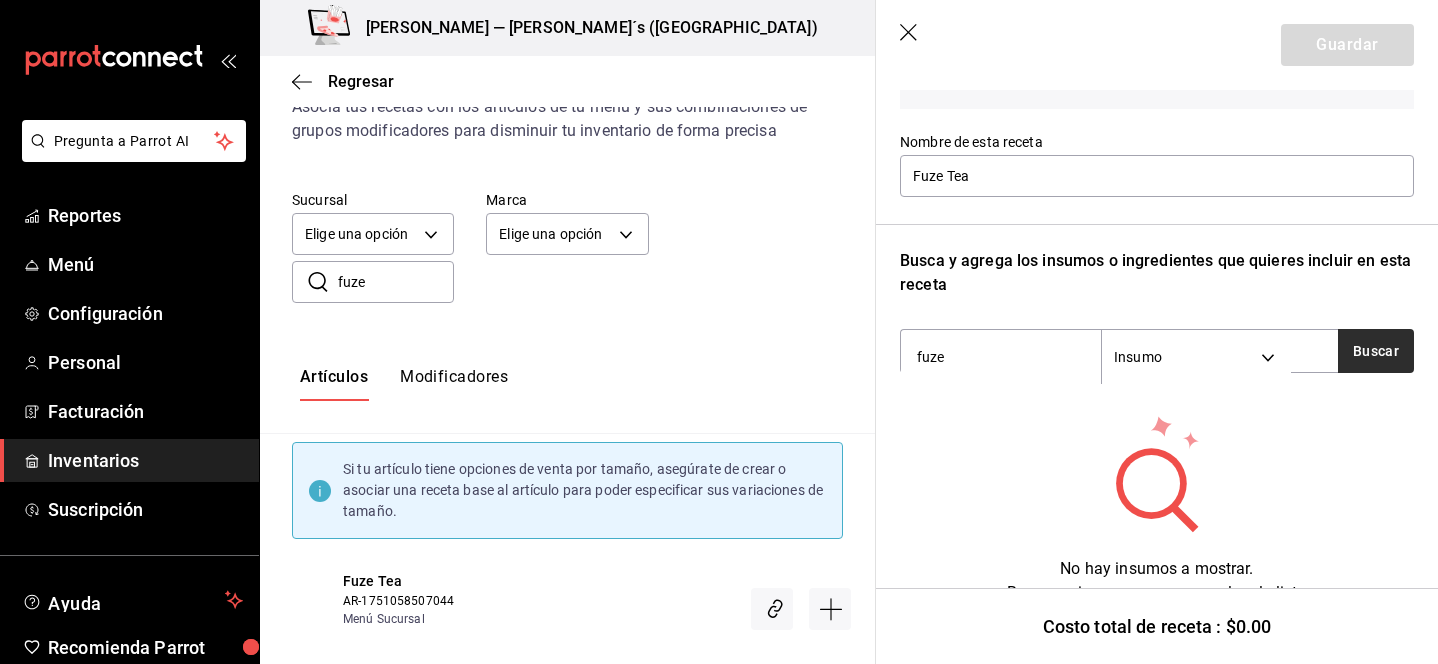 type on "fuze" 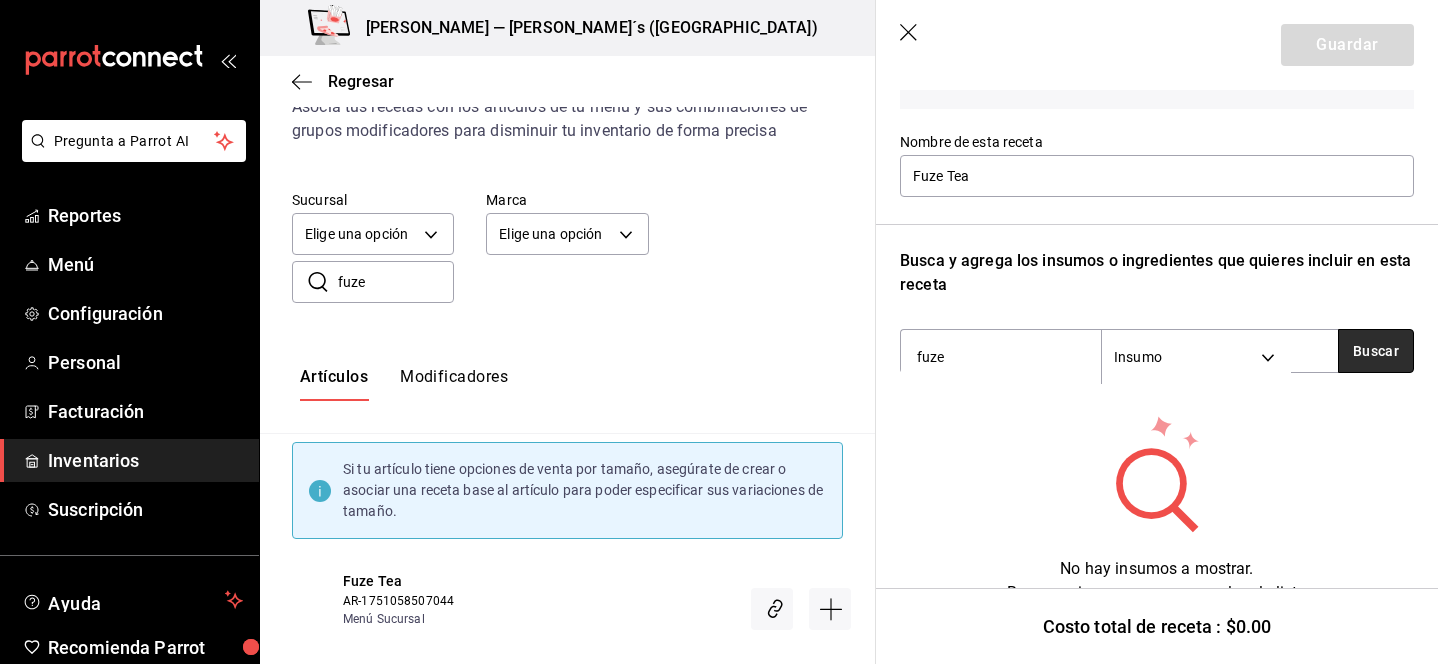 click on "Buscar" at bounding box center [1376, 351] 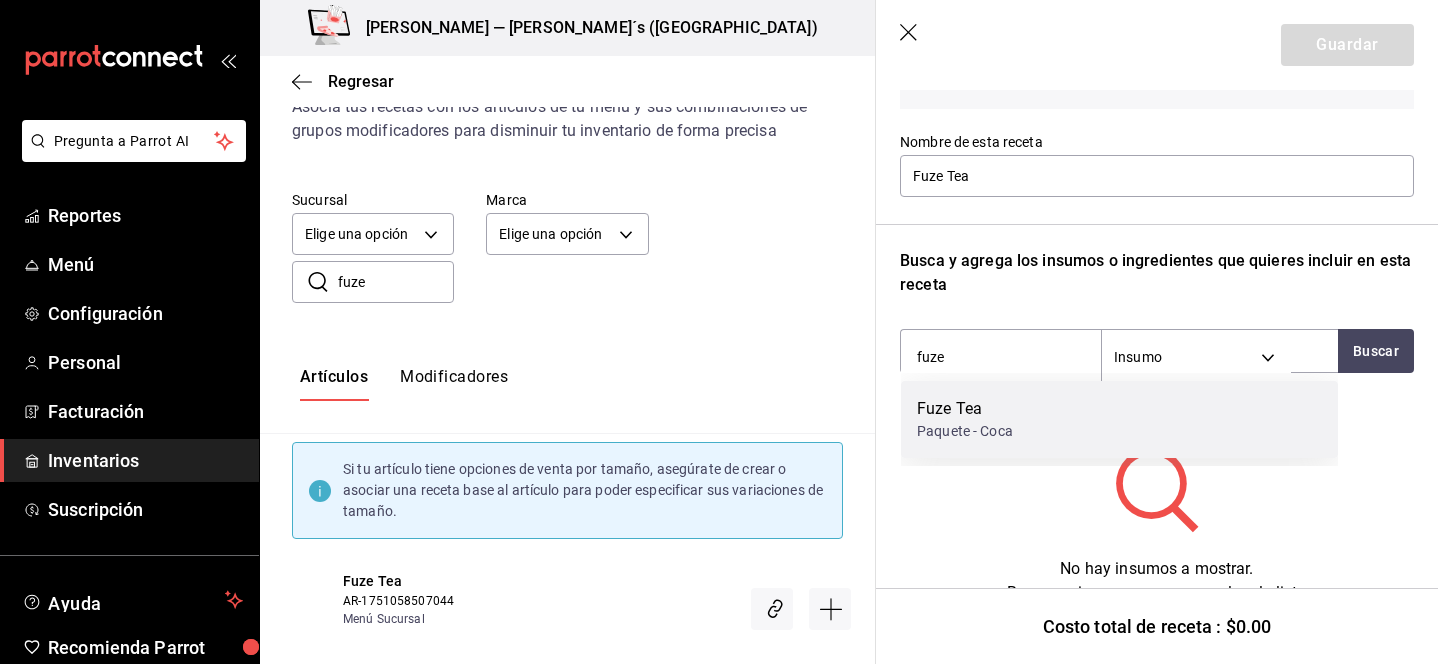 click on "Paquete - Coca" at bounding box center (965, 431) 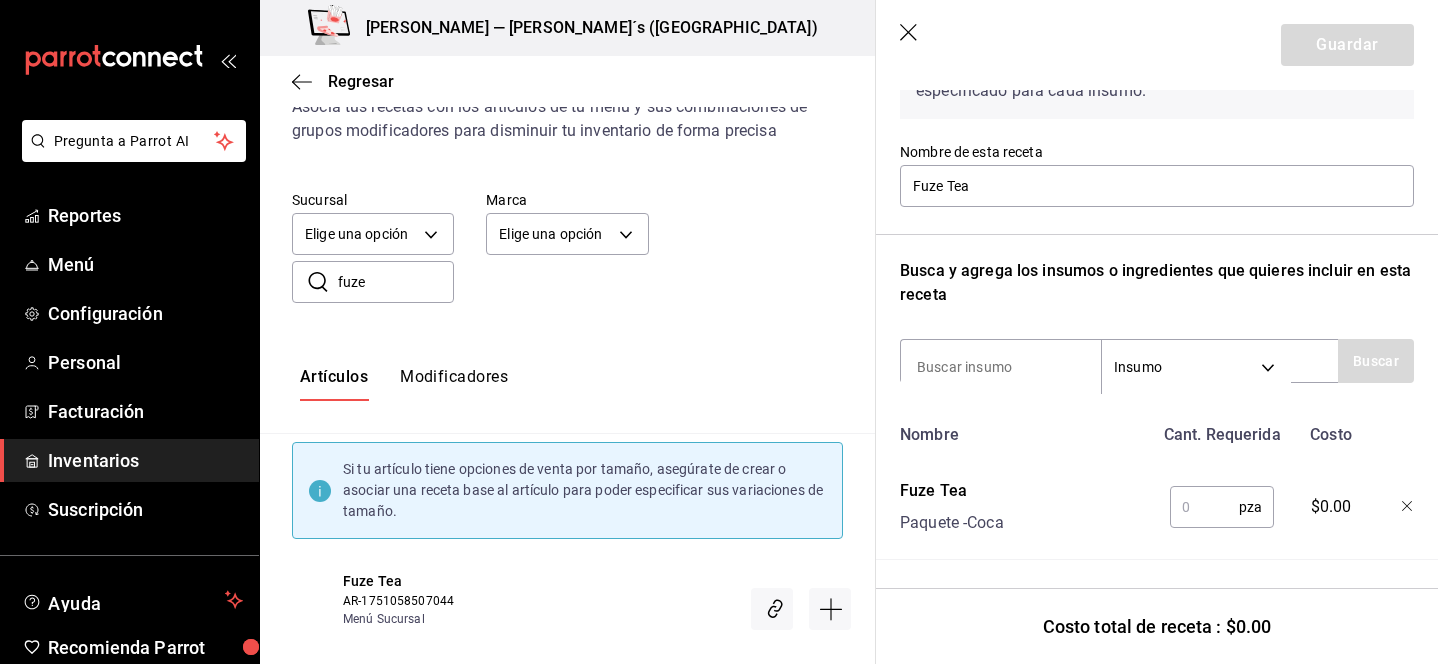 scroll, scrollTop: 159, scrollLeft: 0, axis: vertical 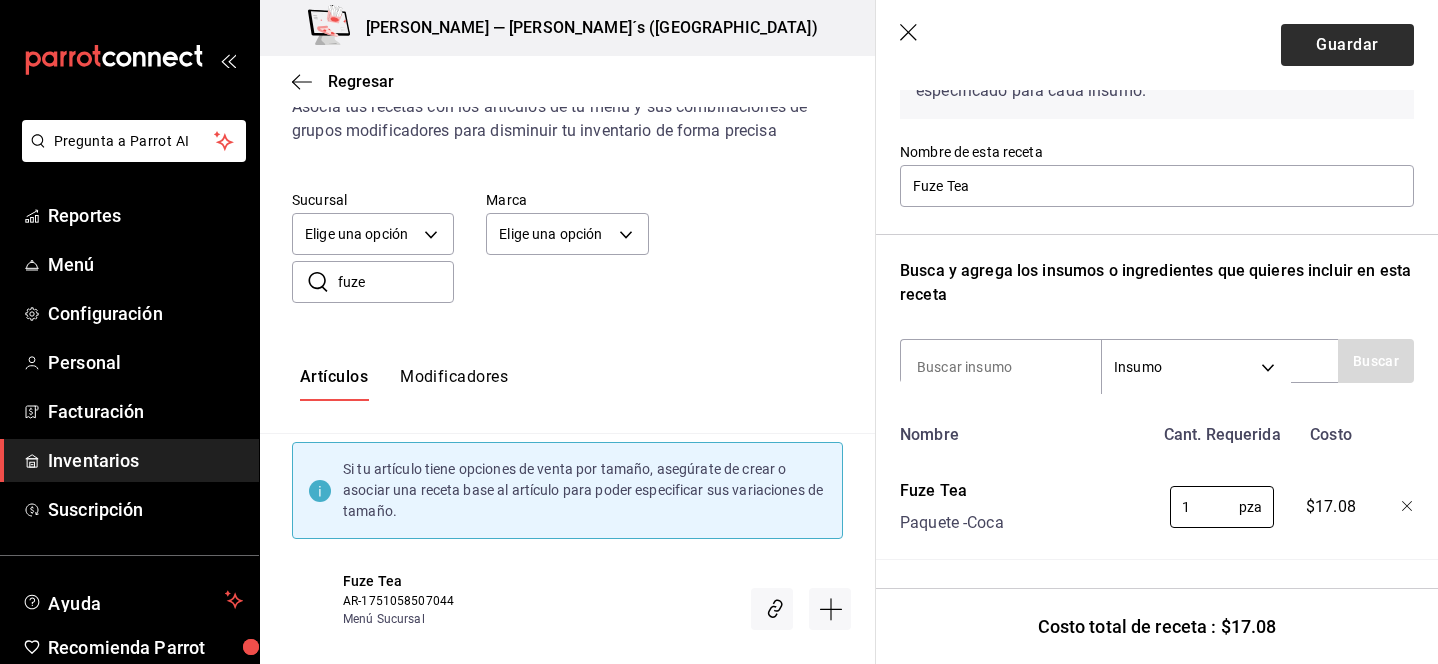 type on "1" 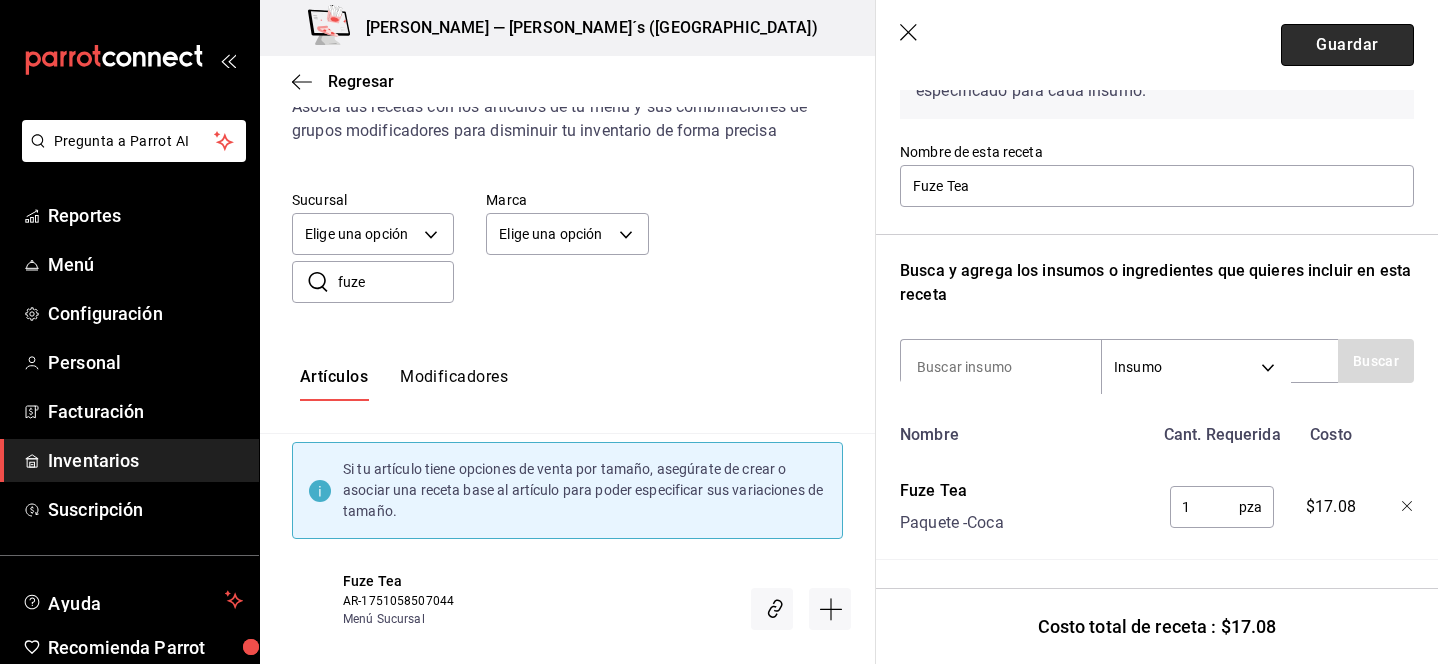 click on "Guardar" at bounding box center [1347, 45] 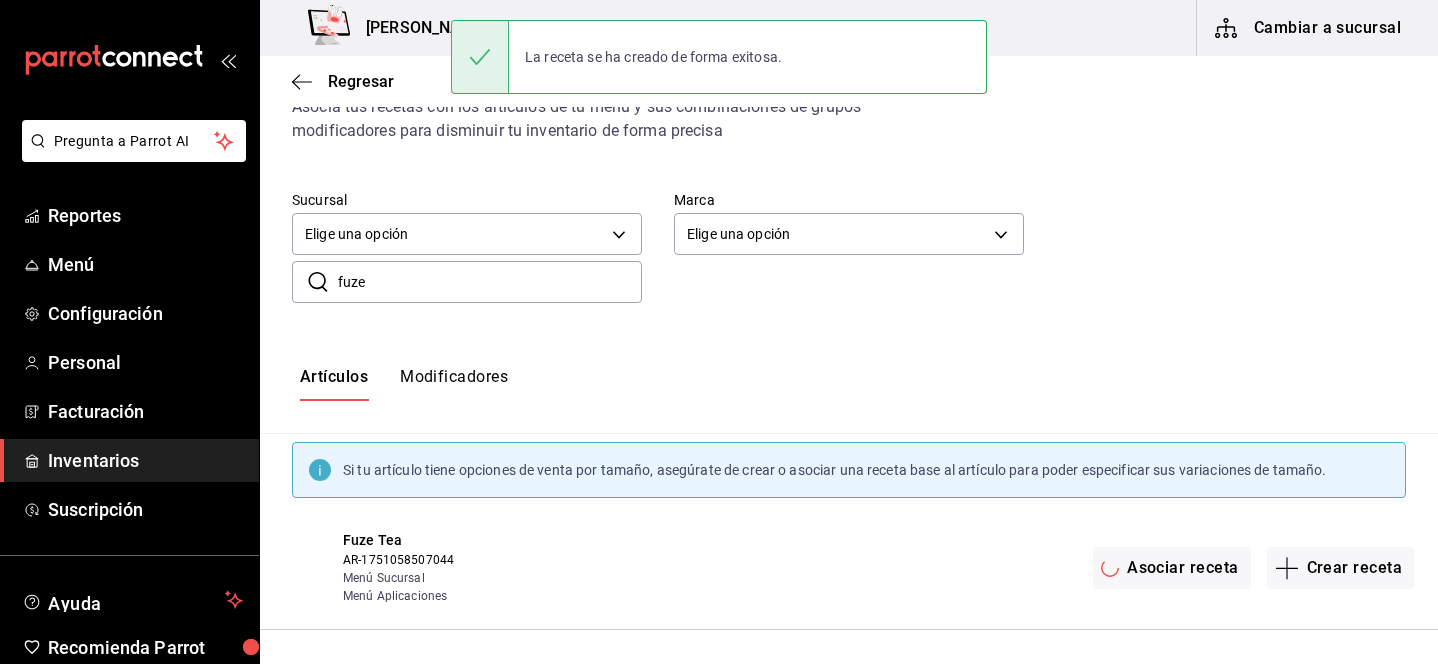 scroll, scrollTop: 0, scrollLeft: 0, axis: both 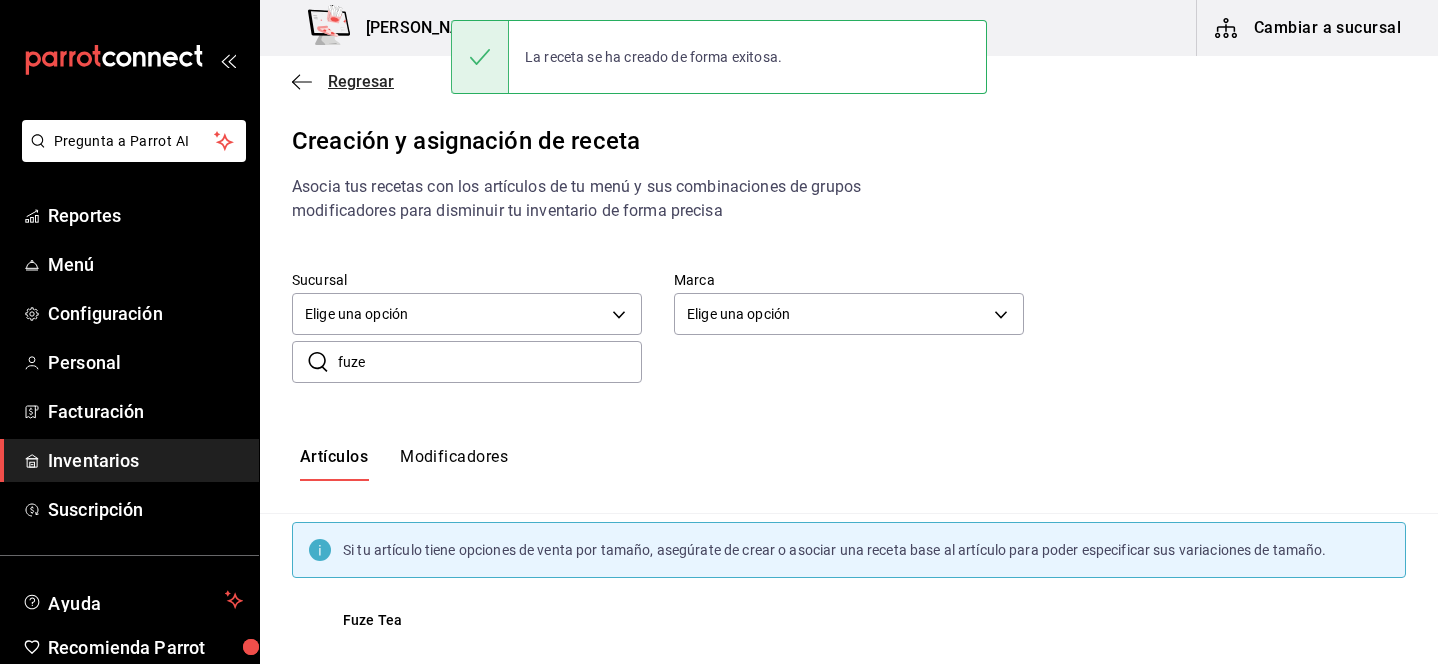 click on "Regresar" at bounding box center (361, 81) 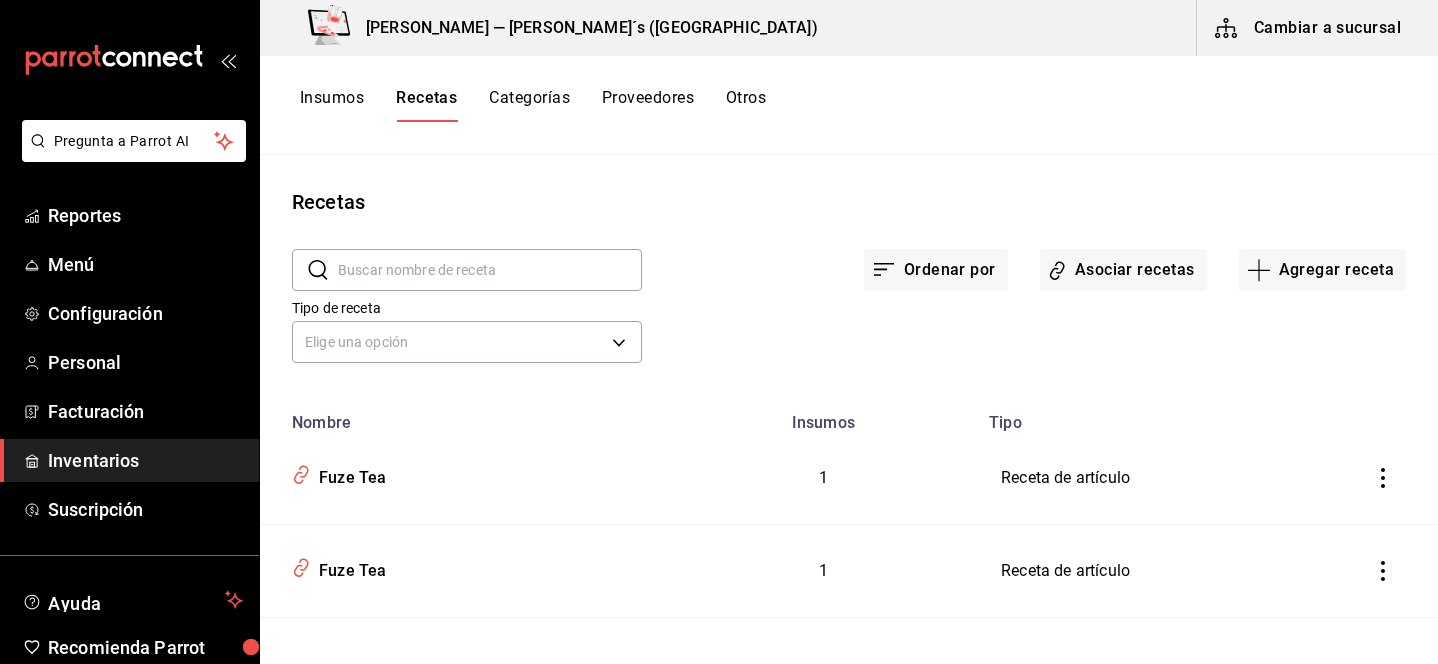 scroll, scrollTop: 100, scrollLeft: 0, axis: vertical 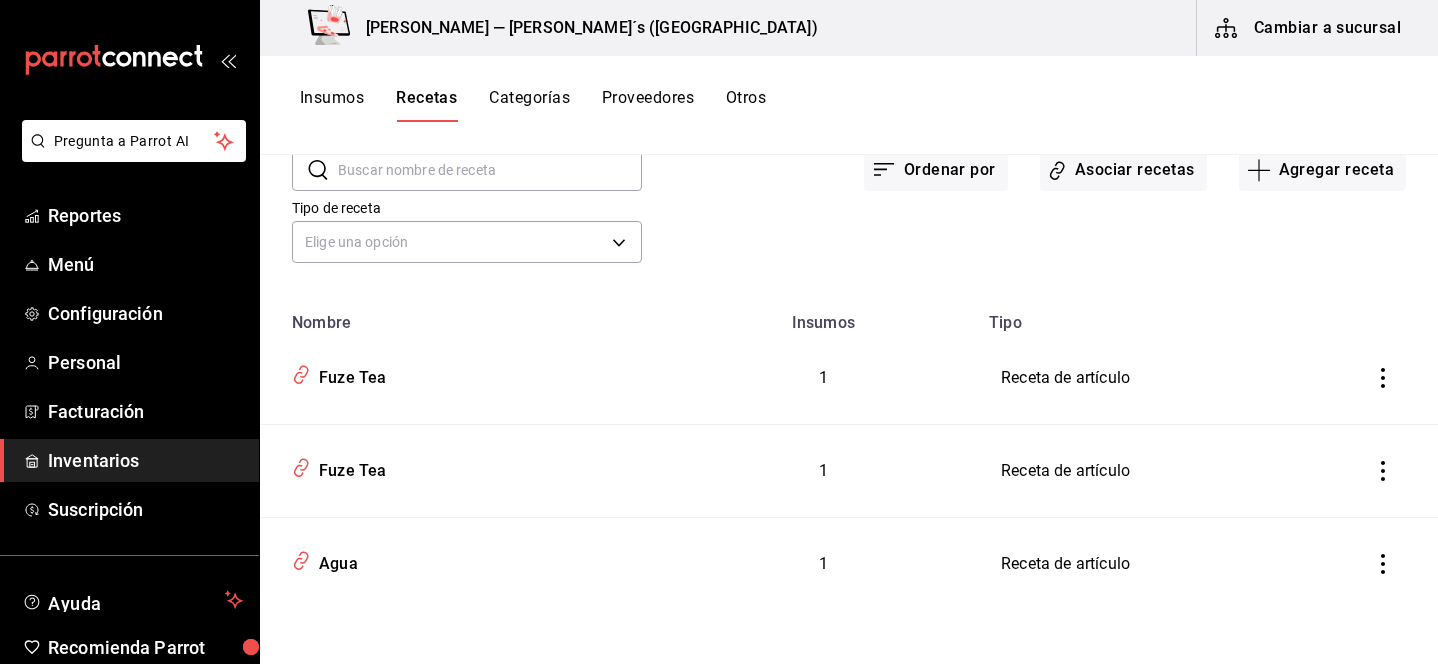 click at bounding box center (1383, 378) 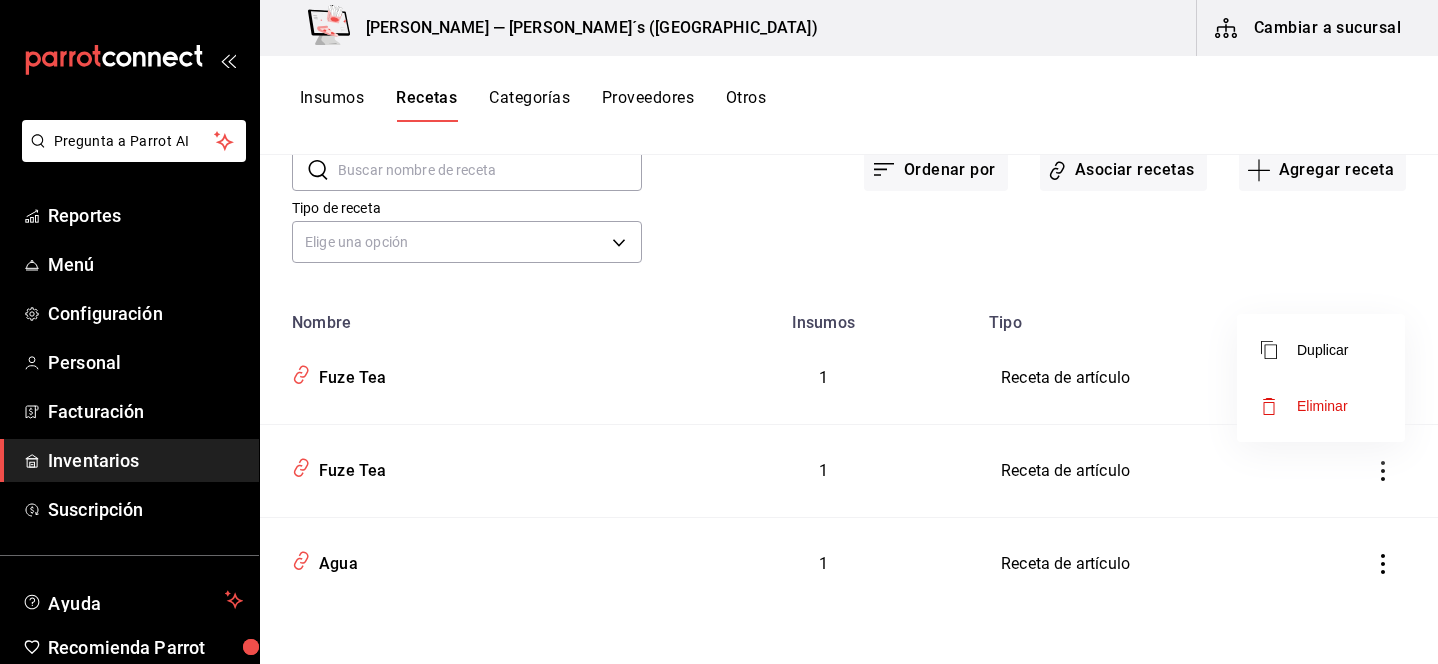 click on "Eliminar" at bounding box center (1322, 406) 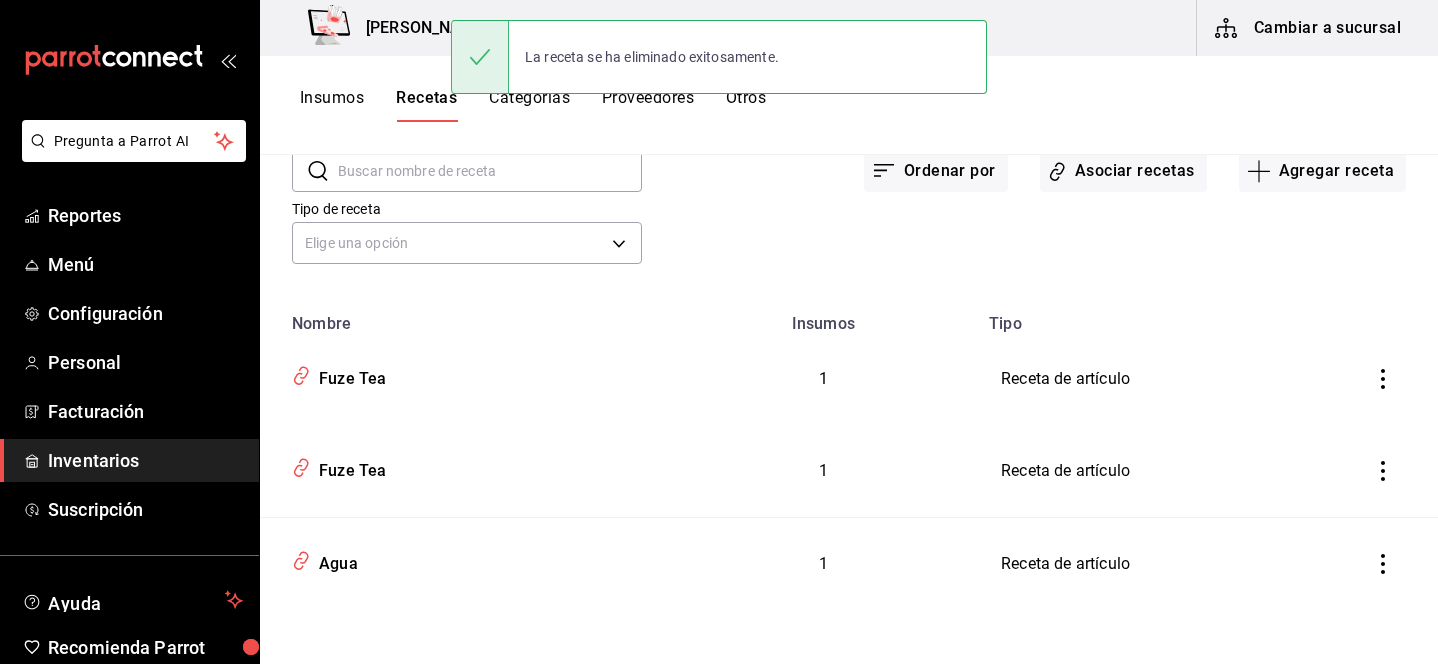 scroll, scrollTop: 7, scrollLeft: 0, axis: vertical 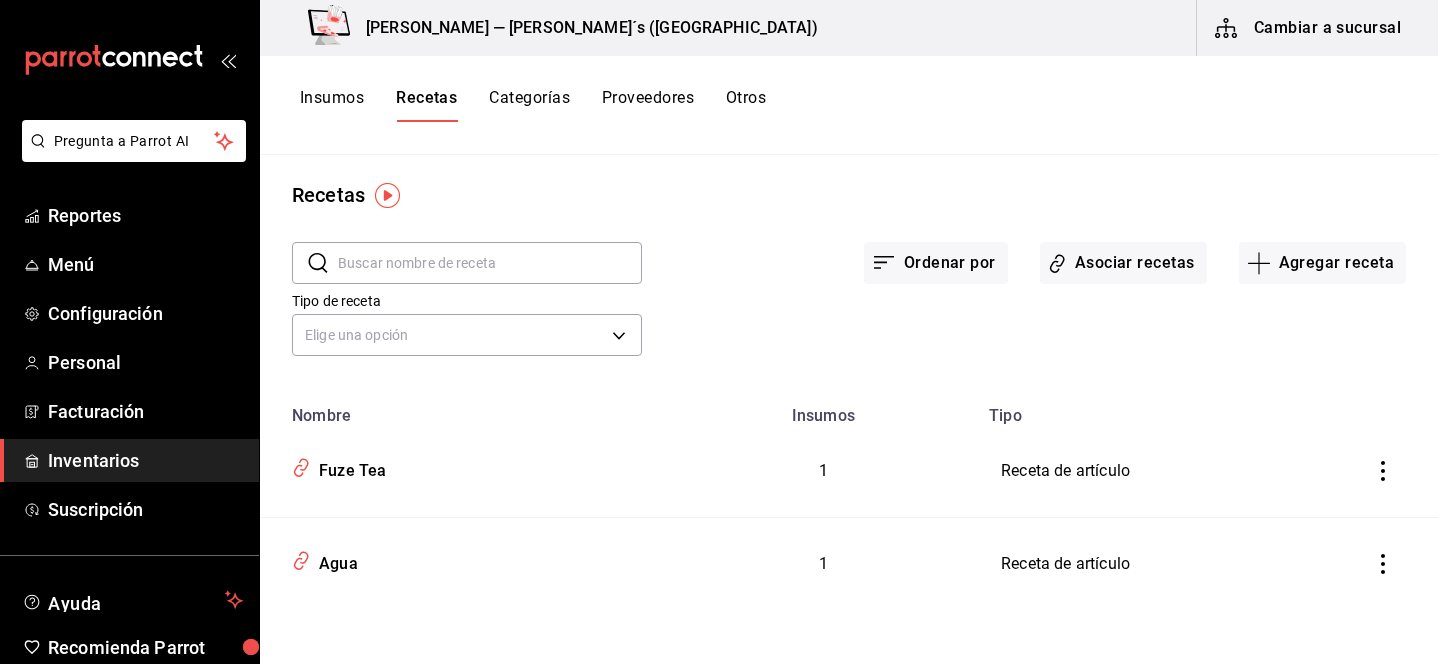 click on "Insumos" at bounding box center (332, 105) 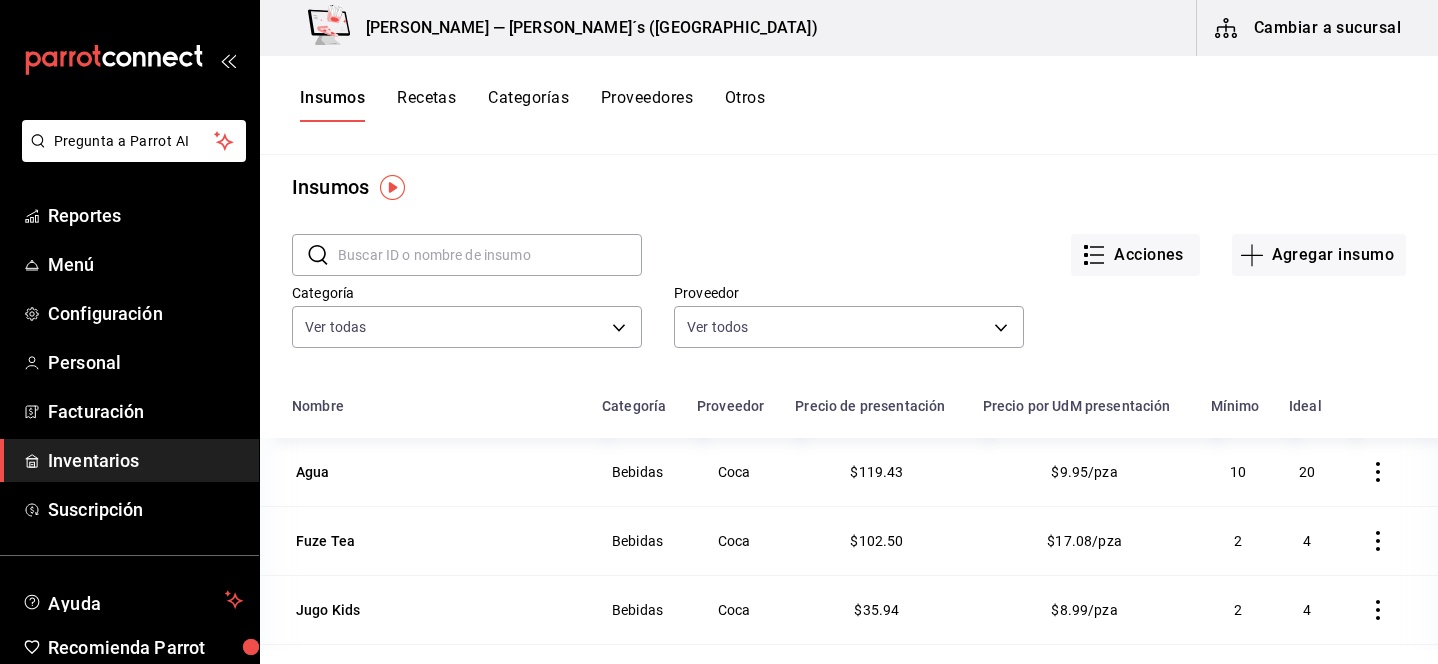 scroll, scrollTop: 0, scrollLeft: 0, axis: both 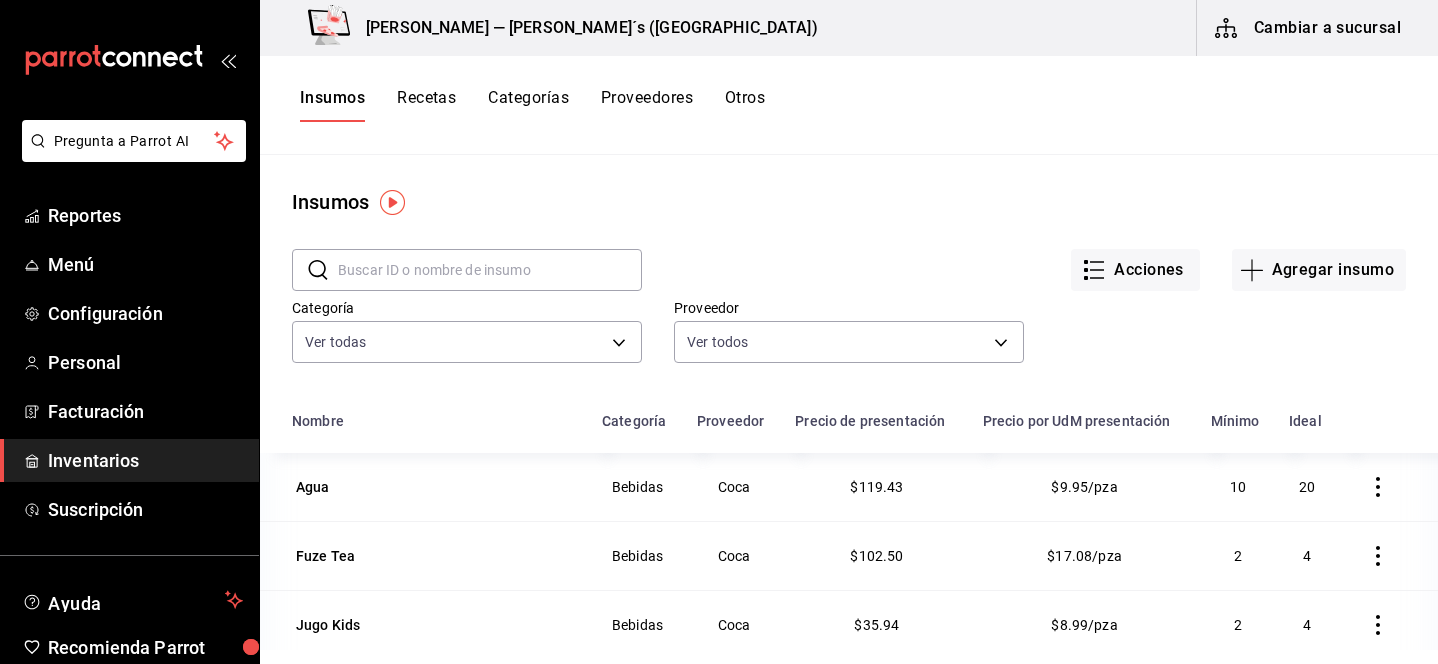 click on "Recetas" at bounding box center (426, 105) 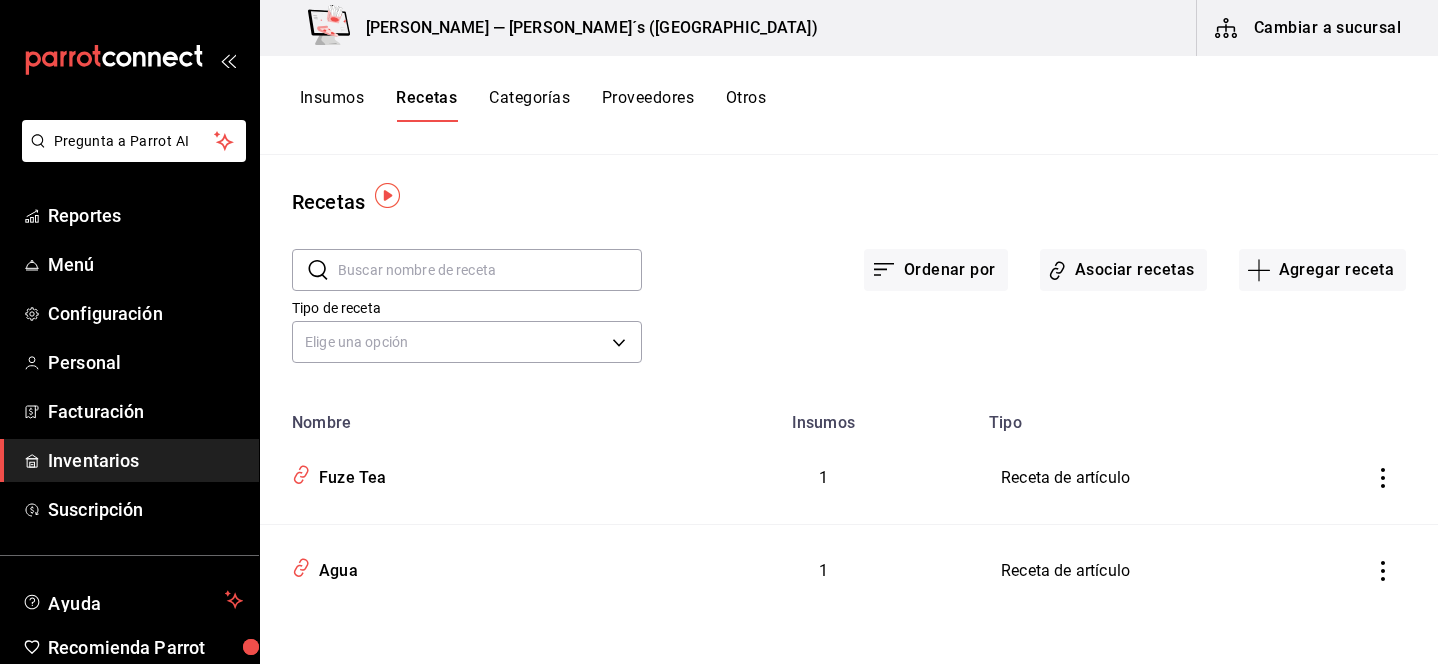 scroll, scrollTop: 7, scrollLeft: 0, axis: vertical 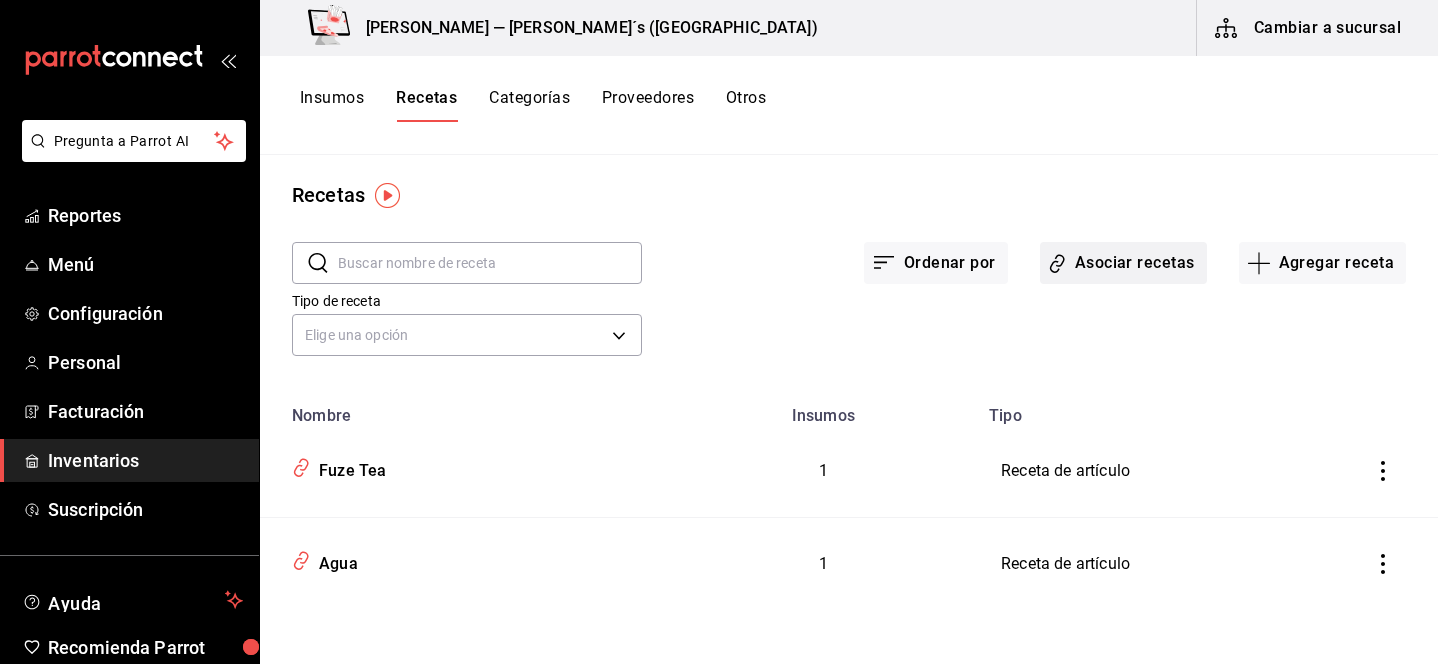 click on "Asociar recetas" at bounding box center (1123, 263) 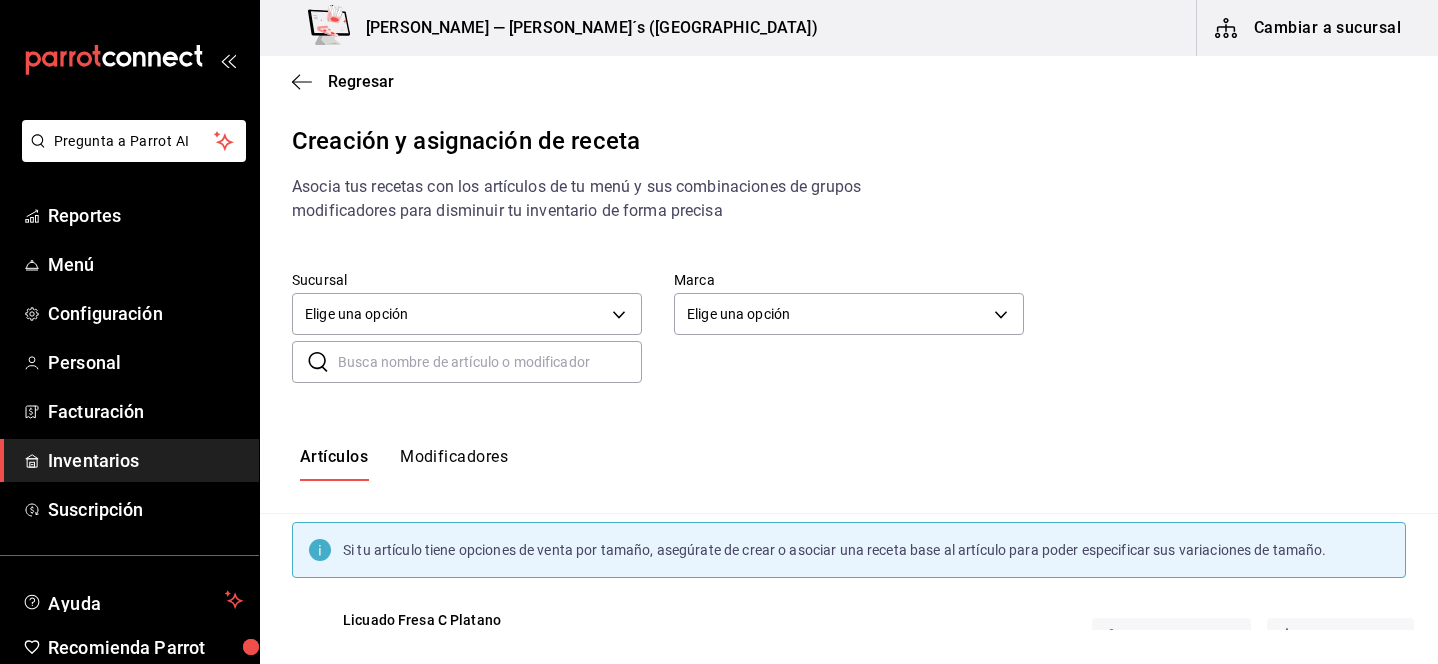 scroll, scrollTop: 150, scrollLeft: 0, axis: vertical 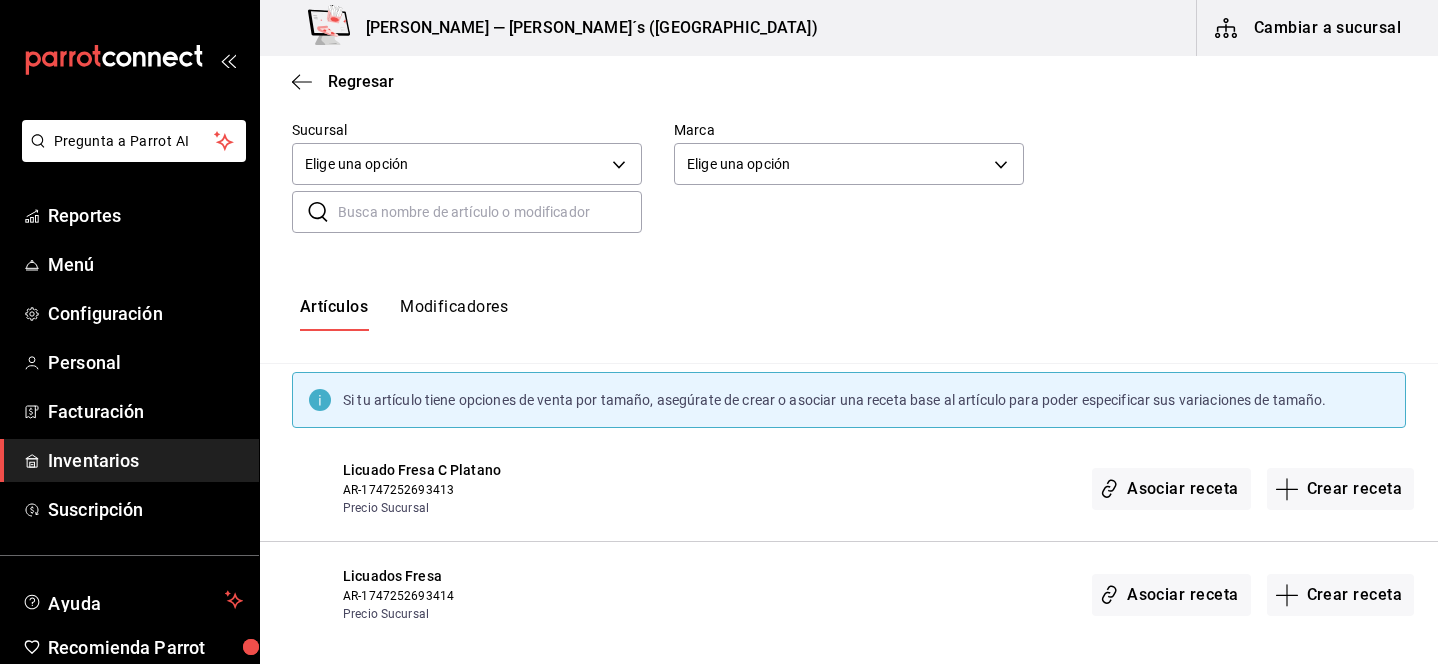 click at bounding box center [490, 212] 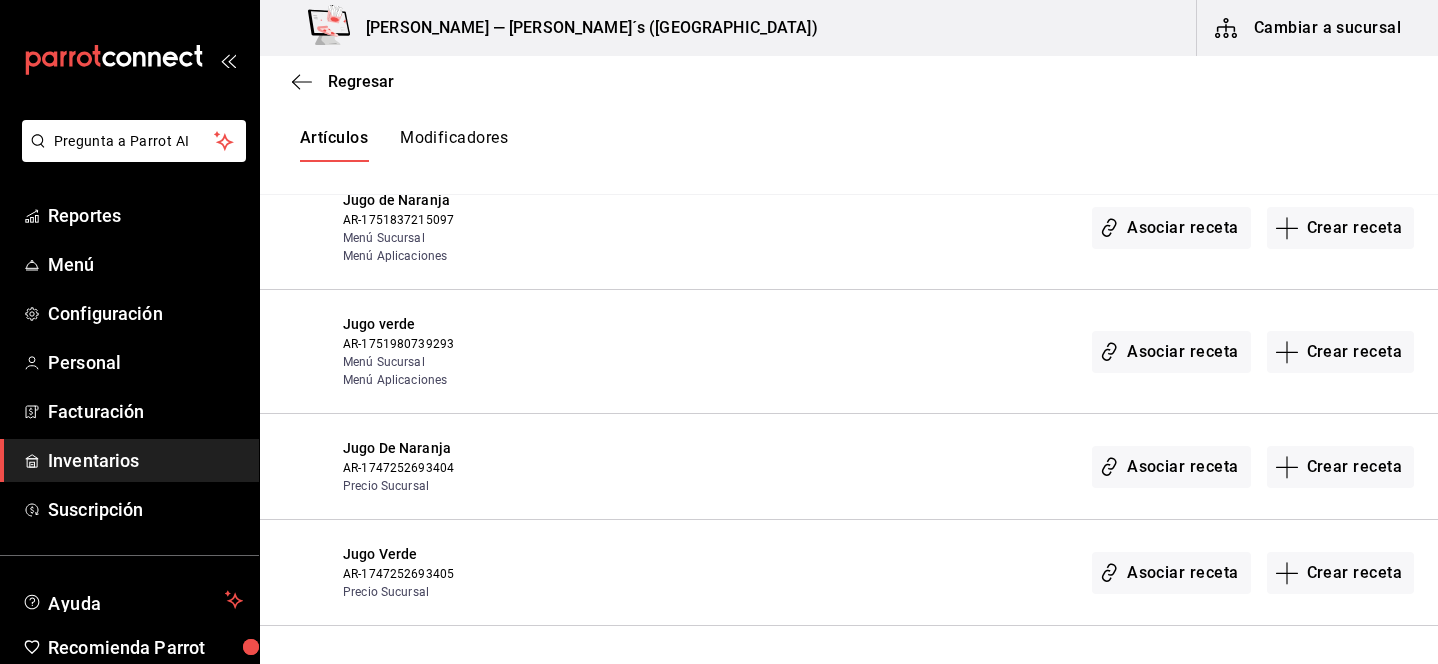 scroll, scrollTop: 540, scrollLeft: 0, axis: vertical 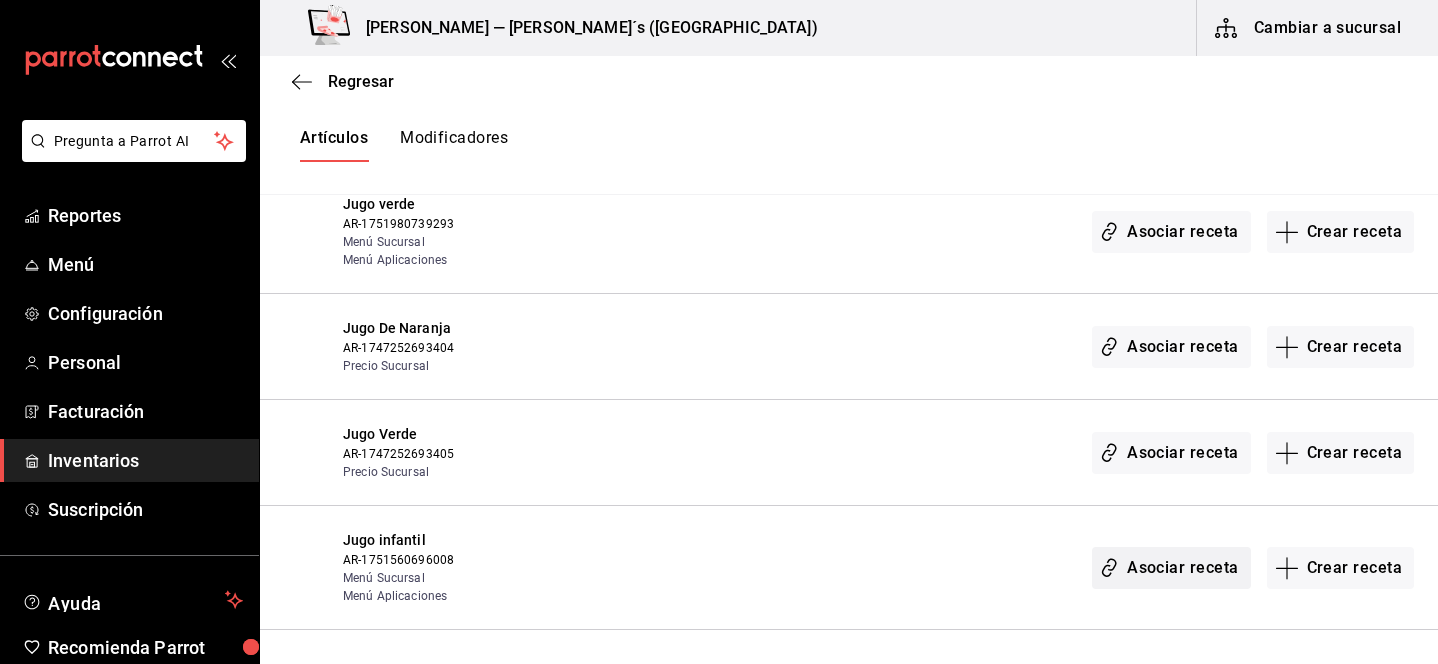 type on "jugo" 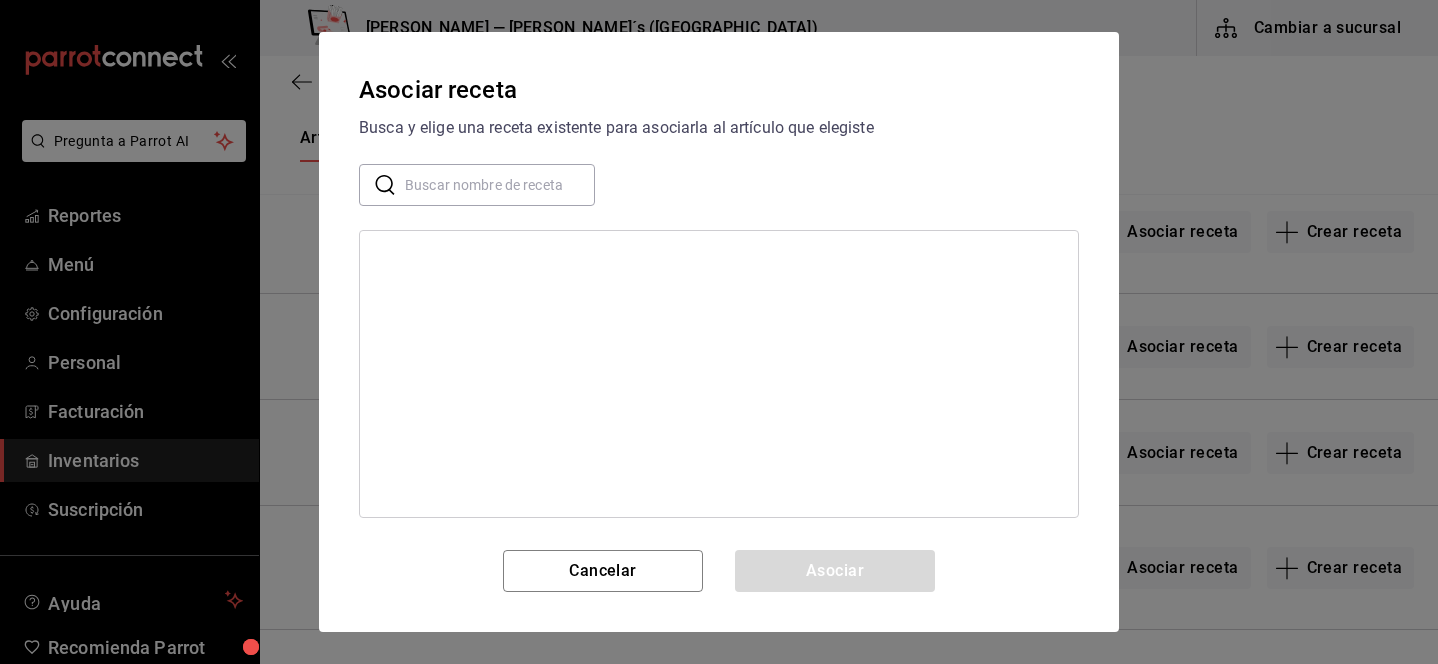 click at bounding box center [719, 374] 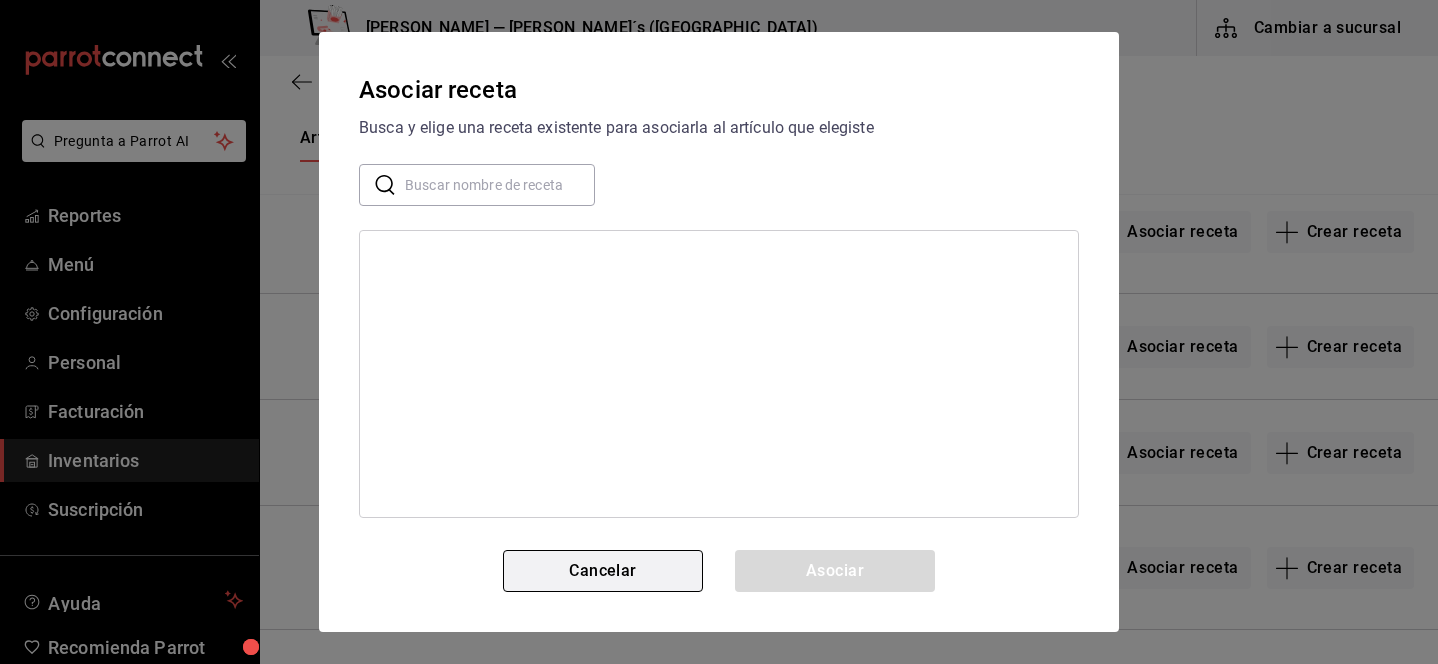 click on "Cancelar" at bounding box center (603, 571) 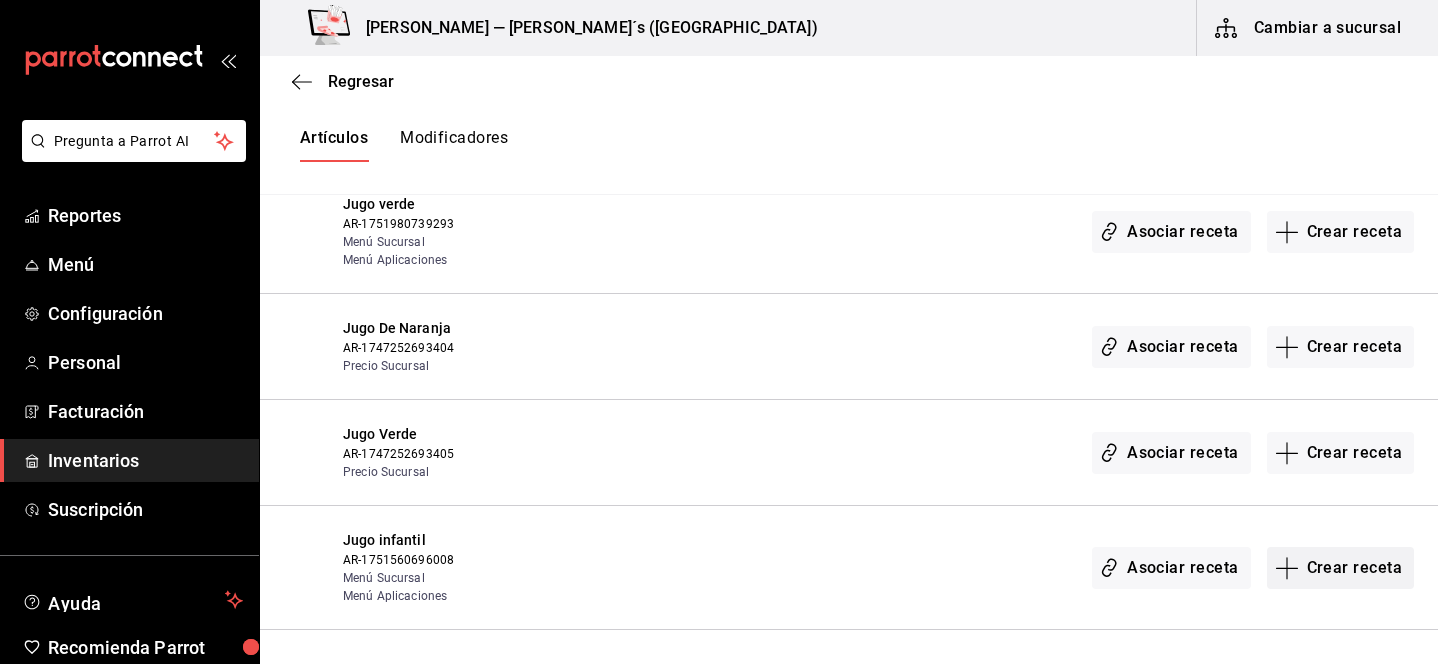 click on "Crear receta" at bounding box center (1341, 568) 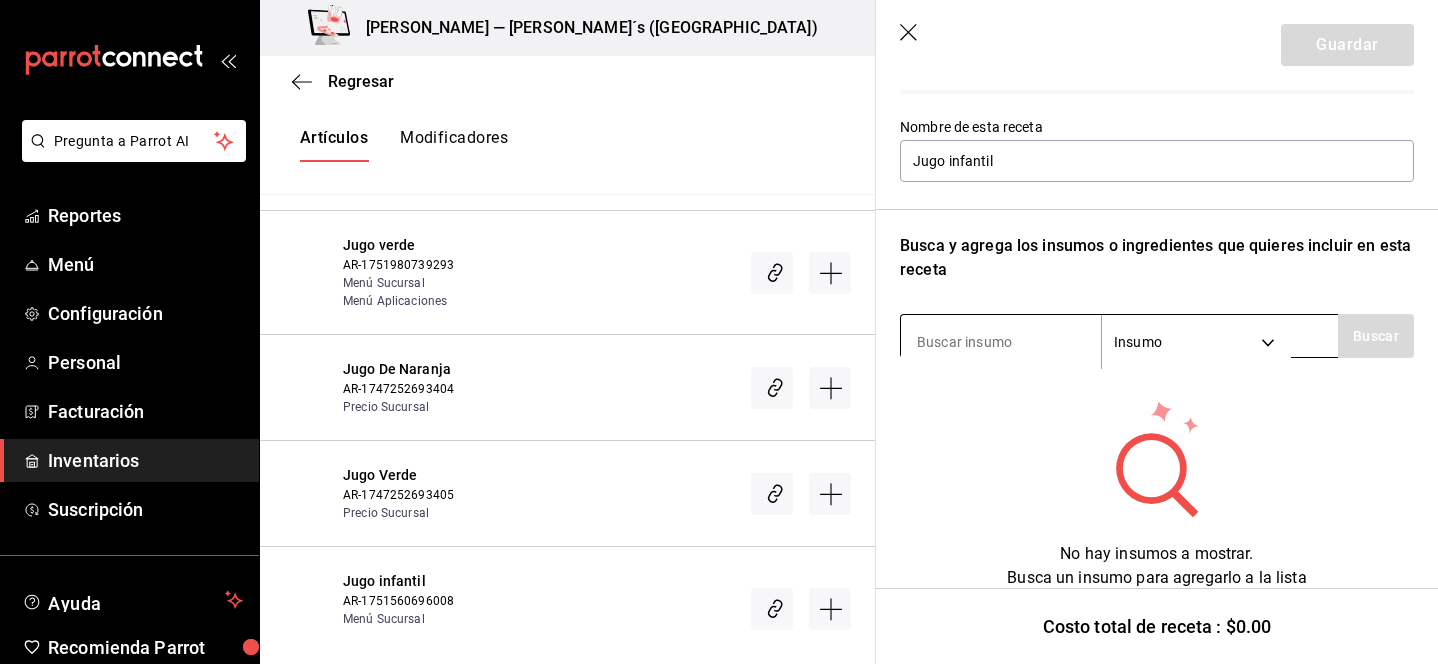 click at bounding box center (1001, 342) 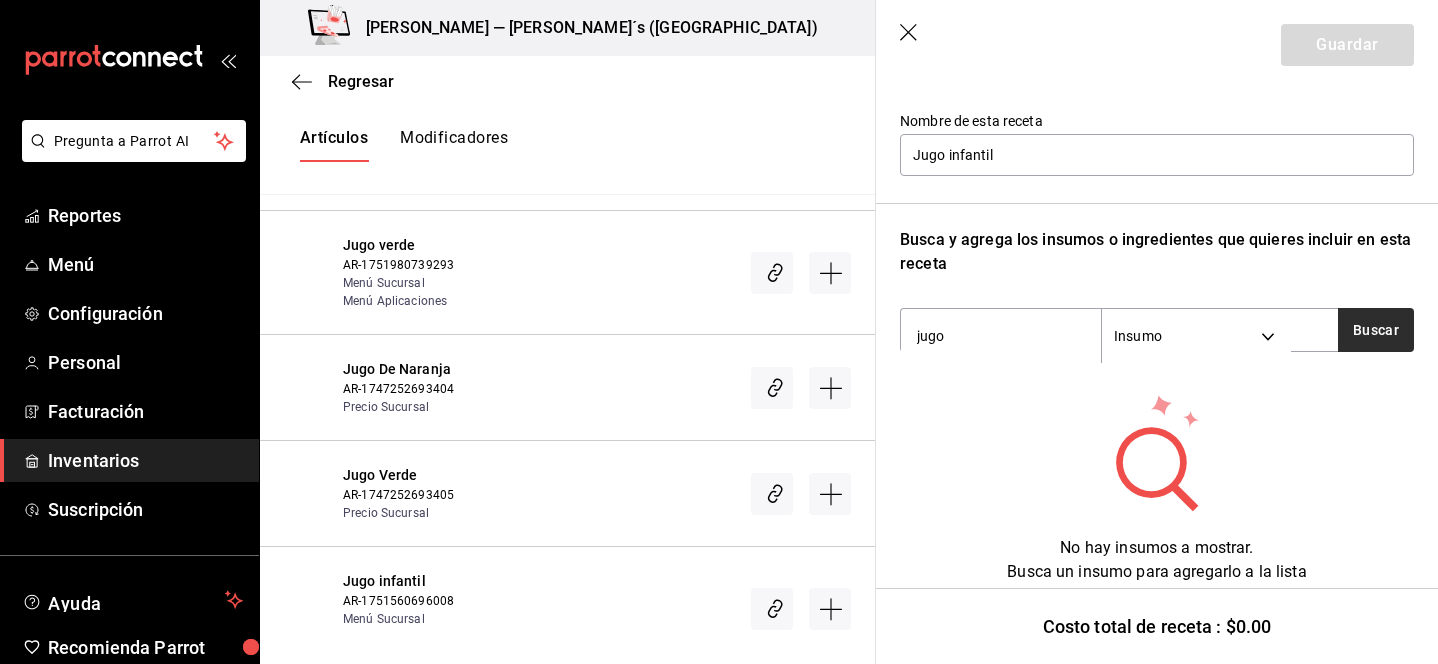 type on "jugo" 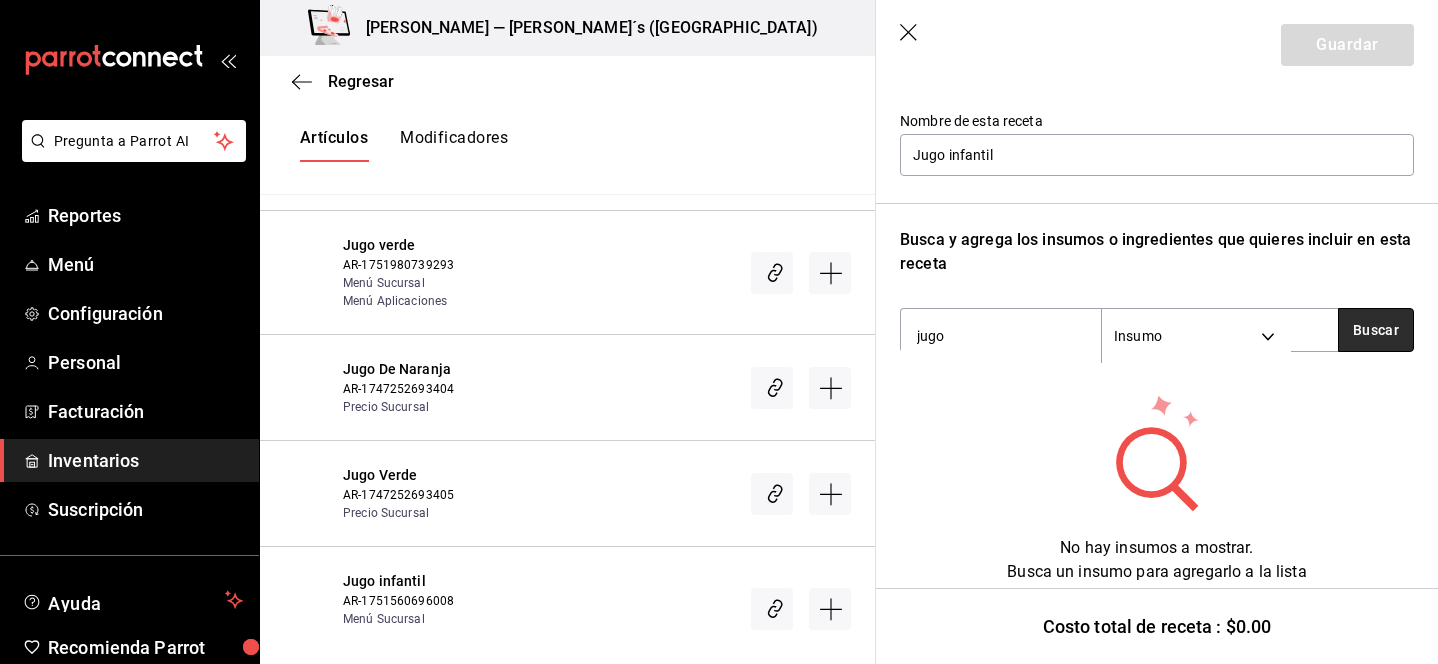 click on "Buscar" at bounding box center (1376, 330) 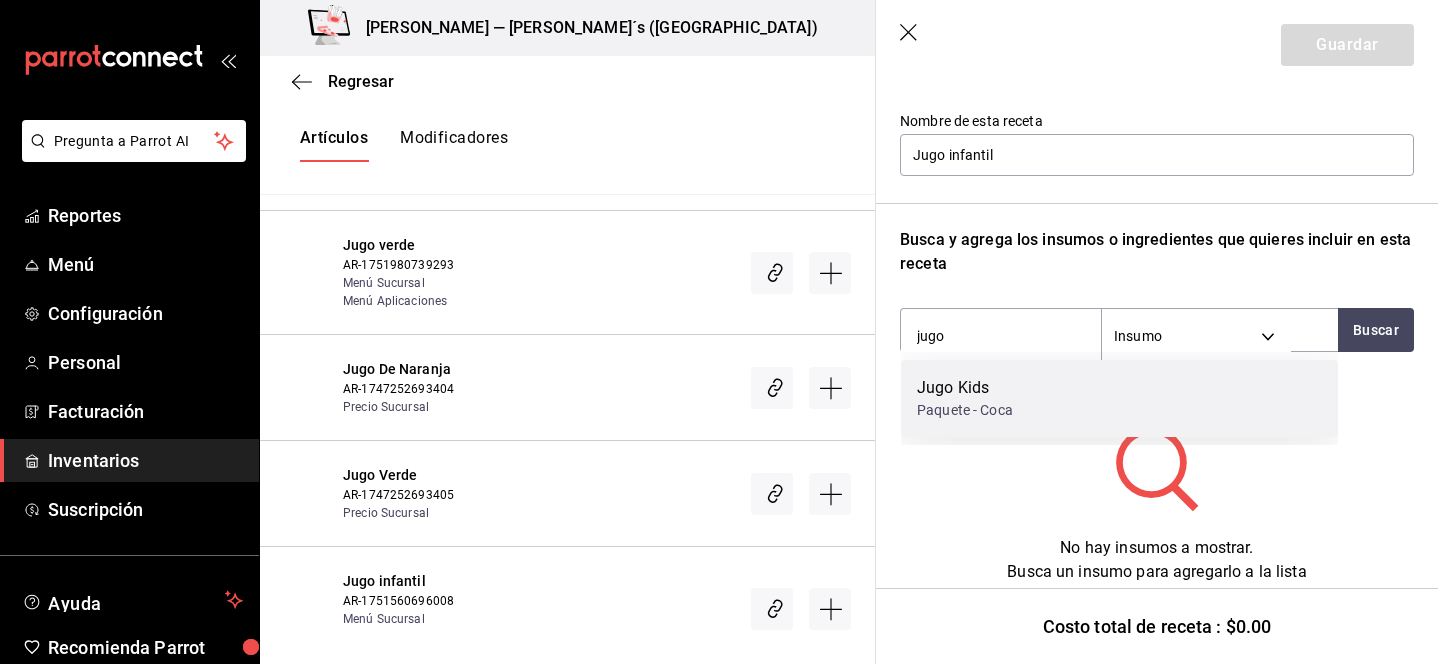 click on "Jugo Kids" at bounding box center [965, 388] 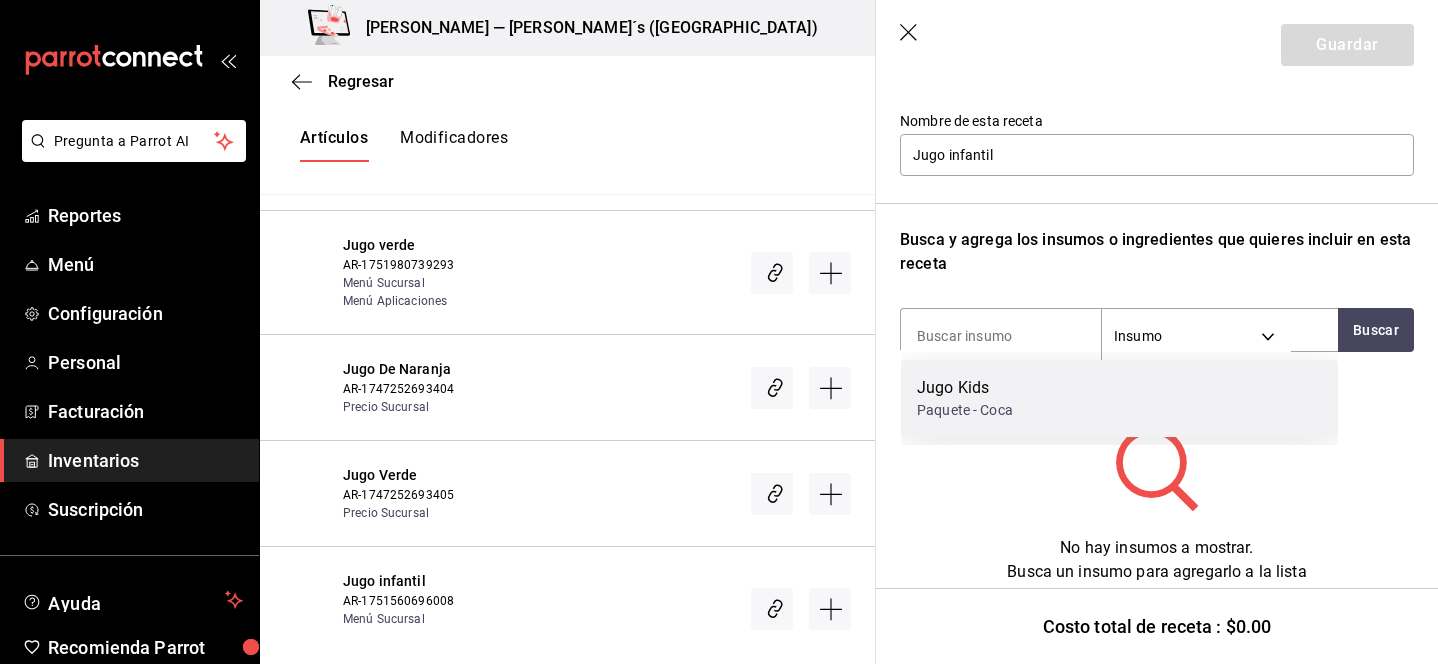 scroll, scrollTop: 159, scrollLeft: 0, axis: vertical 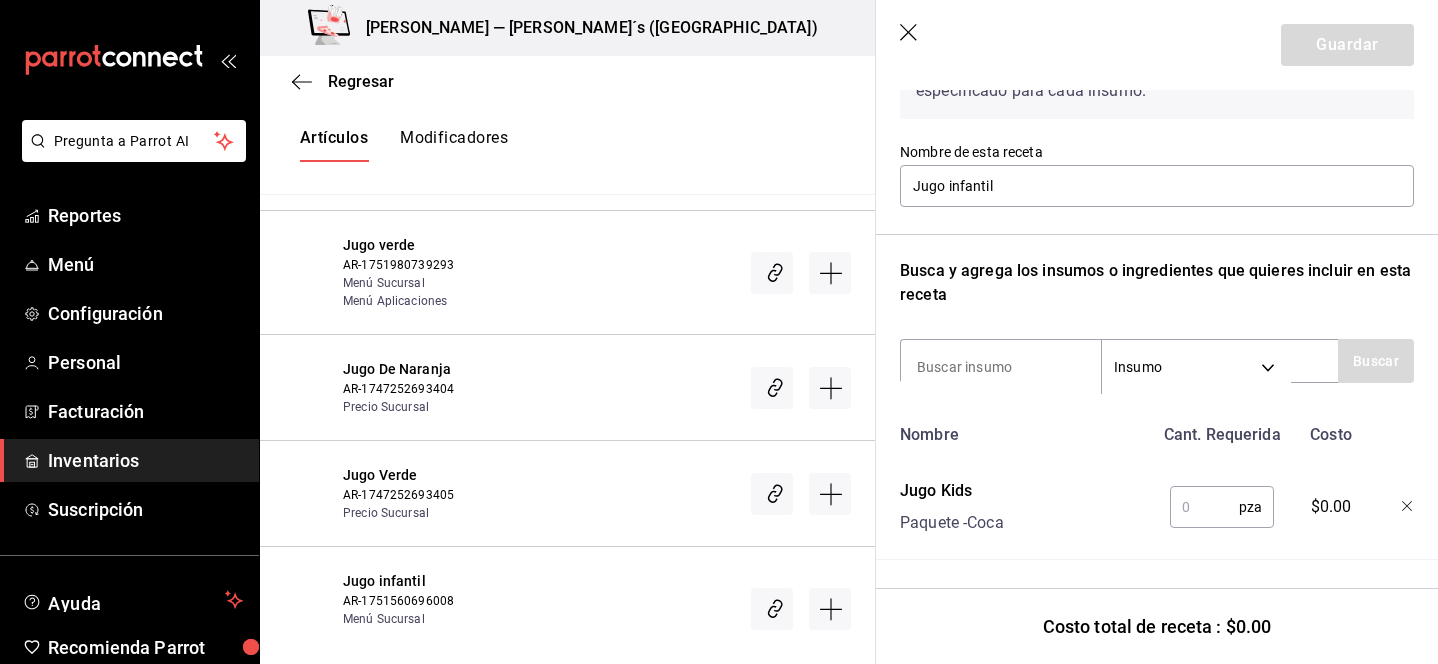 click at bounding box center [1204, 507] 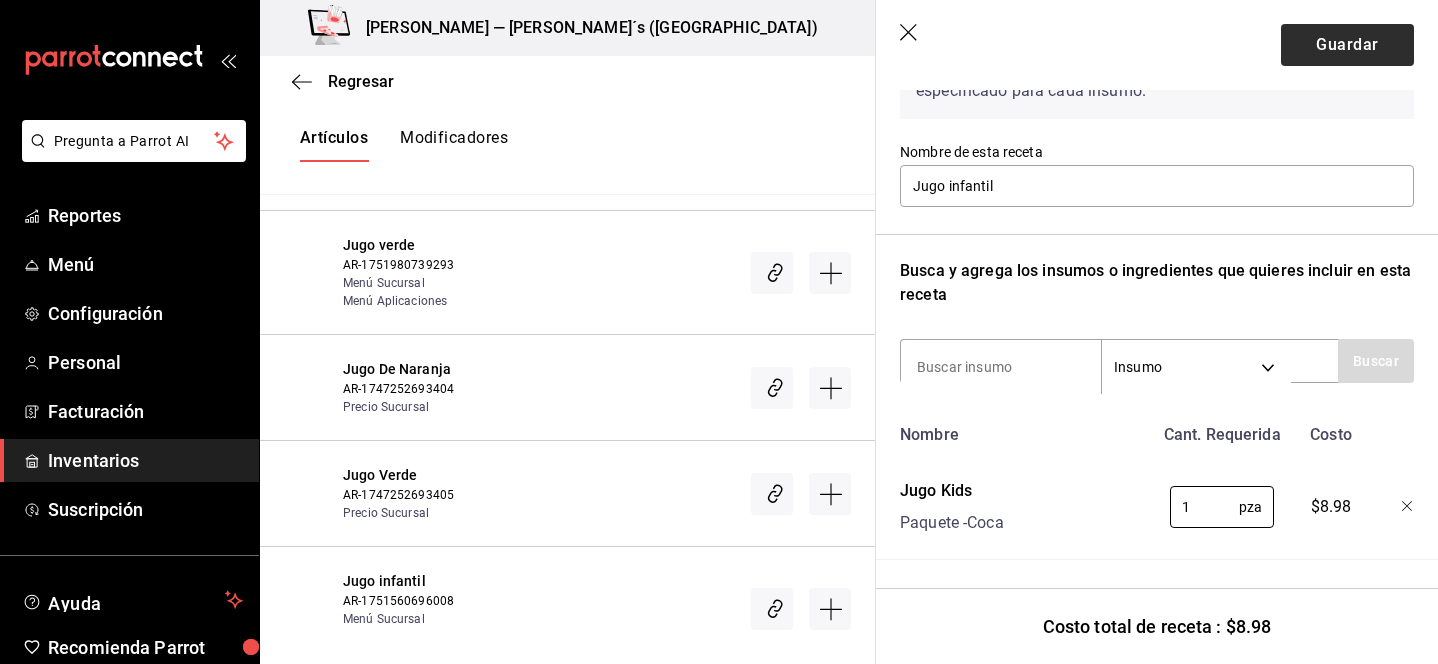 type on "1" 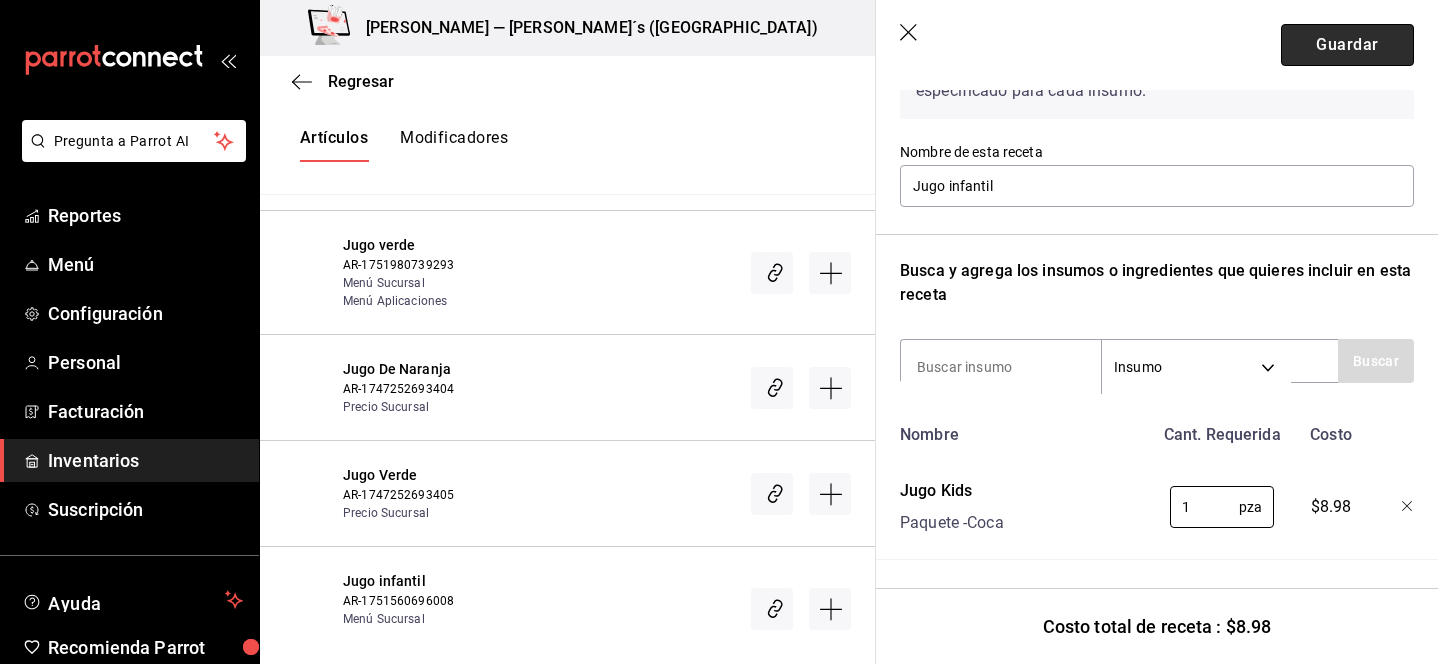 click on "Guardar" at bounding box center [1347, 45] 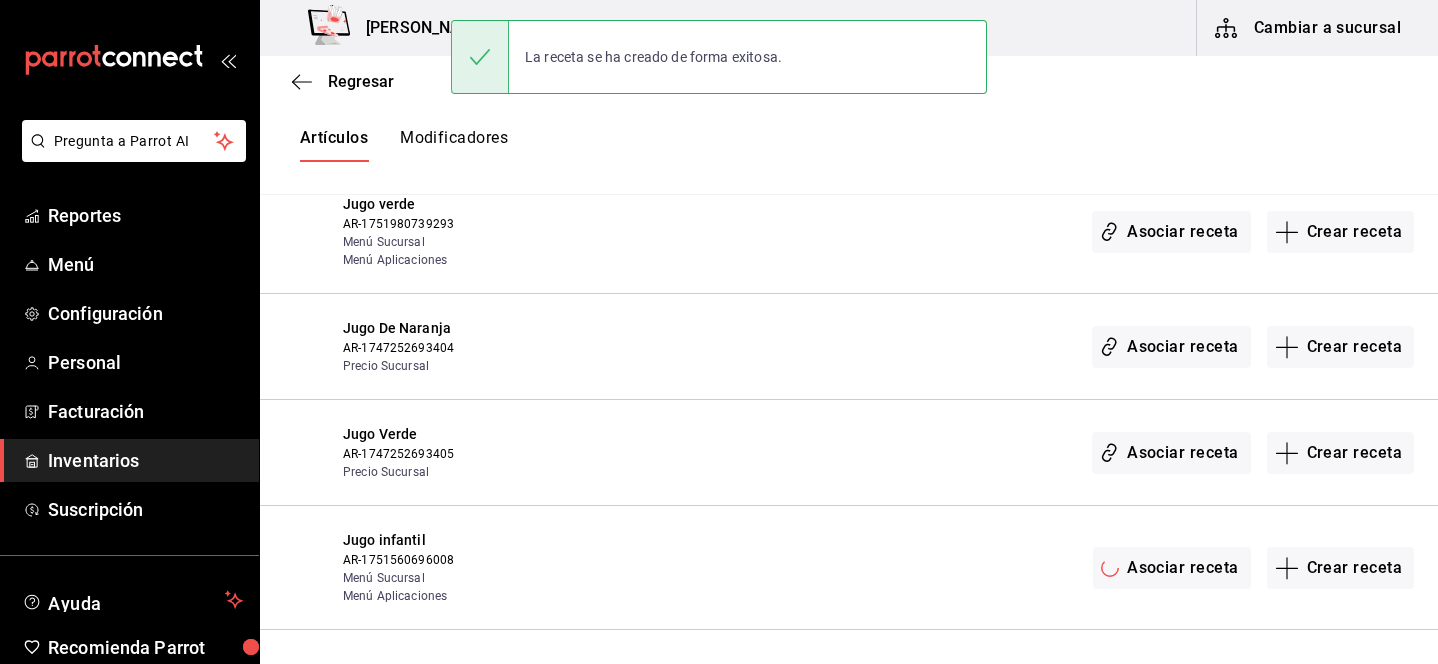 scroll, scrollTop: 0, scrollLeft: 0, axis: both 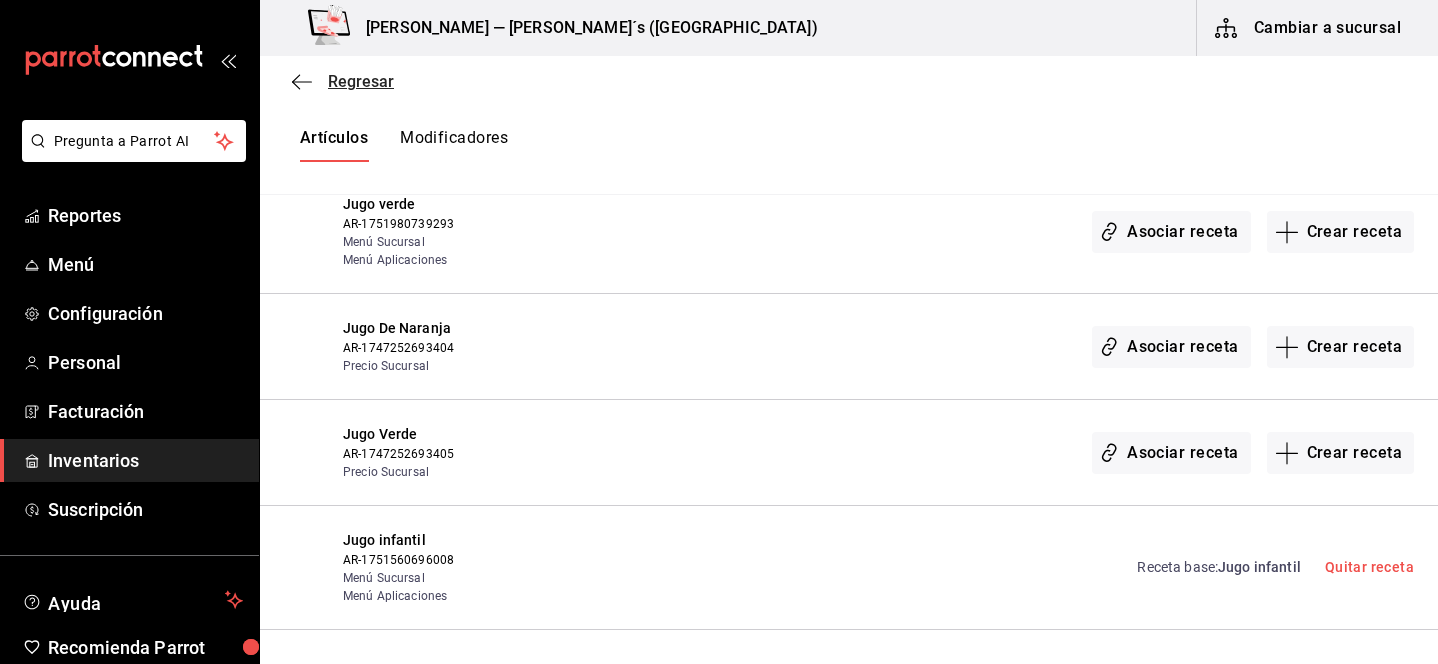 click on "Regresar" at bounding box center (361, 81) 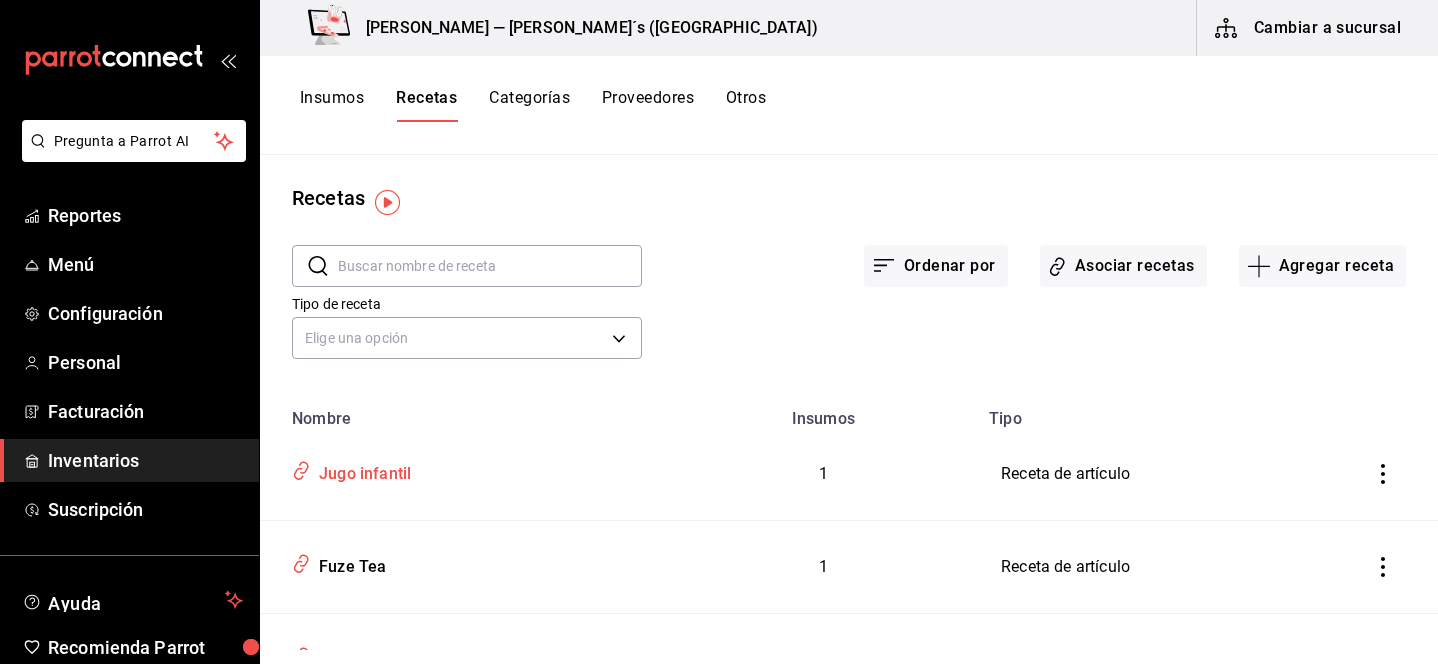 scroll, scrollTop: 0, scrollLeft: 0, axis: both 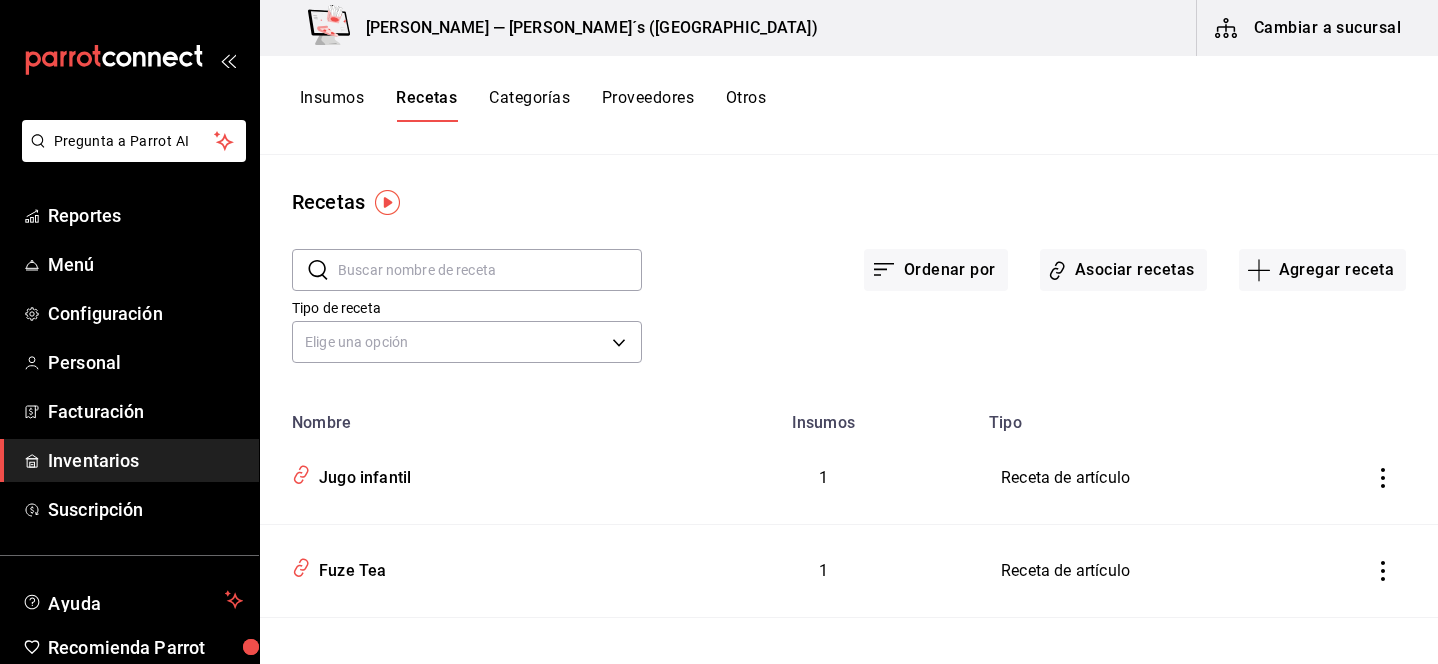 click on "Tipo de receta Elige una opción default" at bounding box center (833, 314) 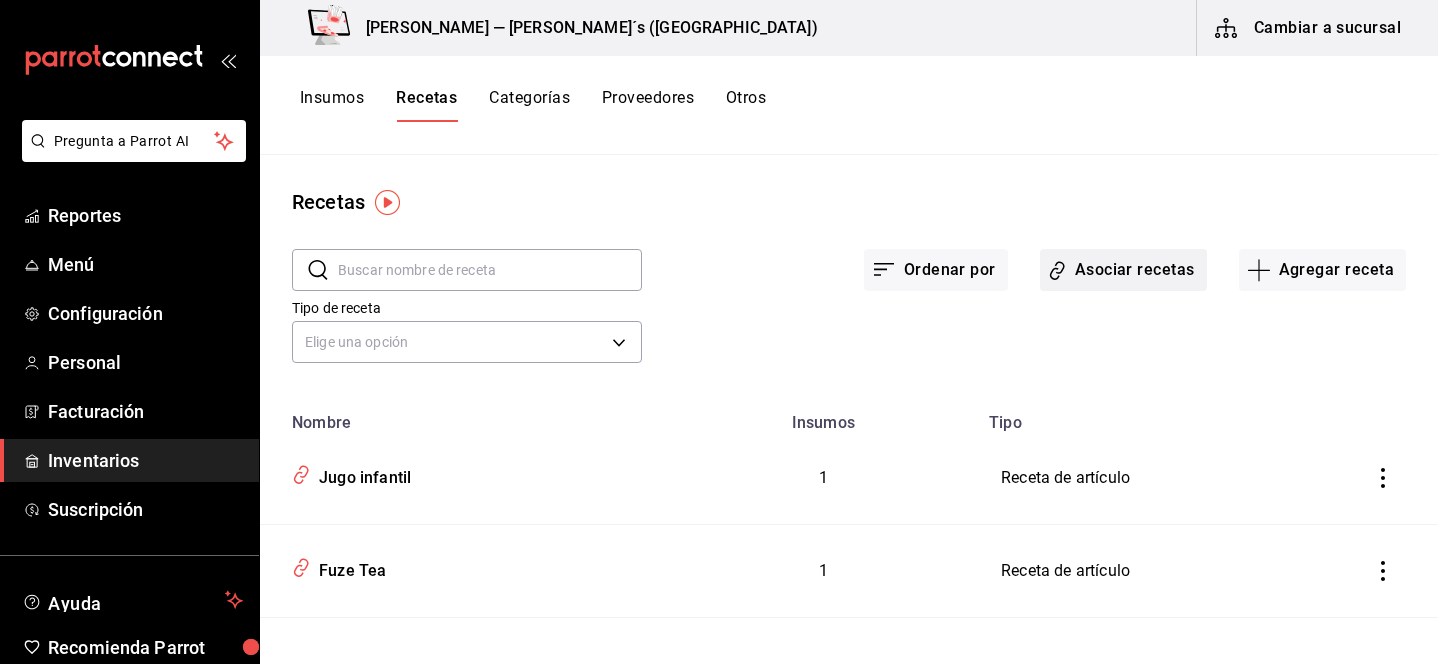 click on "Asociar recetas" at bounding box center (1123, 270) 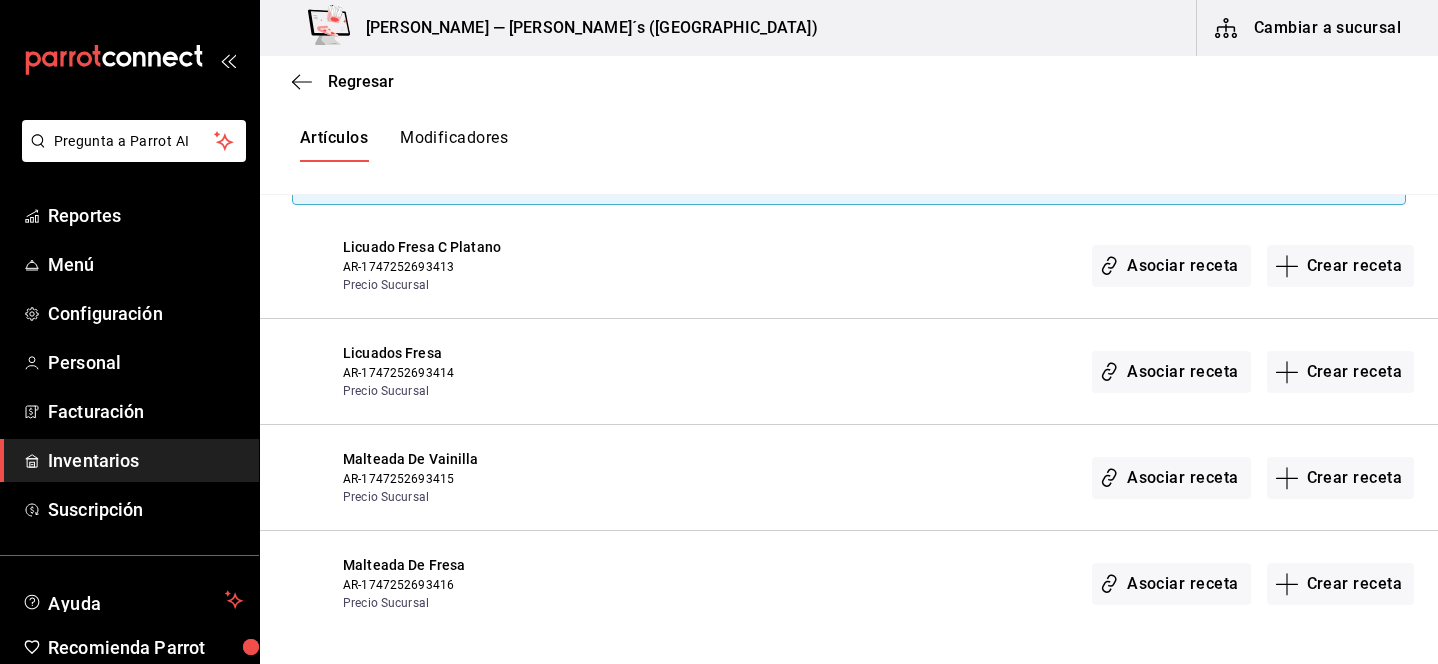 click on "Licuados Fresa" at bounding box center [466, 353] 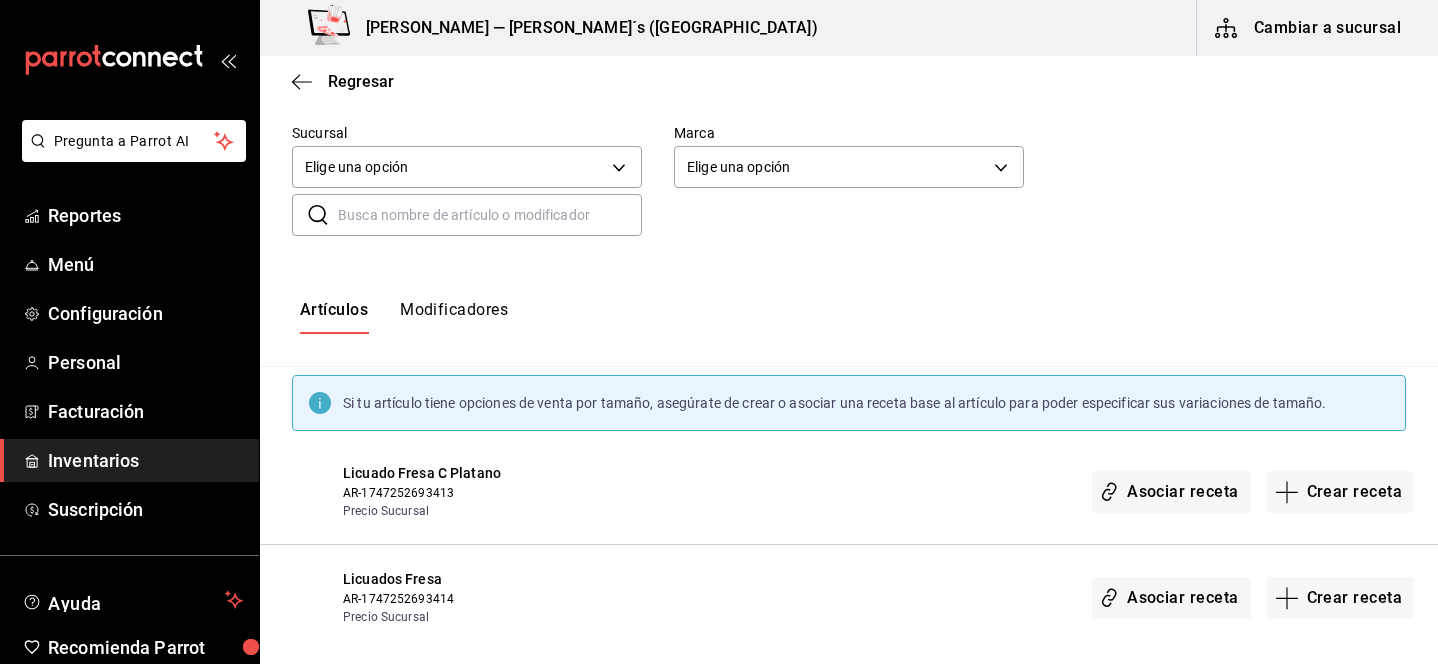 scroll, scrollTop: 81, scrollLeft: 0, axis: vertical 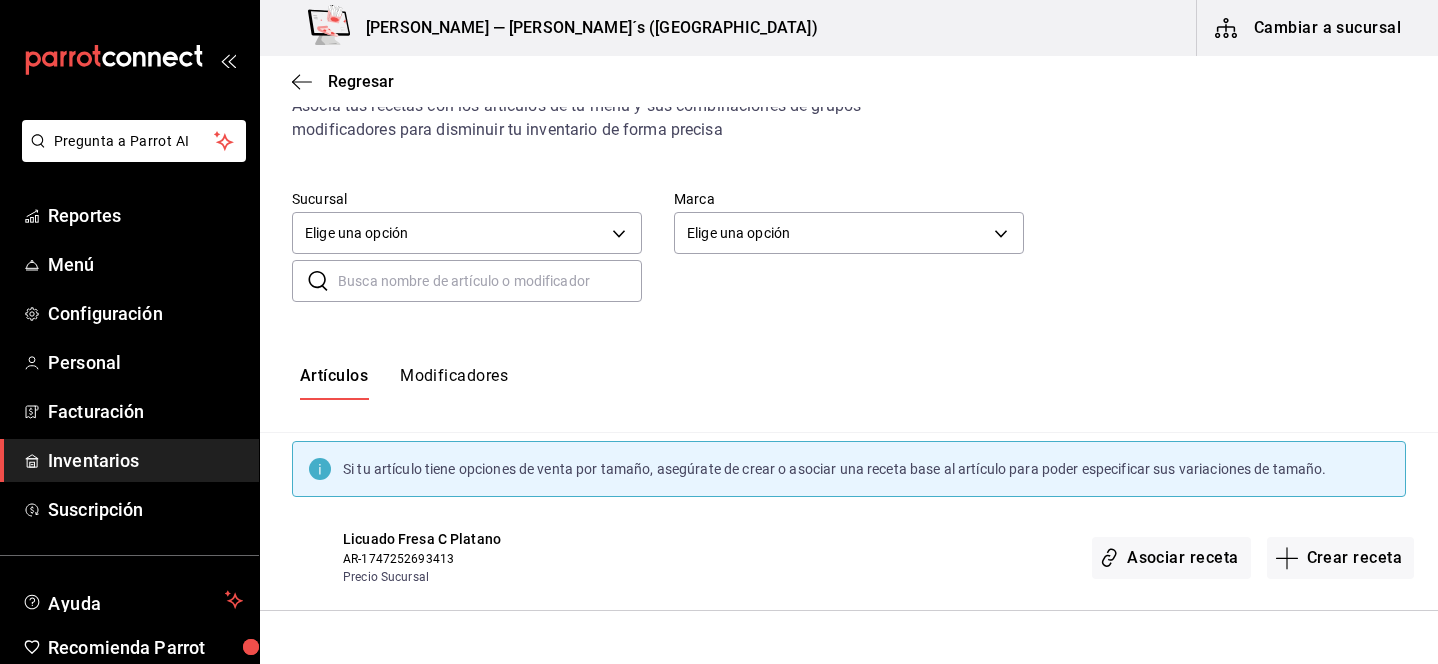 click at bounding box center [490, 281] 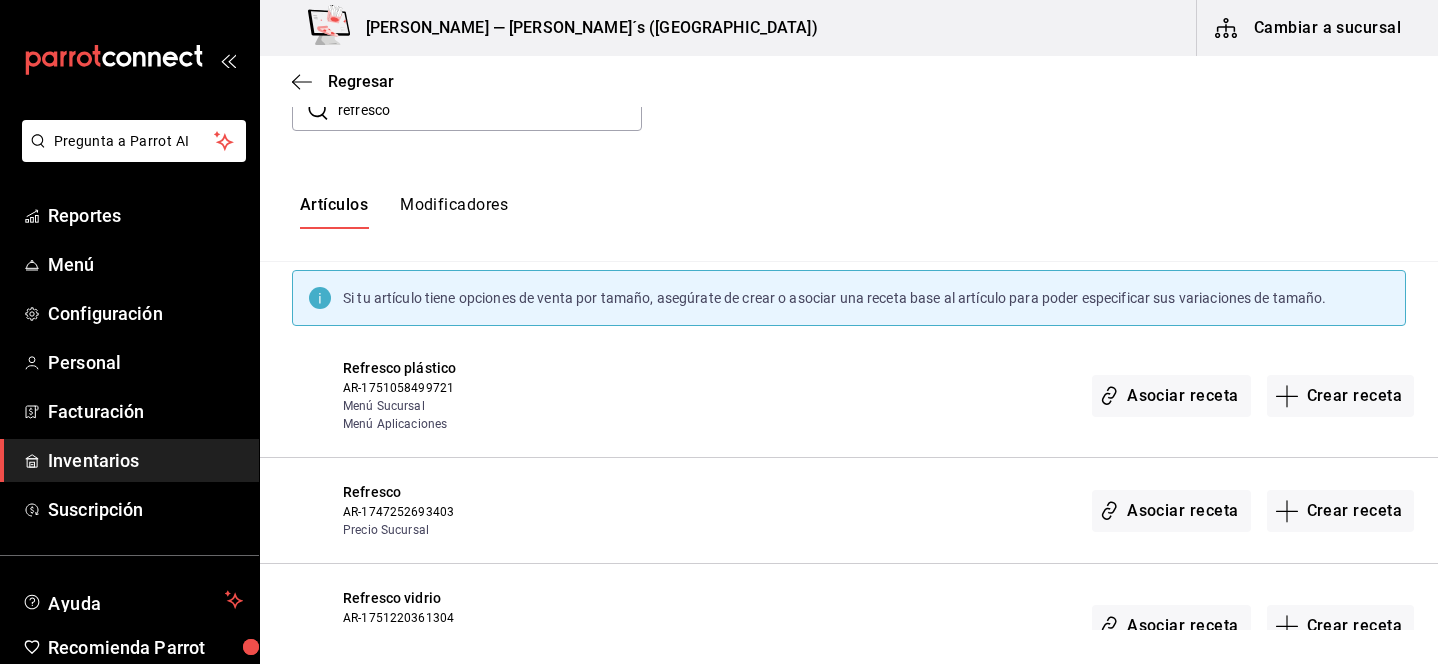 scroll, scrollTop: 257, scrollLeft: 0, axis: vertical 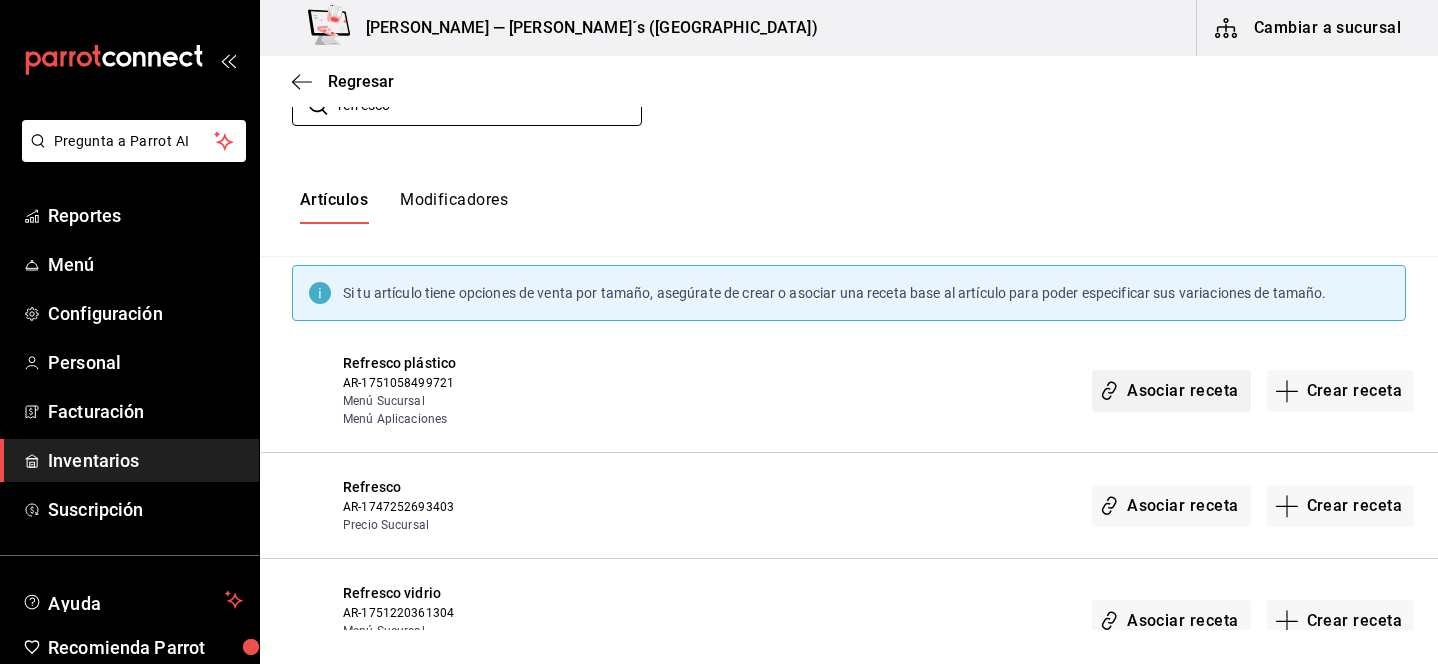 type on "refresco" 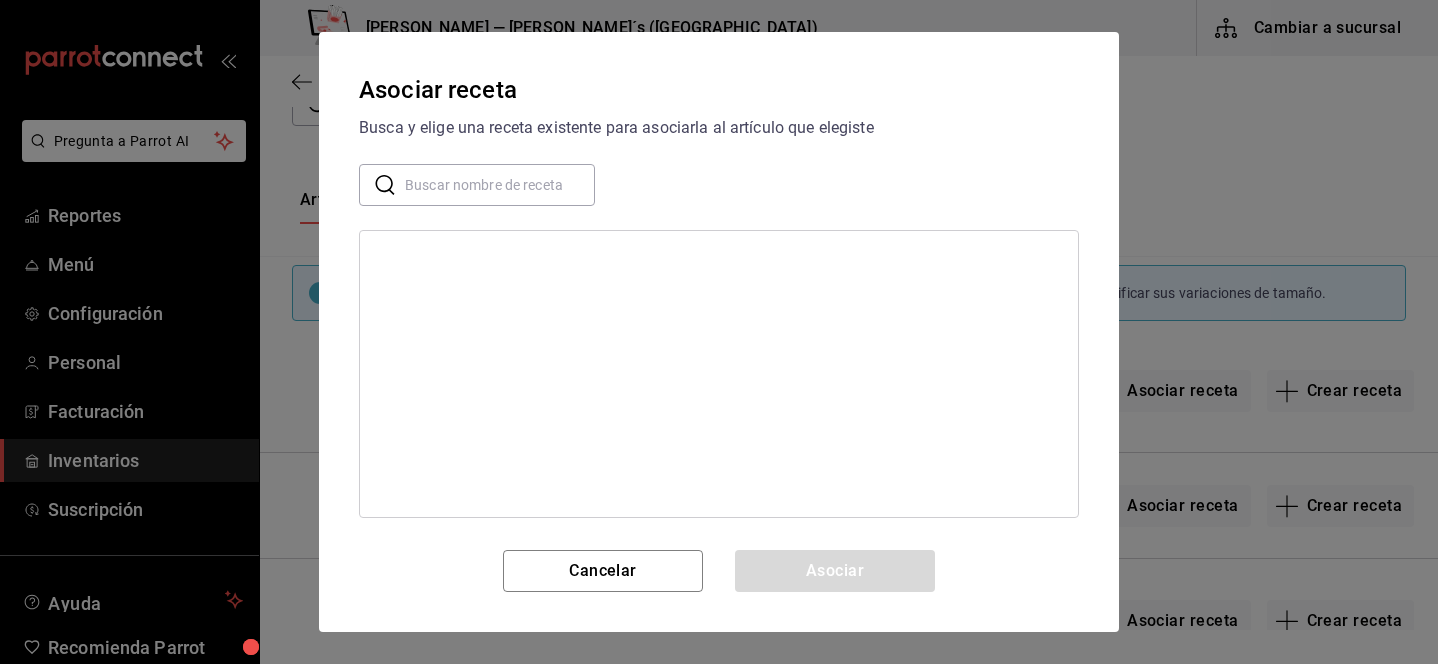 click at bounding box center (719, 239) 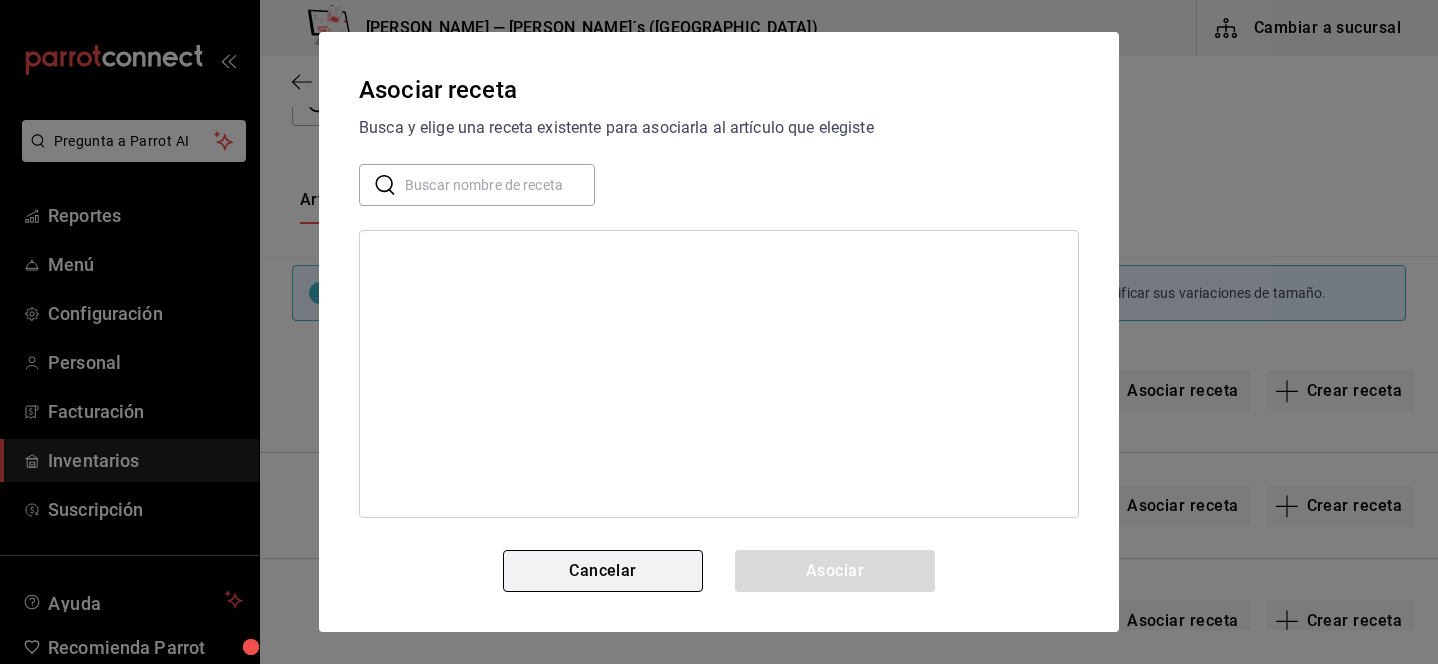 click on "Cancelar" at bounding box center [603, 571] 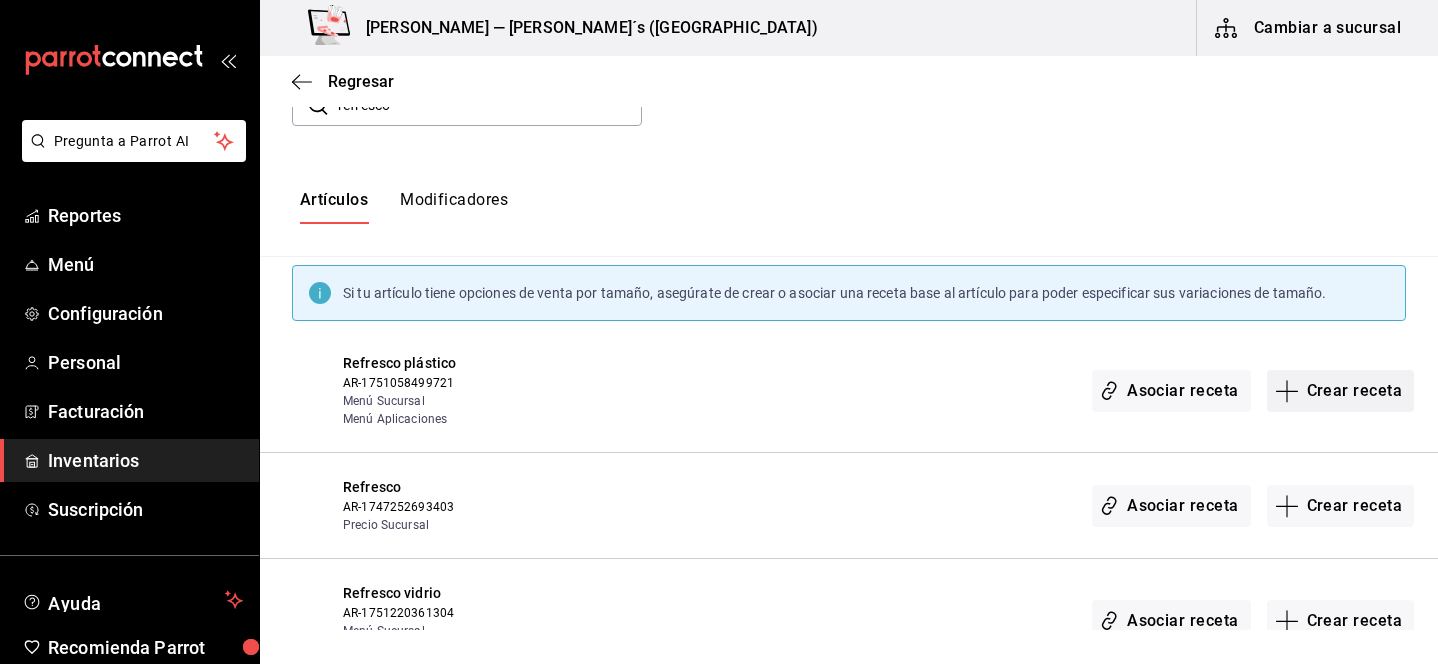 click on "Crear receta" at bounding box center [1341, 391] 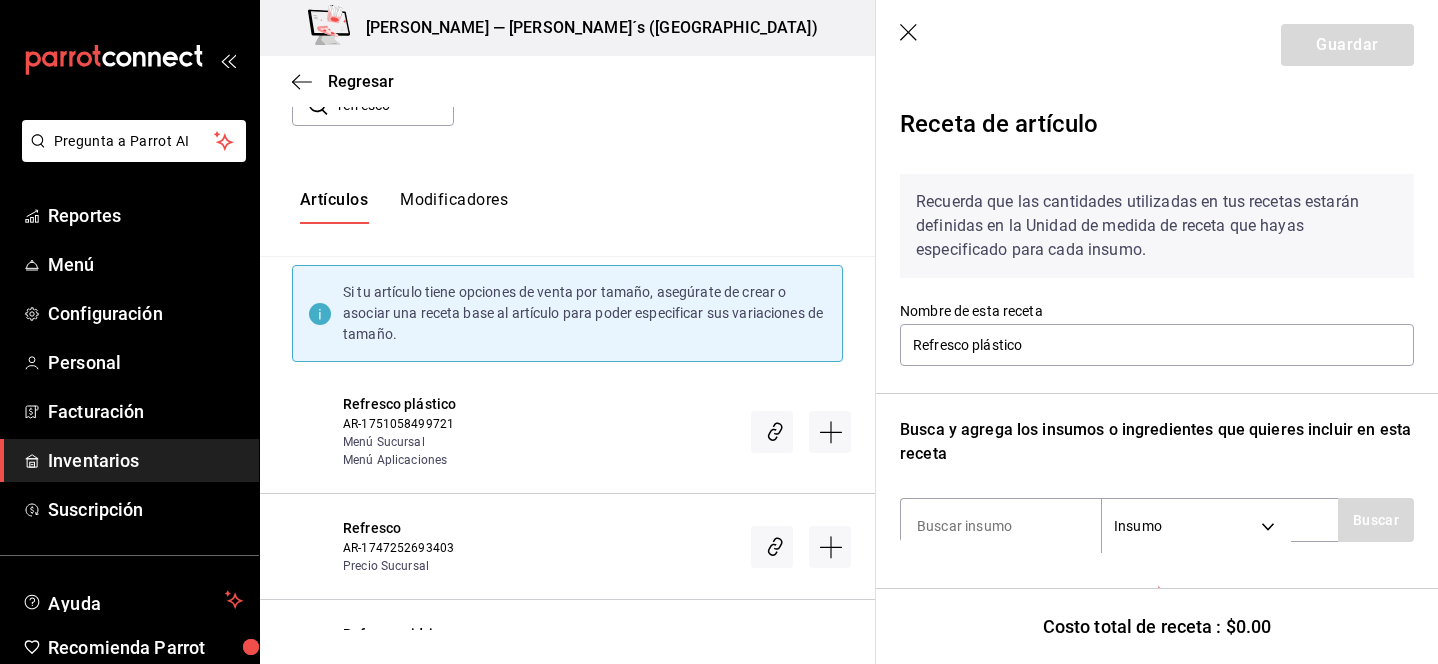 scroll, scrollTop: 190, scrollLeft: 0, axis: vertical 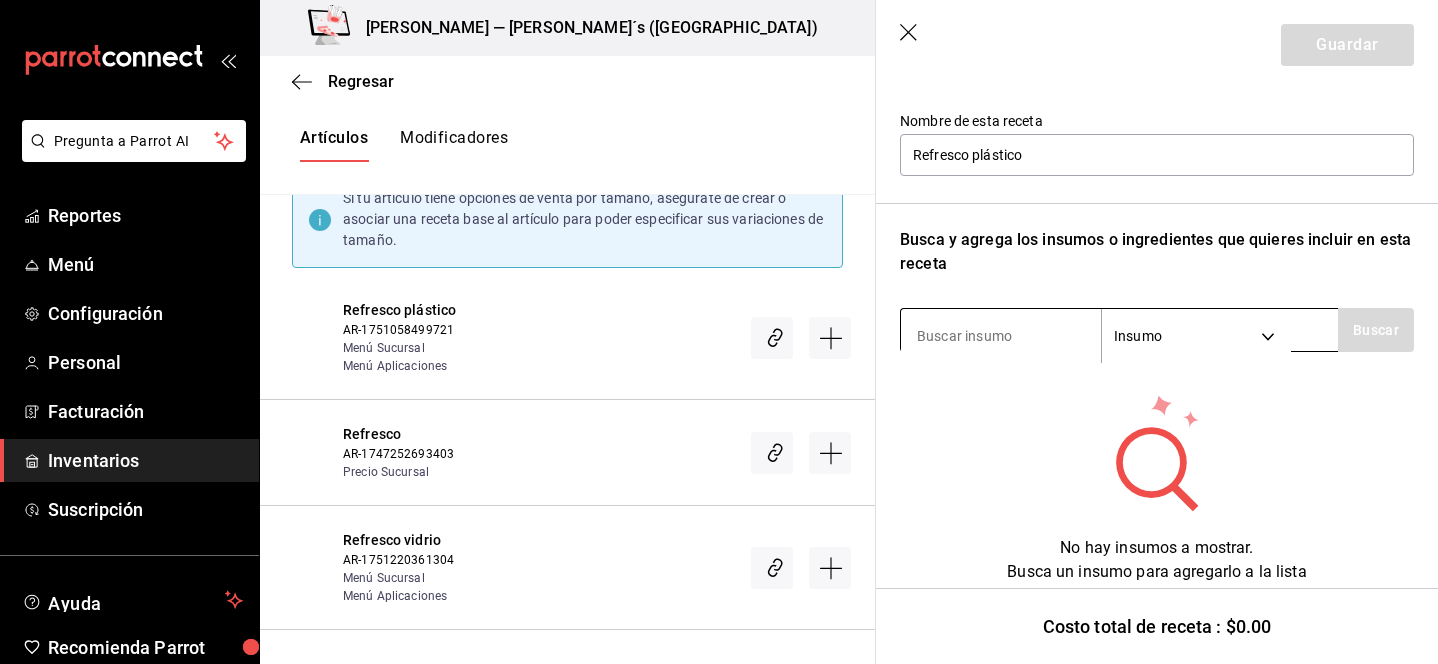 click at bounding box center [1001, 336] 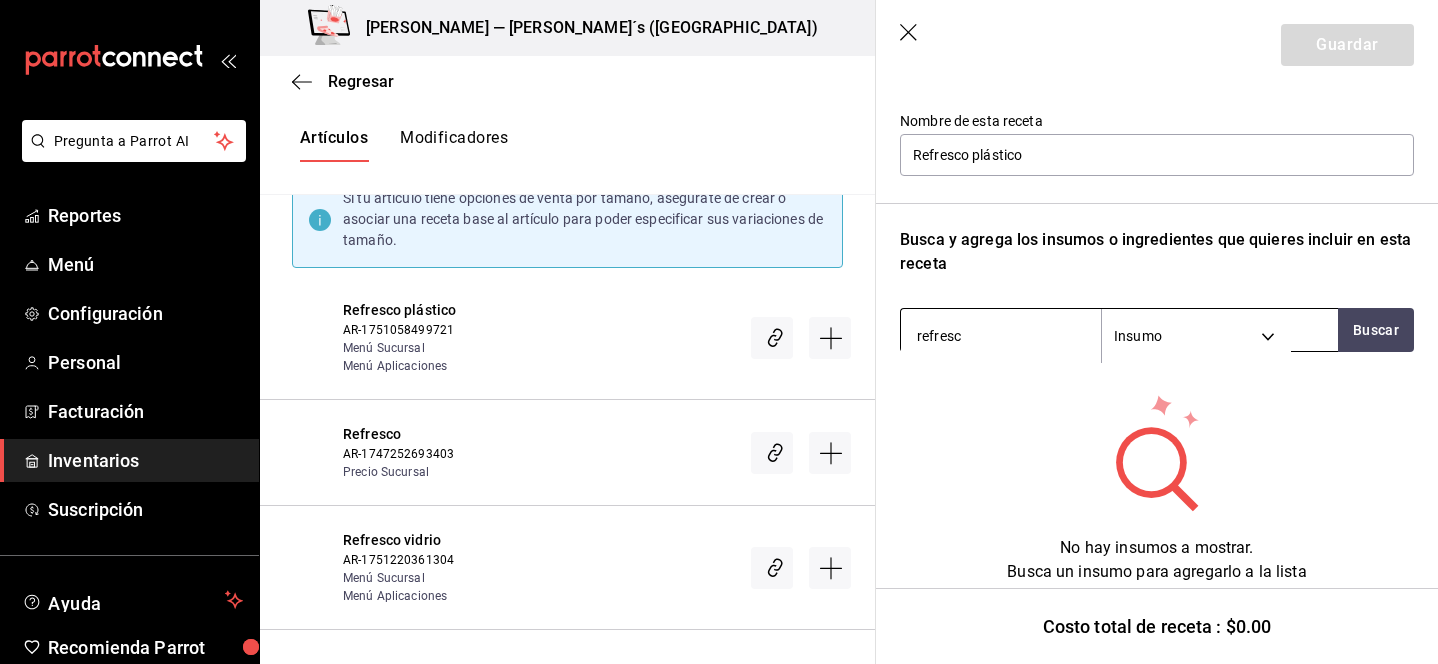 type on "refresco" 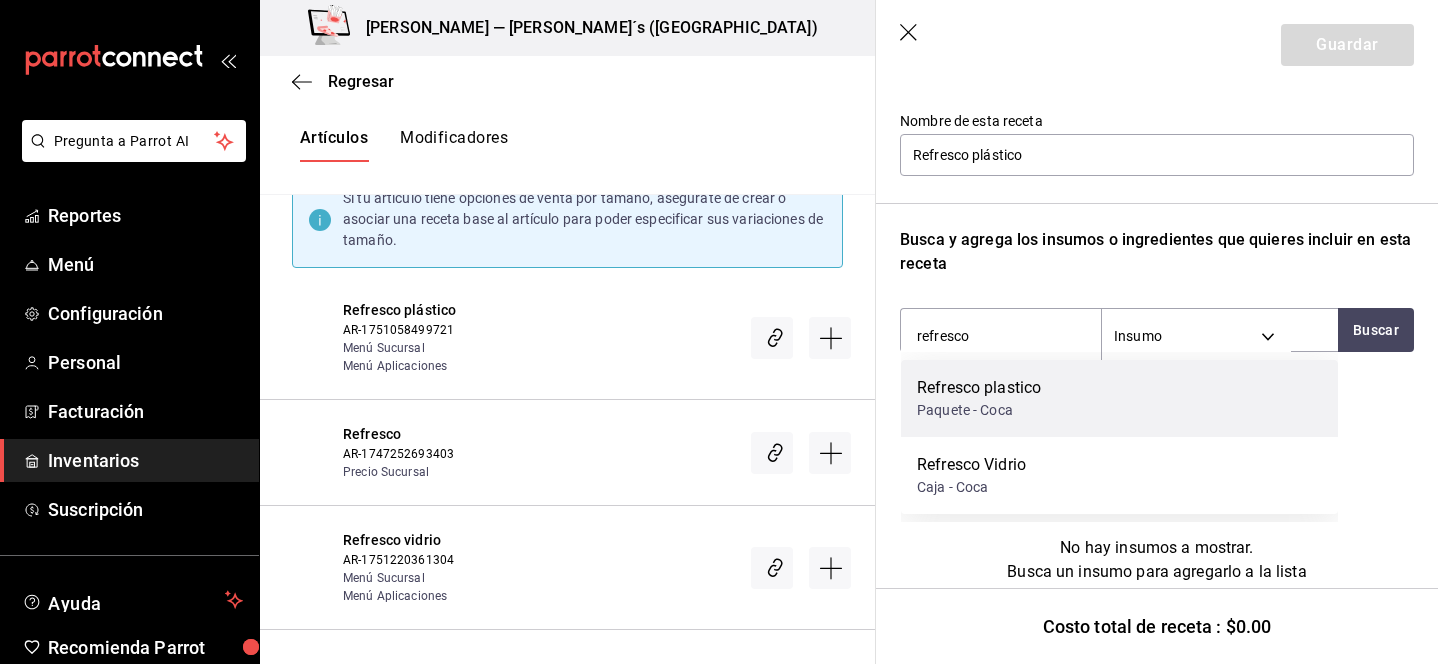 click on "Refresco plastico Paquete - Coca" at bounding box center (1119, 398) 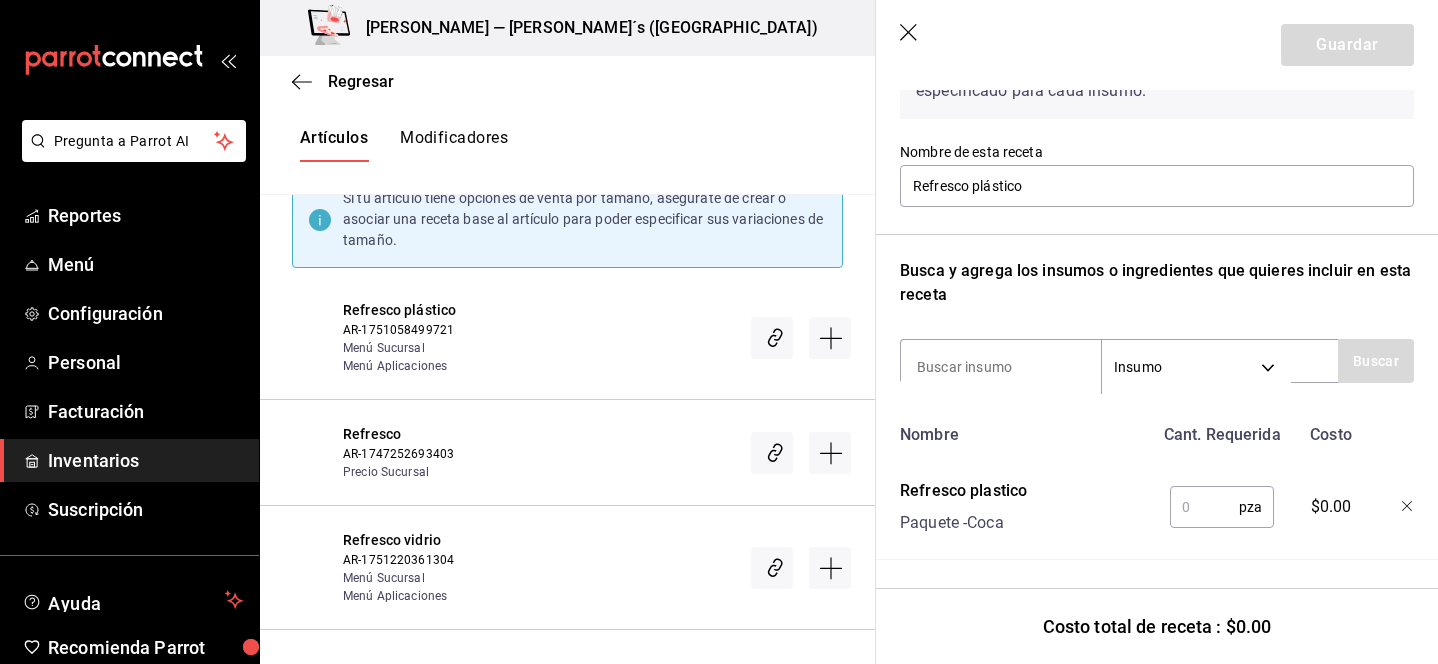 scroll, scrollTop: 159, scrollLeft: 0, axis: vertical 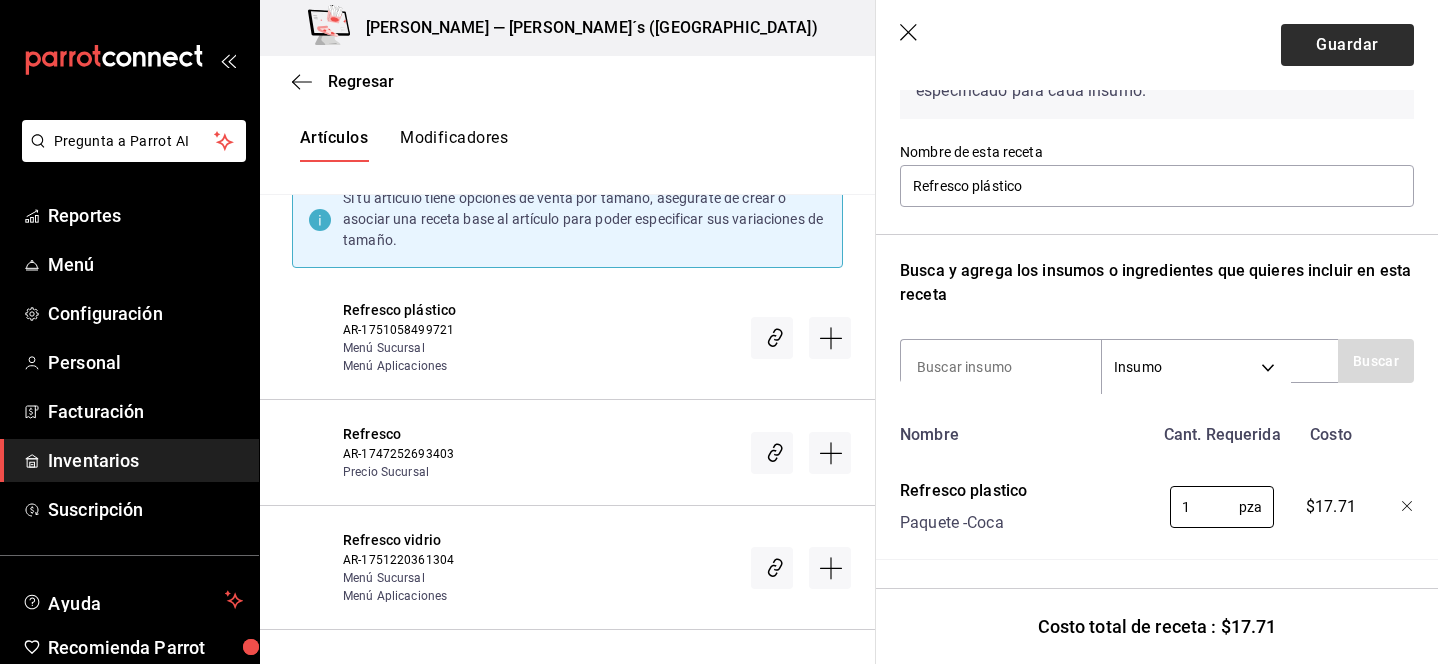 type on "1" 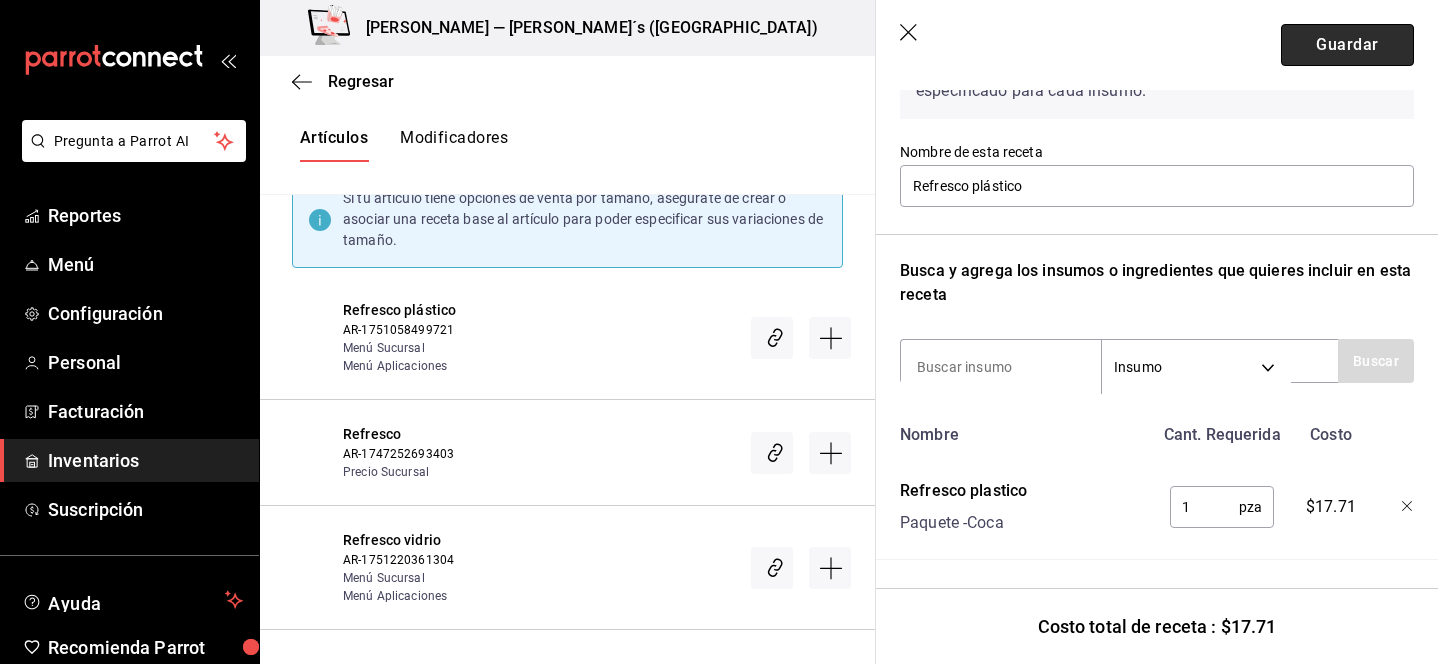 click on "Guardar" at bounding box center (1347, 45) 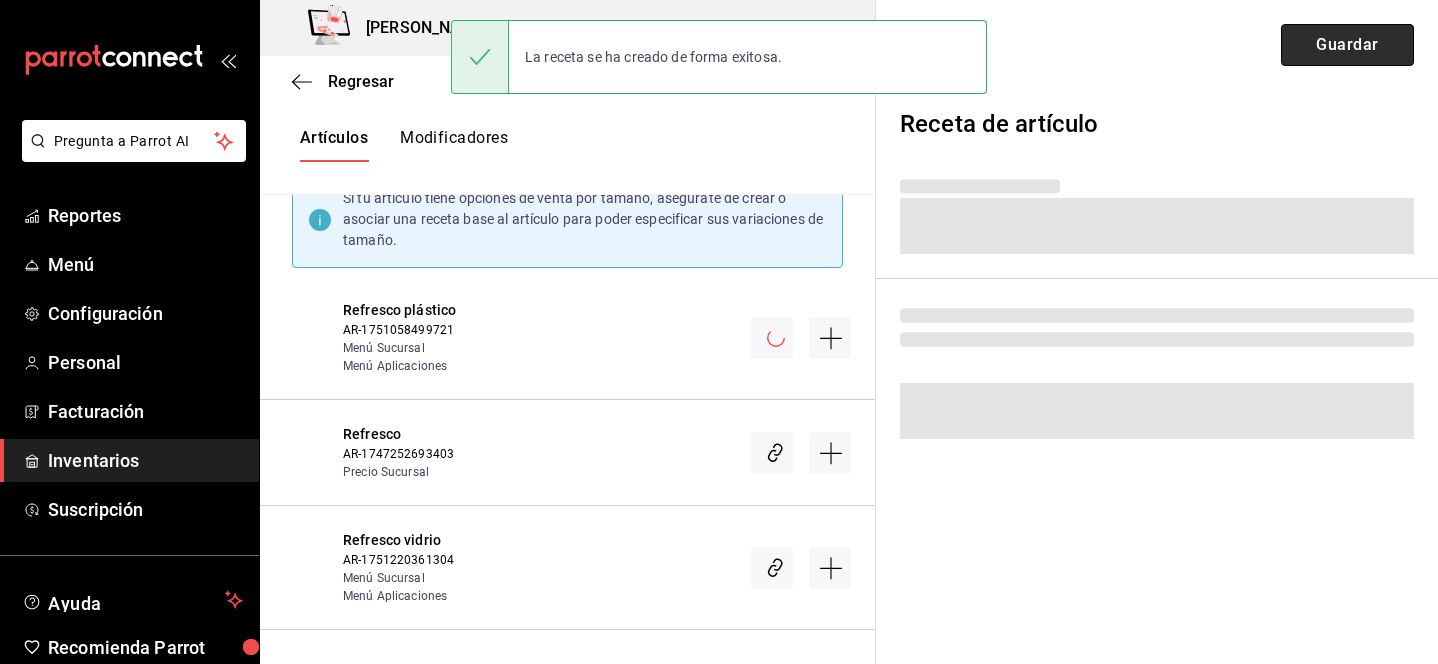 scroll, scrollTop: 0, scrollLeft: 0, axis: both 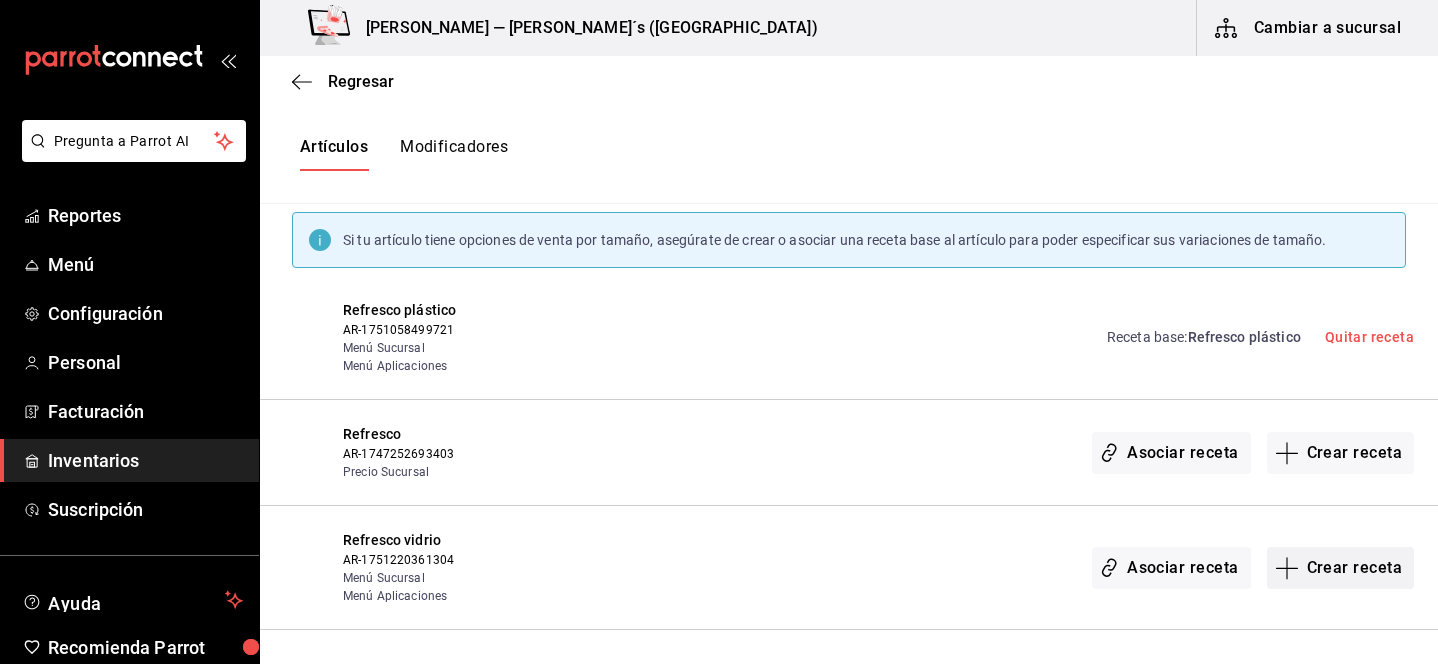 click on "Crear receta" at bounding box center (1341, 568) 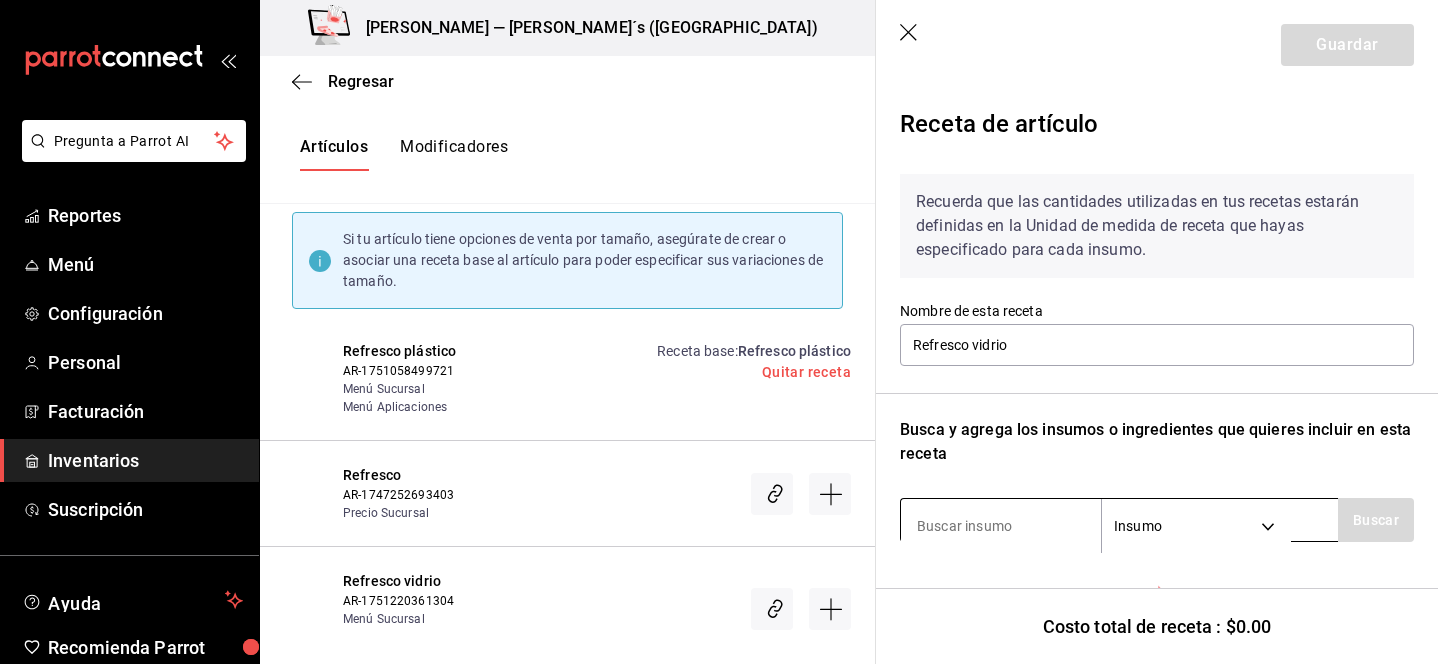 click at bounding box center [1001, 526] 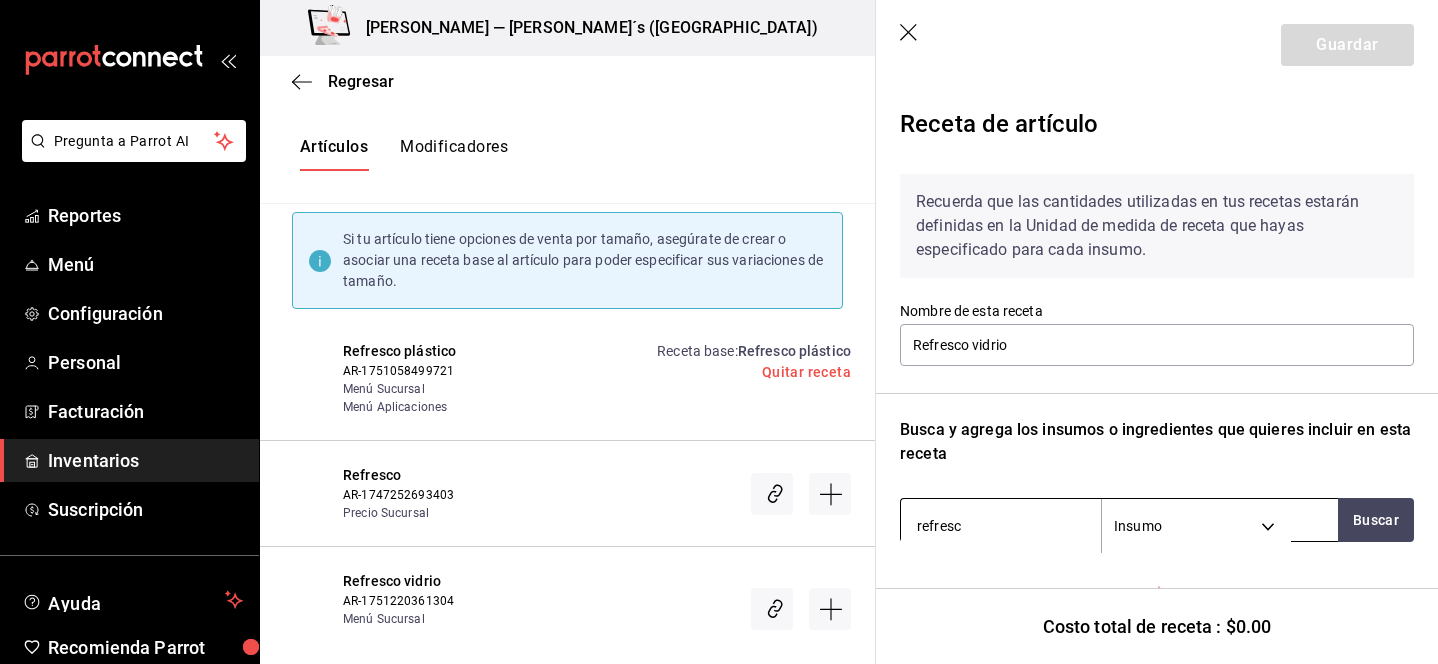 type on "refresco" 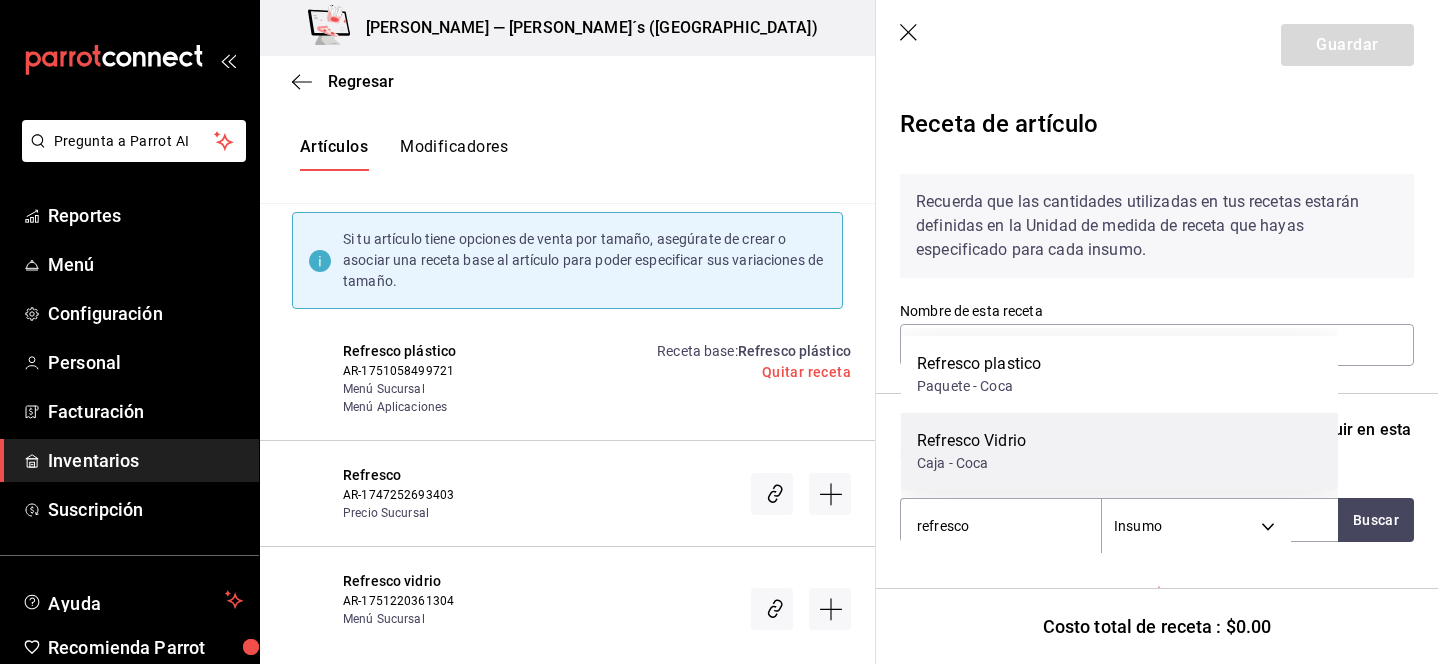 click on "Refresco Vidrio Caja - Coca" at bounding box center [1119, 451] 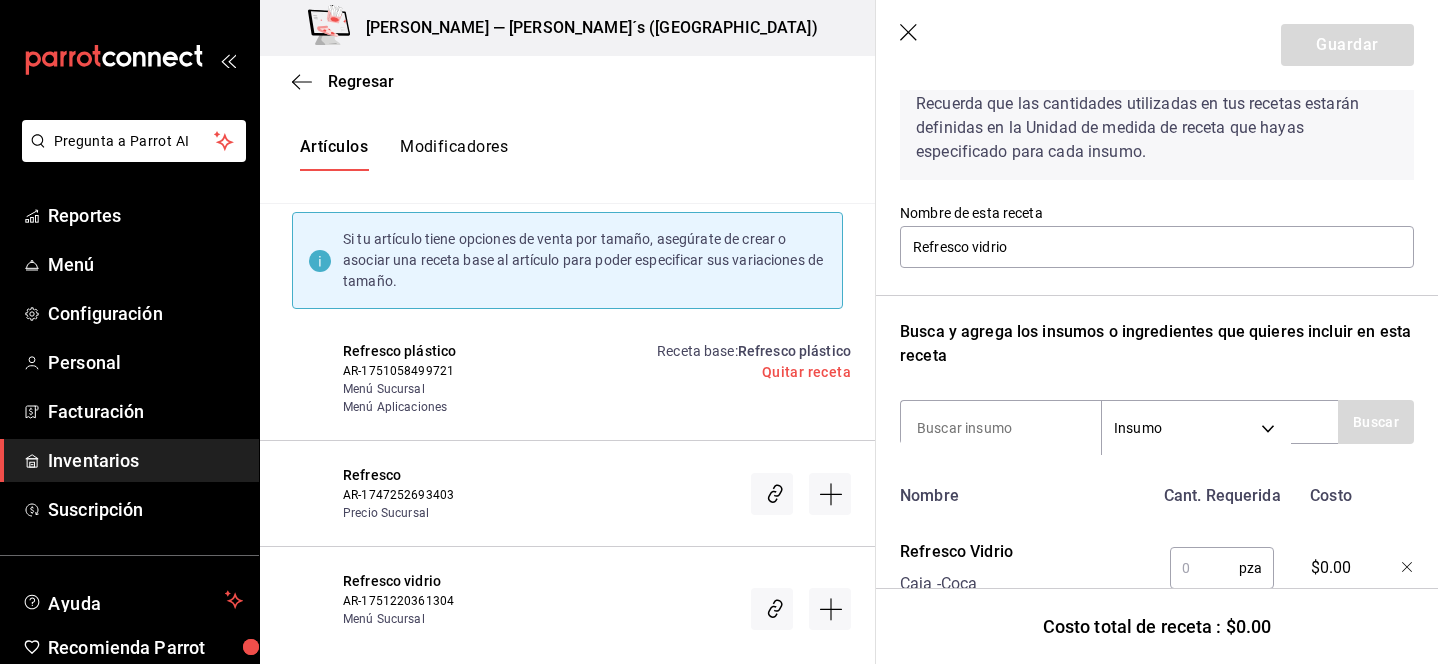 scroll, scrollTop: 159, scrollLeft: 0, axis: vertical 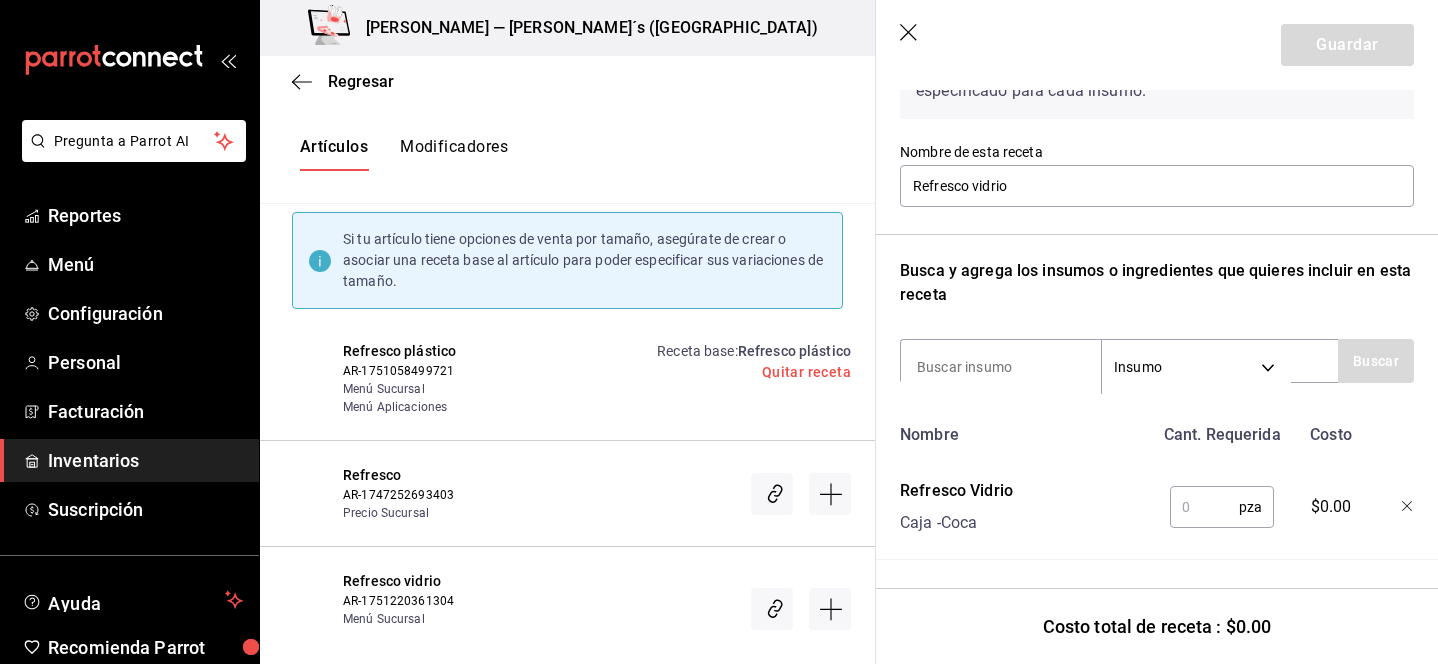 click at bounding box center [1204, 507] 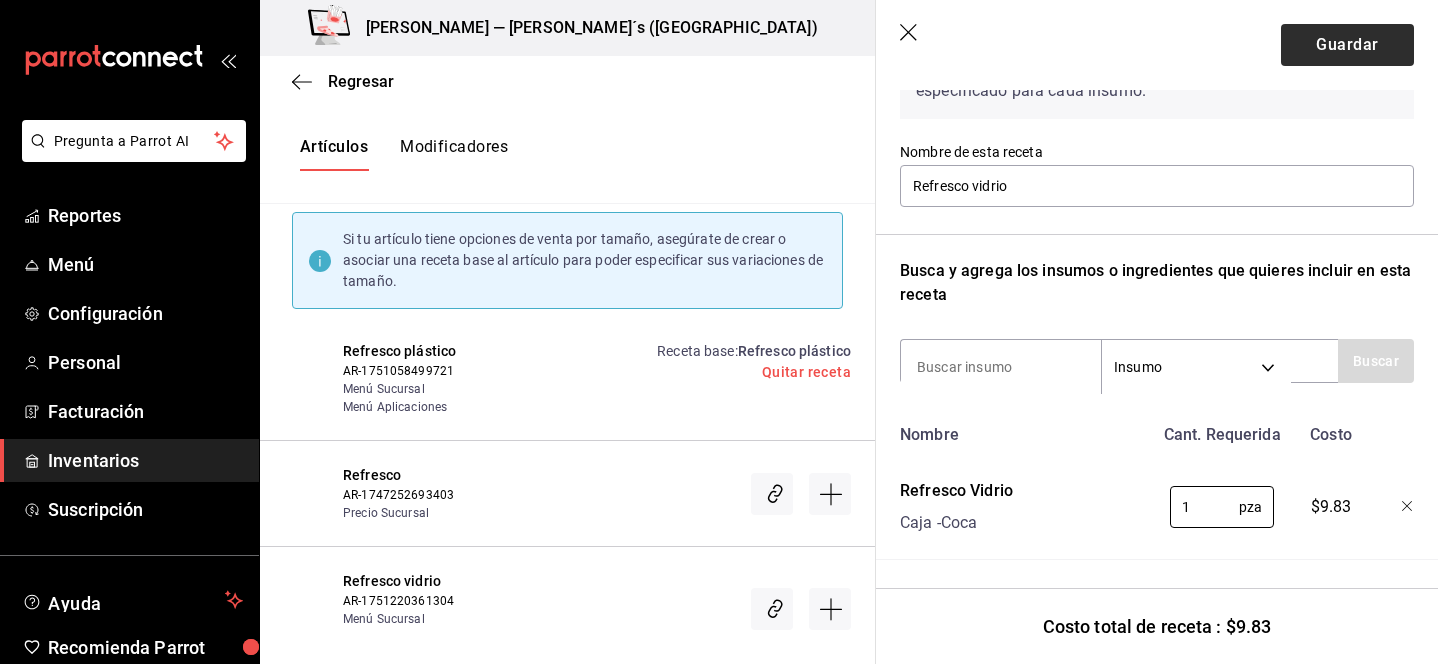 type on "1" 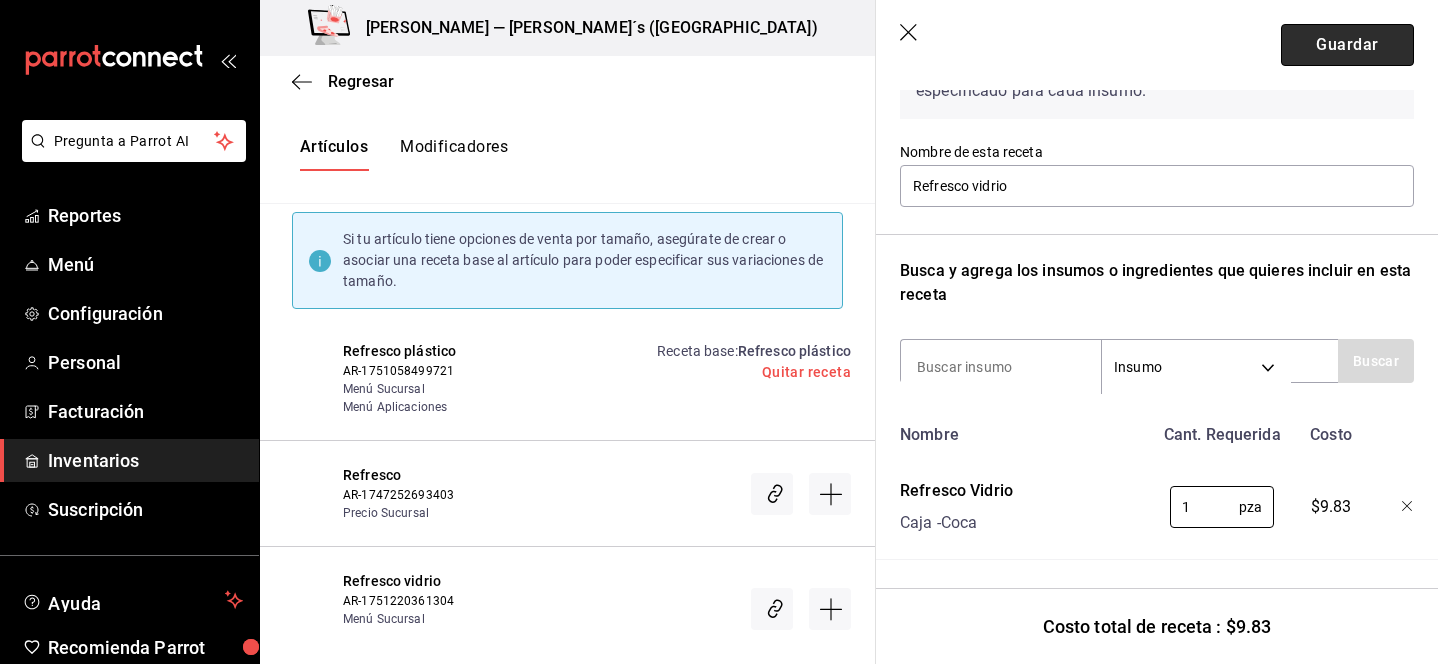click on "Guardar" at bounding box center [1347, 45] 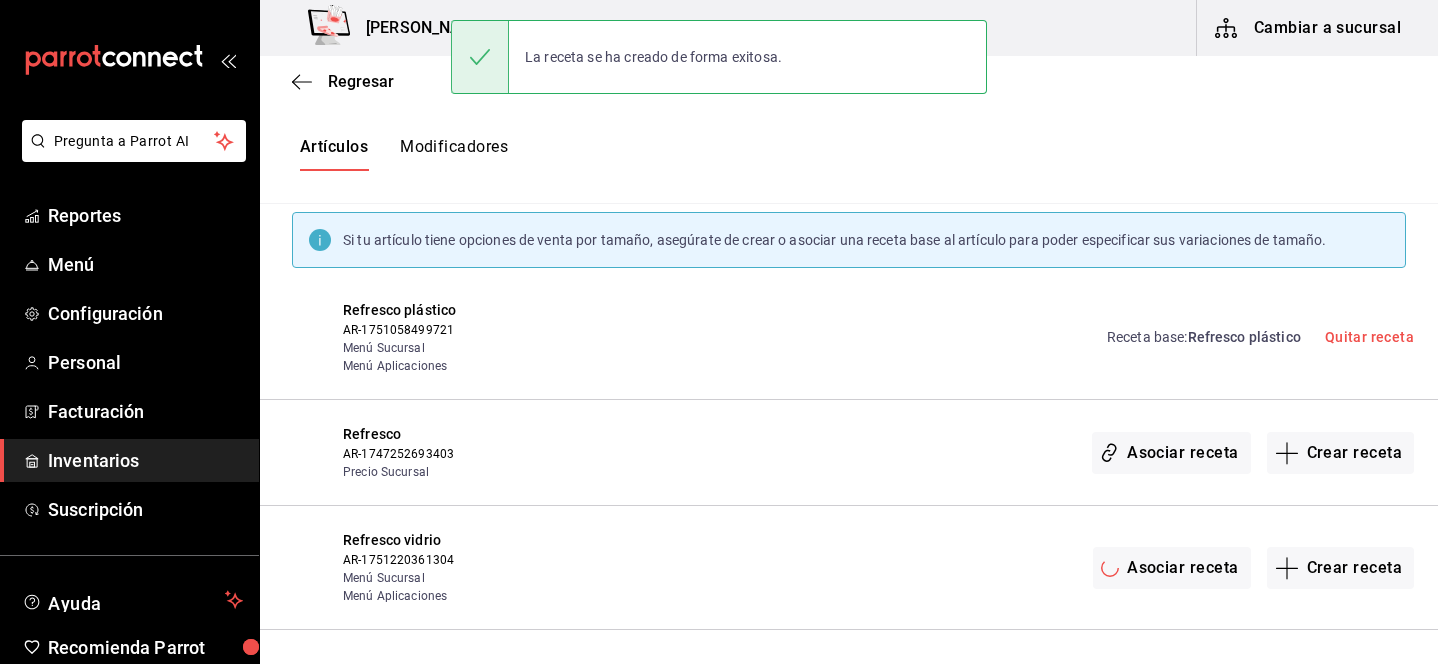 scroll, scrollTop: 0, scrollLeft: 0, axis: both 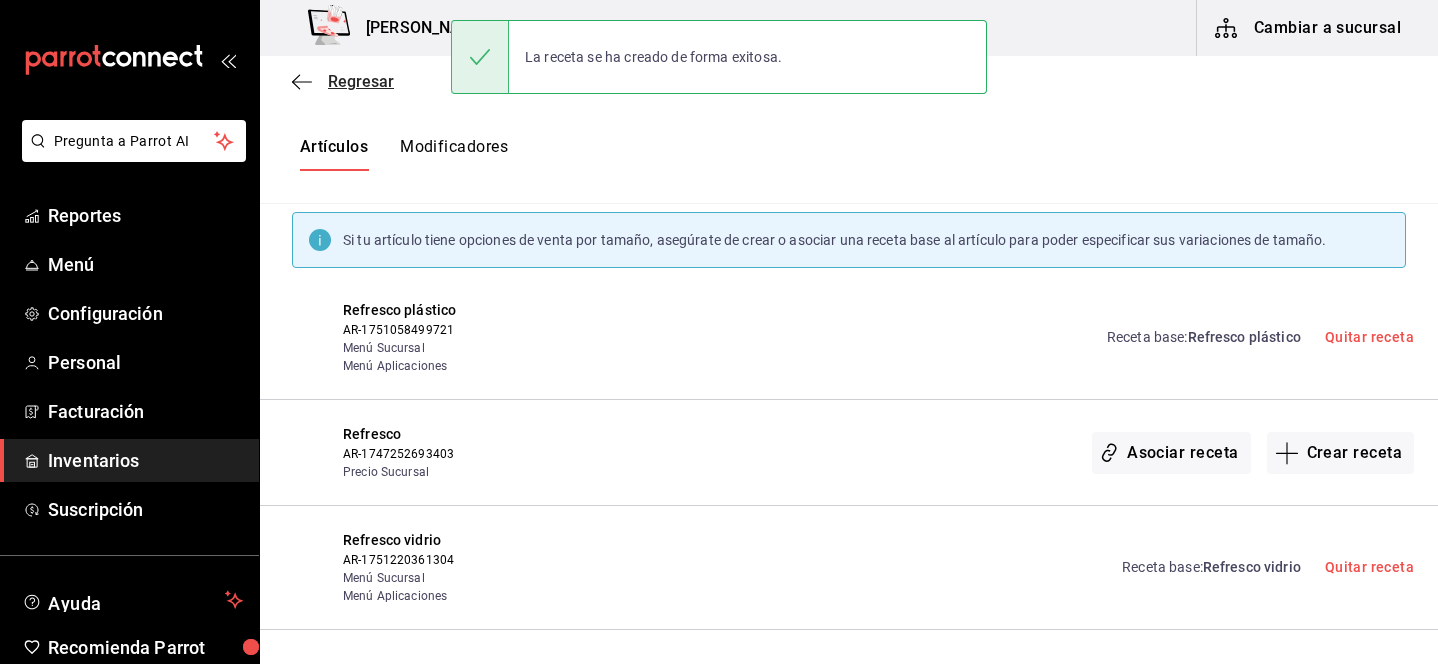 click on "Regresar" at bounding box center (343, 81) 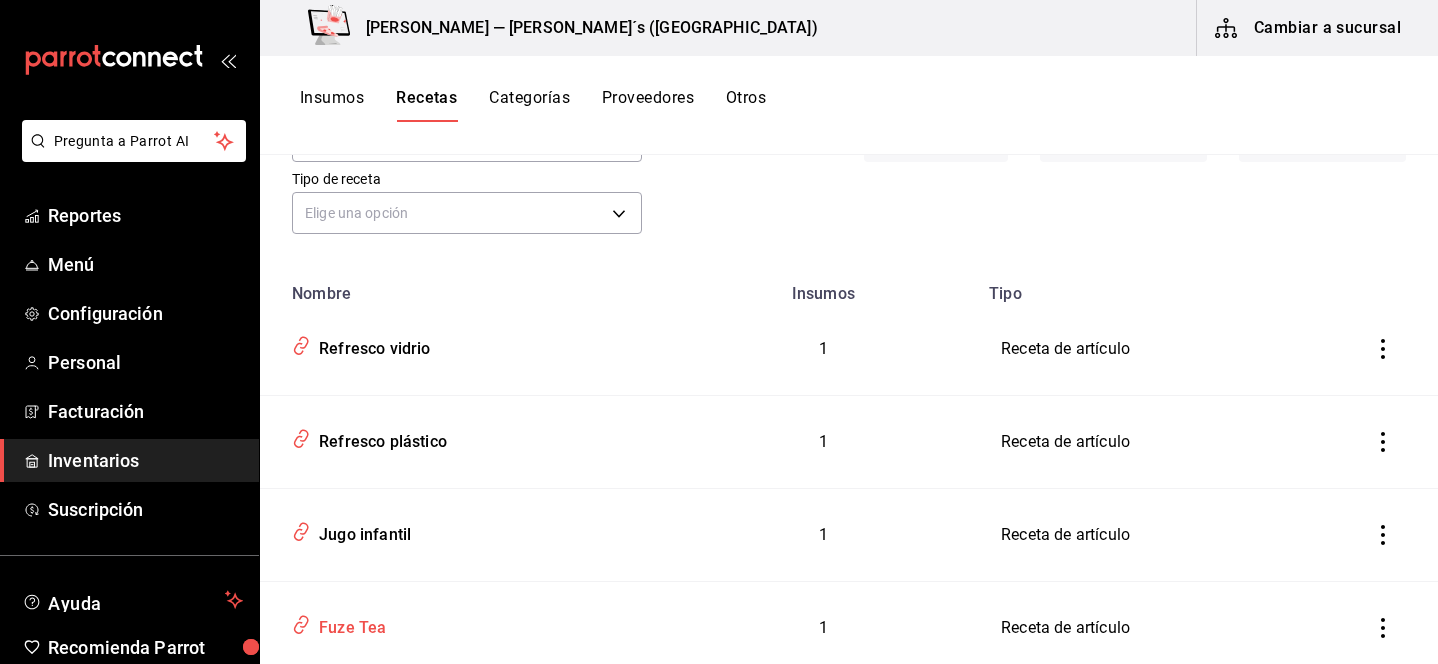 scroll, scrollTop: 0, scrollLeft: 0, axis: both 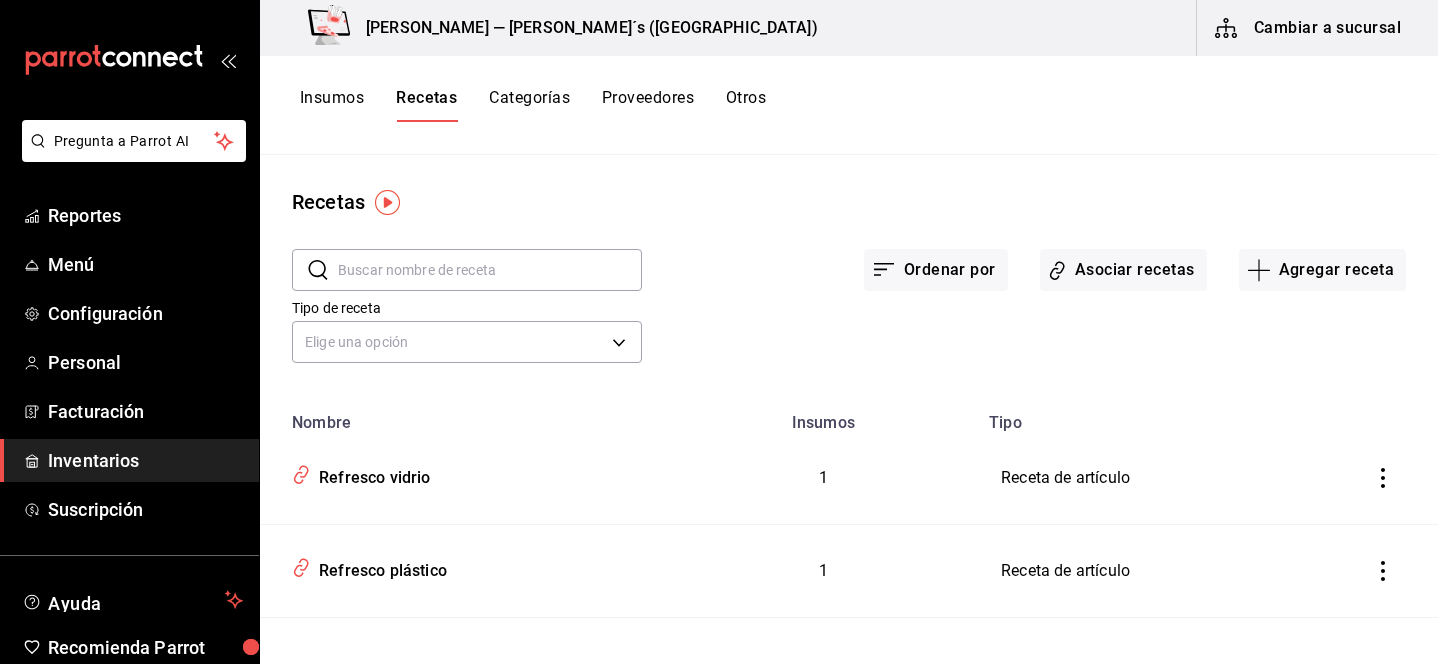 click on "Tipo de receta Elige una opción default" at bounding box center (833, 314) 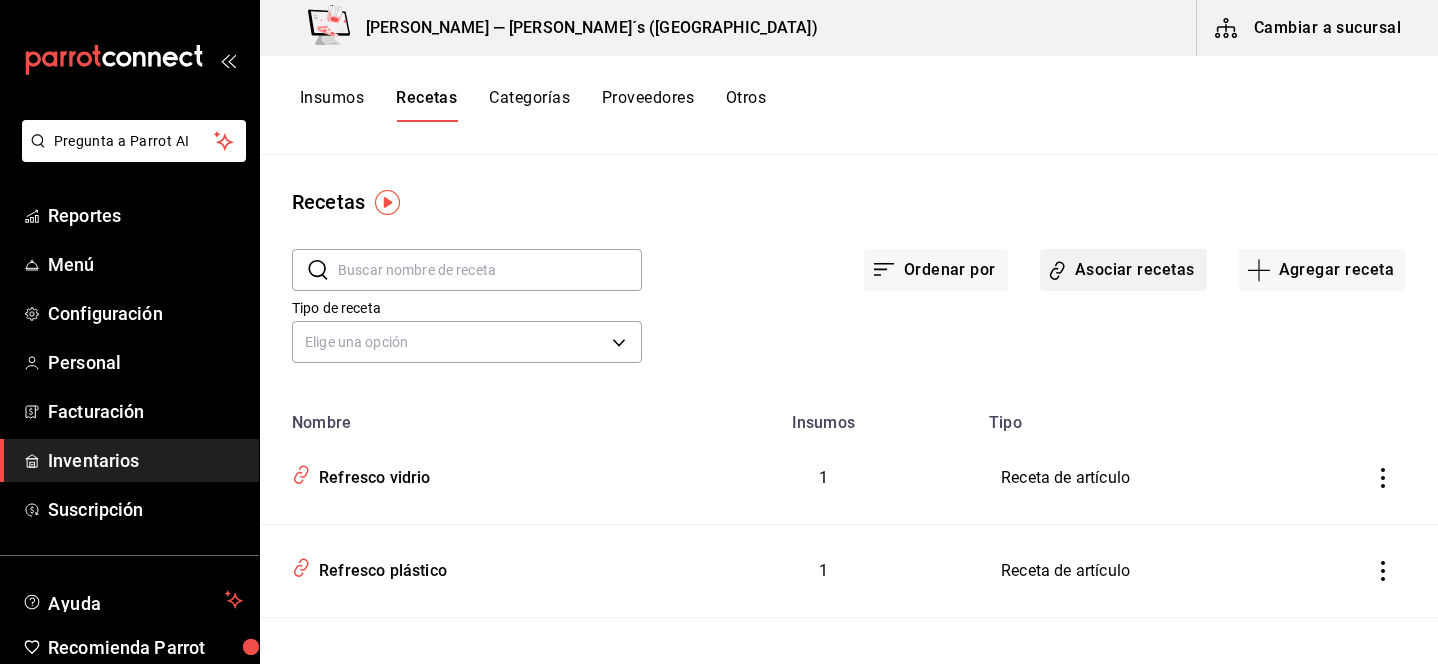 click on "Asociar recetas" at bounding box center (1123, 270) 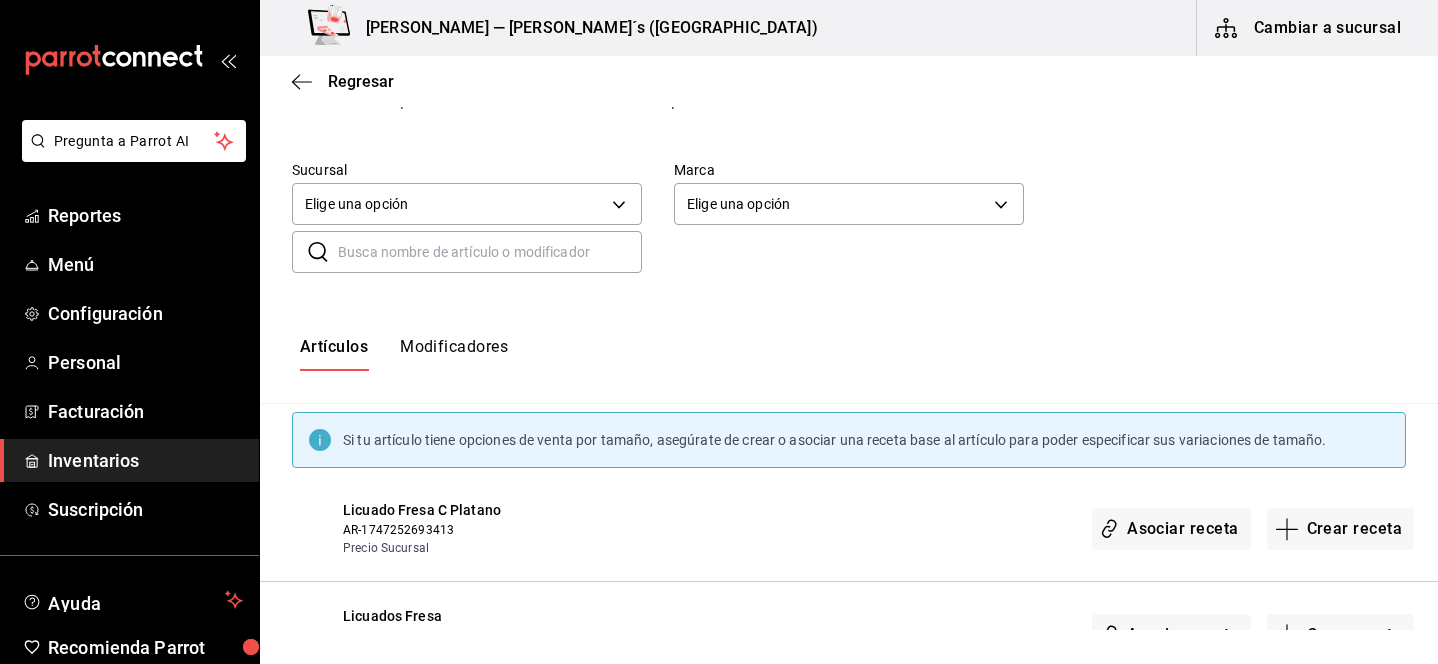 click at bounding box center [490, 252] 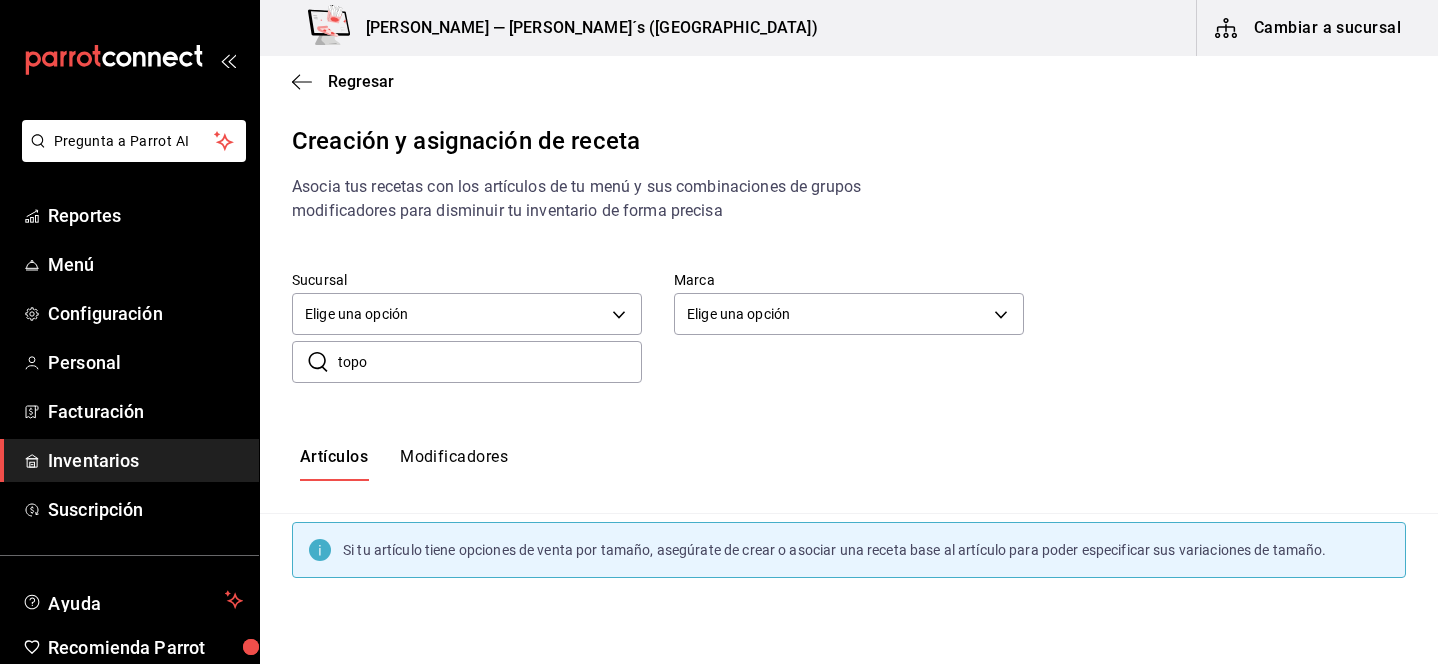 scroll, scrollTop: 0, scrollLeft: 0, axis: both 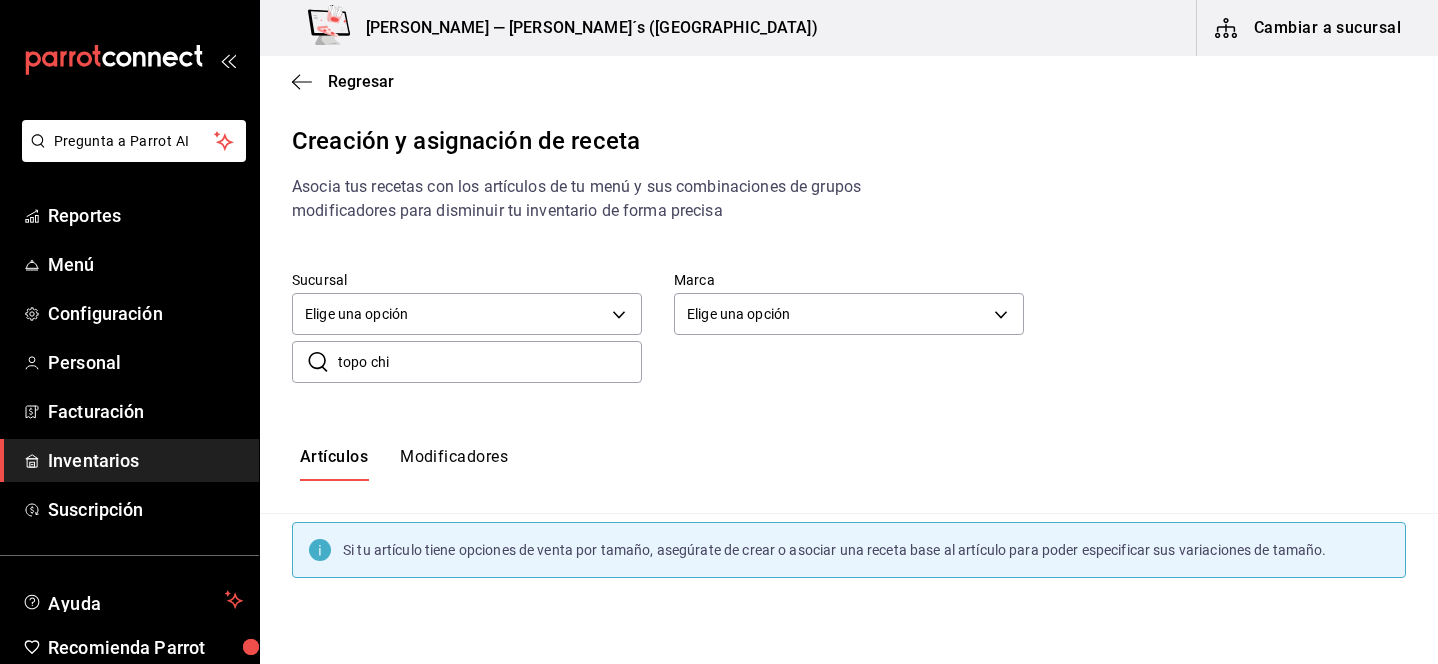 click on "topo chi" at bounding box center (490, 362) 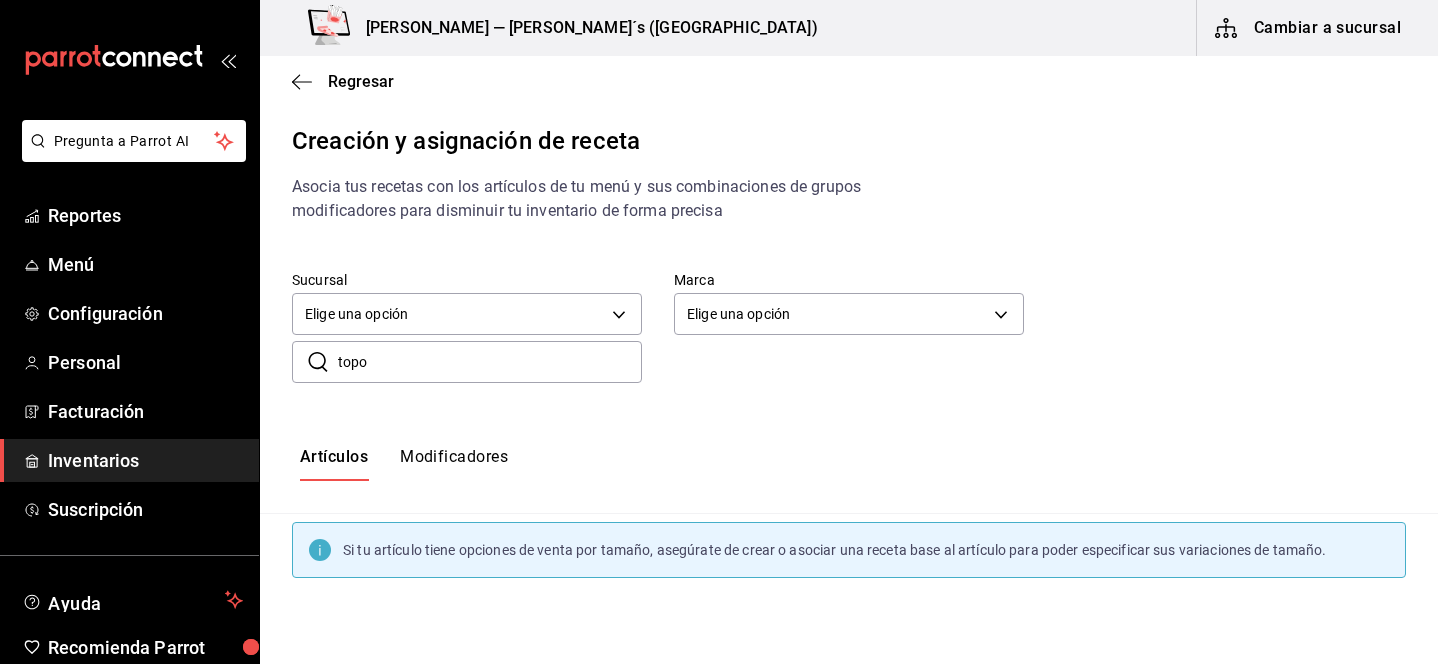 type on "topo" 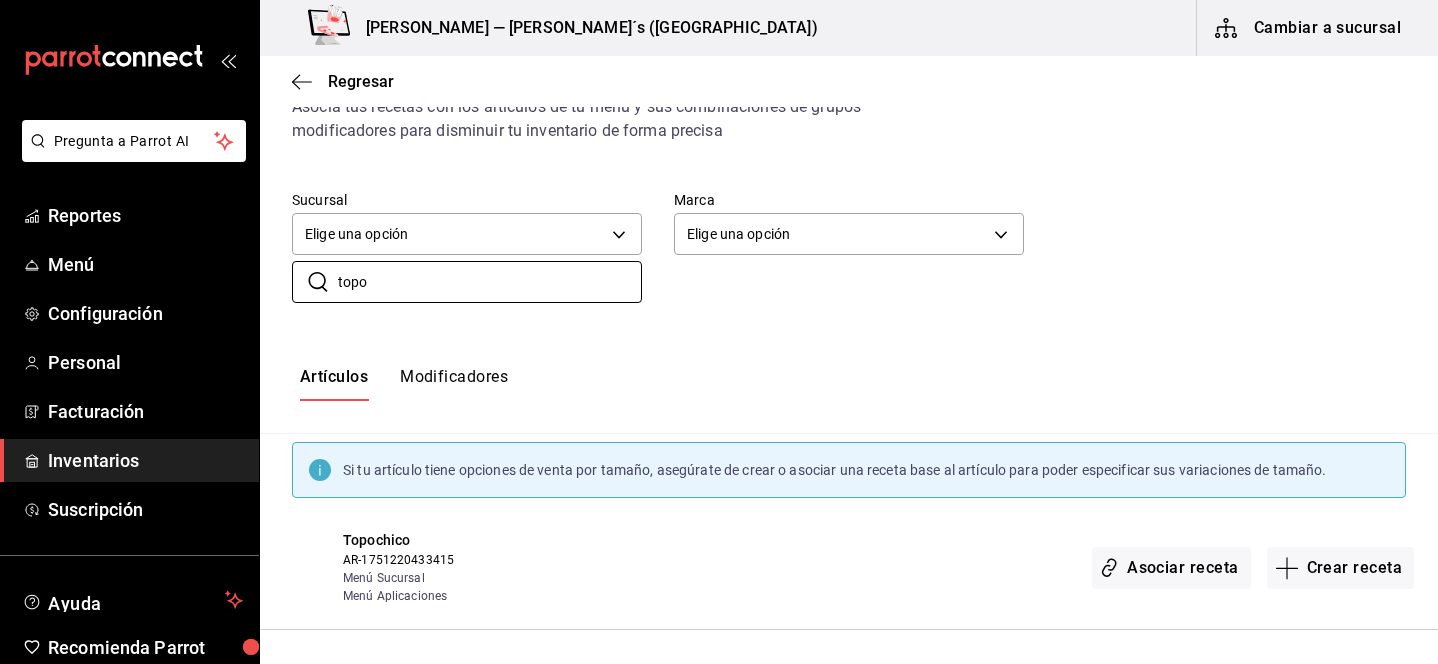 scroll, scrollTop: 72, scrollLeft: 0, axis: vertical 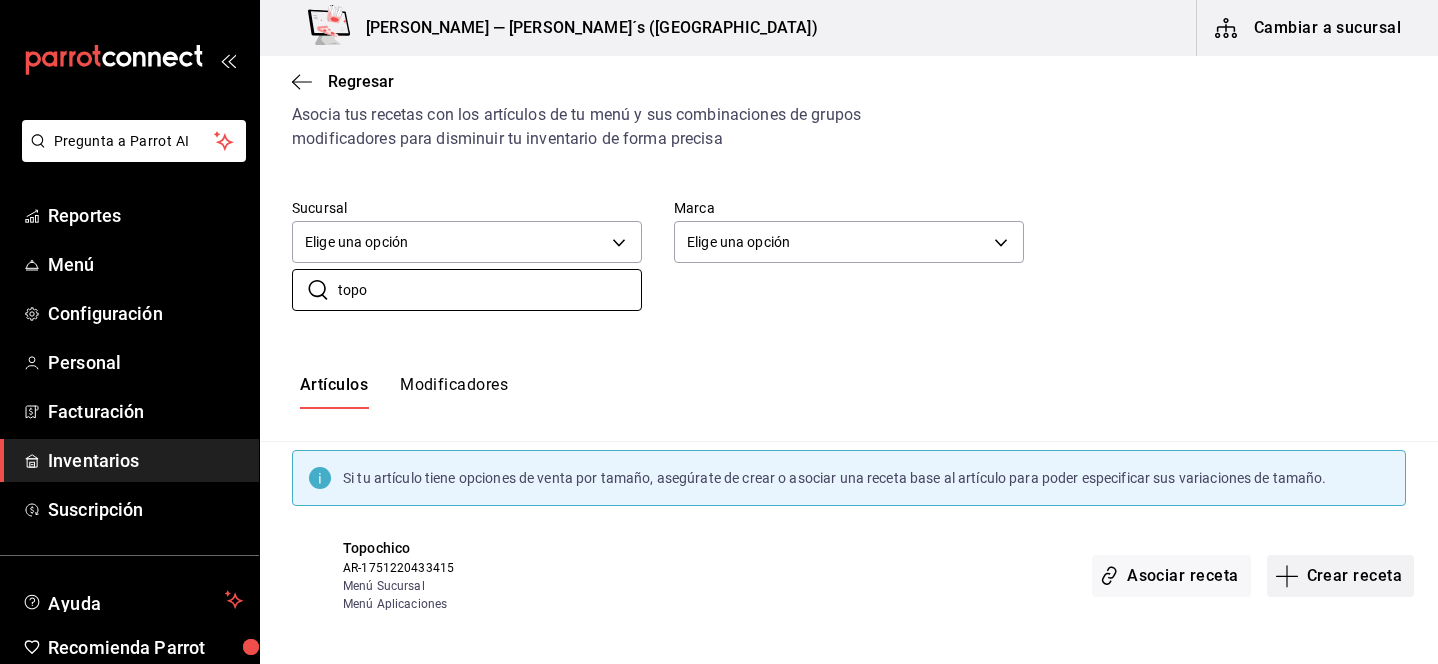 click on "Crear receta" at bounding box center [1341, 576] 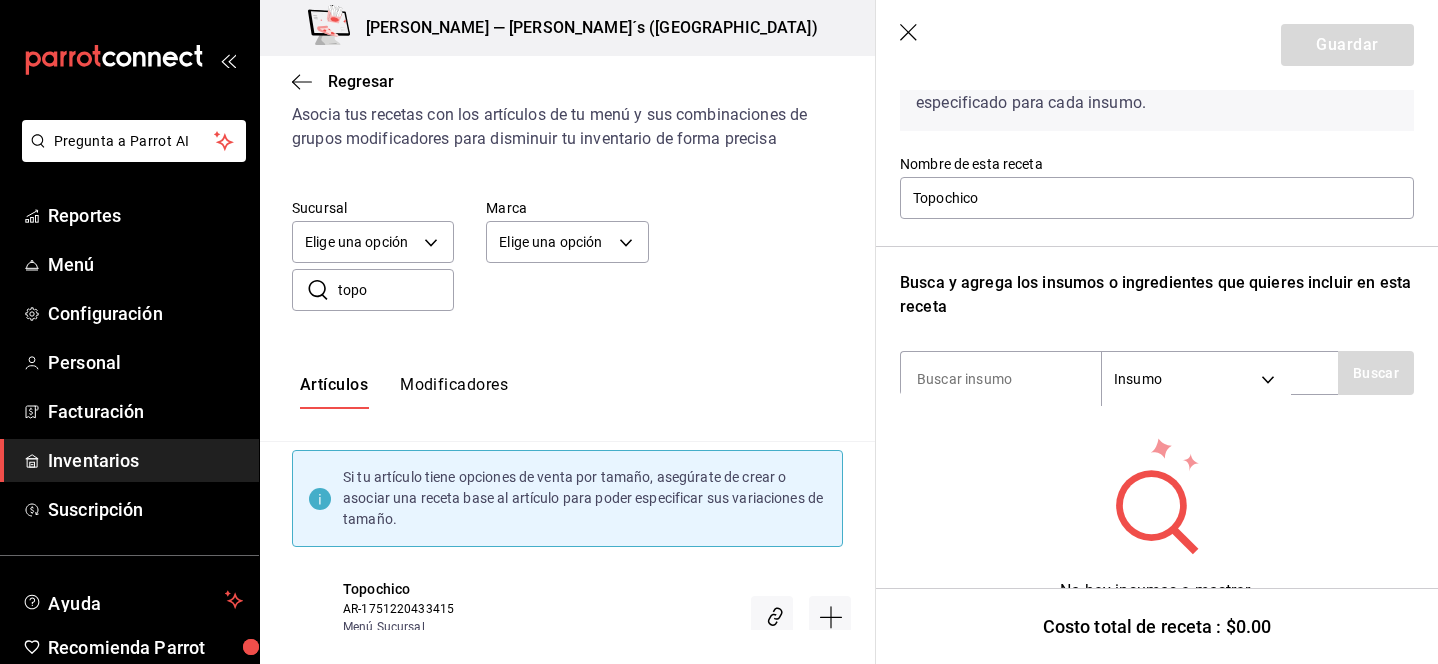 scroll, scrollTop: 171, scrollLeft: 0, axis: vertical 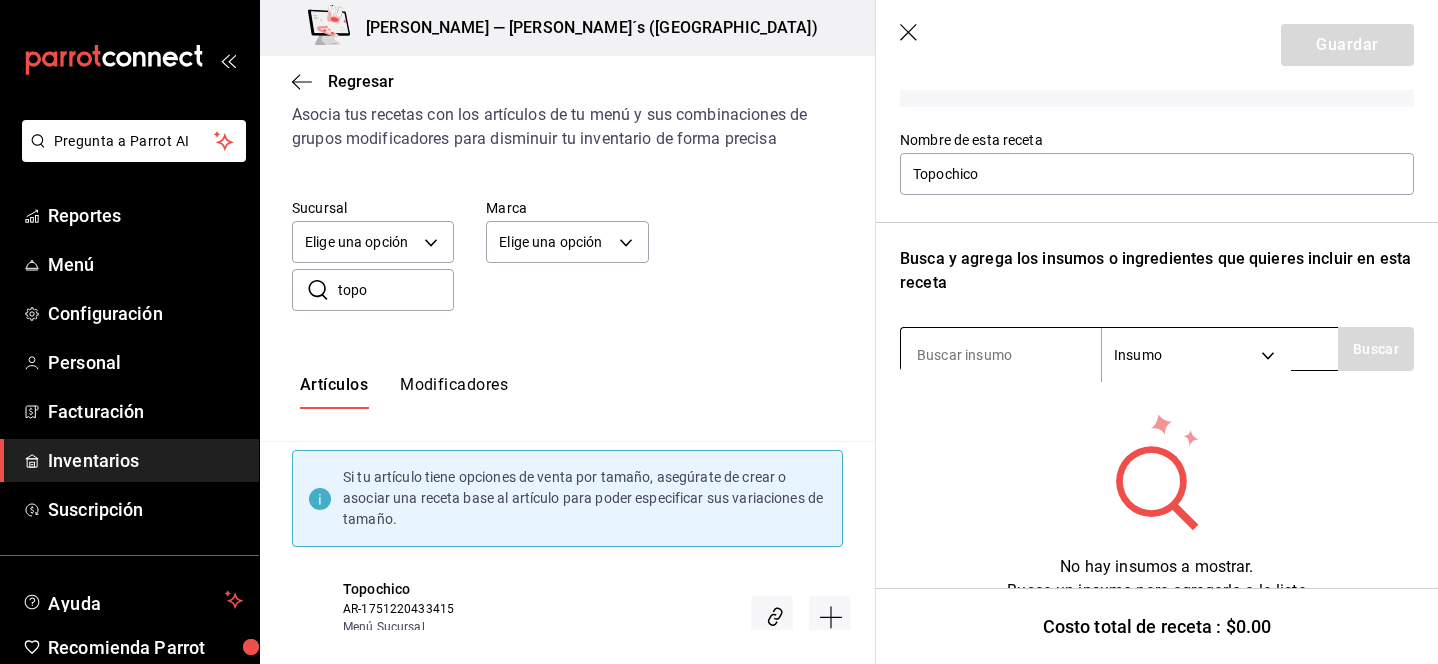 click at bounding box center [1001, 355] 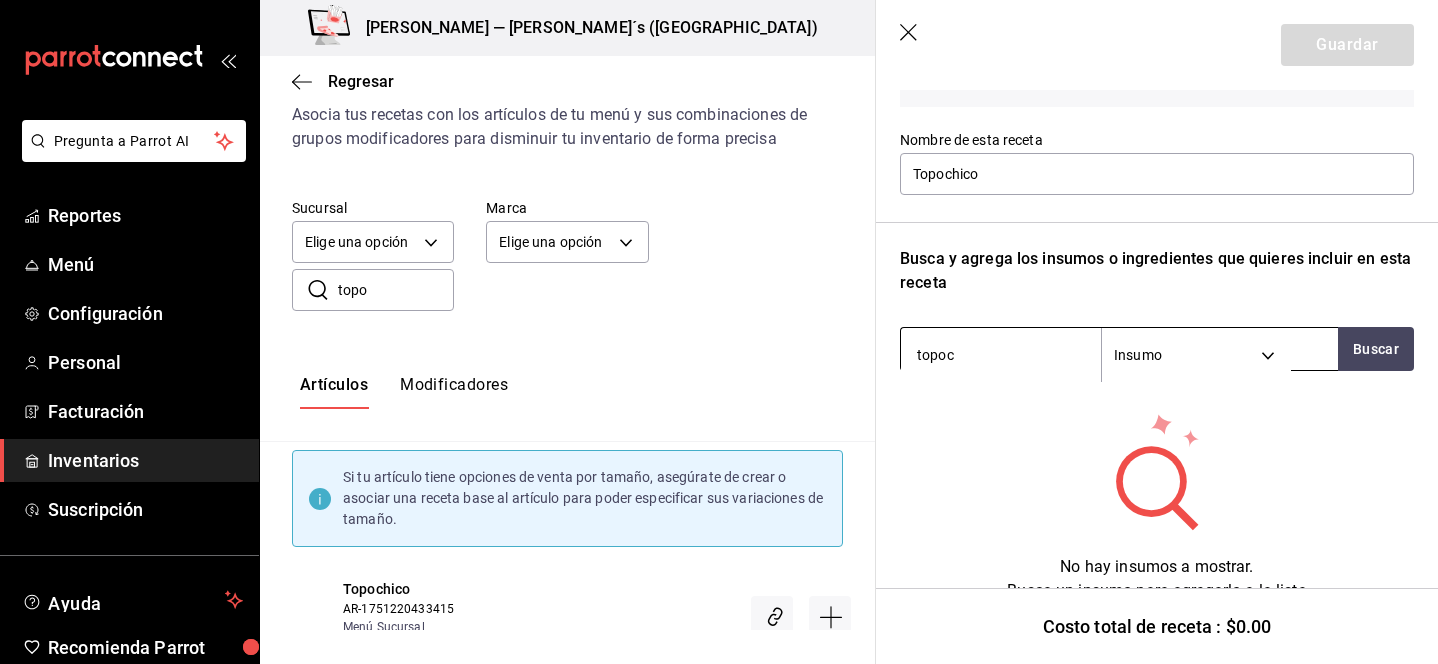 type on "topo" 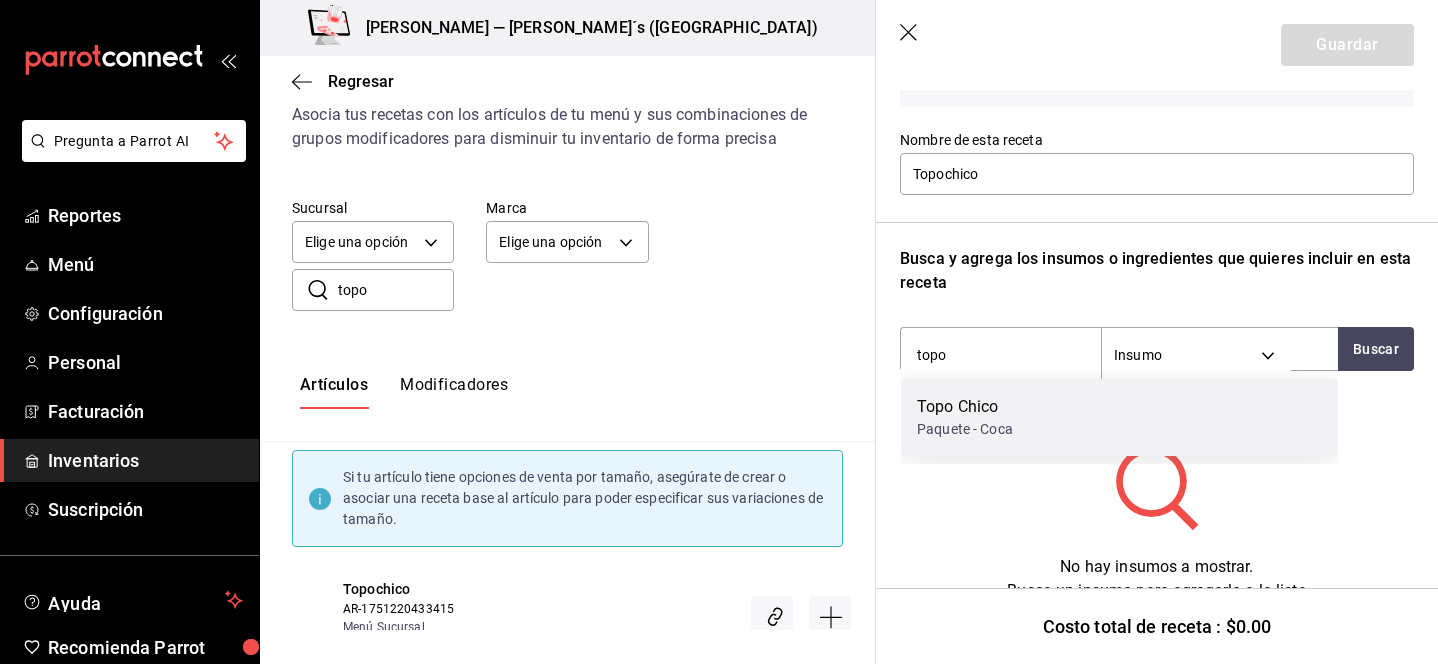 click on "Topo Chico Paquete - Coca" at bounding box center [1119, 417] 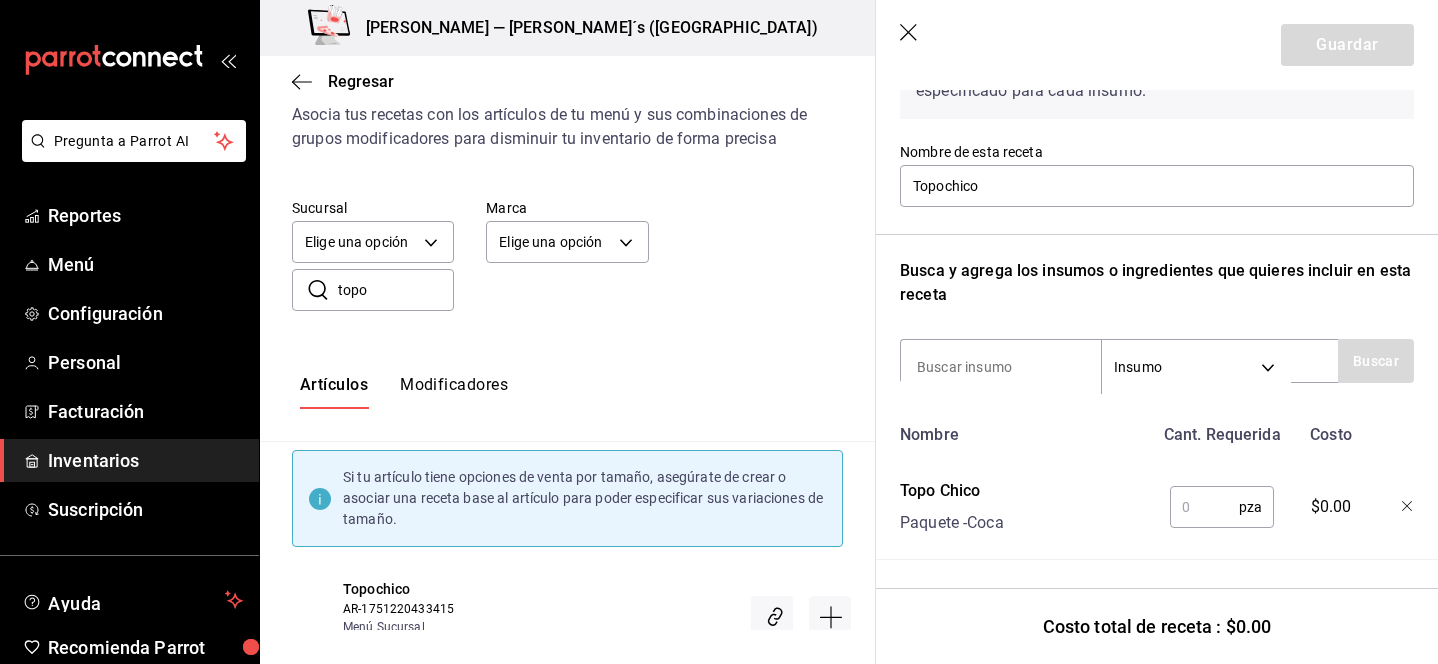 scroll, scrollTop: 159, scrollLeft: 0, axis: vertical 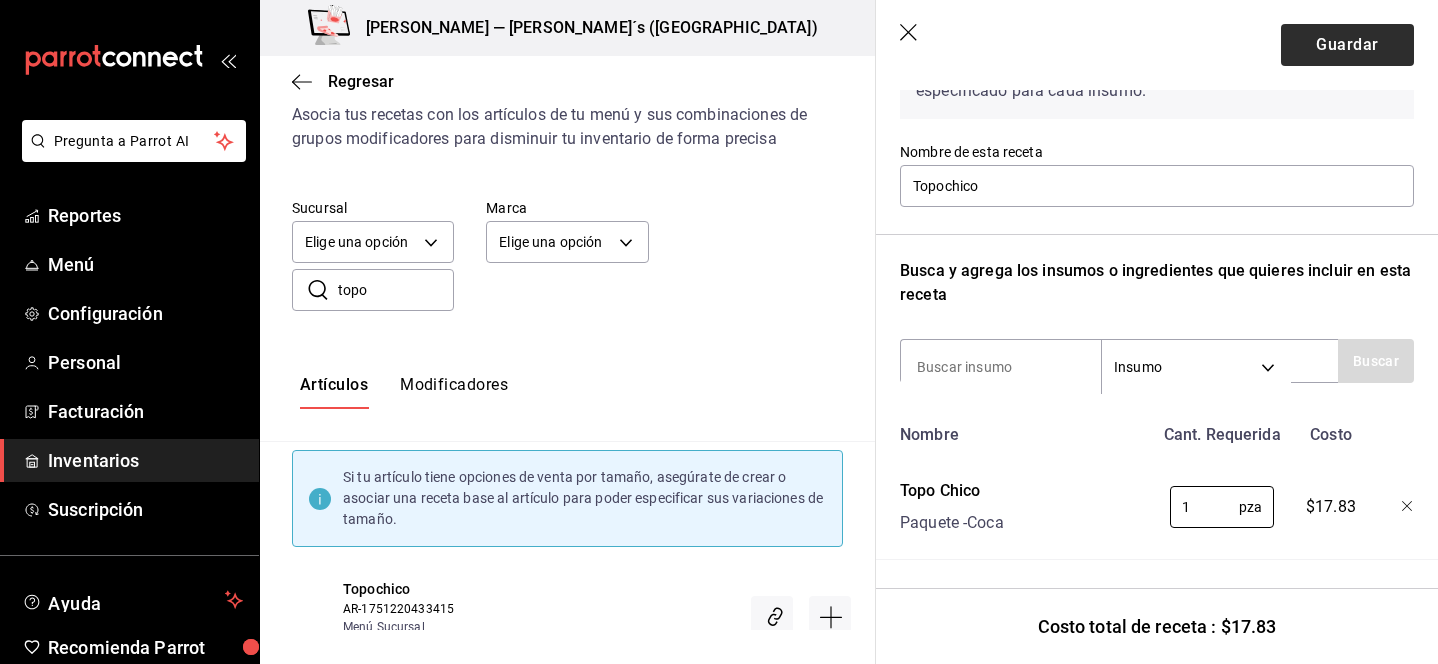 type on "1" 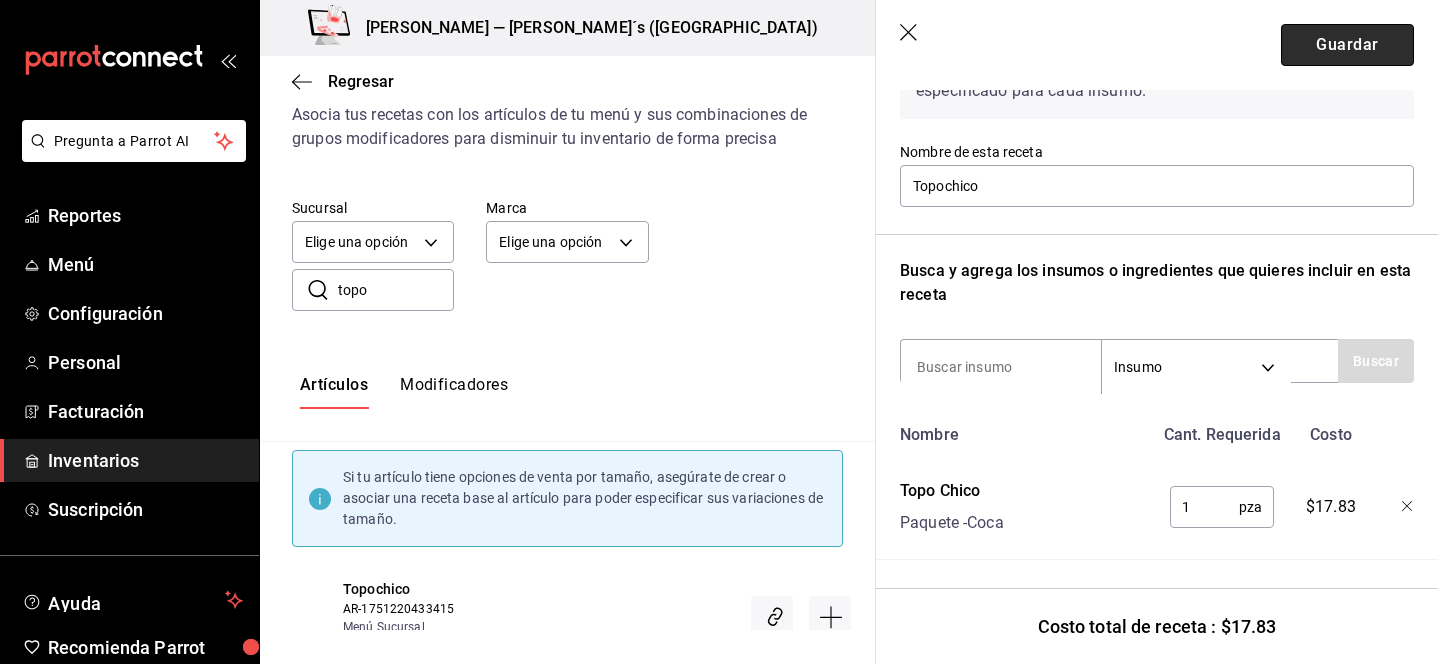 click on "Guardar" at bounding box center [1347, 45] 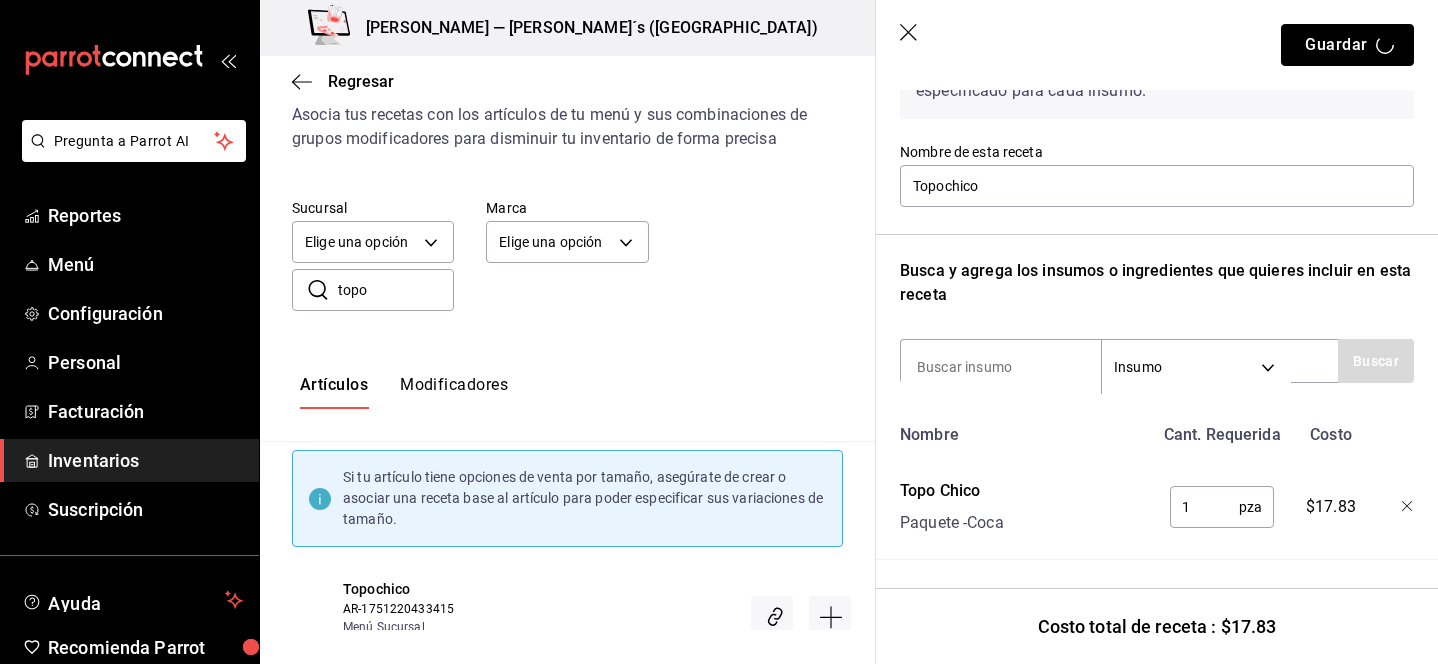 scroll, scrollTop: 0, scrollLeft: 0, axis: both 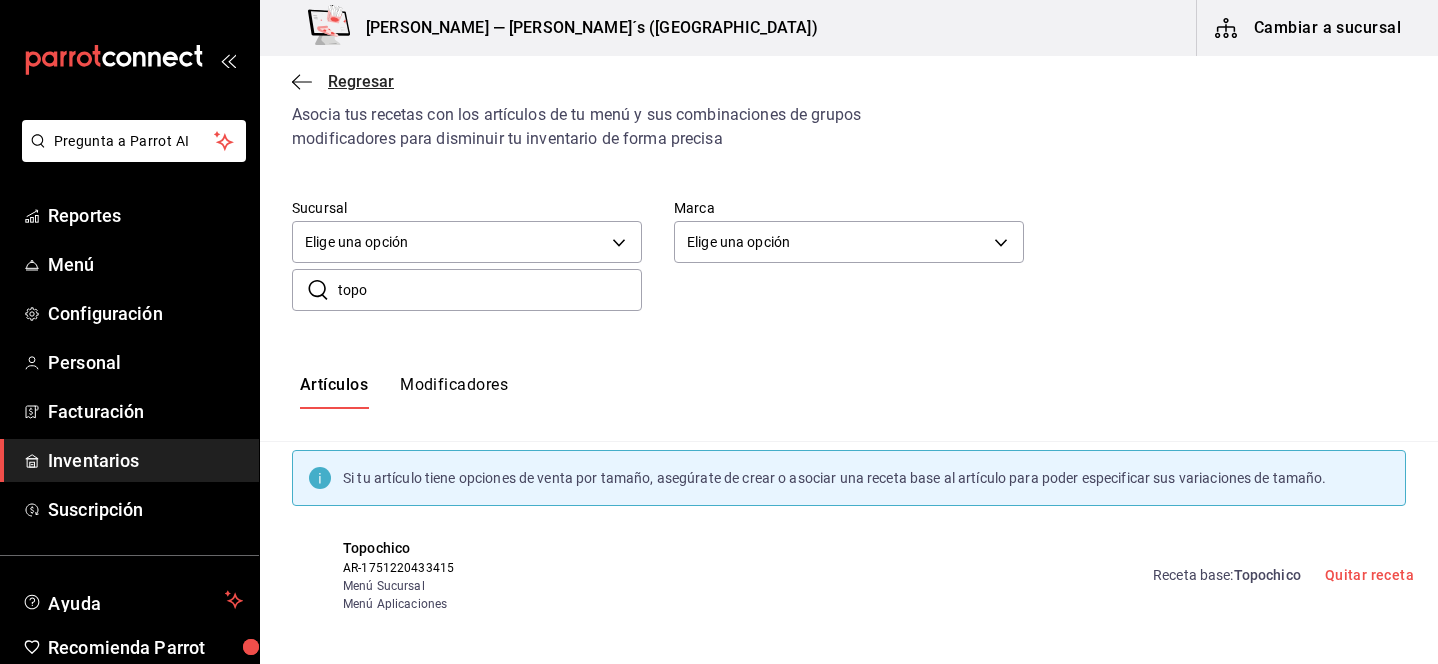click on "Regresar" at bounding box center [361, 81] 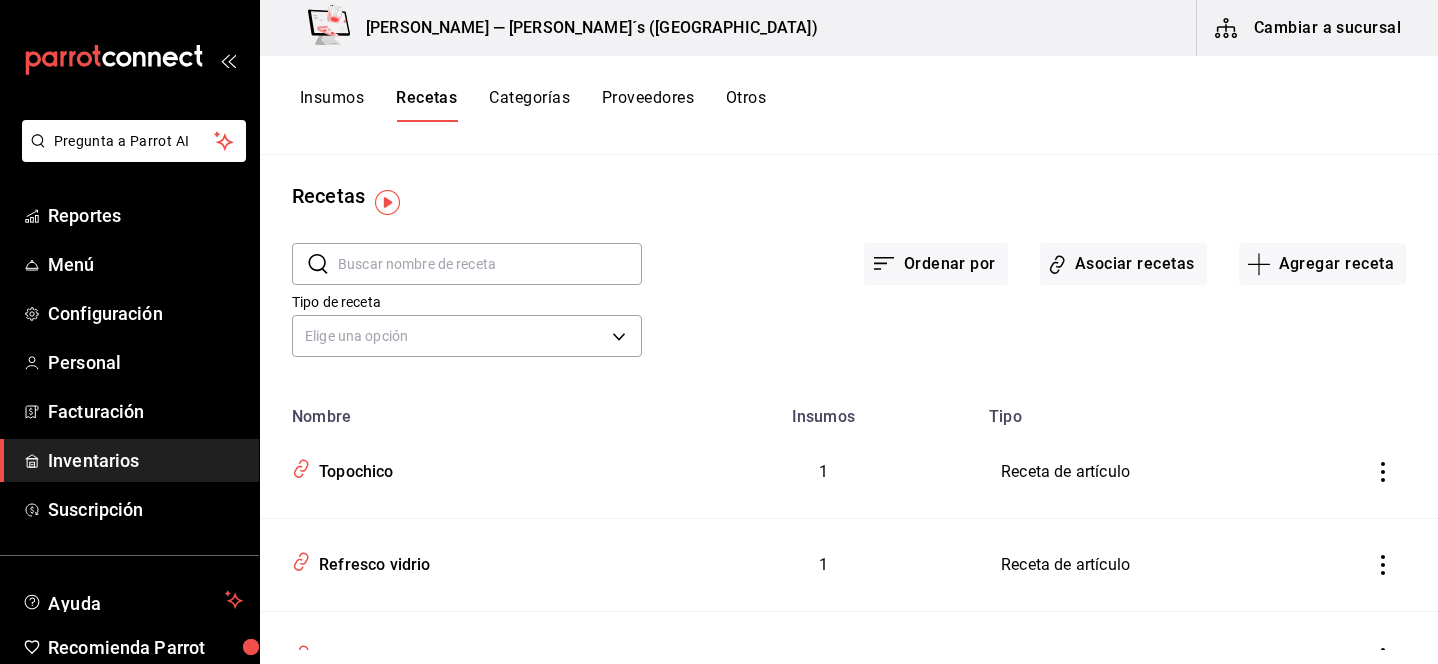 scroll, scrollTop: 0, scrollLeft: 0, axis: both 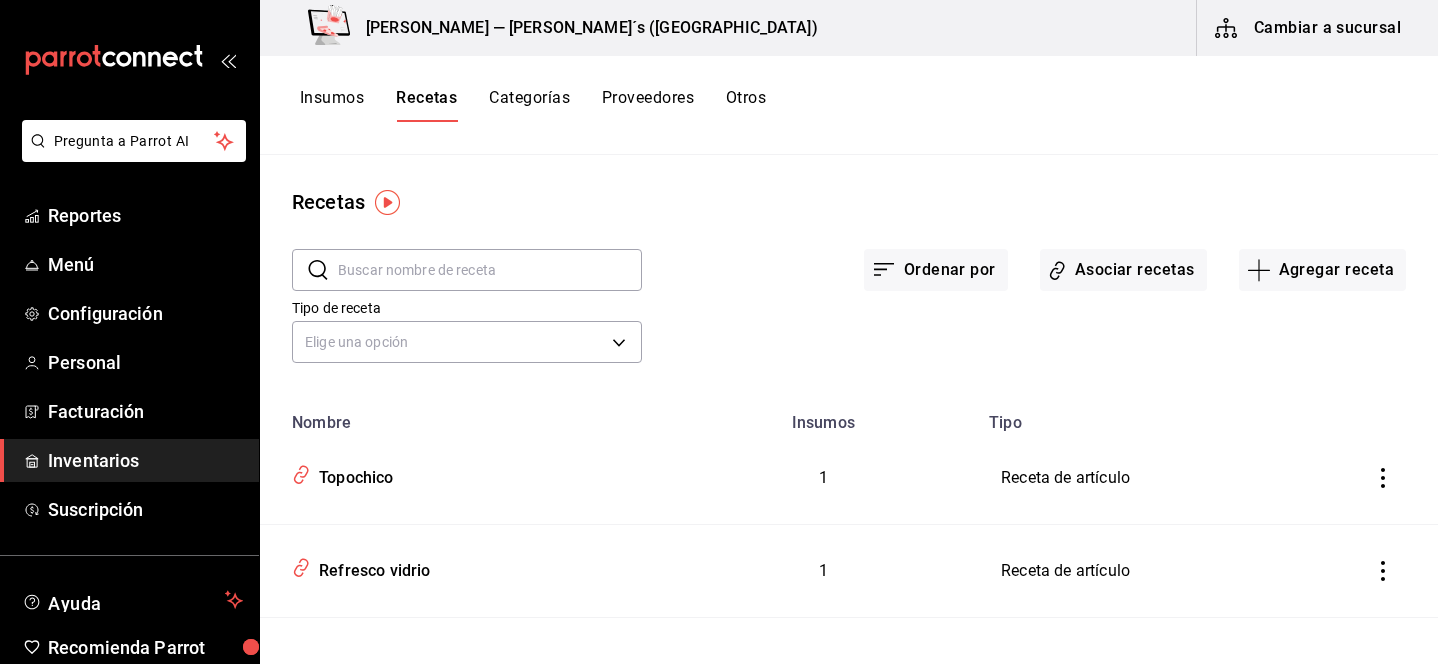 click on "Categorías" at bounding box center (529, 105) 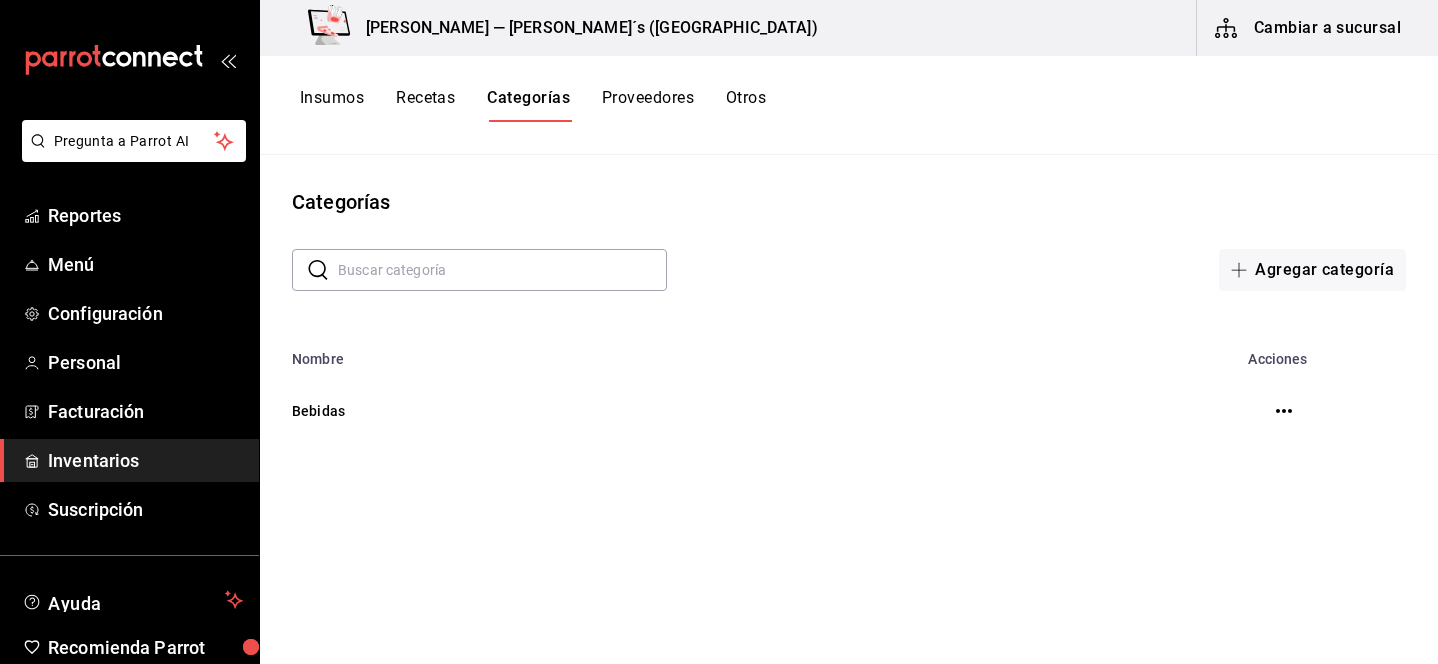 click at bounding box center (1284, 411) 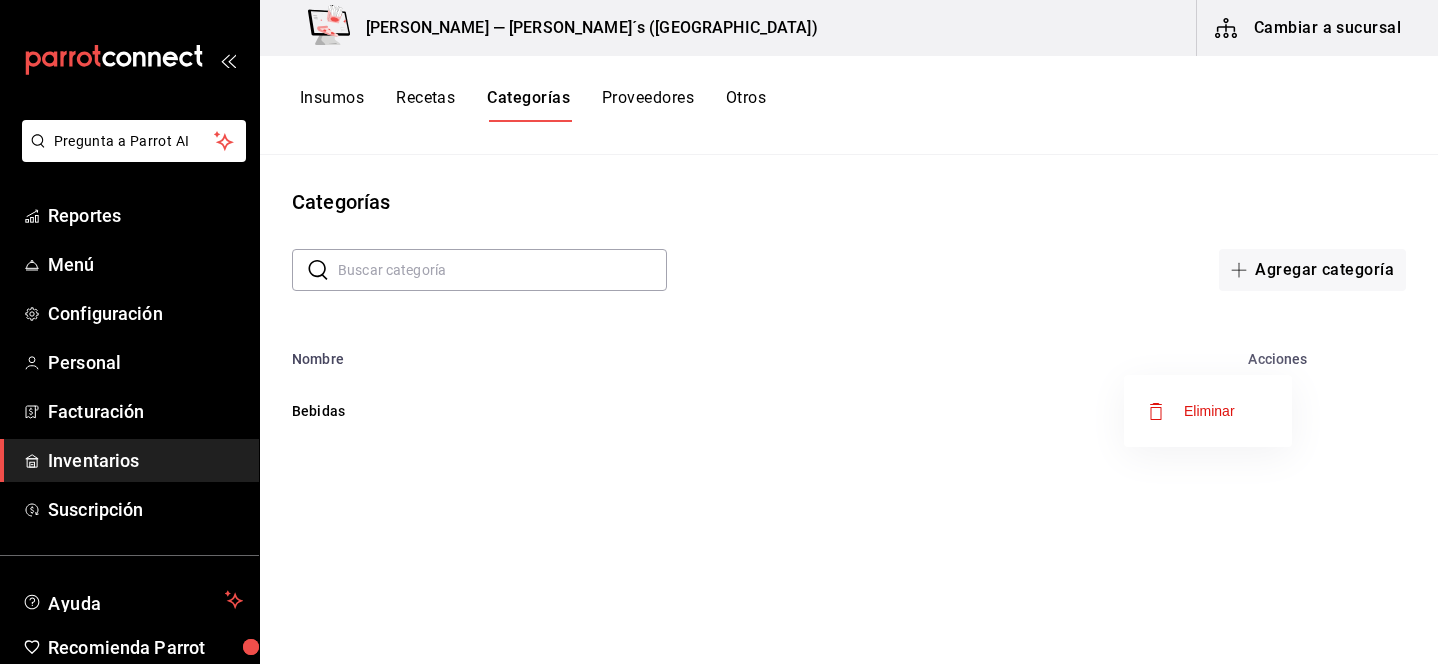 click at bounding box center [719, 332] 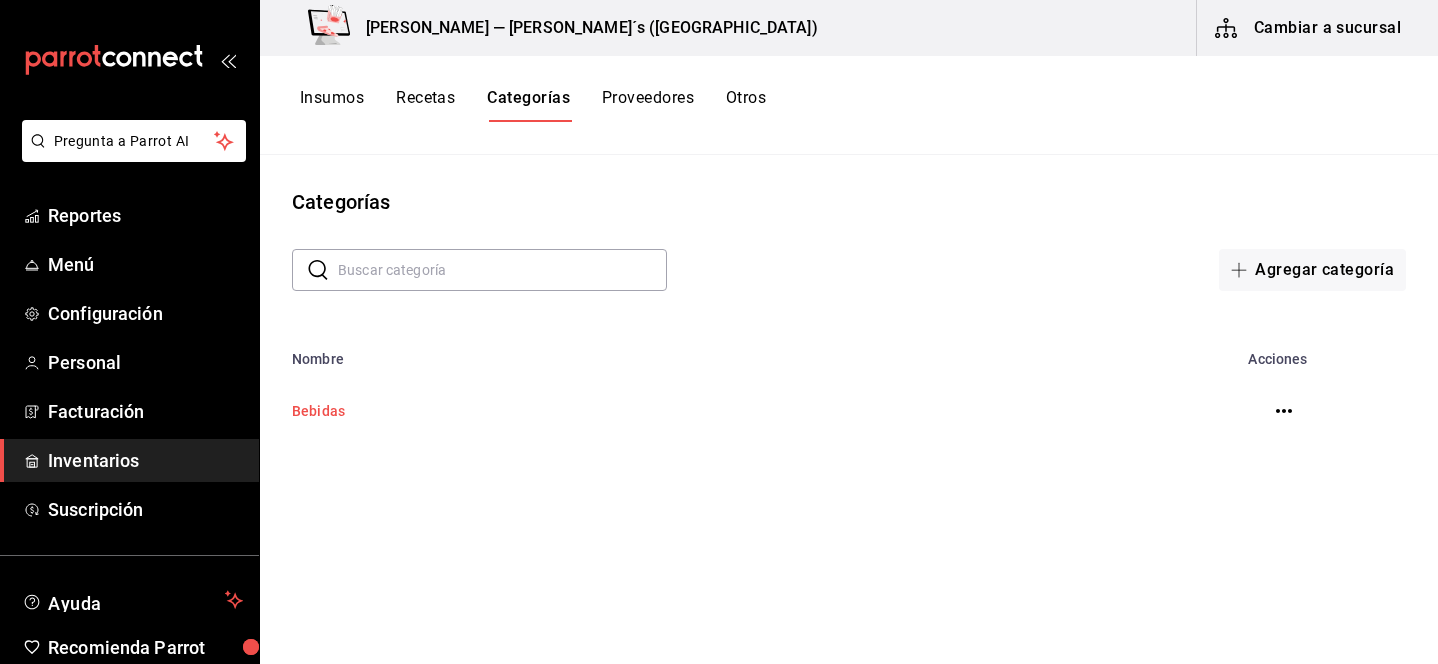 click on "Bebidas" at bounding box center (699, 411) 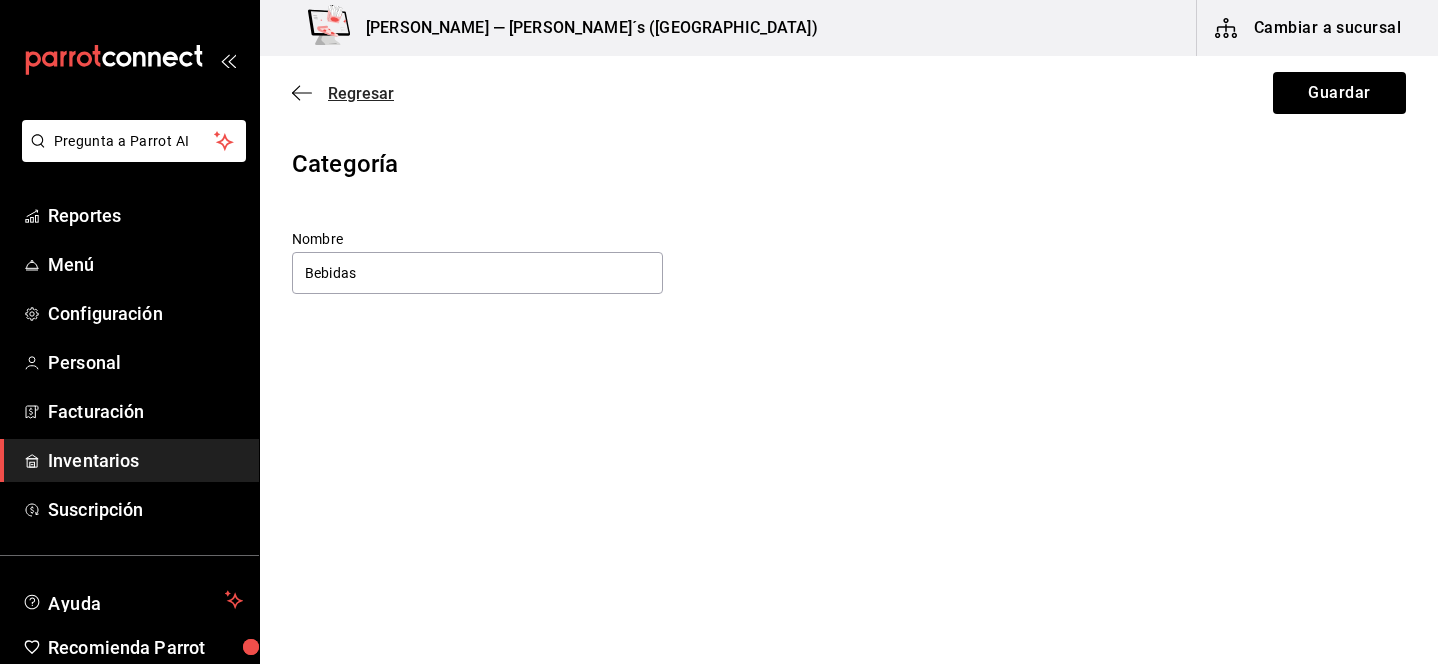 click on "Regresar" at bounding box center (361, 93) 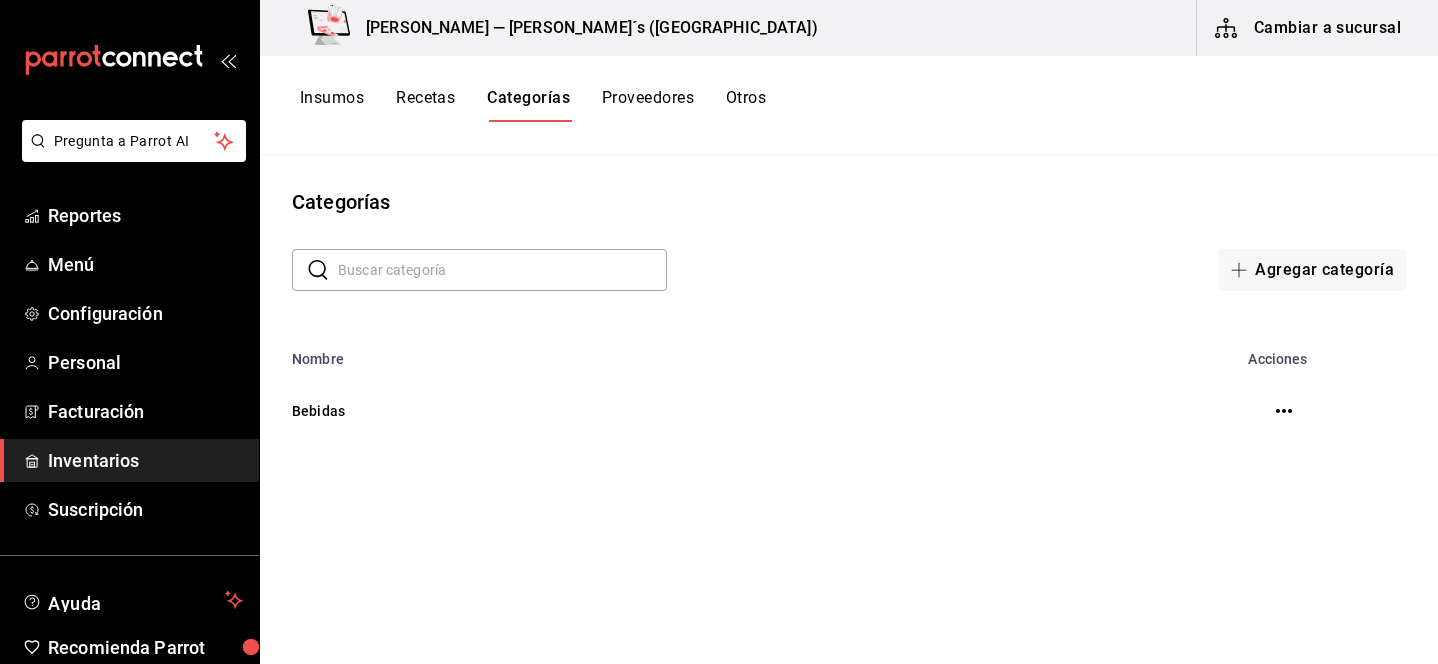 click on "Otros" at bounding box center (746, 105) 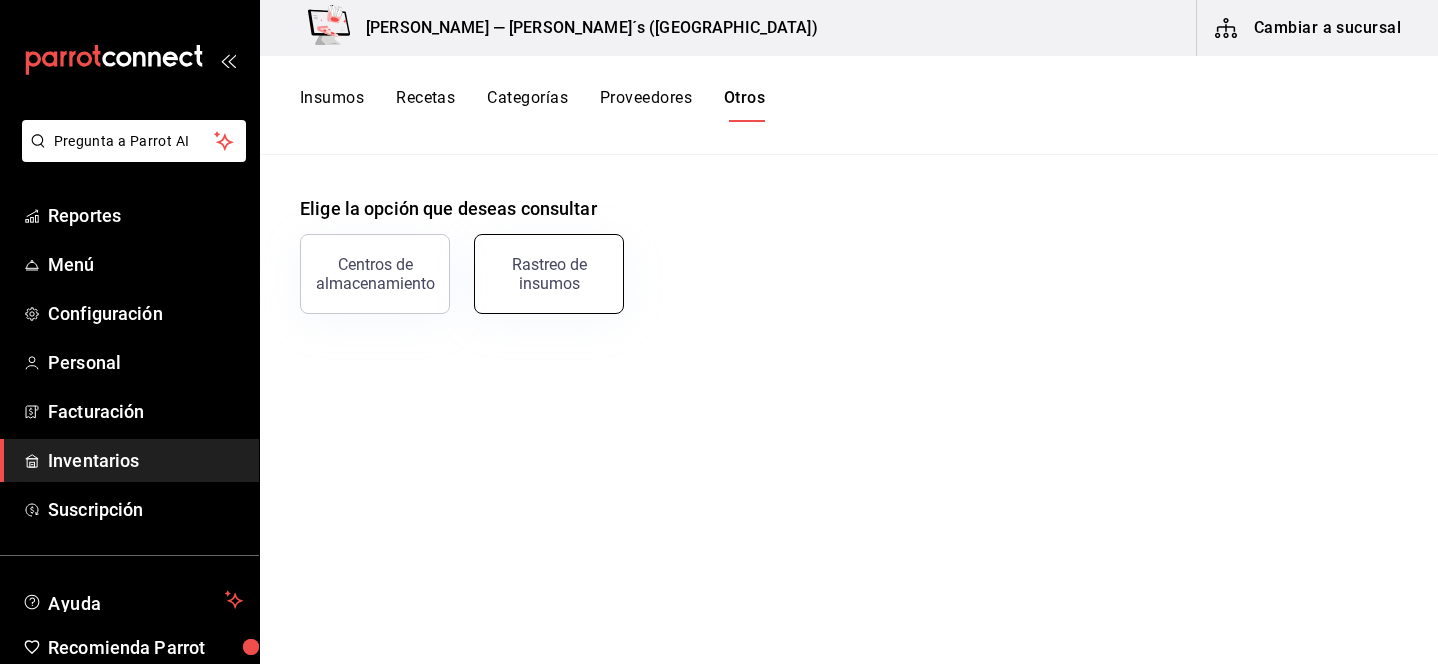 click on "Rastreo de insumos" at bounding box center (549, 274) 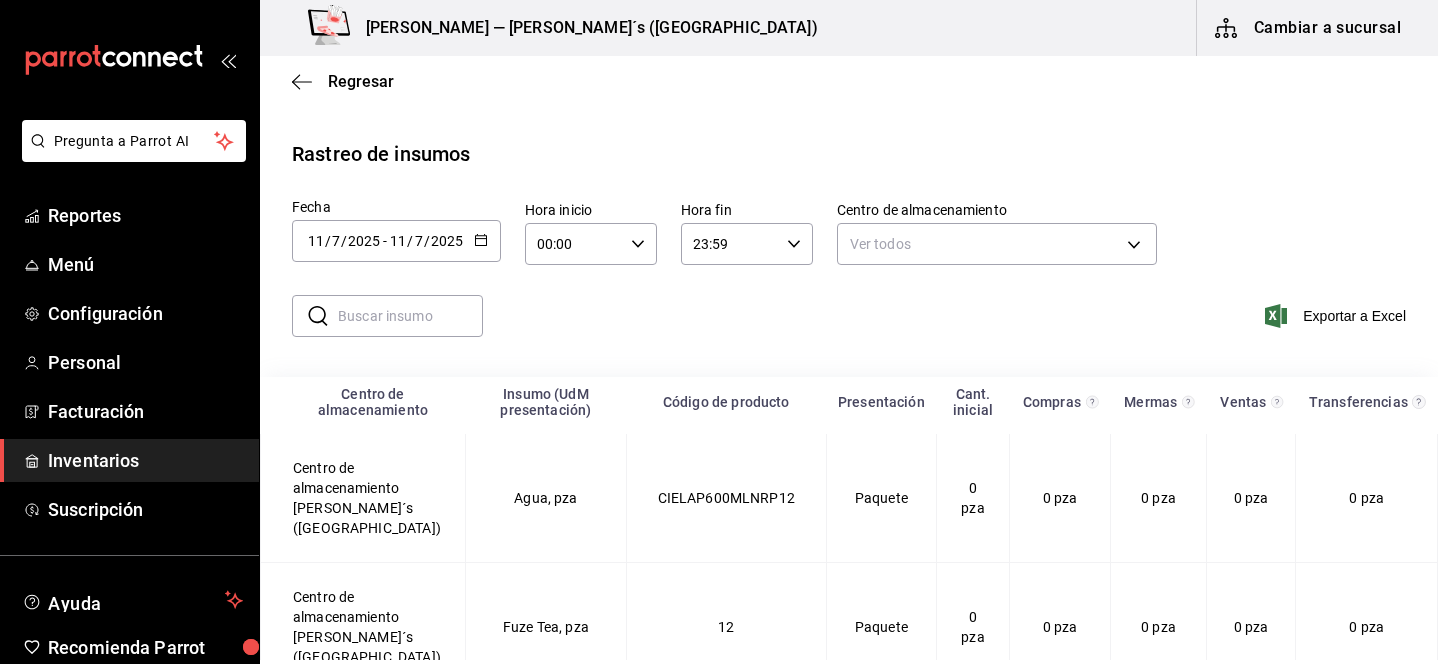 scroll, scrollTop: 0, scrollLeft: 0, axis: both 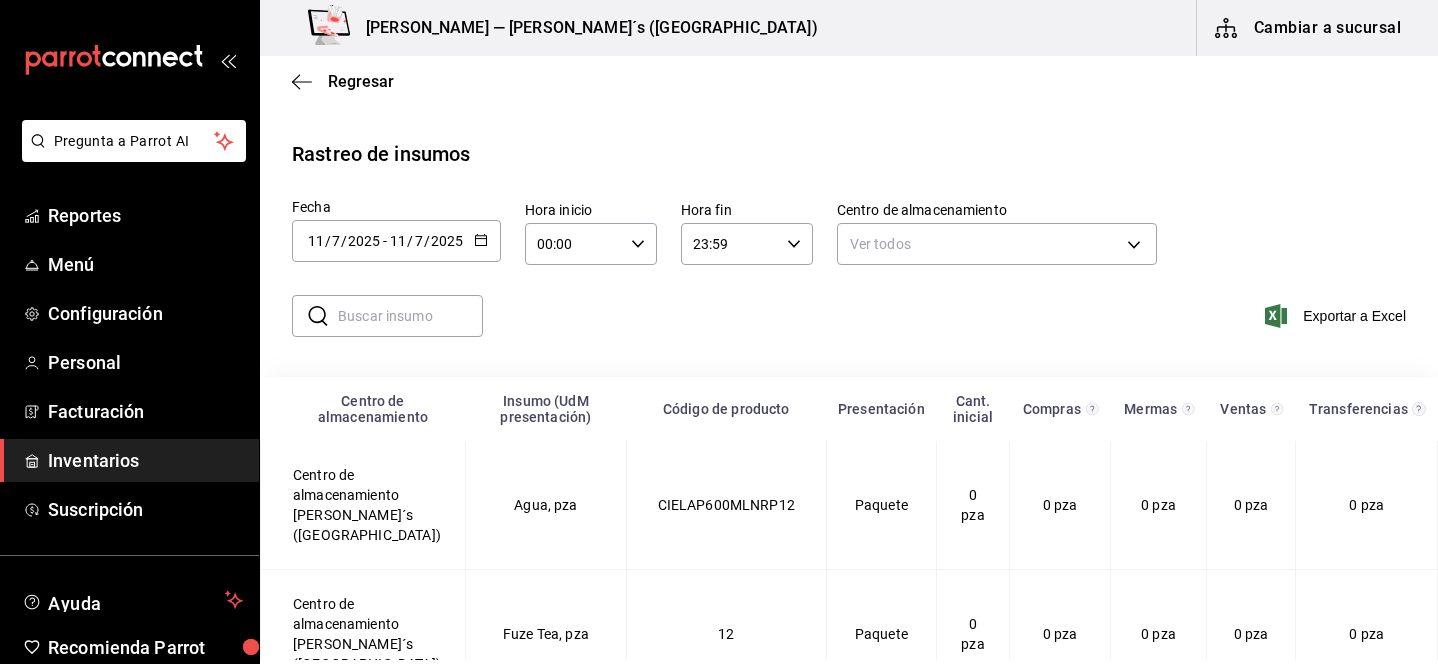 click on "Regresar" at bounding box center [849, 81] 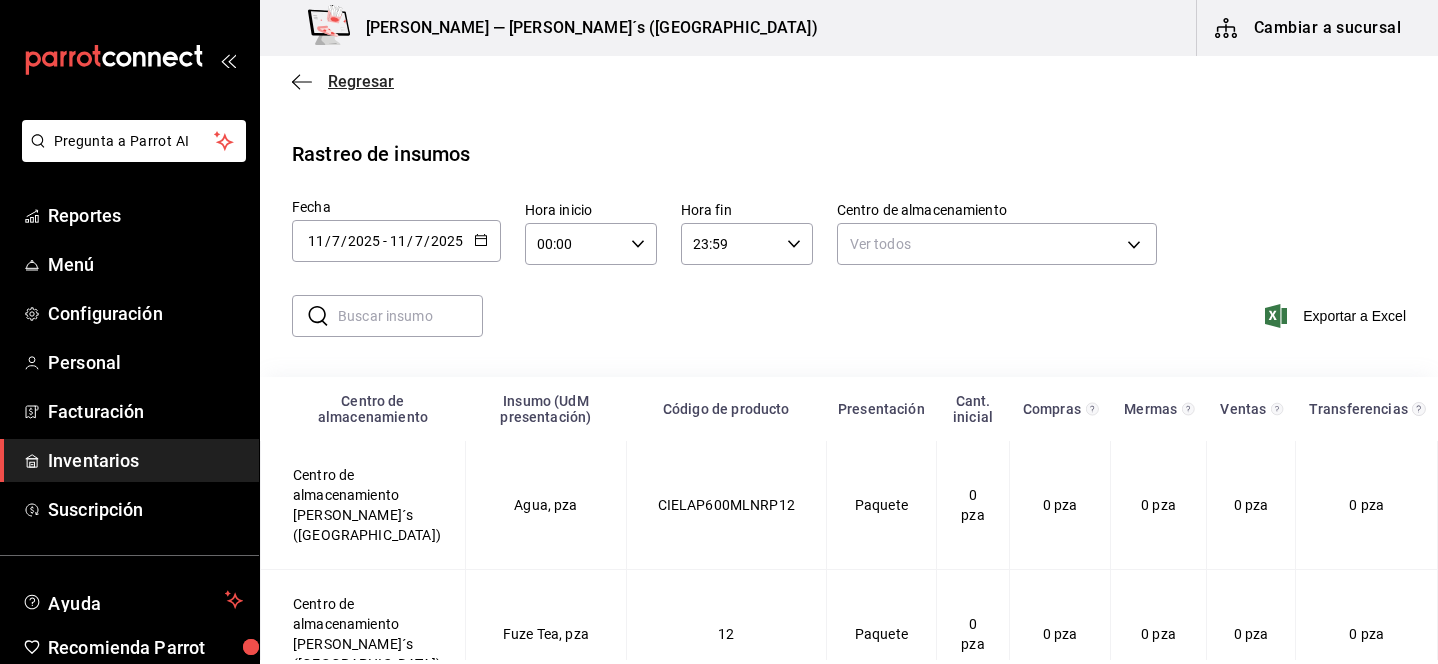 click on "Regresar" at bounding box center [361, 81] 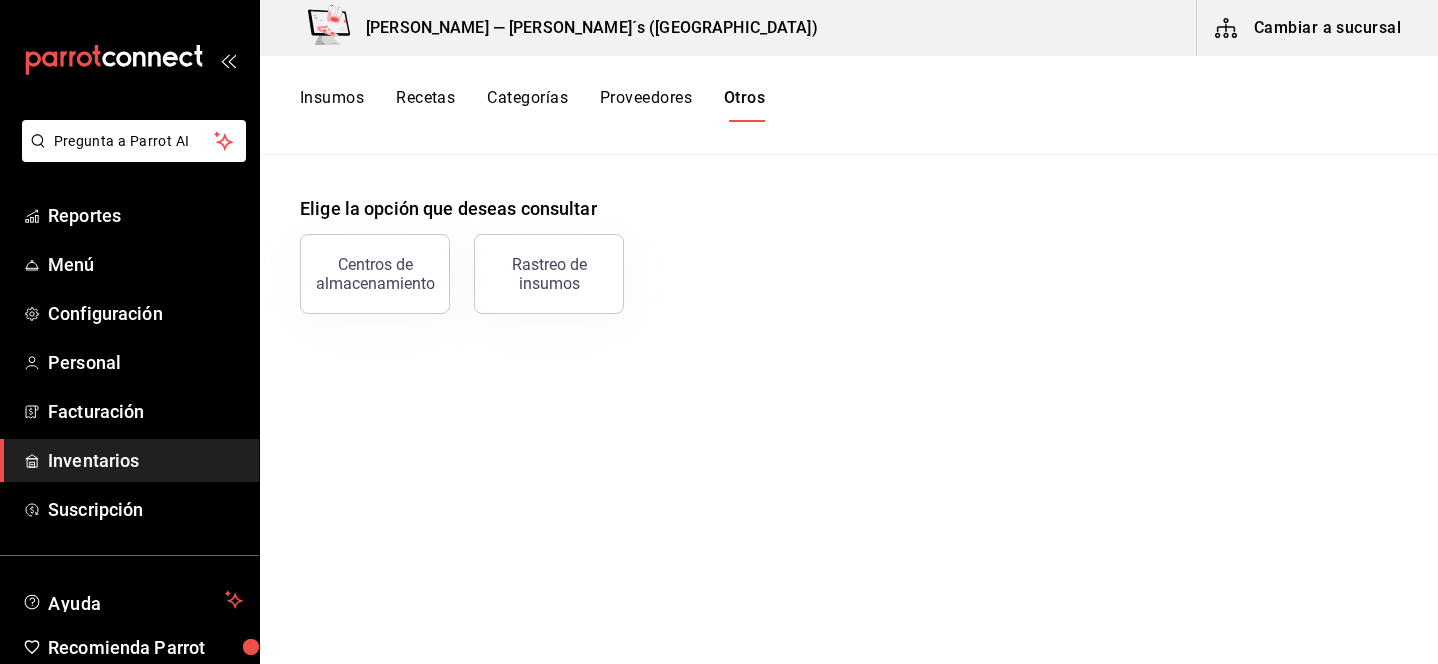 click on "Cambiar a sucursal" at bounding box center (1309, 28) 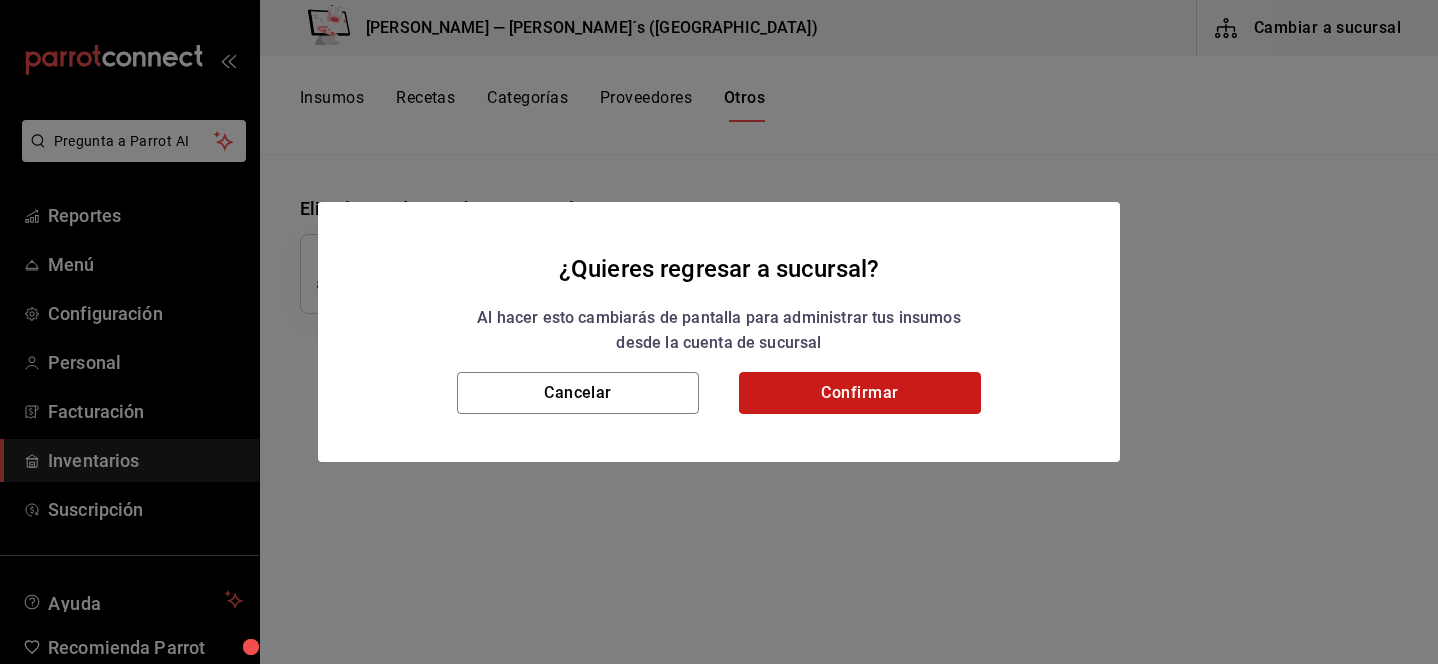 click on "Confirmar" at bounding box center (860, 393) 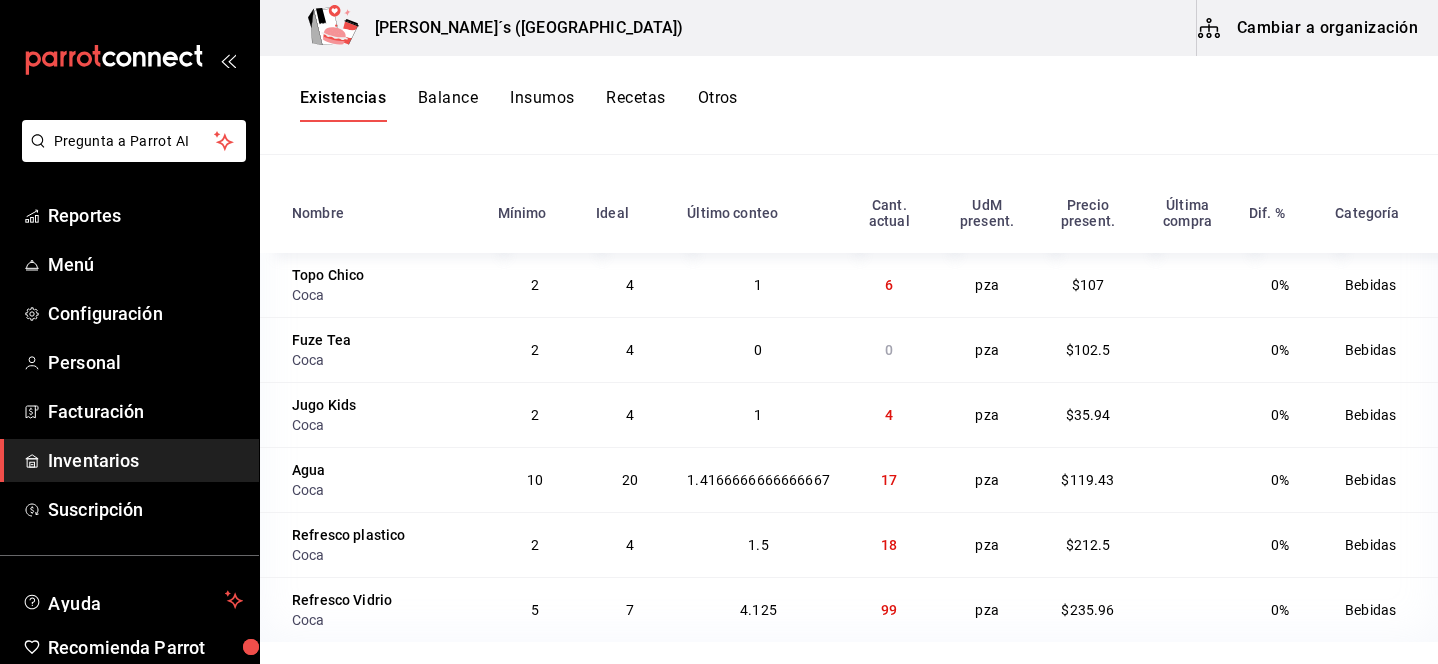 scroll, scrollTop: 0, scrollLeft: 0, axis: both 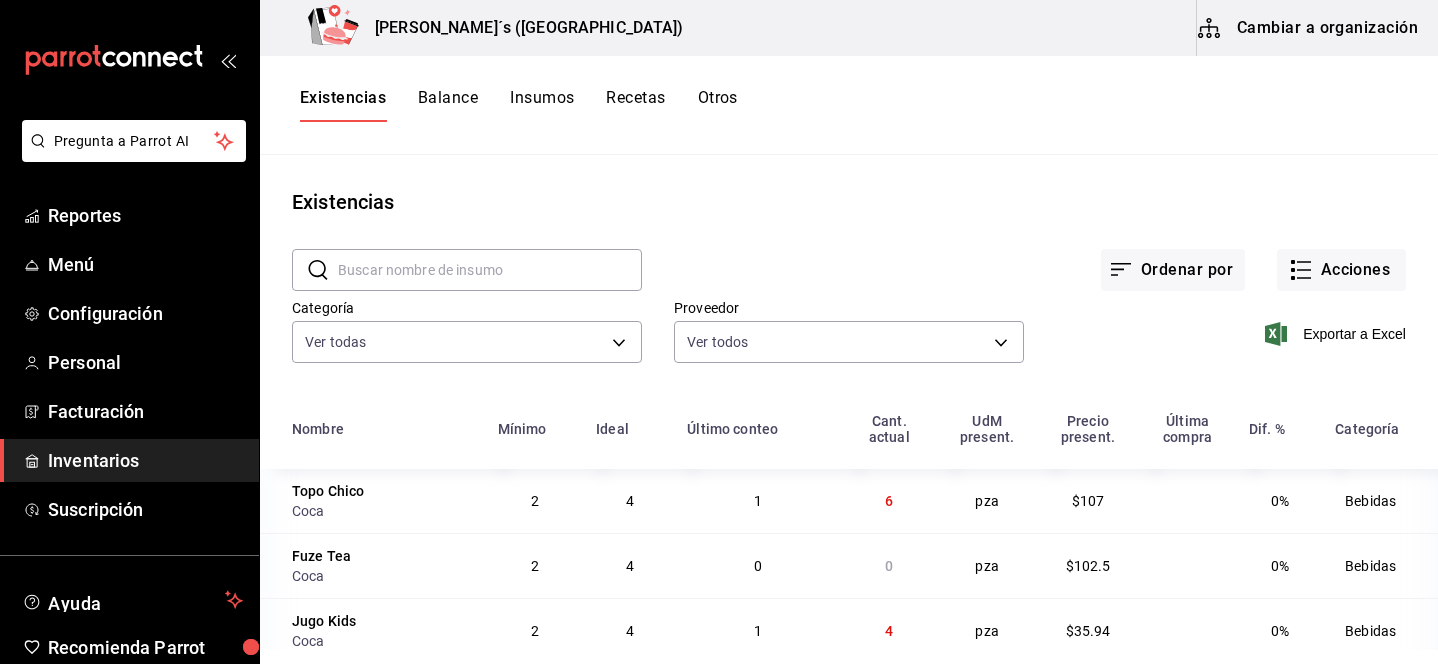 click on "Balance" at bounding box center [448, 105] 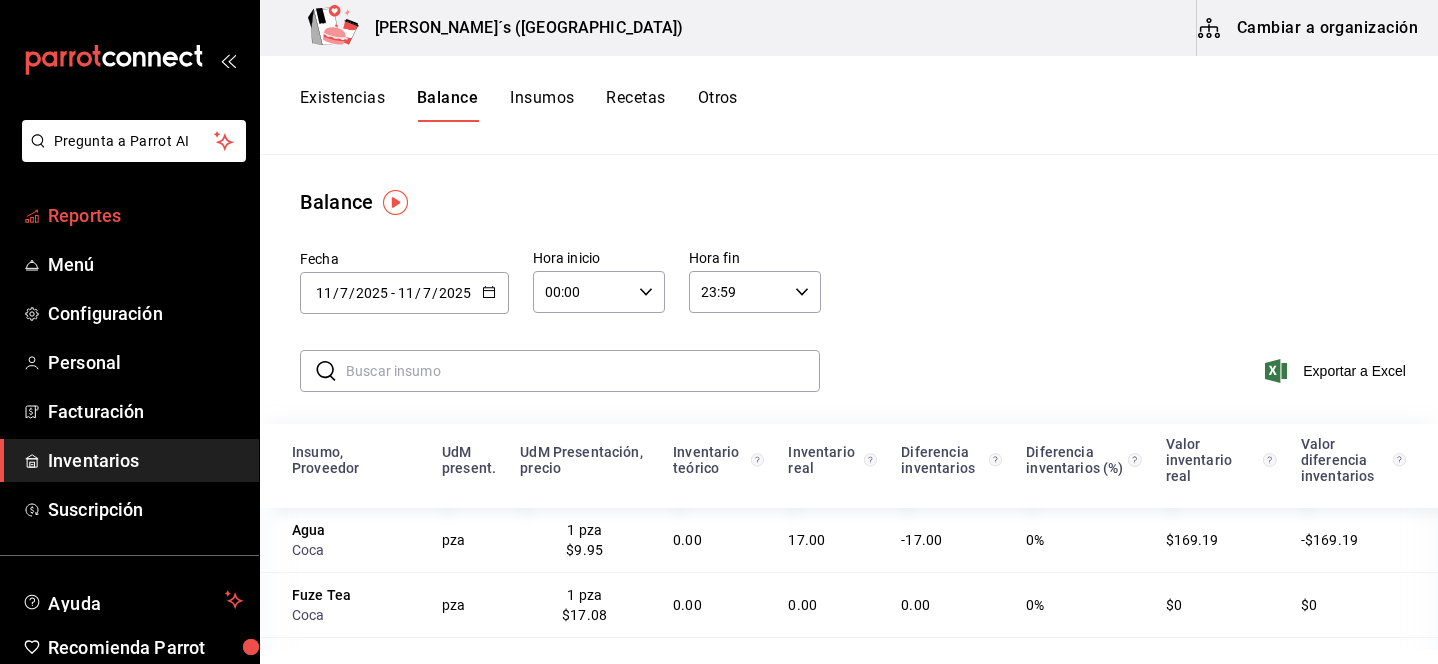 click on "Reportes" at bounding box center (145, 215) 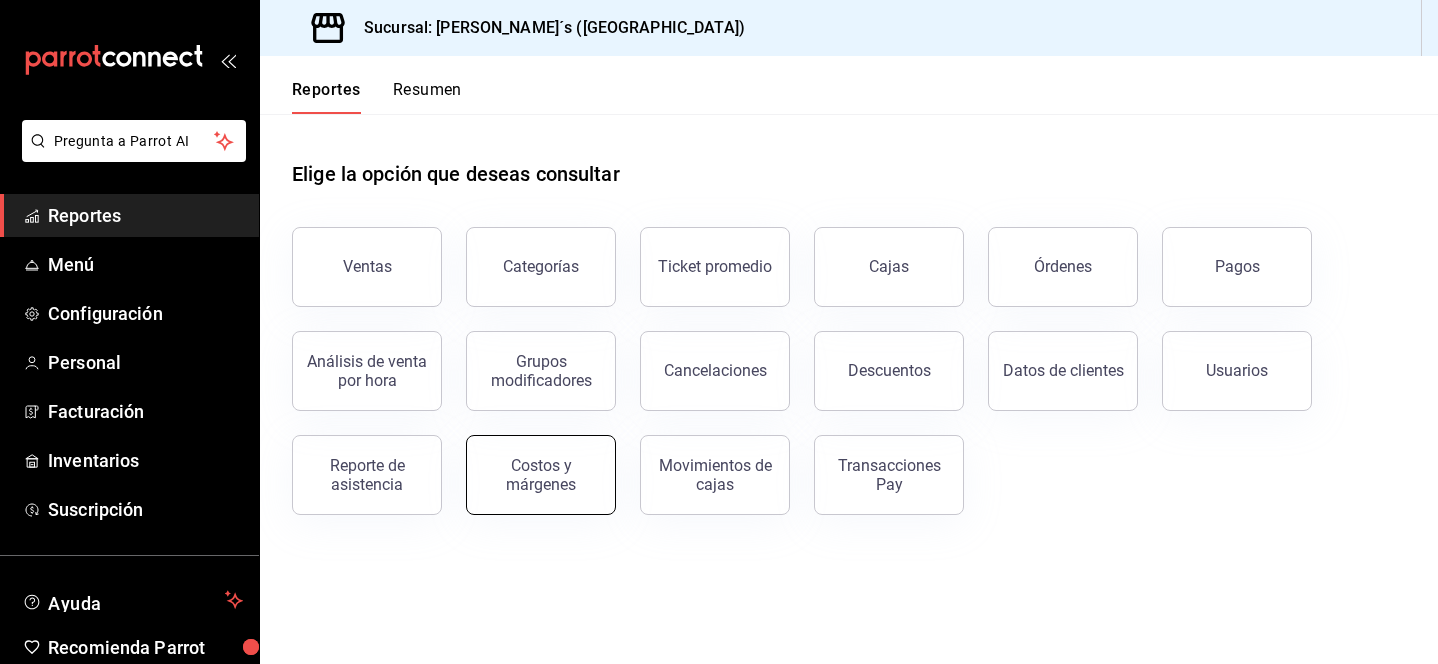 click on "Costos y márgenes" at bounding box center [541, 475] 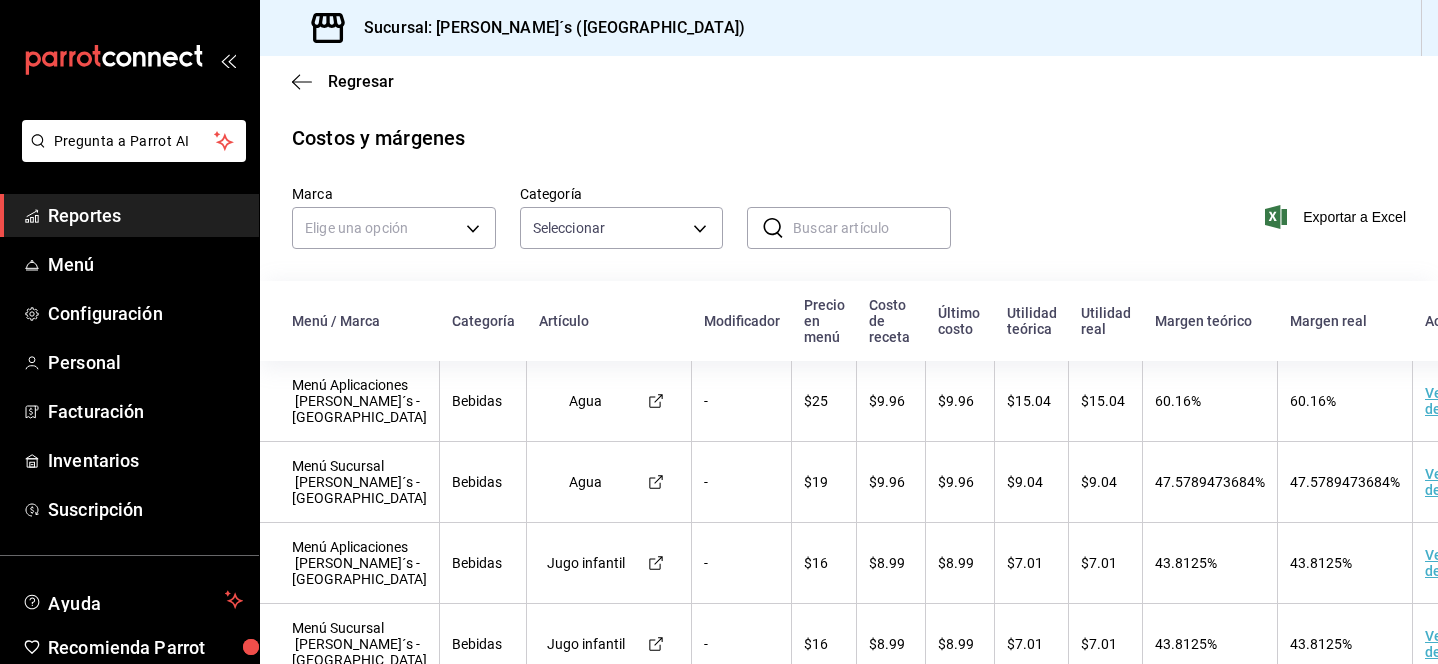 scroll, scrollTop: 0, scrollLeft: 52, axis: horizontal 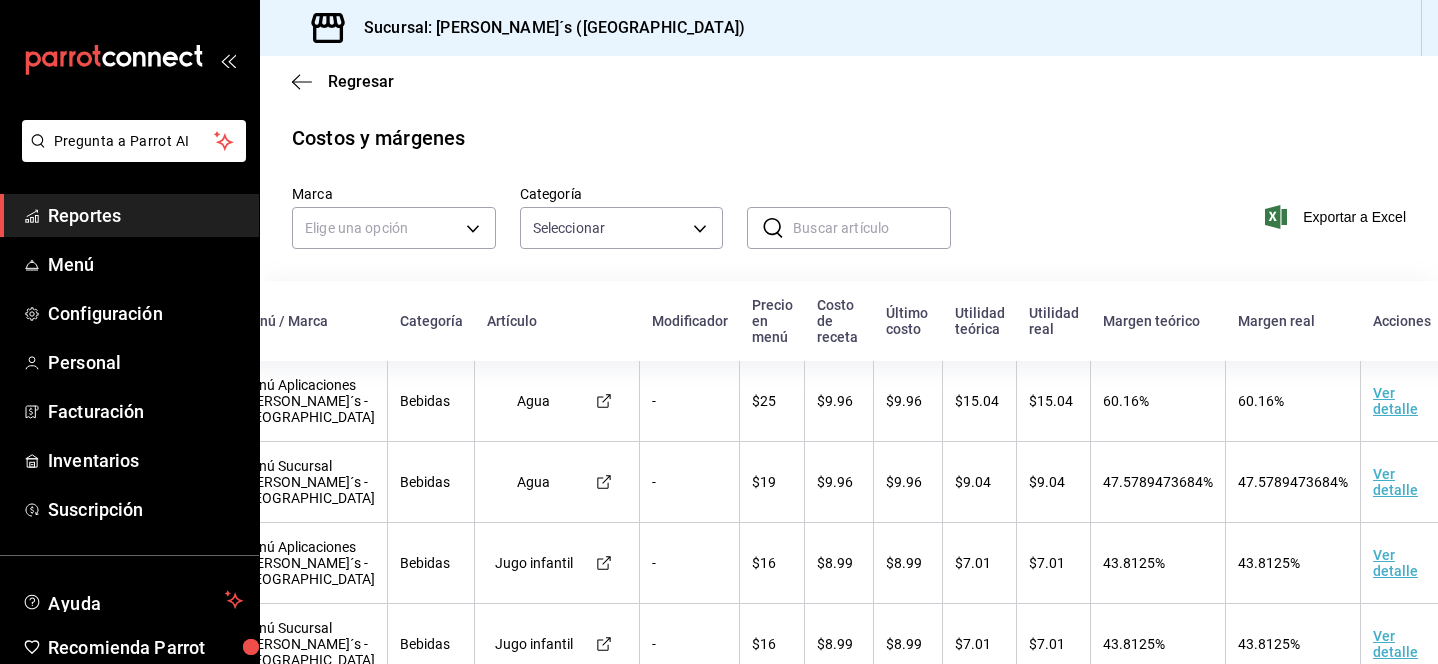click on "Ver detalle" at bounding box center (1412, 401) 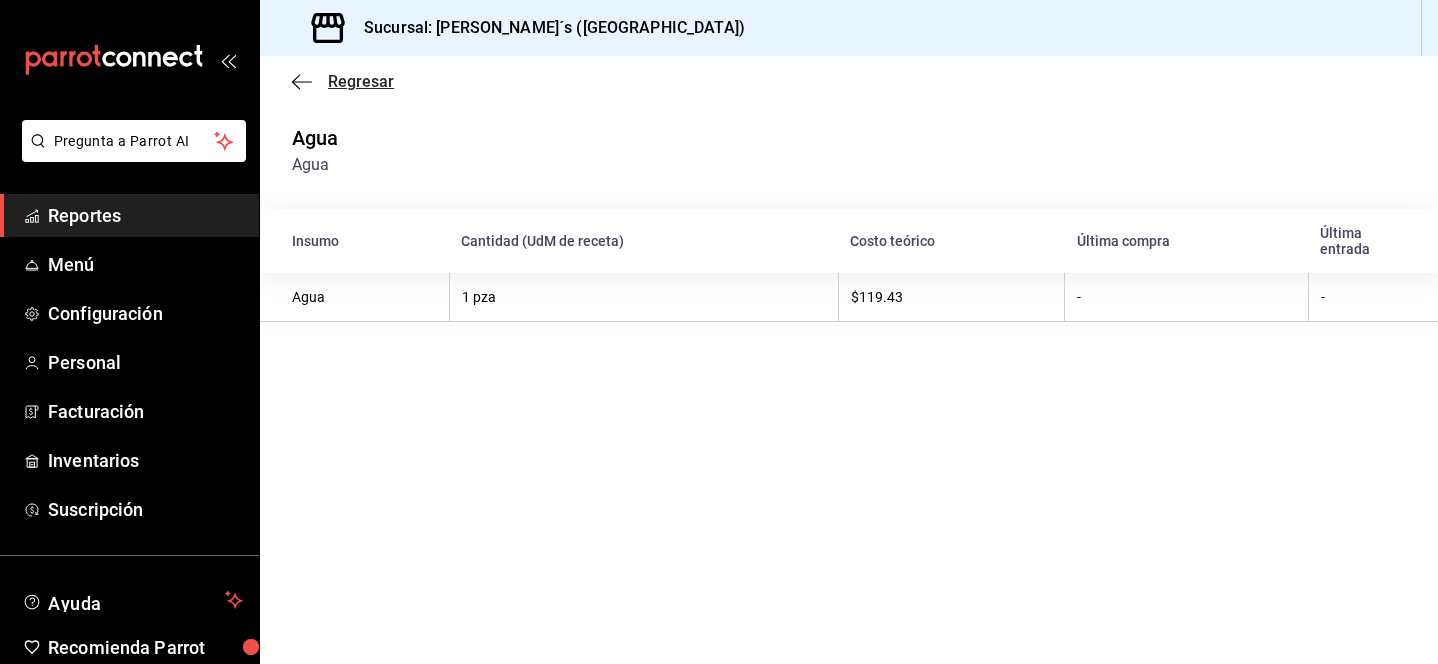 click on "Regresar" at bounding box center (361, 81) 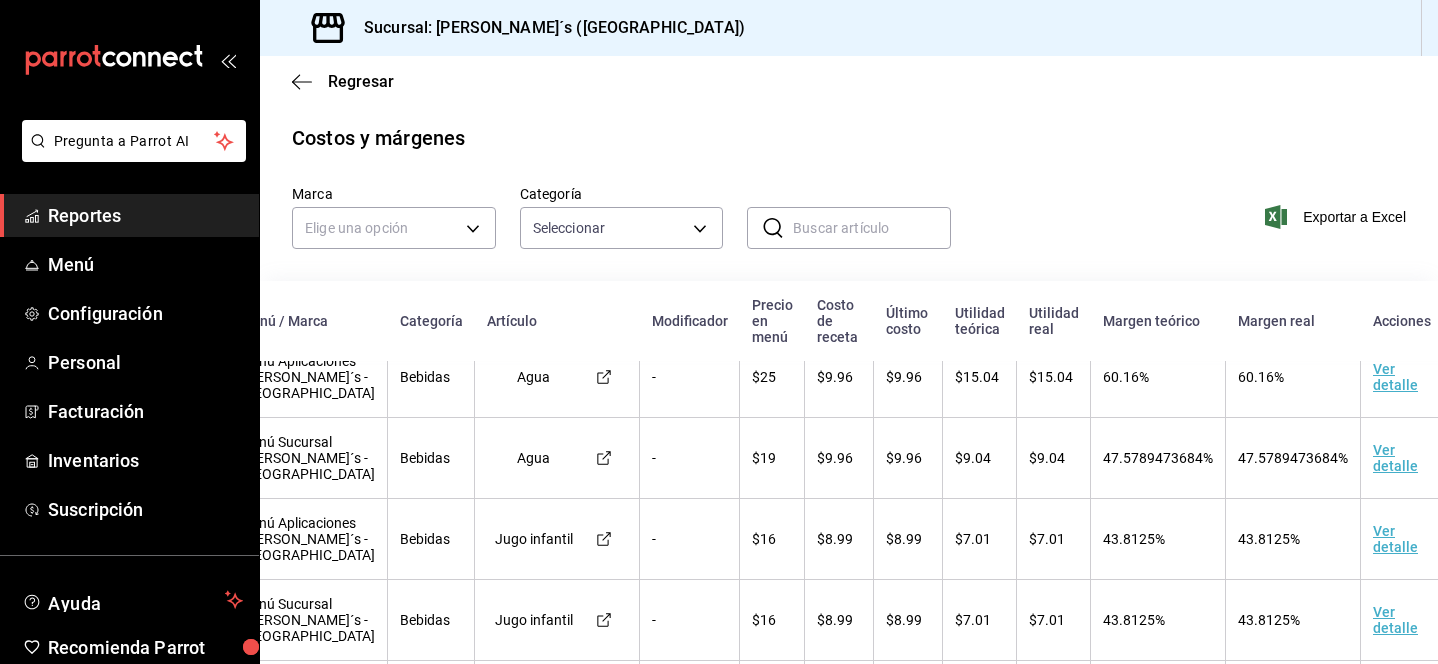 scroll, scrollTop: 0, scrollLeft: 0, axis: both 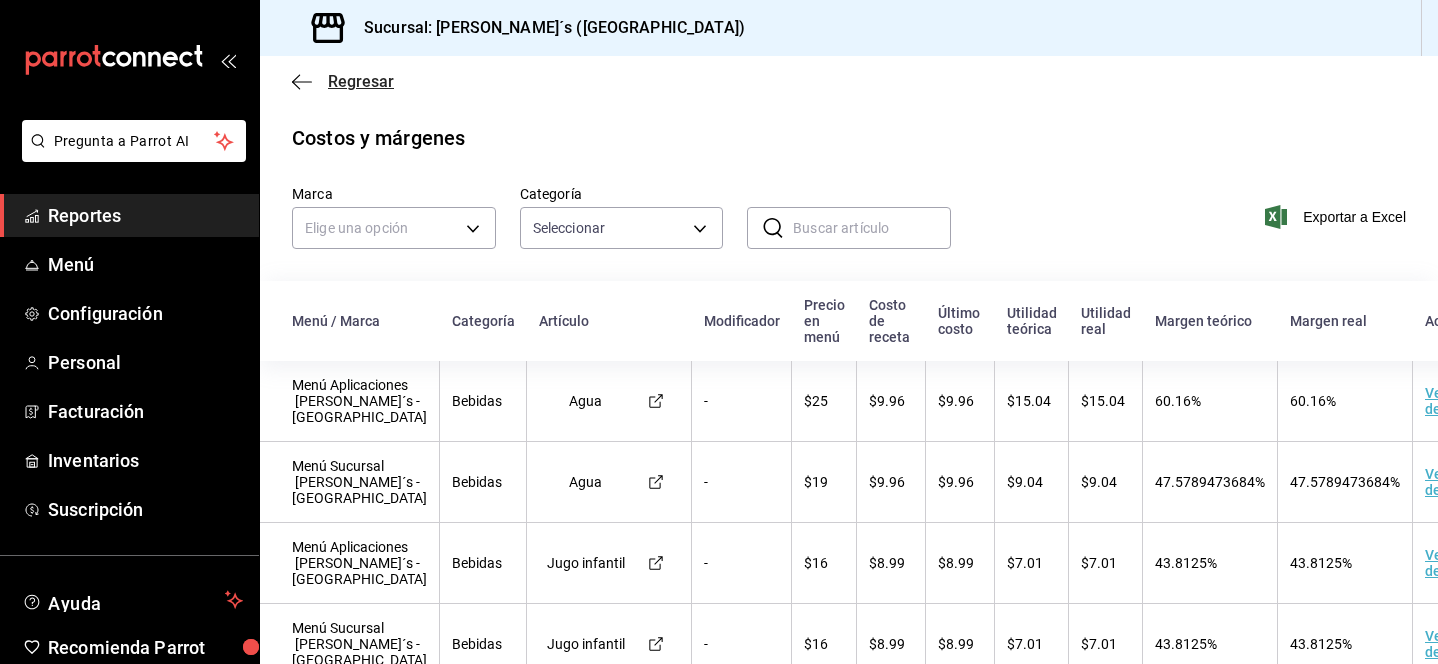 click on "Regresar" at bounding box center (361, 81) 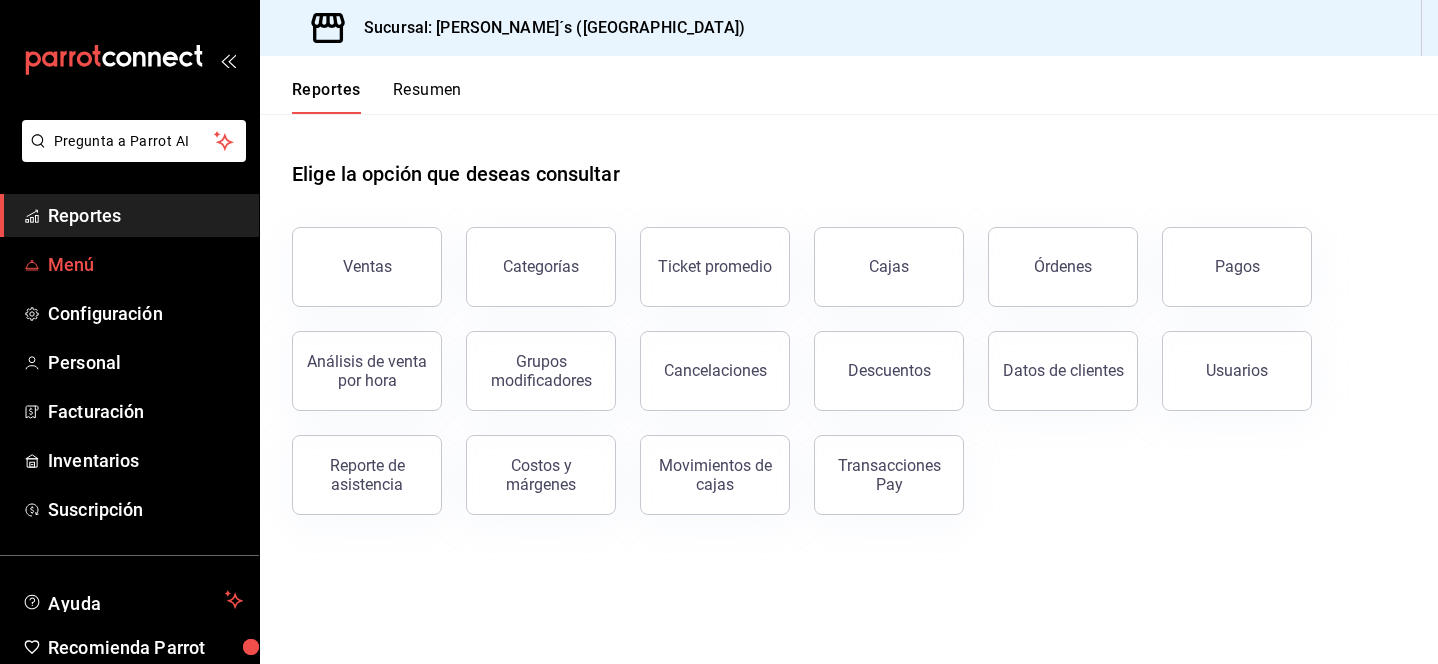 click on "Menú" at bounding box center (145, 264) 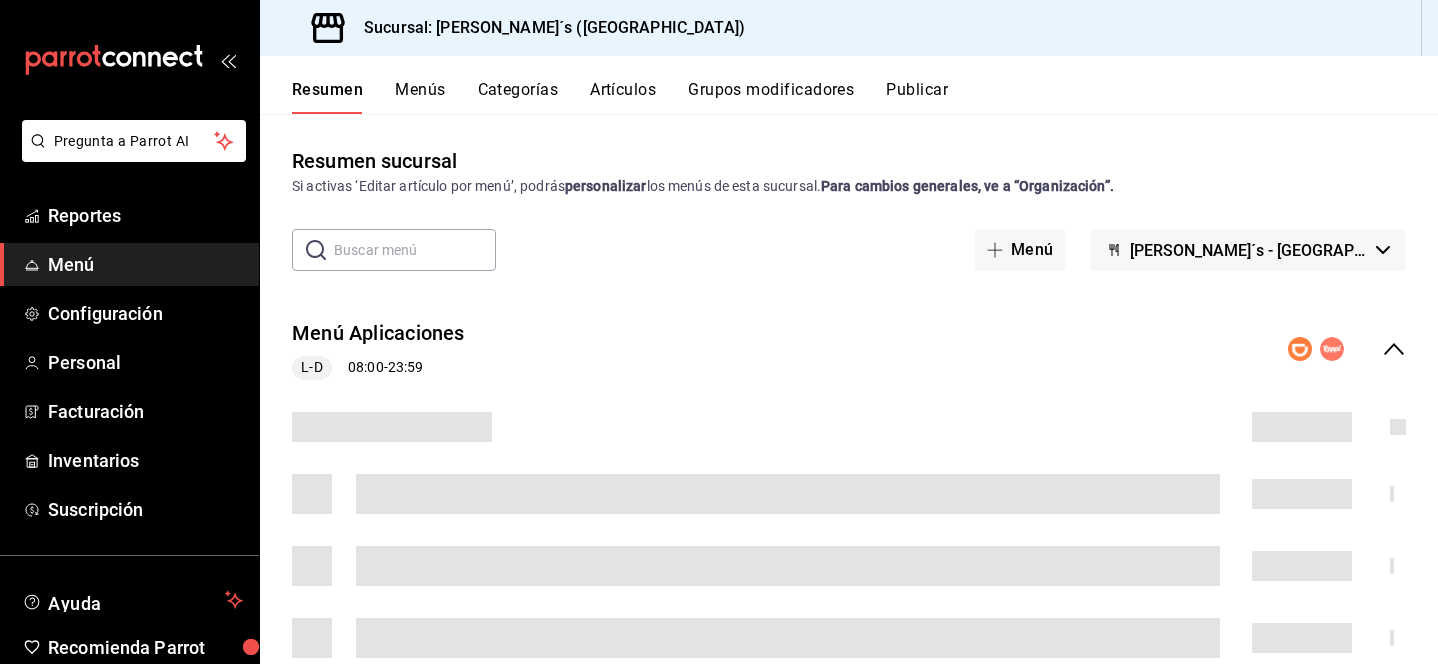 click on "Artículos" at bounding box center (623, 97) 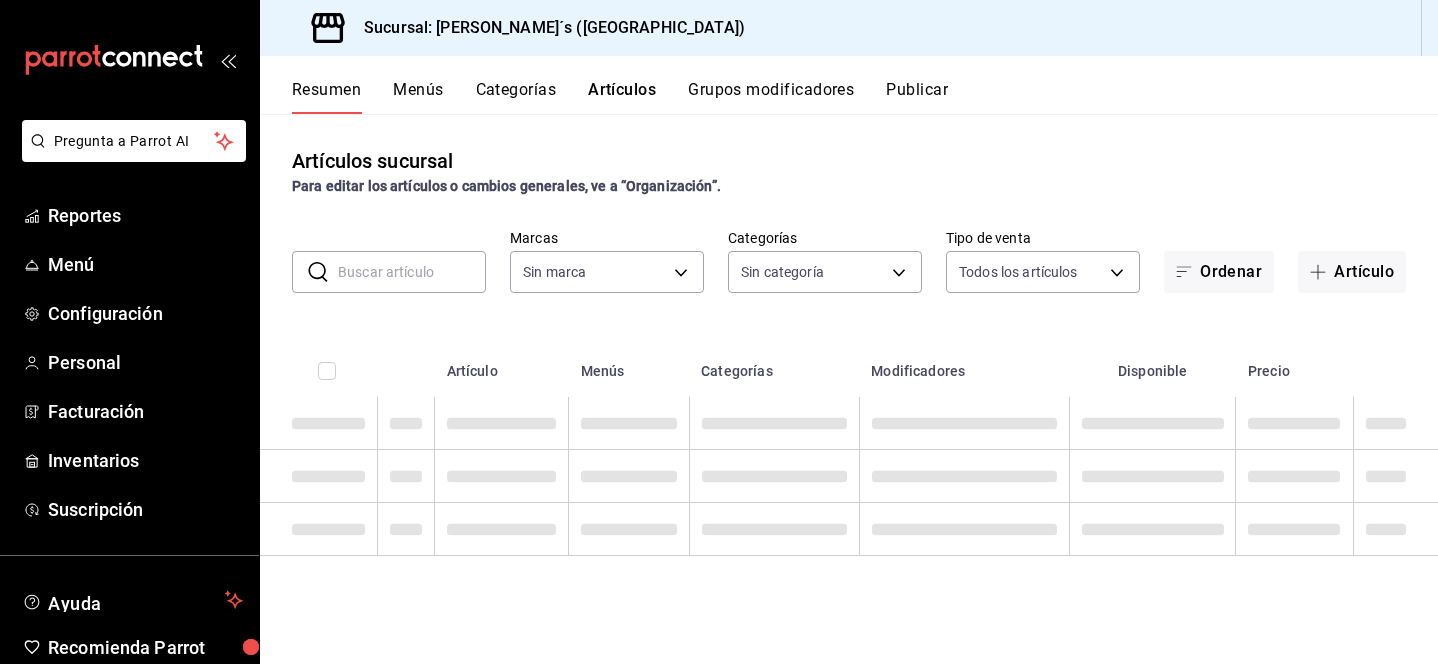 click at bounding box center (412, 272) 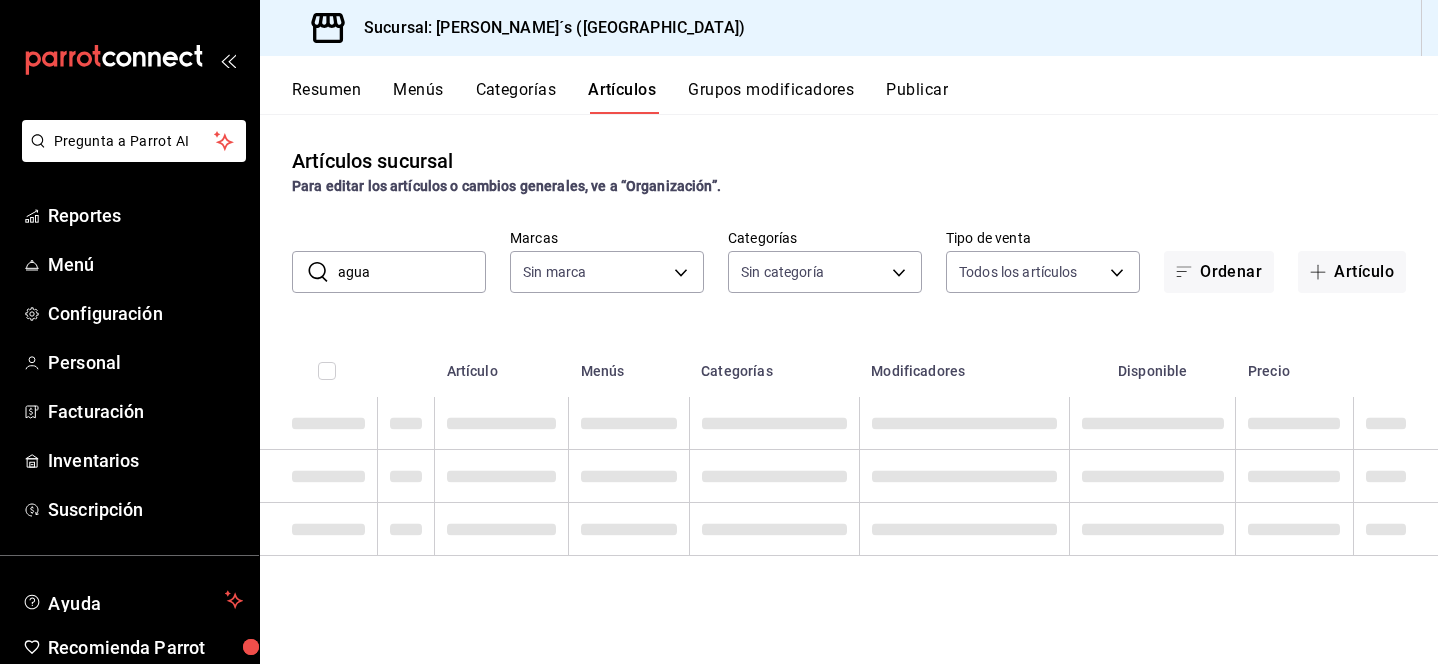 type on "agua" 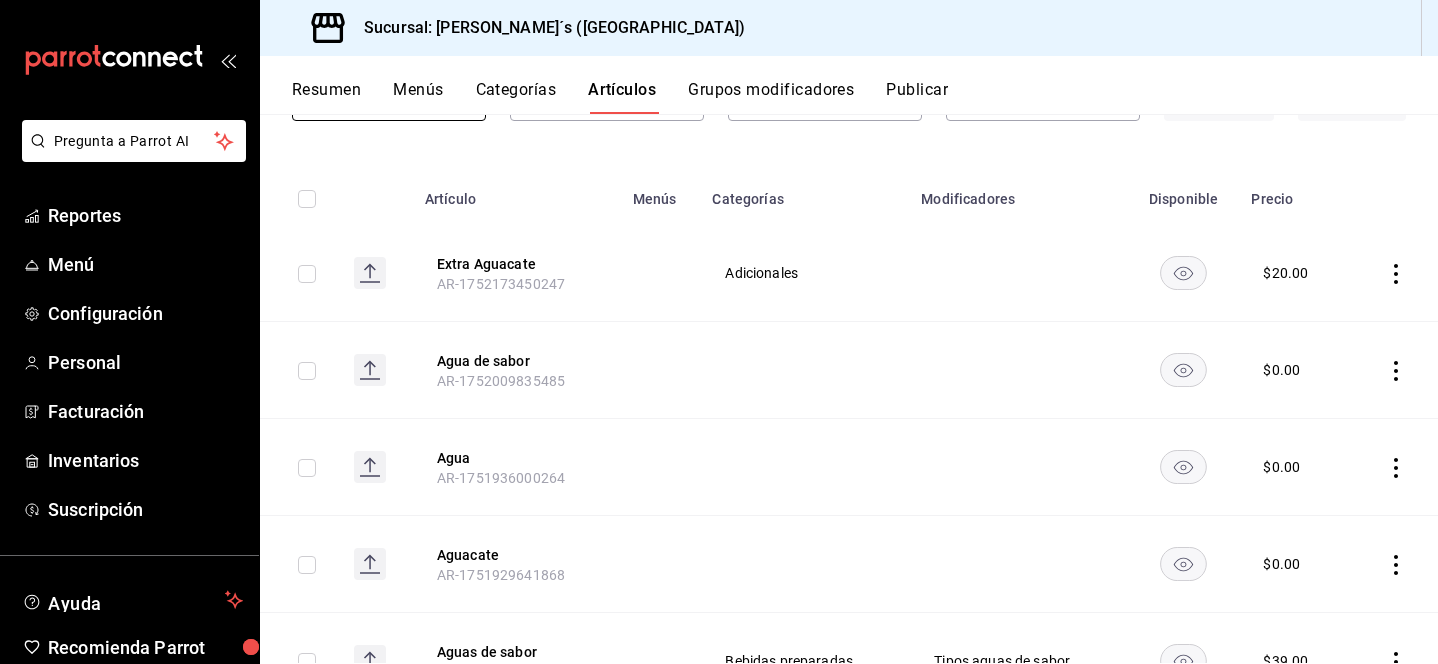 scroll, scrollTop: 0, scrollLeft: 0, axis: both 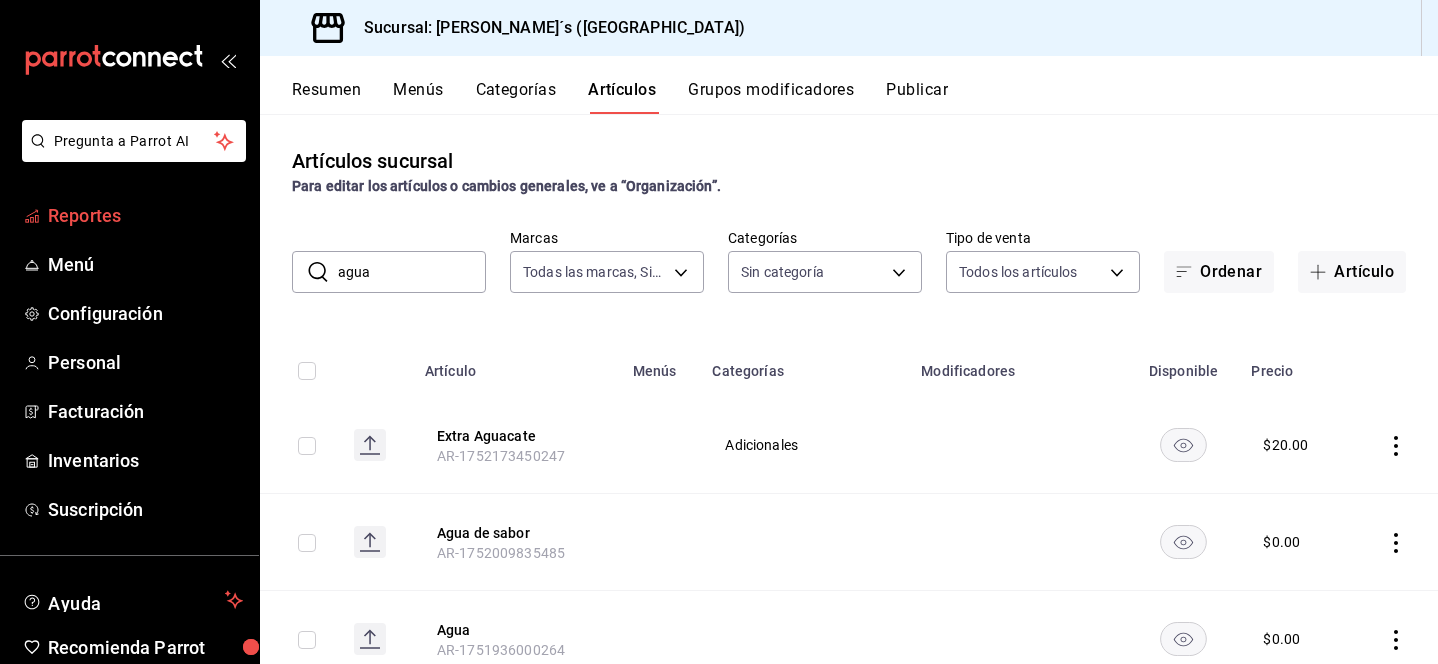 click on "Reportes" at bounding box center [145, 215] 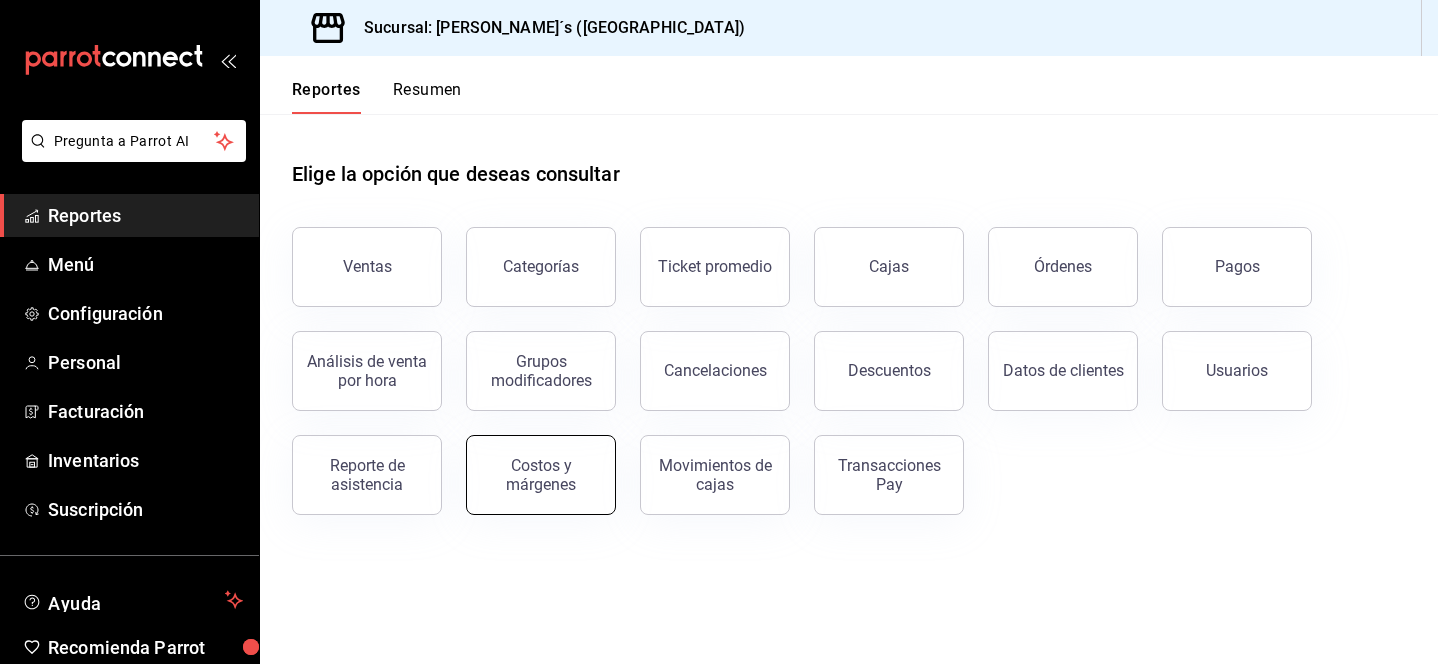 click on "Costos y márgenes" at bounding box center (541, 475) 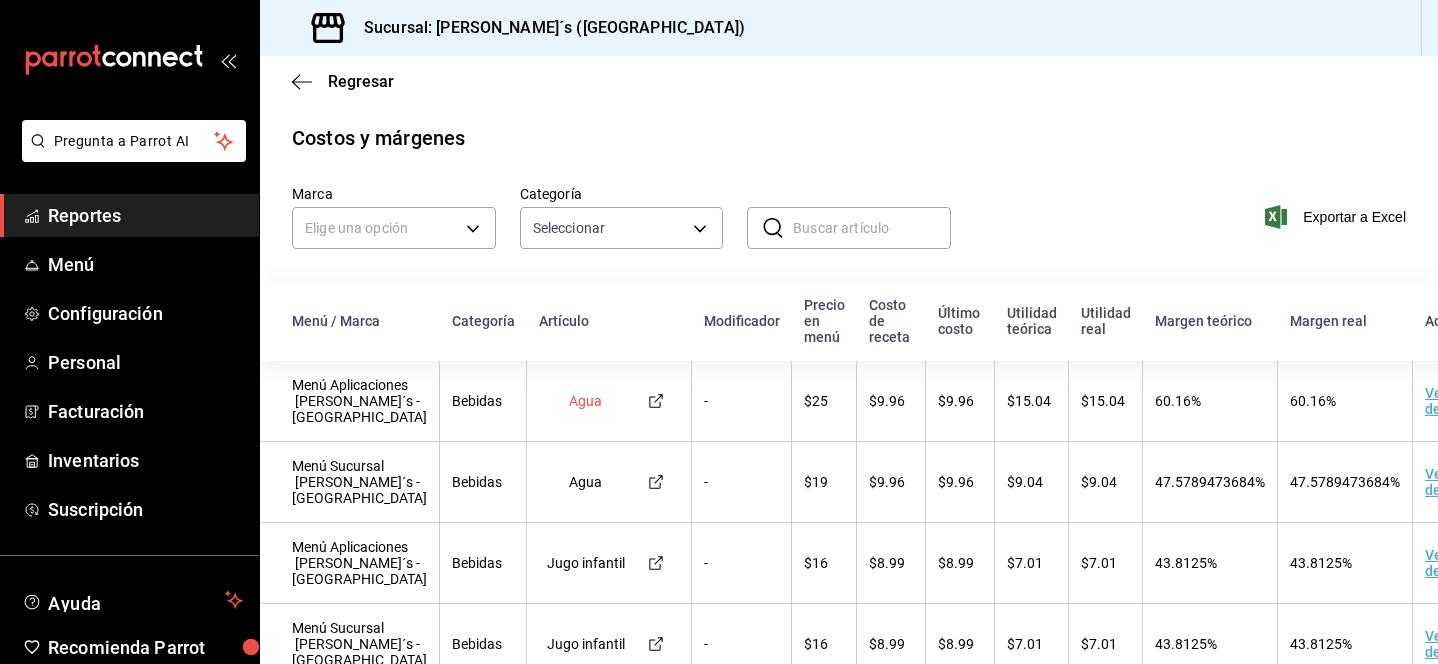 click 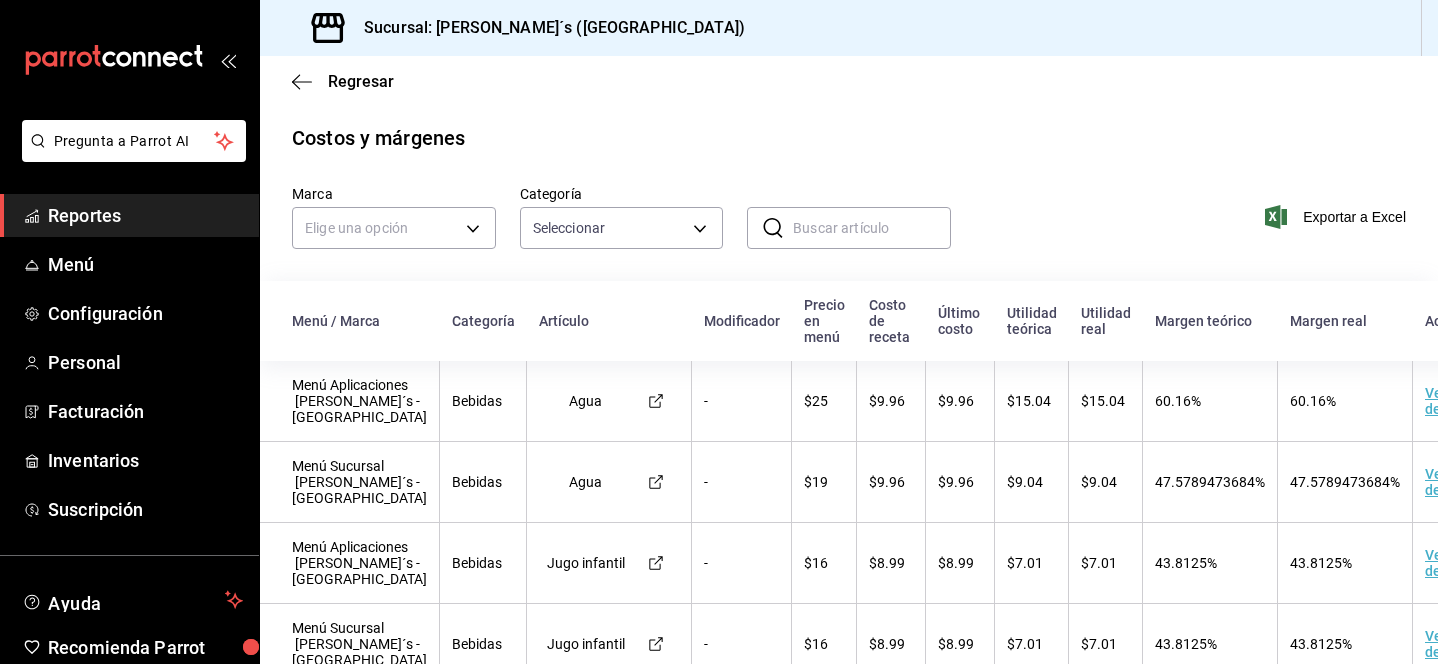 click on "Reportes" at bounding box center (145, 215) 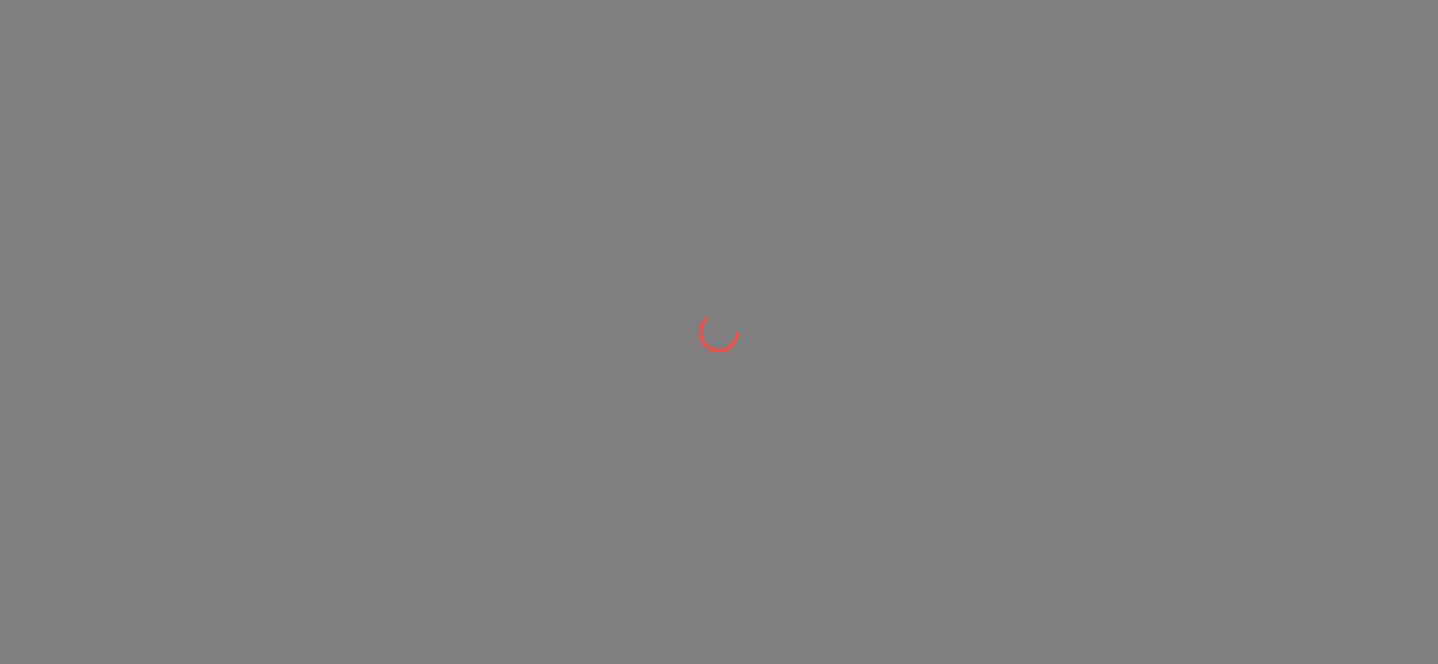 scroll, scrollTop: 0, scrollLeft: 0, axis: both 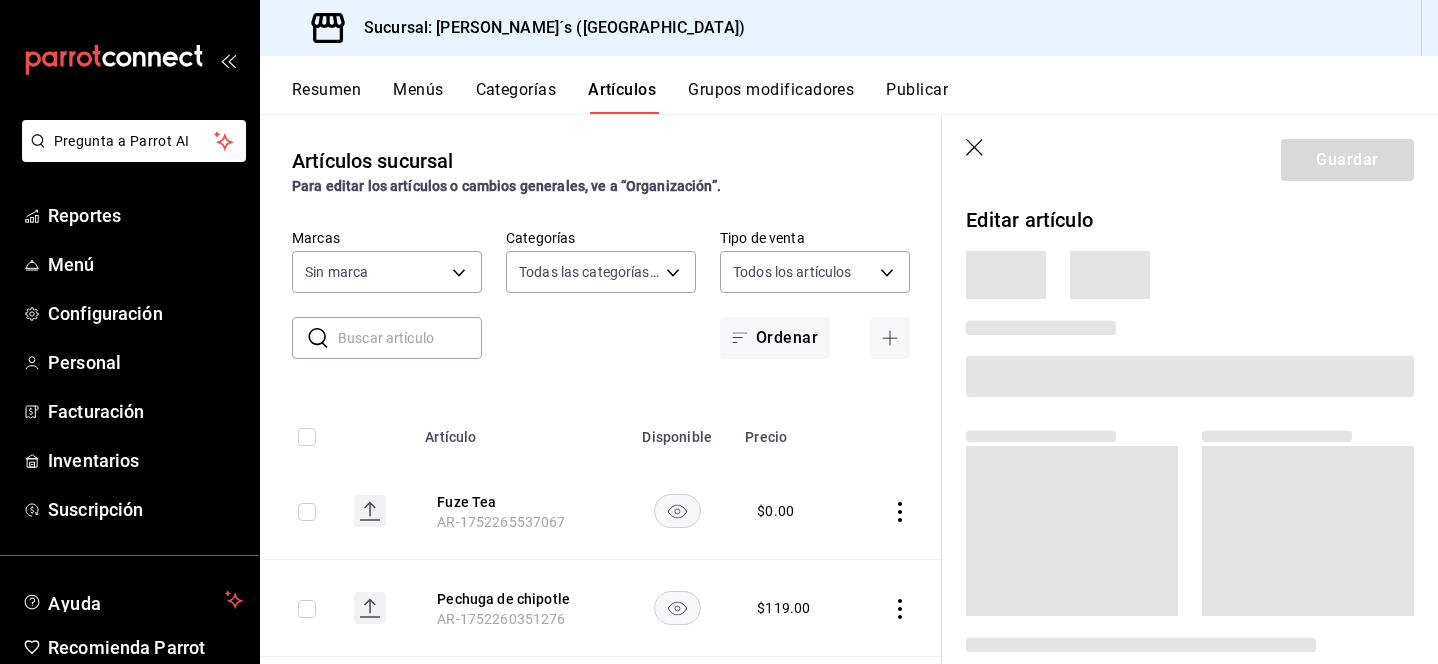 type on "ae4a7234-9aae-4ce4-8a77-fa16fb1a4821,ee38b7ad-d12b-4d5e-9e22-3d3cd9a33fe1,6335bfee-1b57-474e-9be4-1b11f617adc5,6f3e06f7-af71-4b7c-94f8-d4e9948e484b,76cbb9da-d5a2-42ab-8993-2019039cb97d,fe0ccd83-6a44-4eac-b88c-8a64aee33130,257621ab-0a43-4112-b075-808354fb14ad,34b95f2c-ce55-4d4f-bfa5-15ddbc887032,f36ca077-2af2-455b-86b8-cefb41e91a02,d6b41d5a-c262-4540-807b-249c19d19c21,176d64ee-7dfa-4fa2-bcc4-cfb2851cad00" 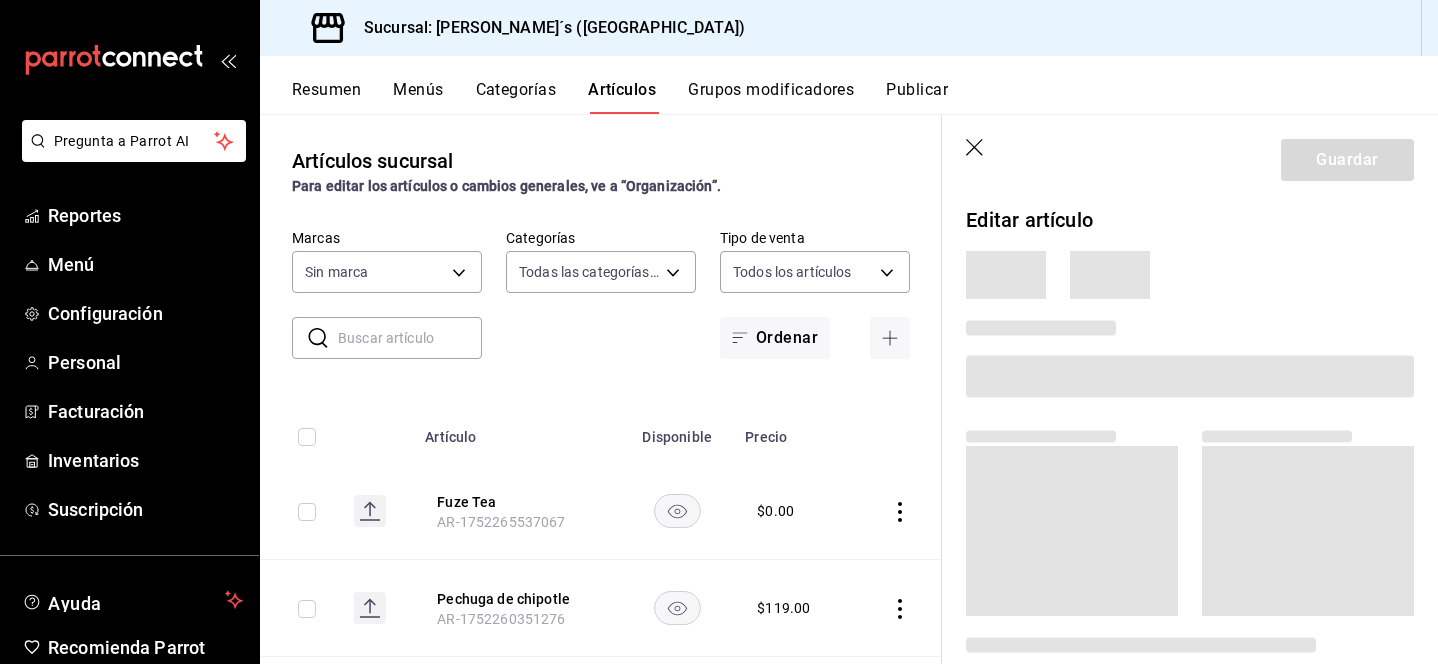 type on "e7eeebf8-c286-41d3-abda-b6d1bb78a6ef" 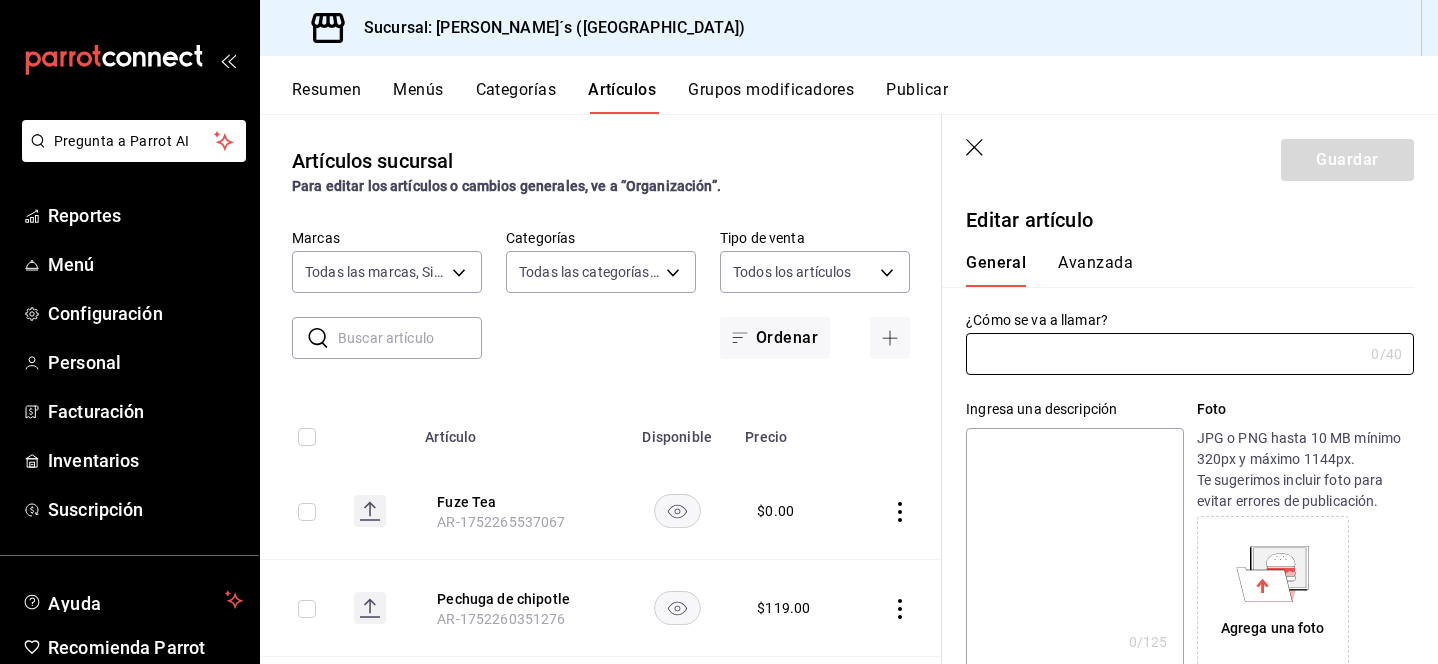 type on "Agua" 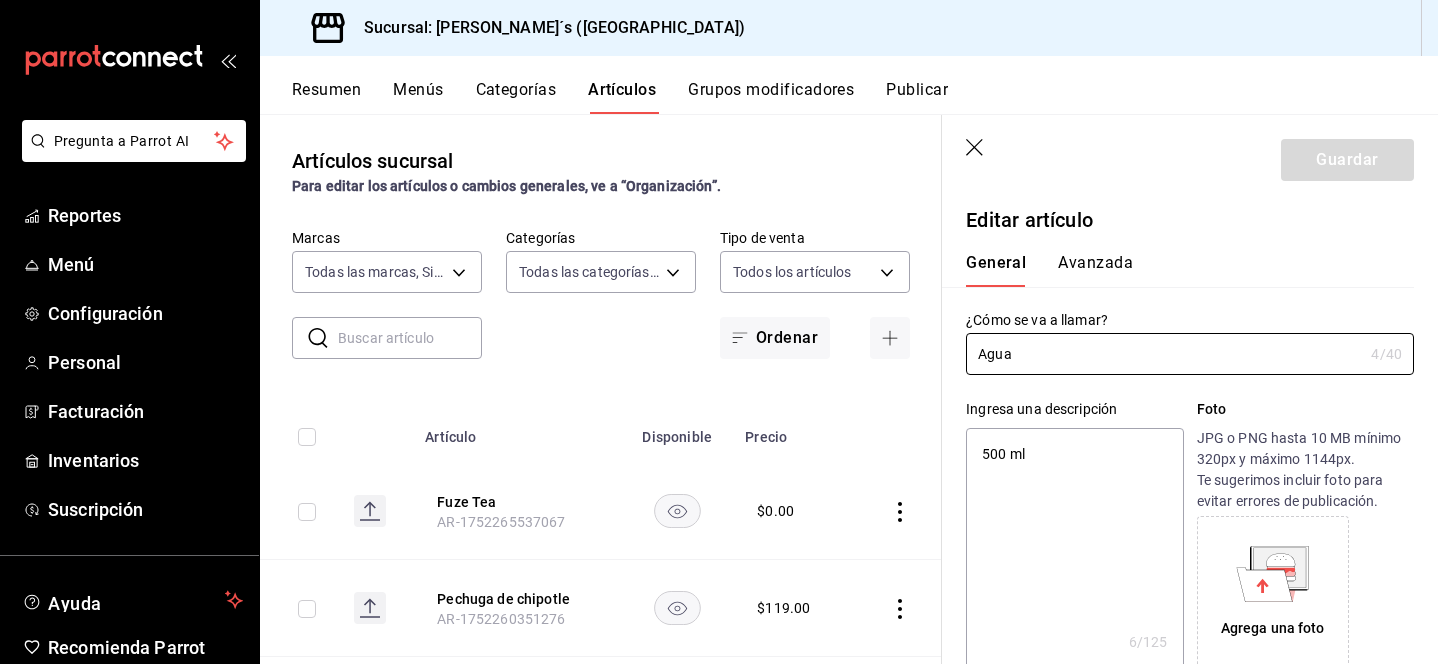 type on "x" 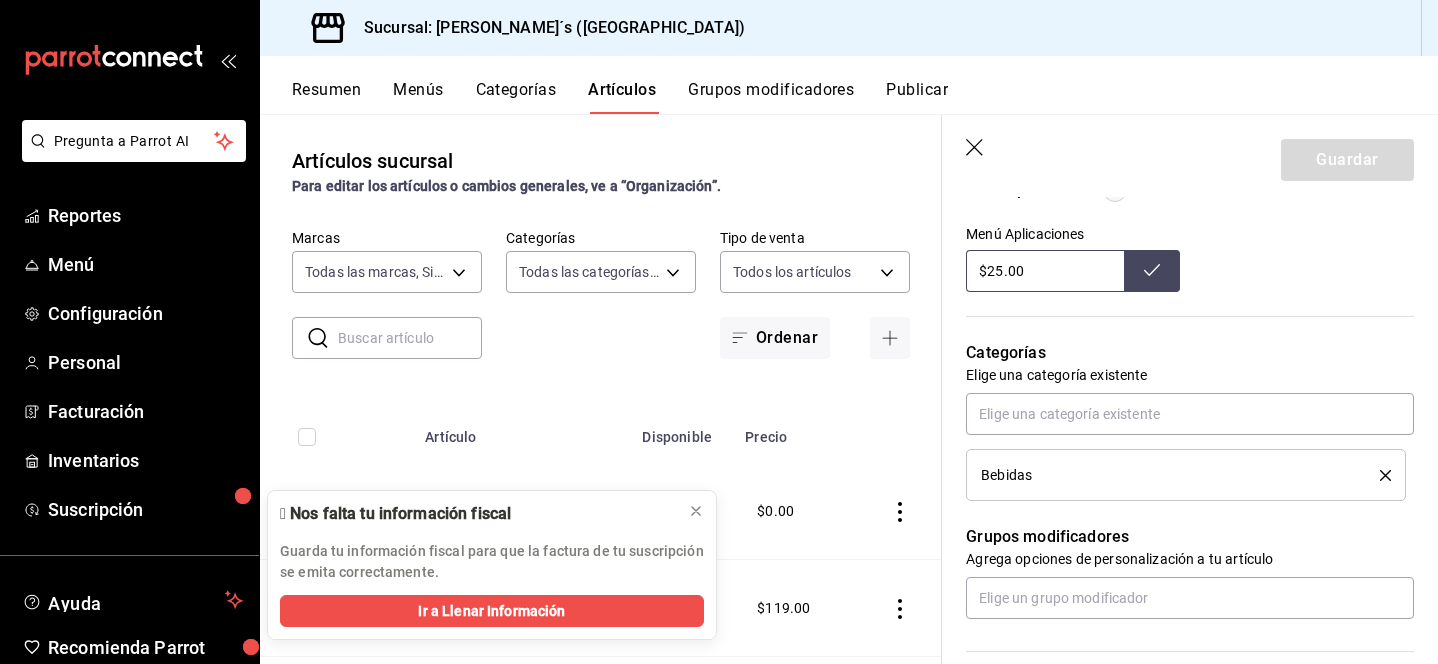 scroll, scrollTop: 633, scrollLeft: 0, axis: vertical 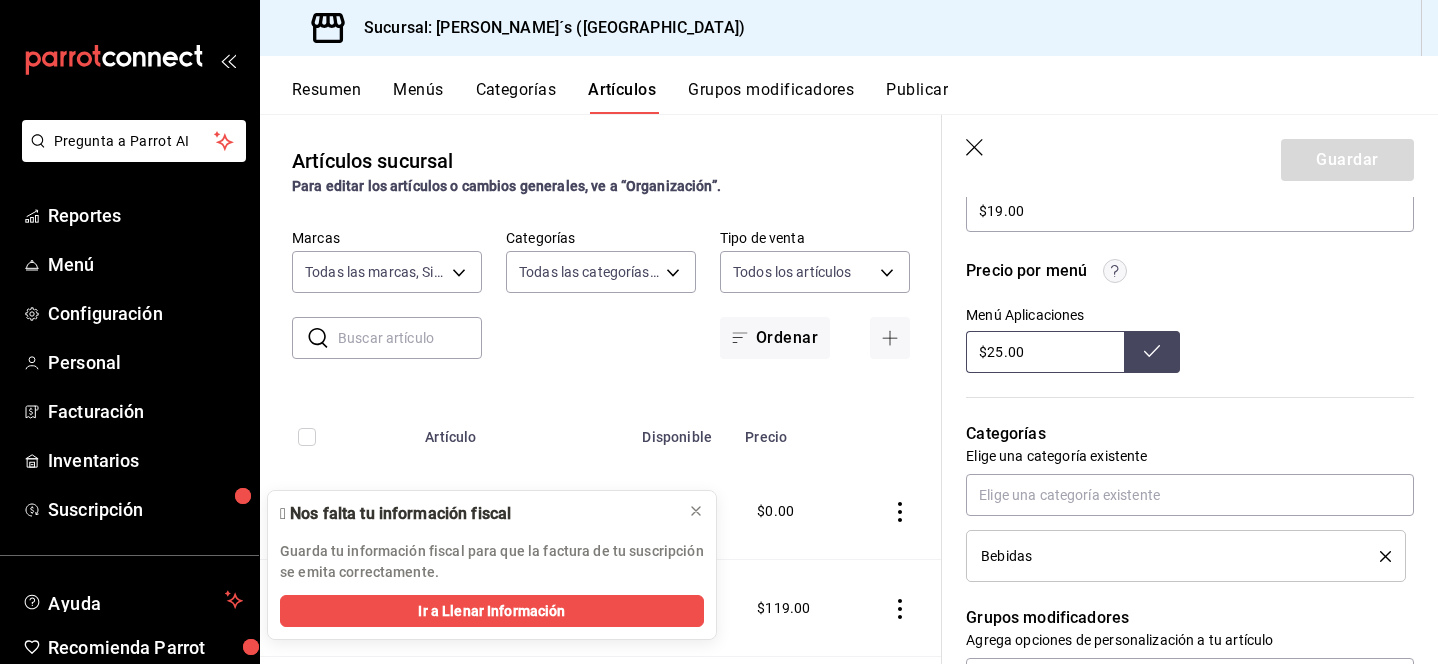 click 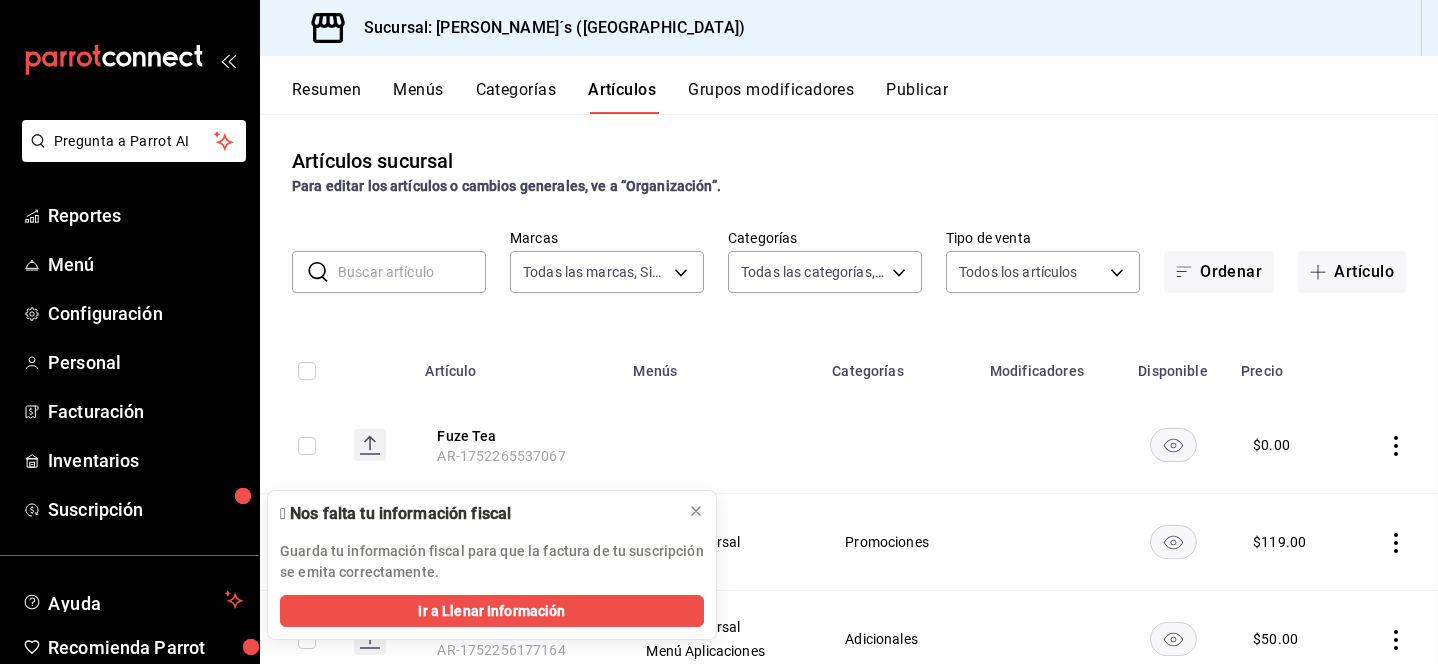 scroll, scrollTop: 0, scrollLeft: 0, axis: both 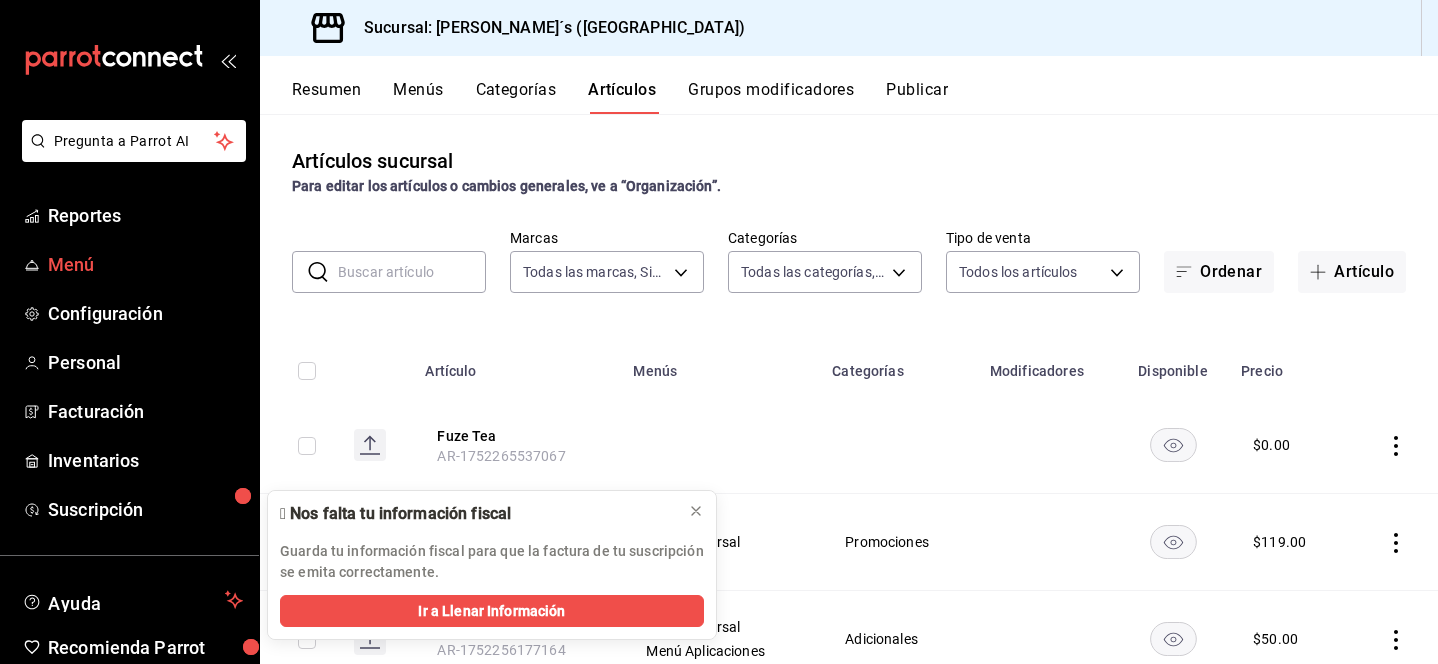 click on "Menú" at bounding box center (145, 264) 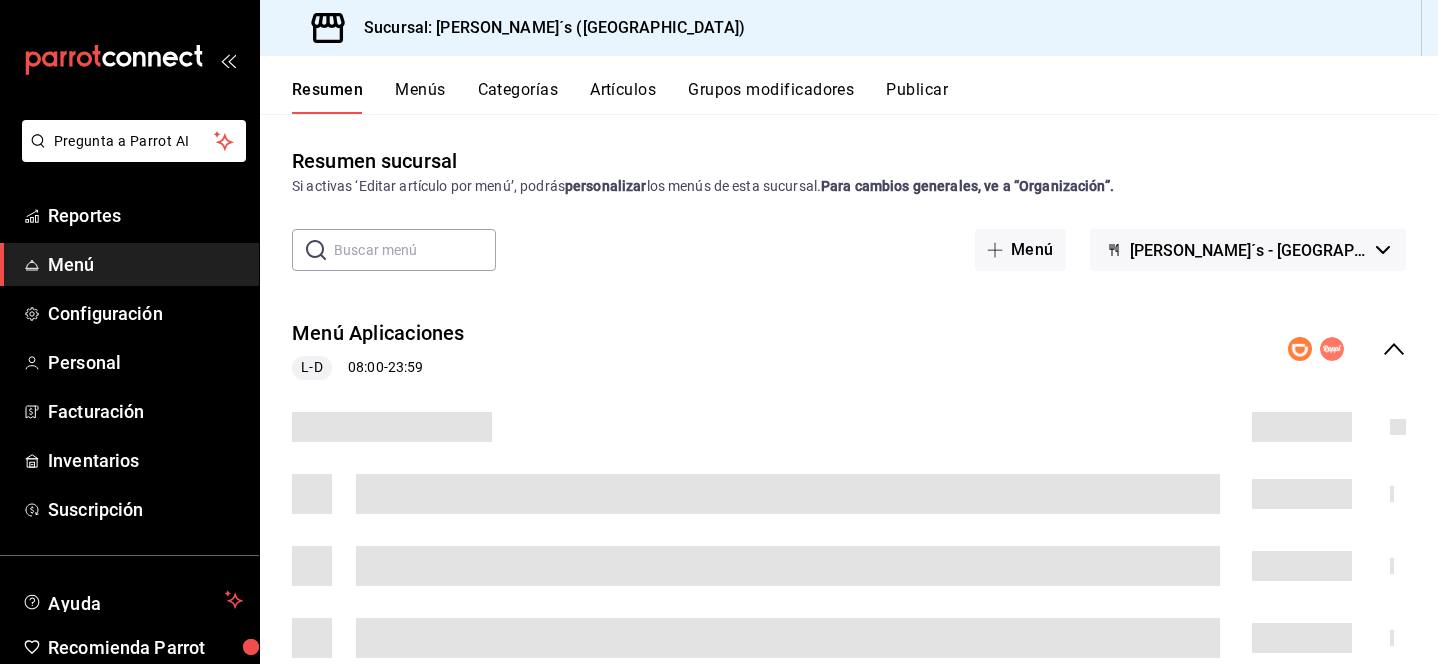 click on "Resumen Menús Categorías Artículos Grupos modificadores Publicar" at bounding box center [849, 85] 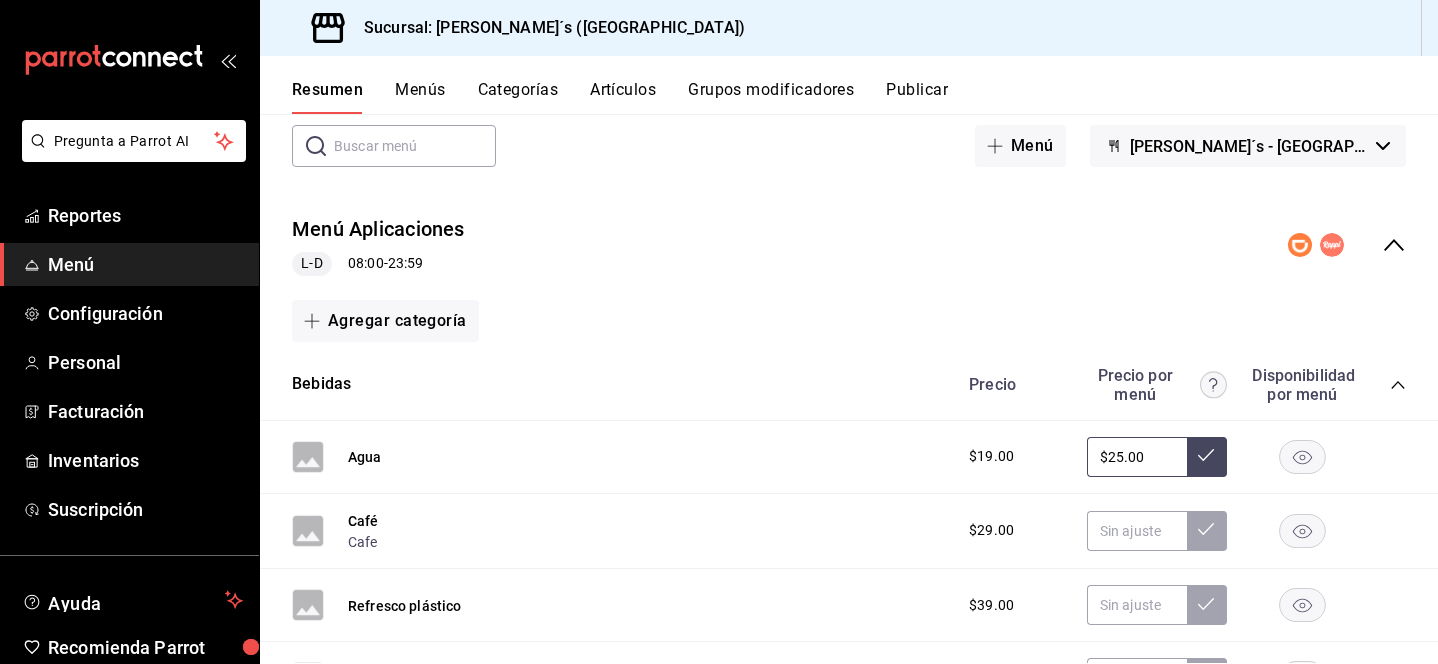 scroll, scrollTop: 105, scrollLeft: 0, axis: vertical 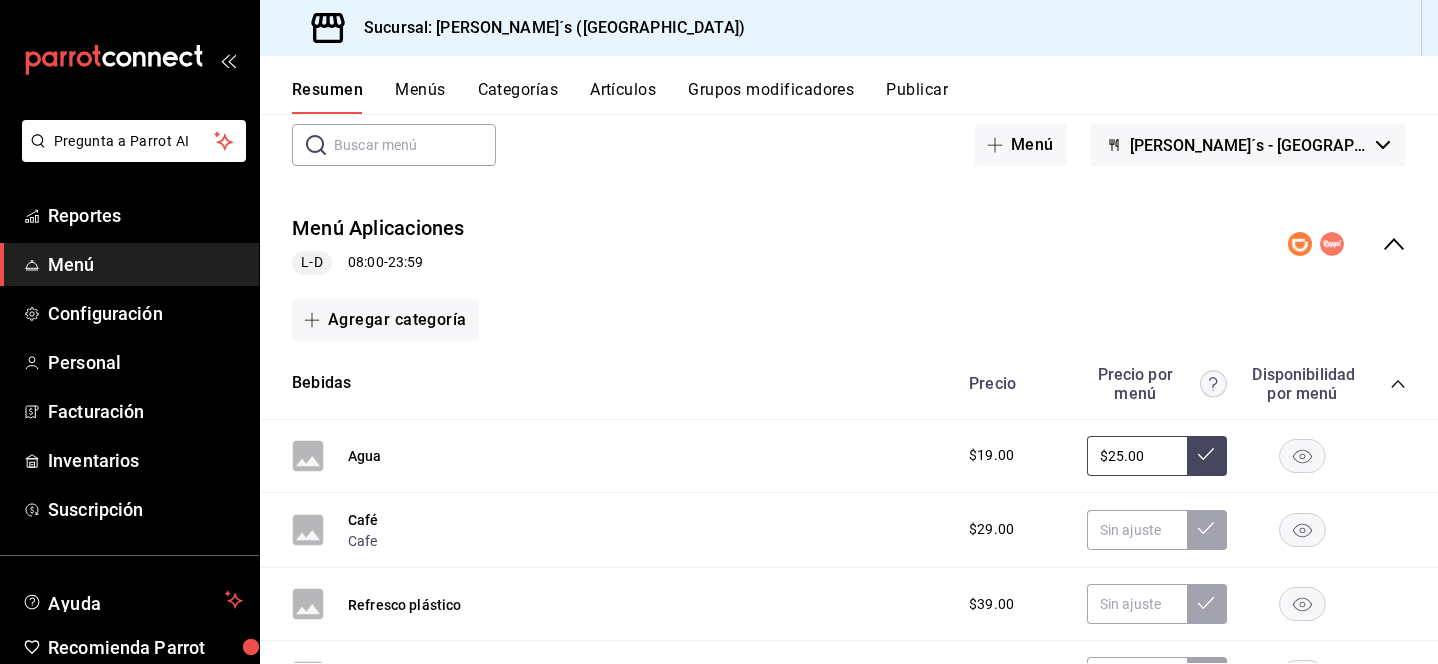 click on "$25.00" at bounding box center (1137, 456) 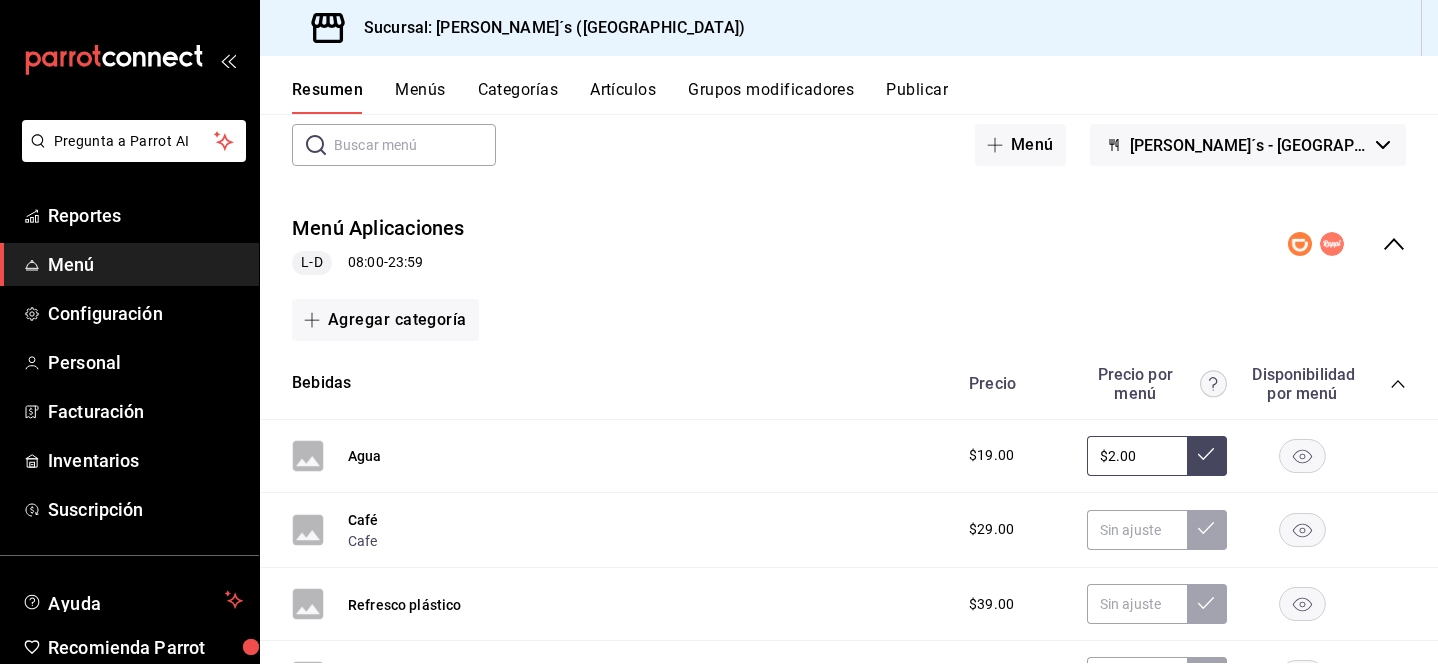 type on "$25.00" 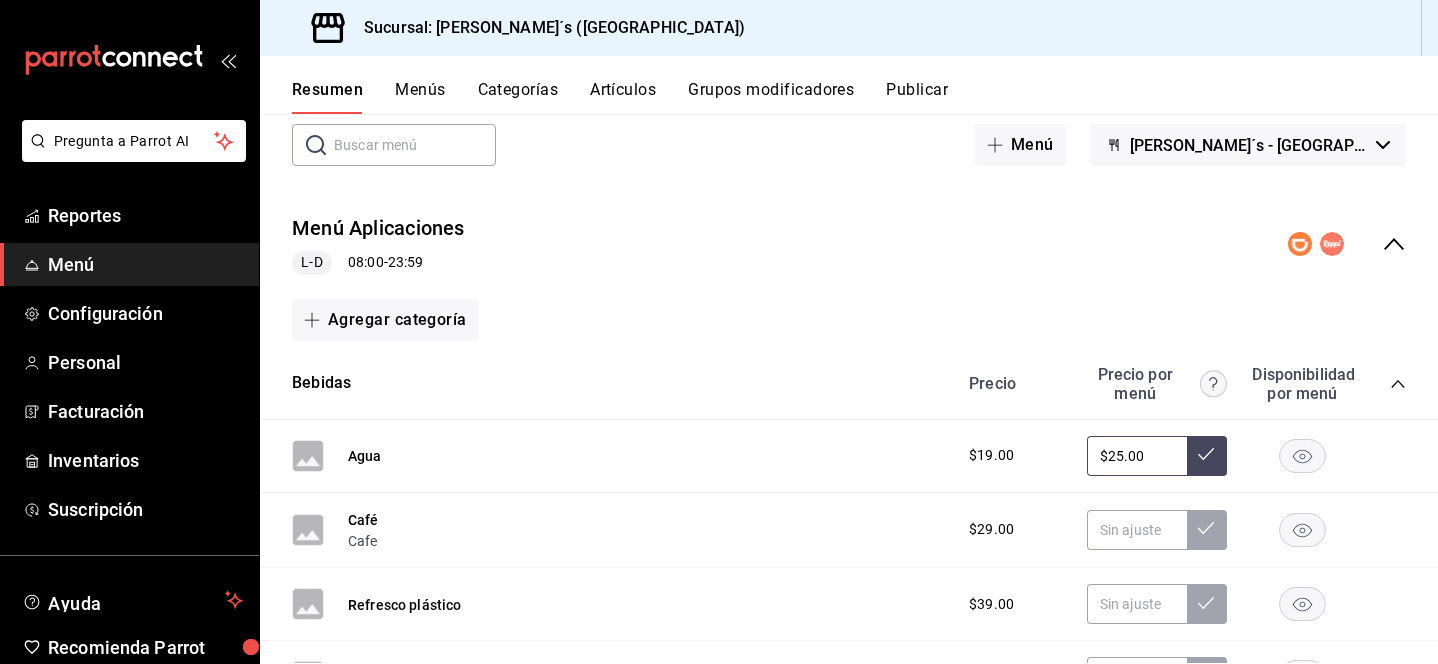 click 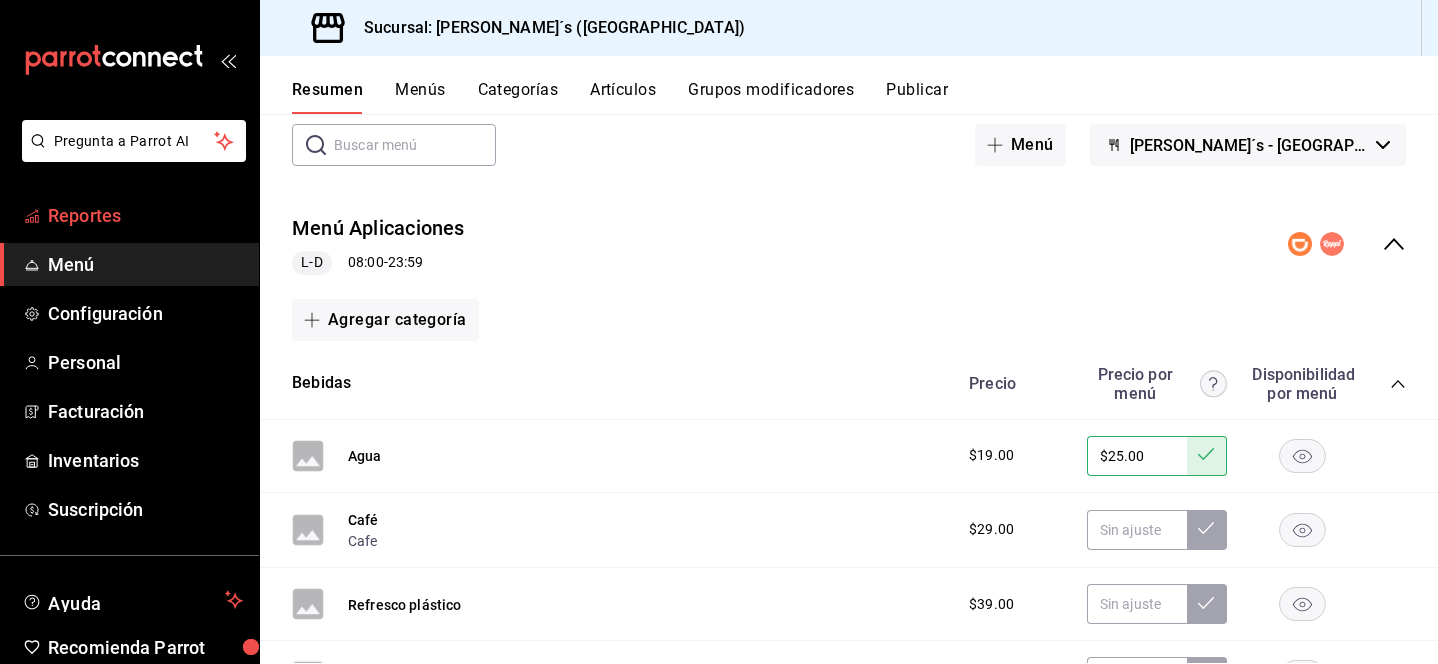 click on "Reportes" at bounding box center [145, 215] 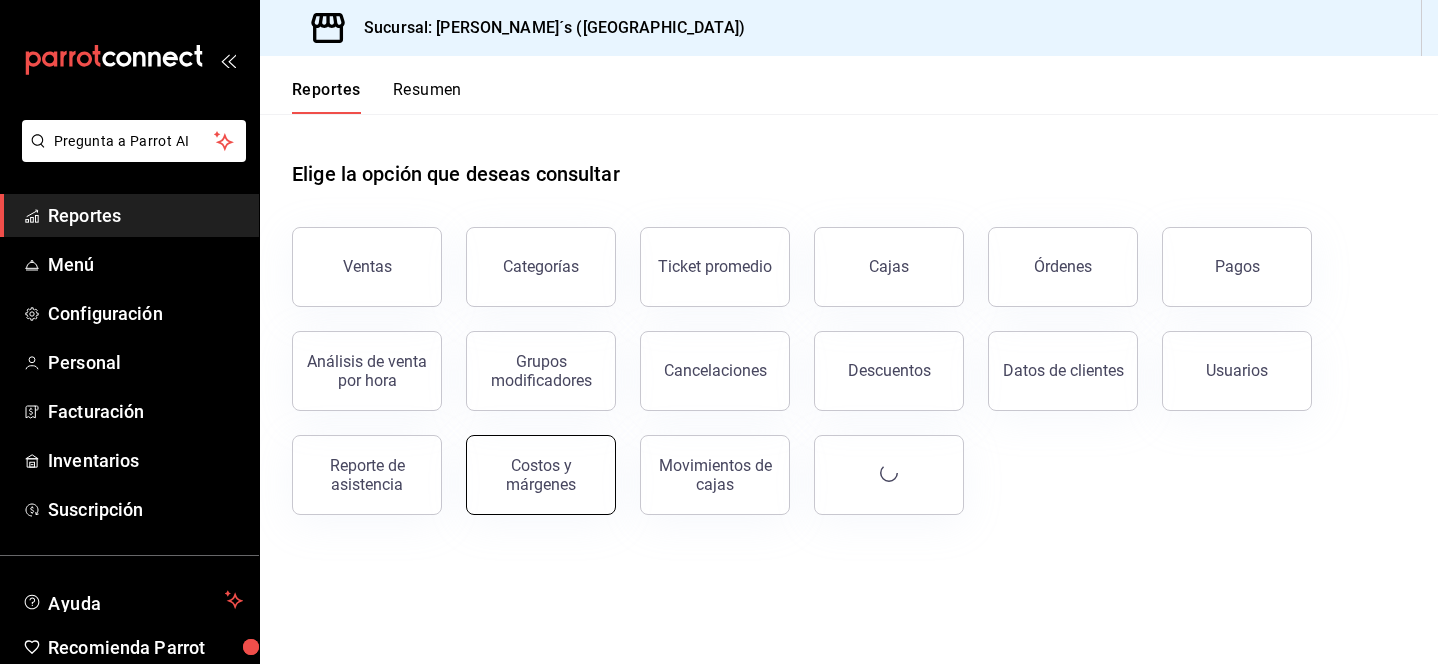 click on "Costos y márgenes" at bounding box center (541, 475) 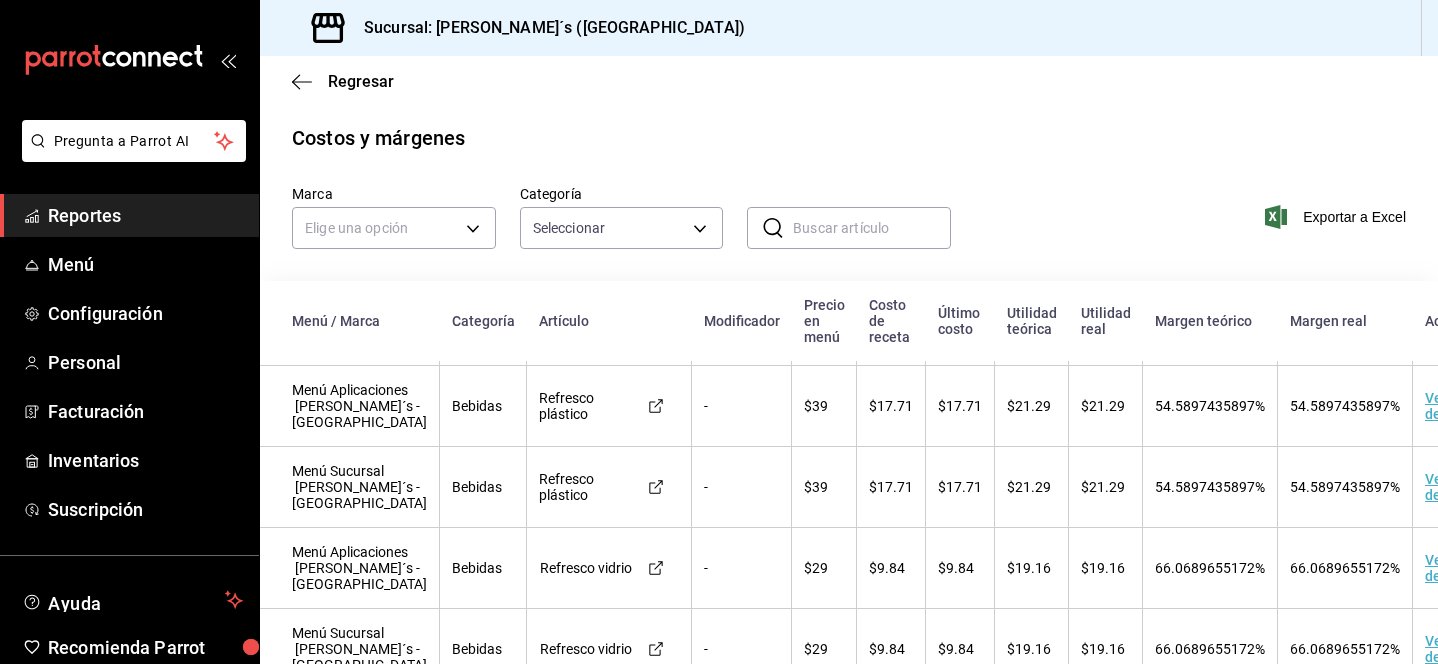 scroll, scrollTop: 340, scrollLeft: 0, axis: vertical 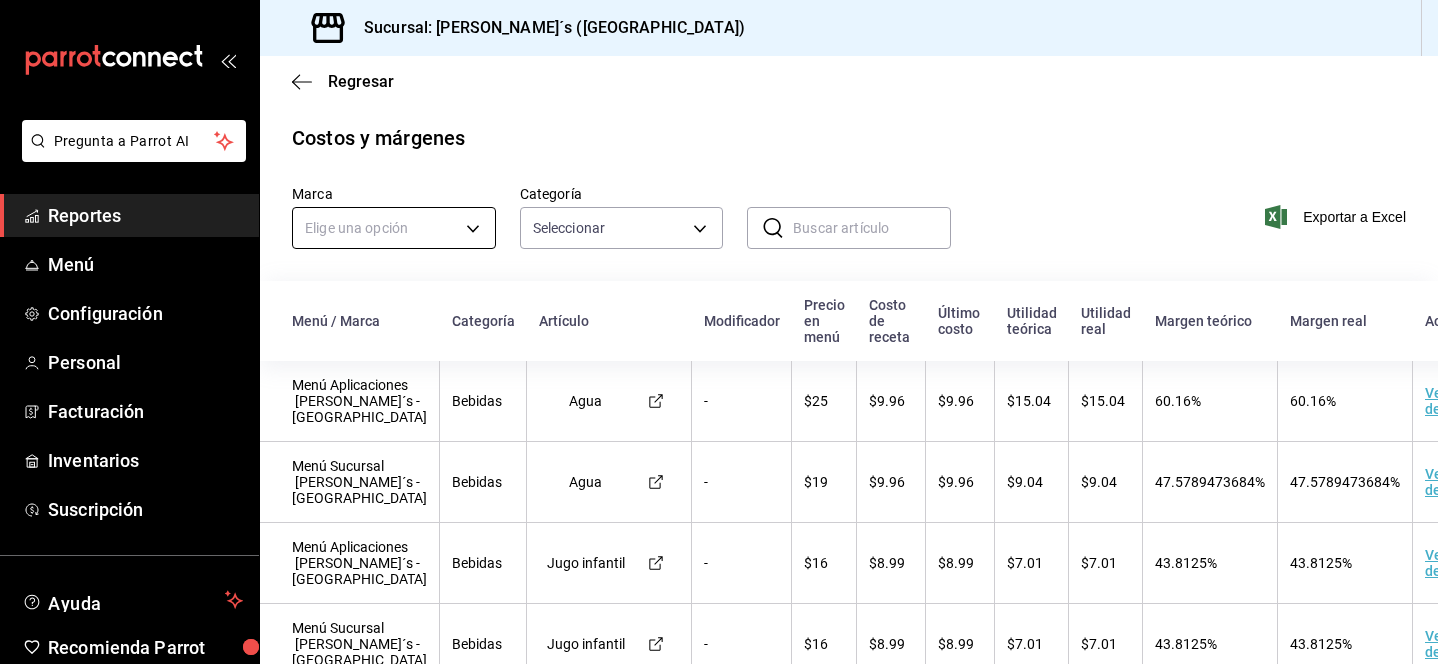click on "Pregunta a Parrot AI Reportes   Menú   Configuración   Personal   Facturación   Inventarios   Suscripción   Ayuda Recomienda Parrot   [PERSON_NAME]   Sugerir nueva función   Sucursal: [PERSON_NAME]´s ([GEOGRAPHIC_DATA]) Regresar Costos y márgenes Marca Elige una opción Categoría Seleccionar ​ ​ Exportar a Excel Menú / Marca Categoría Artículo Modificador Precio en menú Costo de receta Último costo Utilidad teórica Utilidad real Margen teórico Margen real Acciones Menú Aplicaciones
[PERSON_NAME]´s - [GEOGRAPHIC_DATA] Bebidas Agua - $25 $9.96 $9.96 $15.04 $15.04 60.16% 60.16% Ver detalle Menú Sucursal
[PERSON_NAME]´s - [GEOGRAPHIC_DATA] Bebidas Agua - $19 $9.96 $9.96 $9.04 $9.04 47.5789473684% 47.5789473684% Ver detalle Menú Aplicaciones
[PERSON_NAME]´s - [GEOGRAPHIC_DATA] Bebidas Jugo infantil - $16 $8.99 $8.99 $7.01 $7.01 43.8125% 43.8125% Ver detalle Menú Sucursal
[PERSON_NAME]´s - [GEOGRAPHIC_DATA] Bebidas Jugo infantil - $16 $8.99 $8.99 $7.01 $7.01 43.8125% 43.8125% Ver detalle Menú Aplicaciones
[PERSON_NAME]´s - [GEOGRAPHIC_DATA] Bebidas - $39 $17.71" at bounding box center [719, 332] 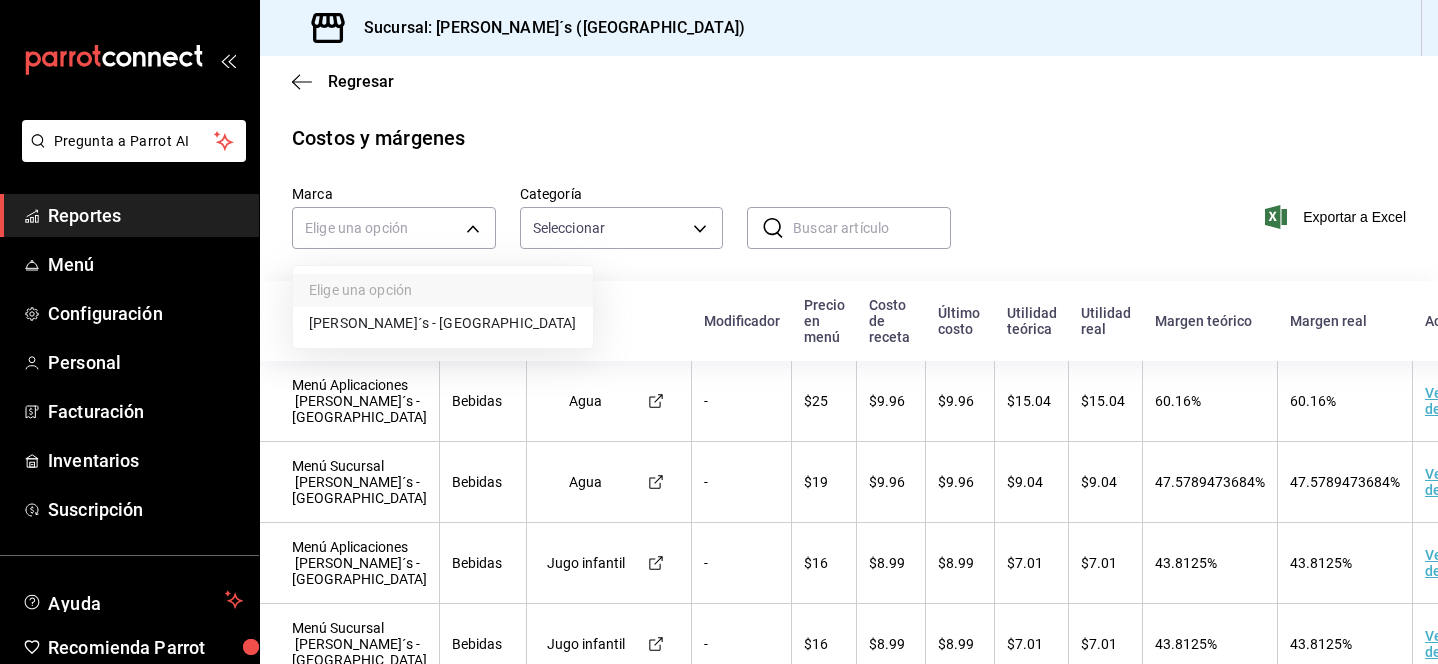 click at bounding box center (719, 332) 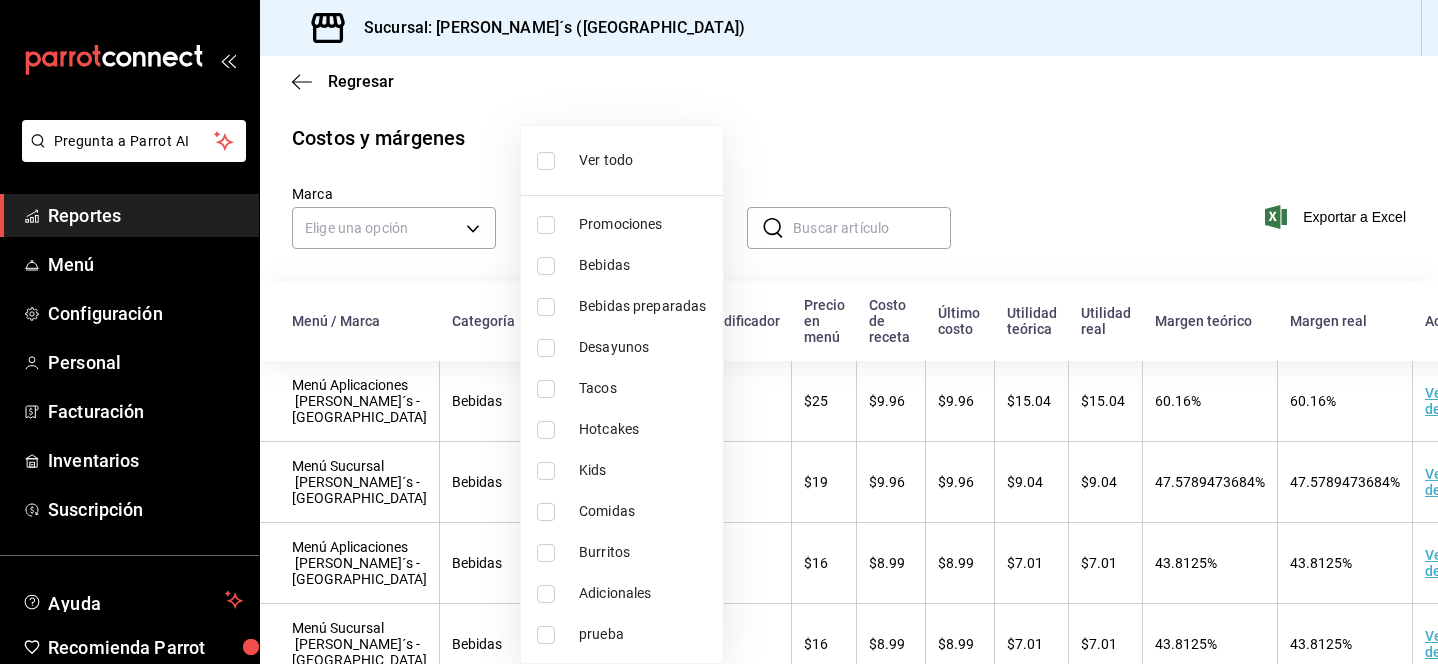 click on "Pregunta a Parrot AI Reportes   Menú   Configuración   Personal   Facturación   Inventarios   Suscripción   Ayuda Recomienda Parrot   [PERSON_NAME]   Sugerir nueva función   Sucursal: [PERSON_NAME]´s ([GEOGRAPHIC_DATA]) Regresar Costos y márgenes Marca Elige una opción Categoría Seleccionar ​ ​ Exportar a Excel Menú / Marca Categoría Artículo Modificador Precio en menú Costo de receta Último costo Utilidad teórica Utilidad real Margen teórico Margen real Acciones Menú Aplicaciones
[PERSON_NAME]´s - [GEOGRAPHIC_DATA] Bebidas Agua - $25 $9.96 $9.96 $15.04 $15.04 60.16% 60.16% Ver detalle Menú Sucursal
[PERSON_NAME]´s - [GEOGRAPHIC_DATA] Bebidas Agua - $19 $9.96 $9.96 $9.04 $9.04 47.5789473684% 47.5789473684% Ver detalle Menú Aplicaciones
[PERSON_NAME]´s - [GEOGRAPHIC_DATA] Bebidas Jugo infantil - $16 $8.99 $8.99 $7.01 $7.01 43.8125% 43.8125% Ver detalle Menú Sucursal
[PERSON_NAME]´s - [GEOGRAPHIC_DATA] Bebidas Jugo infantil - $16 $8.99 $8.99 $7.01 $7.01 43.8125% 43.8125% Ver detalle Menú Aplicaciones
[PERSON_NAME]´s - [GEOGRAPHIC_DATA] Bebidas - $39 $17.71" at bounding box center (719, 332) 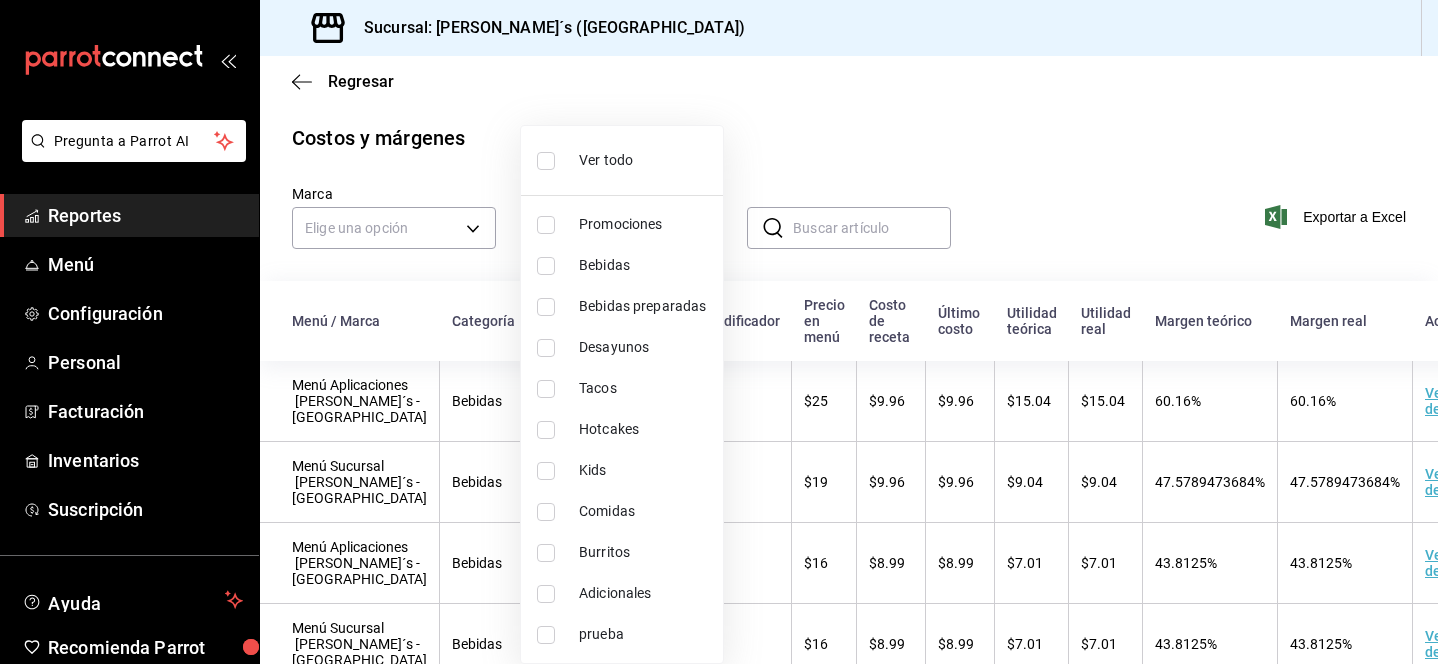 click at bounding box center (719, 332) 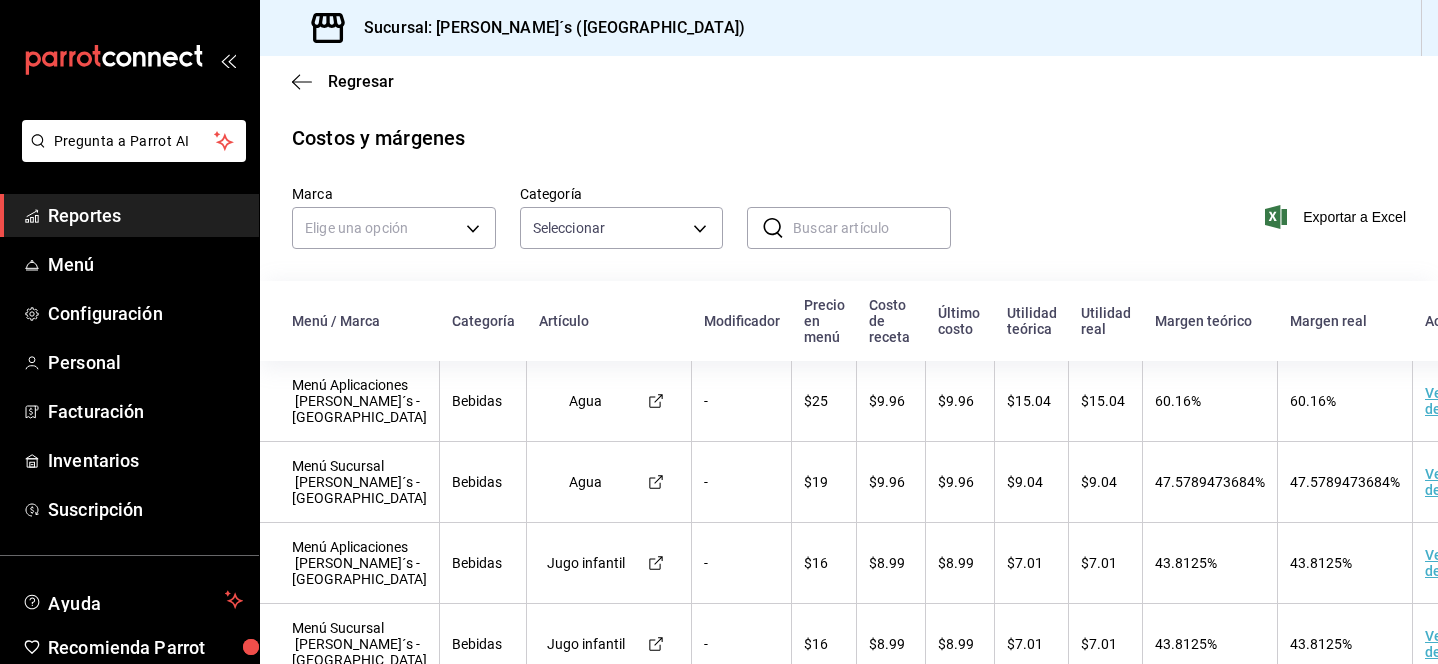 click on "Menú / Marca" at bounding box center [350, 321] 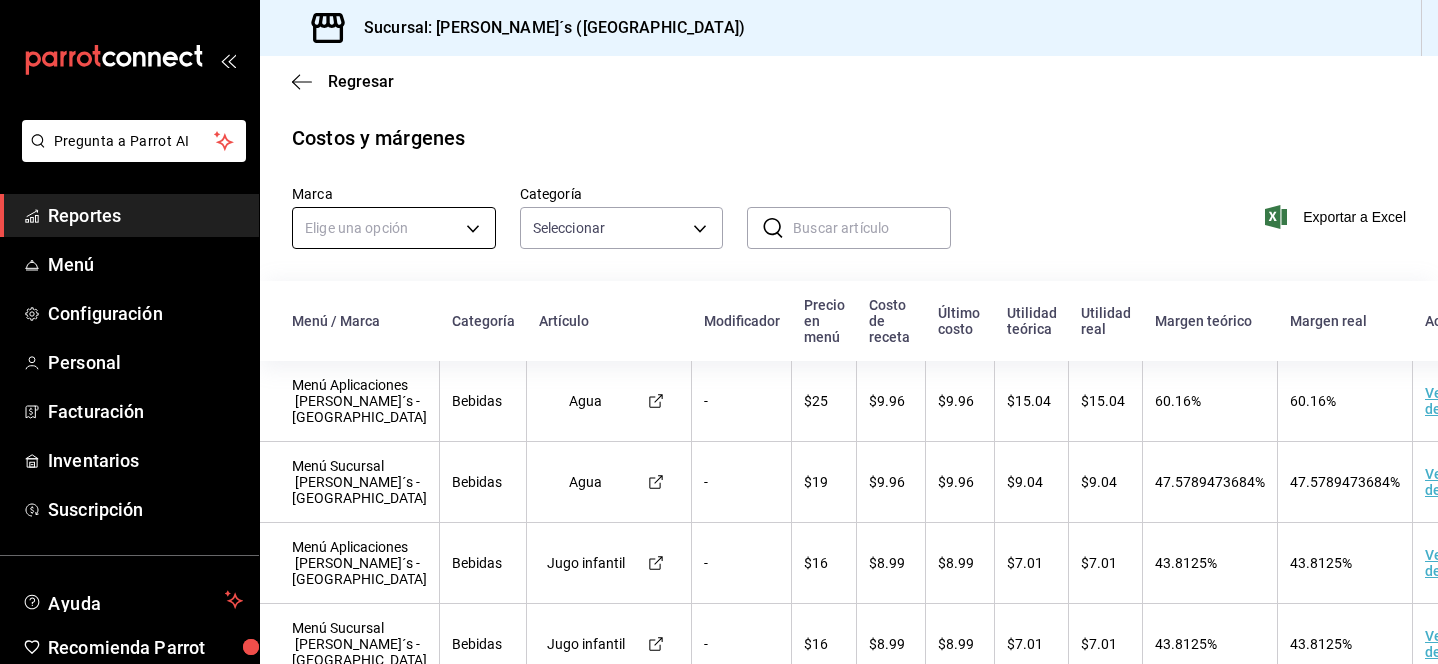 click on "Pregunta a Parrot AI Reportes   Menú   Configuración   Personal   Facturación   Inventarios   Suscripción   Ayuda Recomienda Parrot   [PERSON_NAME]   Sugerir nueva función   Sucursal: [PERSON_NAME]´s ([GEOGRAPHIC_DATA]) Regresar Costos y márgenes Marca Elige una opción Categoría Seleccionar ​ ​ Exportar a Excel Menú / Marca Categoría Artículo Modificador Precio en menú Costo de receta Último costo Utilidad teórica Utilidad real Margen teórico Margen real Acciones Menú Aplicaciones
[PERSON_NAME]´s - [GEOGRAPHIC_DATA] Bebidas Agua - $25 $9.96 $9.96 $15.04 $15.04 60.16% 60.16% Ver detalle Menú Sucursal
[PERSON_NAME]´s - [GEOGRAPHIC_DATA] Bebidas Agua - $19 $9.96 $9.96 $9.04 $9.04 47.5789473684% 47.5789473684% Ver detalle Menú Aplicaciones
[PERSON_NAME]´s - [GEOGRAPHIC_DATA] Bebidas Jugo infantil - $16 $8.99 $8.99 $7.01 $7.01 43.8125% 43.8125% Ver detalle Menú Sucursal
[PERSON_NAME]´s - [GEOGRAPHIC_DATA] Bebidas Jugo infantil - $16 $8.99 $8.99 $7.01 $7.01 43.8125% 43.8125% Ver detalle Menú Aplicaciones
[PERSON_NAME]´s - [GEOGRAPHIC_DATA] Bebidas - $39 $17.71" at bounding box center (719, 332) 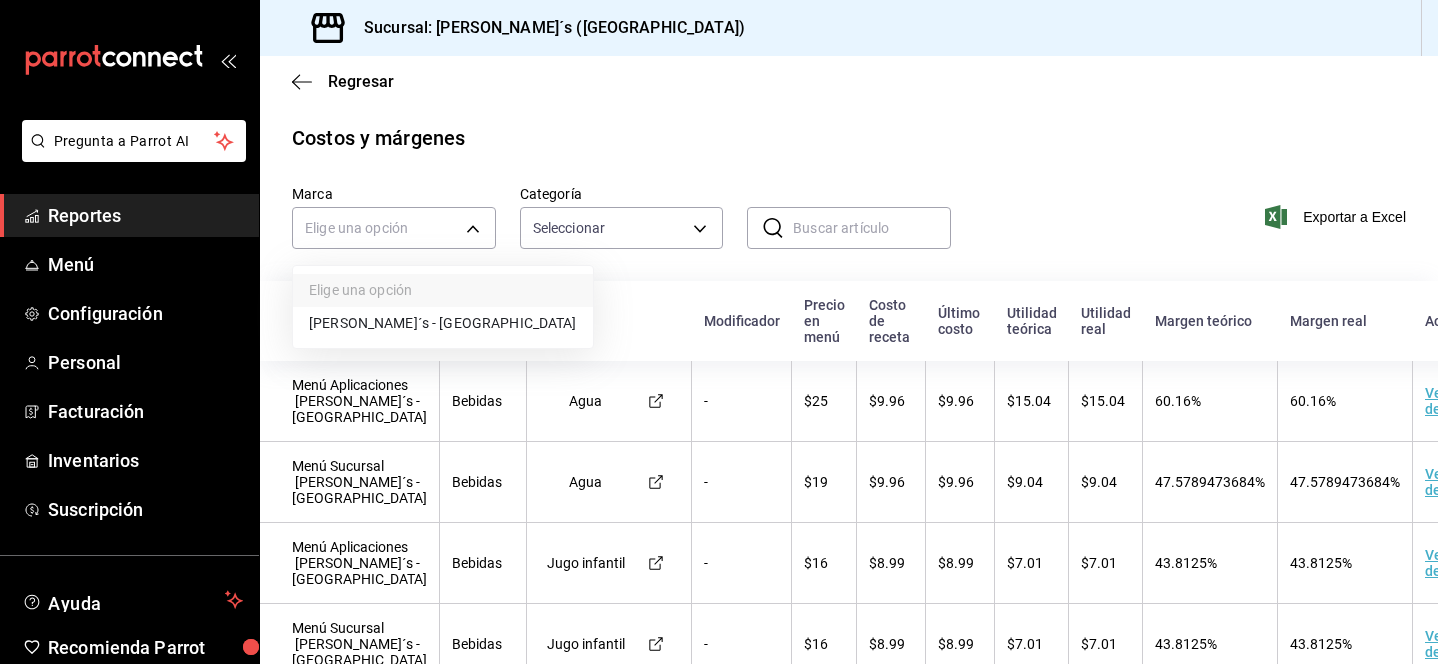 click on "[PERSON_NAME]´s - [GEOGRAPHIC_DATA]" at bounding box center (443, 323) 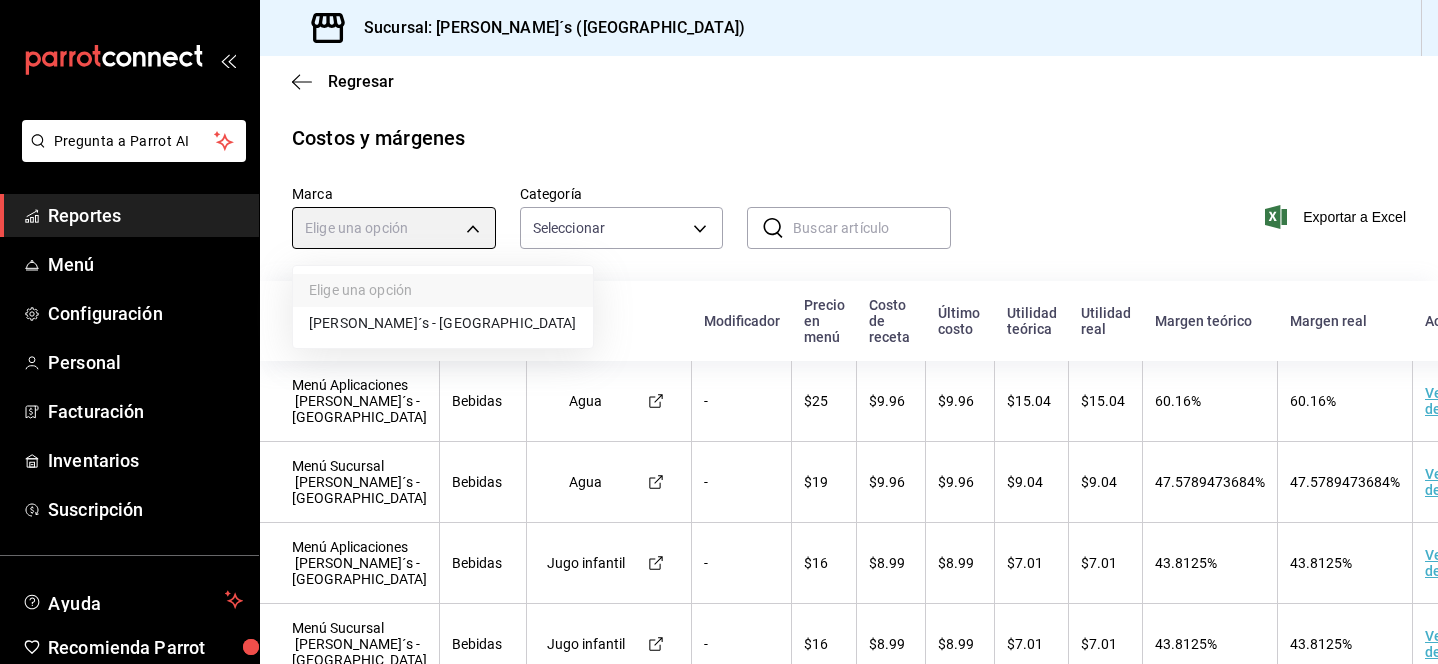 type on "e7eeebf8-c286-41d3-abda-b6d1bb78a6ef" 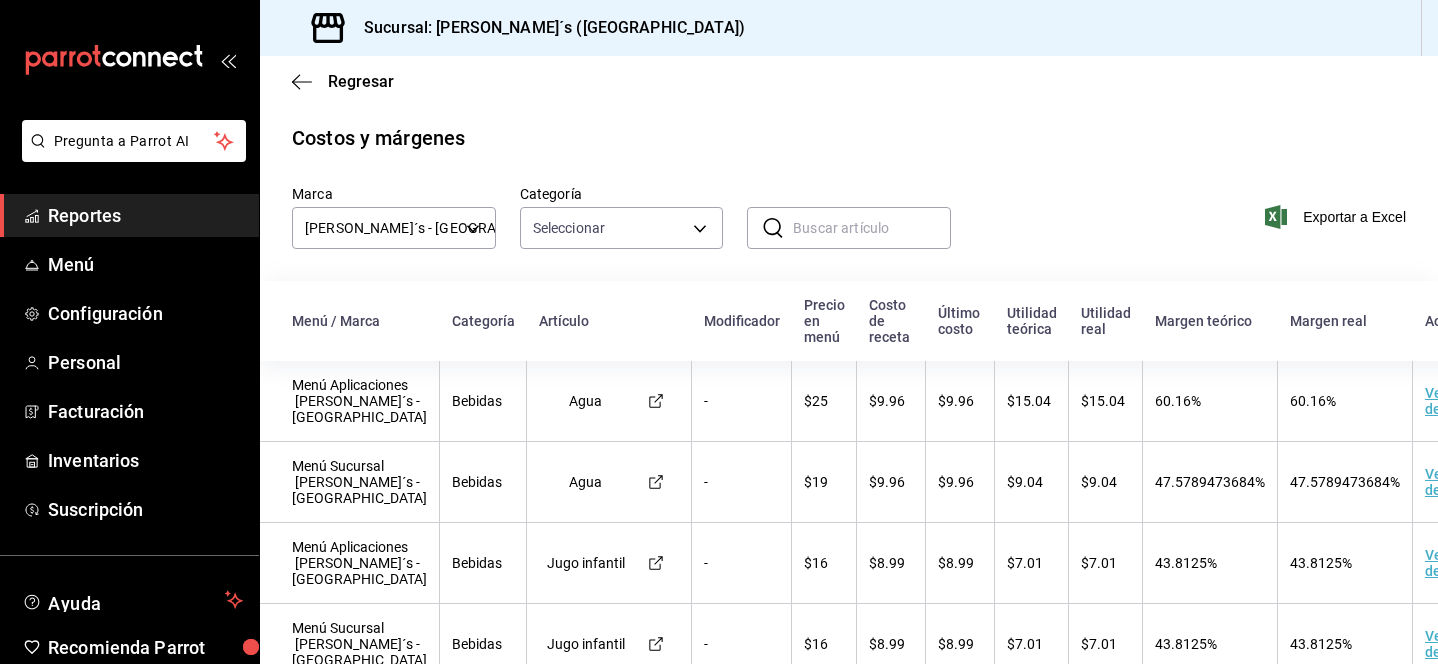 click on "Menú Aplicaciones
[PERSON_NAME]´s - [GEOGRAPHIC_DATA]" at bounding box center [350, 401] 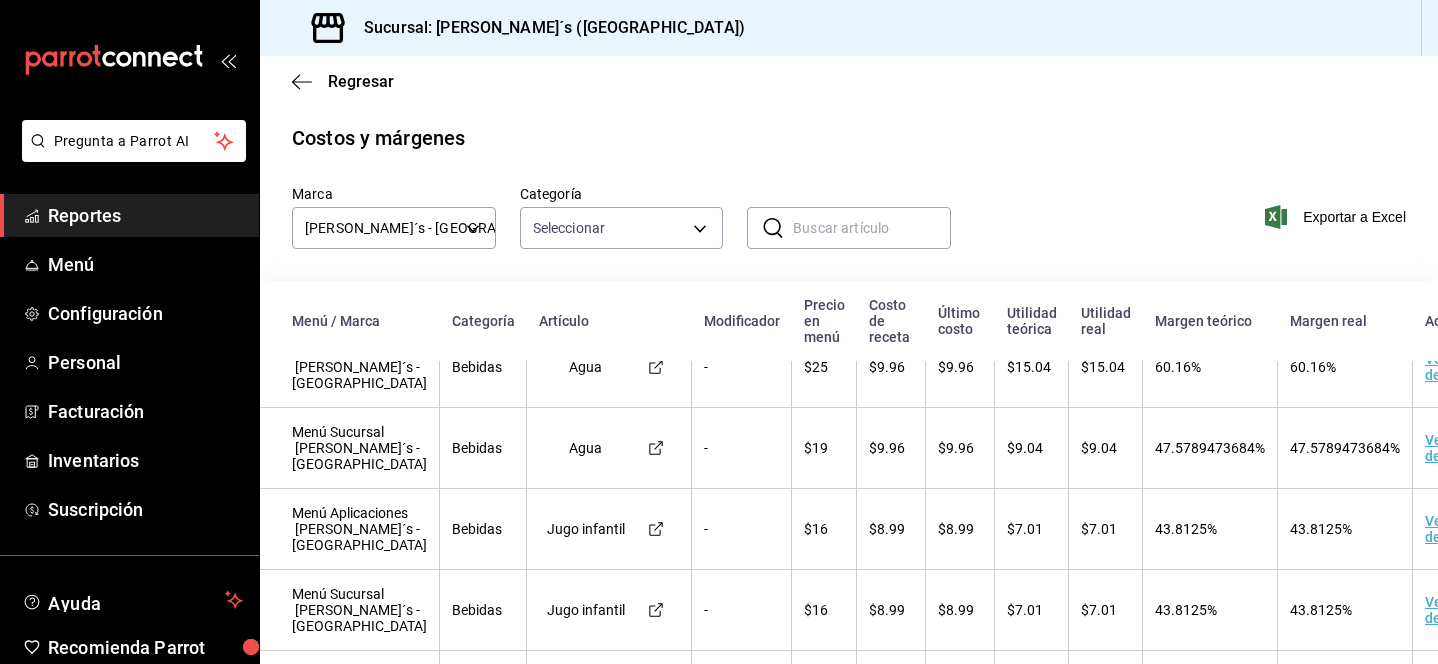scroll, scrollTop: 0, scrollLeft: 0, axis: both 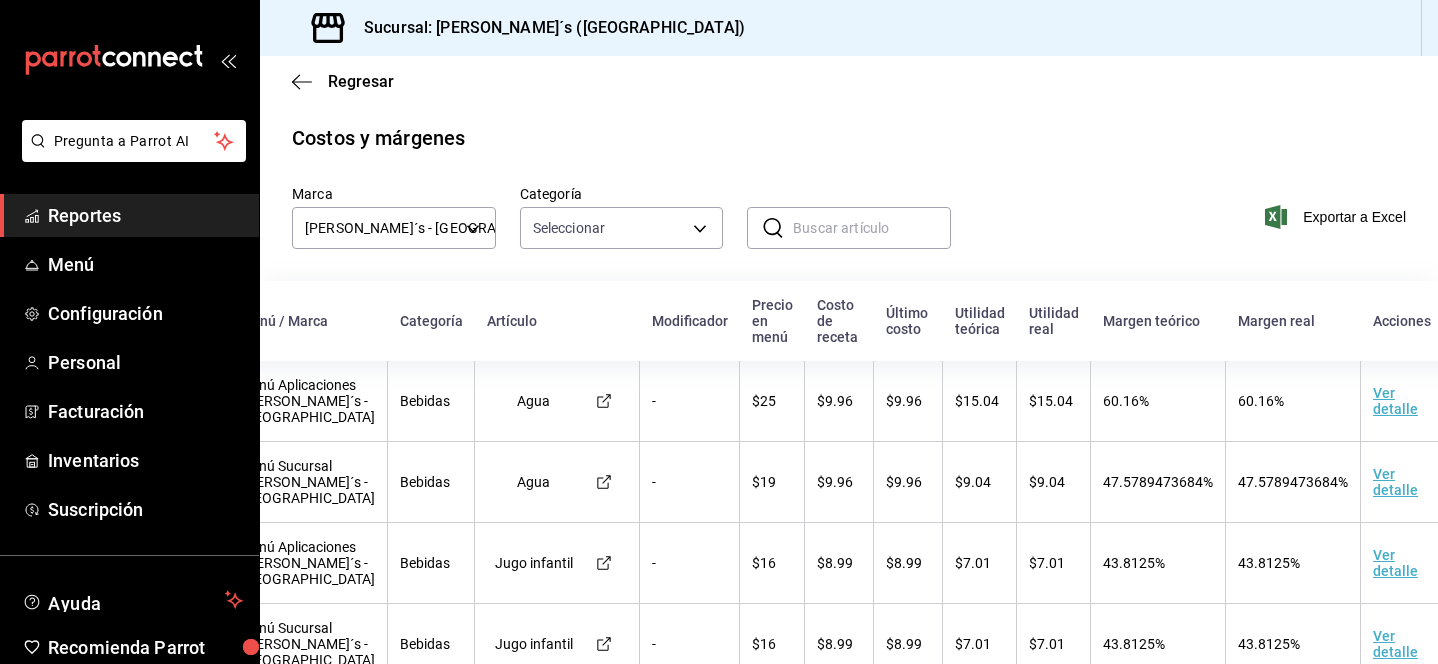 click on "Ver detalle" at bounding box center [1412, 482] 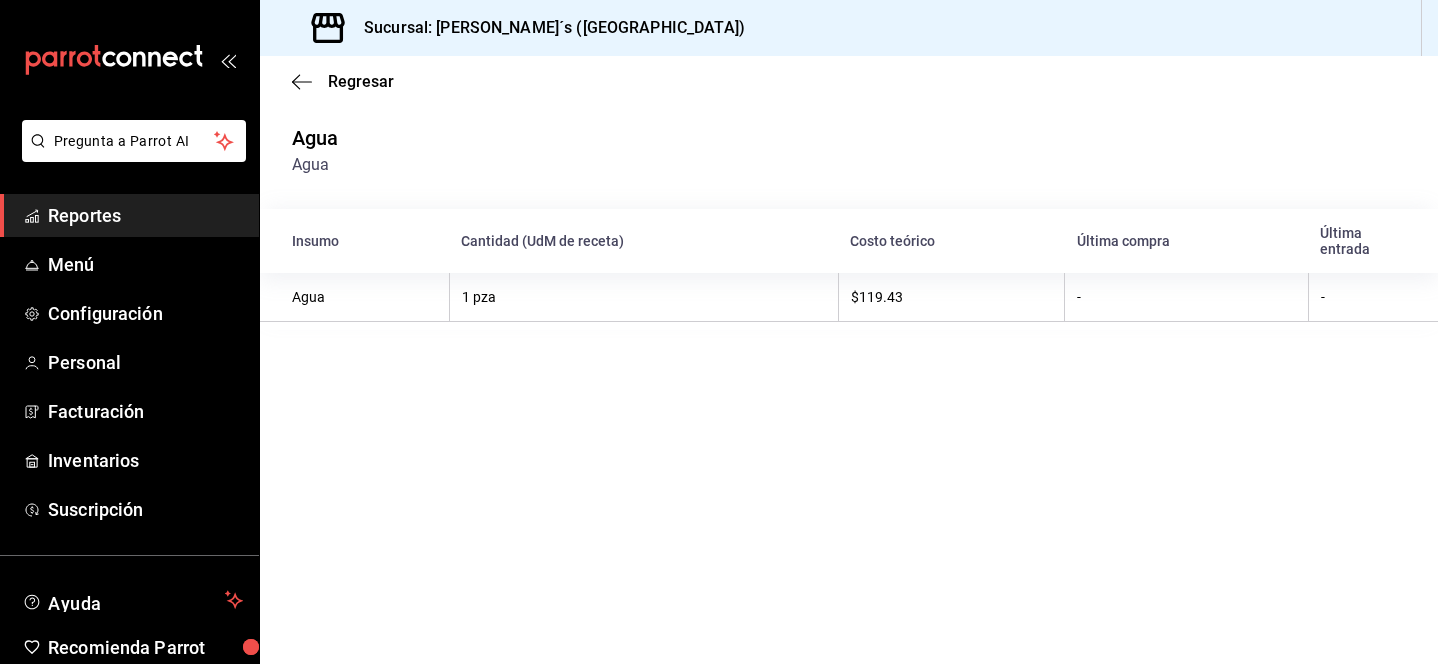 click on "1 pza" at bounding box center (643, 297) 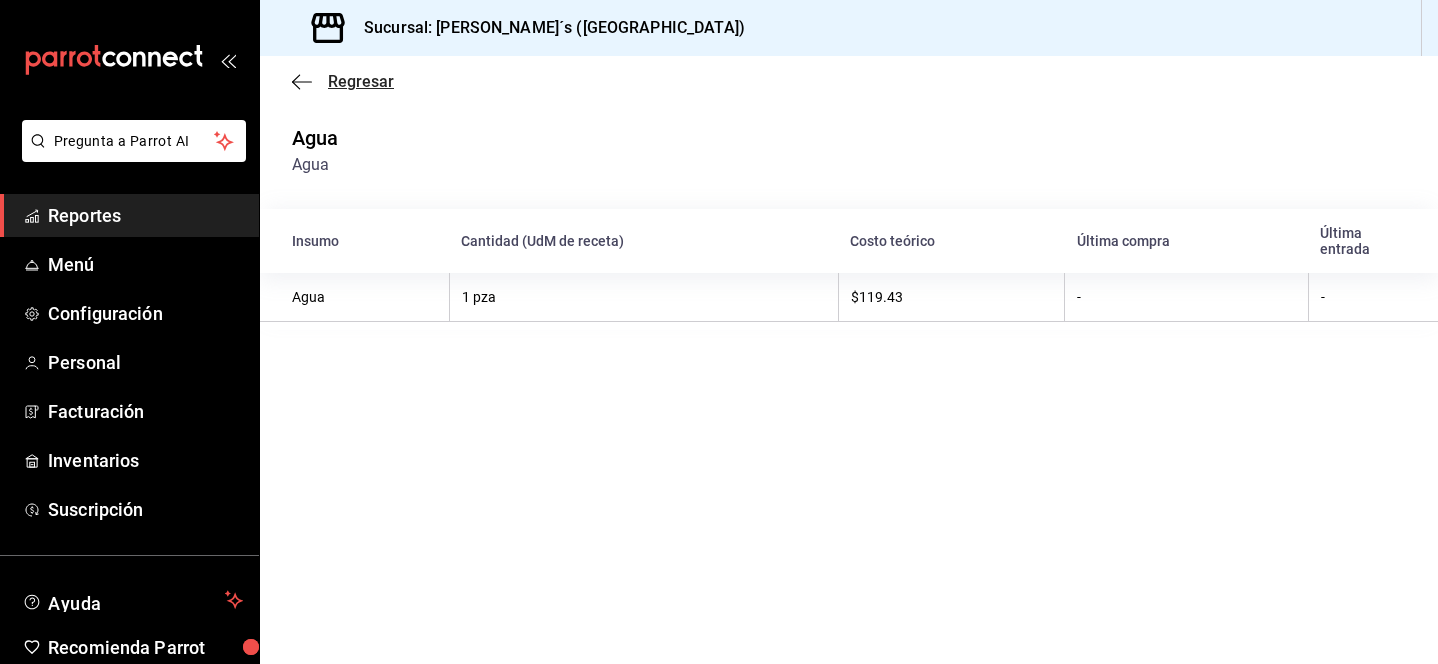 click on "Regresar" at bounding box center (361, 81) 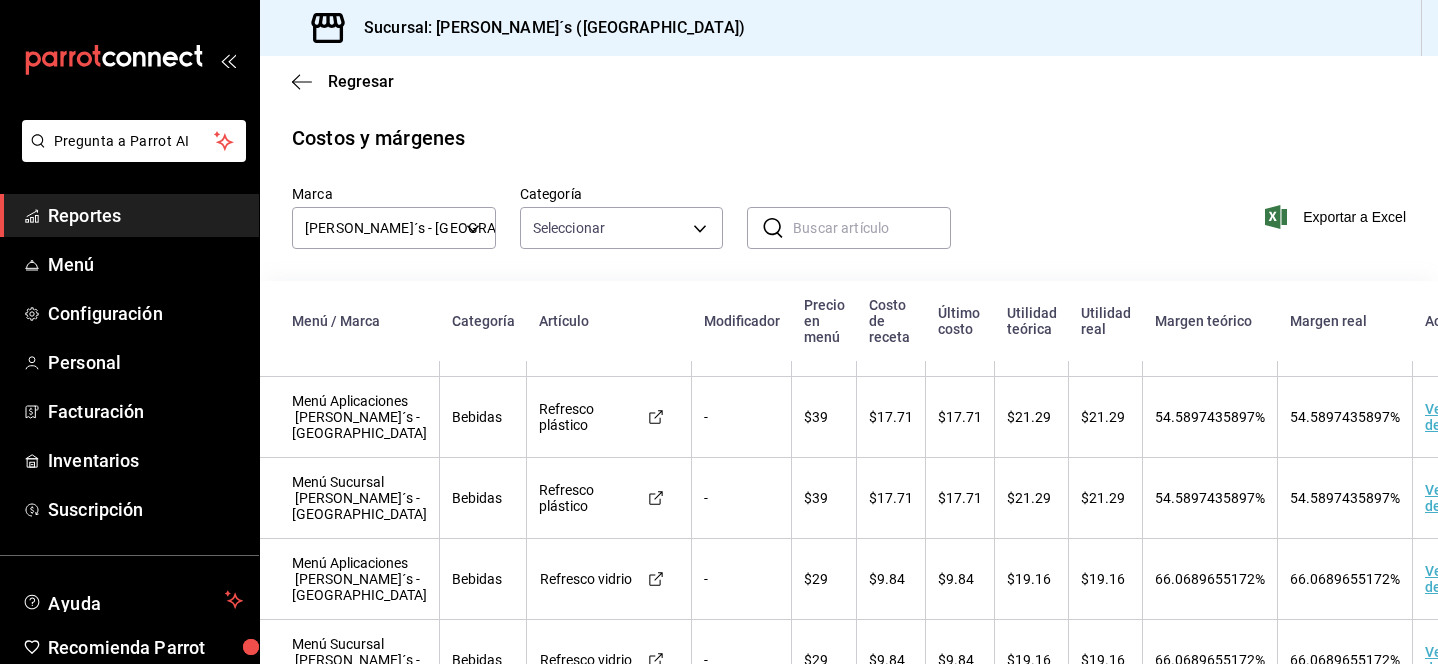 scroll, scrollTop: 340, scrollLeft: 0, axis: vertical 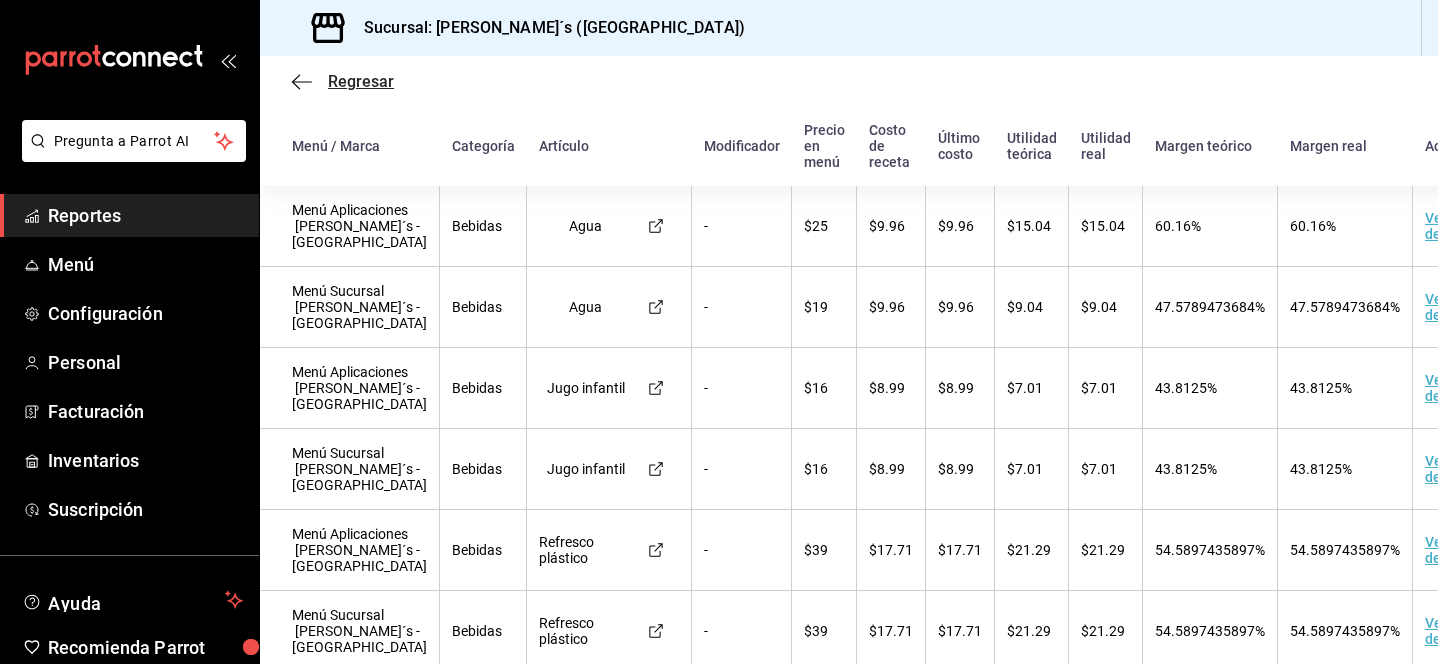 click on "Regresar" at bounding box center [361, 81] 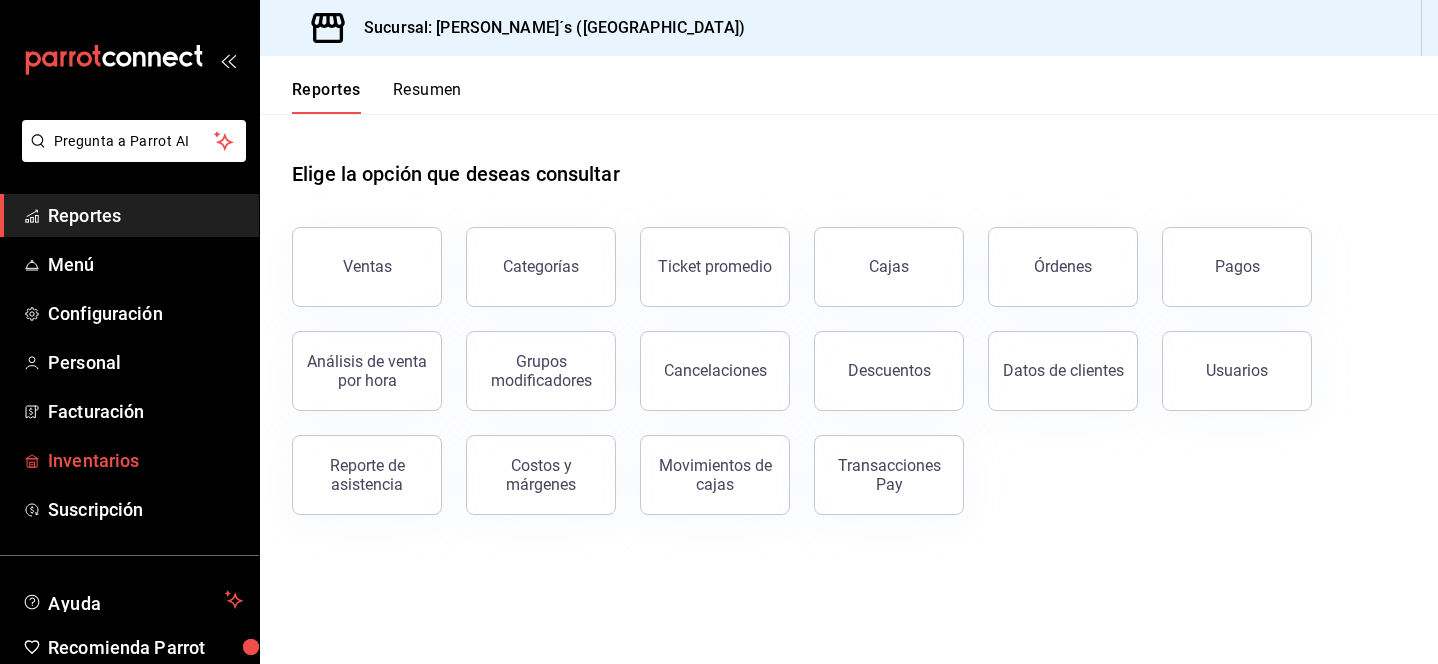 click on "Inventarios" at bounding box center (145, 460) 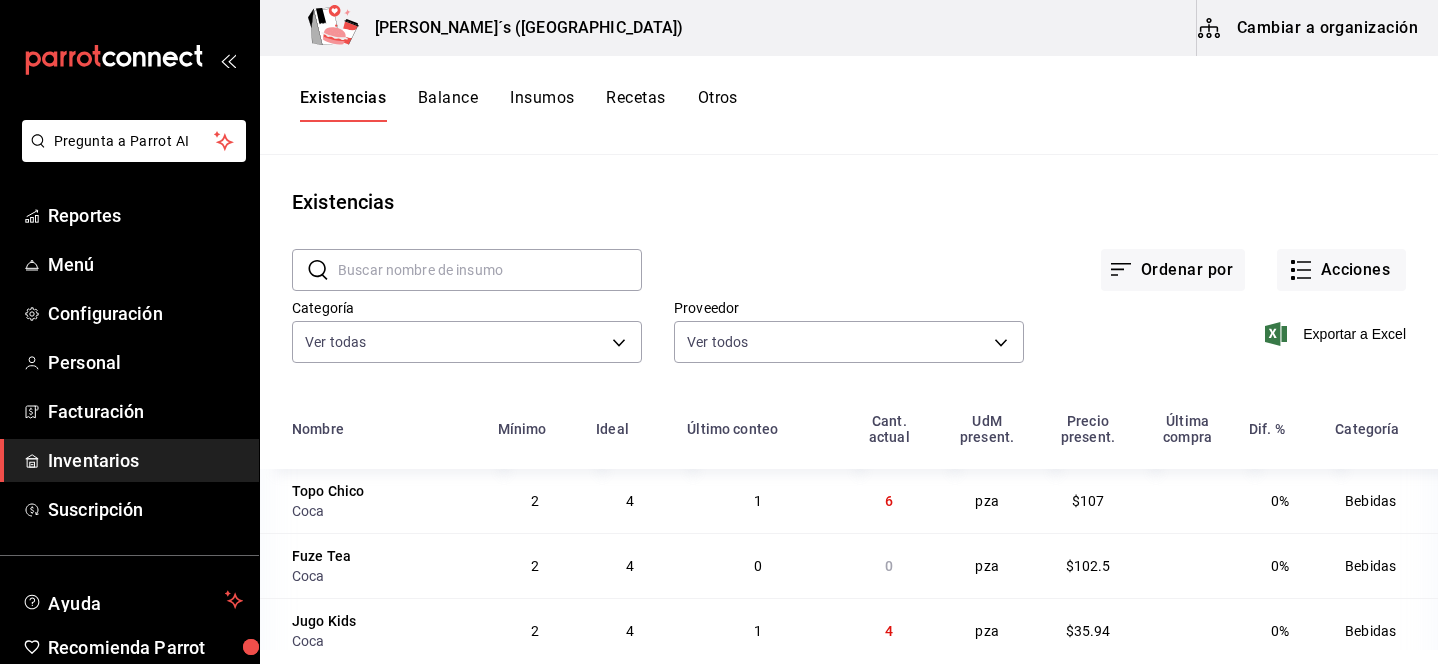 click on "Cambiar a organización" at bounding box center (1309, 28) 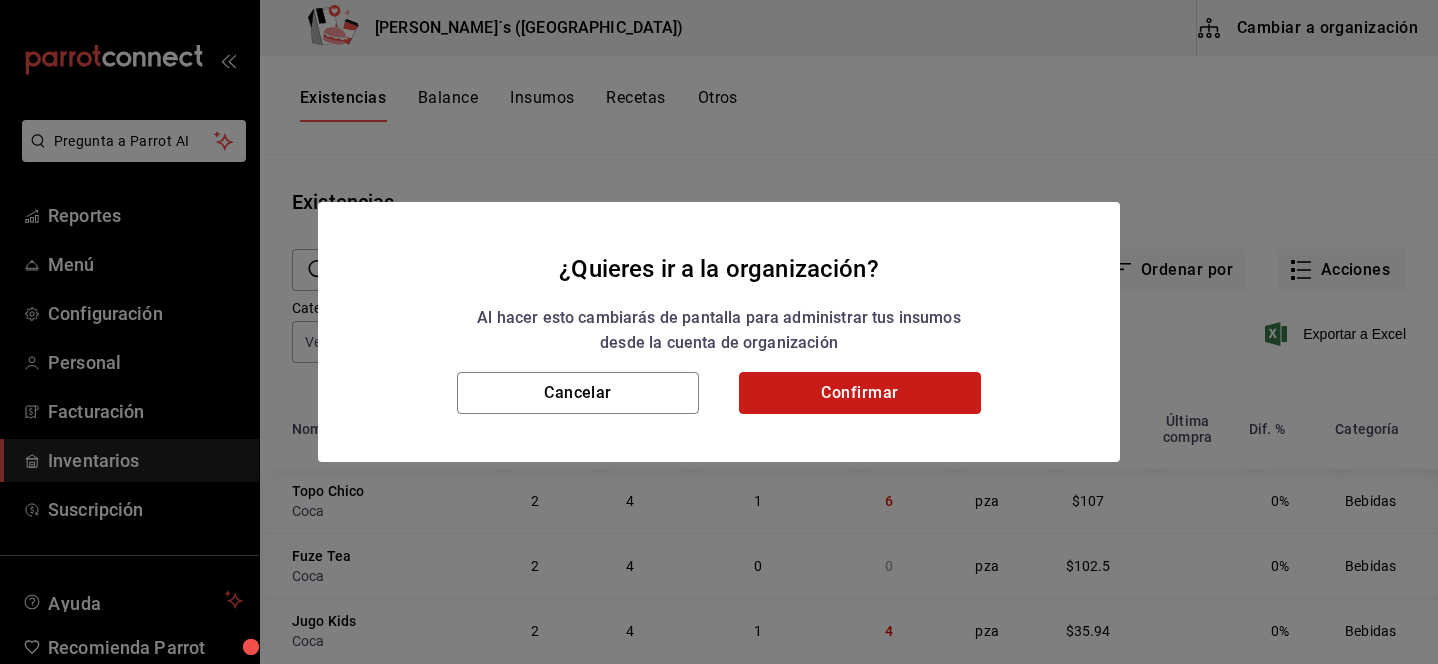 click on "Confirmar" at bounding box center [860, 393] 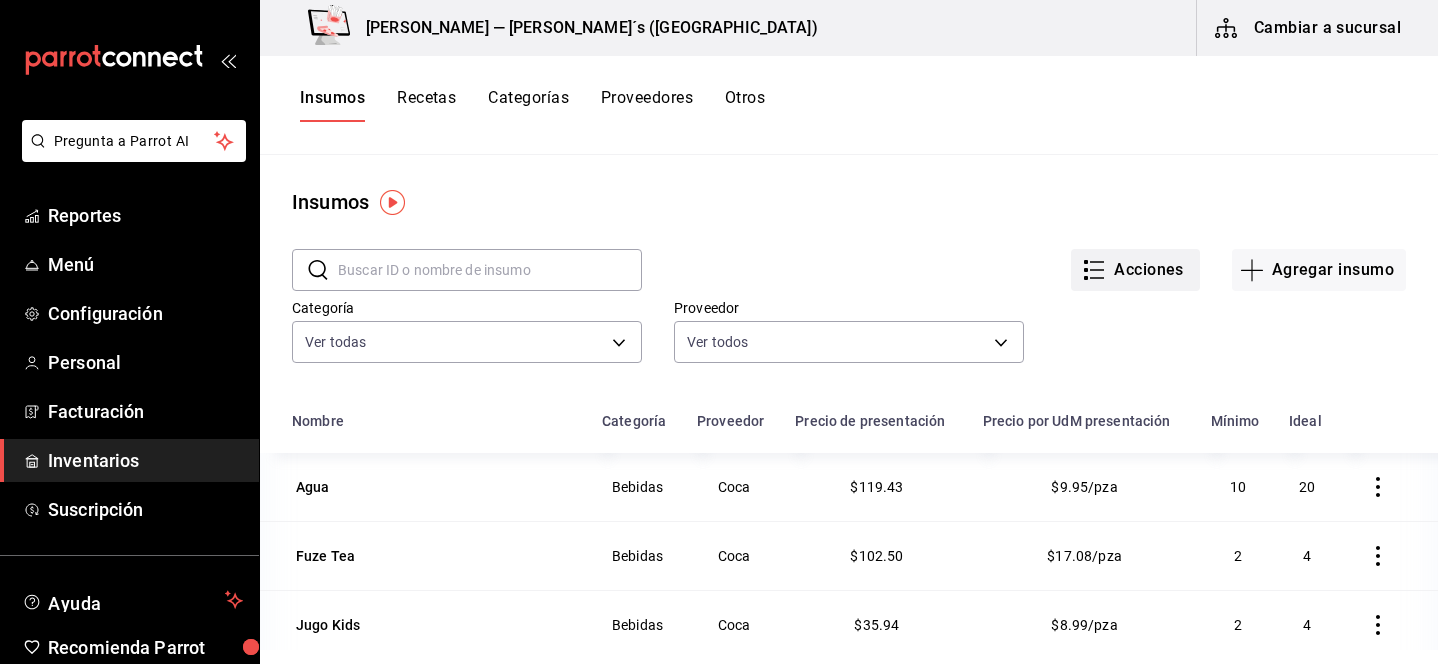 click on "Acciones" at bounding box center (1135, 270) 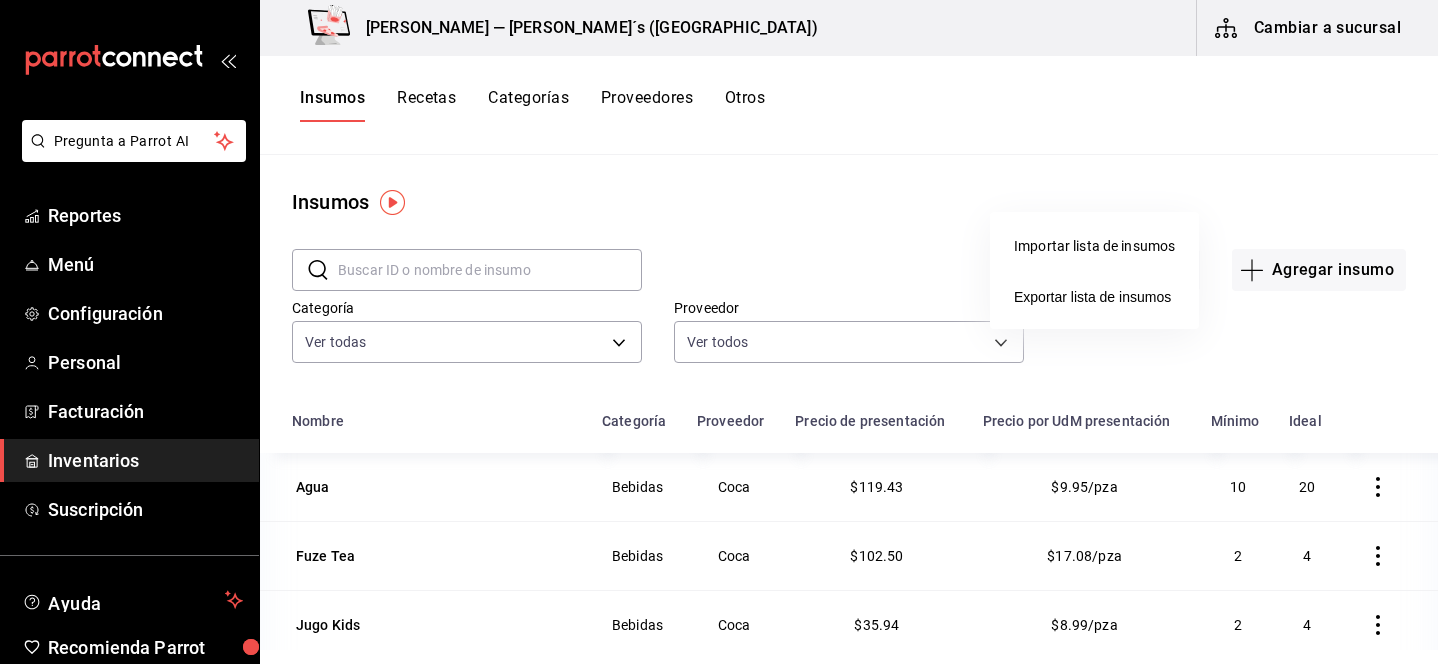 click at bounding box center (719, 332) 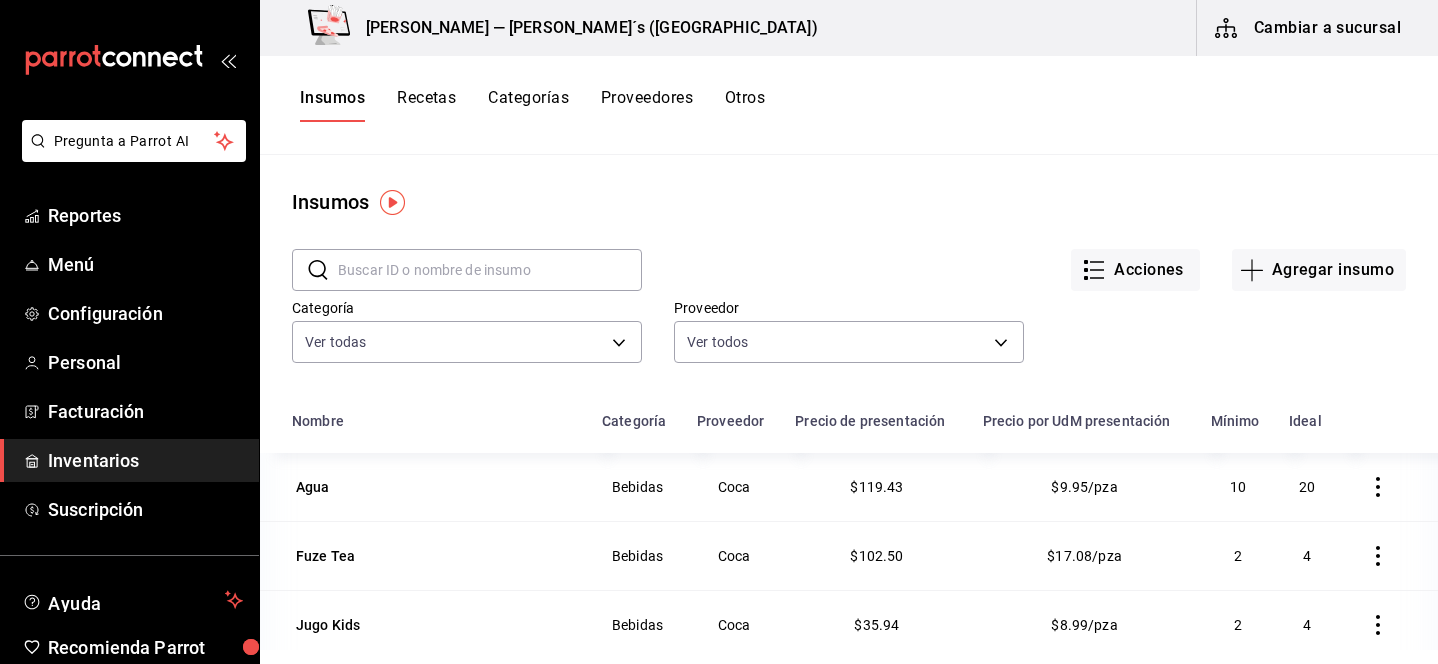 click on "Cambiar a sucursal" at bounding box center (1309, 28) 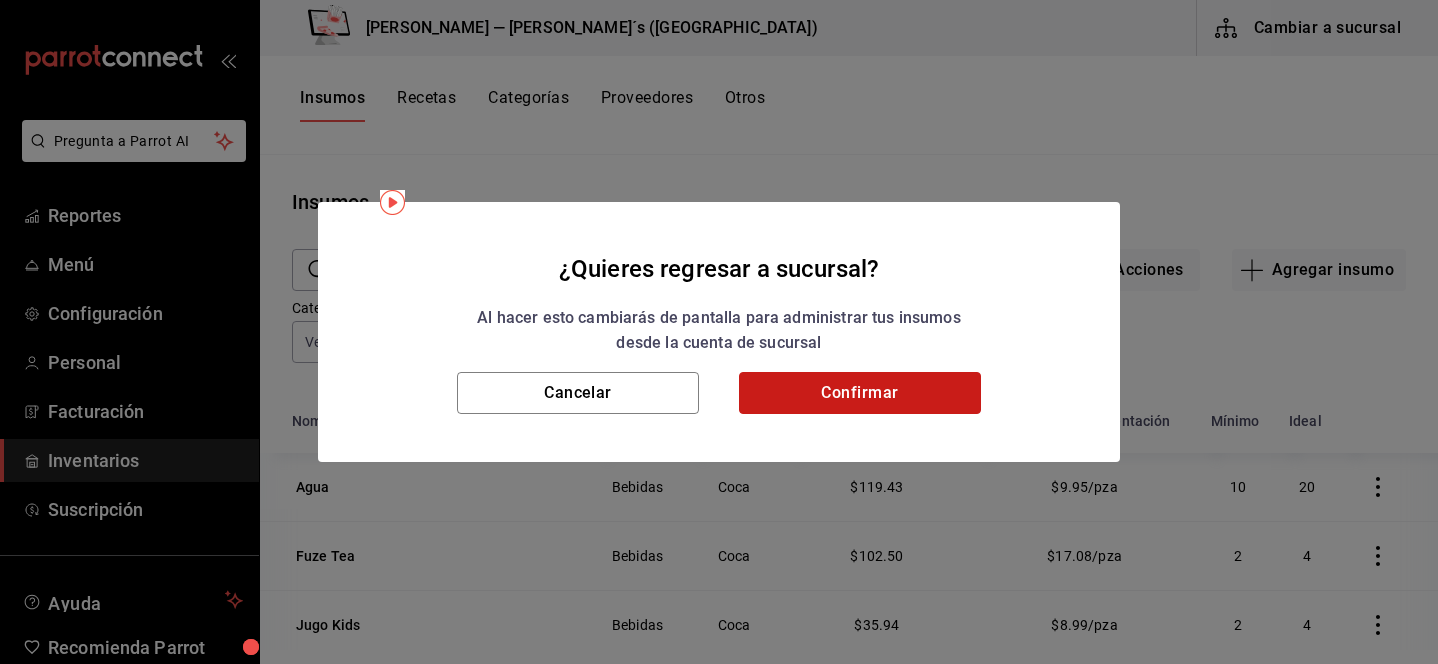 click on "Confirmar" at bounding box center [860, 393] 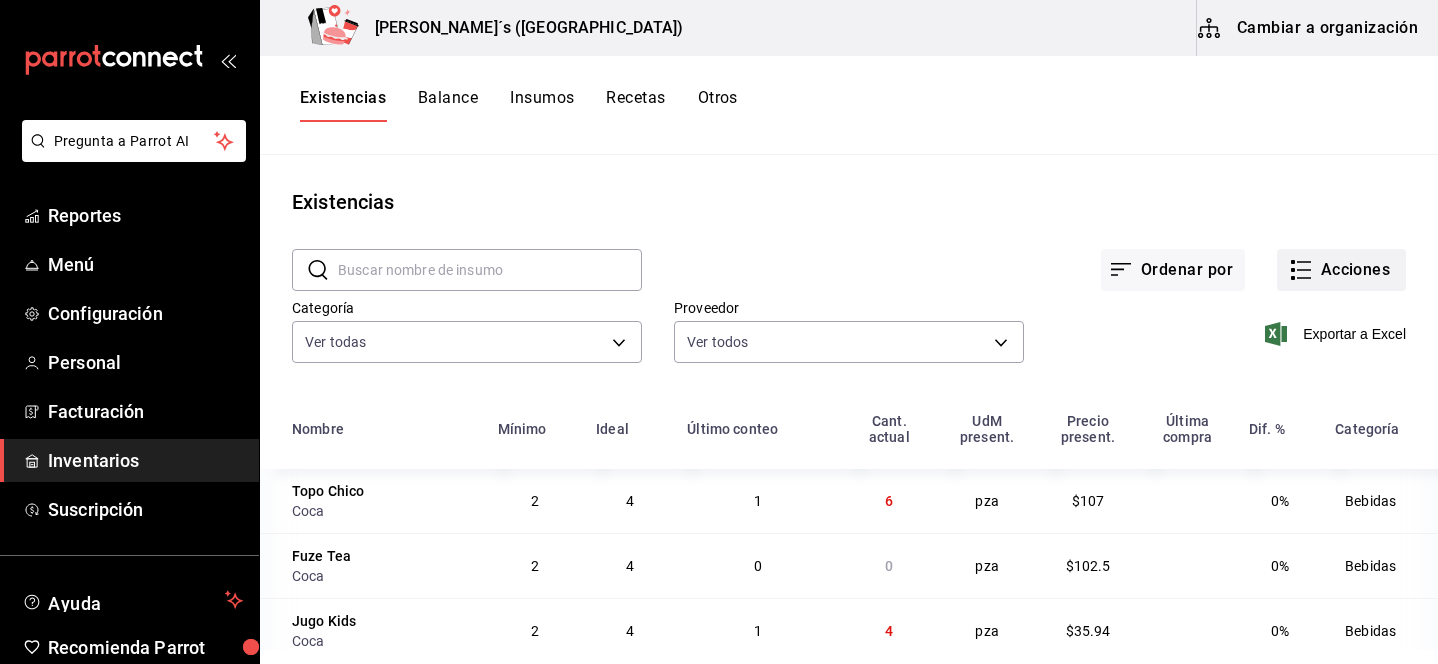click on "Acciones" at bounding box center [1341, 270] 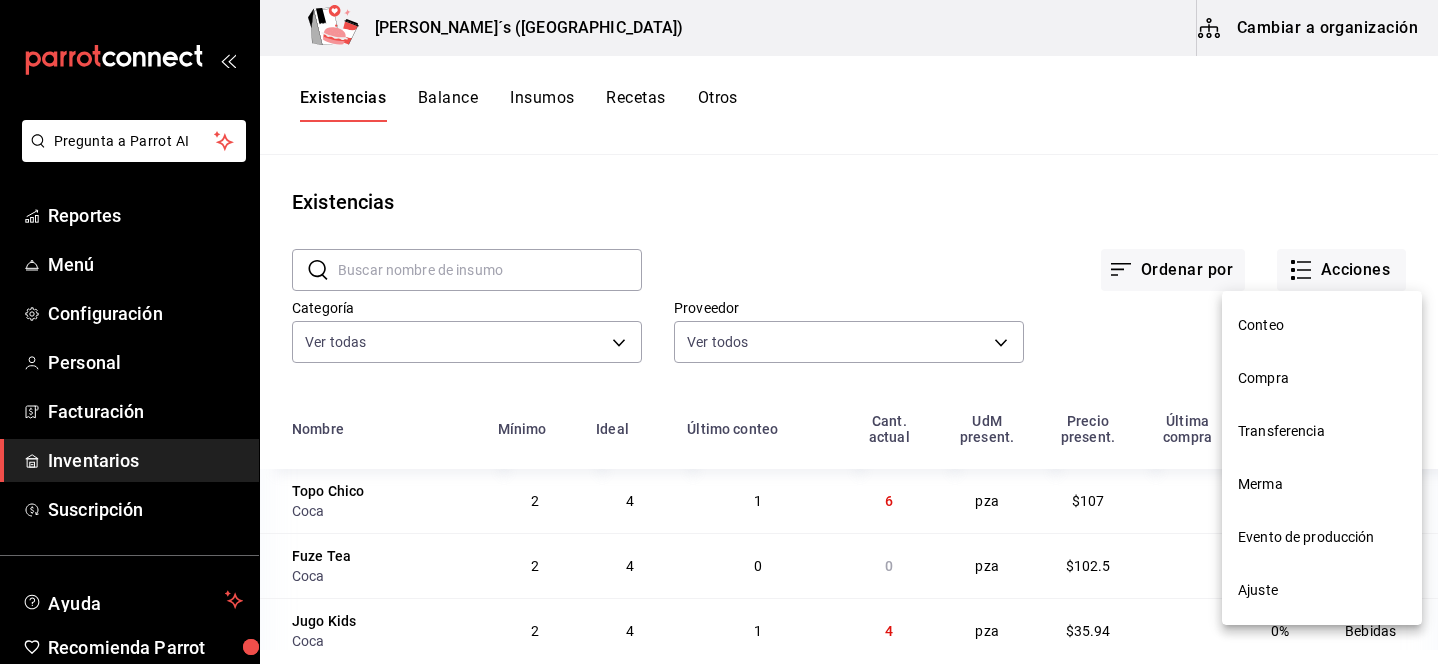 click on "Compra" at bounding box center [1322, 378] 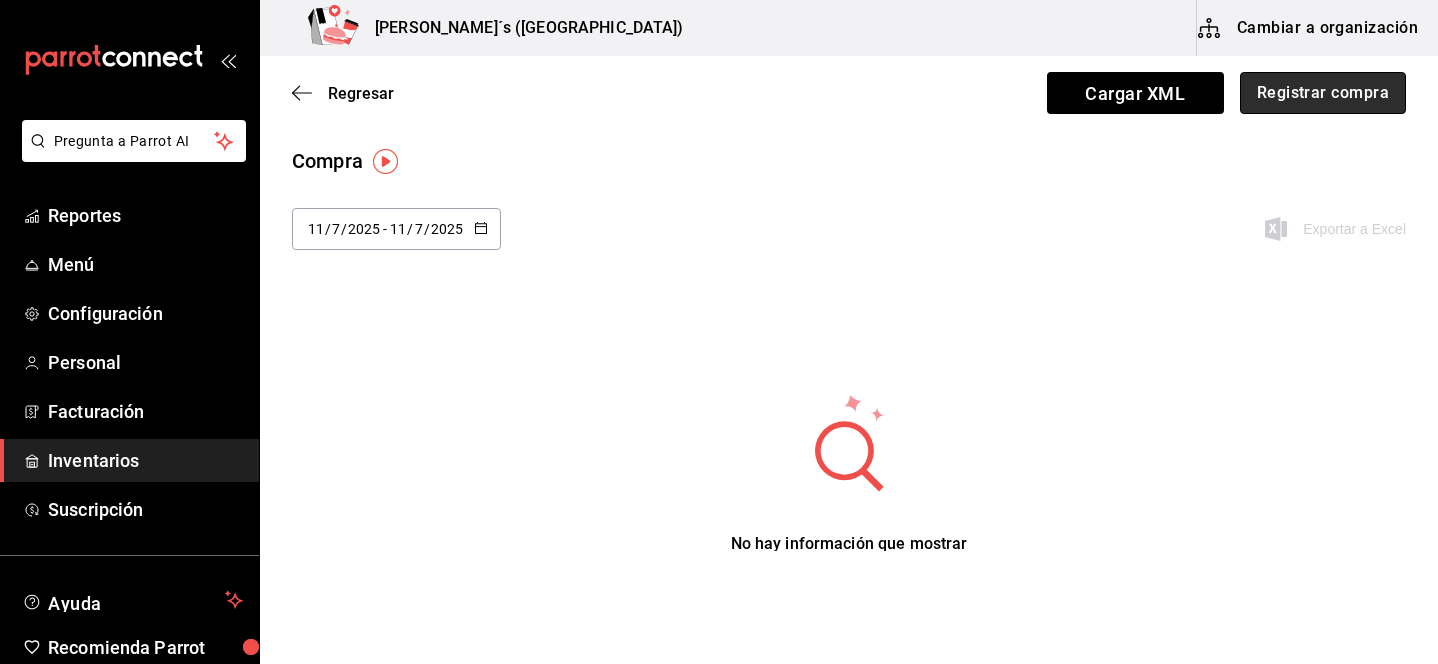 click on "Registrar compra" at bounding box center [1323, 93] 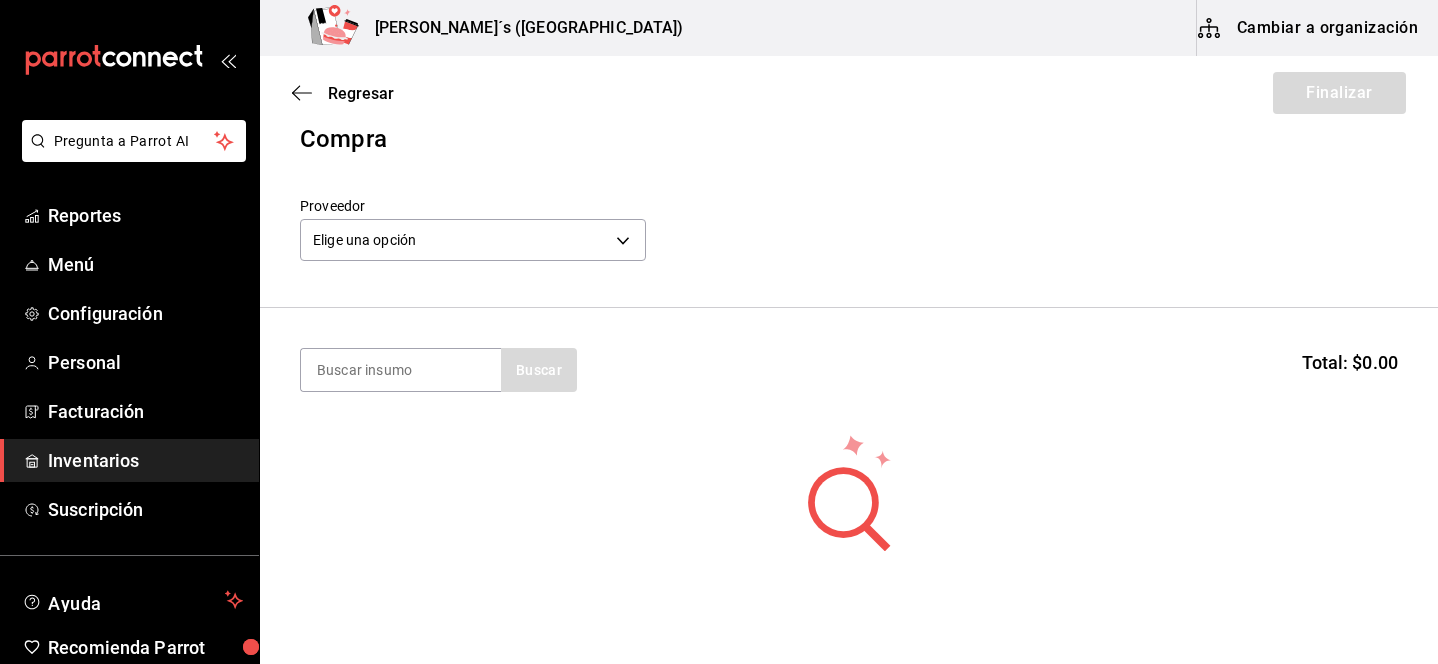 scroll, scrollTop: 34, scrollLeft: 0, axis: vertical 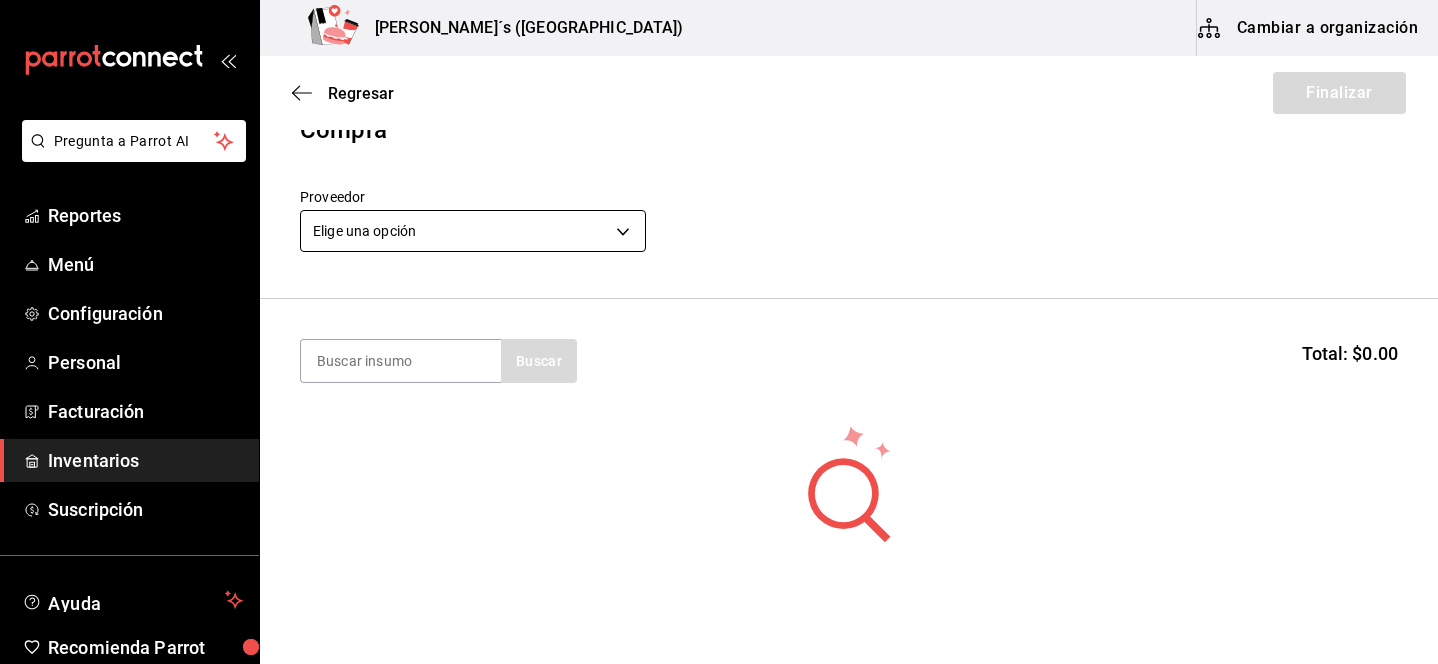 click on "Pregunta a Parrot AI Reportes   Menú   Configuración   Personal   Facturación   Inventarios   Suscripción   Ayuda Recomienda Parrot   Lili Flores   Sugerir nueva función   Bernie´s (Tamaulipas) Cambiar a organización Regresar Finalizar Compra Proveedor Elige una opción default Buscar Total: $0.00 No hay insumos a mostrar. Busca un insumo para agregarlo a la lista GANA 1 MES GRATIS EN TU SUSCRIPCIÓN AQUÍ ¿Recuerdas cómo empezó tu restaurante?
Hoy puedes ayudar a un colega a tener el mismo cambio que tú viviste.
Recomienda Parrot directamente desde tu Portal Administrador.
Es fácil y rápido.
🎁 Por cada restaurante que se una, ganas 1 mes gratis. Ver video tutorial Ir a video Pregunta a Parrot AI Reportes   Menú   Configuración   Personal   Facturación   Inventarios   Suscripción   Ayuda Recomienda Parrot   Lili Flores   Sugerir nueva función   Editar Eliminar Visitar centro de ayuda (81) 2046 6363 soporte@parrotsoftware.io Visitar centro de ayuda (81) 2046 6363" at bounding box center [719, 275] 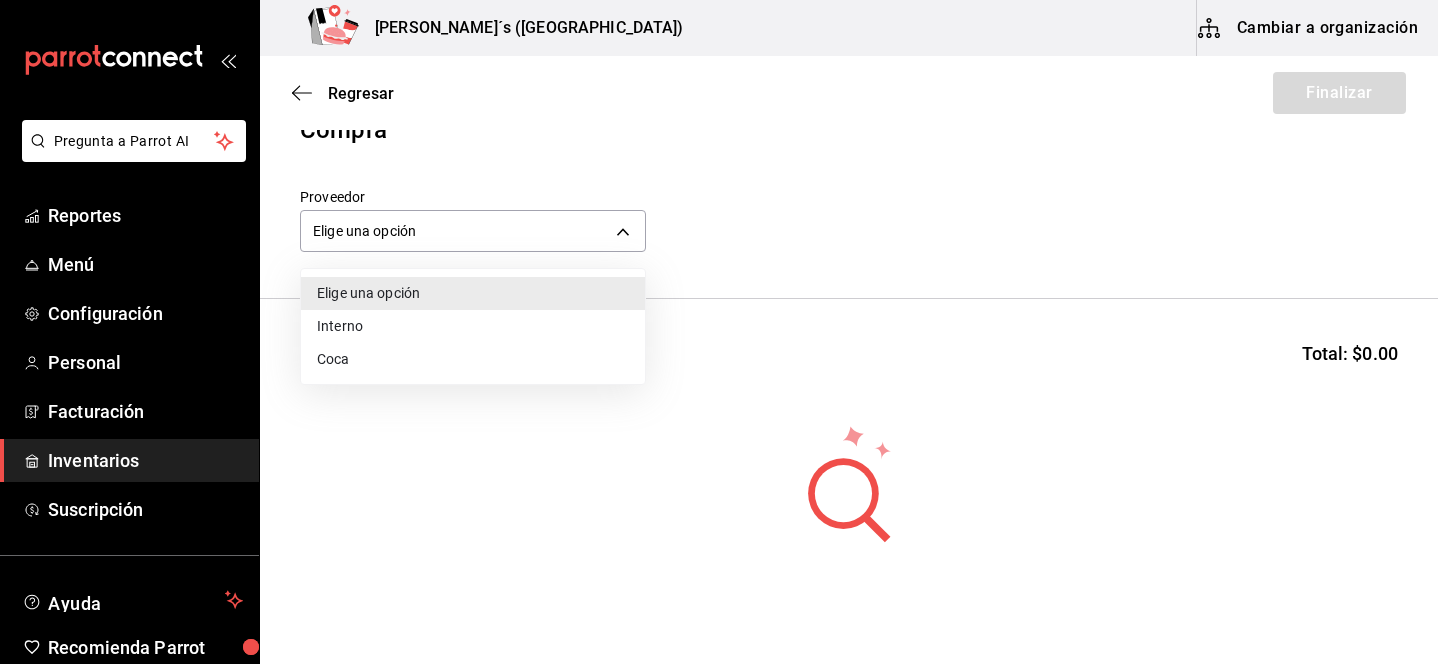 click on "Coca" at bounding box center (473, 359) 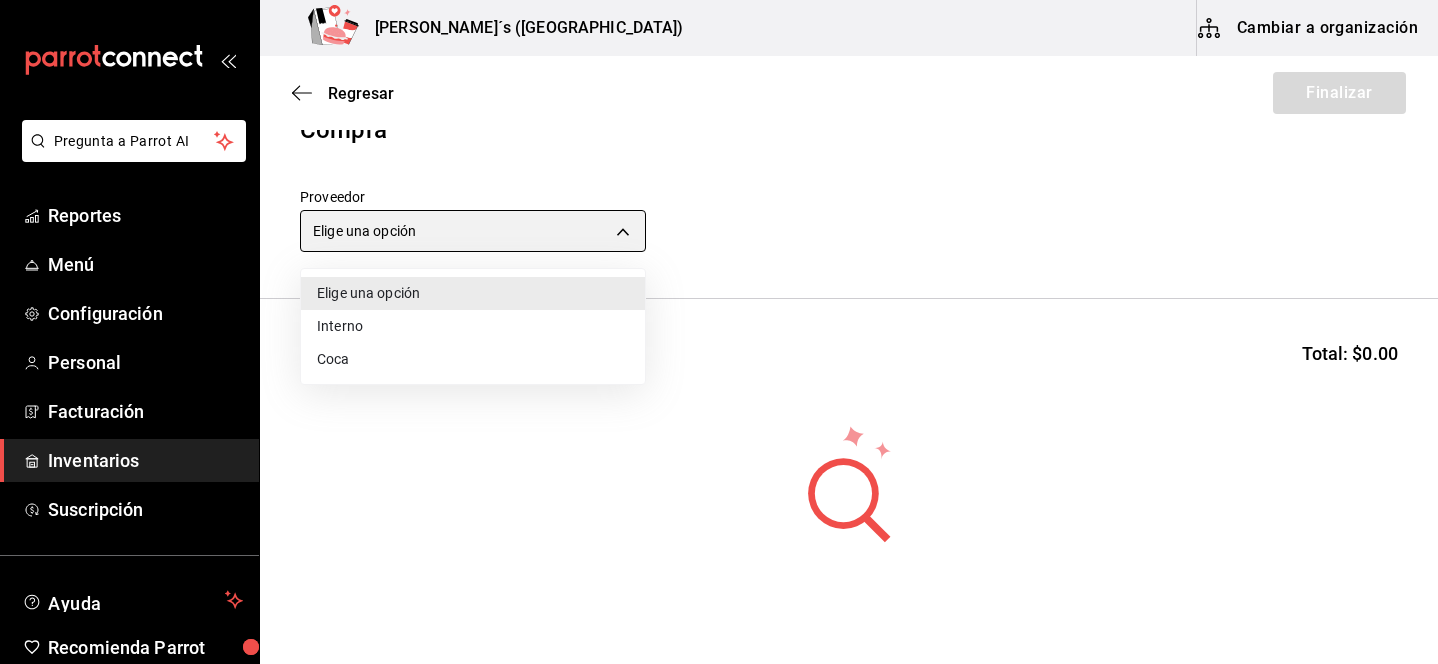 type on "e4774a5b-f5c8-4be5-abbe-52c7f0e1f8ed" 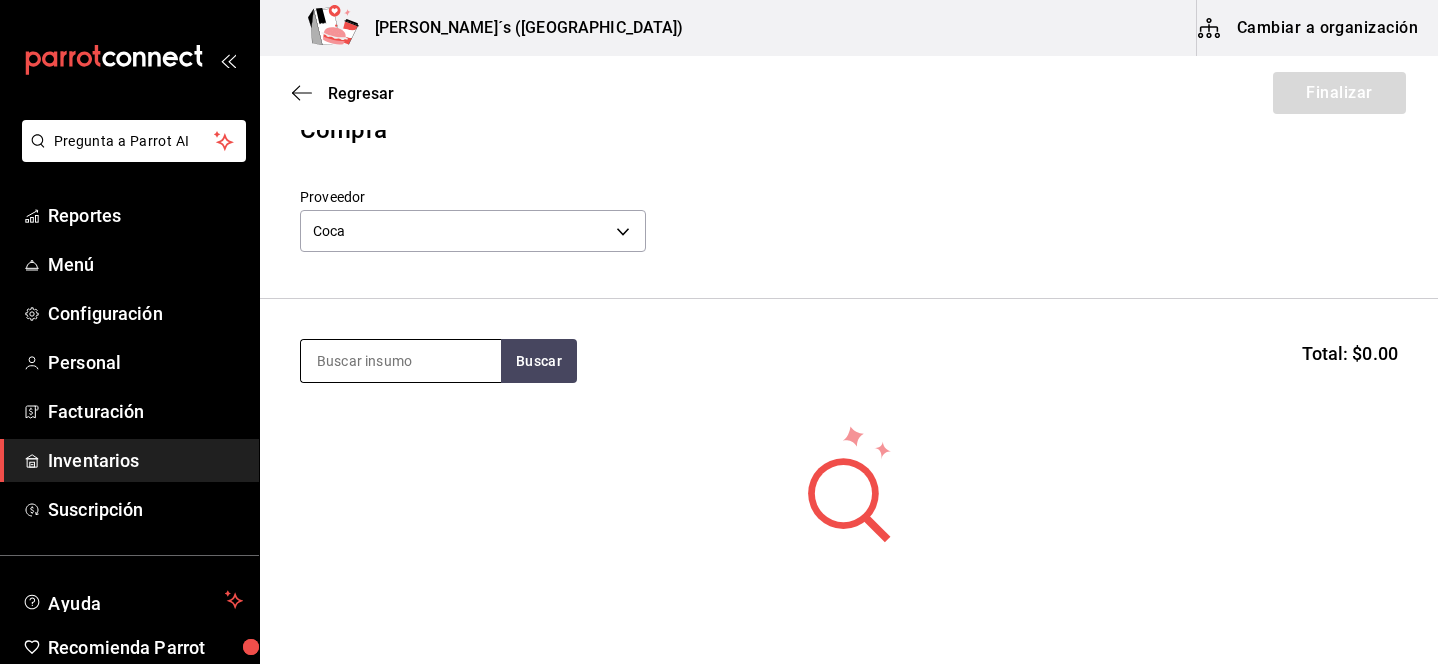 click at bounding box center (401, 361) 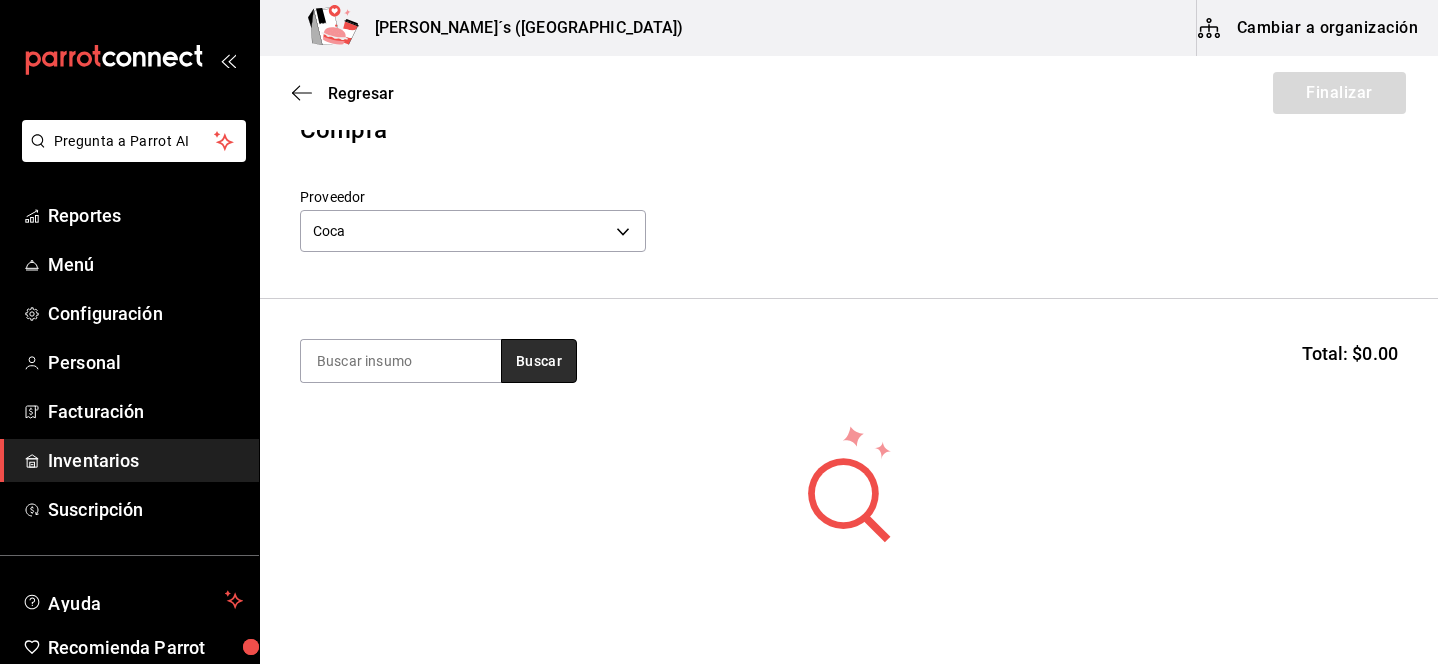 click on "Buscar" at bounding box center [539, 361] 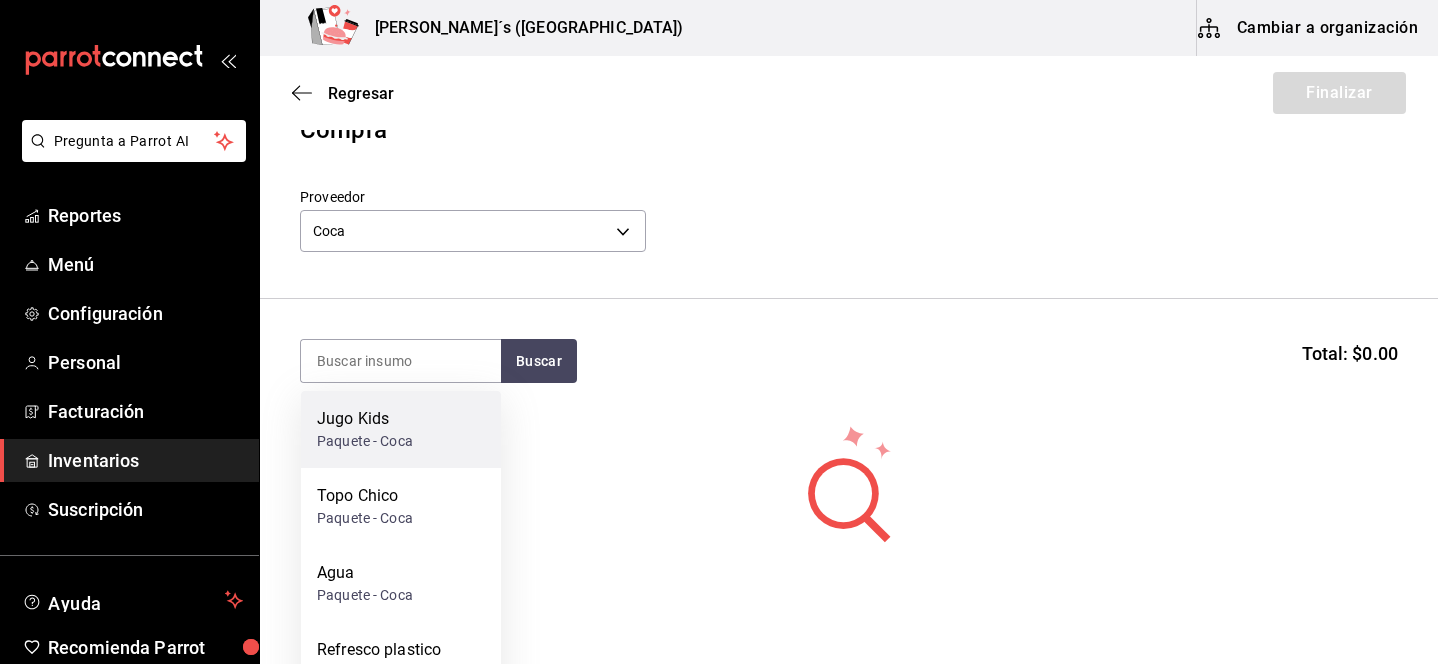 click on "Jugo Kids Paquete - Coca" at bounding box center [401, 429] 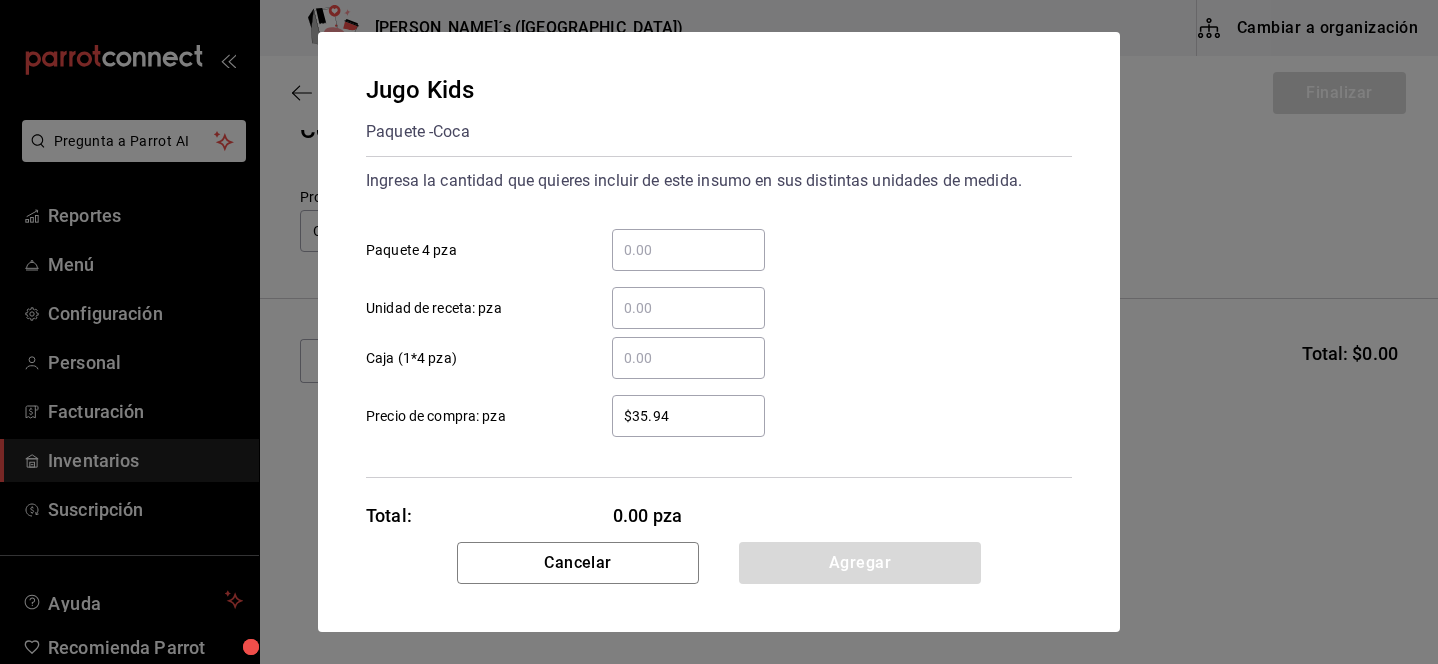 click on "​ Paquete 4 pza" at bounding box center (688, 250) 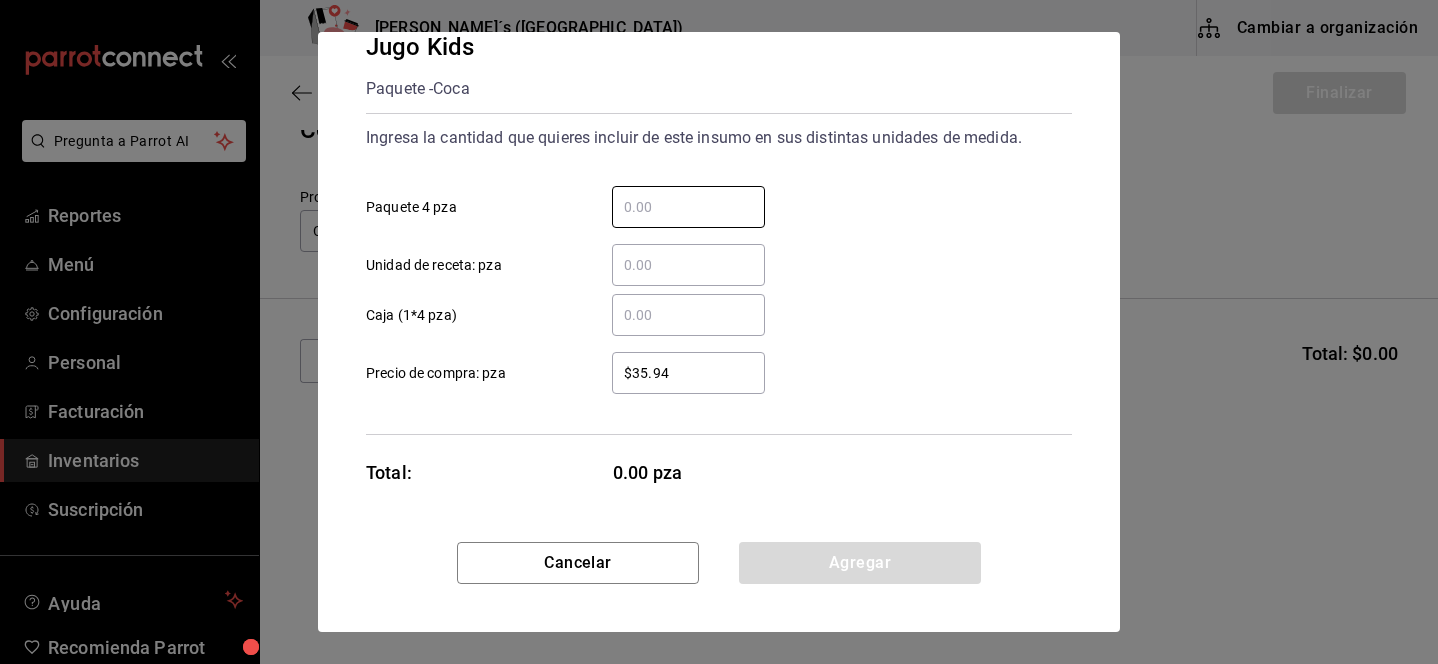 scroll, scrollTop: 0, scrollLeft: 0, axis: both 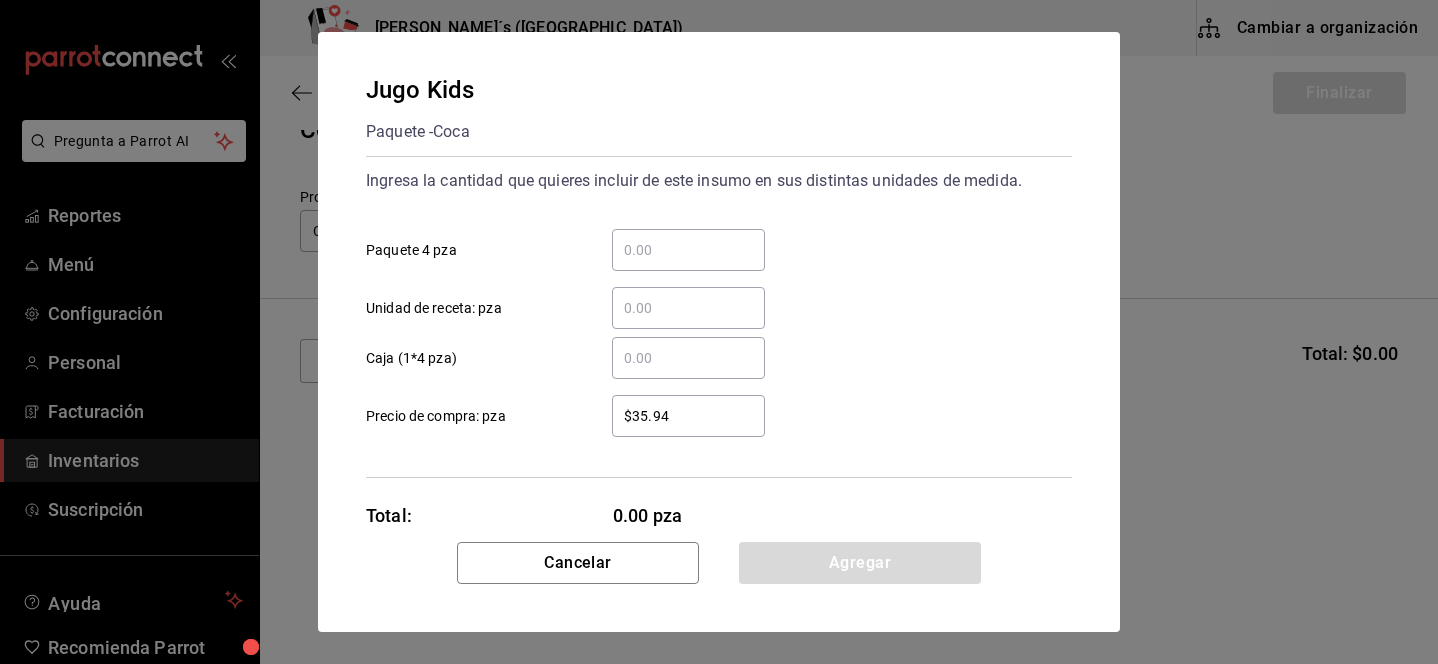 type on "1" 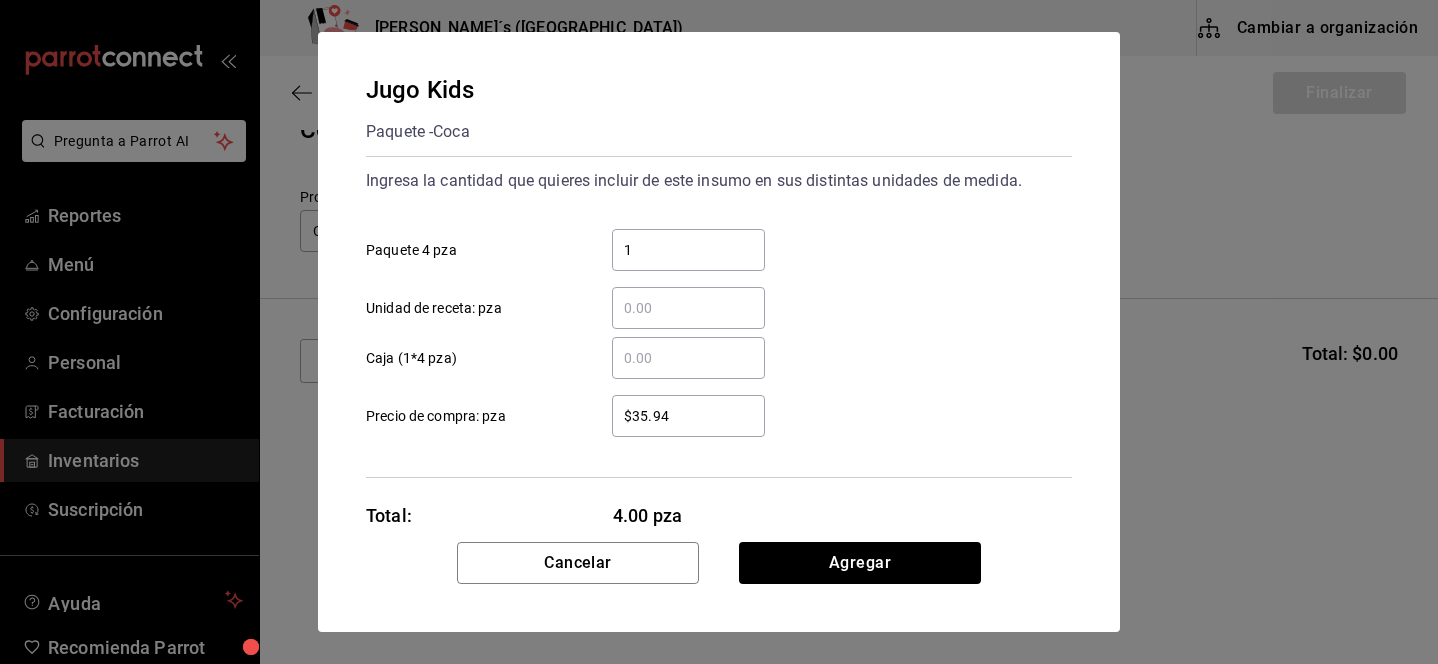type 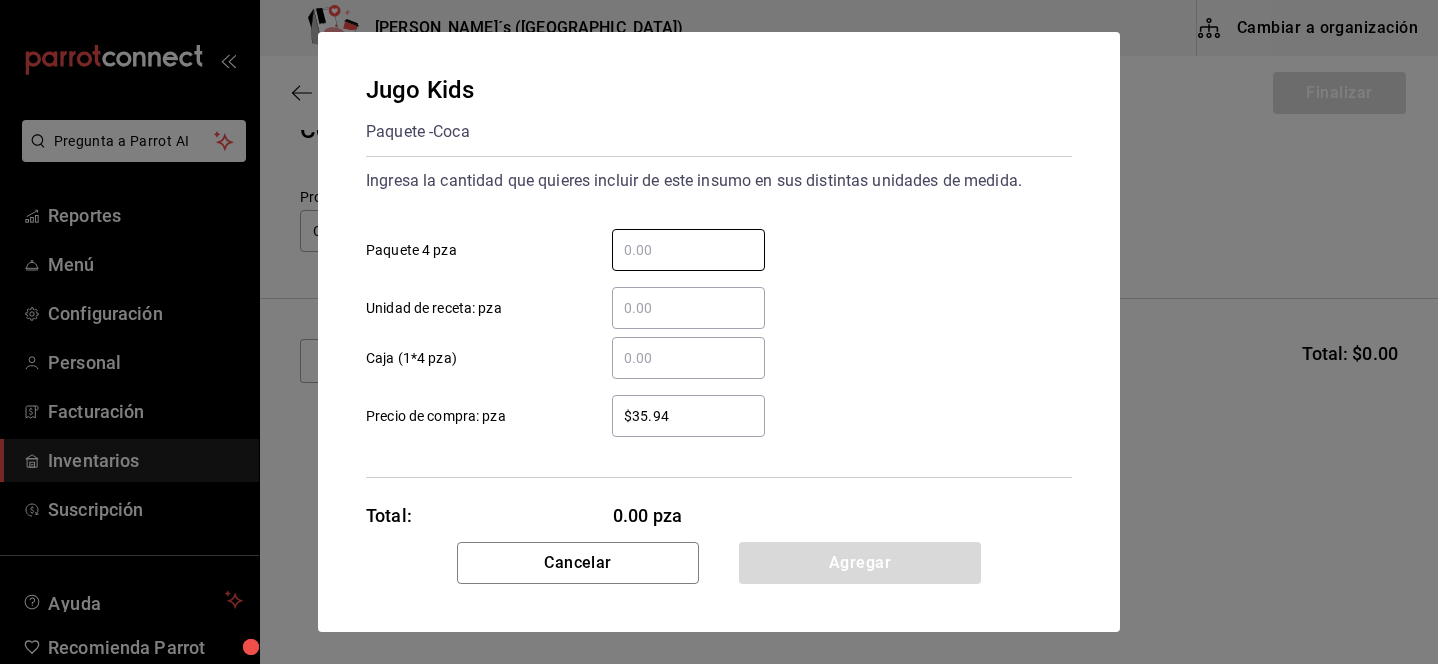 click on "​ Unidad de receta: pza" at bounding box center [688, 308] 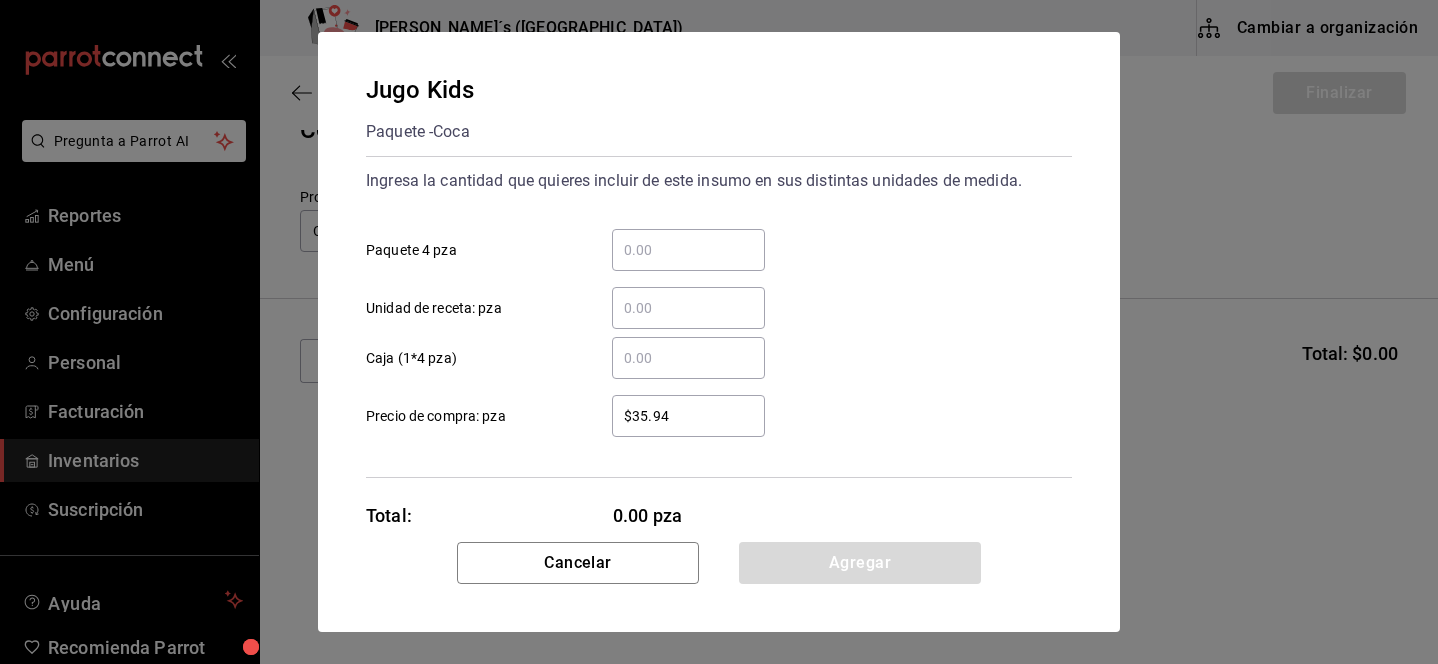 type on "1" 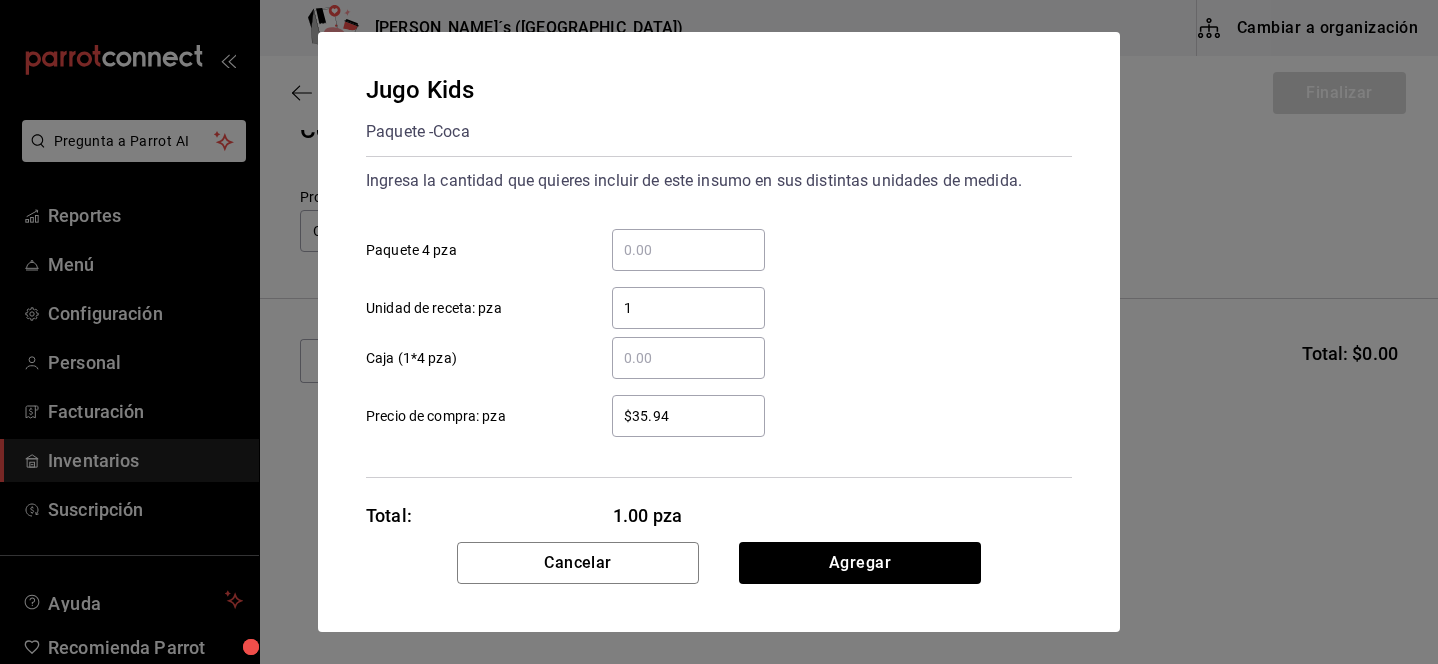 type 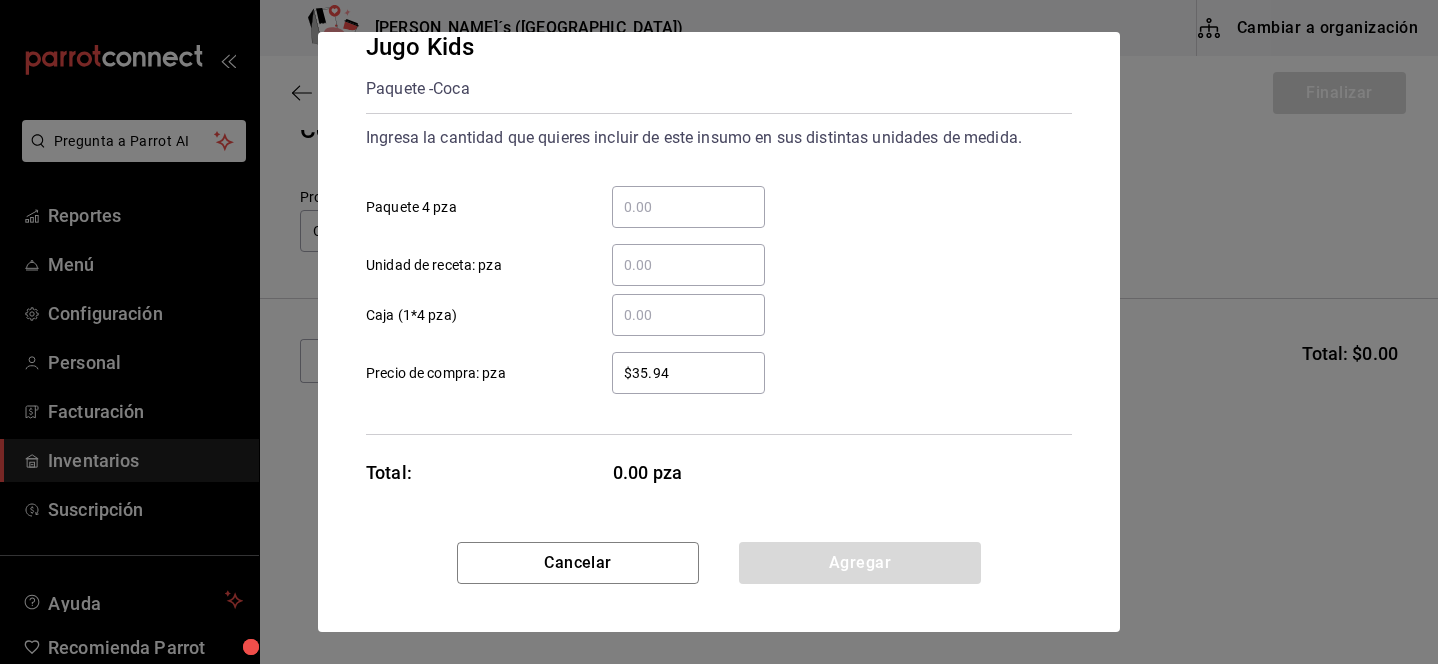 scroll, scrollTop: 0, scrollLeft: 0, axis: both 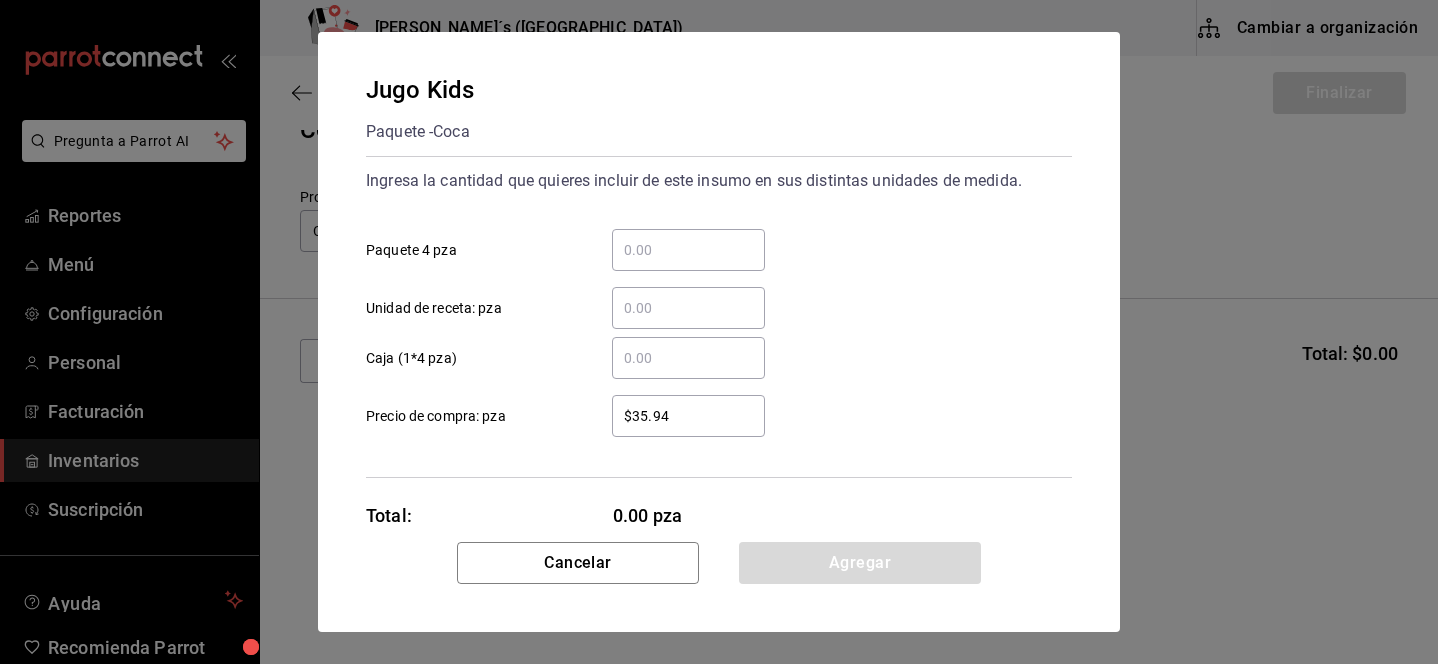 click on "​ Paquete 4 pza" at bounding box center [688, 250] 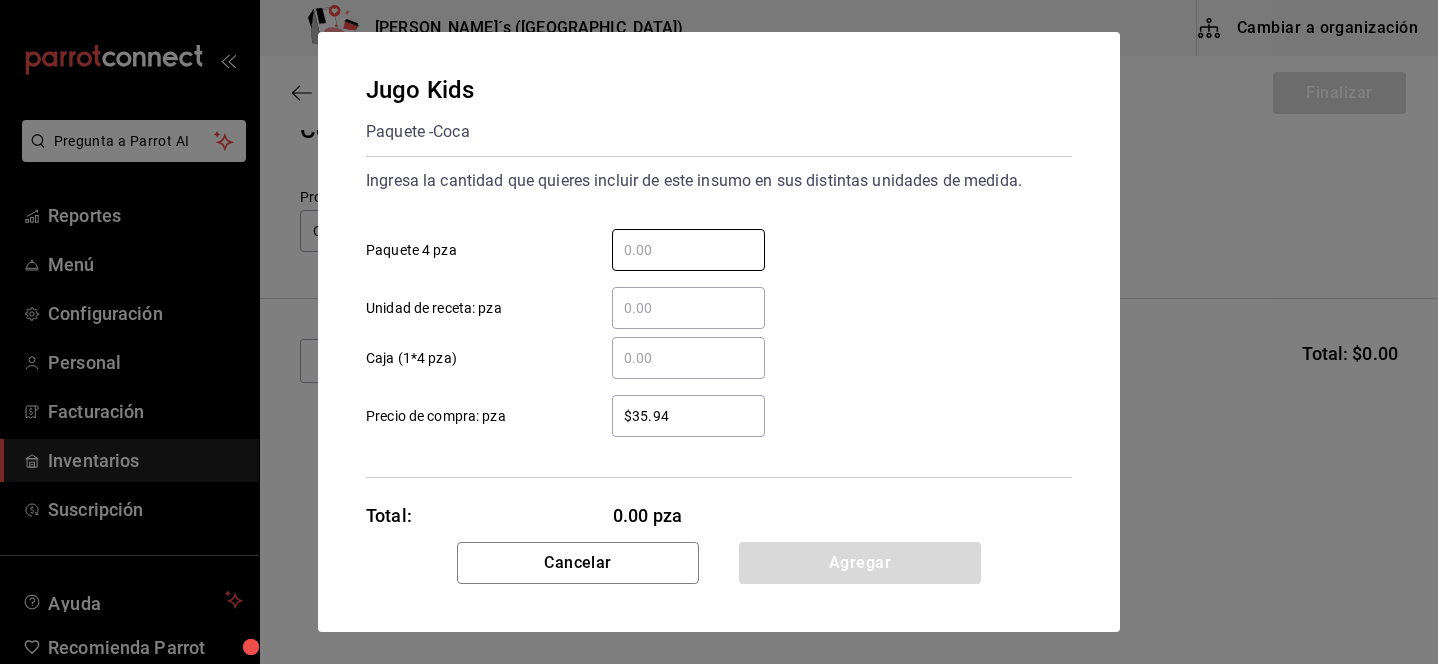type on "2" 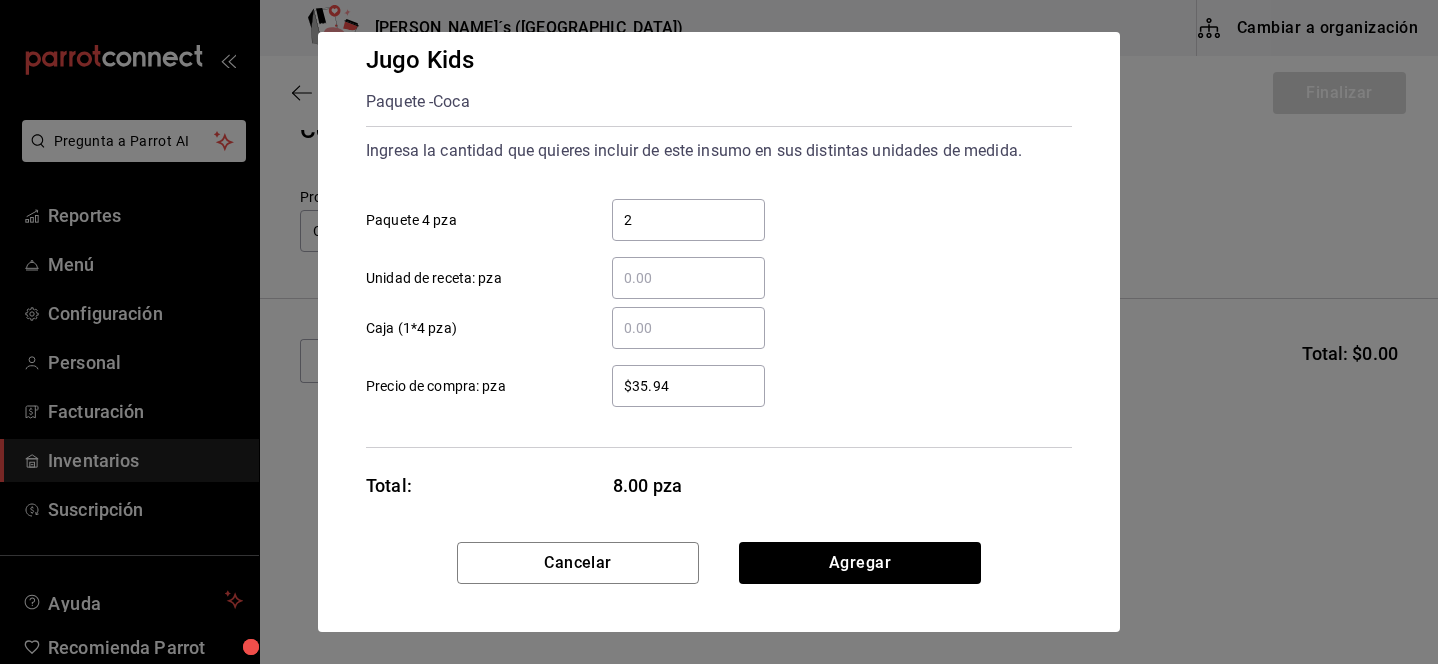 scroll, scrollTop: 43, scrollLeft: 0, axis: vertical 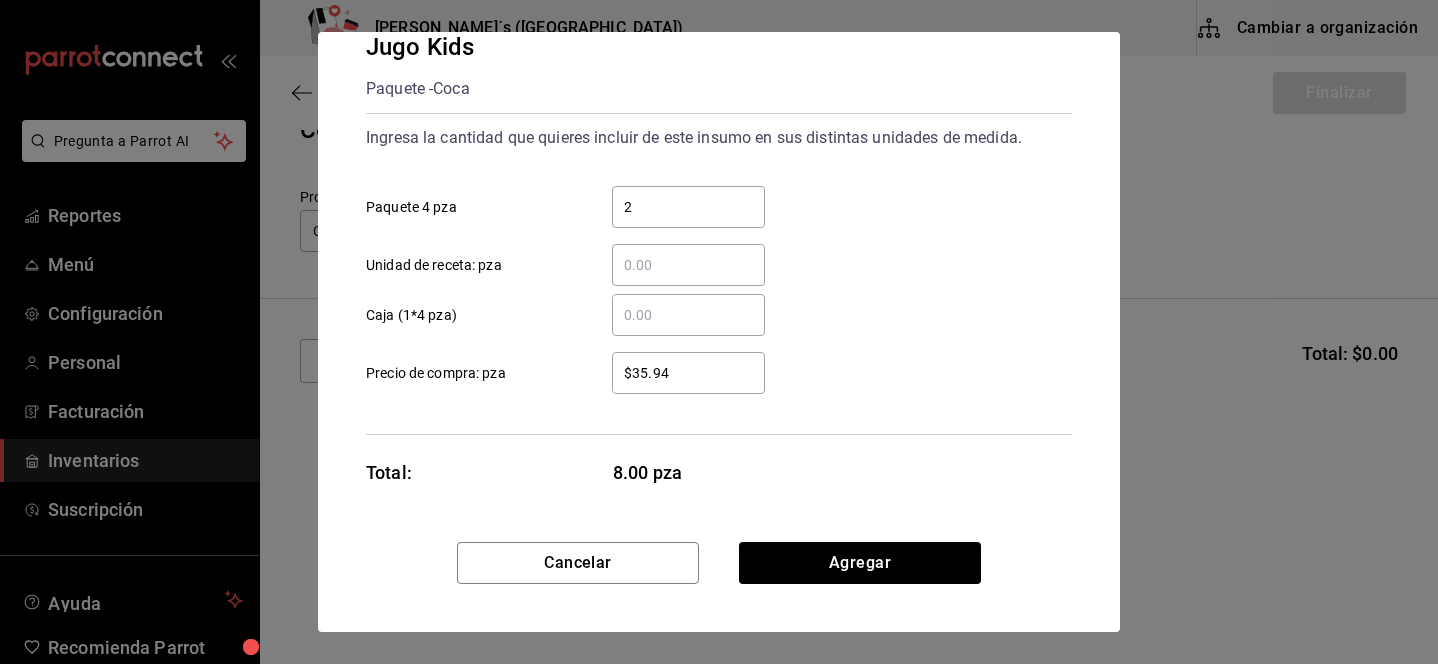 click on "2" at bounding box center [688, 207] 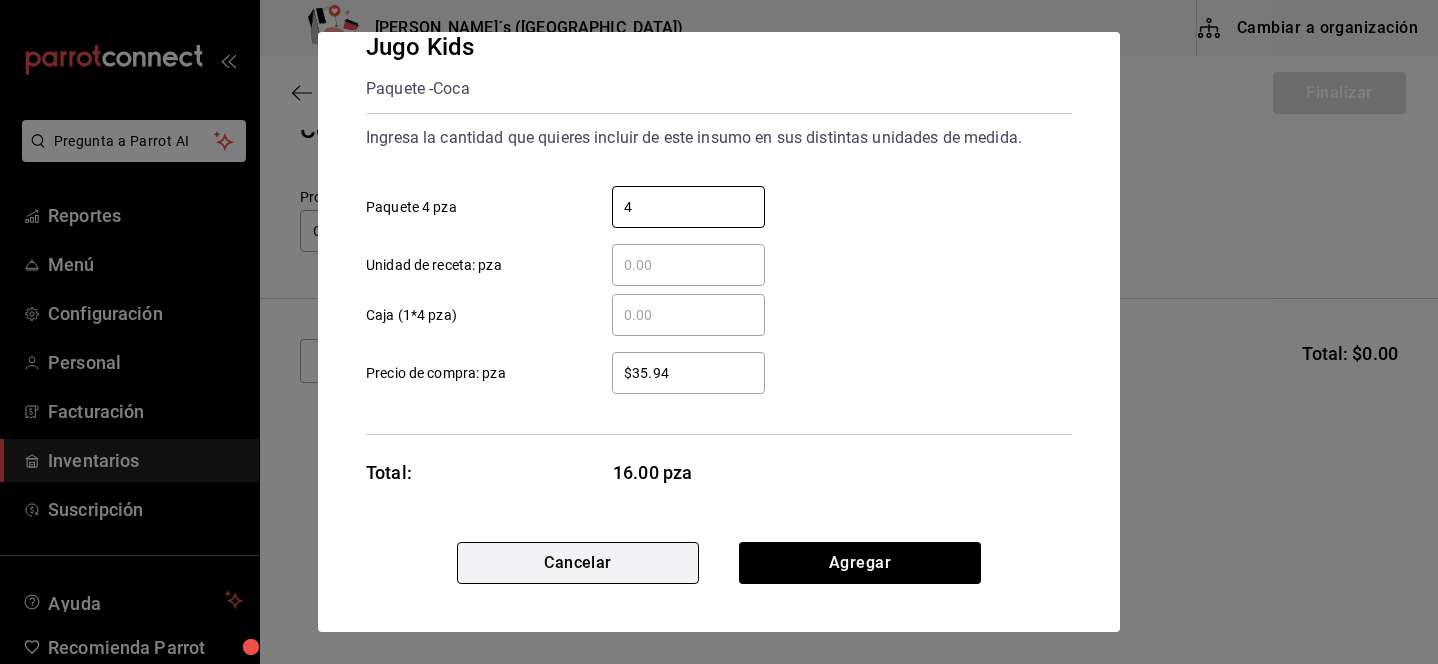 type on "4" 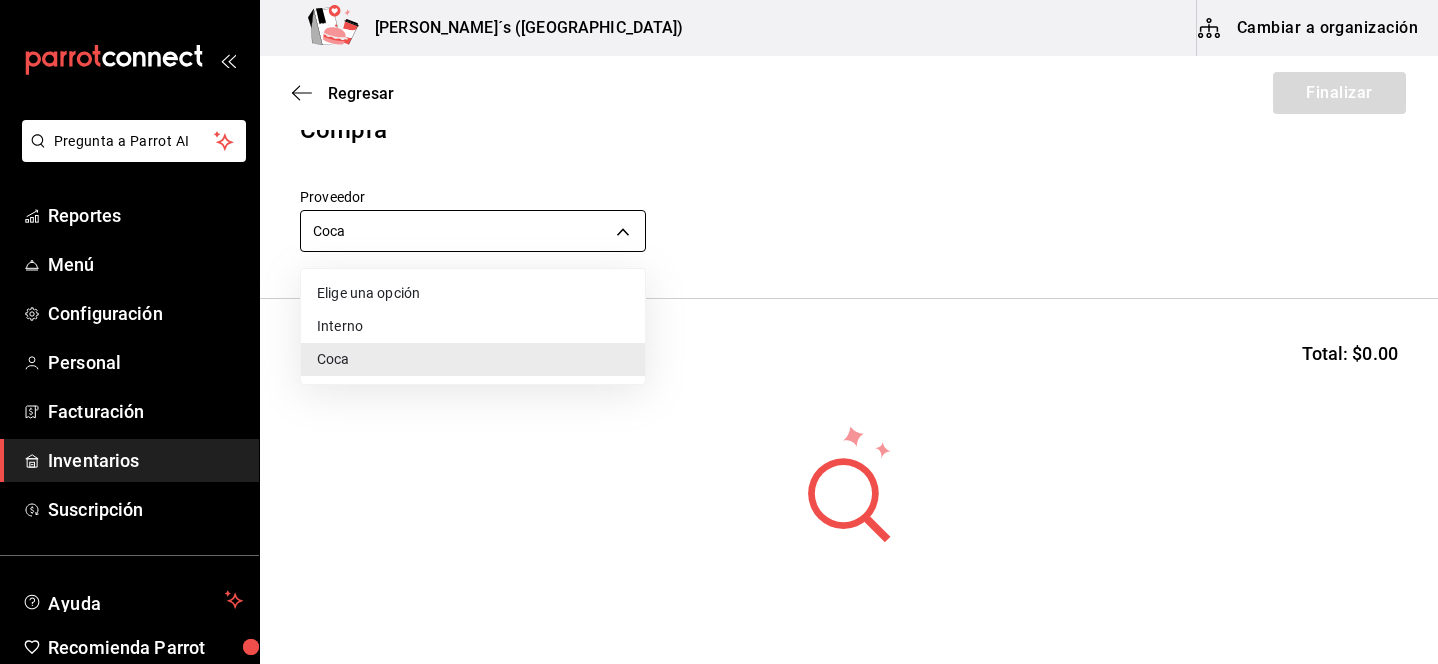 click on "Pregunta a Parrot AI Reportes   Menú   Configuración   Personal   Facturación   Inventarios   Suscripción   Ayuda Recomienda Parrot   Lili Flores   Sugerir nueva función   Bernie´s (Tamaulipas) Cambiar a organización Regresar Finalizar Compra Proveedor Coca e4774a5b-f5c8-4be5-abbe-52c7f0e1f8ed Buscar Total: $0.00 No hay insumos a mostrar. Busca un insumo para agregarlo a la lista GANA 1 MES GRATIS EN TU SUSCRIPCIÓN AQUÍ ¿Recuerdas cómo empezó tu restaurante?
Hoy puedes ayudar a un colega a tener el mismo cambio que tú viviste.
Recomienda Parrot directamente desde tu Portal Administrador.
Es fácil y rápido.
🎁 Por cada restaurante que se una, ganas 1 mes gratis. Ver video tutorial Ir a video Pregunta a Parrot AI Reportes   Menú   Configuración   Personal   Facturación   Inventarios   Suscripción   Ayuda Recomienda Parrot   Lili Flores   Sugerir nueva función   Editar Eliminar Visitar centro de ayuda (81) 2046 6363 soporte@parrotsoftware.io Visitar centro de ayuda (81) 2046 6363 Interno" at bounding box center (719, 275) 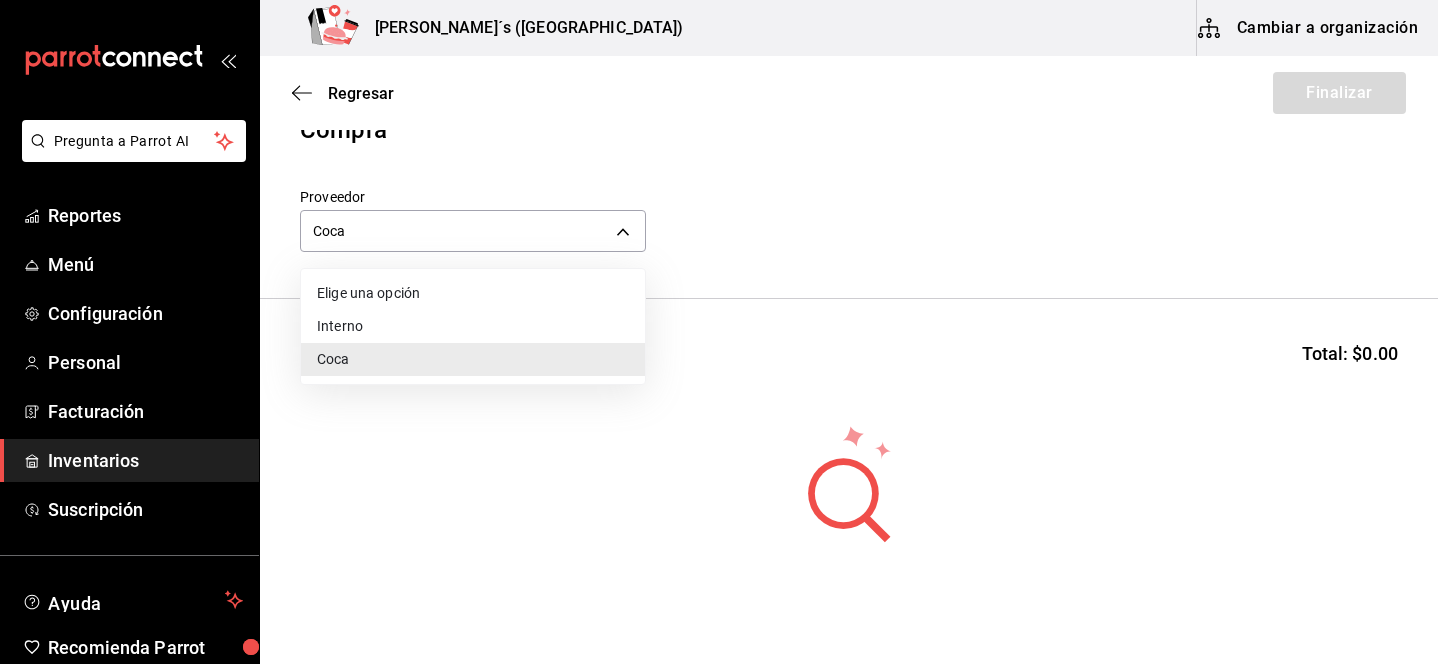 click at bounding box center (719, 332) 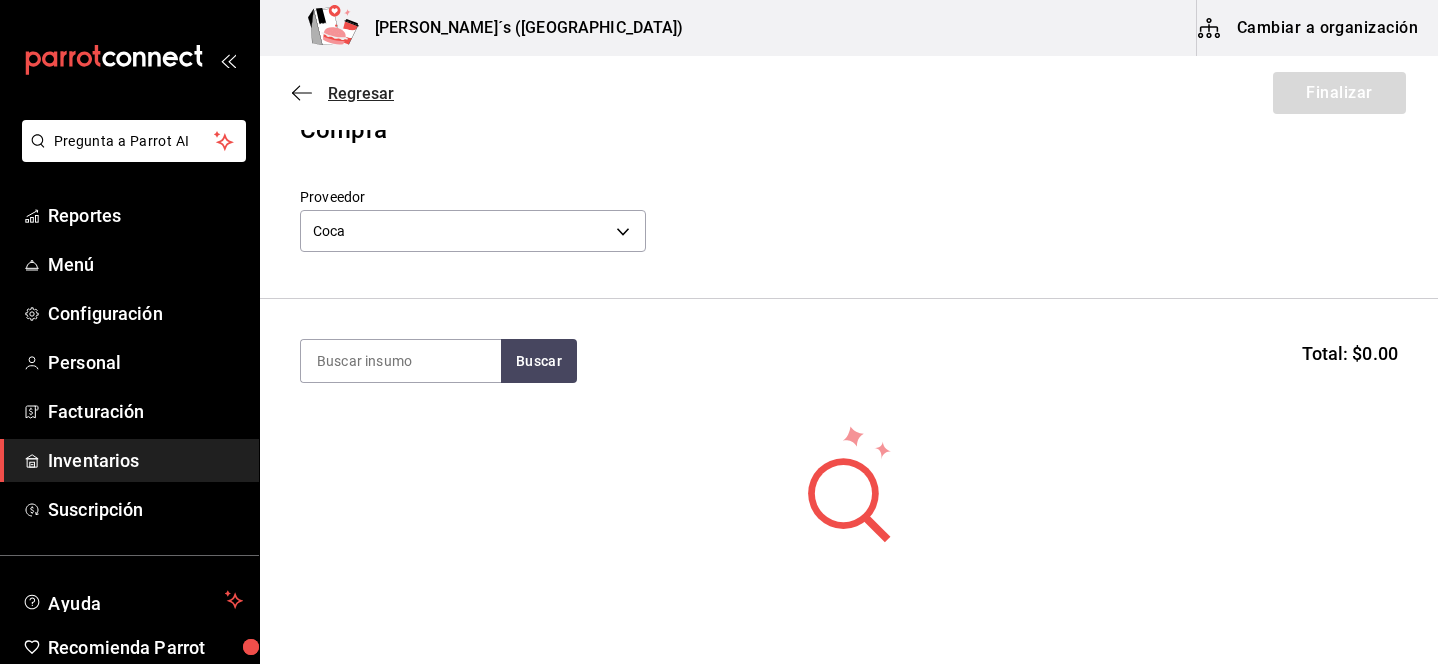 click on "Regresar" at bounding box center [361, 93] 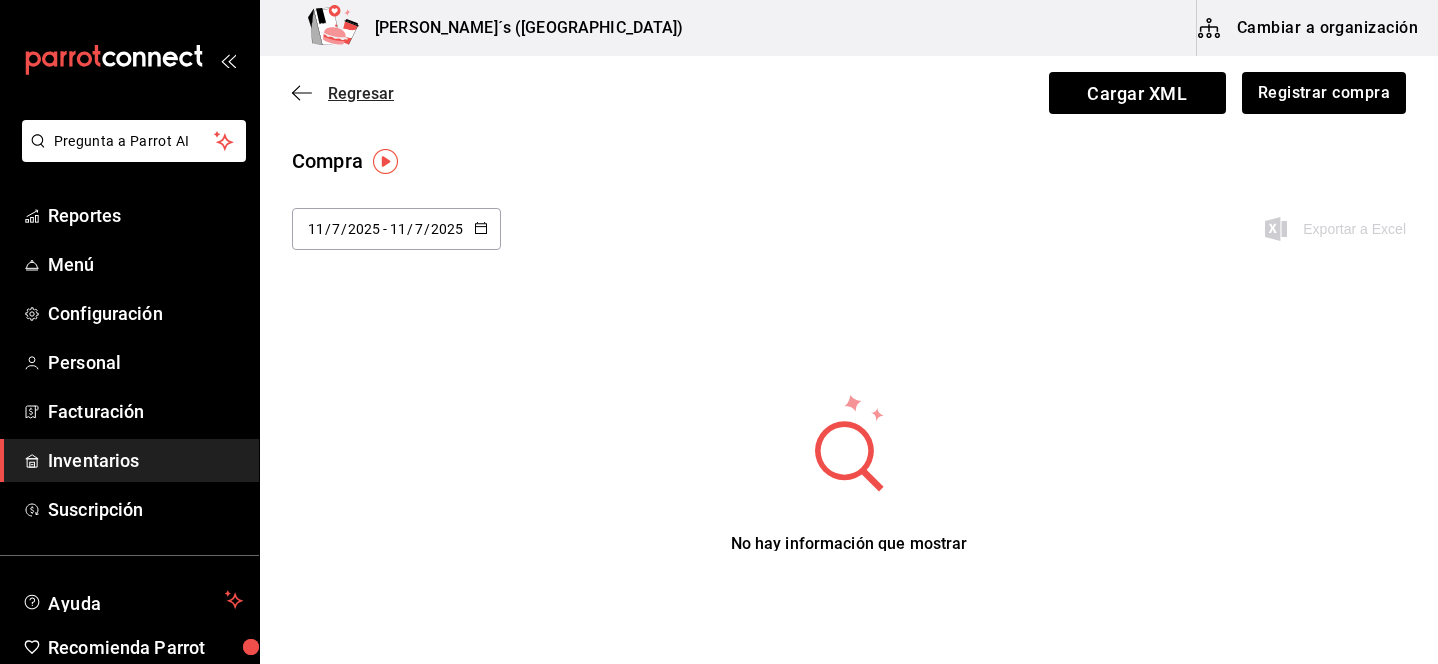 click on "Regresar" at bounding box center (361, 93) 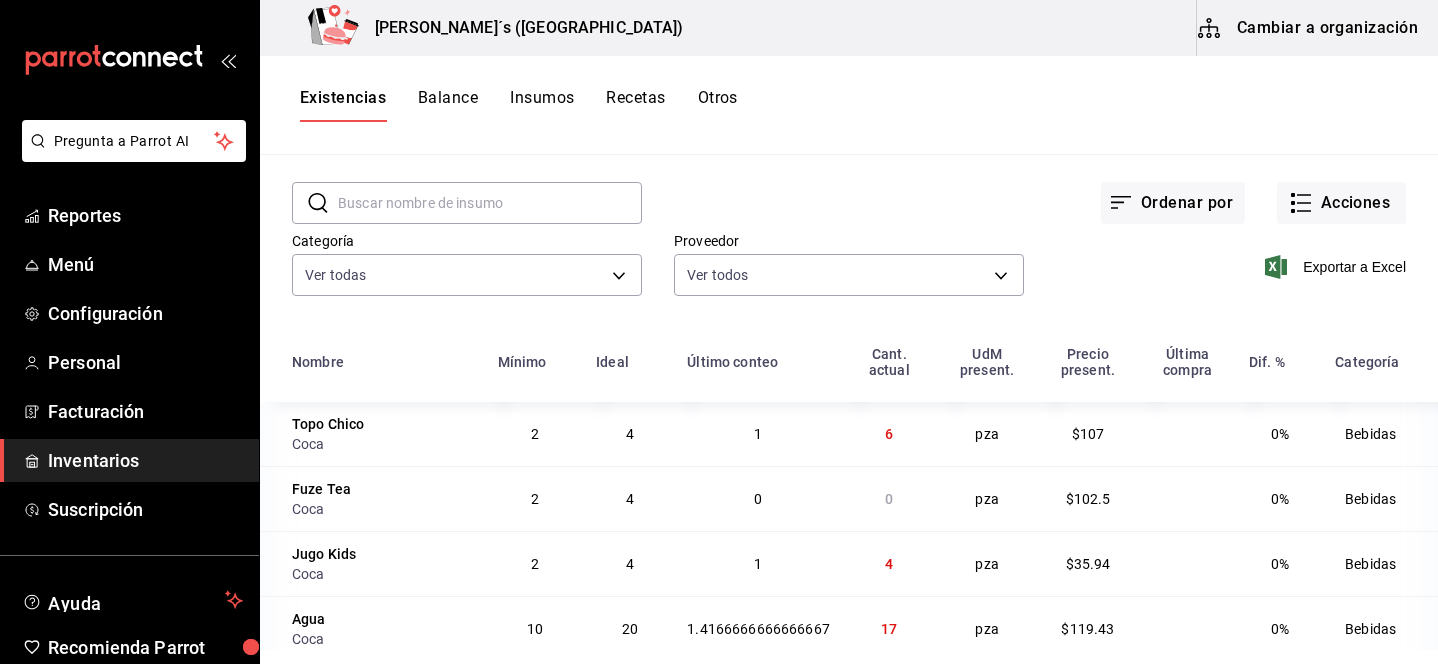 scroll, scrollTop: 0, scrollLeft: 0, axis: both 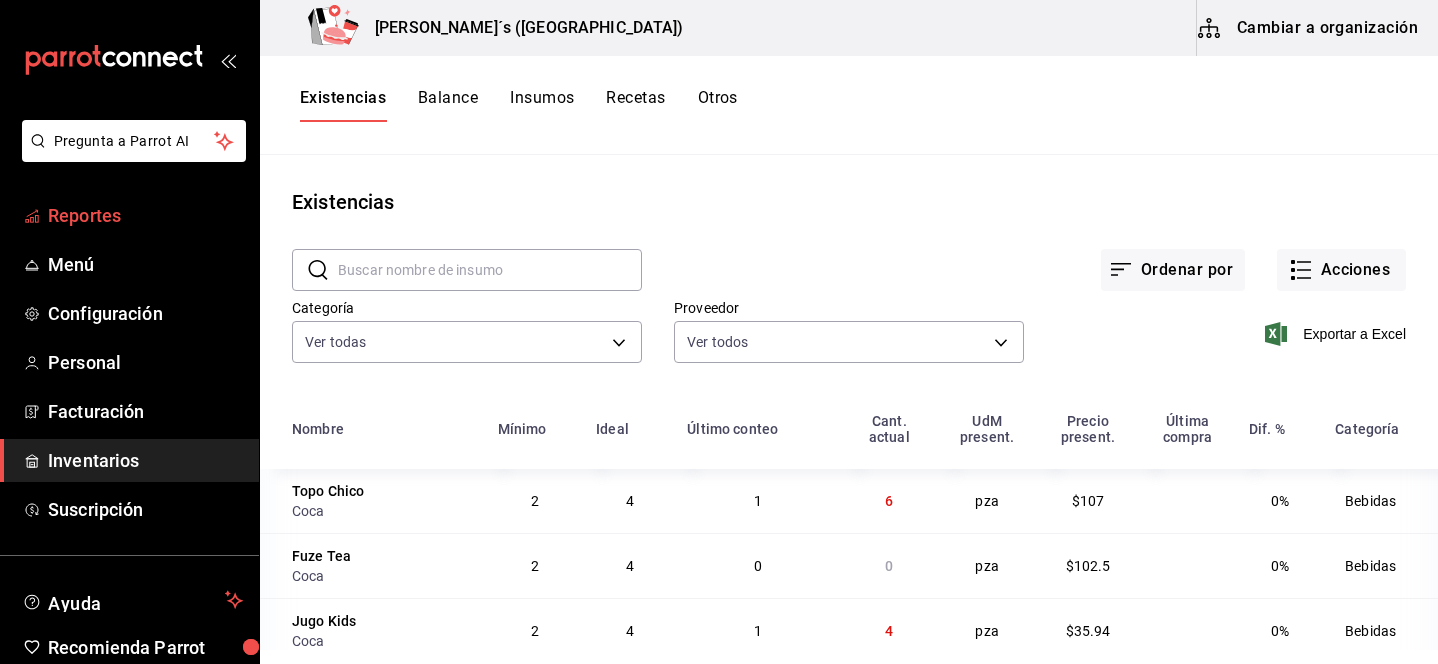click on "Reportes" at bounding box center (145, 215) 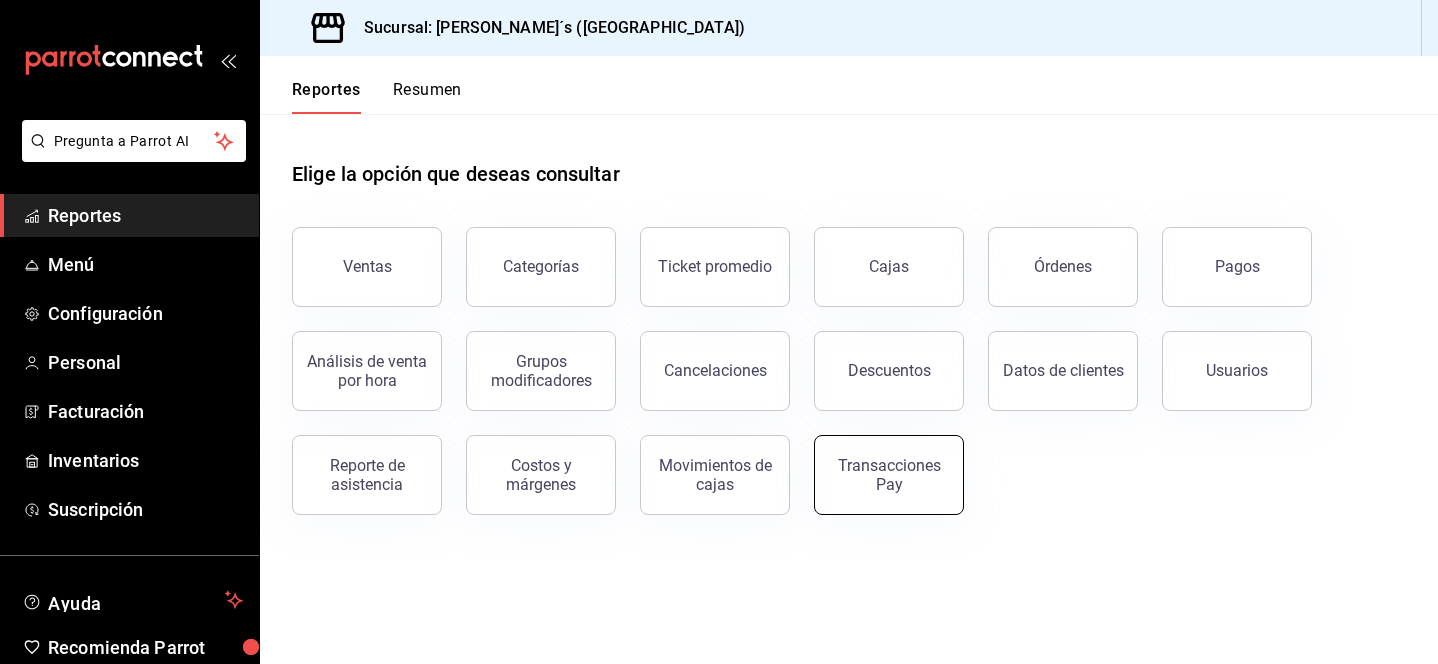 click on "Transacciones Pay" at bounding box center [889, 475] 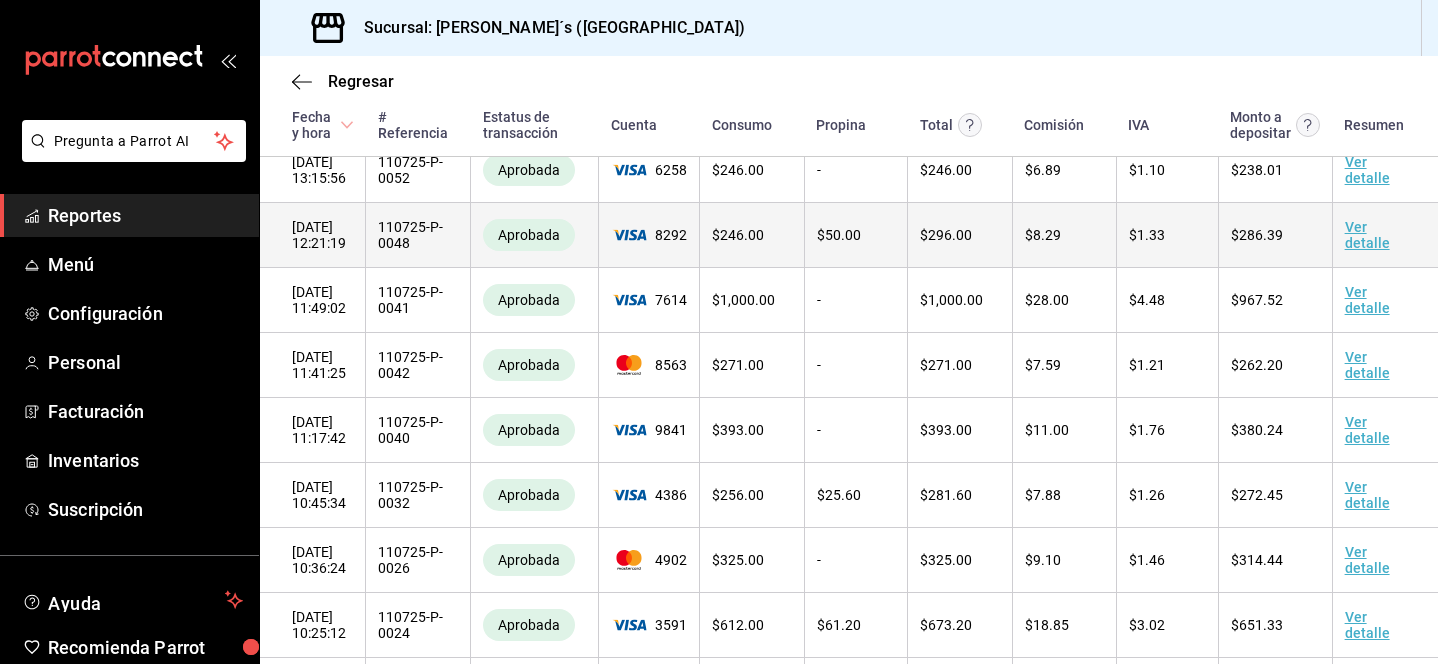 scroll, scrollTop: 0, scrollLeft: 0, axis: both 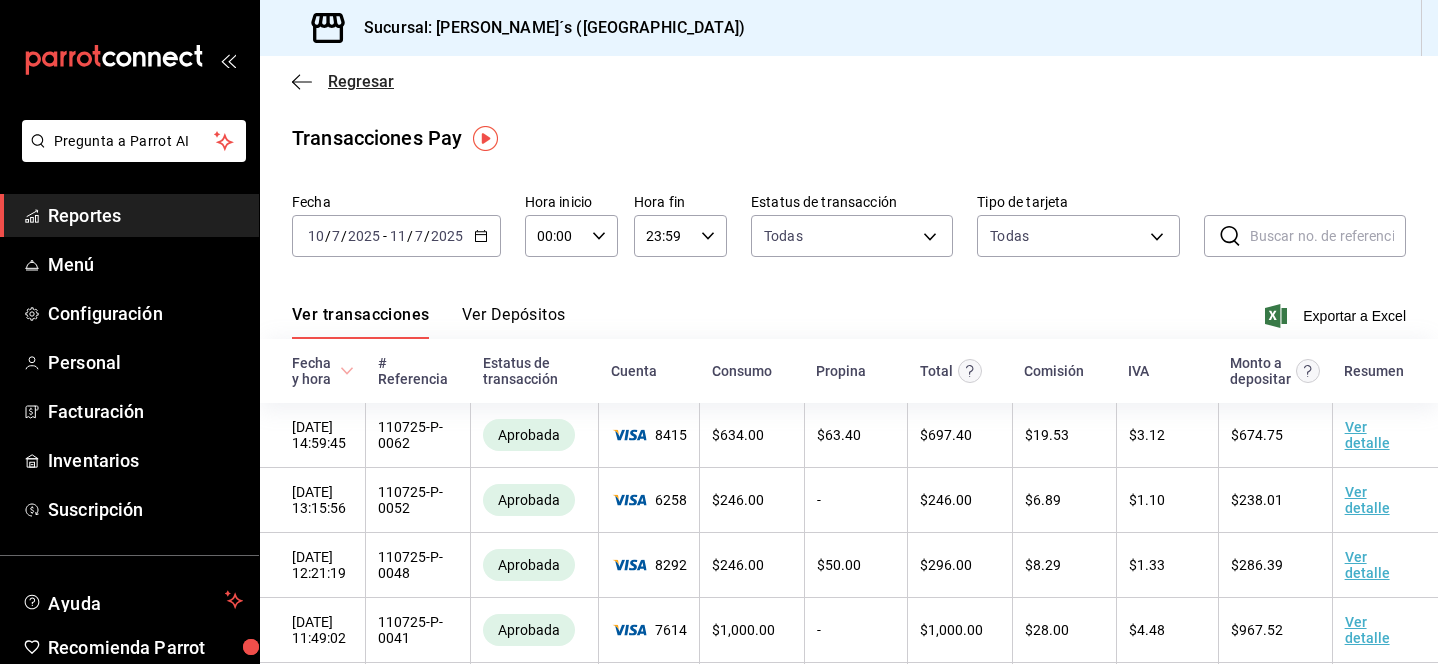 click on "Regresar" at bounding box center (361, 81) 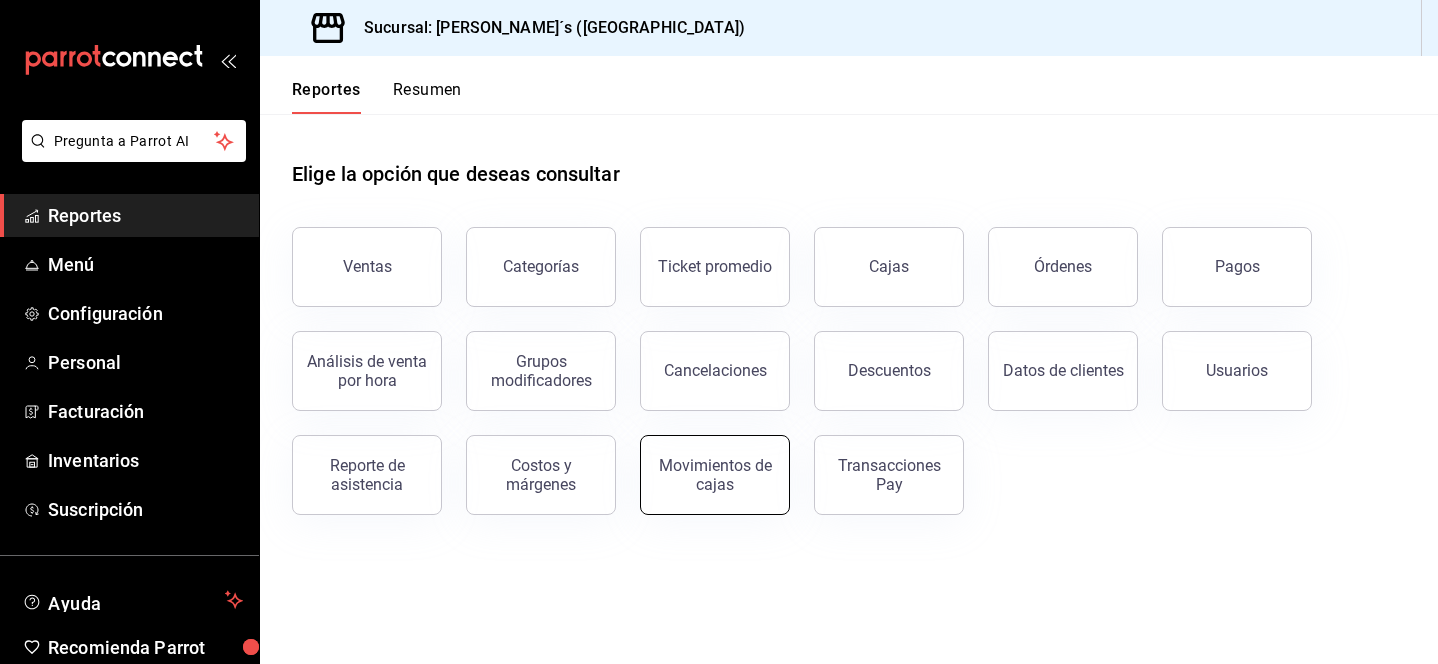 click on "Movimientos de cajas" at bounding box center (715, 475) 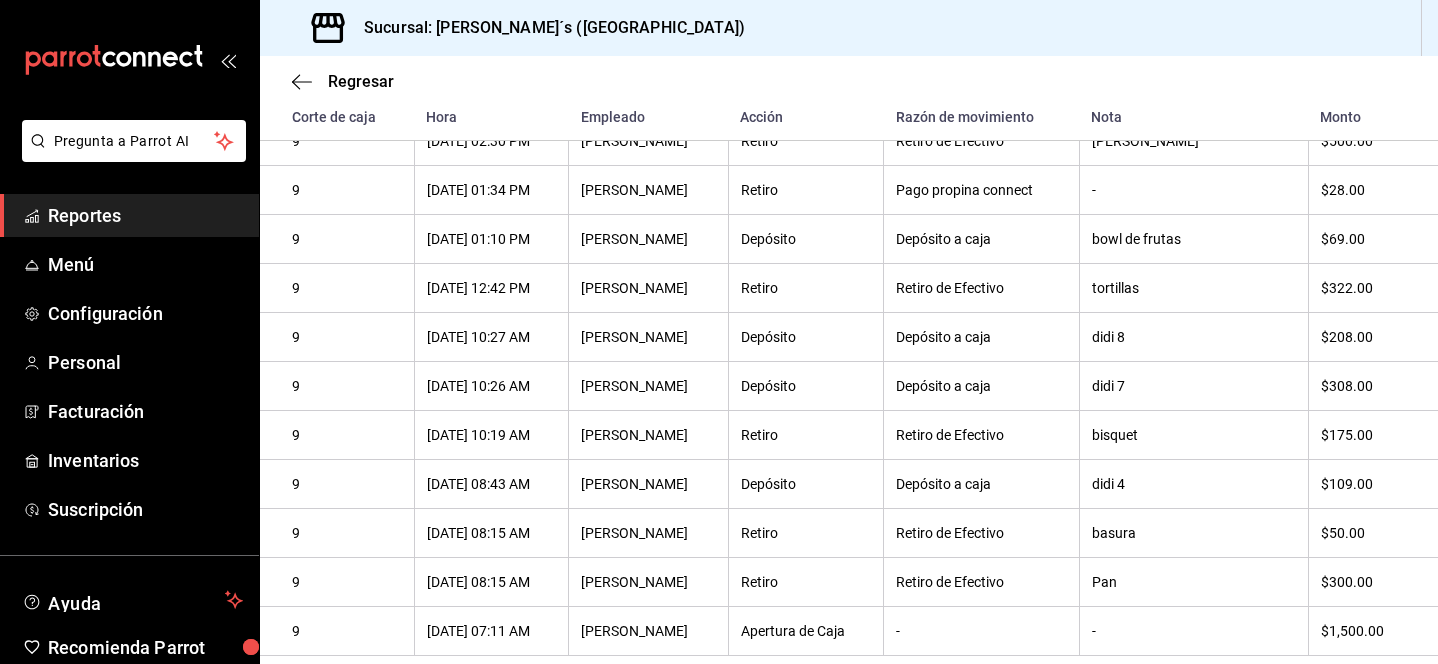 scroll, scrollTop: 0, scrollLeft: 0, axis: both 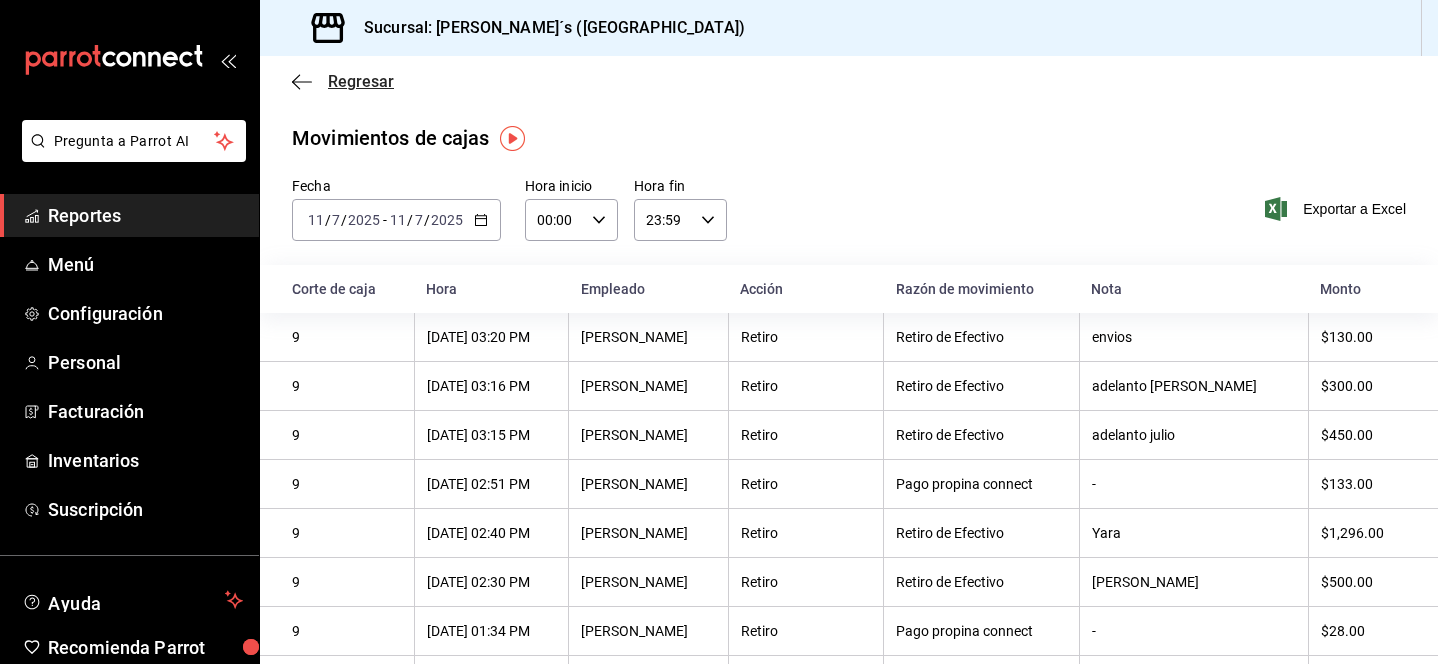 click on "Regresar" at bounding box center (361, 81) 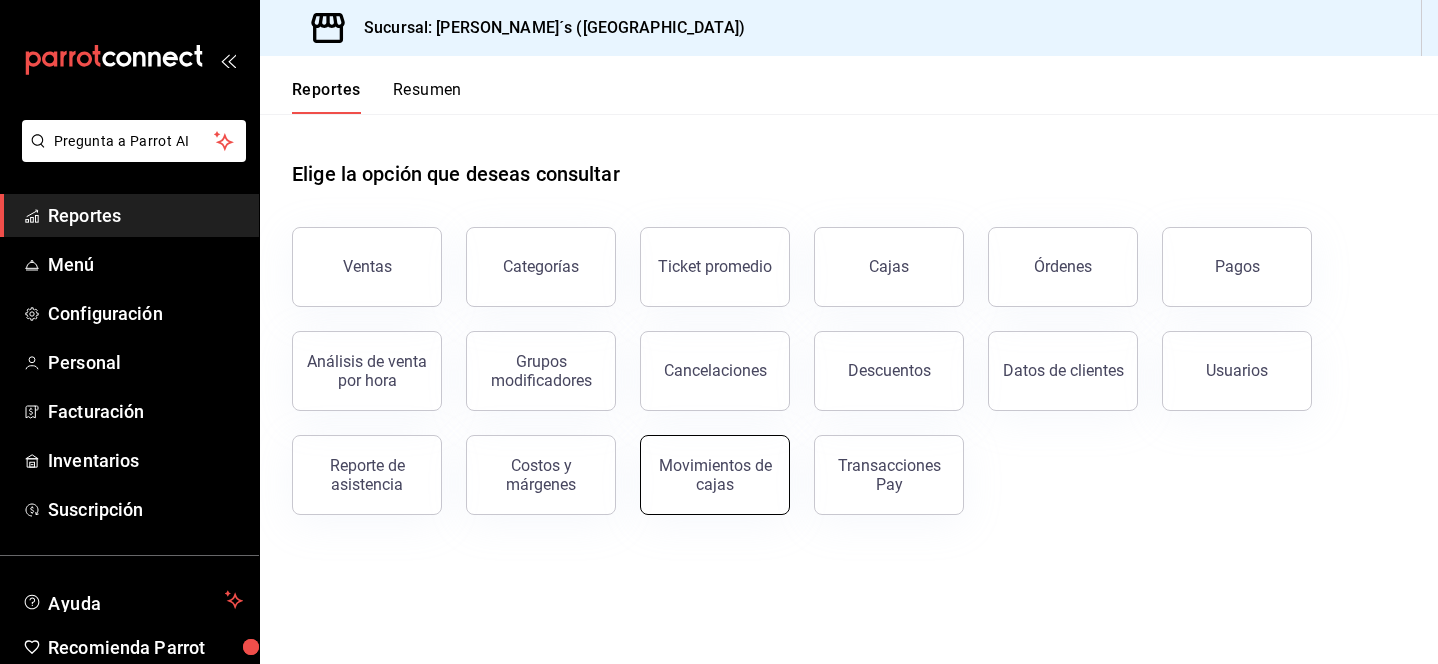 click on "Movimientos de cajas" at bounding box center (715, 475) 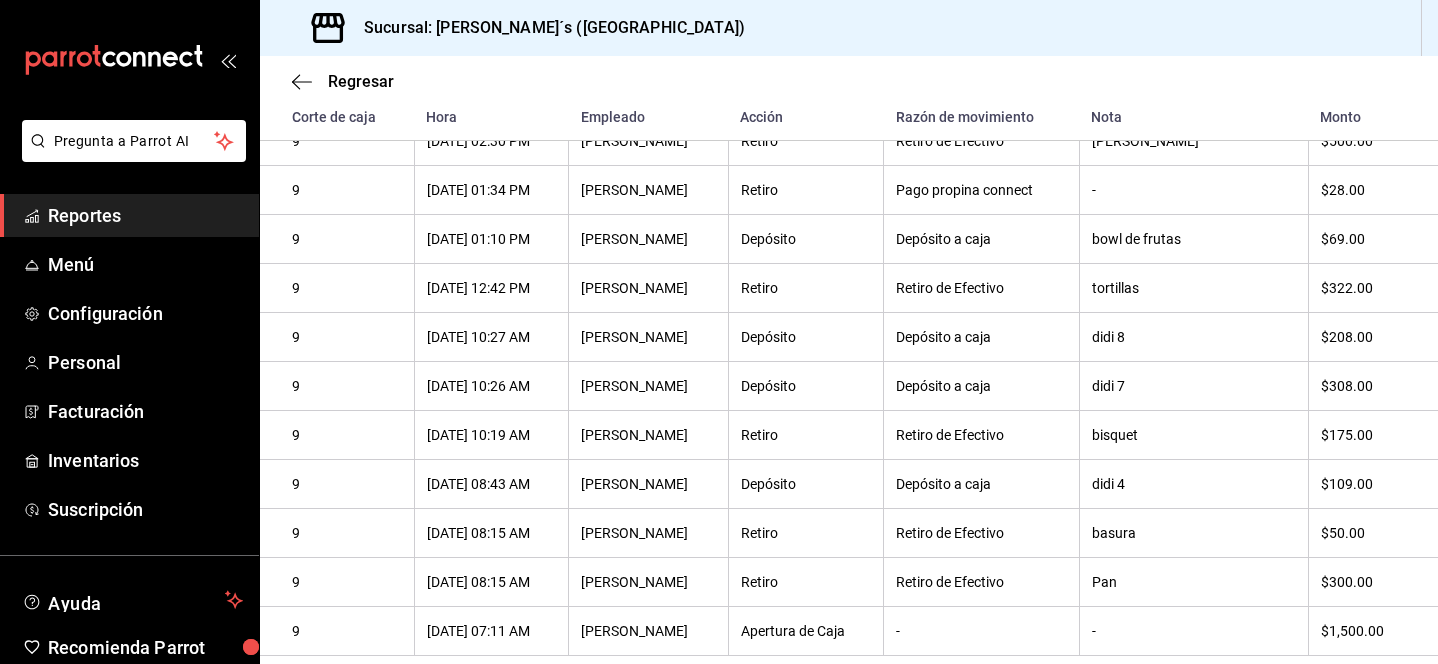 scroll, scrollTop: 0, scrollLeft: 0, axis: both 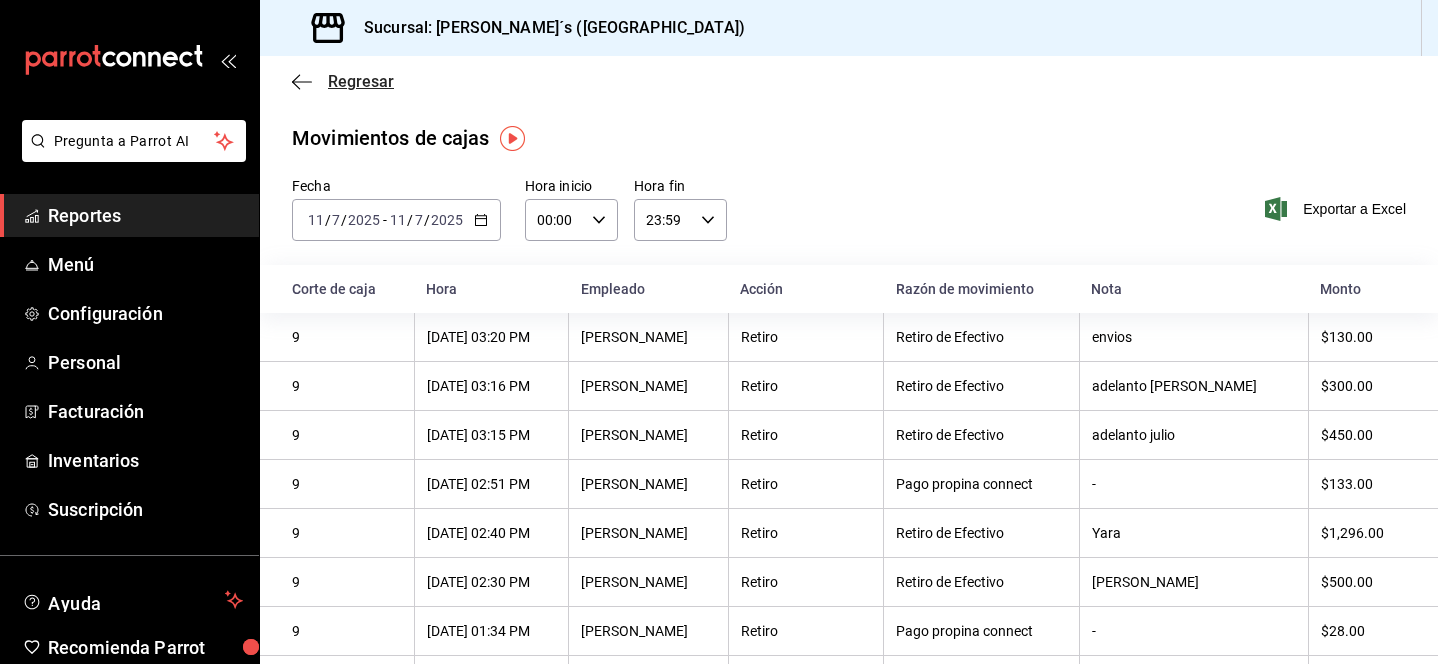 click on "Regresar" at bounding box center [361, 81] 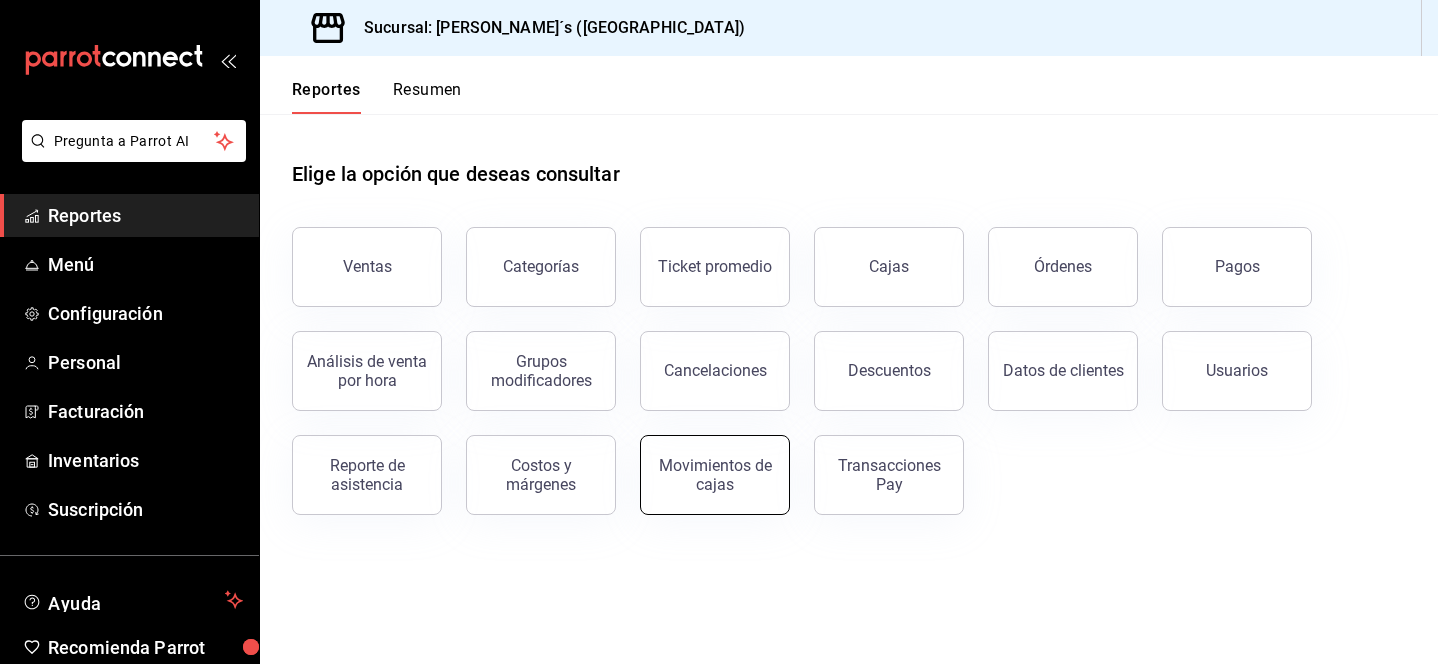 click on "Movimientos de cajas" at bounding box center [715, 475] 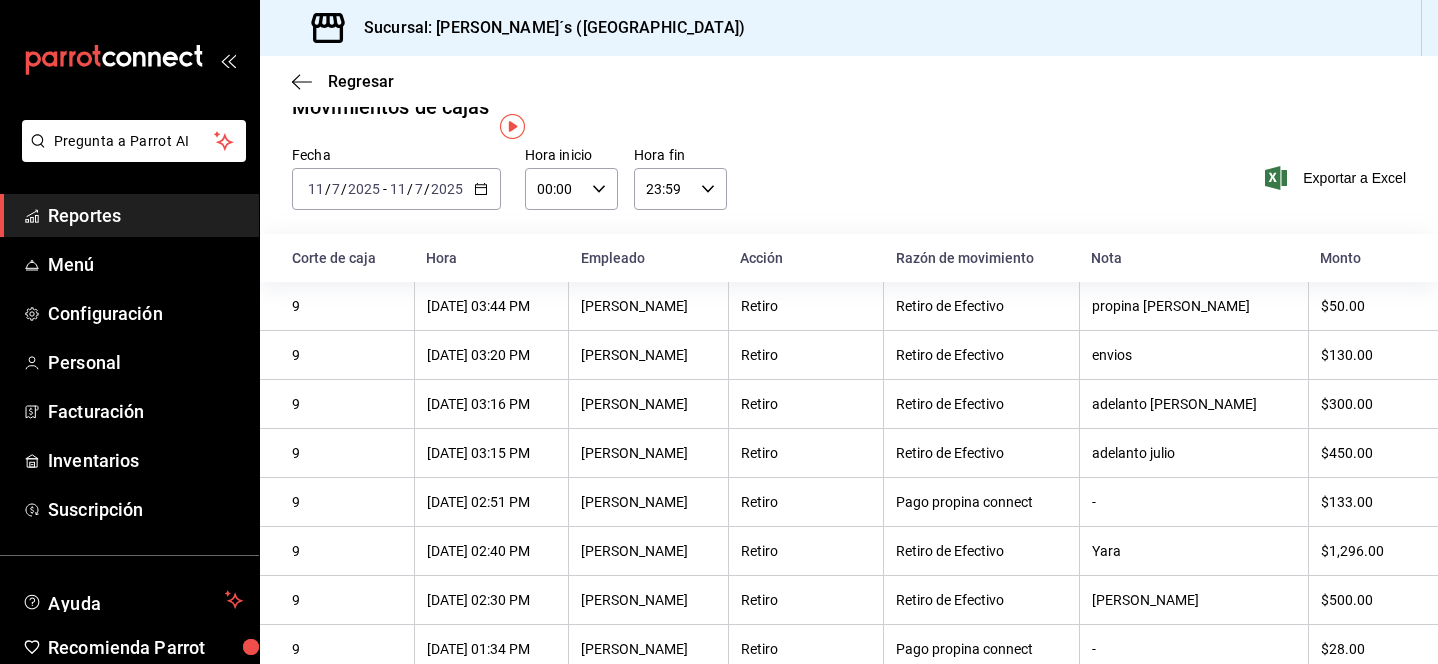 scroll, scrollTop: 0, scrollLeft: 0, axis: both 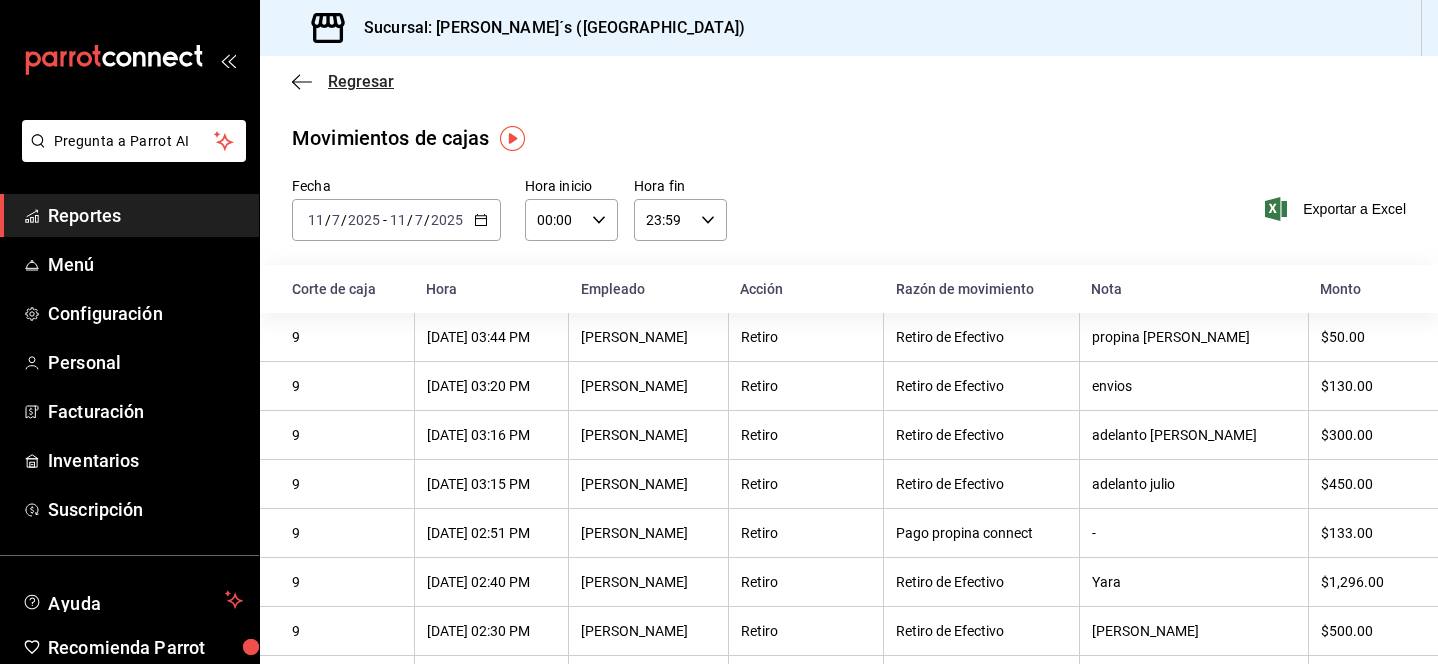 click on "Regresar" at bounding box center (361, 81) 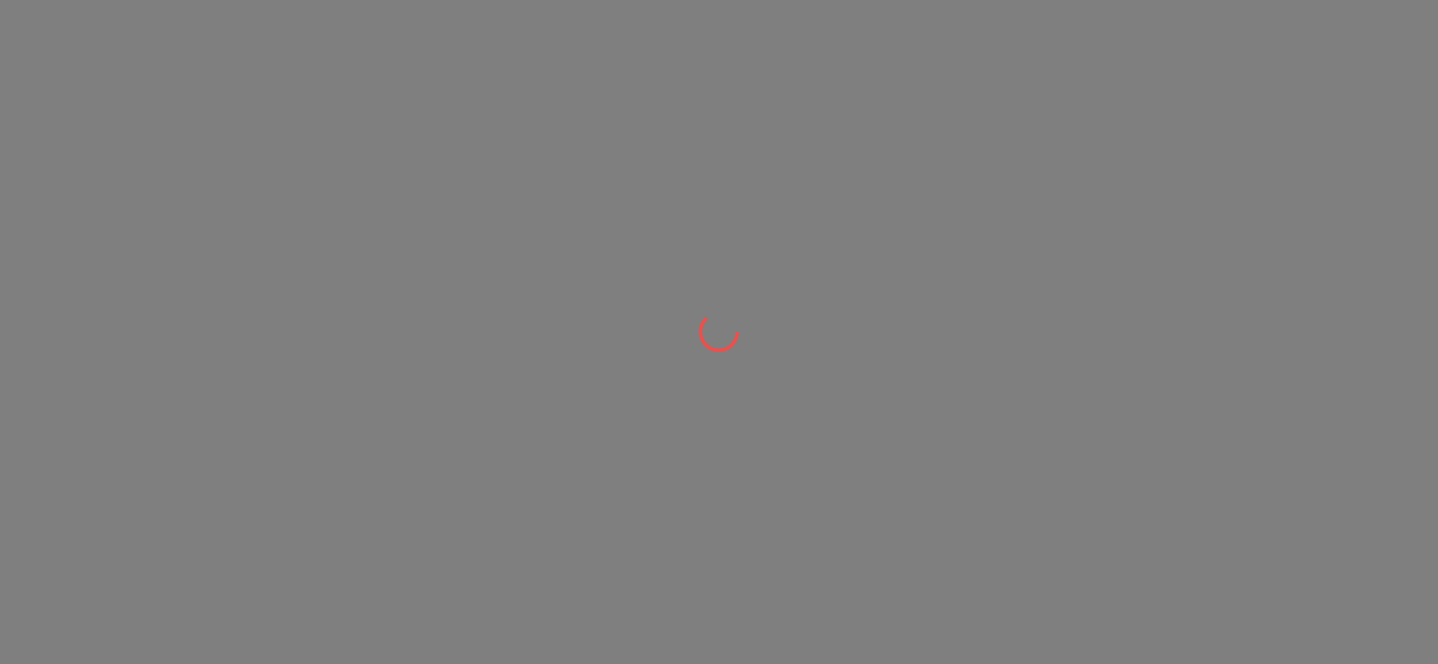 scroll, scrollTop: 0, scrollLeft: 0, axis: both 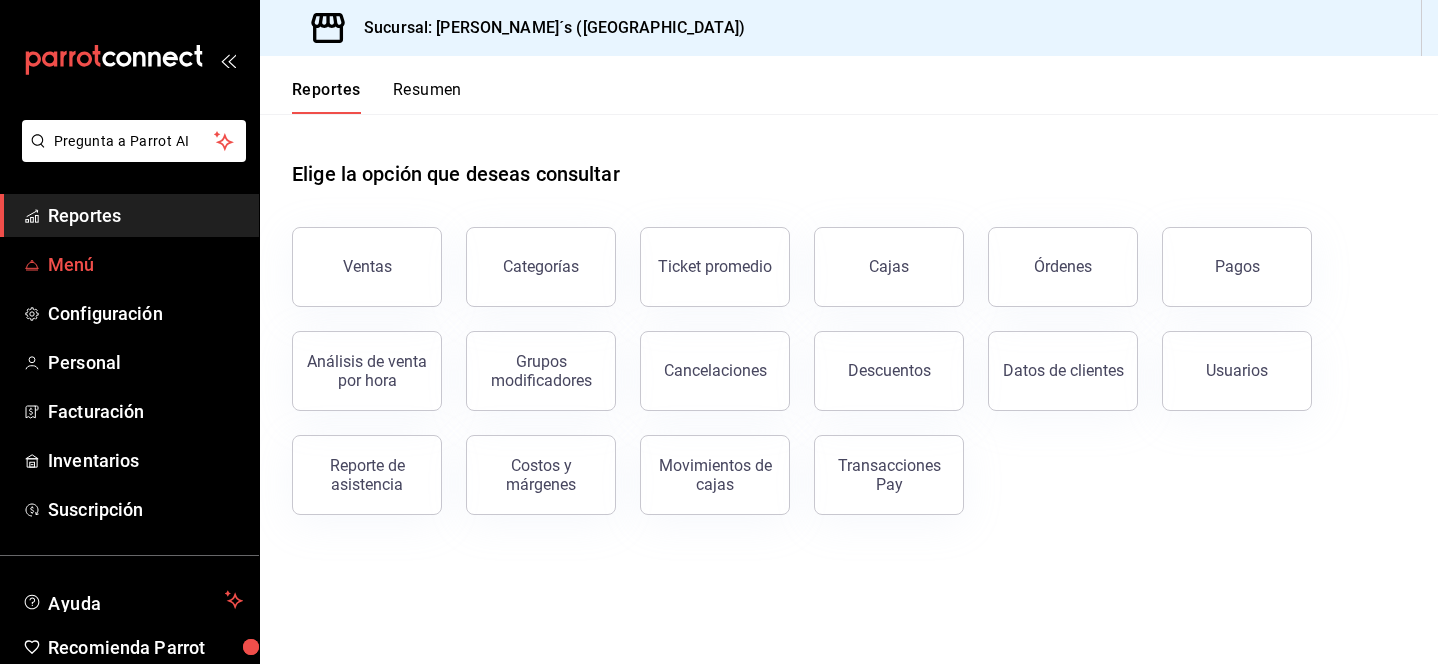 click on "Menú" at bounding box center [145, 264] 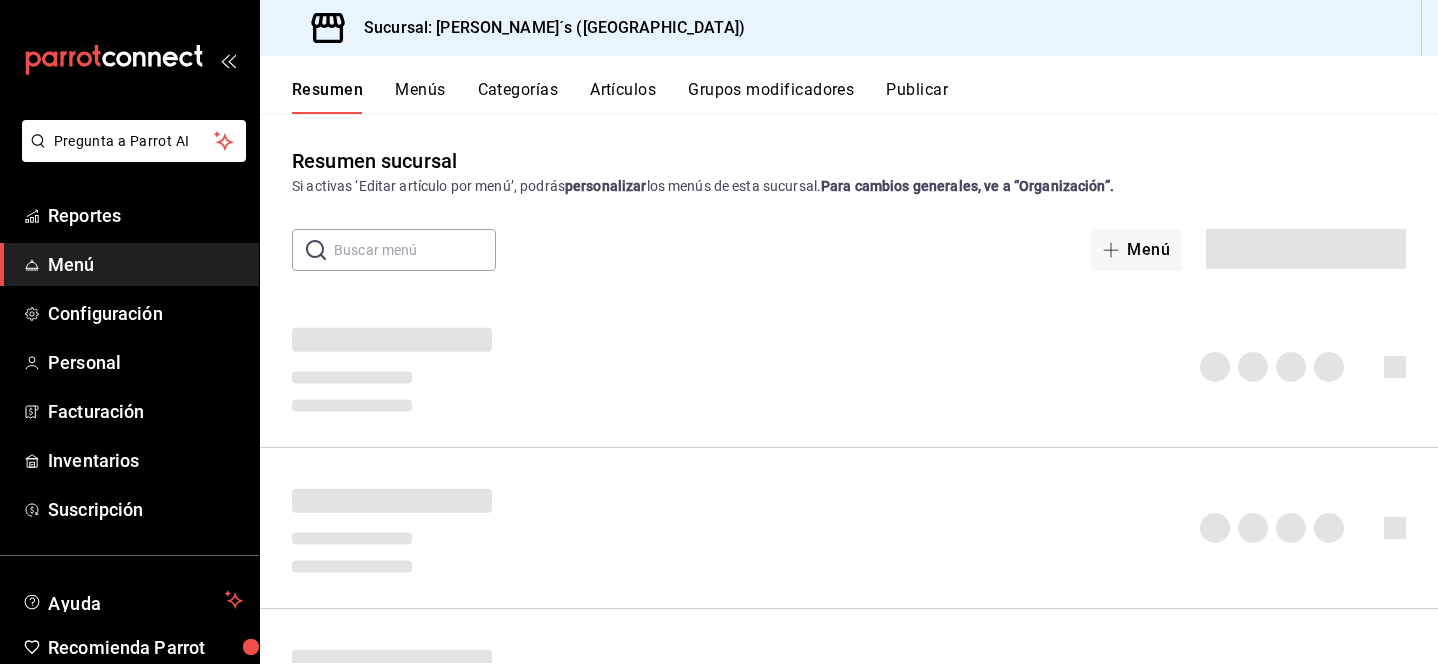click on "Artículos" at bounding box center (623, 97) 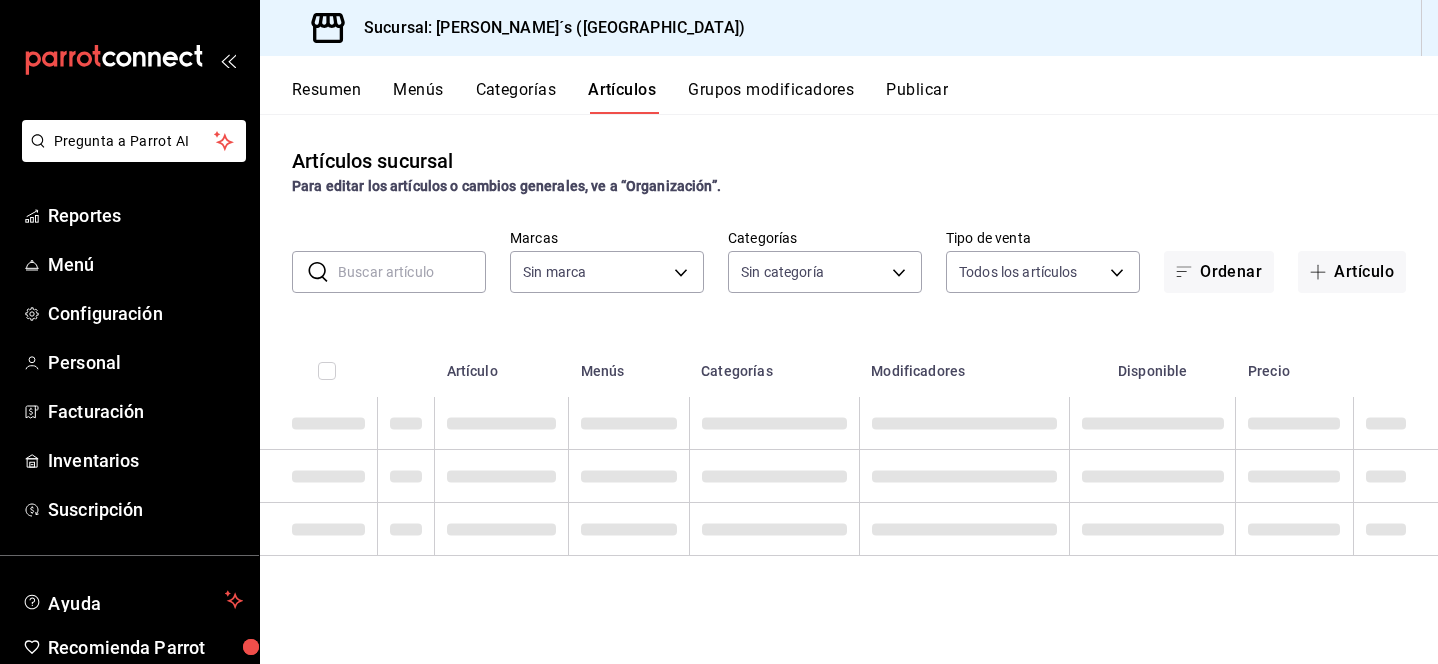 click on "Artículos" at bounding box center (622, 97) 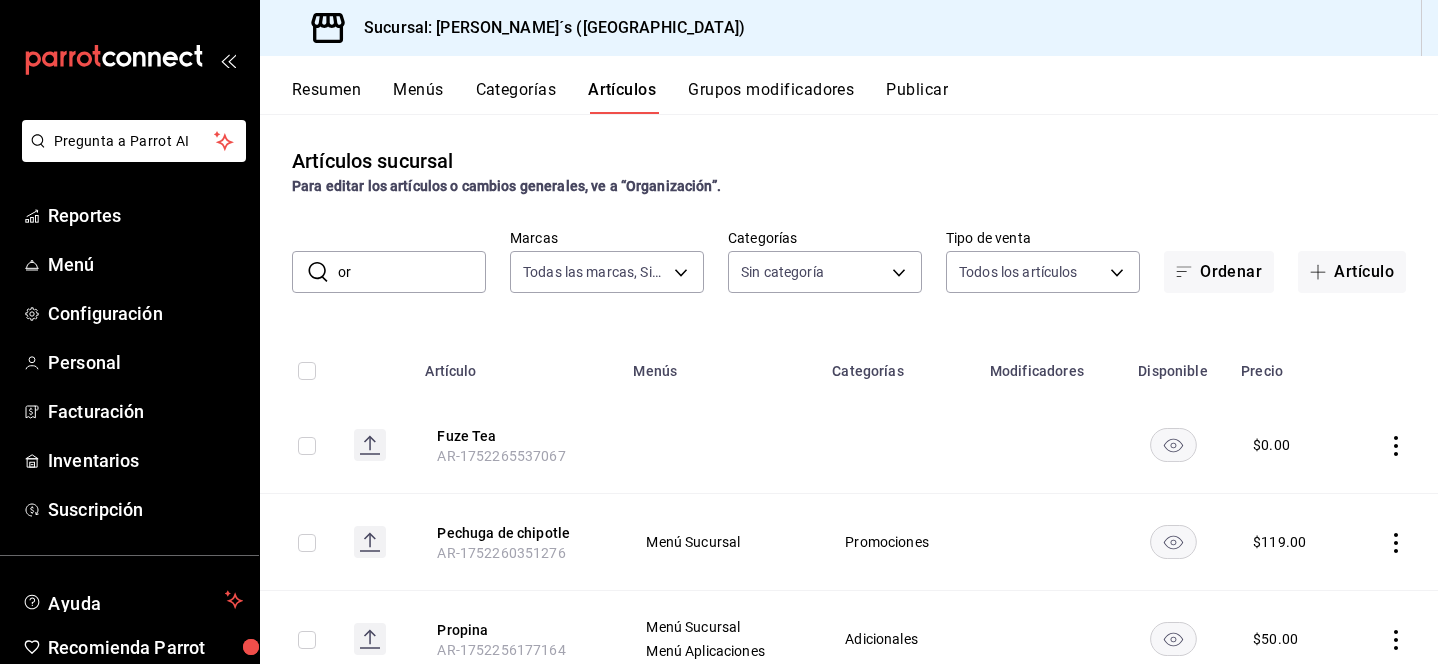 type on "ore" 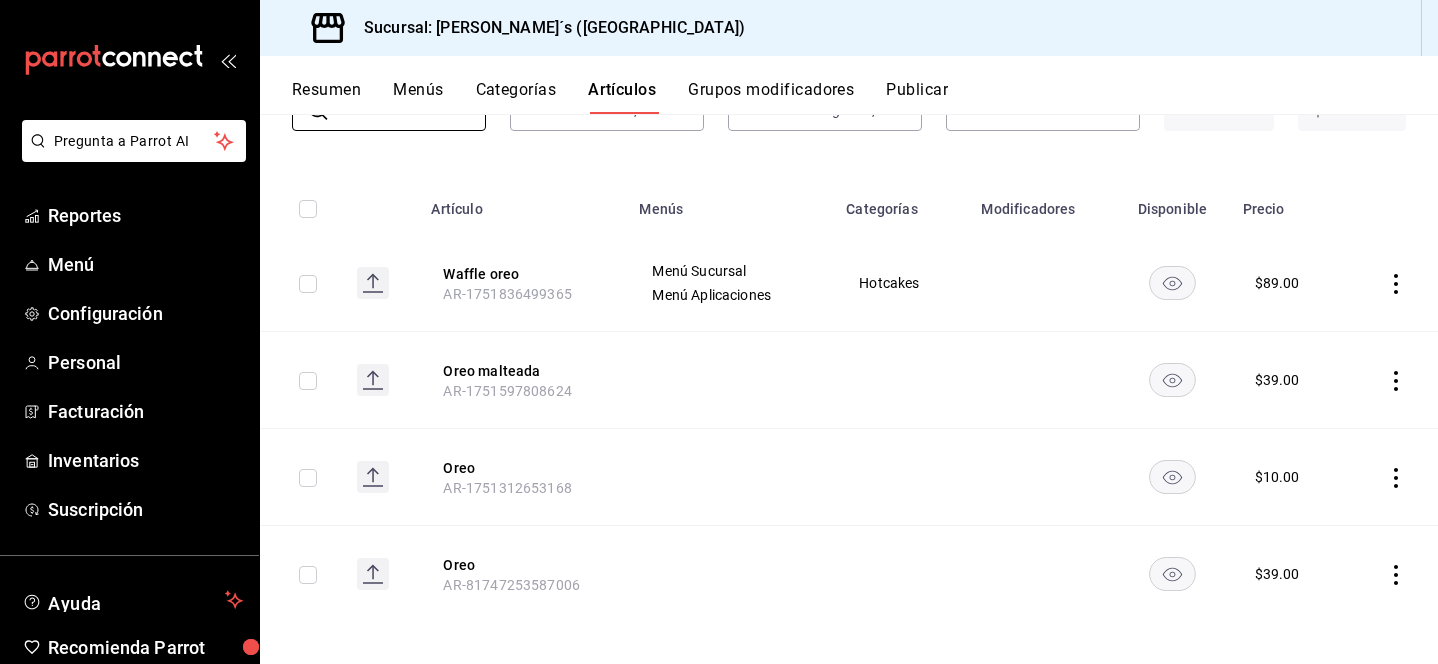 scroll, scrollTop: 169, scrollLeft: 0, axis: vertical 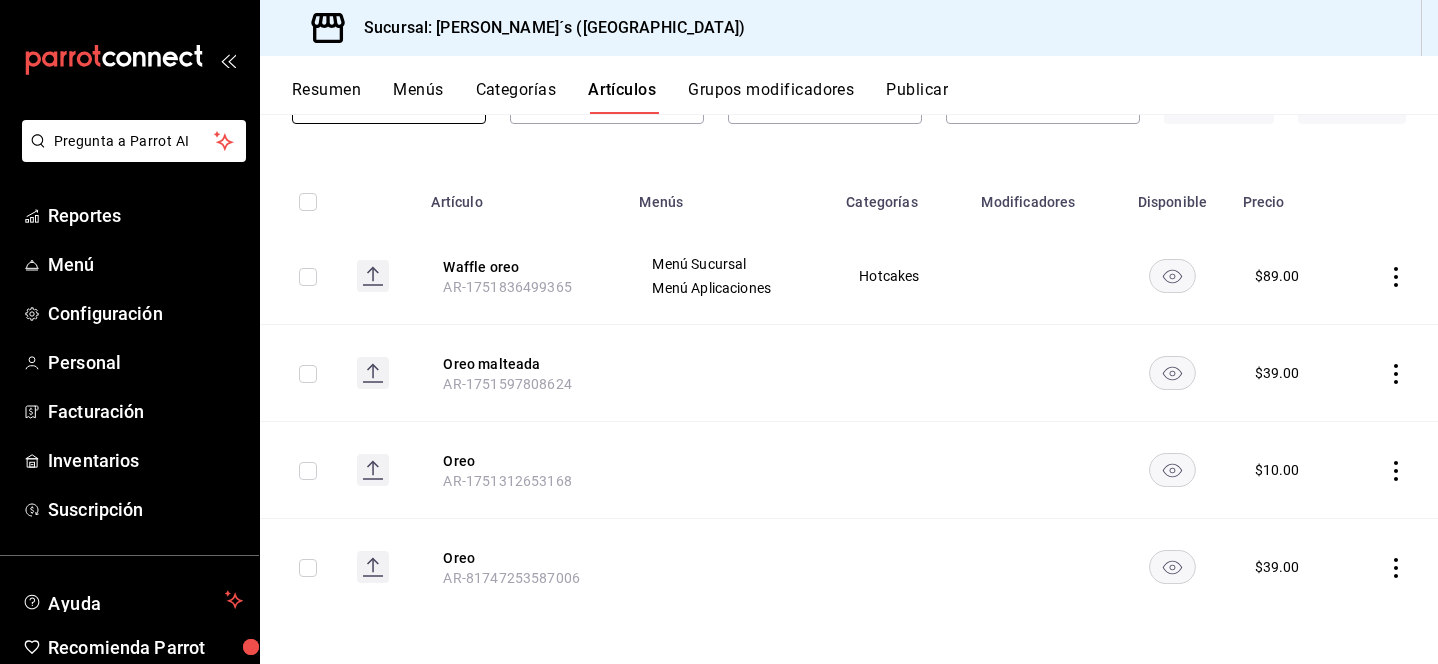 type on "oreo" 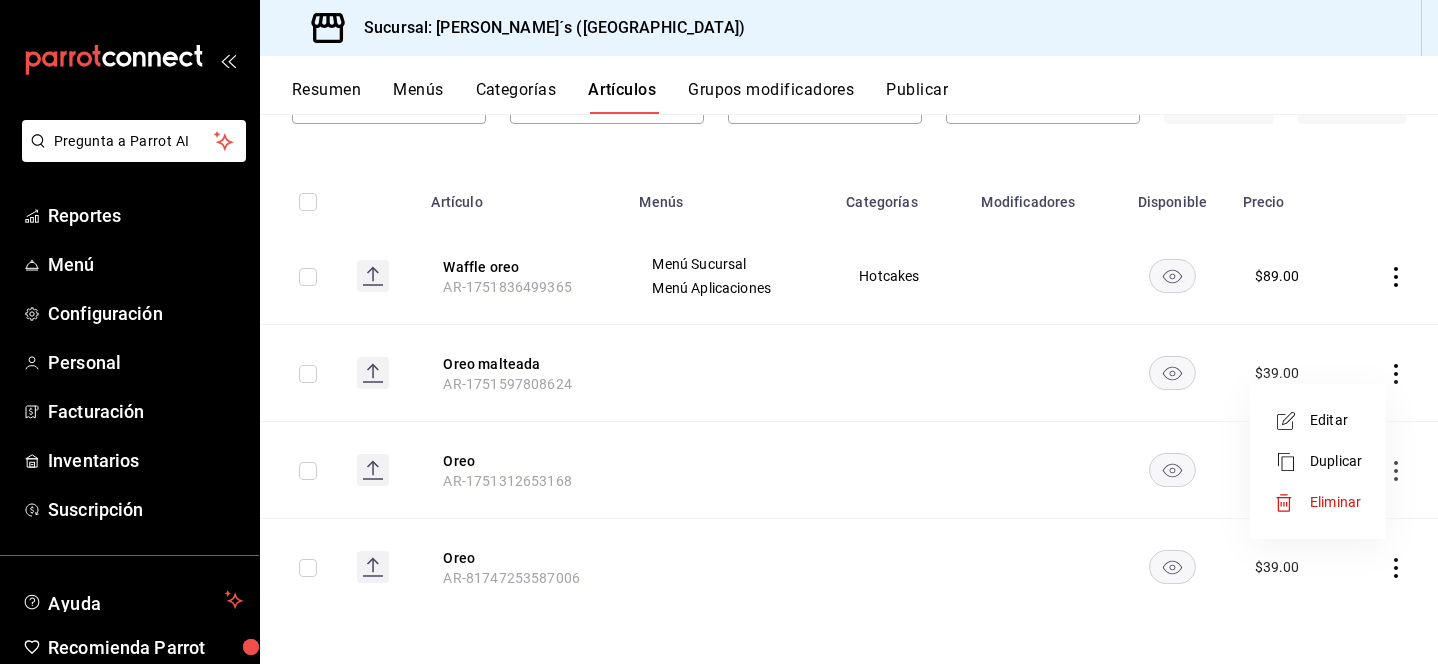 click on "Editar" at bounding box center [1336, 420] 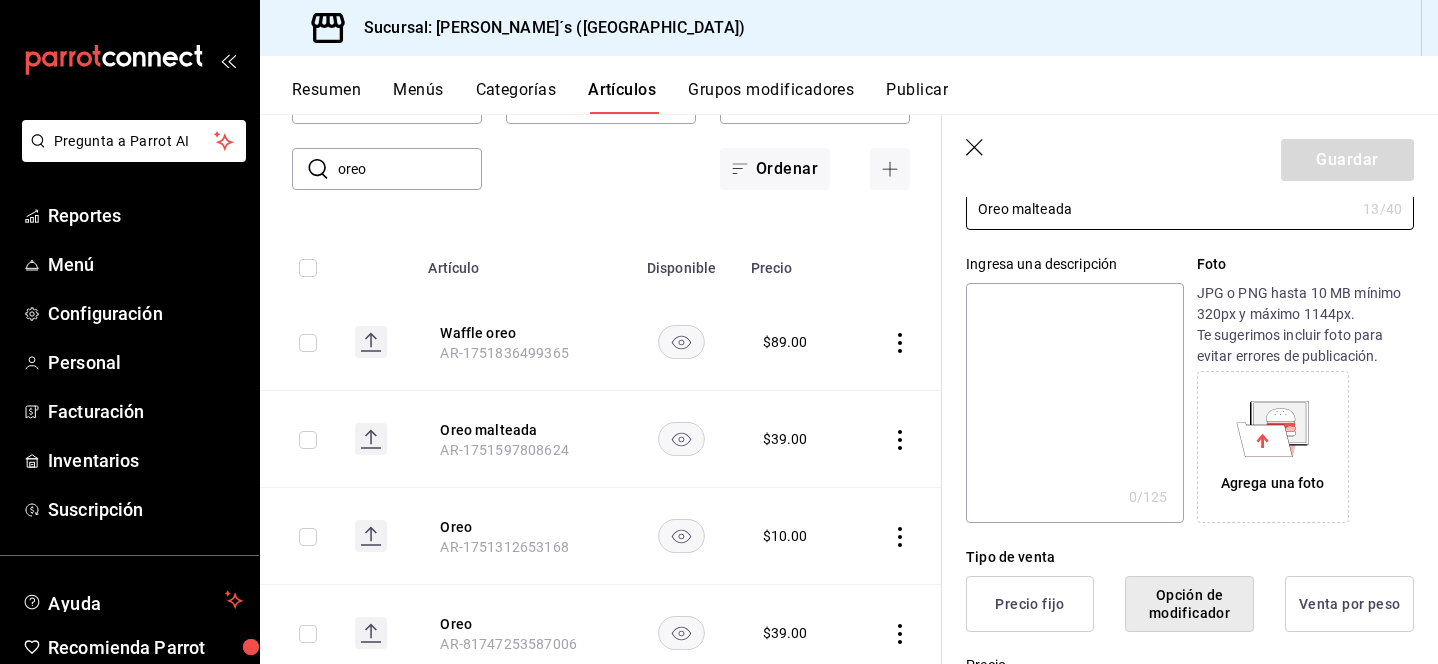 scroll, scrollTop: 0, scrollLeft: 0, axis: both 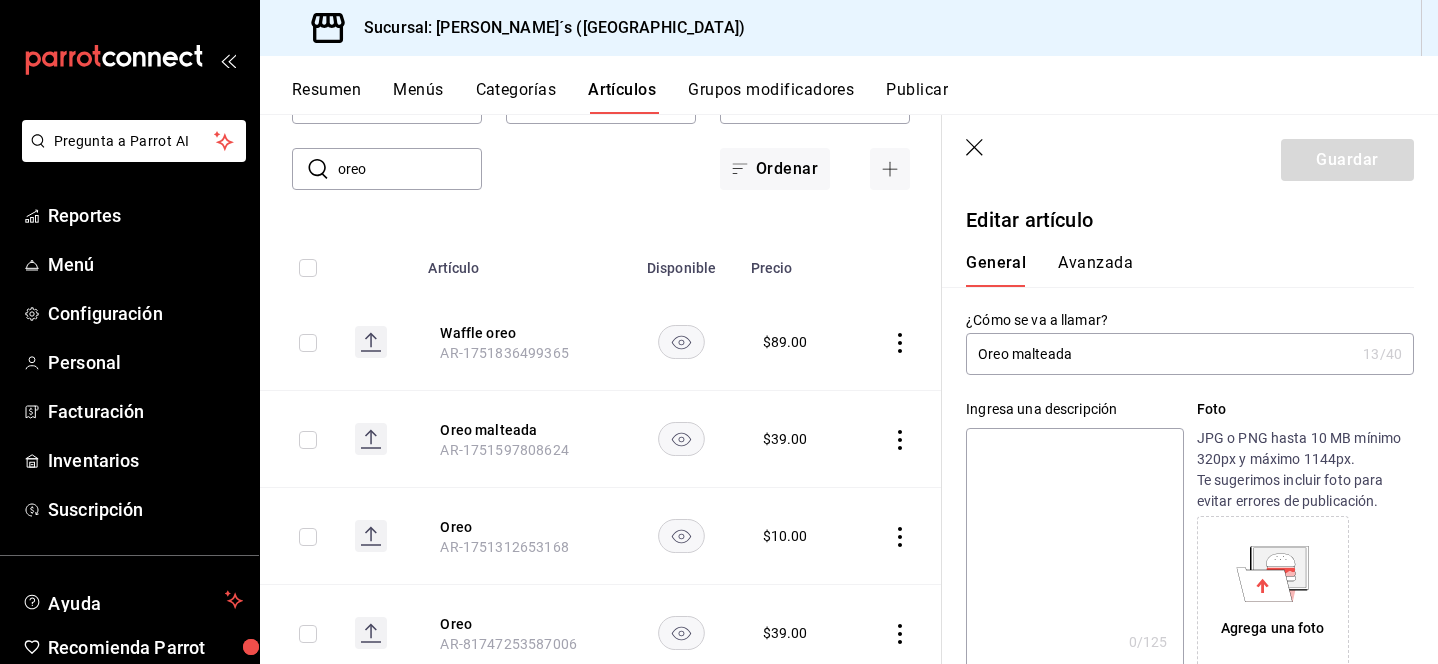 click 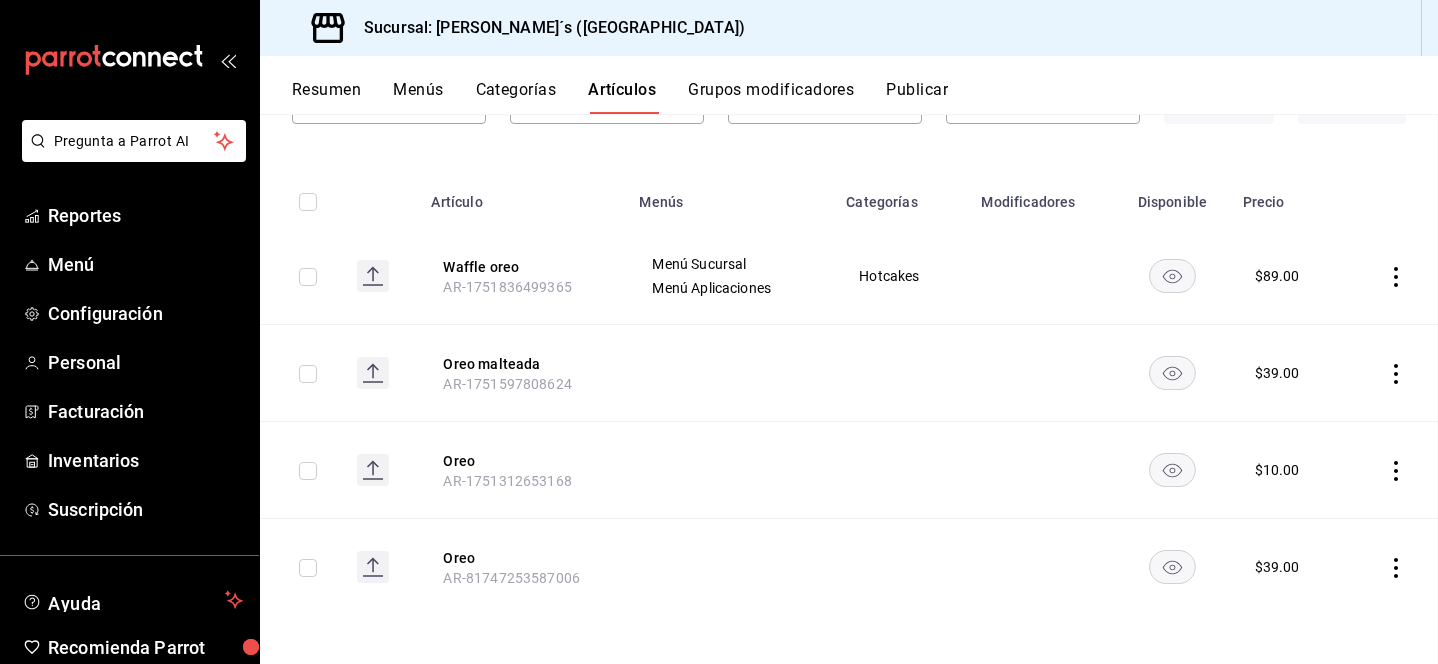 scroll, scrollTop: 103, scrollLeft: 0, axis: vertical 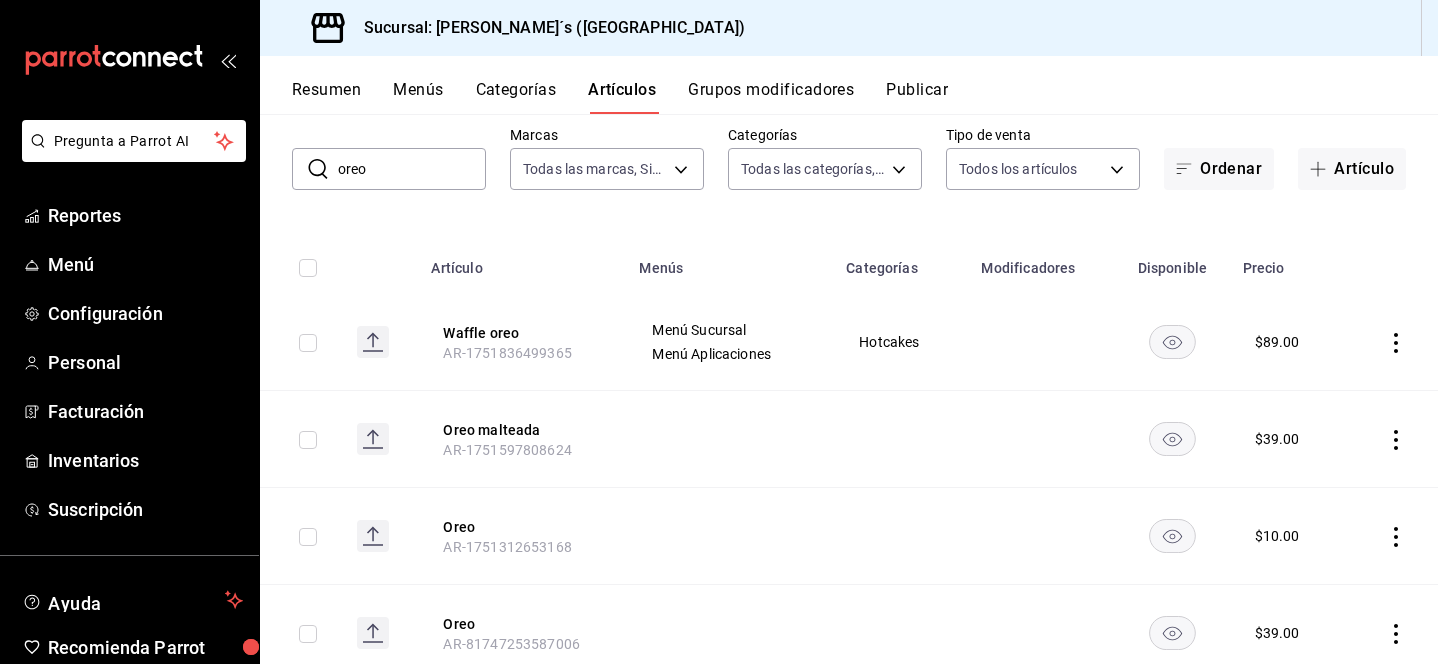 click on "Categorías" at bounding box center (516, 97) 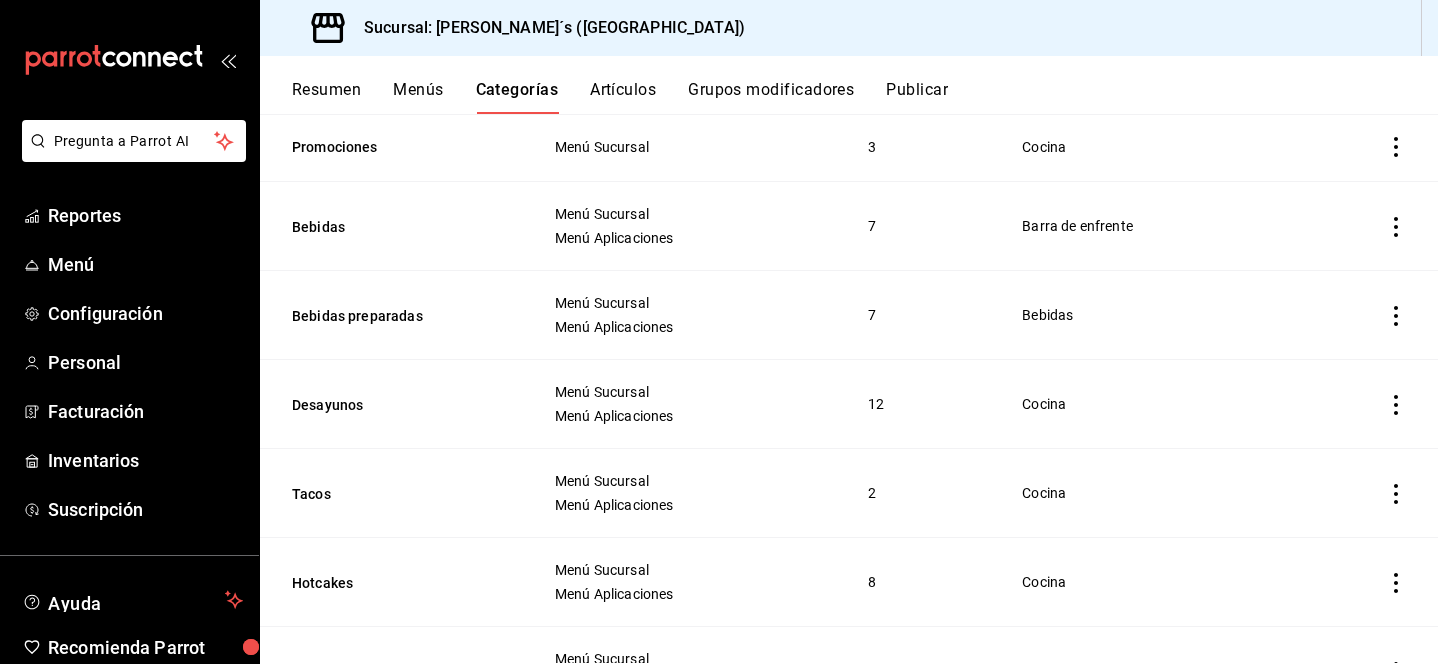scroll, scrollTop: 217, scrollLeft: 0, axis: vertical 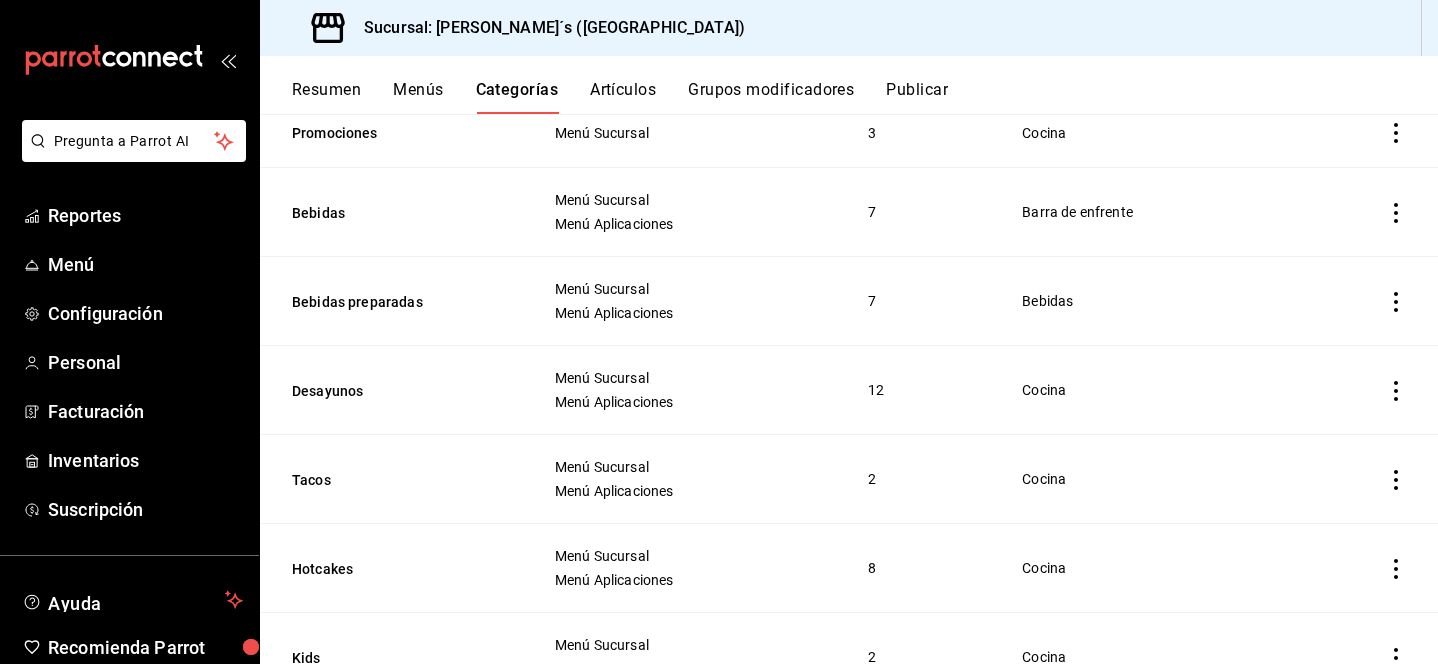 click 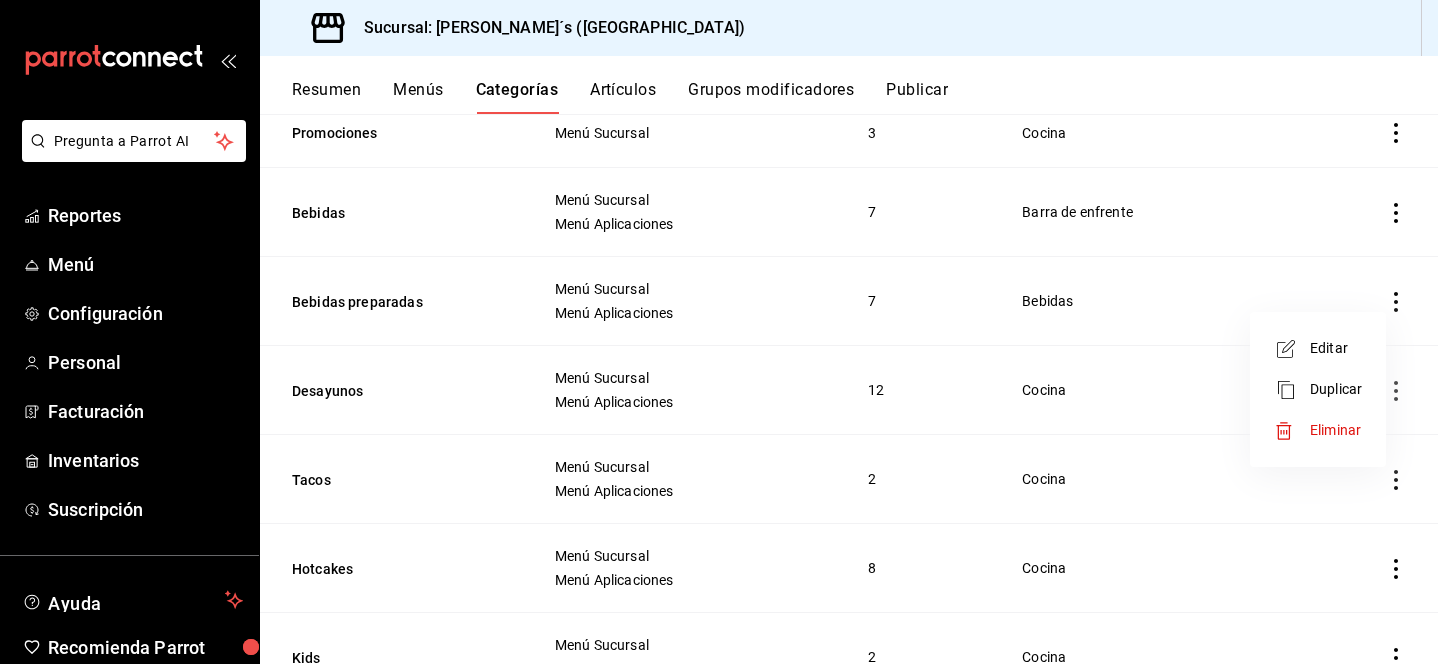 click on "Editar" at bounding box center (1336, 348) 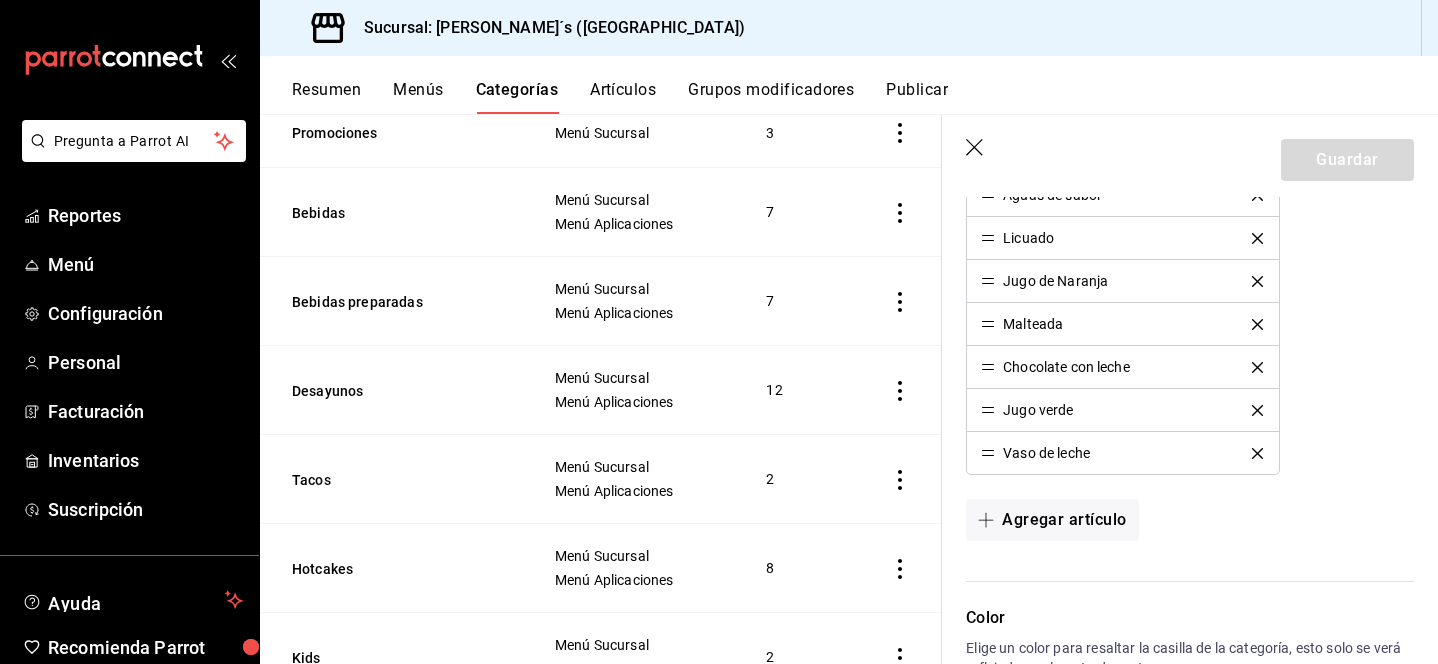 scroll, scrollTop: 606, scrollLeft: 0, axis: vertical 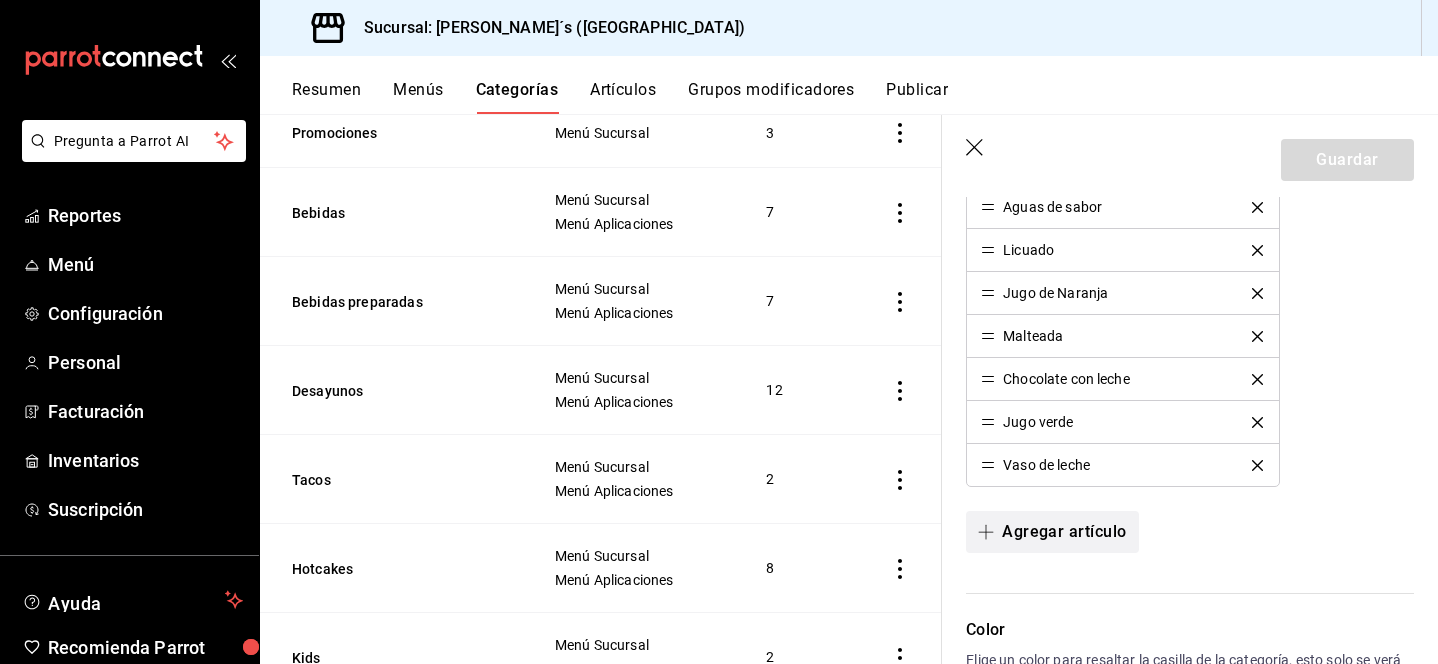 click on "Agregar artículo" at bounding box center [1052, 532] 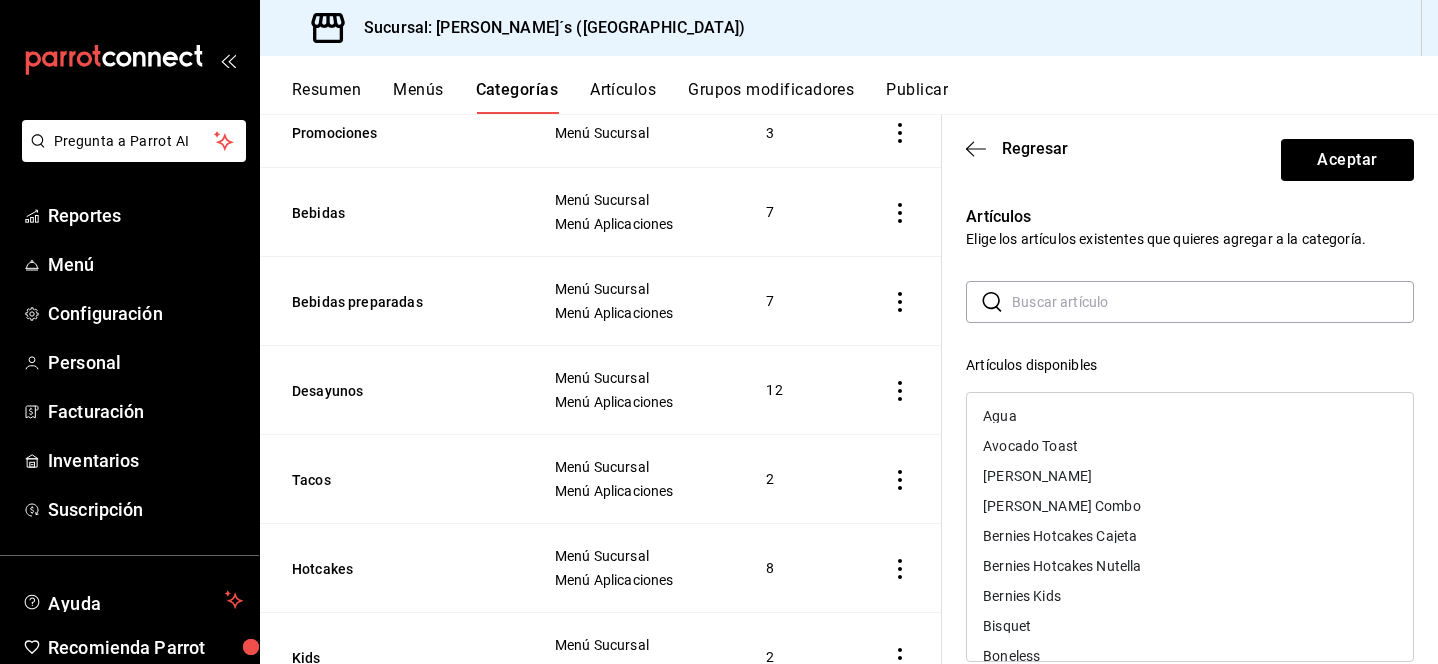 click at bounding box center [1213, 302] 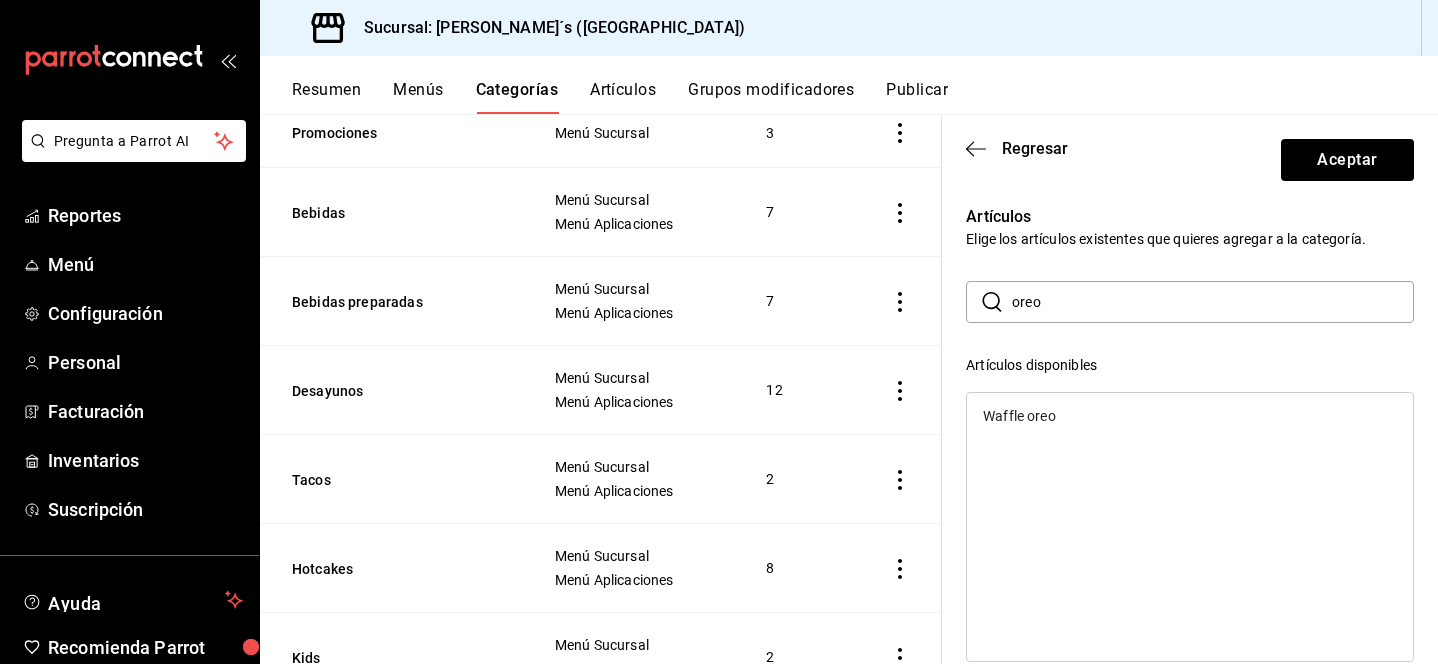 click on "oreo" at bounding box center [1213, 302] 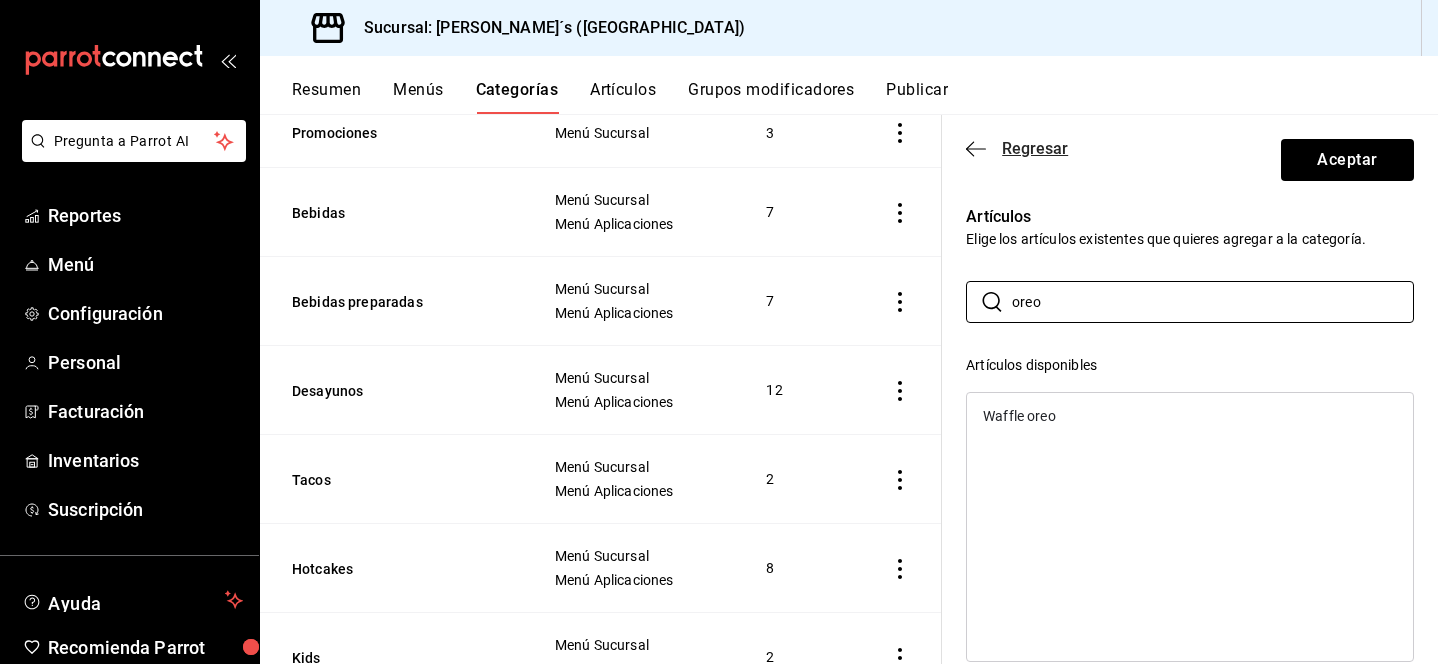 type on "oreo" 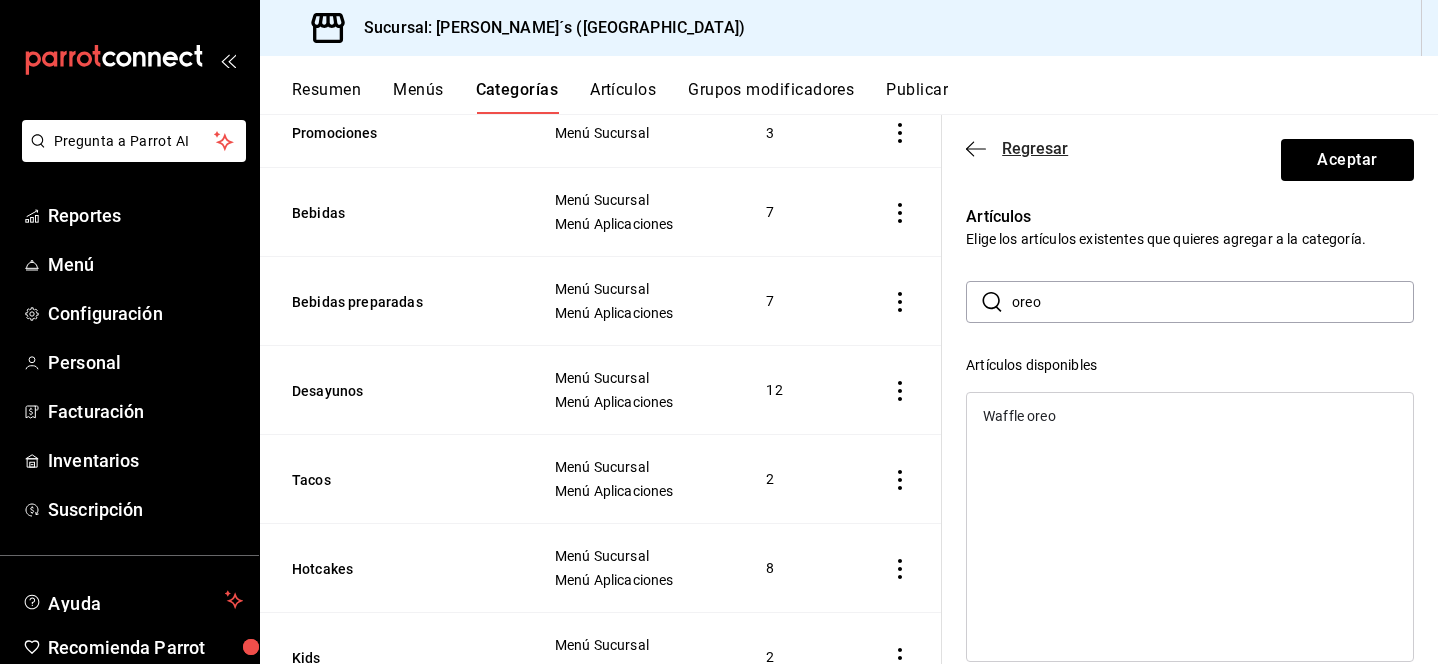 click on "Regresar" at bounding box center [1017, 148] 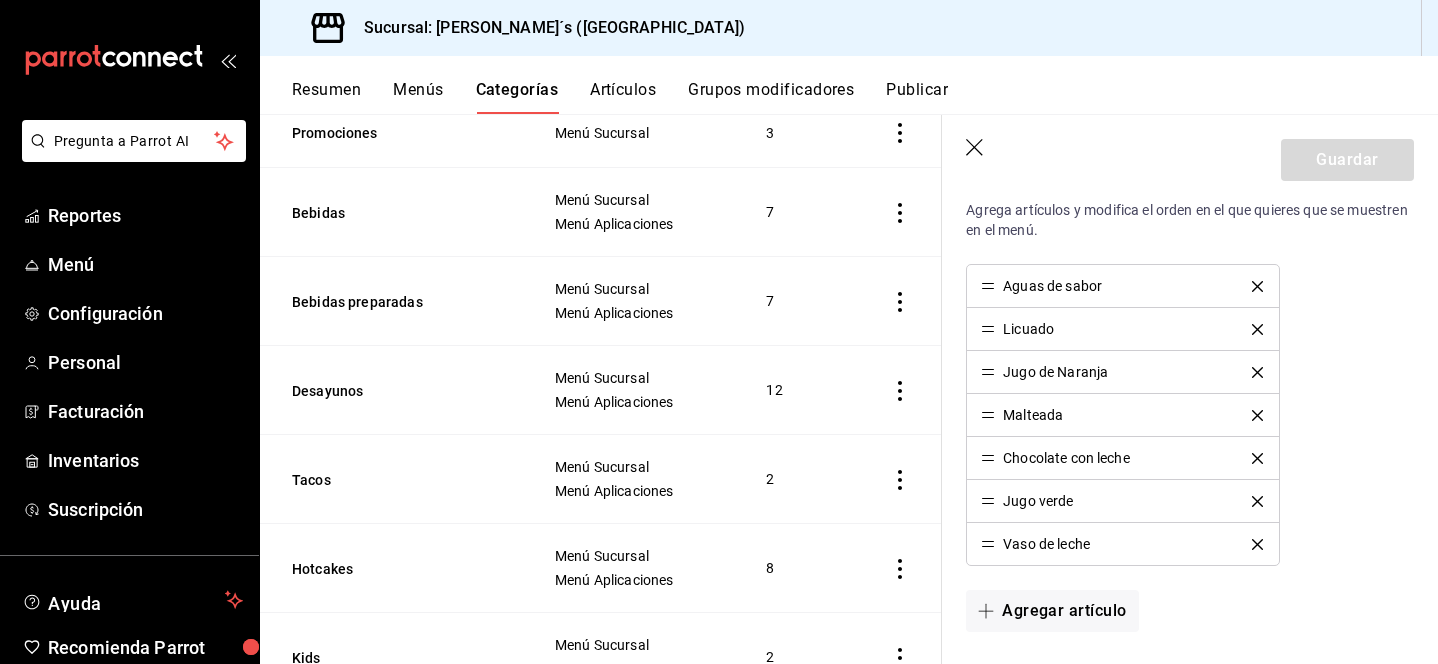 scroll, scrollTop: 337, scrollLeft: 0, axis: vertical 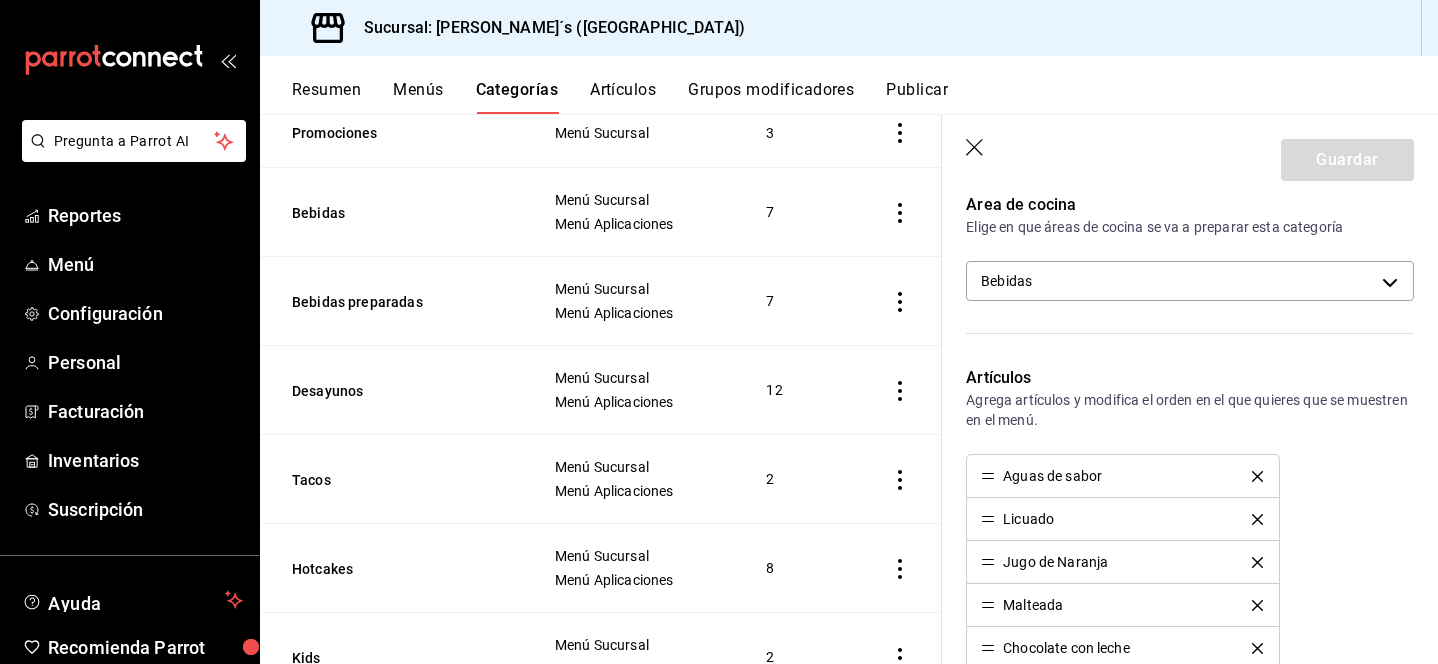click 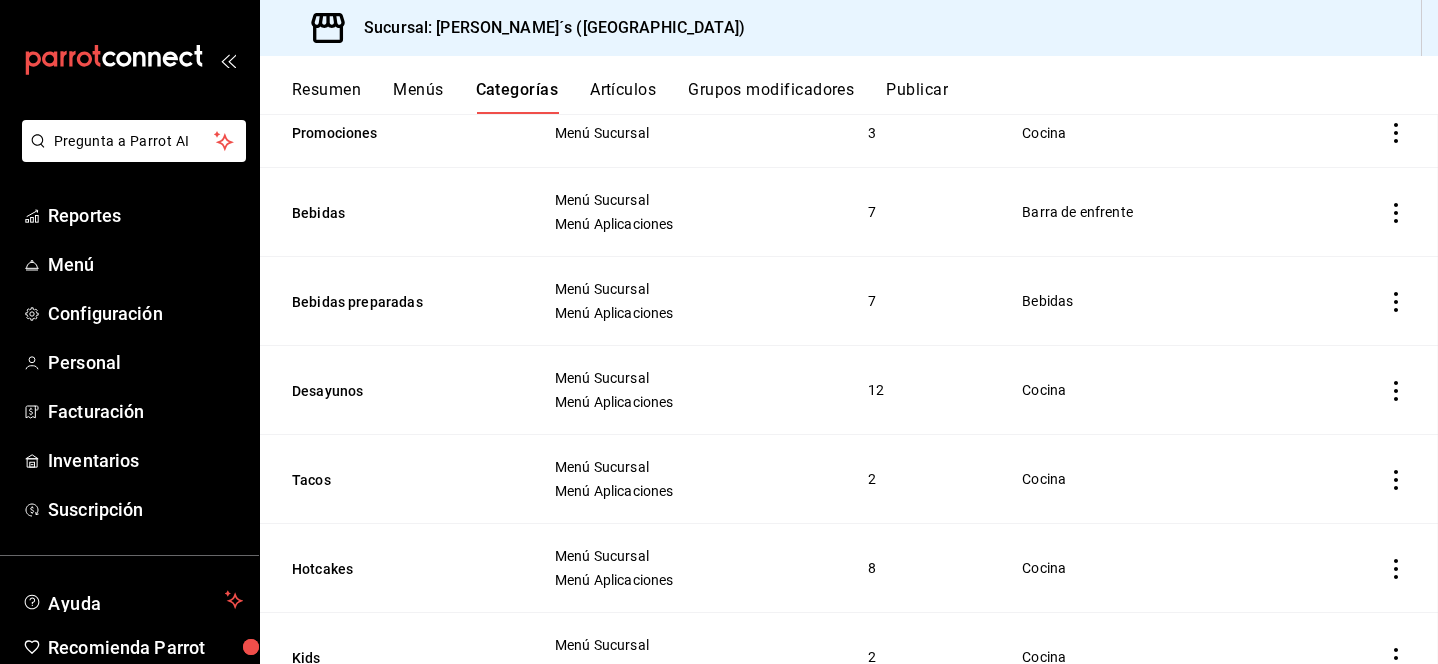 scroll, scrollTop: 238, scrollLeft: 0, axis: vertical 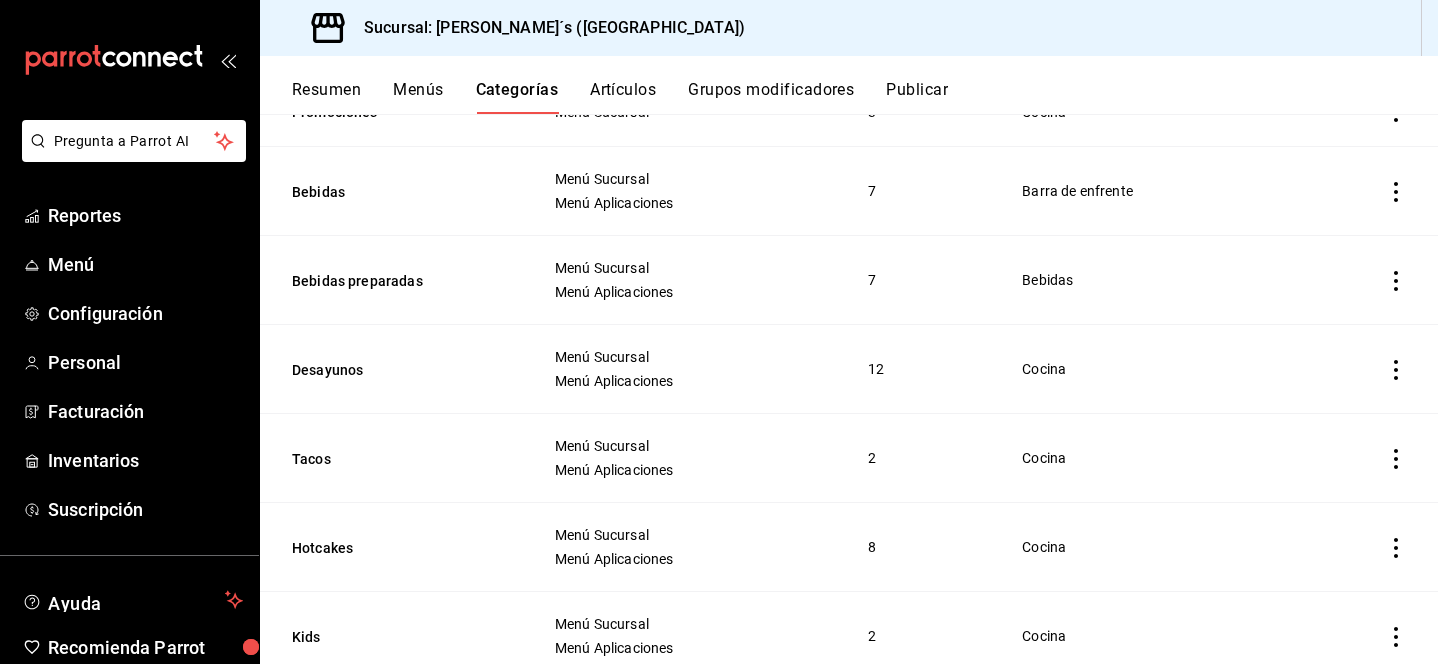 click on "Artículos" at bounding box center (623, 97) 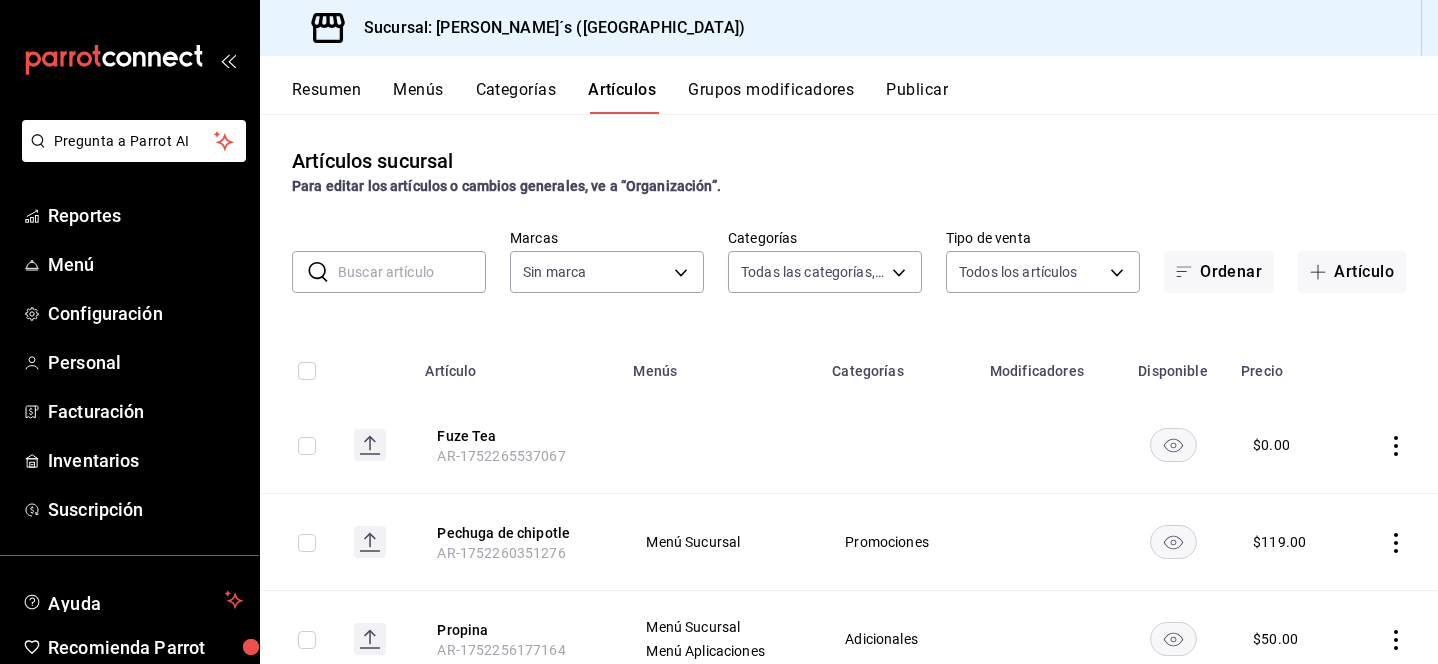 type on "ae4a7234-9aae-4ce4-8a77-fa16fb1a4821,ee38b7ad-d12b-4d5e-9e22-3d3cd9a33fe1,6335bfee-1b57-474e-9be4-1b11f617adc5,6f3e06f7-af71-4b7c-94f8-d4e9948e484b,76cbb9da-d5a2-42ab-8993-2019039cb97d,fe0ccd83-6a44-4eac-b88c-8a64aee33130,257621ab-0a43-4112-b075-808354fb14ad,34b95f2c-ce55-4d4f-bfa5-15ddbc887032,f36ca077-2af2-455b-86b8-cefb41e91a02,d6b41d5a-c262-4540-807b-249c19d19c21,176d64ee-7dfa-4fa2-bcc4-cfb2851cad00" 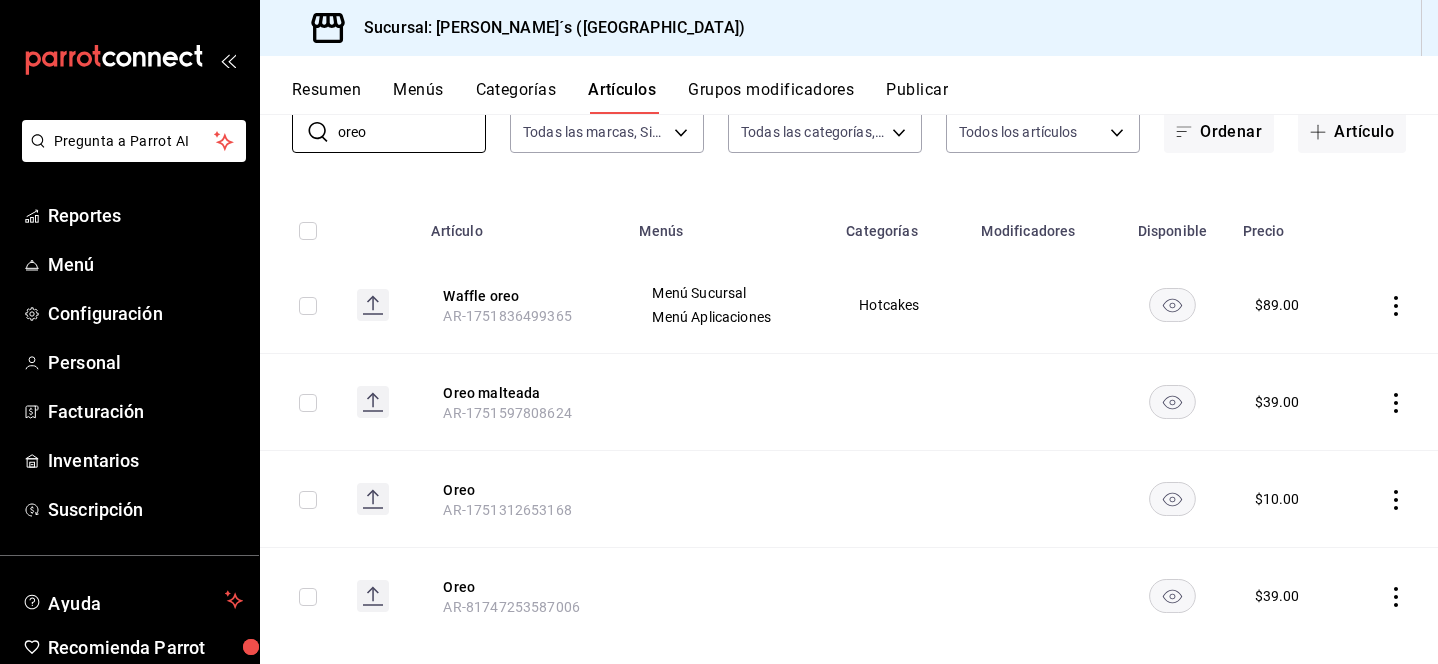 scroll, scrollTop: 151, scrollLeft: 0, axis: vertical 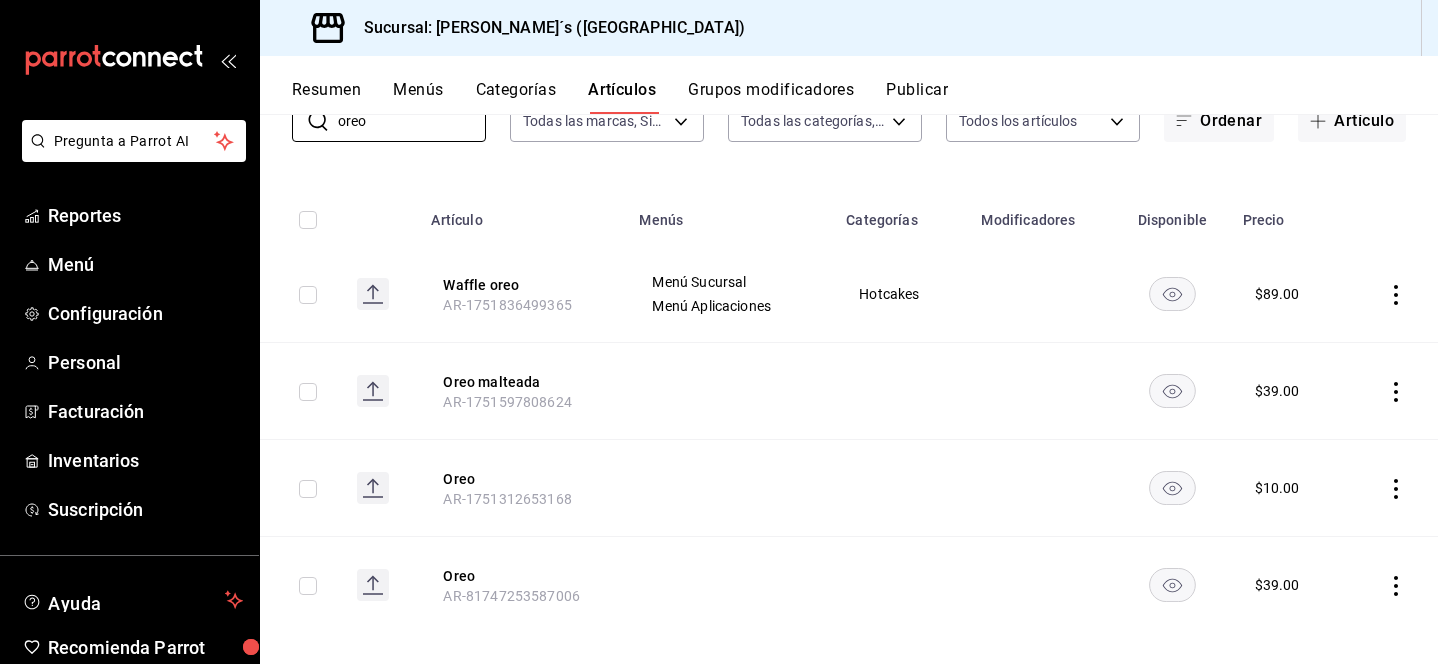 type on "oreo" 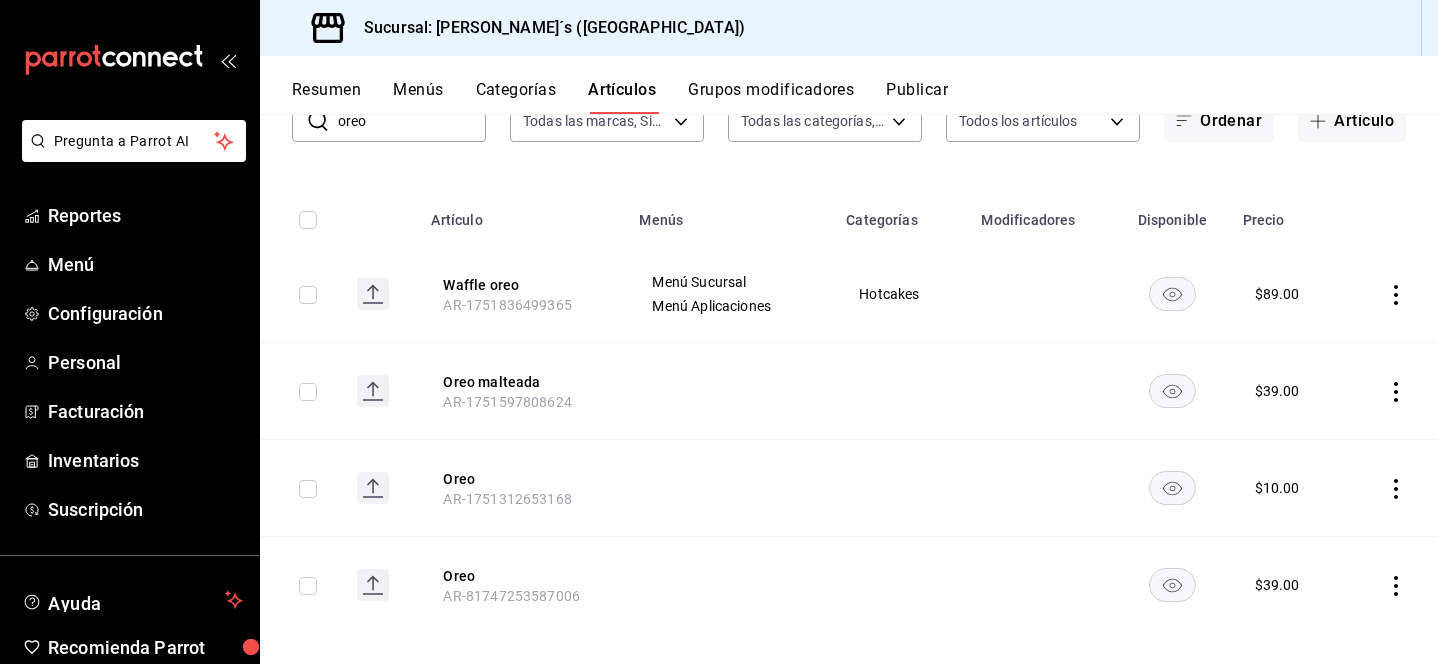 click 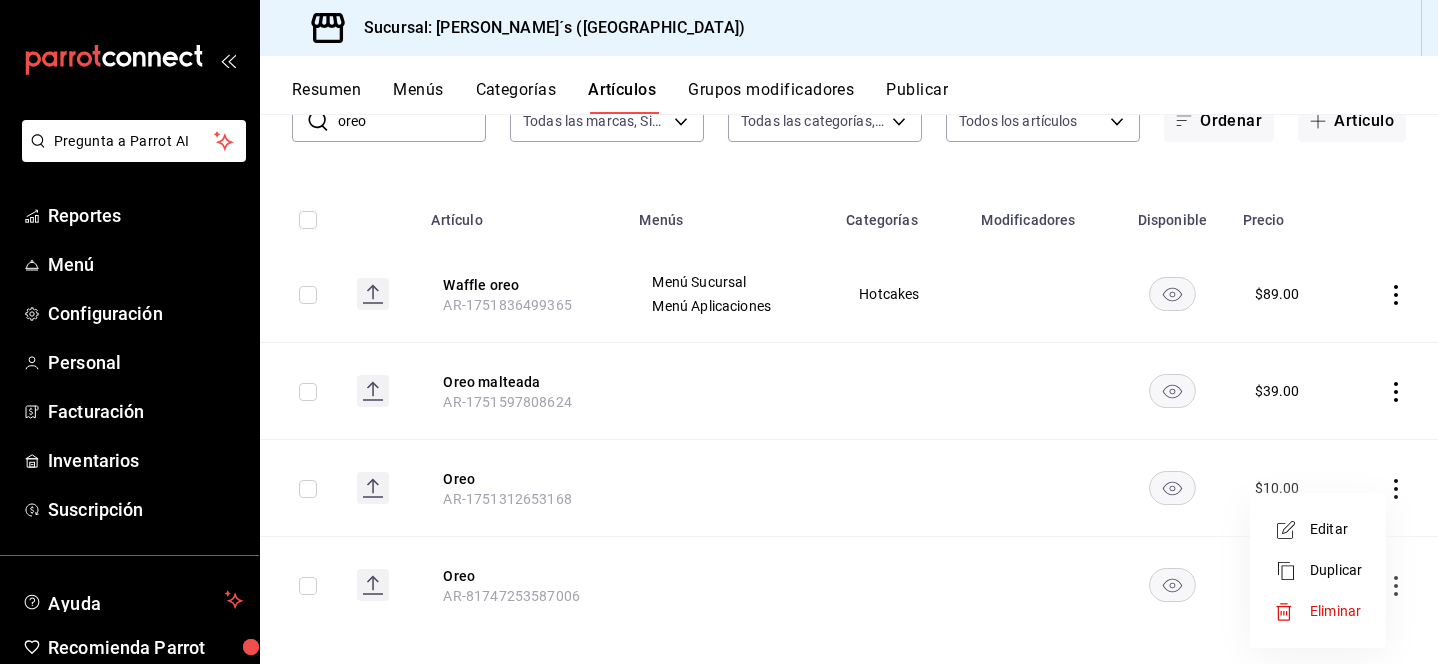 click on "Editar" at bounding box center [1336, 529] 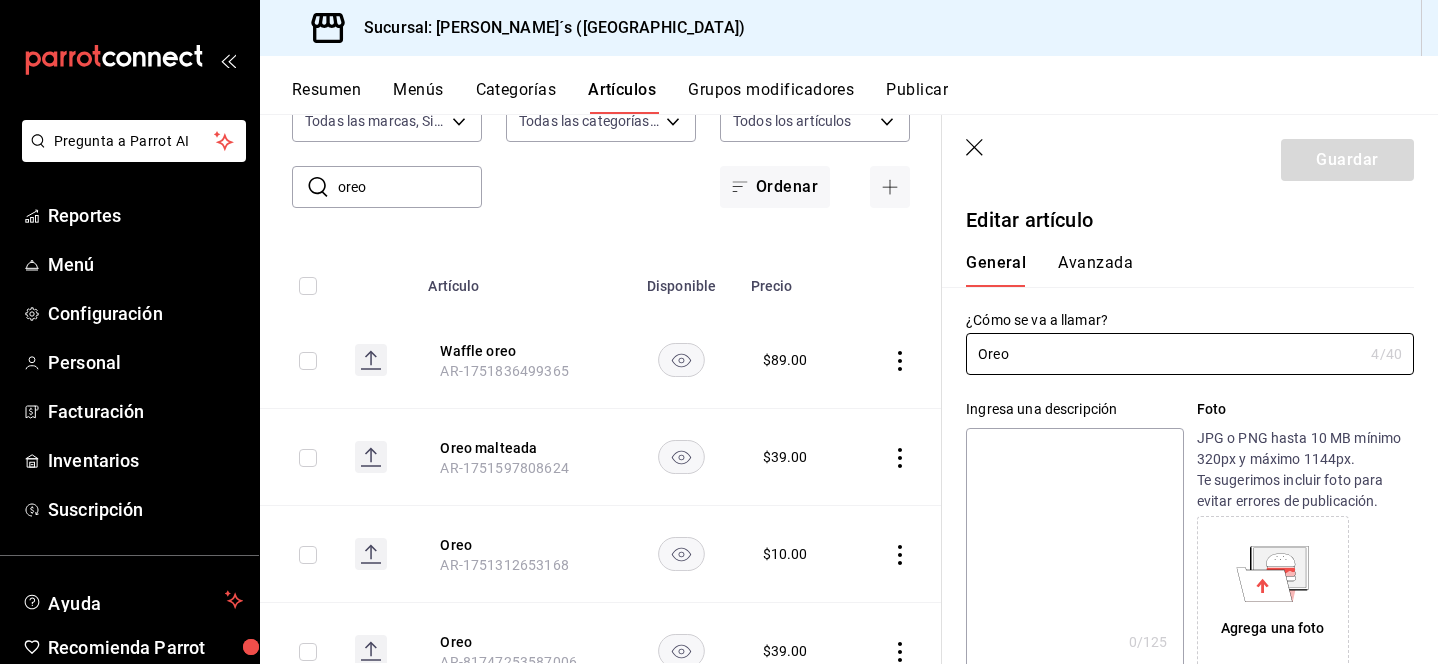 type on "$10.00" 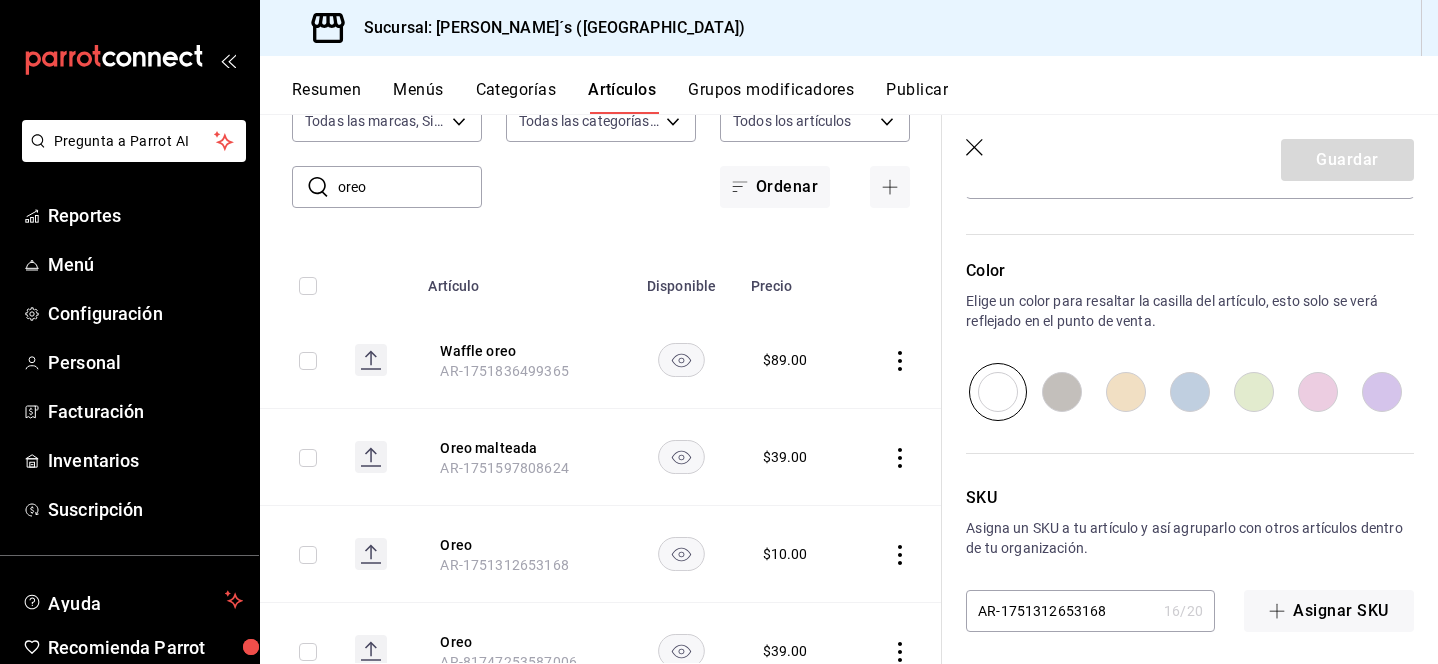 scroll, scrollTop: 674, scrollLeft: 0, axis: vertical 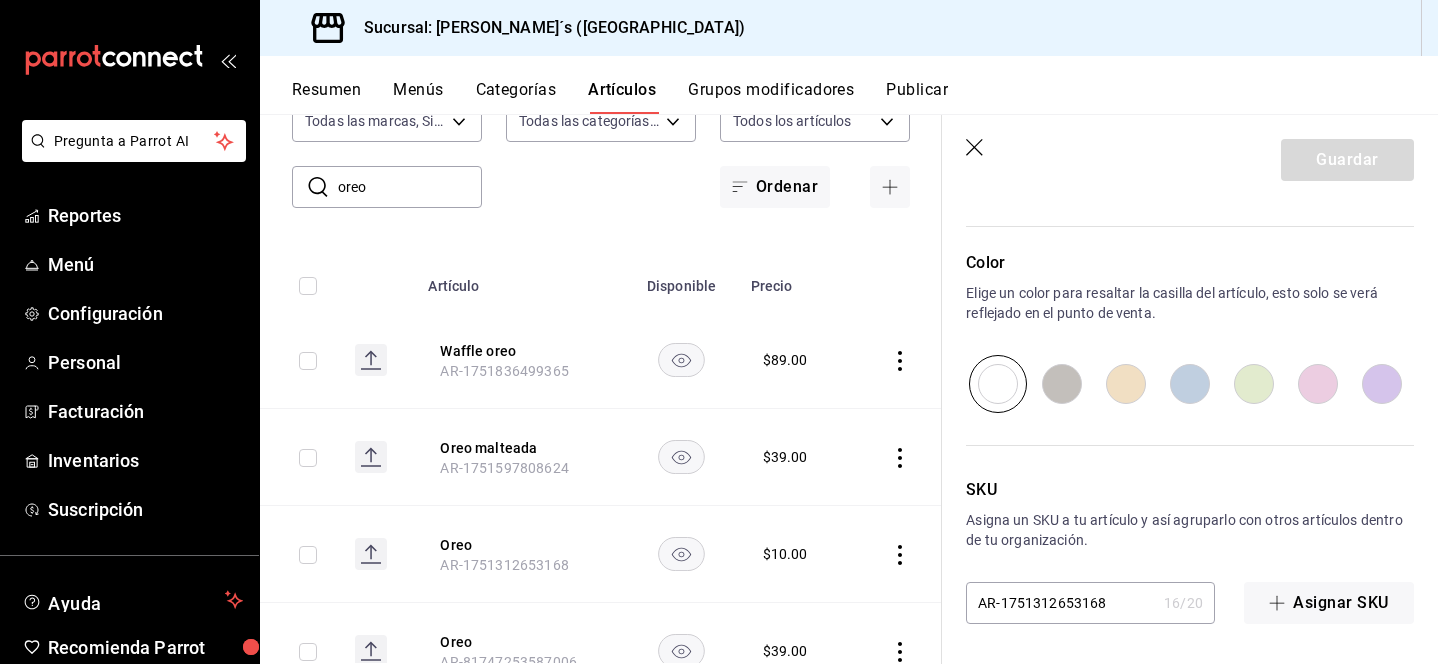 click 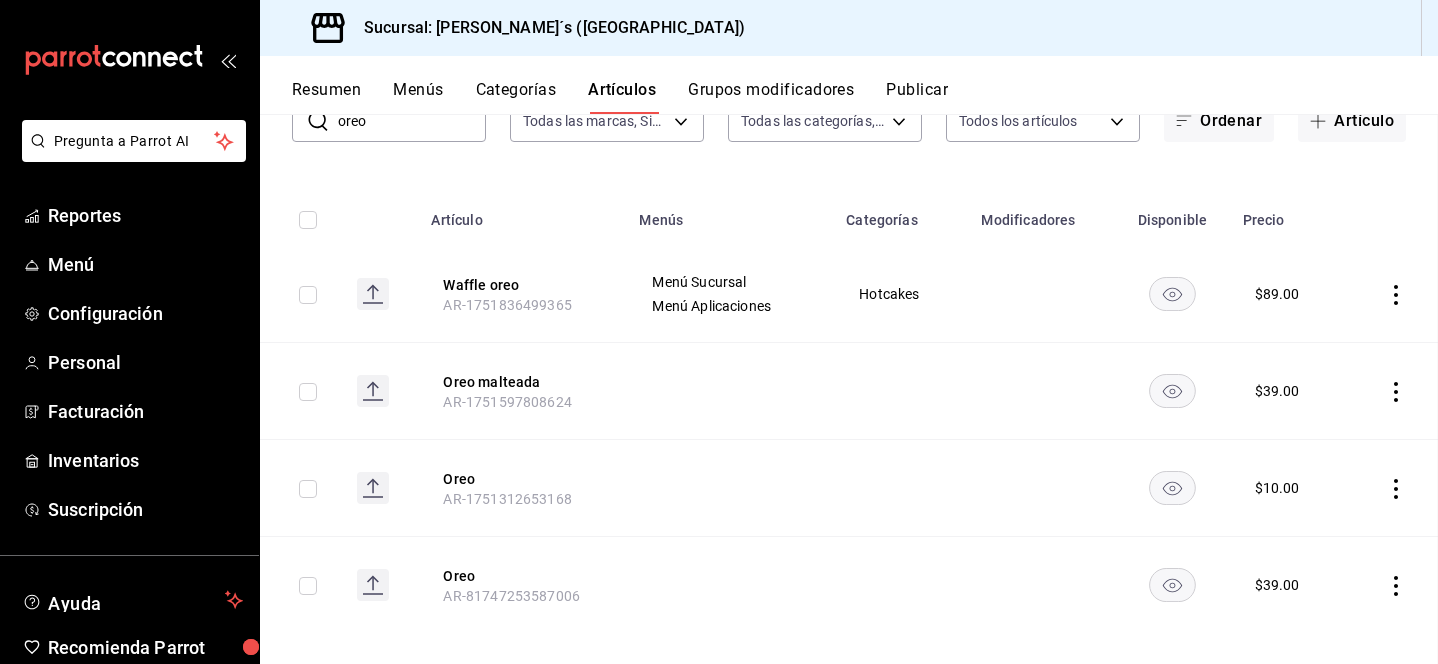 scroll, scrollTop: 85, scrollLeft: 0, axis: vertical 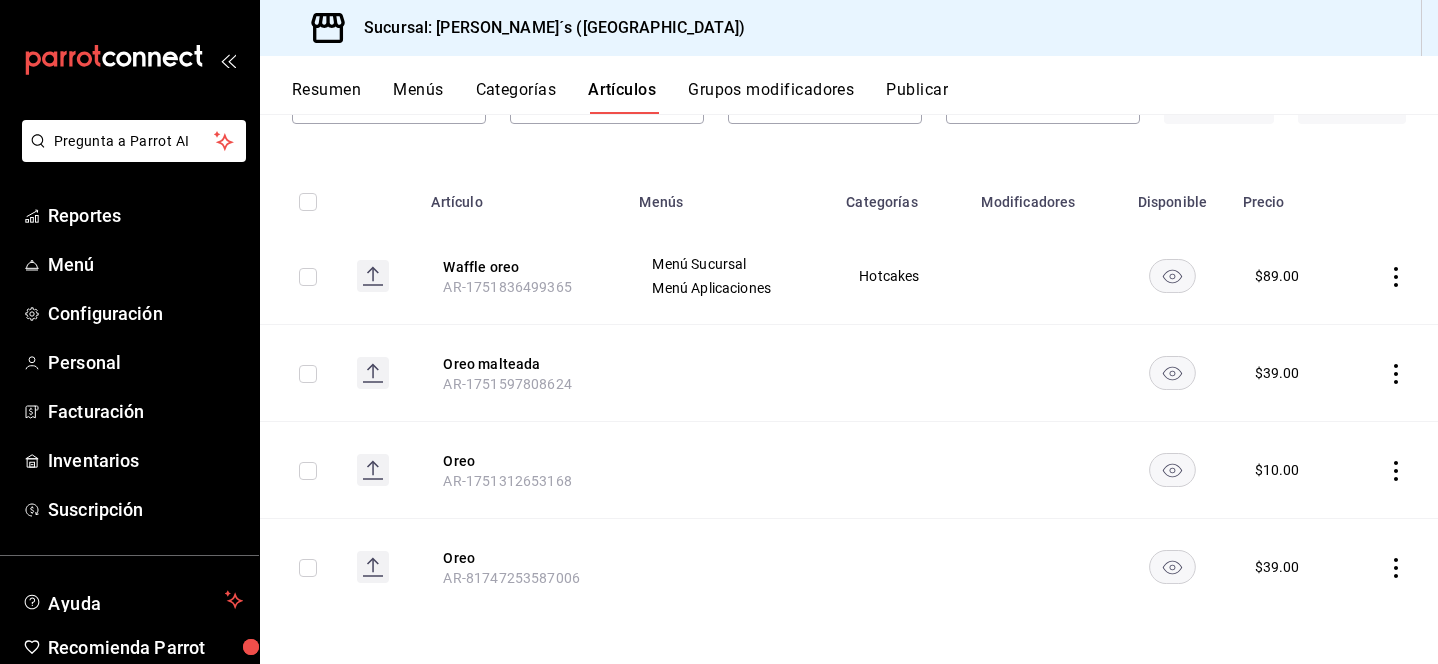 click 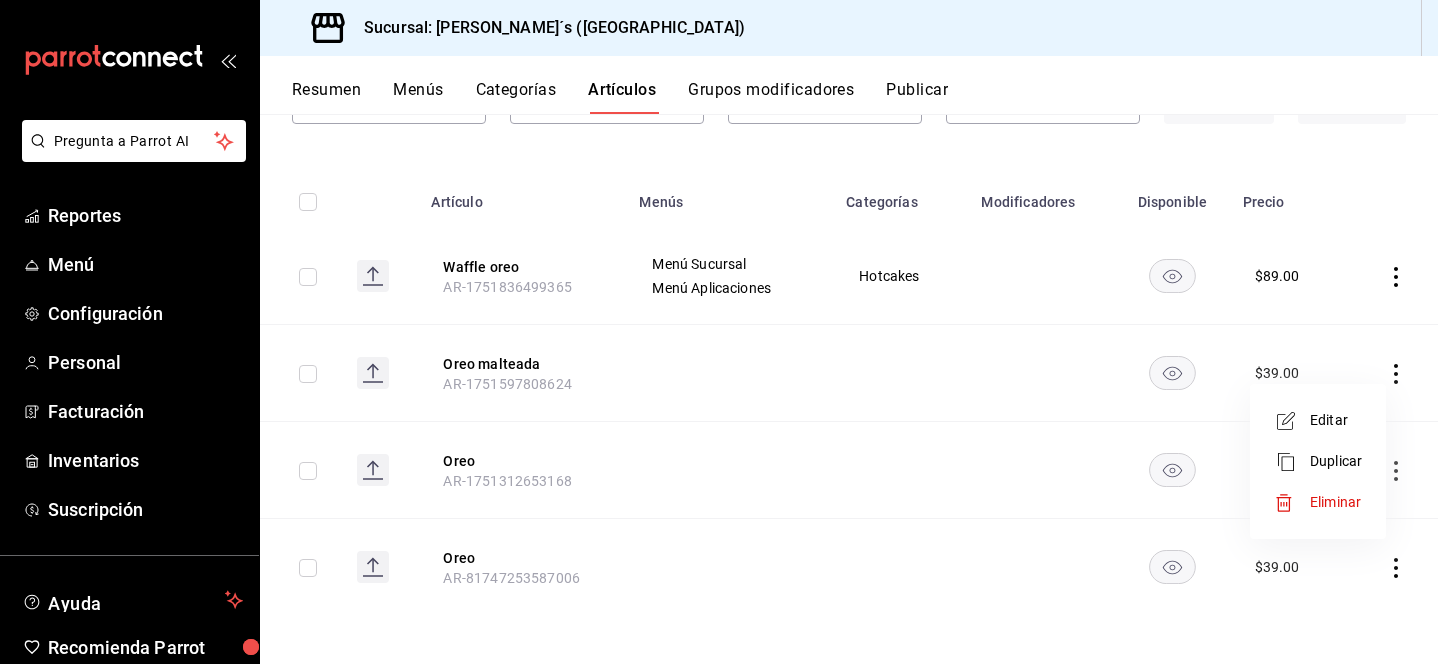 click on "Editar" at bounding box center [1336, 420] 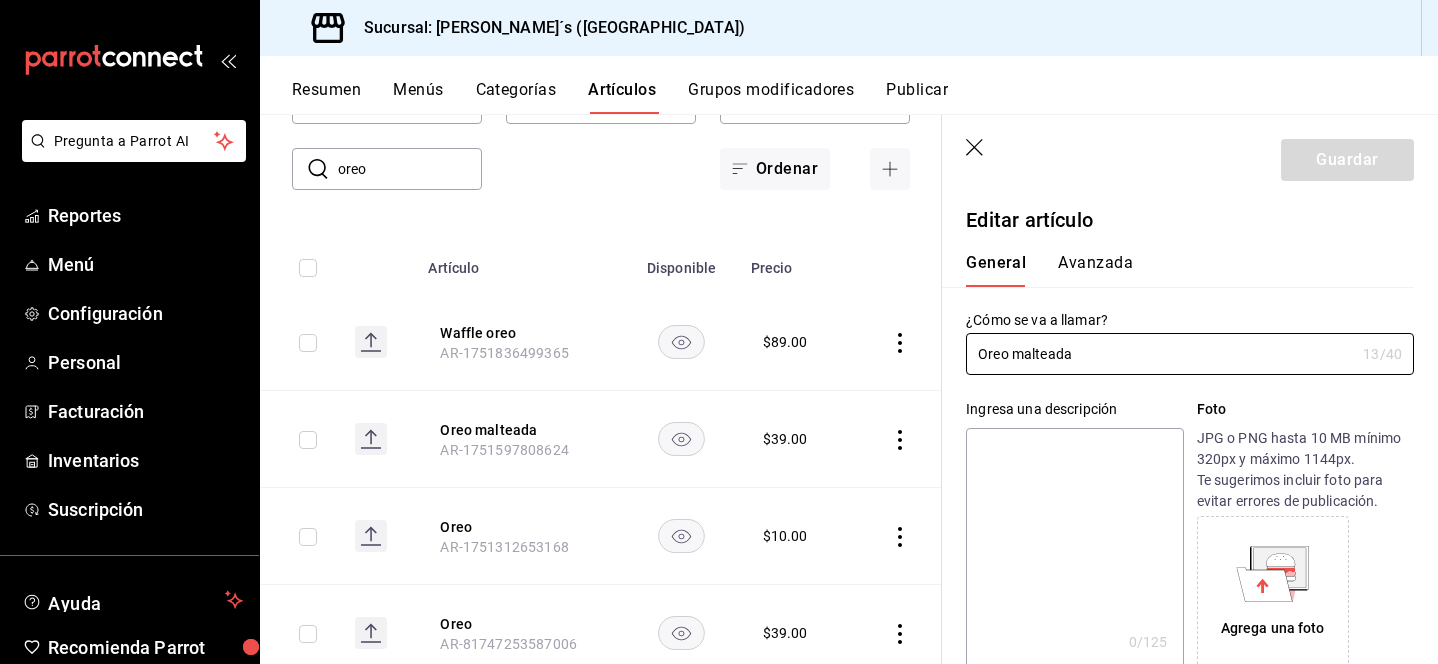 type on "$39.00" 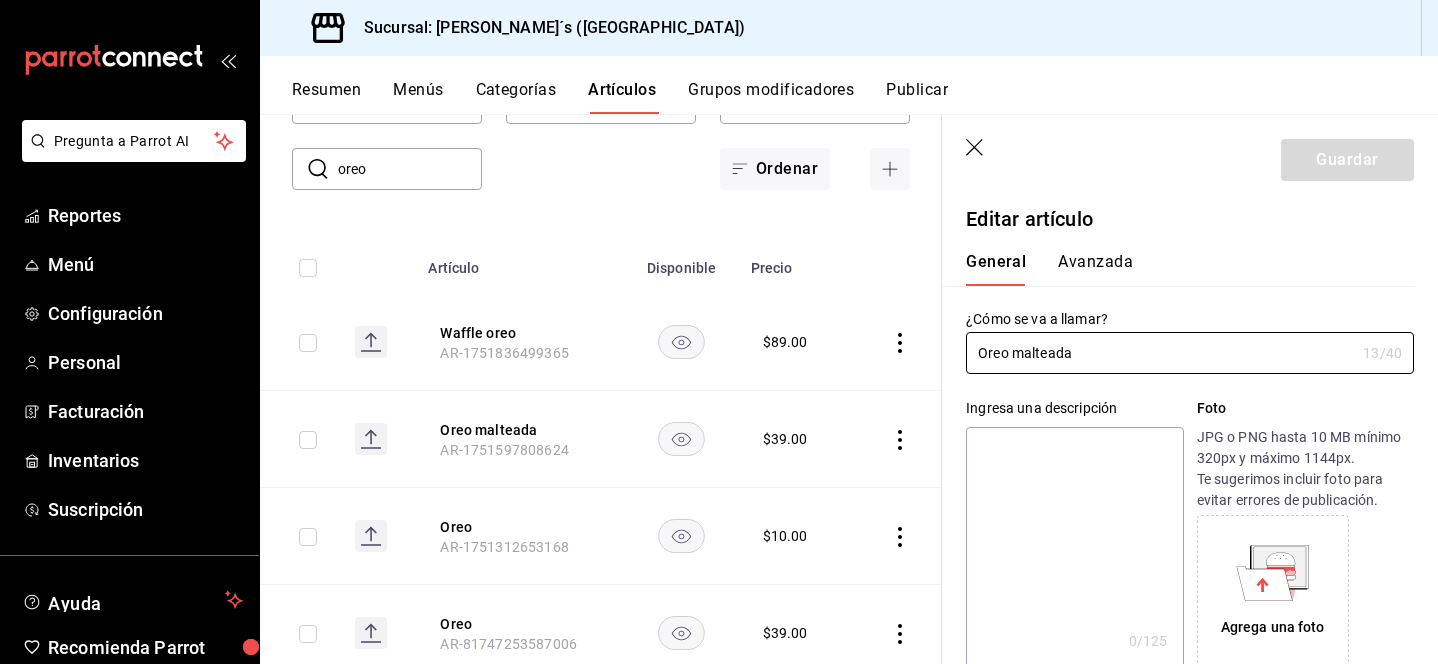 scroll, scrollTop: 0, scrollLeft: 0, axis: both 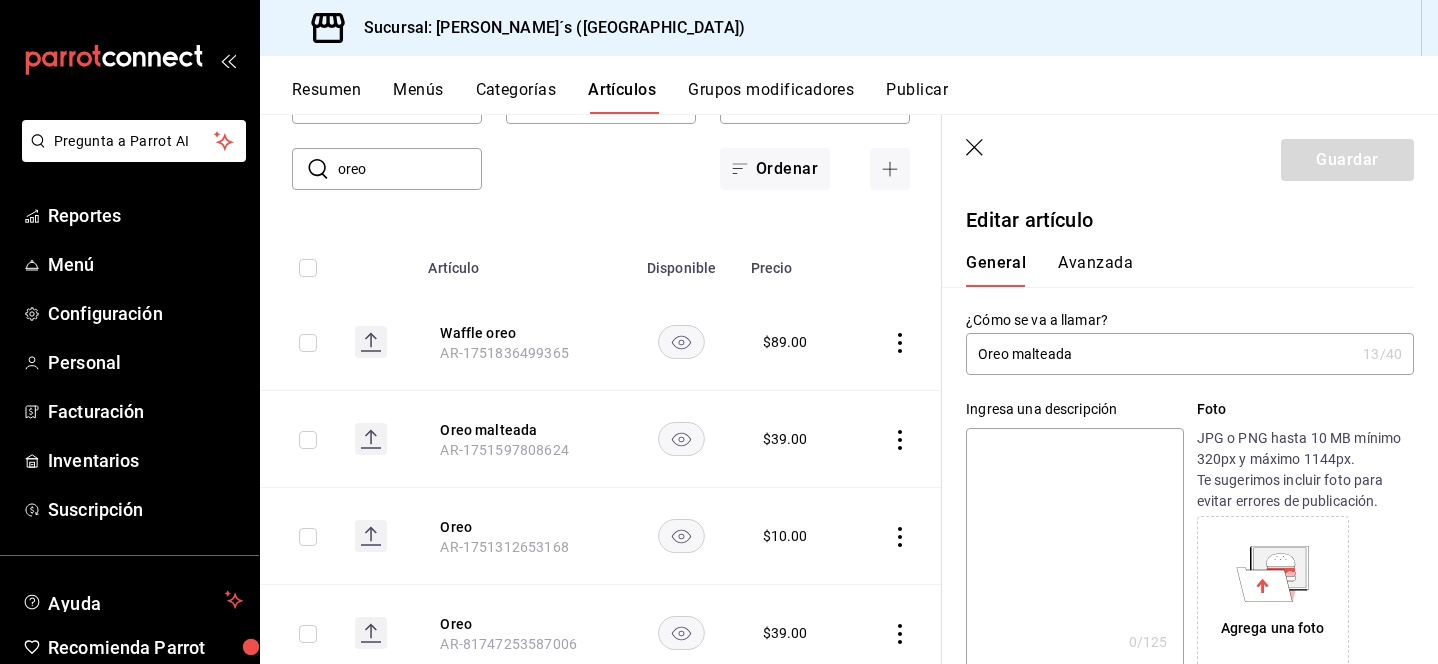 click on "Avanzada" at bounding box center (1095, 270) 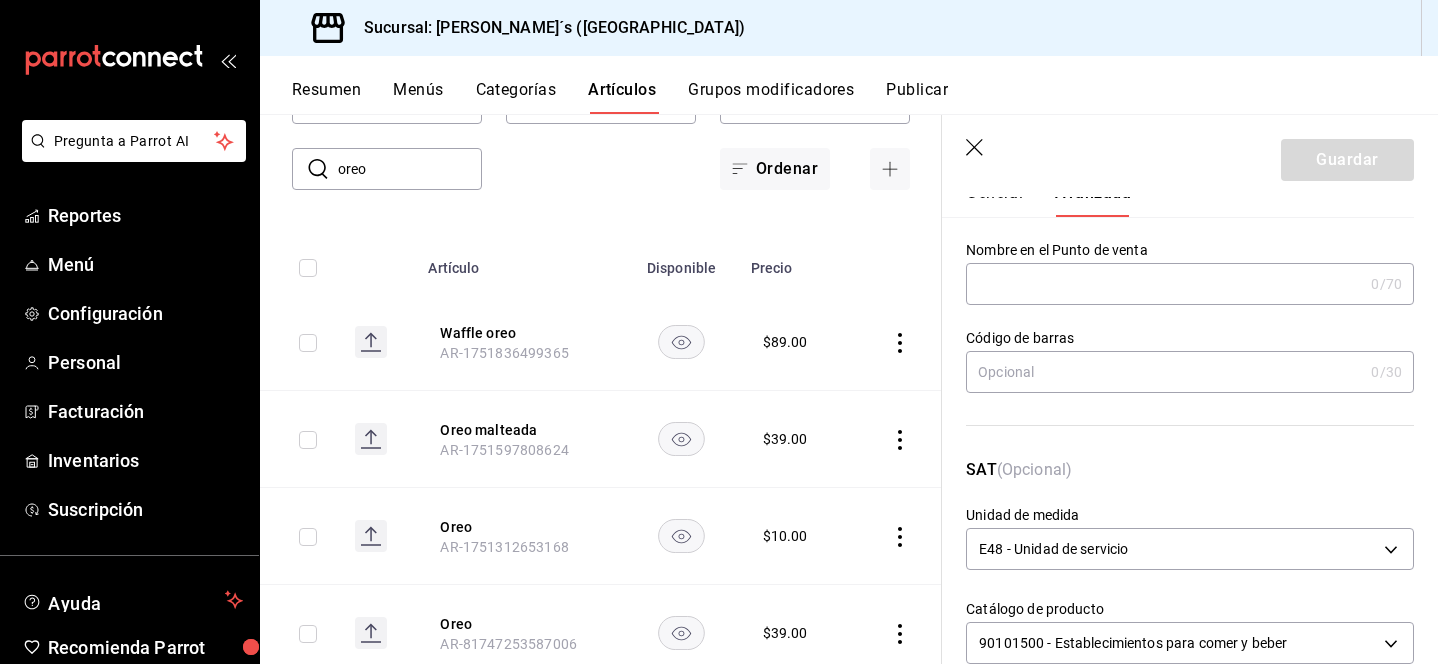 scroll, scrollTop: 116, scrollLeft: 0, axis: vertical 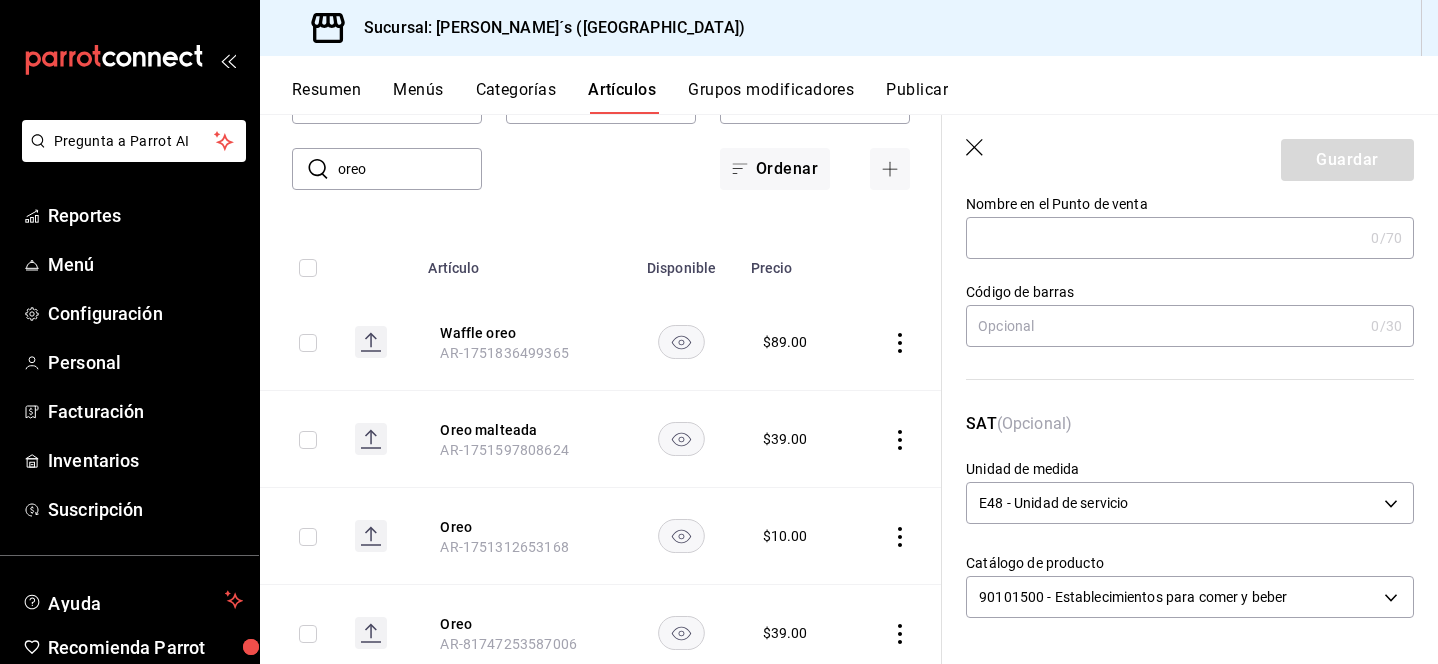 click 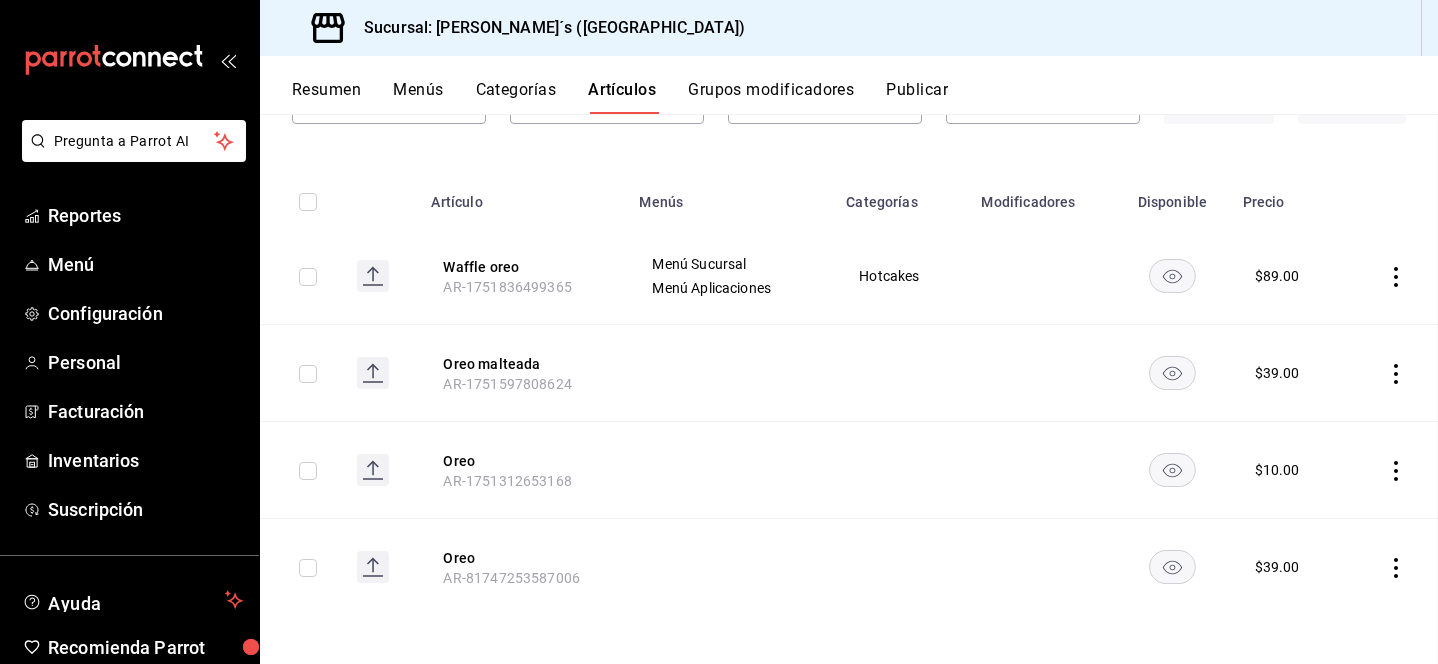 scroll, scrollTop: 103, scrollLeft: 0, axis: vertical 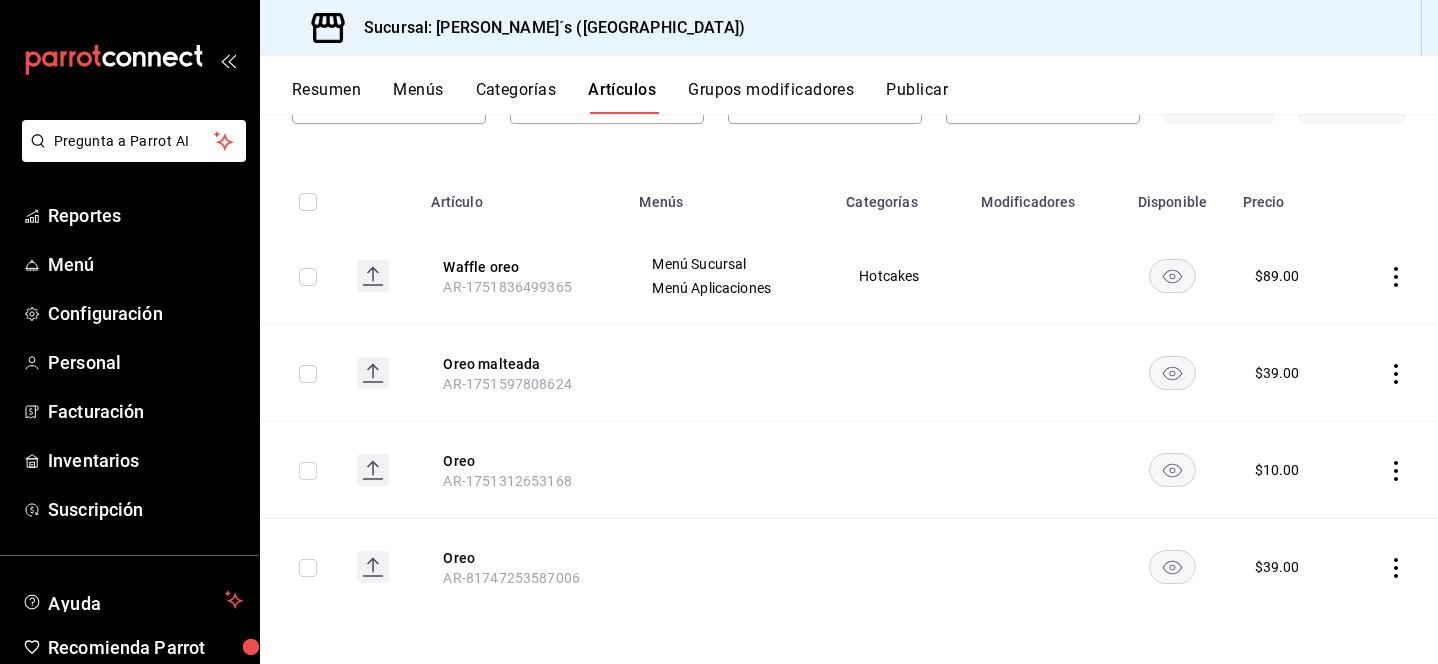 click 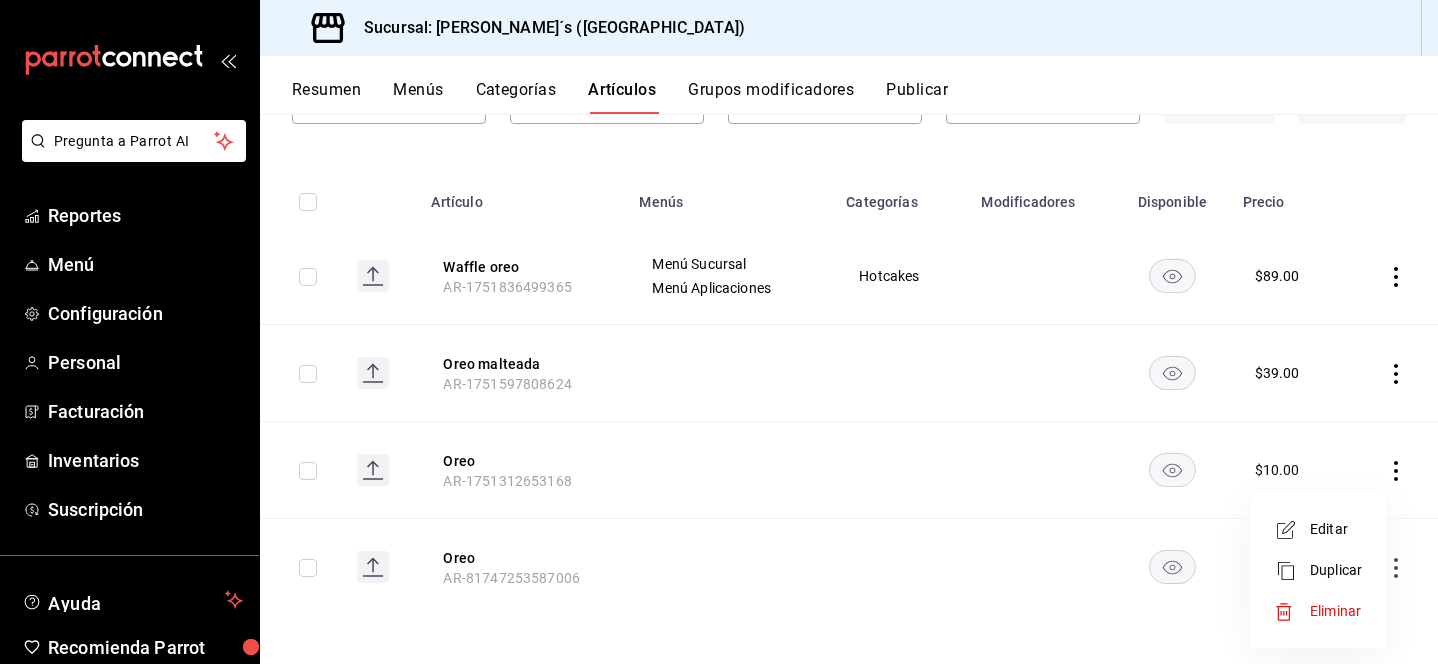 click on "Editar" at bounding box center [1336, 529] 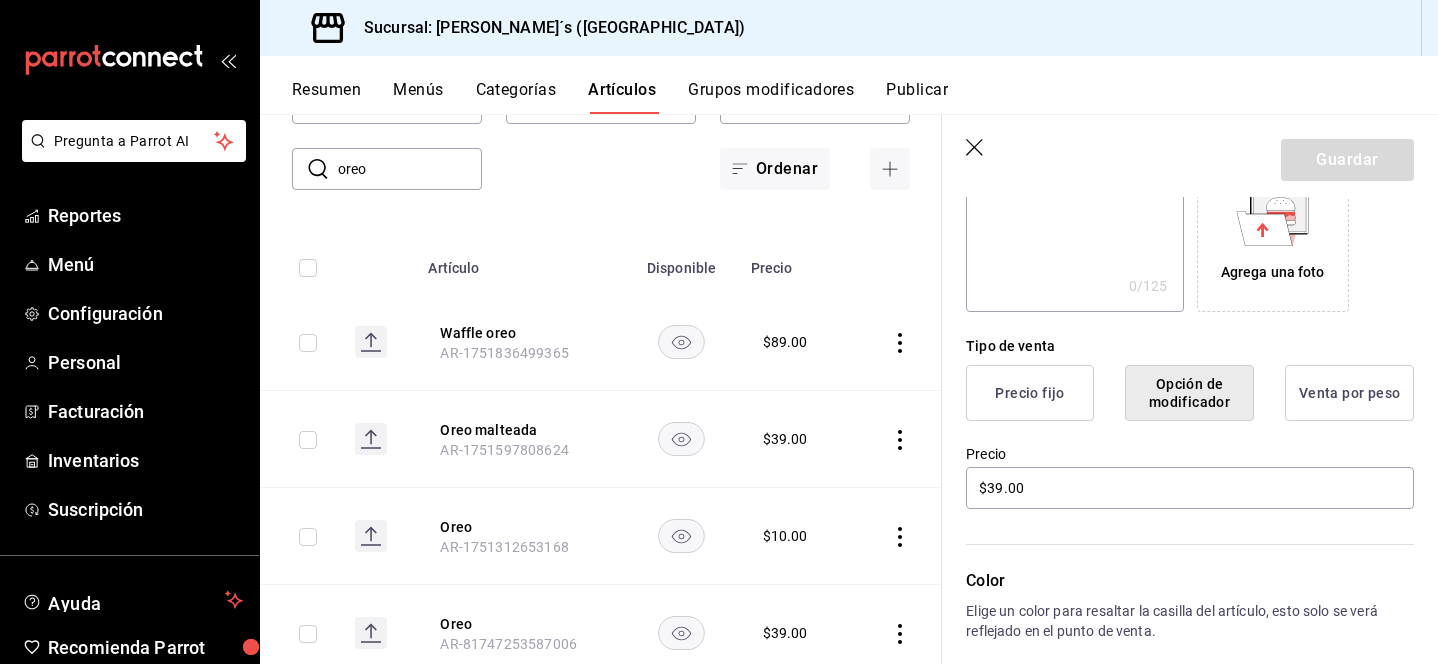scroll, scrollTop: 359, scrollLeft: 0, axis: vertical 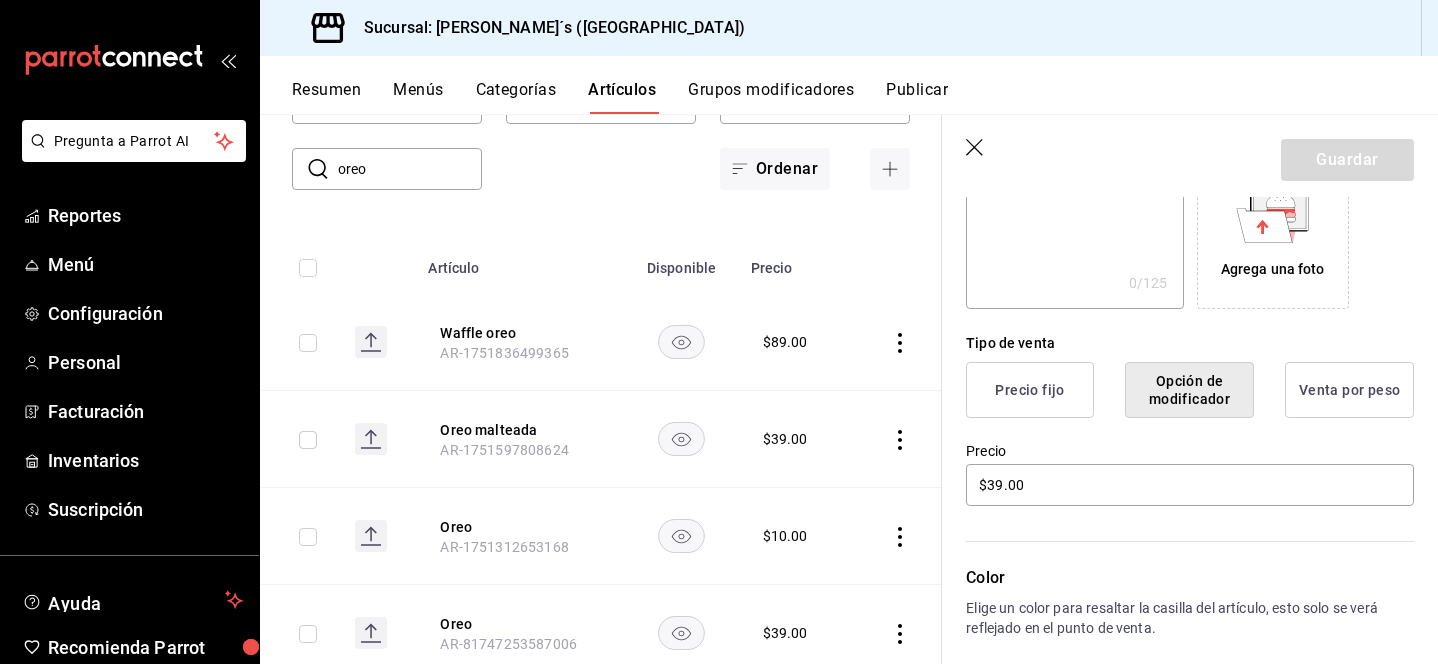 click 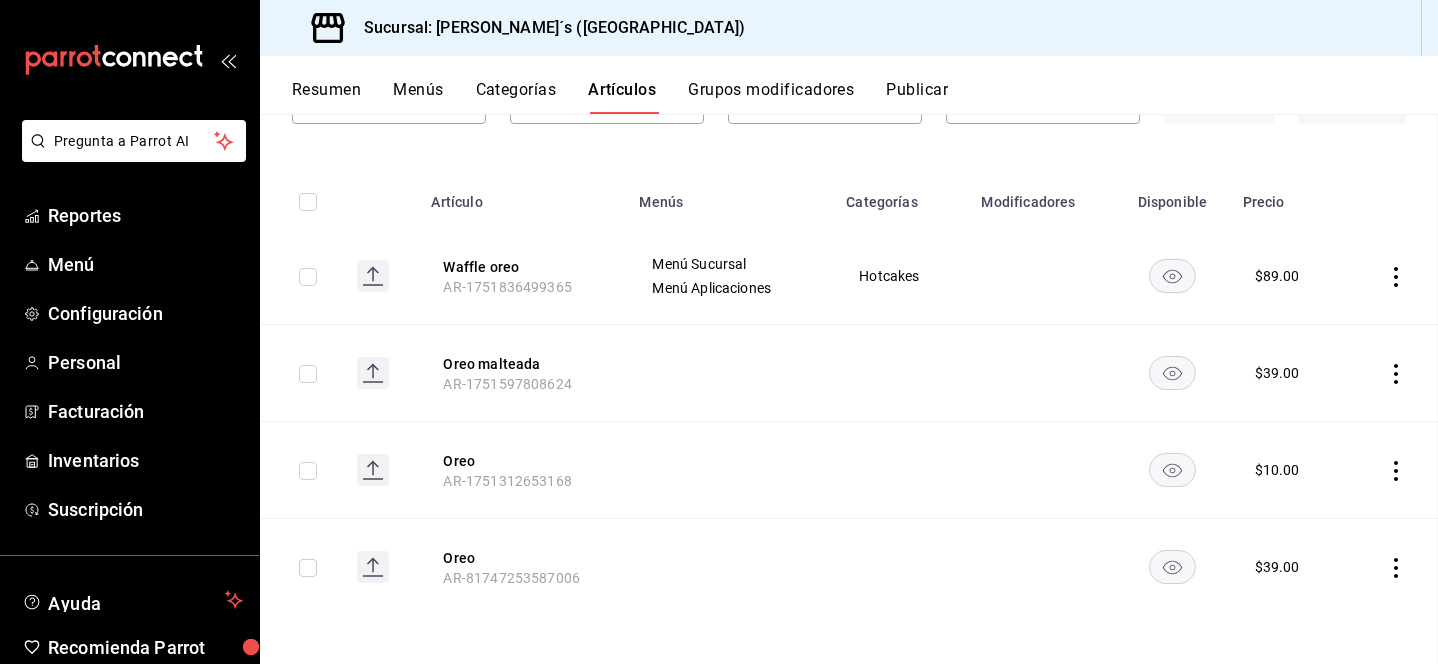 scroll, scrollTop: 103, scrollLeft: 0, axis: vertical 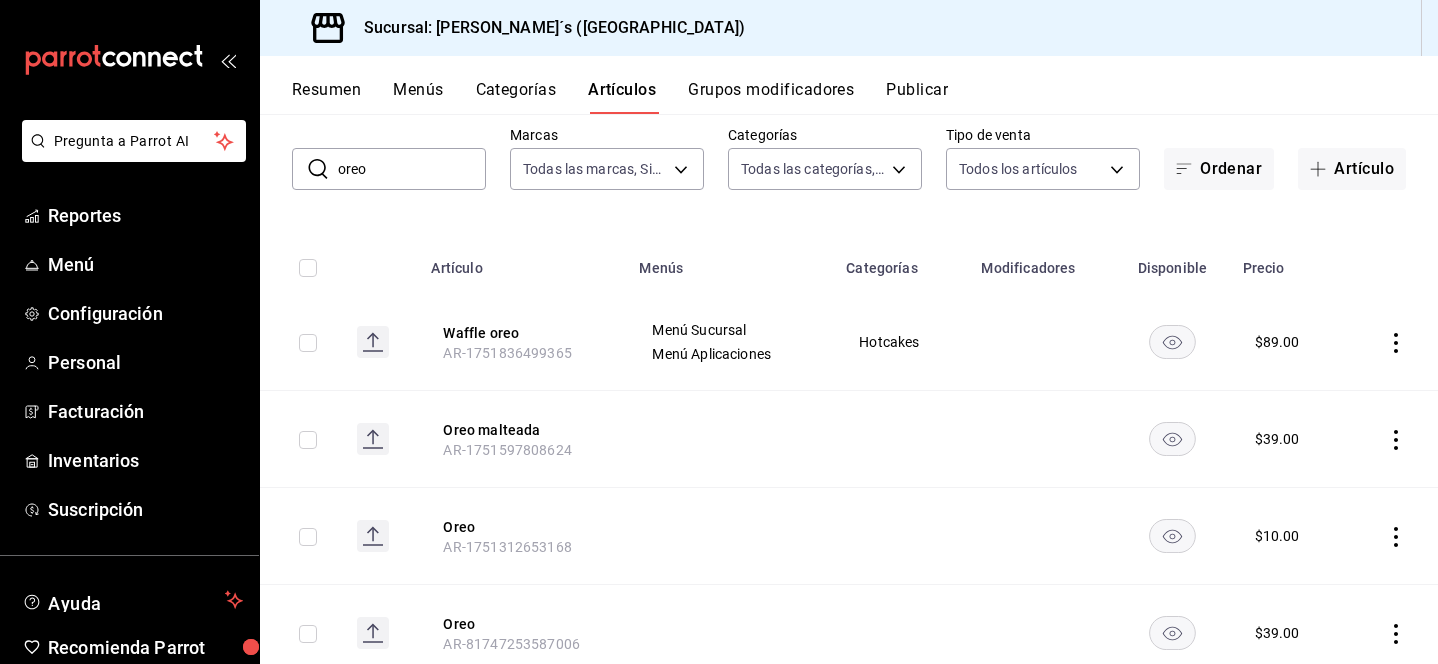 click 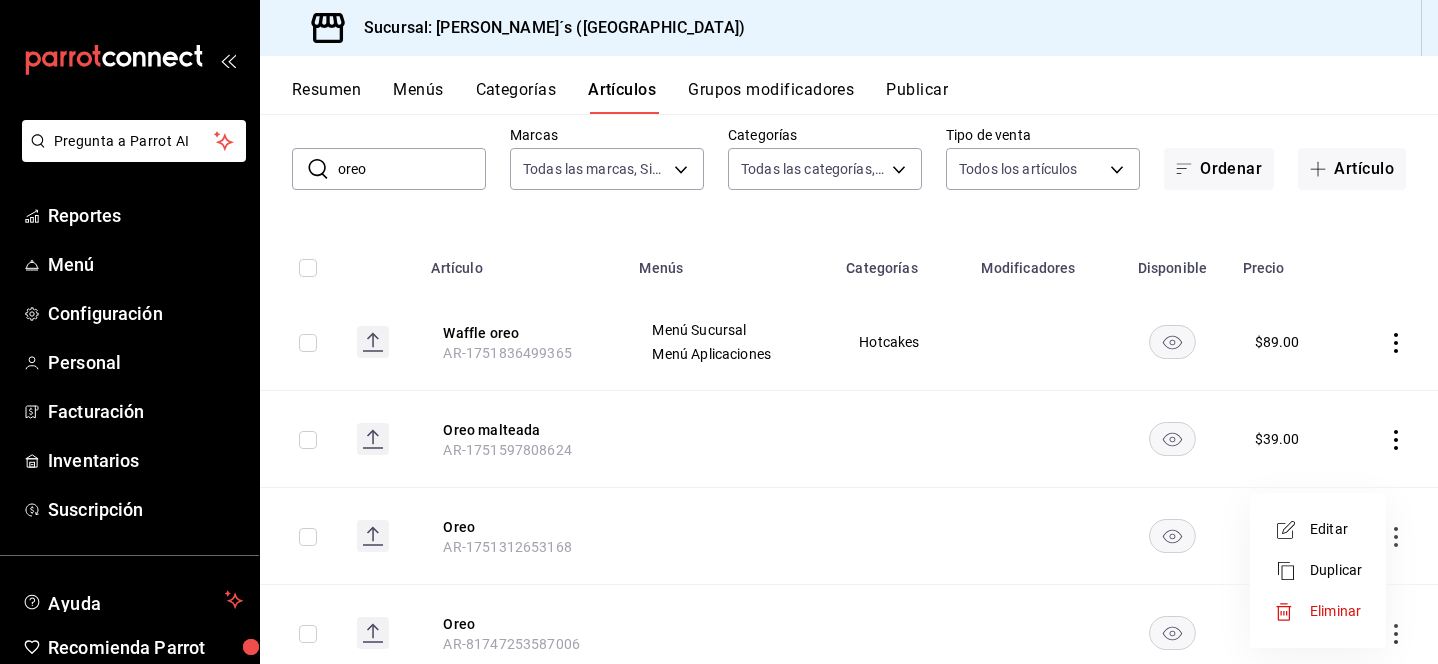 click on "Editar" at bounding box center [1336, 529] 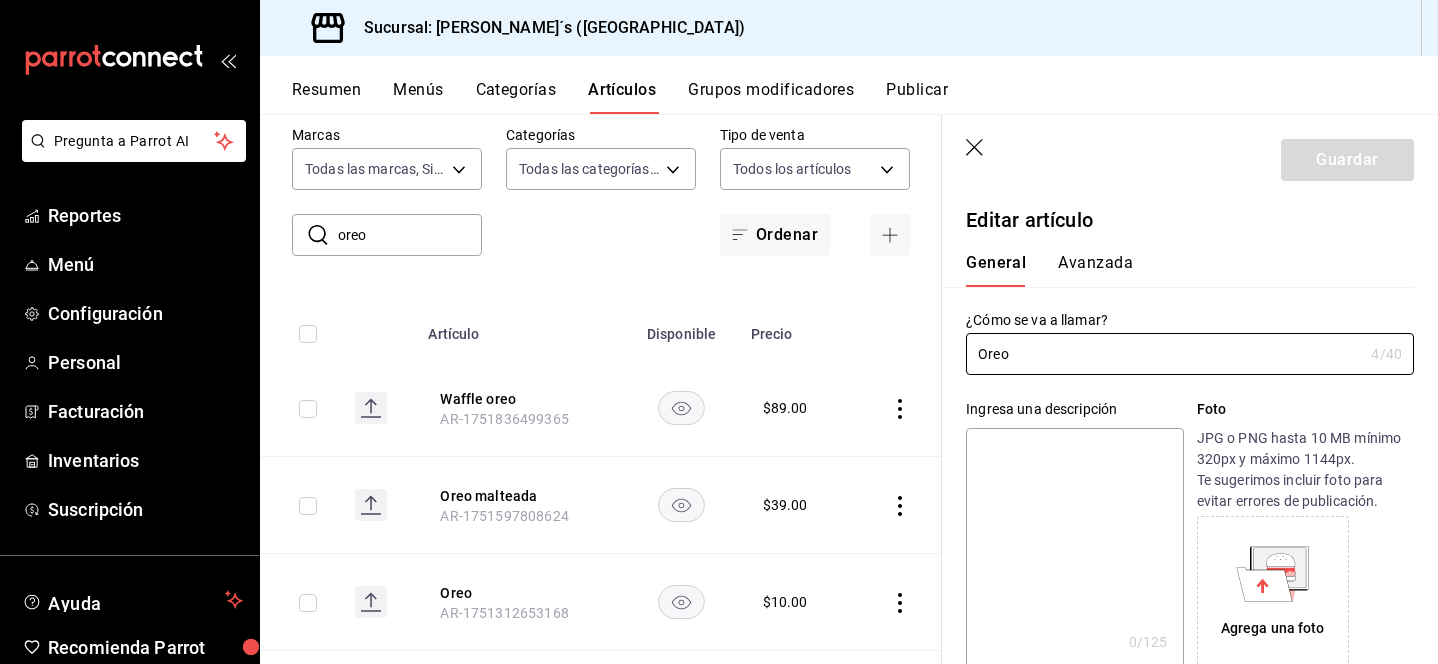 type on "$10.00" 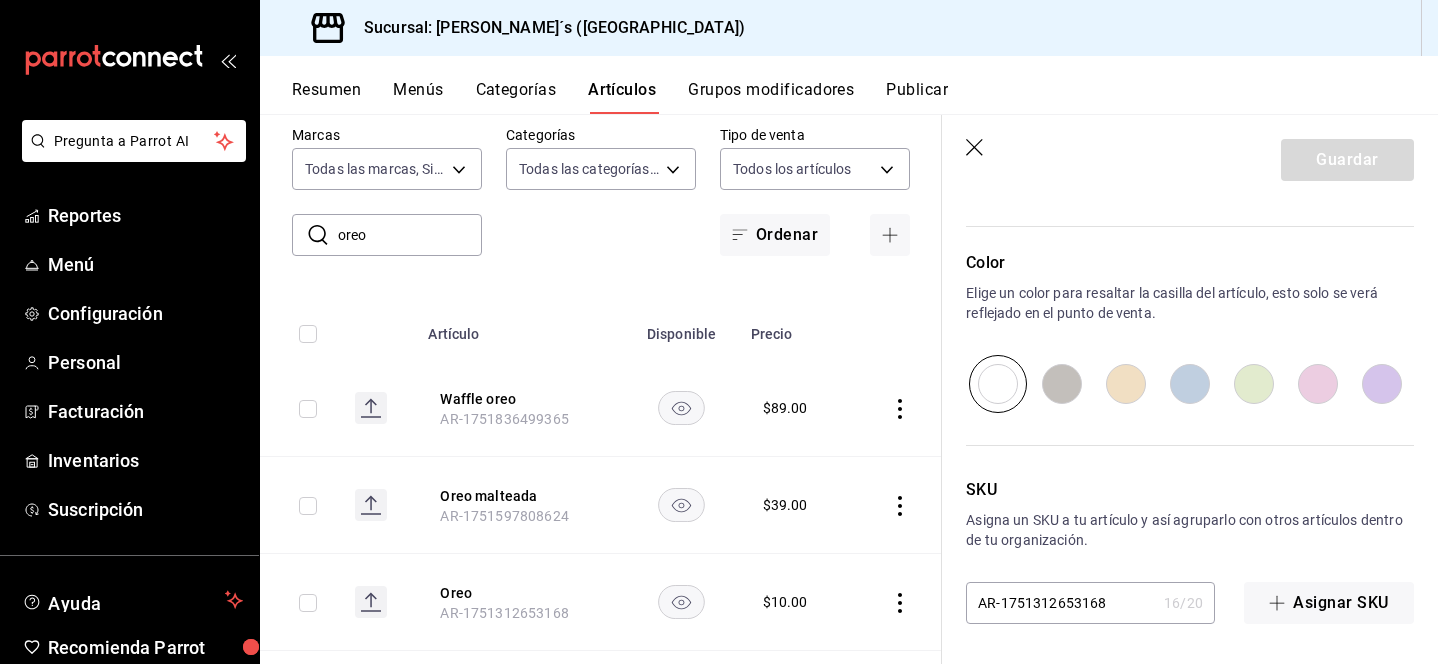 scroll, scrollTop: 0, scrollLeft: 0, axis: both 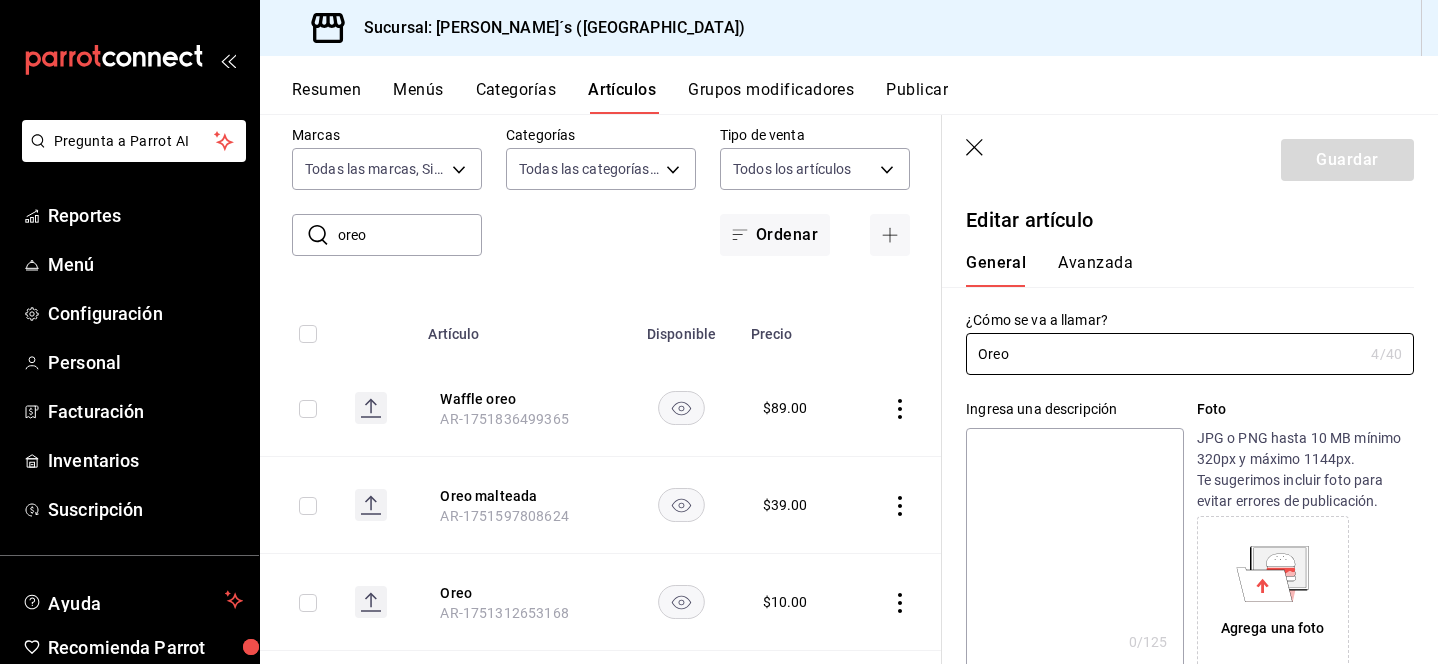 click on "Avanzada" at bounding box center (1095, 270) 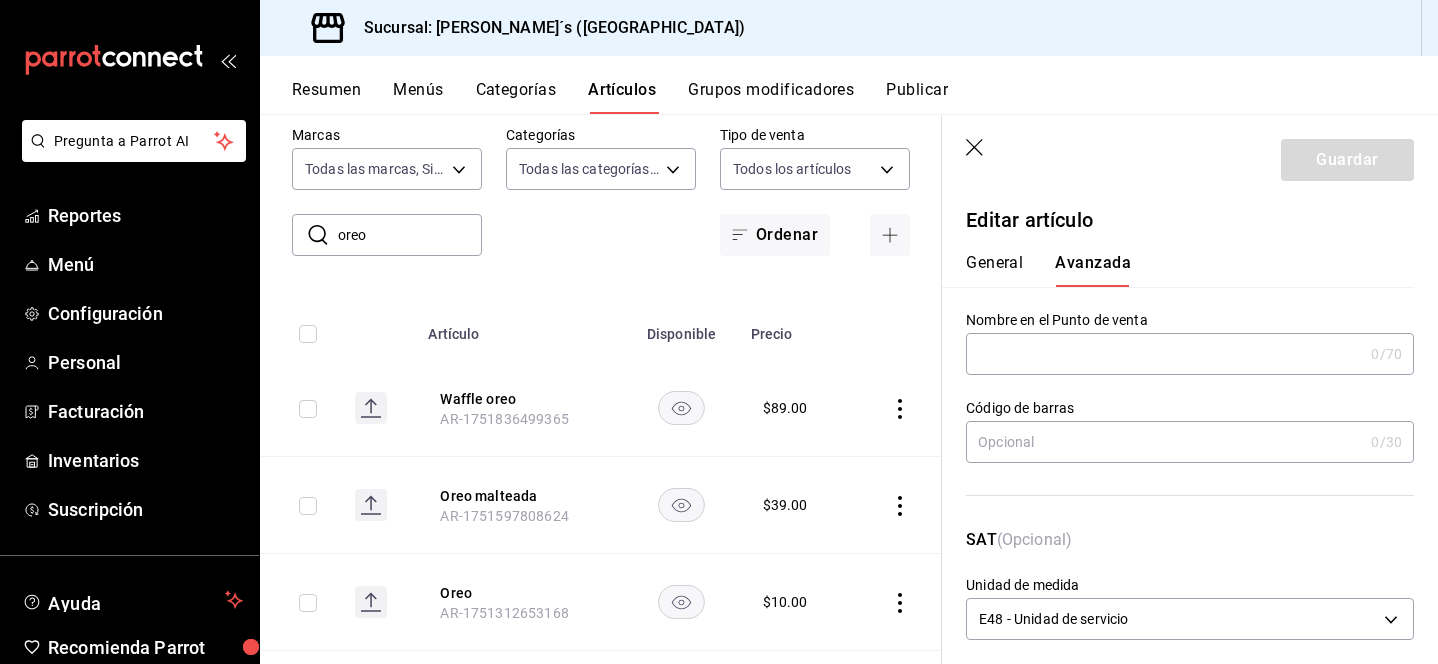 click 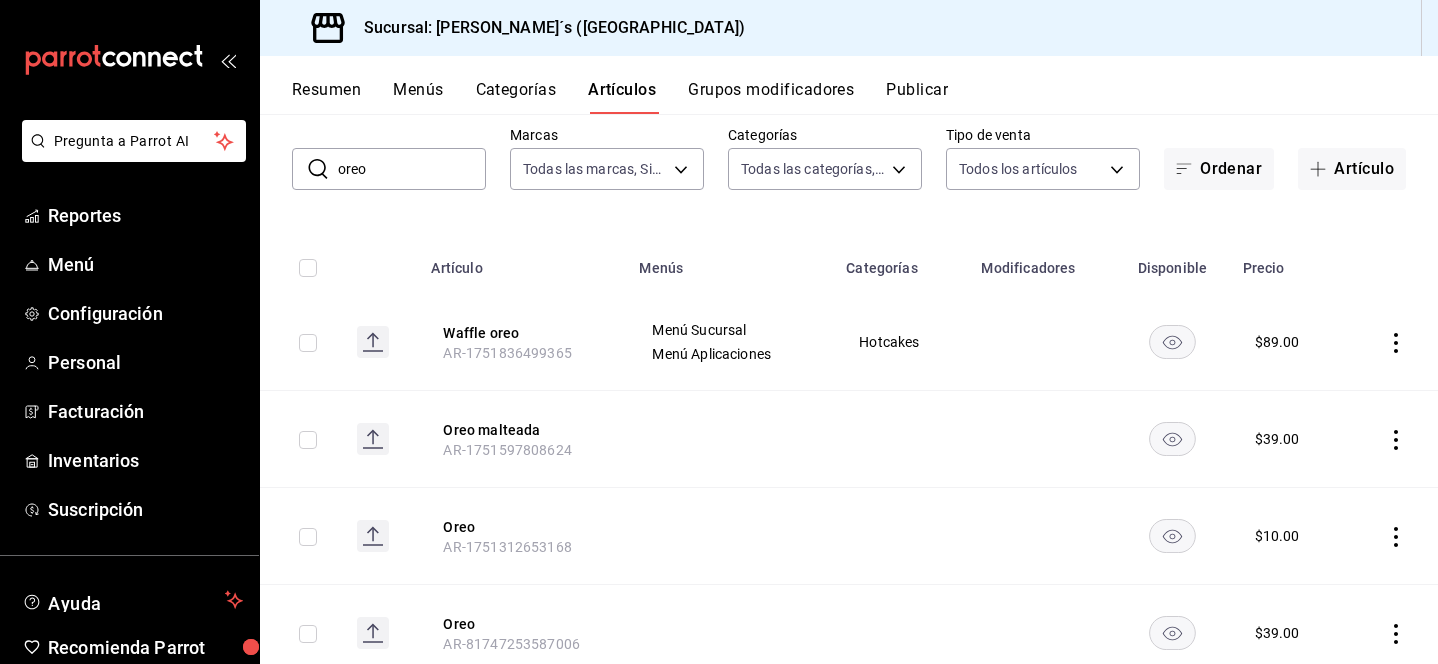 scroll, scrollTop: 169, scrollLeft: 0, axis: vertical 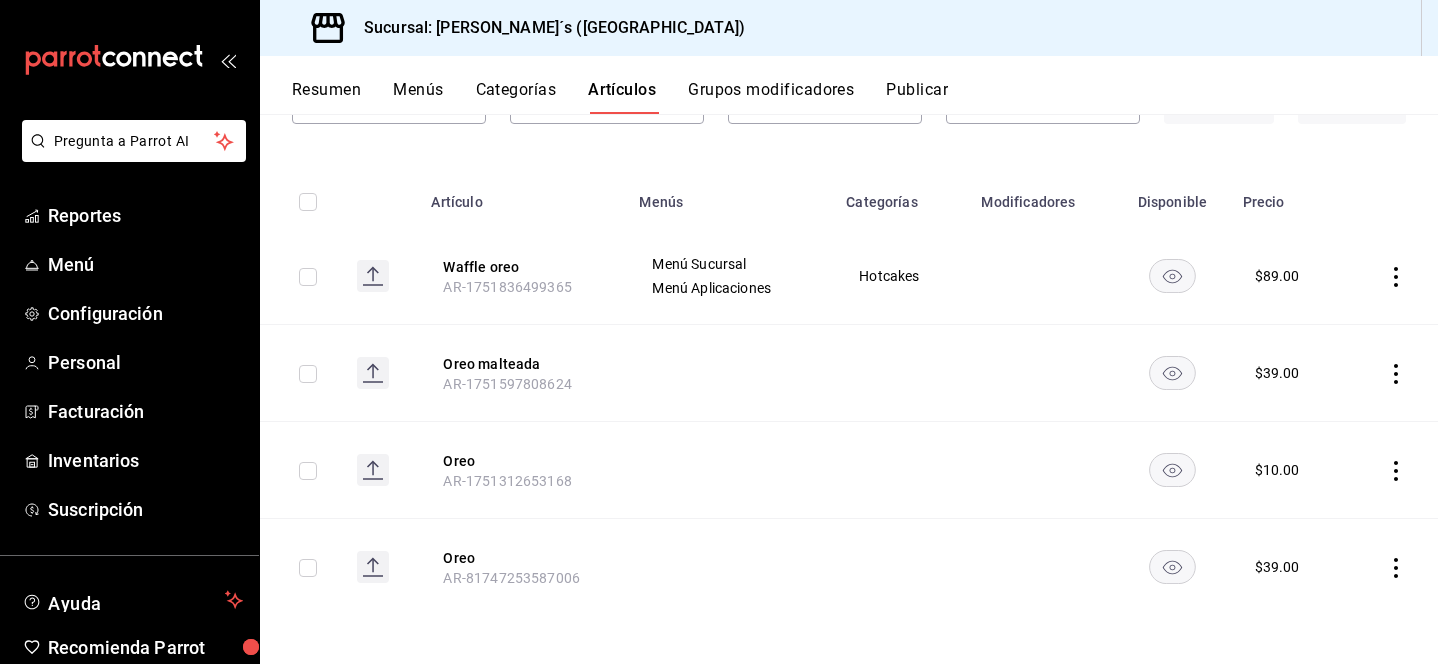 click on "Categorías" at bounding box center [516, 97] 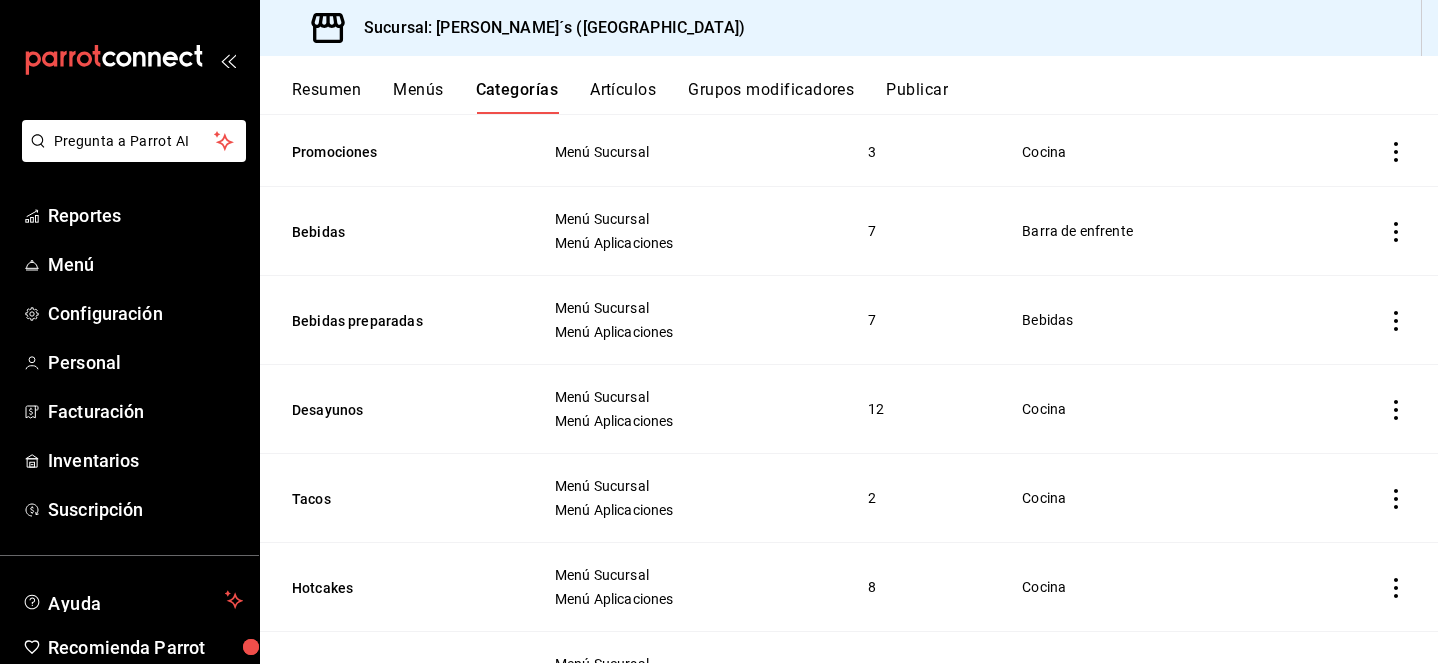 scroll, scrollTop: 204, scrollLeft: 0, axis: vertical 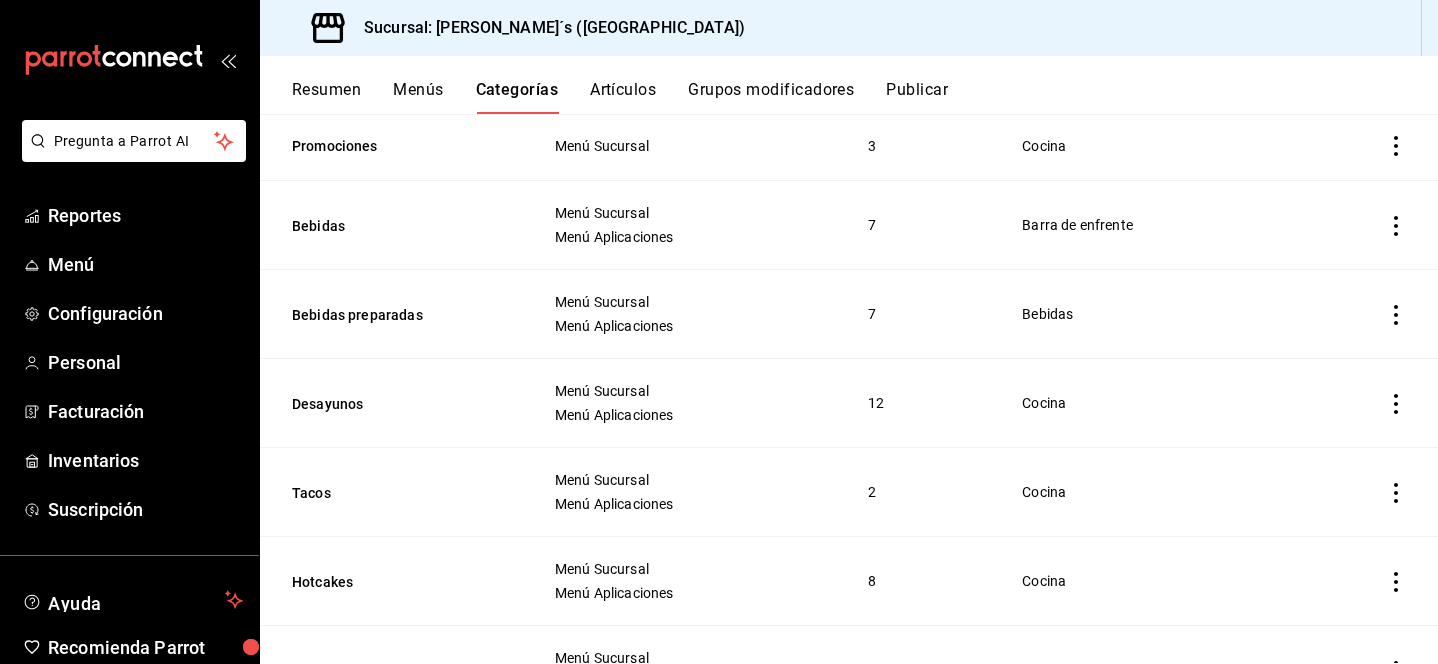 click 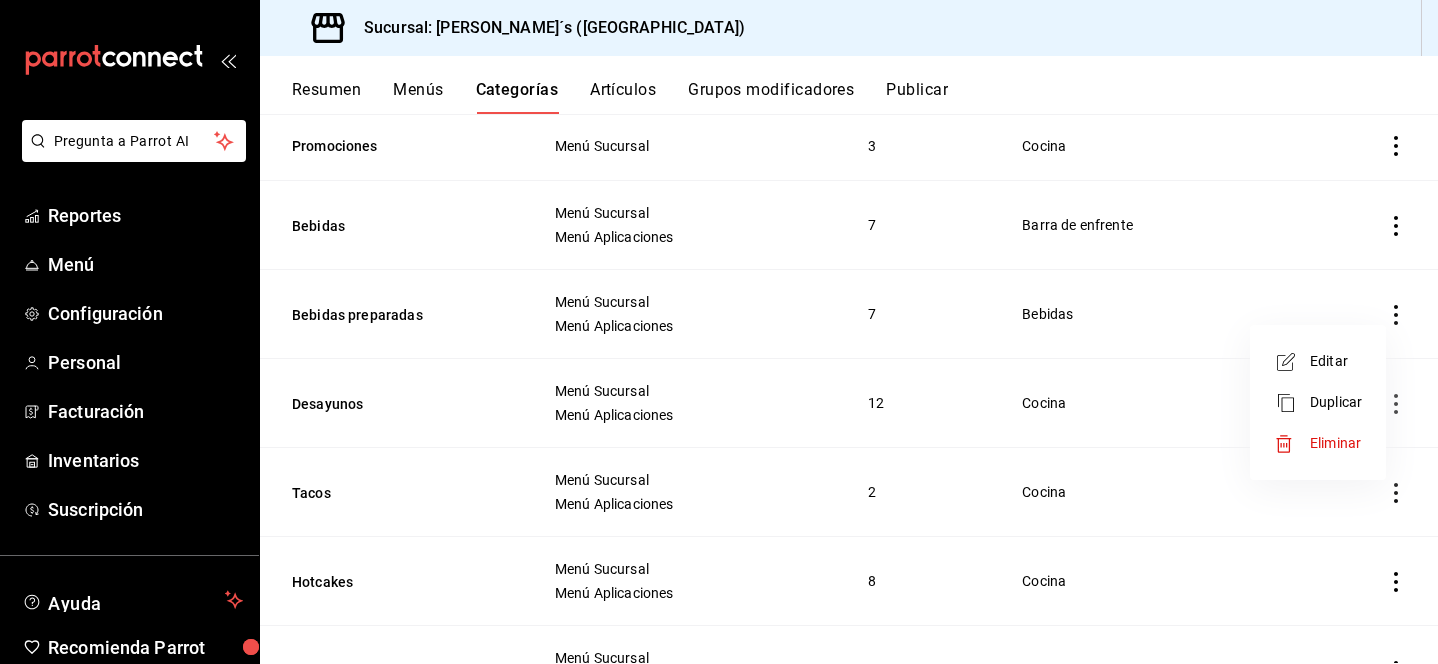 click on "Editar" at bounding box center [1336, 361] 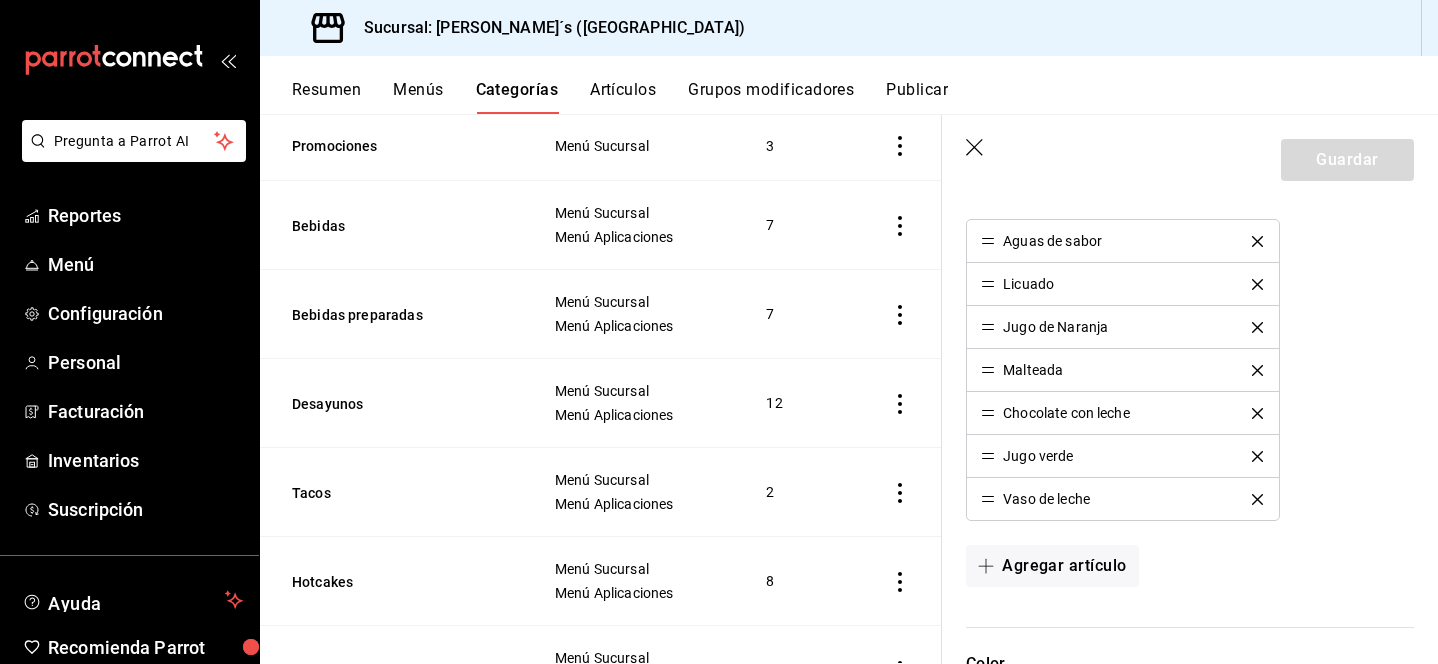 scroll, scrollTop: 561, scrollLeft: 0, axis: vertical 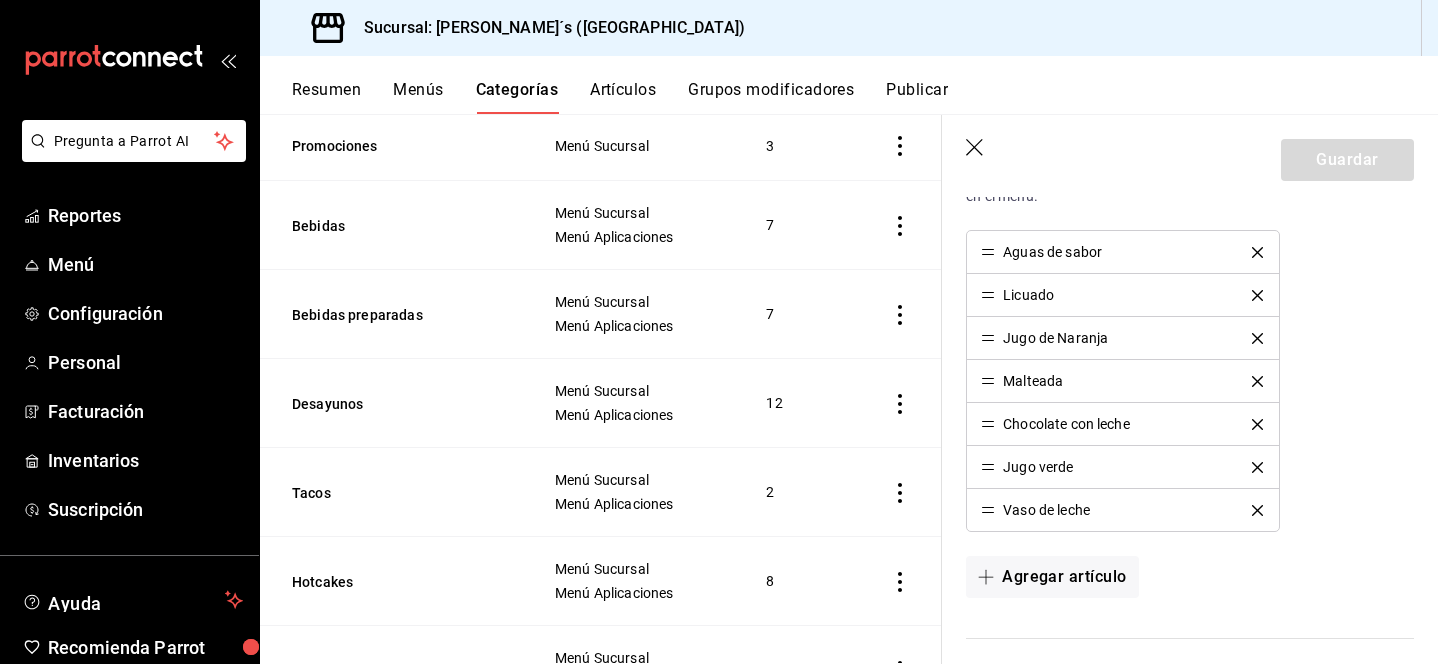 click 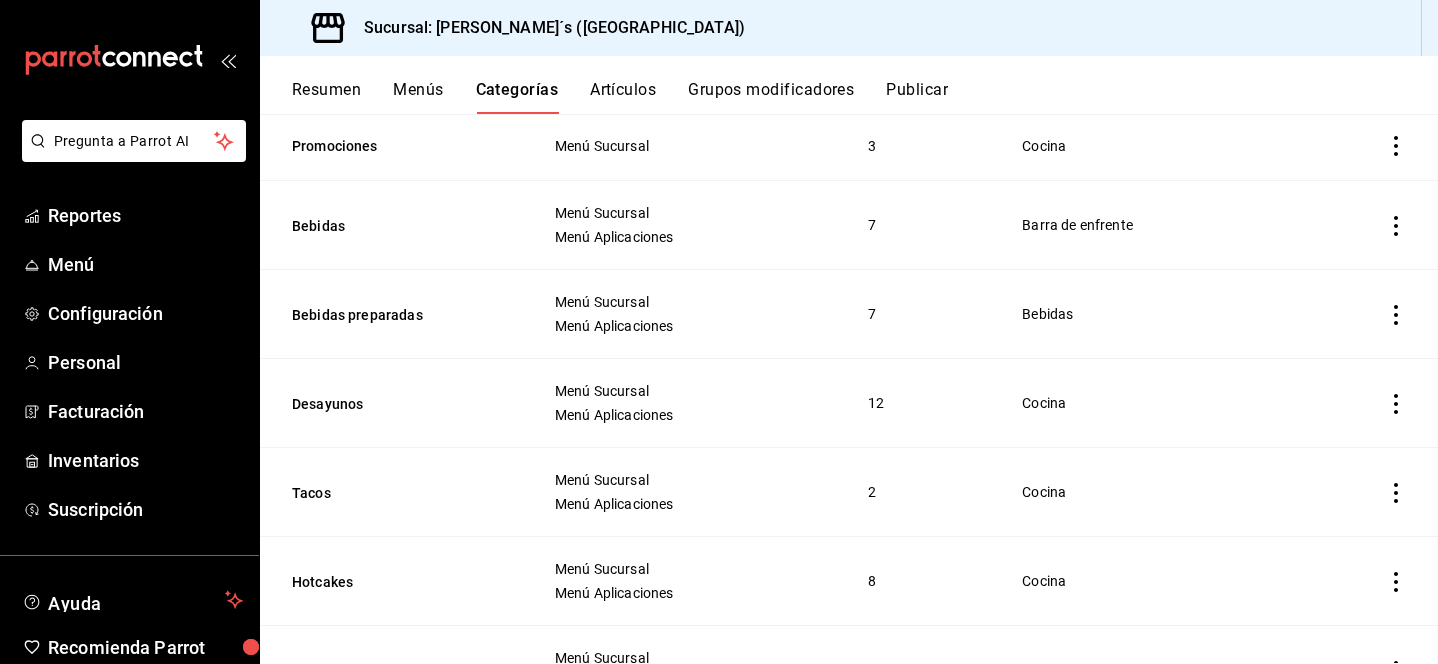scroll, scrollTop: 225, scrollLeft: 0, axis: vertical 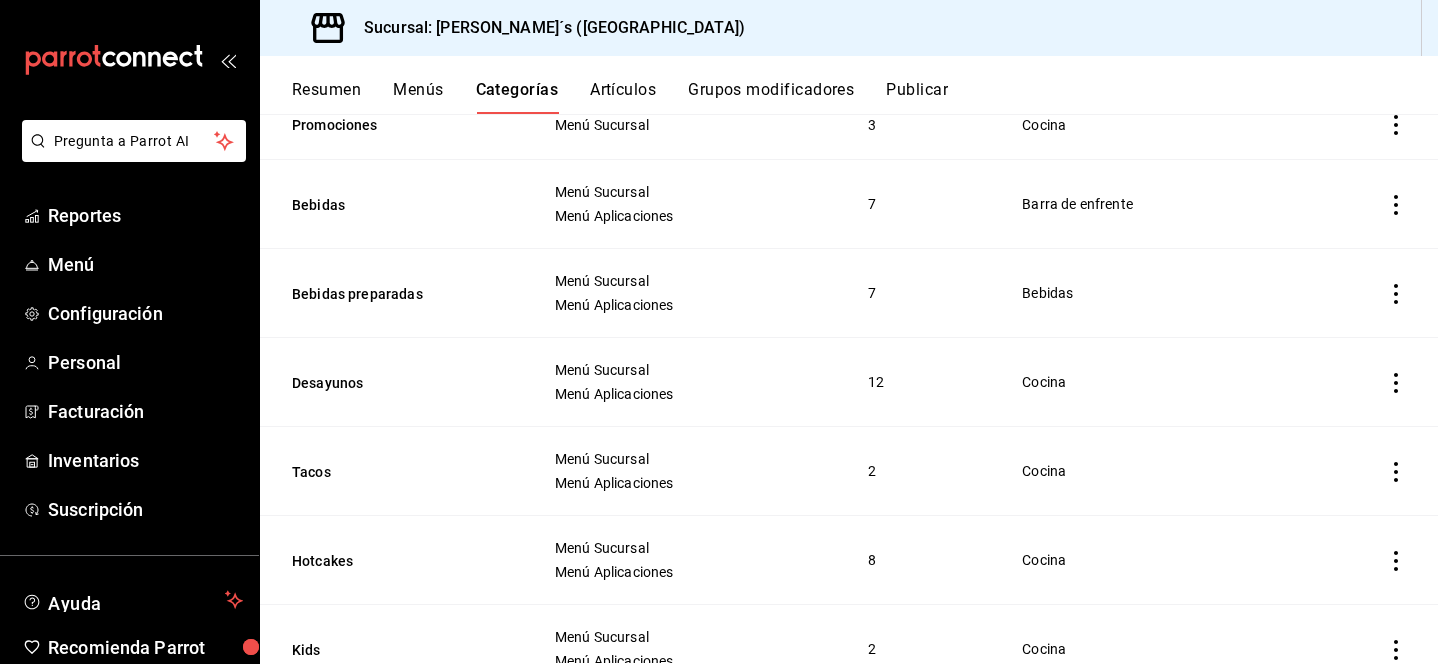 click on "Artículos" at bounding box center [623, 97] 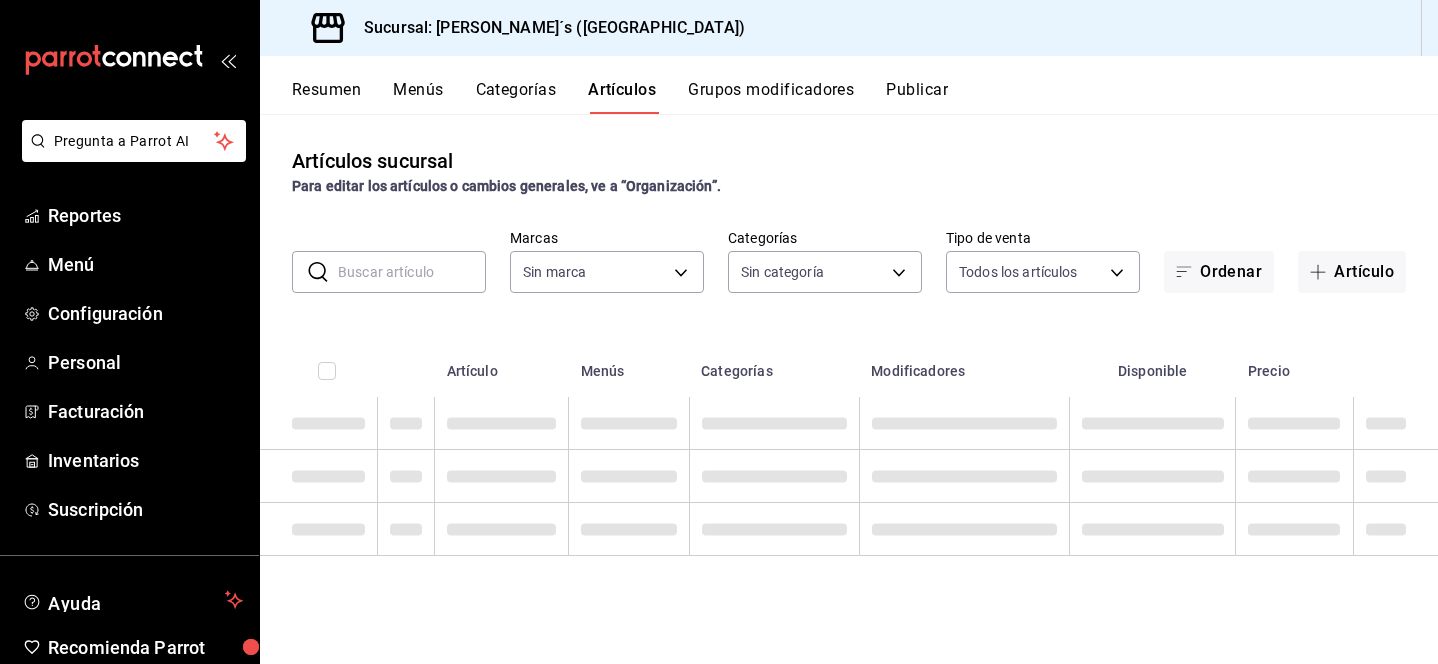 click at bounding box center (412, 272) 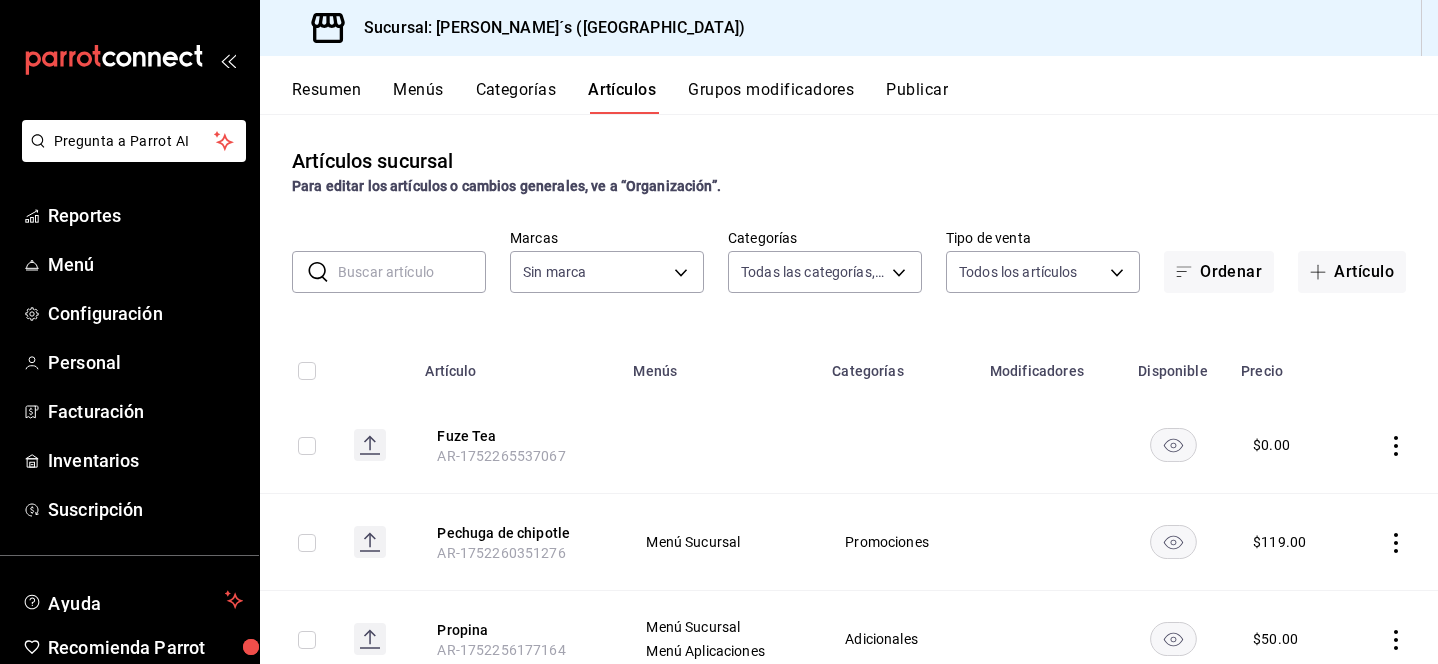 type on "a" 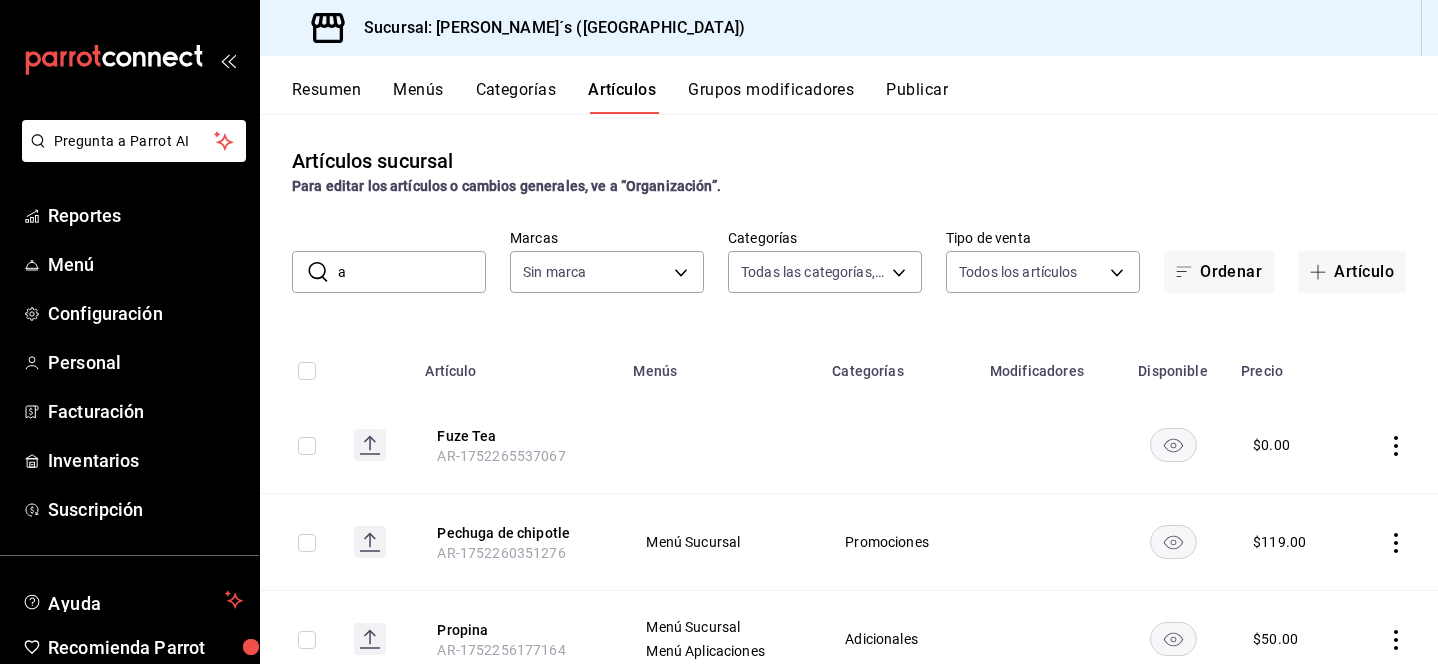 type on "ae4a7234-9aae-4ce4-8a77-fa16fb1a4821,ee38b7ad-d12b-4d5e-9e22-3d3cd9a33fe1,6335bfee-1b57-474e-9be4-1b11f617adc5,6f3e06f7-af71-4b7c-94f8-d4e9948e484b,76cbb9da-d5a2-42ab-8993-2019039cb97d,fe0ccd83-6a44-4eac-b88c-8a64aee33130,257621ab-0a43-4112-b075-808354fb14ad,34b95f2c-ce55-4d4f-bfa5-15ddbc887032,f36ca077-2af2-455b-86b8-cefb41e91a02,d6b41d5a-c262-4540-807b-249c19d19c21,176d64ee-7dfa-4fa2-bcc4-cfb2851cad00" 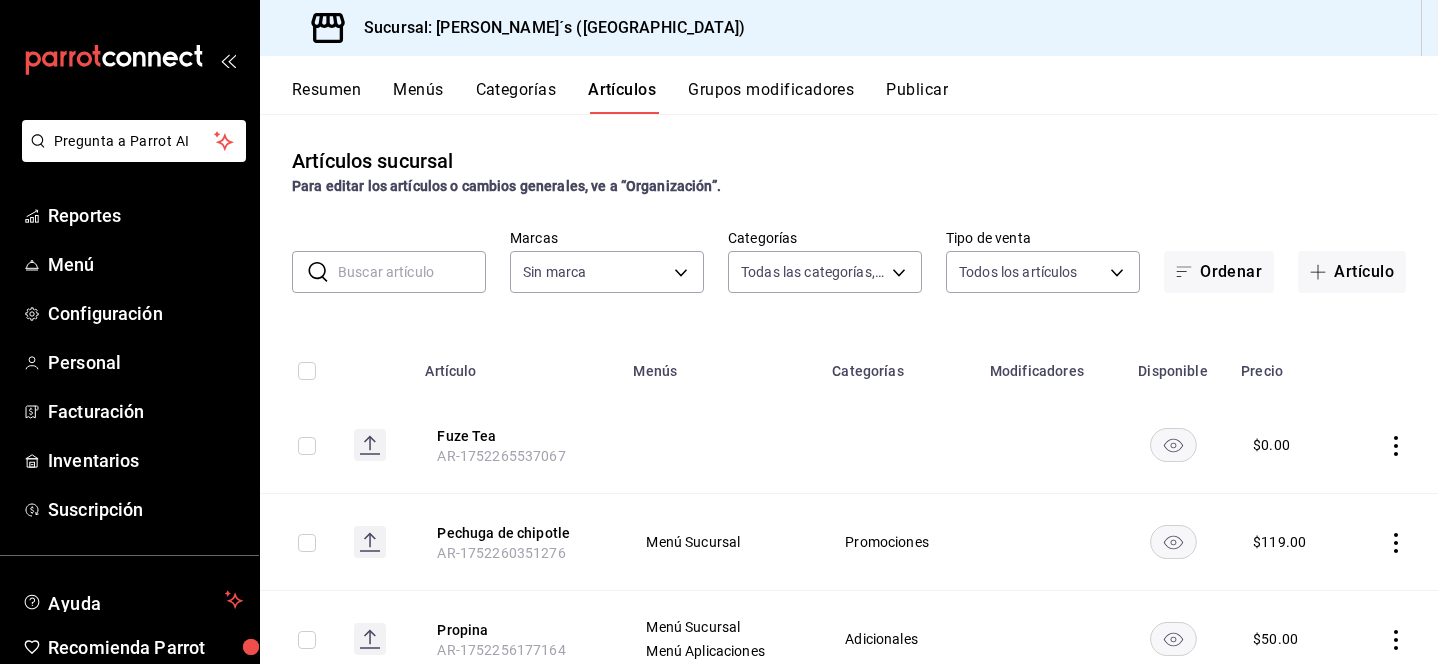 type on "e7eeebf8-c286-41d3-abda-b6d1bb78a6ef" 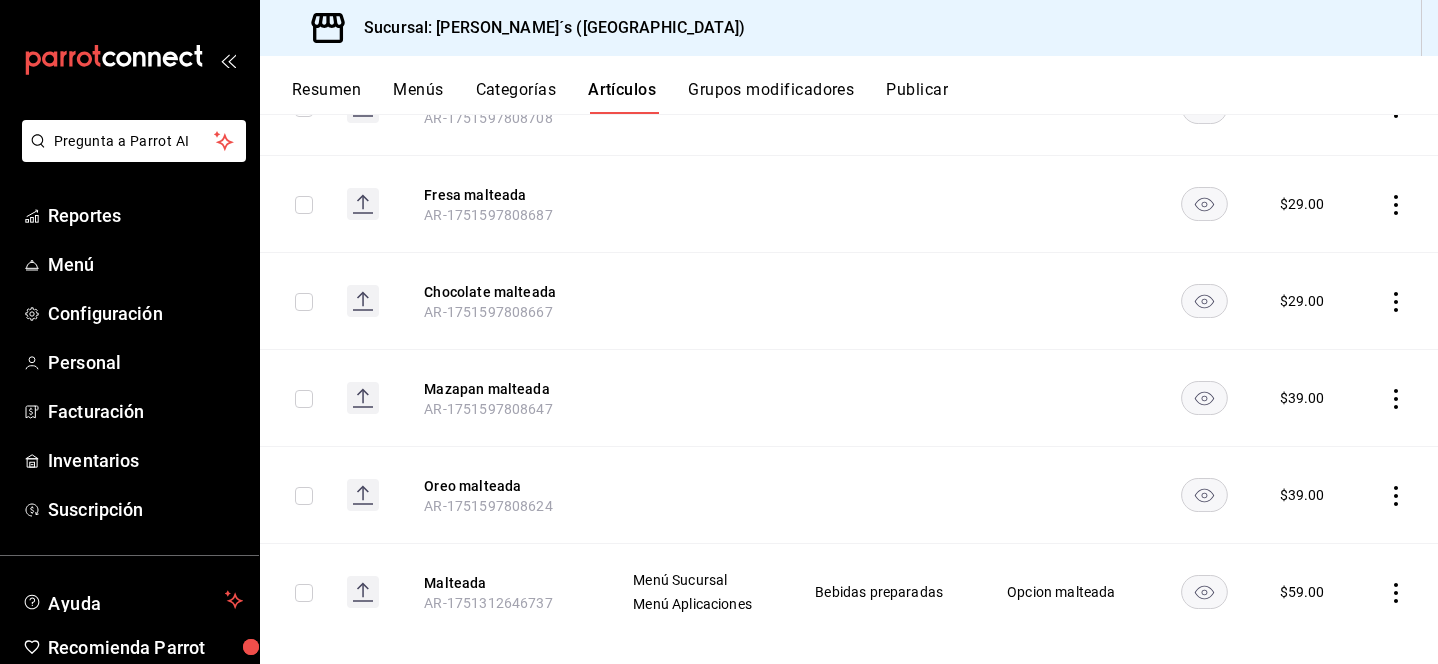 scroll, scrollTop: 363, scrollLeft: 0, axis: vertical 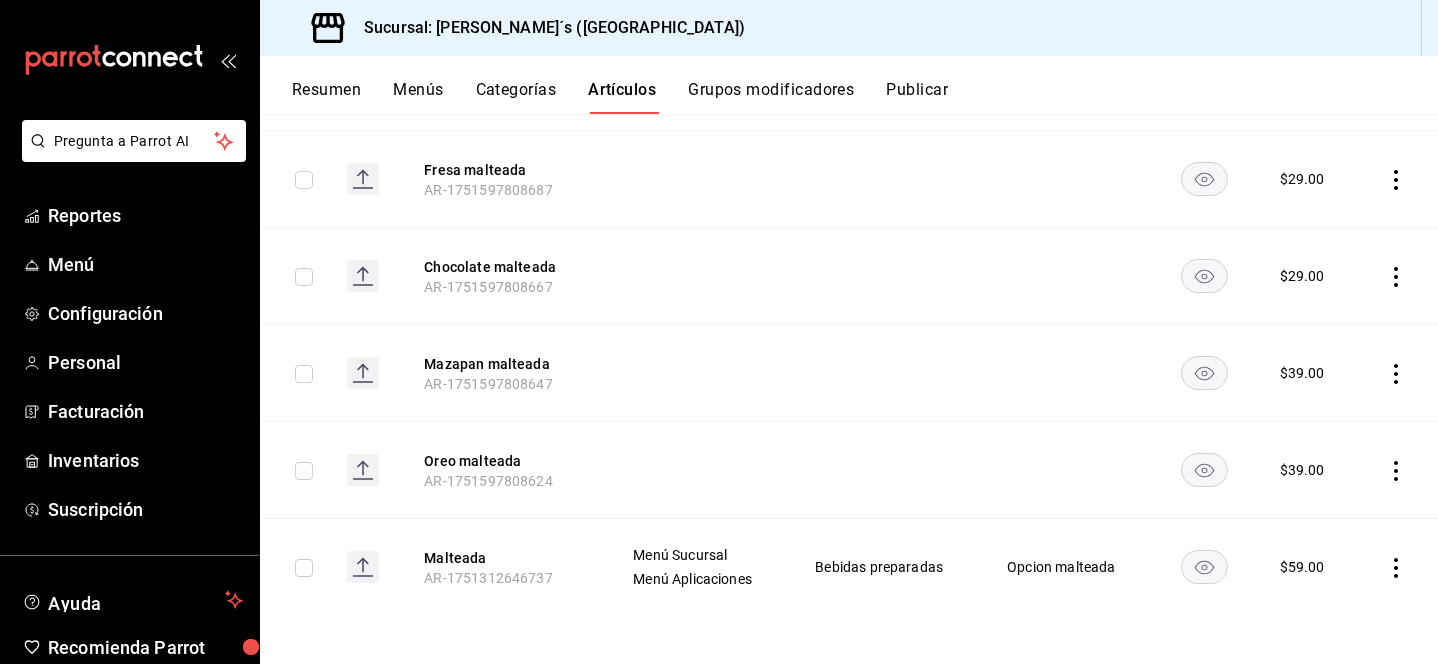 type on "malteada" 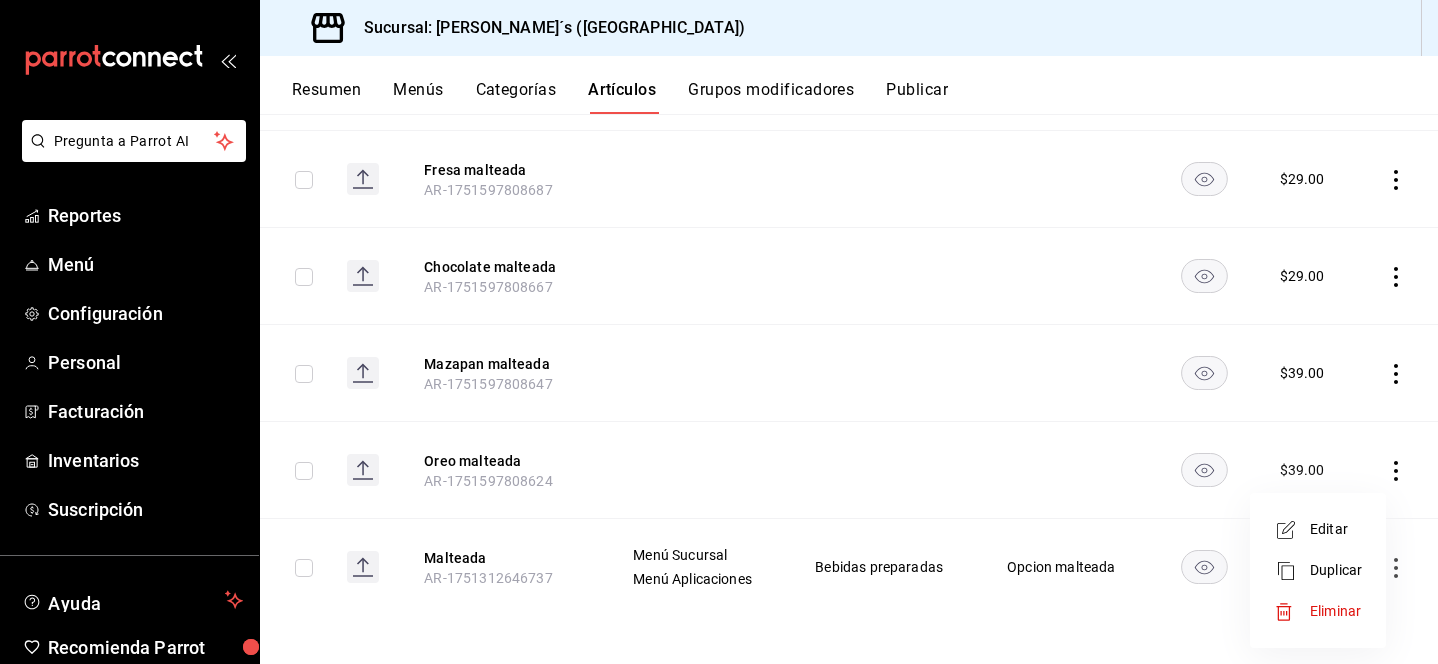 click on "Editar" at bounding box center [1336, 529] 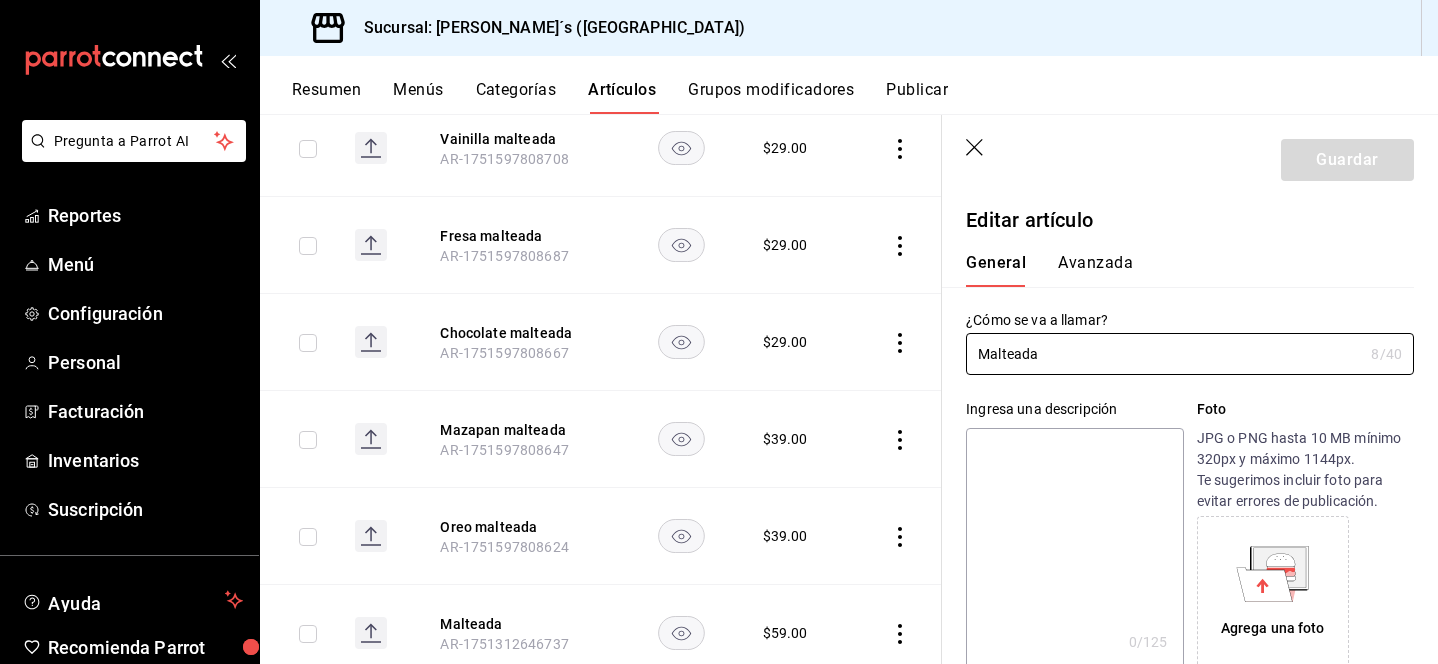 type on "$59.00" 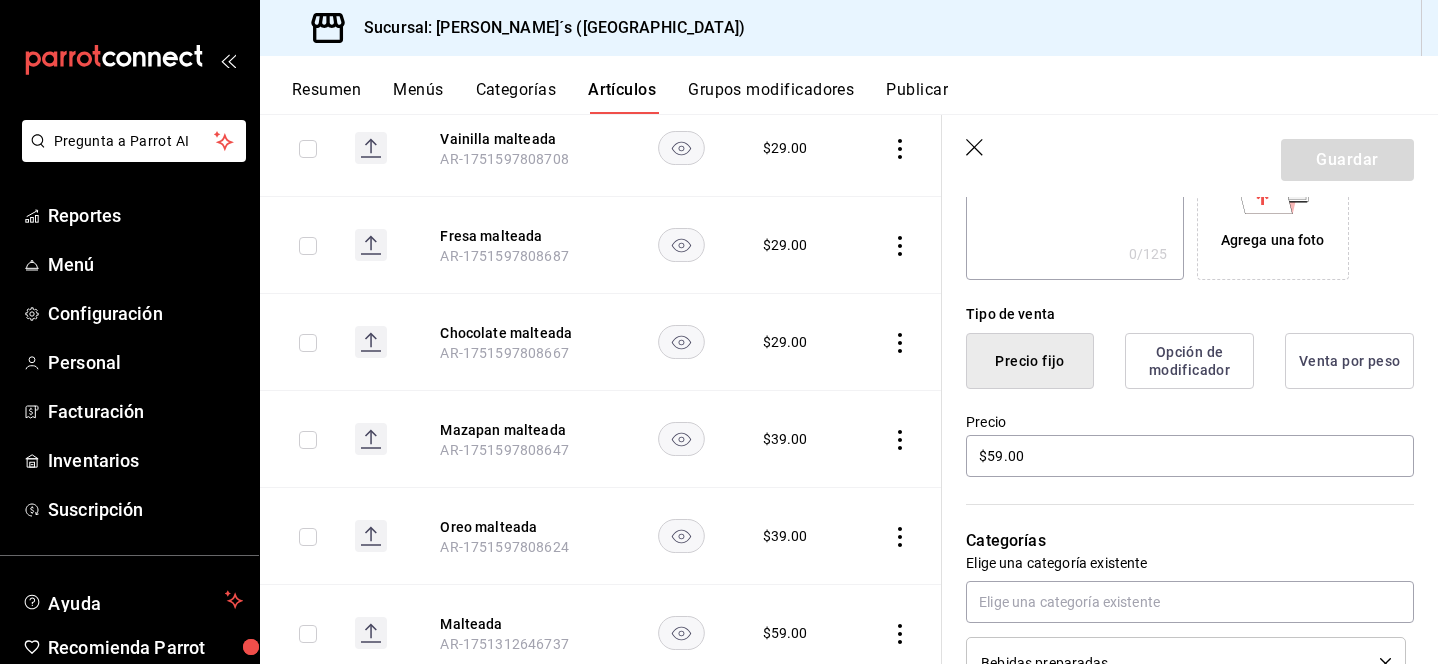 scroll, scrollTop: 0, scrollLeft: 0, axis: both 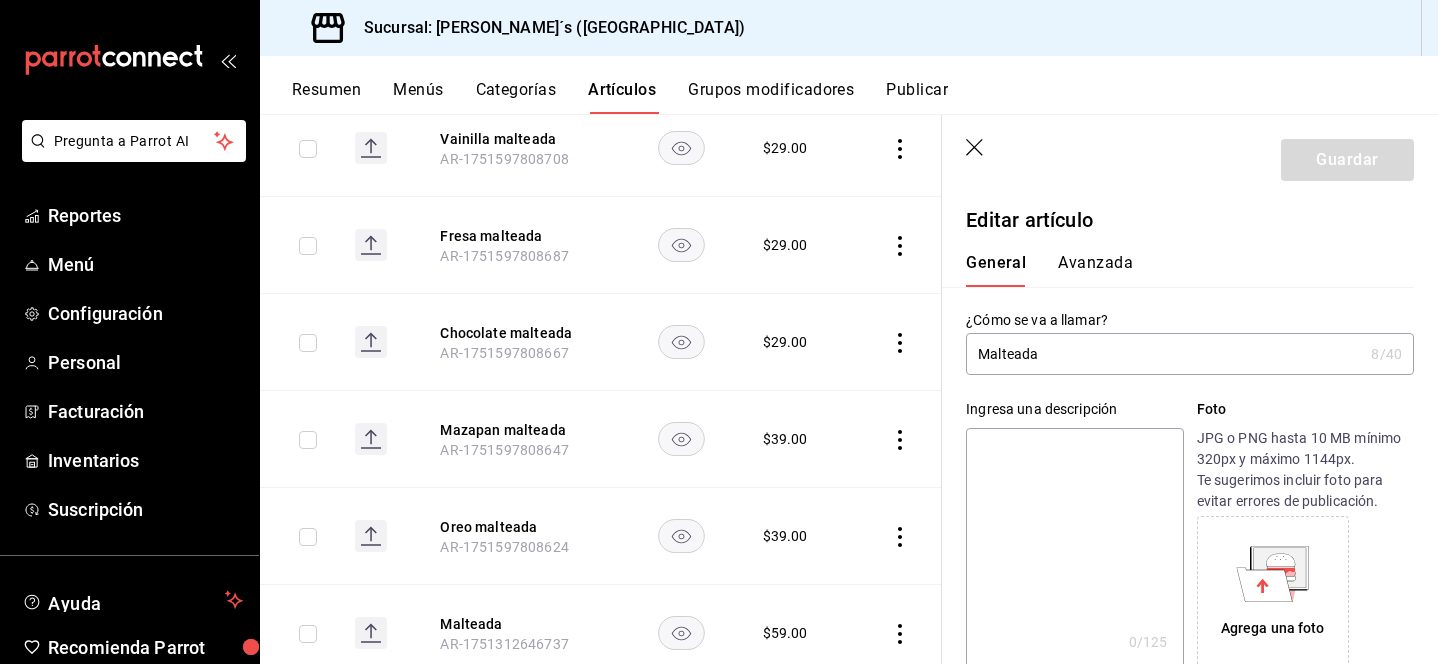 click 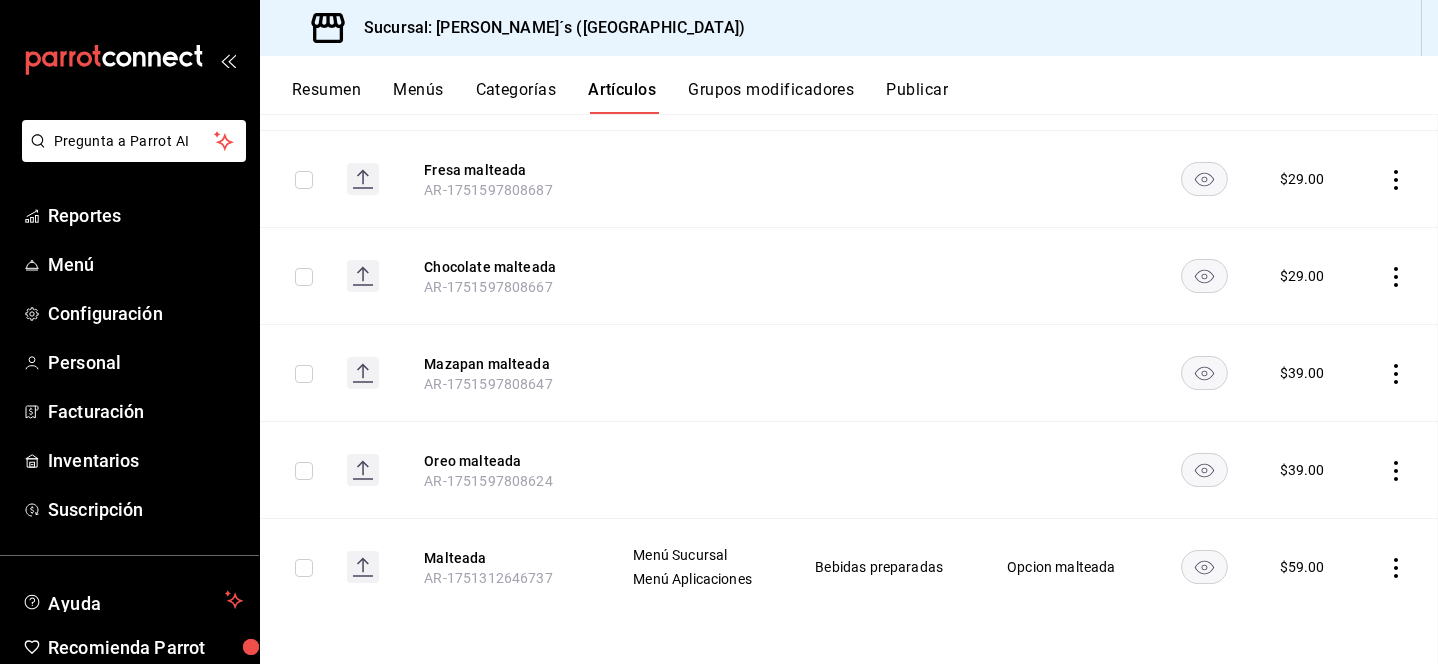 scroll, scrollTop: 297, scrollLeft: 0, axis: vertical 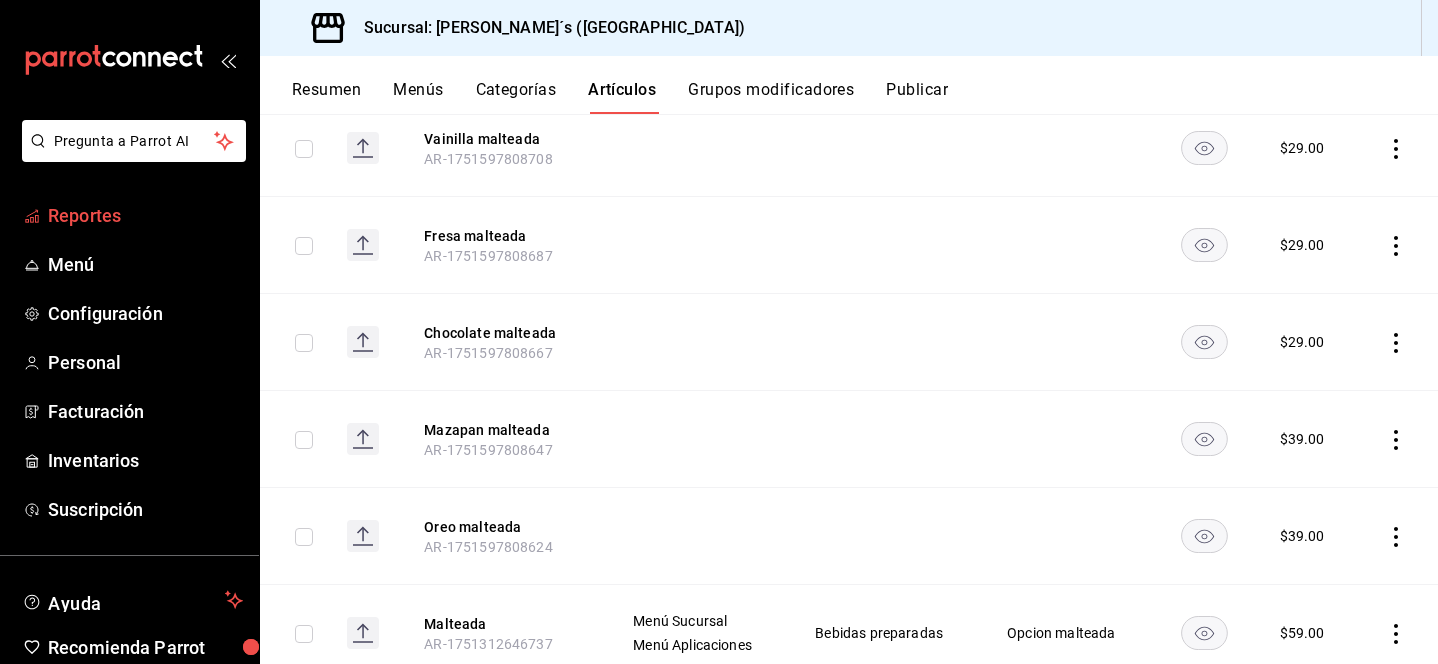 click on "Reportes" at bounding box center (145, 215) 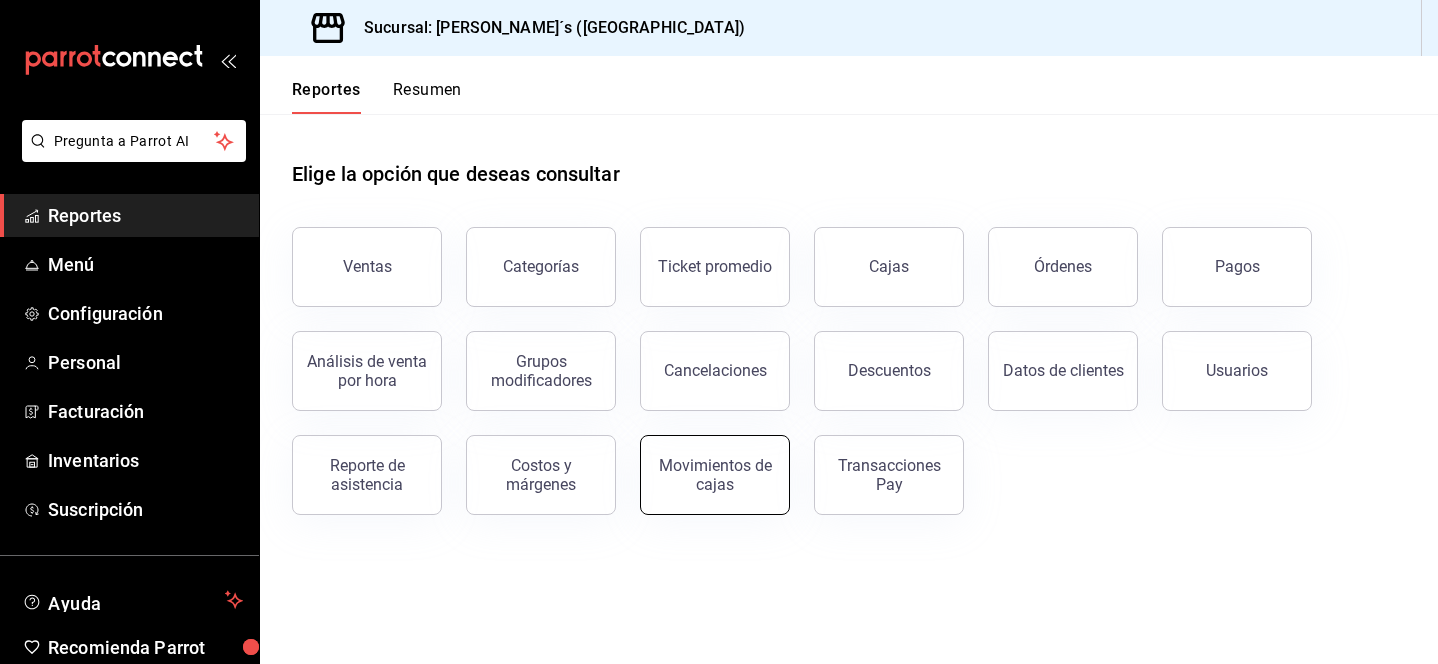 click on "Movimientos de cajas" at bounding box center (715, 475) 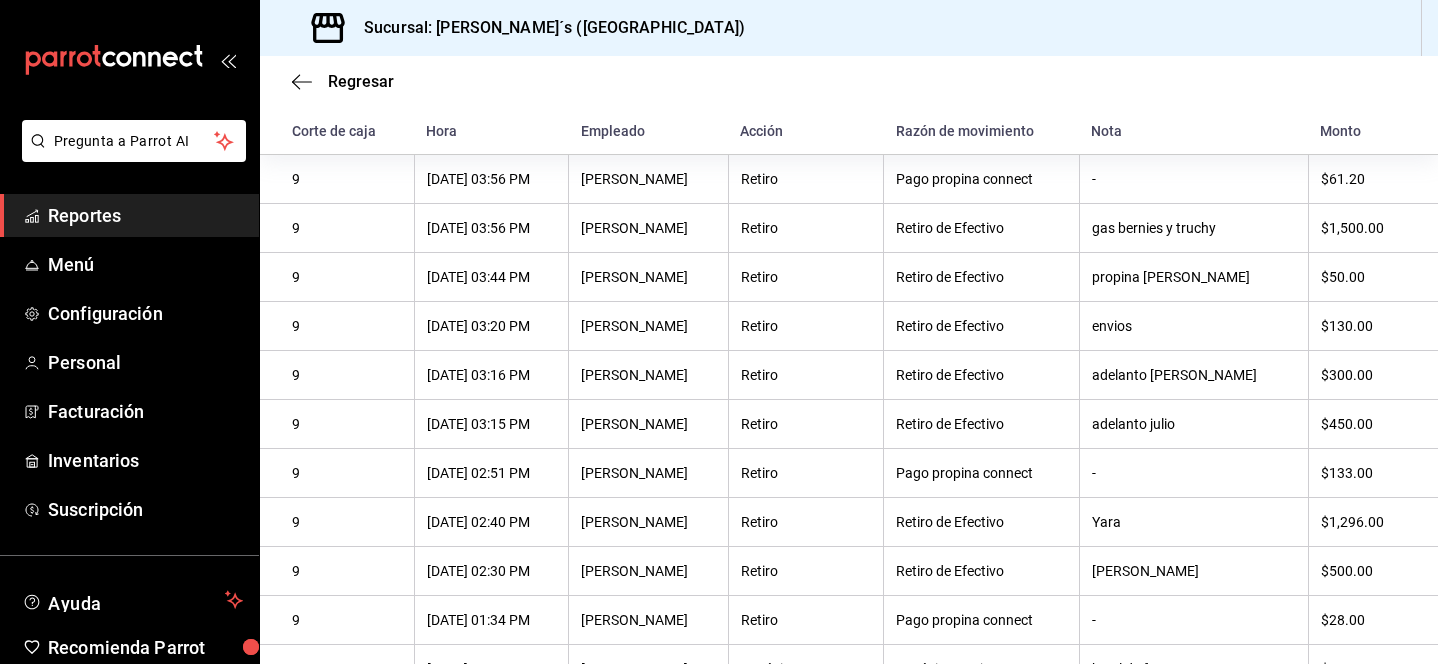 scroll, scrollTop: 0, scrollLeft: 0, axis: both 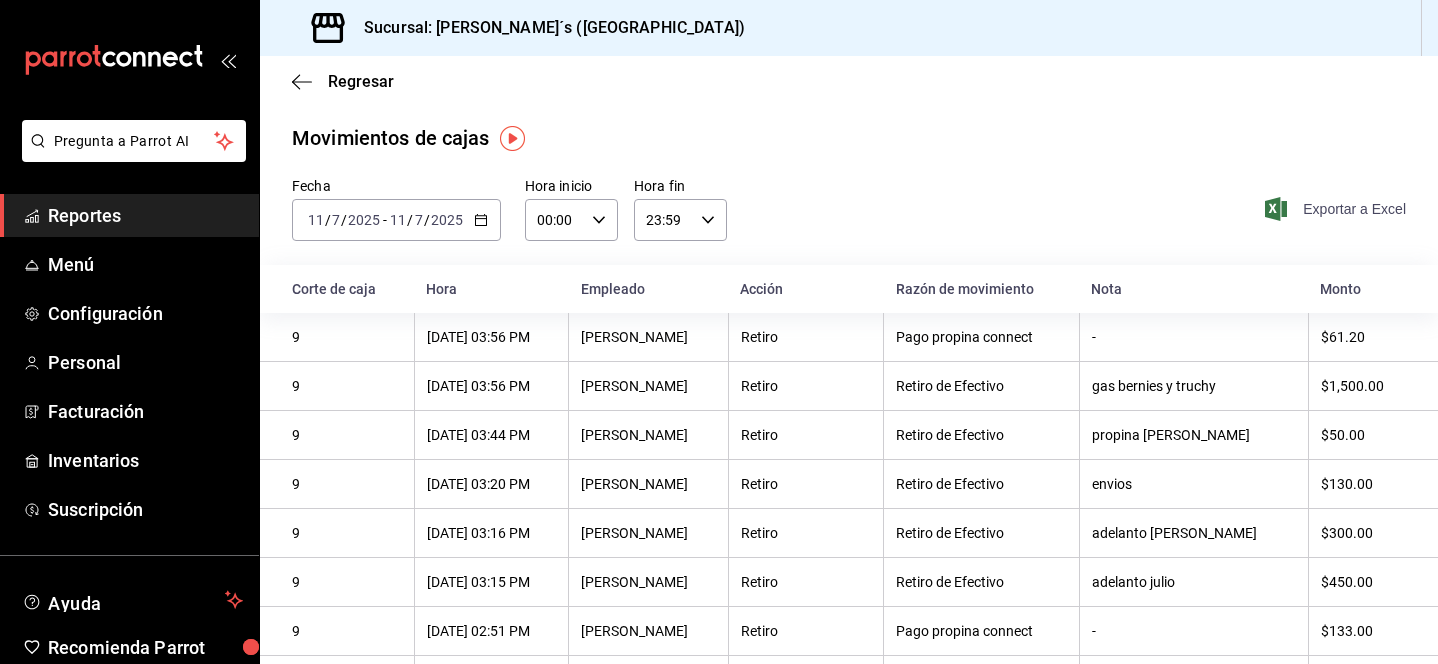 click on "Exportar a Excel" at bounding box center [1337, 209] 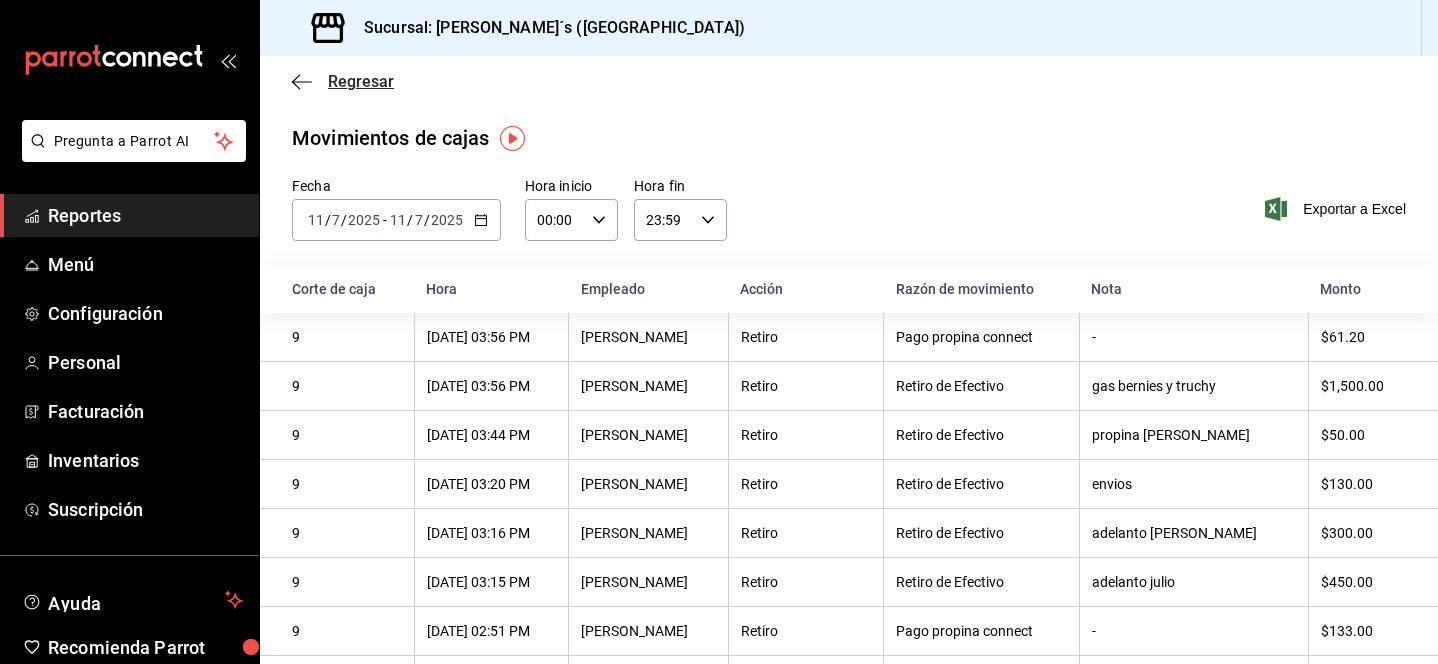 click on "Regresar" at bounding box center [361, 81] 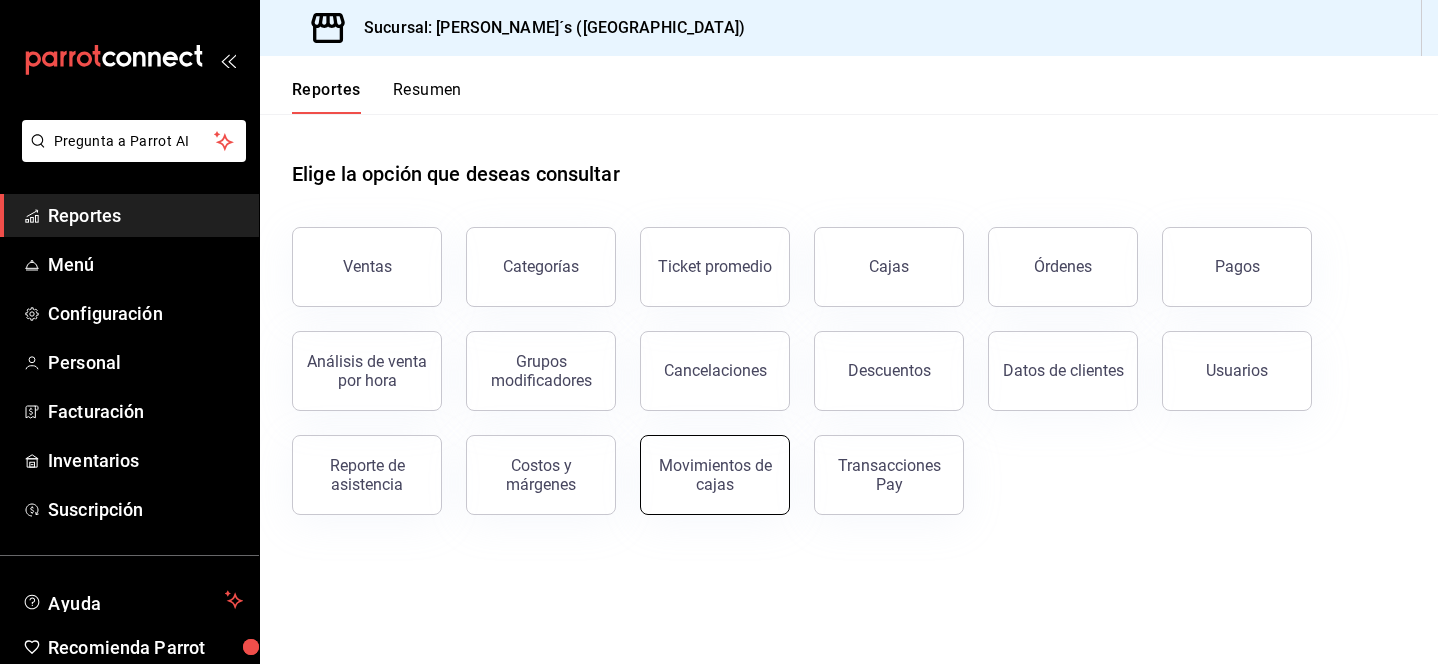 click on "Movimientos de cajas" at bounding box center [715, 475] 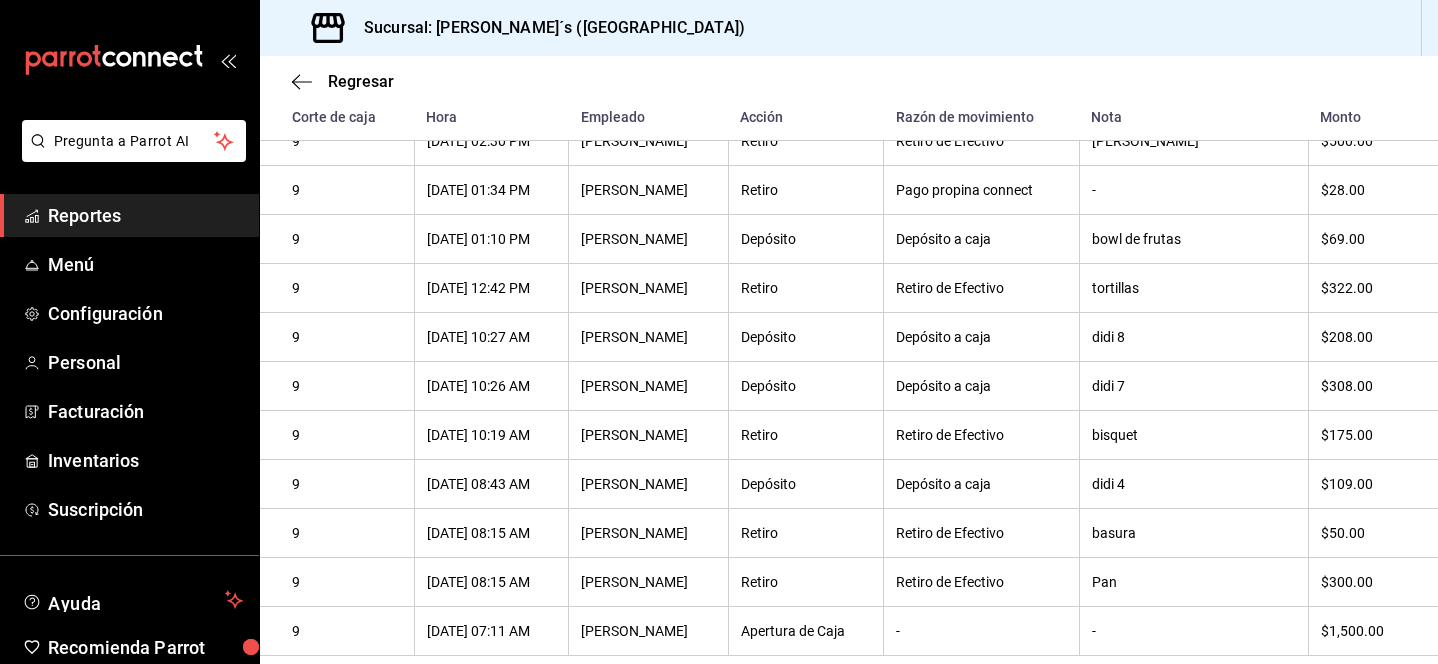 scroll, scrollTop: 0, scrollLeft: 0, axis: both 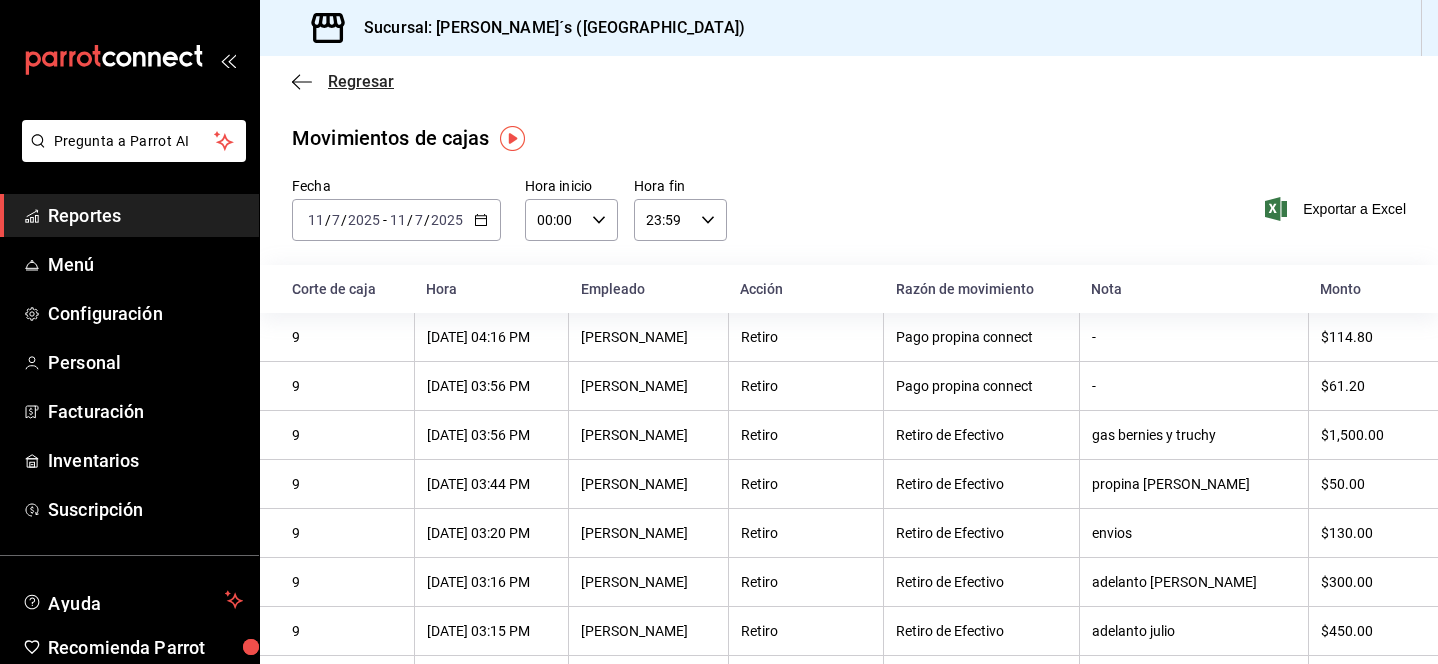 click on "Regresar" at bounding box center [361, 81] 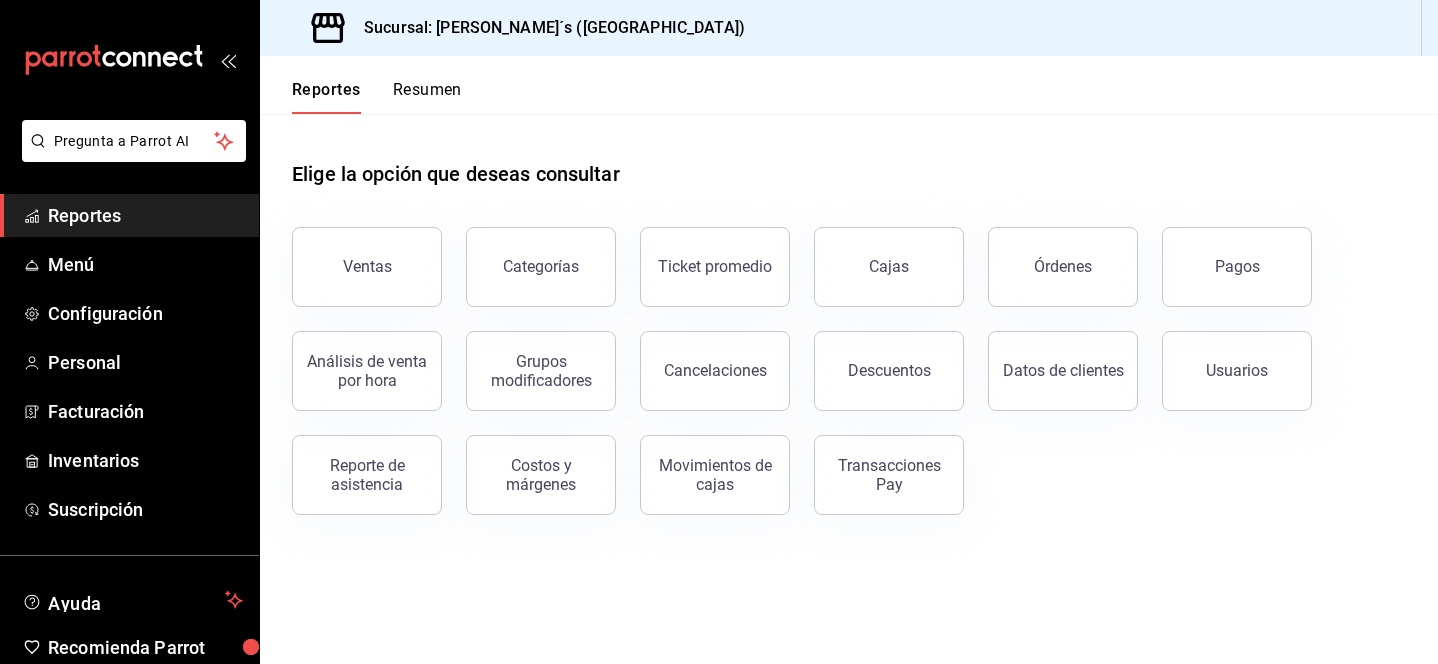 click on "Elige la opción que deseas consultar" at bounding box center [849, 158] 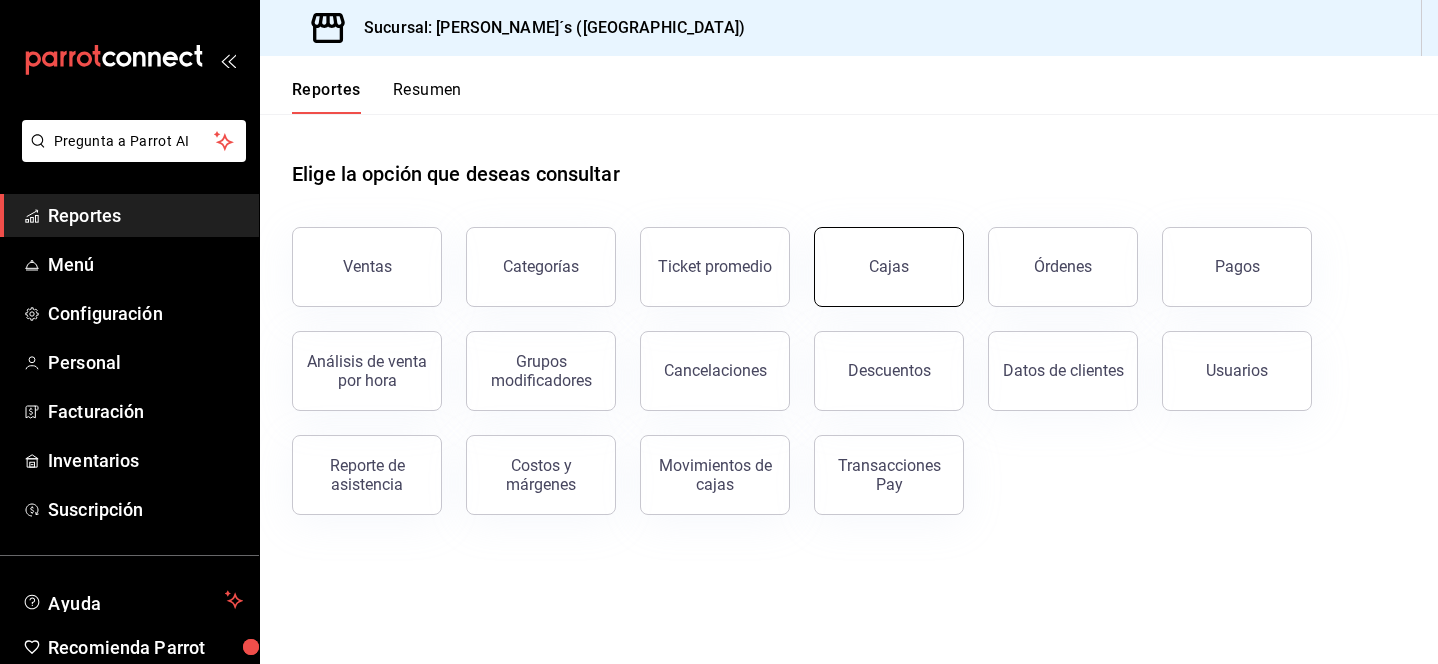 click on "Cajas" at bounding box center (889, 267) 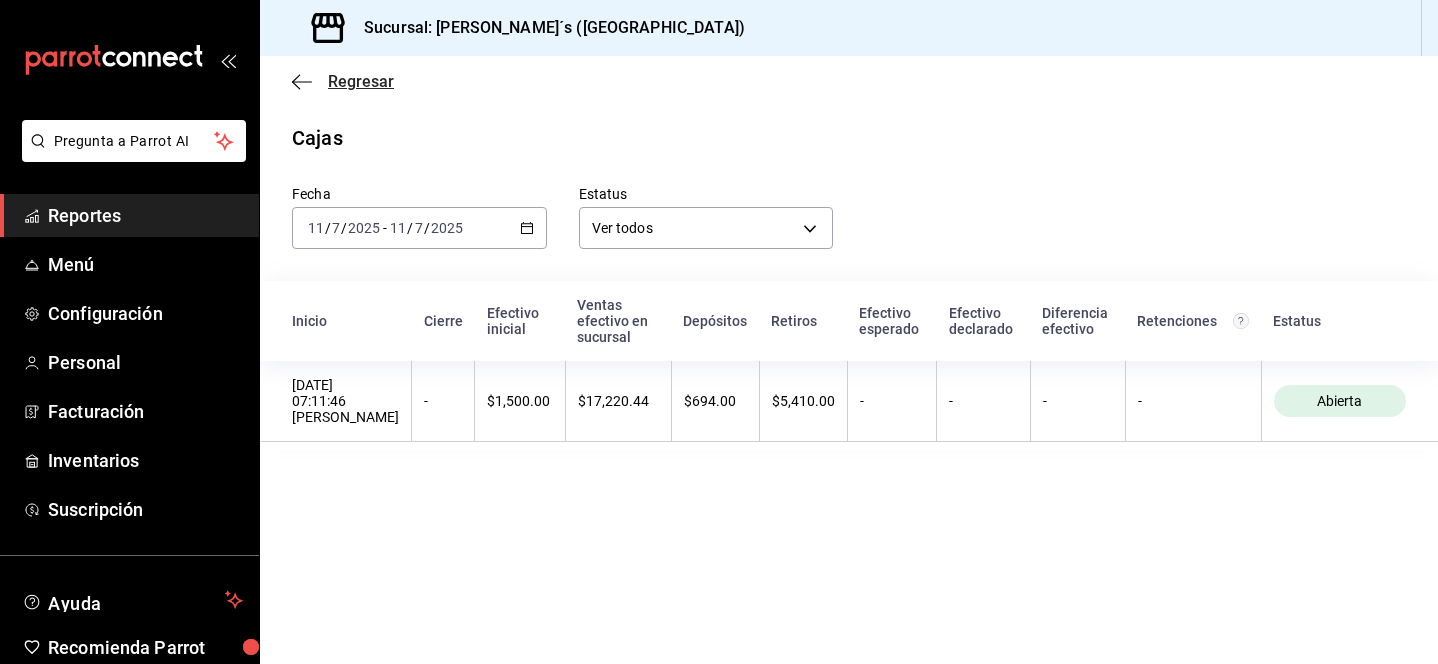 click on "Regresar" at bounding box center (361, 81) 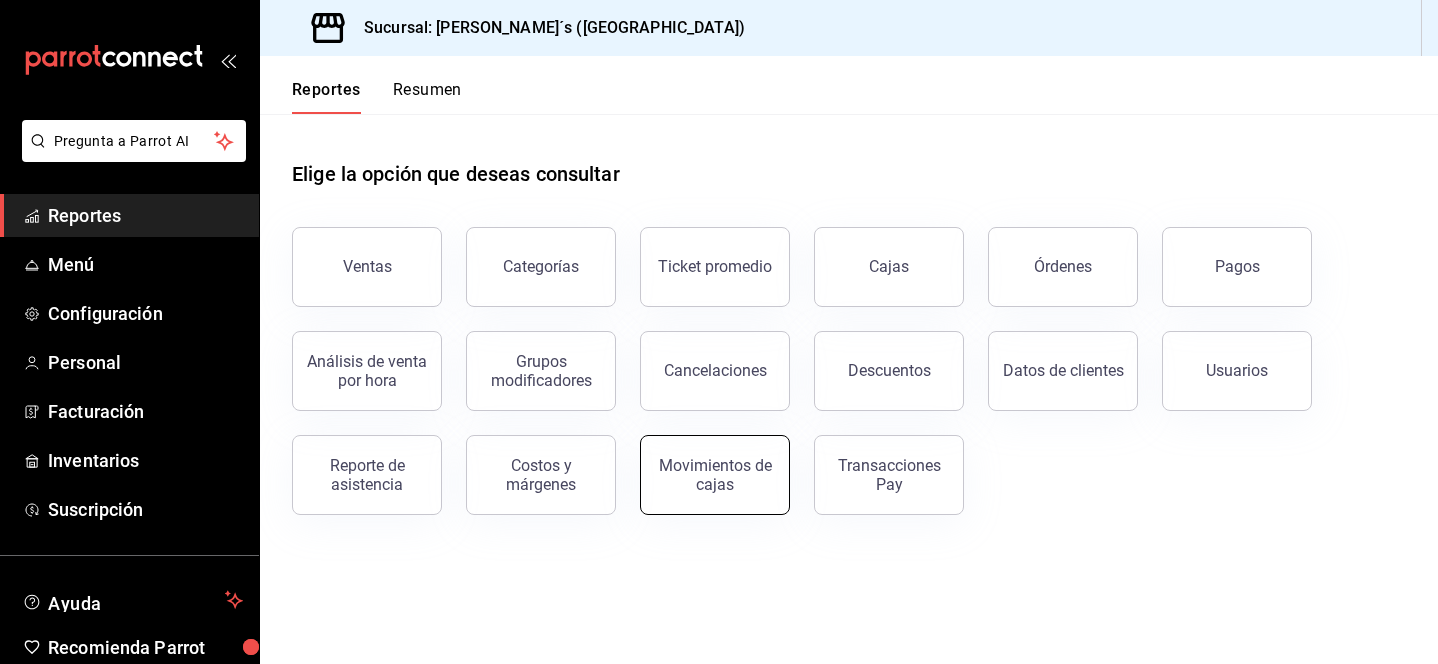 click on "Movimientos de cajas" at bounding box center [715, 475] 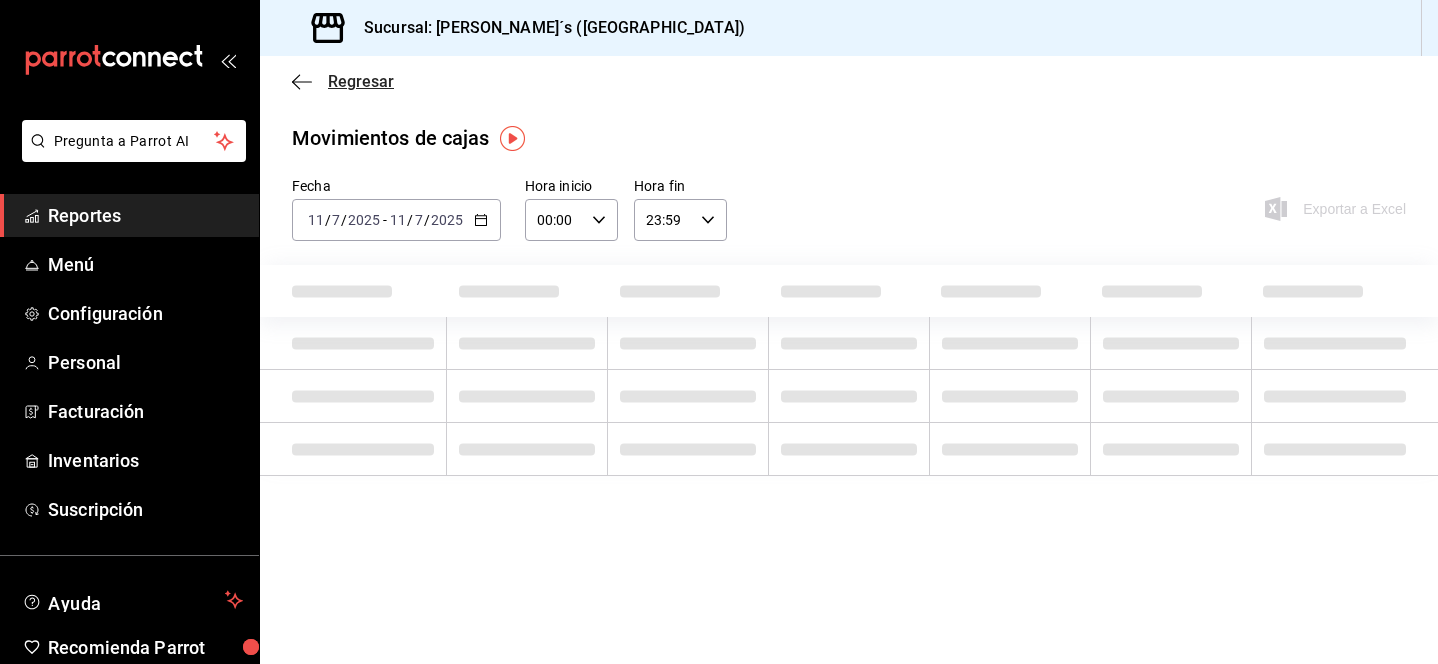 click on "Regresar" at bounding box center (361, 81) 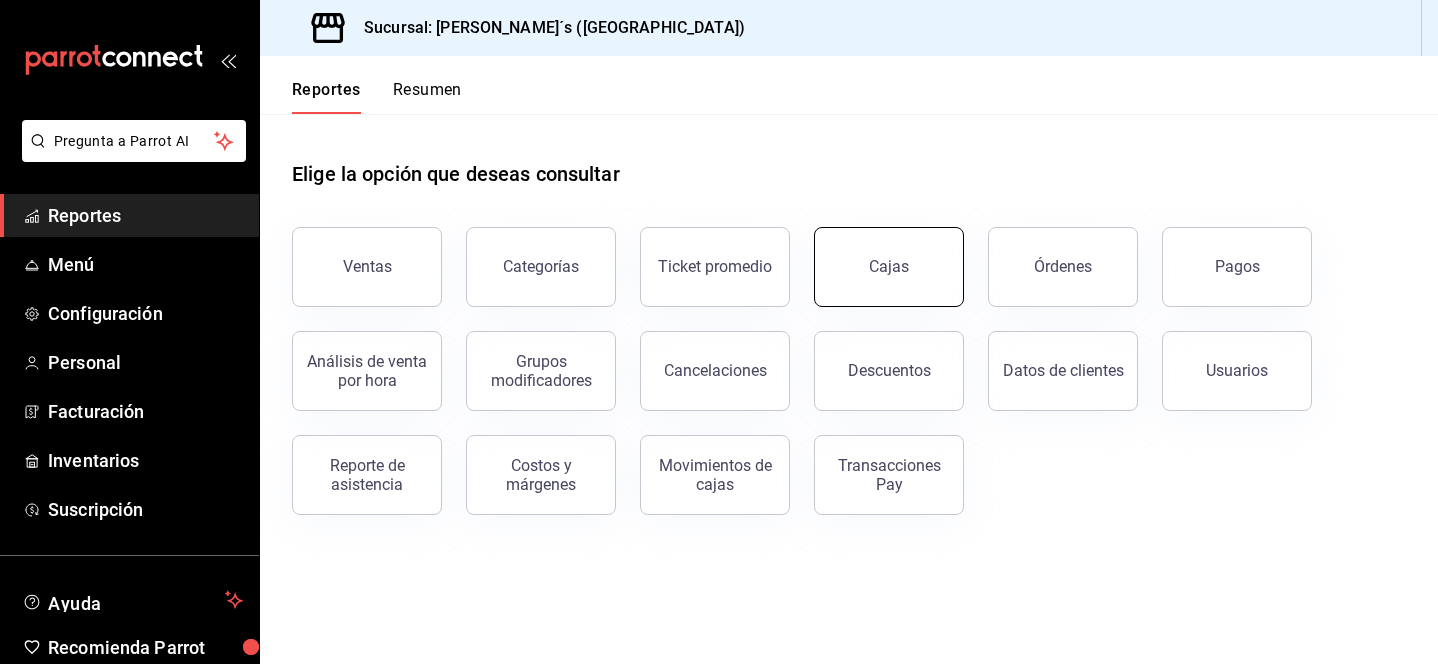 click on "Cajas" at bounding box center [889, 267] 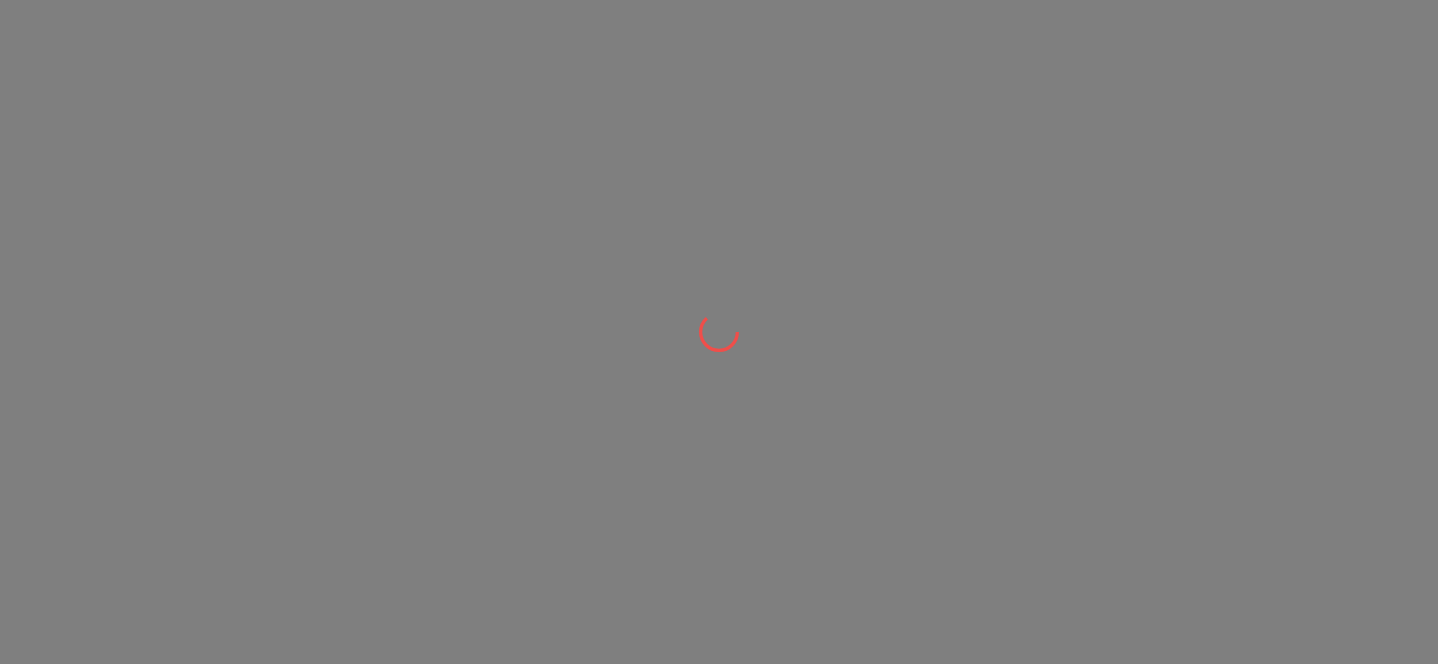 scroll, scrollTop: 0, scrollLeft: 0, axis: both 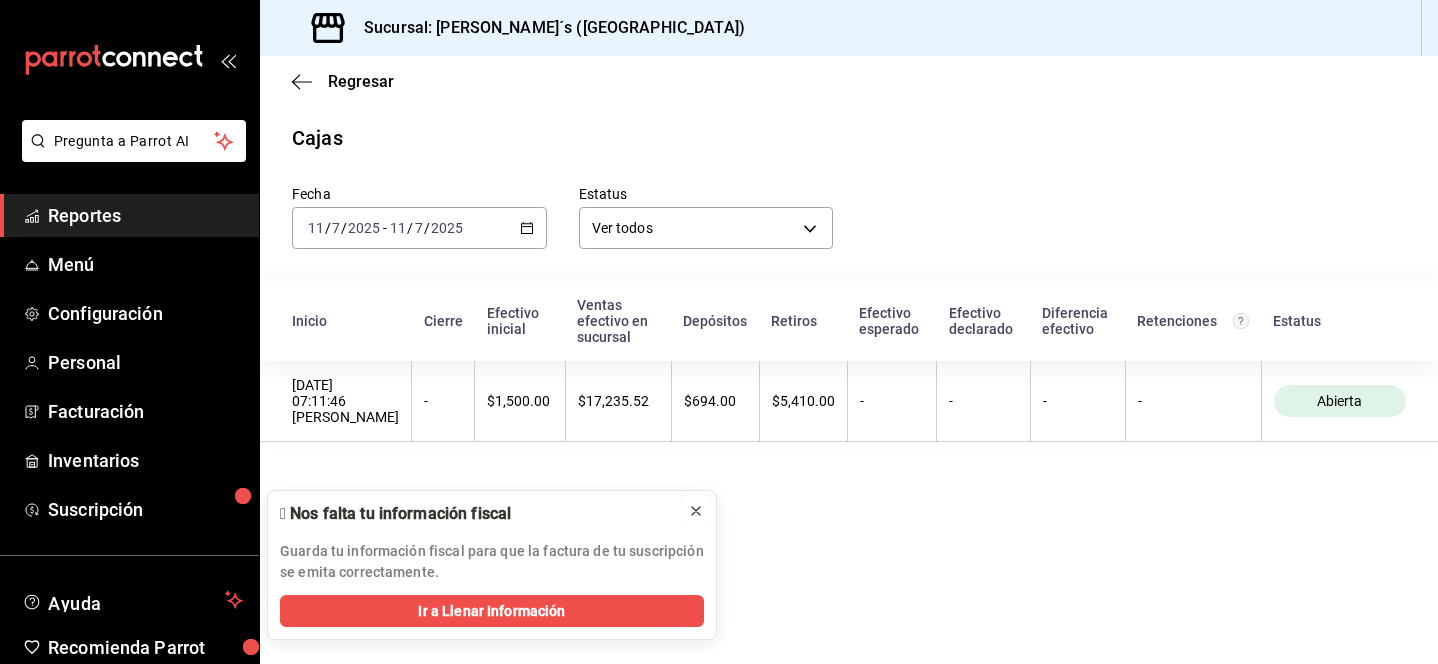 click 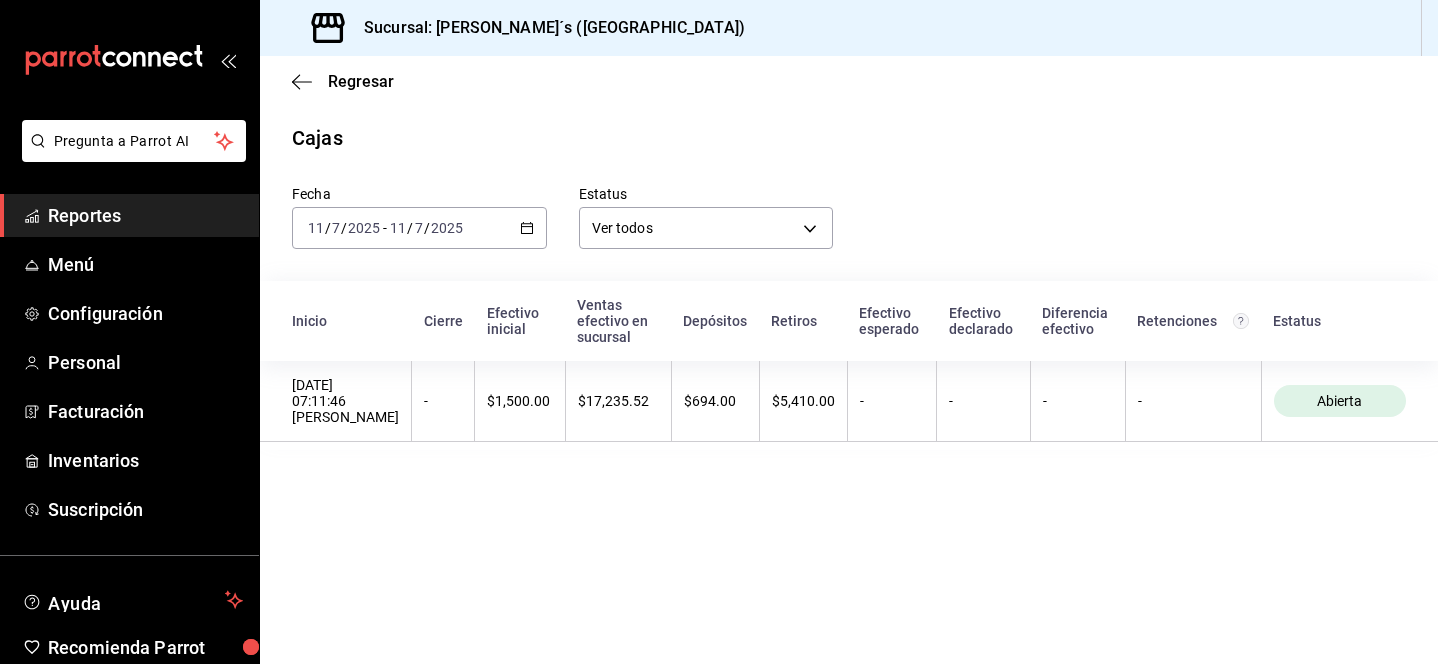 click on "Reportes" at bounding box center (145, 215) 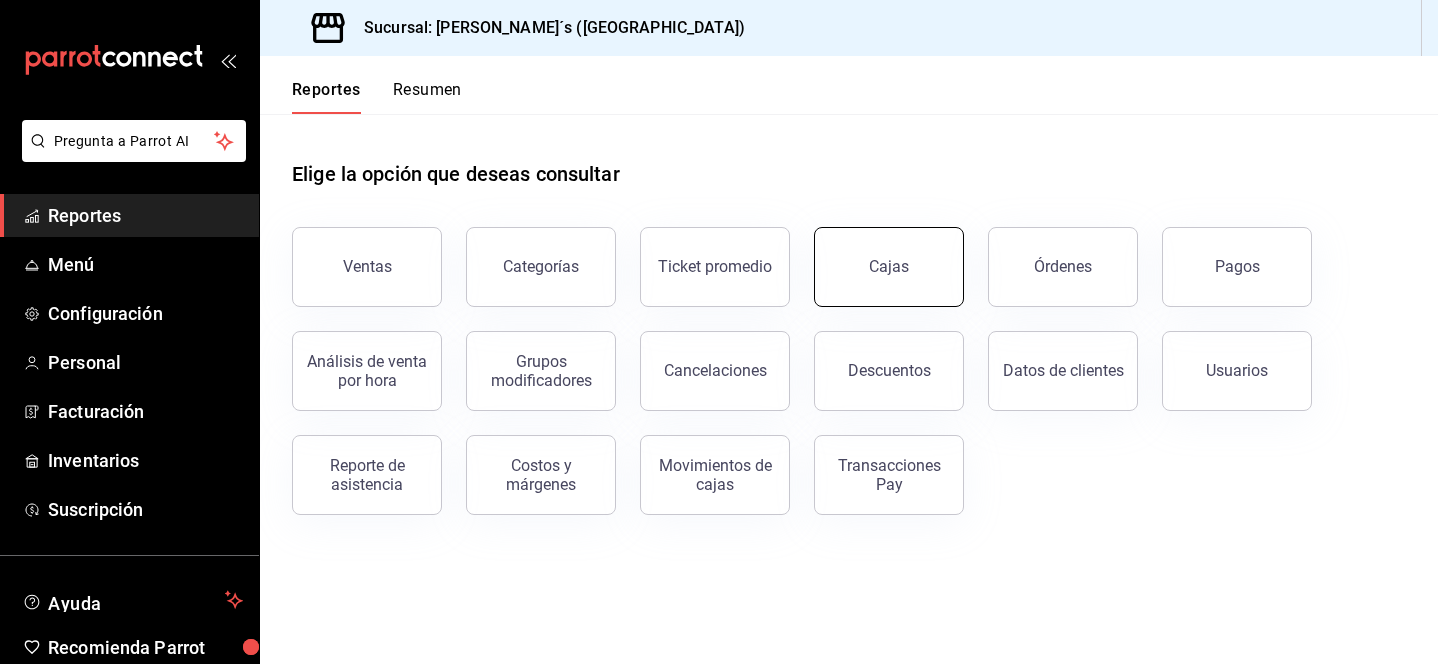 click on "Cajas" at bounding box center (889, 267) 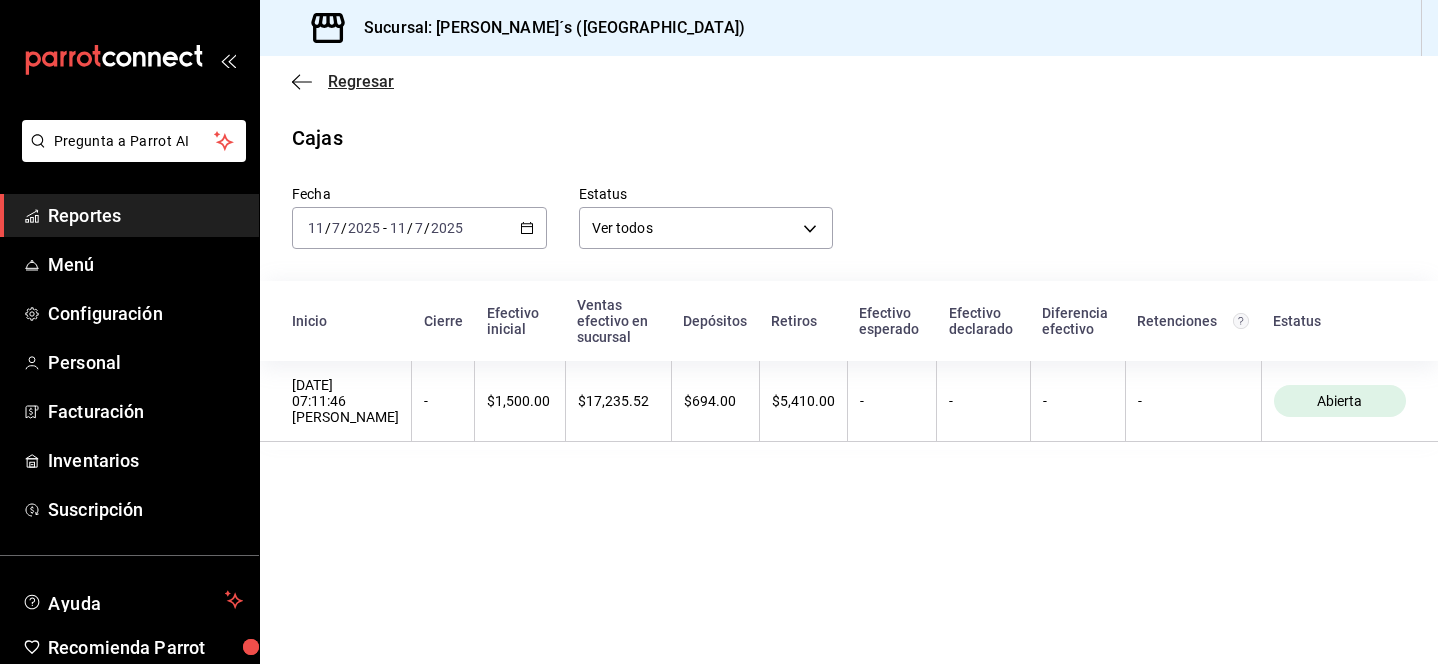 click on "Regresar" at bounding box center [361, 81] 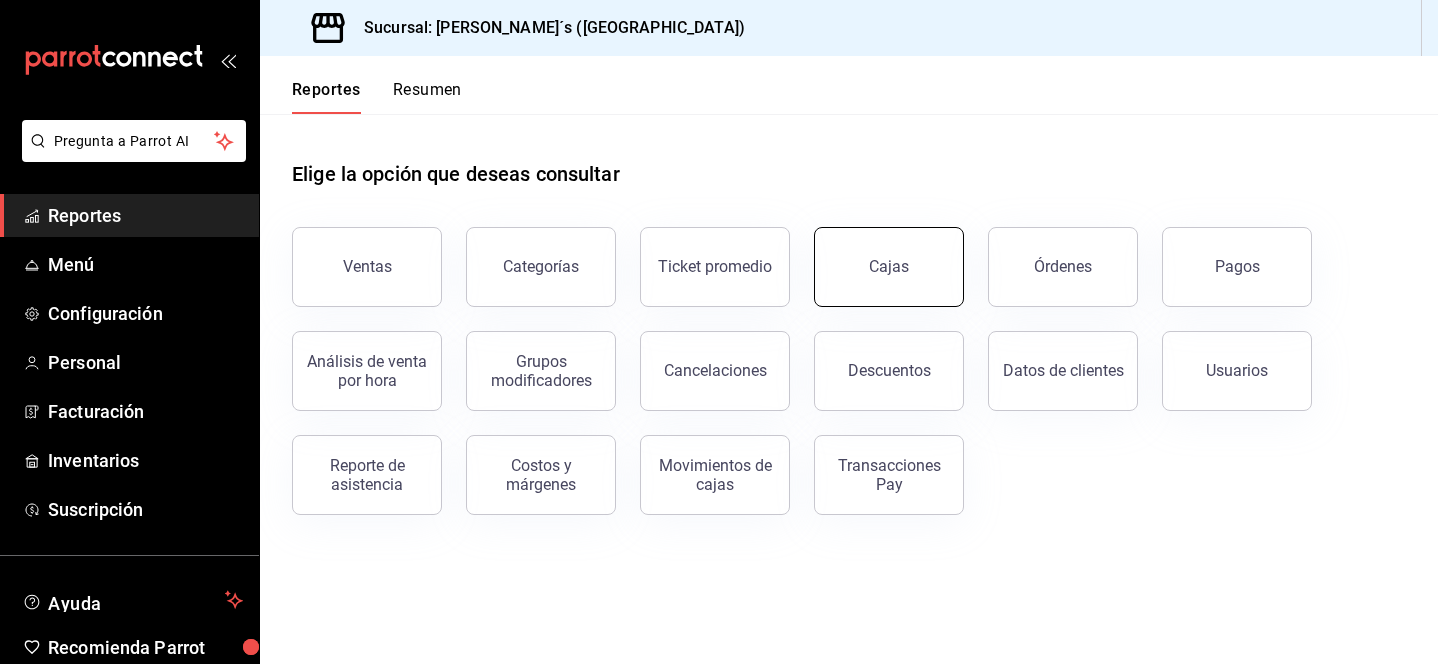 click on "Cajas" at bounding box center (889, 267) 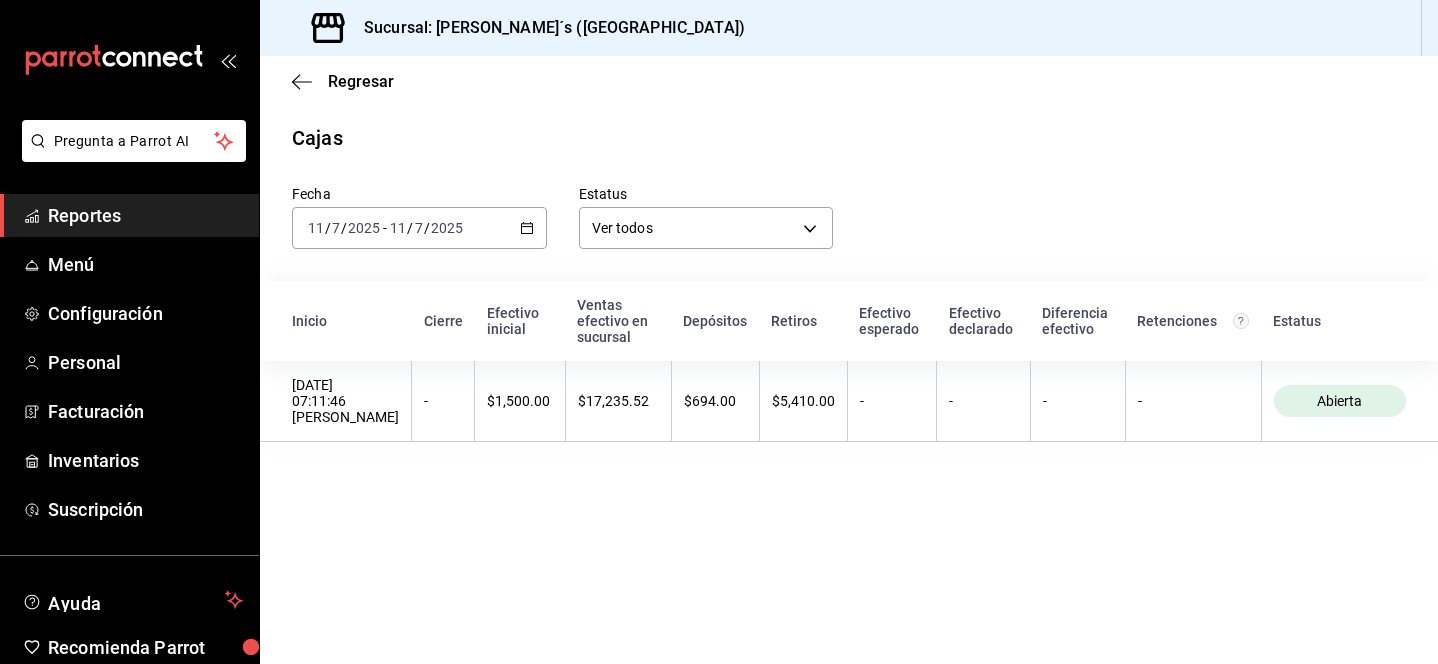 click on "Reportes" at bounding box center (145, 215) 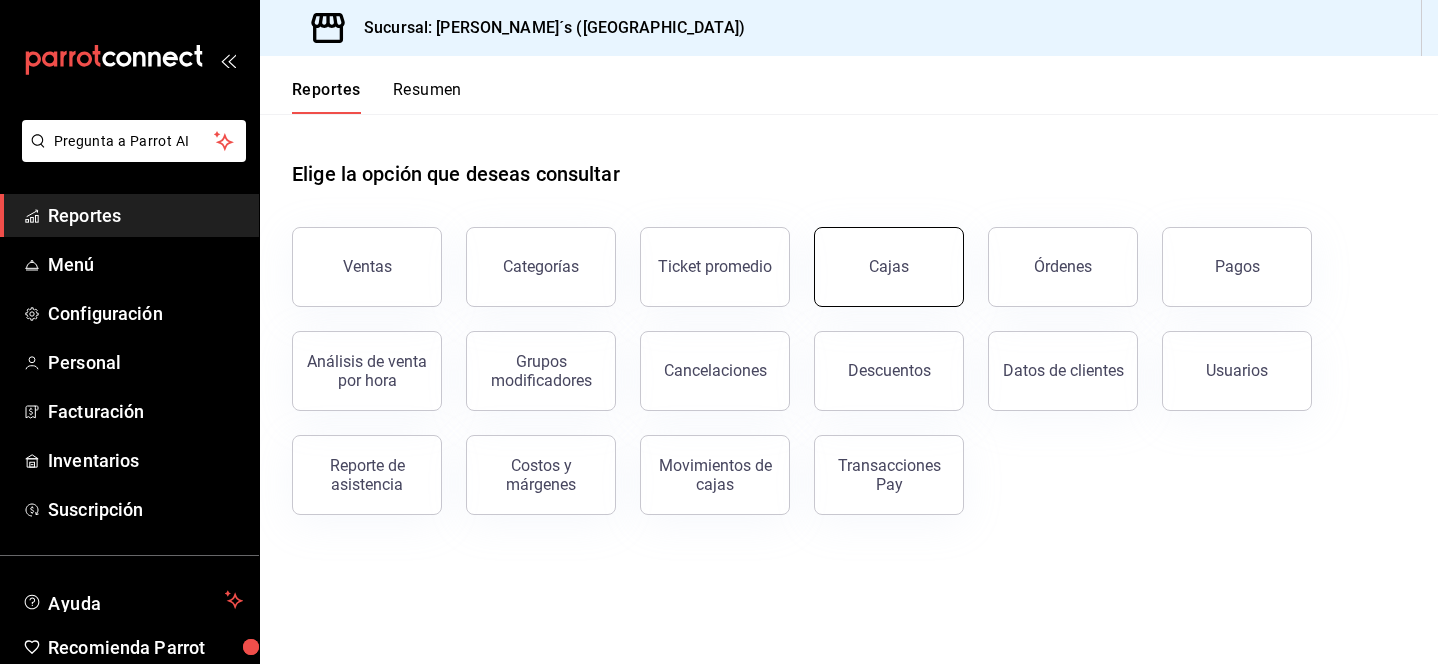 click on "Cajas" at bounding box center (889, 267) 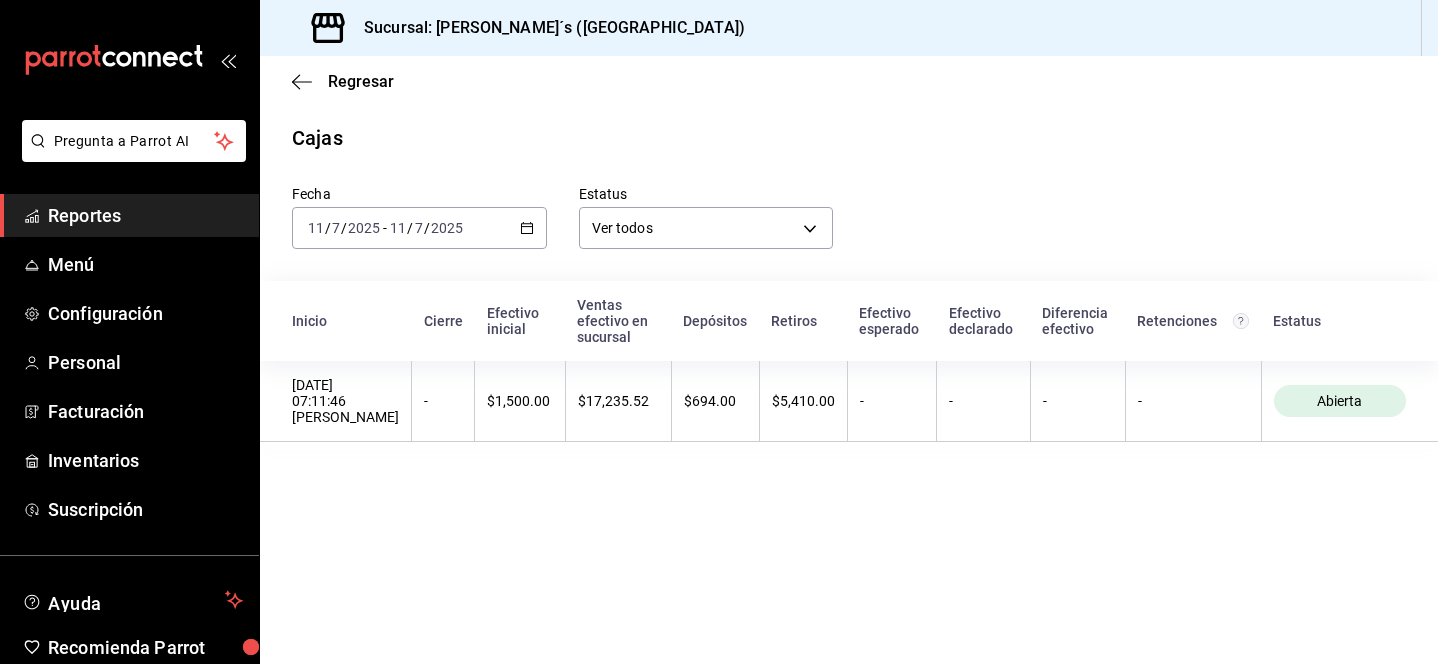 click 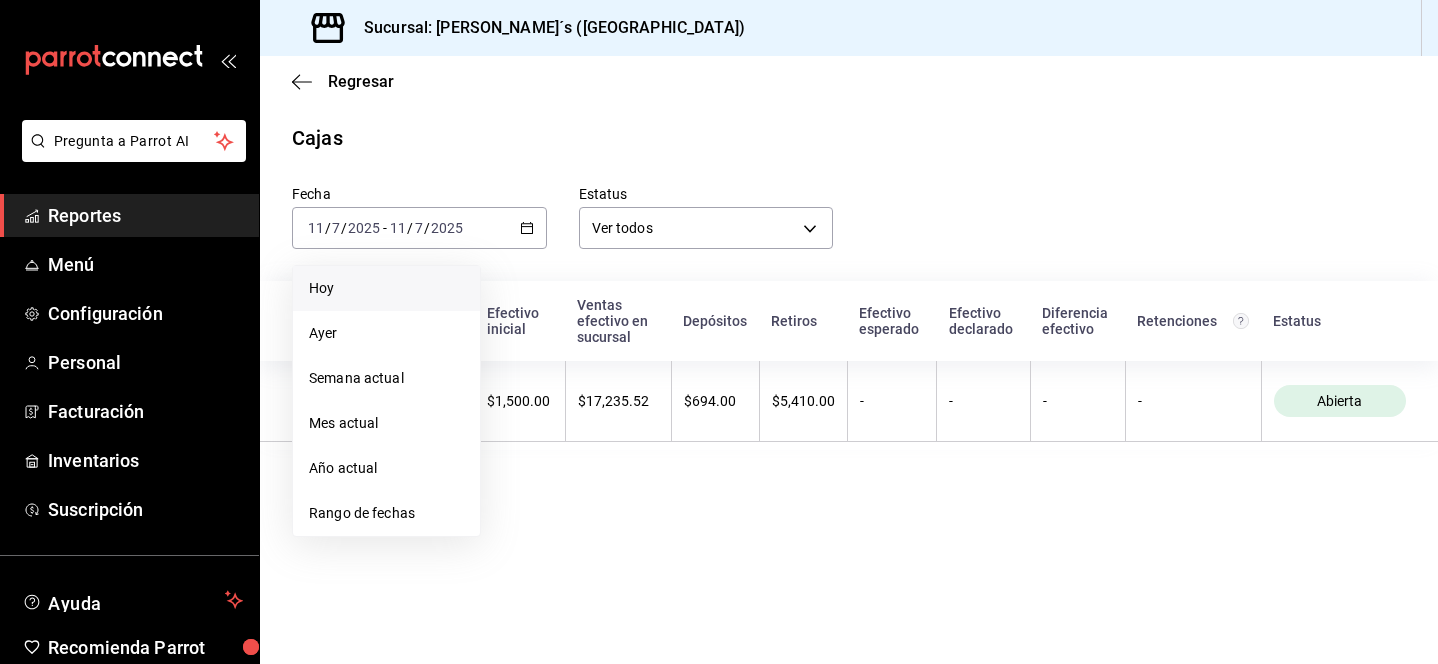 click on "Hoy" at bounding box center [386, 288] 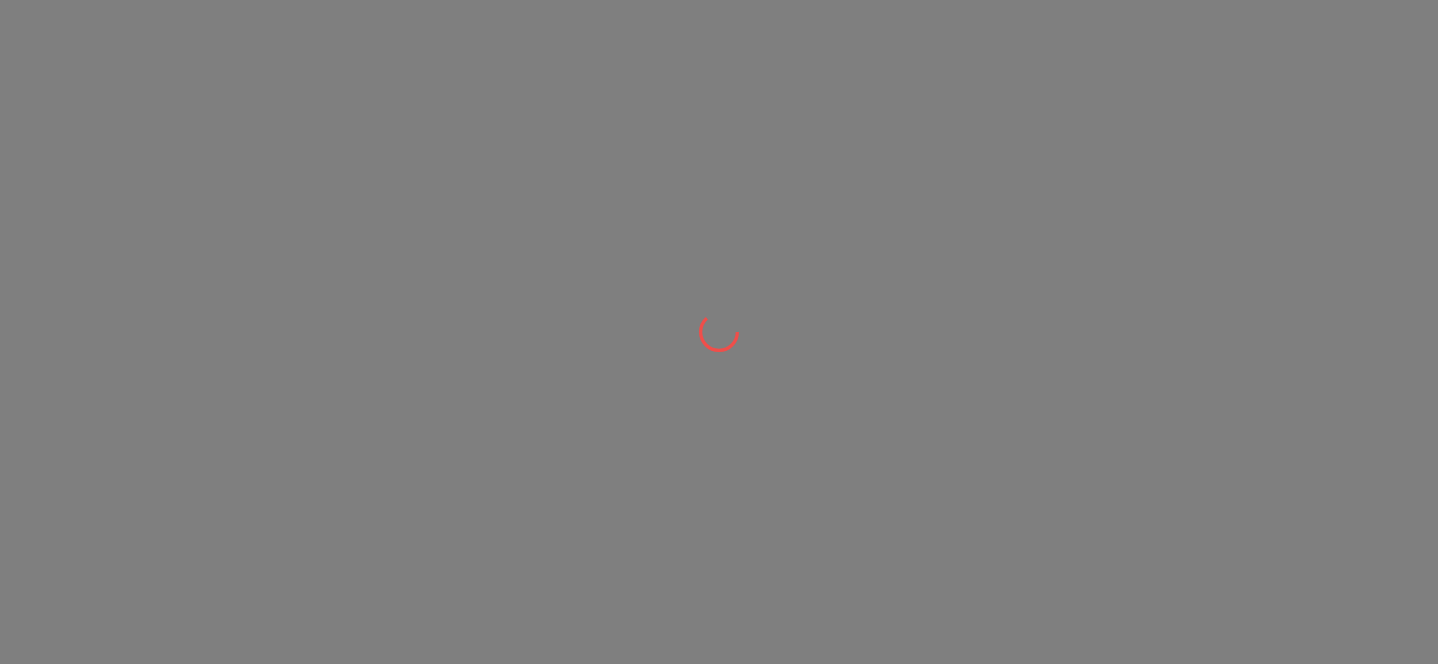 scroll, scrollTop: 0, scrollLeft: 0, axis: both 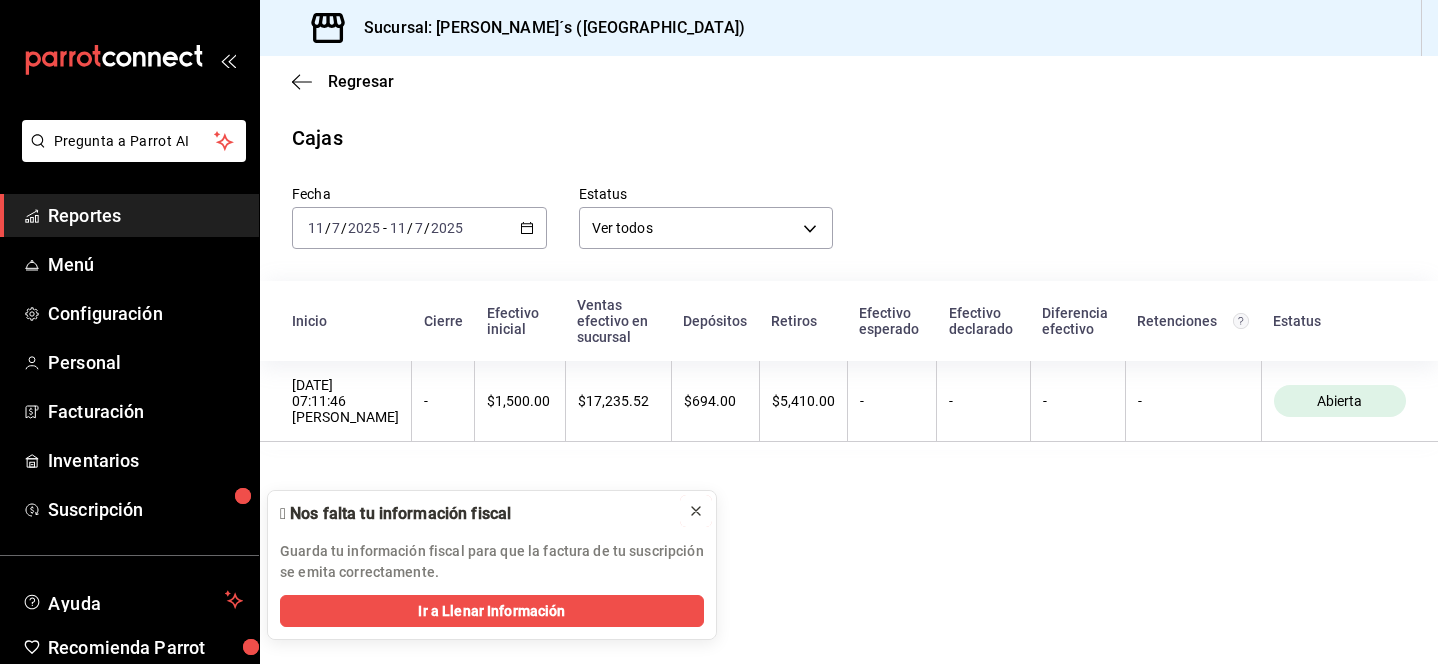 click 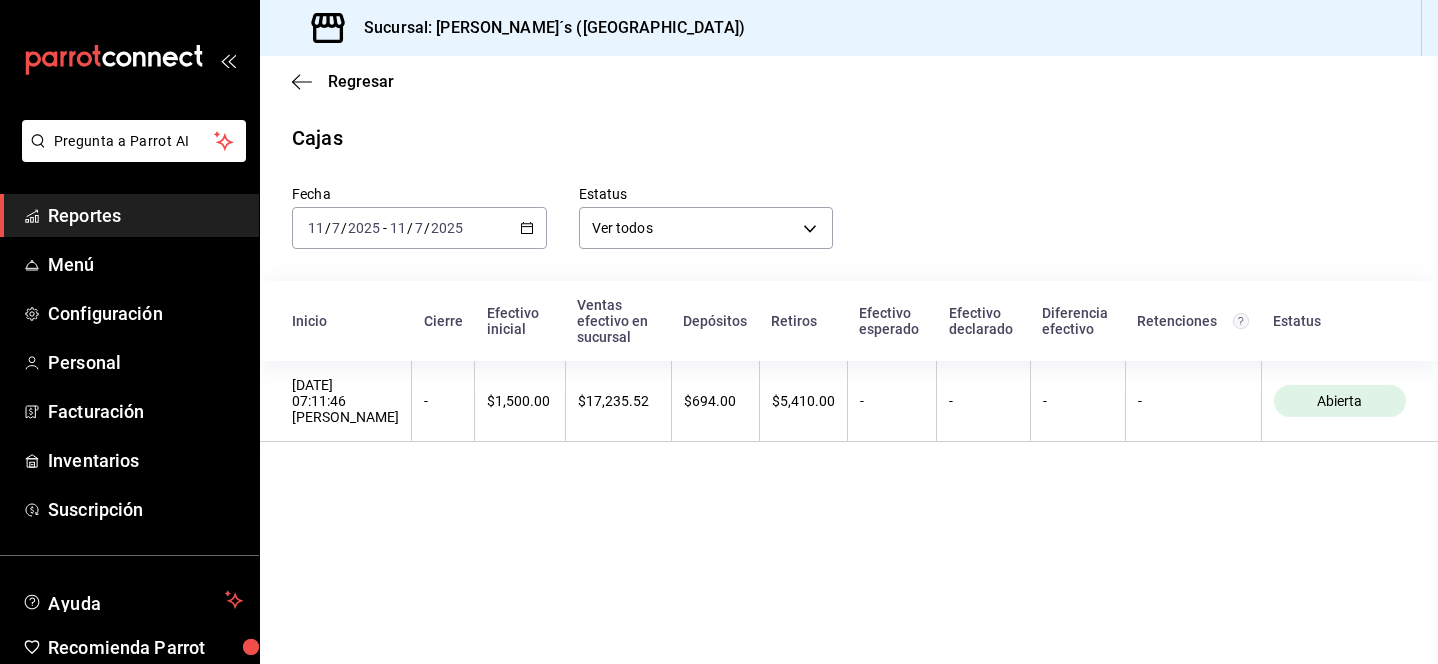 click on "[DATE] [DATE] - [DATE] [DATE]" at bounding box center [419, 228] 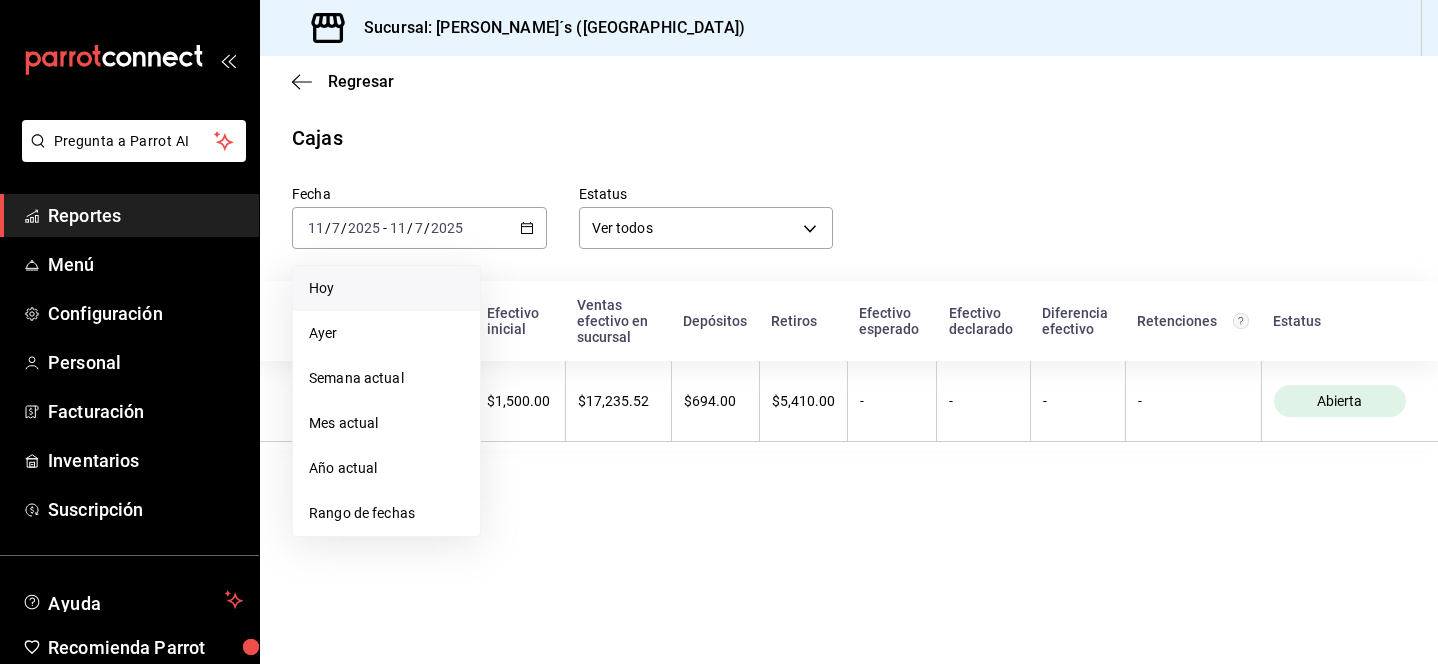 click on "Hoy" at bounding box center (386, 288) 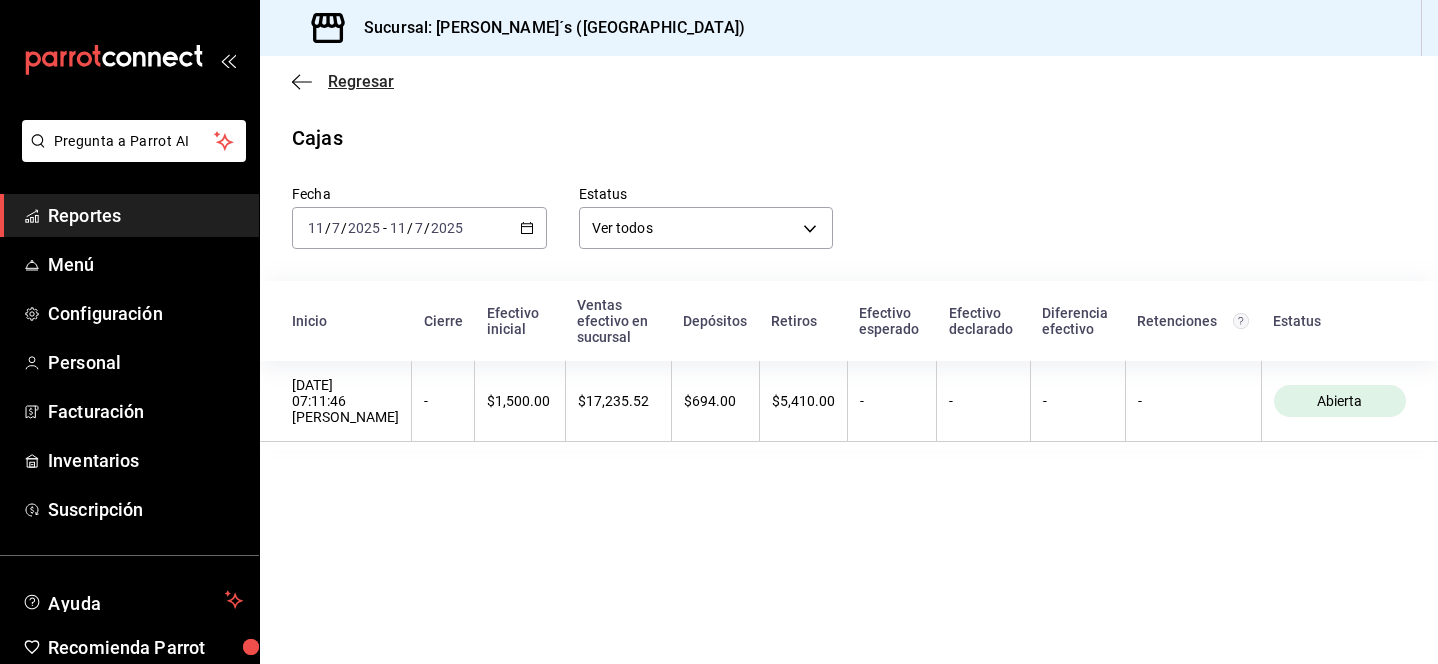 click on "Regresar" at bounding box center [361, 81] 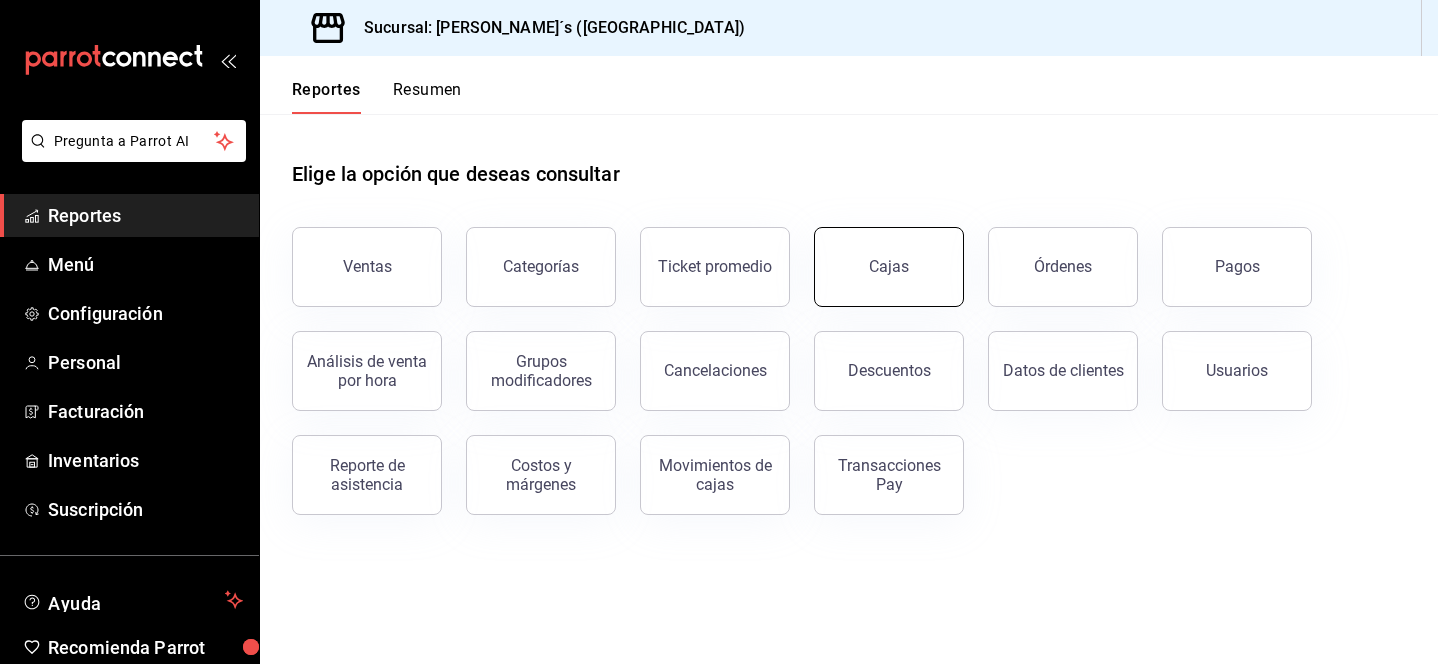 click on "Cajas" at bounding box center [889, 267] 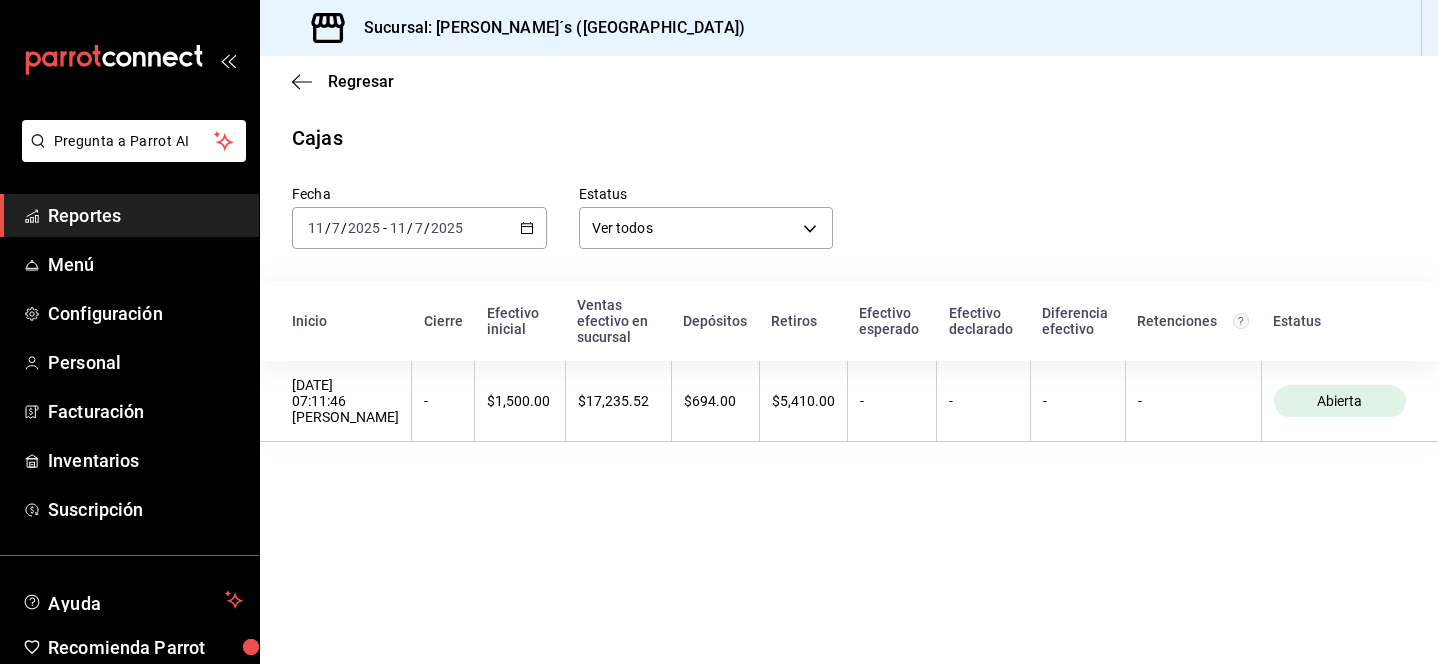 click on "Reportes" at bounding box center (145, 215) 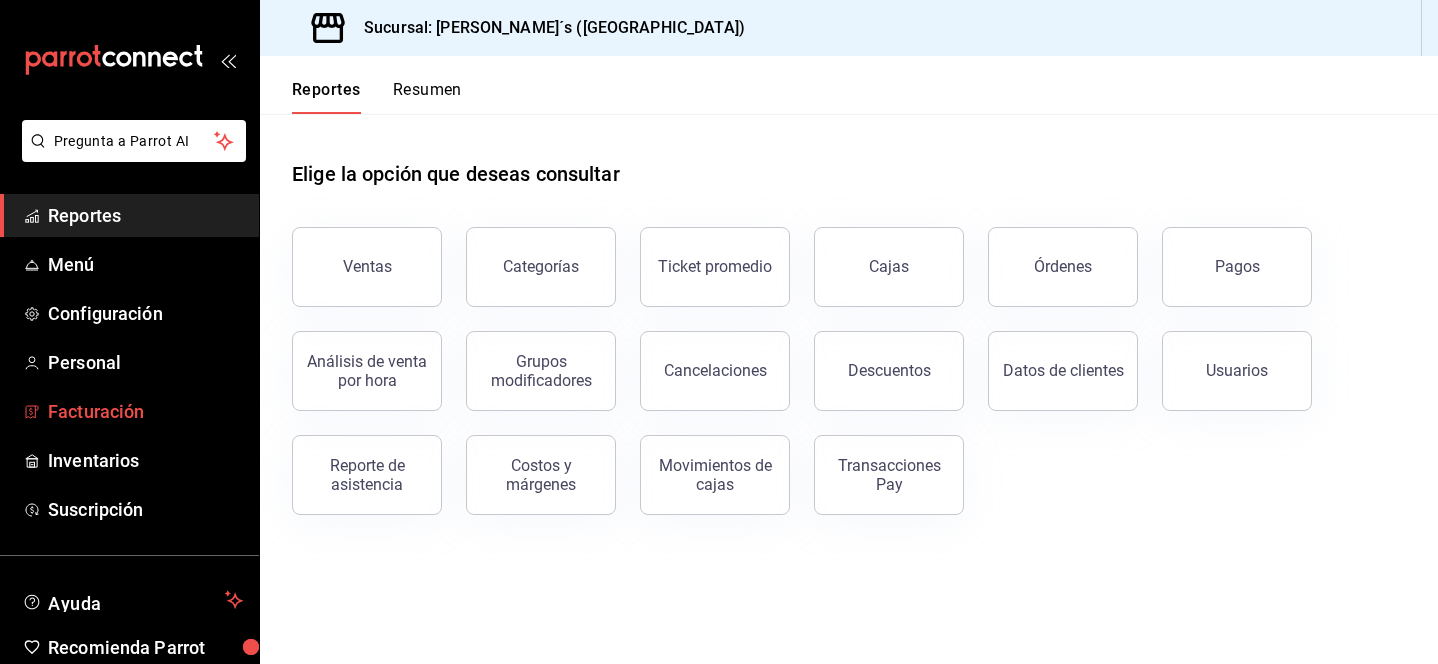 scroll, scrollTop: 91, scrollLeft: 0, axis: vertical 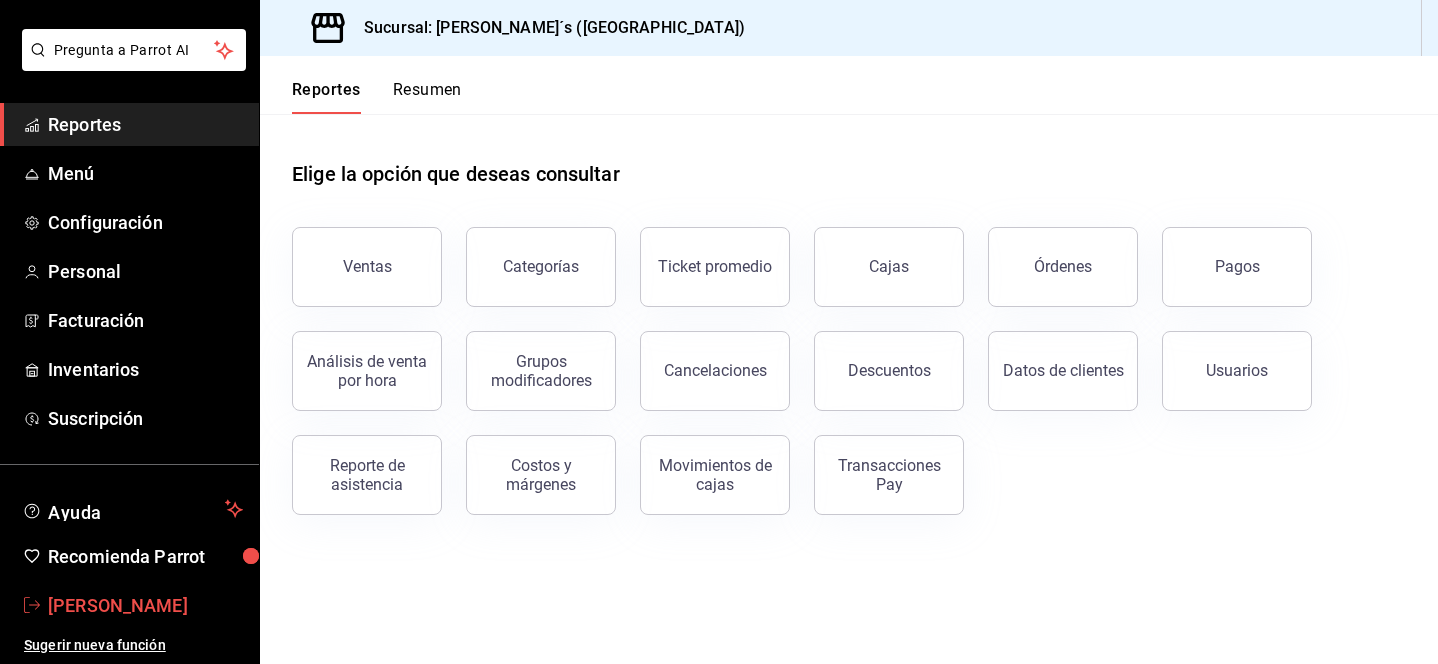 click on "[PERSON_NAME]" at bounding box center (145, 605) 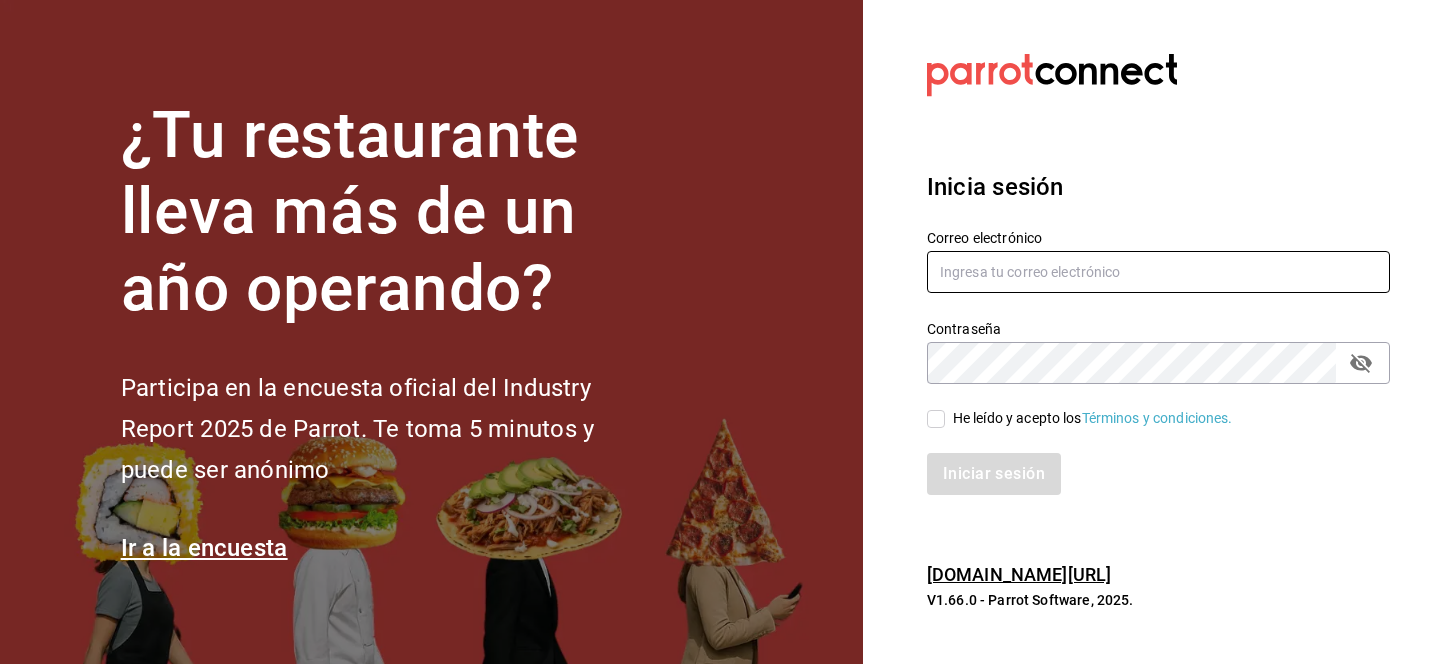 type on "[EMAIL_ADDRESS][DOMAIN_NAME]" 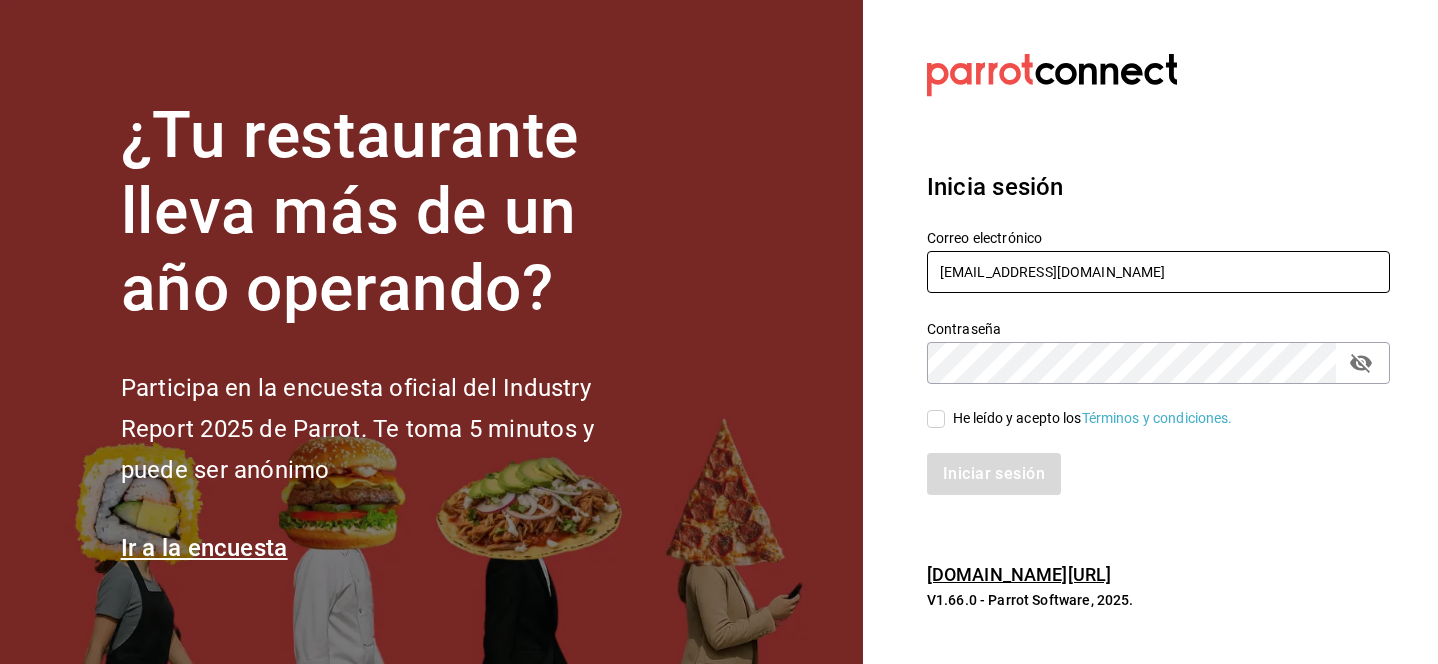 click on "[EMAIL_ADDRESS][DOMAIN_NAME]" at bounding box center [1158, 272] 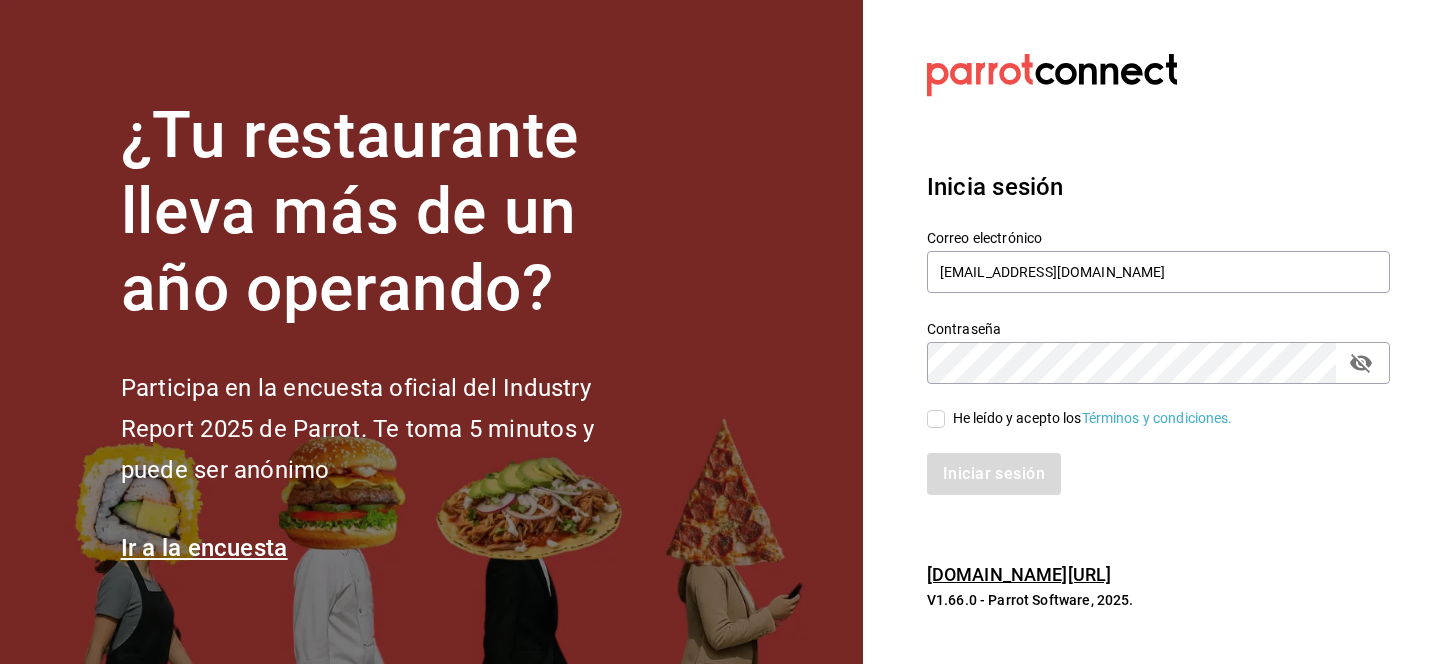 click on "Inicia sesión" at bounding box center (1158, 187) 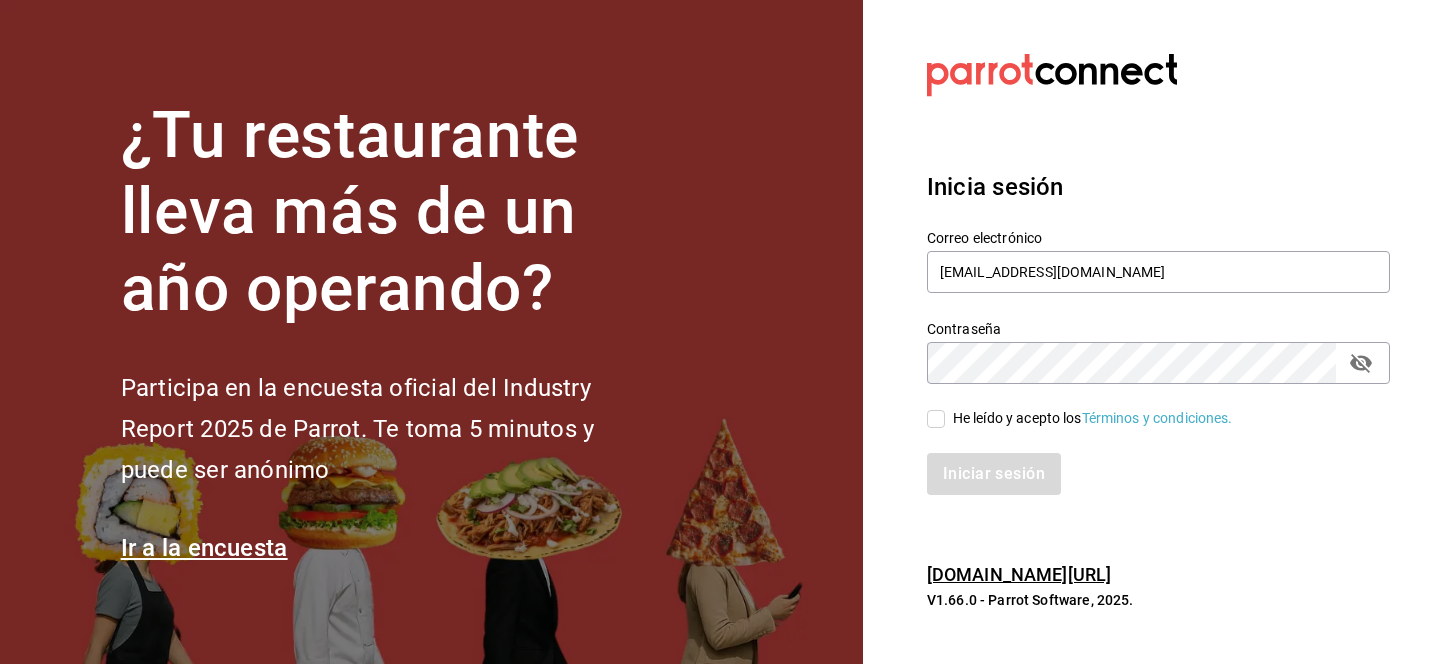 checkbox on "true" 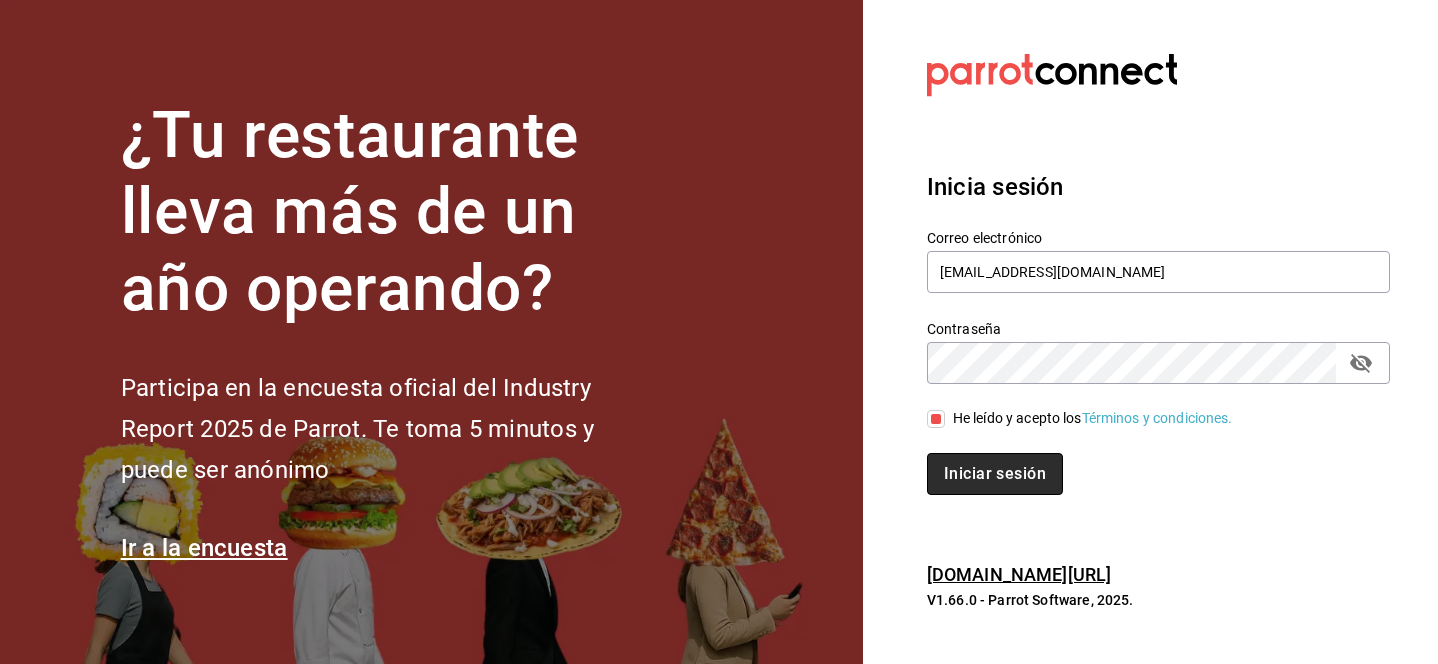 click on "Iniciar sesión" at bounding box center [995, 474] 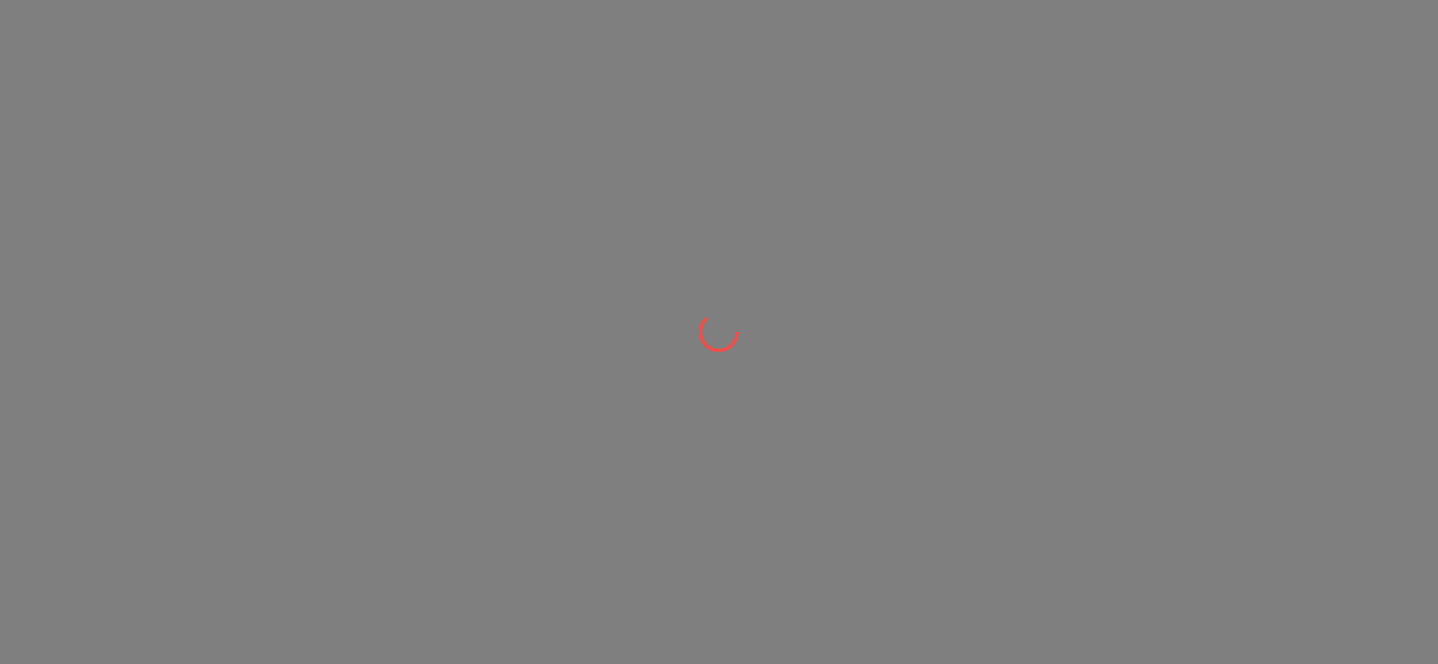 scroll, scrollTop: 0, scrollLeft: 0, axis: both 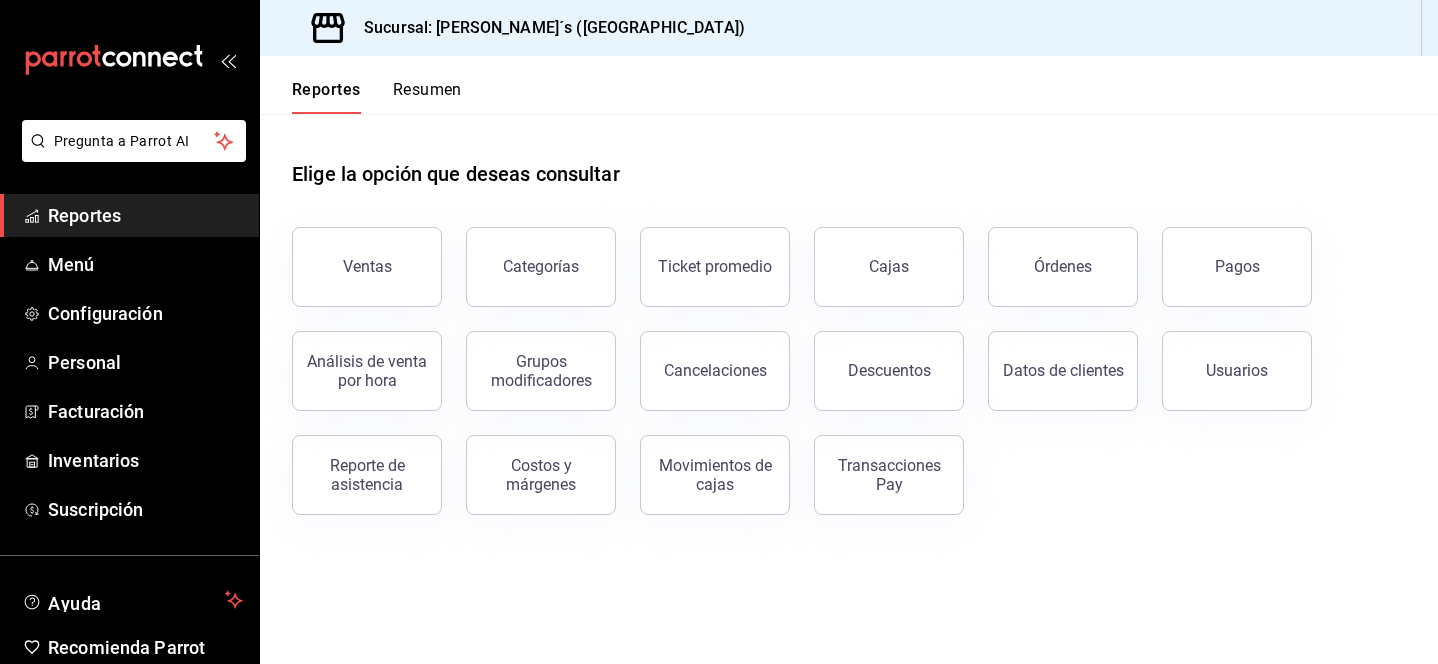 click on "Reportes" at bounding box center [145, 215] 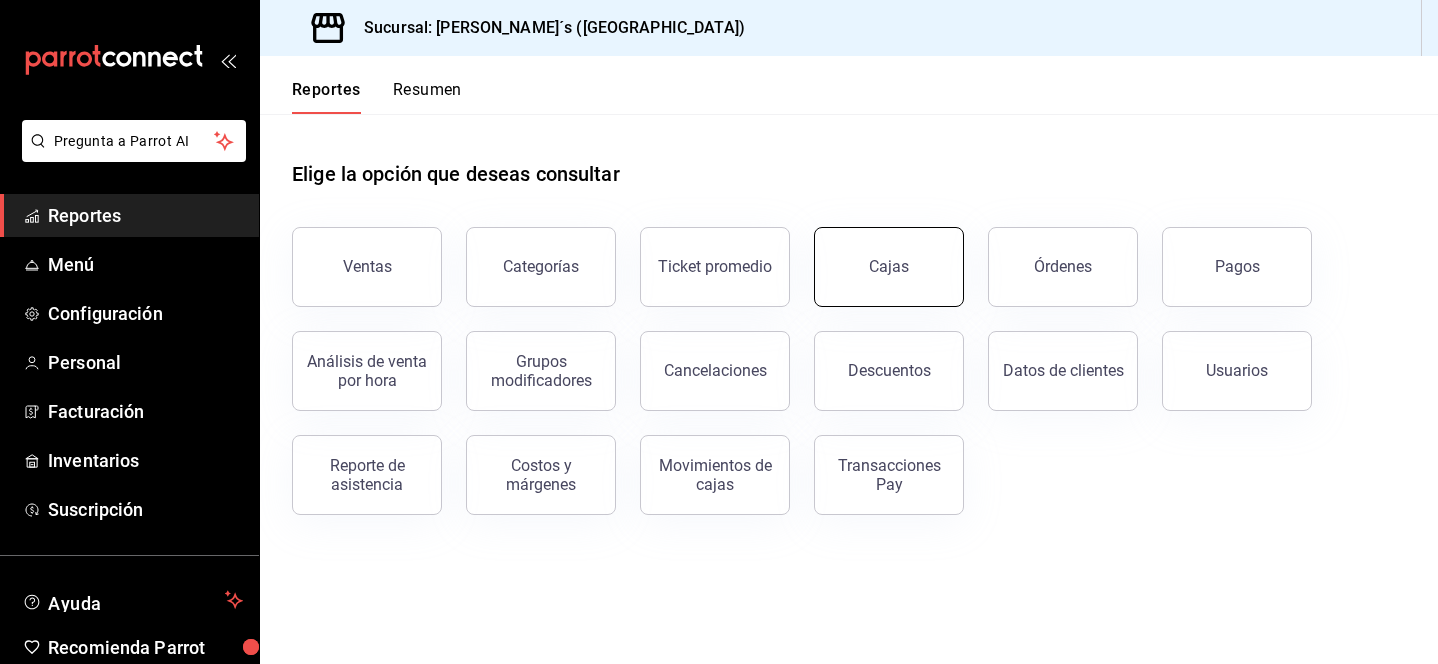 click on "Cajas" at bounding box center (889, 267) 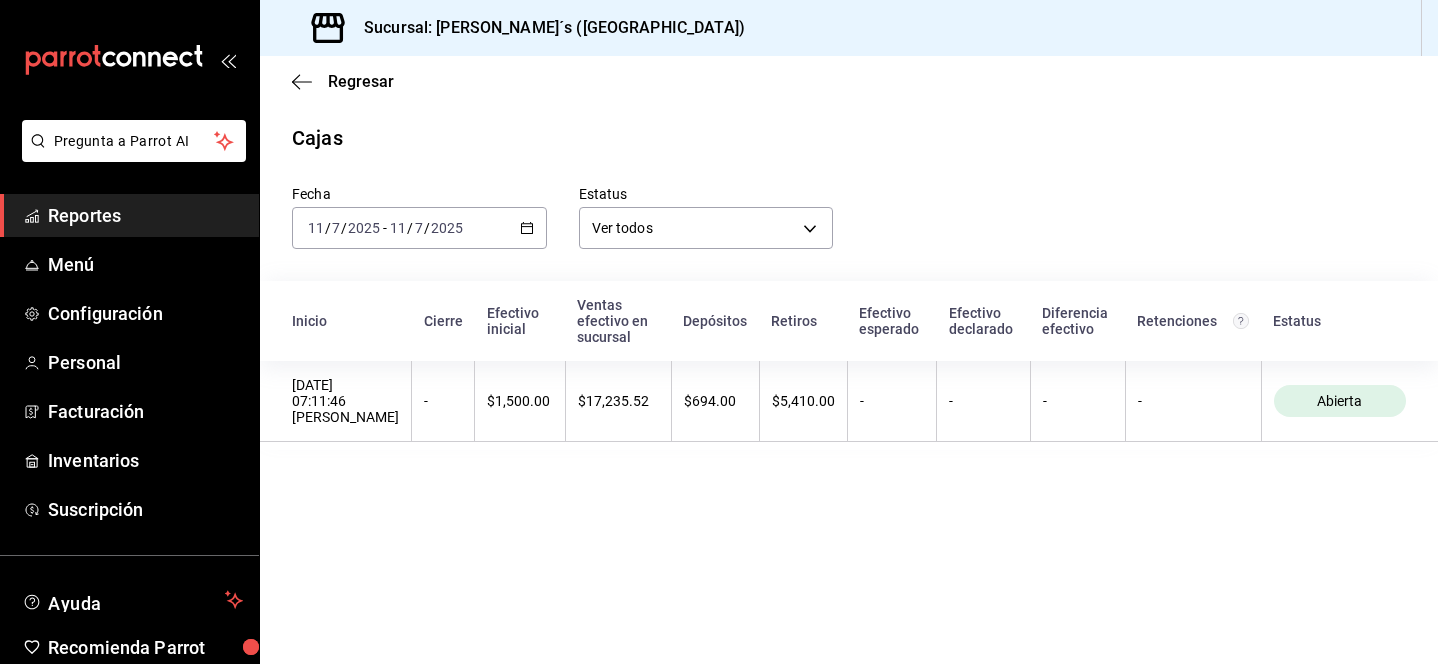 click on "Reportes" at bounding box center [145, 215] 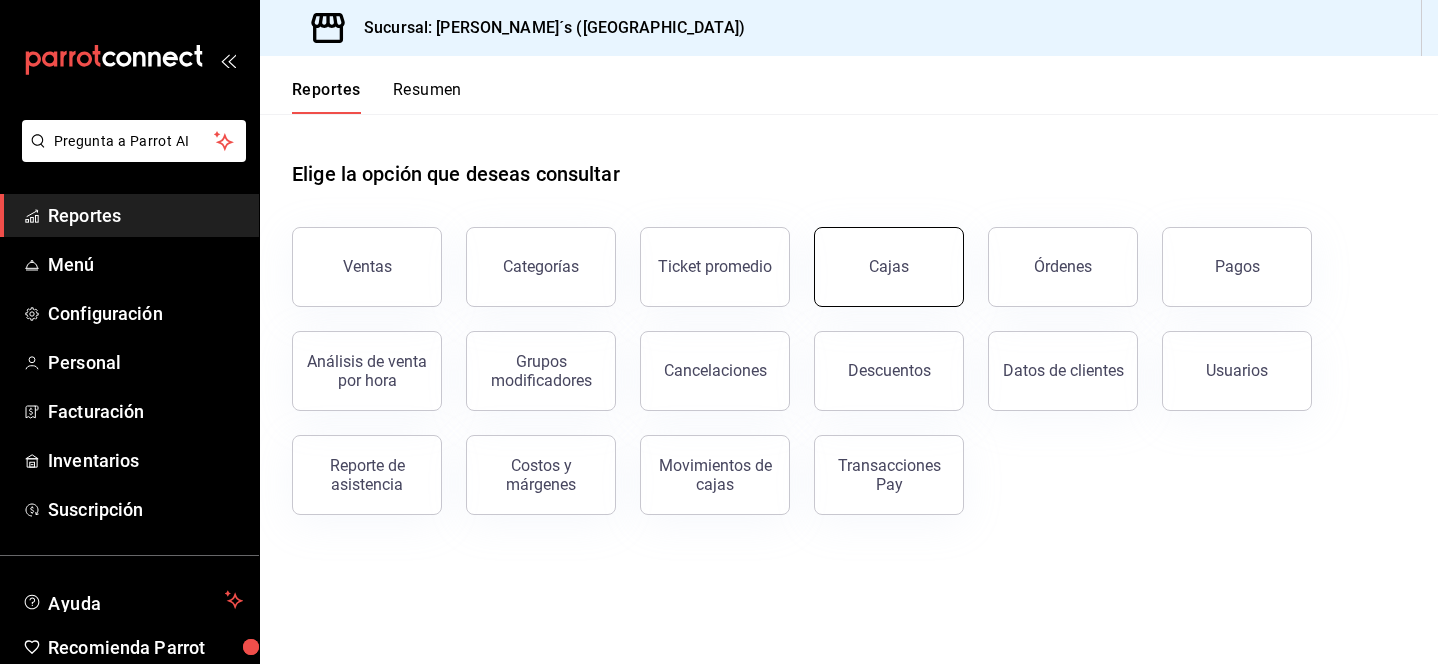 click on "Cajas" at bounding box center (889, 267) 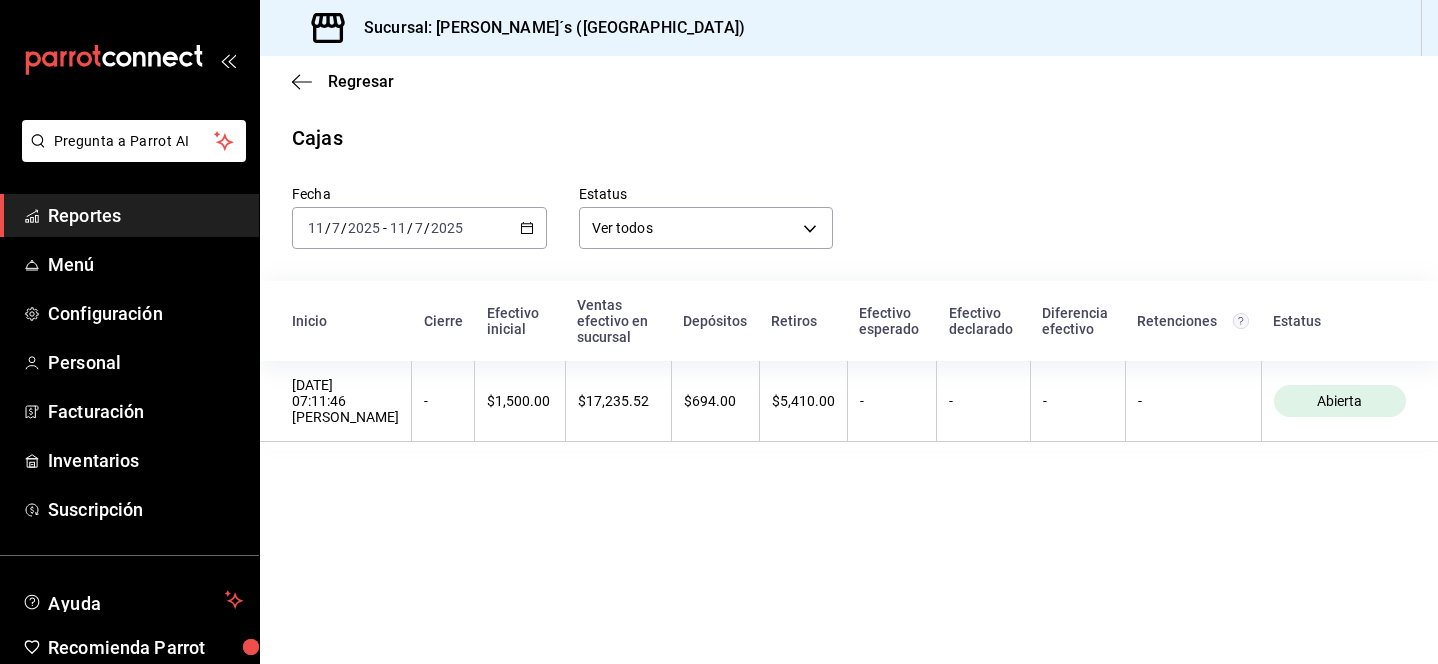 click on "[DATE] [DATE] - [DATE] [DATE]" at bounding box center (419, 228) 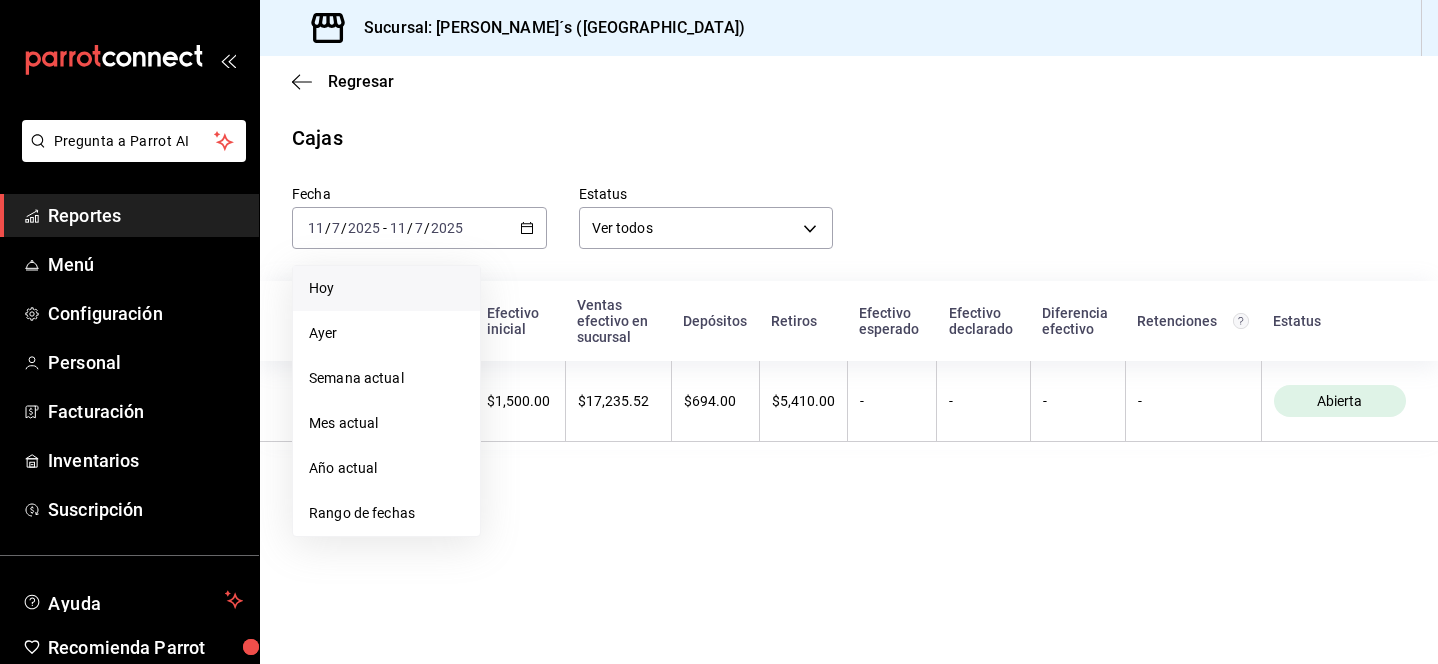 click on "Hoy" at bounding box center (386, 288) 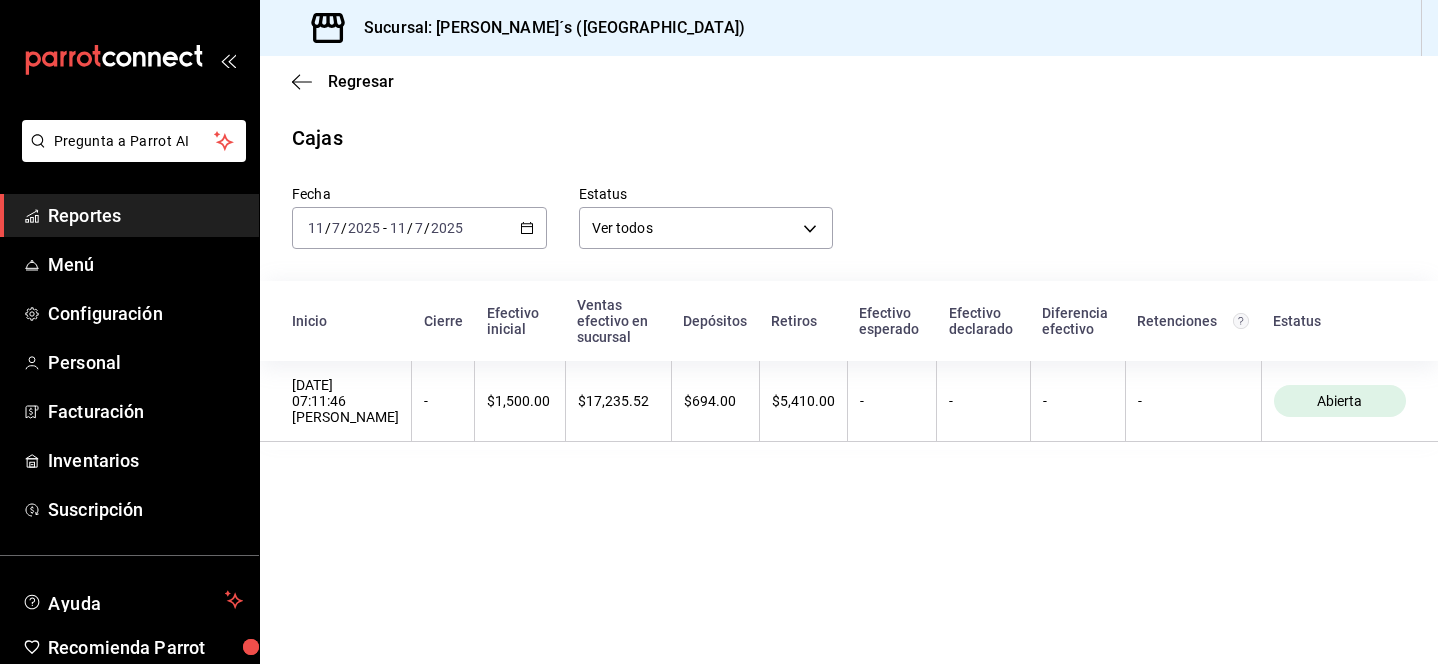 click on "[DATE] [DATE] - [DATE] [DATE]" at bounding box center [419, 228] 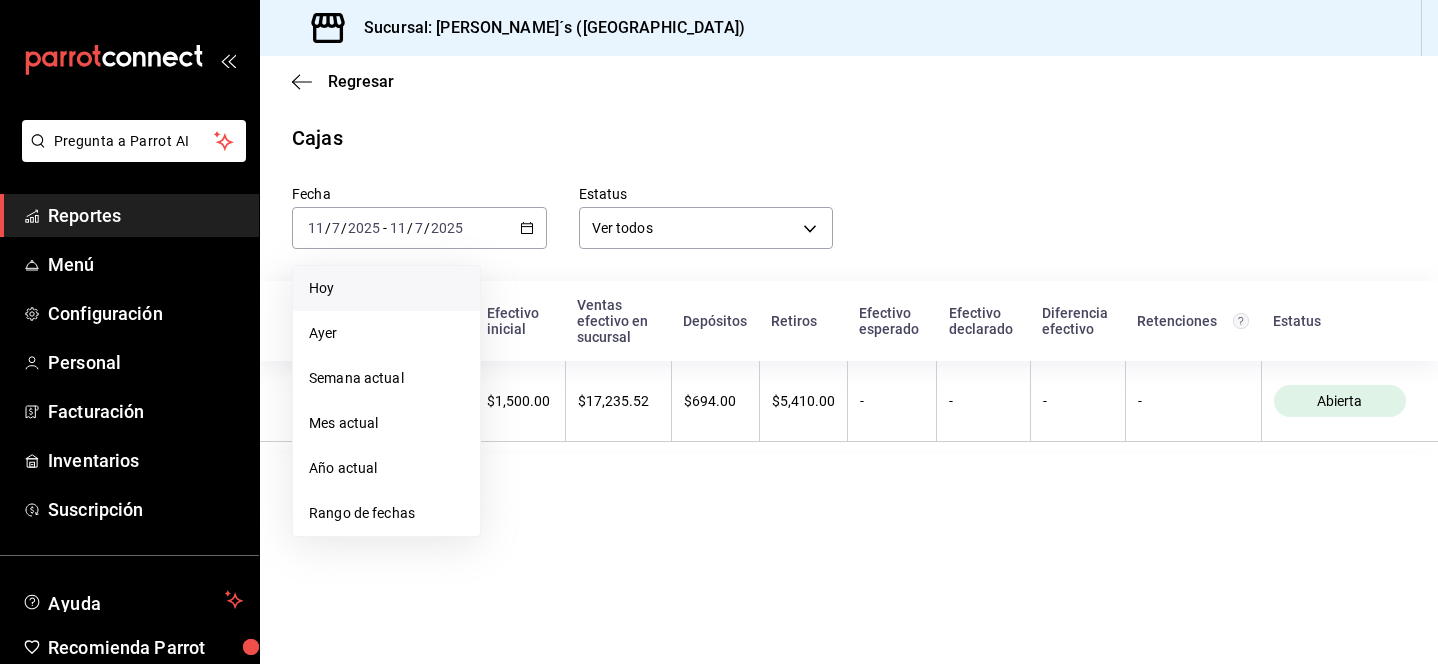 click on "Hoy" at bounding box center [386, 288] 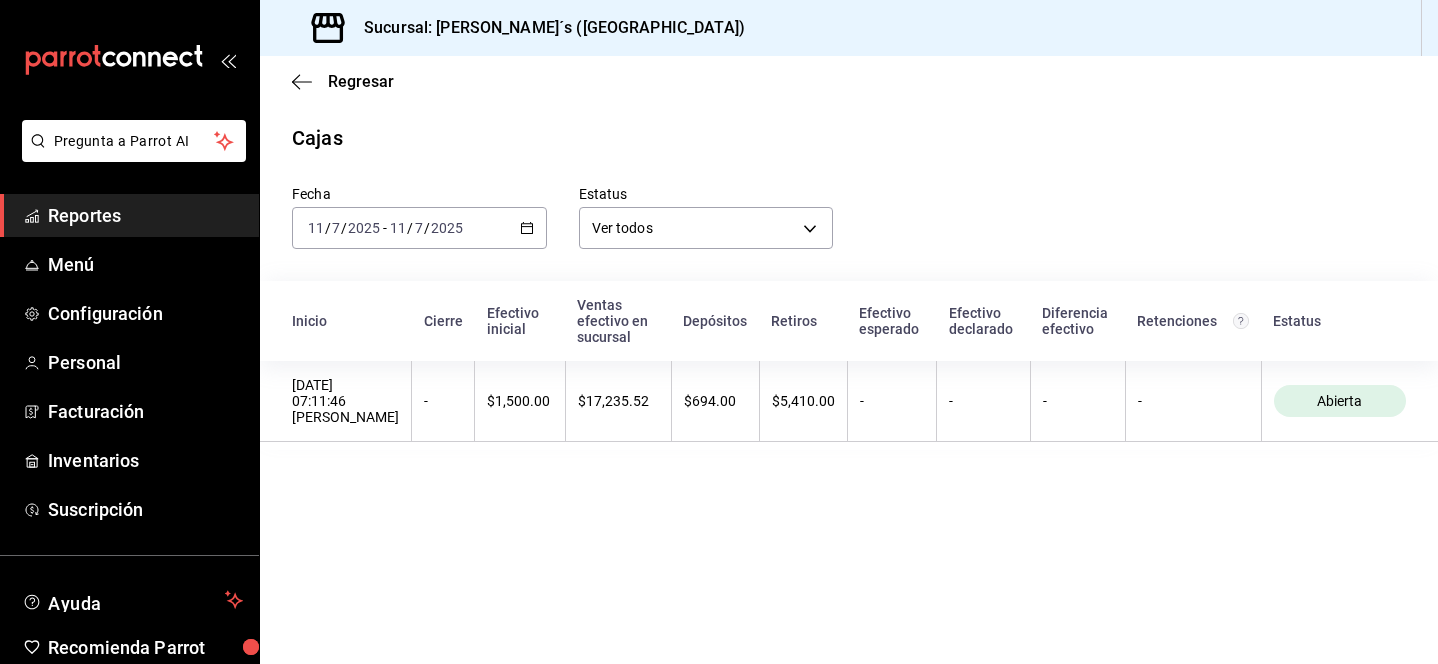 click on "Reportes" at bounding box center [145, 215] 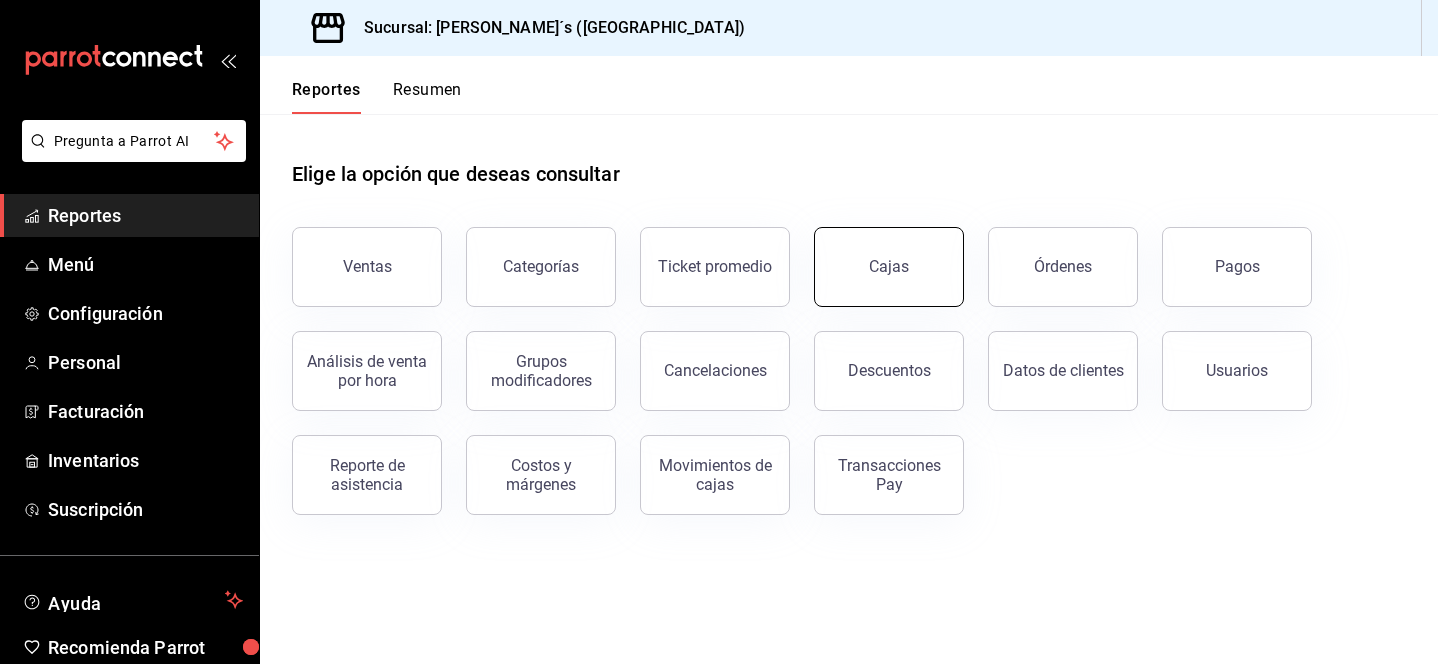 click on "Ventas Categorías Ticket promedio Cajas Órdenes Pagos Análisis de venta por hora Grupos modificadores Cancelaciones Descuentos Datos de clientes Usuarios Reporte de asistencia Costos y márgenes Movimientos [PERSON_NAME] Transacciones Pay" at bounding box center (837, 359) 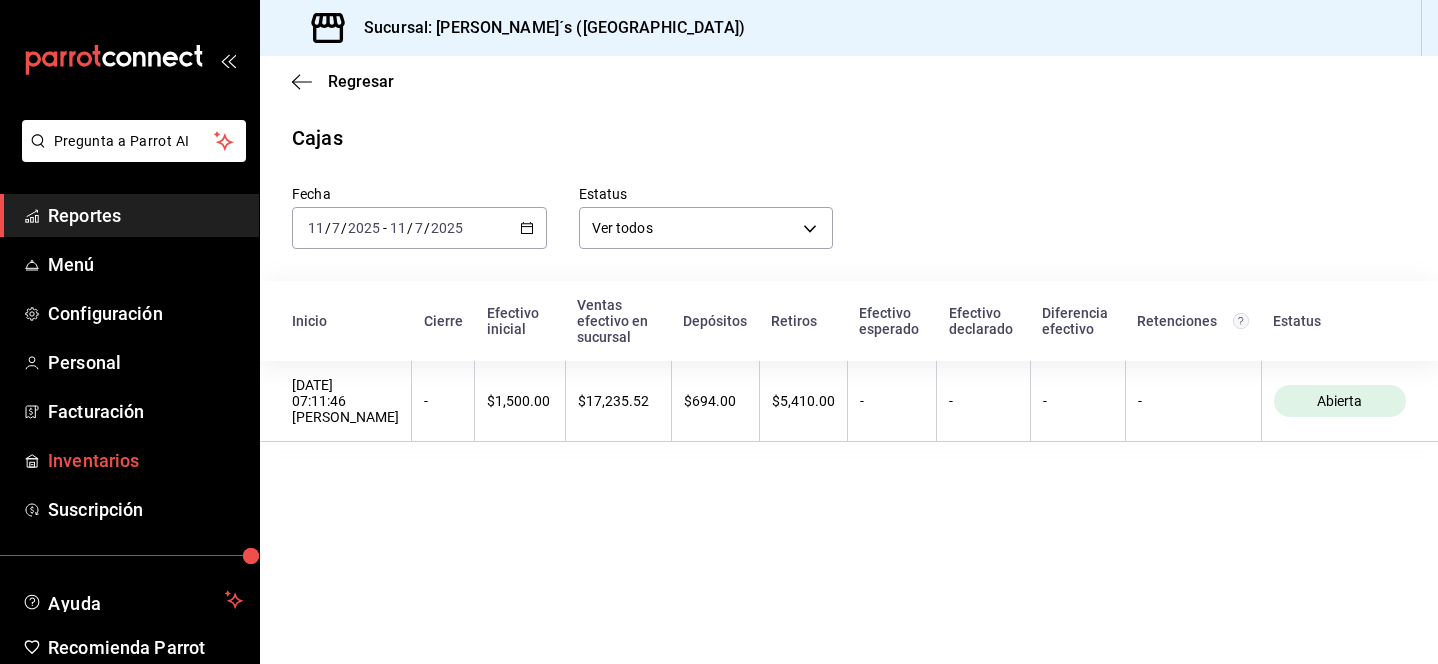 scroll, scrollTop: 91, scrollLeft: 0, axis: vertical 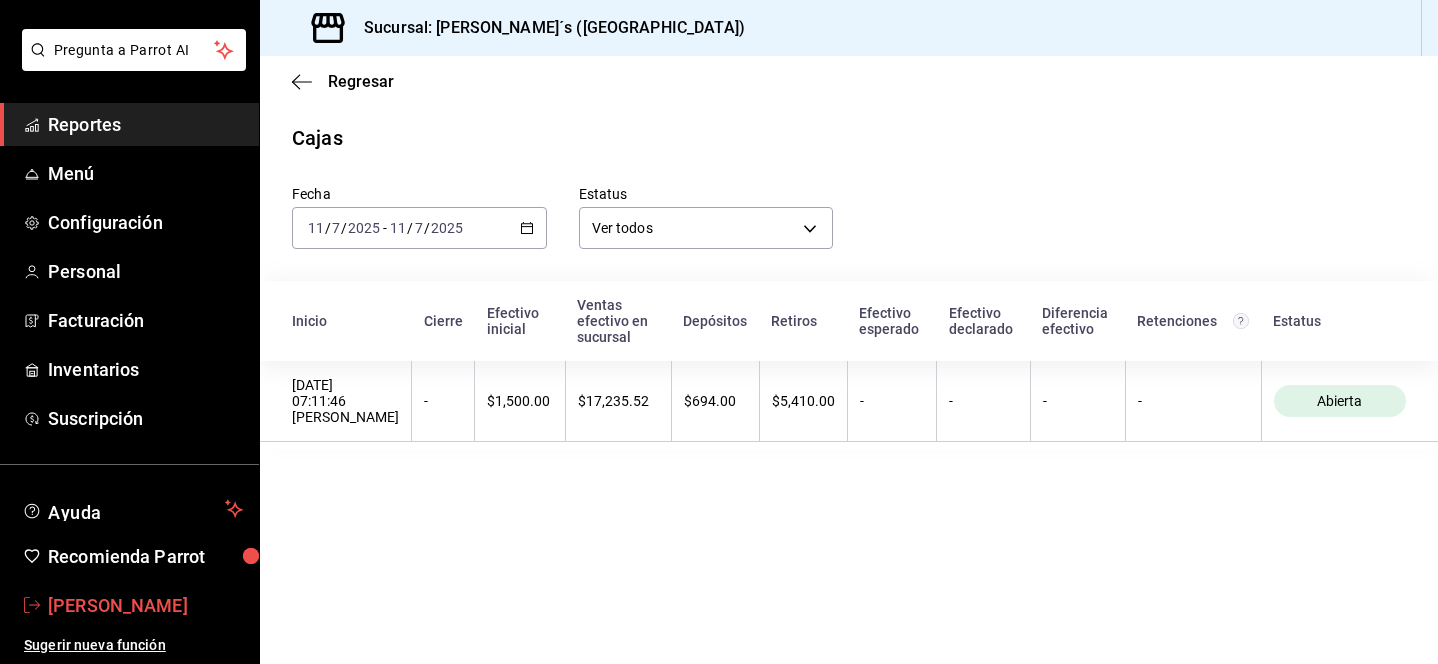 click on "[PERSON_NAME]" at bounding box center [145, 605] 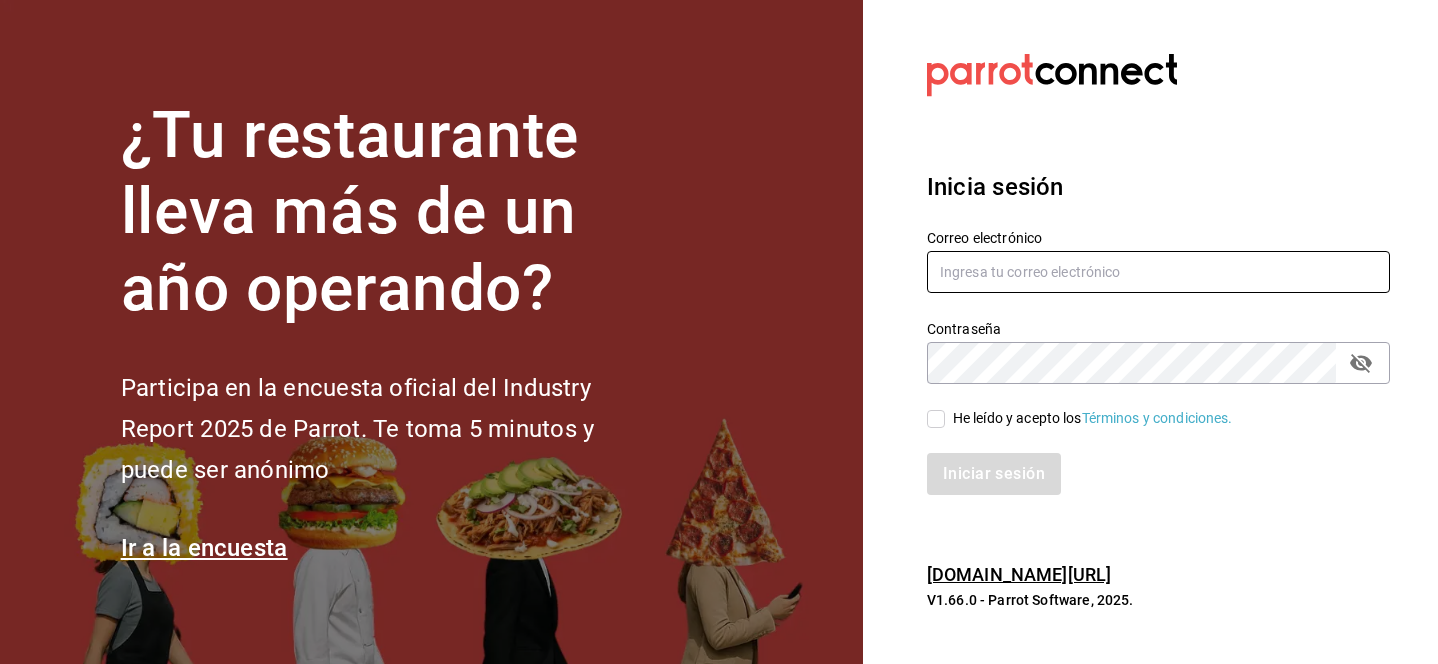 type on "[EMAIL_ADDRESS][DOMAIN_NAME]" 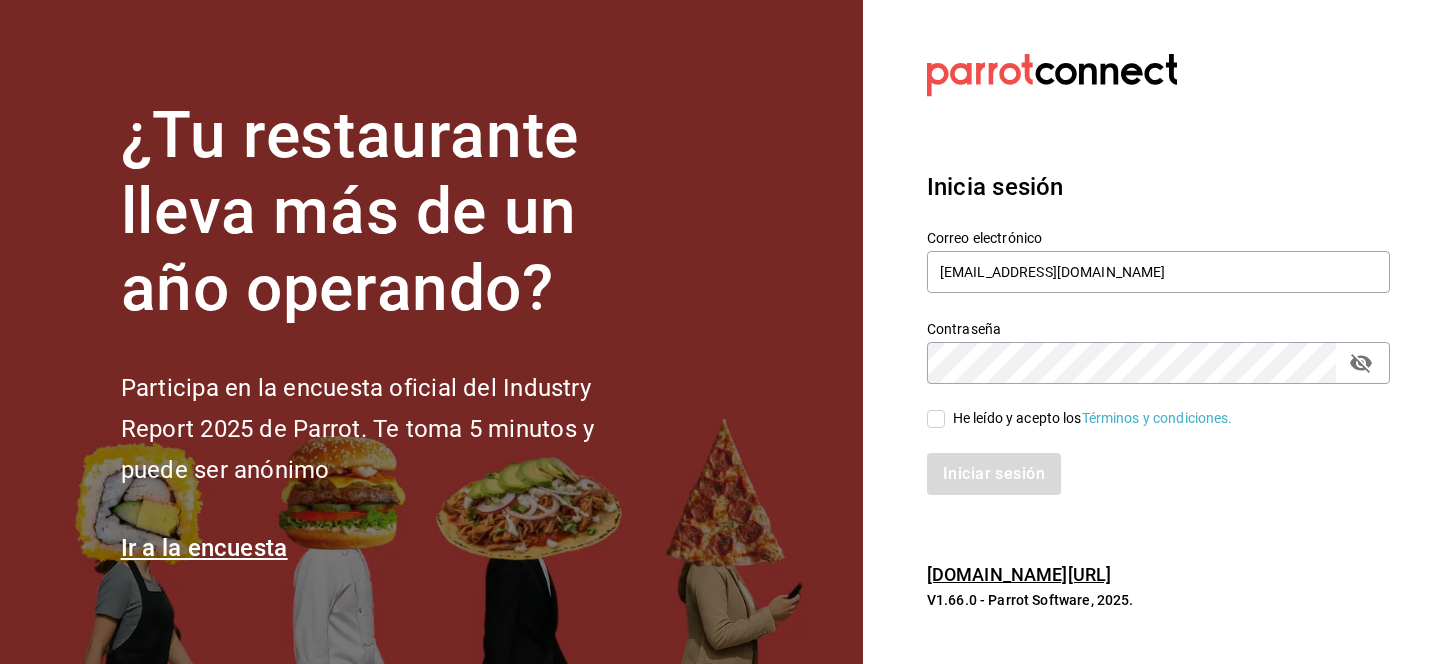 click on "He leído y acepto los  Términos y condiciones." at bounding box center (936, 419) 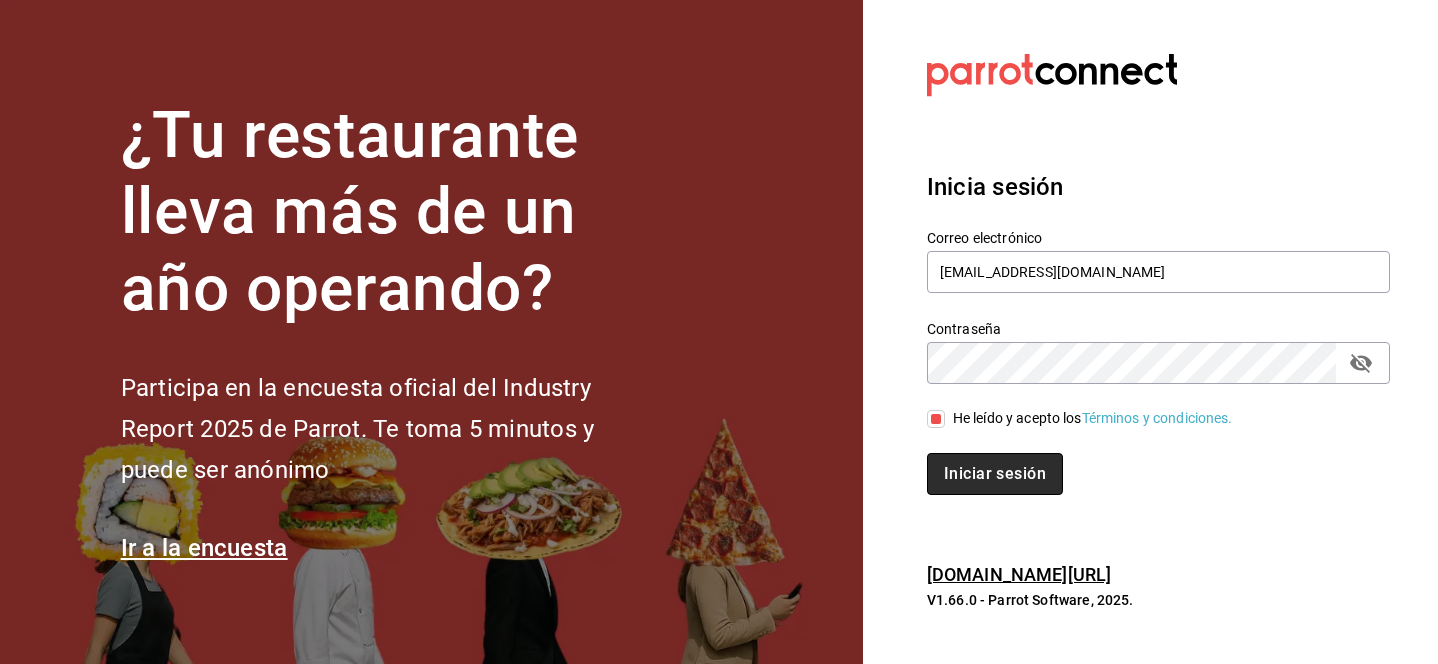 click on "Iniciar sesión" at bounding box center [995, 474] 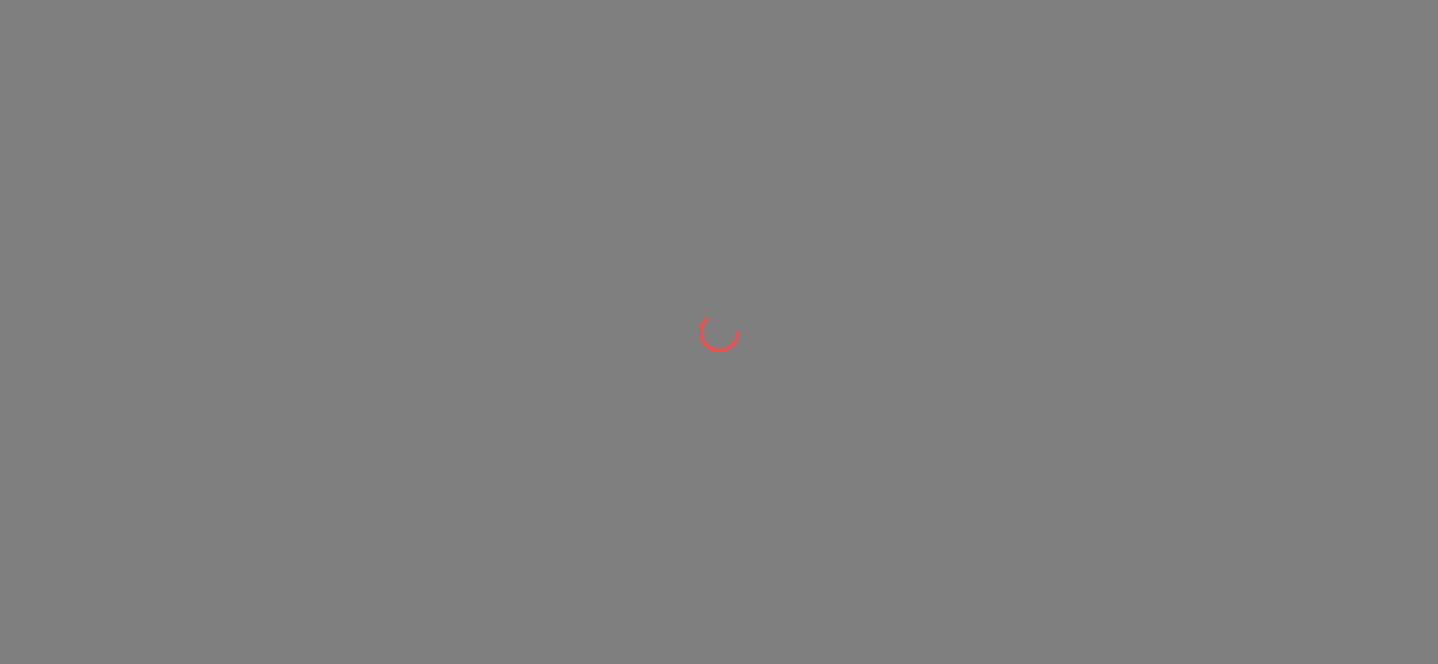 scroll, scrollTop: 0, scrollLeft: 0, axis: both 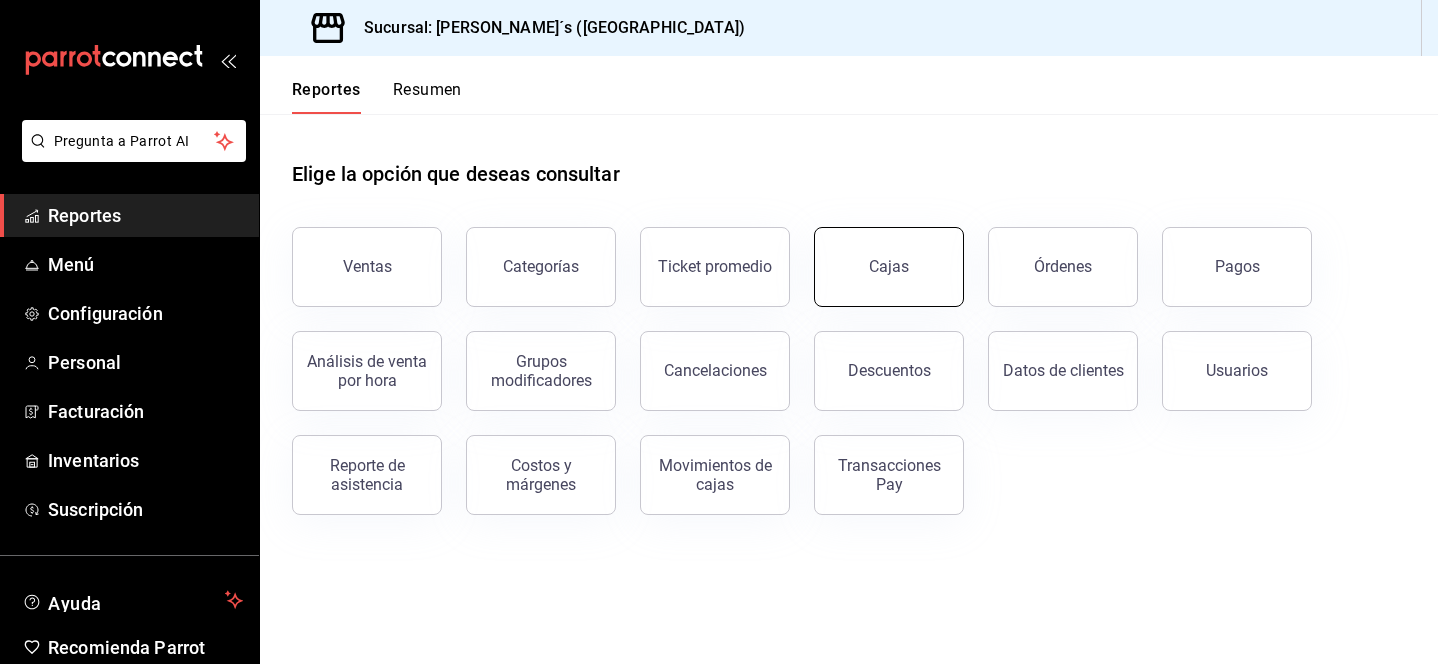 click on "Cajas" at bounding box center [889, 266] 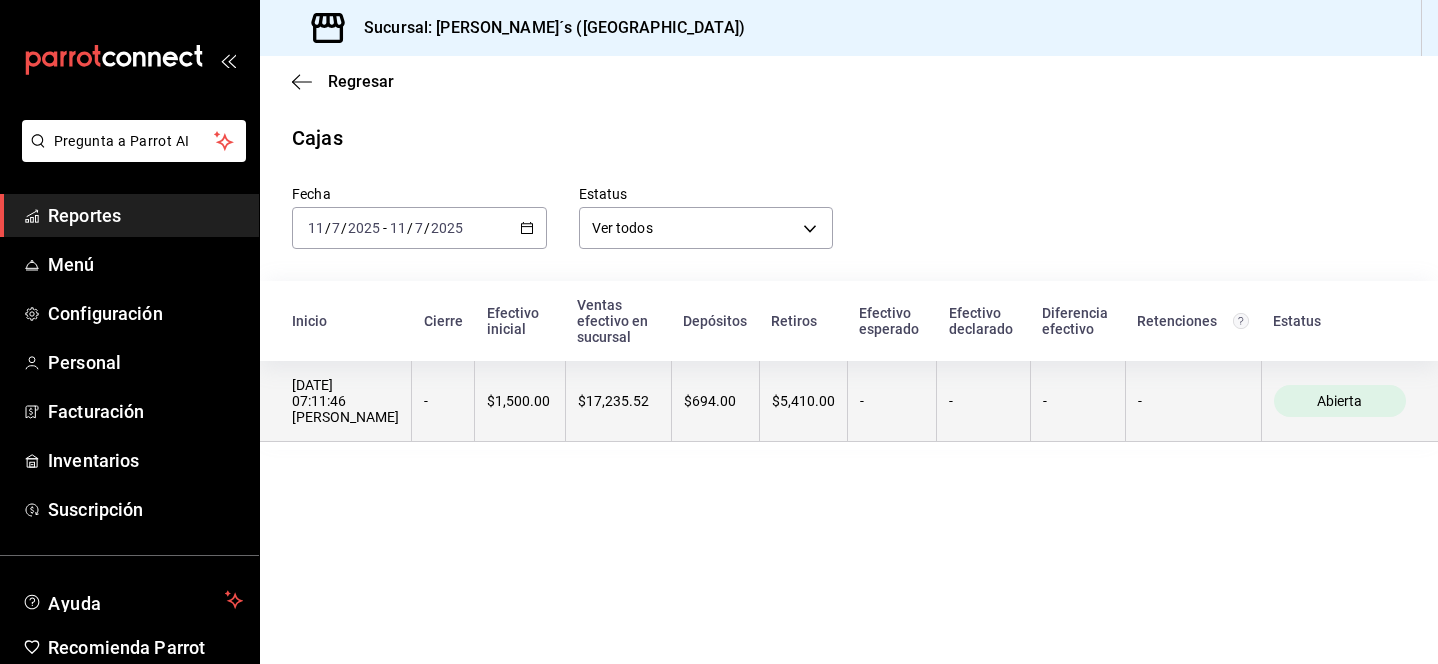 click on "Abierta" at bounding box center [1340, 401] 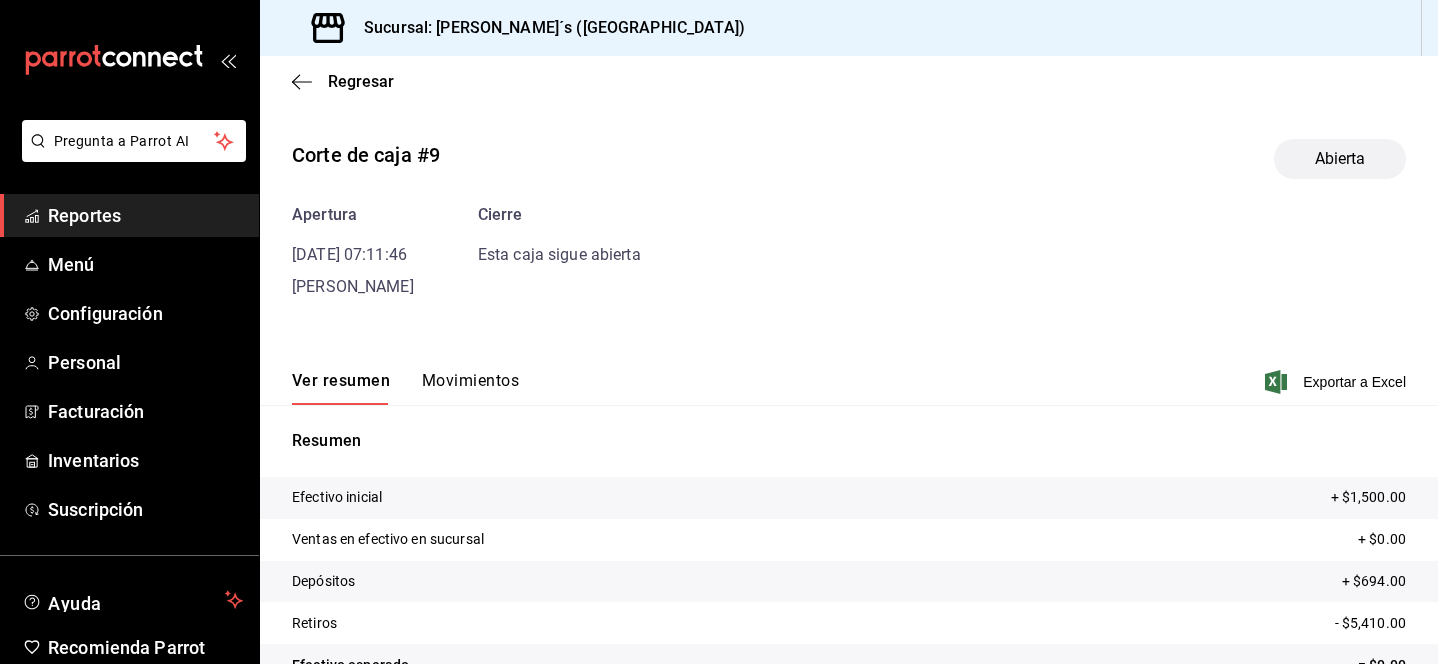 scroll, scrollTop: 129, scrollLeft: 0, axis: vertical 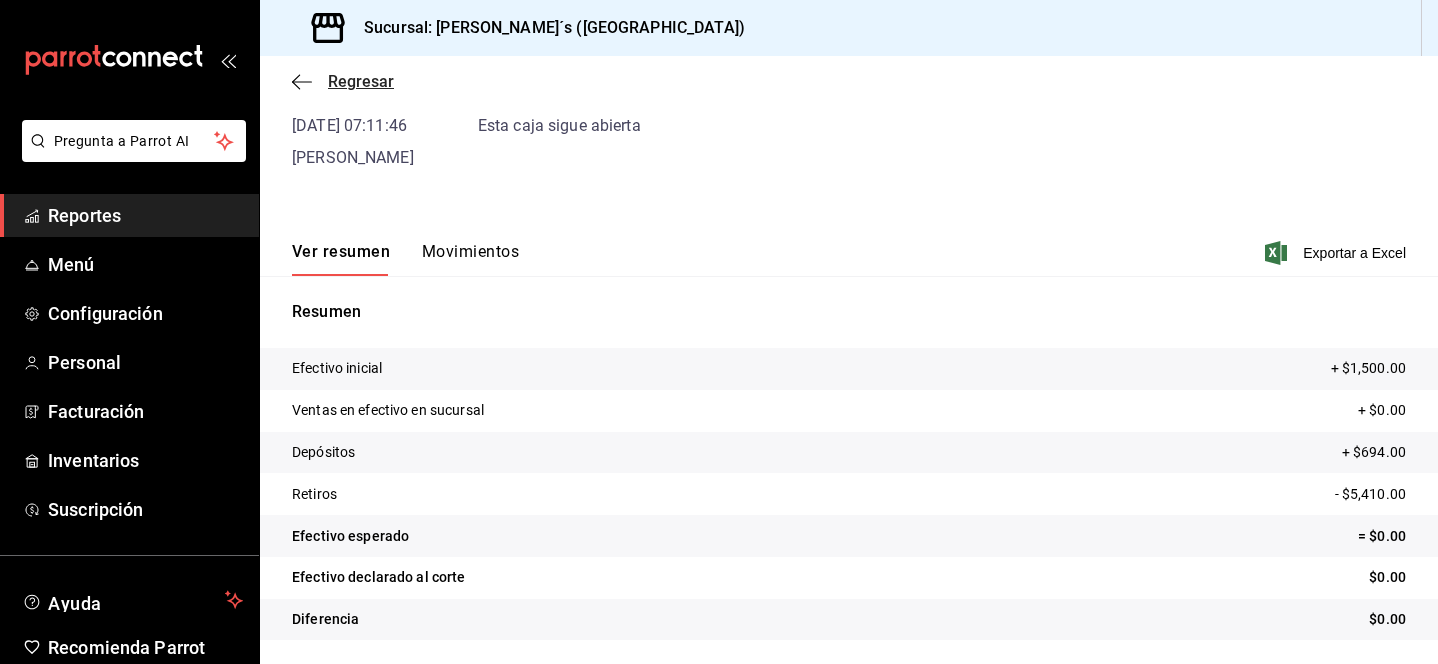 click on "Regresar" at bounding box center [361, 81] 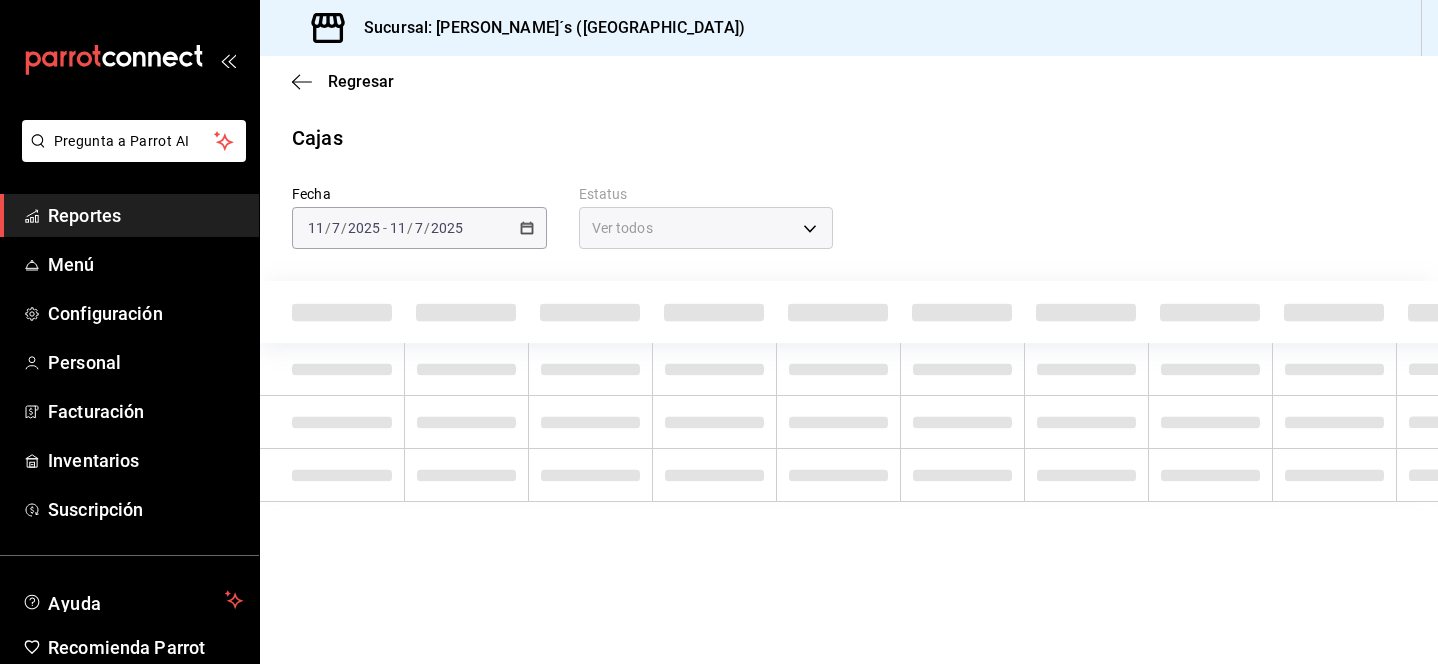 scroll, scrollTop: 0, scrollLeft: 0, axis: both 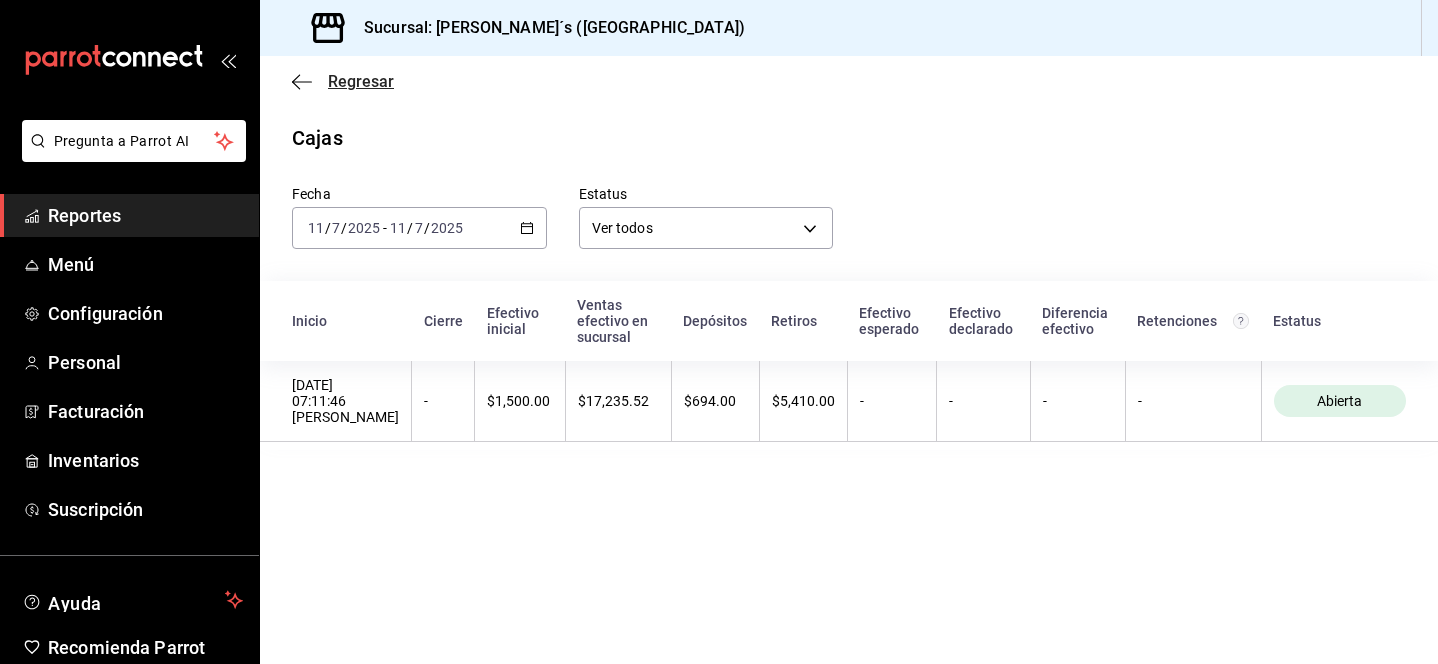 click on "Regresar" at bounding box center [361, 81] 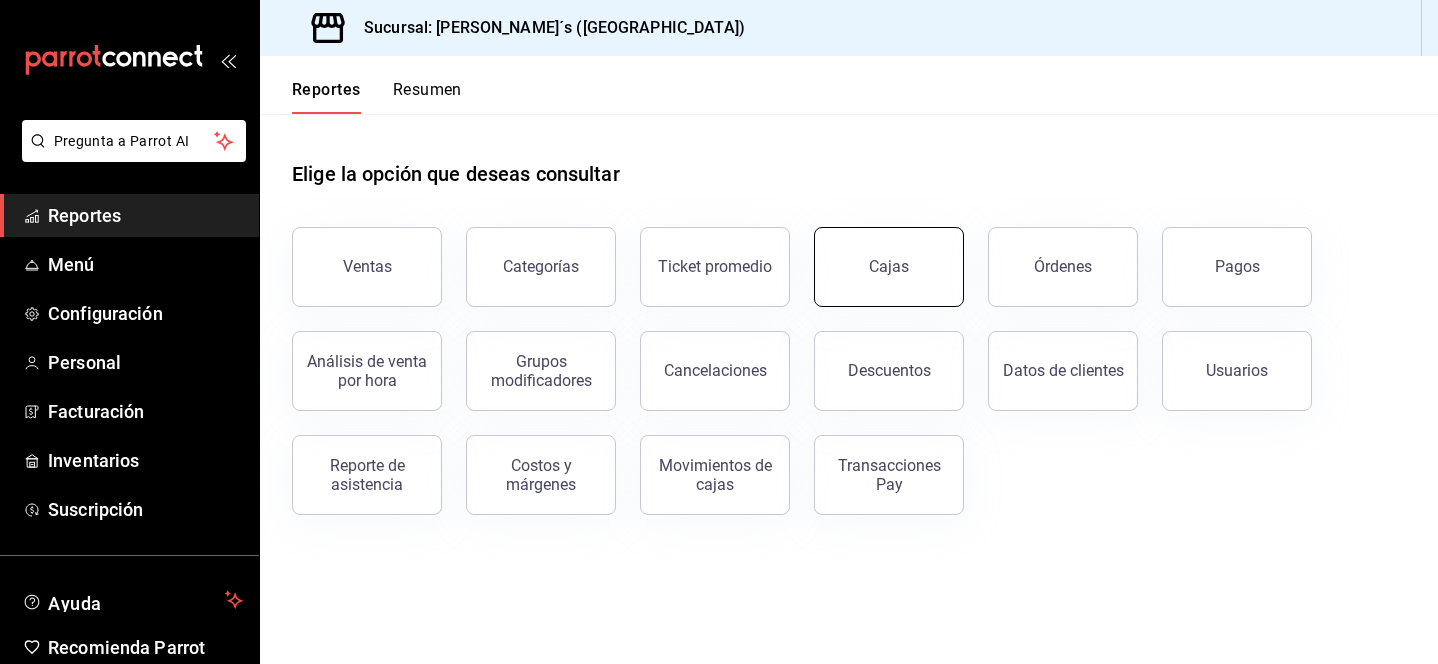 click on "Cajas" at bounding box center [889, 267] 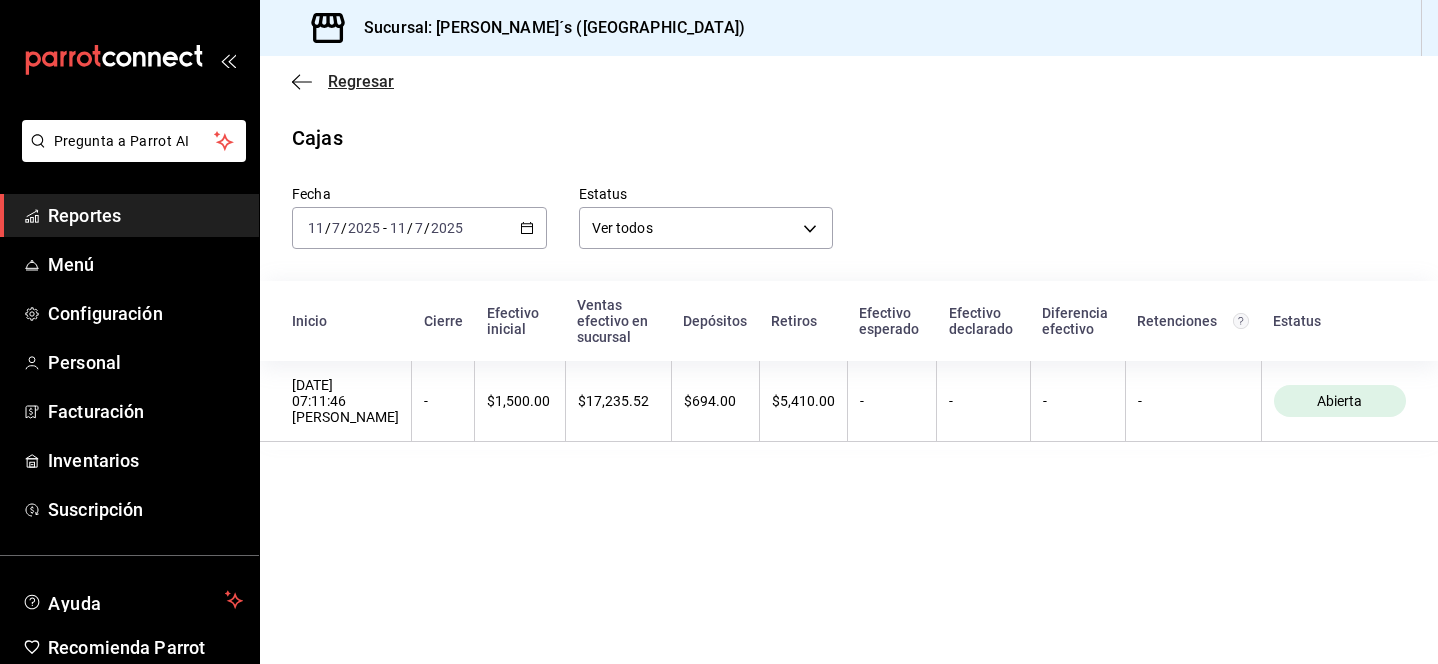 click on "Regresar" at bounding box center [361, 81] 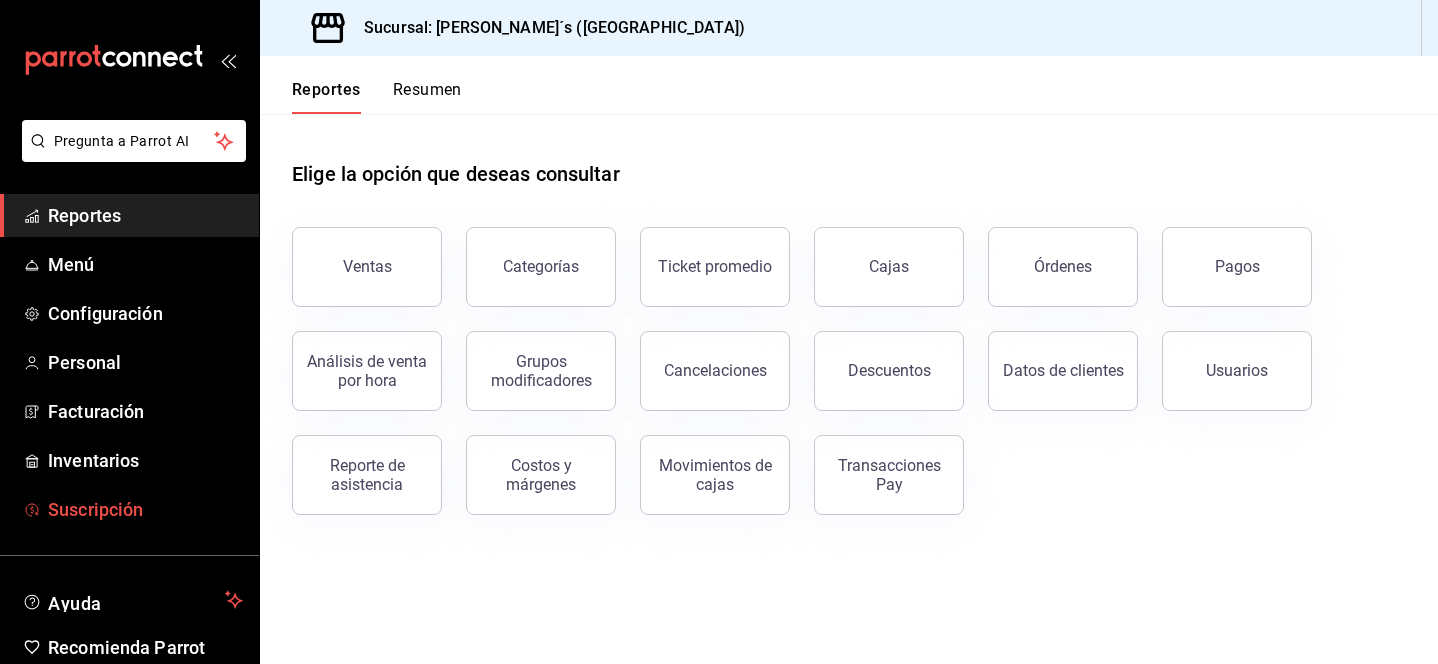 scroll, scrollTop: 91, scrollLeft: 0, axis: vertical 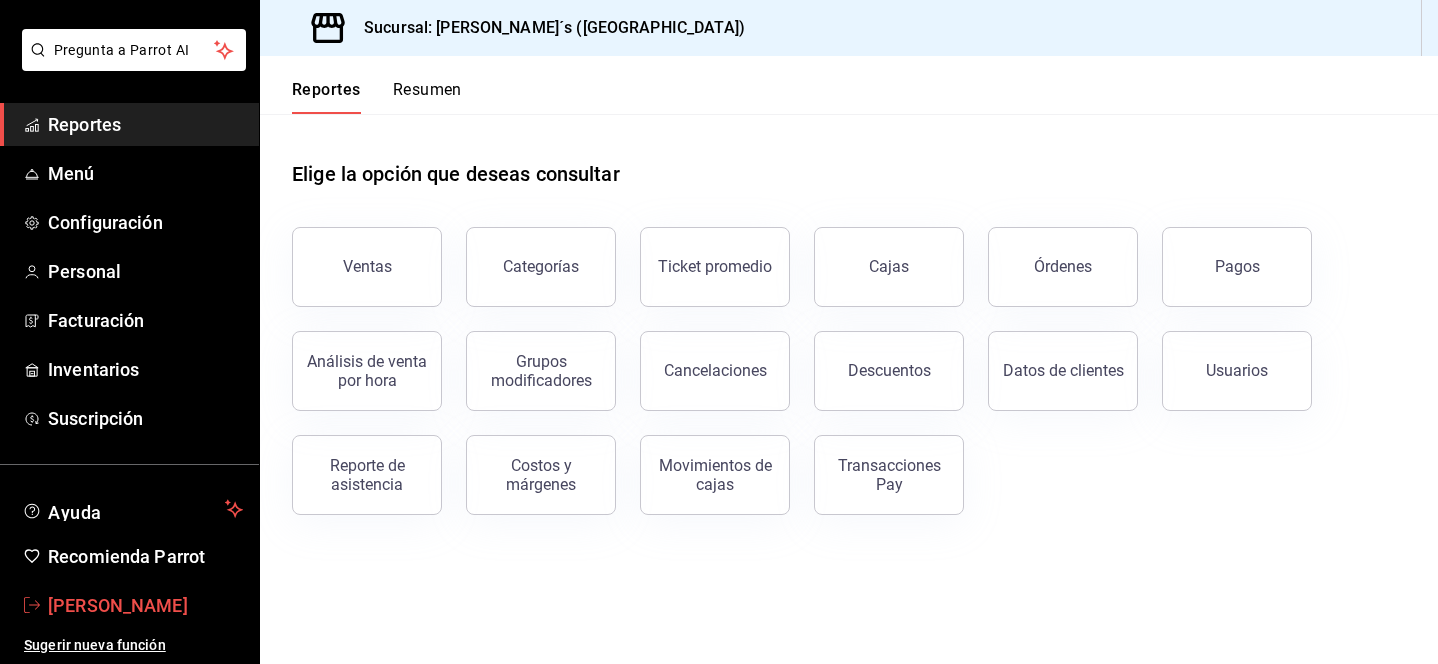 click on "Lili Flores" at bounding box center (145, 605) 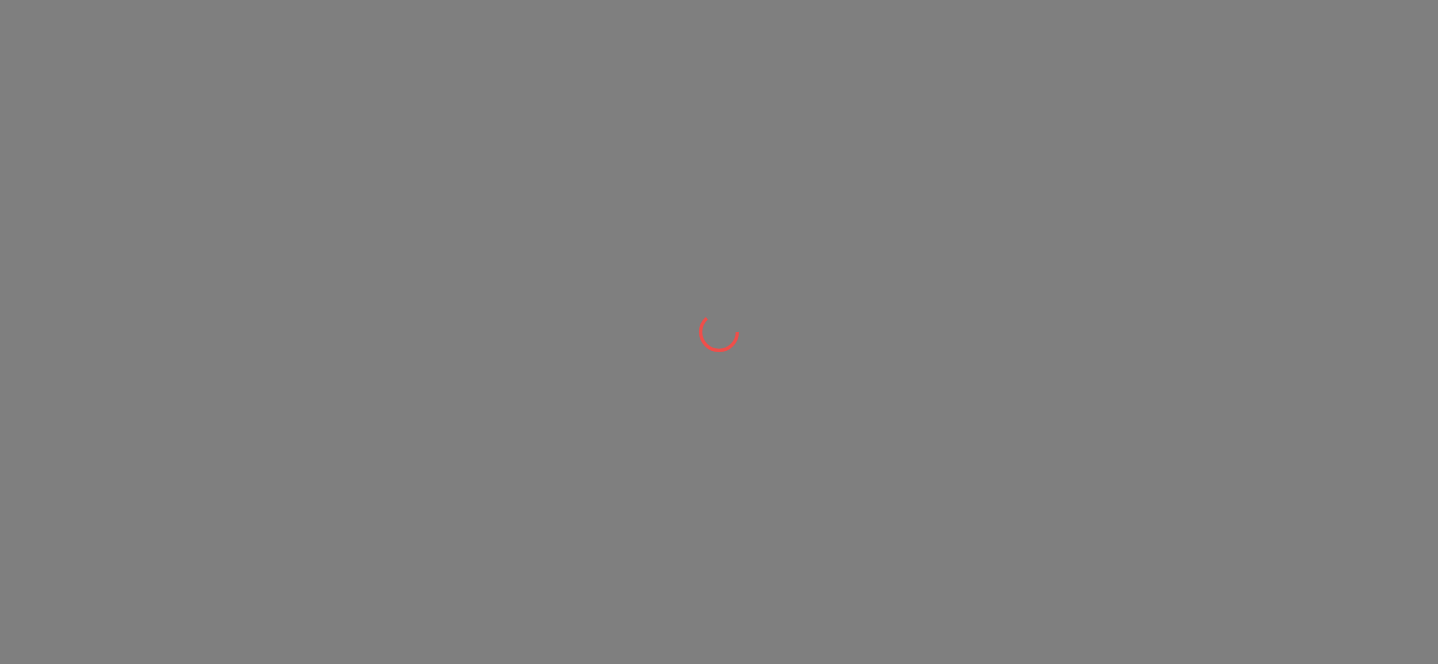 scroll, scrollTop: 0, scrollLeft: 0, axis: both 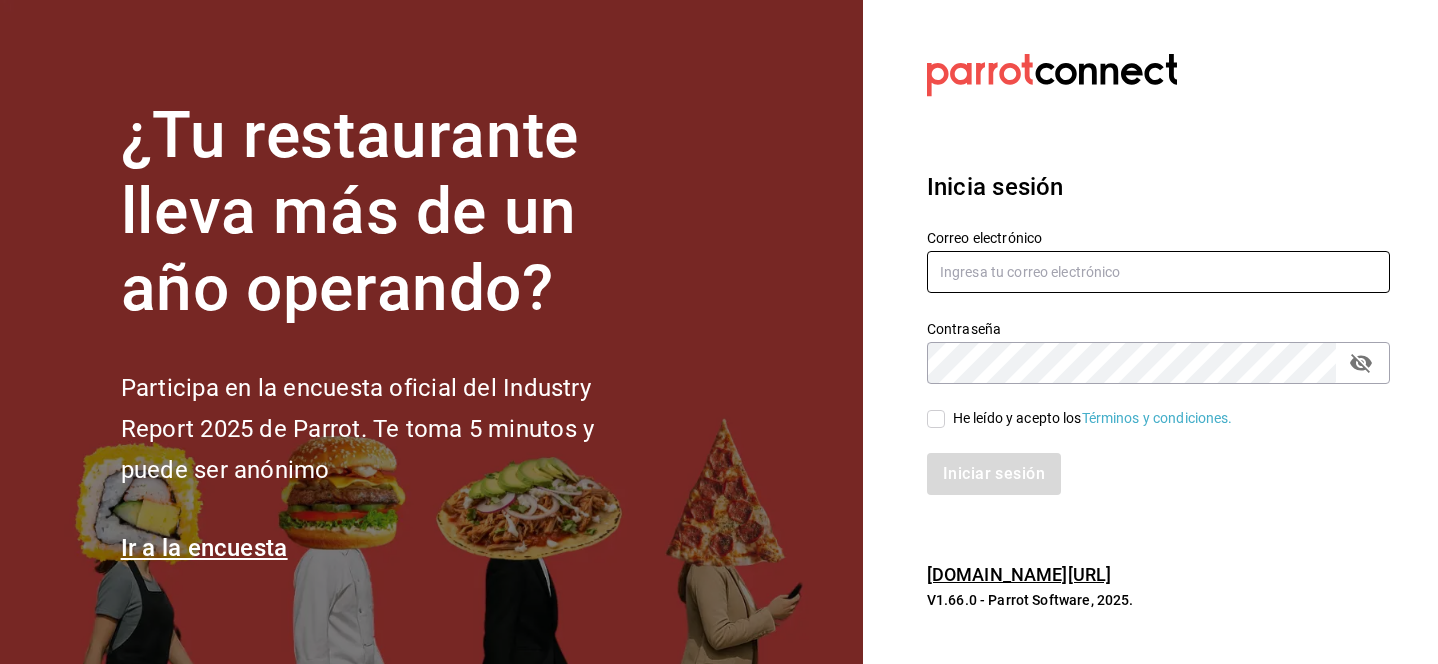type on "[EMAIL_ADDRESS][DOMAIN_NAME]" 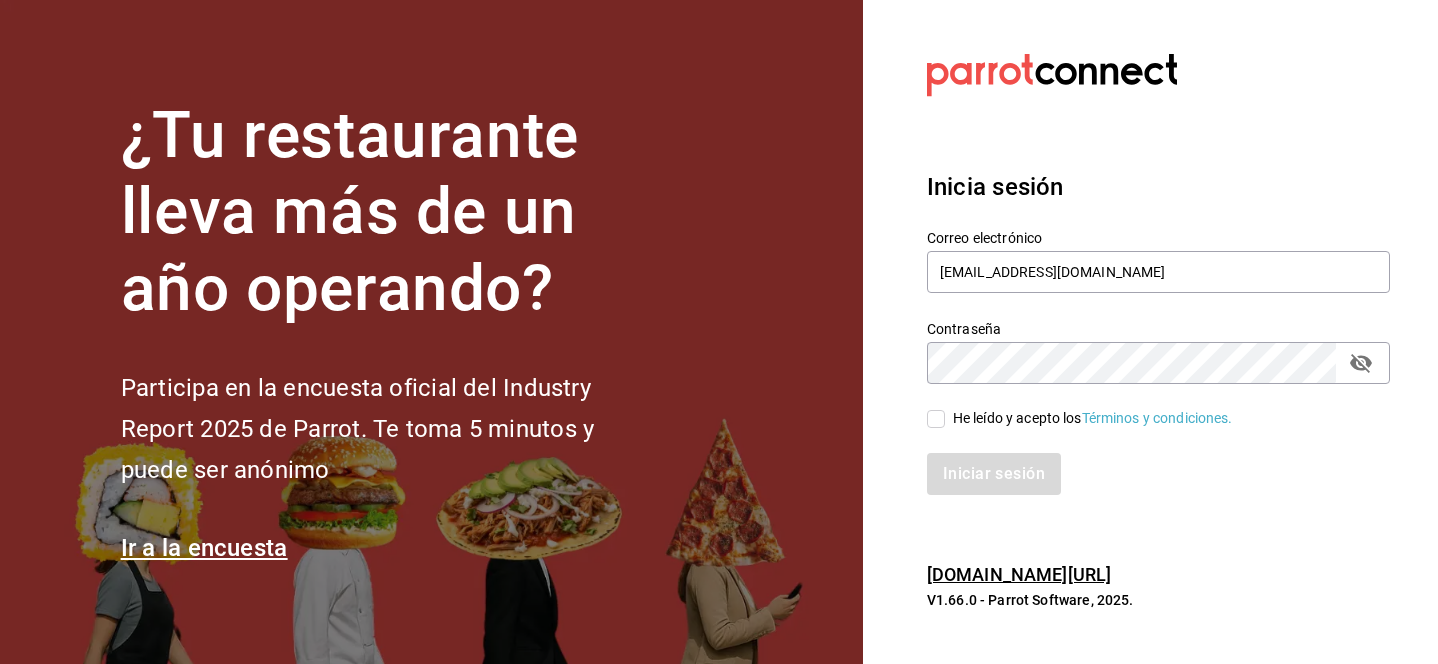 click on "He leído y acepto los  Términos y condiciones." at bounding box center (936, 419) 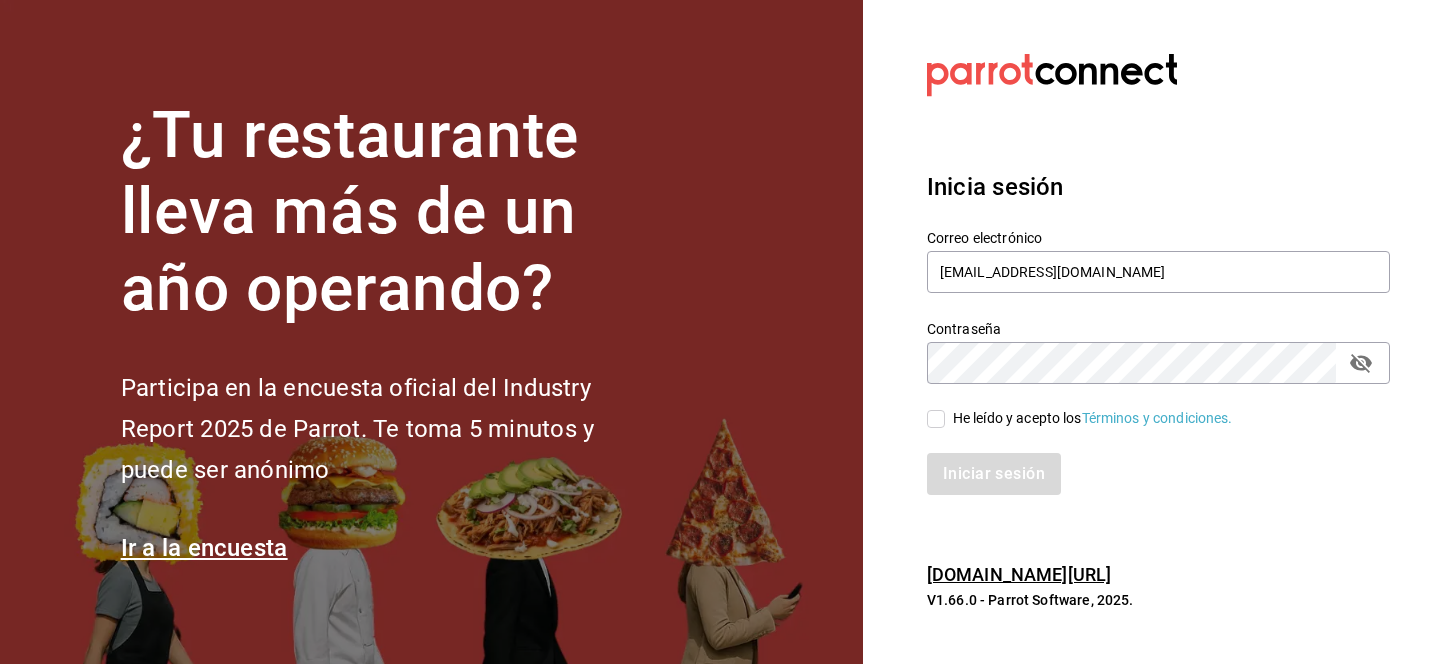 checkbox on "true" 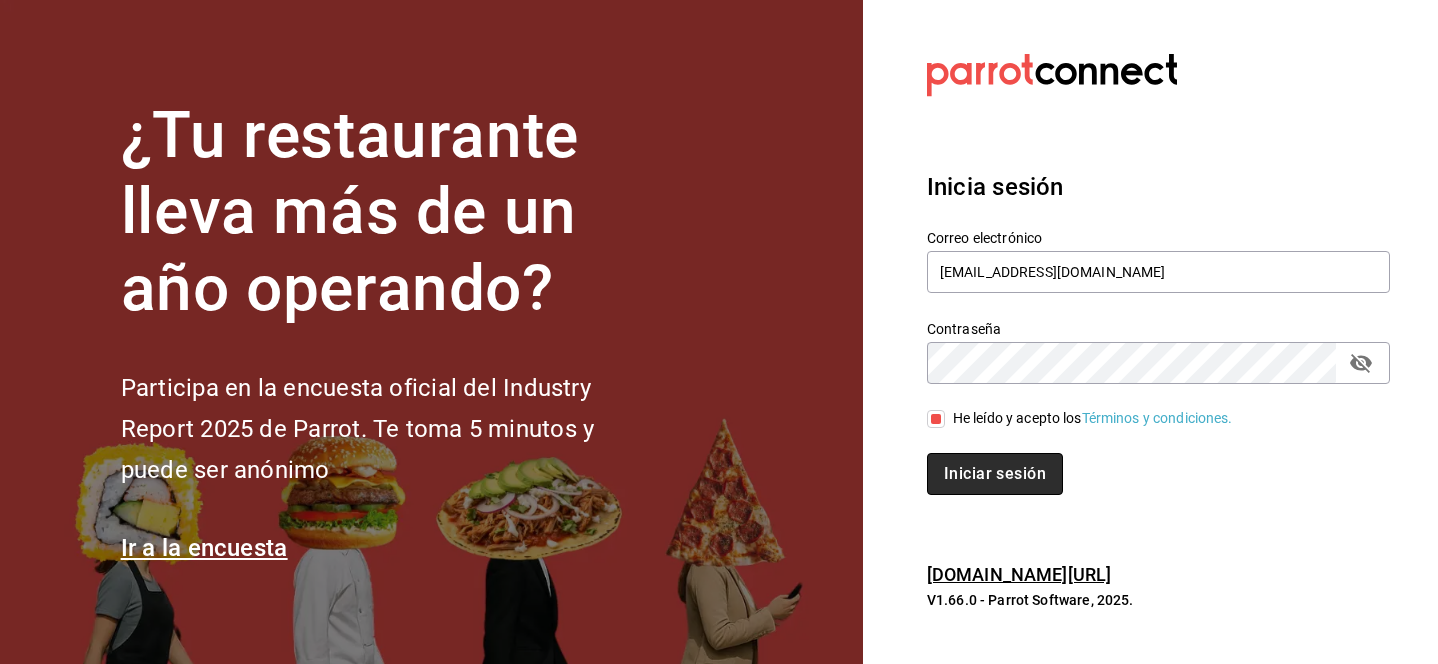 click on "Iniciar sesión" at bounding box center (995, 474) 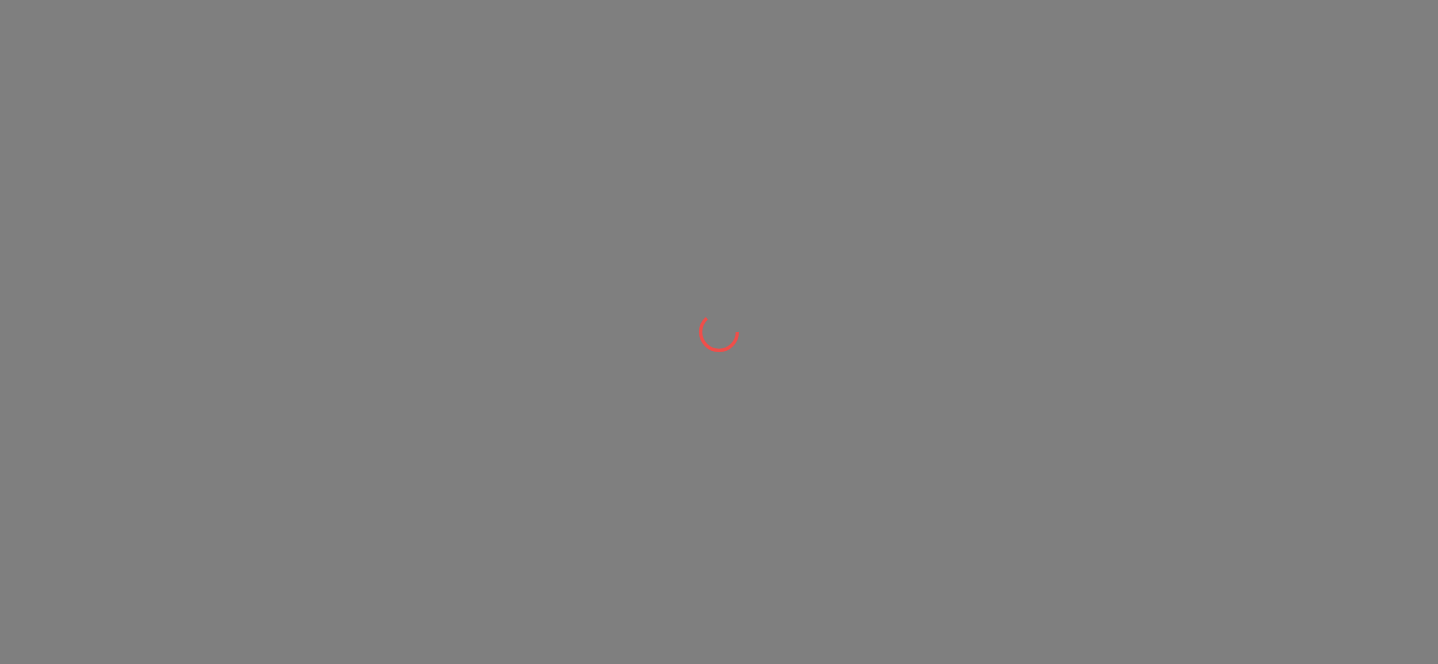 scroll, scrollTop: 0, scrollLeft: 0, axis: both 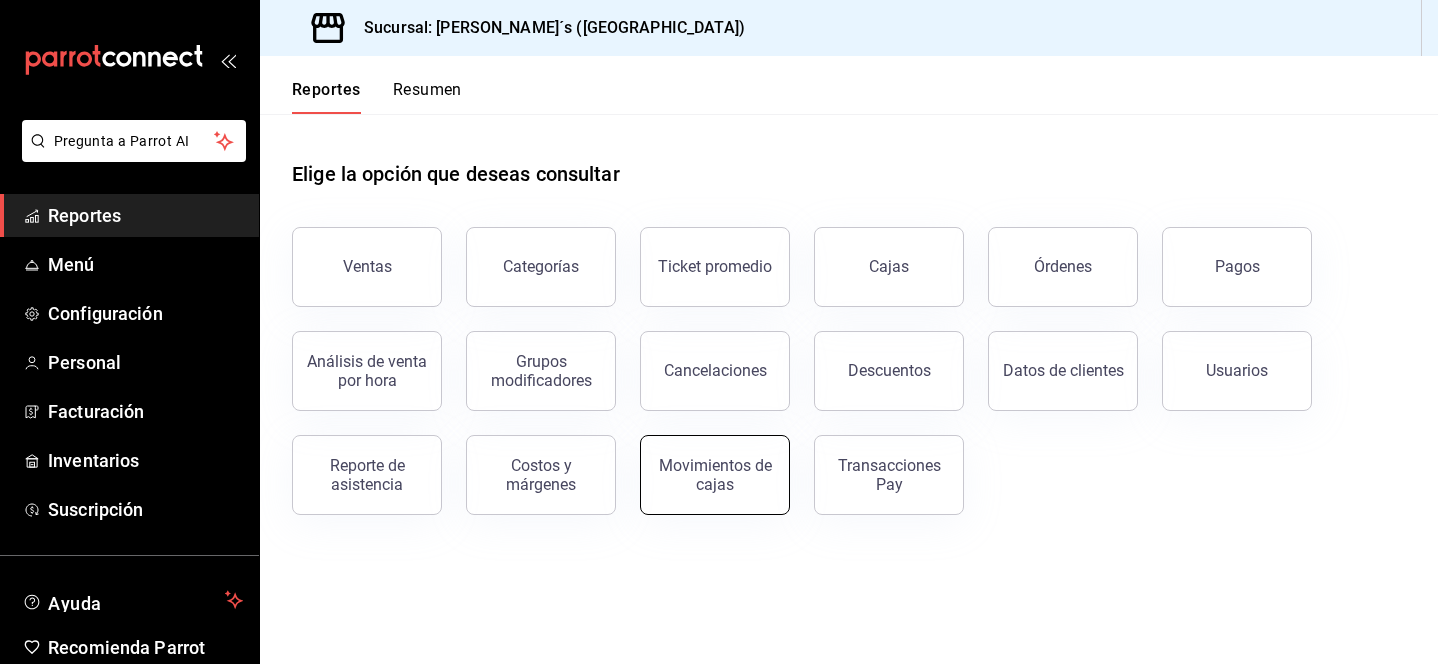 click on "Movimientos de cajas" at bounding box center (715, 475) 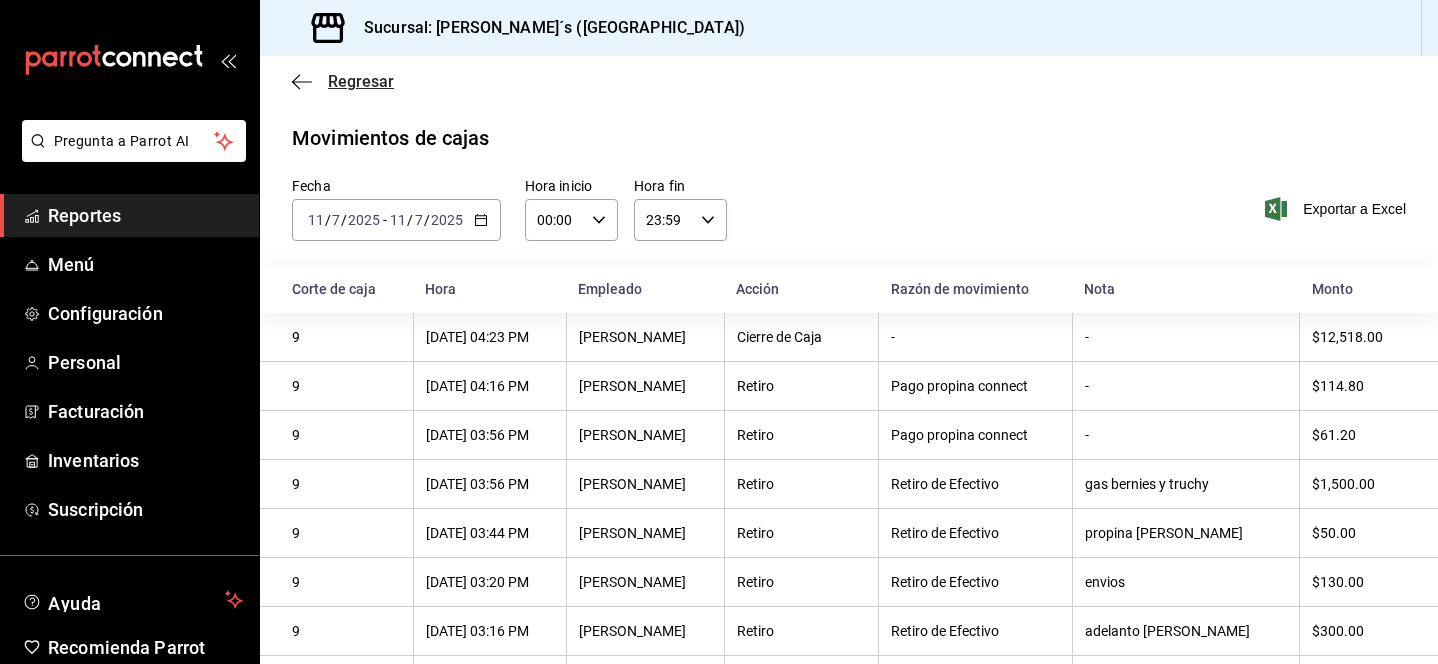 click on "Regresar" at bounding box center [361, 81] 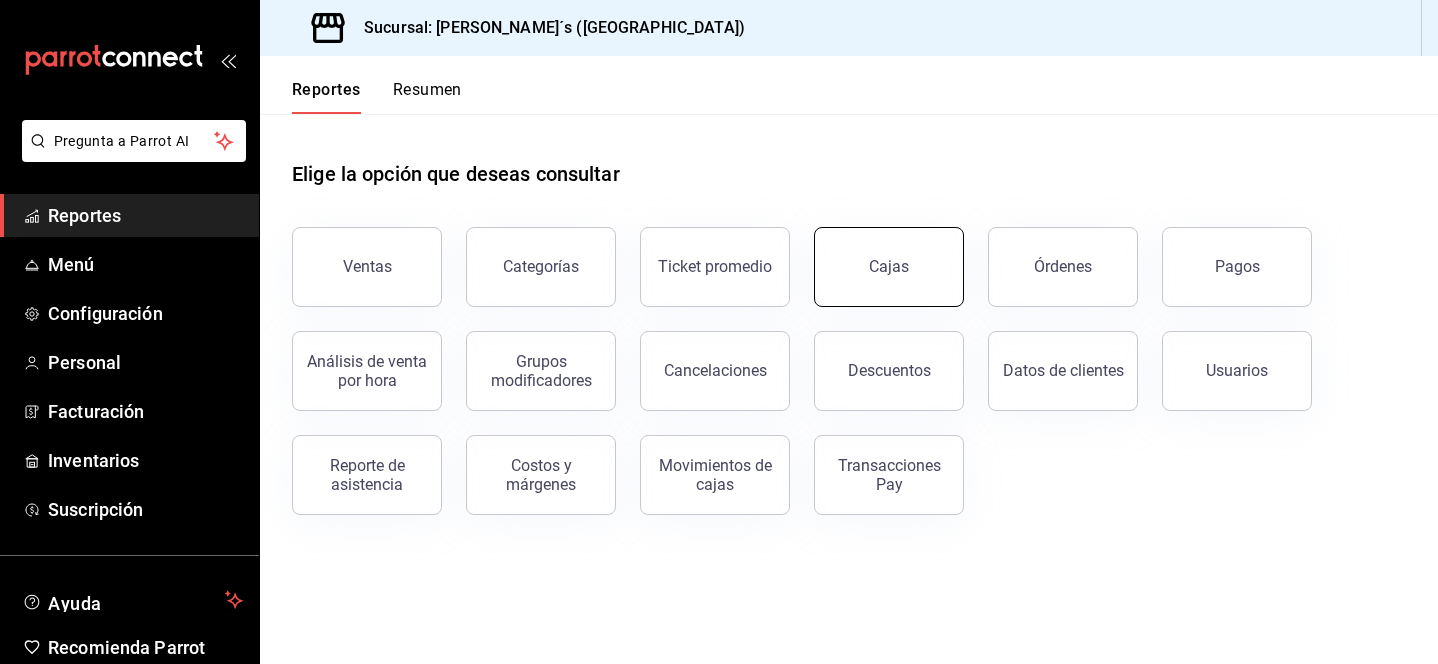 click on "Cajas" at bounding box center [889, 267] 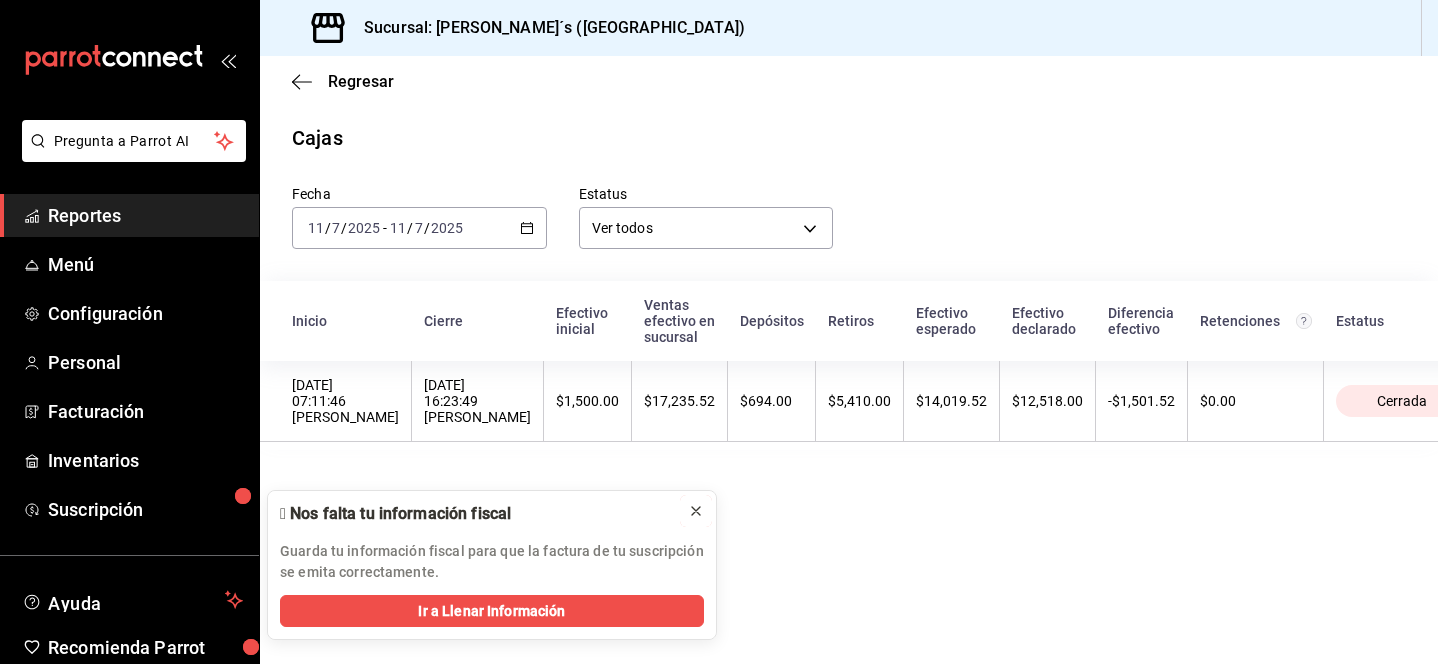 click 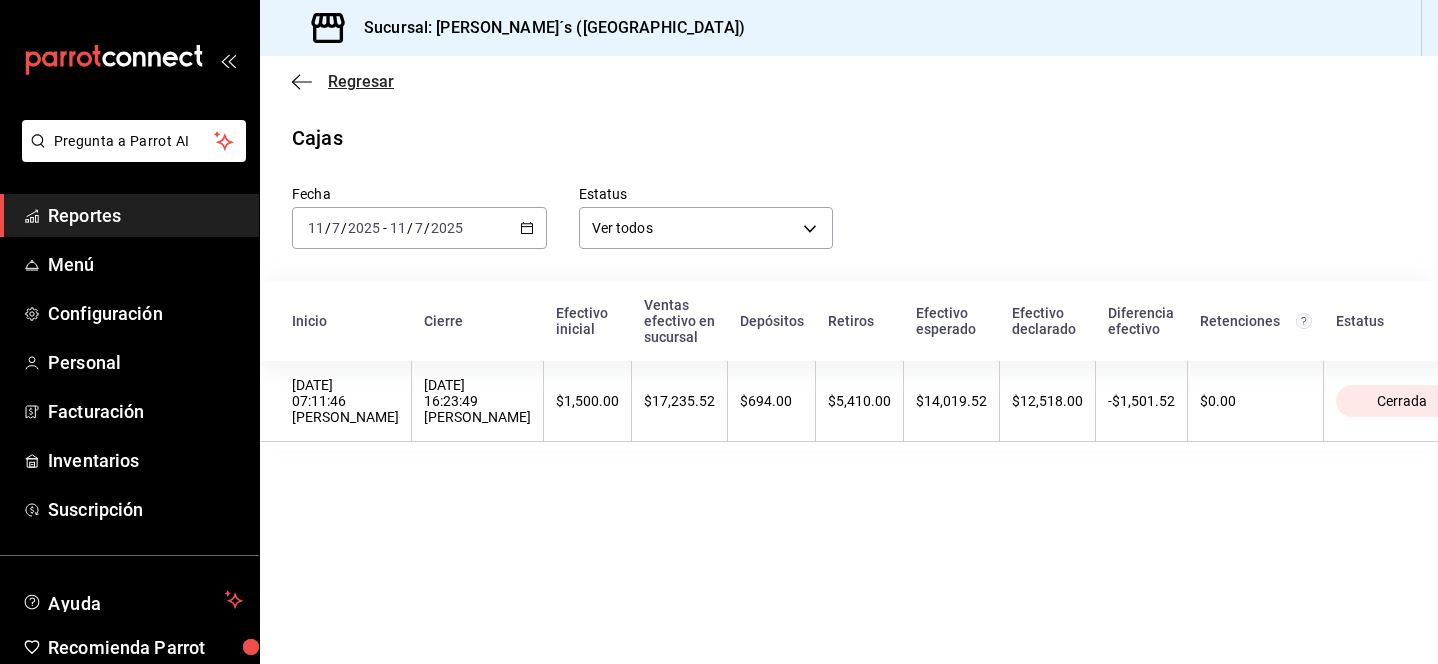 click on "Regresar" at bounding box center (361, 81) 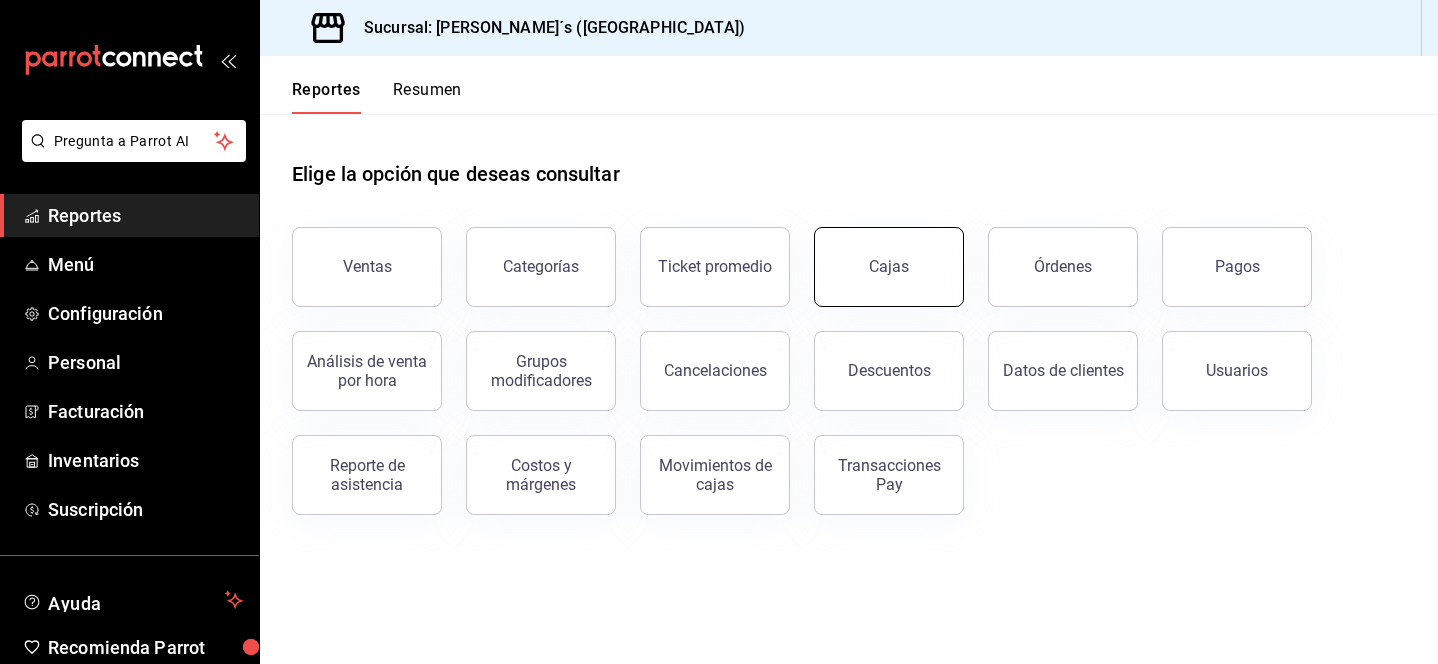 click on "Cajas" at bounding box center (889, 267) 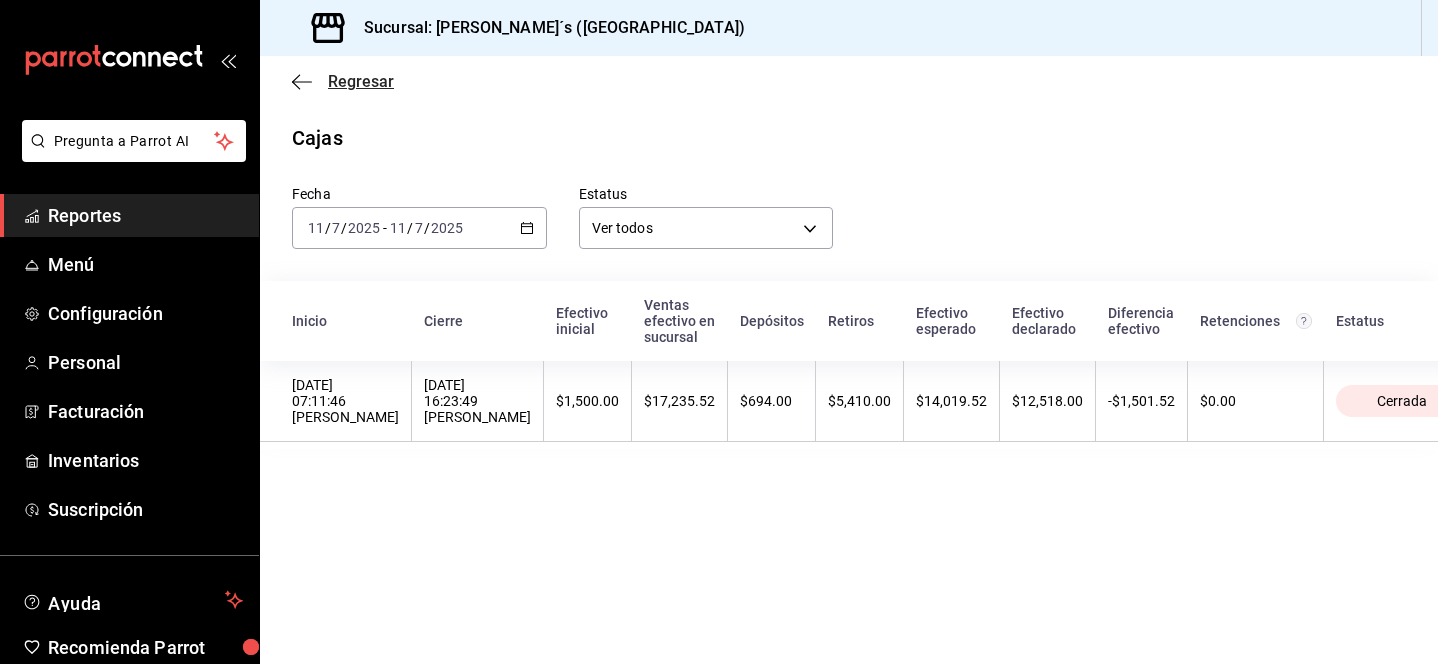 click on "Regresar" at bounding box center (361, 81) 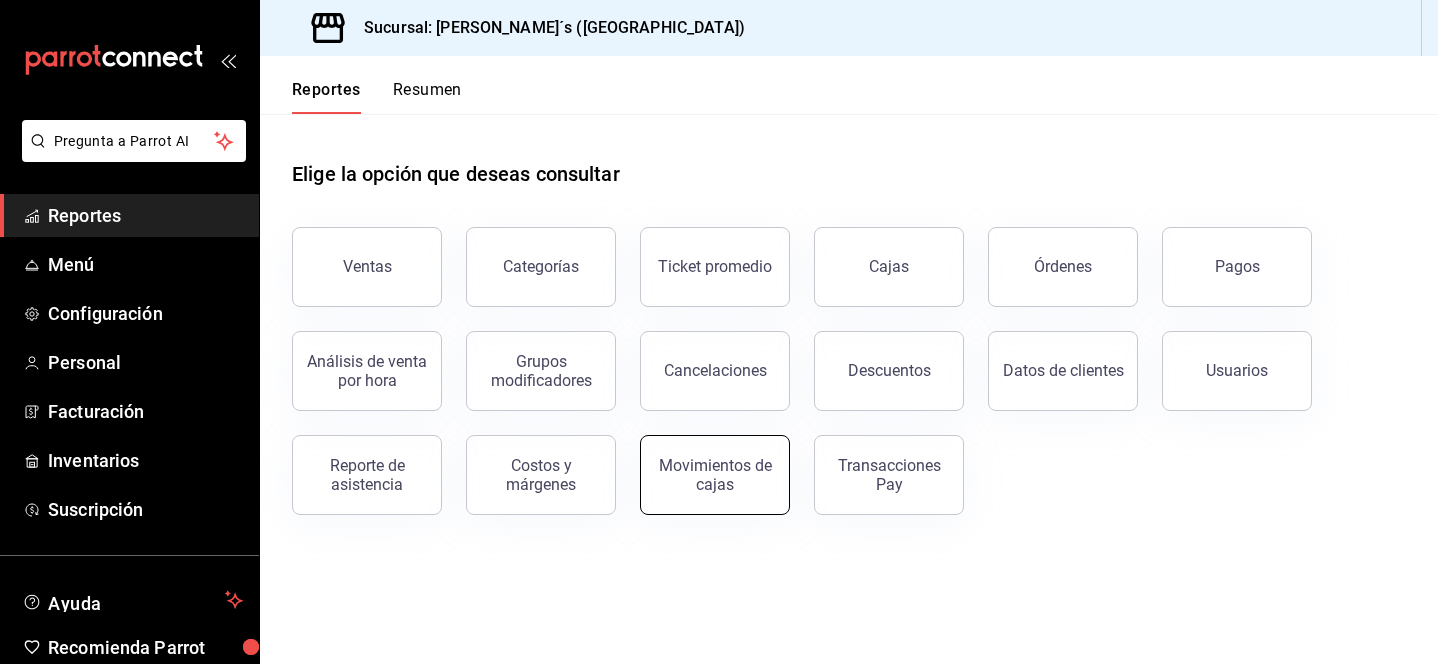 click on "Movimientos de cajas" at bounding box center [715, 475] 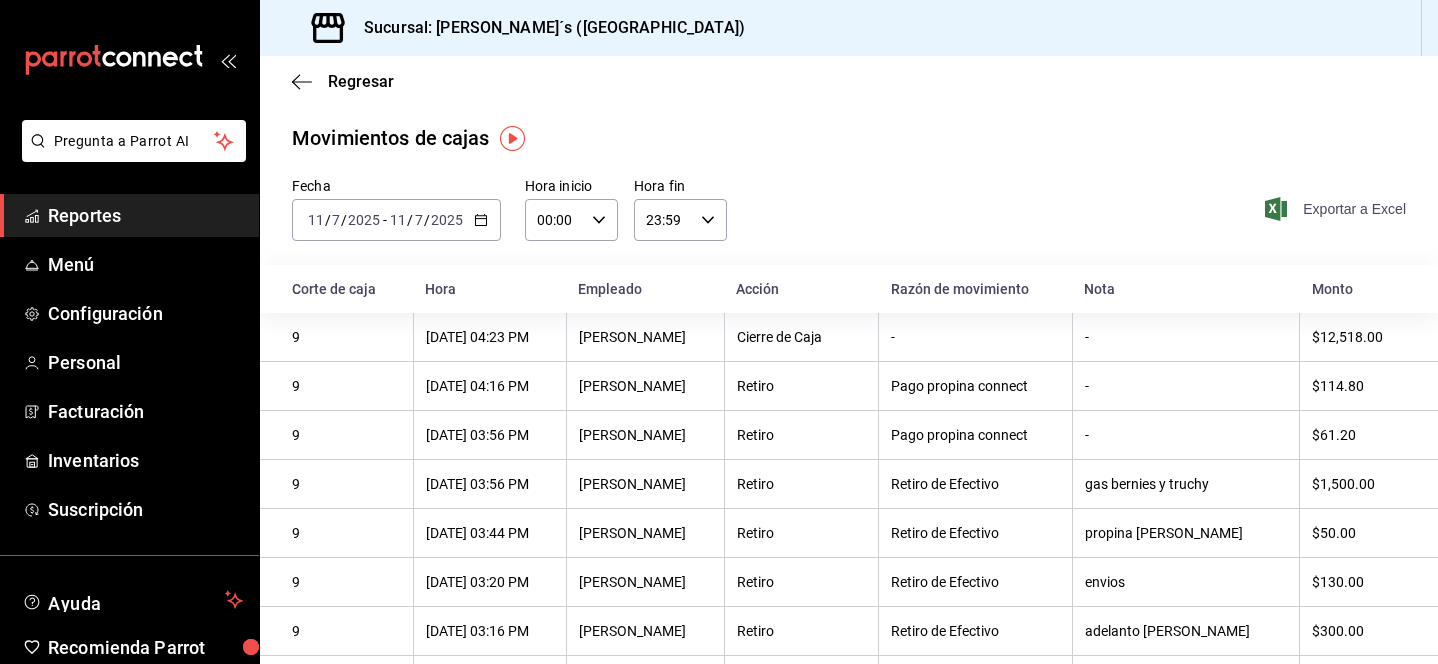 click on "Exportar a Excel" at bounding box center [1337, 209] 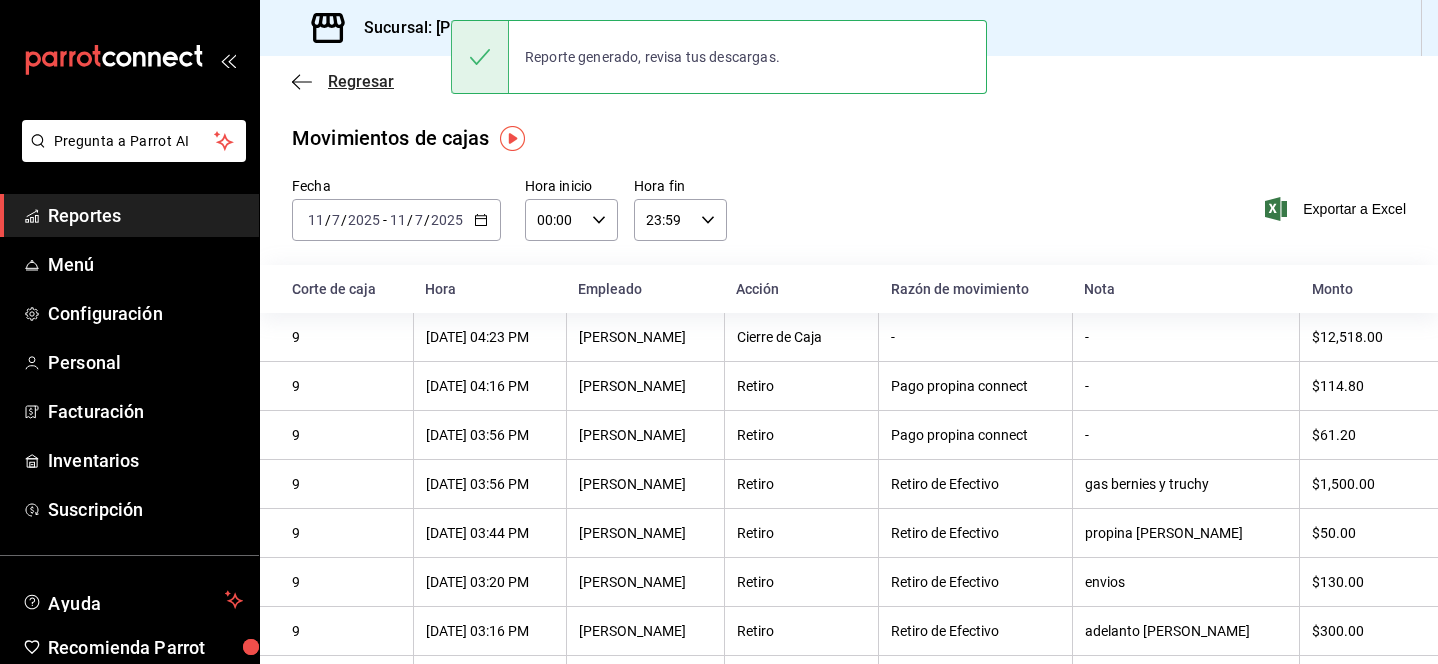 click on "Regresar" at bounding box center [361, 81] 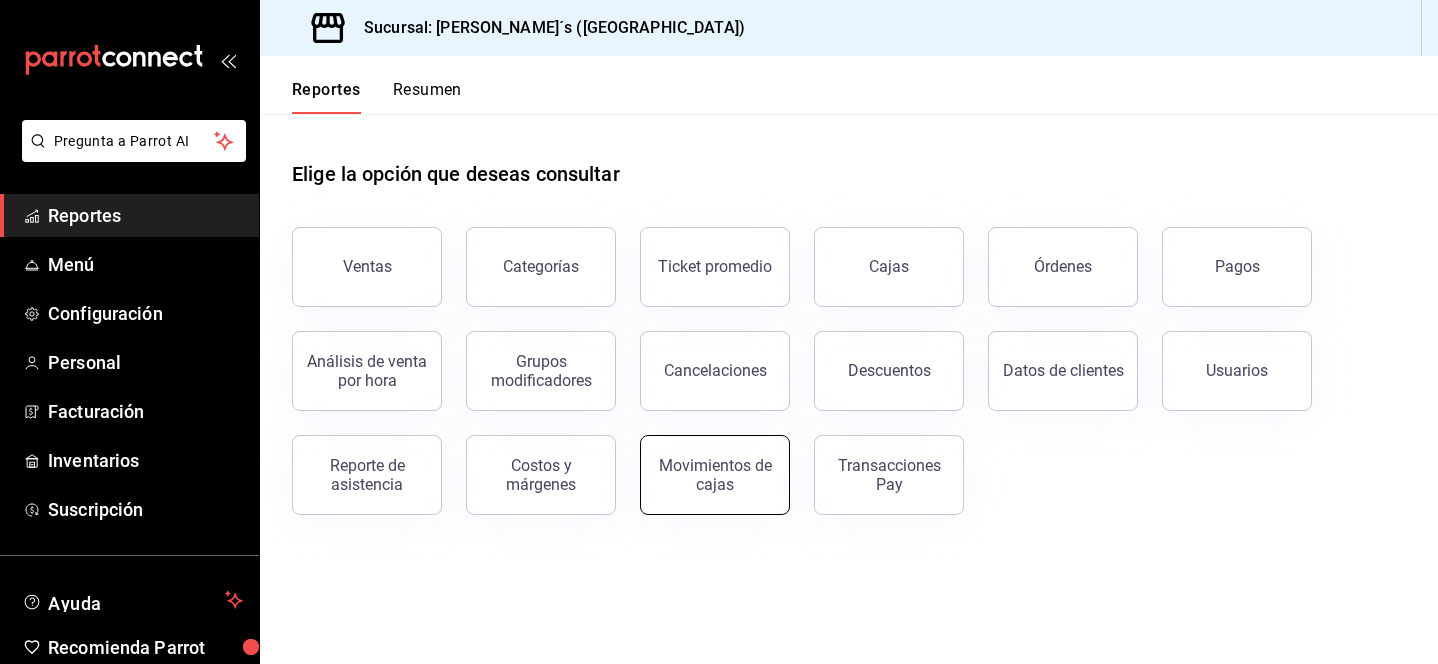 click on "Movimientos de cajas" at bounding box center [715, 475] 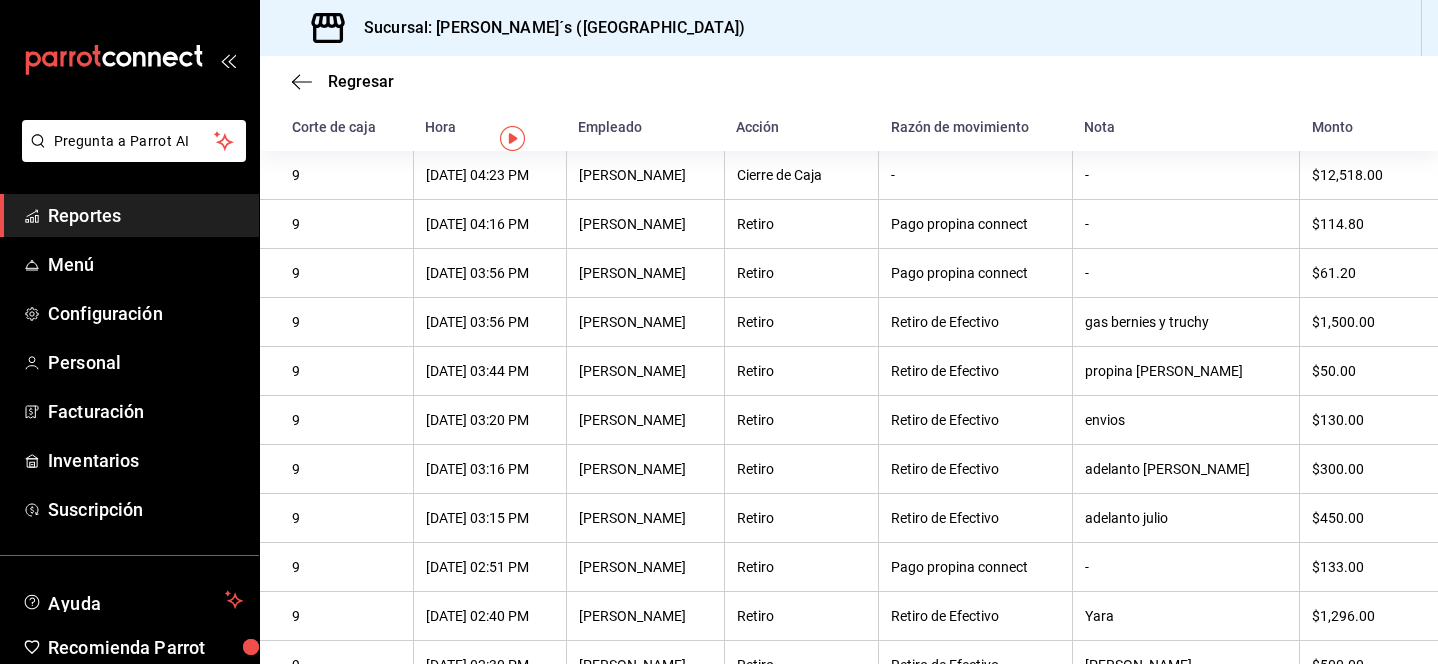 scroll, scrollTop: 0, scrollLeft: 0, axis: both 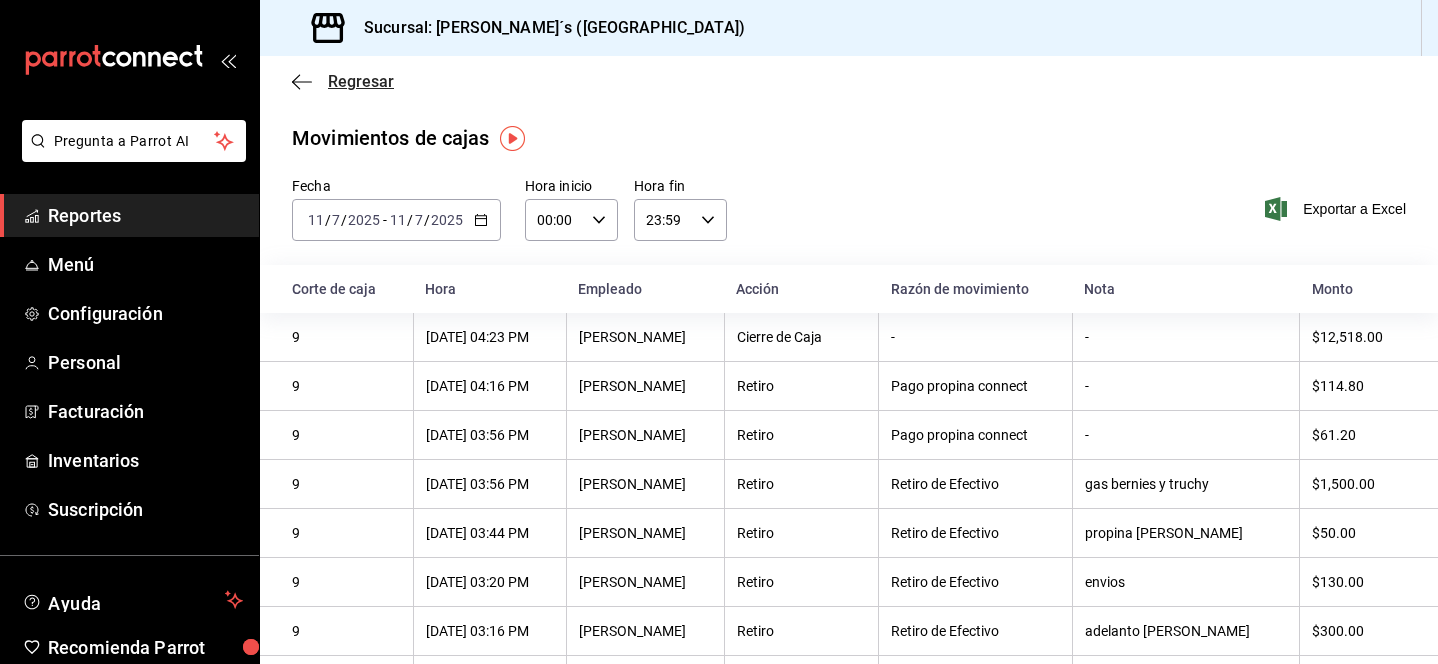 click on "Regresar" at bounding box center (361, 81) 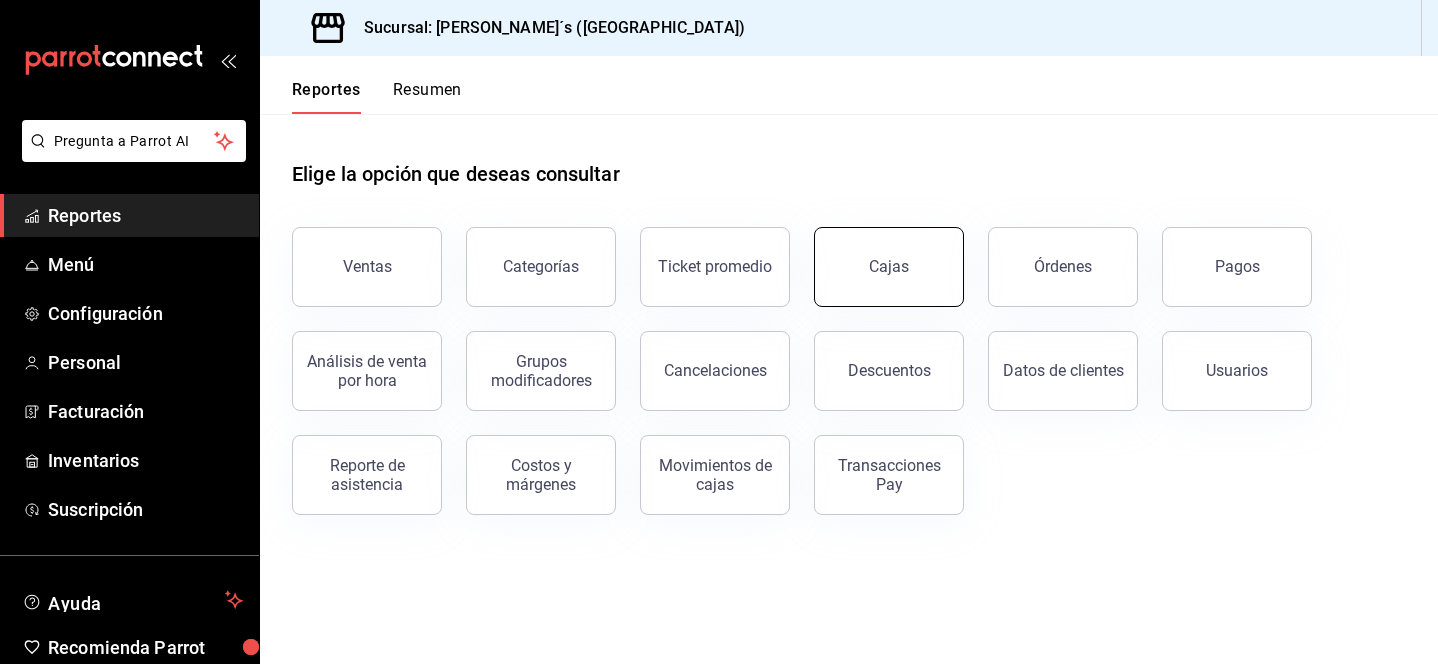 click on "Cajas" at bounding box center (889, 266) 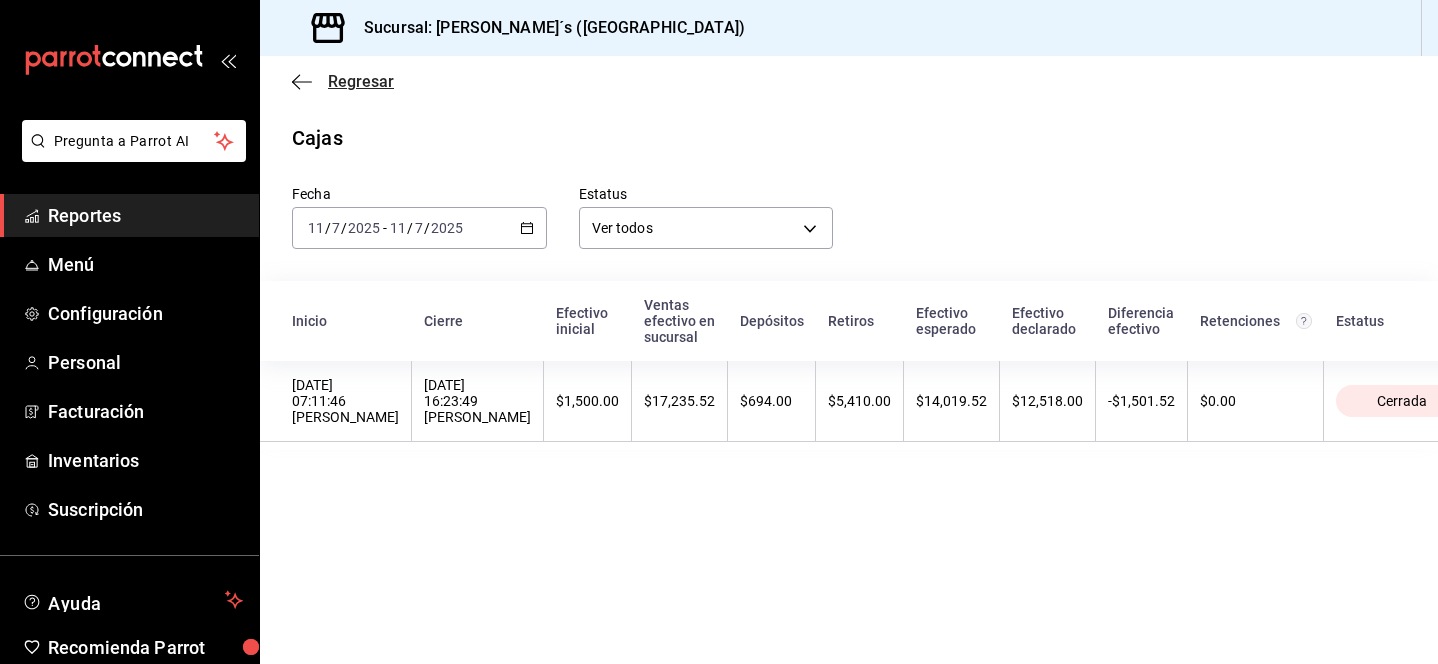 click on "Regresar" at bounding box center [361, 81] 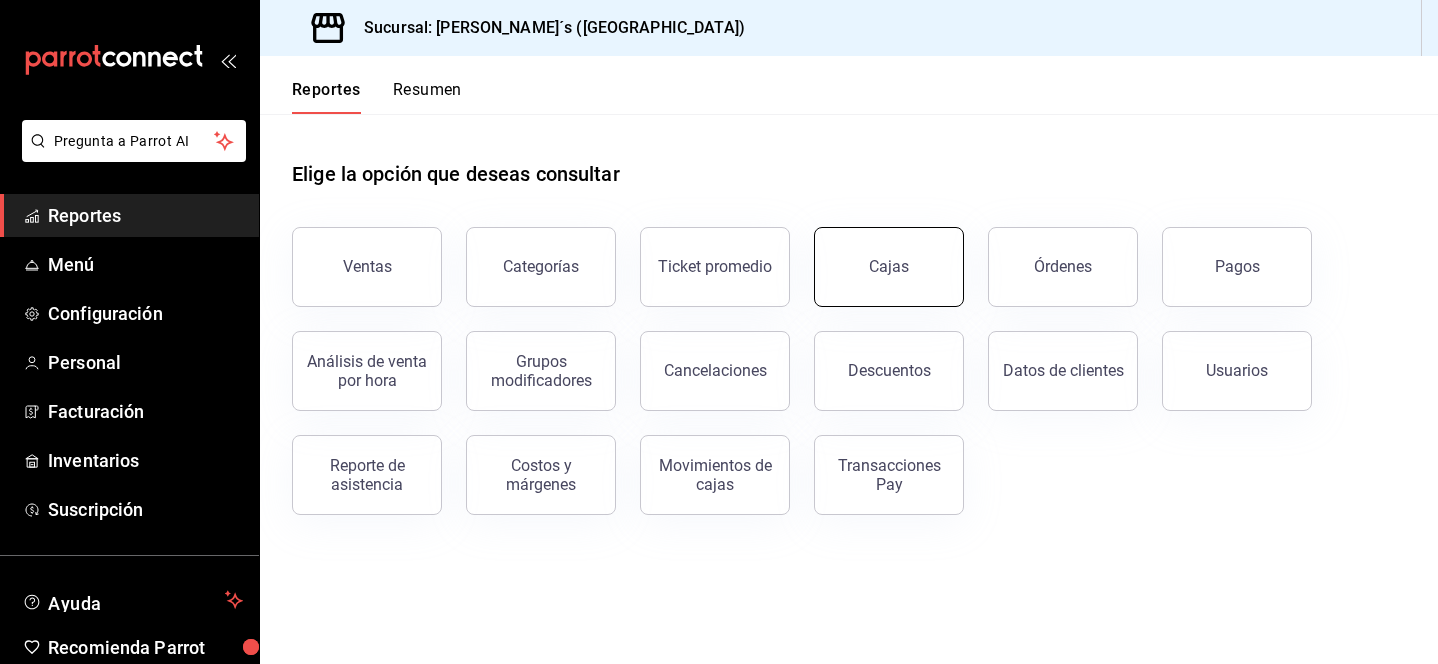 click on "Cajas" at bounding box center [889, 267] 